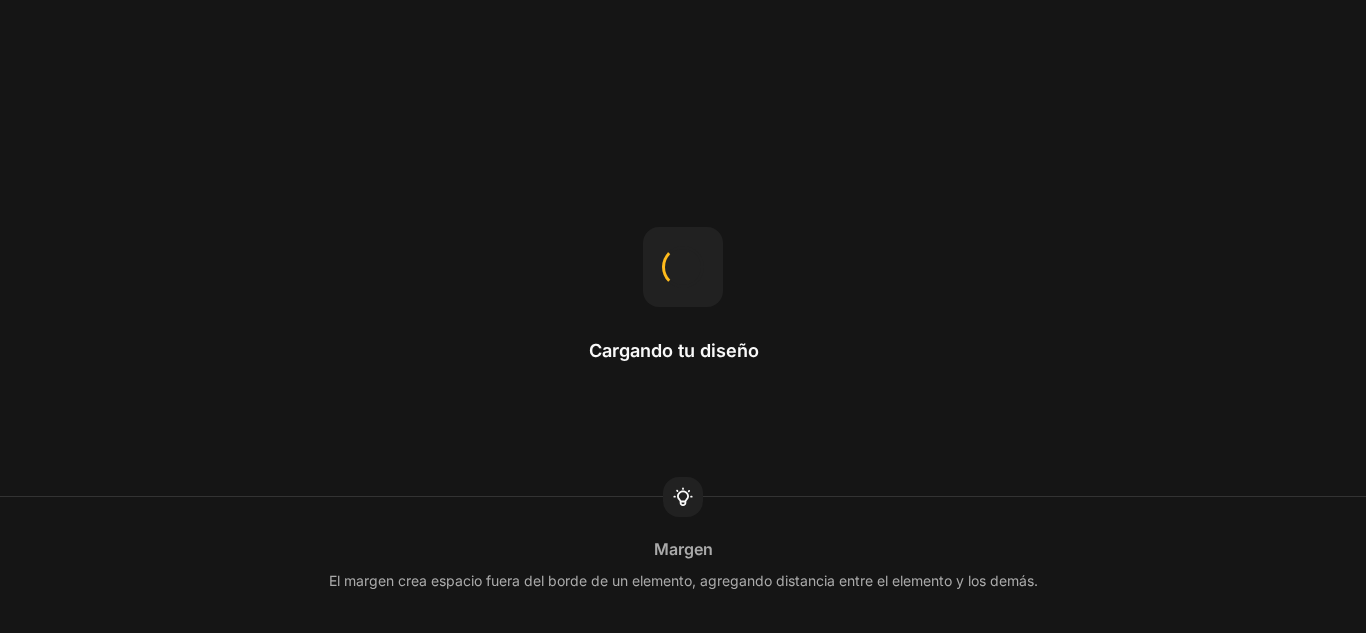 scroll, scrollTop: 0, scrollLeft: 0, axis: both 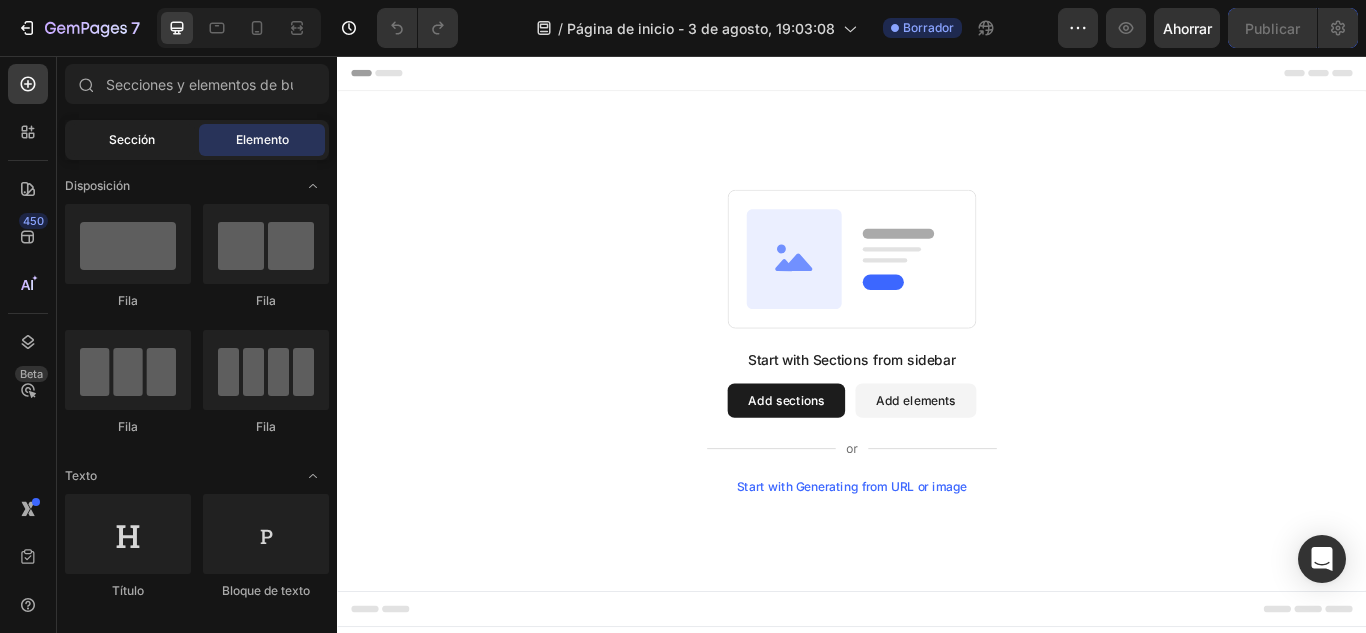 click on "Sección" 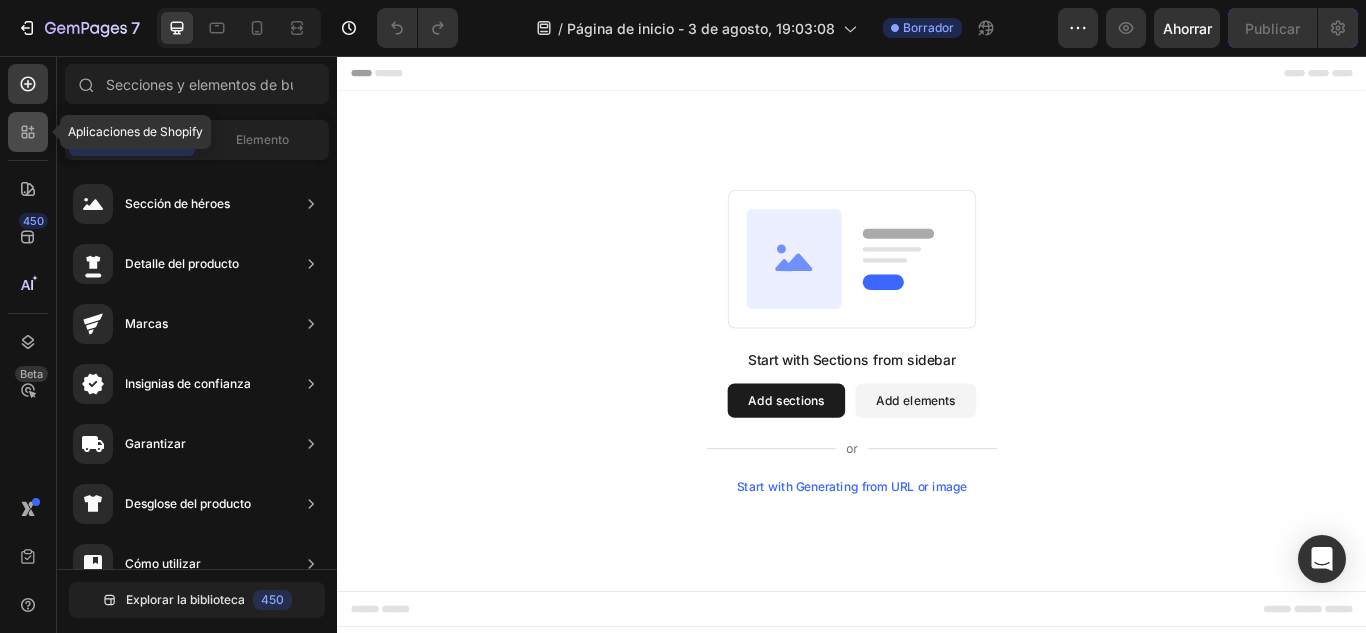 click 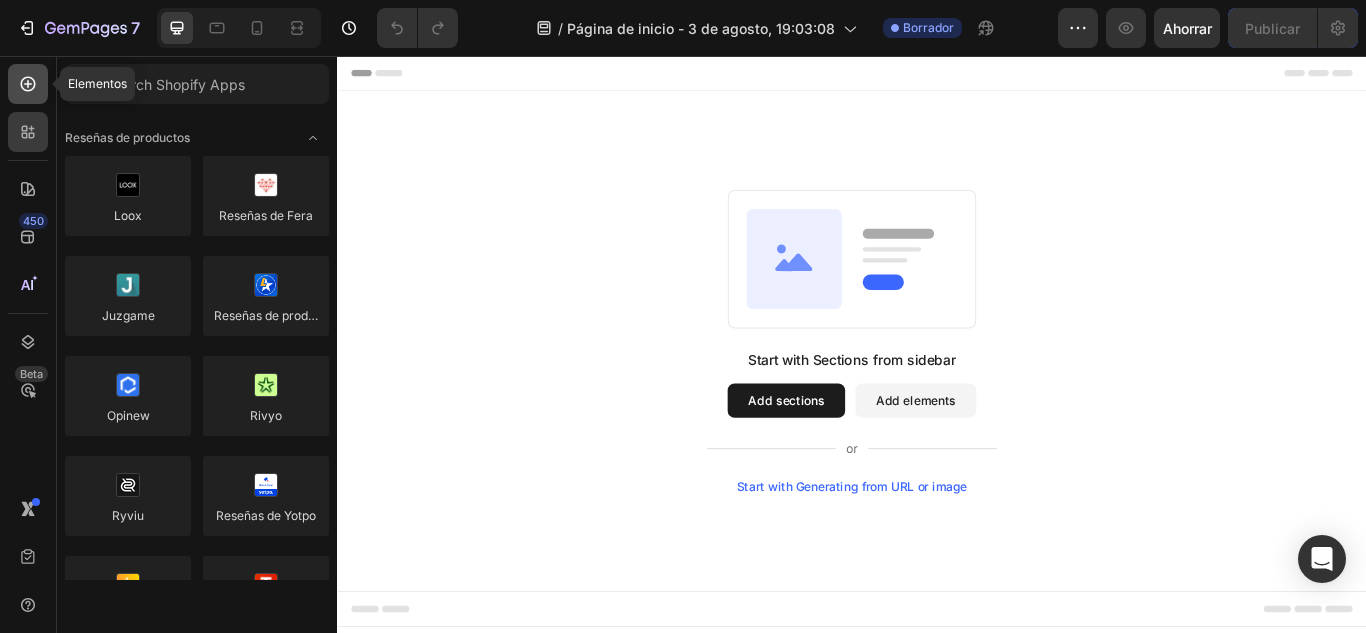 click 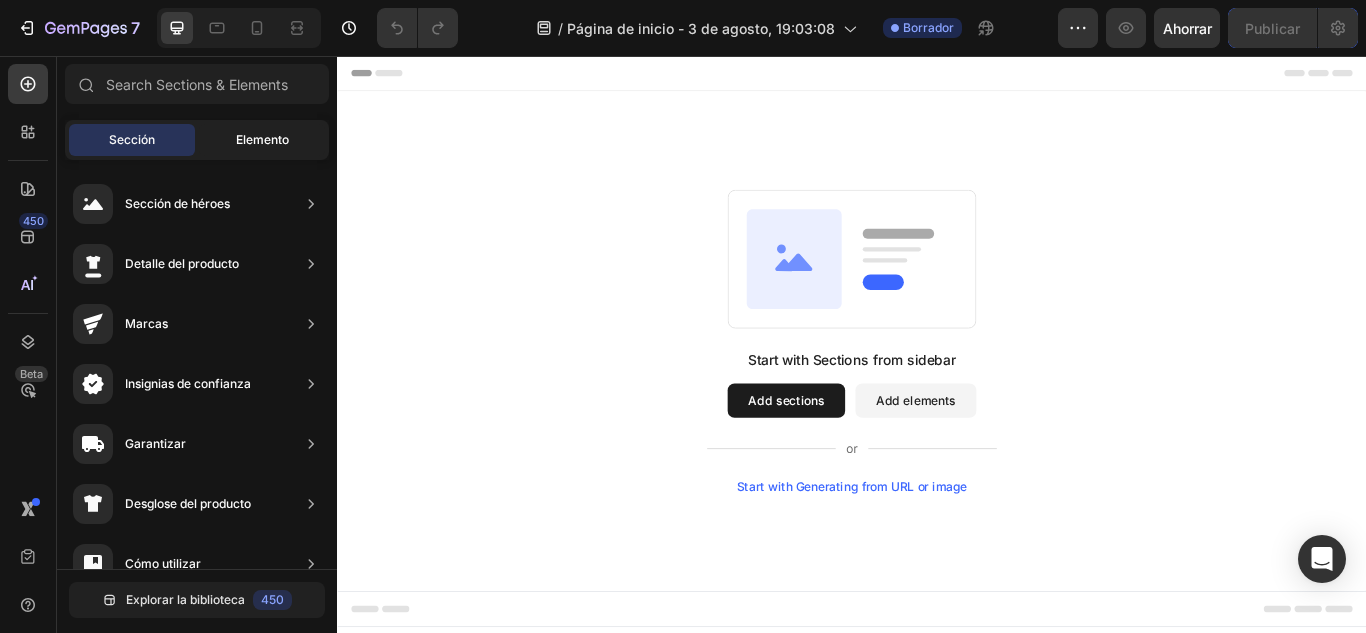 click on "Elemento" 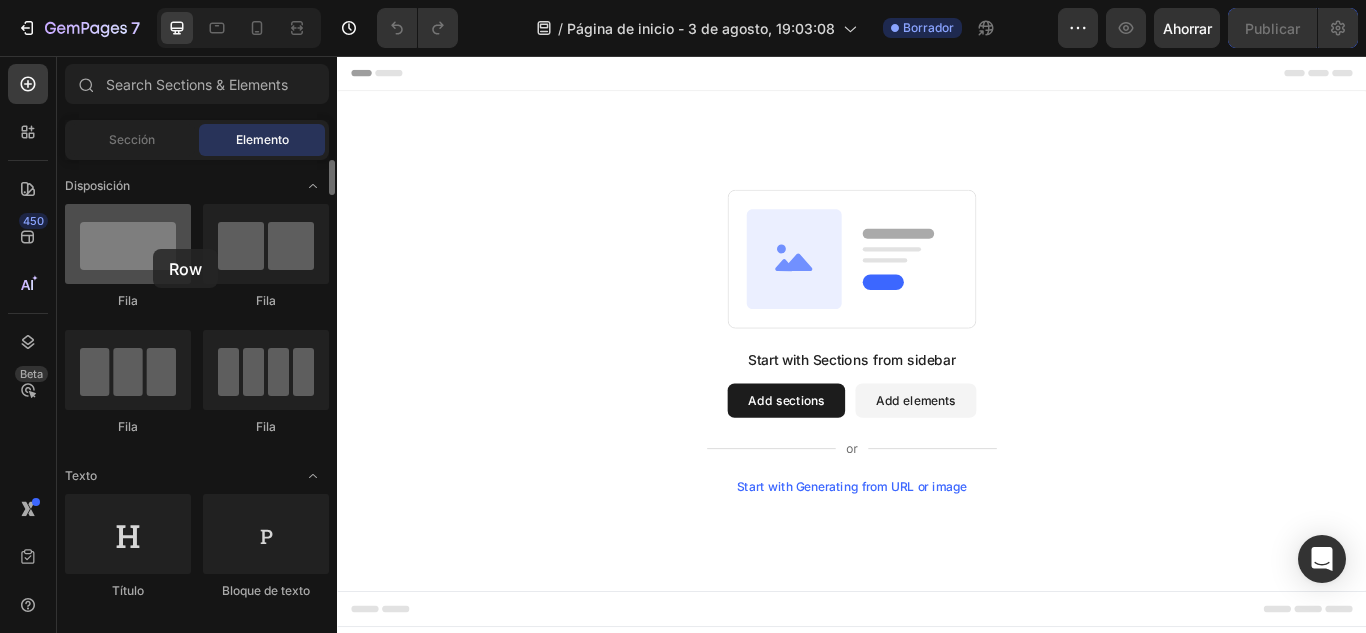 click at bounding box center (128, 244) 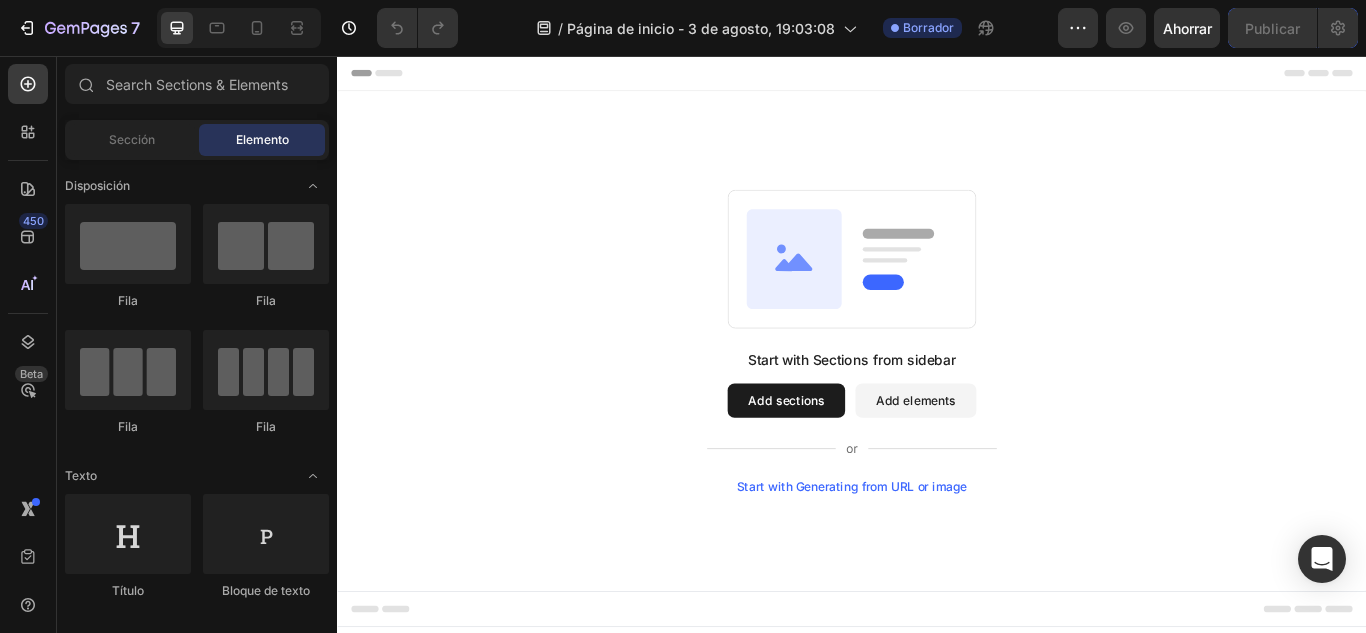 click on "Add sections" at bounding box center [860, 458] 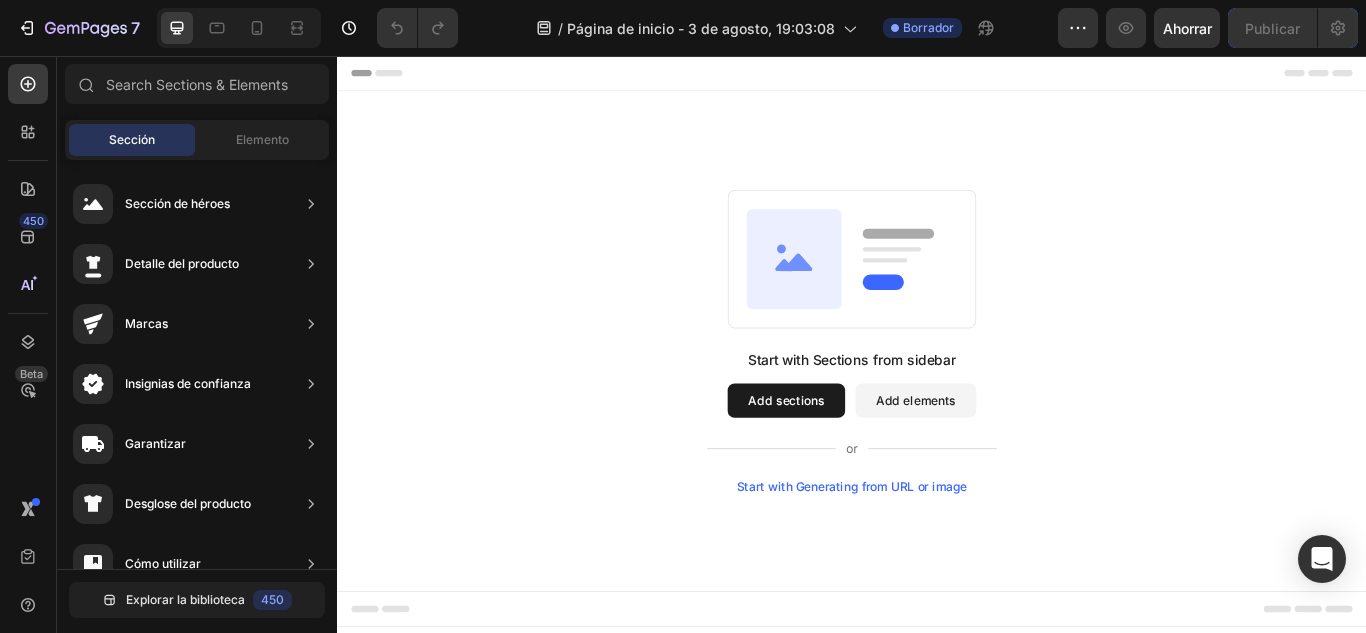 click on "Add elements" at bounding box center [1011, 458] 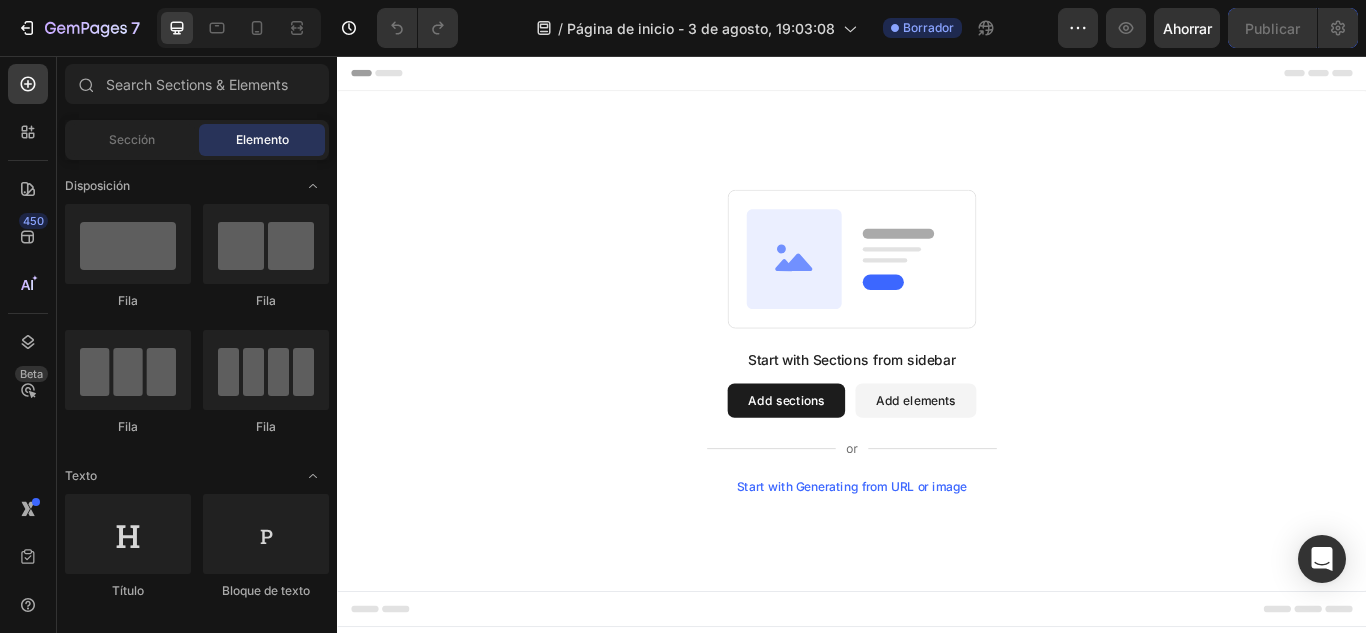click on "Add sections" at bounding box center (860, 458) 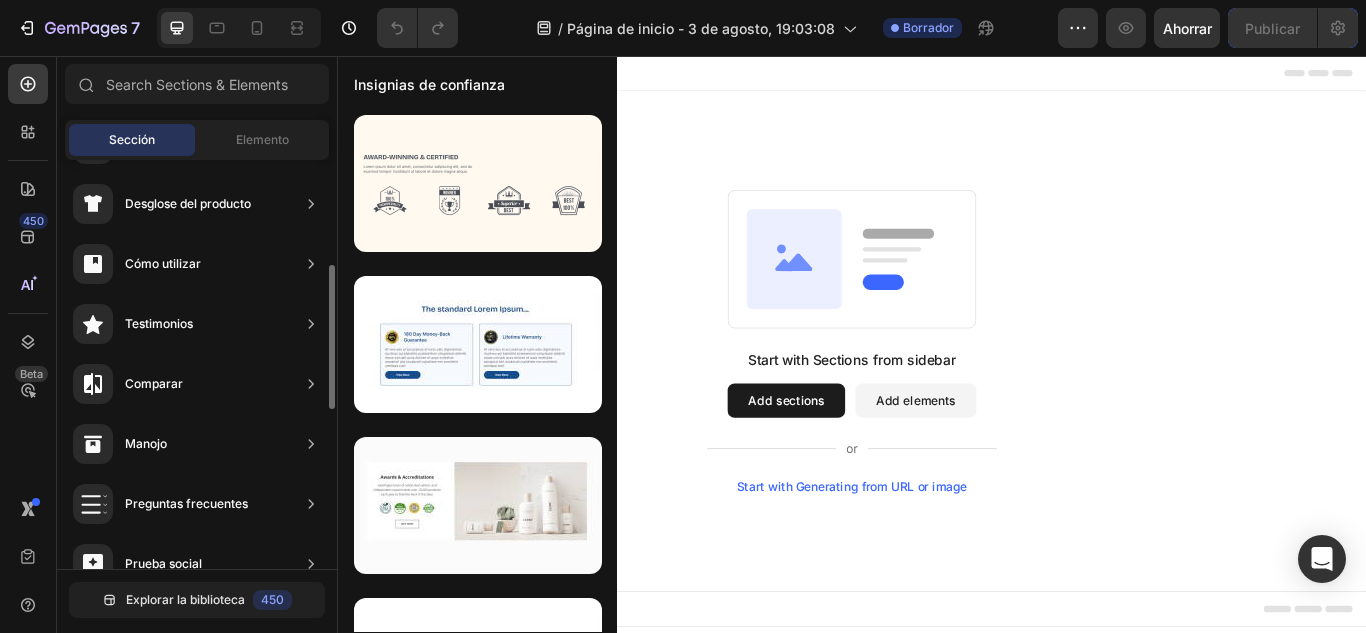 scroll, scrollTop: 0, scrollLeft: 0, axis: both 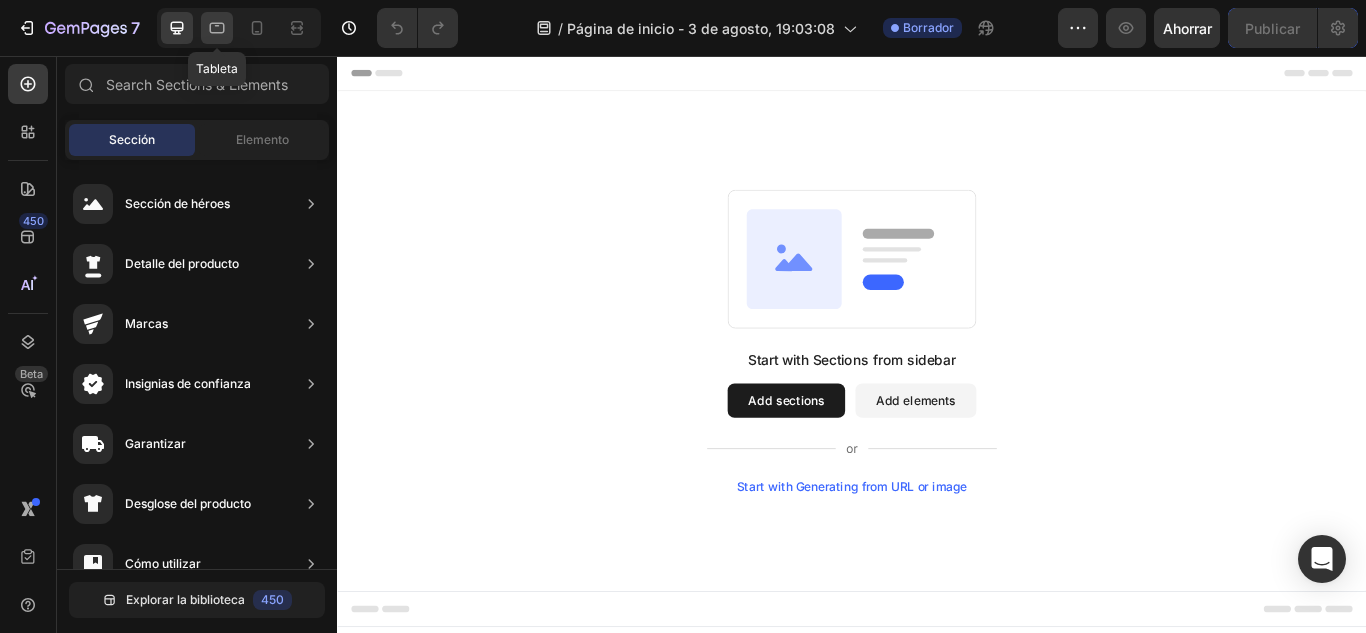 click 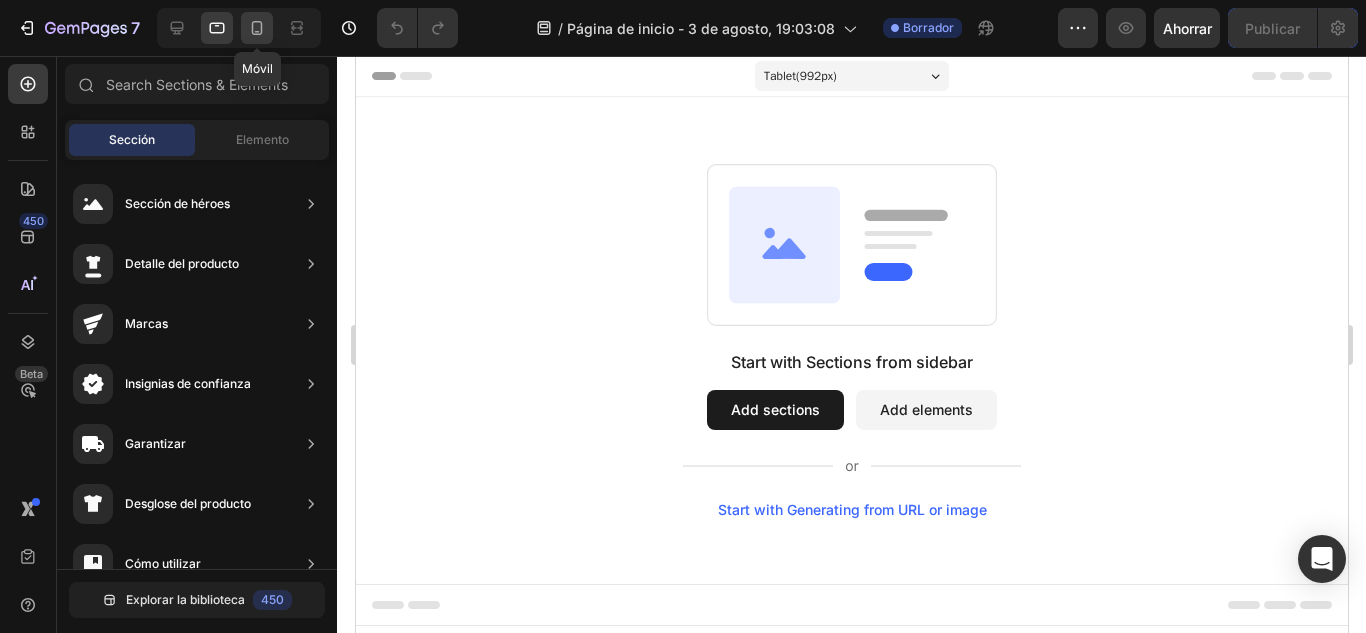 click 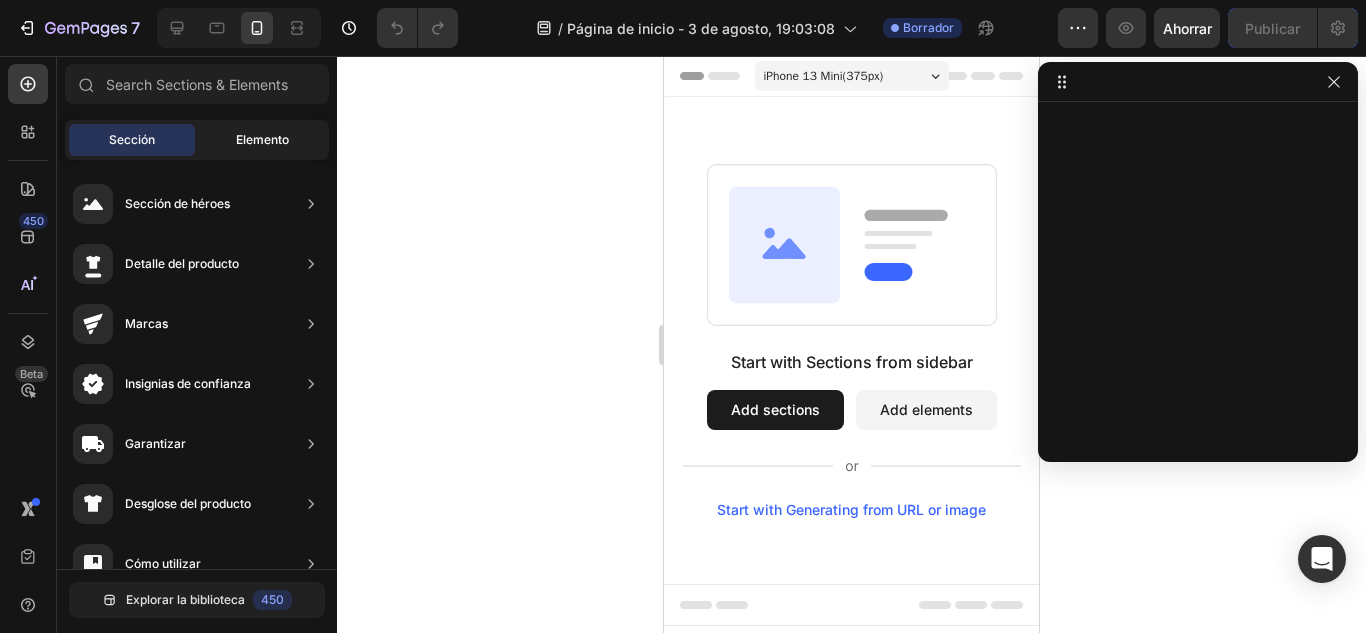 click on "Elemento" at bounding box center [262, 139] 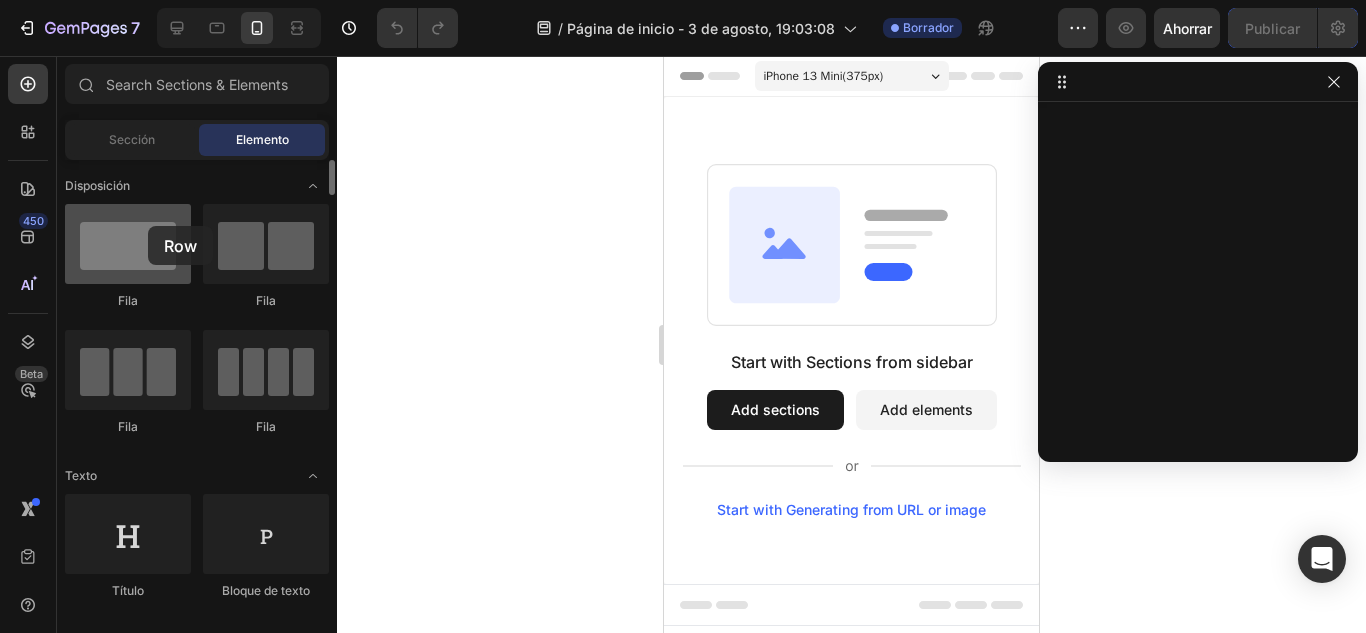 click at bounding box center [128, 244] 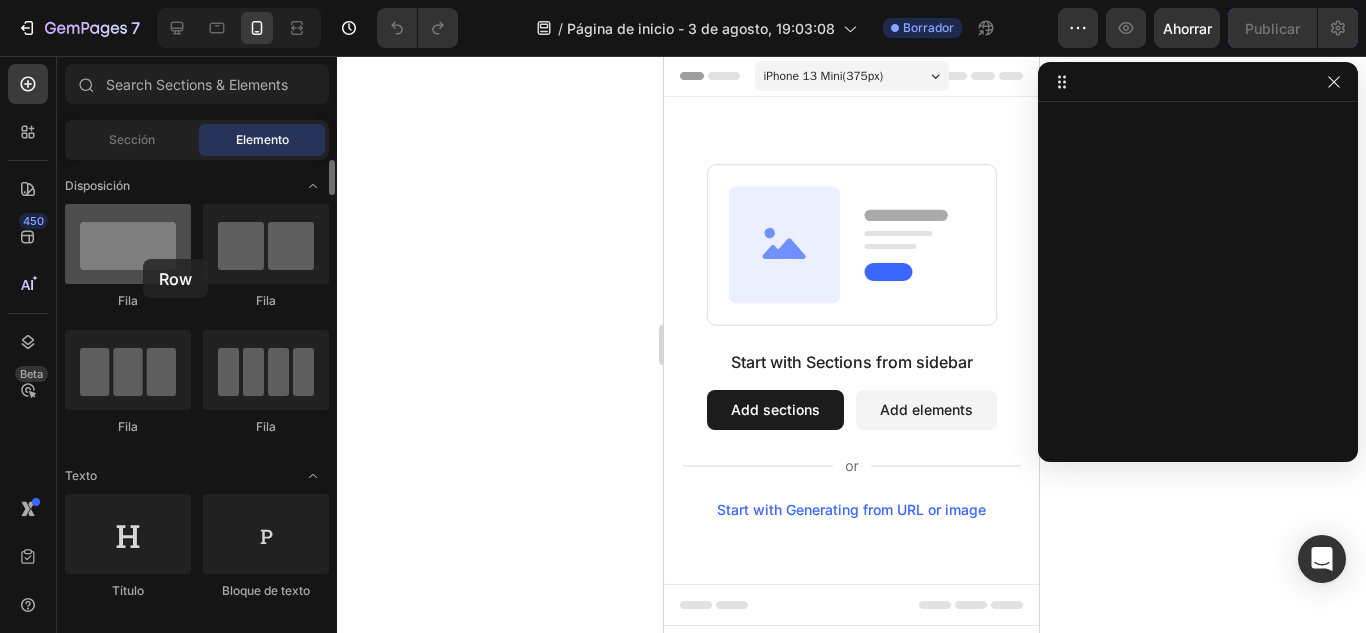 click at bounding box center (128, 244) 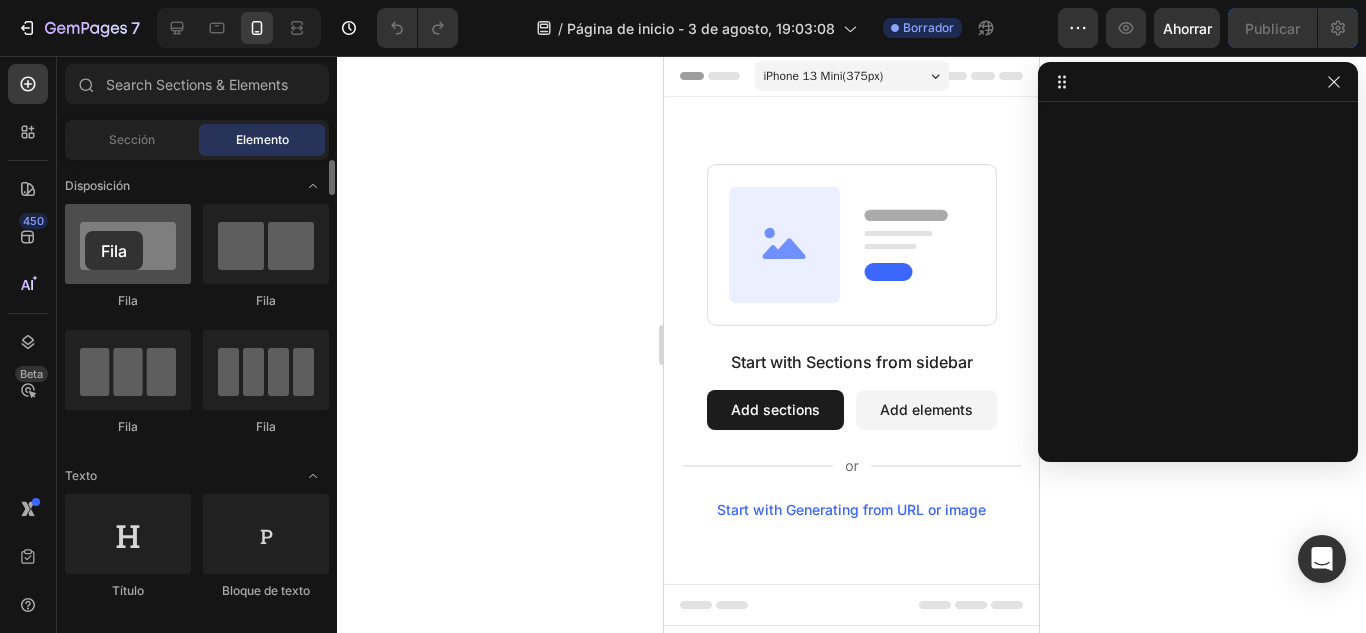 drag, startPoint x: 143, startPoint y: 259, endPoint x: 85, endPoint y: 231, distance: 64.40497 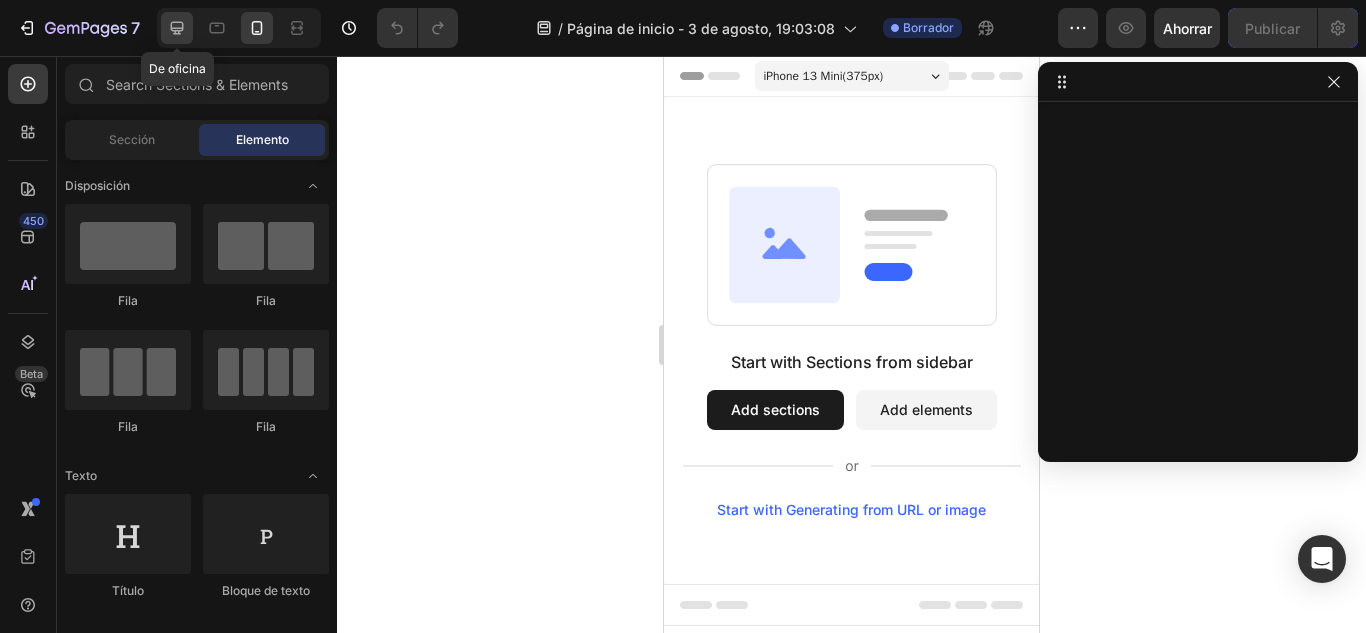 click 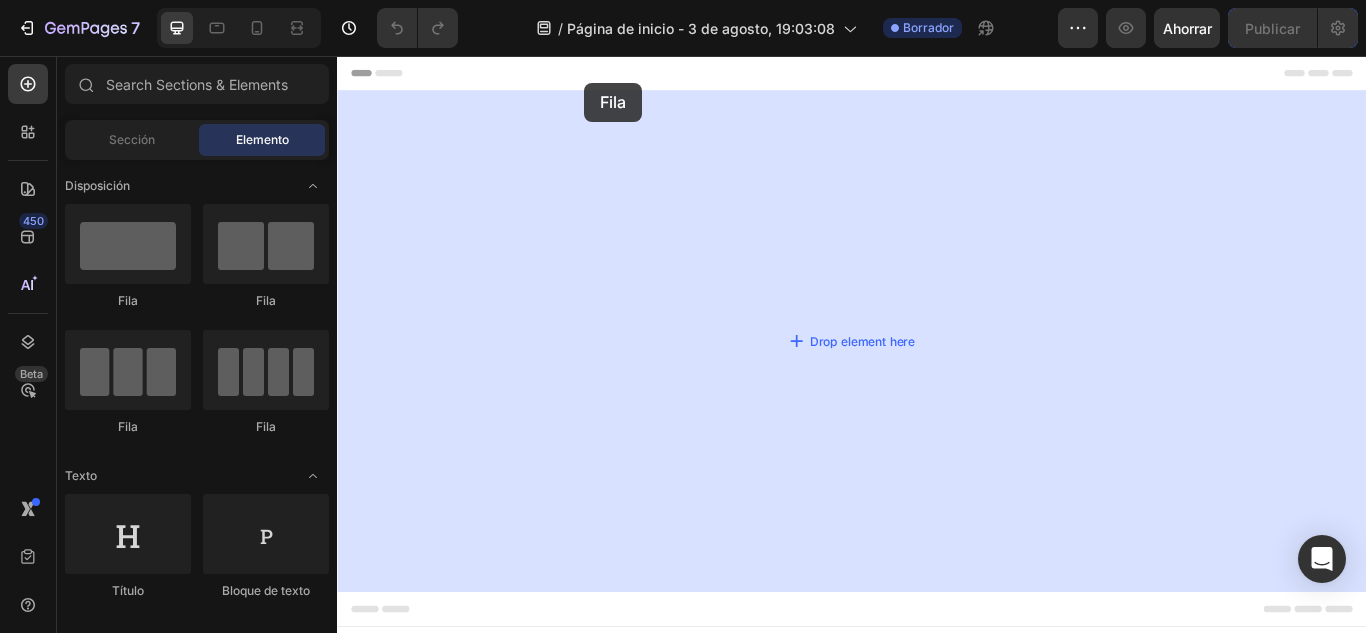 drag, startPoint x: 467, startPoint y: 324, endPoint x: 625, endPoint y: 87, distance: 284.83856 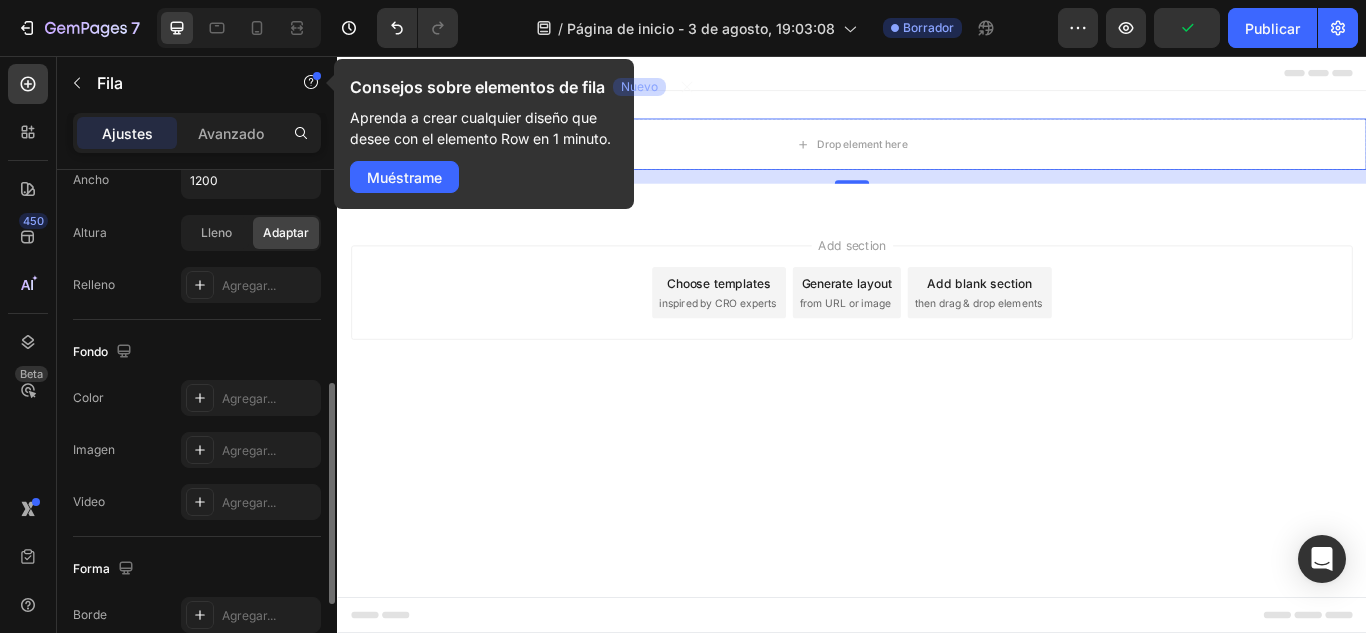 scroll, scrollTop: 300, scrollLeft: 0, axis: vertical 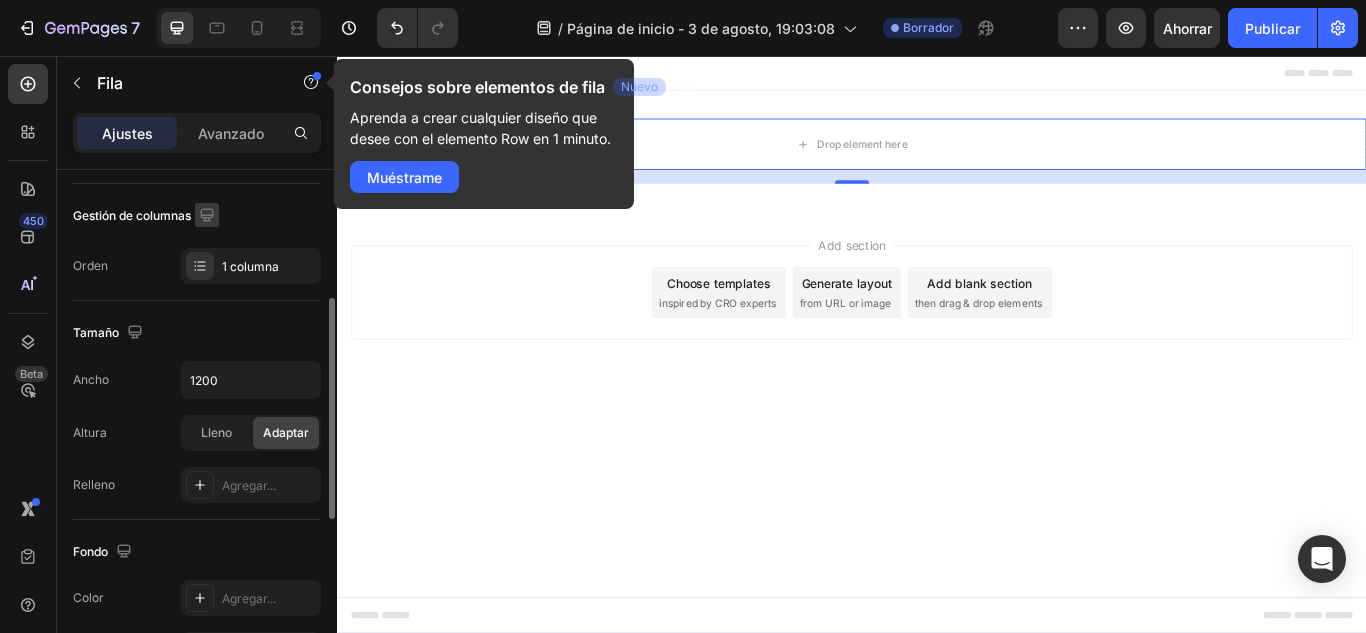 click 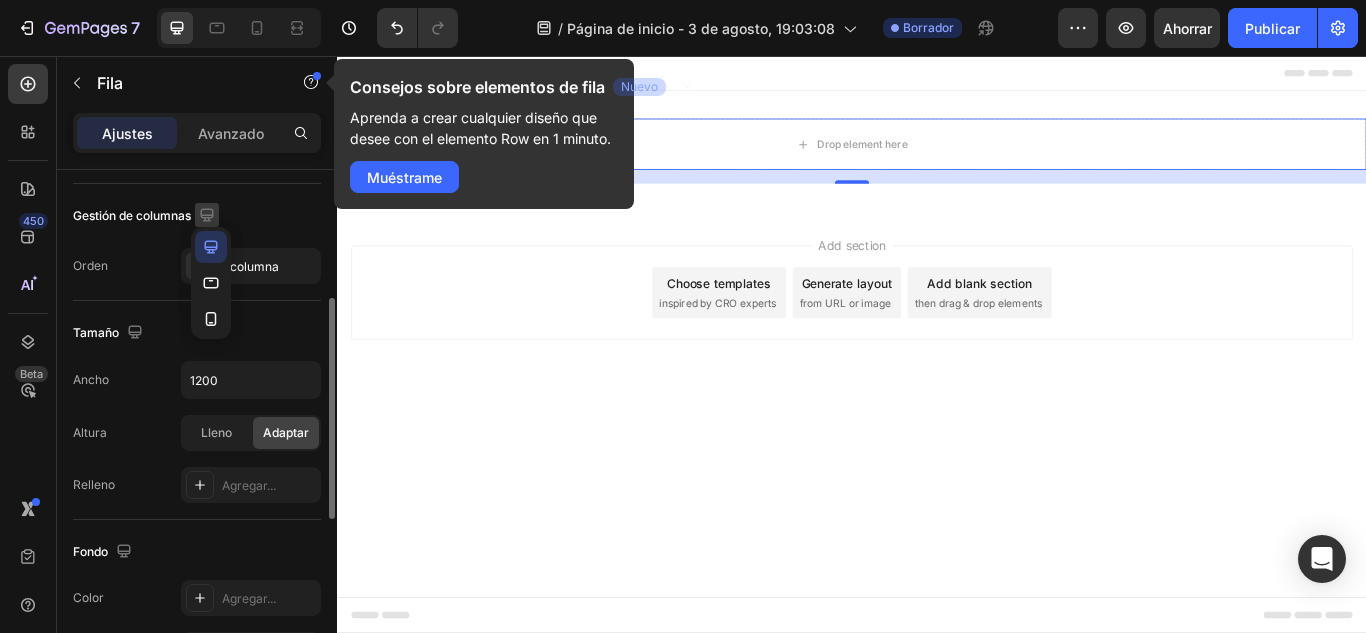click 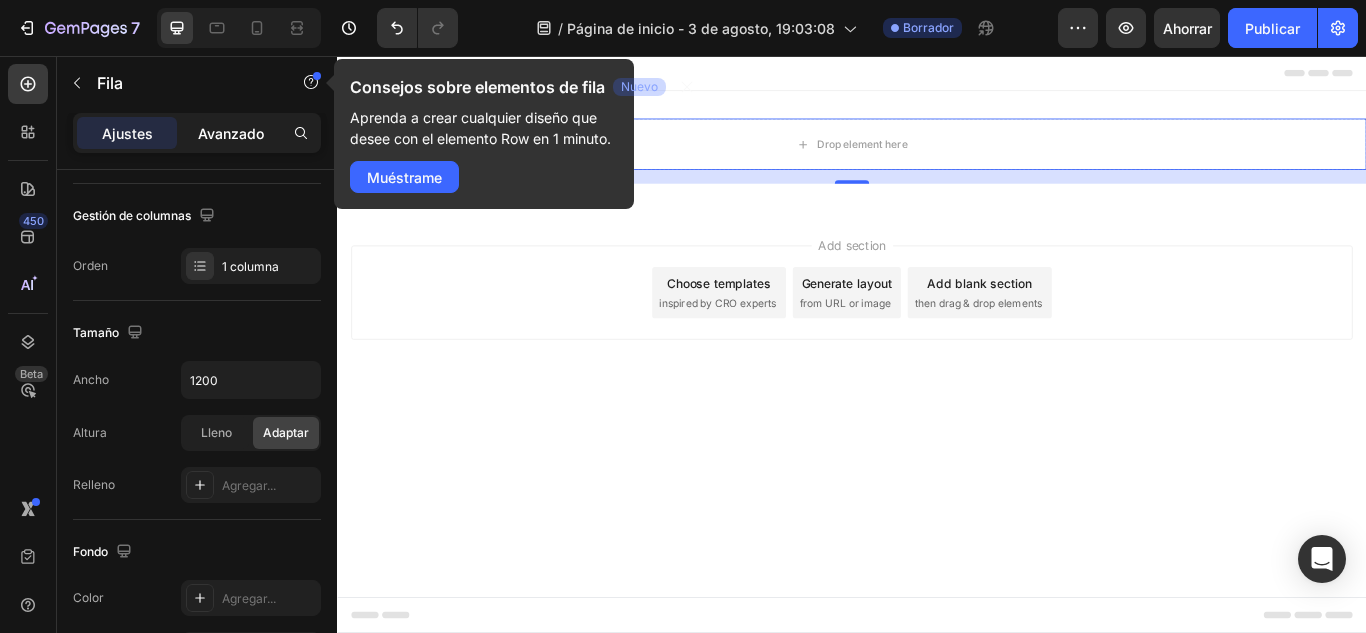 click on "Avanzado" at bounding box center [231, 133] 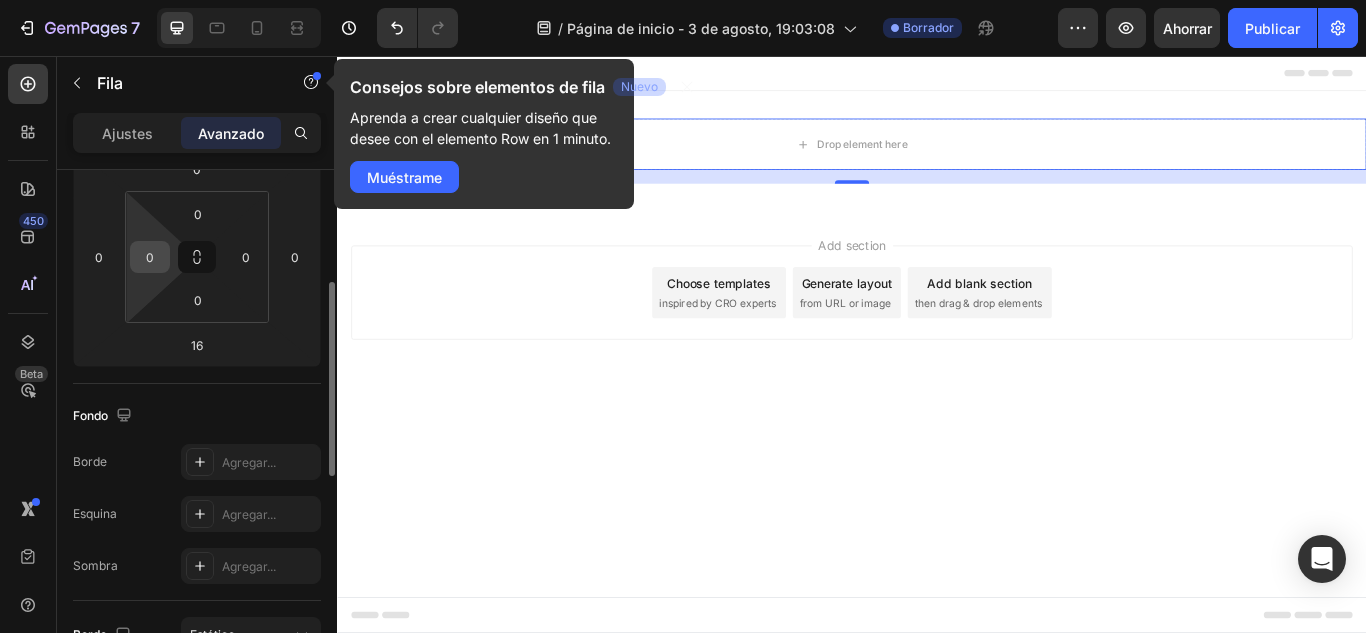 click on "0" at bounding box center [150, 257] 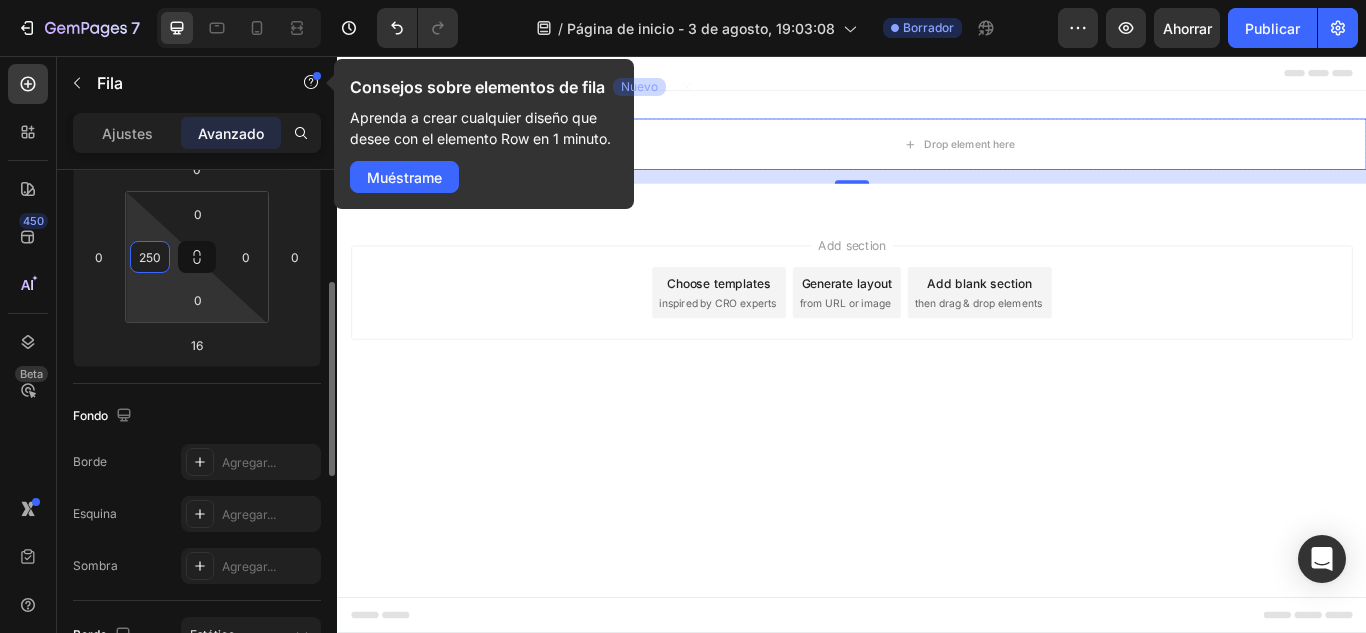 type on "250" 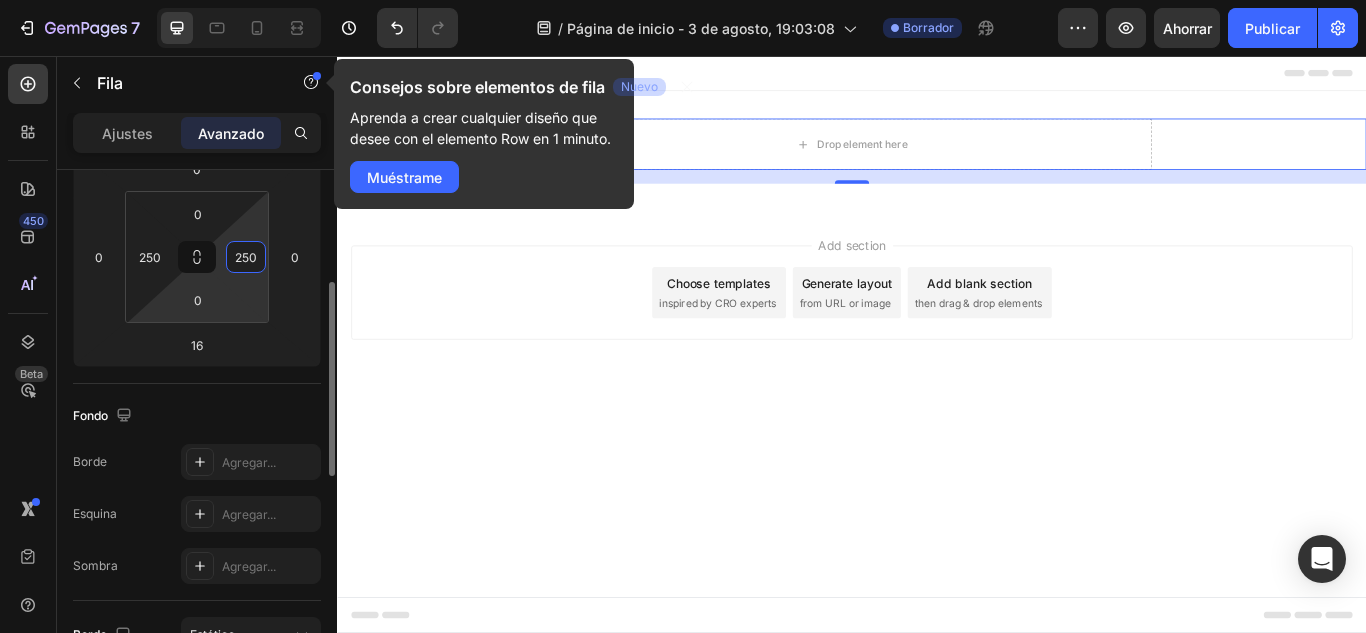 type on "250" 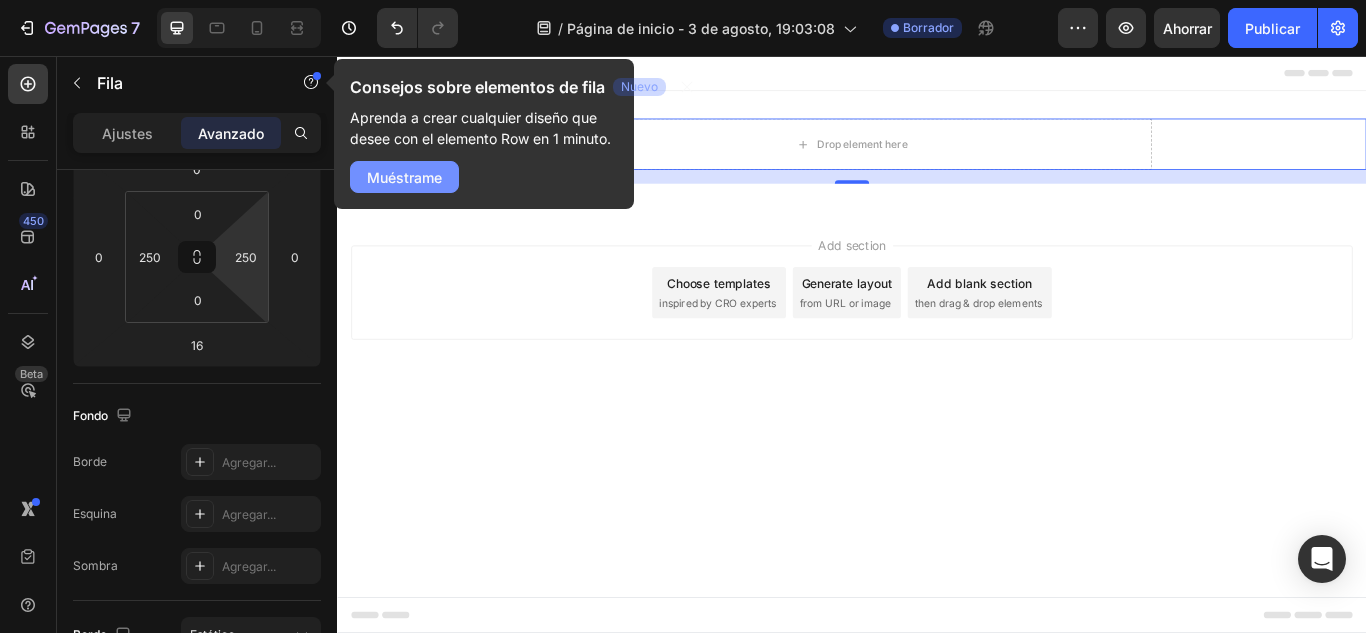click on "Muéstrame" at bounding box center [404, 177] 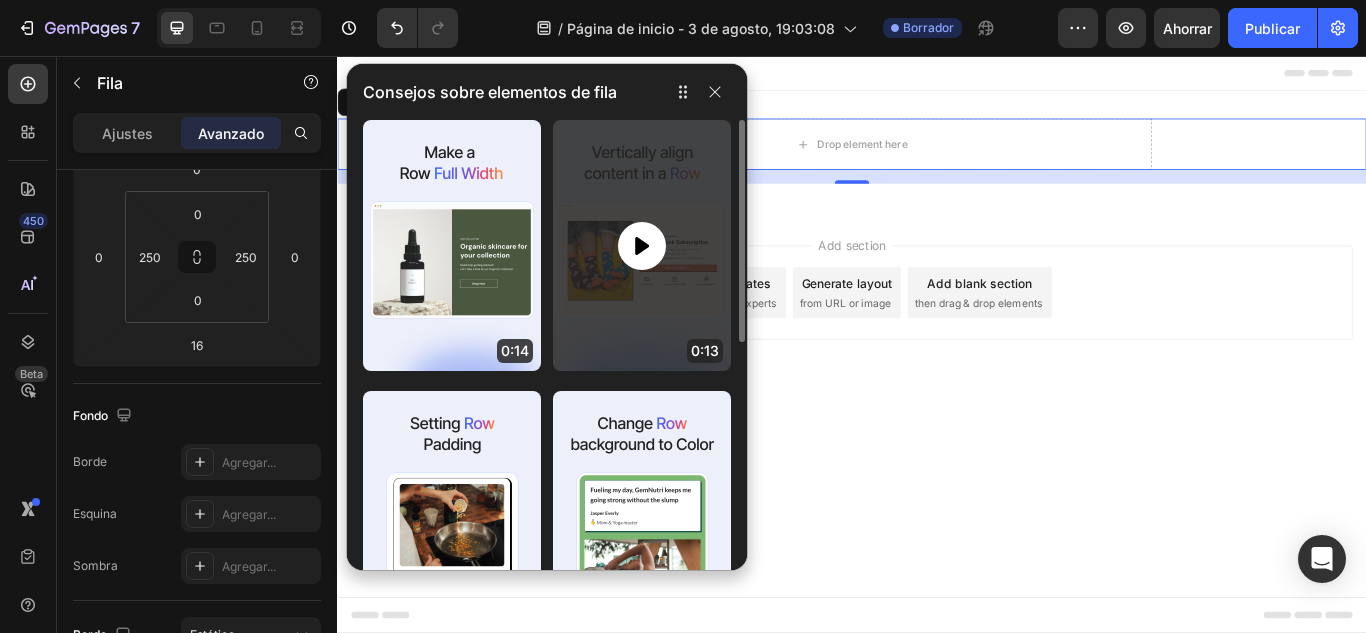 click 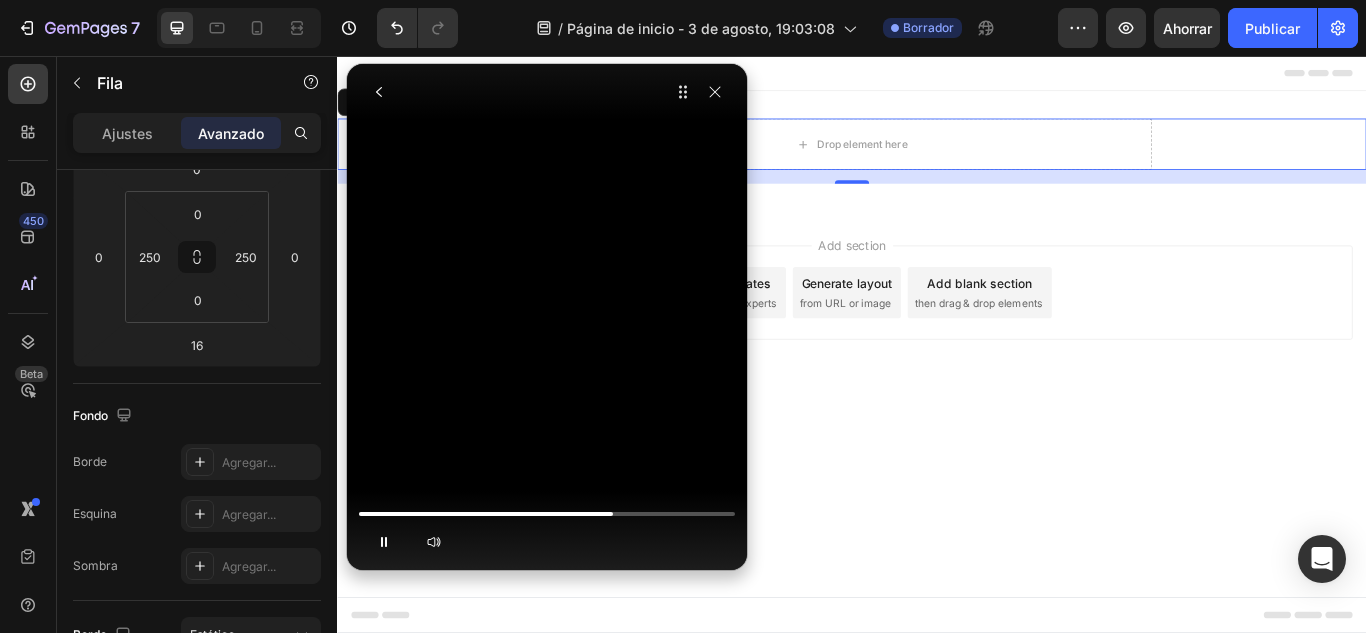 click at bounding box center (547, 139) 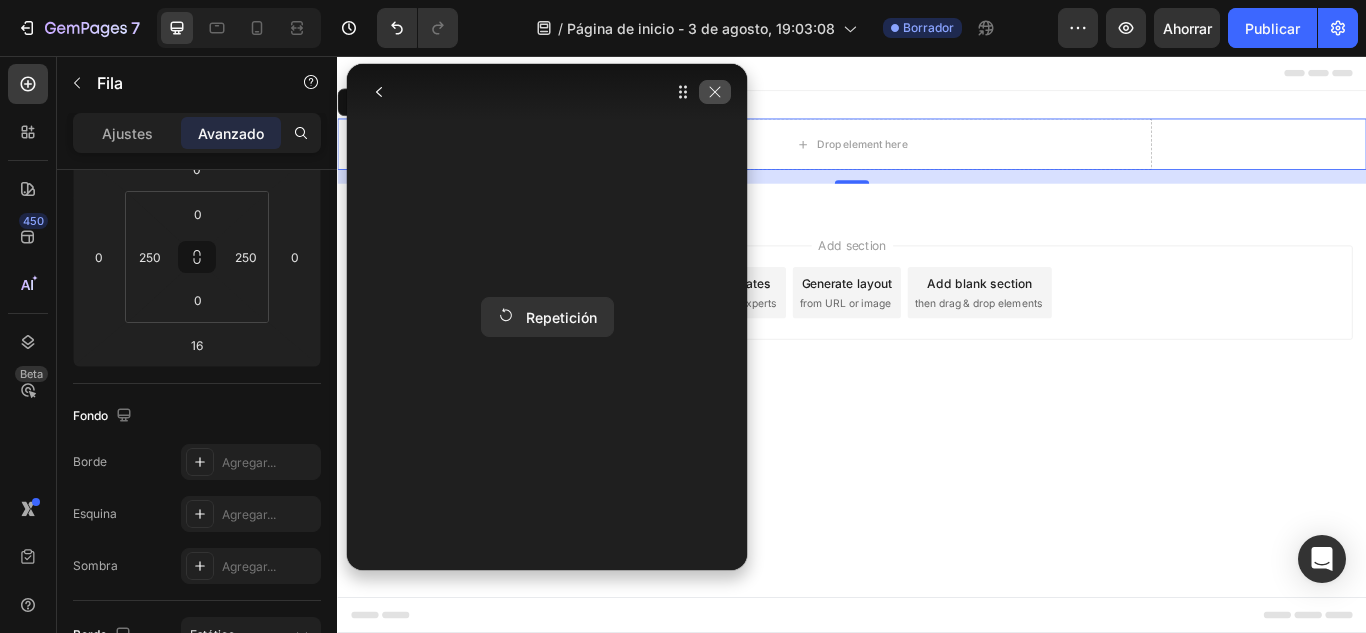 click 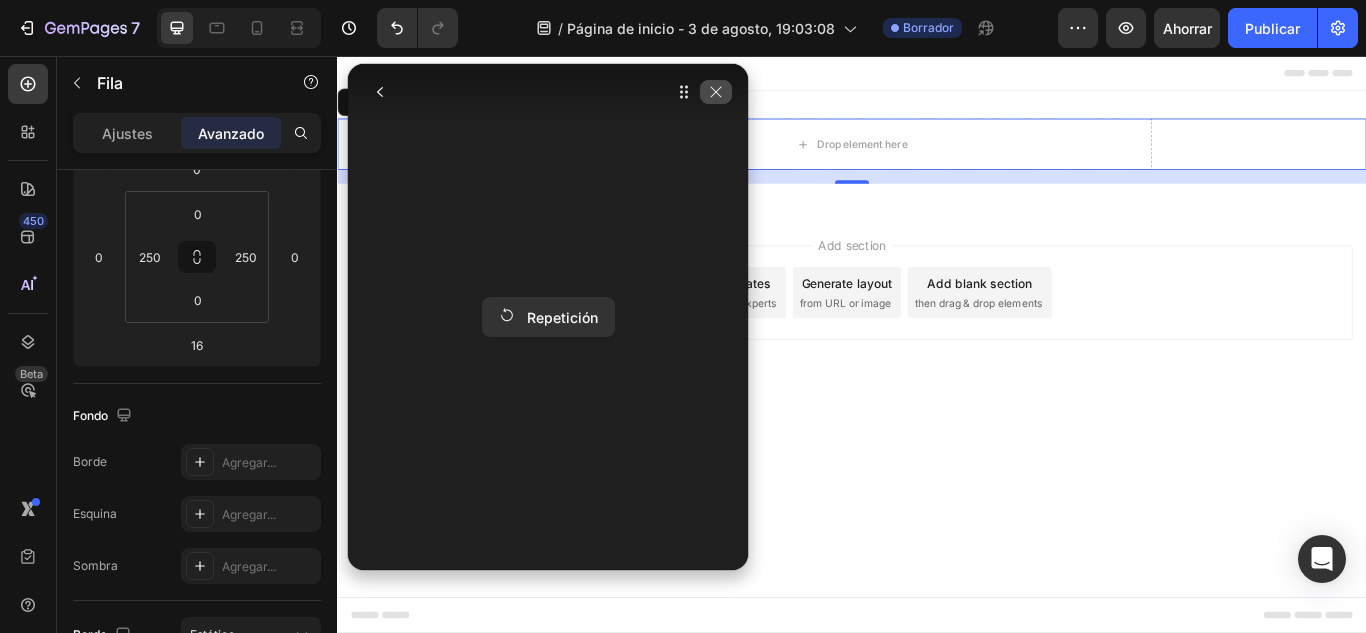 click 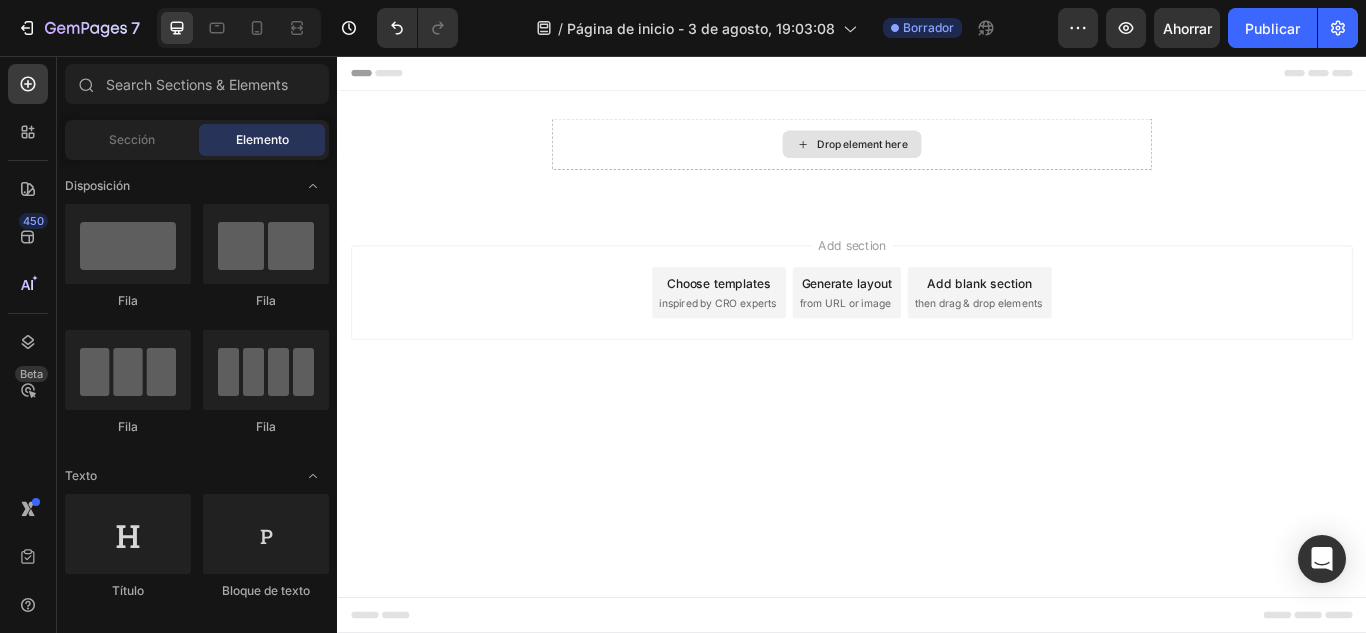 click on "Drop element here" at bounding box center (937, 159) 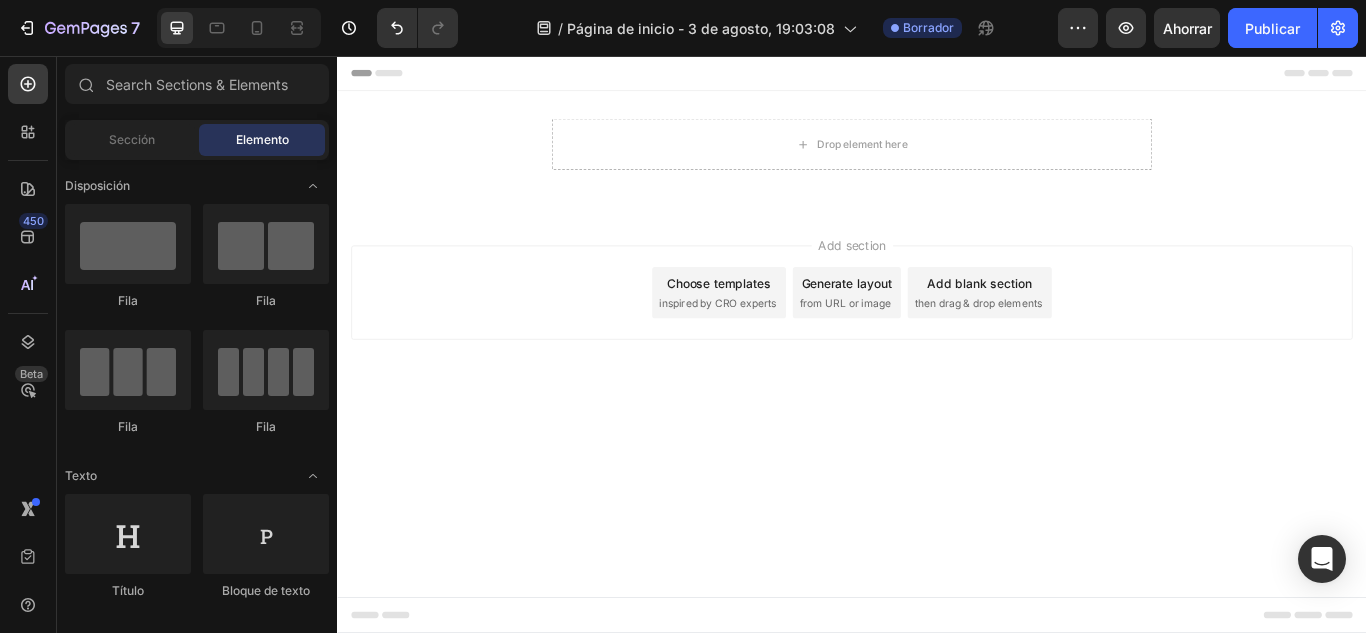 click on "Elemento" at bounding box center [262, 139] 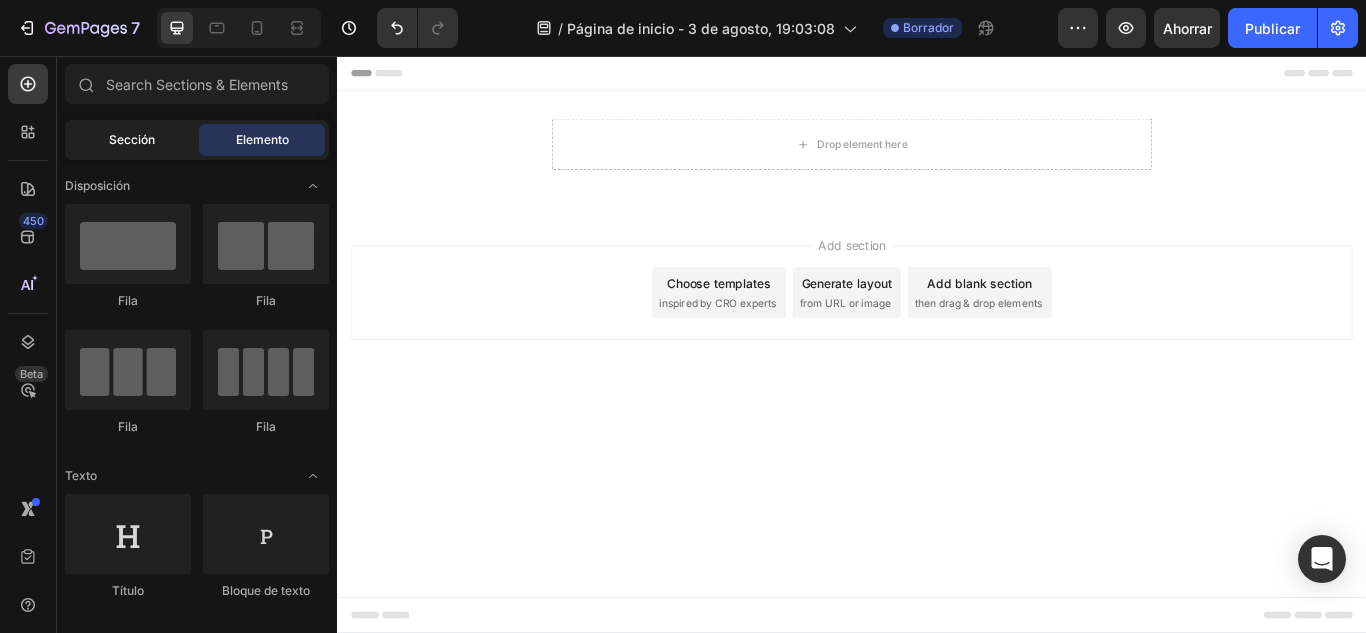 click on "Sección" at bounding box center (132, 139) 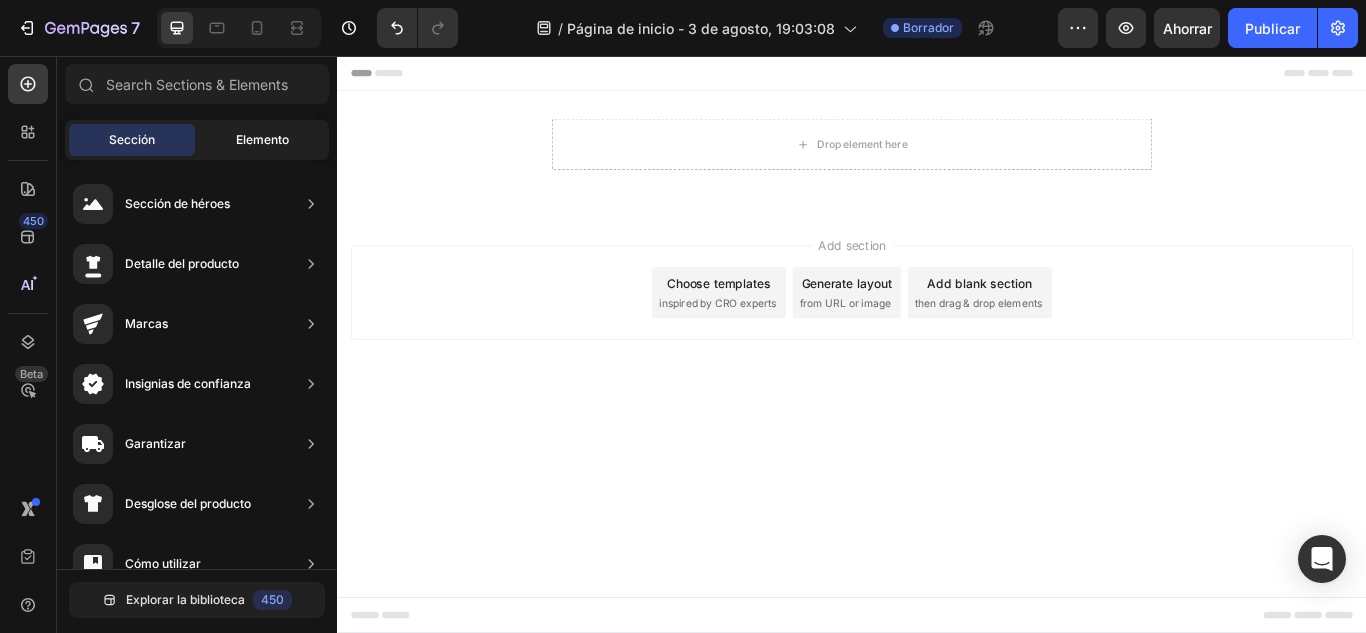 click on "Elemento" at bounding box center [262, 139] 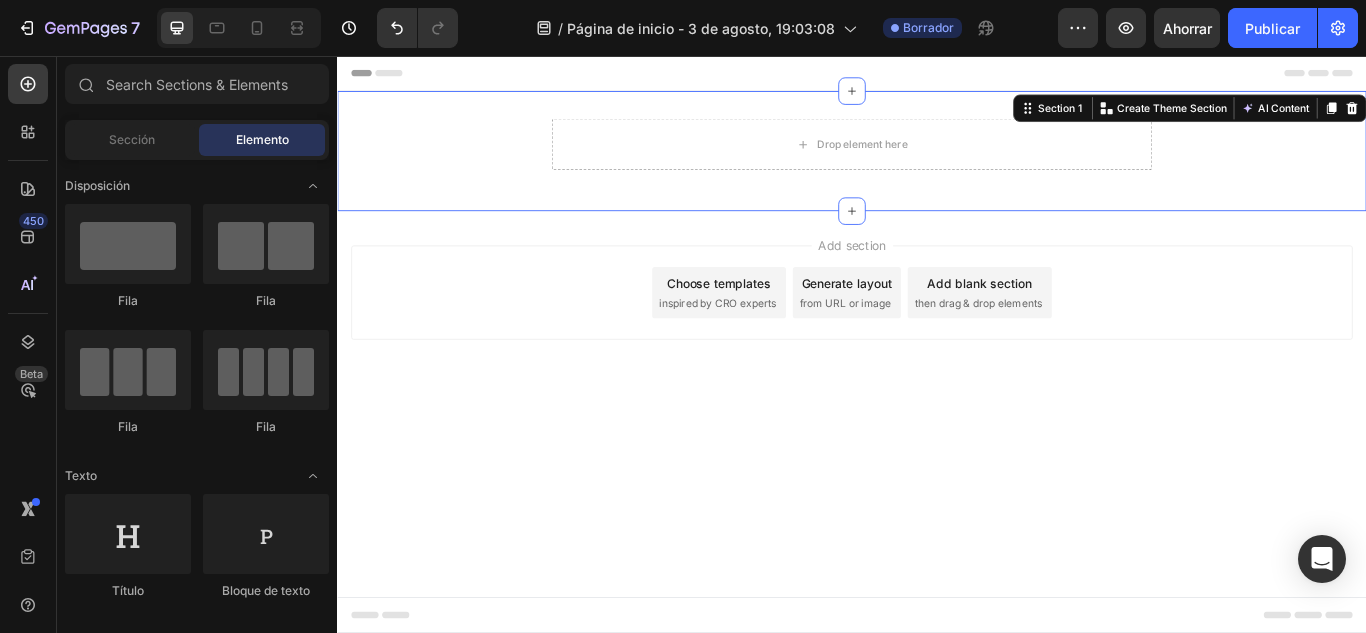 click on "Drop element here Row Section 1   You can create reusable sections Create Theme Section AI Content Write with GemAI What would you like to describe here? Tone and Voice Persuasive Product Getting products... Show more Generate" at bounding box center (937, 167) 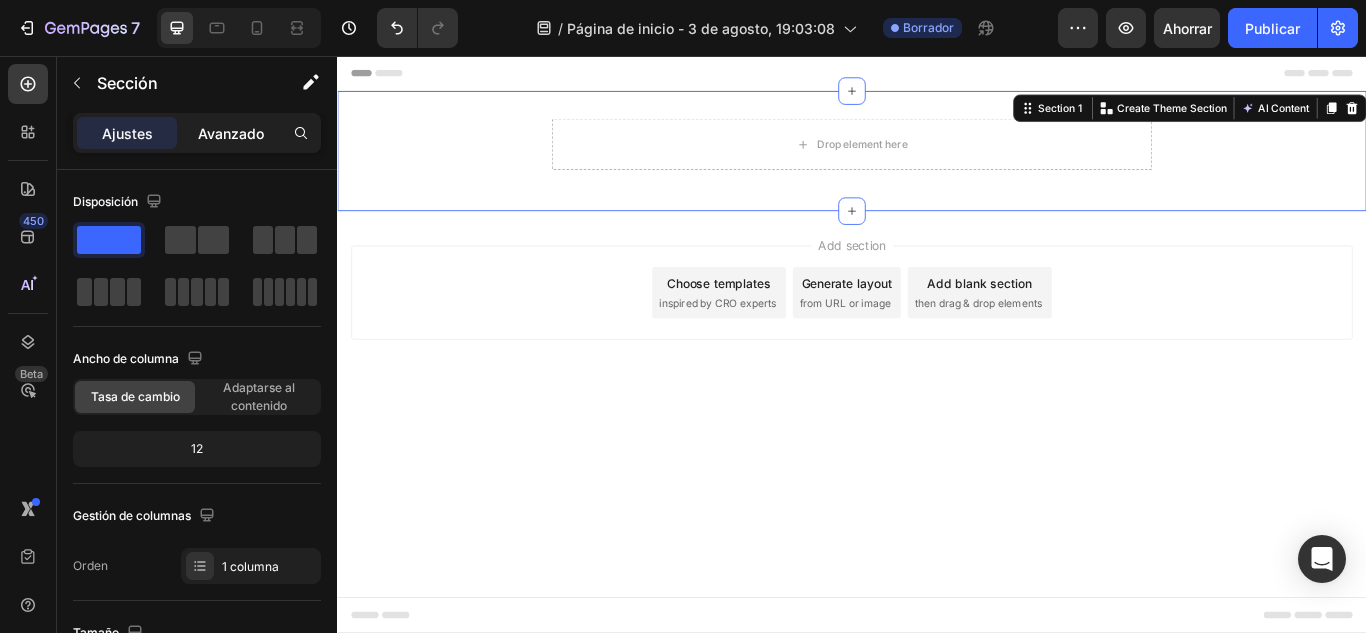 click on "Avanzado" at bounding box center [231, 133] 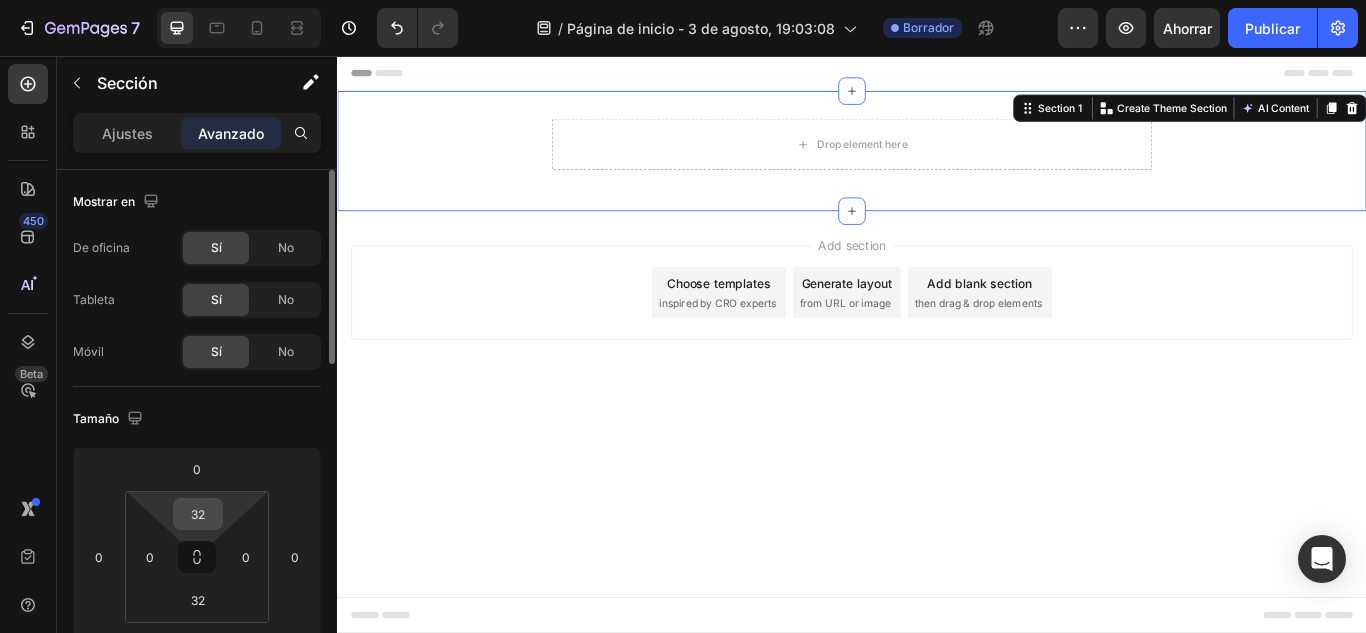 click on "32" at bounding box center [198, 514] 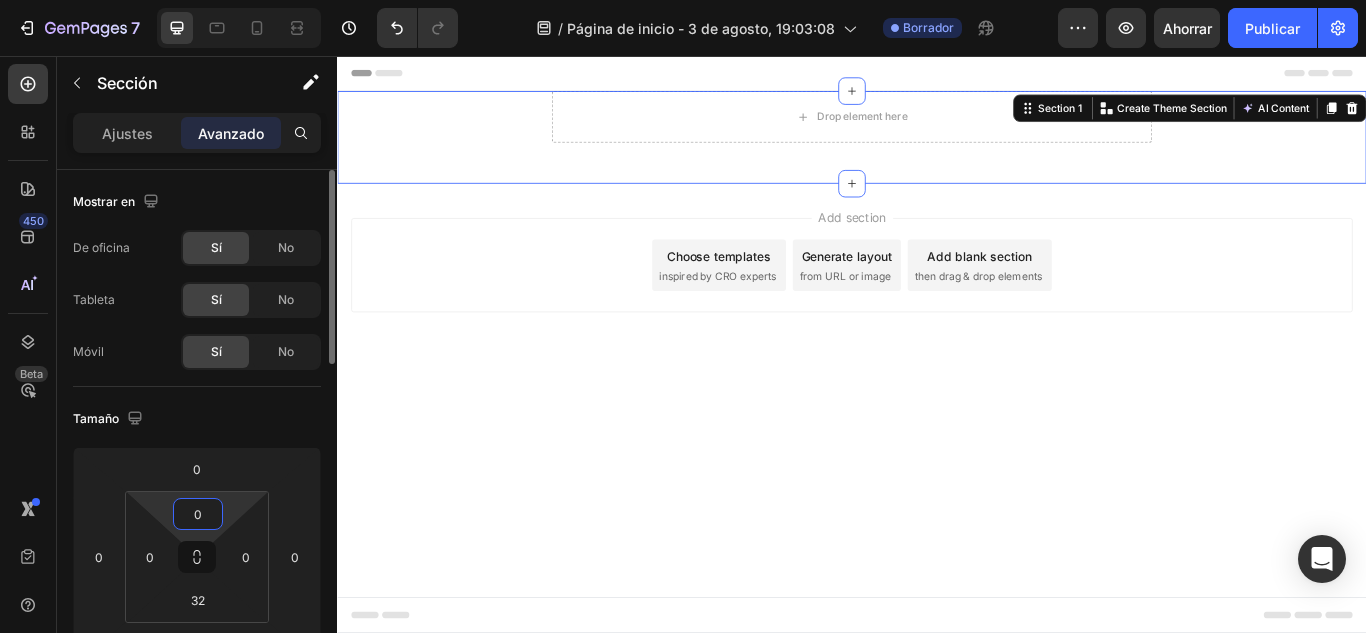 type on "0" 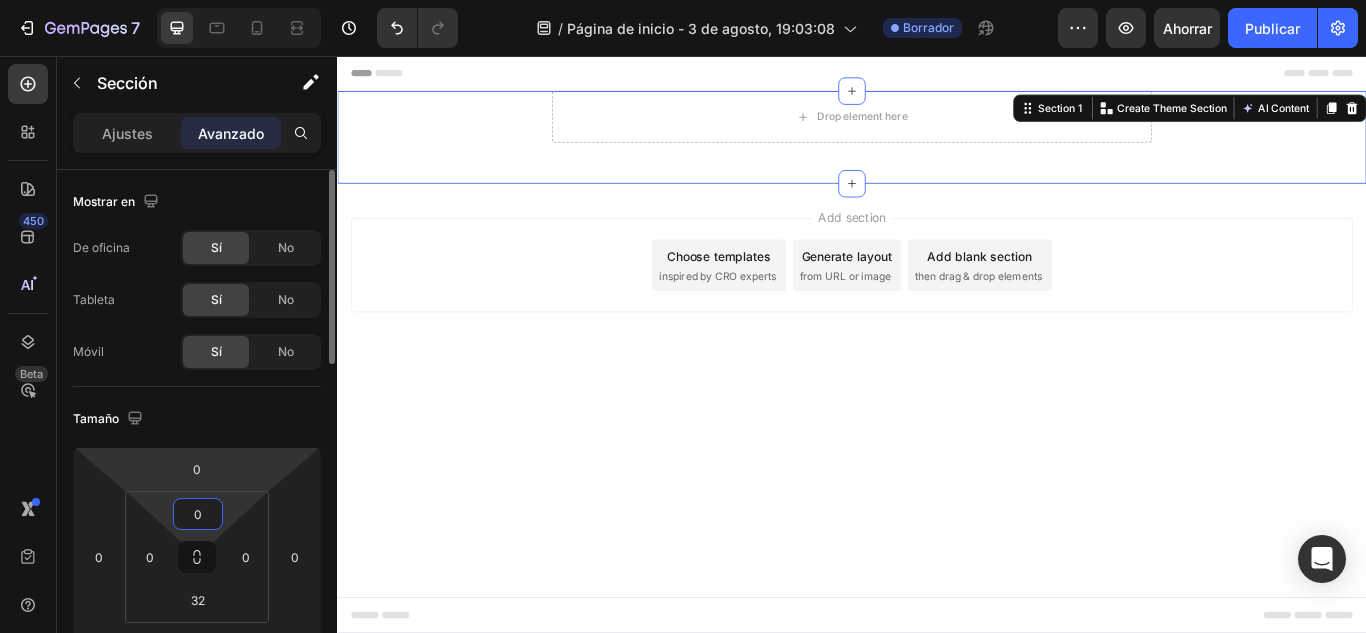 scroll, scrollTop: 100, scrollLeft: 0, axis: vertical 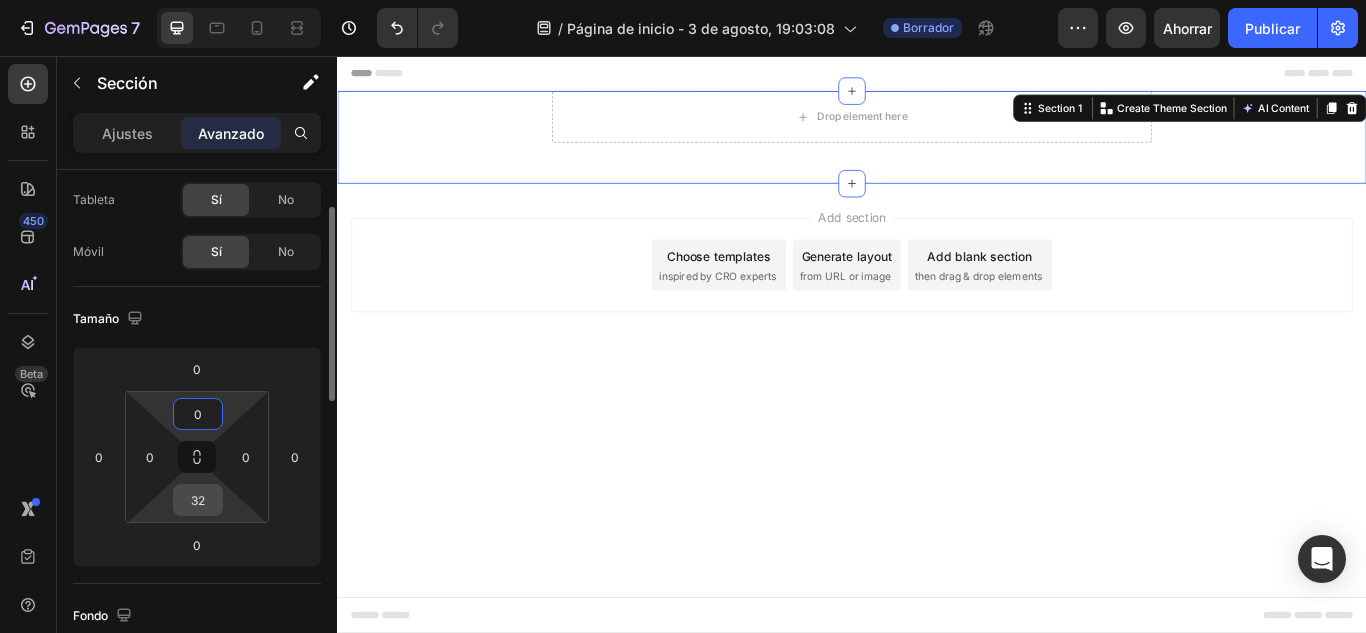 click on "32" at bounding box center [198, 500] 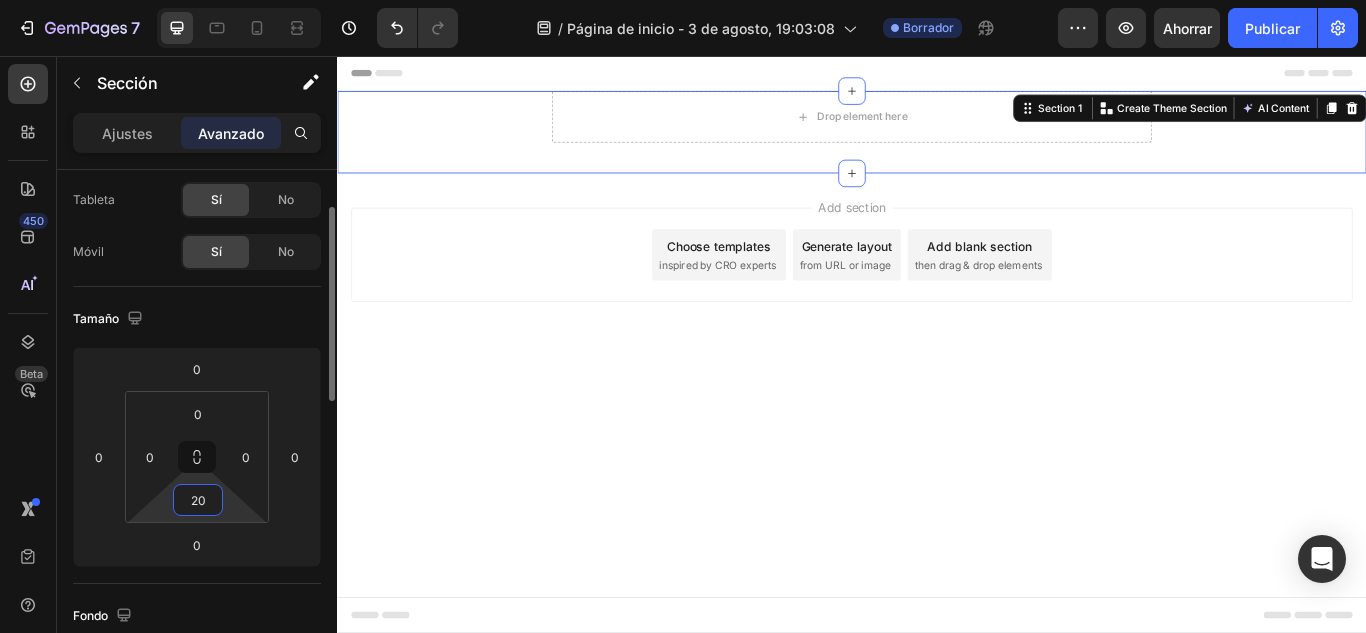 type on "20" 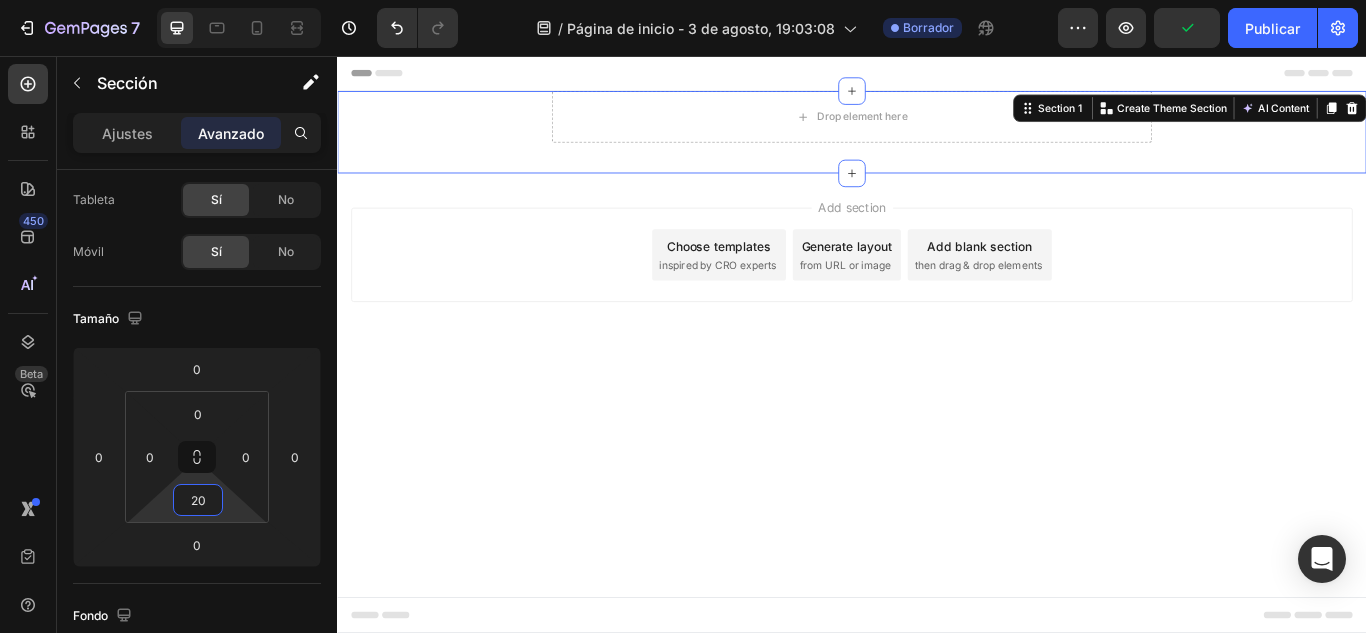 click on "Header
Drop element here Row Section 1   You can create reusable sections Create Theme Section AI Content Write with GemAI What would you like to describe here? Tone and Voice Persuasive Product Polo moderna con cierre para hombres con estilo Show more Generate Root Start with Sections from sidebar Add sections Add elements Start with Generating from URL or image Add section Choose templates inspired by CRO experts Generate layout from URL or image Add blank section then drag & drop elements Footer" at bounding box center [937, 392] 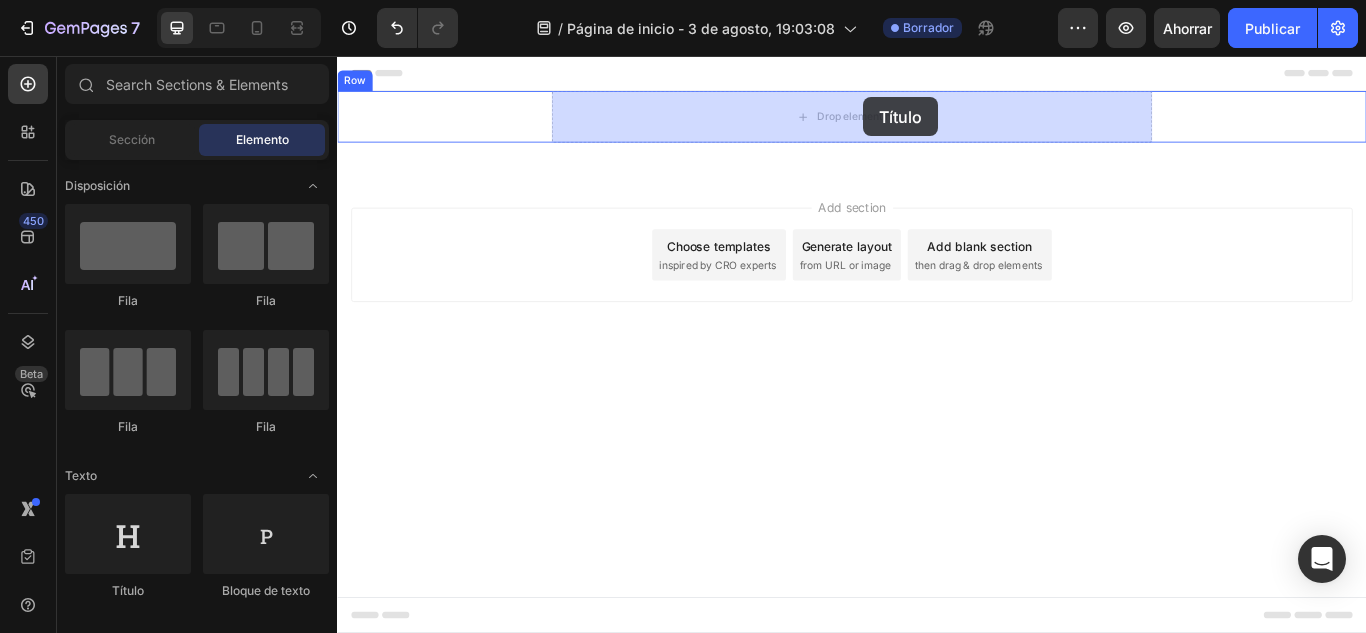 drag, startPoint x: 476, startPoint y: 615, endPoint x: 950, endPoint y: 104, distance: 696.9914 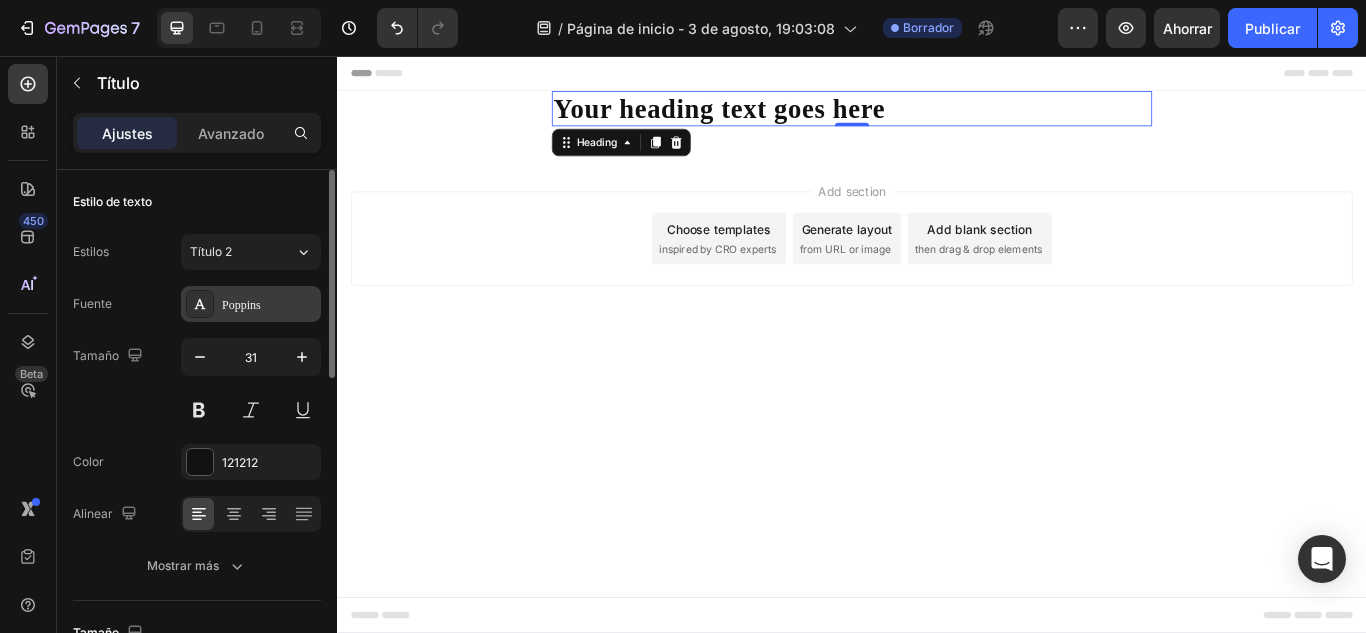 click on "Poppins" at bounding box center [269, 305] 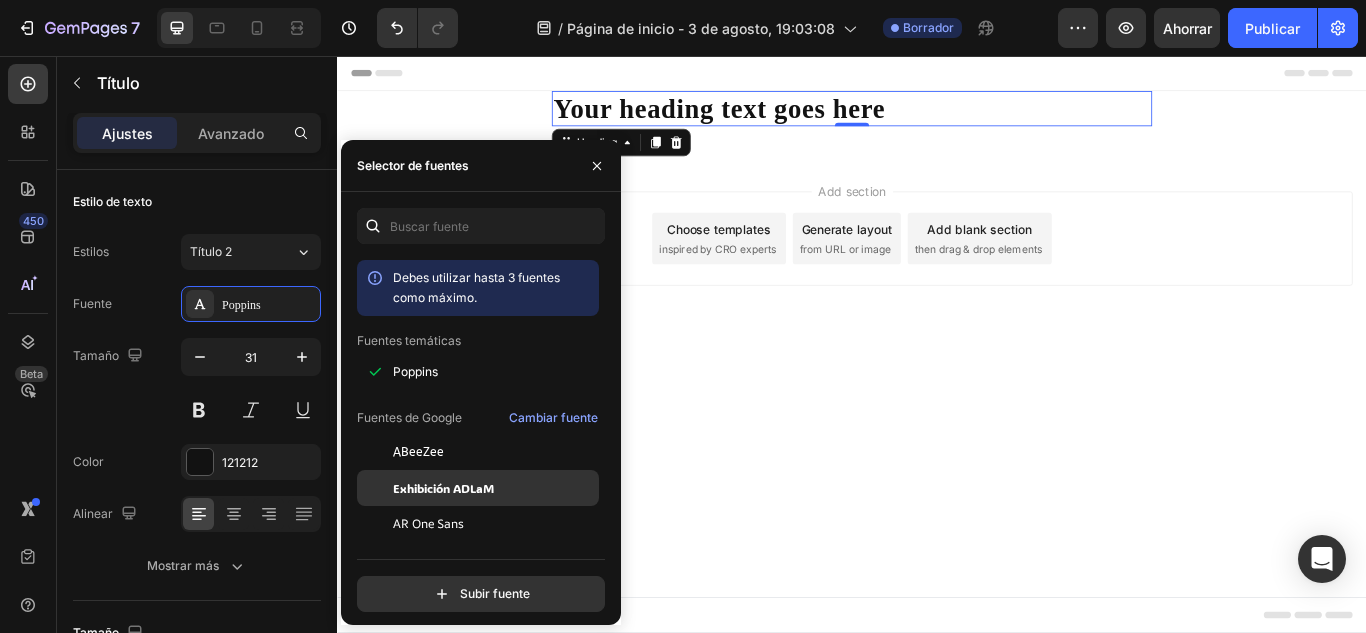 click on "Exhibición ADLaM" 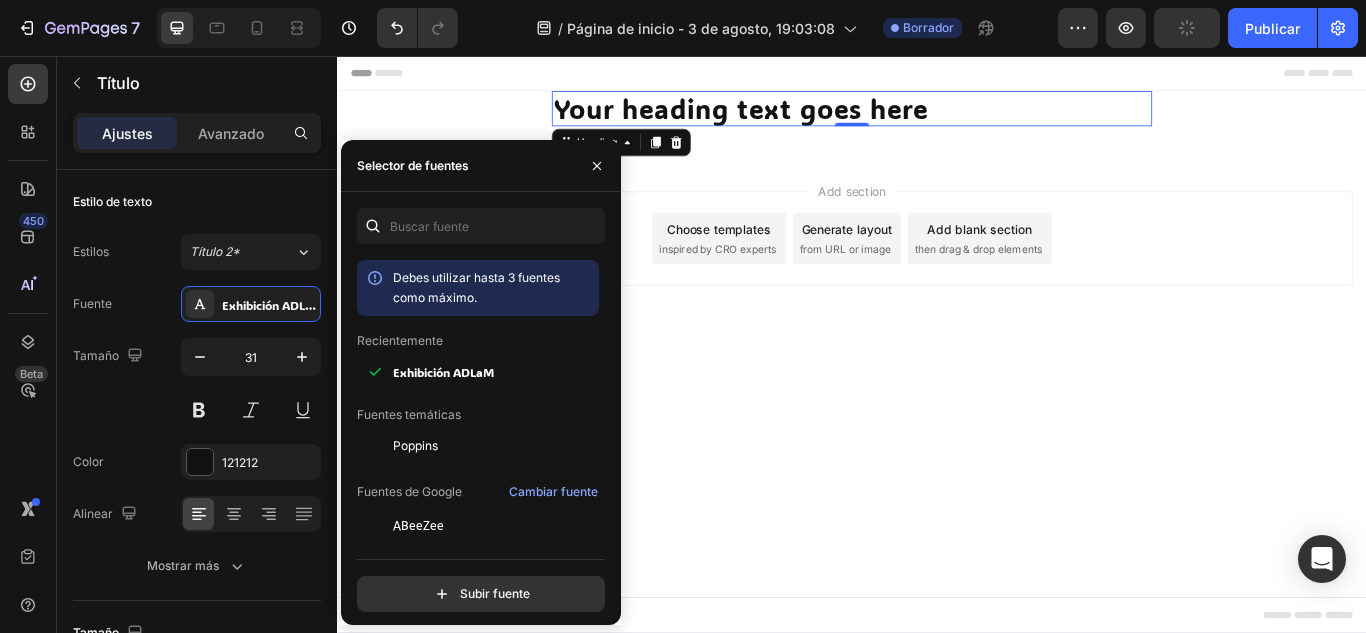 scroll, scrollTop: 100, scrollLeft: 0, axis: vertical 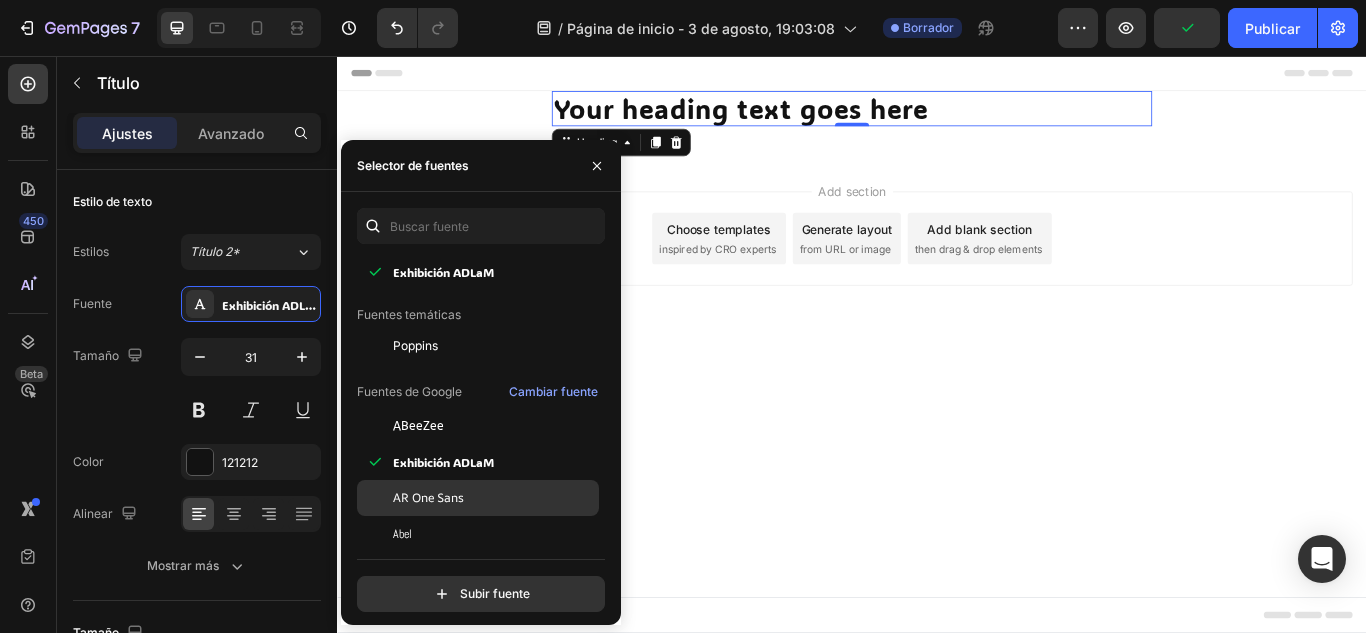 click on "AR One Sans" at bounding box center [428, 497] 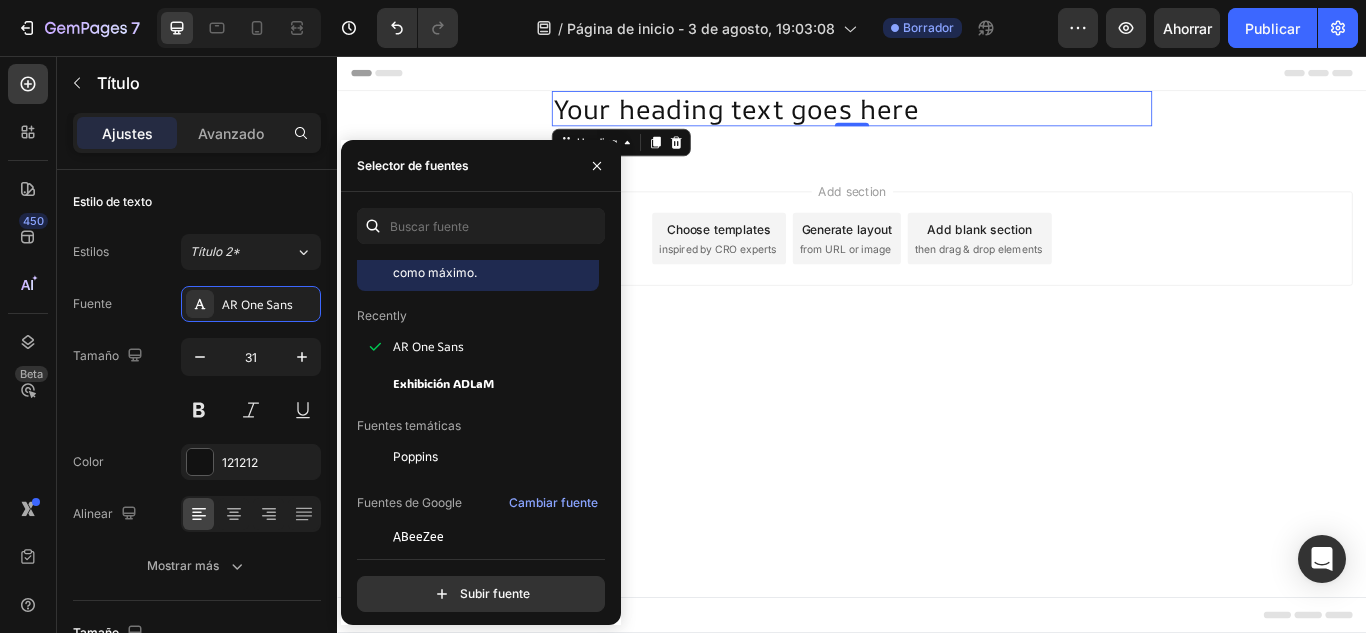 scroll, scrollTop: 0, scrollLeft: 0, axis: both 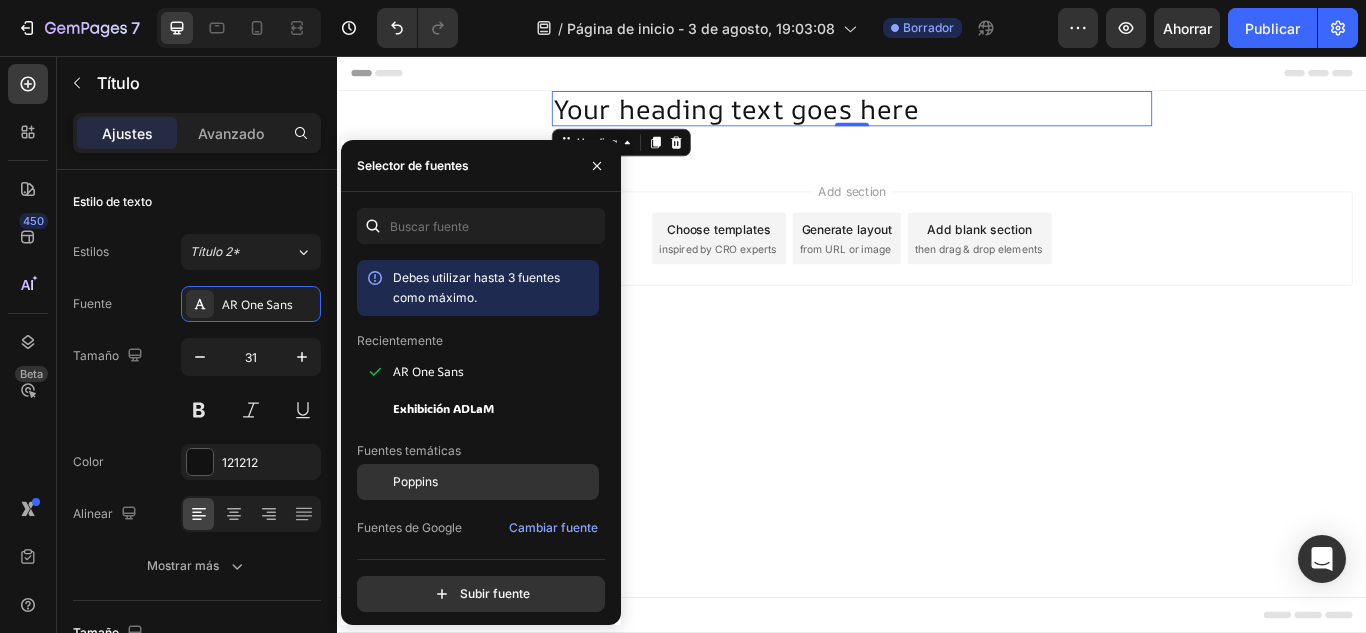 click on "Poppins" at bounding box center [415, 481] 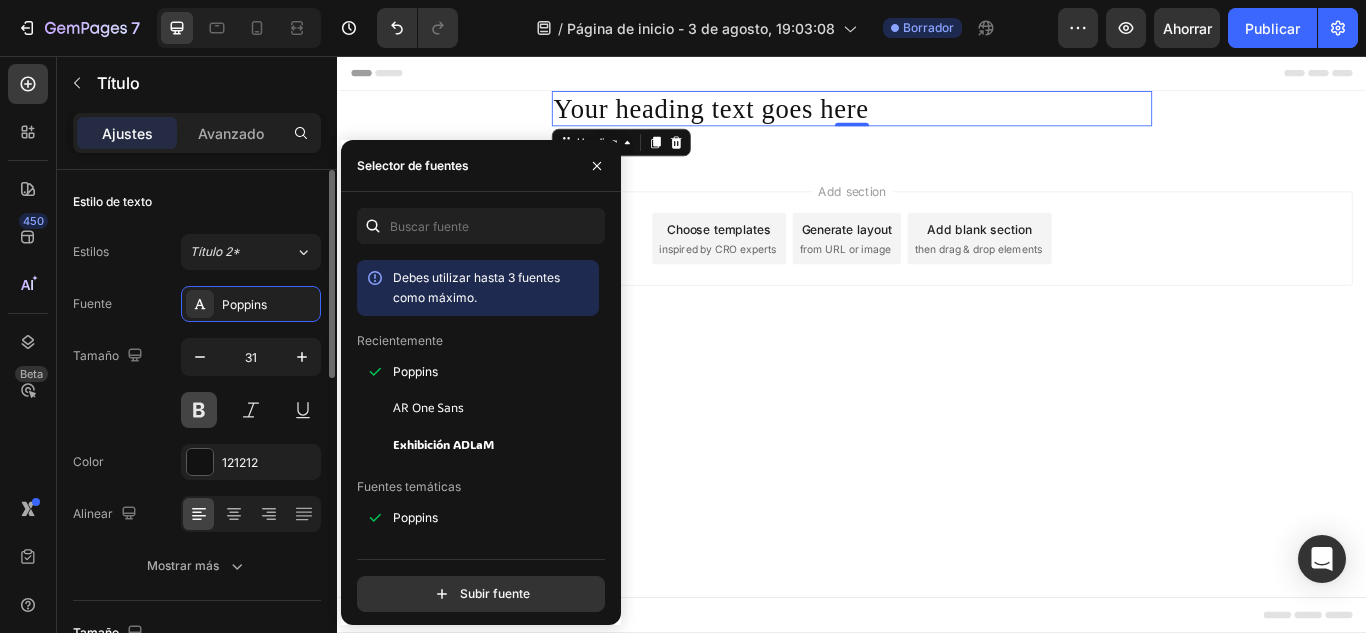 click at bounding box center [199, 410] 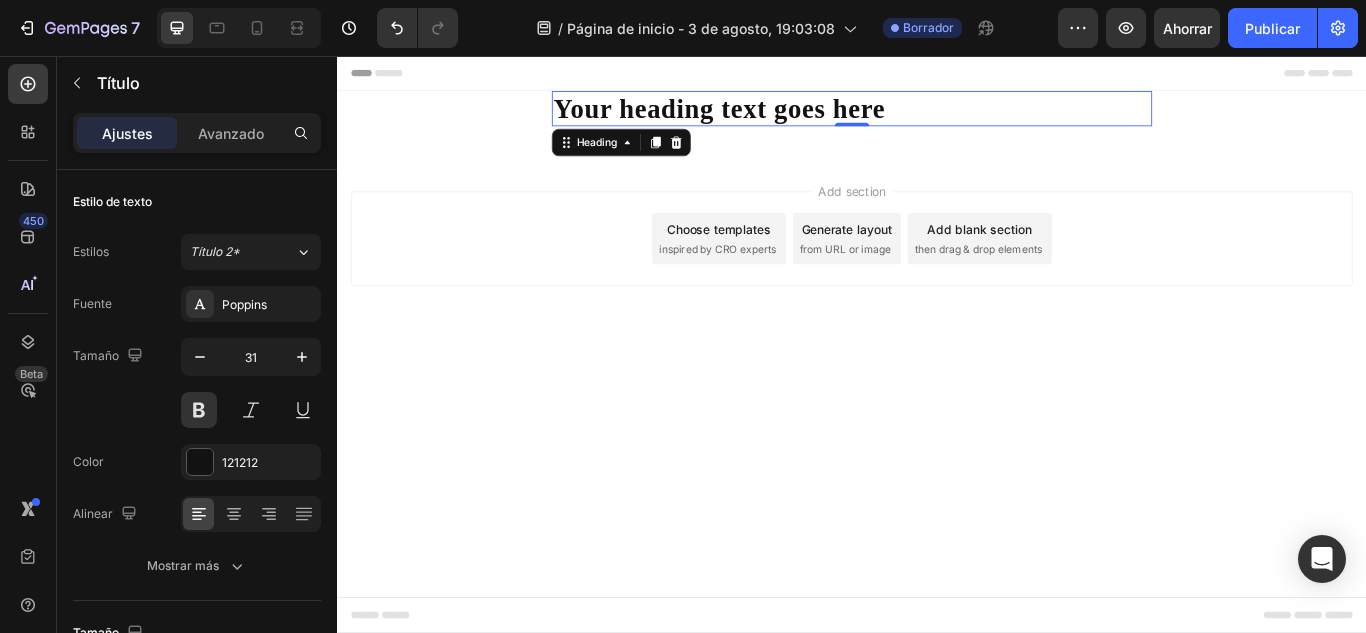 click on "Your heading text goes here" at bounding box center [937, 117] 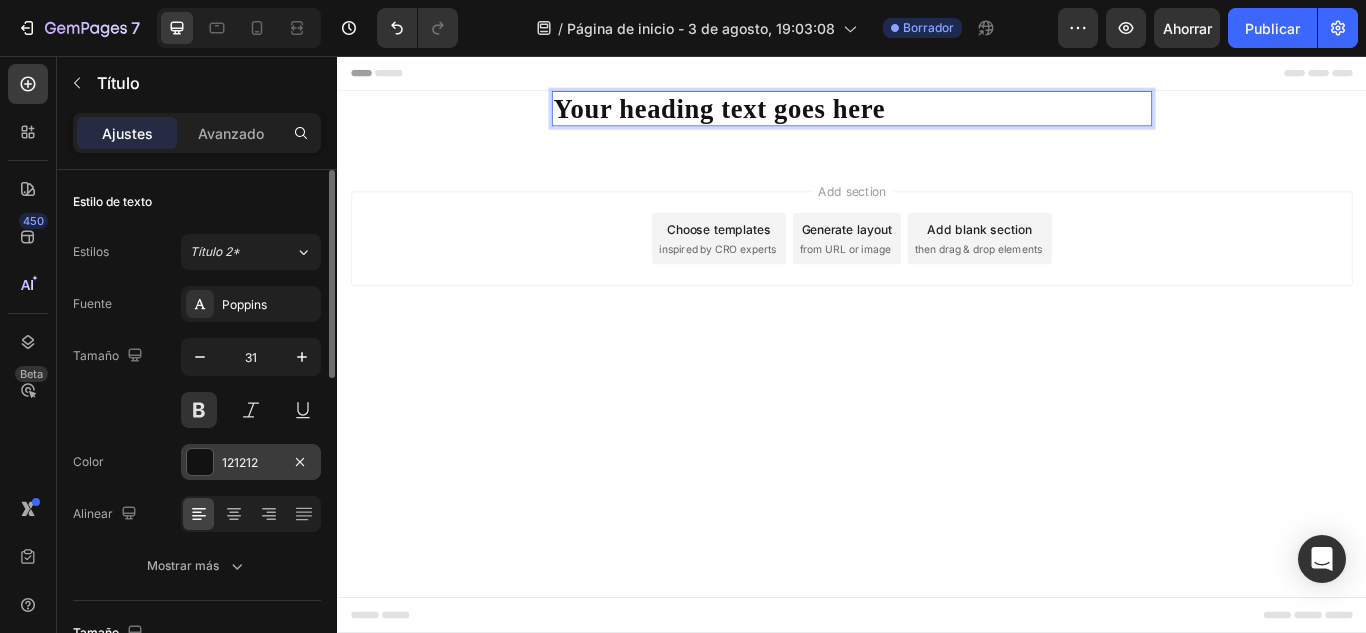 click at bounding box center (200, 462) 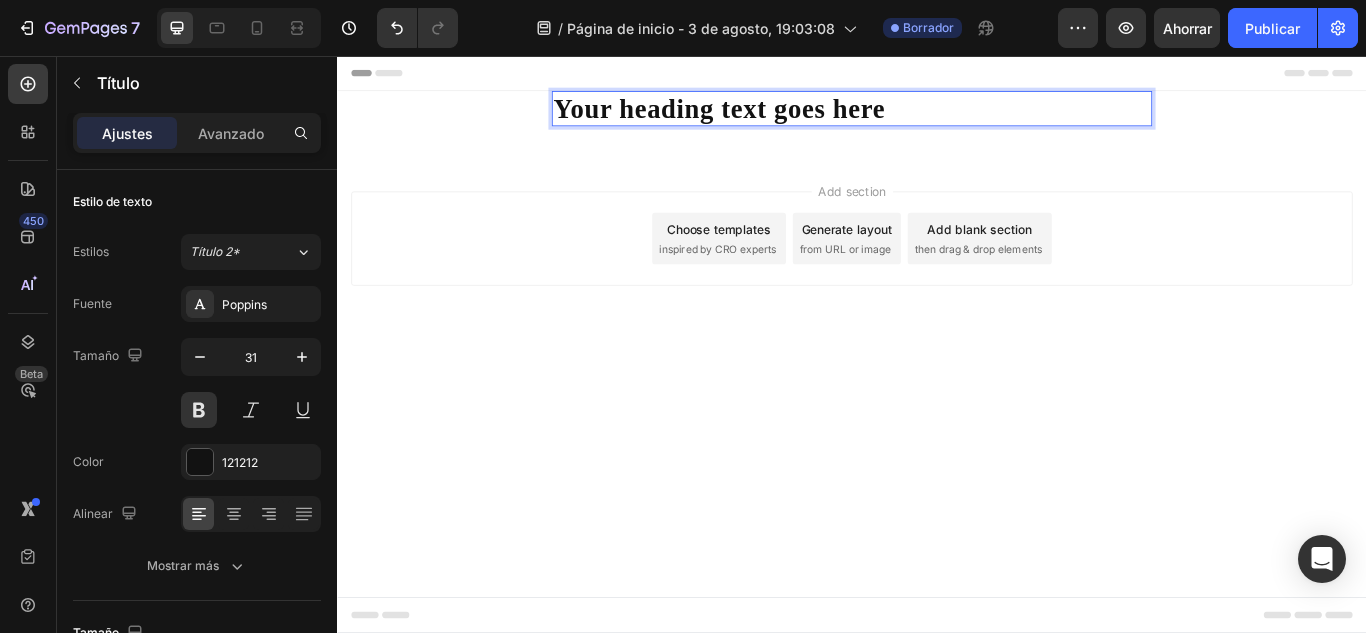 click on "Your heading text goes here" at bounding box center [937, 117] 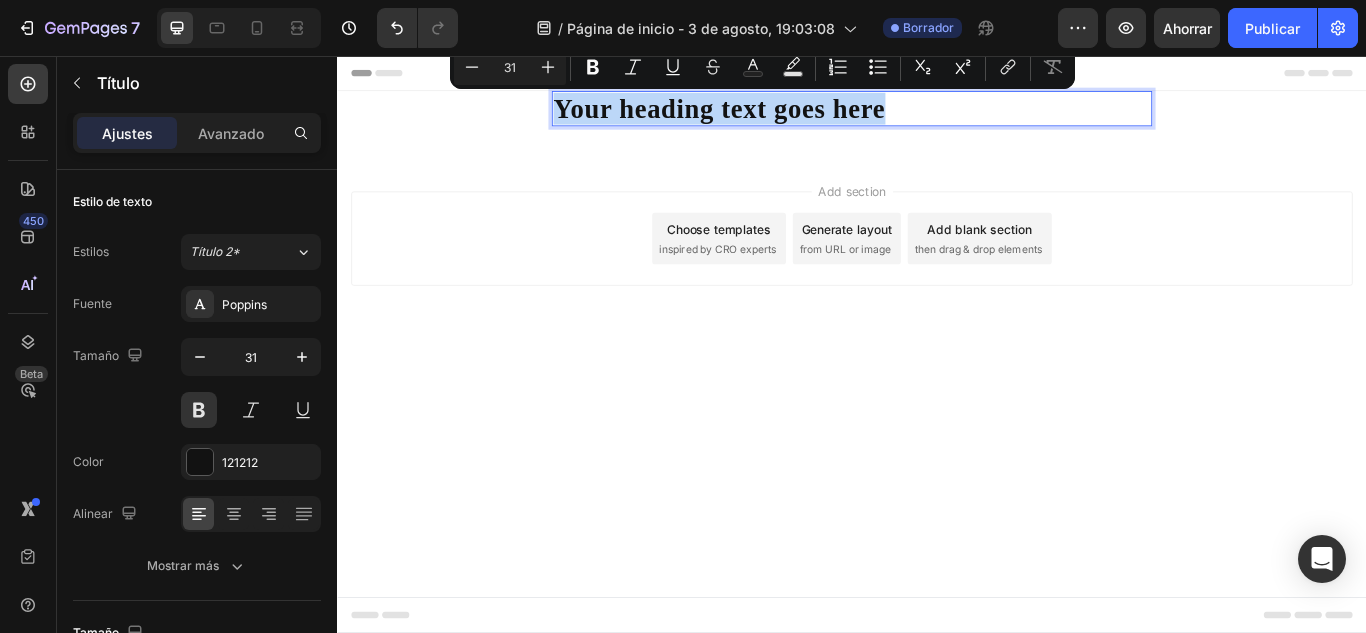 drag, startPoint x: 972, startPoint y: 120, endPoint x: 598, endPoint y: 115, distance: 374.03342 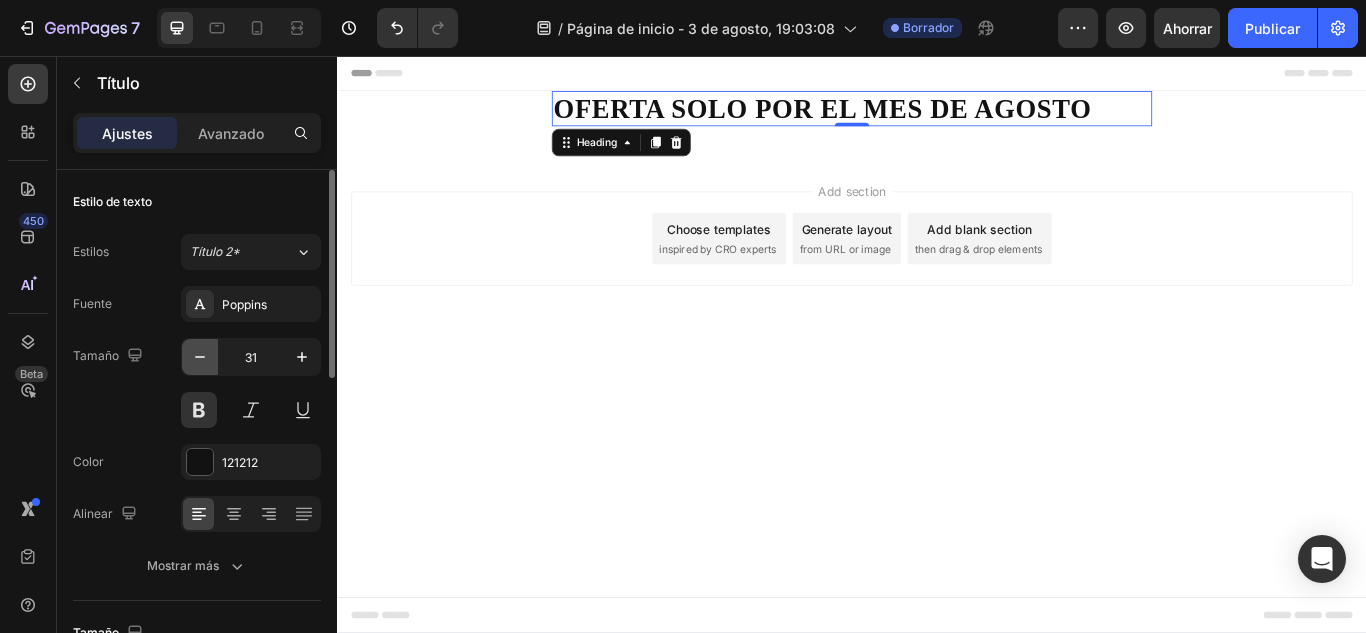 click 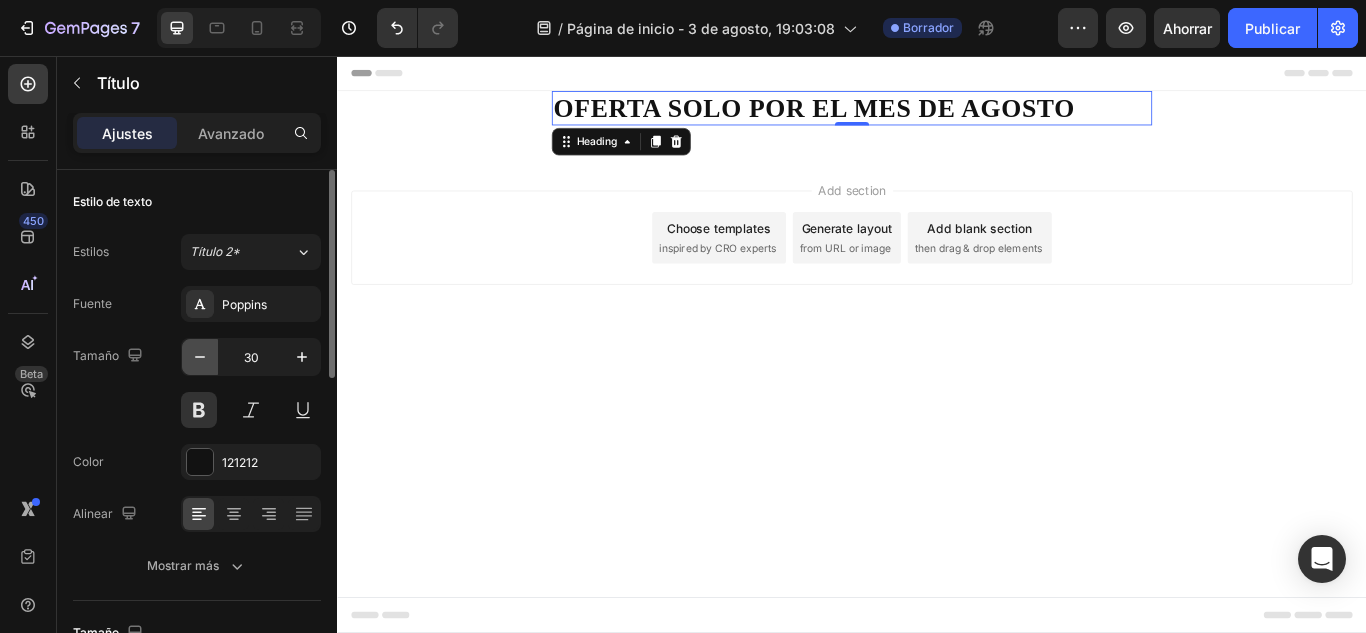 click 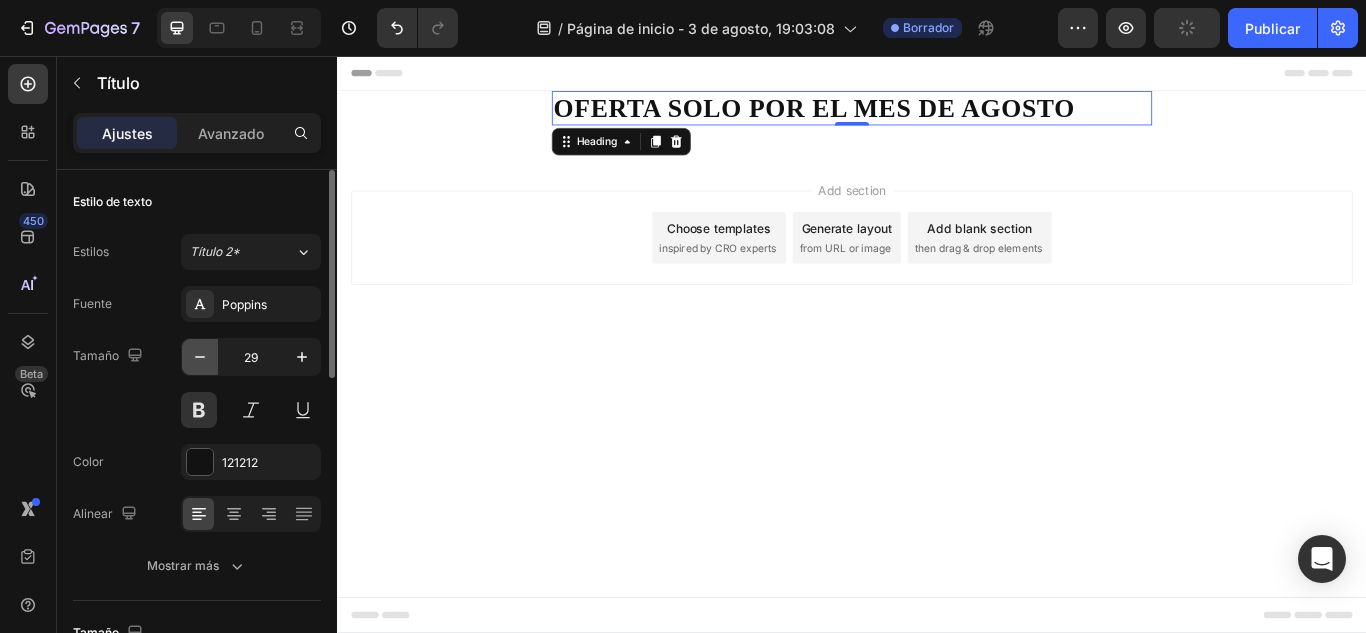 click 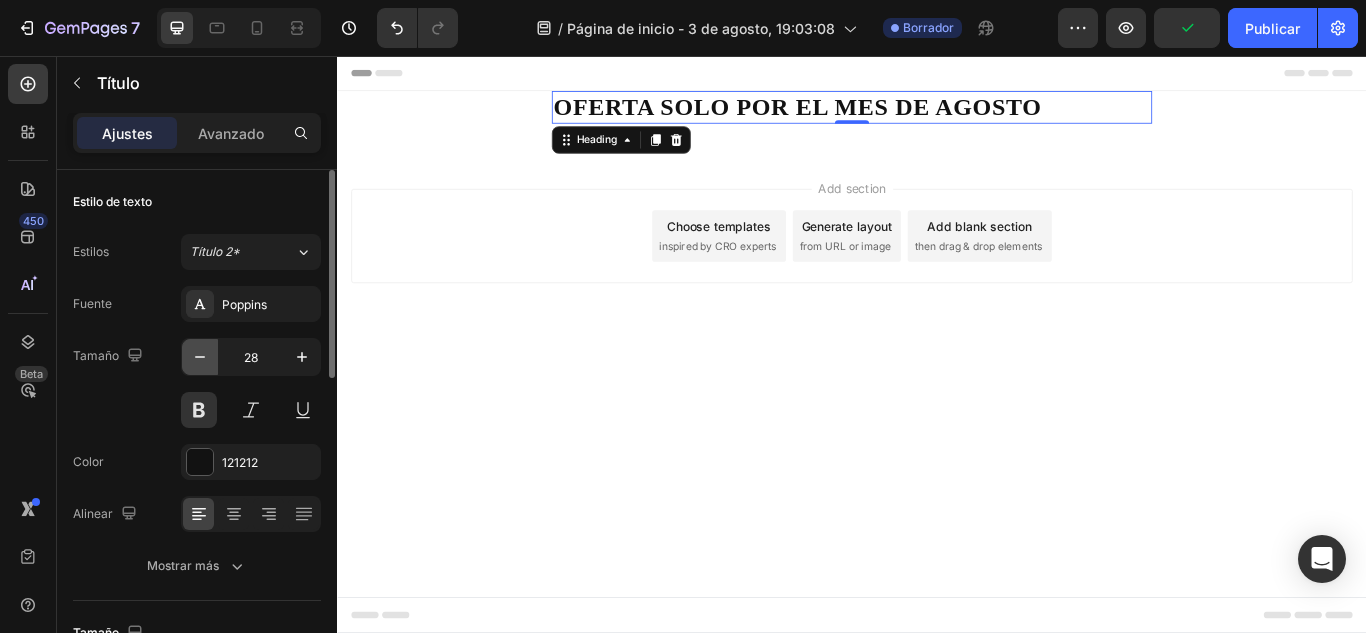 click 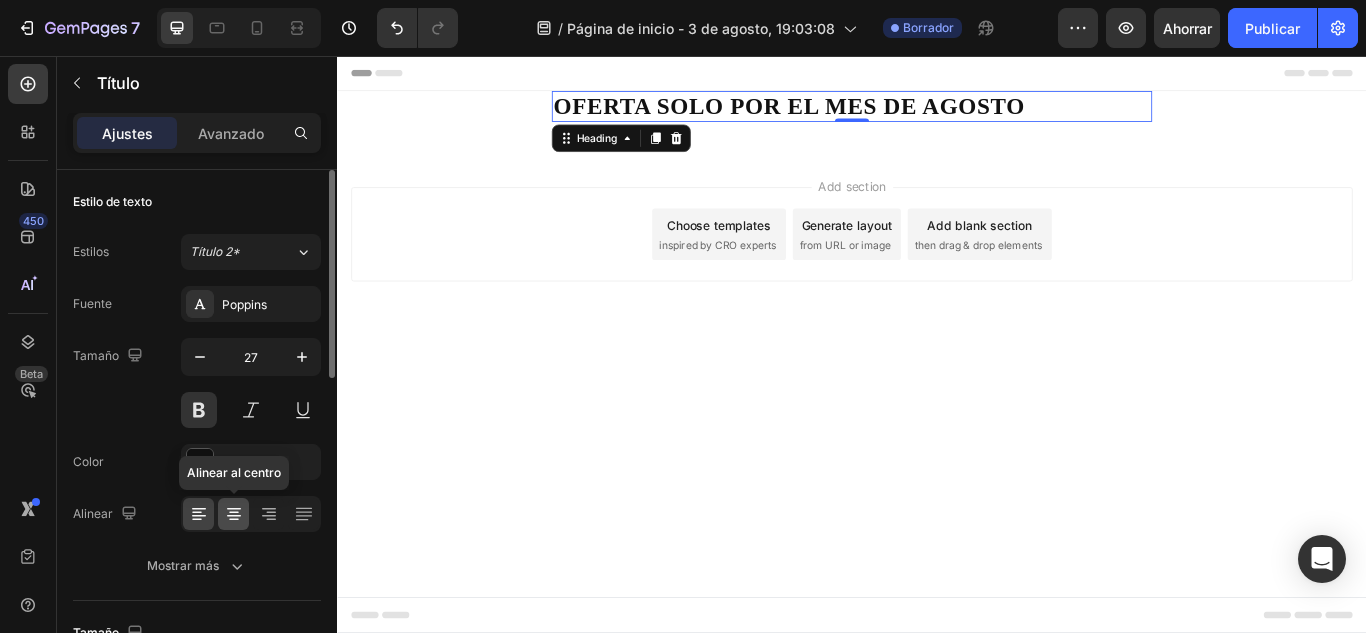 click 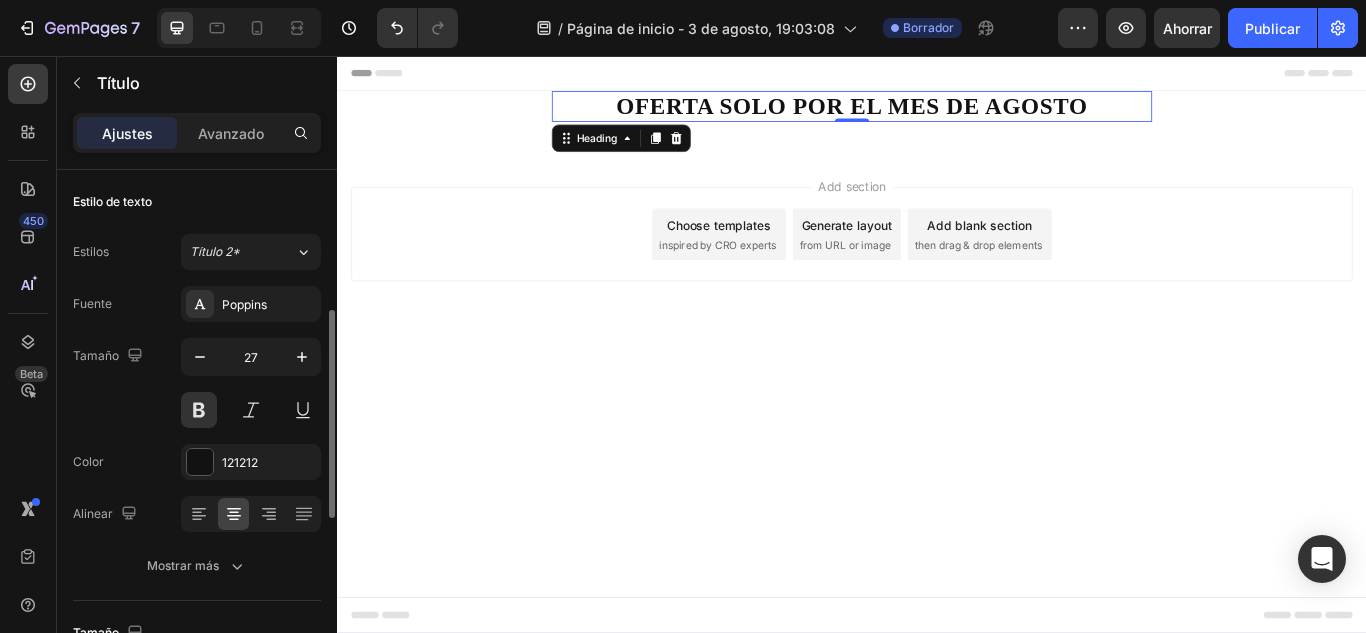 scroll, scrollTop: 200, scrollLeft: 0, axis: vertical 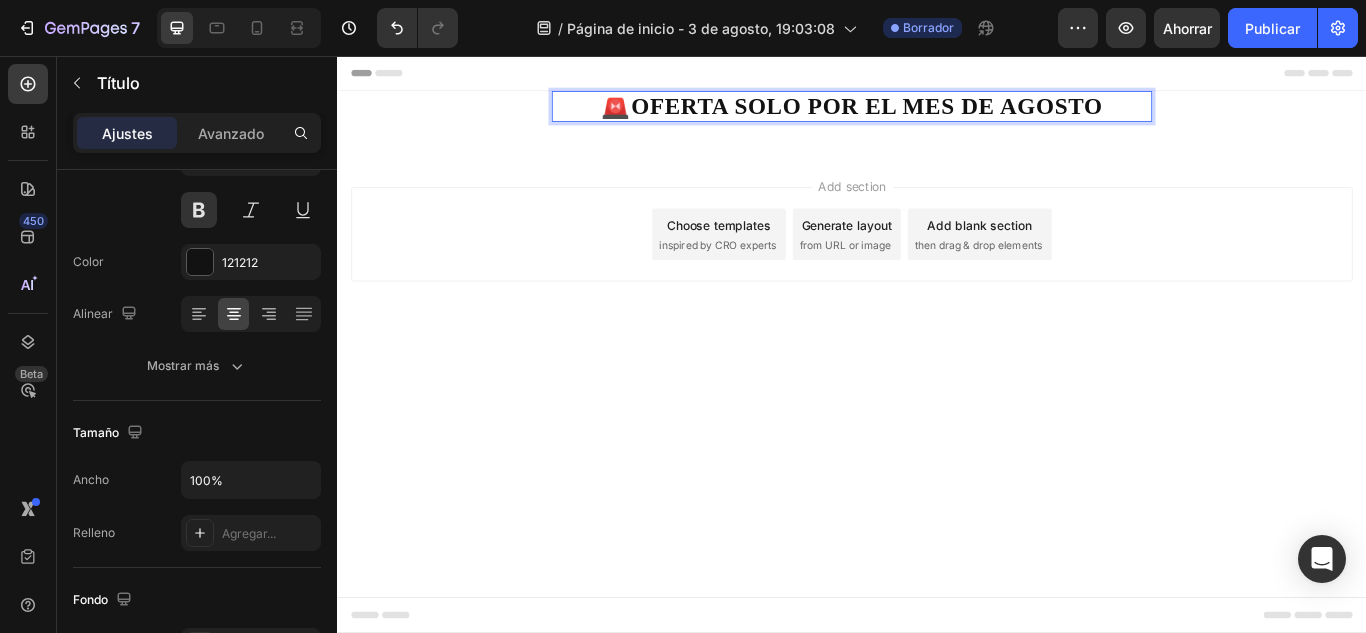 click on "🚨OFERTA SOLO POR EL MES DE AGOSTO" at bounding box center (937, 115) 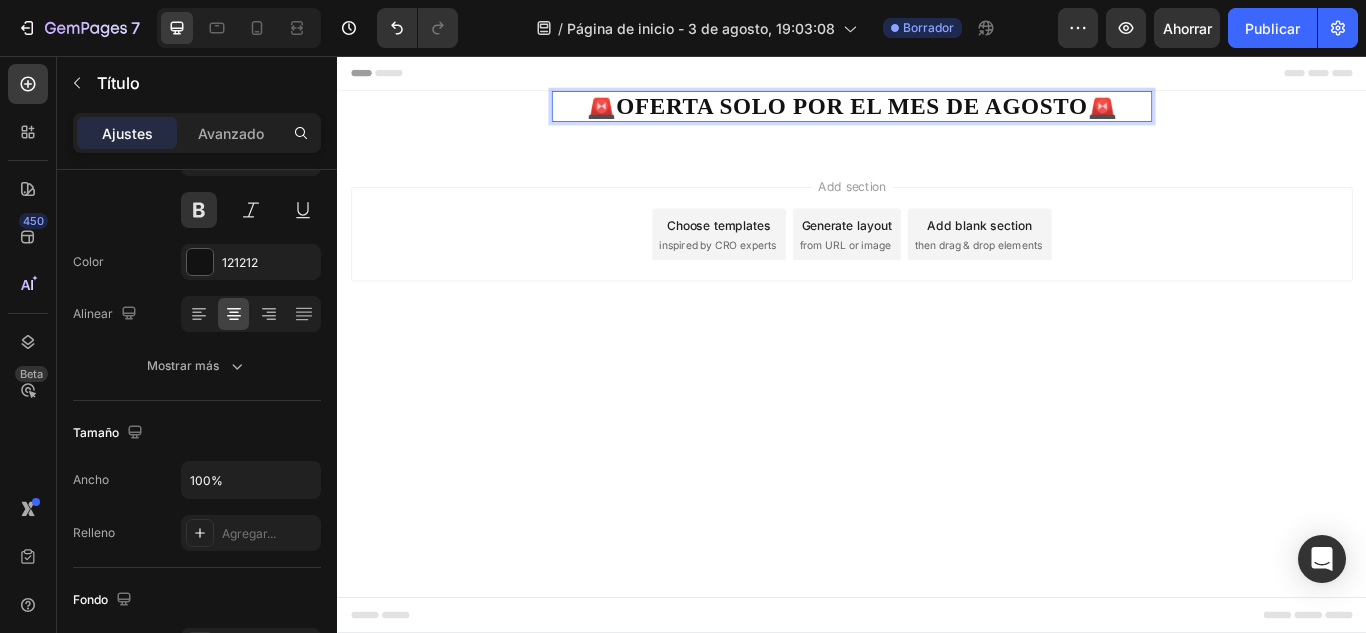 click on "🚨OFERTA SOLO POR EL MES DE AGOSTO🚨" at bounding box center [937, 115] 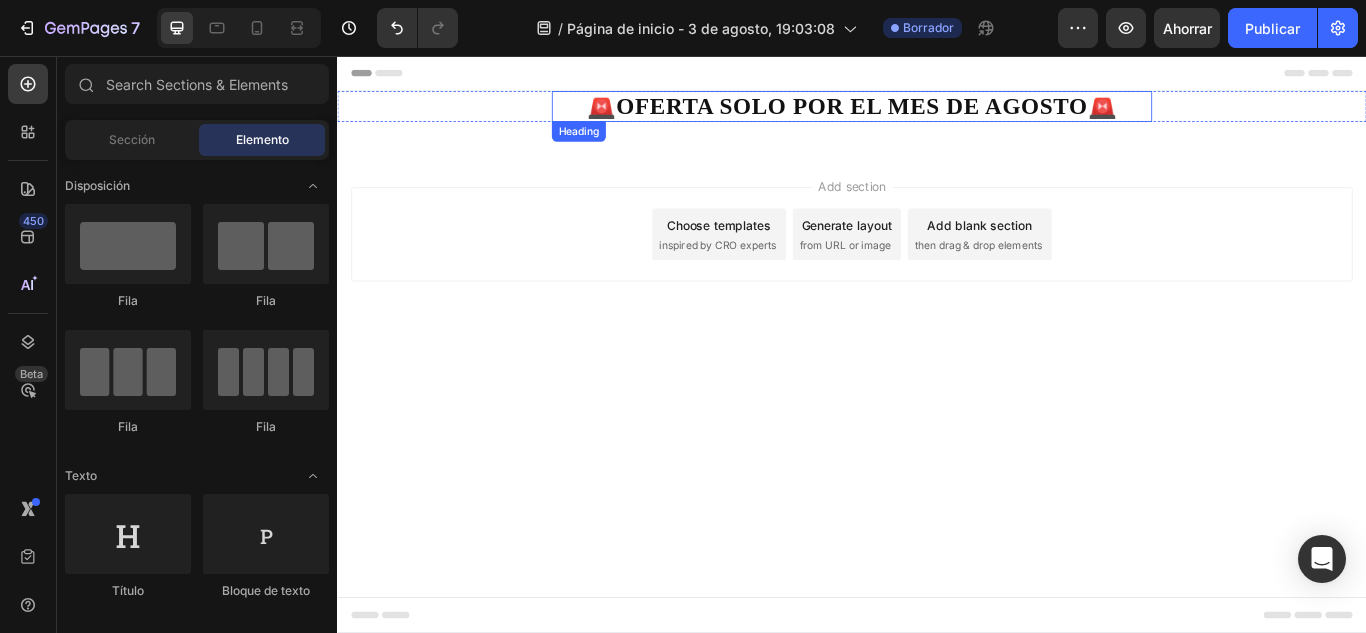 click on "🚨OFERTA SOLO POR EL MES DE AGOSTO🚨" at bounding box center (937, 115) 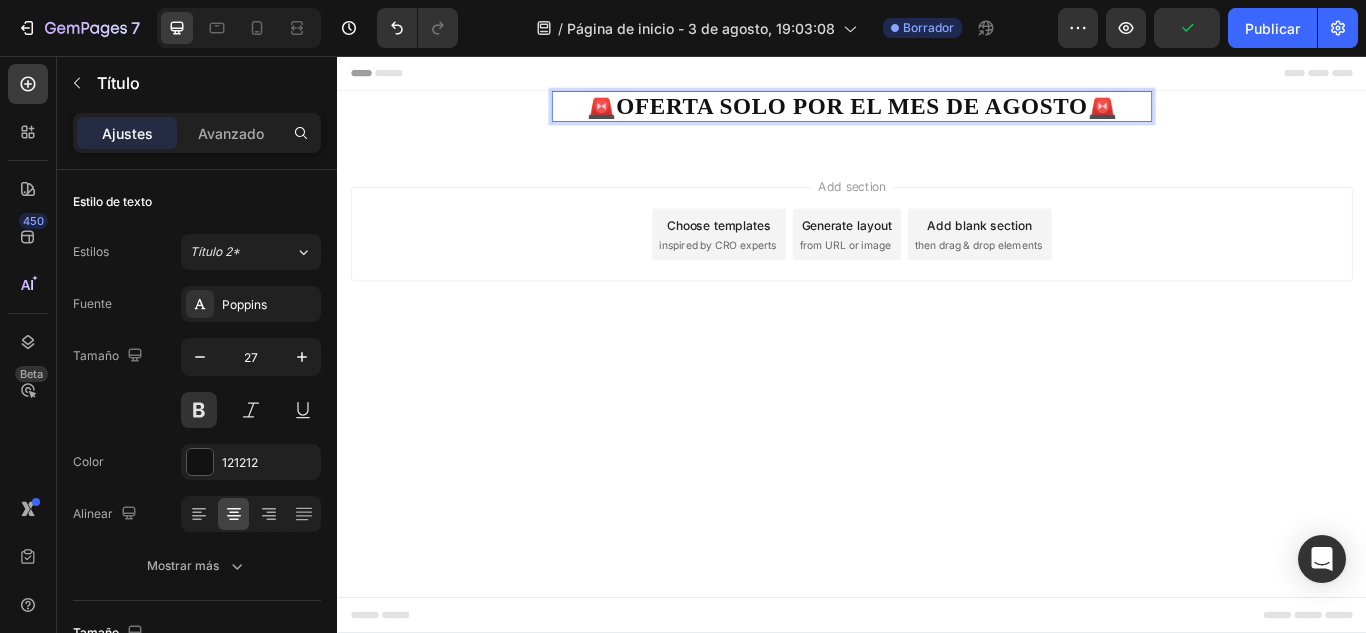 click on "🚨OFERTA SOLO POR EL MES DE AGOSTO🚨" at bounding box center (937, 115) 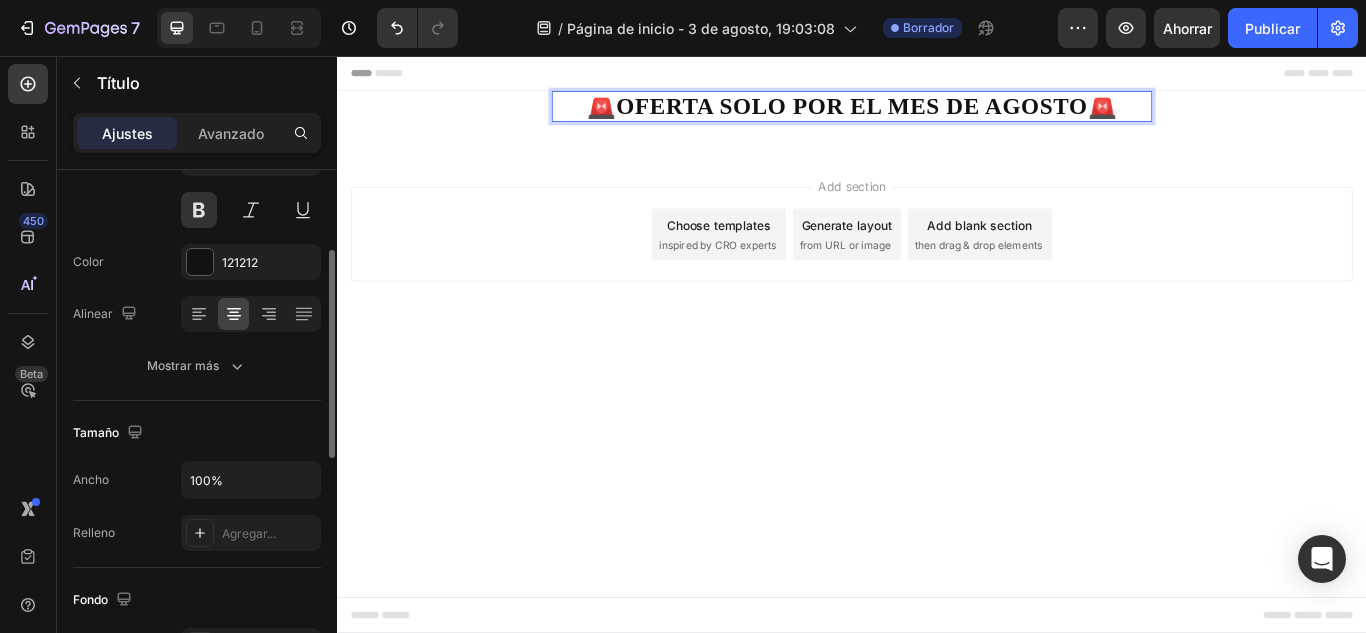 scroll, scrollTop: 300, scrollLeft: 0, axis: vertical 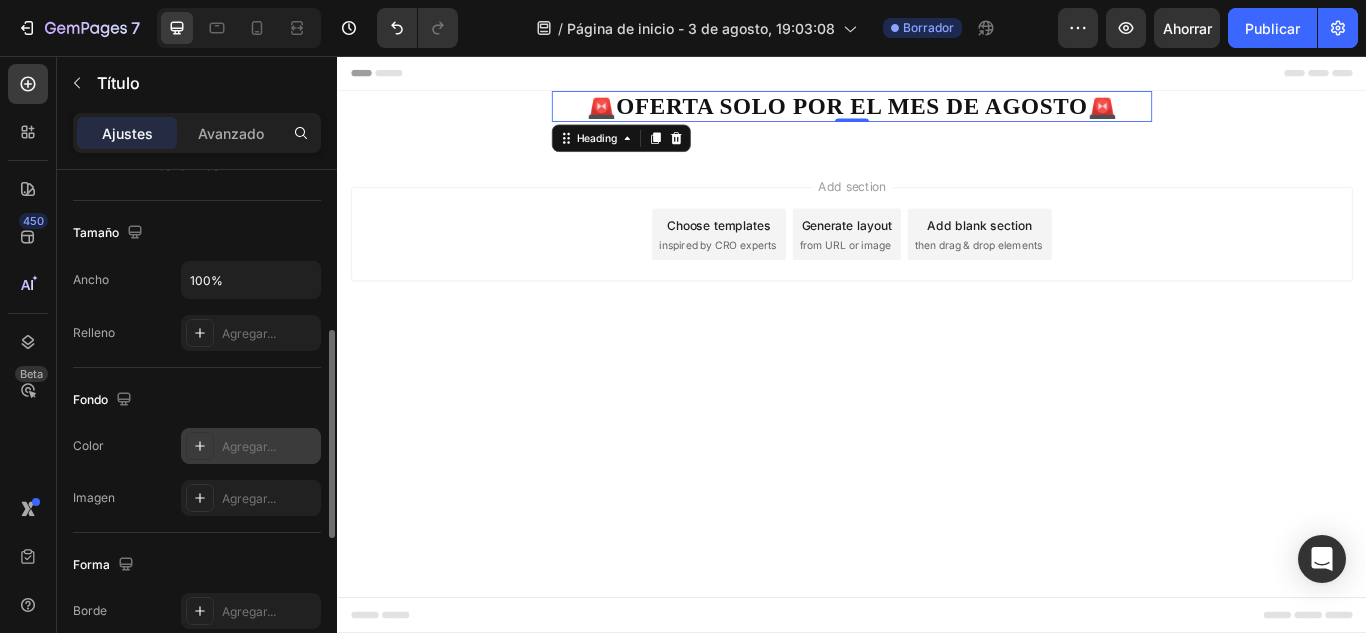 click on "Agregar..." at bounding box center [249, 446] 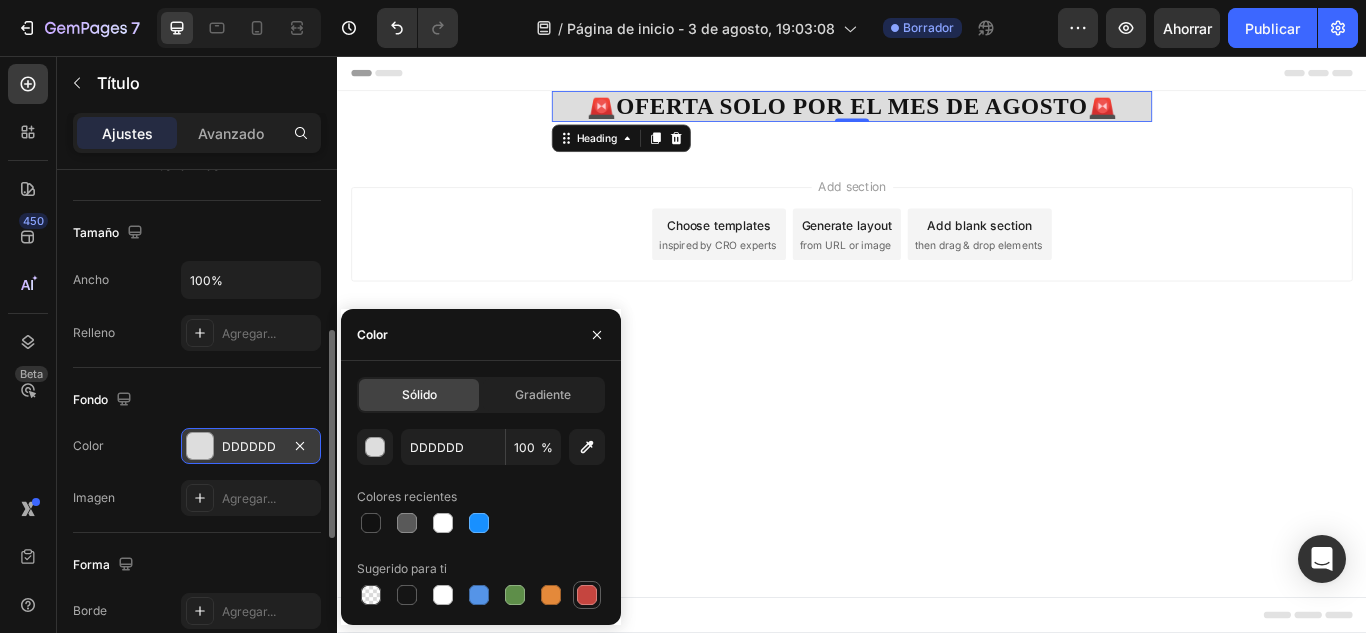 click at bounding box center (587, 595) 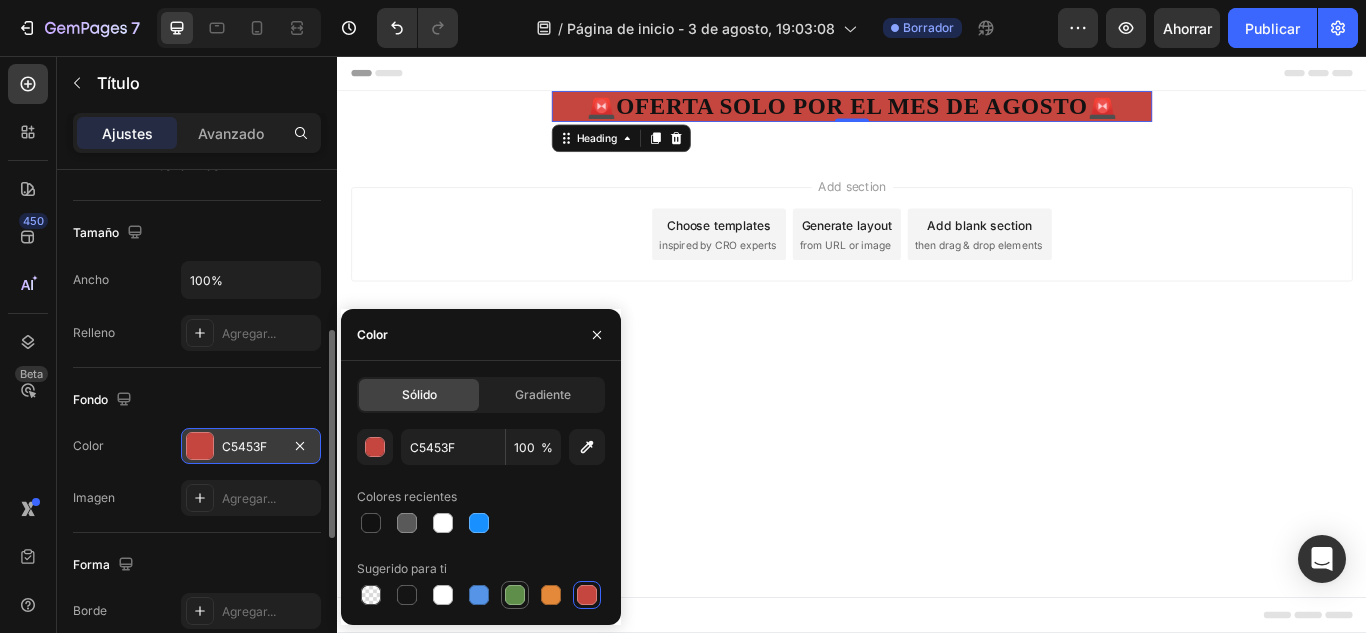 click at bounding box center (515, 595) 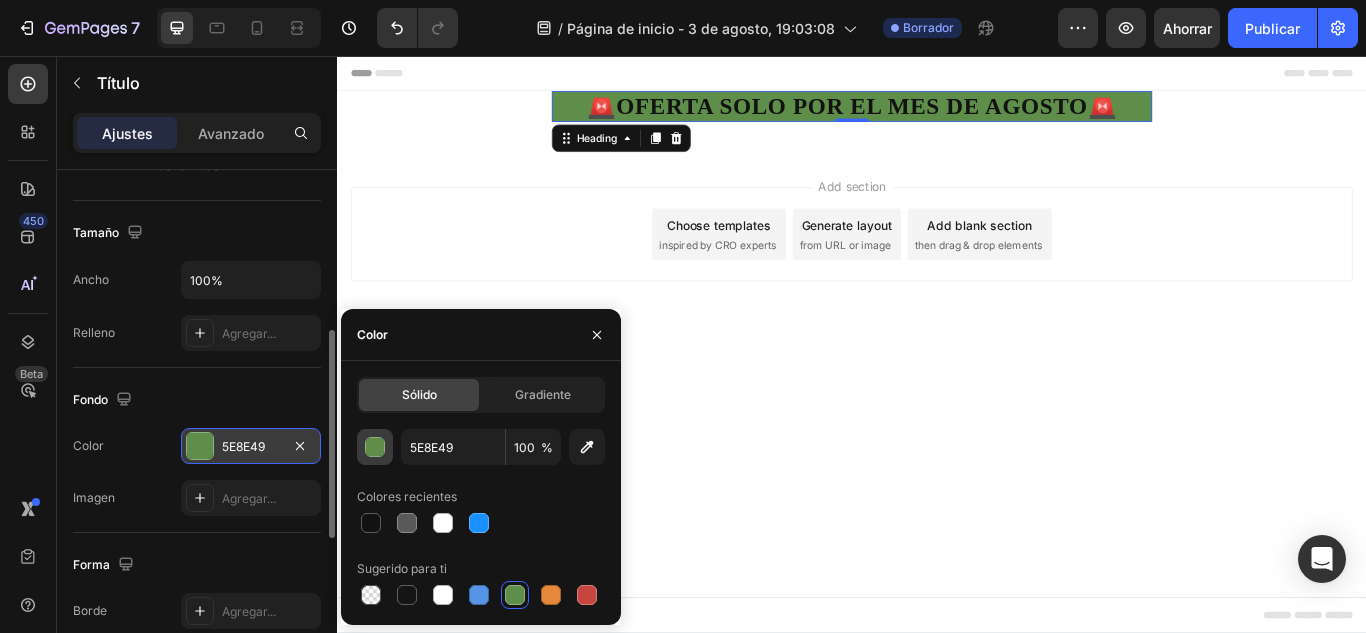 click at bounding box center (376, 448) 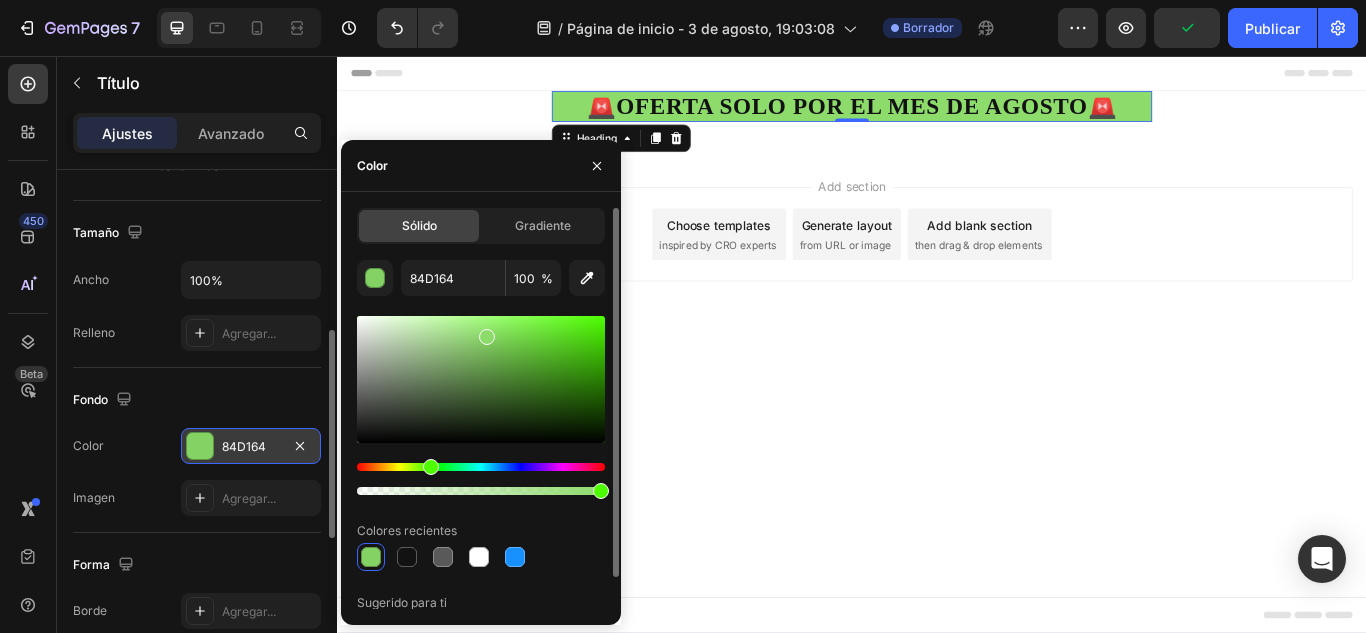drag, startPoint x: 481, startPoint y: 380, endPoint x: 484, endPoint y: 333, distance: 47.095646 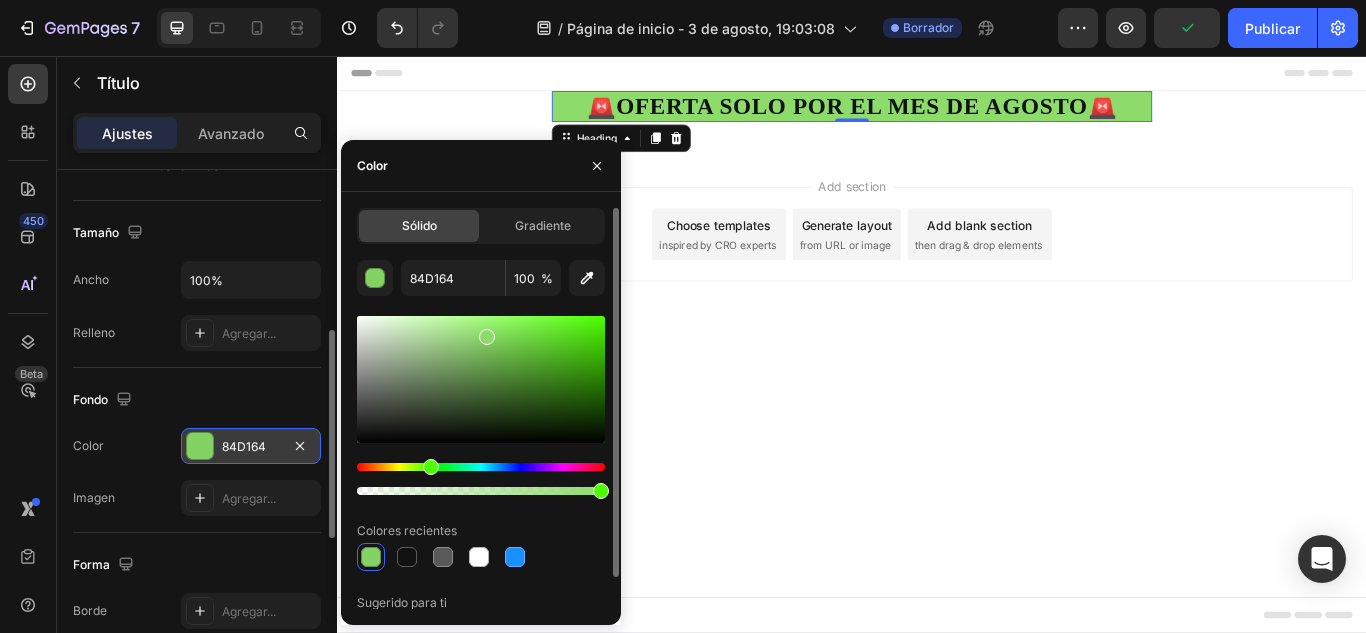click at bounding box center (487, 337) 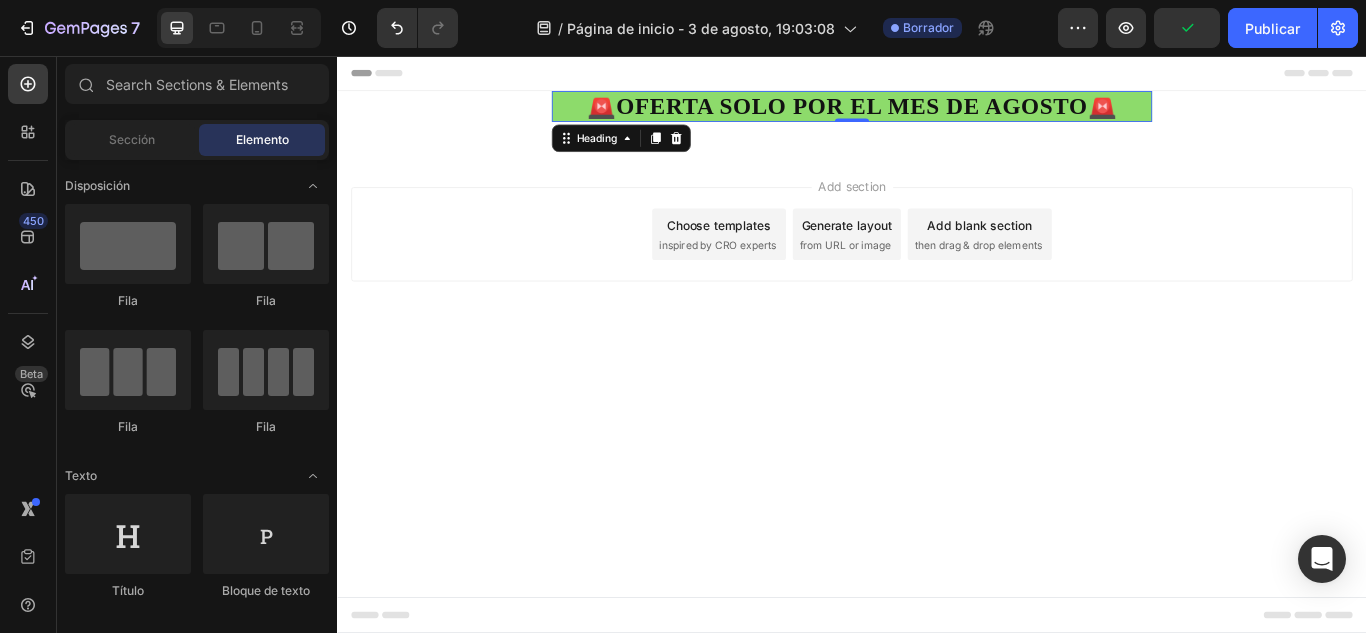 click on "Header 🚨OFERTA SOLO POR EL MES DE AGOSTO🚨 Heading   0 Row Section 1 Root Start with Sections from sidebar Add sections Add elements Start with Generating from URL or image Add section Choose templates inspired by CRO experts Generate layout from URL or image Add blank section then drag & drop elements Footer" at bounding box center [937, 392] 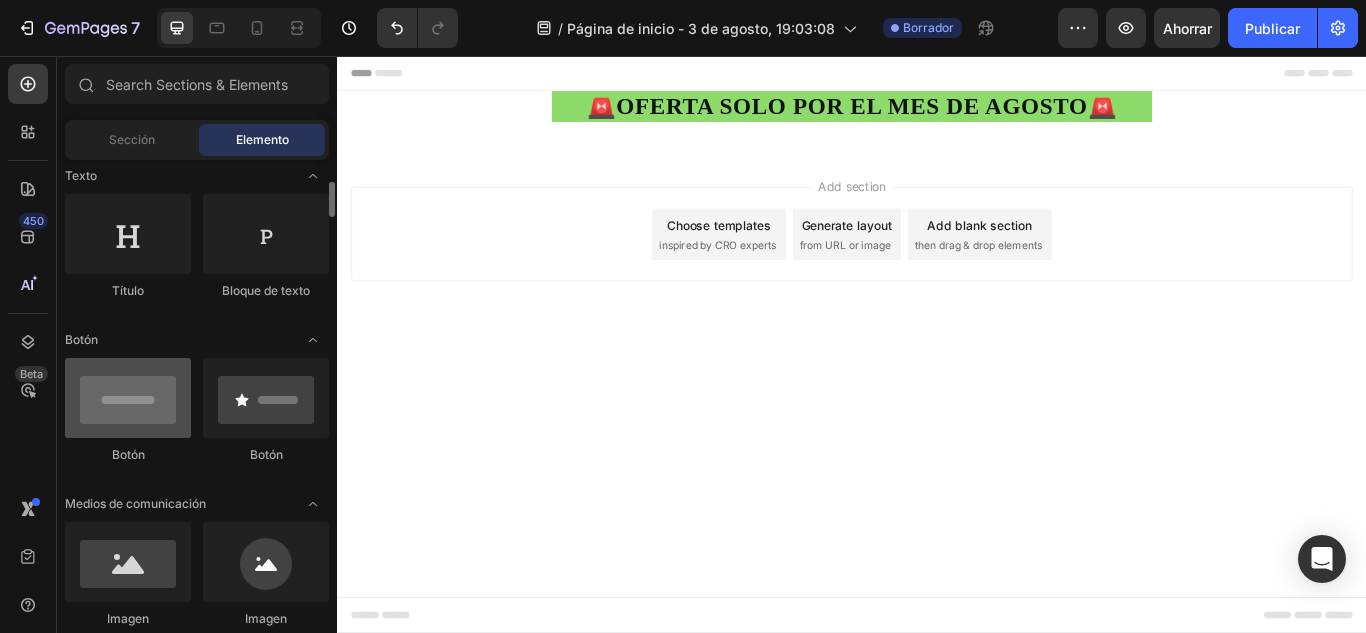 scroll, scrollTop: 400, scrollLeft: 0, axis: vertical 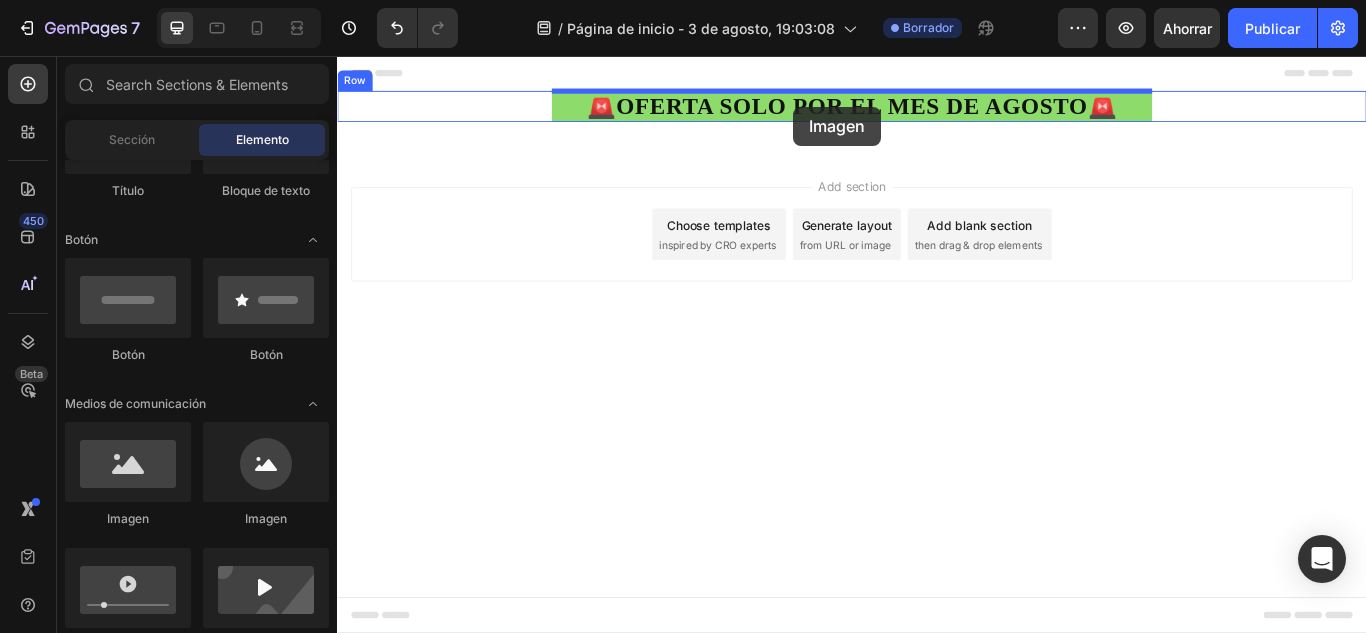 drag, startPoint x: 476, startPoint y: 533, endPoint x: 868, endPoint y: 115, distance: 573.05145 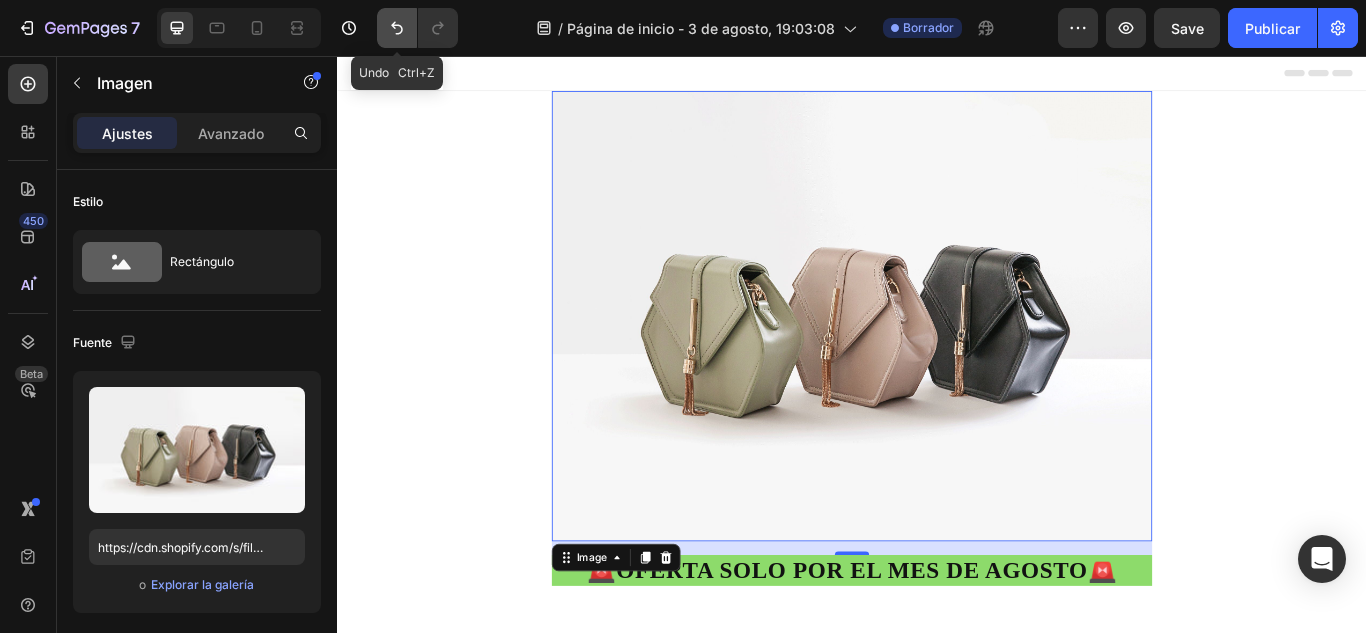 click 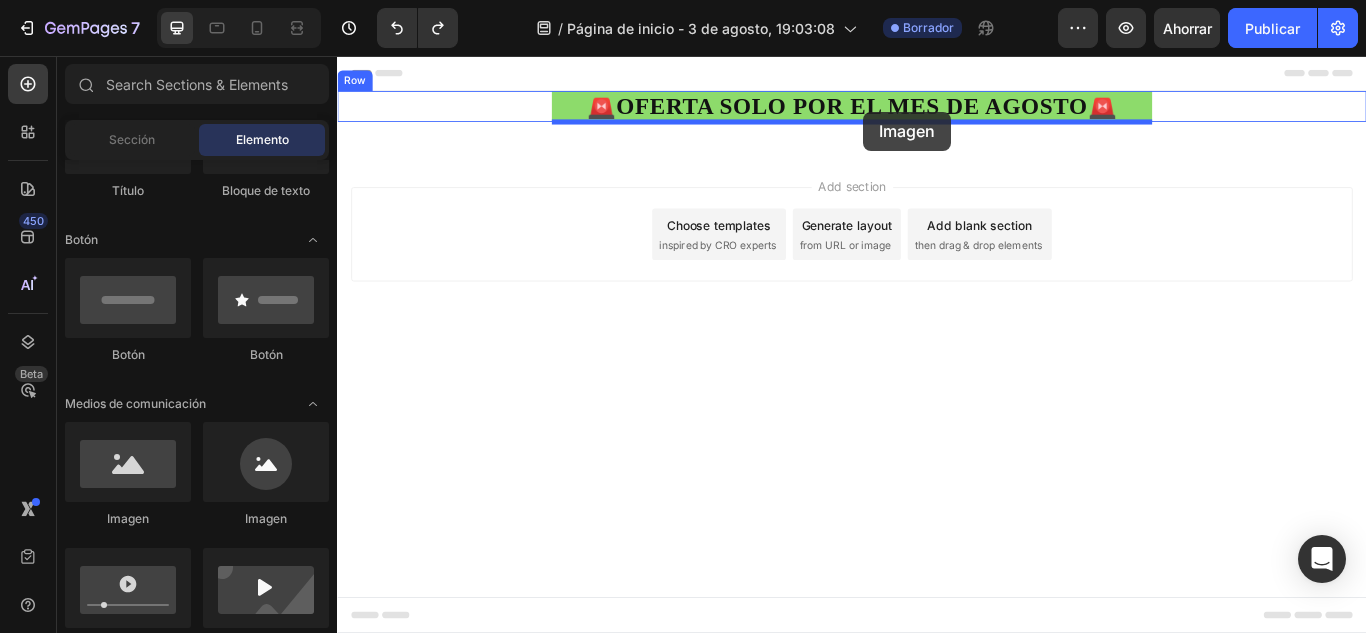 drag, startPoint x: 505, startPoint y: 527, endPoint x: 950, endPoint y: 121, distance: 602.37946 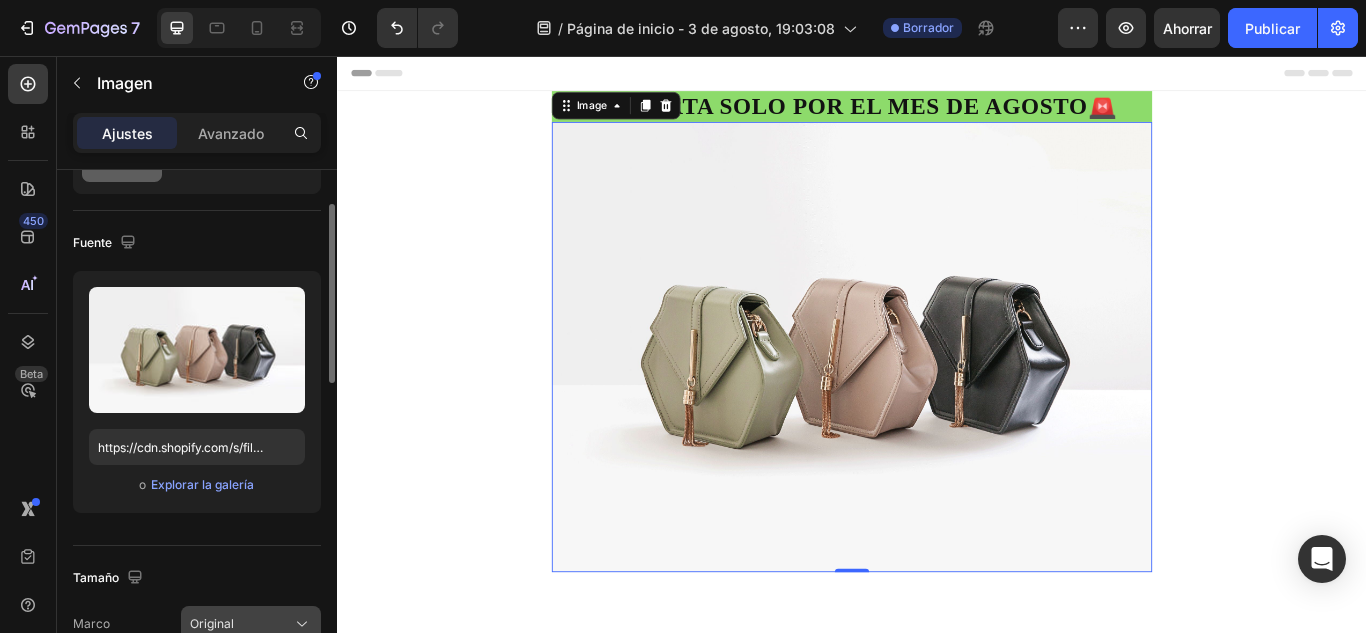 scroll, scrollTop: 200, scrollLeft: 0, axis: vertical 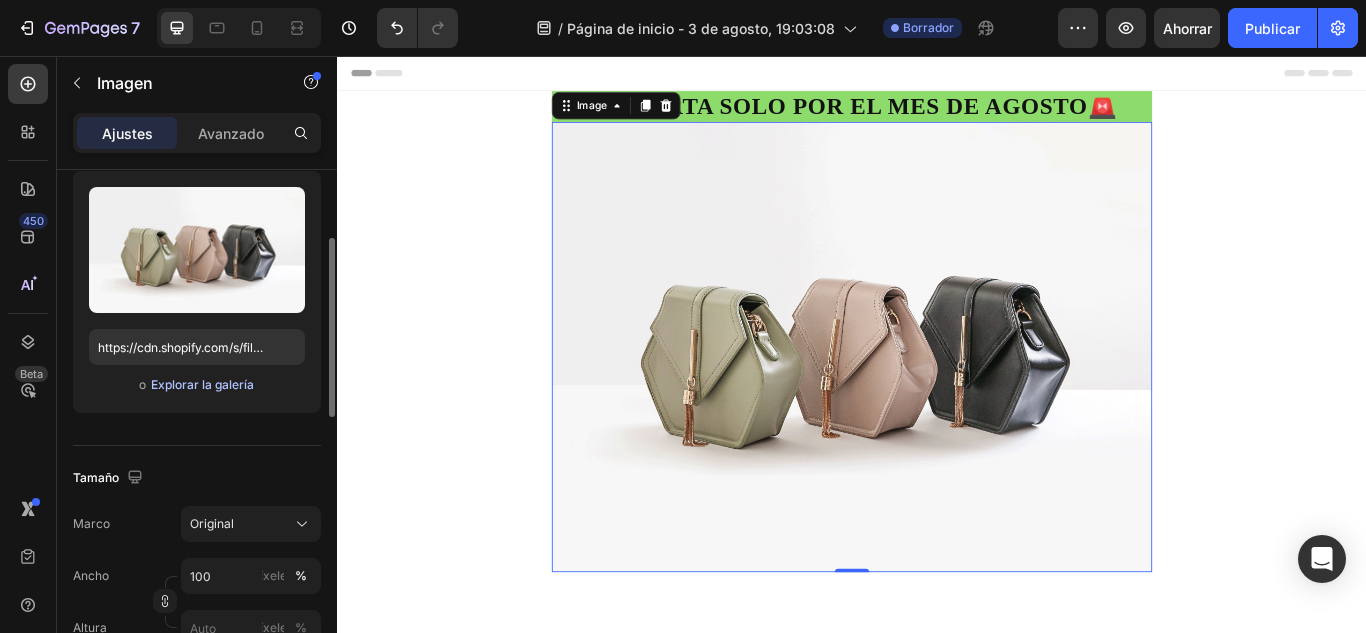 click on "Explorar la galería" at bounding box center [202, 384] 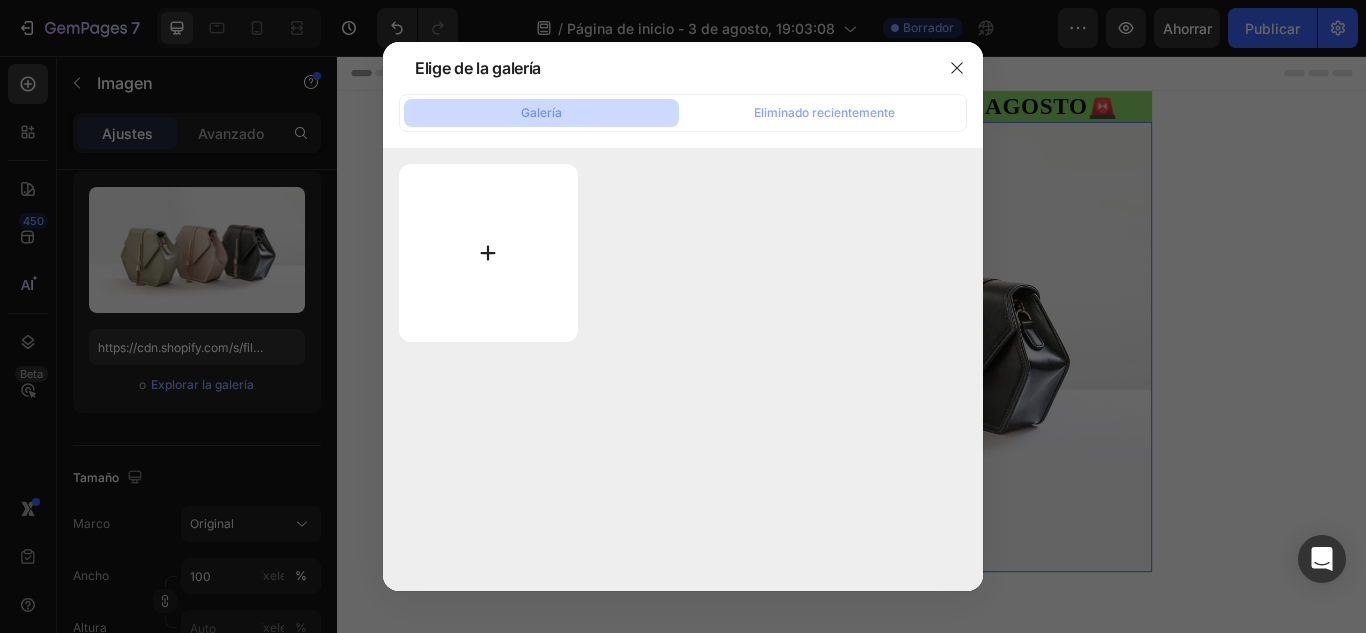 click at bounding box center (488, 253) 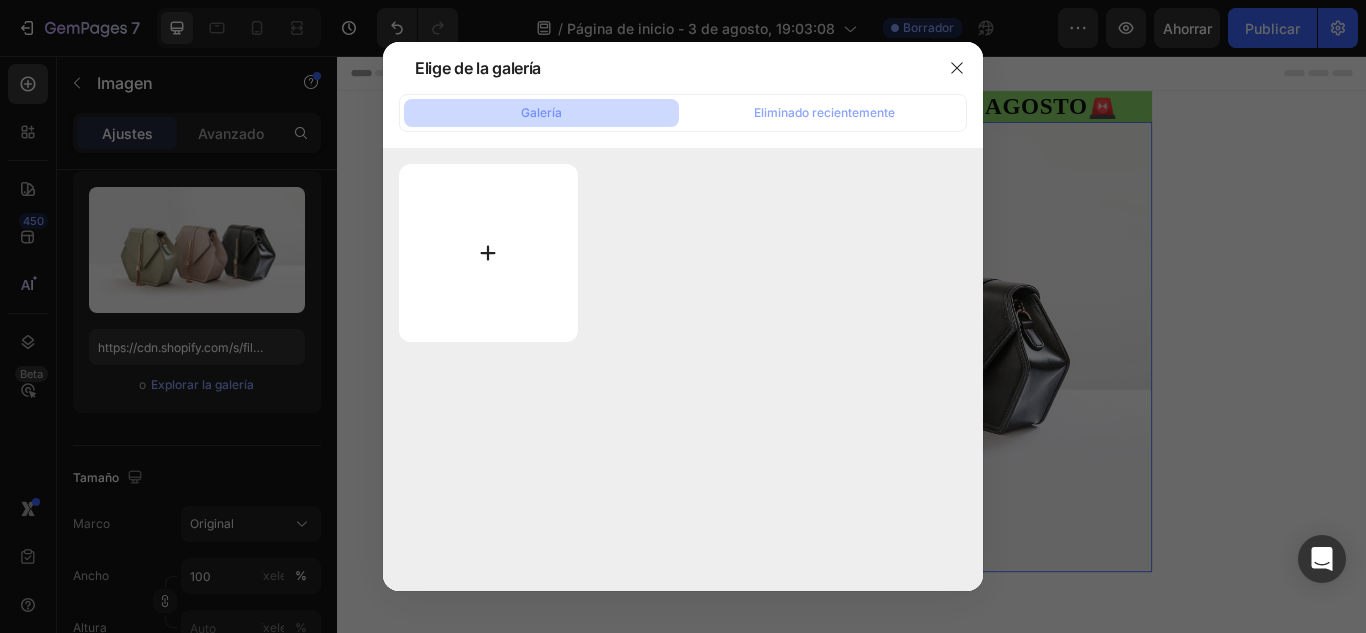 type on "C:\fakepath\CopiadeLANDING-POLOCIERRE1080x2460px2-ezgif.com-jpg-to-webp-converter.png" 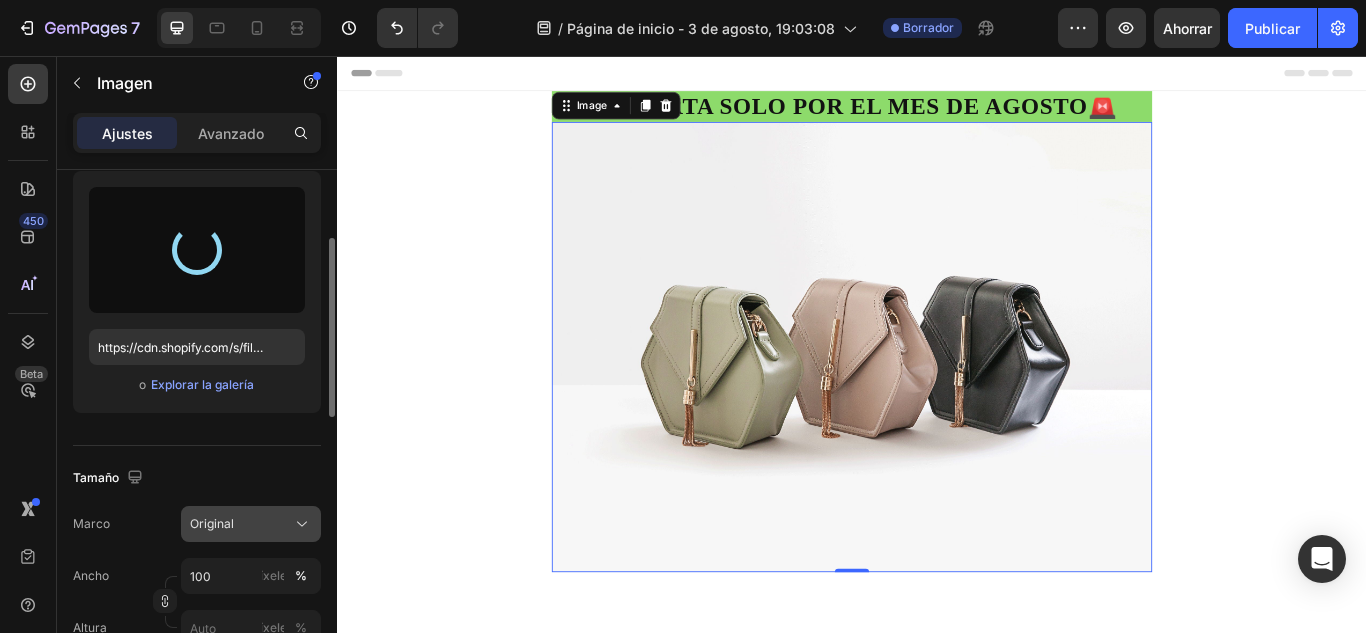 type on "https://cdn.shopify.com/s/files/1/0919/1548/5463/files/gempages_564287454907991051-ce5d3dad-79d2-4748-896f-d583a2be7746.png" 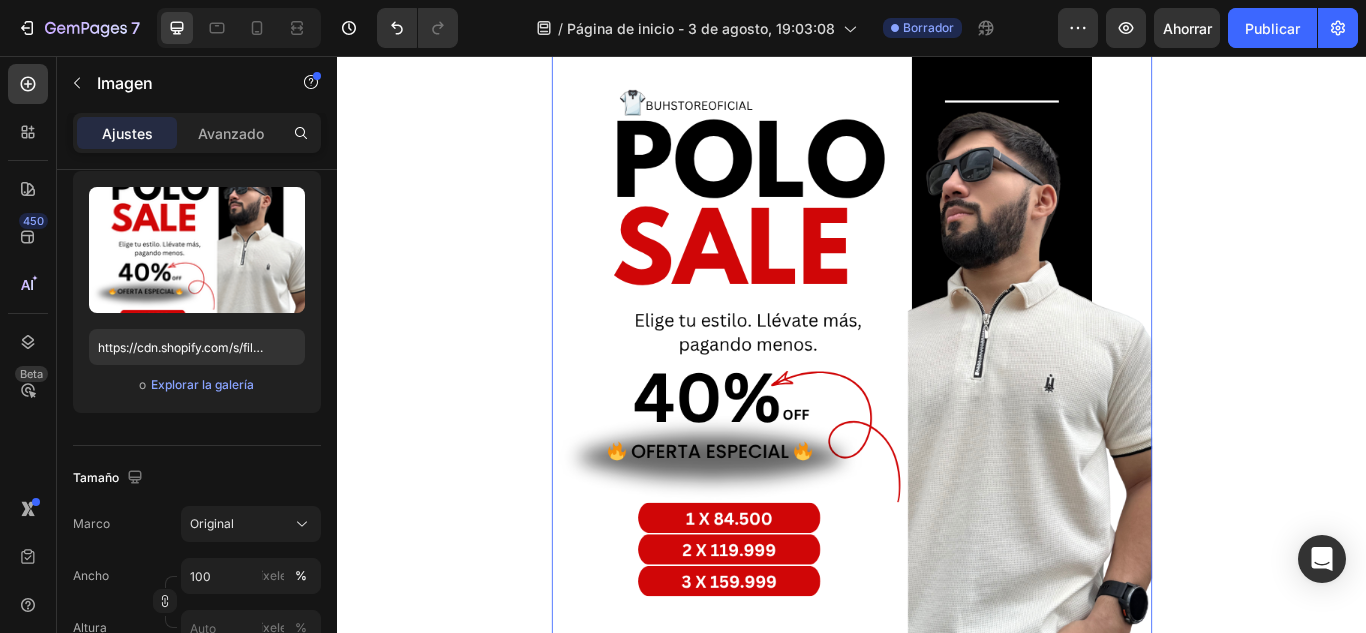scroll, scrollTop: 200, scrollLeft: 0, axis: vertical 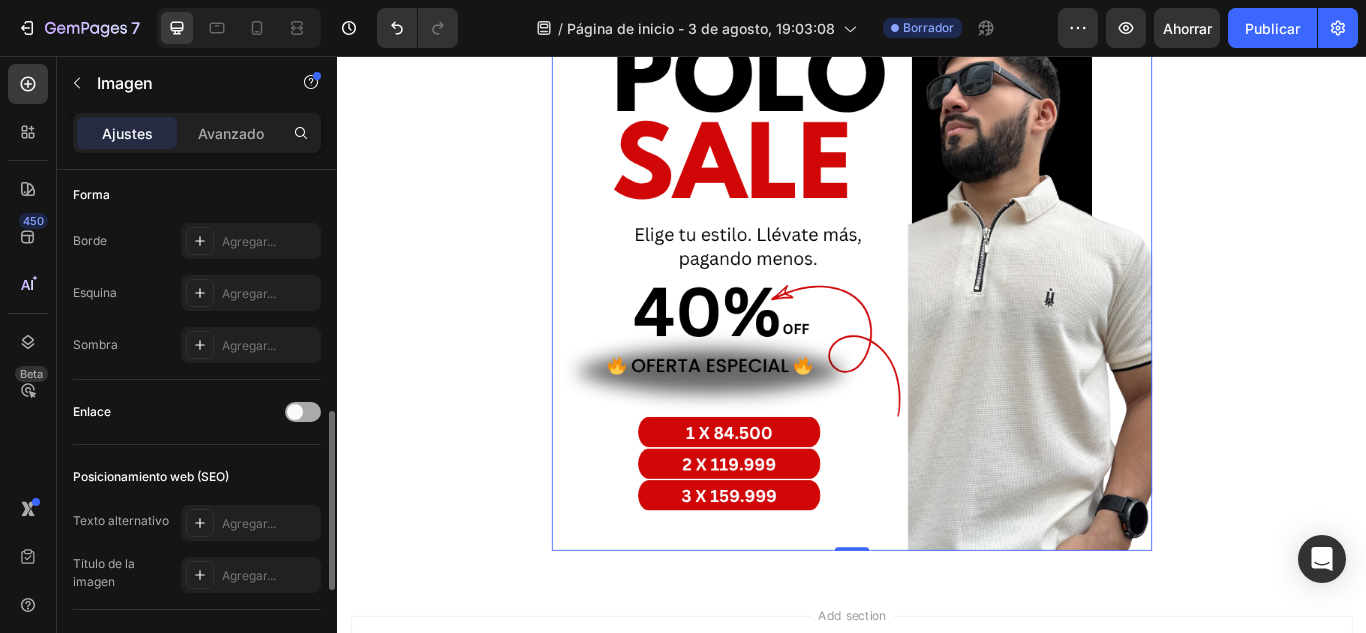 click at bounding box center (295, 412) 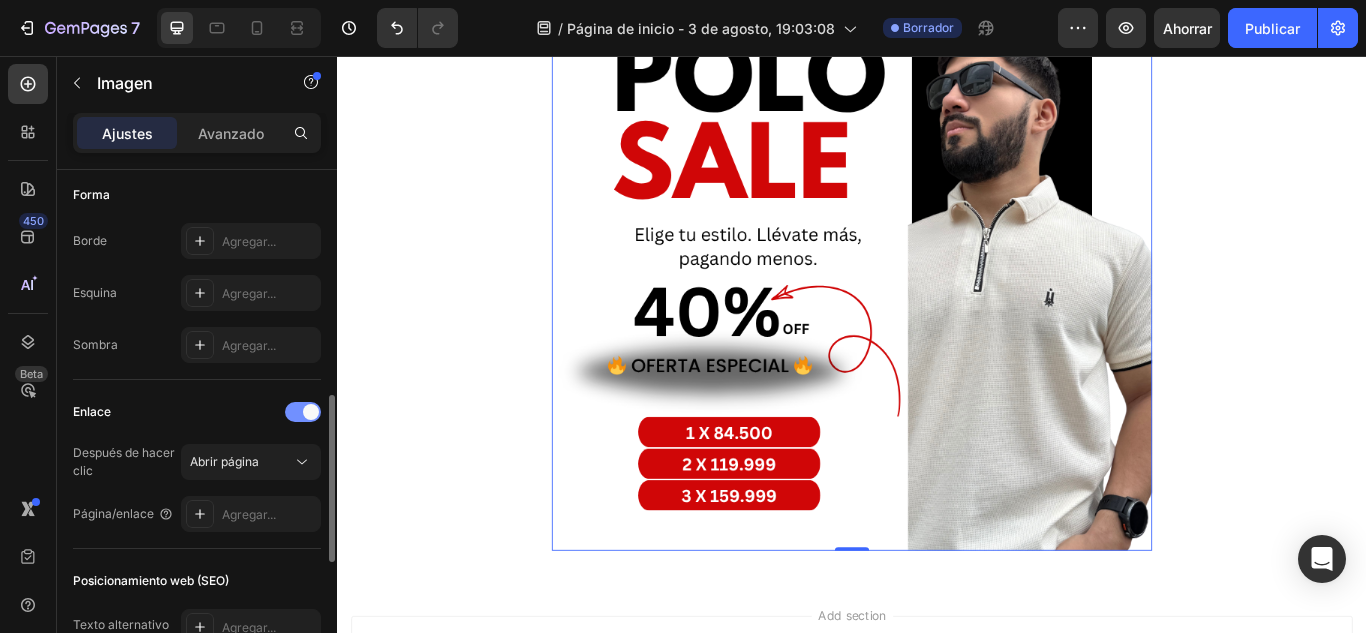 click at bounding box center (303, 412) 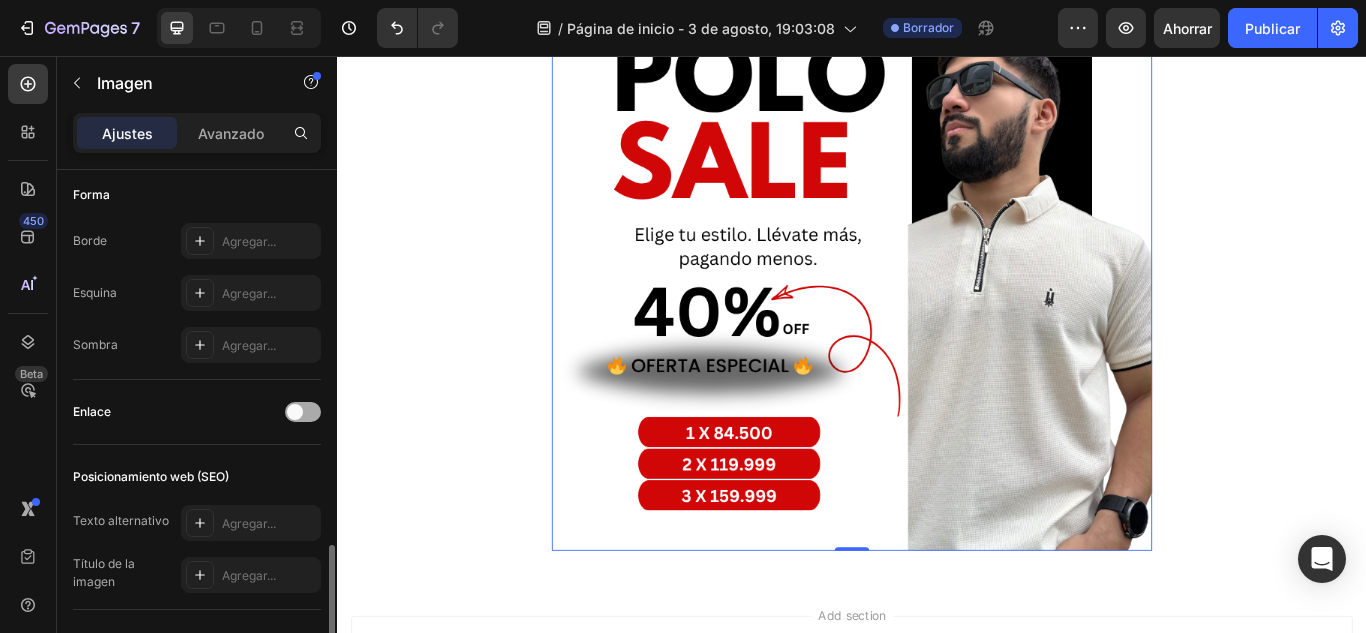 scroll, scrollTop: 800, scrollLeft: 0, axis: vertical 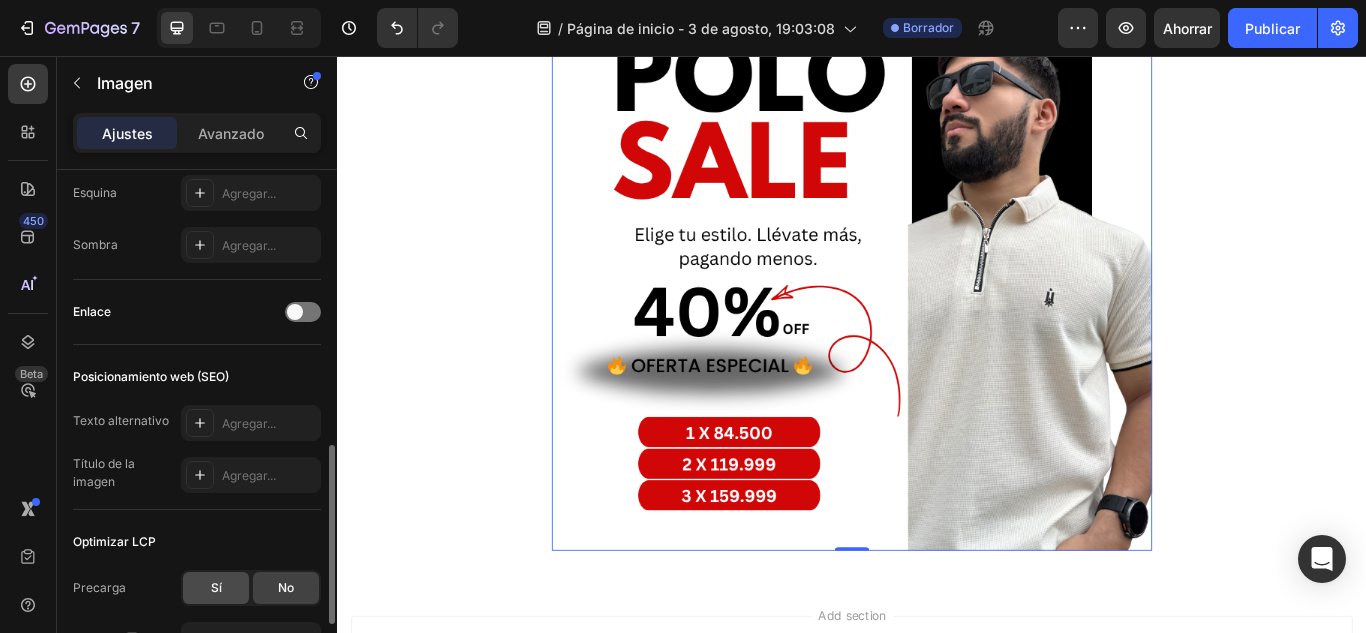 click on "Sí" 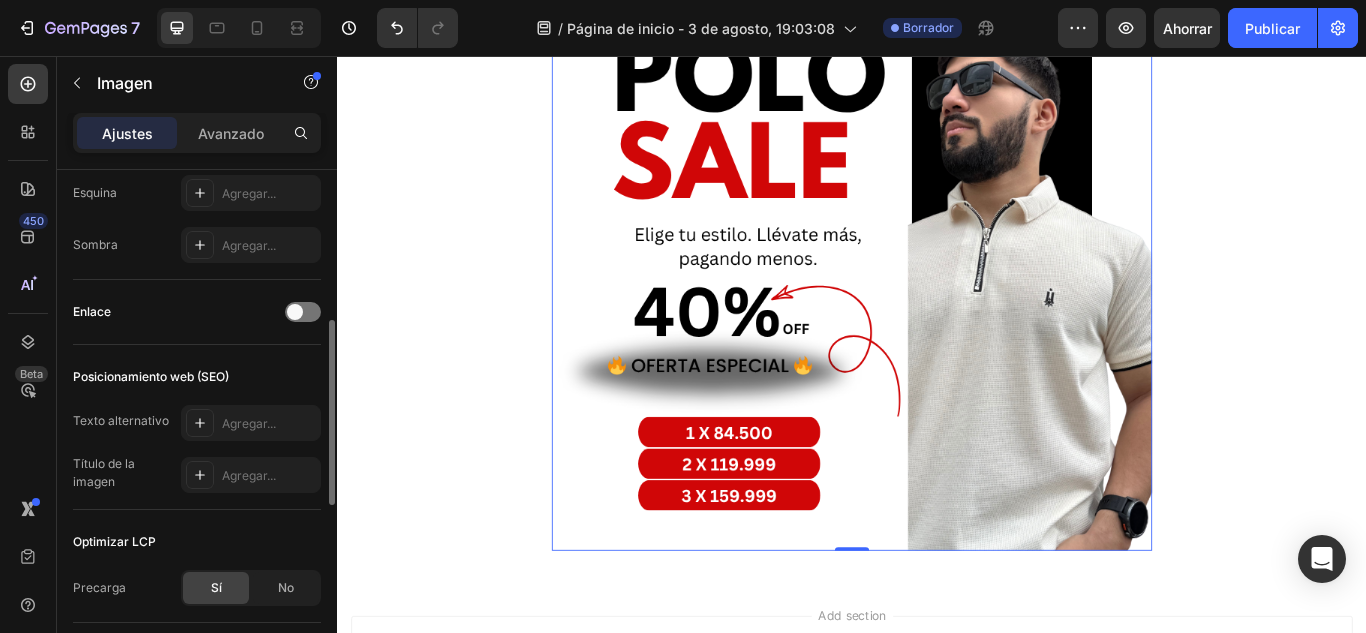 scroll, scrollTop: 600, scrollLeft: 0, axis: vertical 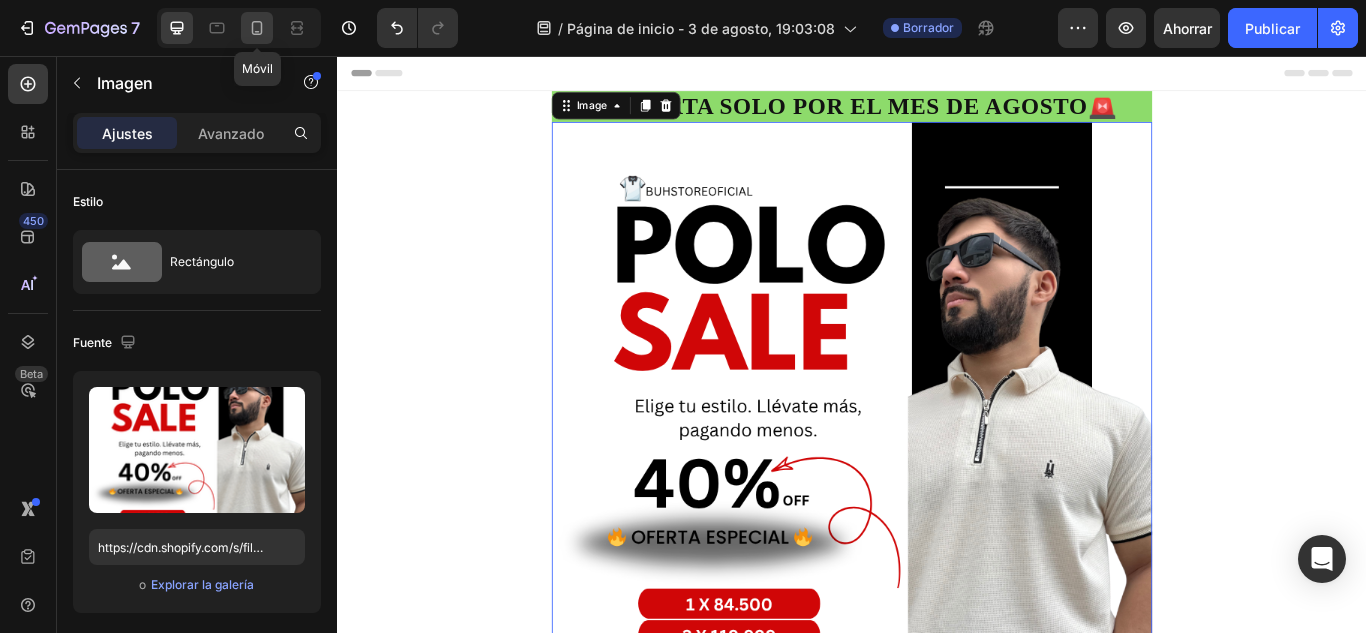 click 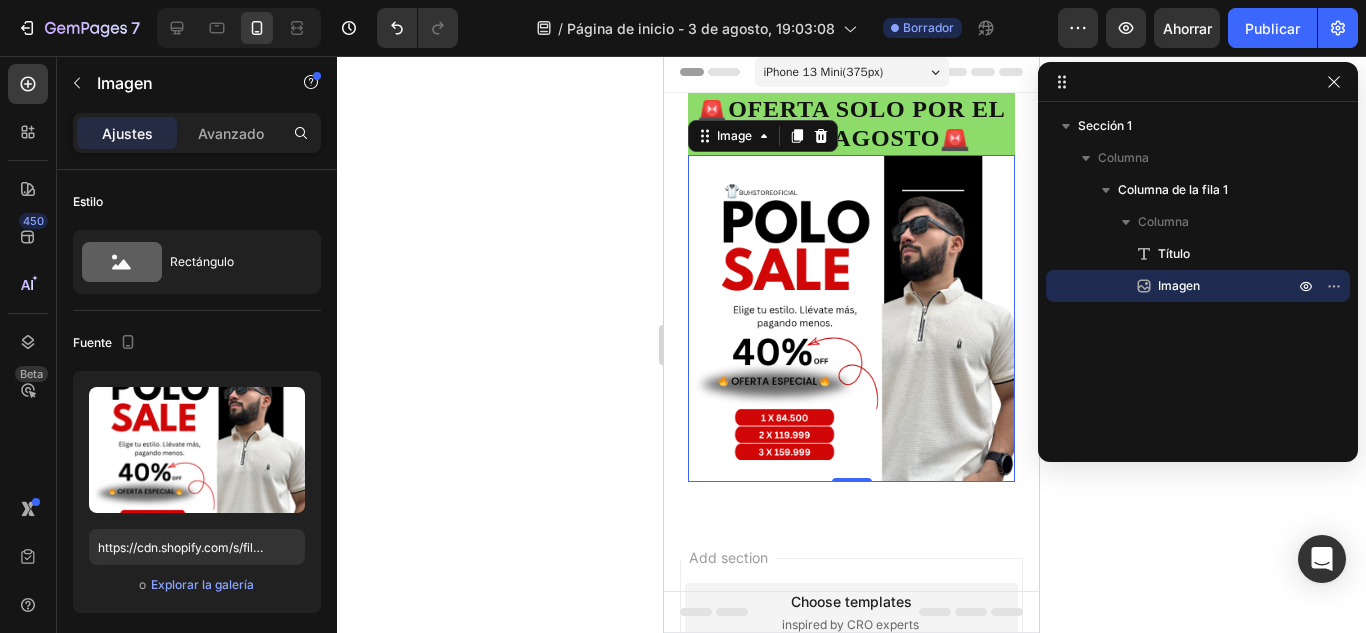scroll, scrollTop: 0, scrollLeft: 0, axis: both 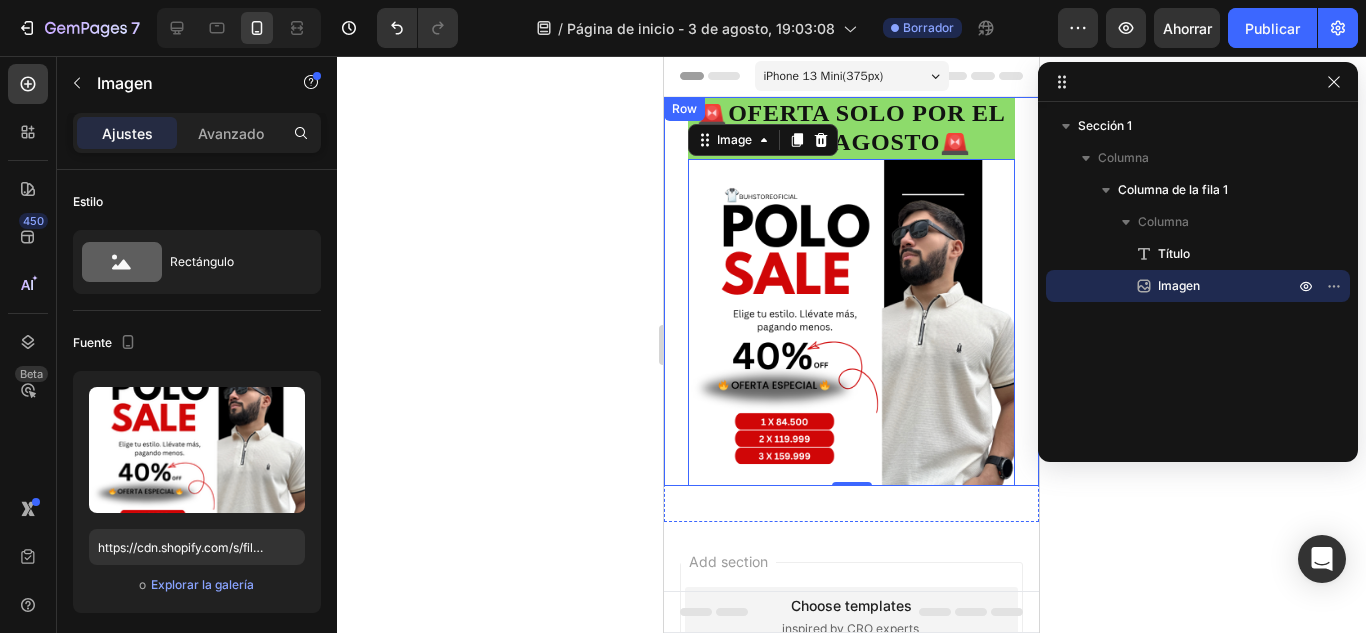 click 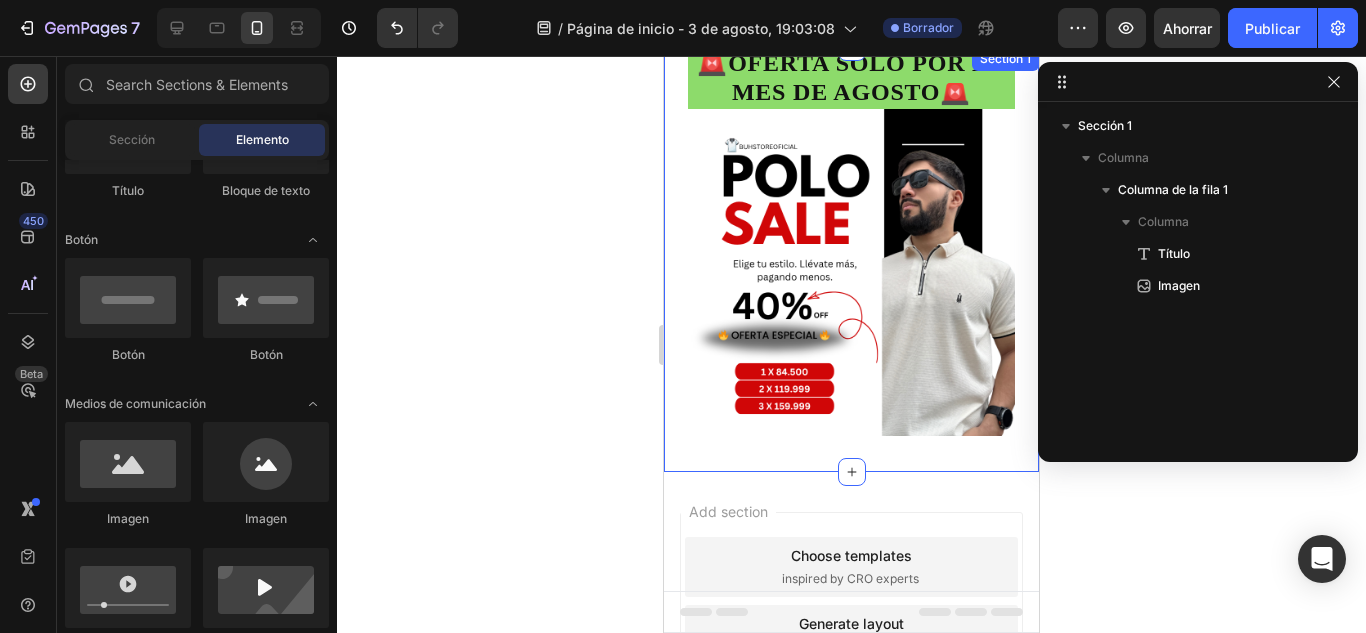 scroll, scrollTop: 0, scrollLeft: 0, axis: both 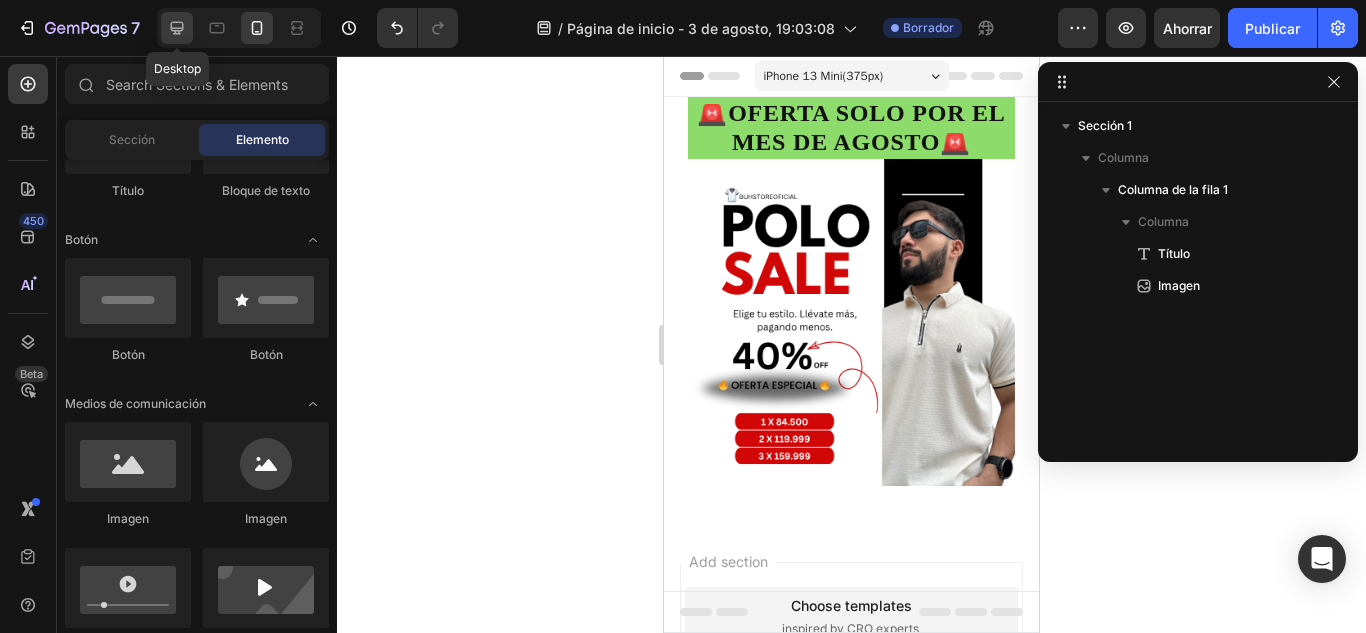 click 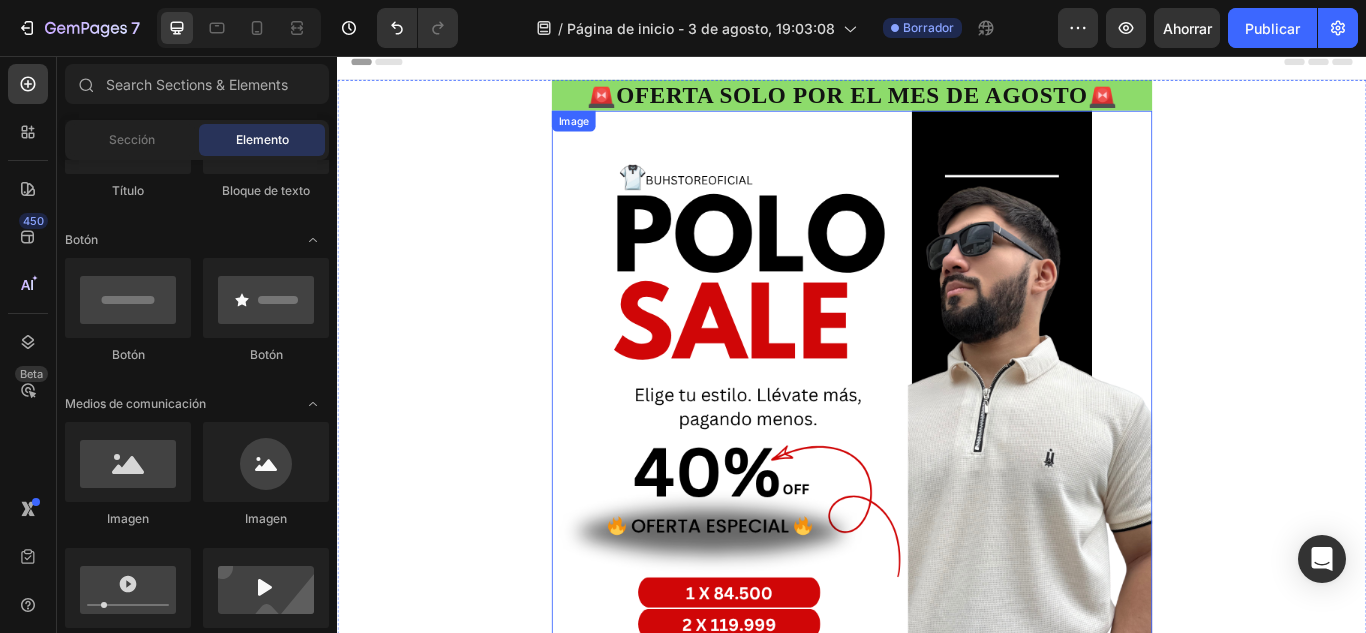 scroll, scrollTop: 0, scrollLeft: 0, axis: both 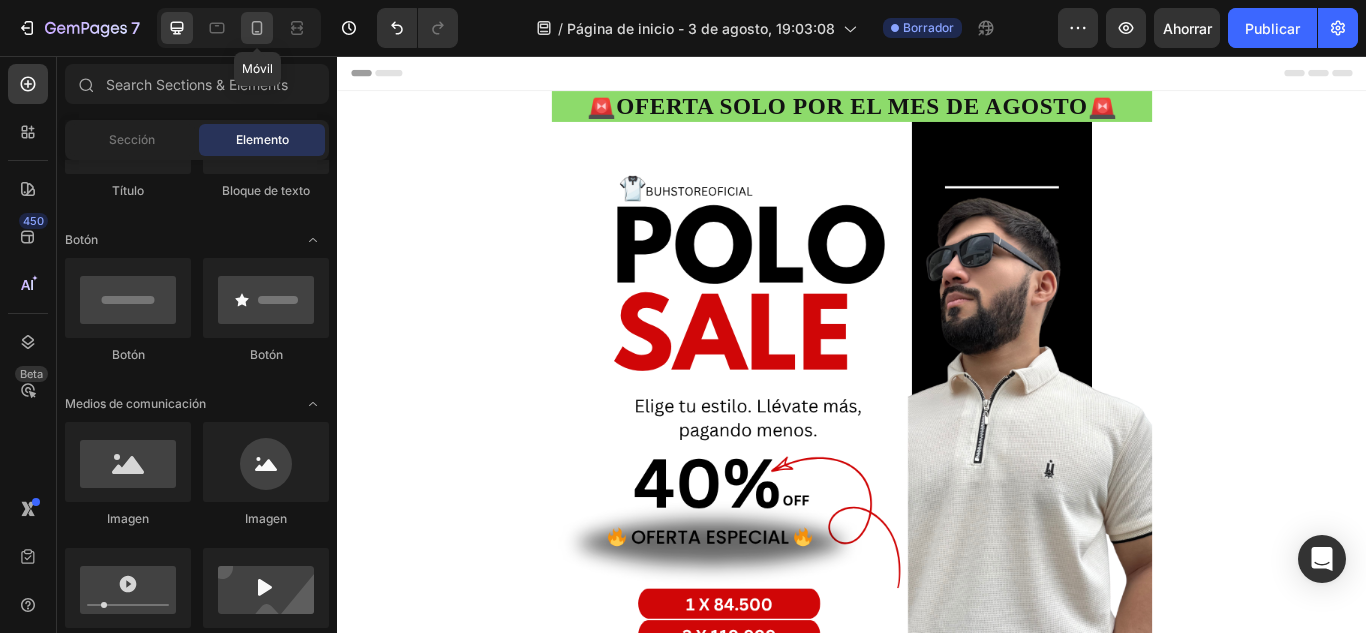 click 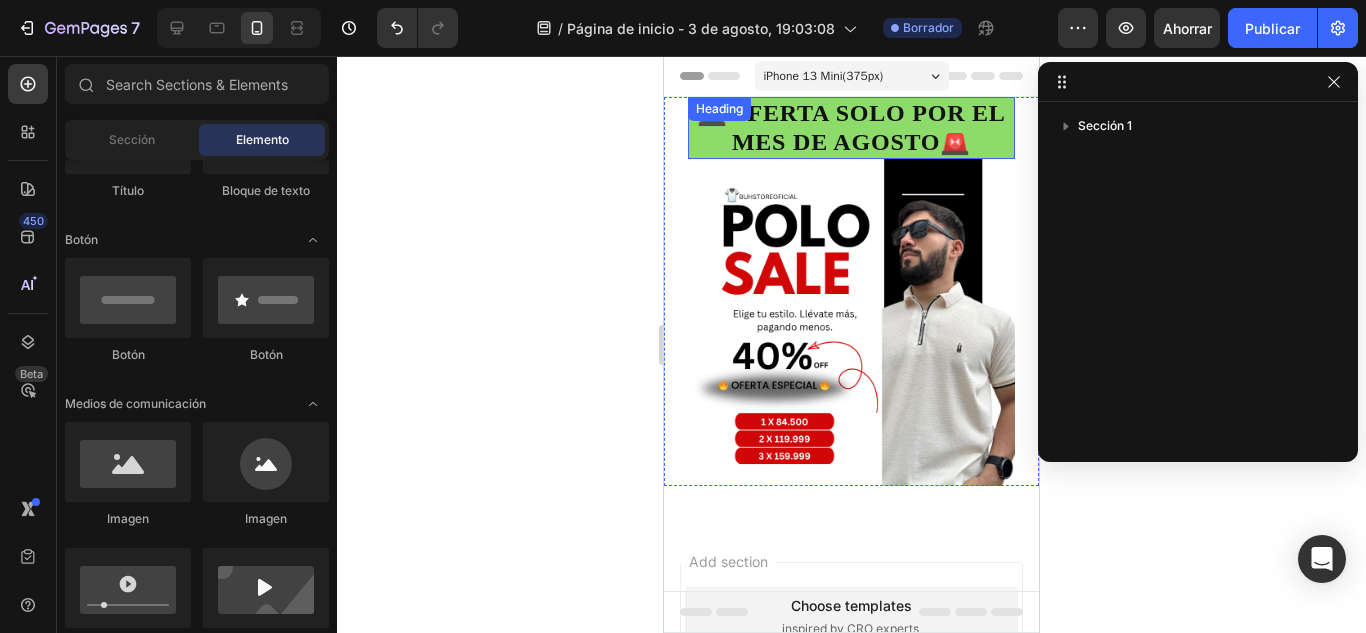 click on "🚨OFERTA SOLO POR EL MES DE AGOSTO🚨" at bounding box center [851, 128] 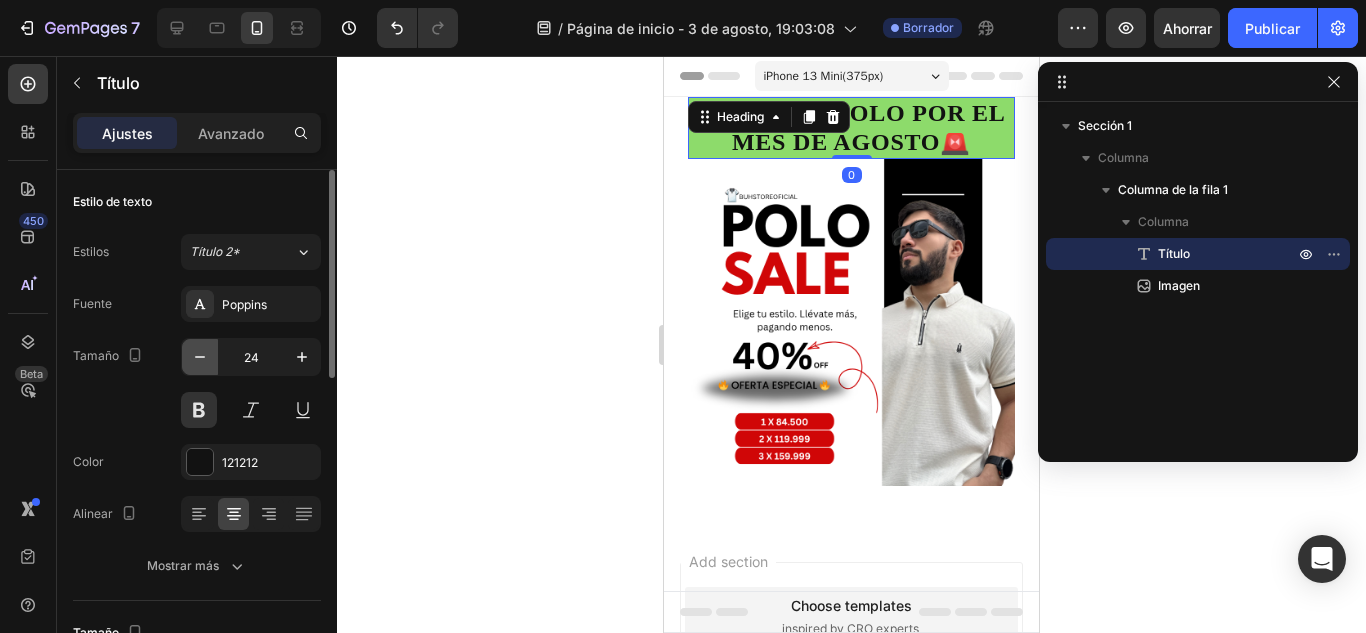click 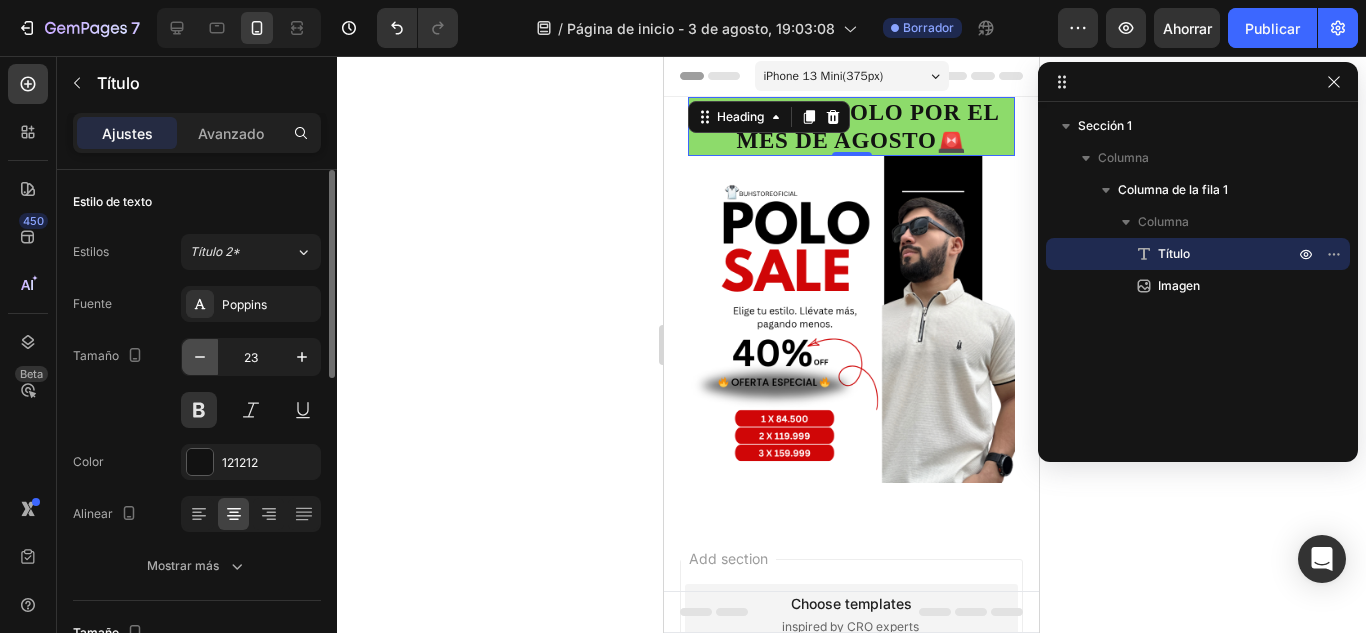 click 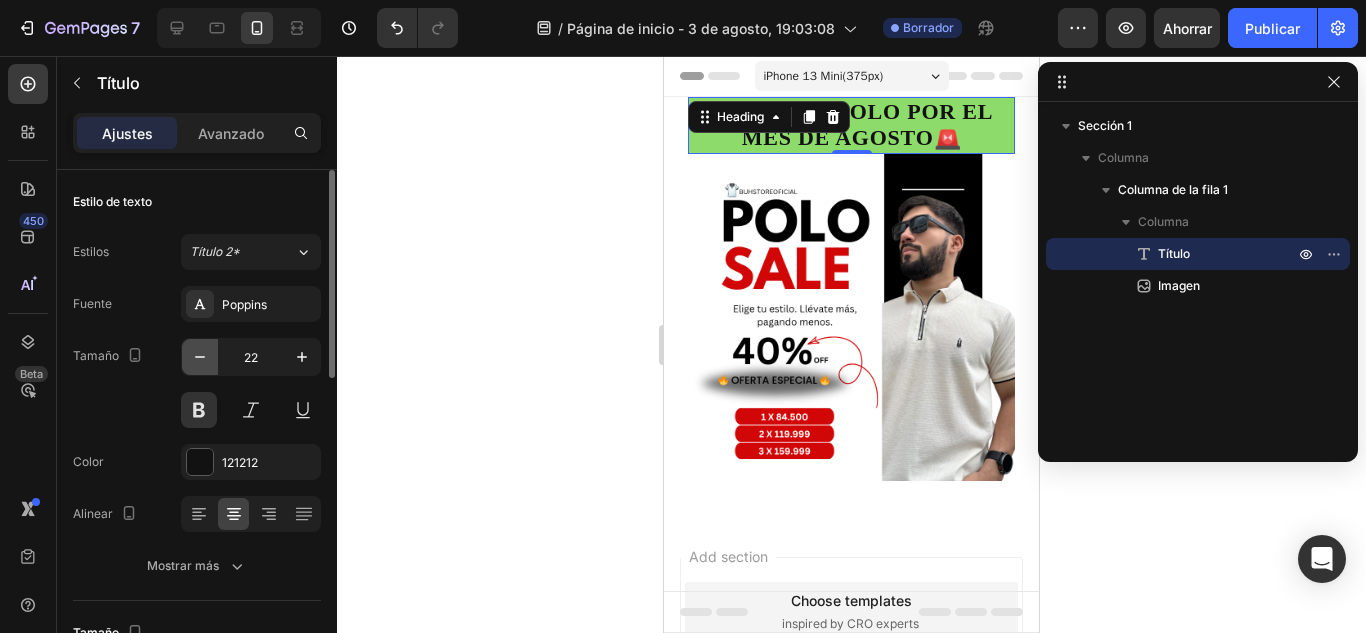 click 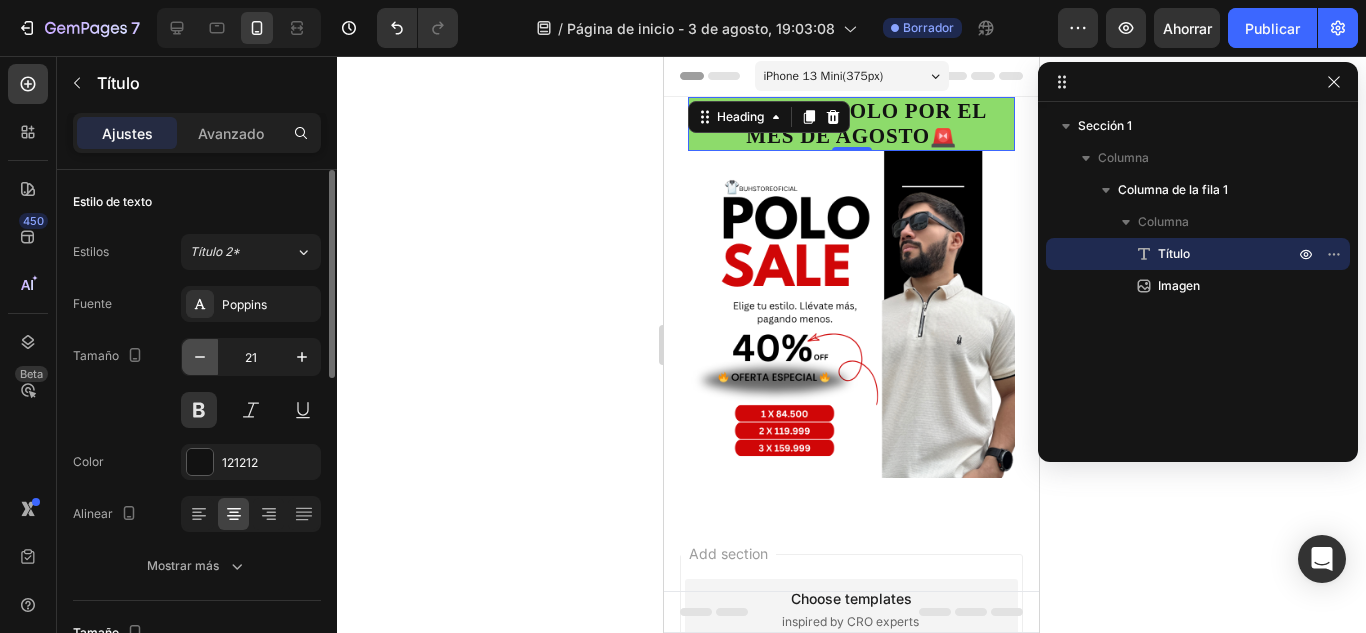 click 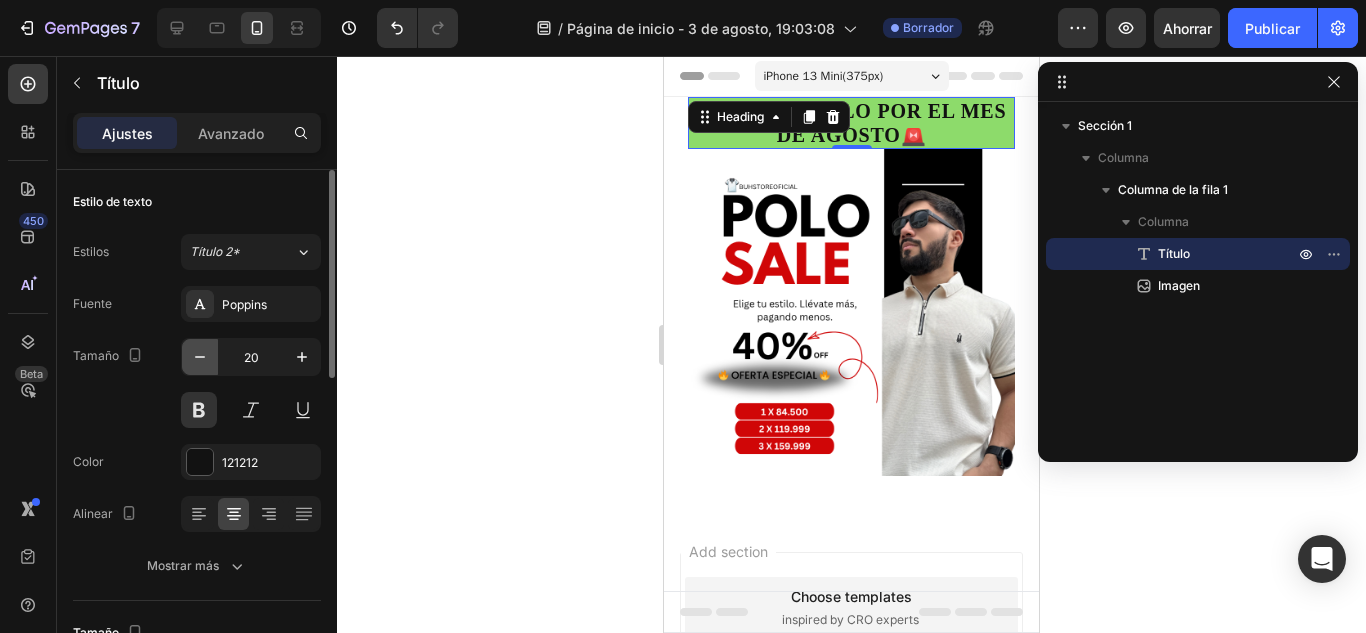 click 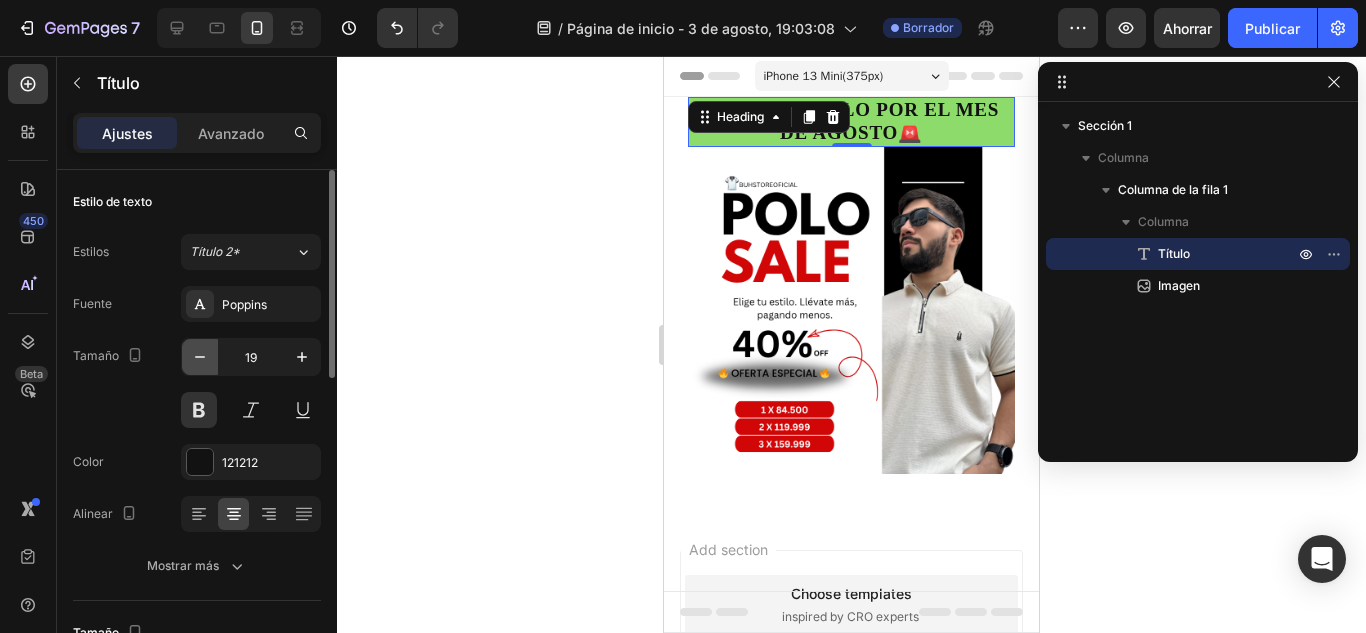 click 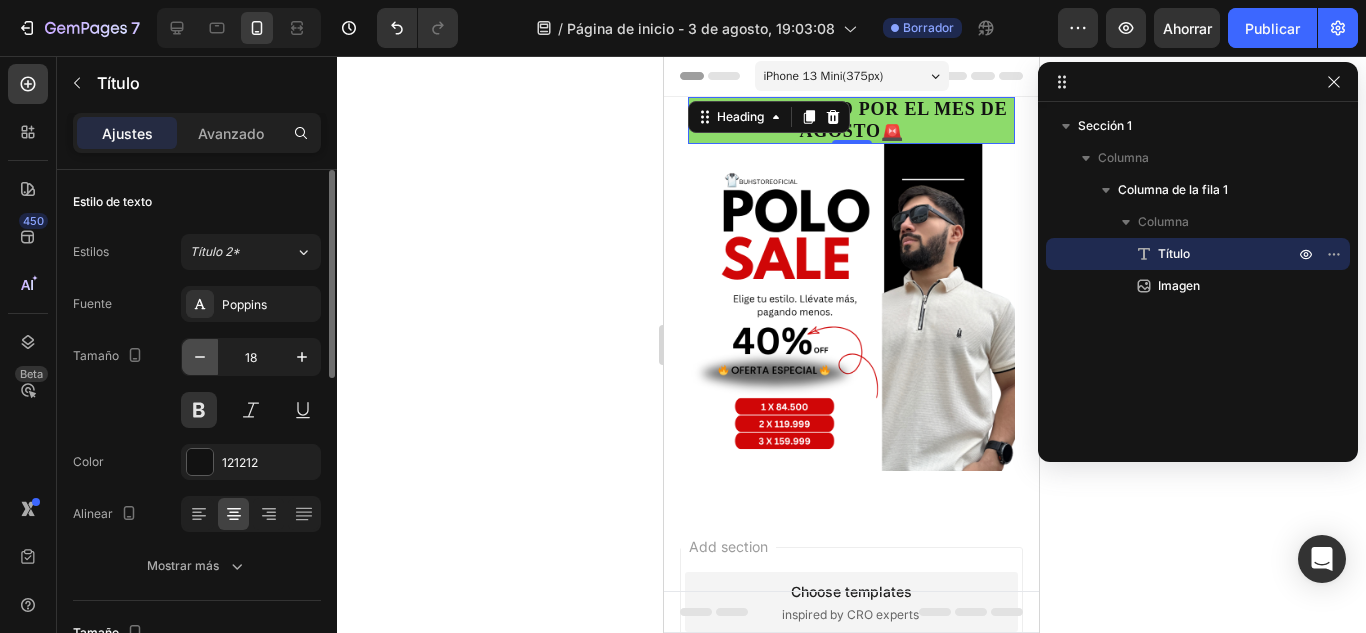 click 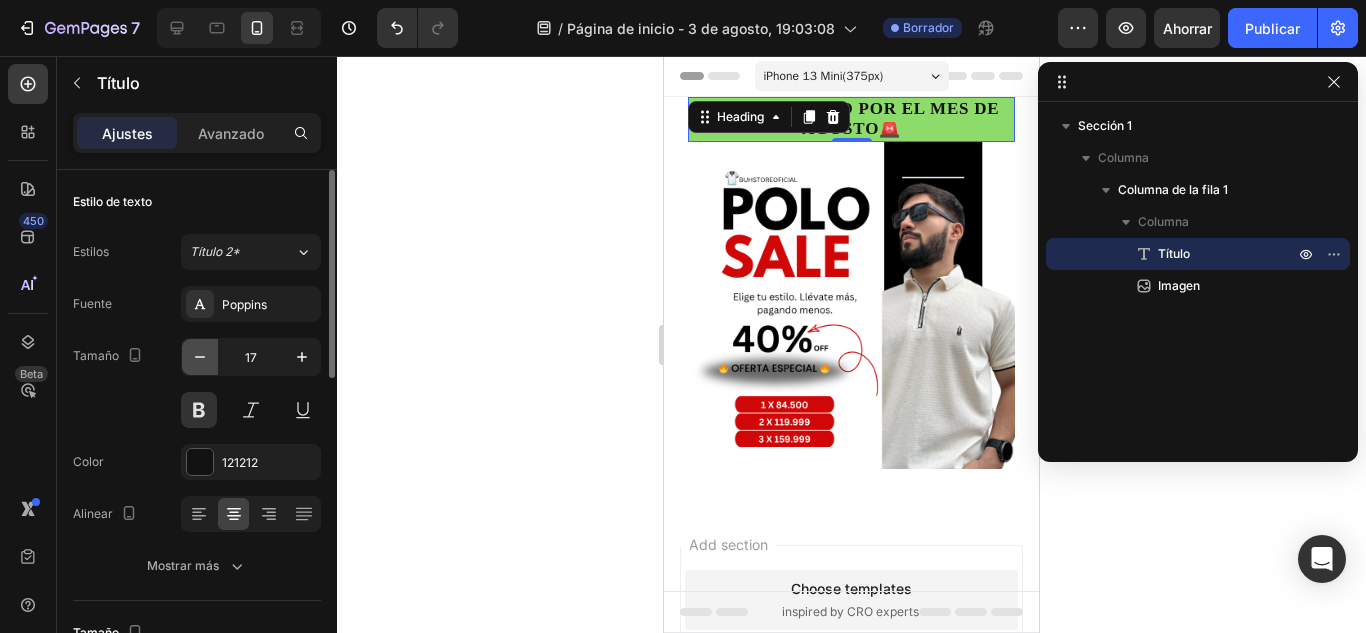 click at bounding box center (200, 357) 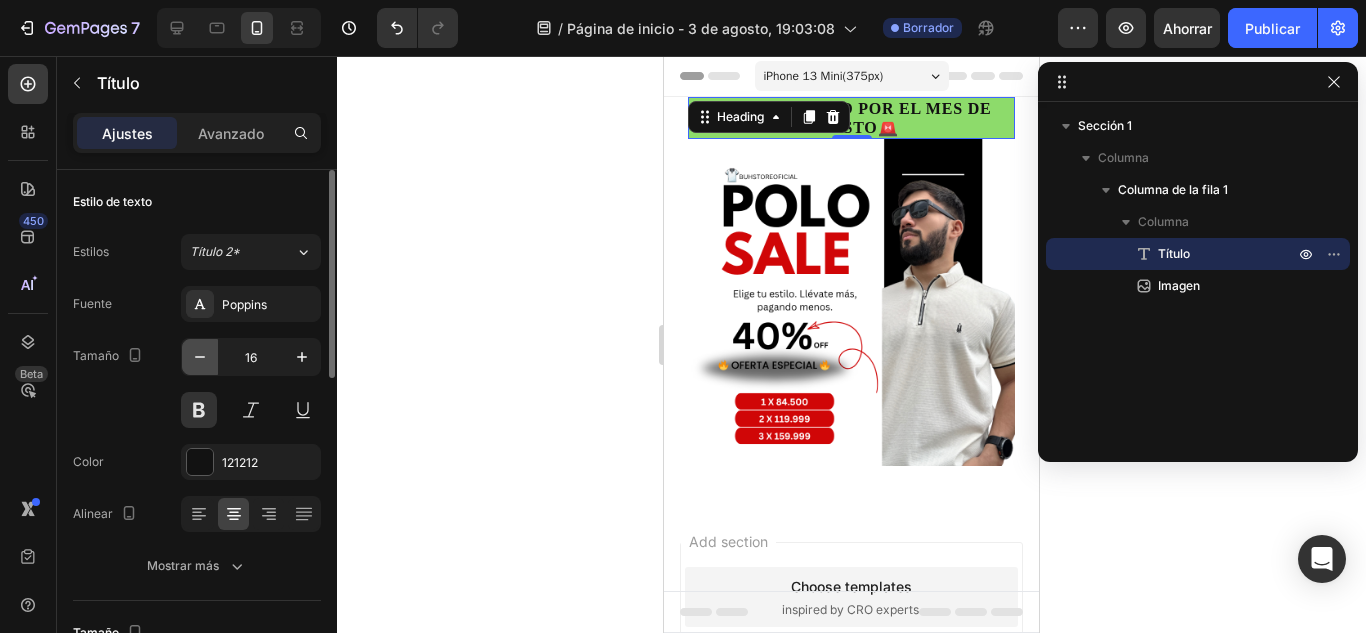 click at bounding box center (200, 357) 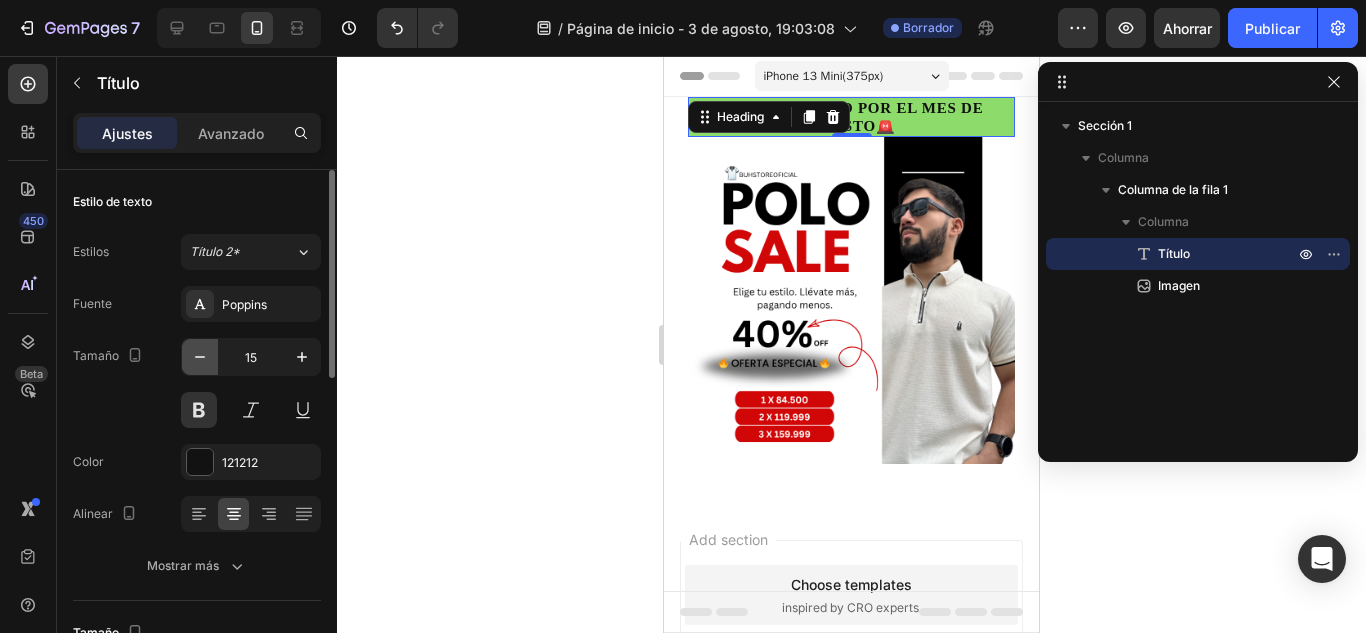click at bounding box center [200, 357] 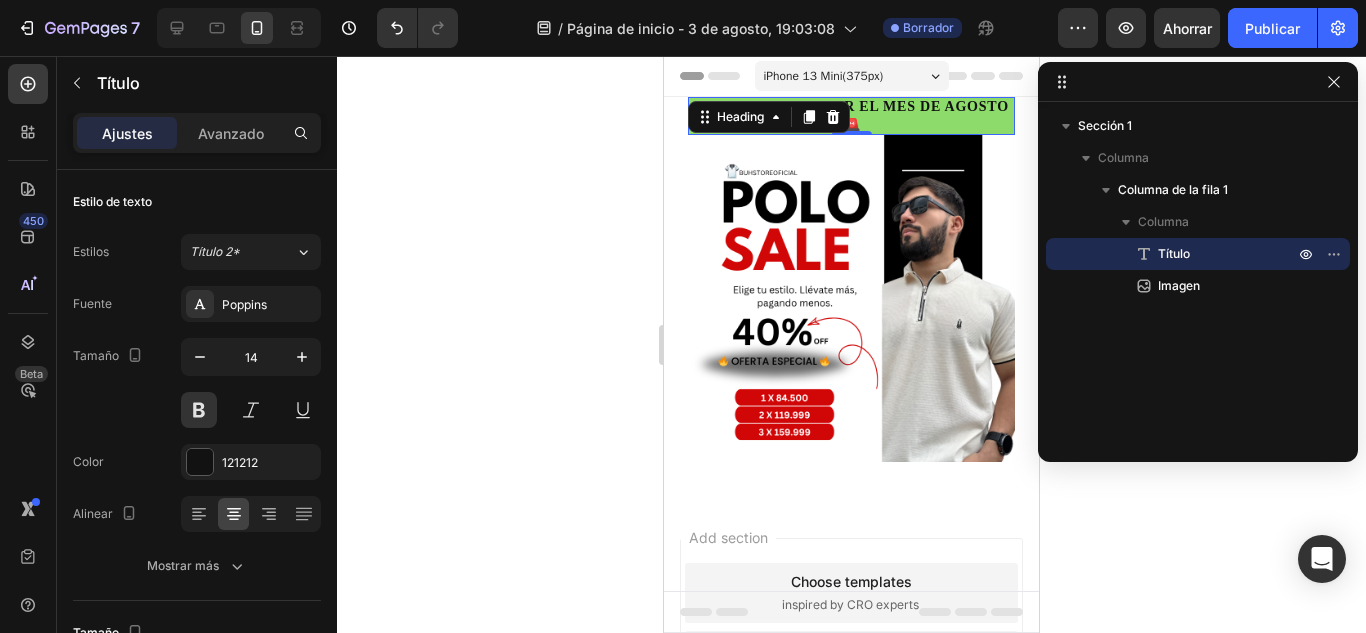 click 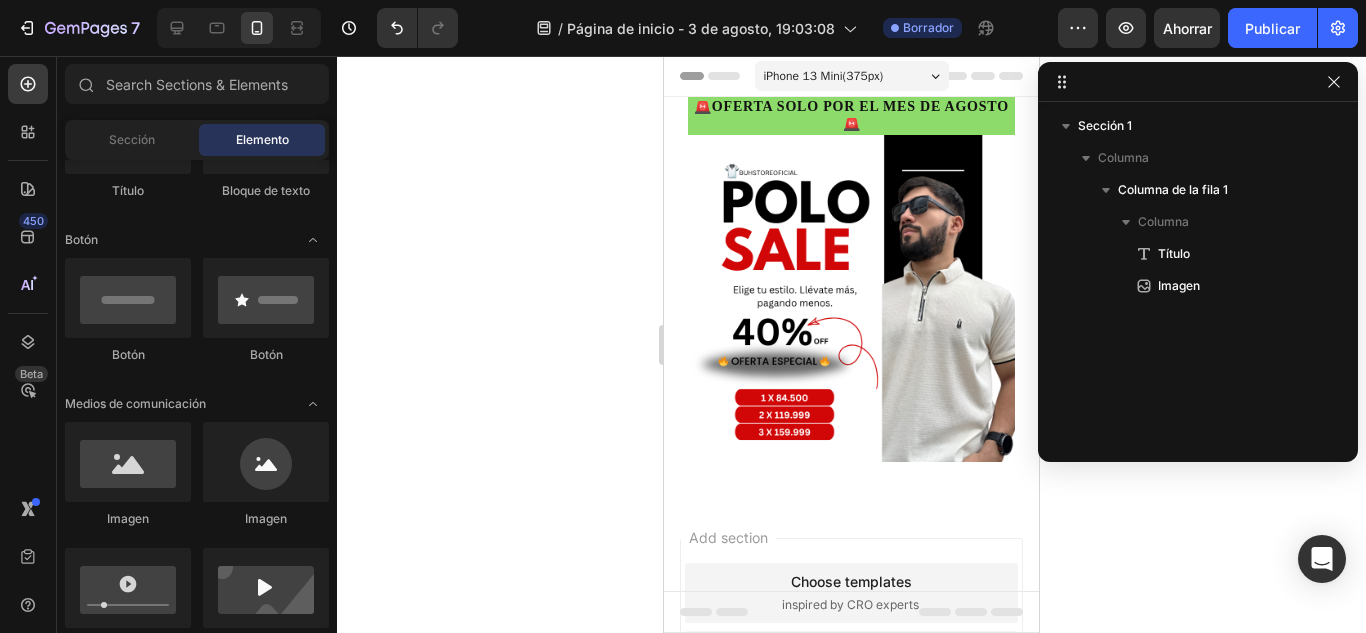 click 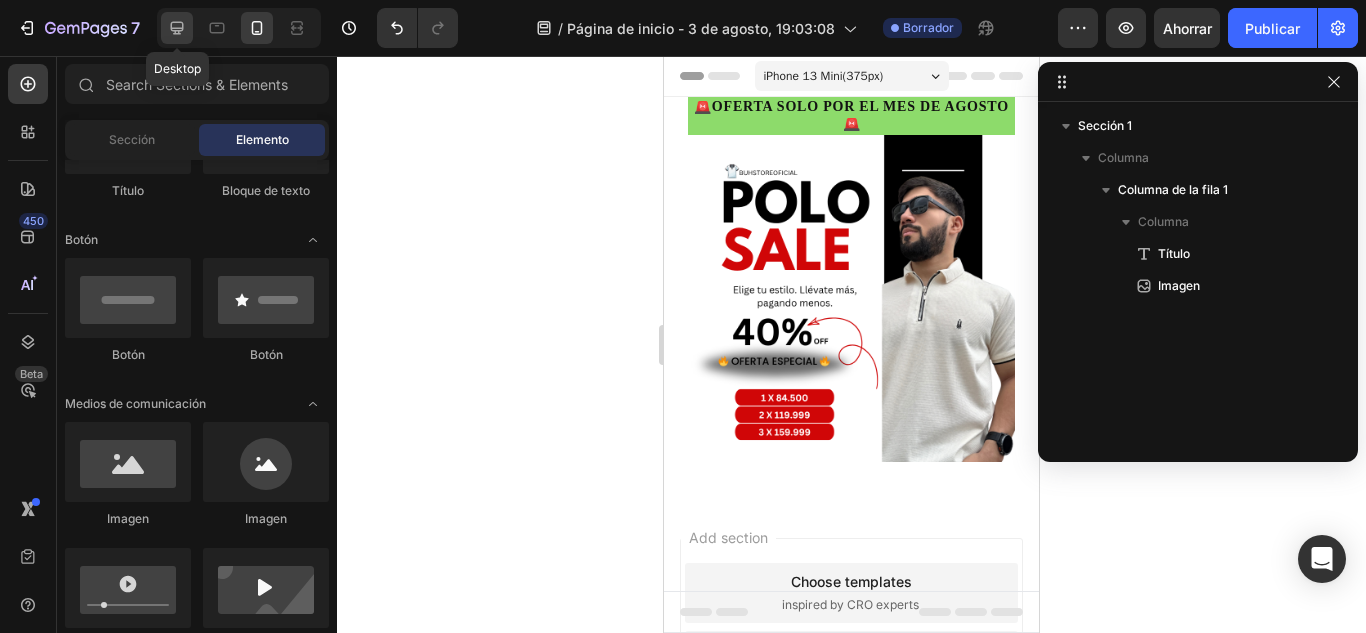 click 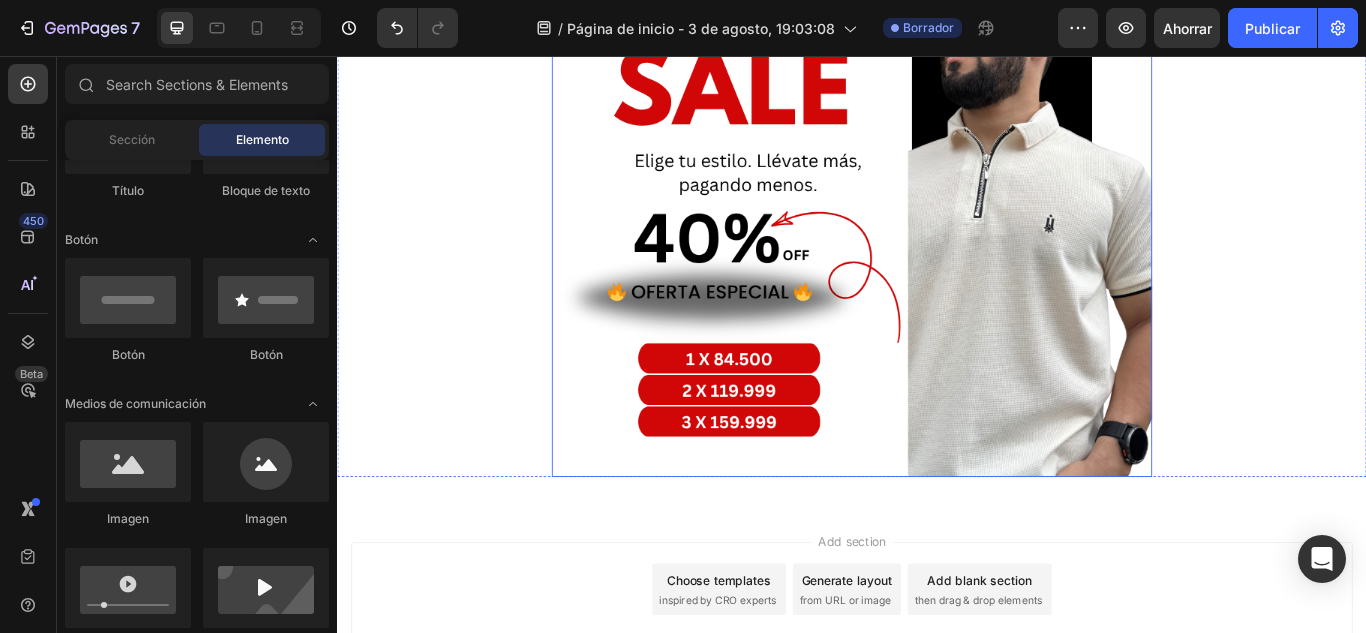 scroll, scrollTop: 413, scrollLeft: 0, axis: vertical 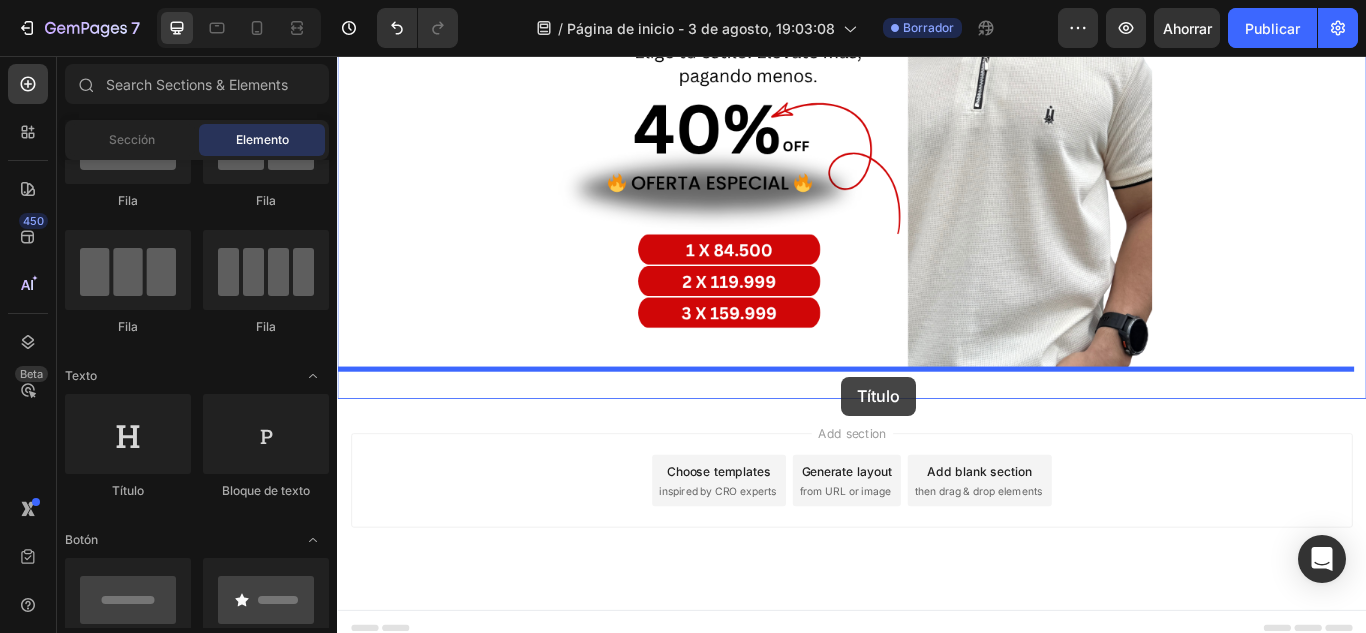 drag, startPoint x: 487, startPoint y: 494, endPoint x: 925, endPoint y: 430, distance: 442.6511 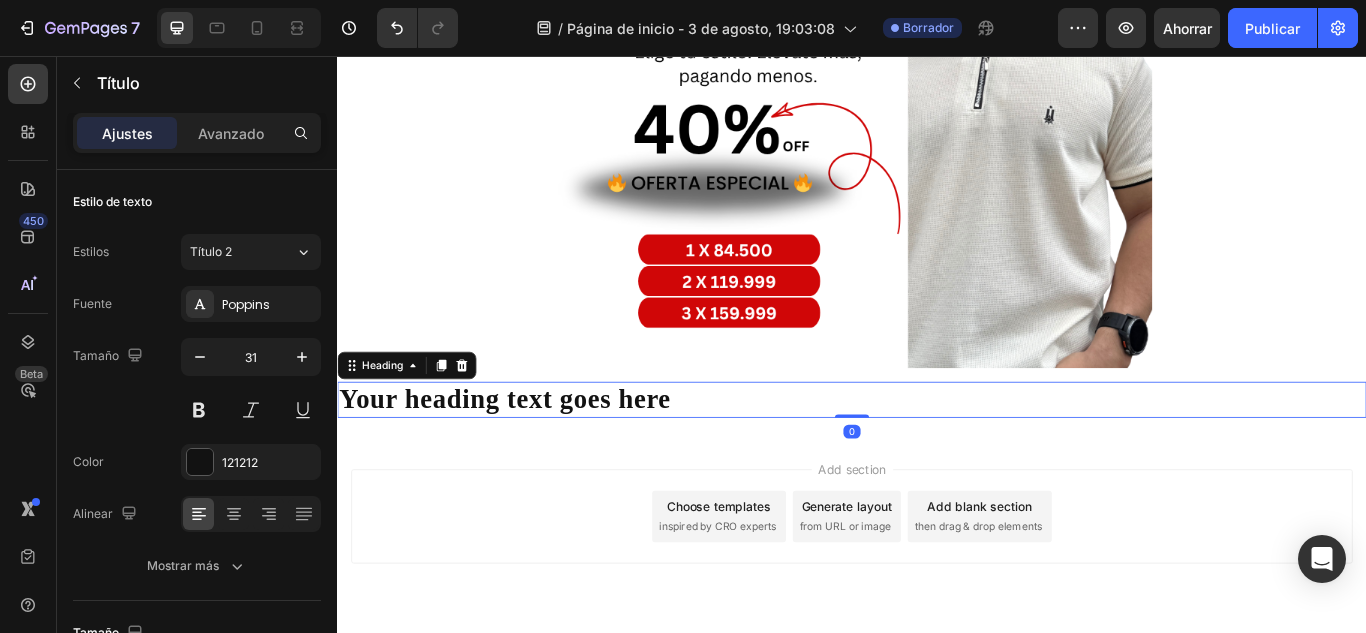 click on "Your heading text goes here" at bounding box center (937, 456) 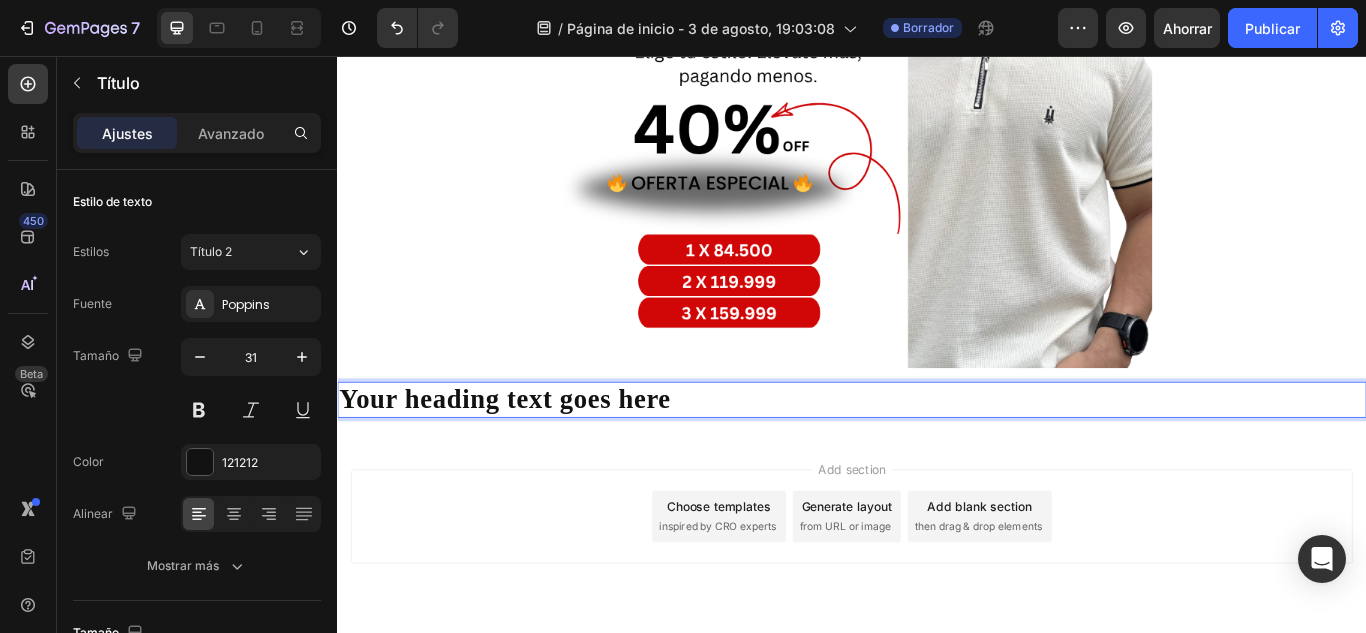 click on "Your heading text goes here" at bounding box center [937, 456] 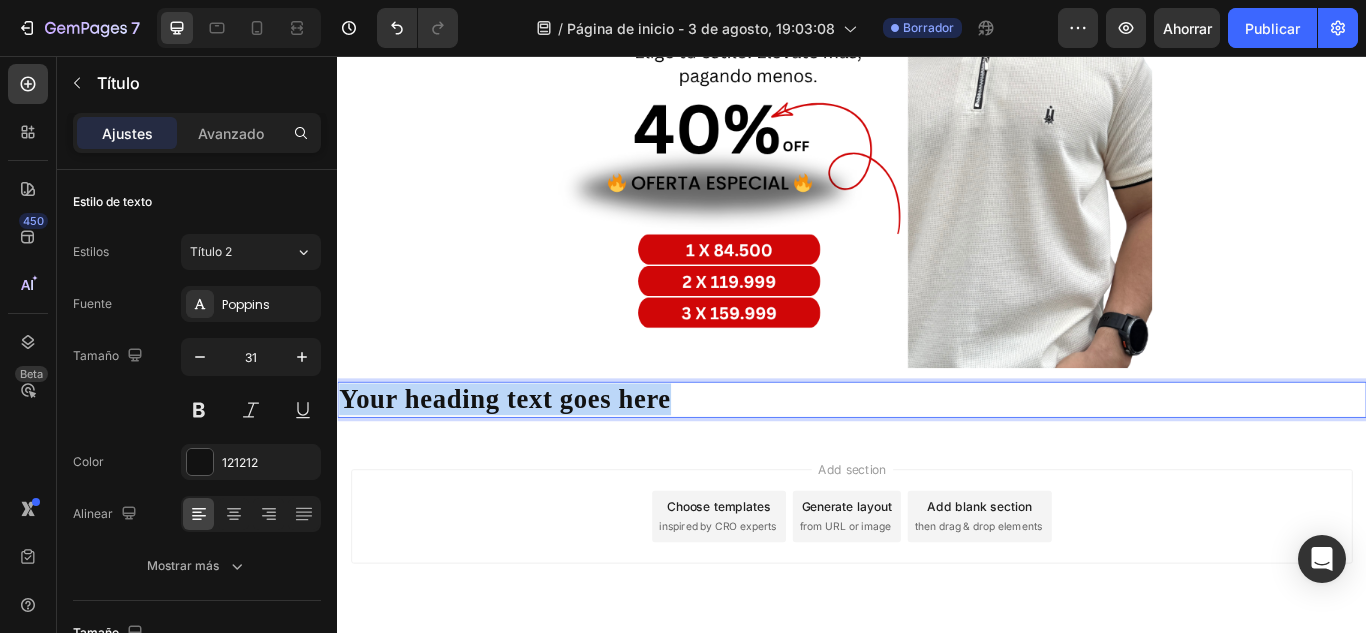 drag, startPoint x: 726, startPoint y: 443, endPoint x: 346, endPoint y: 435, distance: 380.0842 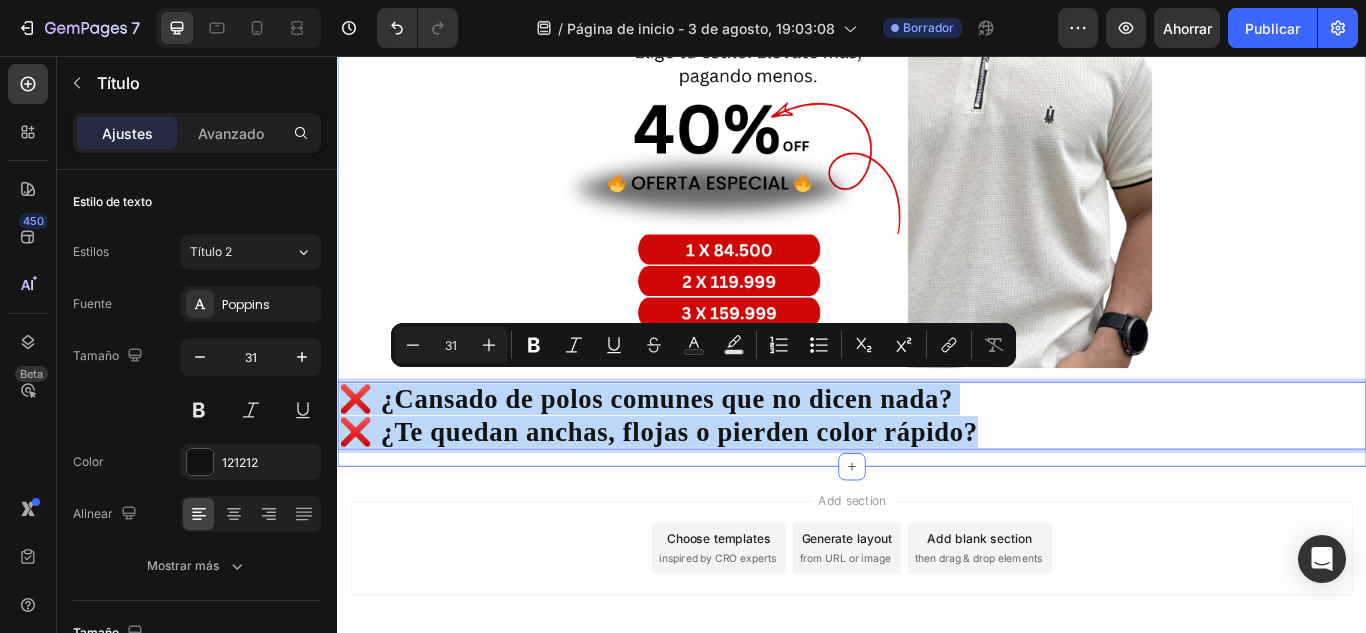 drag, startPoint x: 1089, startPoint y: 472, endPoint x: 343, endPoint y: 418, distance: 747.95184 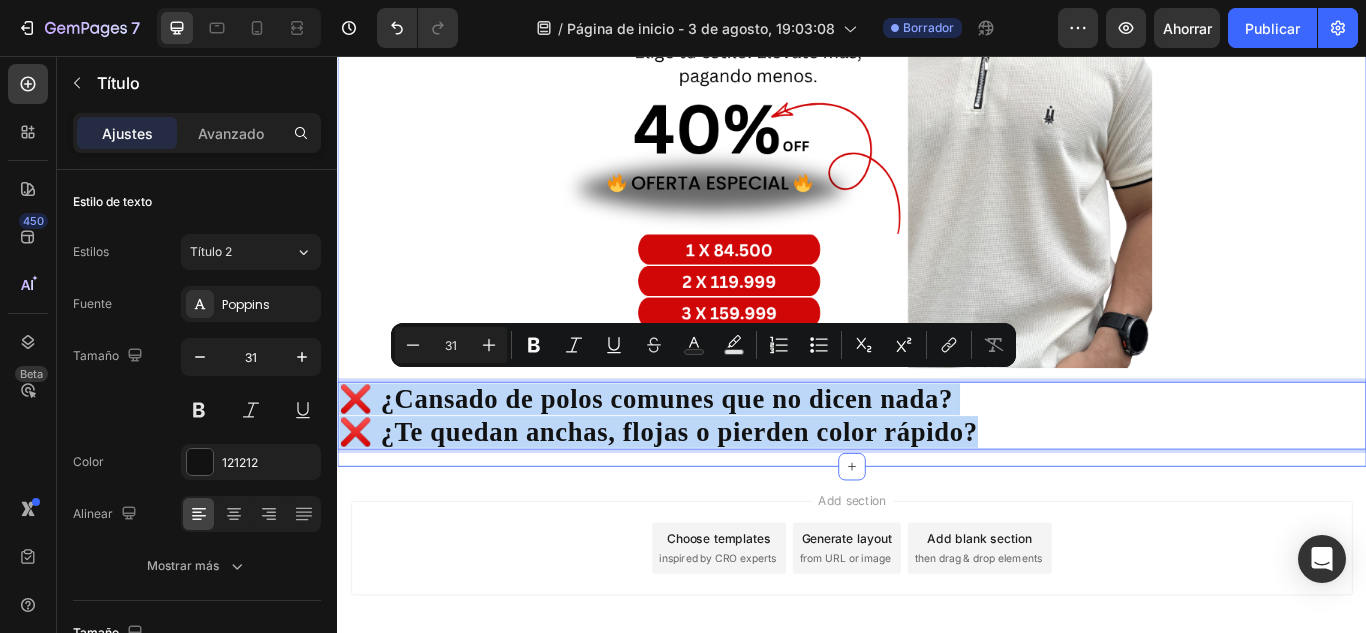 click on "🚨OFERTA SOLO POR EL MES DE AGOSTO🚨 Heading Image Row ❌ ¿Cansado de polos comunes que no dicen nada? ❌ ¿Te quedan anchas, flojas o pierden color rápido? Heading   0" at bounding box center (937, 99) 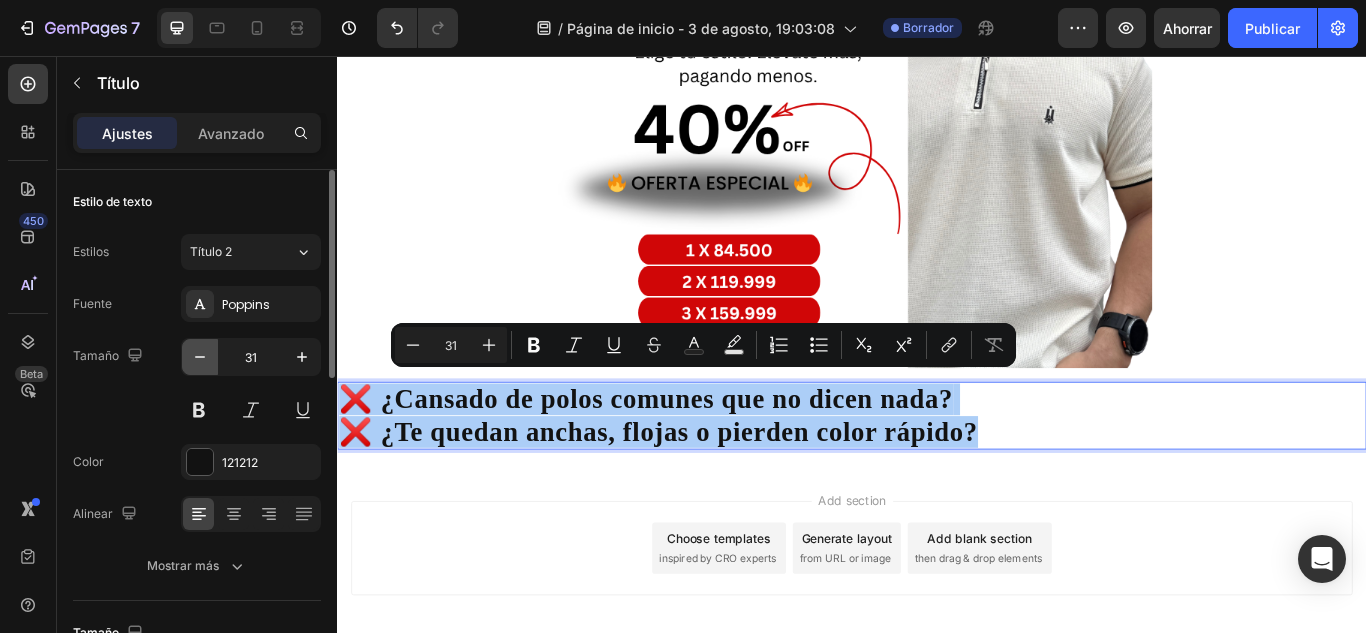 click 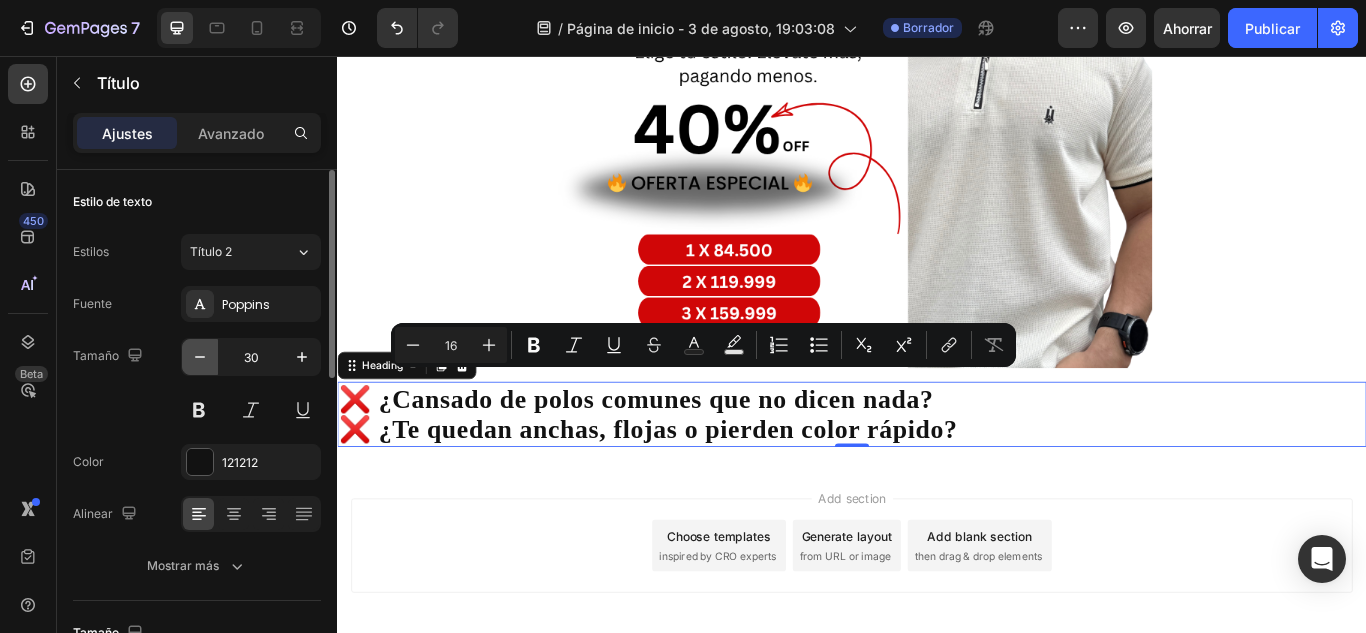 click 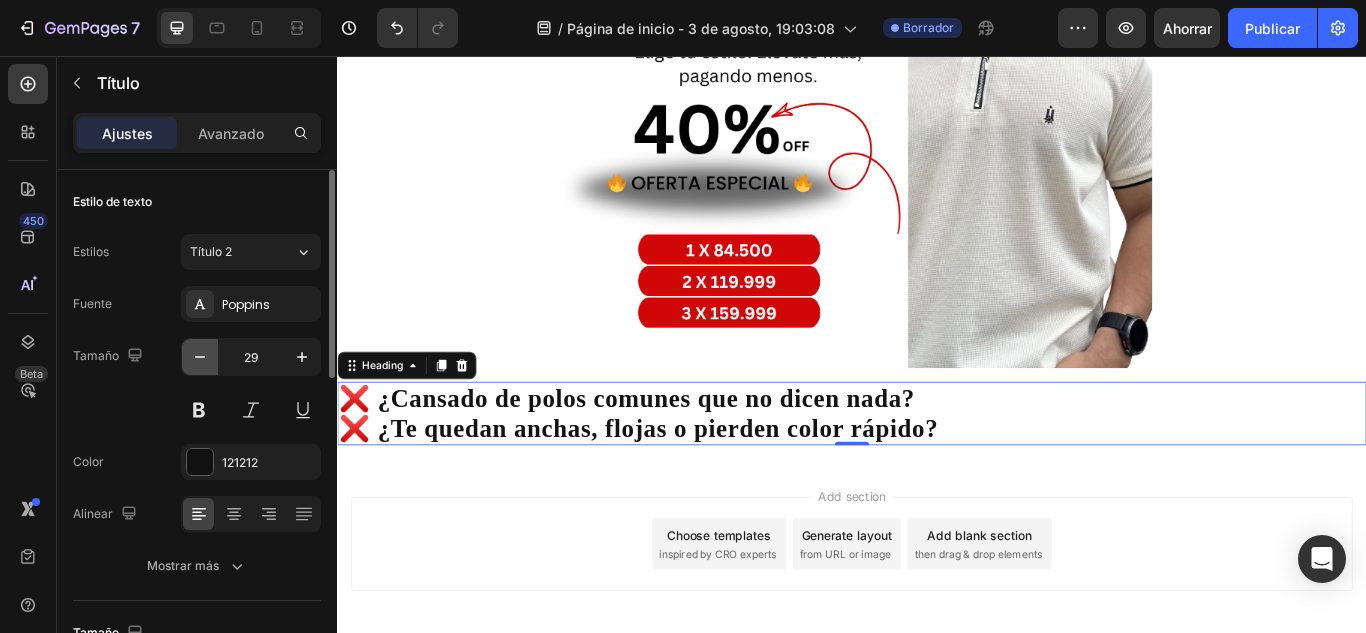 click 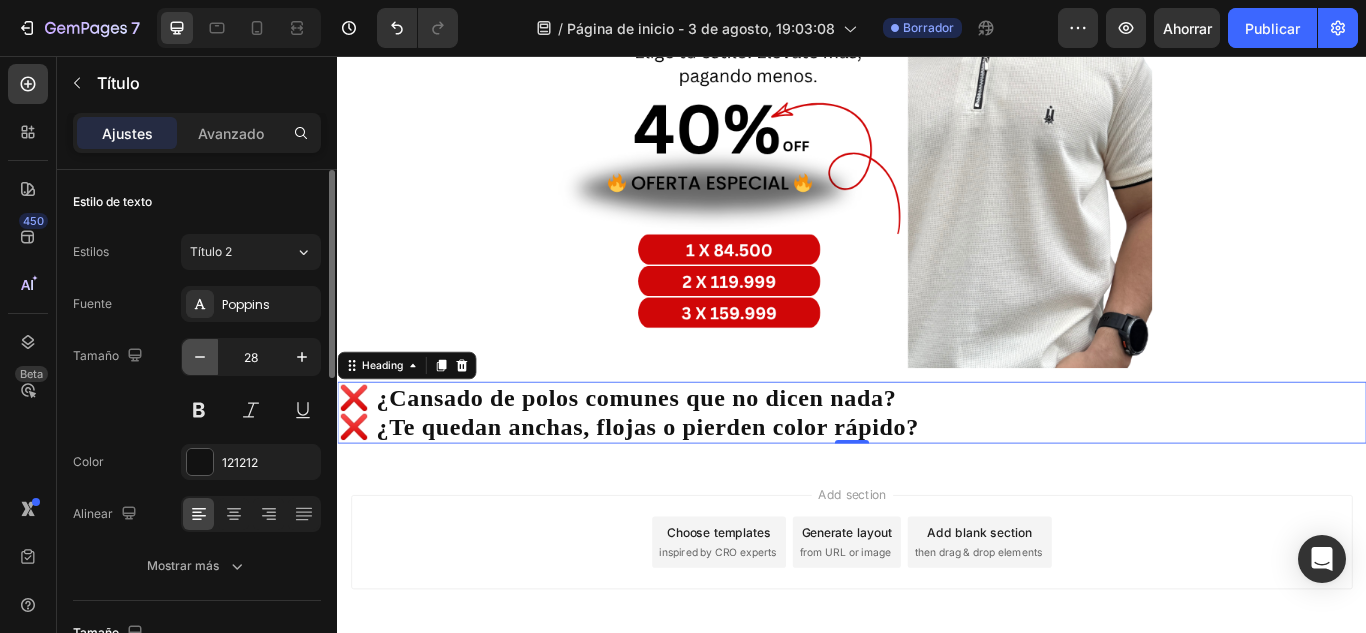 click 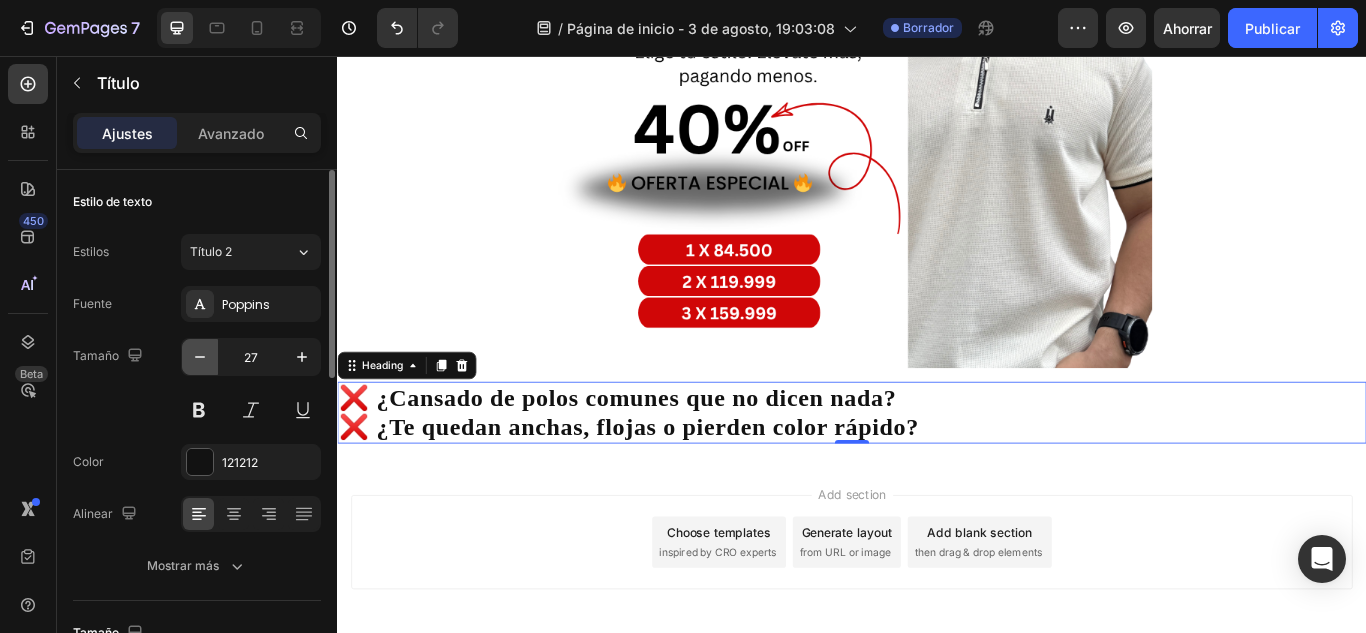click 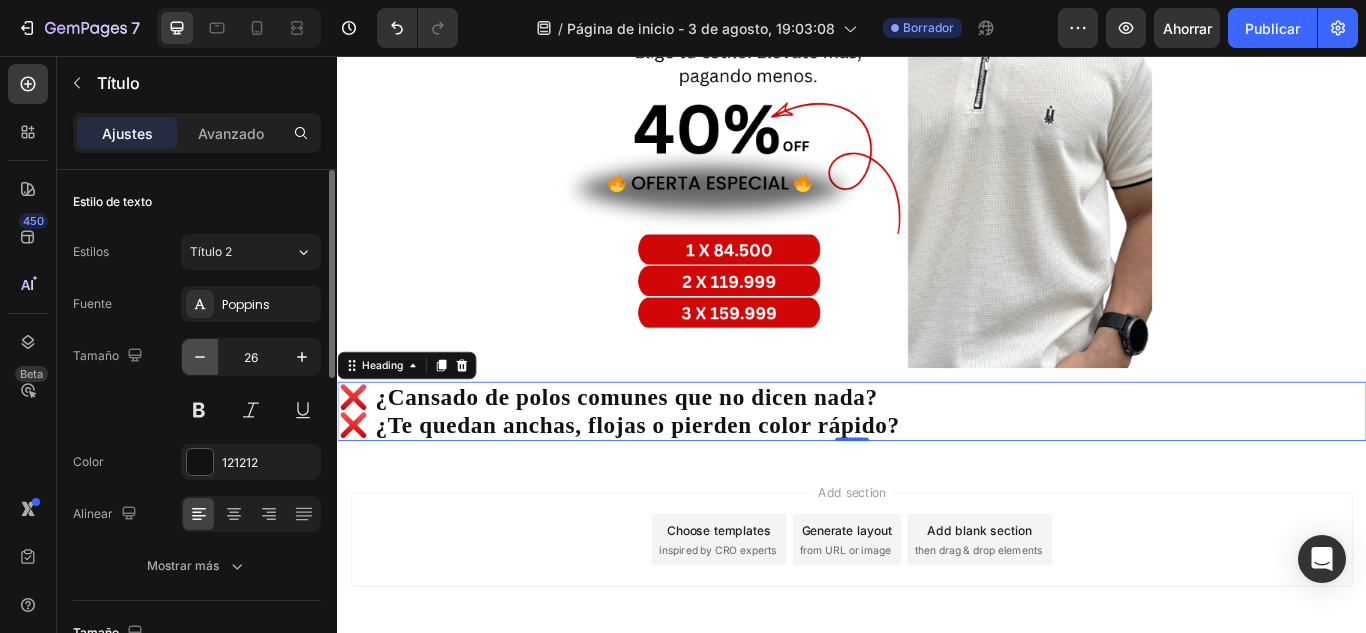 click 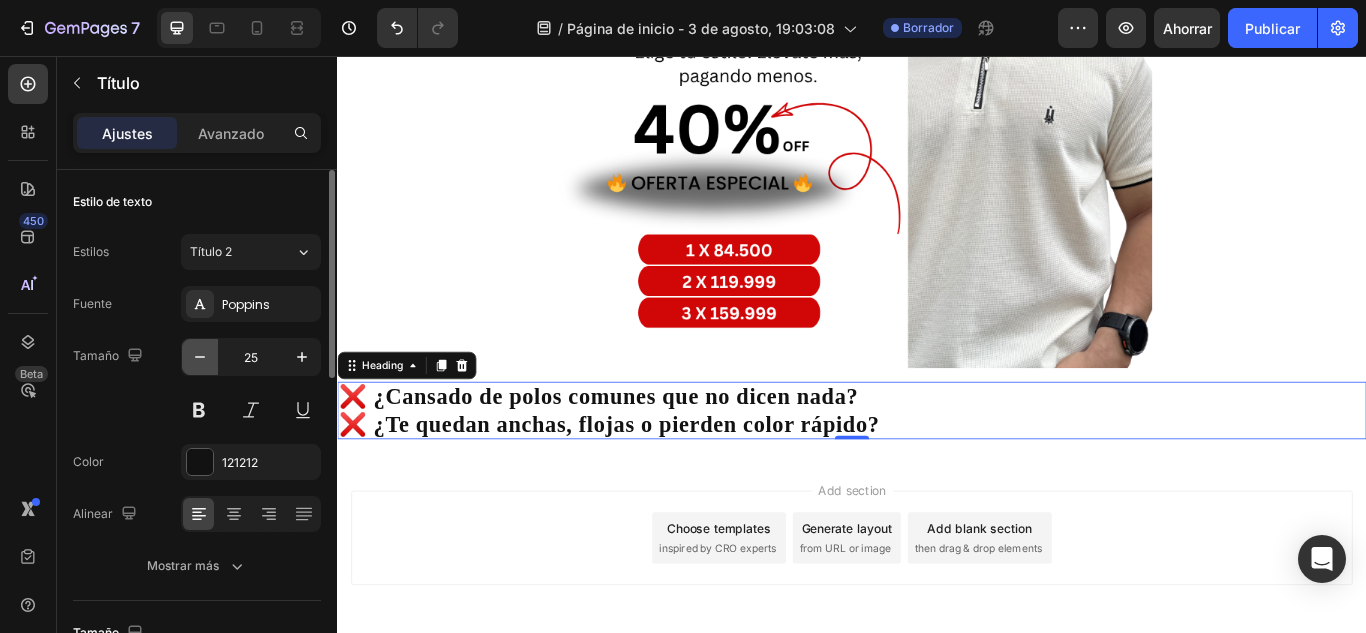 click 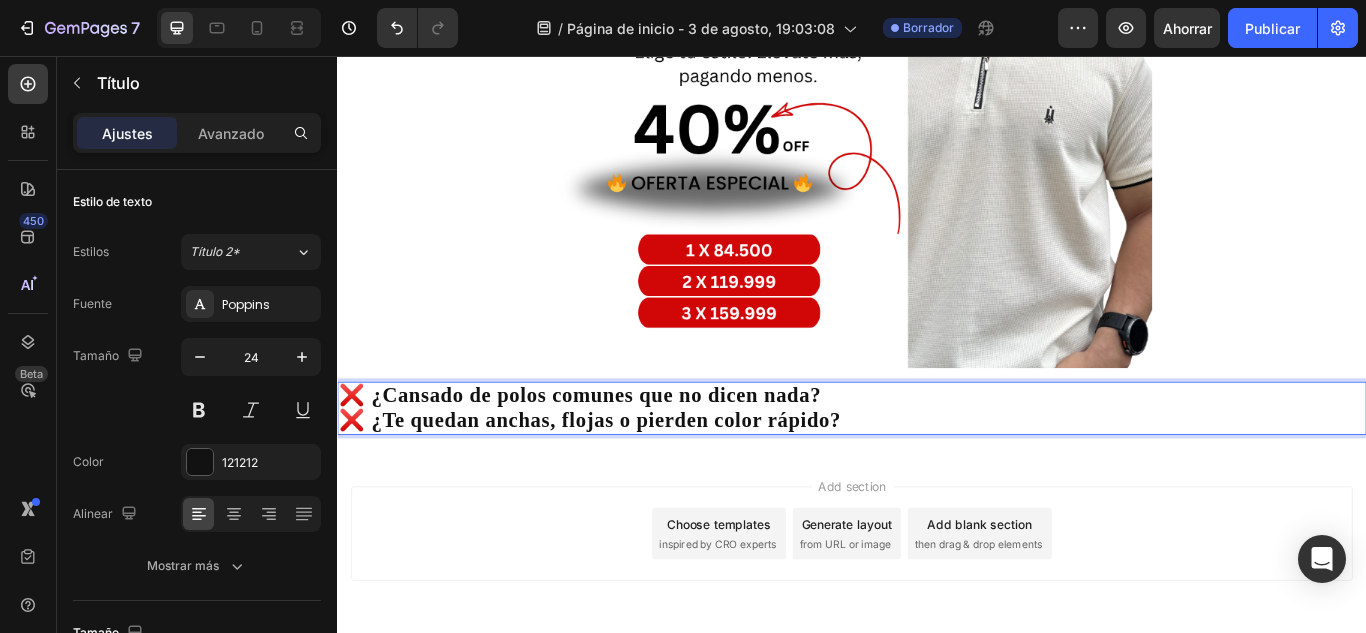 click on "❌ ¿Cansado de polos comunes que no dicen nada? ❌ ¿Te quedan anchas, flojas o pierden color rápido?" at bounding box center (937, 467) 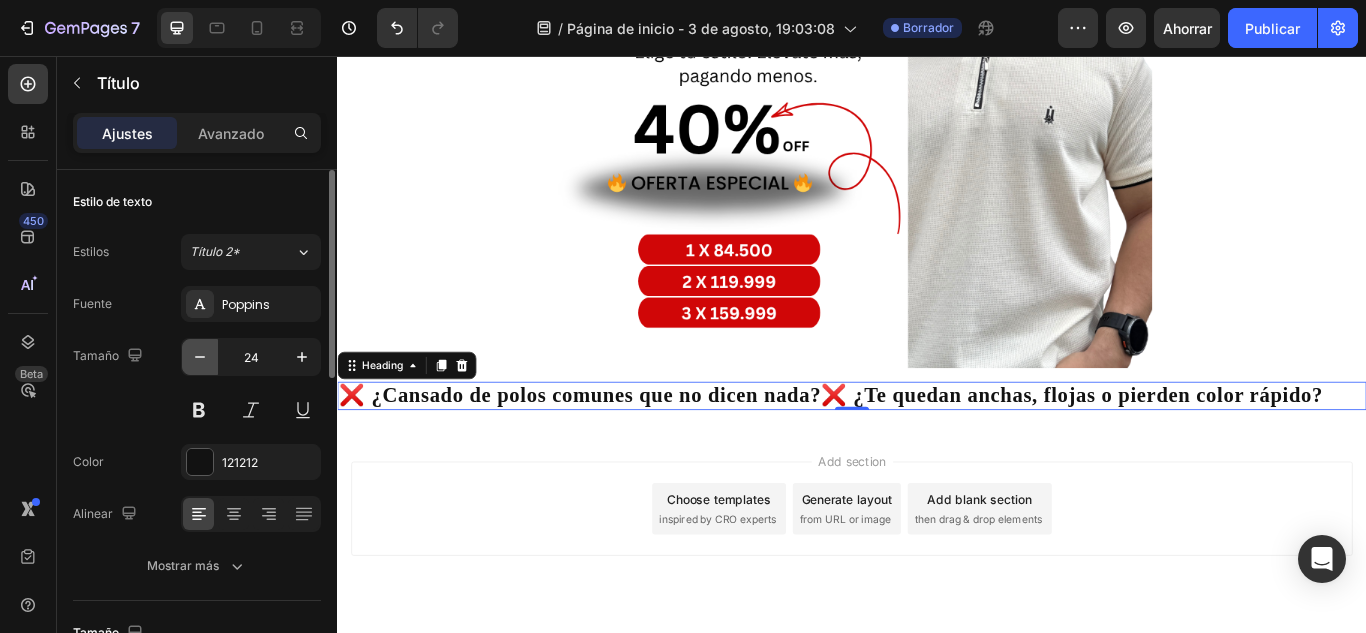 click 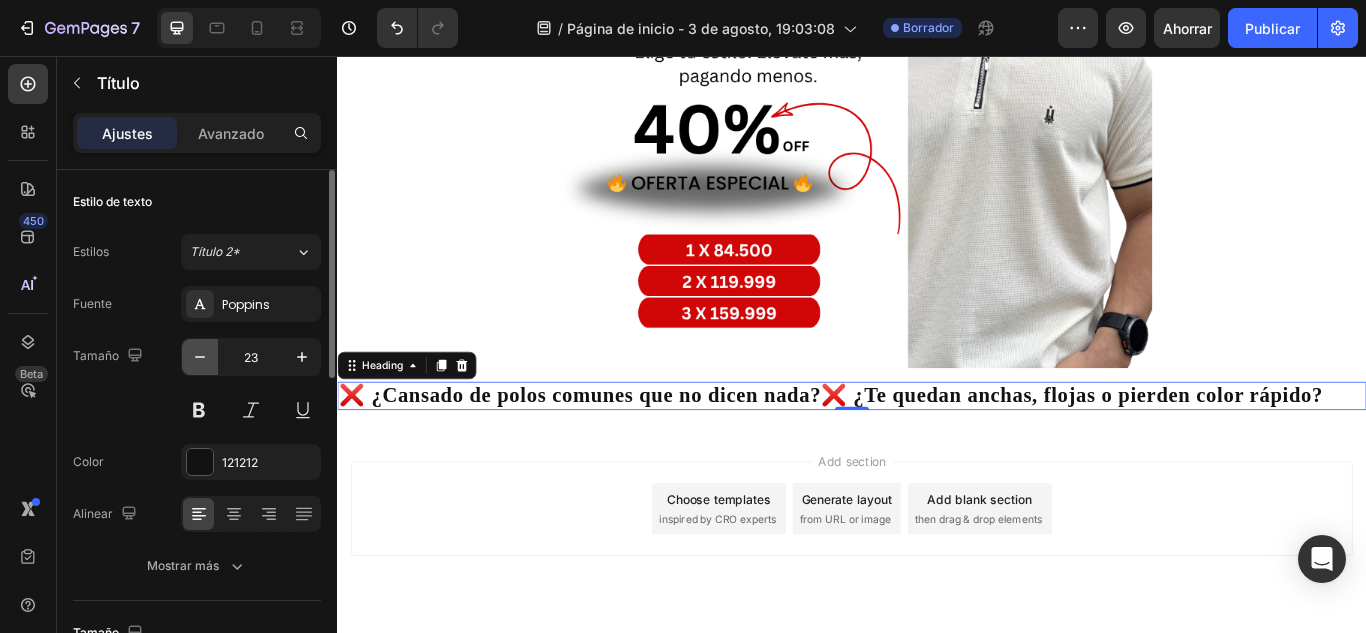 click 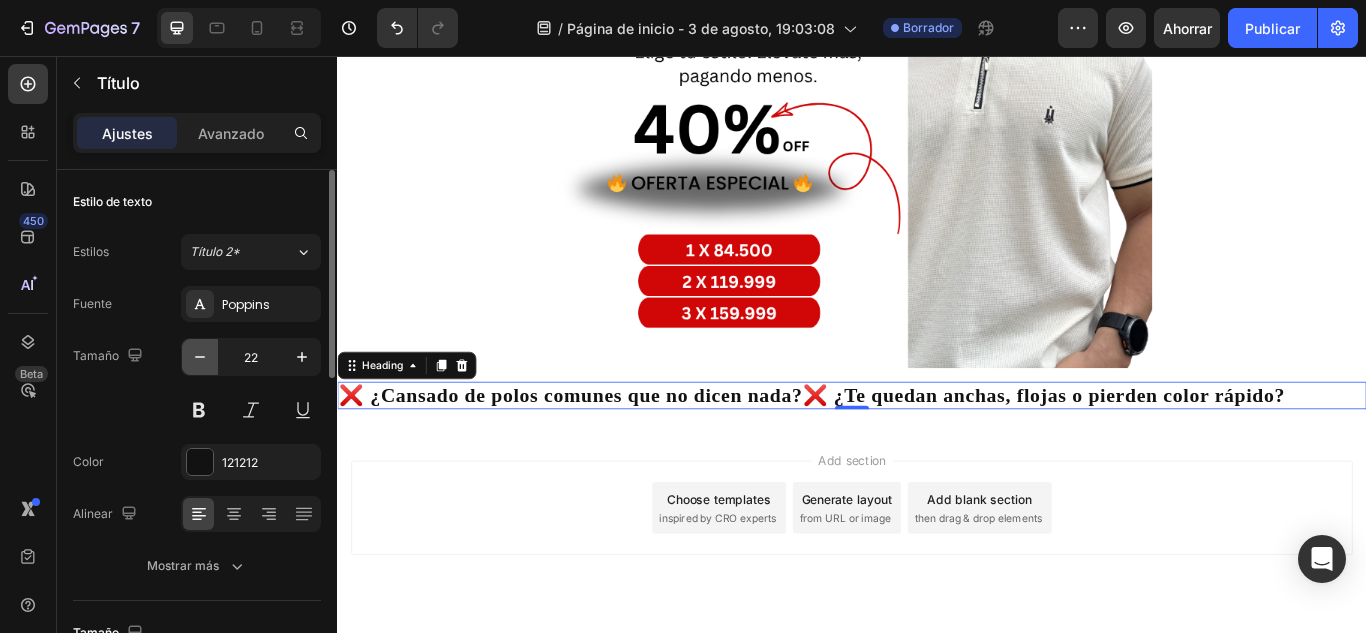 click 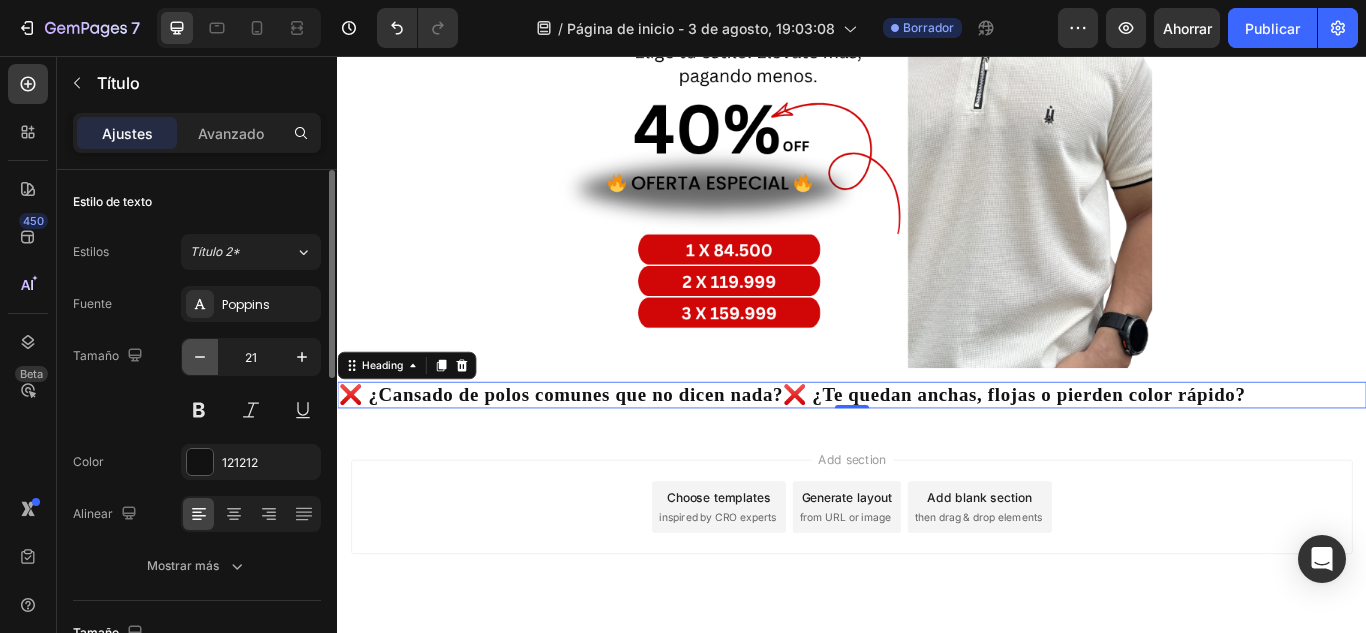 click 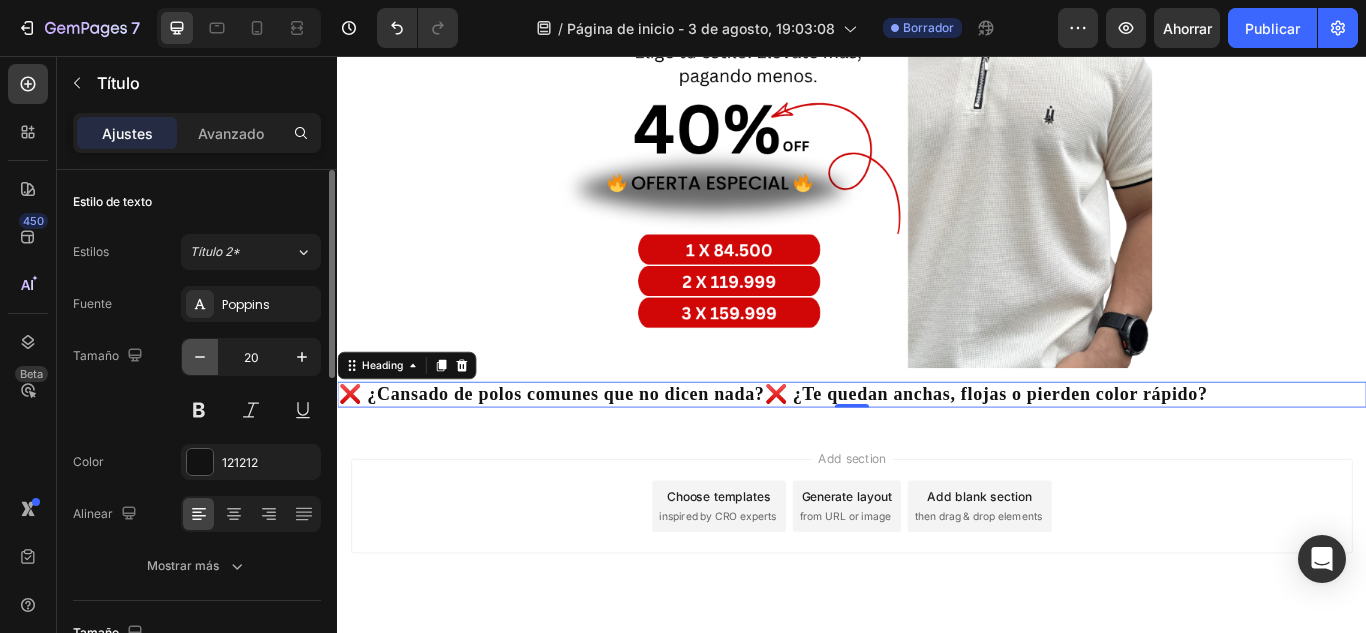 click 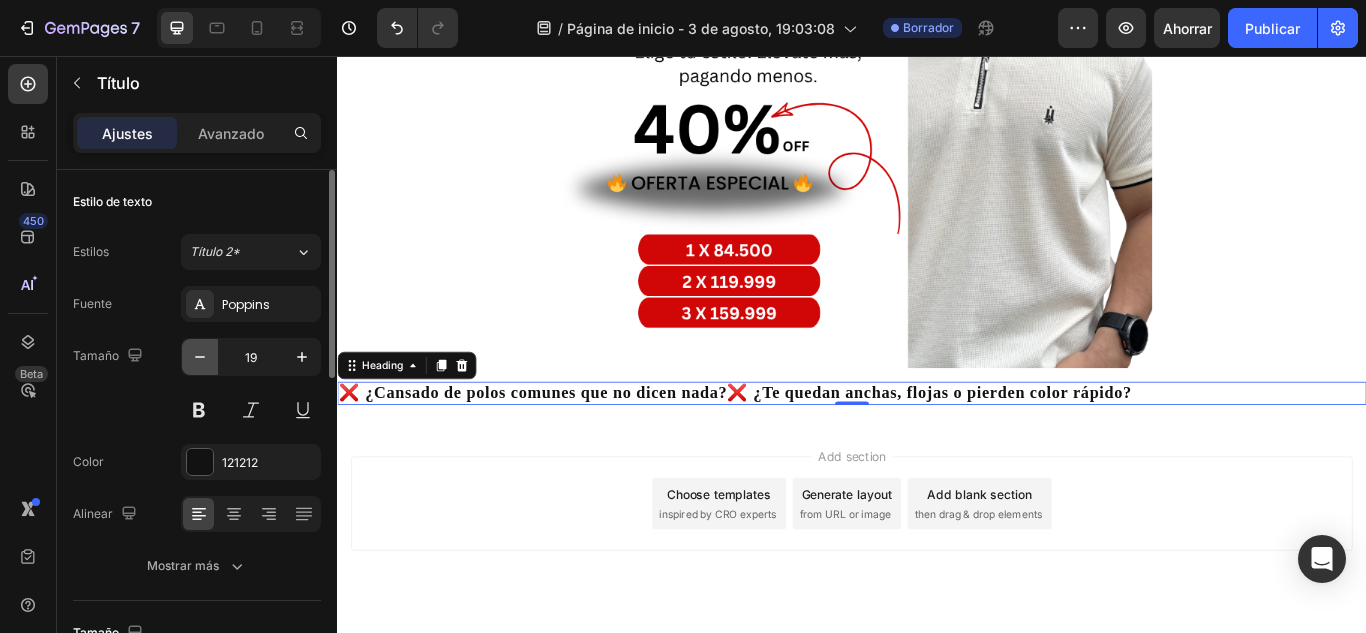 click 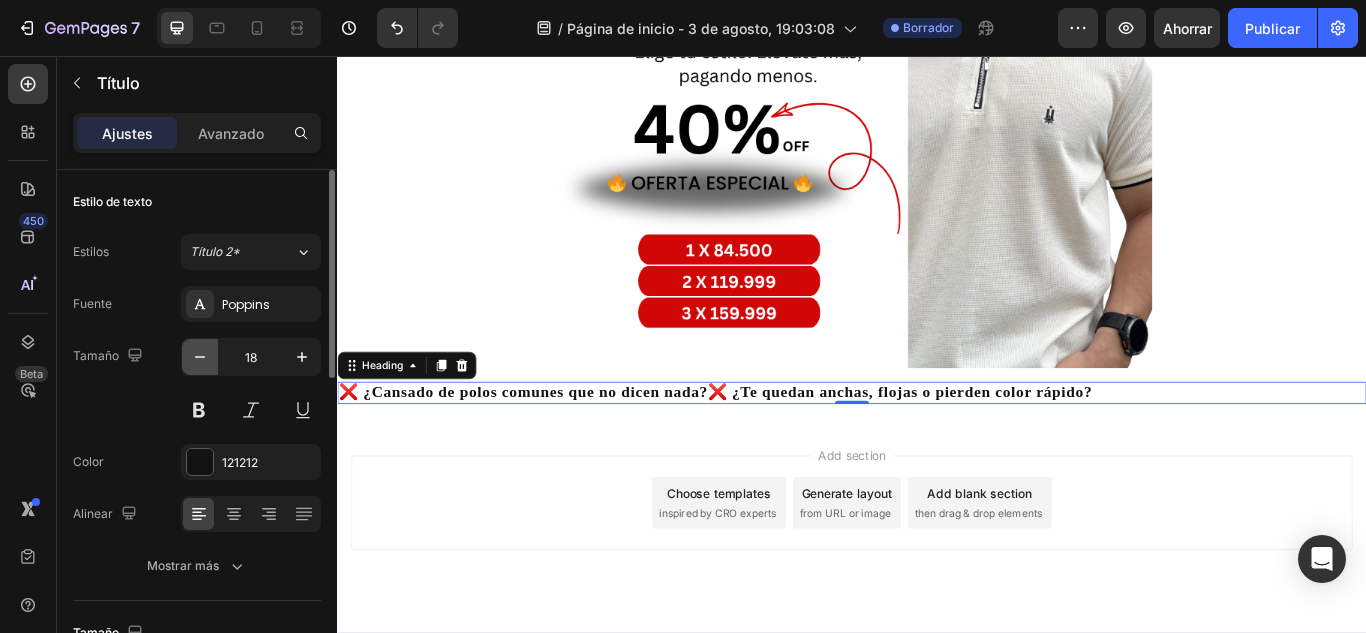 click 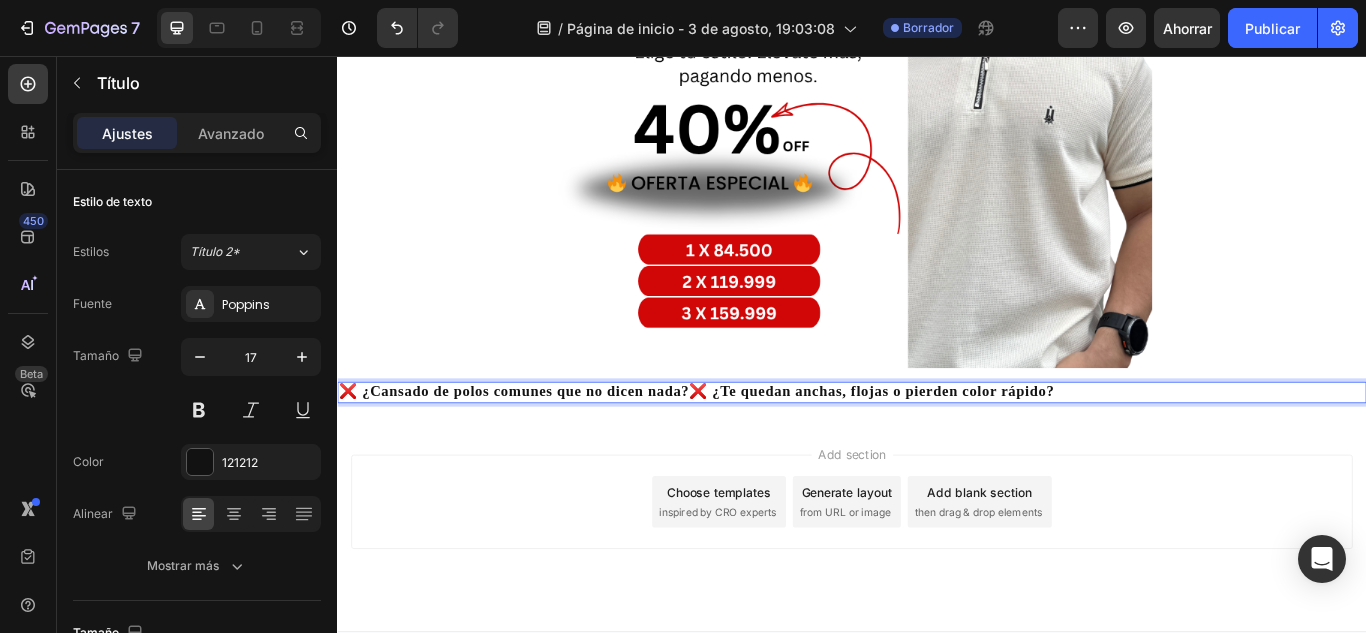 click on "❌ ¿Cansado de polos comunes que no dicen nada?❌ ¿Te quedan anchas, flojas o pierden color rápido?" at bounding box center (937, 448) 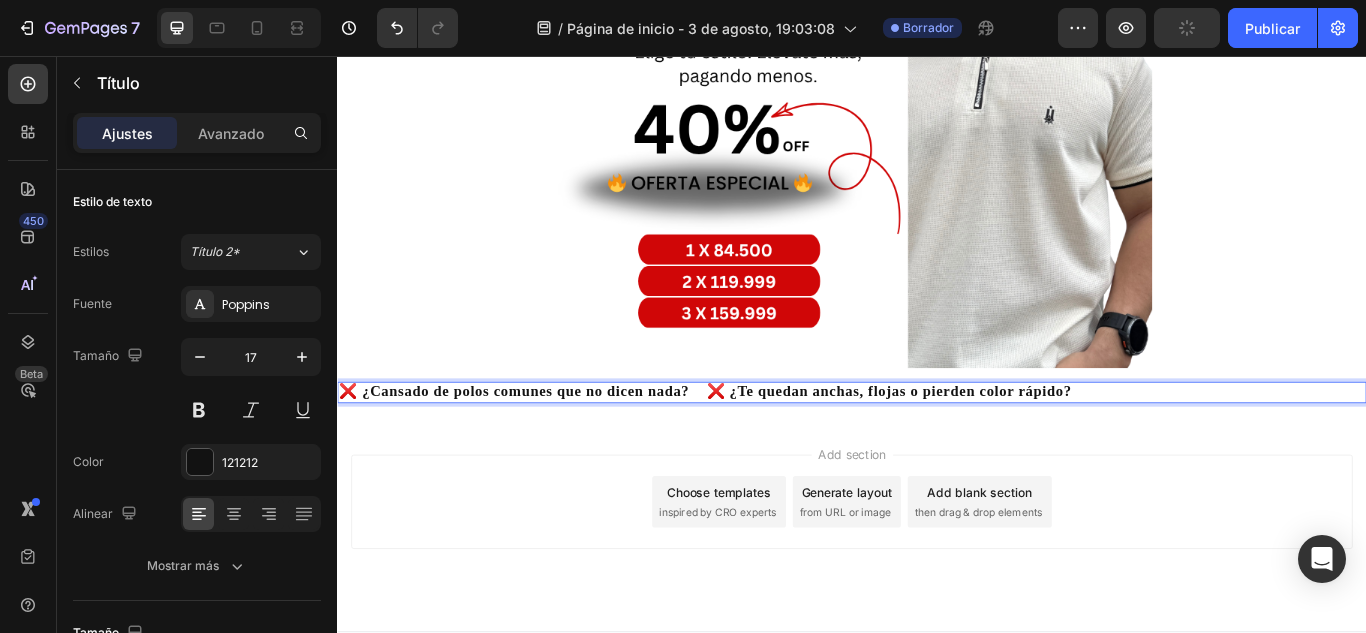 click on "❌ ¿Cansado de polos comunes que no dicen nada?    ❌ ¿Te quedan anchas, flojas o pierden color rápido?" at bounding box center (937, 448) 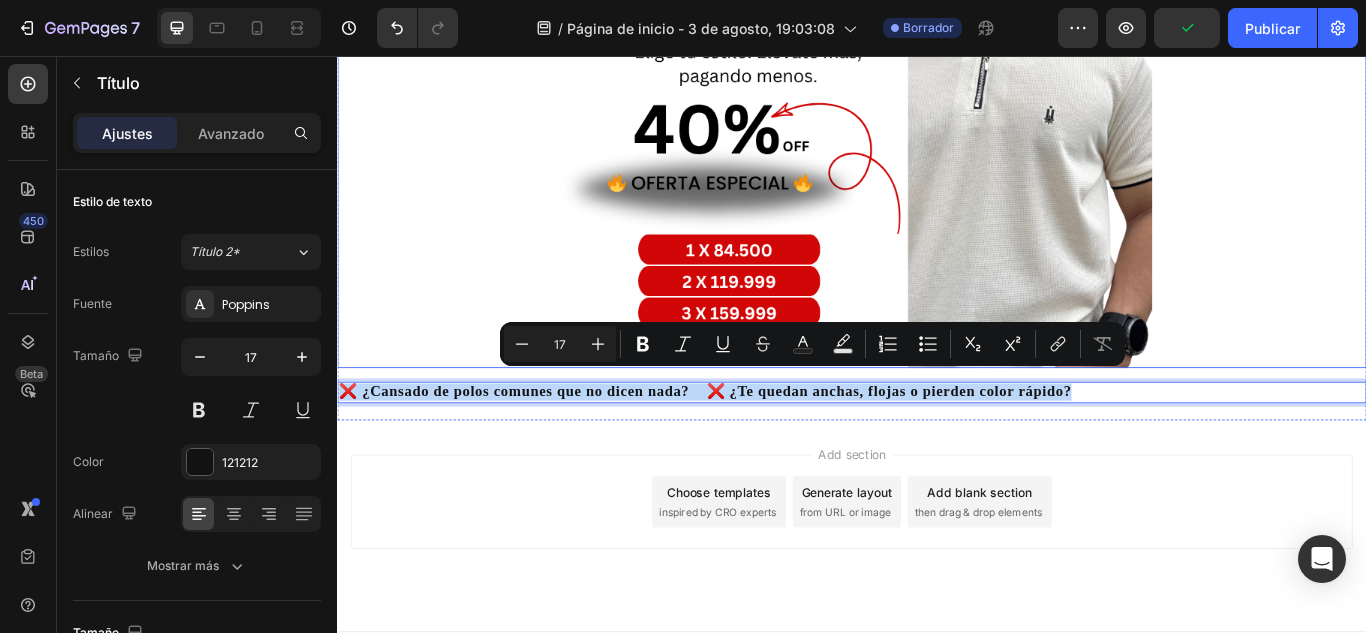 drag, startPoint x: 1343, startPoint y: 430, endPoint x: 342, endPoint y: 402, distance: 1001.39154 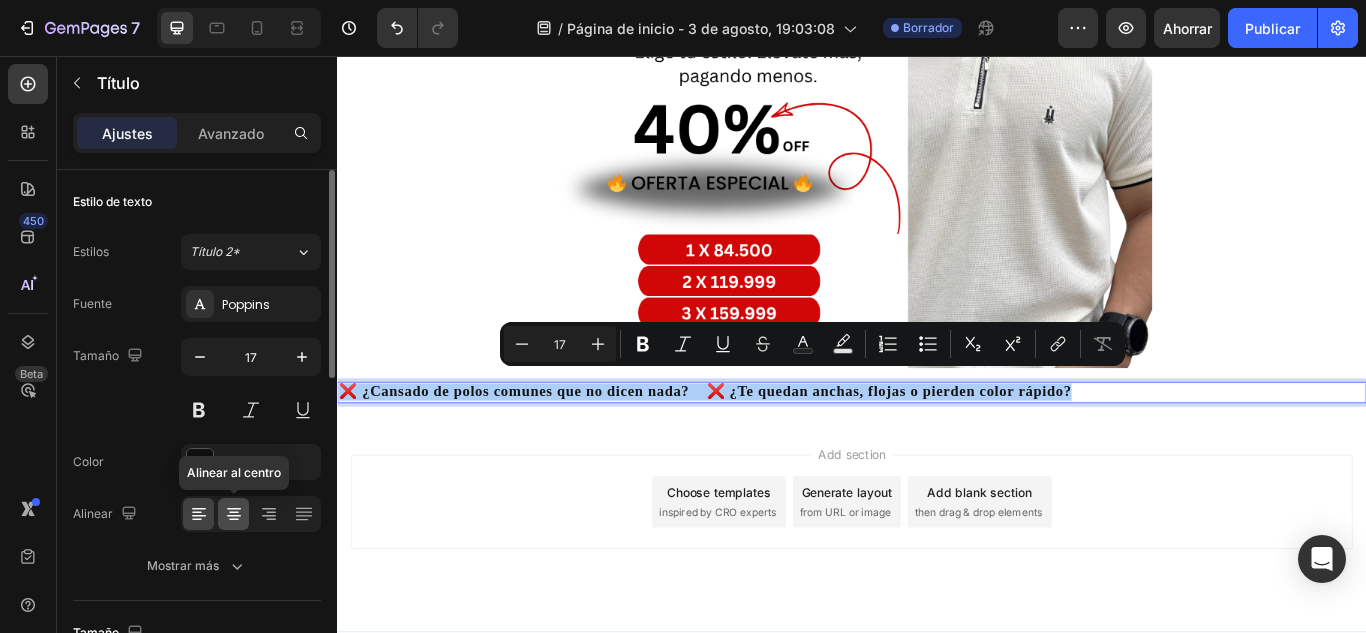 click 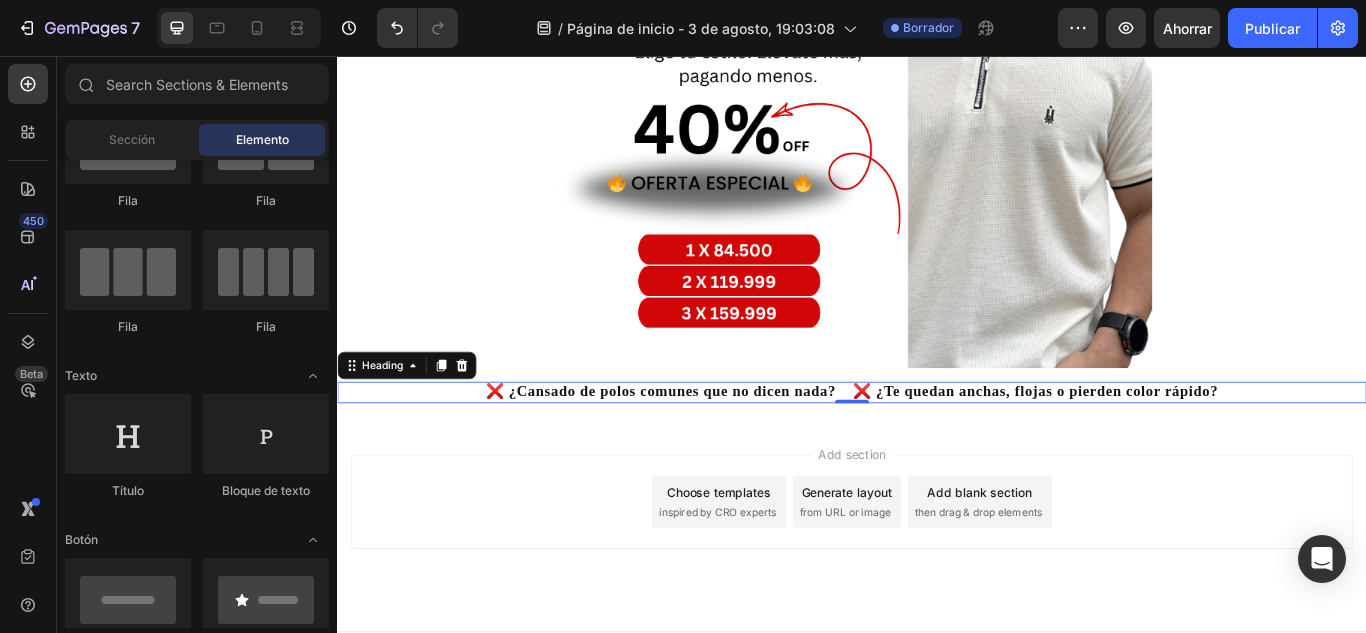 click on "Add section Choose templates inspired by CRO experts Generate layout from URL or image Add blank section then drag & drop elements" at bounding box center (937, 576) 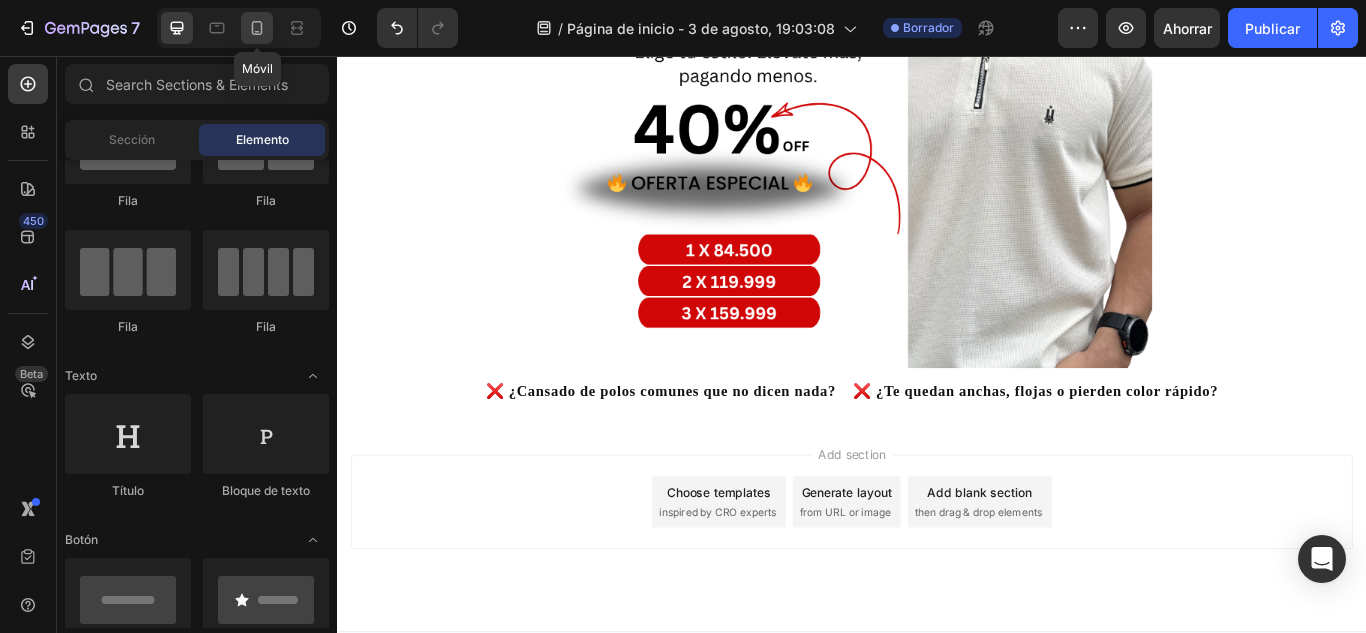 click 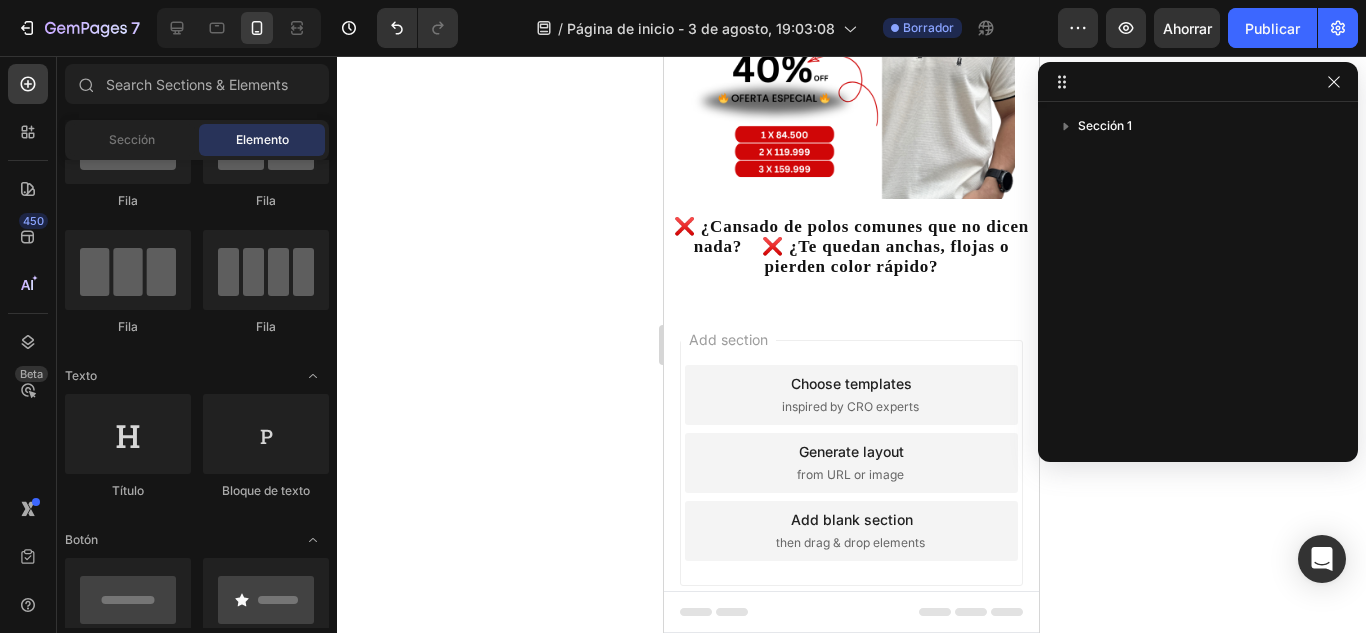 scroll, scrollTop: 217, scrollLeft: 0, axis: vertical 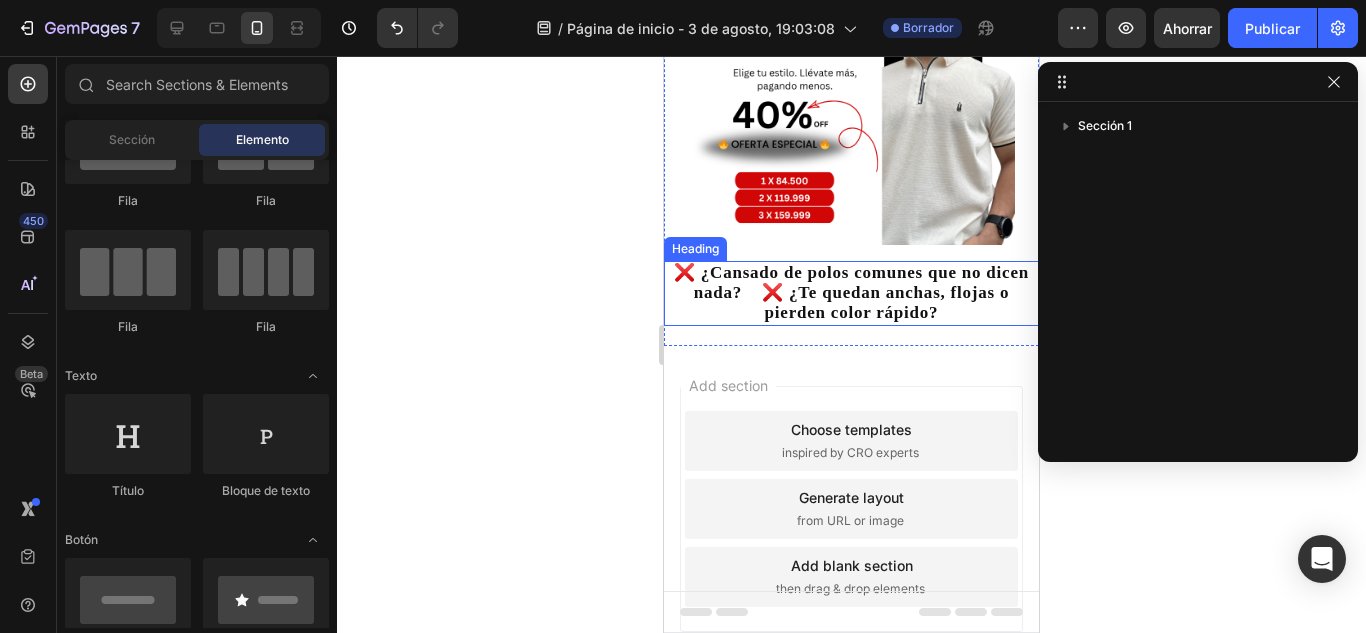 click on "❌ ¿Cansado de polos comunes que no dicen nada?    ❌ ¿Te quedan anchas, flojas o pierden color rápido?" at bounding box center (851, 293) 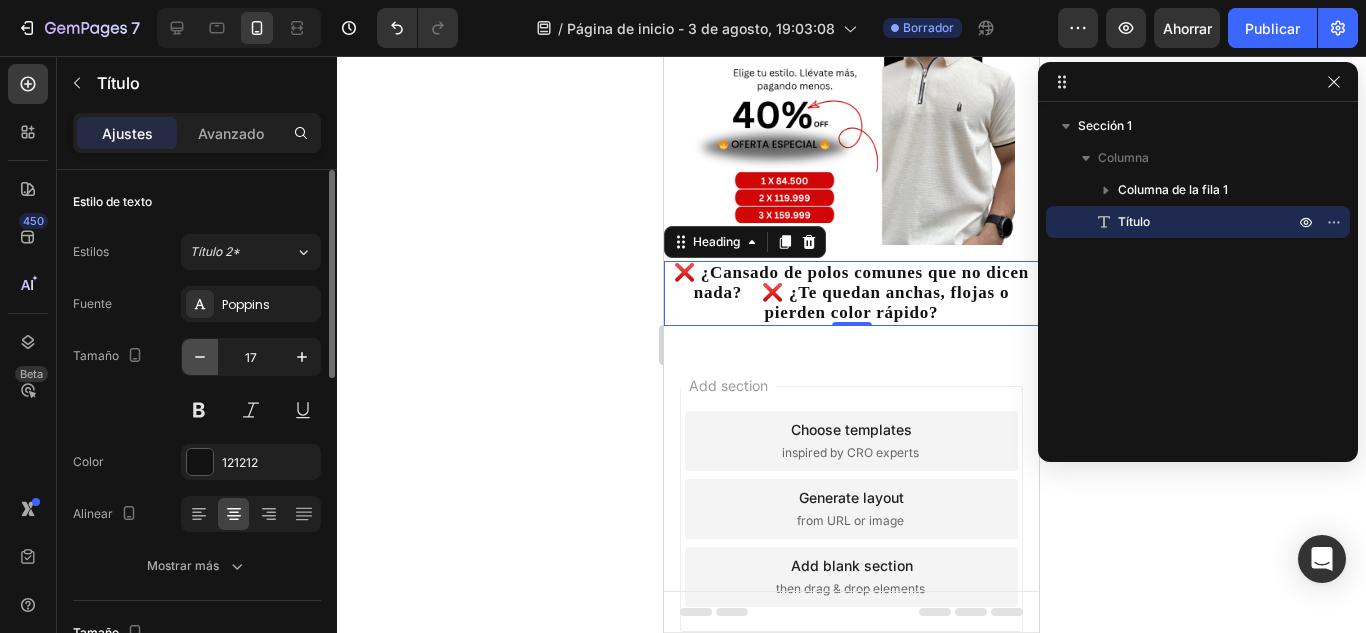 click 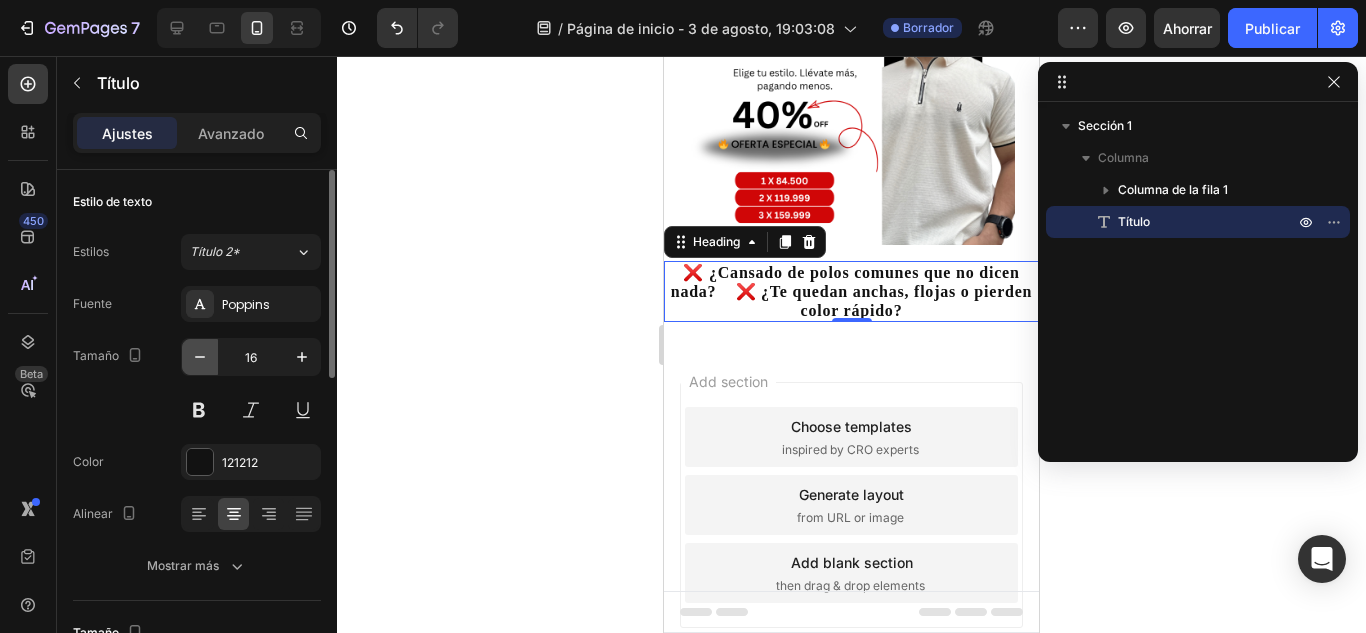 click 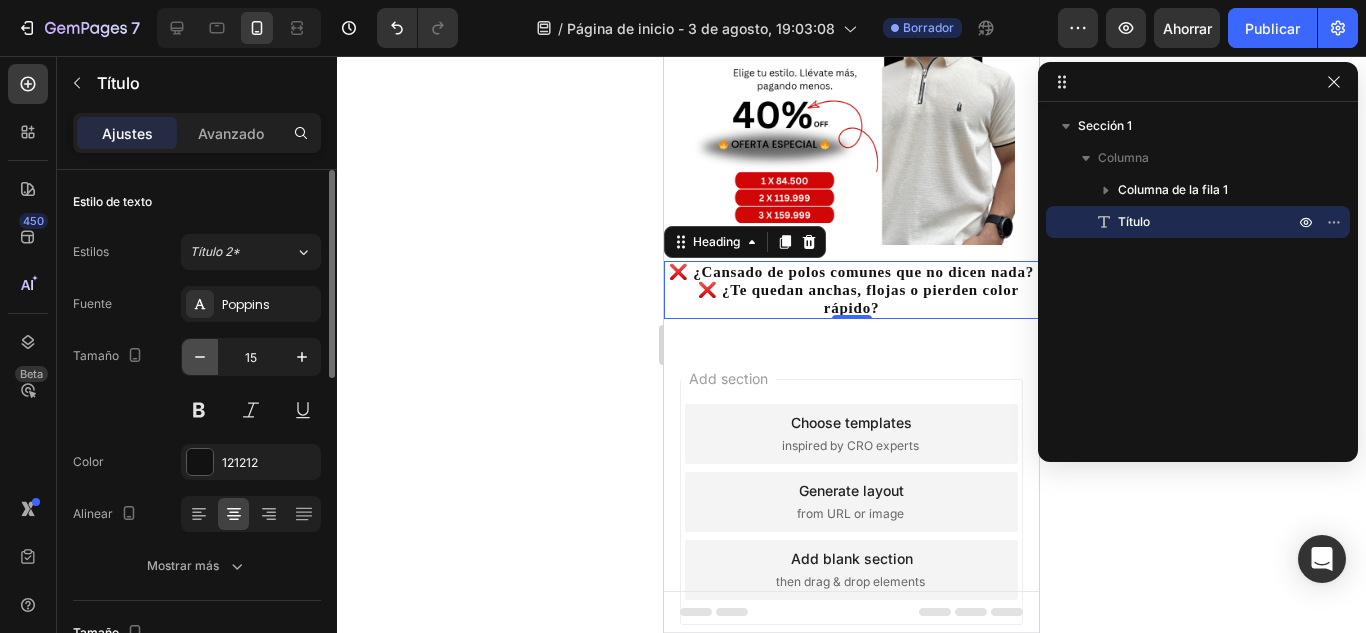 click 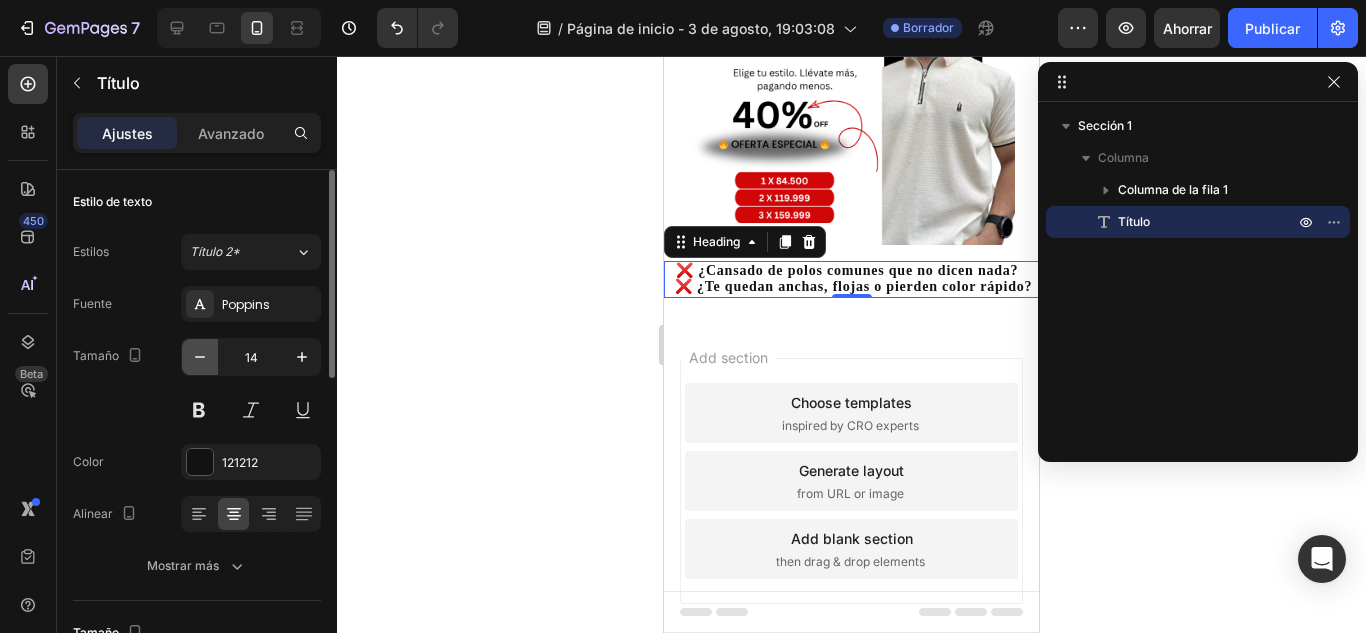 click 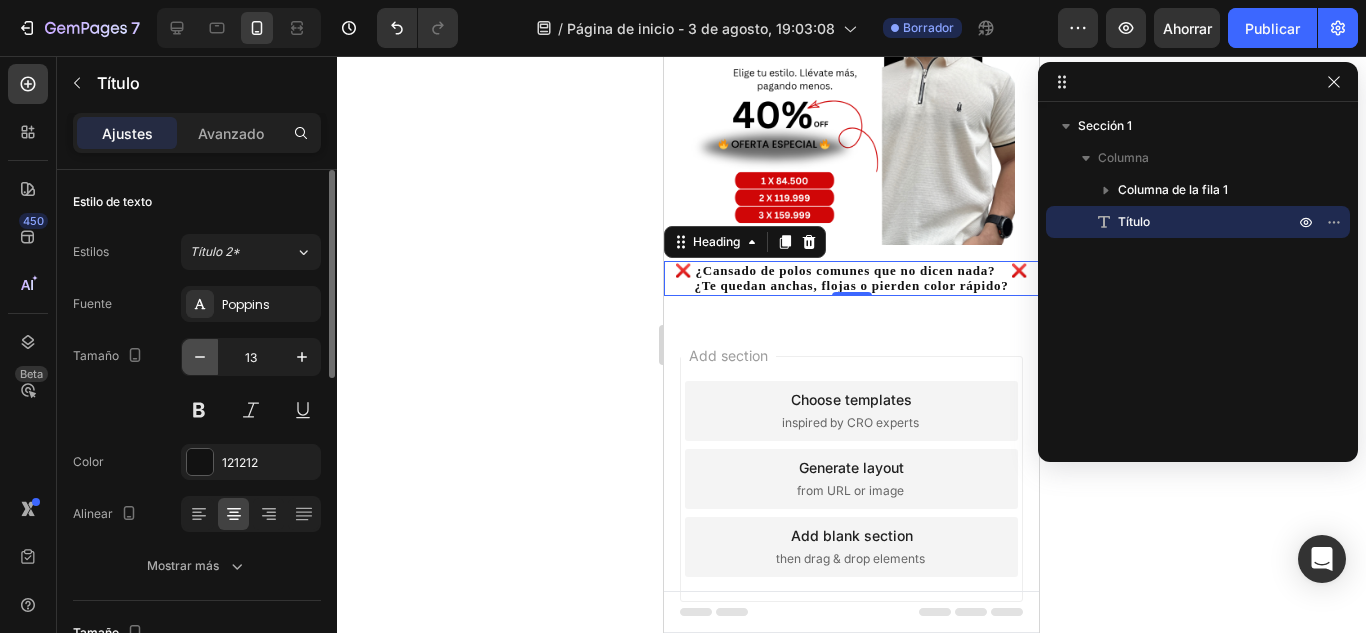 click 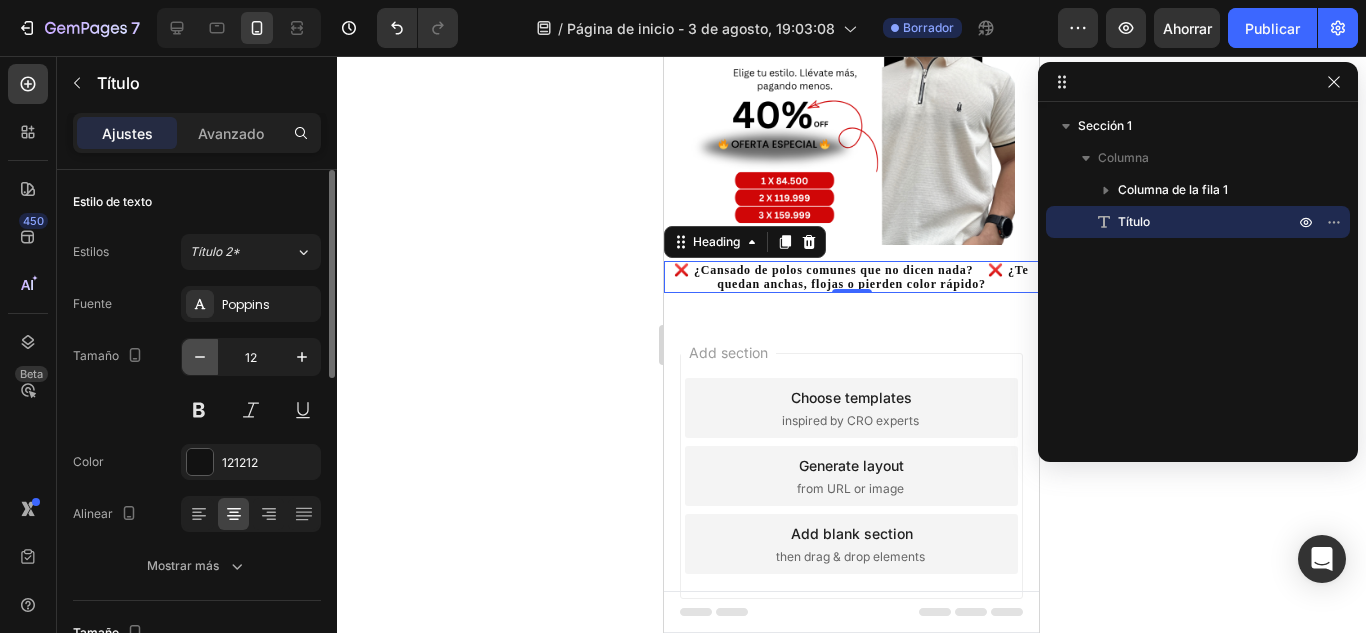 click 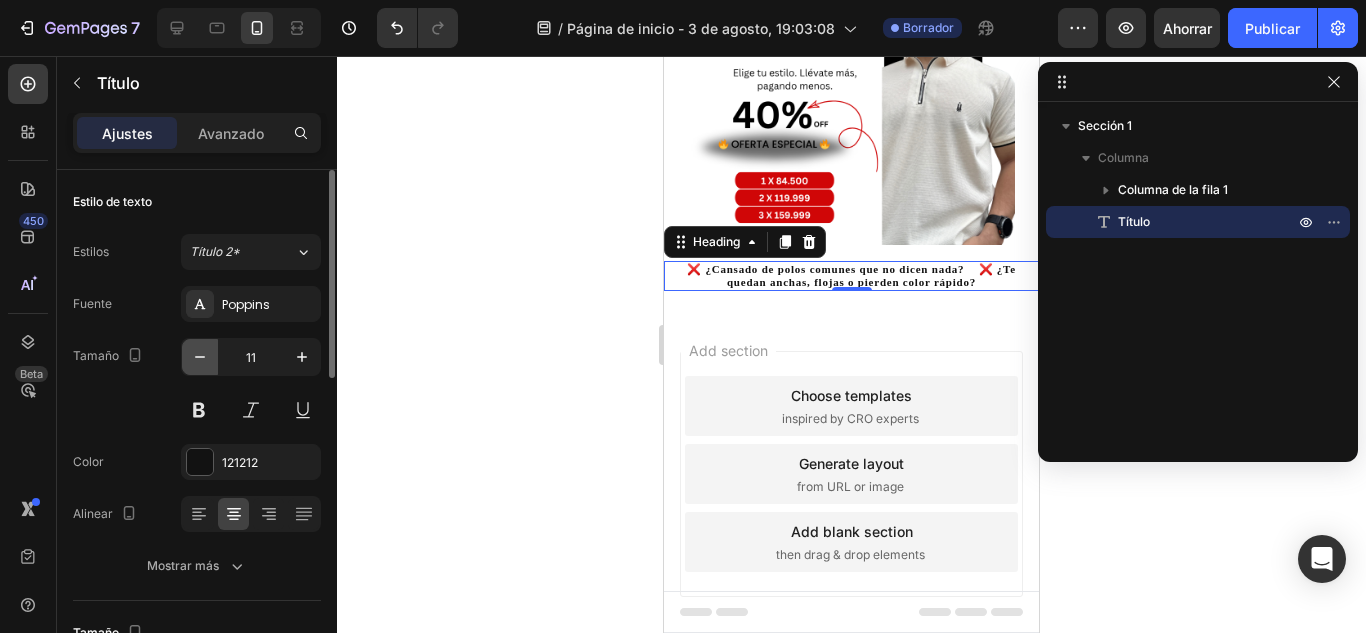 click 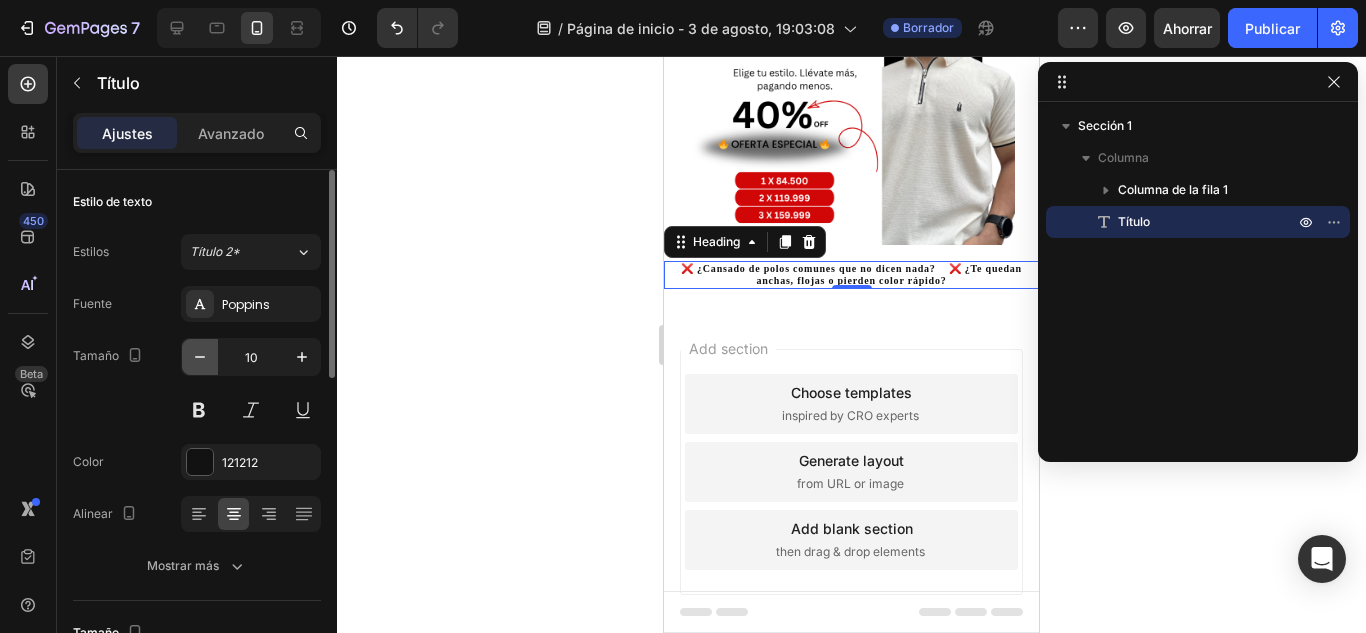 click 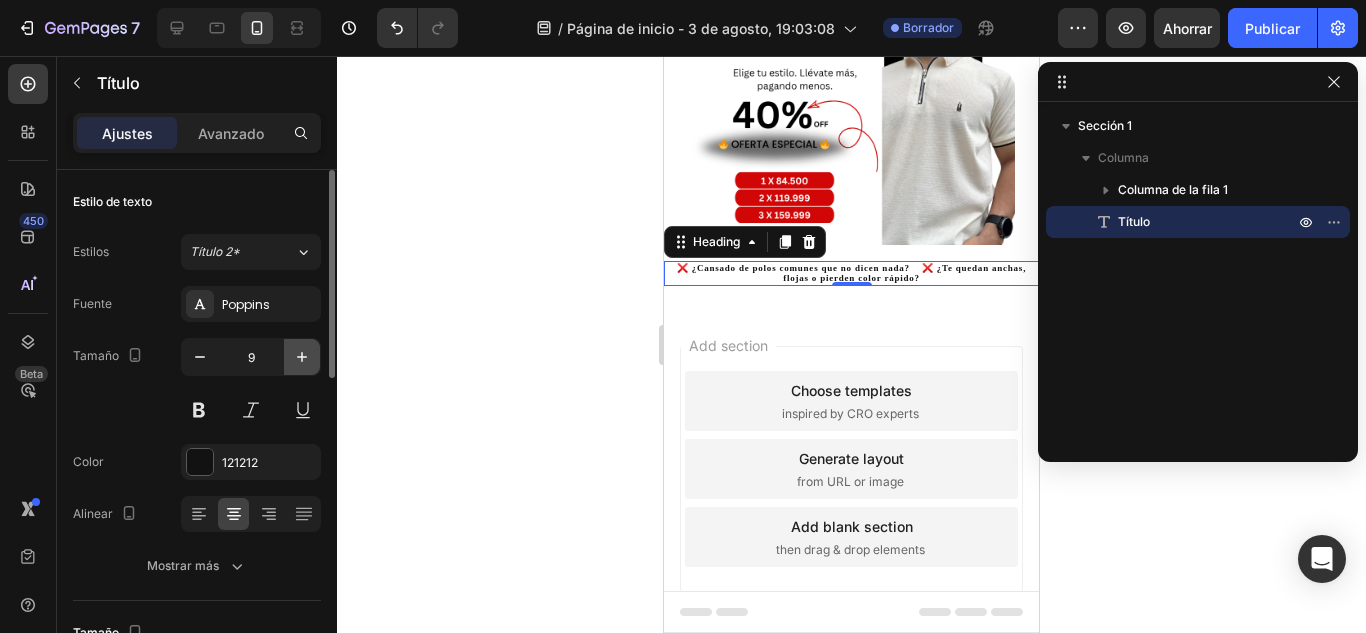 click 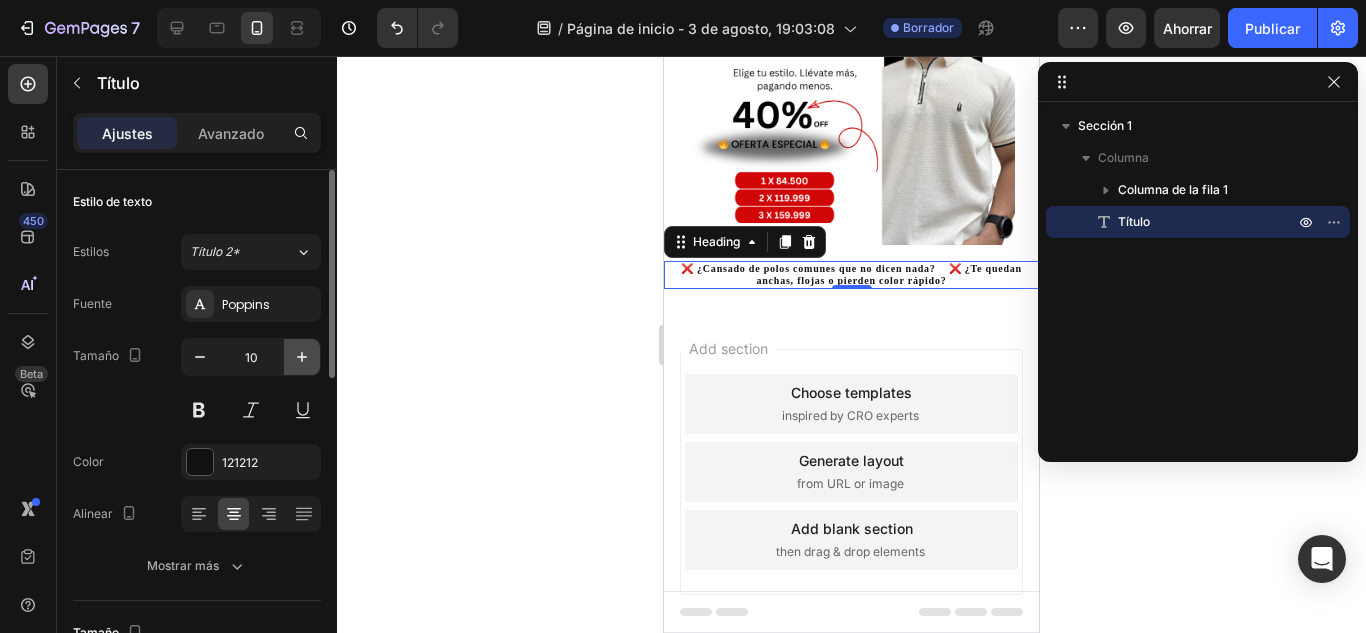 click 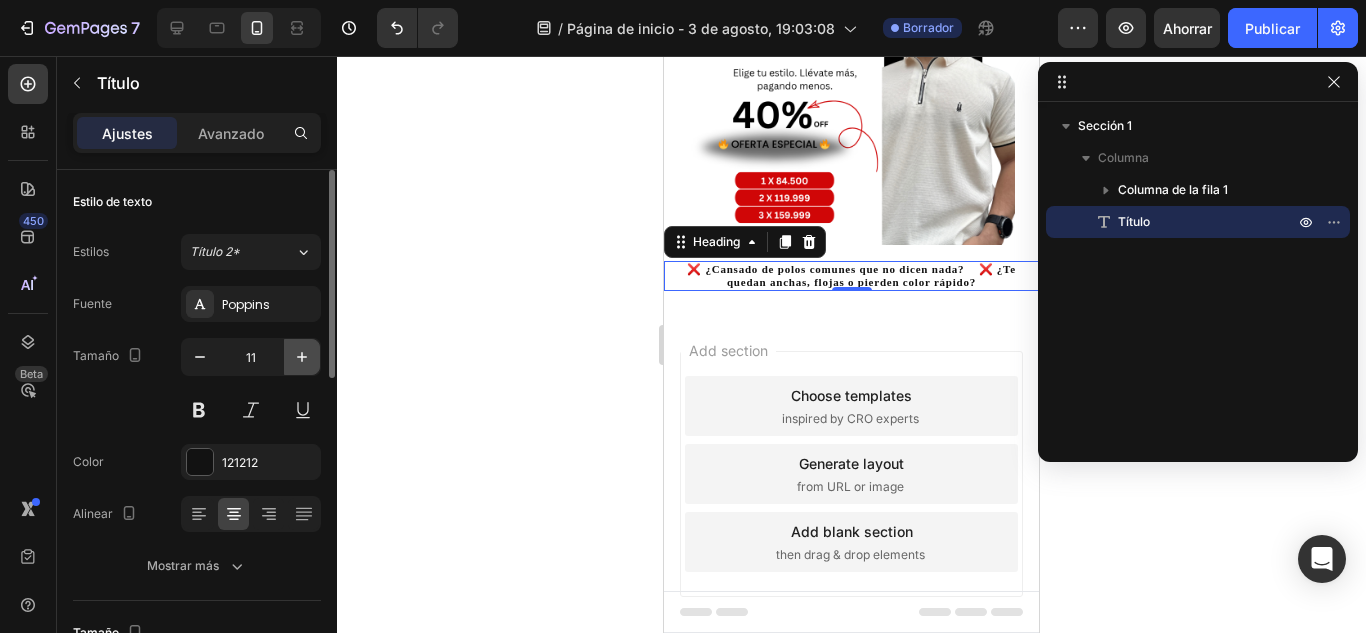 click 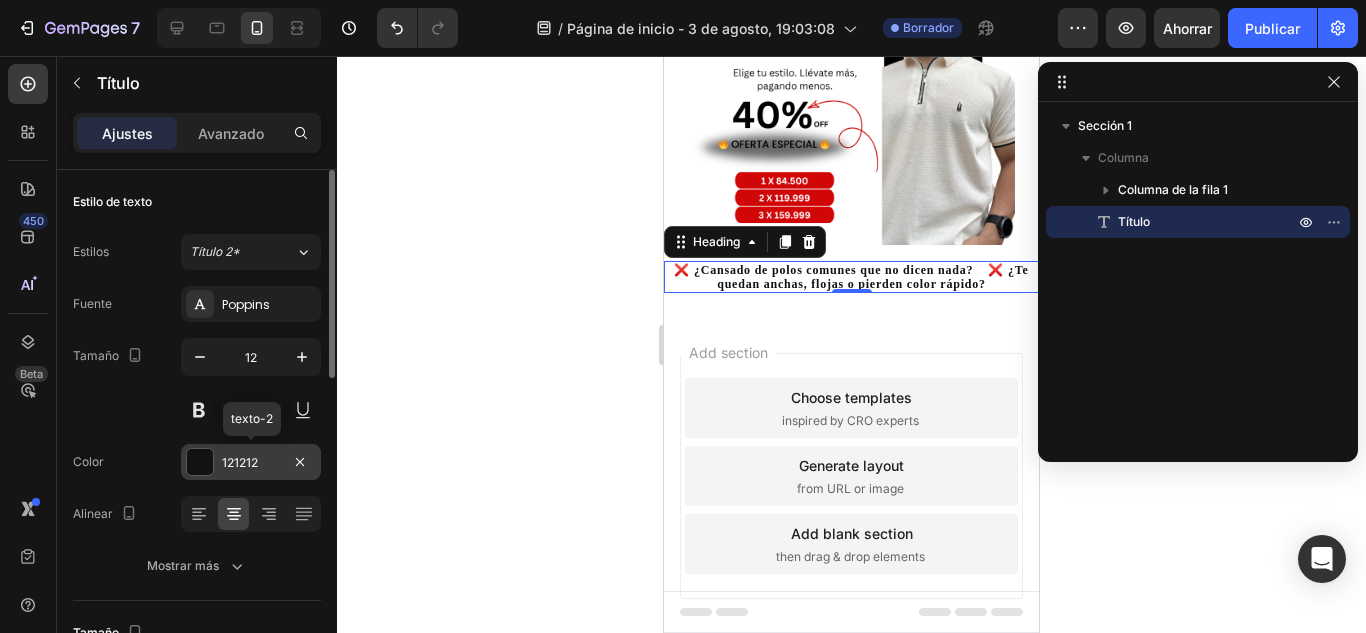 scroll, scrollTop: 100, scrollLeft: 0, axis: vertical 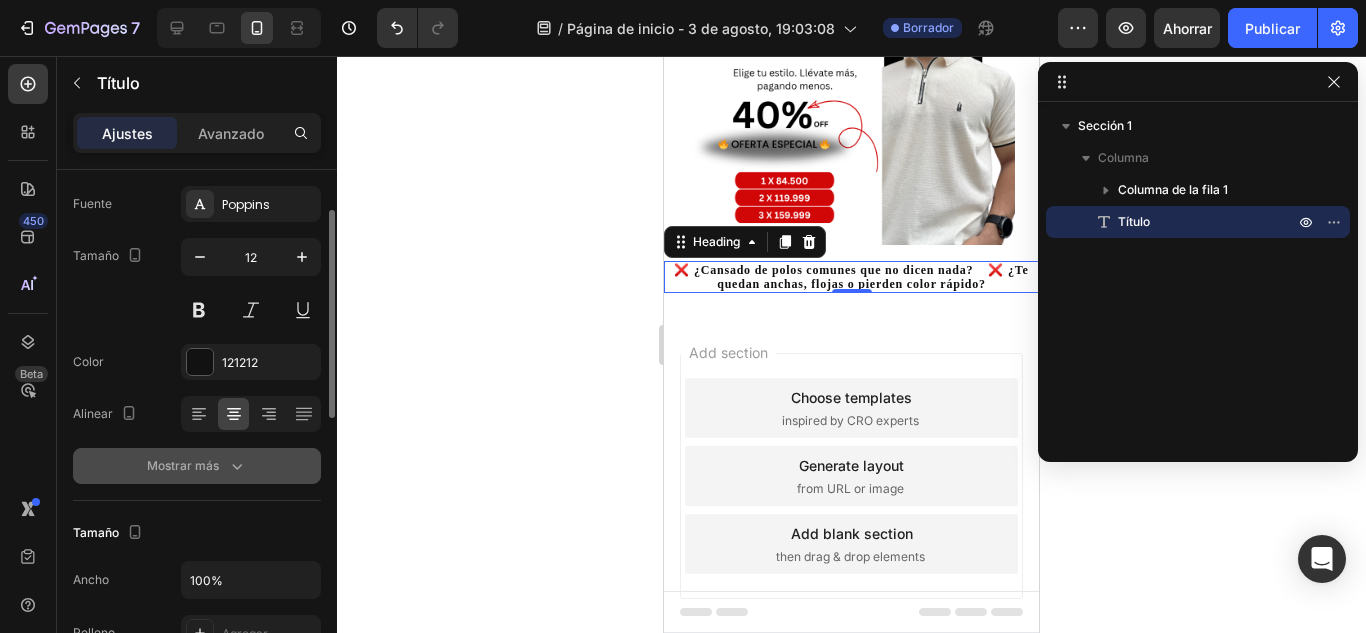 click 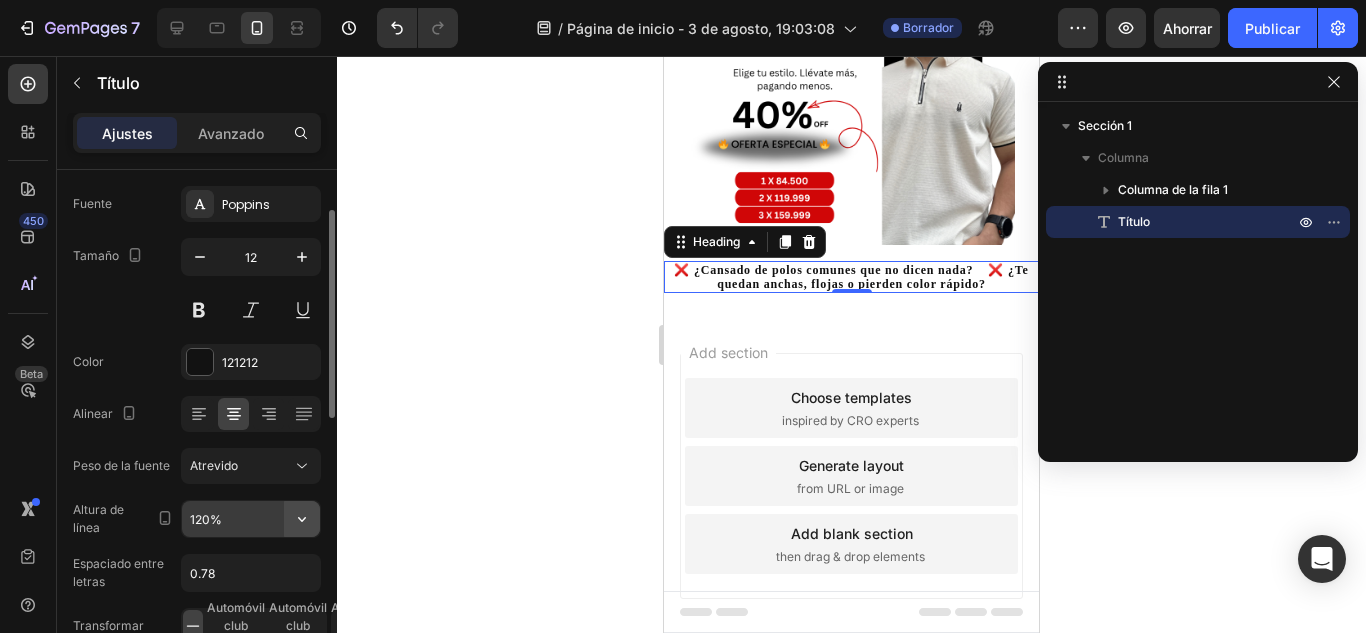 click 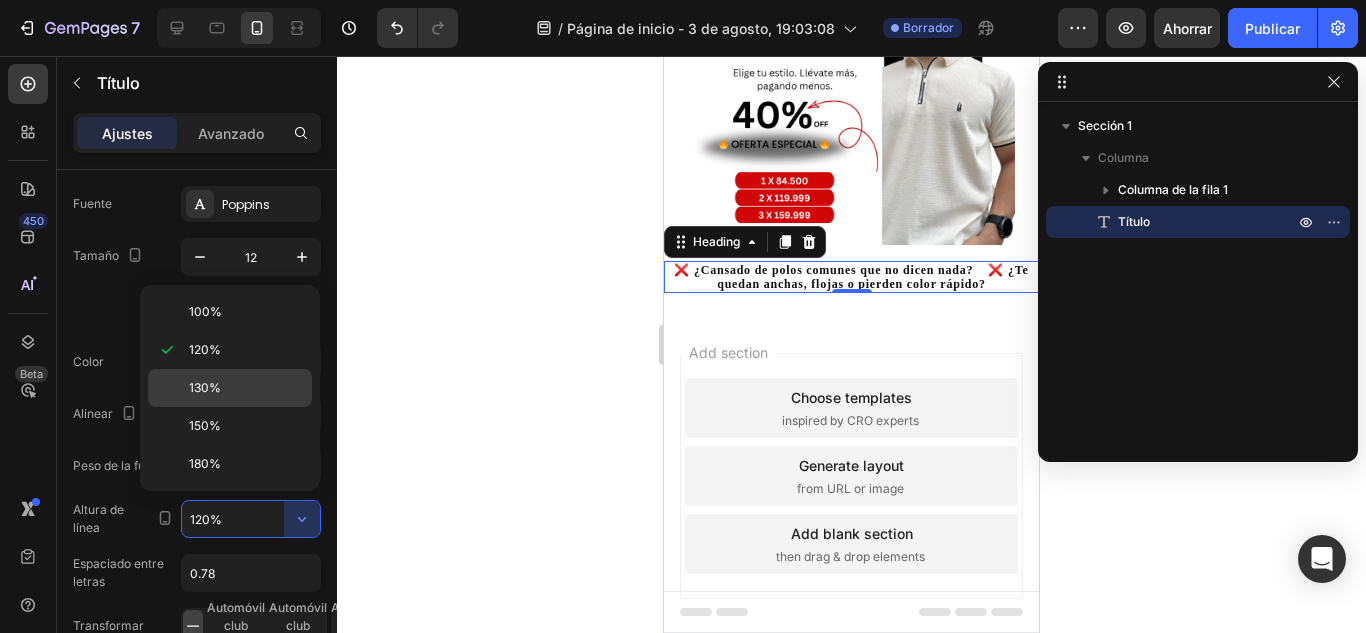 click on "130%" at bounding box center [205, 387] 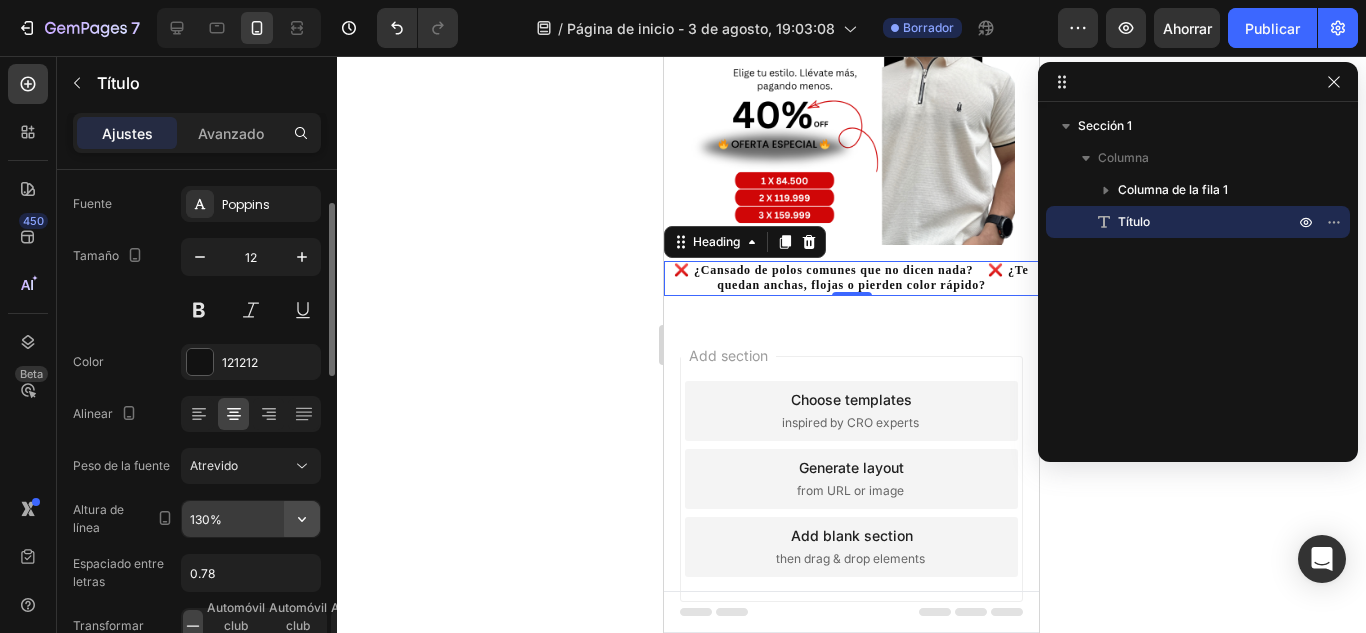 click 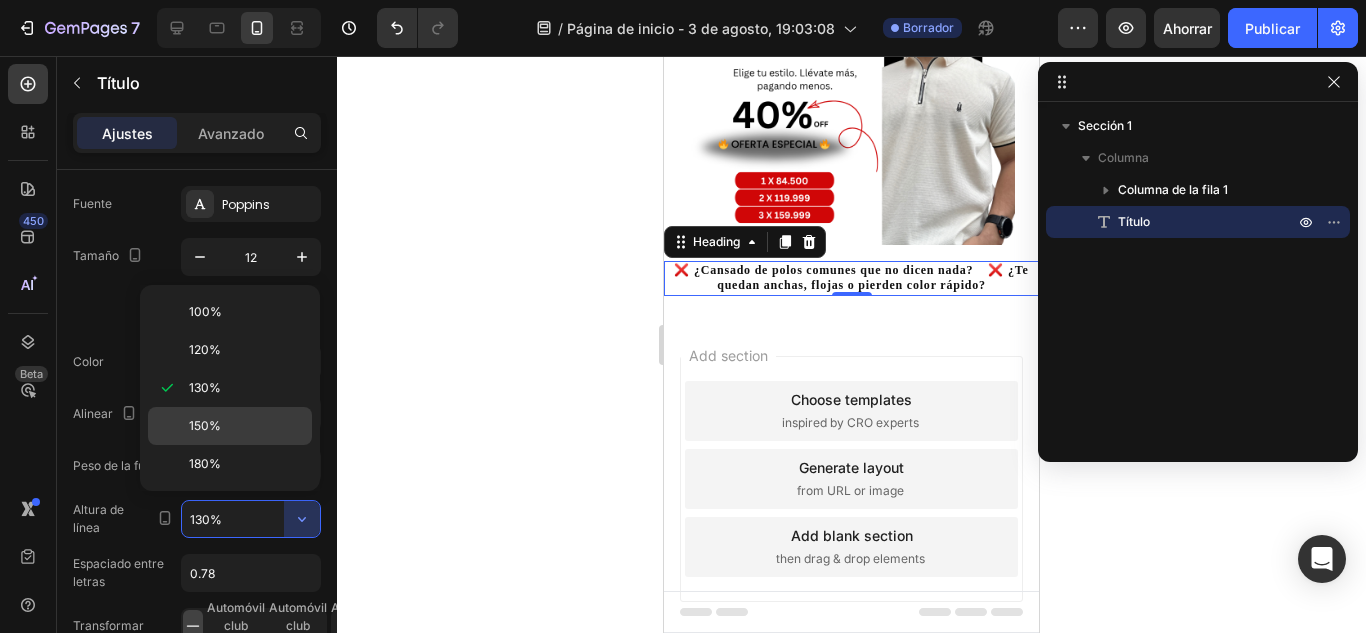 click on "150%" at bounding box center (205, 425) 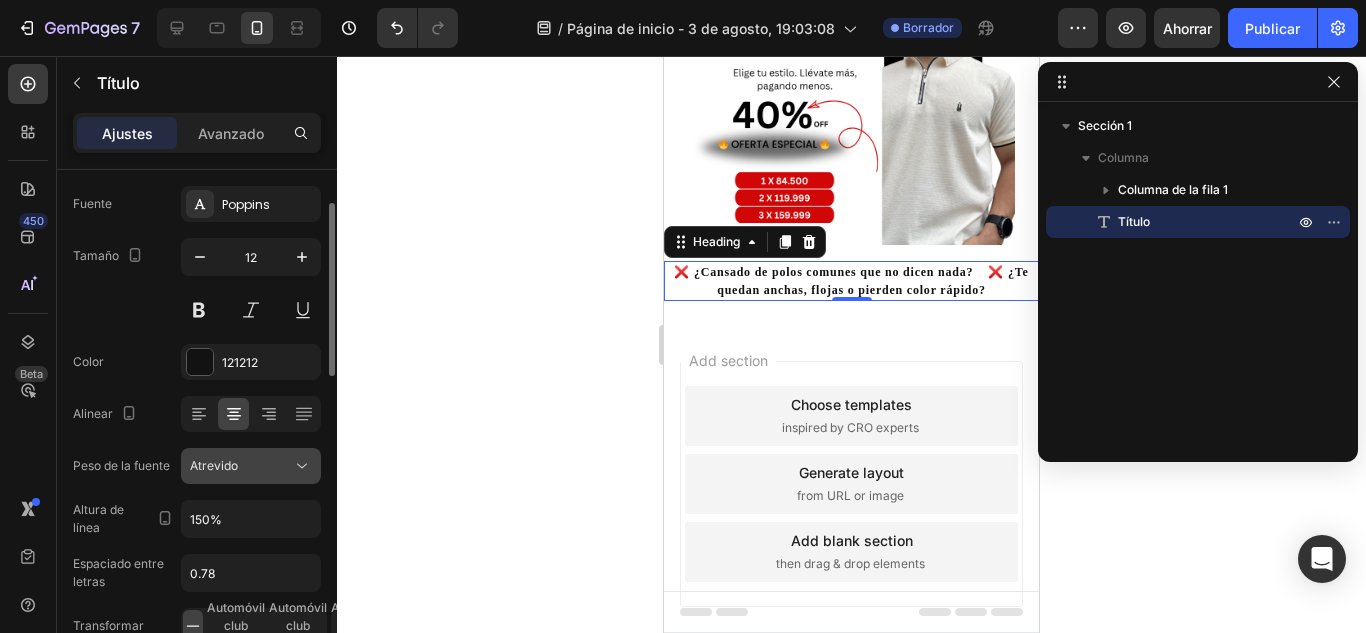 click 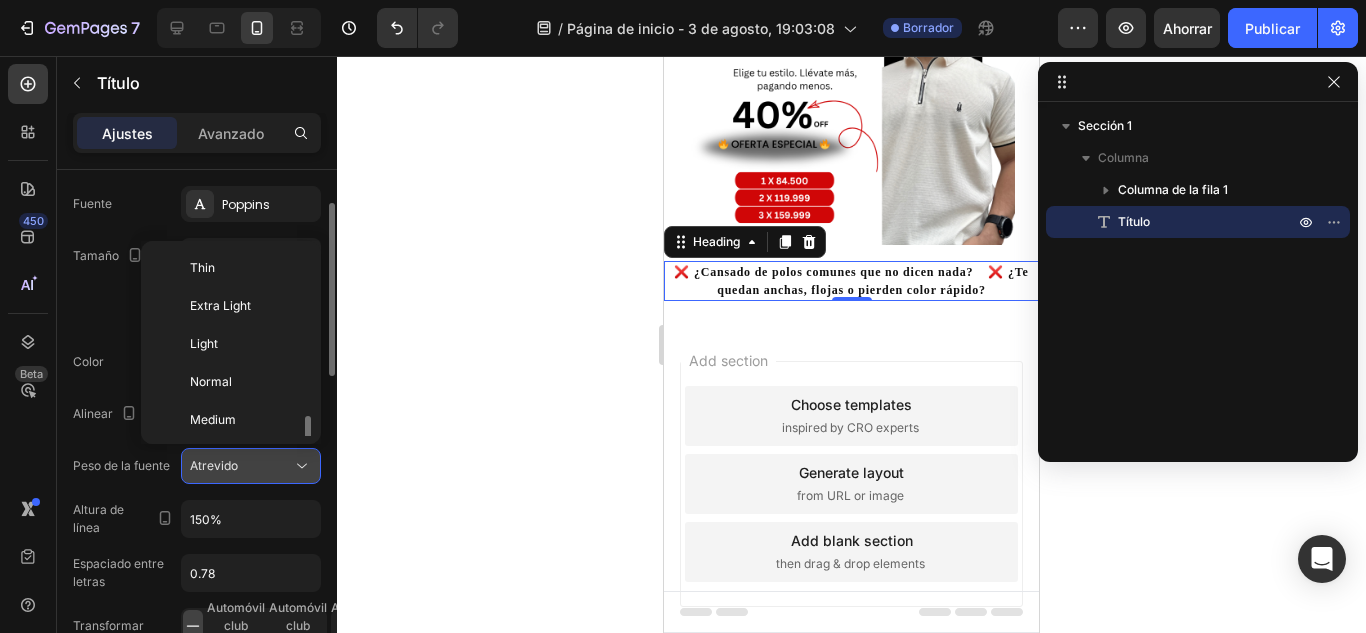 scroll, scrollTop: 108, scrollLeft: 0, axis: vertical 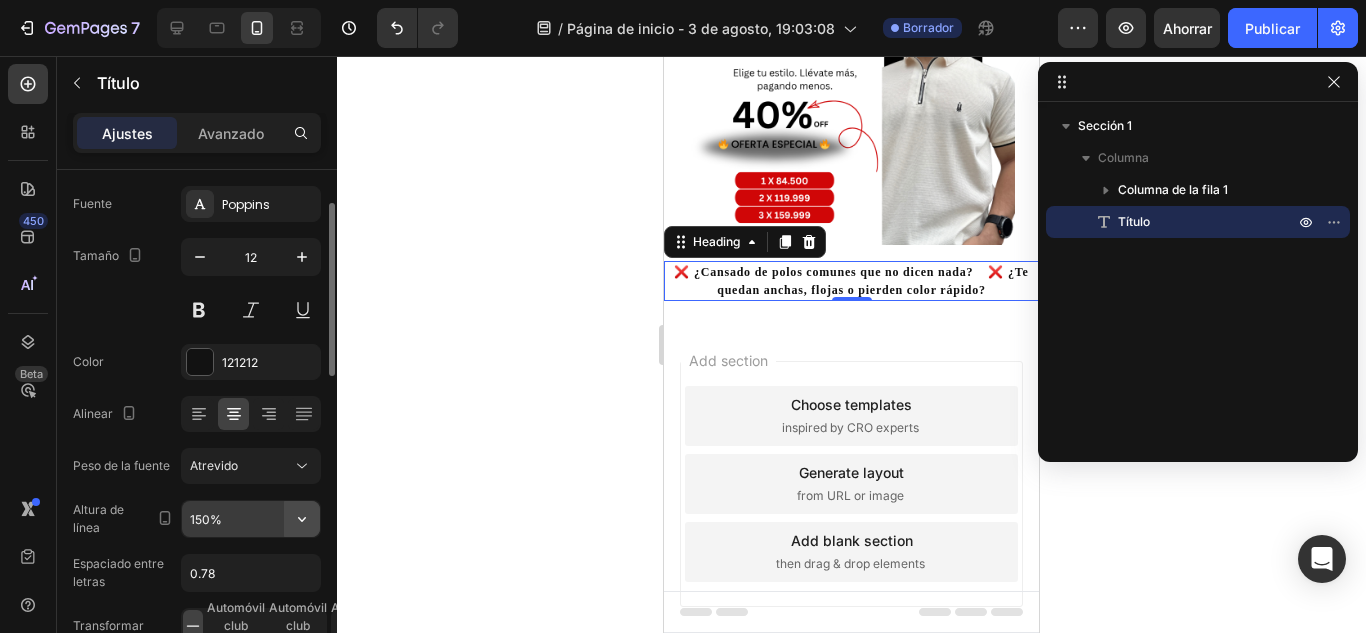 click 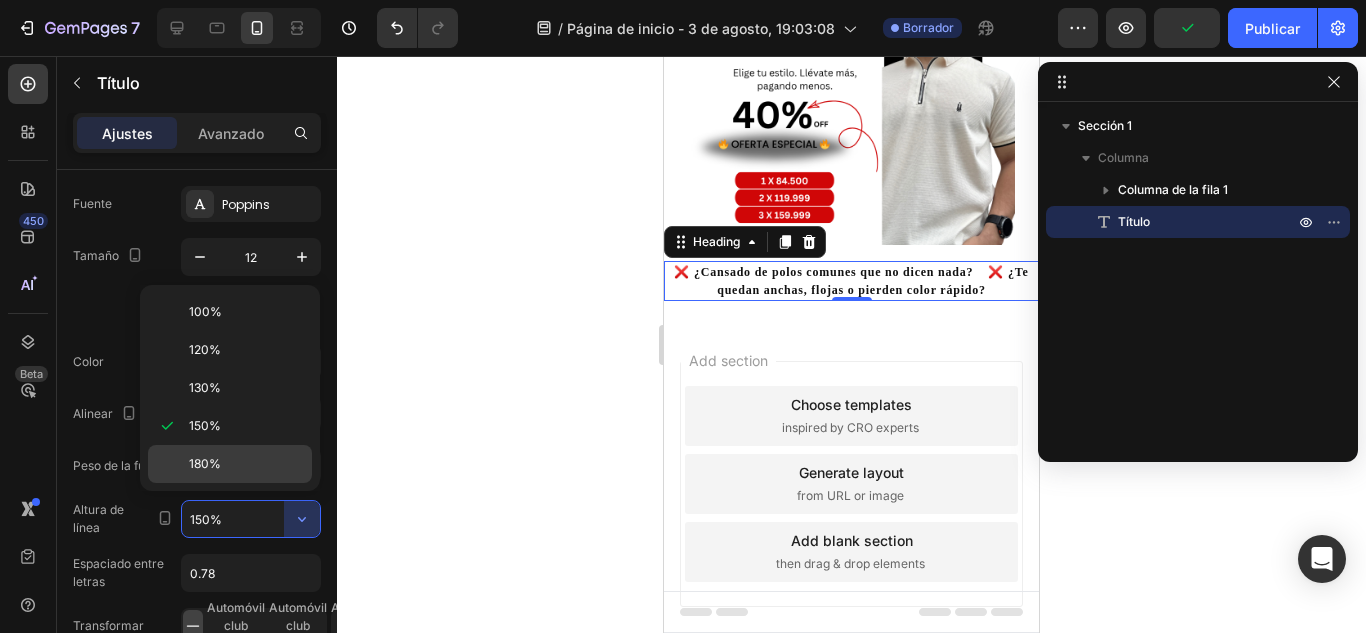click on "180%" at bounding box center [205, 463] 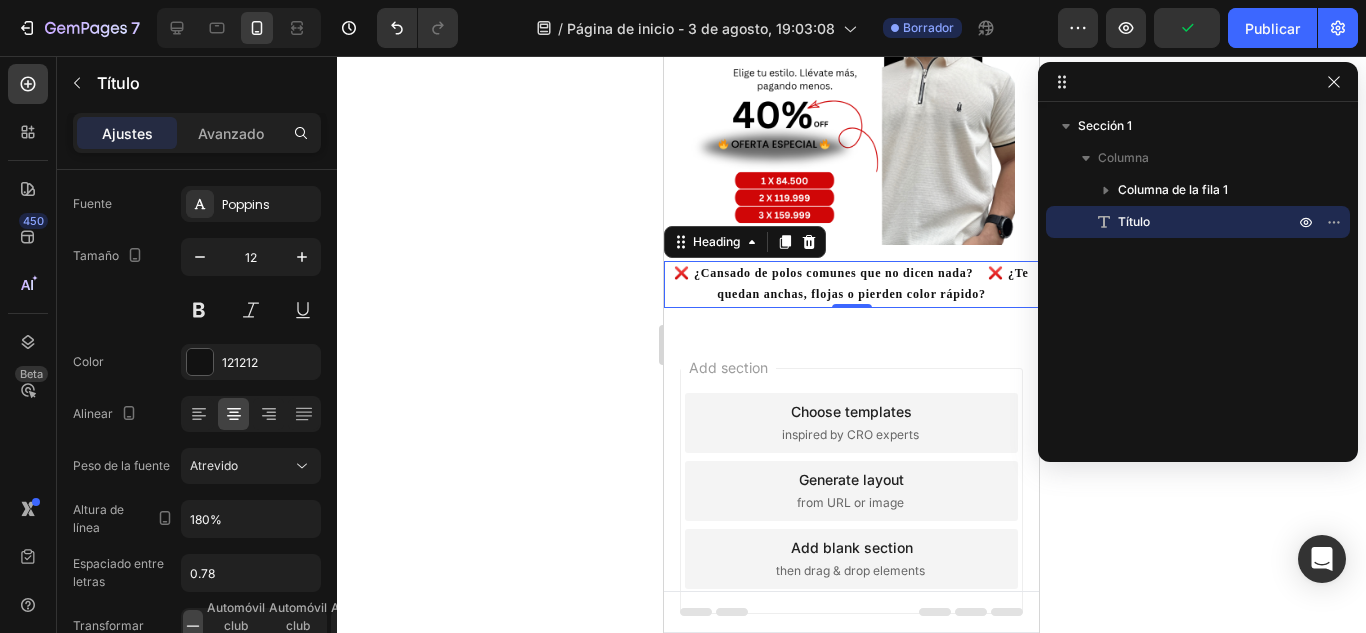 click 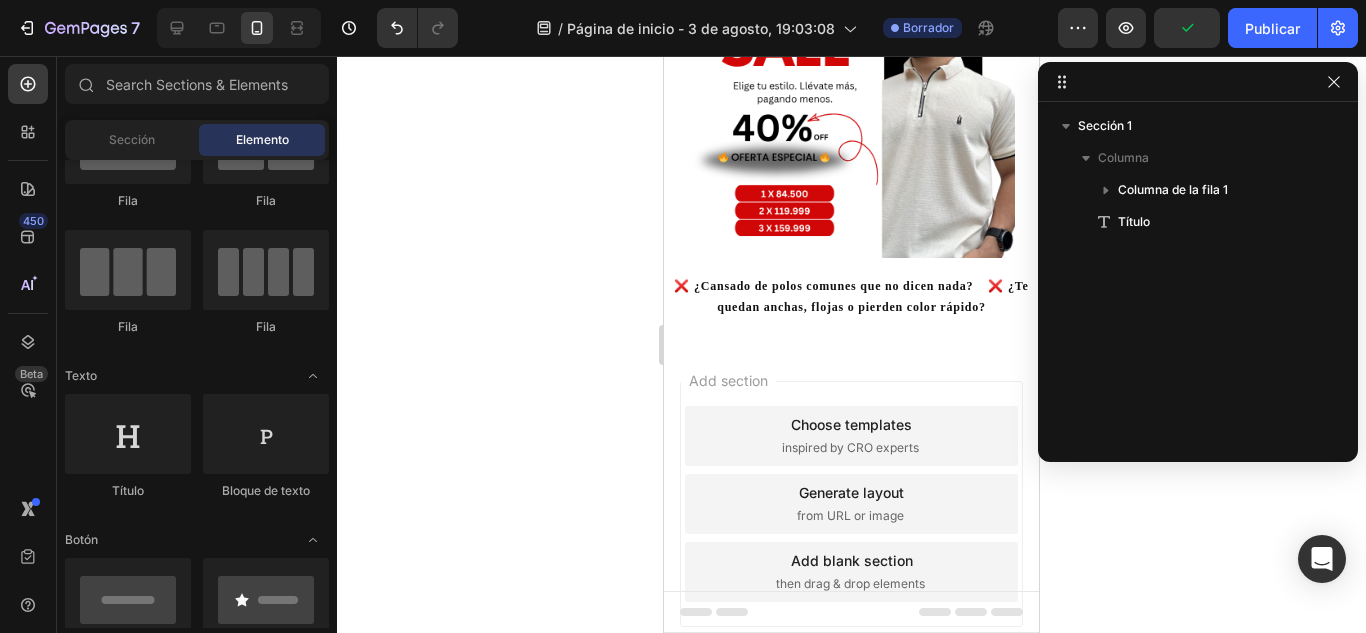 scroll, scrollTop: 117, scrollLeft: 0, axis: vertical 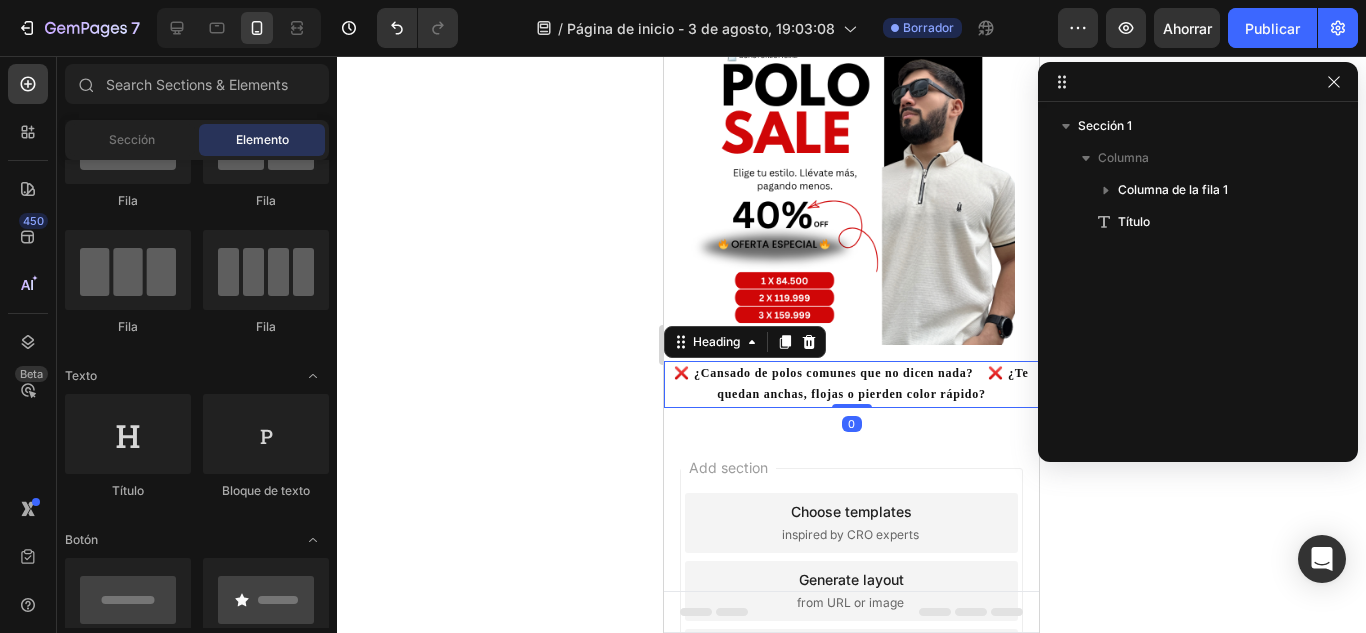click on "❌ ¿Cansado de polos comunes que no dicen nada?    ❌ ¿Te quedan anchas, flojas o pierden color rápido?" at bounding box center (851, 384) 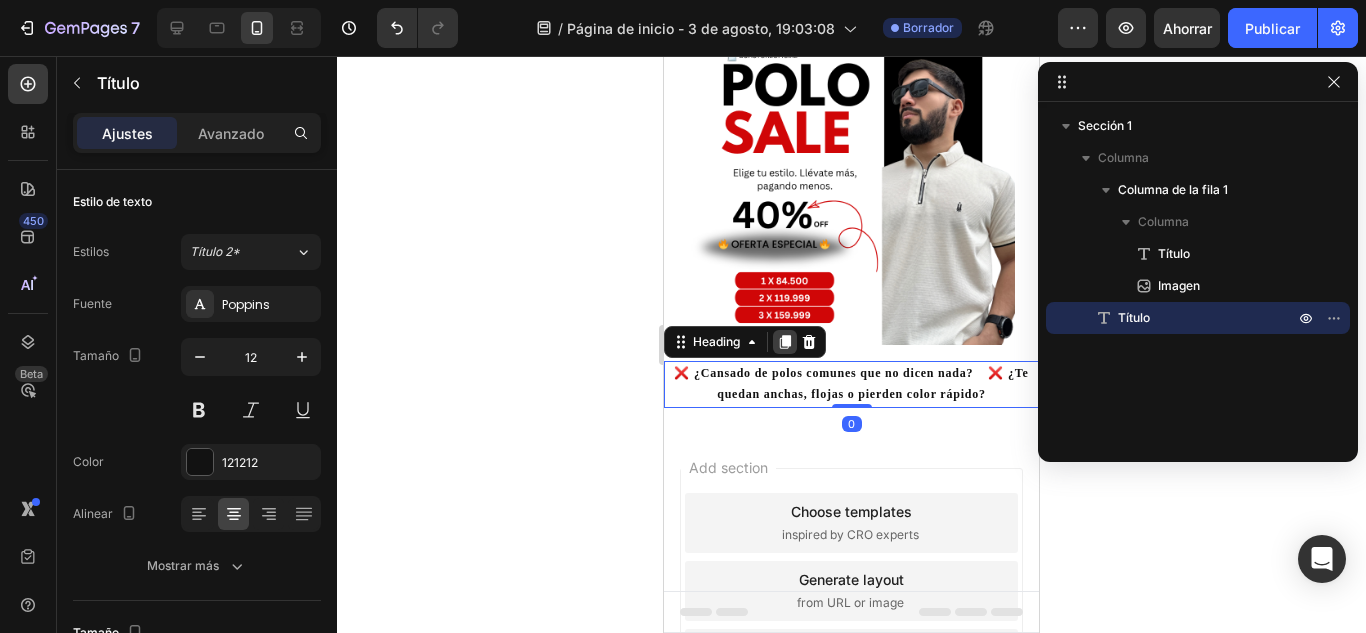 click 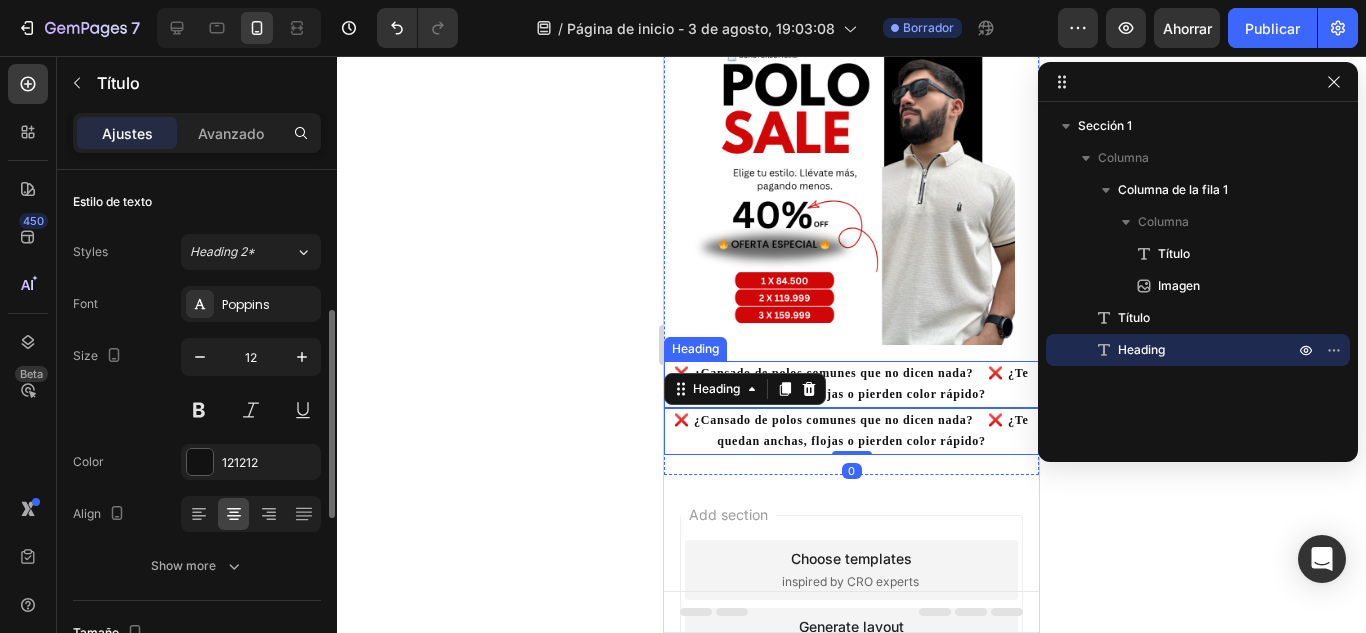 scroll, scrollTop: 100, scrollLeft: 0, axis: vertical 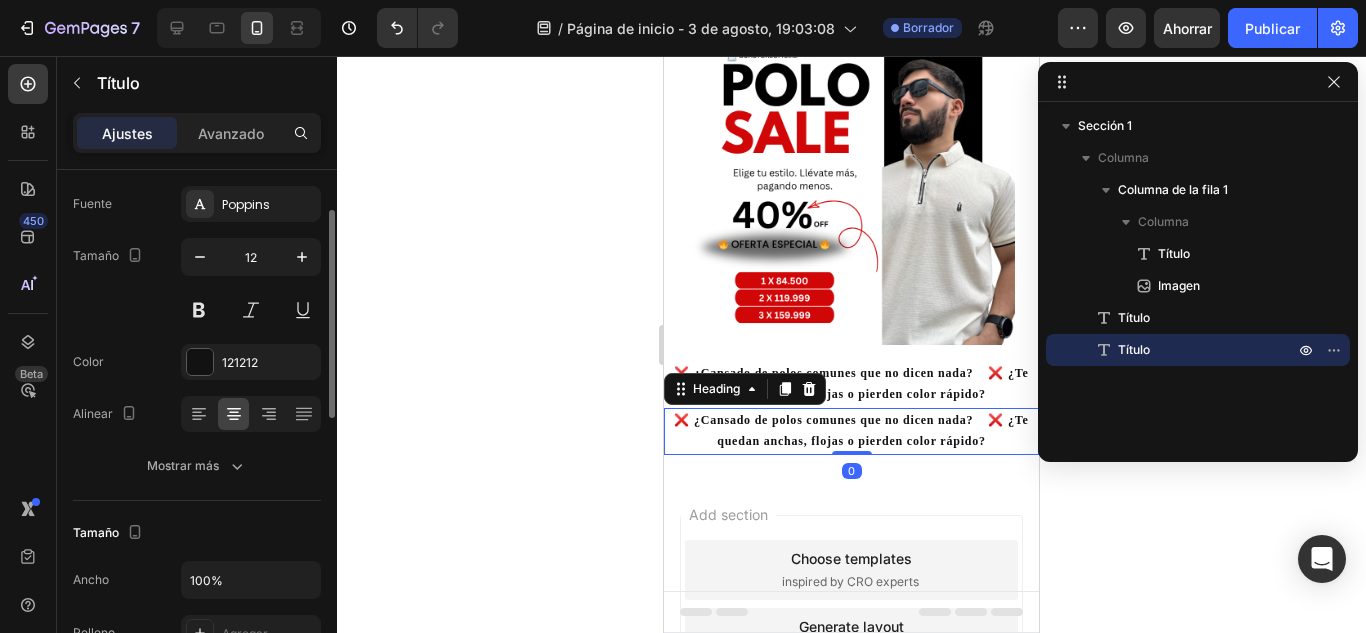 click on "❌ ¿Cansado de polos comunes que no dicen nada?    ❌ ¿Te quedan anchas, flojas o pierden color rápido?" at bounding box center [851, 431] 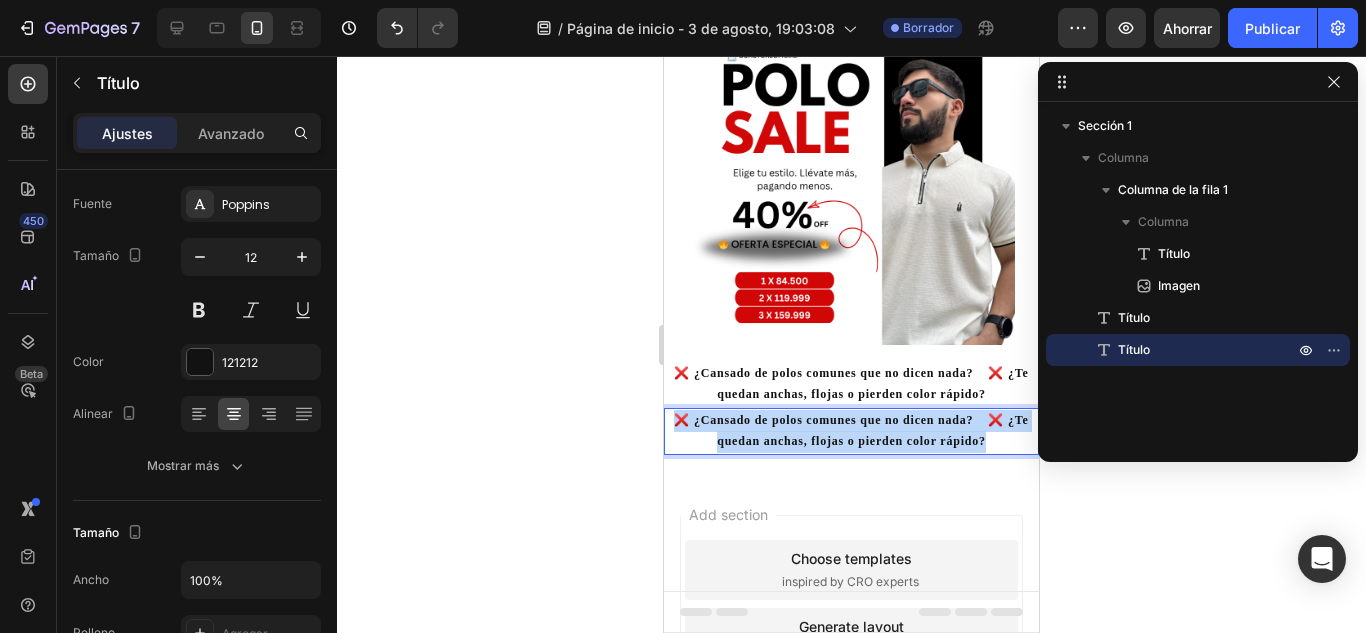 drag, startPoint x: 883, startPoint y: 468, endPoint x: 658, endPoint y: 420, distance: 230.06303 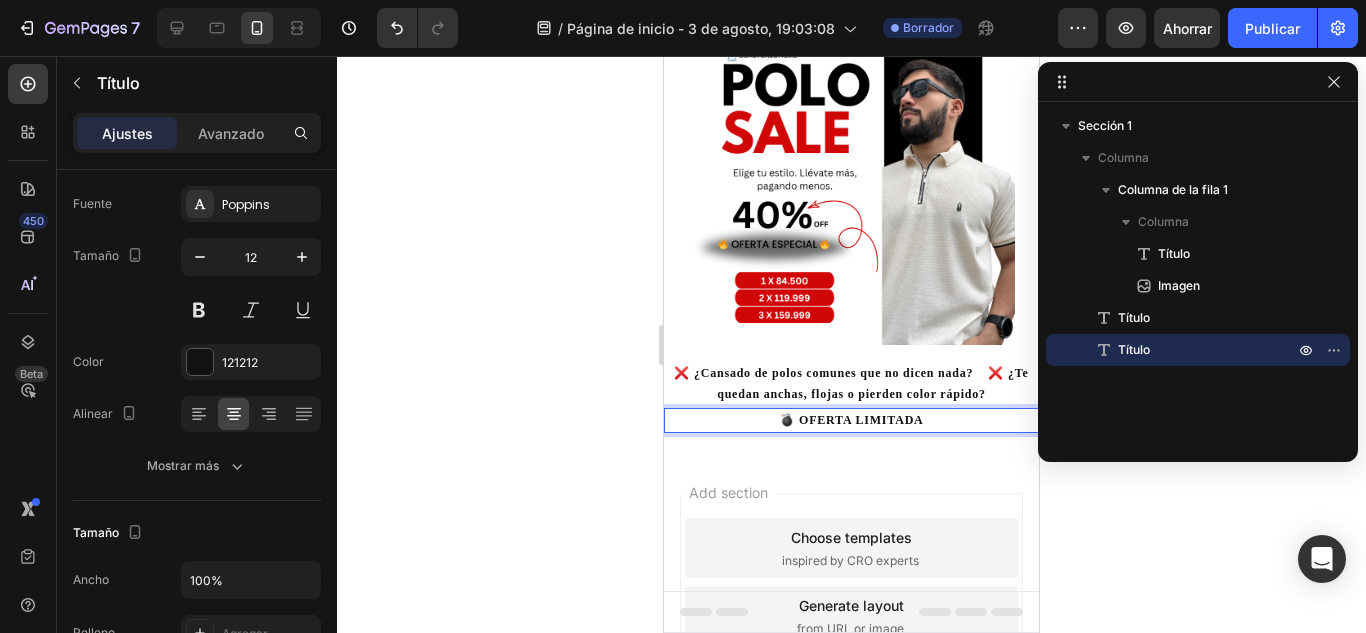 click on "Add section Choose templates inspired by CRO experts Generate layout from URL or image Add blank section then drag & drop elements" at bounding box center [851, 644] 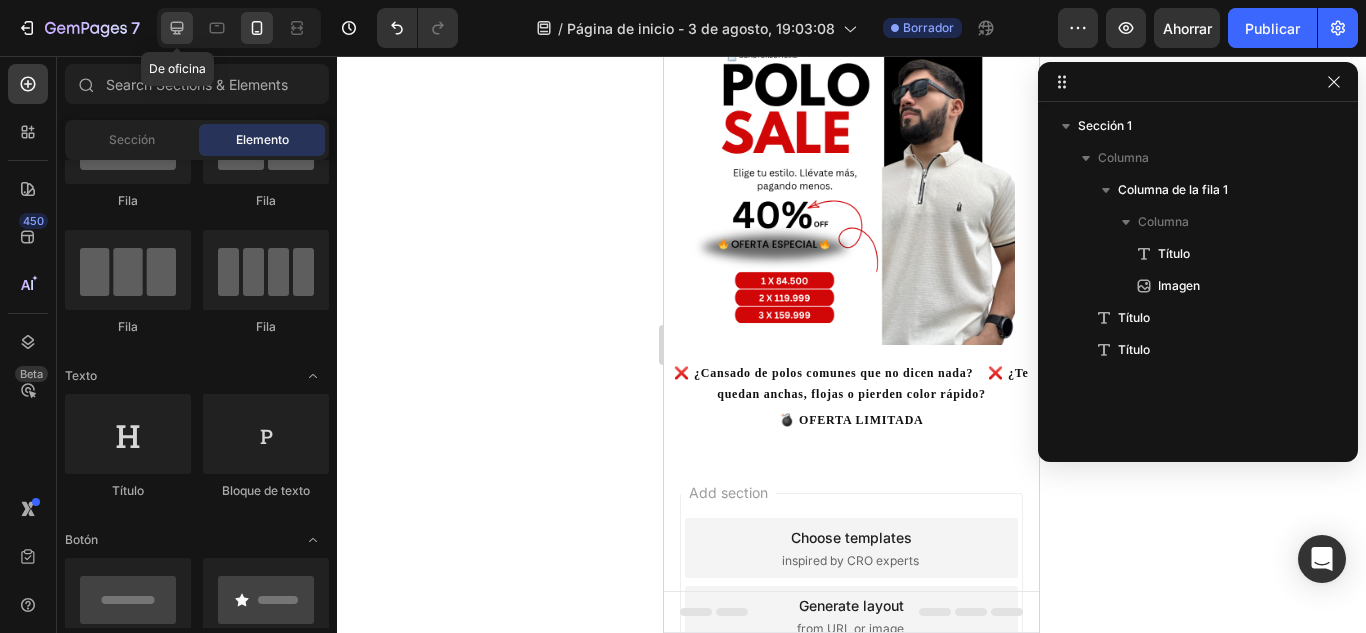 click 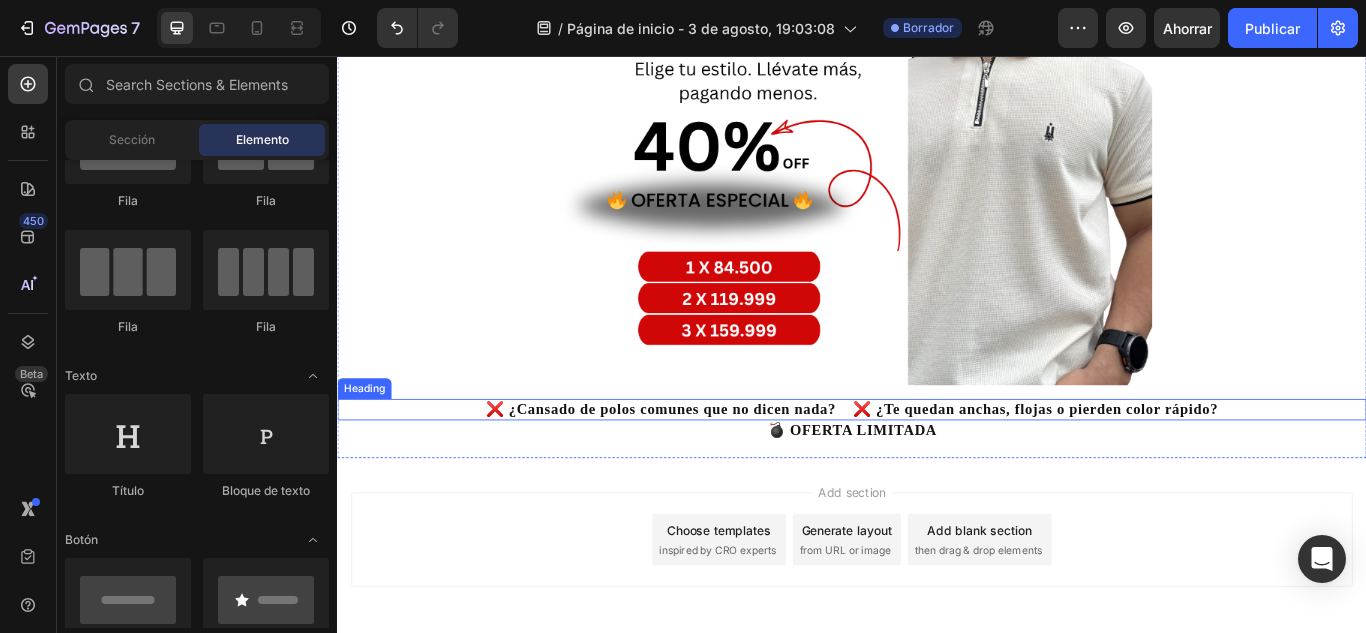 scroll, scrollTop: 462, scrollLeft: 0, axis: vertical 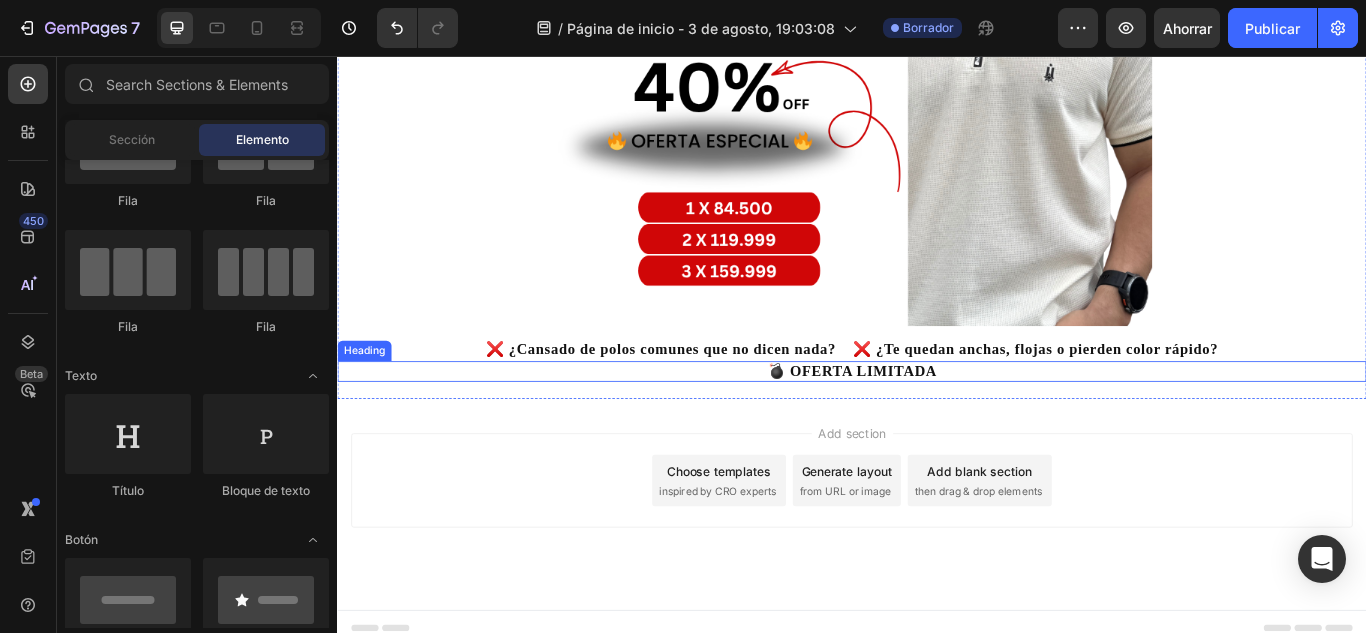 click on "💣 OFERTA LIMITADA" at bounding box center [937, 424] 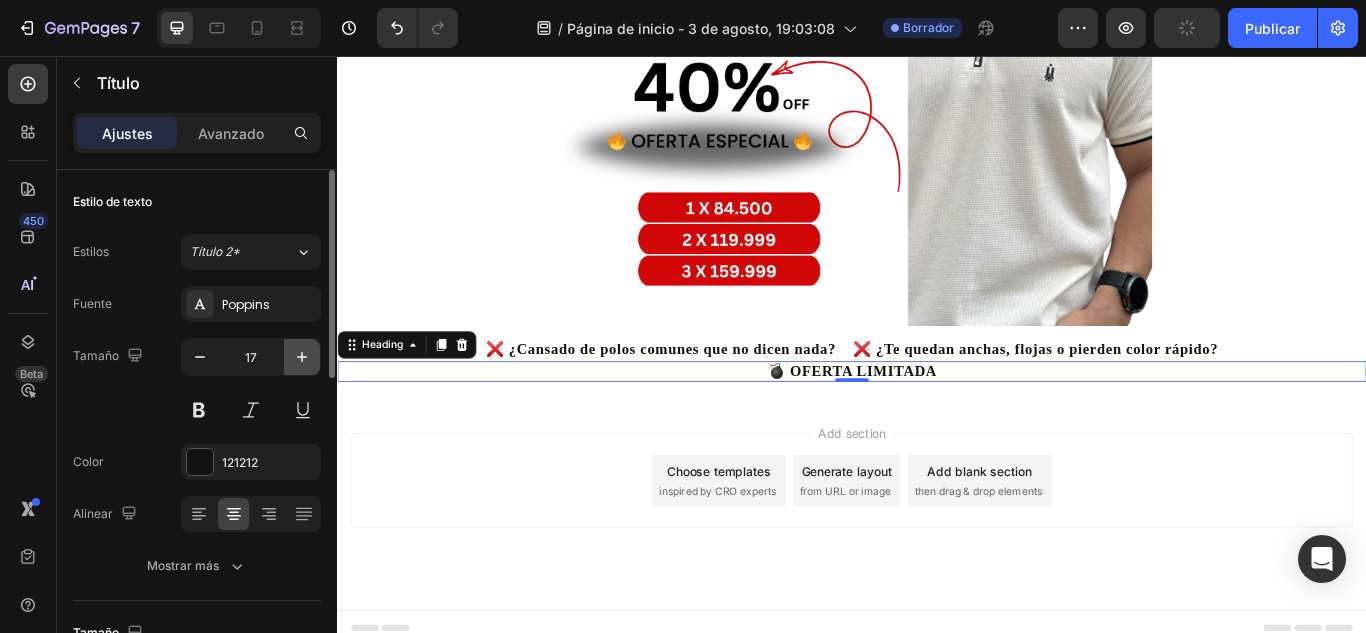 click 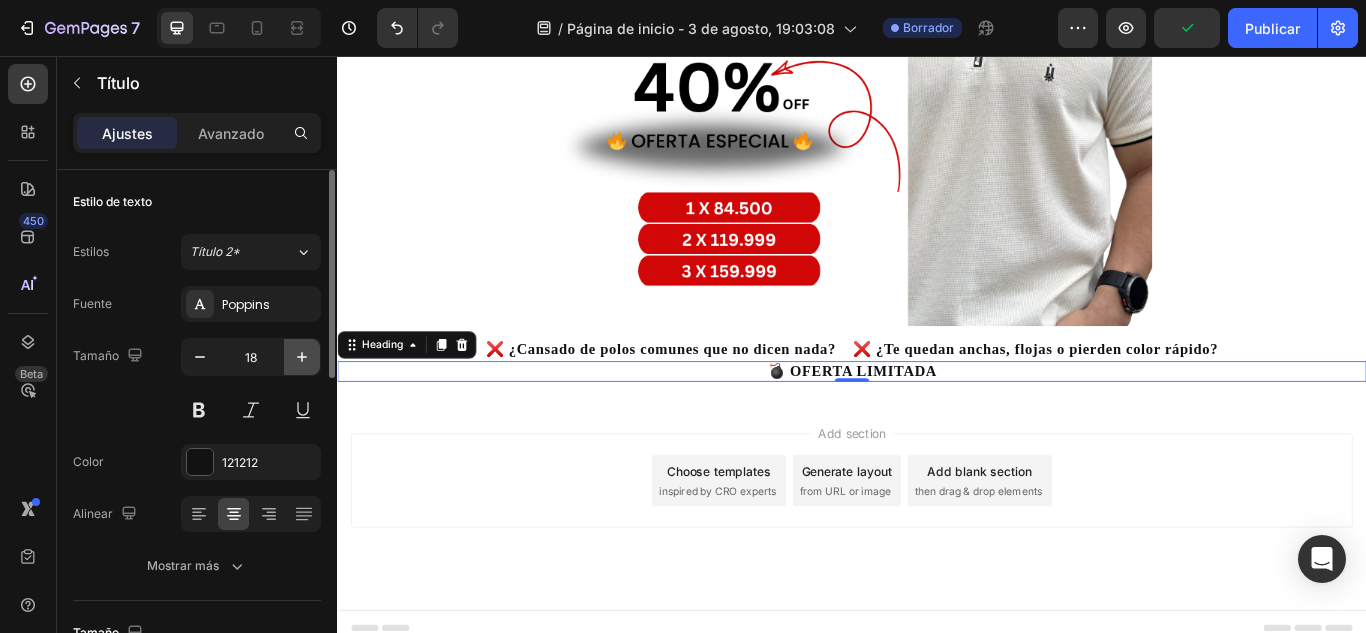 click 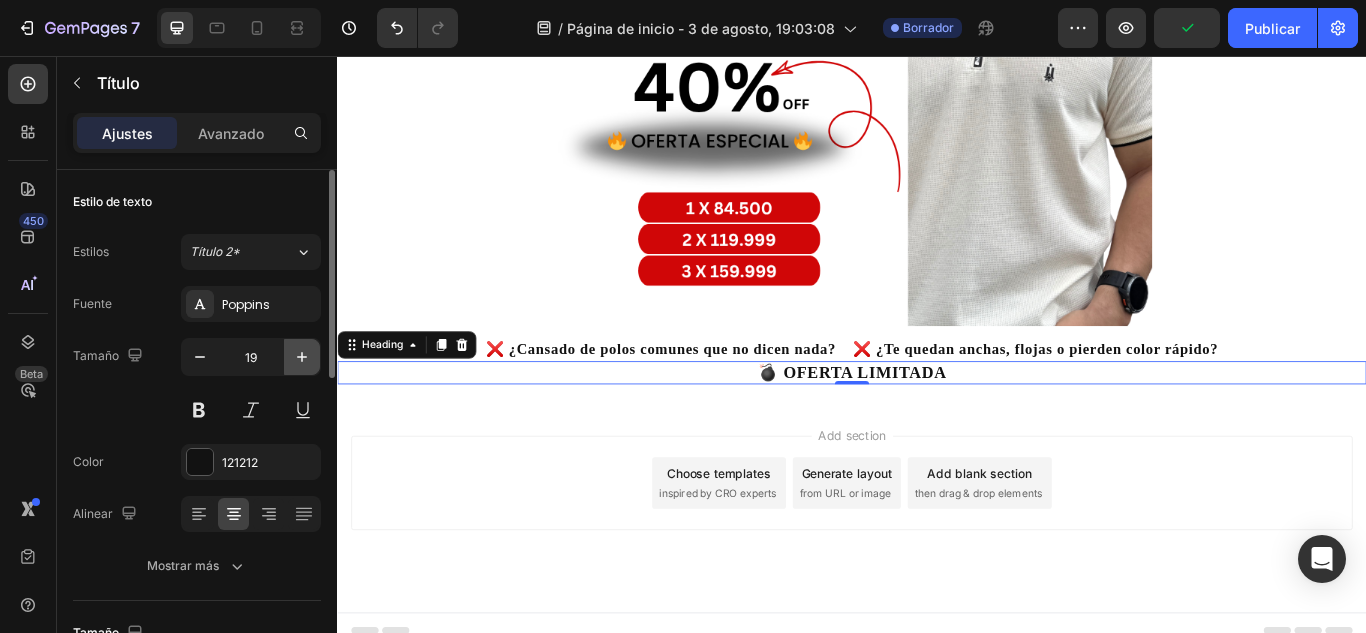 click 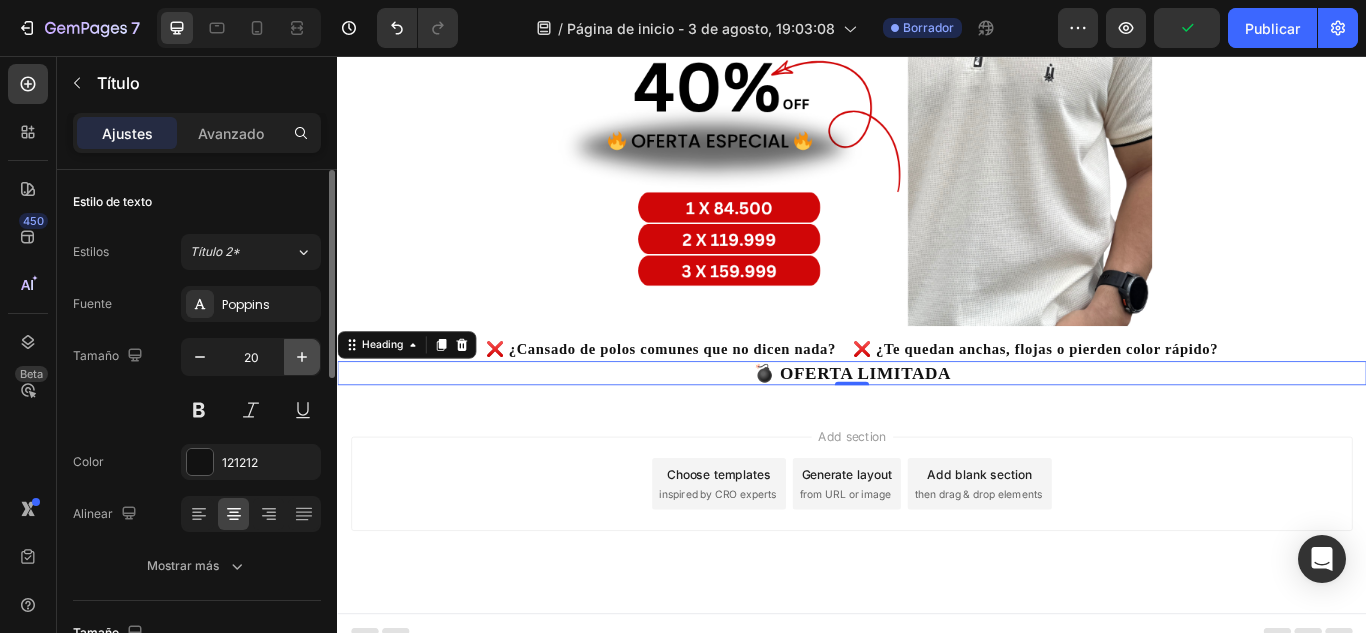 click 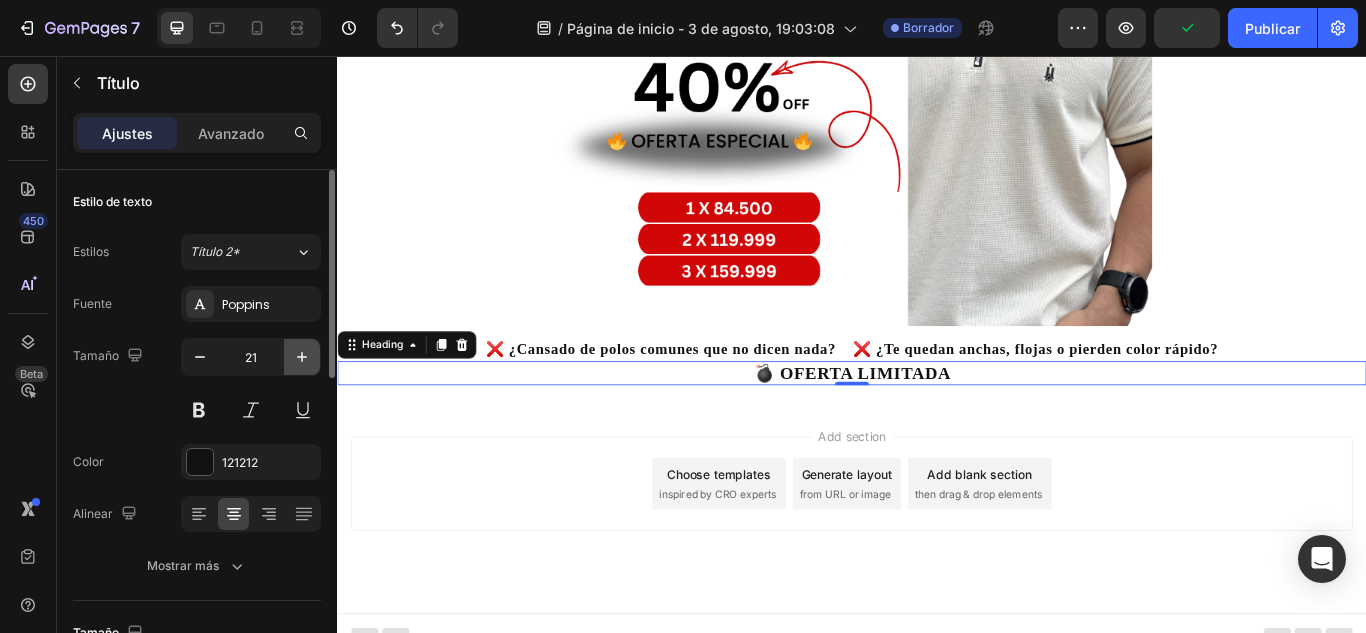 click 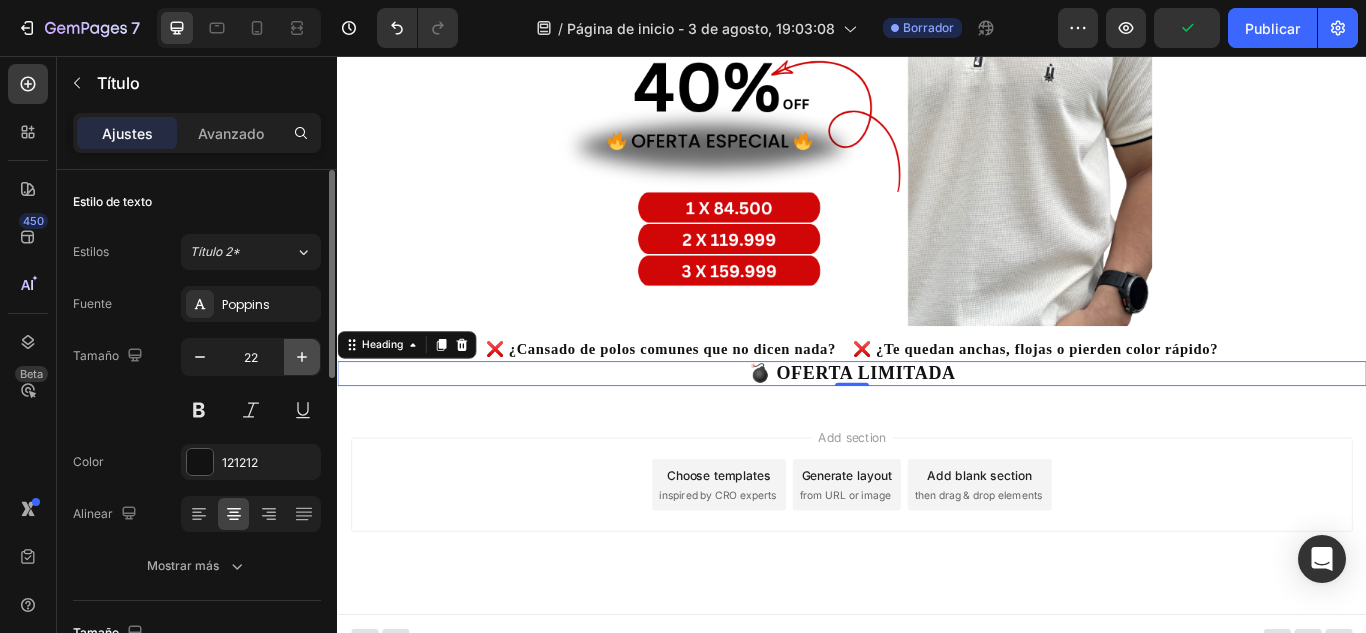 click 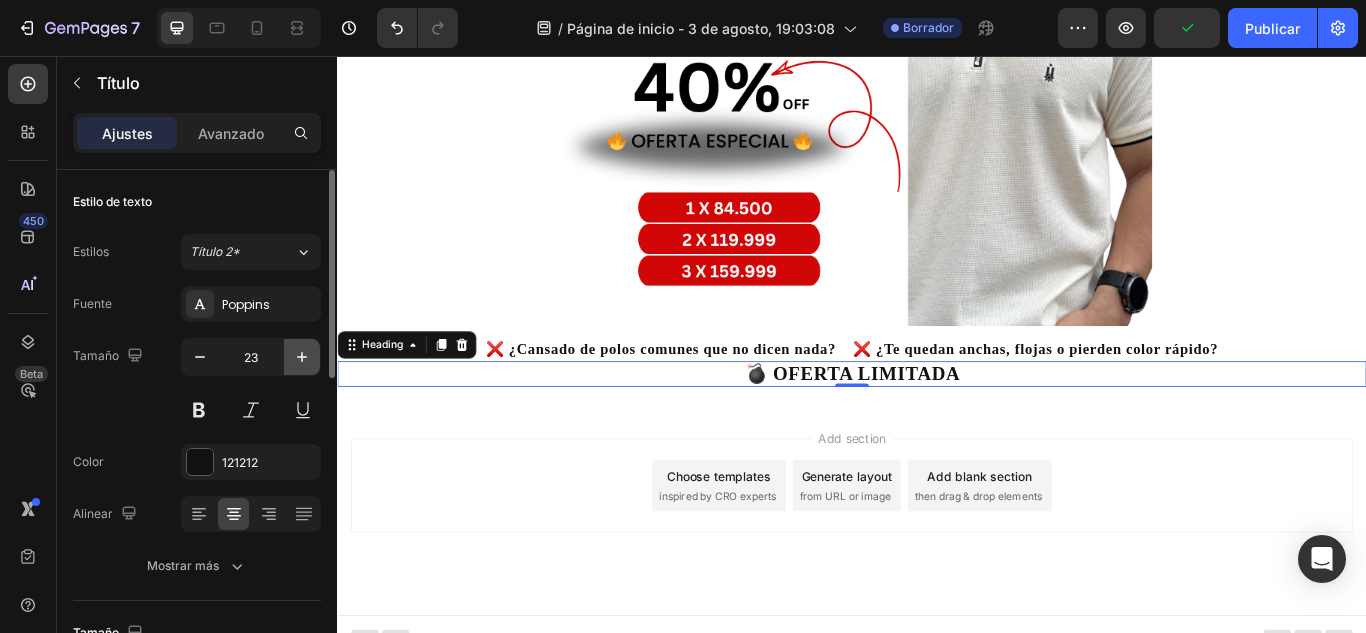click 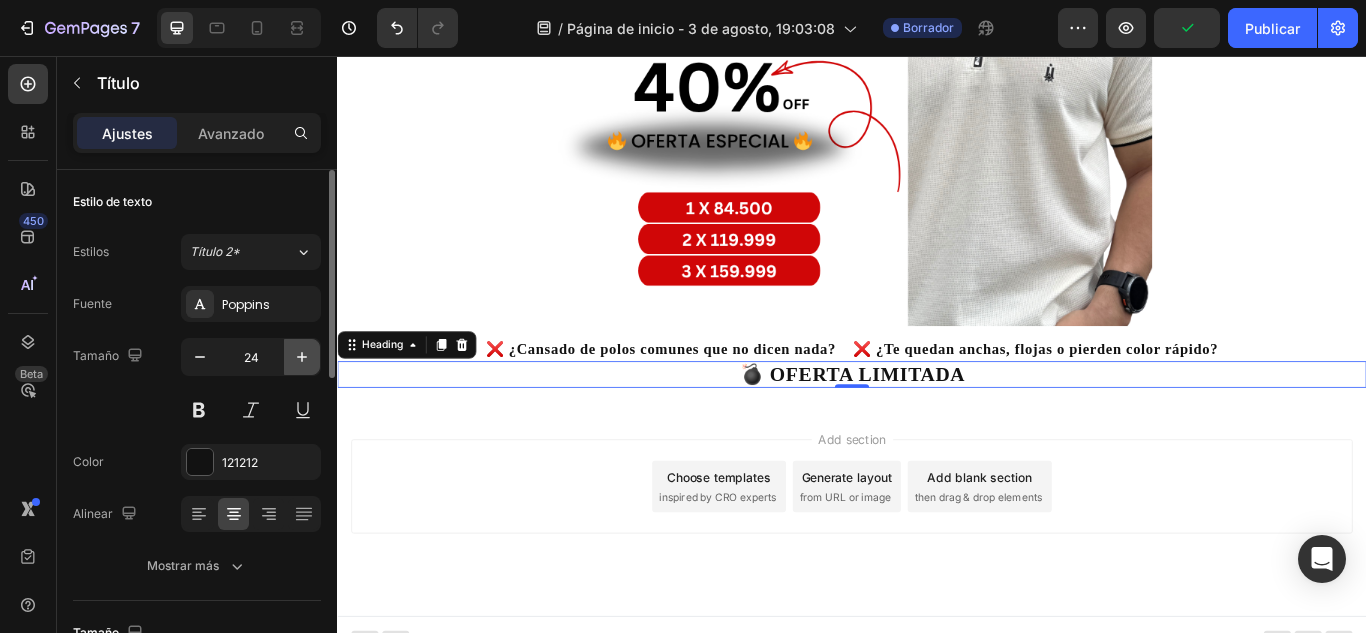 click 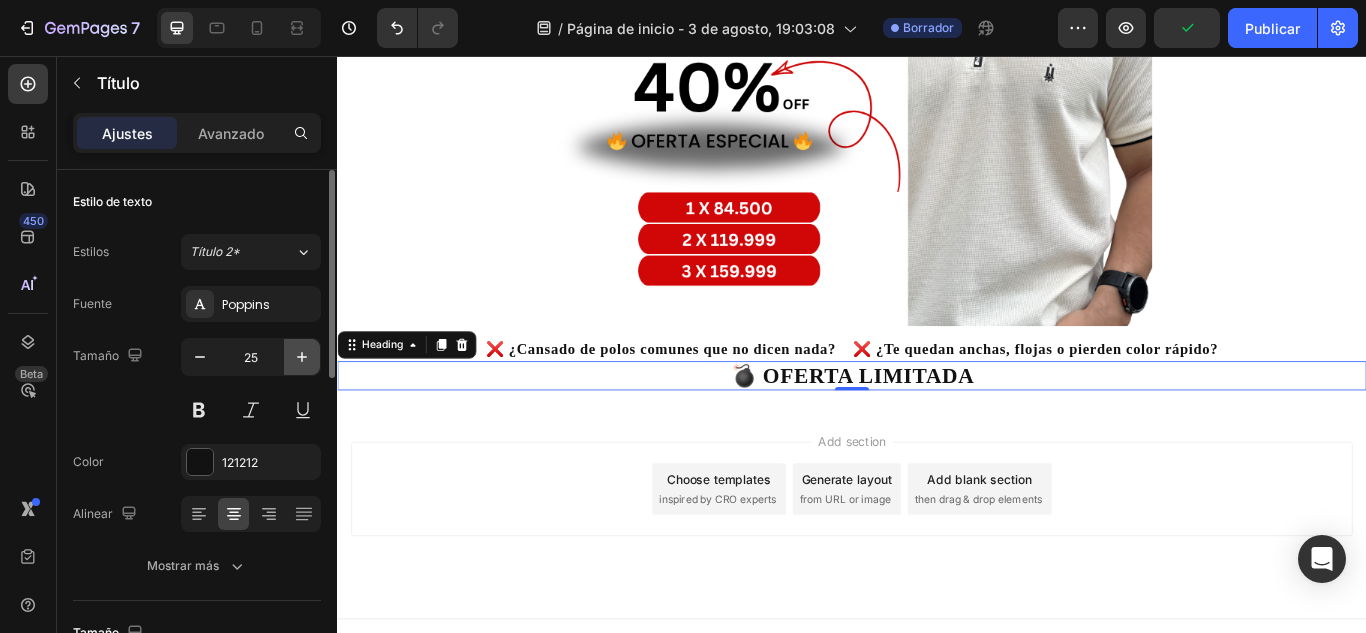 click 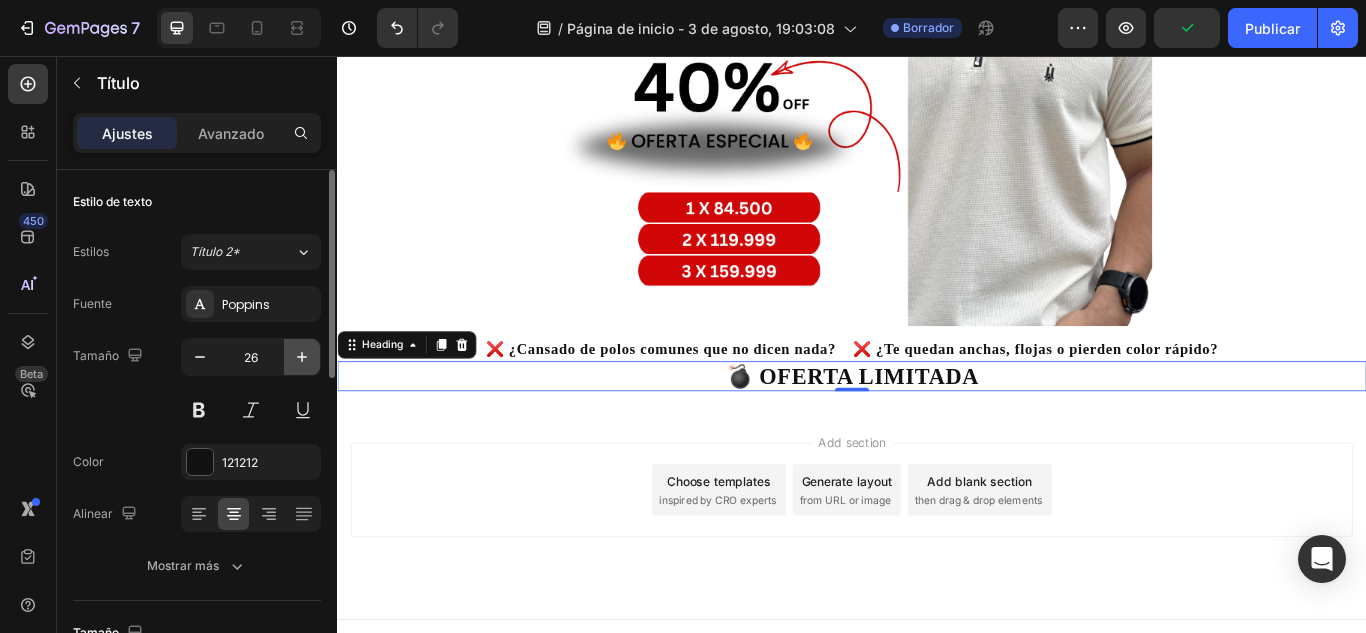click 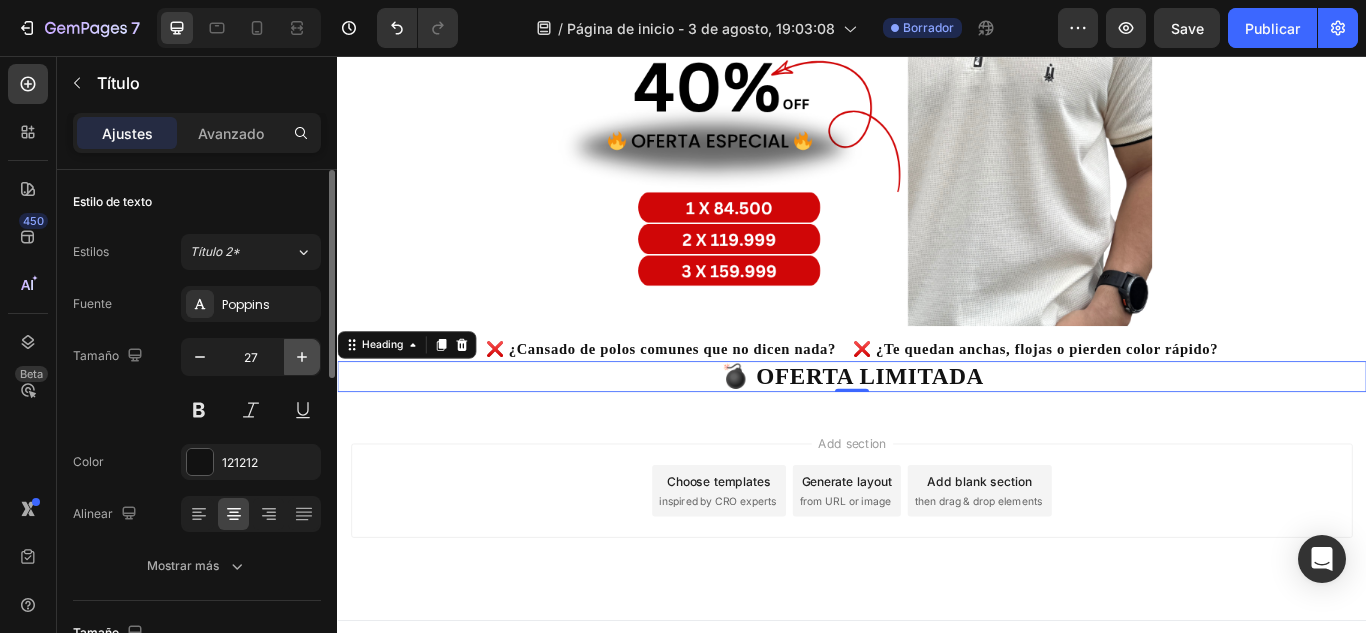 click 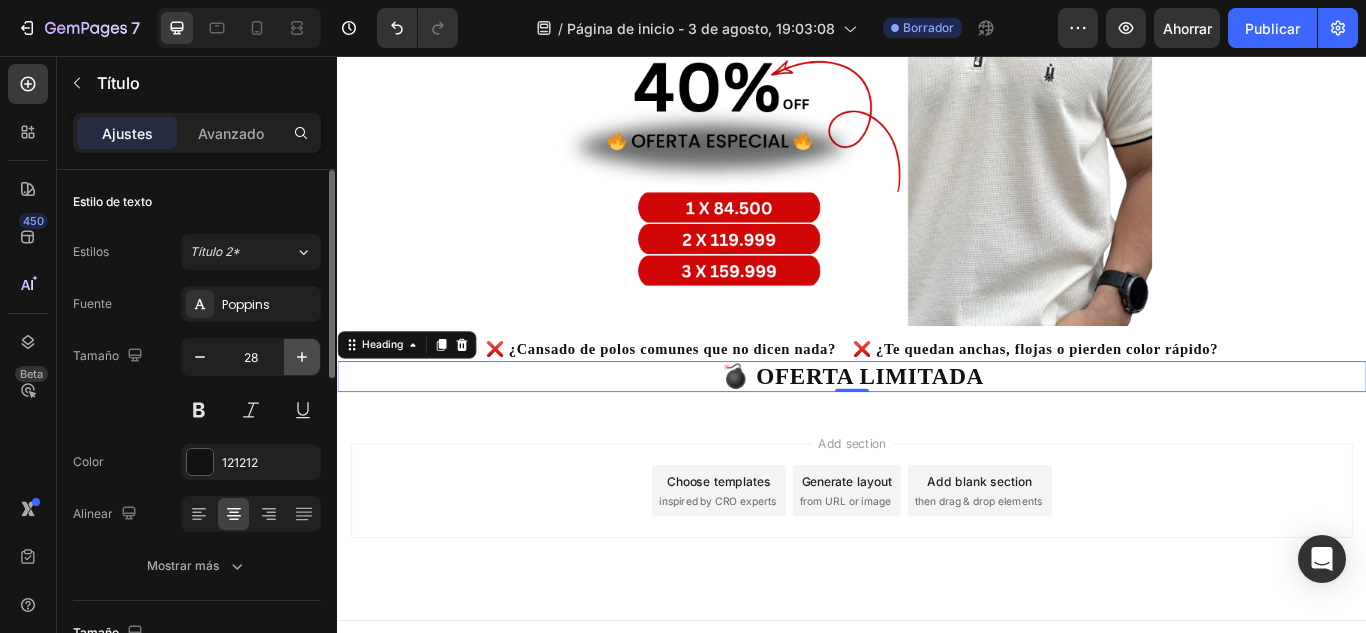 click 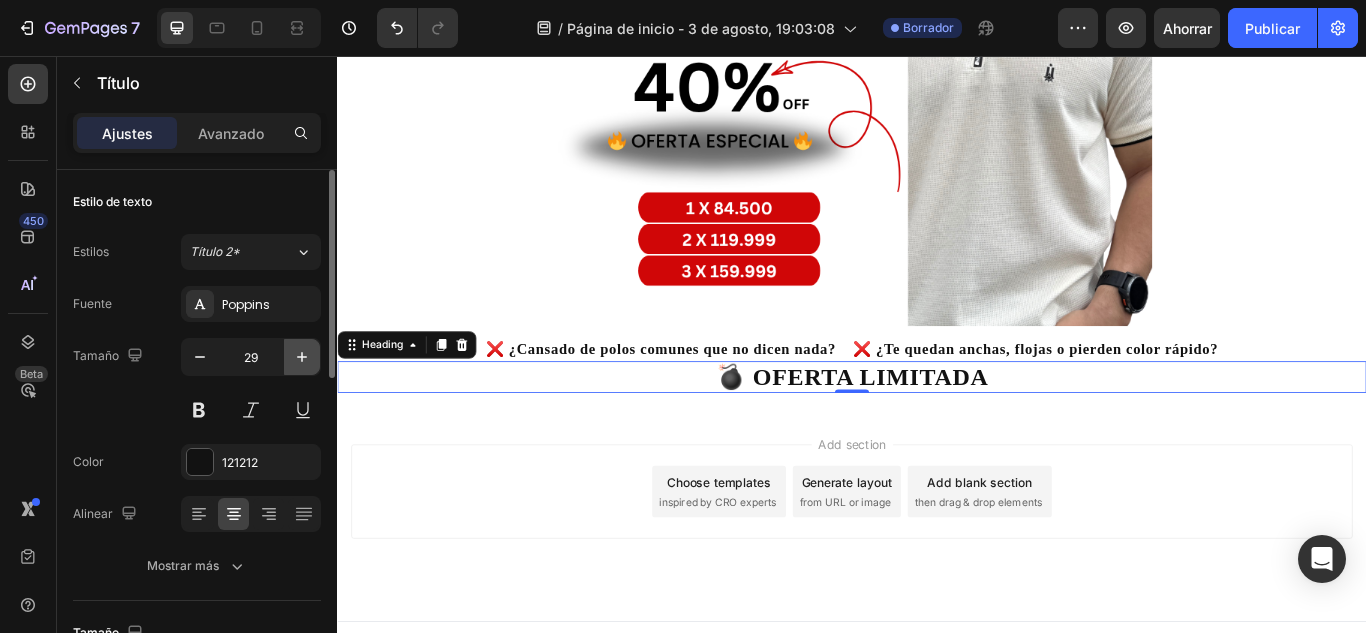 click 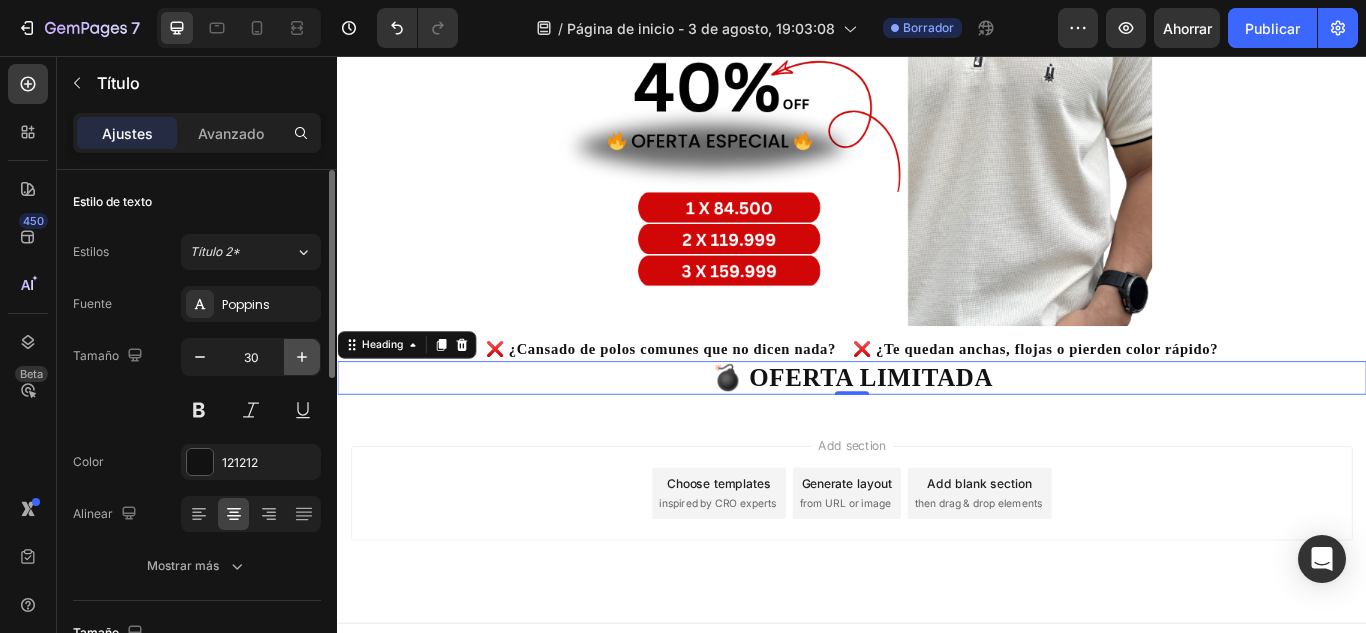 click 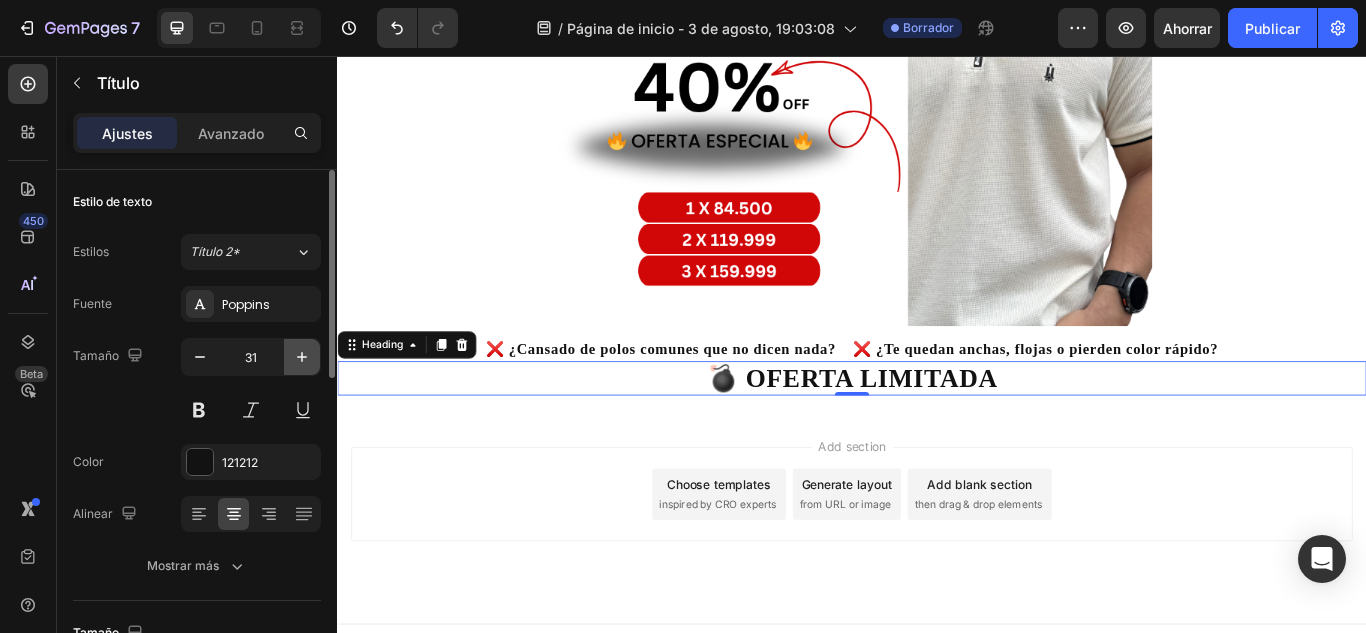 click 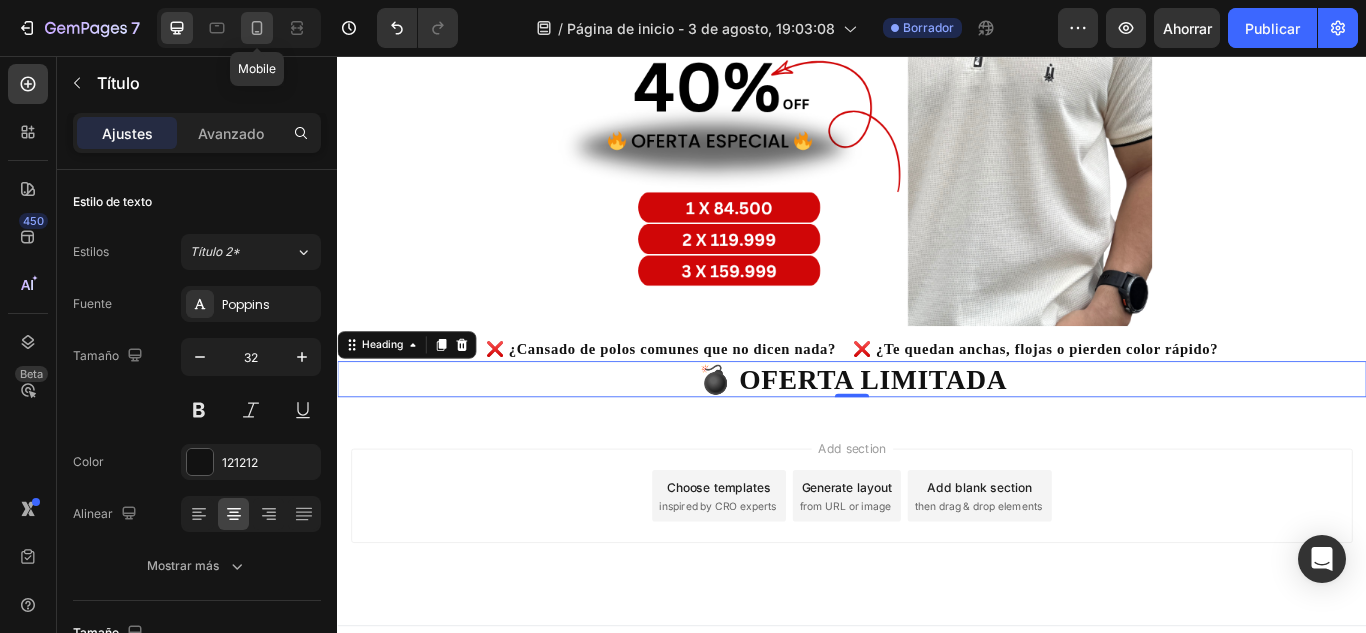click 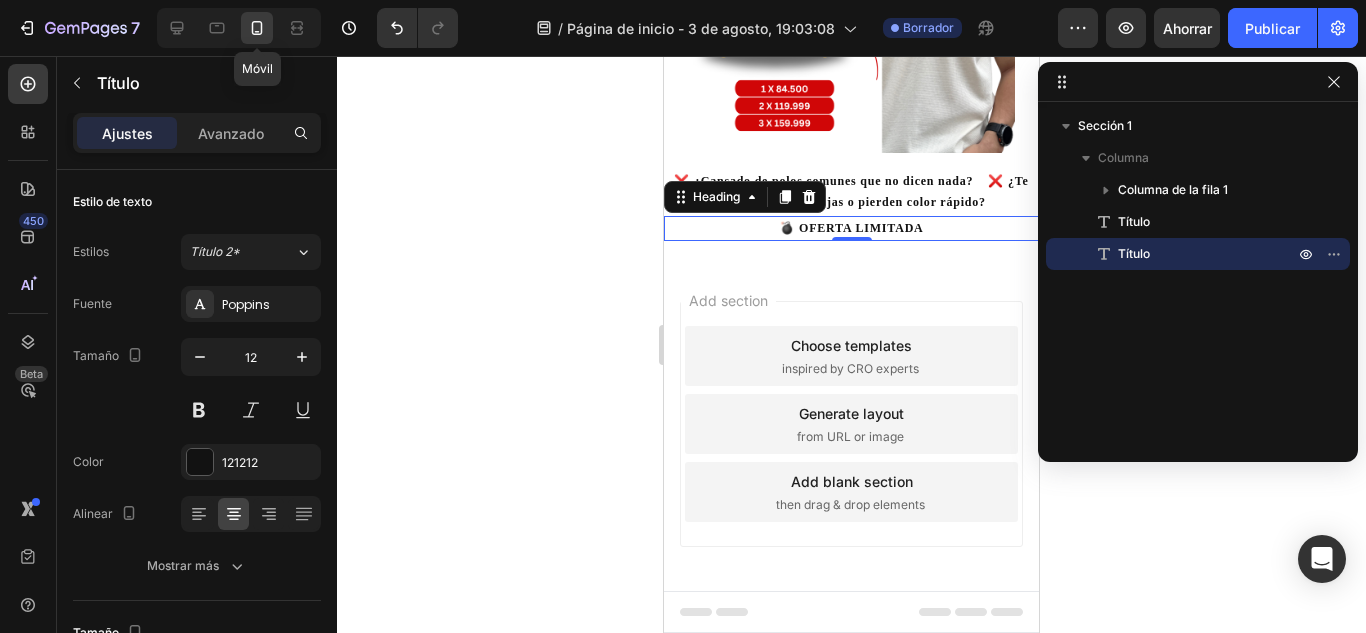 scroll, scrollTop: 326, scrollLeft: 0, axis: vertical 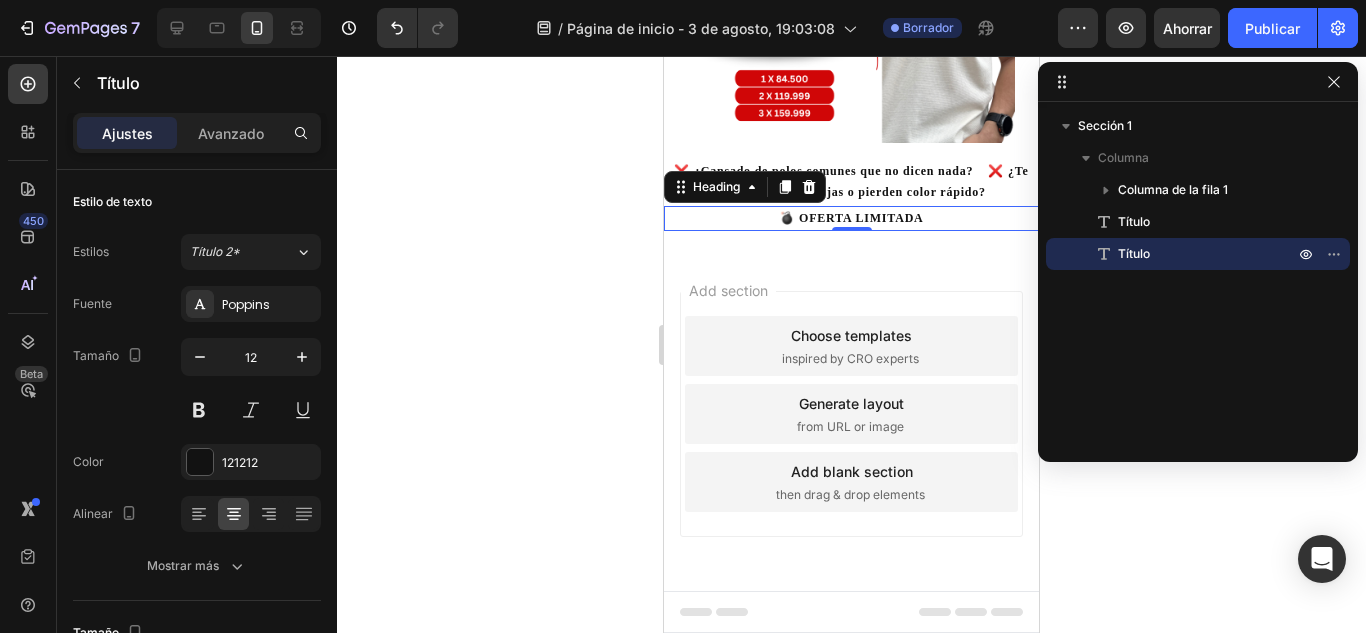 click 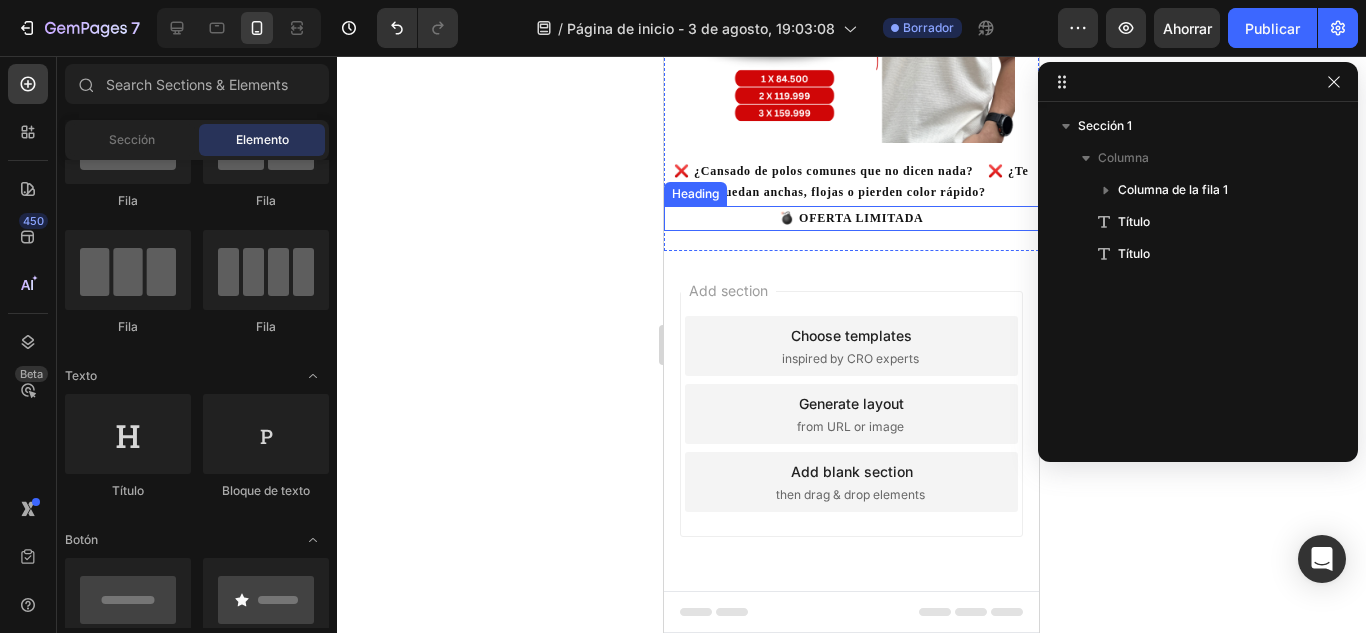 click on "💣 OFERTA LIMITADA" at bounding box center (851, 219) 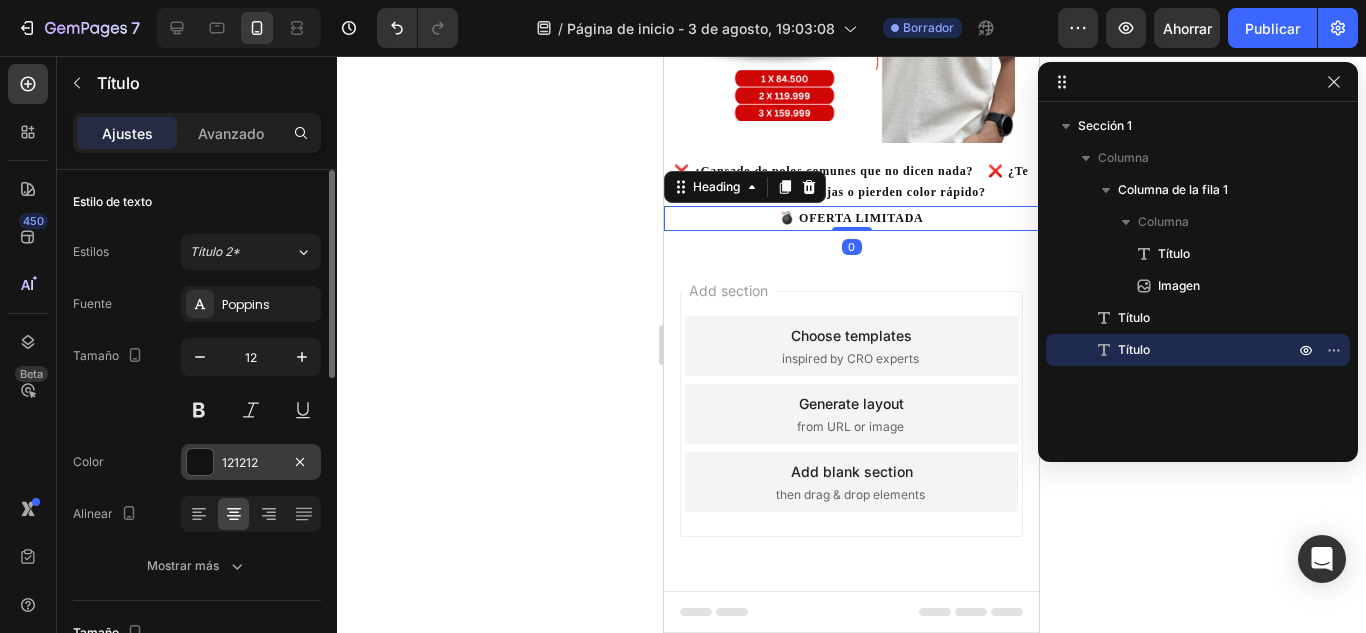 scroll, scrollTop: 100, scrollLeft: 0, axis: vertical 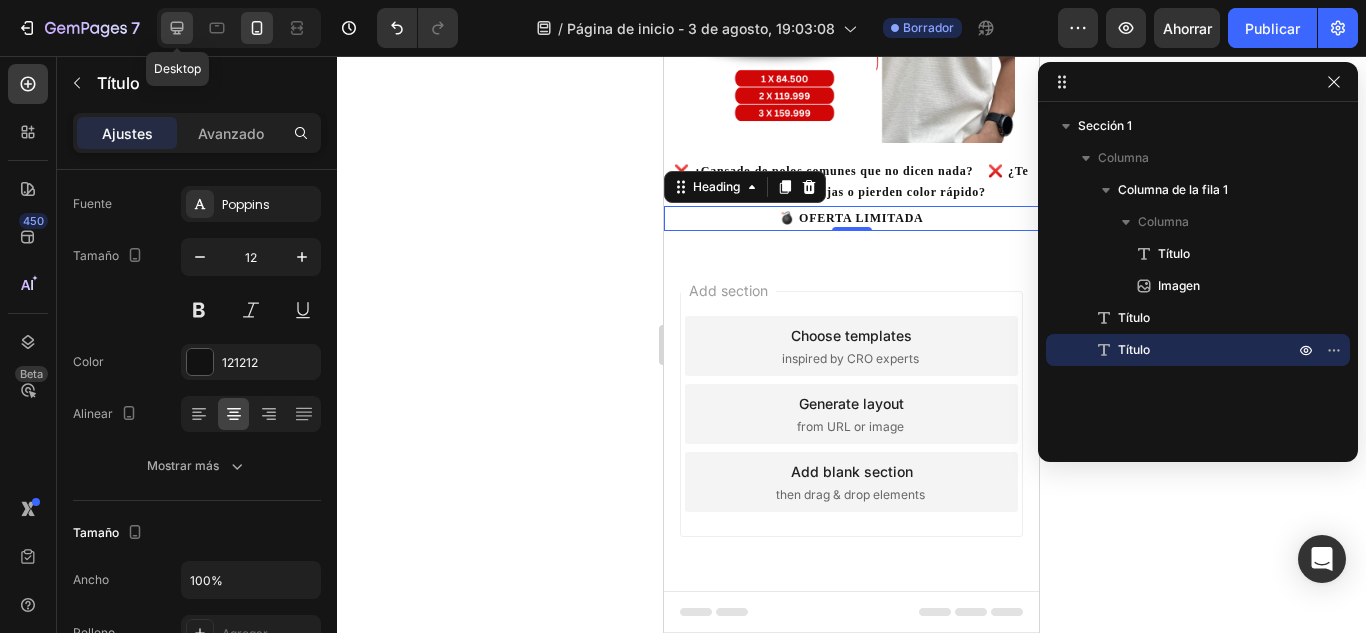 click 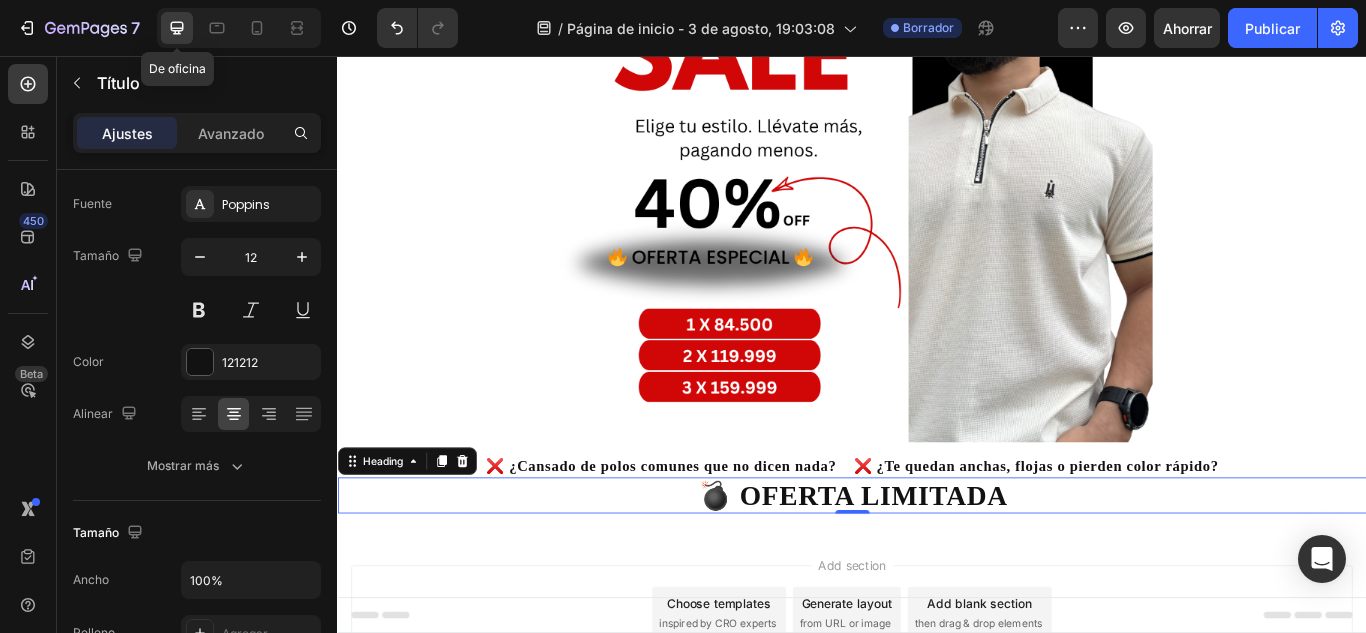 type on "32" 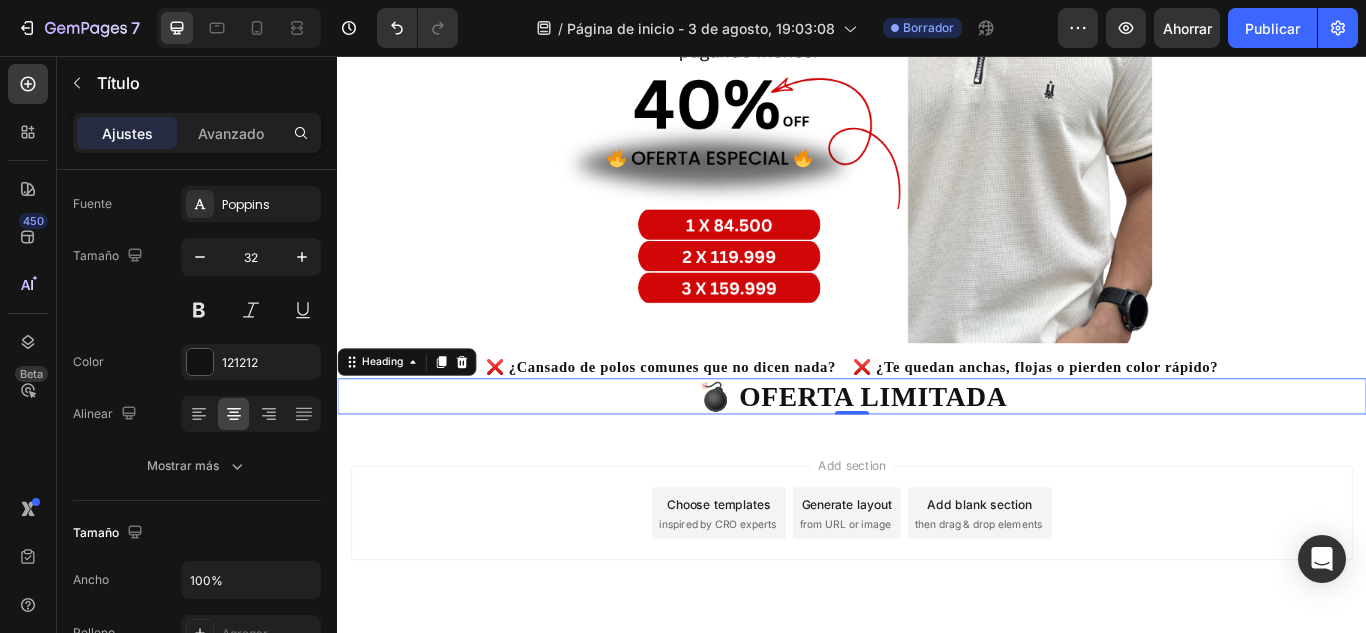 scroll, scrollTop: 480, scrollLeft: 0, axis: vertical 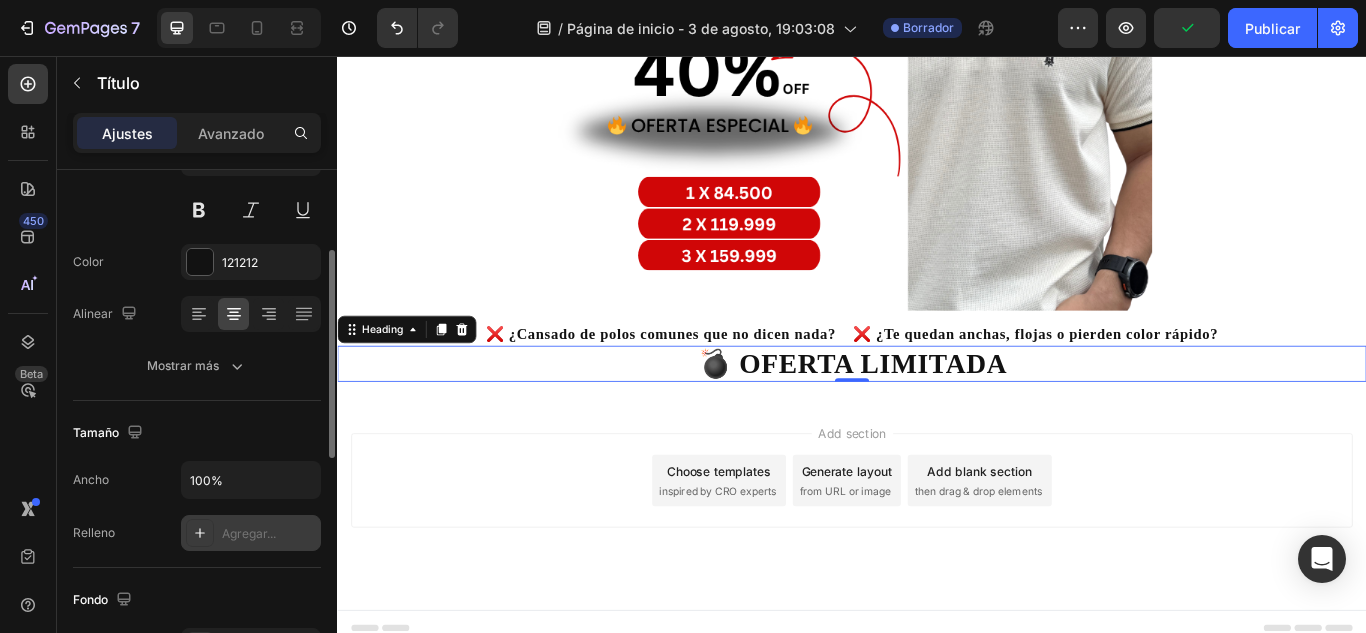 click at bounding box center (200, 533) 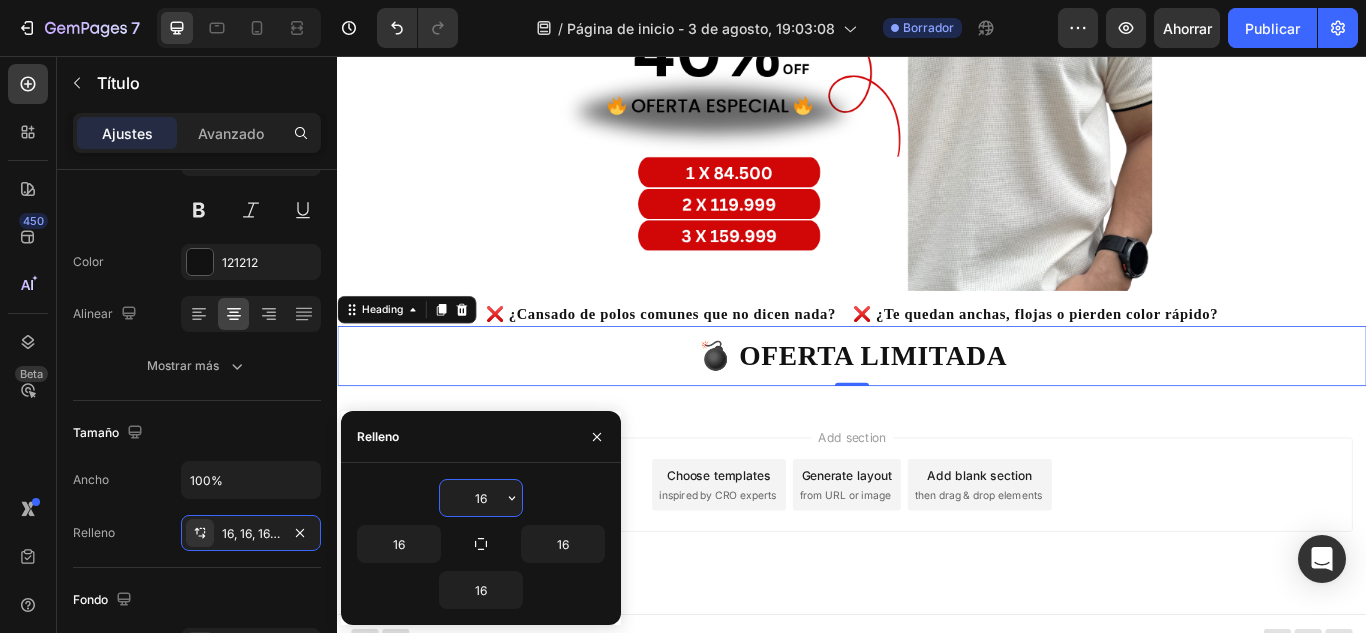 scroll, scrollTop: 508, scrollLeft: 0, axis: vertical 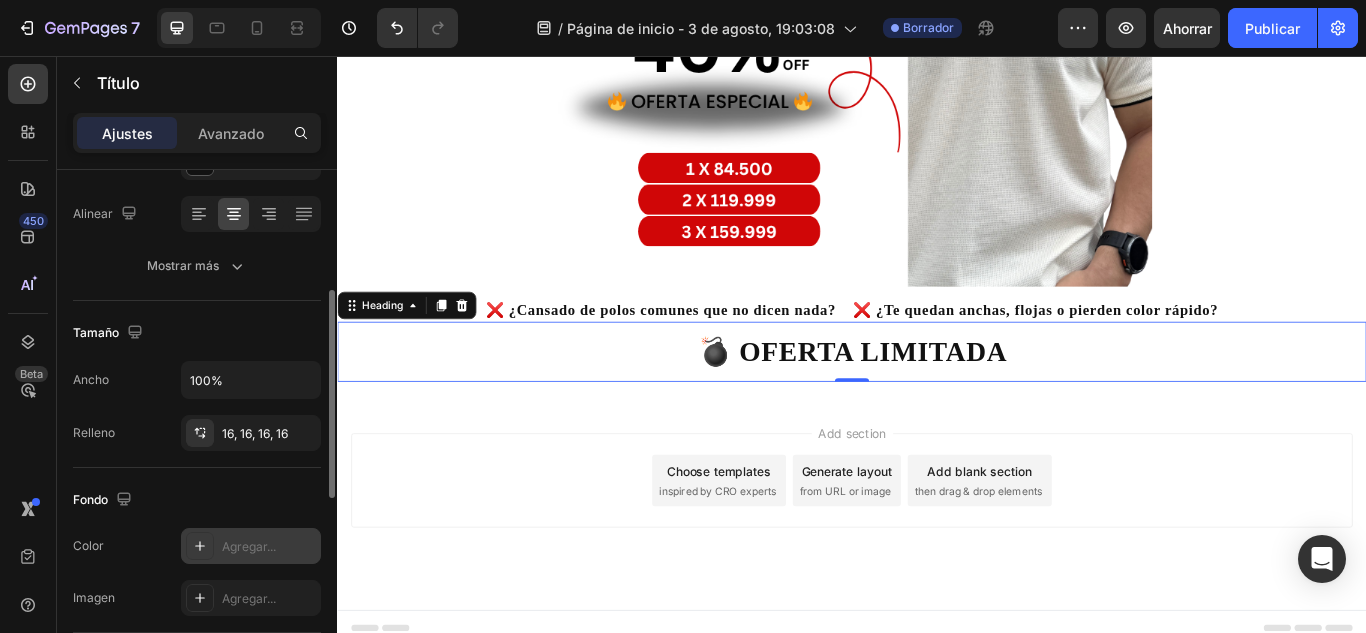 click on "Agregar..." at bounding box center (251, 546) 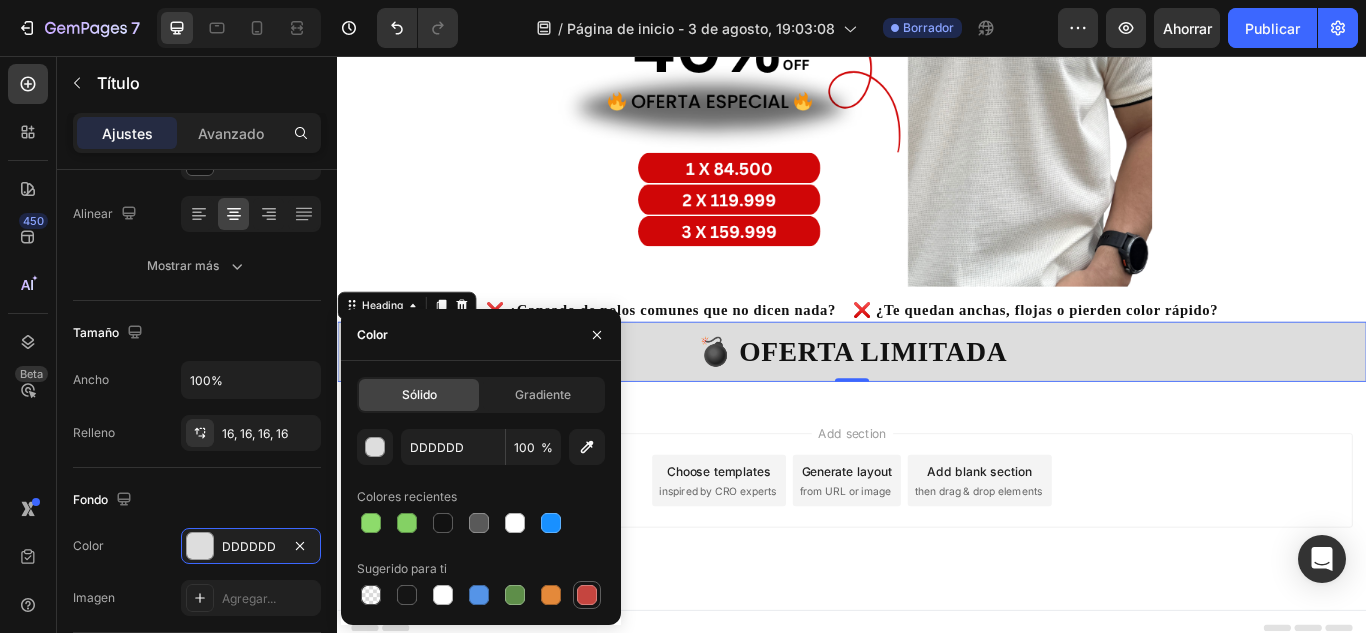 click at bounding box center [587, 595] 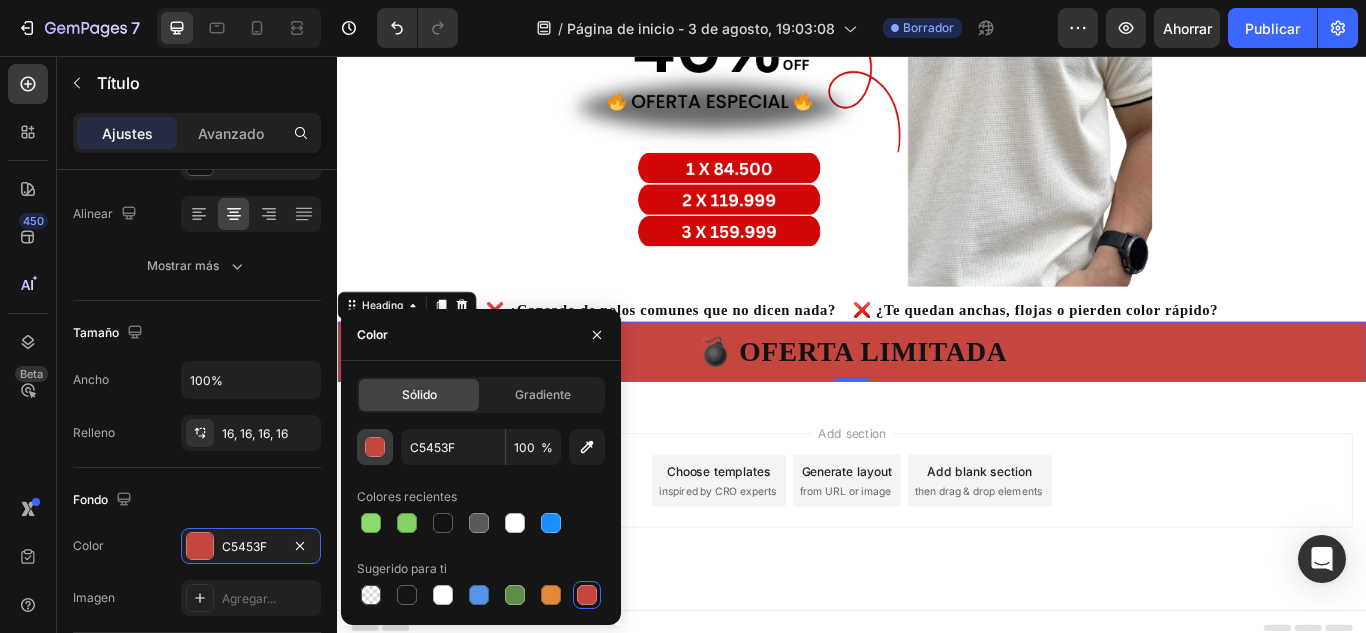click at bounding box center [376, 448] 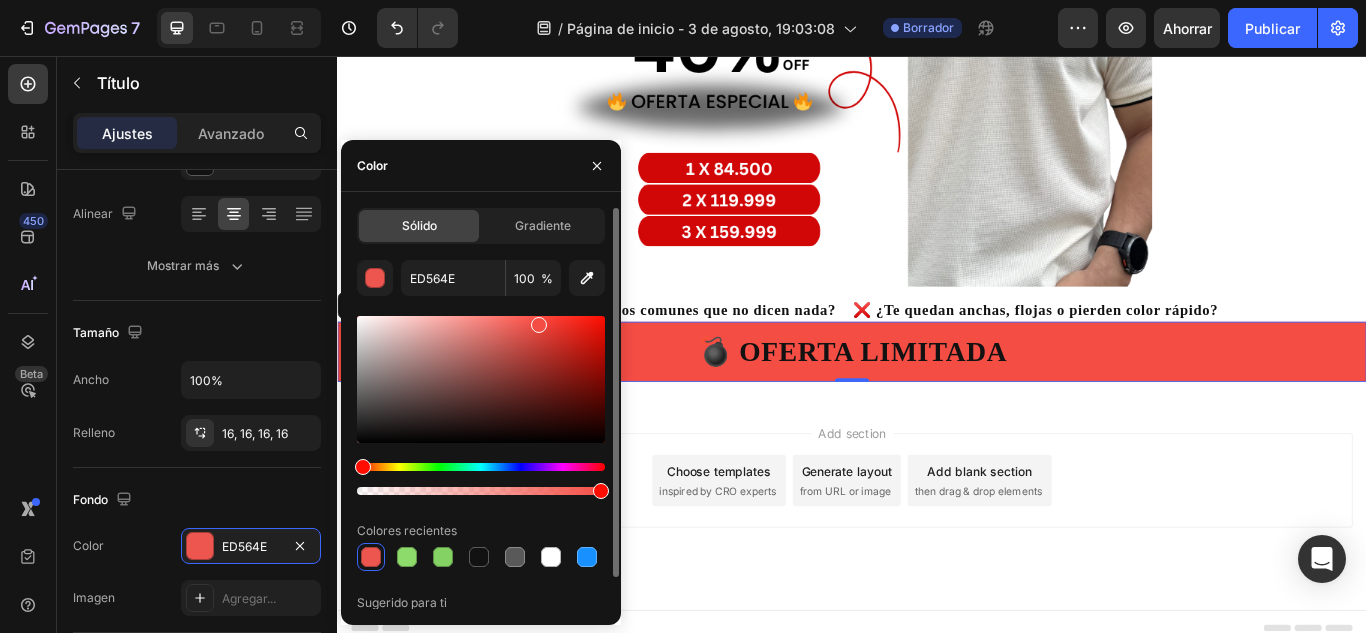 type on "F44D44" 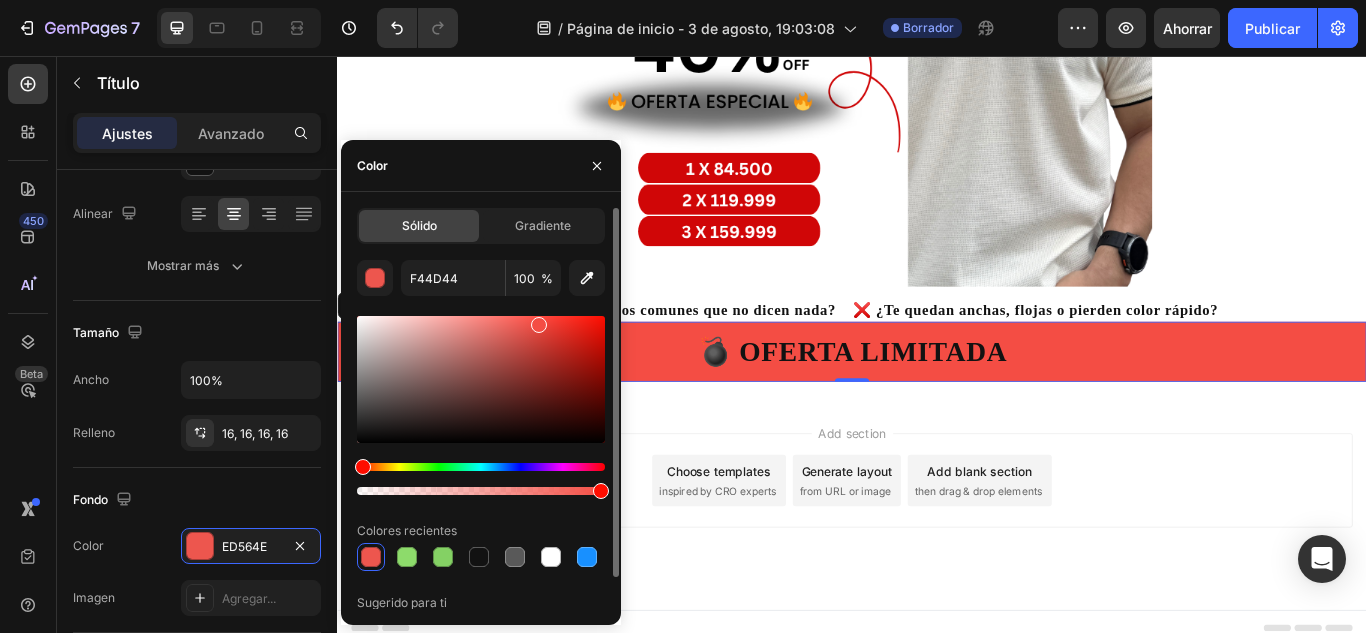 drag, startPoint x: 521, startPoint y: 346, endPoint x: 537, endPoint y: 321, distance: 29.681644 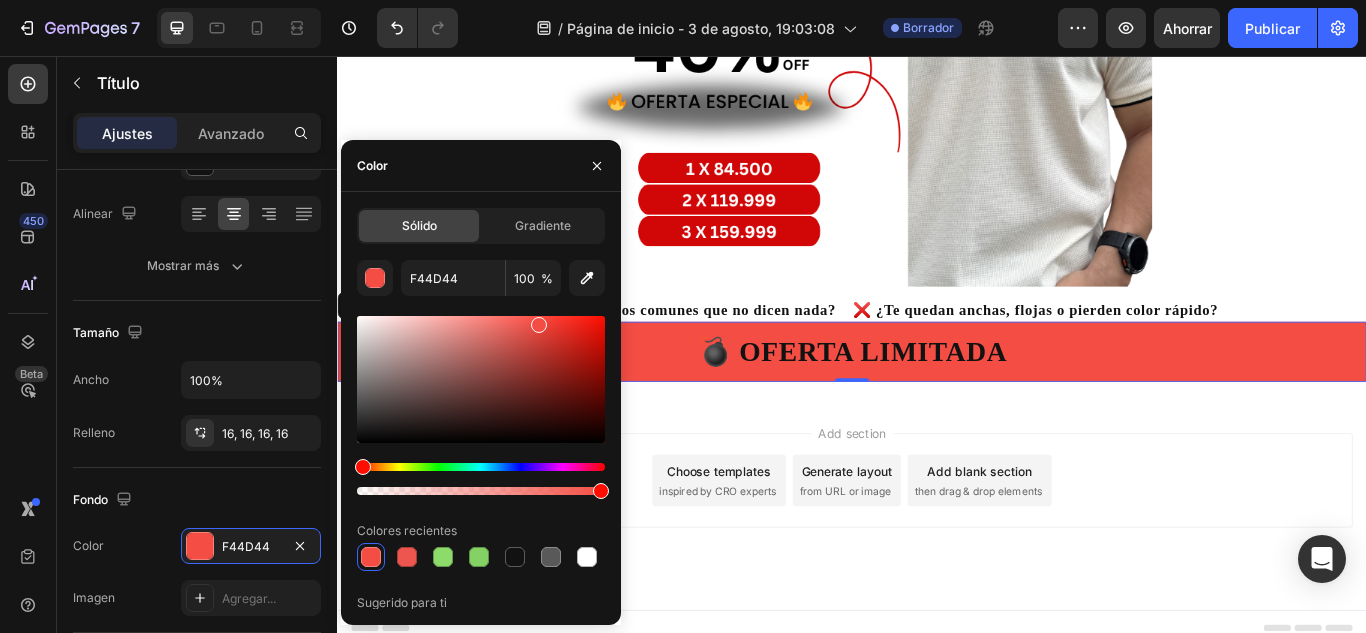 click on "Add section Choose templates inspired by CRO experts Generate layout from URL or image Add blank section then drag & drop elements" at bounding box center [937, 551] 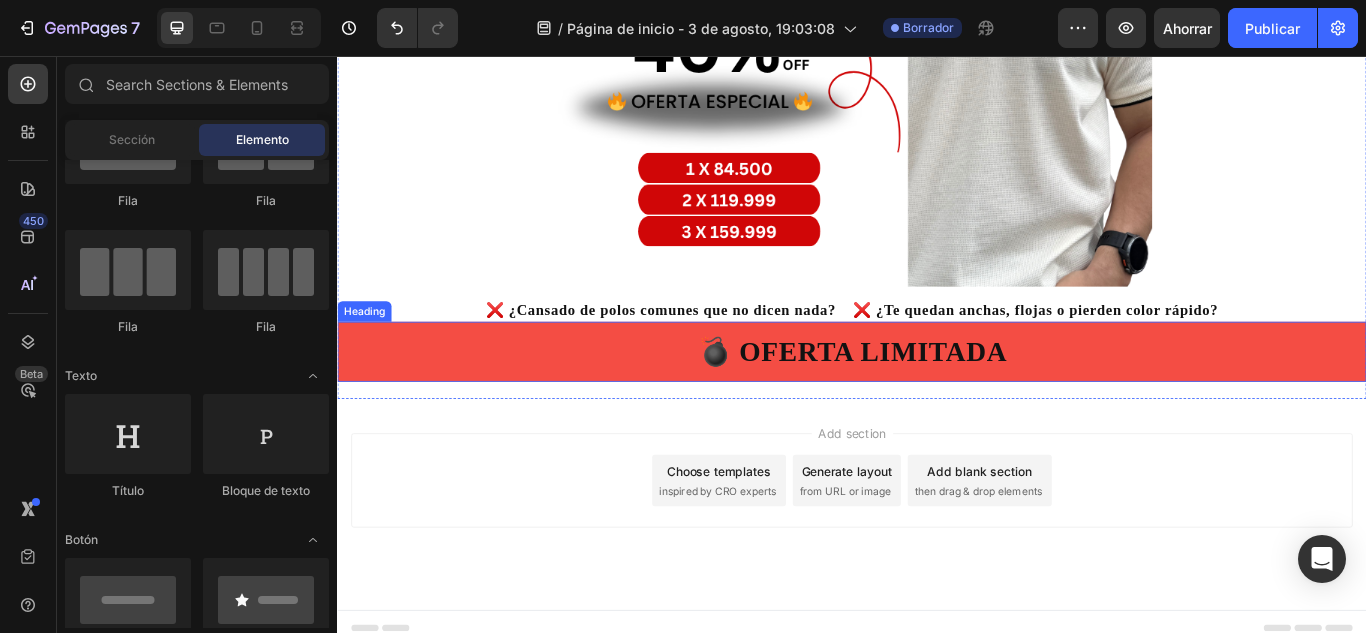 click on "💣 OFERTA LIMITADA" at bounding box center [937, 401] 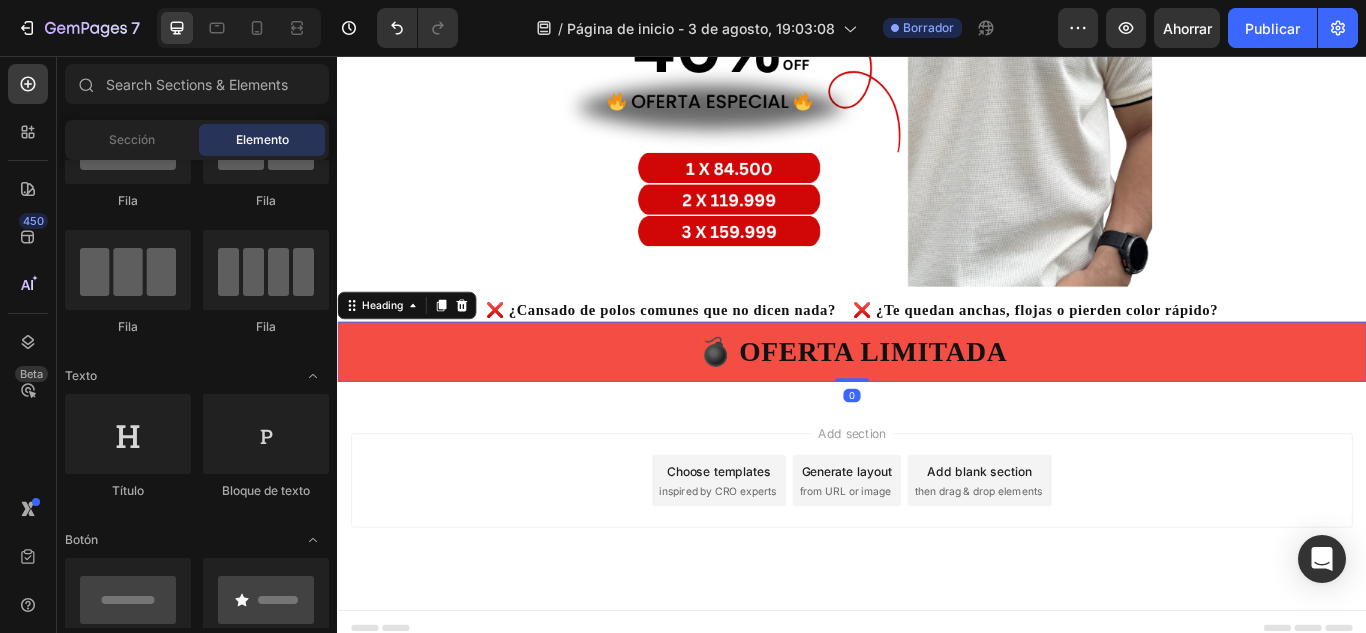 click on "Add section Choose templates inspired by CRO experts Generate layout from URL or image Add blank section then drag & drop elements" at bounding box center [937, 551] 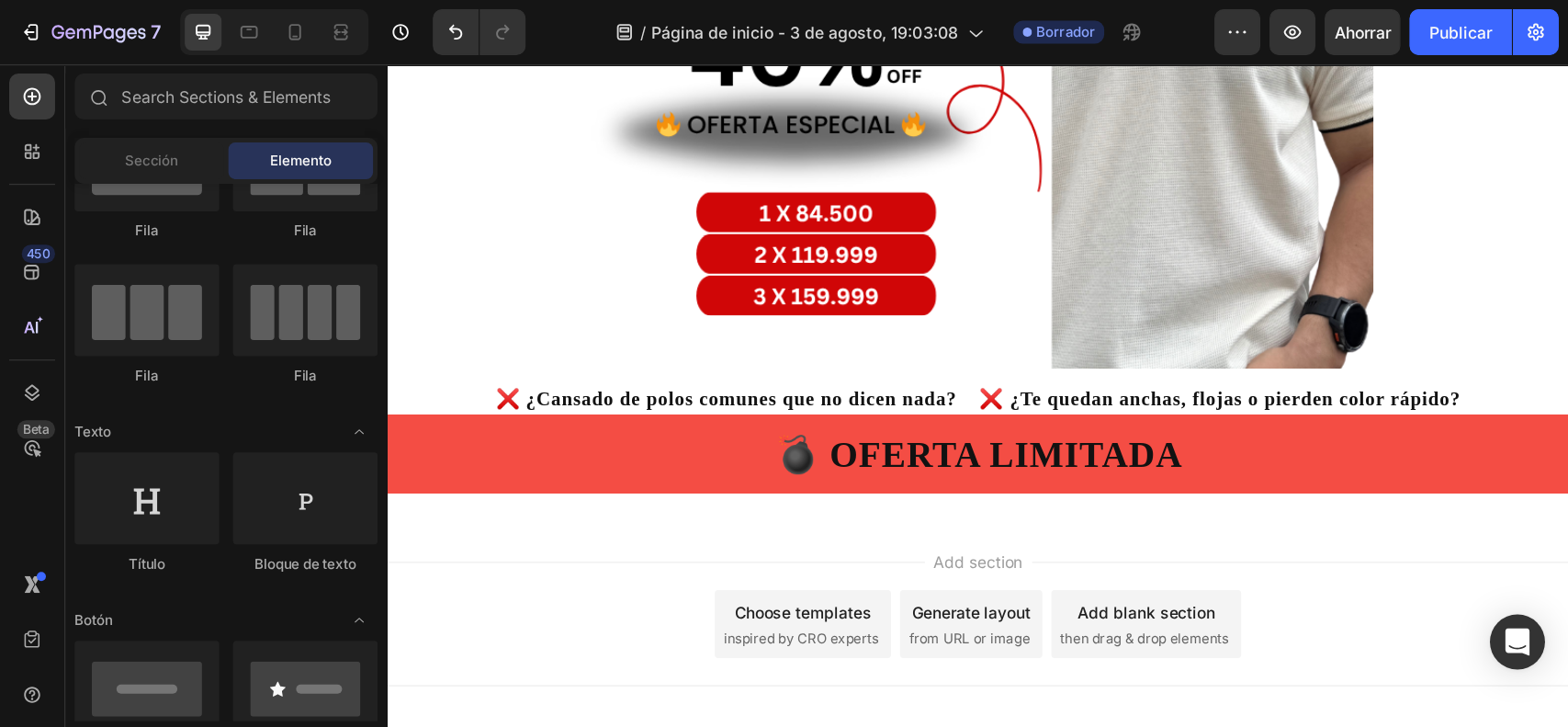 scroll, scrollTop: 92, scrollLeft: 0, axis: vertical 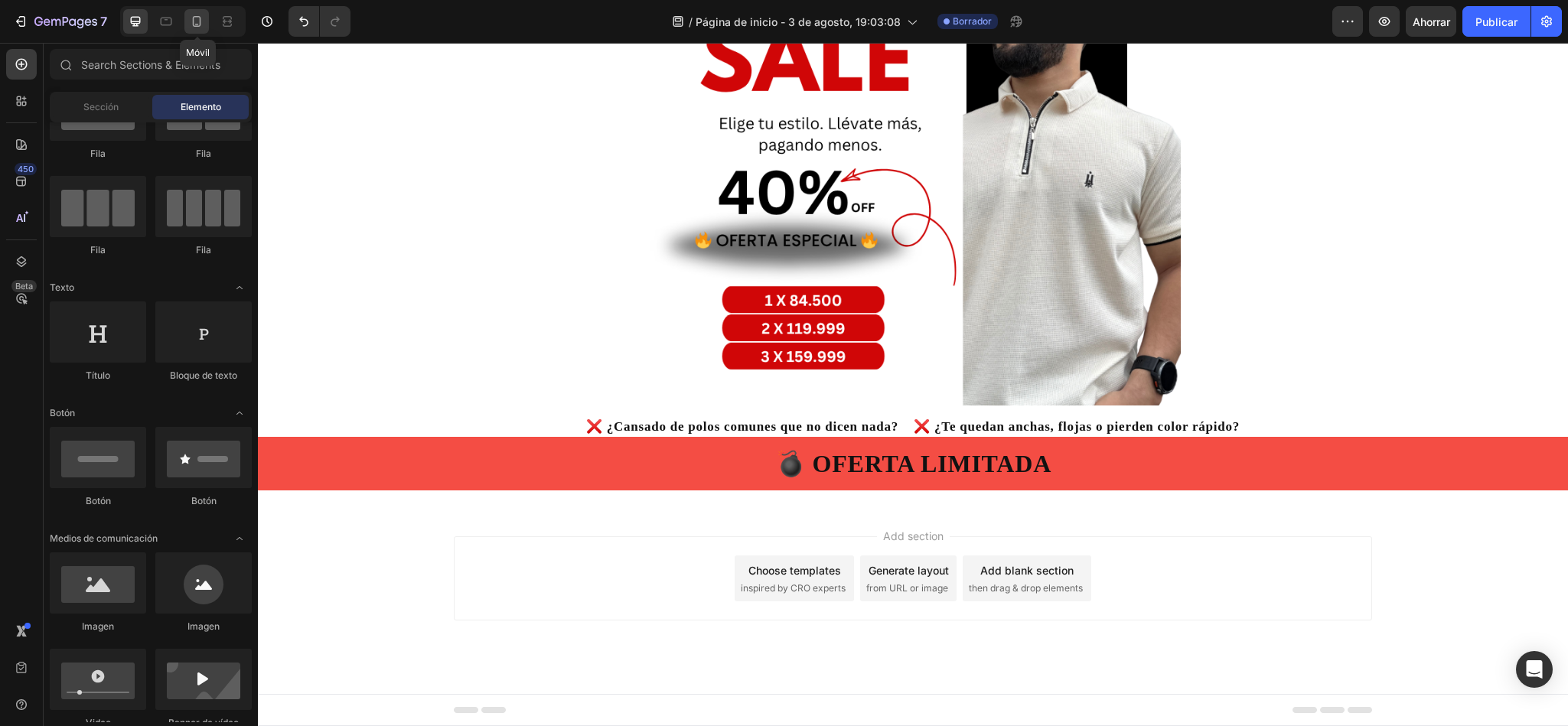 click 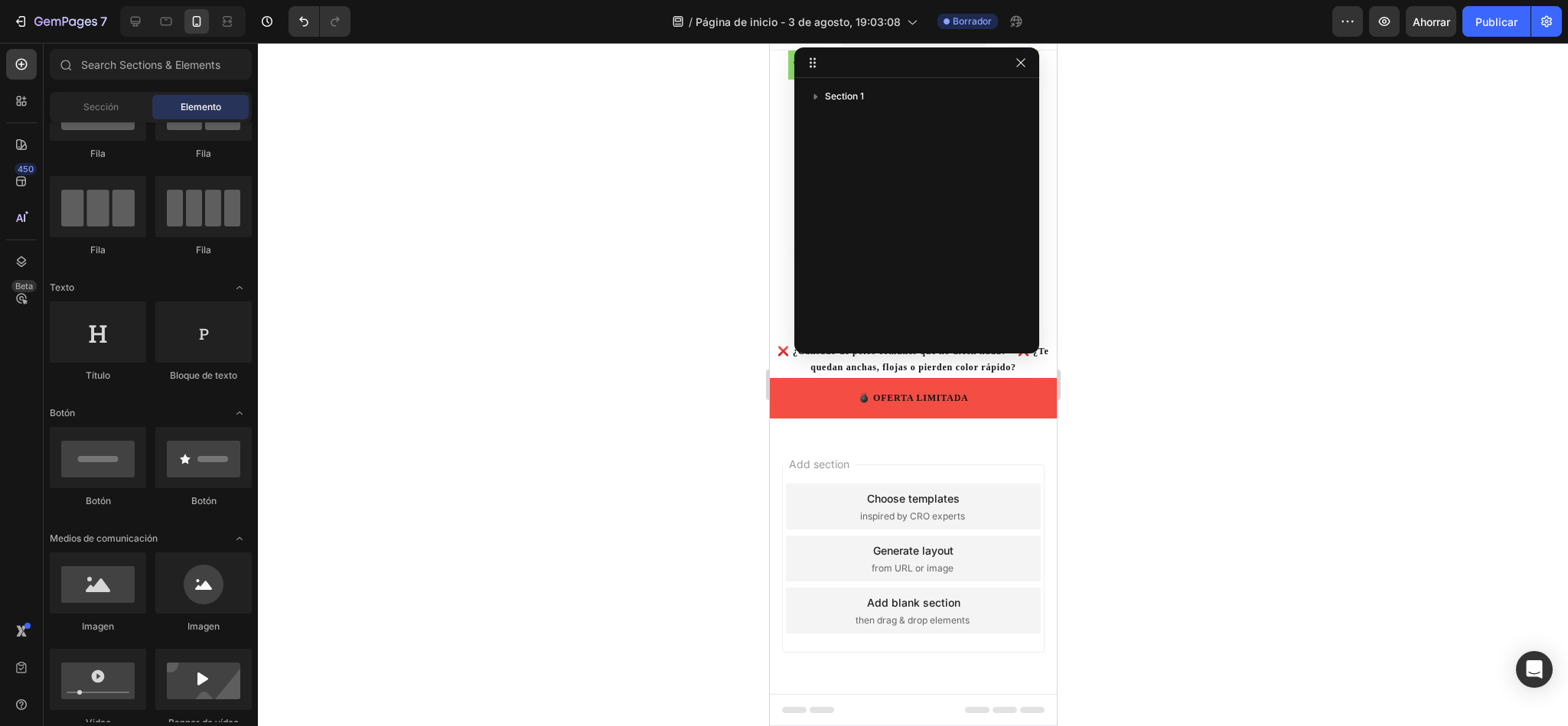 scroll, scrollTop: 0, scrollLeft: 0, axis: both 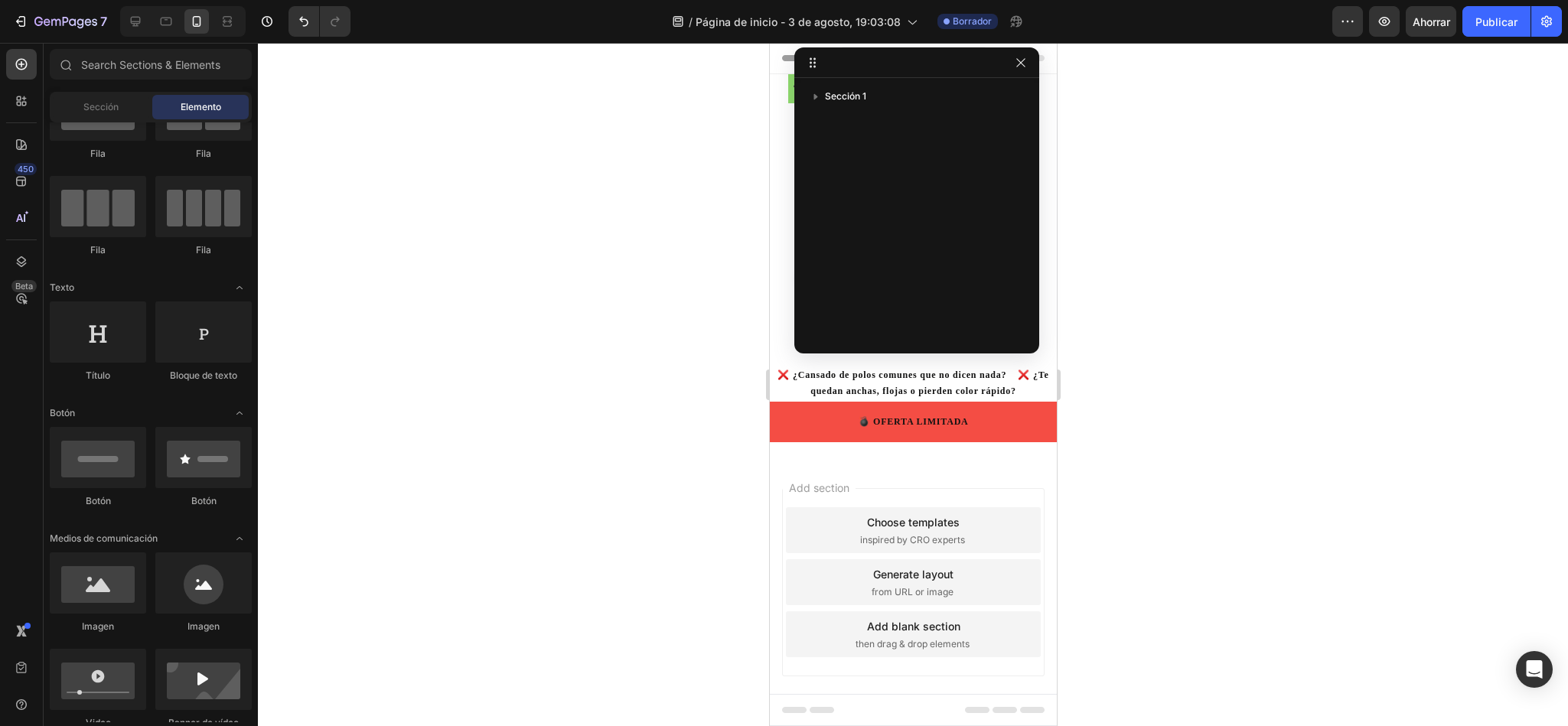 click 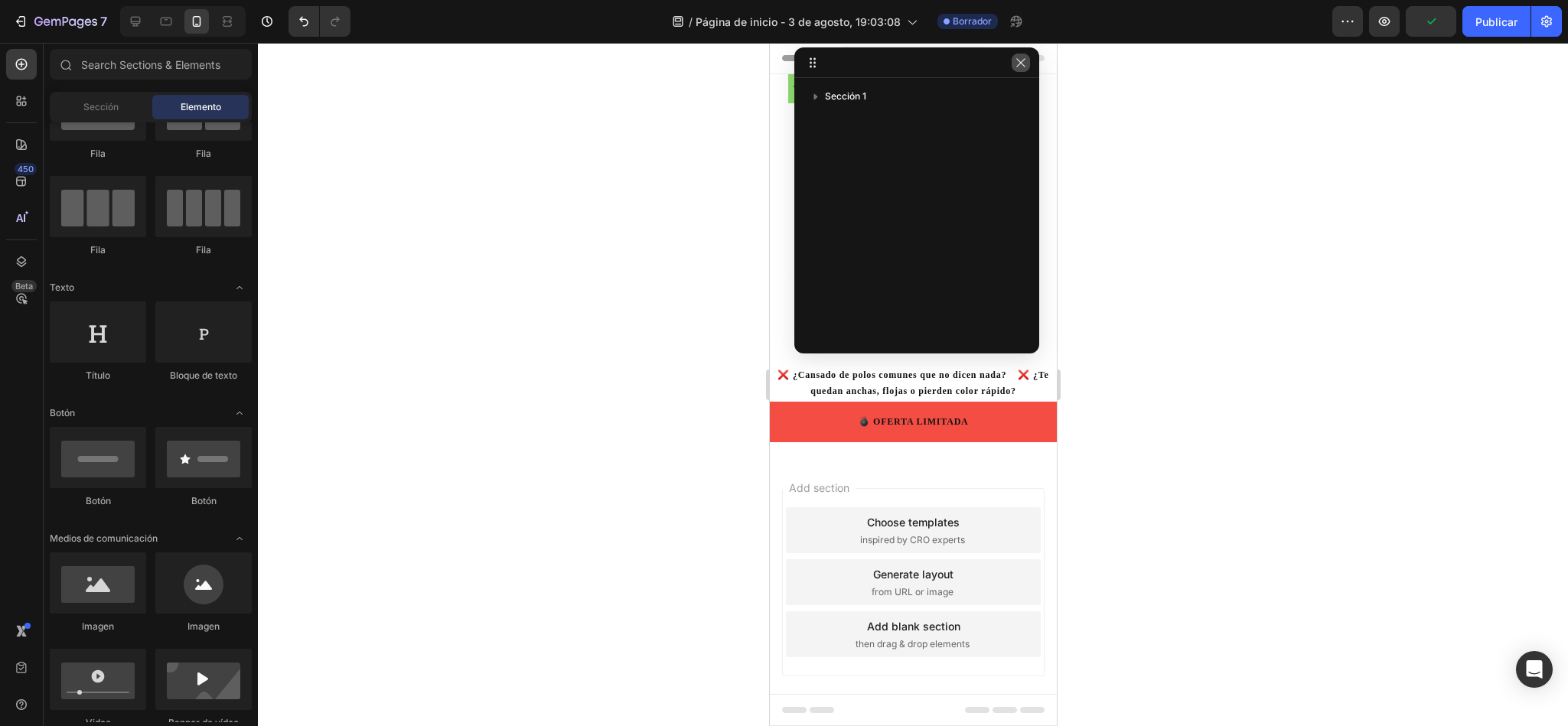 click 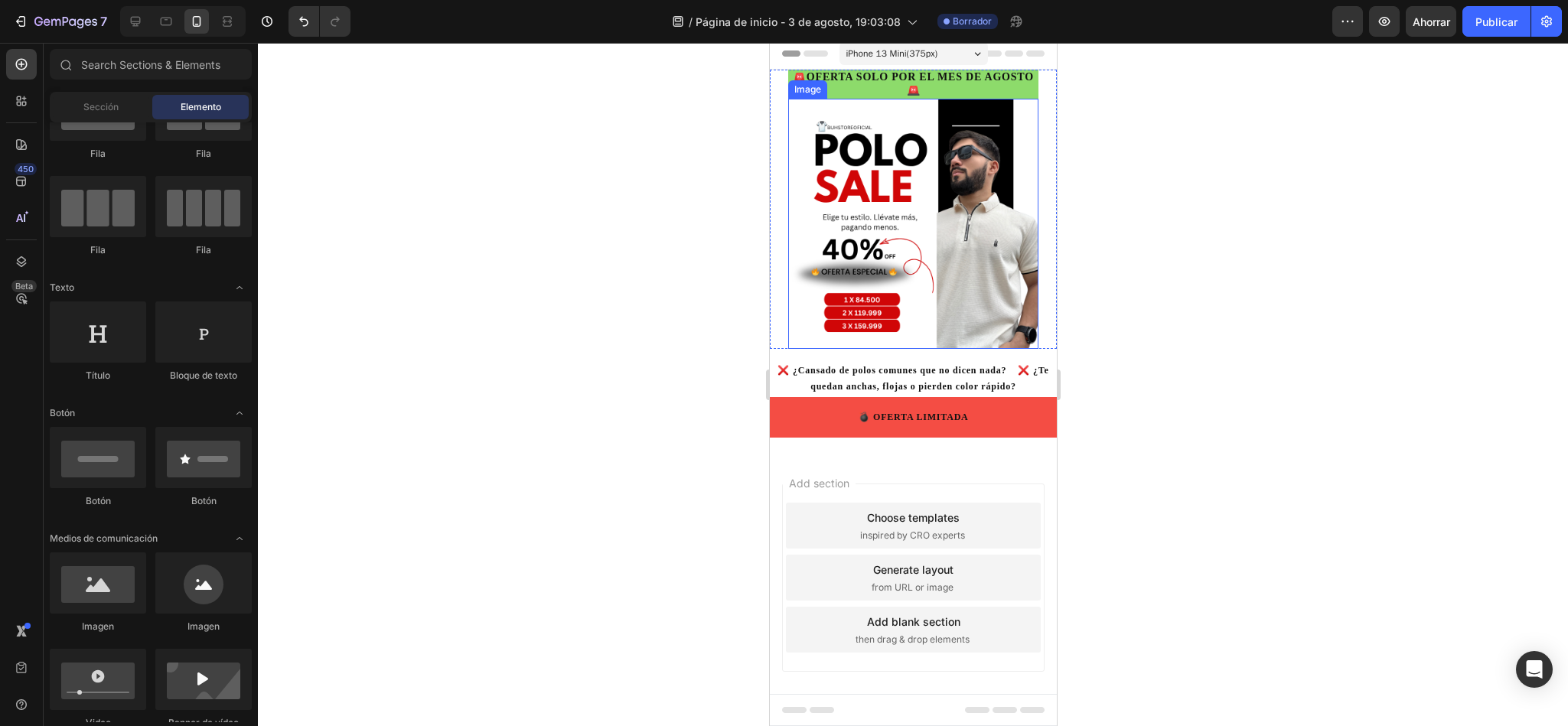 scroll, scrollTop: 0, scrollLeft: 0, axis: both 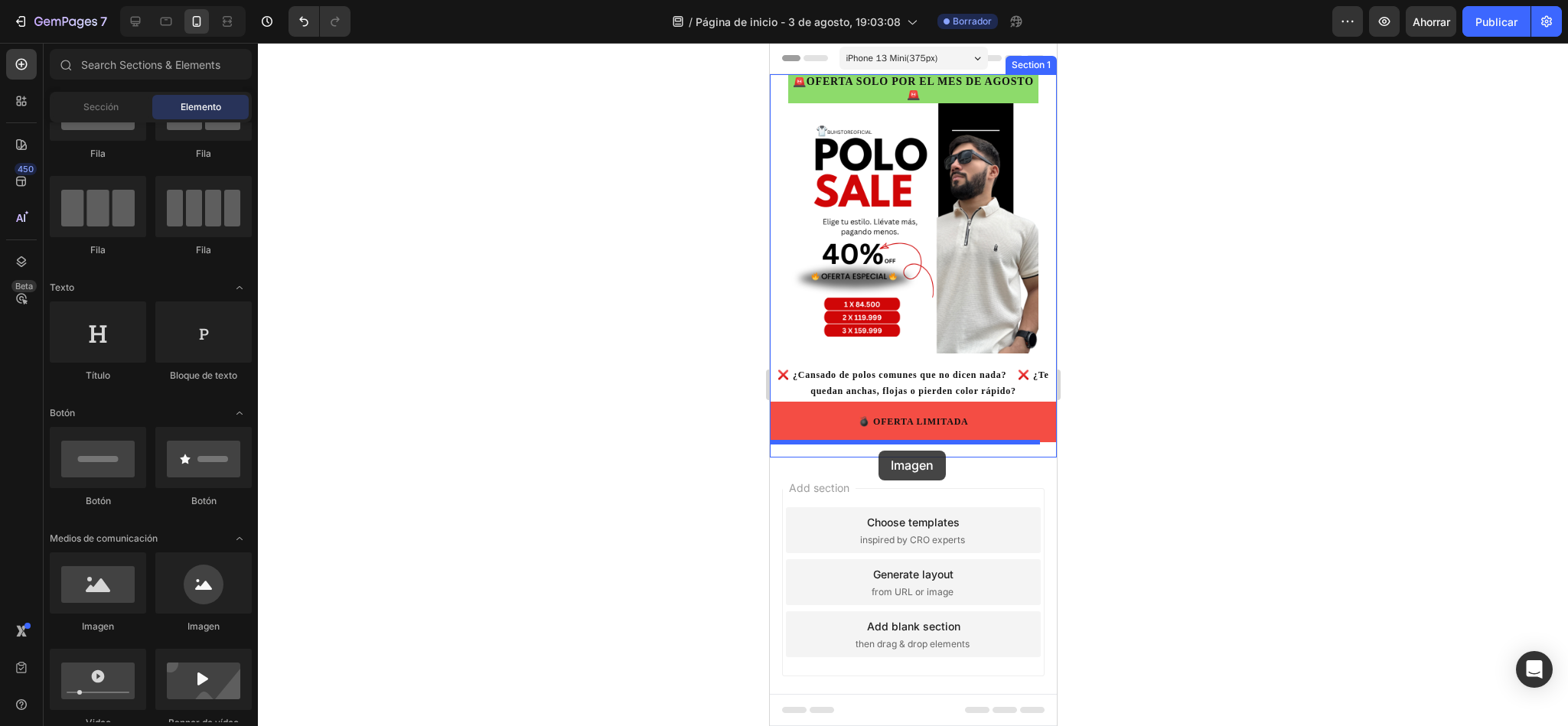 drag, startPoint x: 855, startPoint y: 635, endPoint x: 879, endPoint y: 451, distance: 185.5586 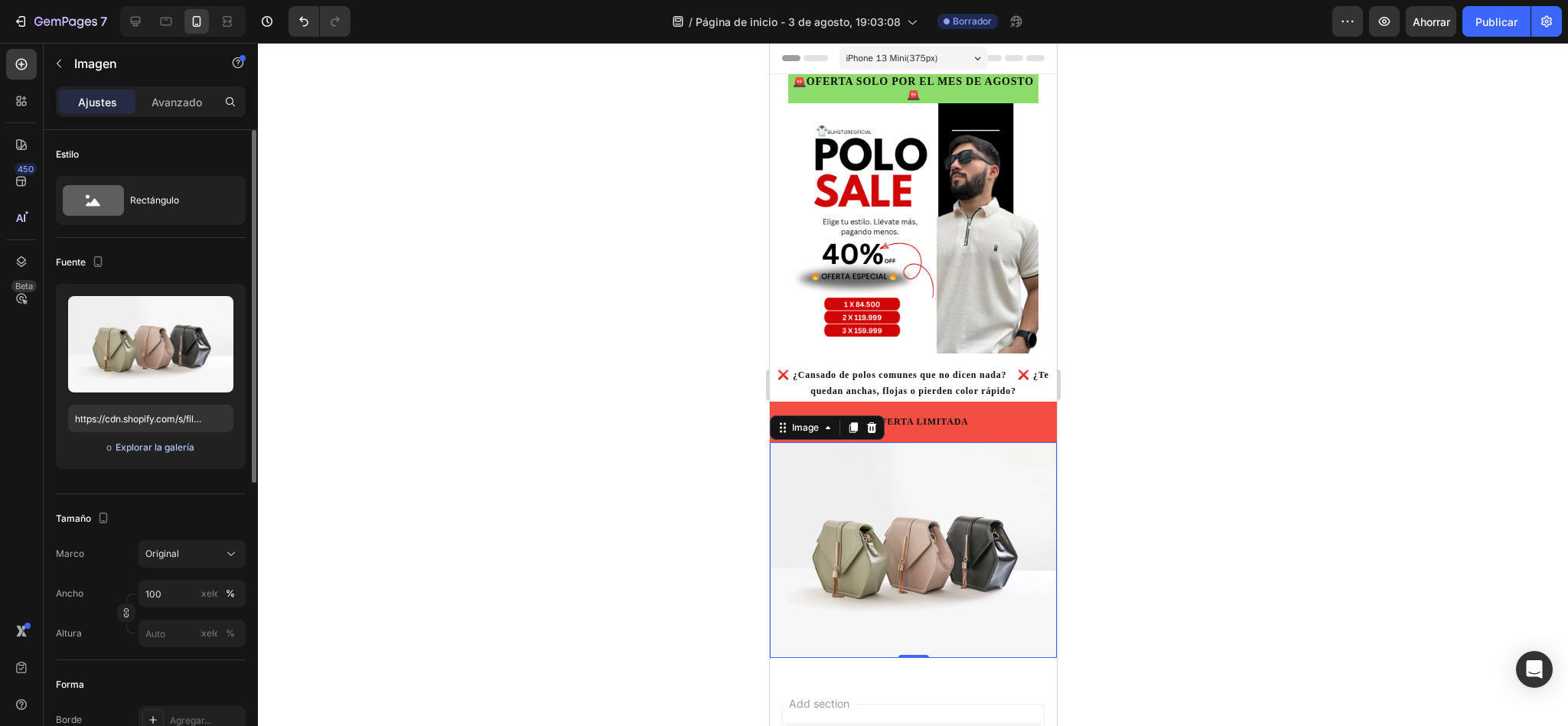 click on "Explorar la galería" at bounding box center (155, 447) 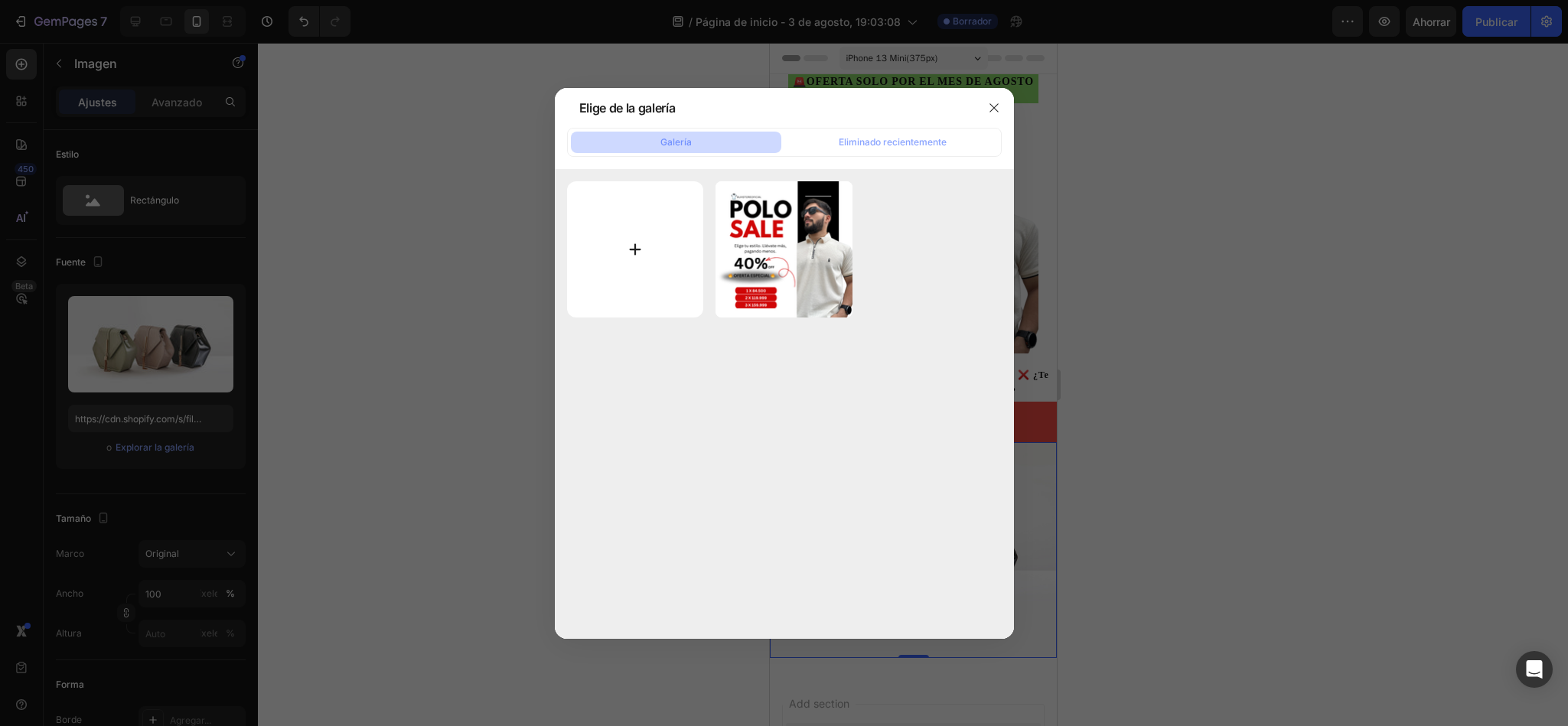 click at bounding box center (635, 249) 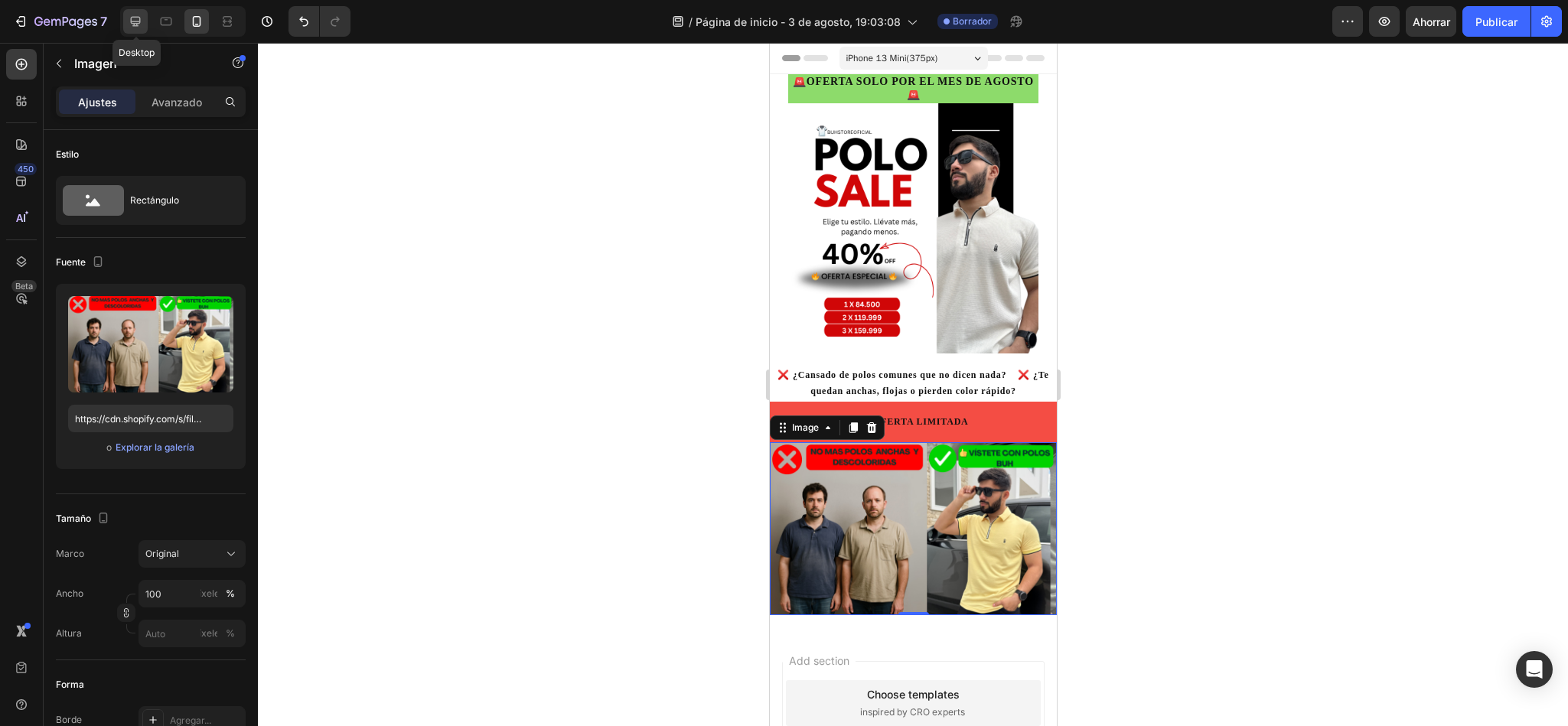 click 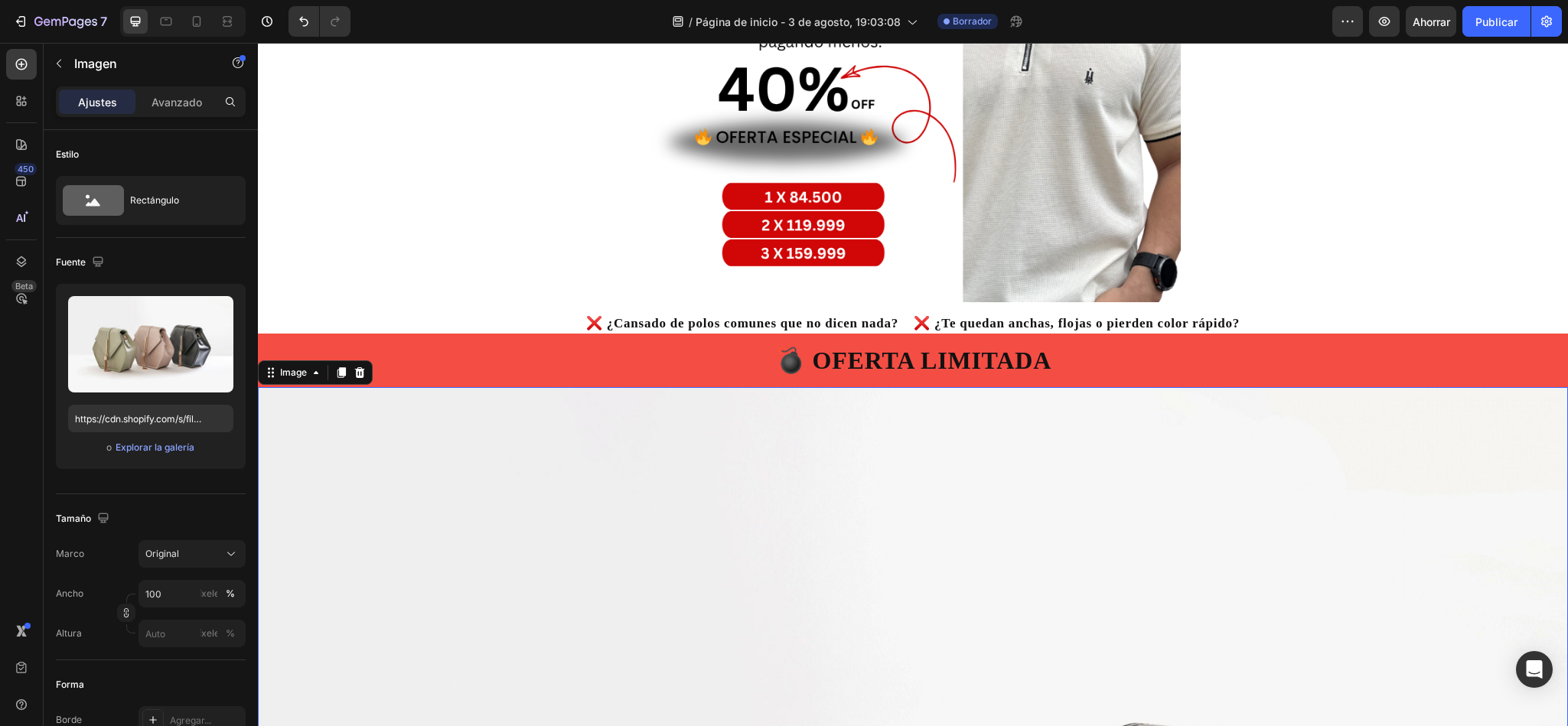 scroll, scrollTop: 344, scrollLeft: 0, axis: vertical 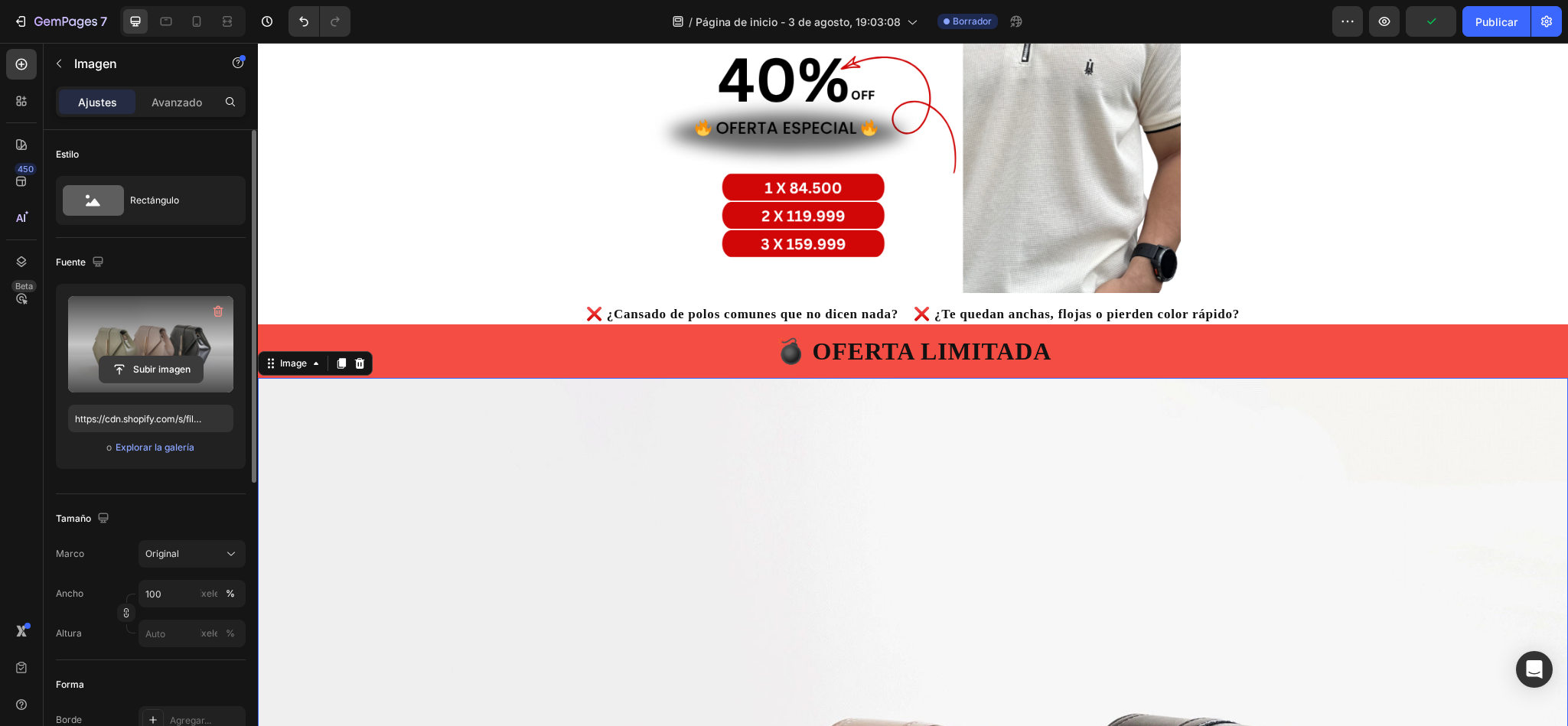 click 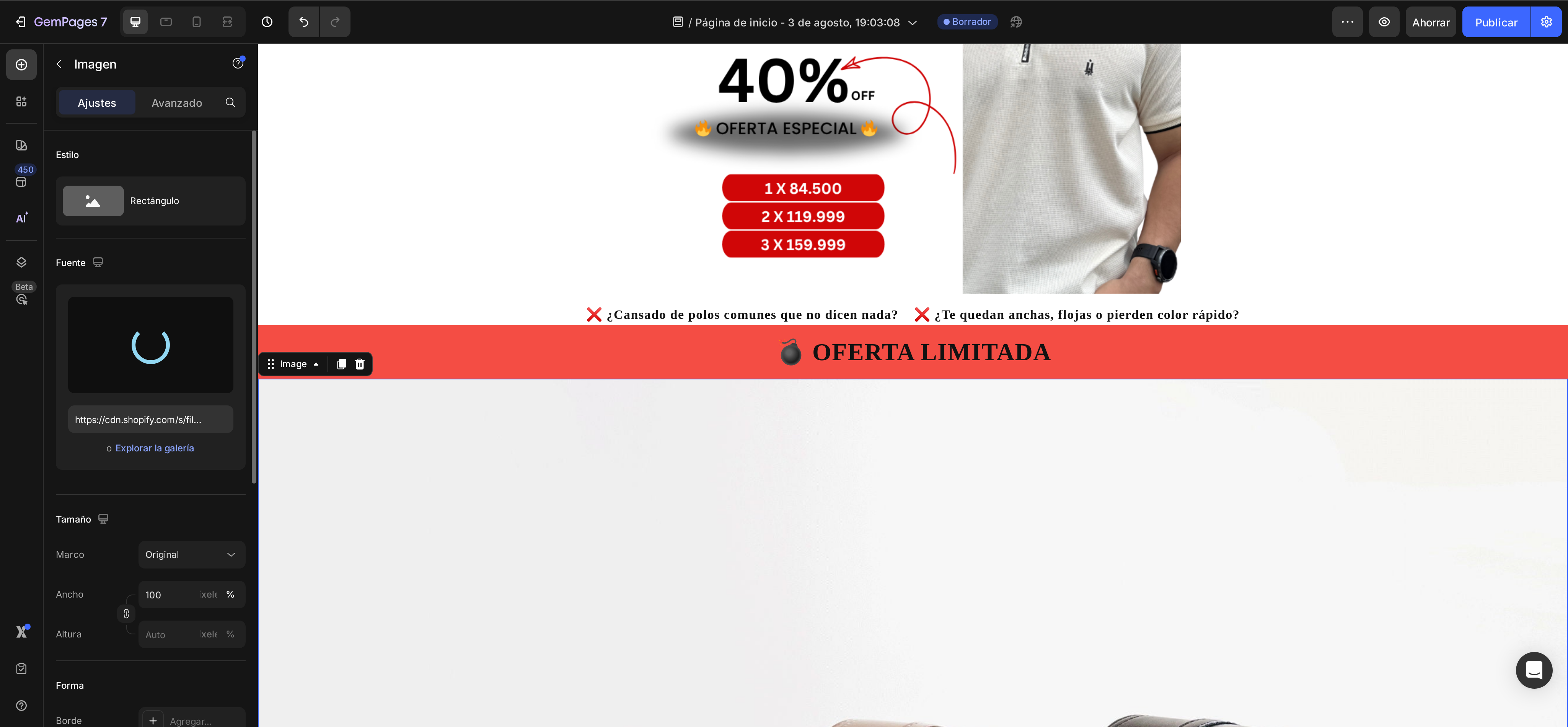 scroll, scrollTop: 402, scrollLeft: 0, axis: vertical 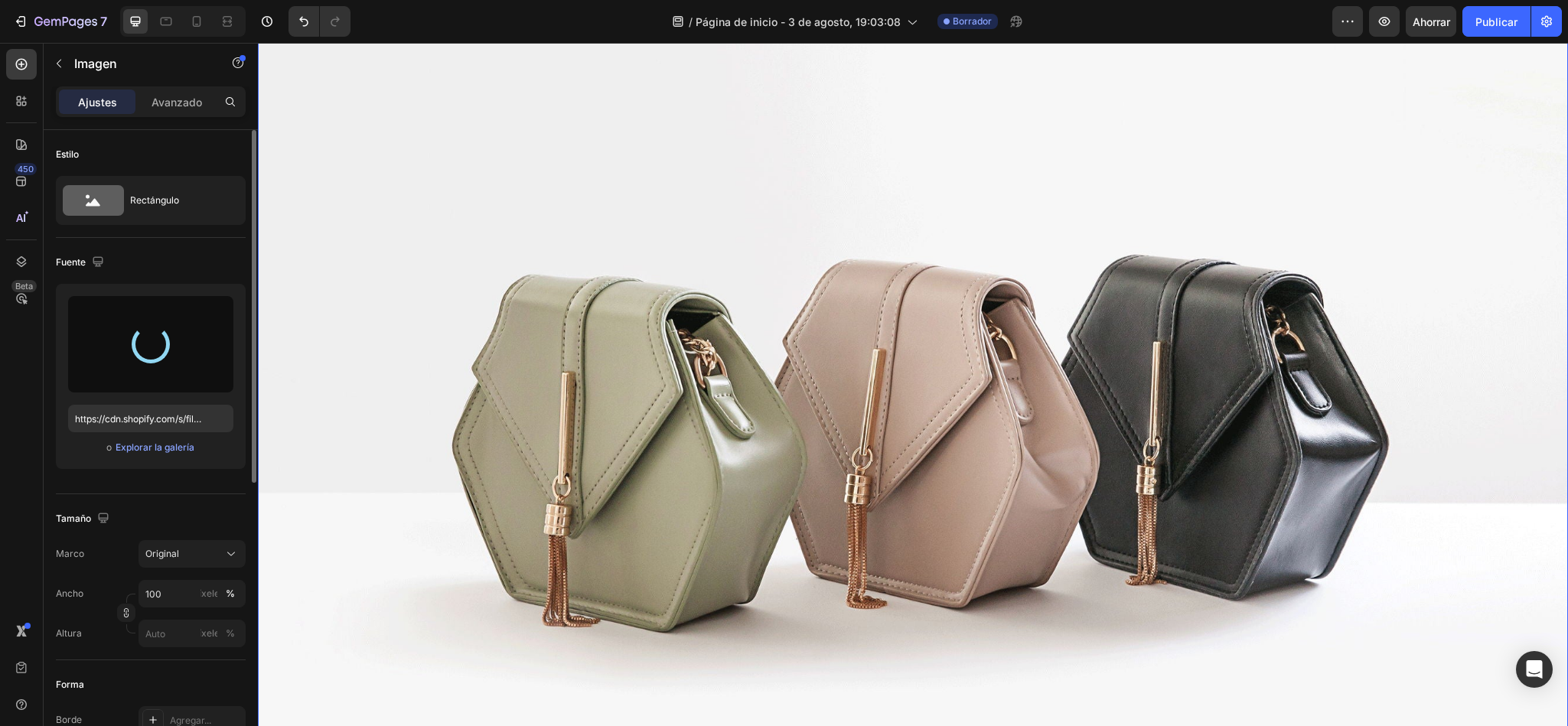 type on "https://cdn.shopify.com/s/files/1/0919/1548/5463/files/gempages_564287454907991051-b1febc6f-a308-4df4-81a3-a761999eb241.png" 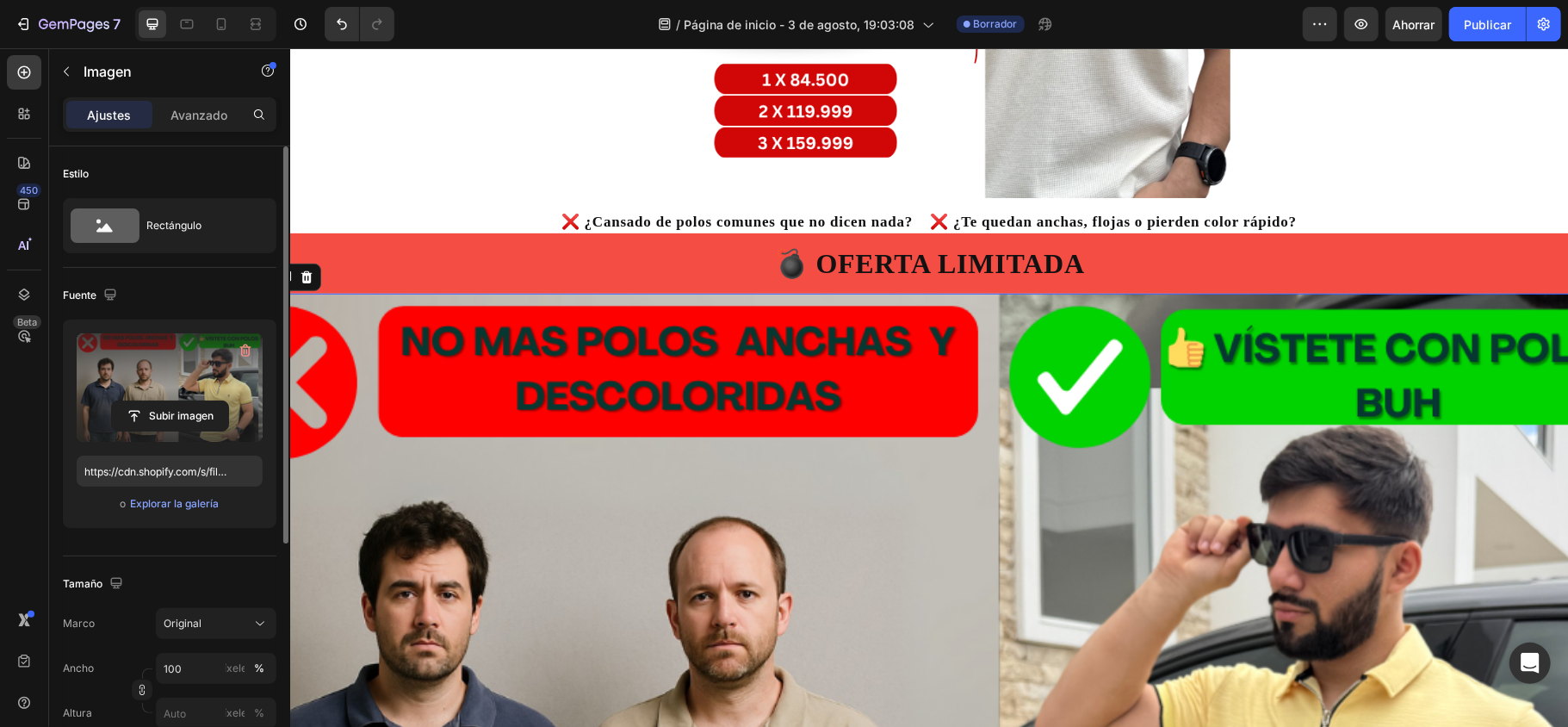 scroll, scrollTop: 520, scrollLeft: 0, axis: vertical 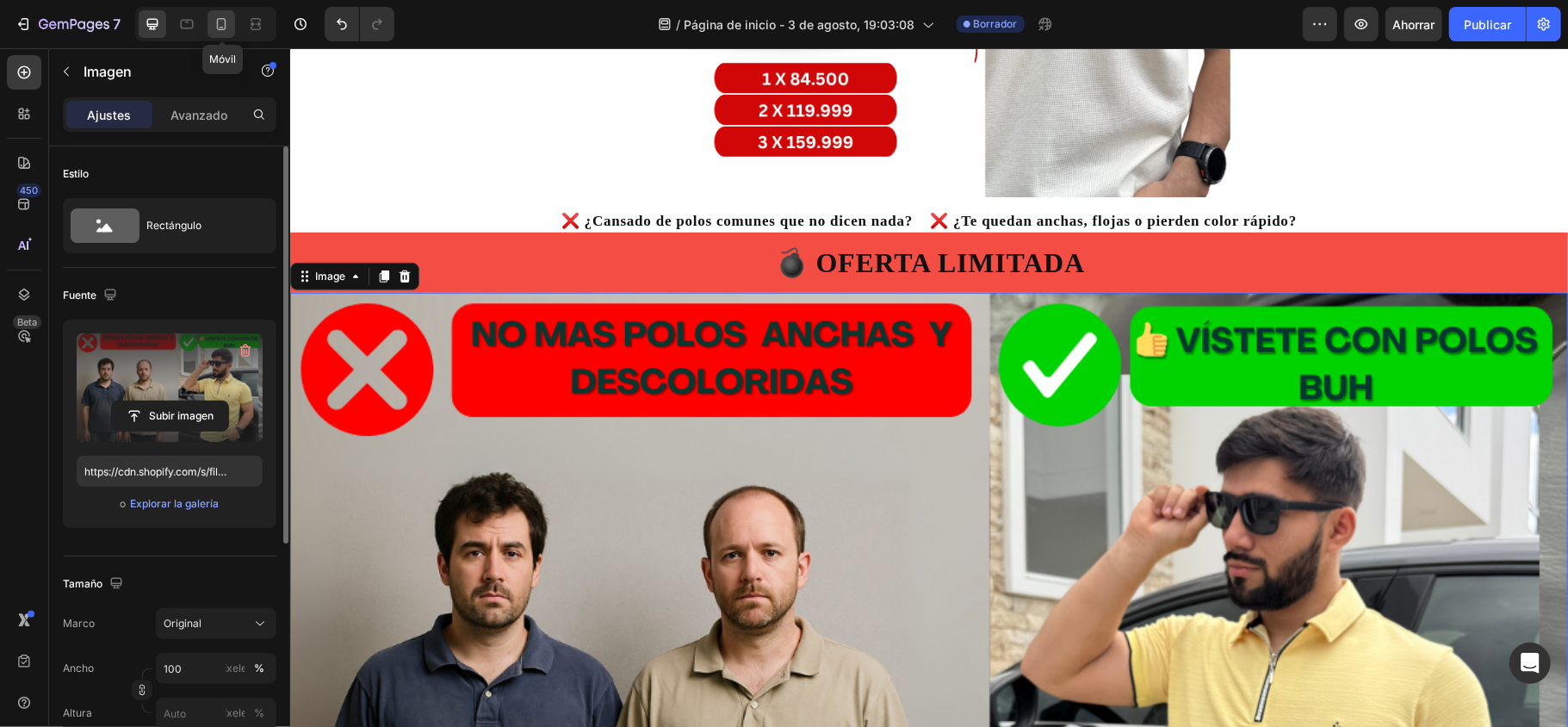 click 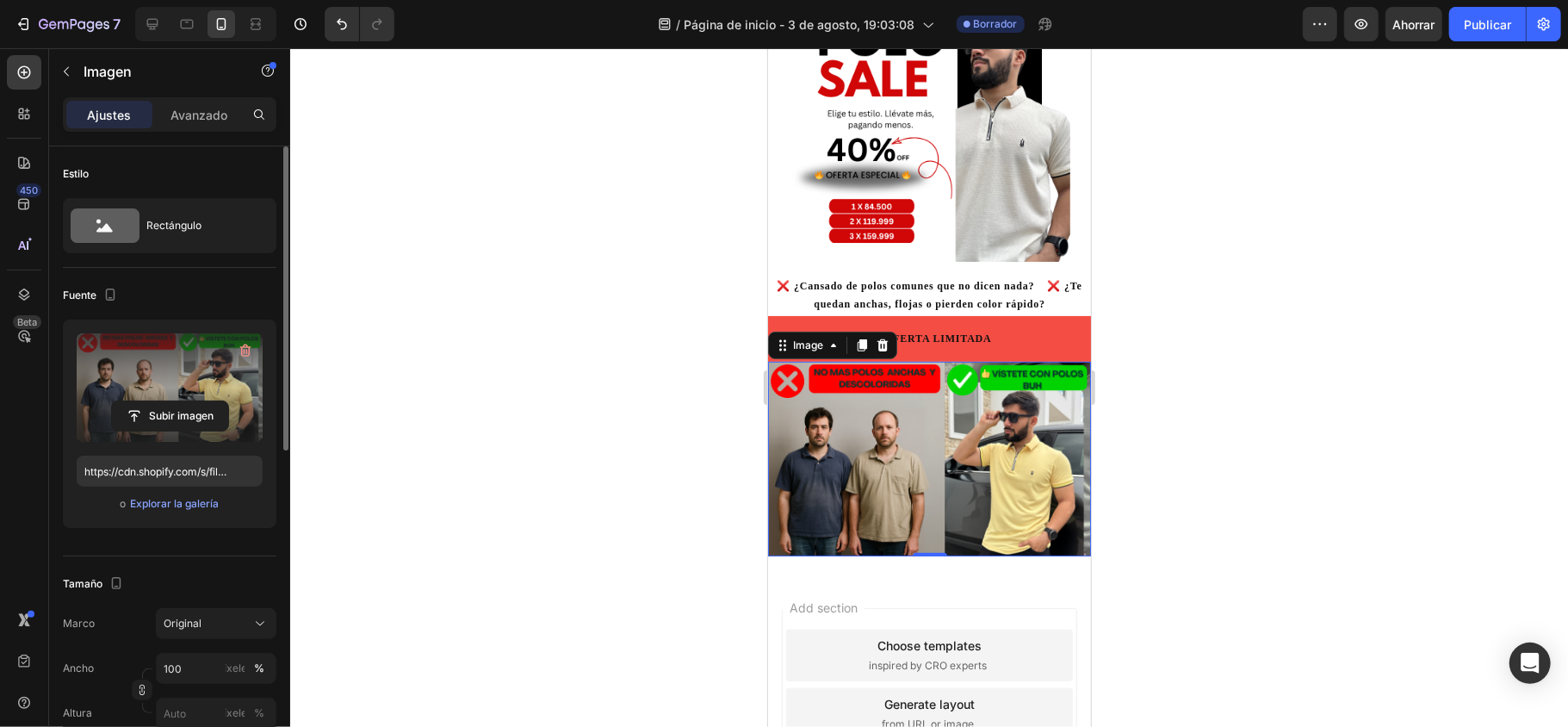 scroll, scrollTop: 110, scrollLeft: 0, axis: vertical 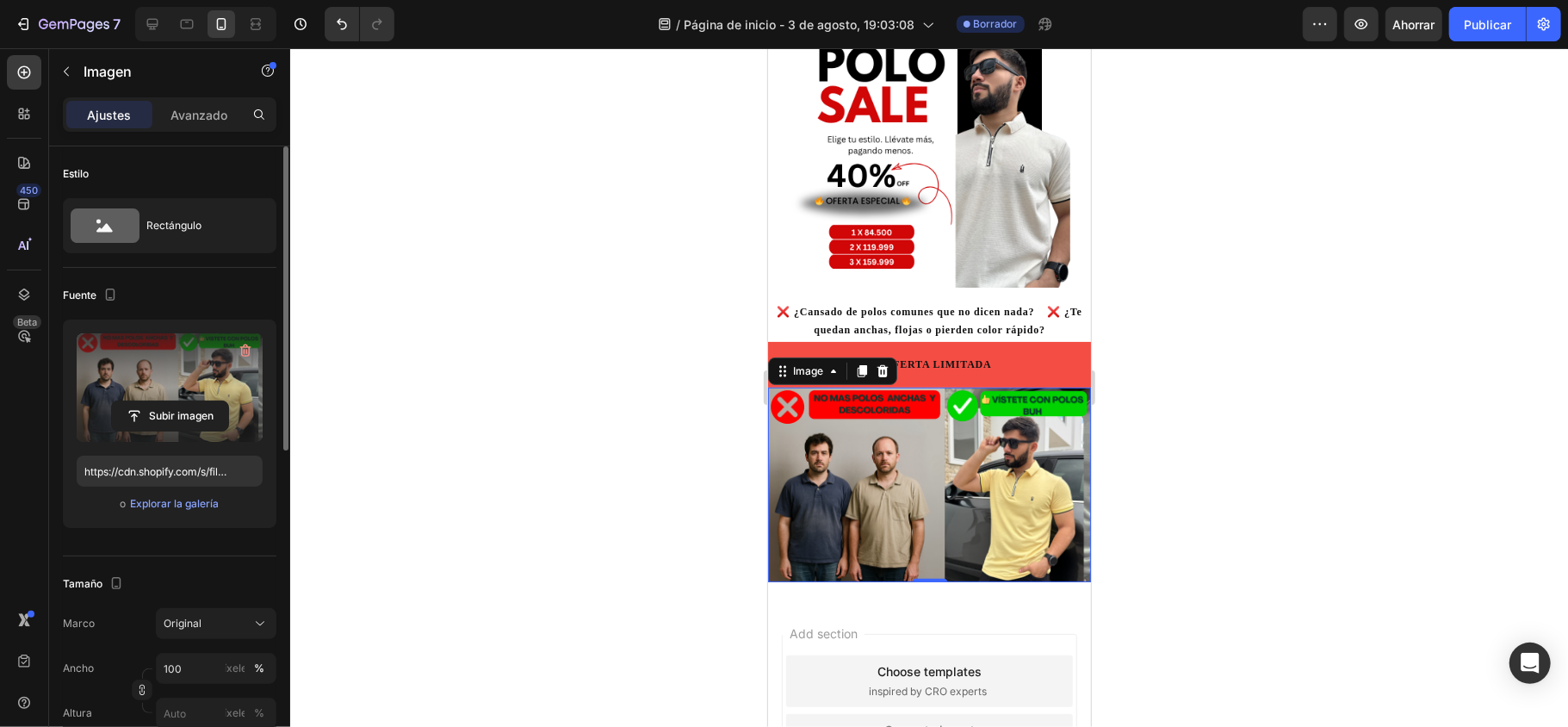 click 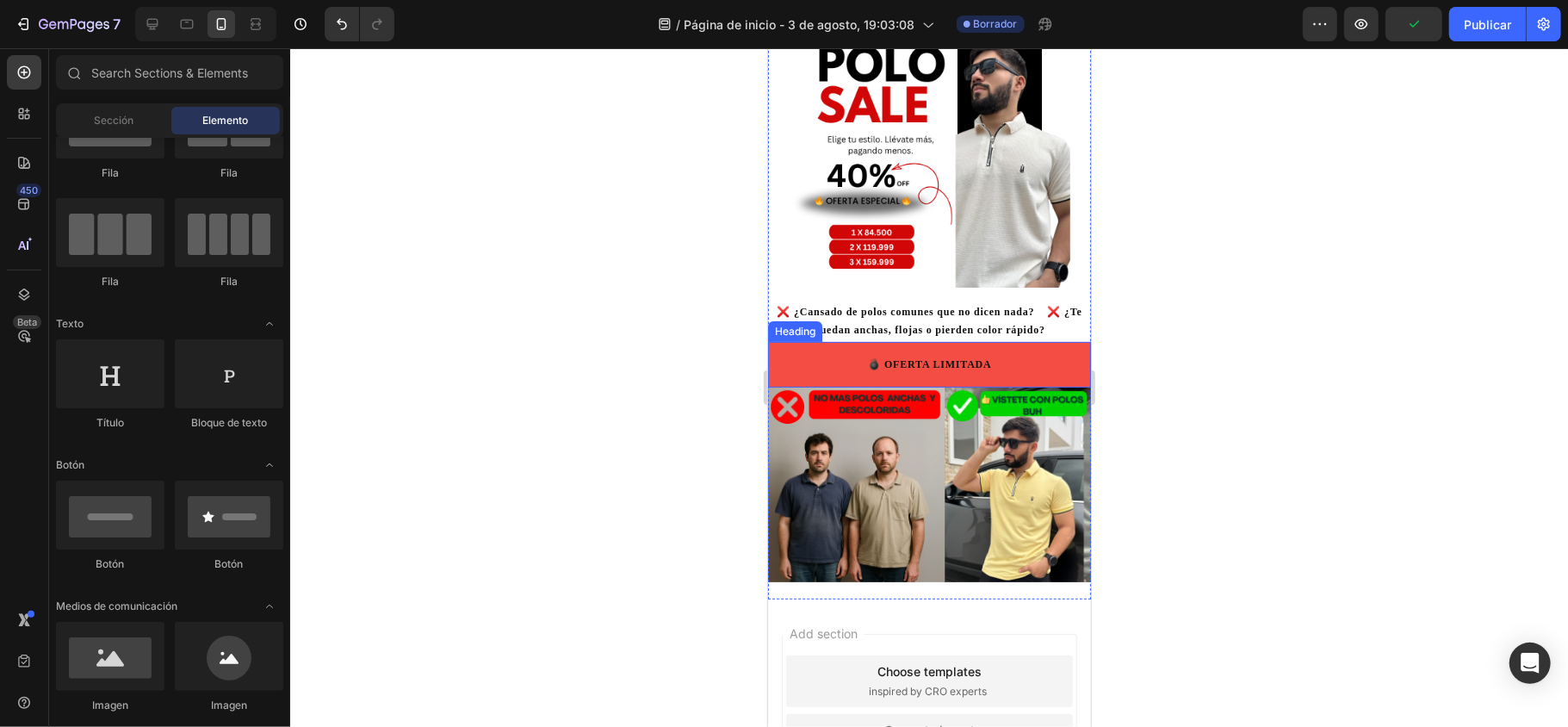 click on "💣 OFERTA LIMITADA" at bounding box center (928, 364) 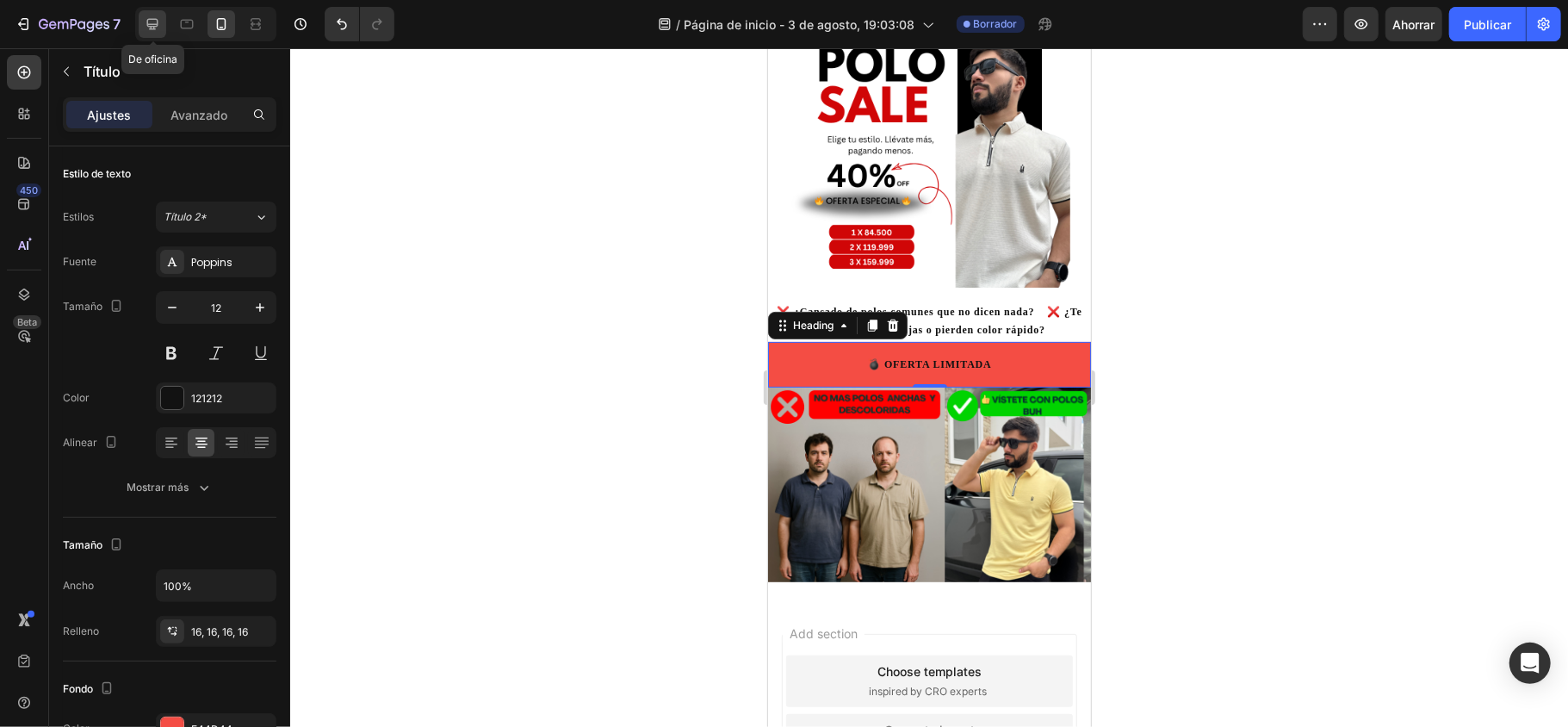 click 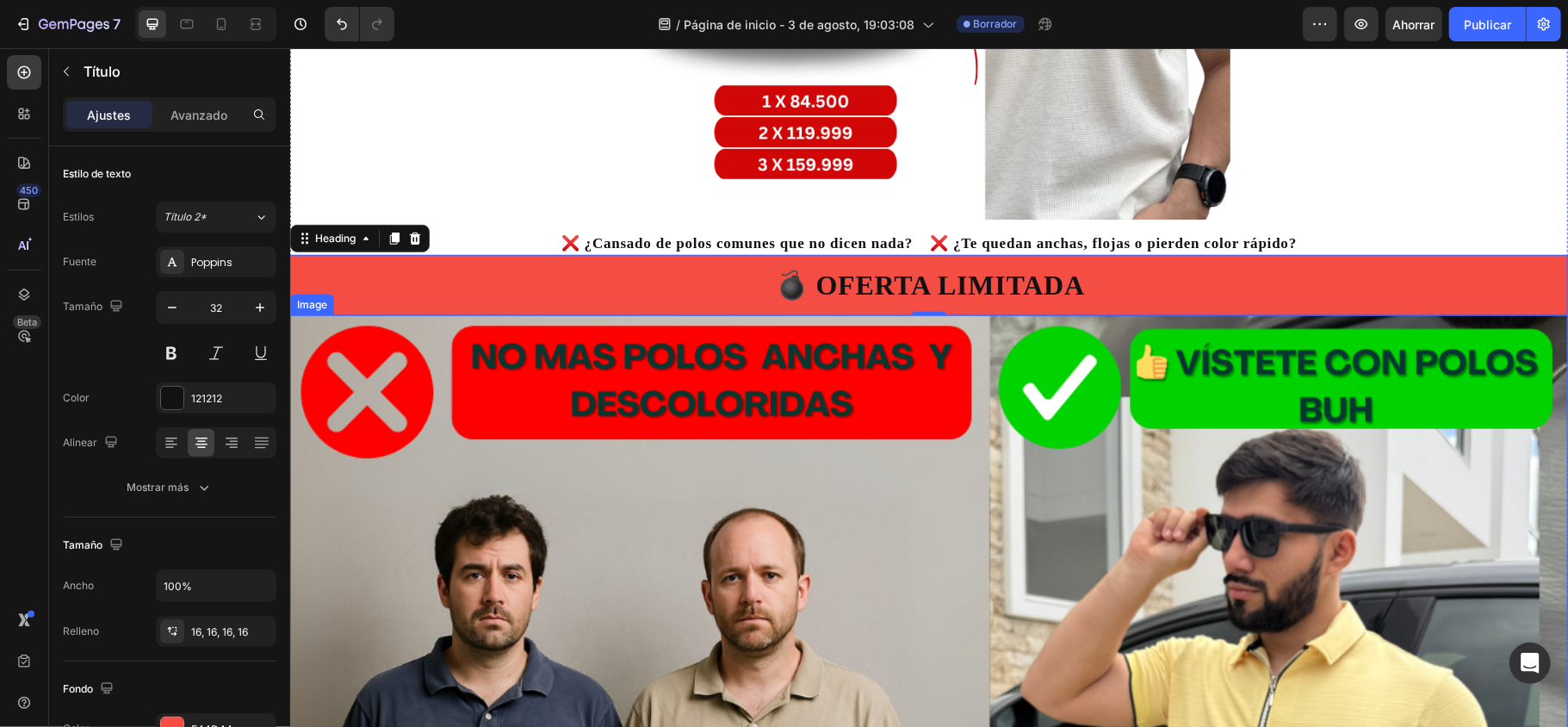 scroll, scrollTop: 644, scrollLeft: 0, axis: vertical 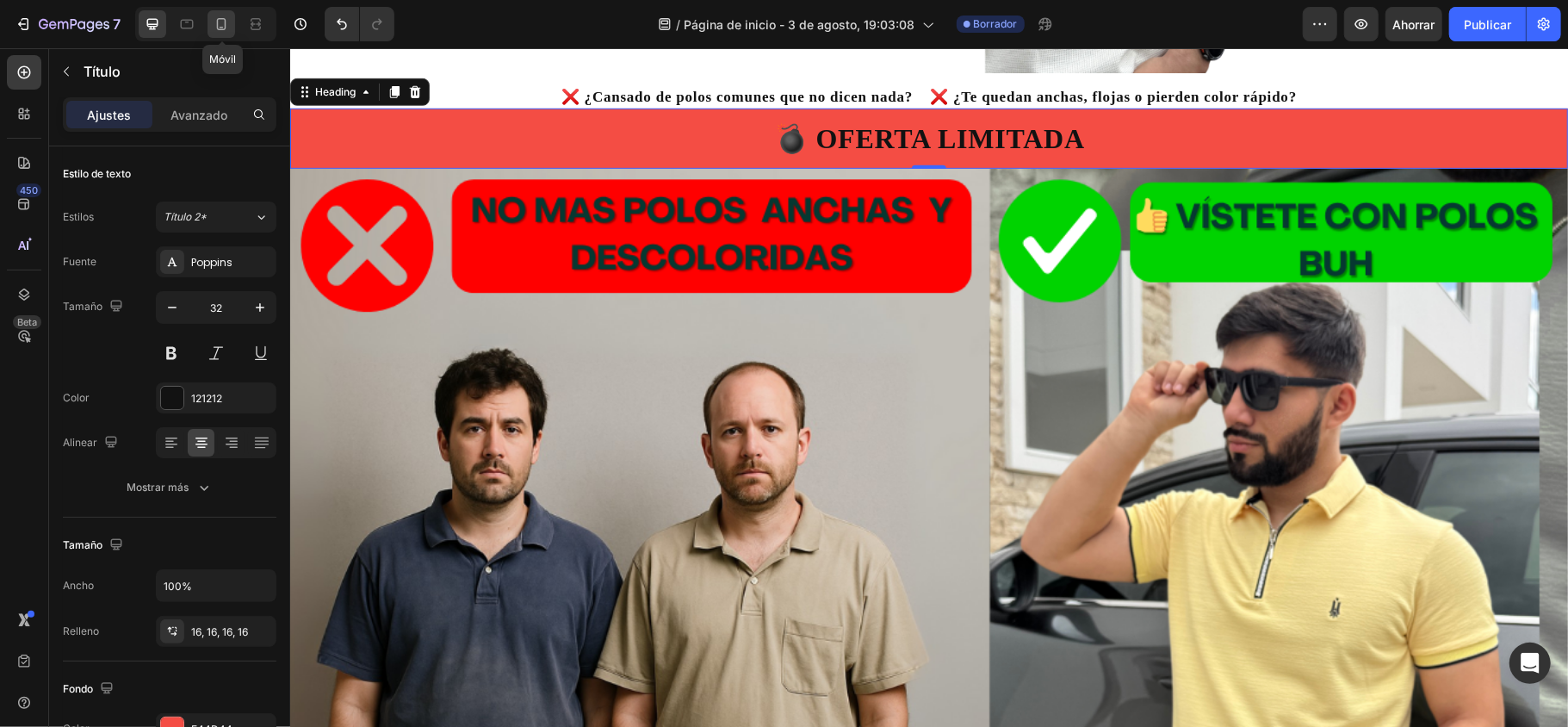 click 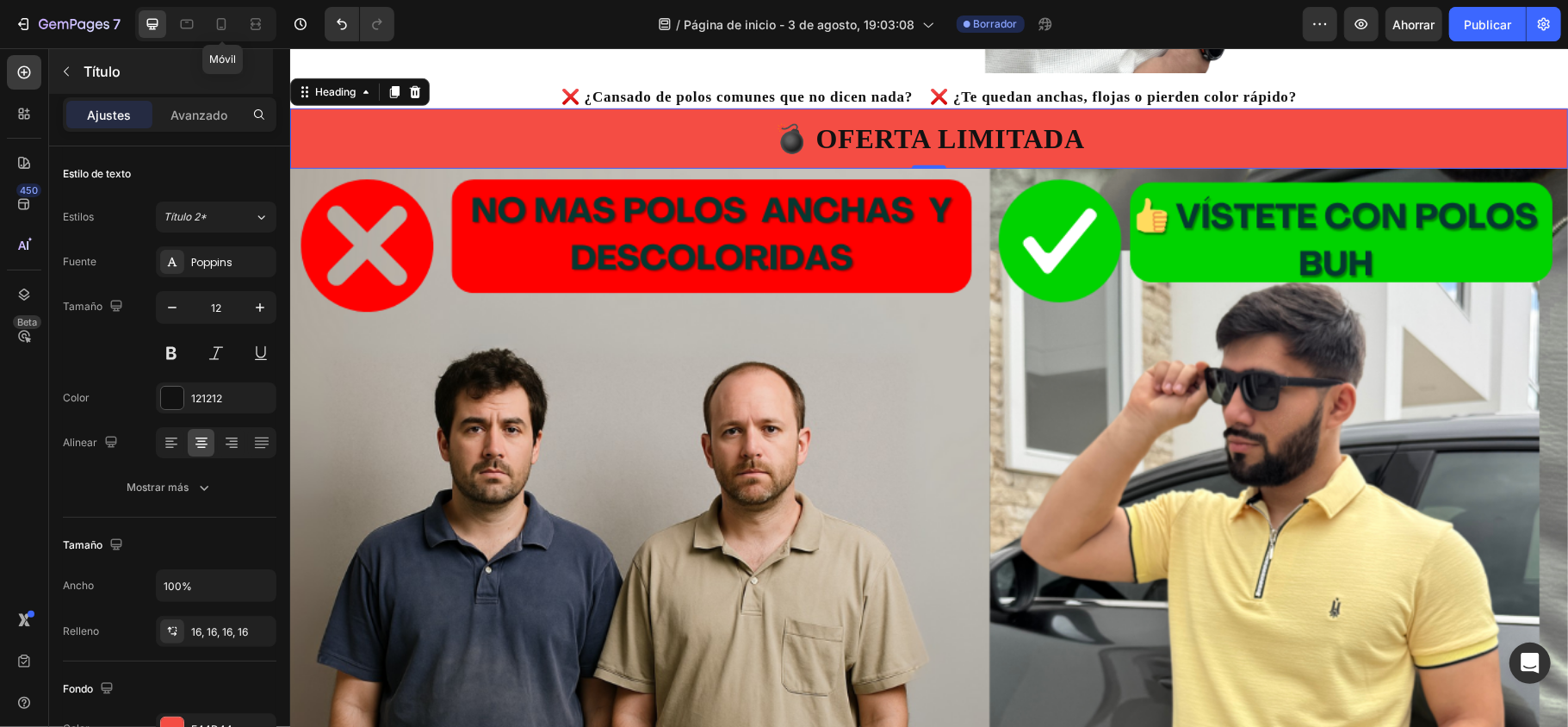 scroll, scrollTop: 339, scrollLeft: 0, axis: vertical 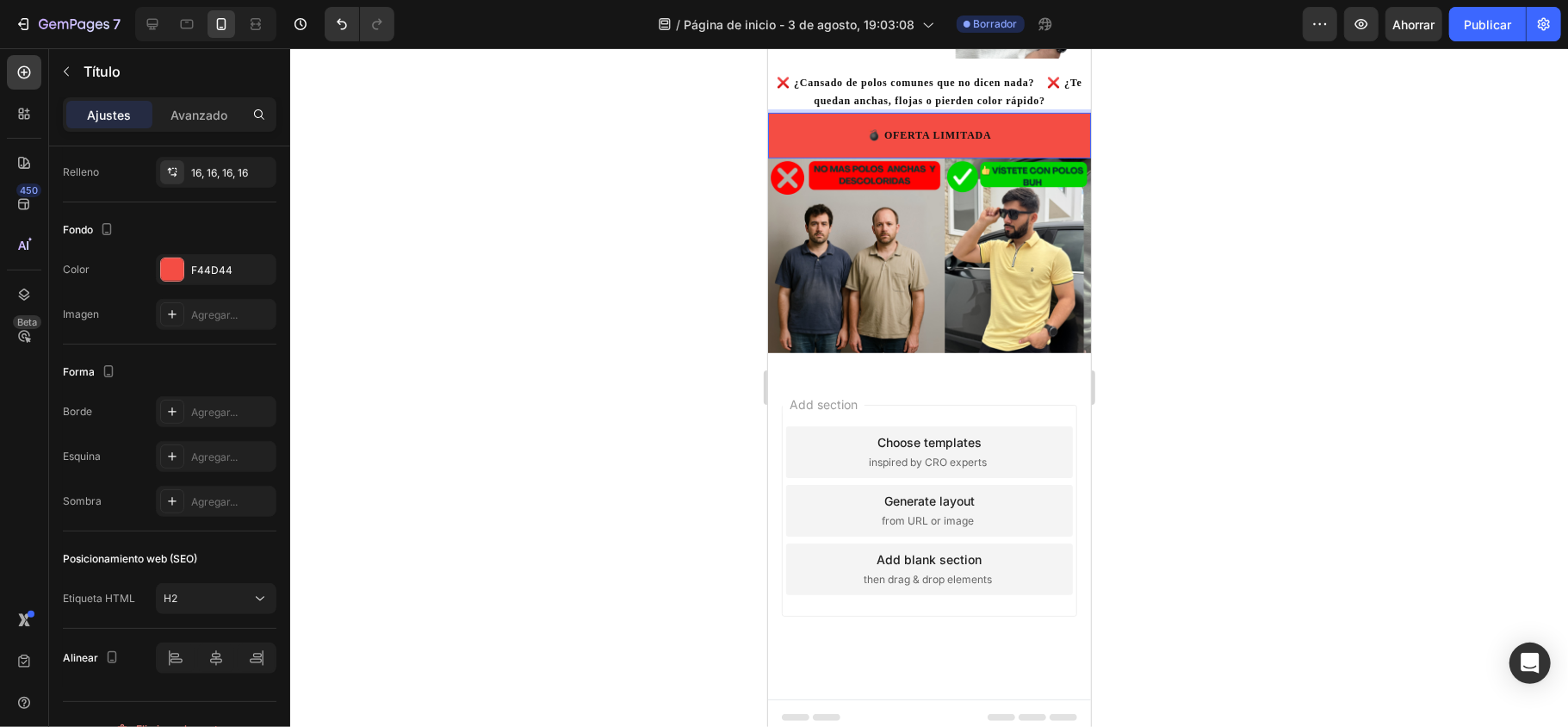 click on "💣 OFERTA LIMITADA" at bounding box center (928, 135) 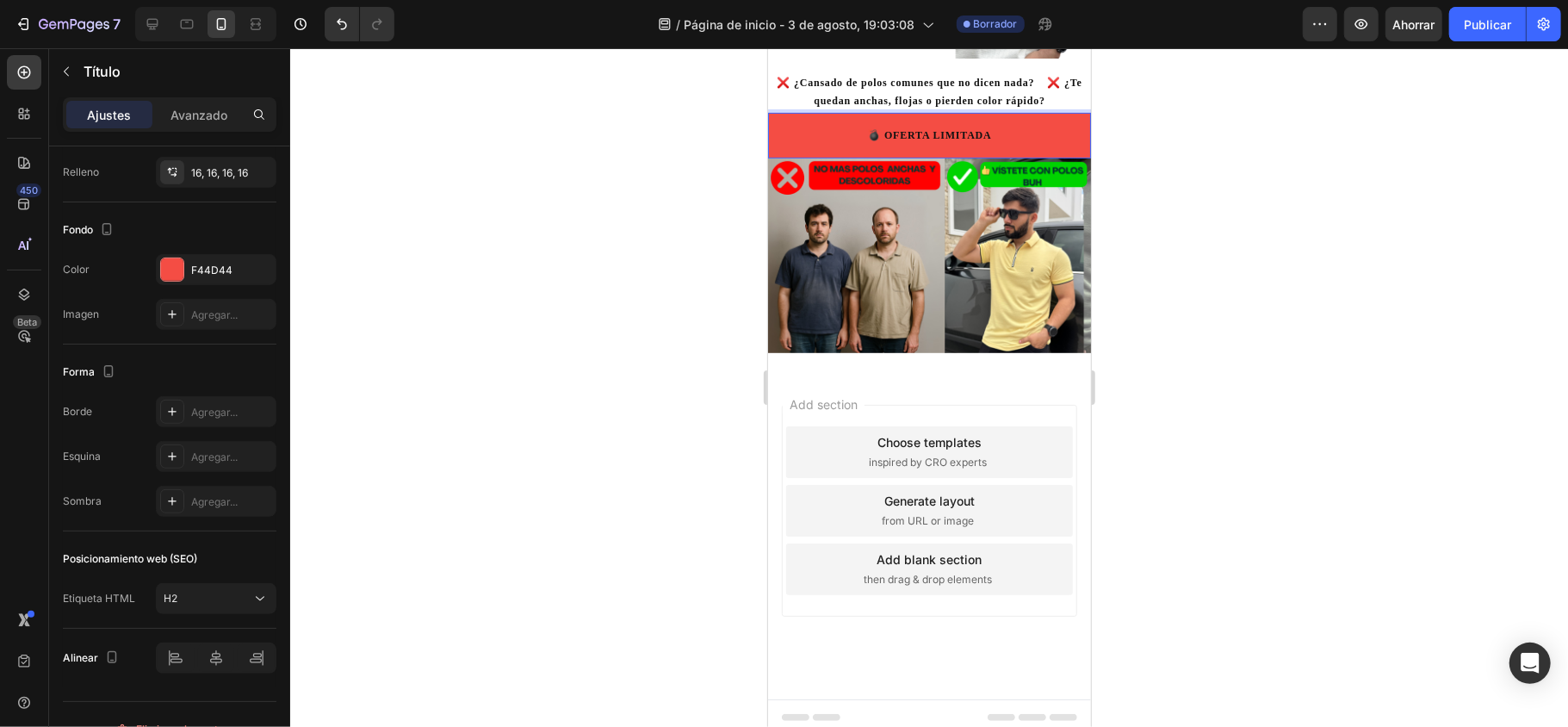 click on "💣 OFERTA LIMITADA" at bounding box center (928, 135) 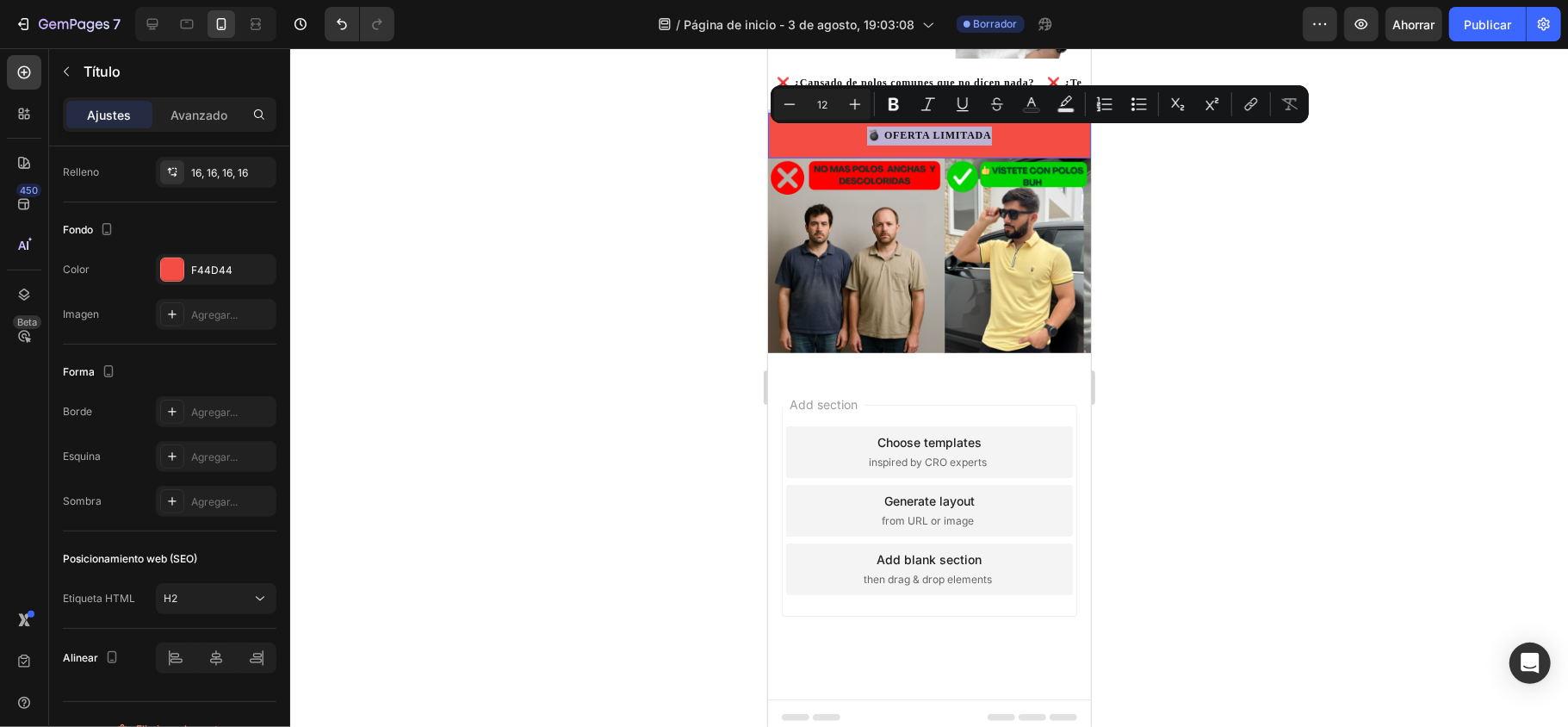 drag, startPoint x: 985, startPoint y: 130, endPoint x: 830, endPoint y: 134, distance: 155.0516 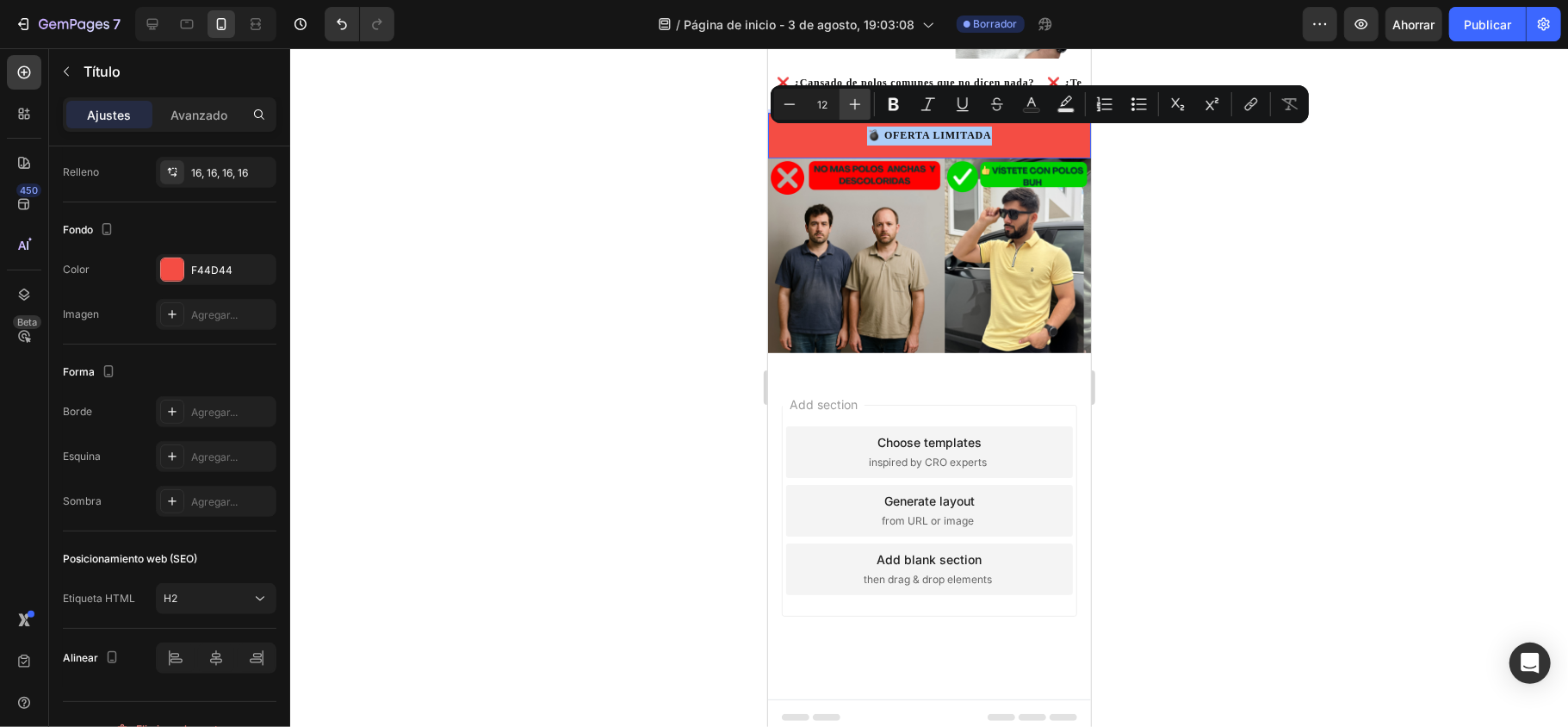 click 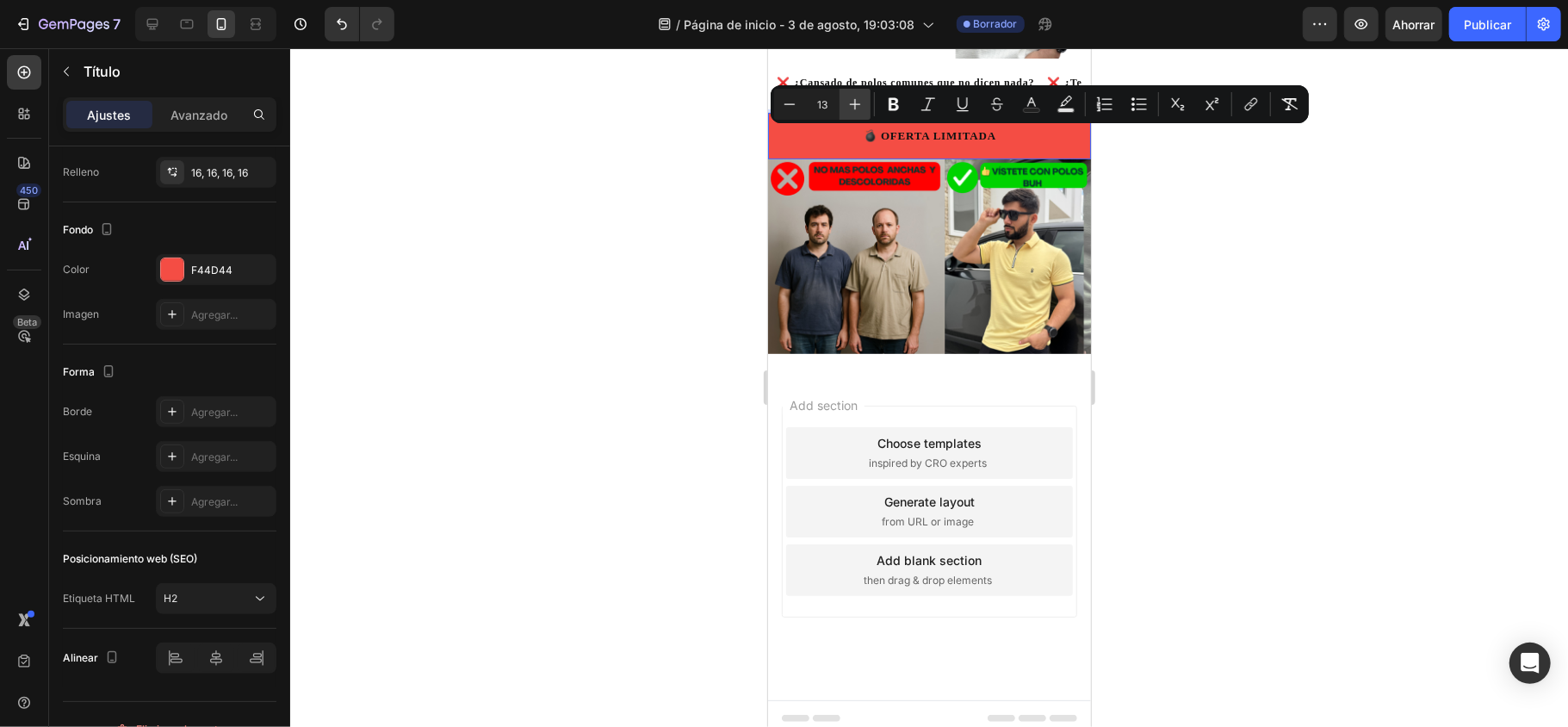 click 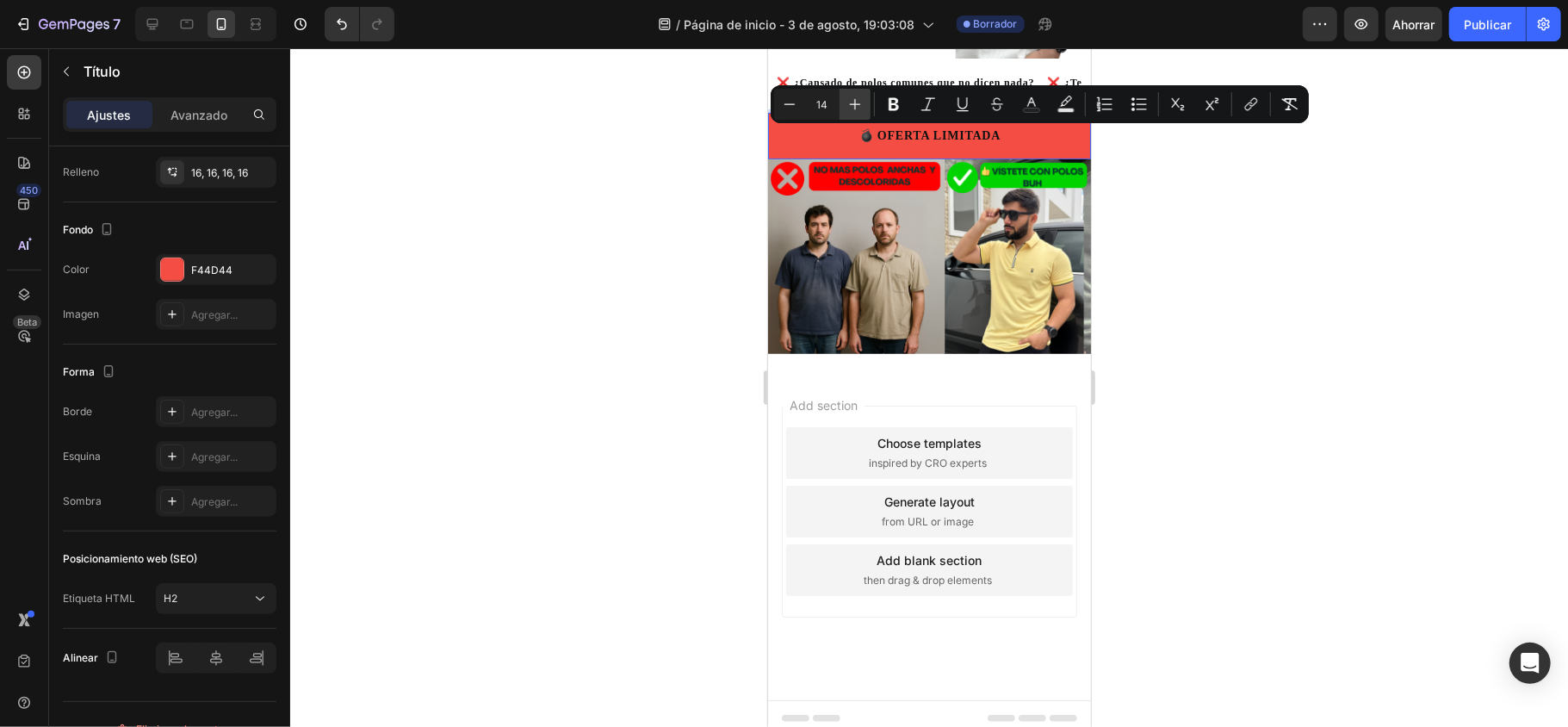 click 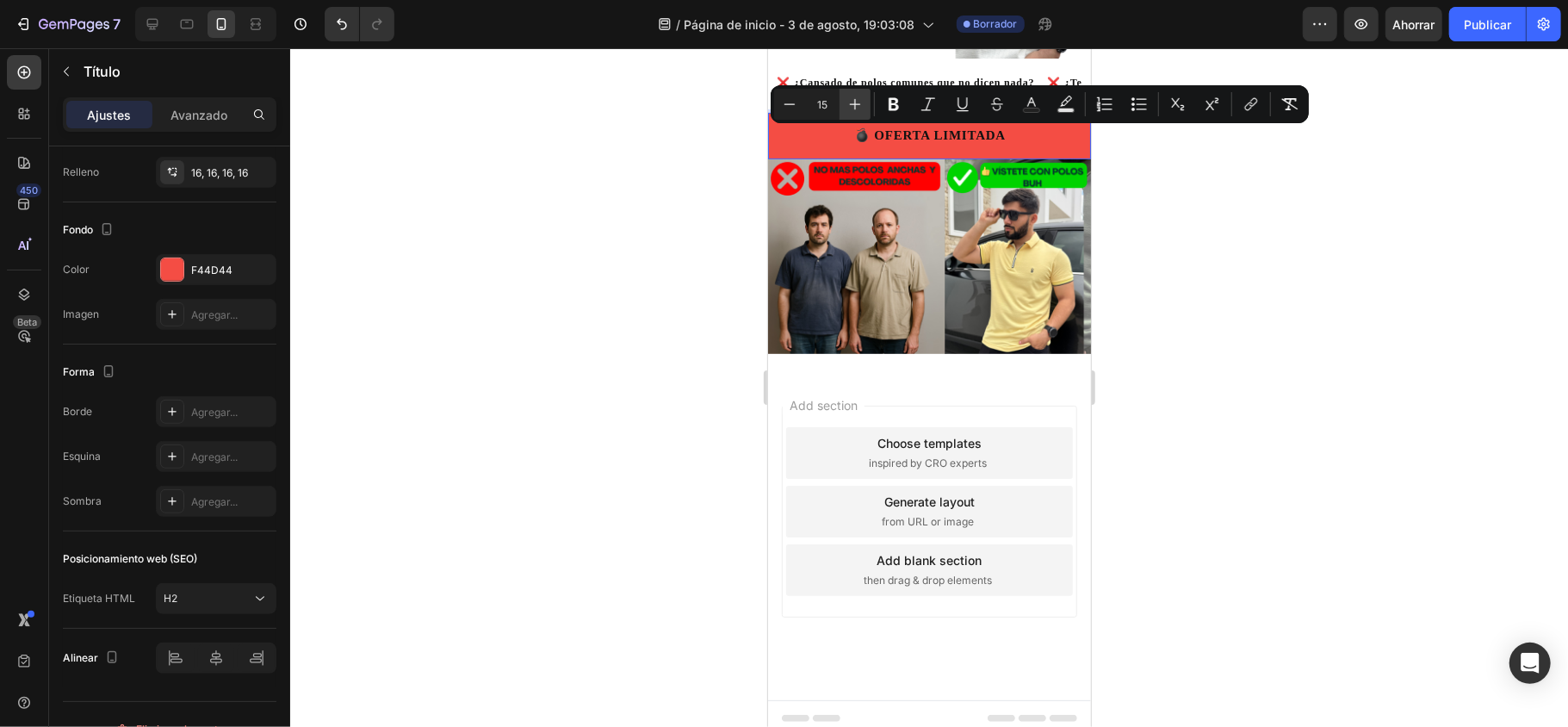 click 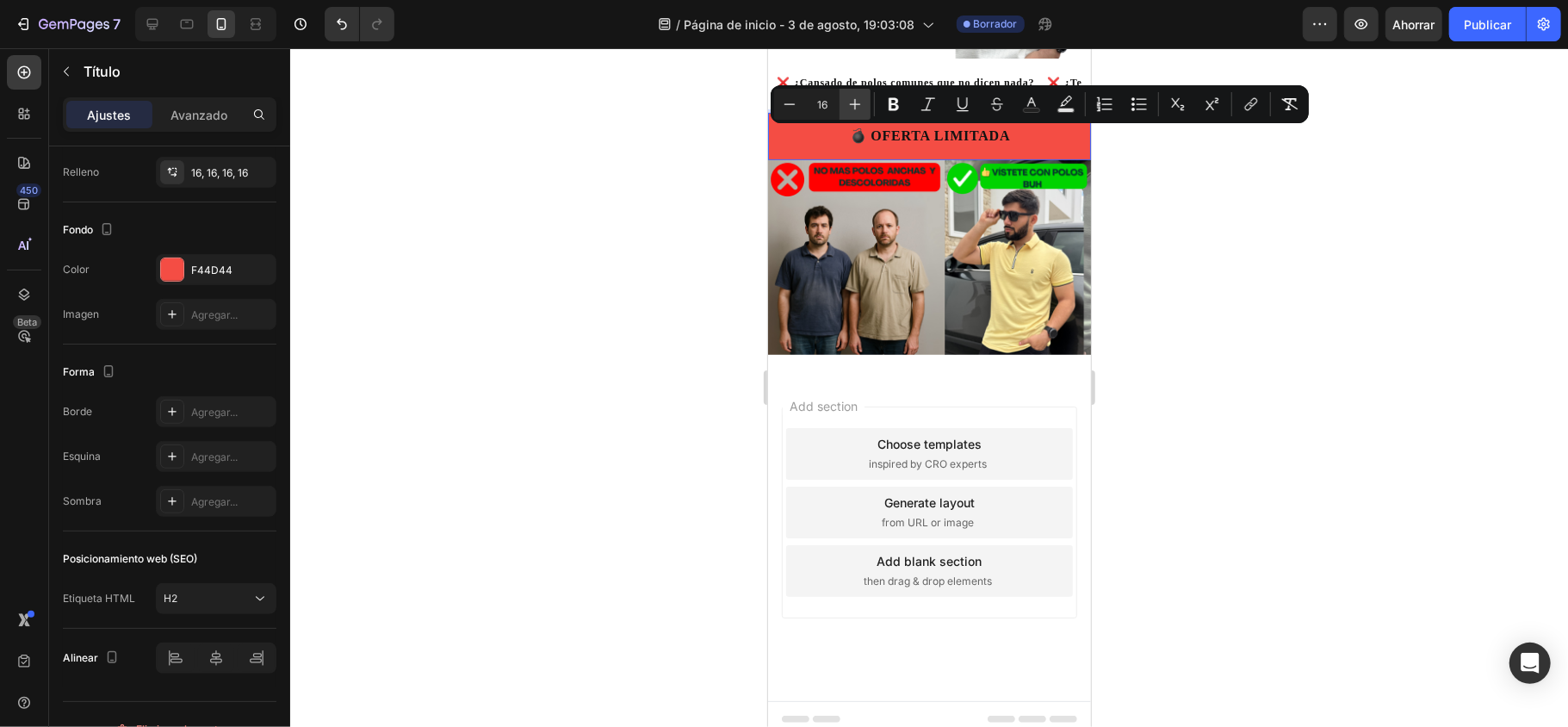 click 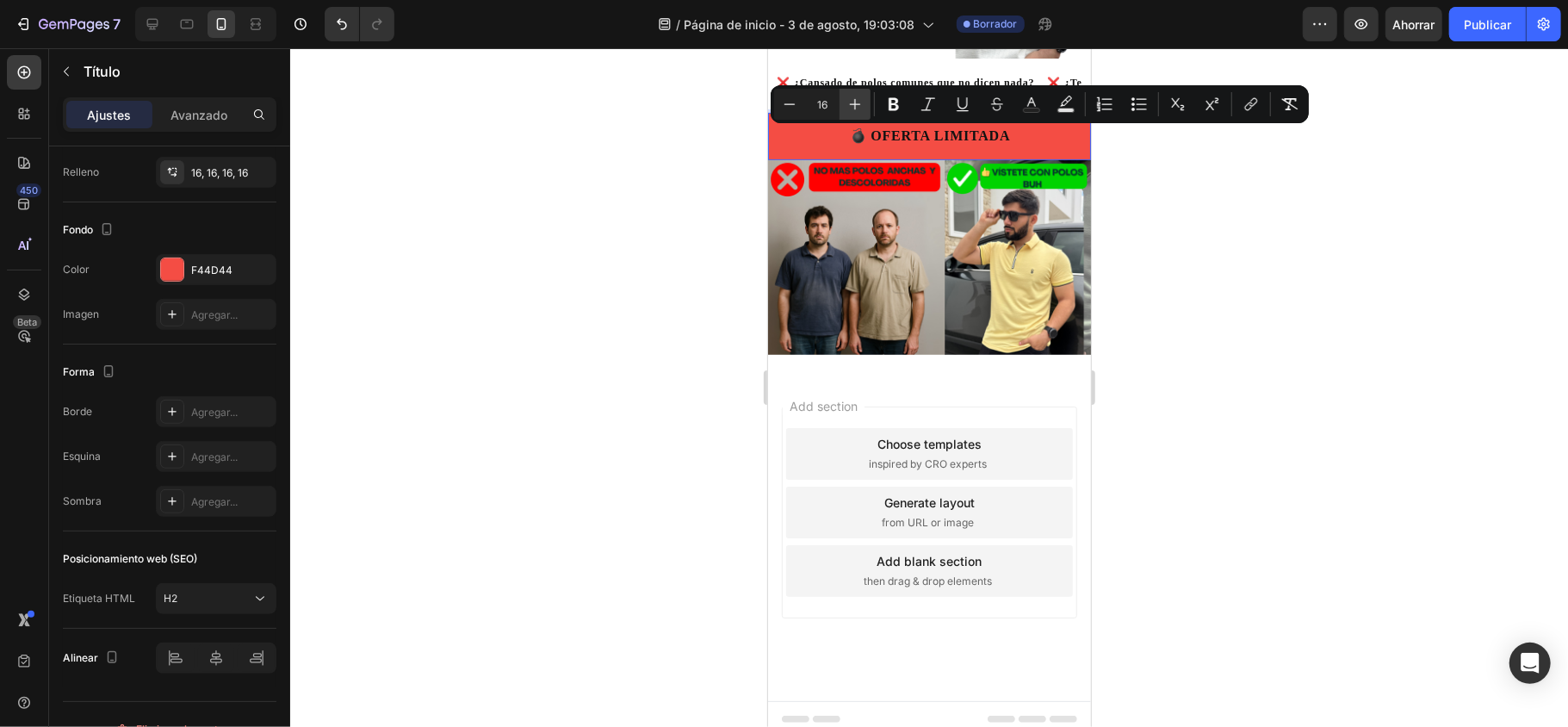type on "17" 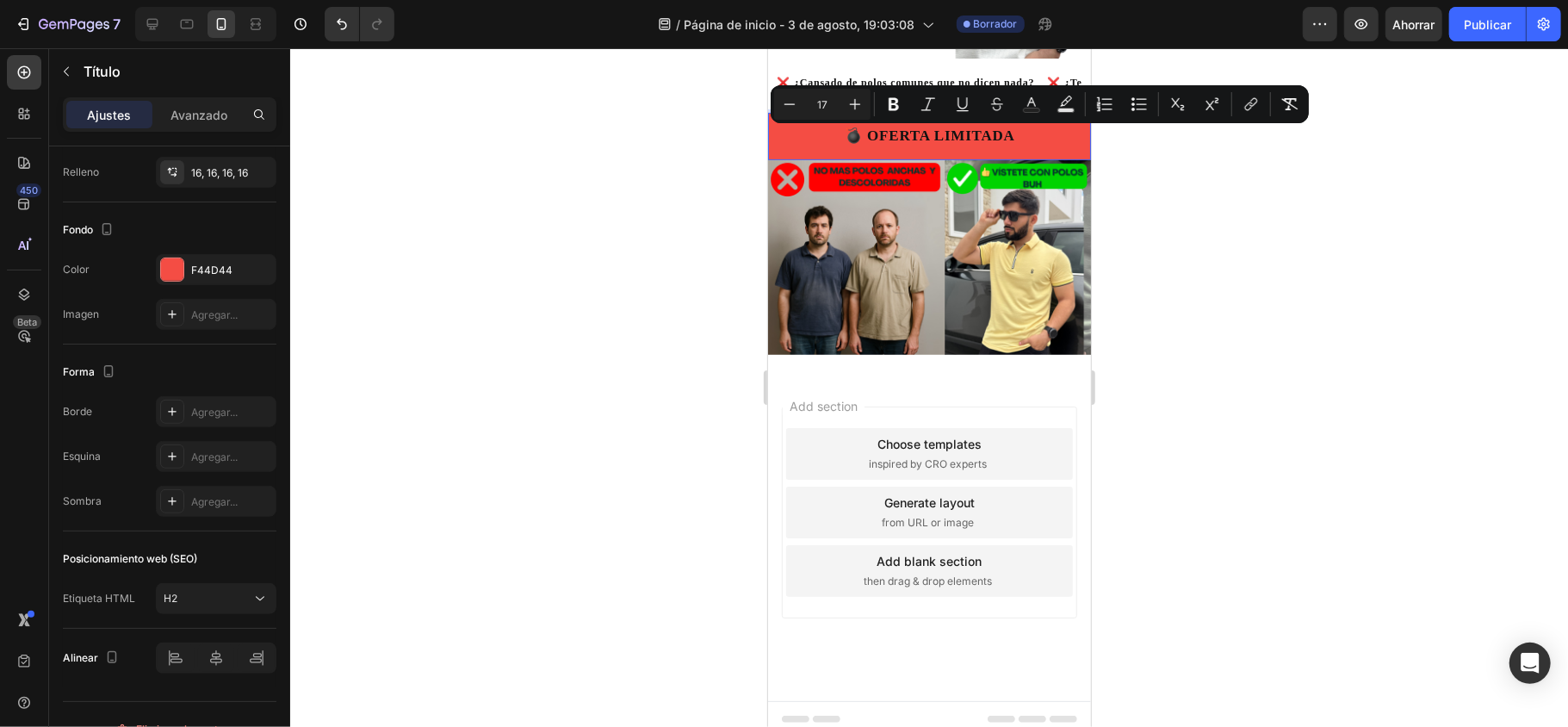 click 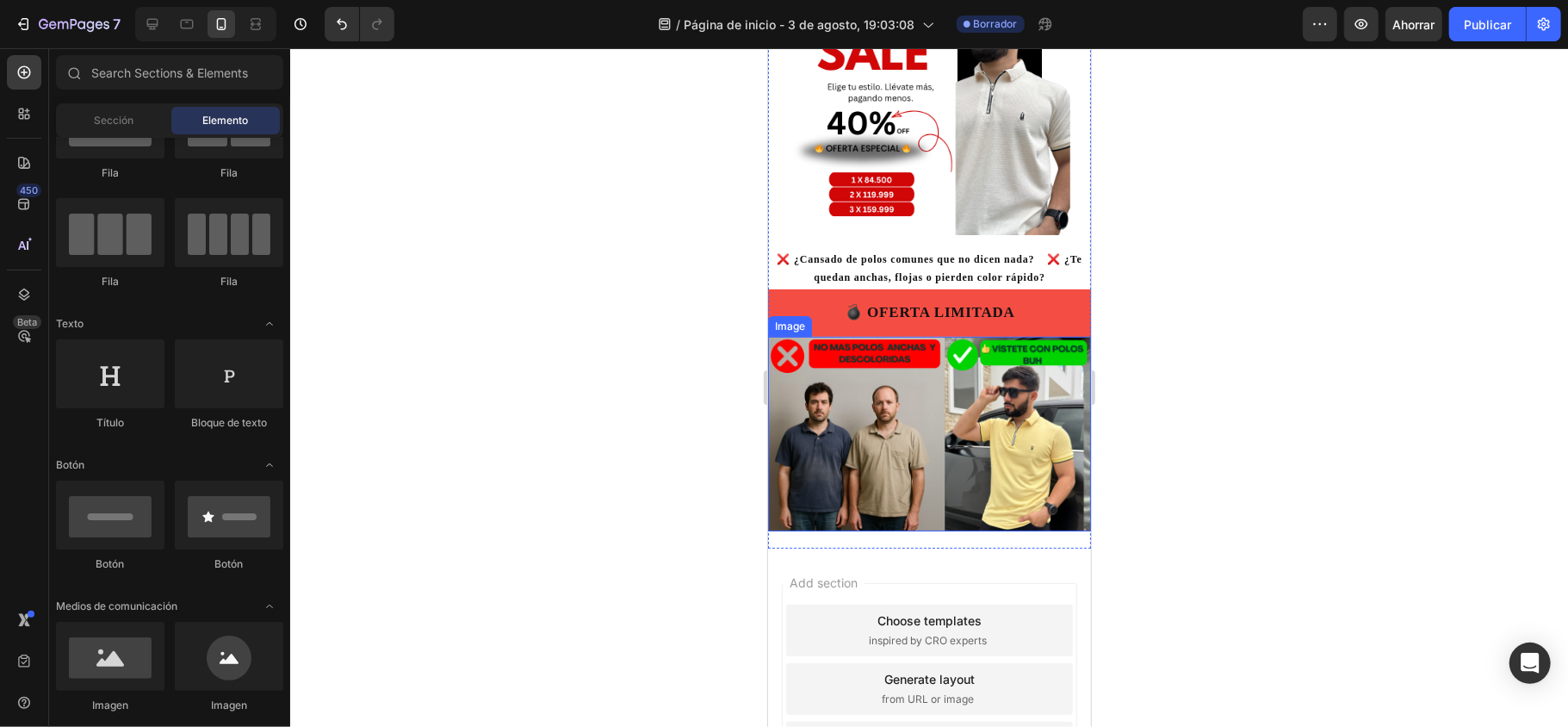 scroll, scrollTop: 110, scrollLeft: 0, axis: vertical 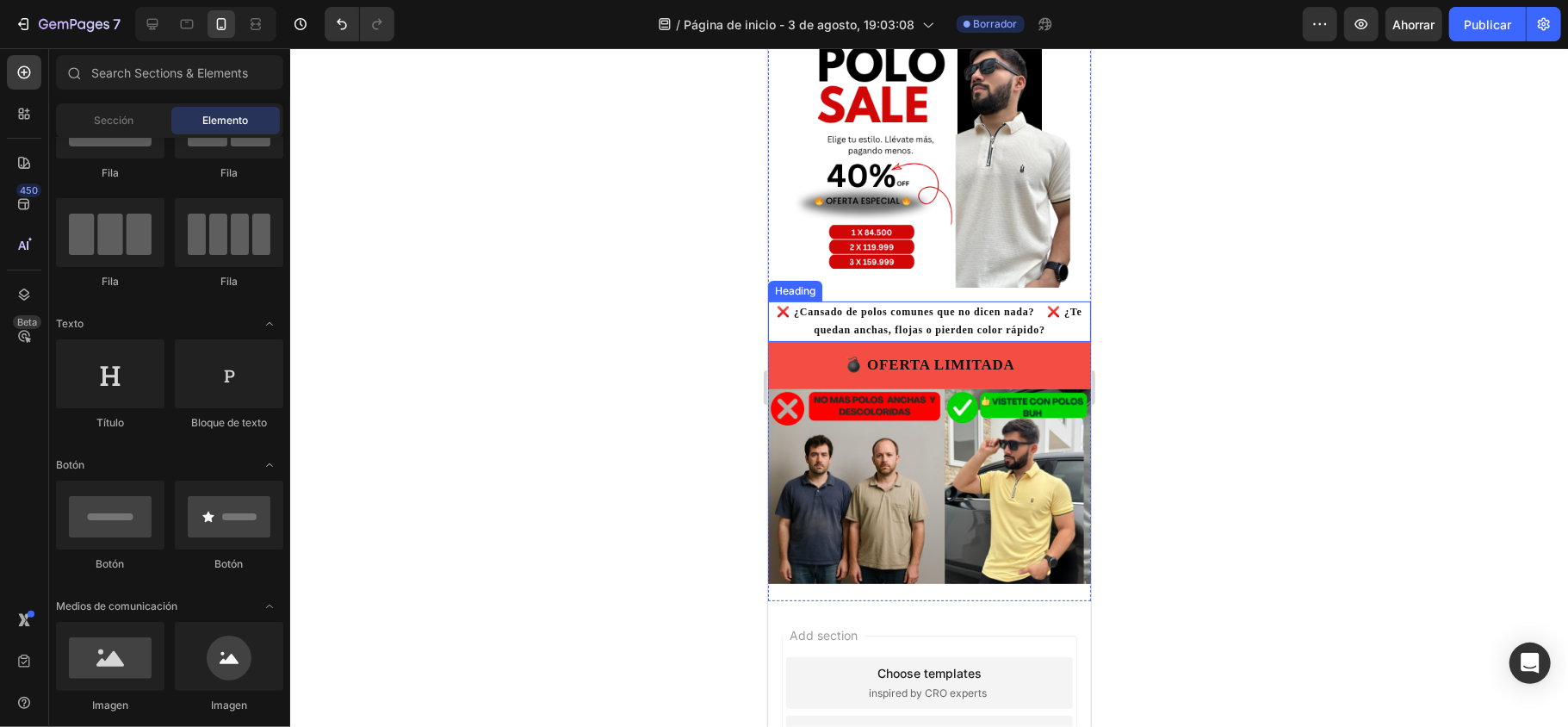click on "❌ ¿Cansado de polos comunes que no dicen nada?    ❌ ¿Te quedan anchas, flojas o pierden color rápido?" at bounding box center (928, 320) 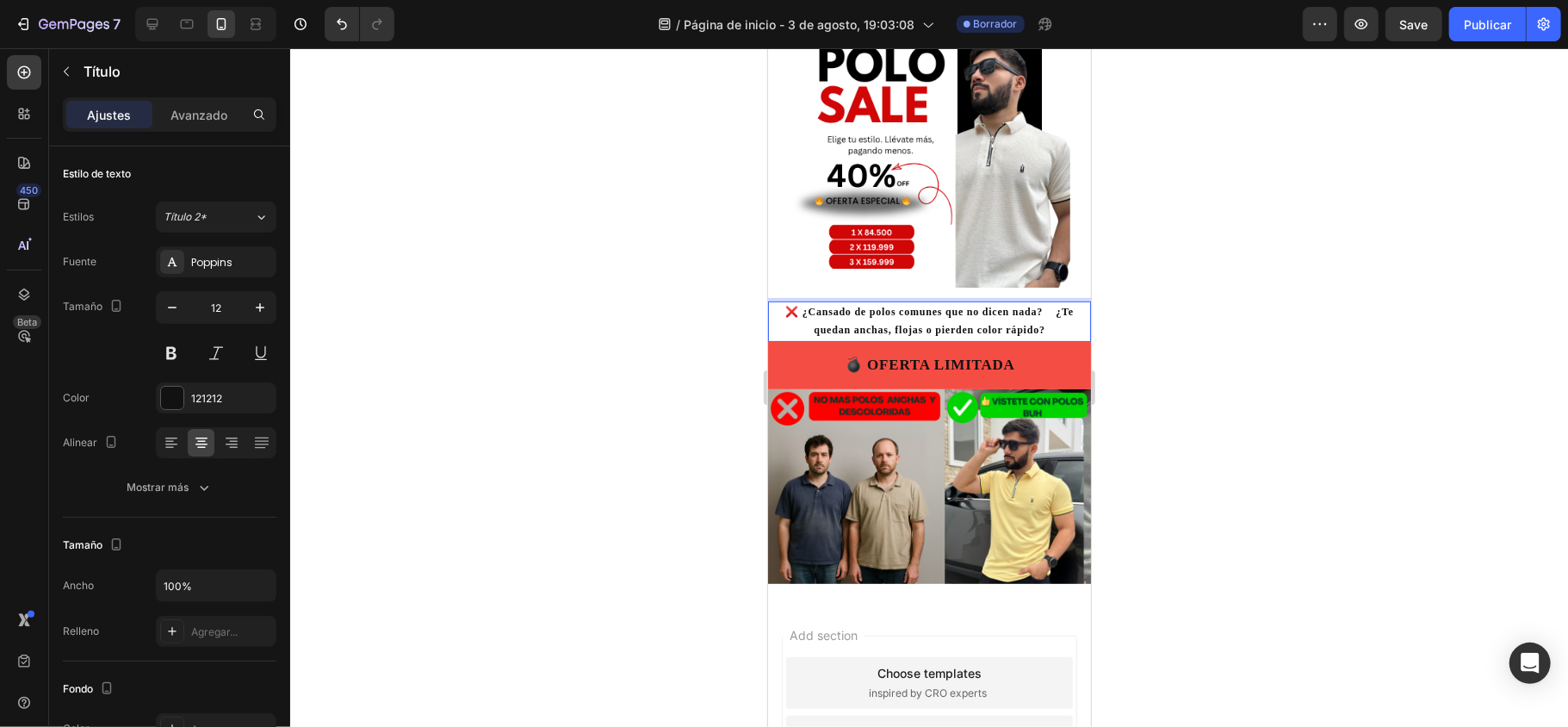 click on "❌ ¿Cansado de polos comunes que no dicen nada?     ¿Te quedan anchas, flojas o pierden color rápido?" at bounding box center (928, 320) 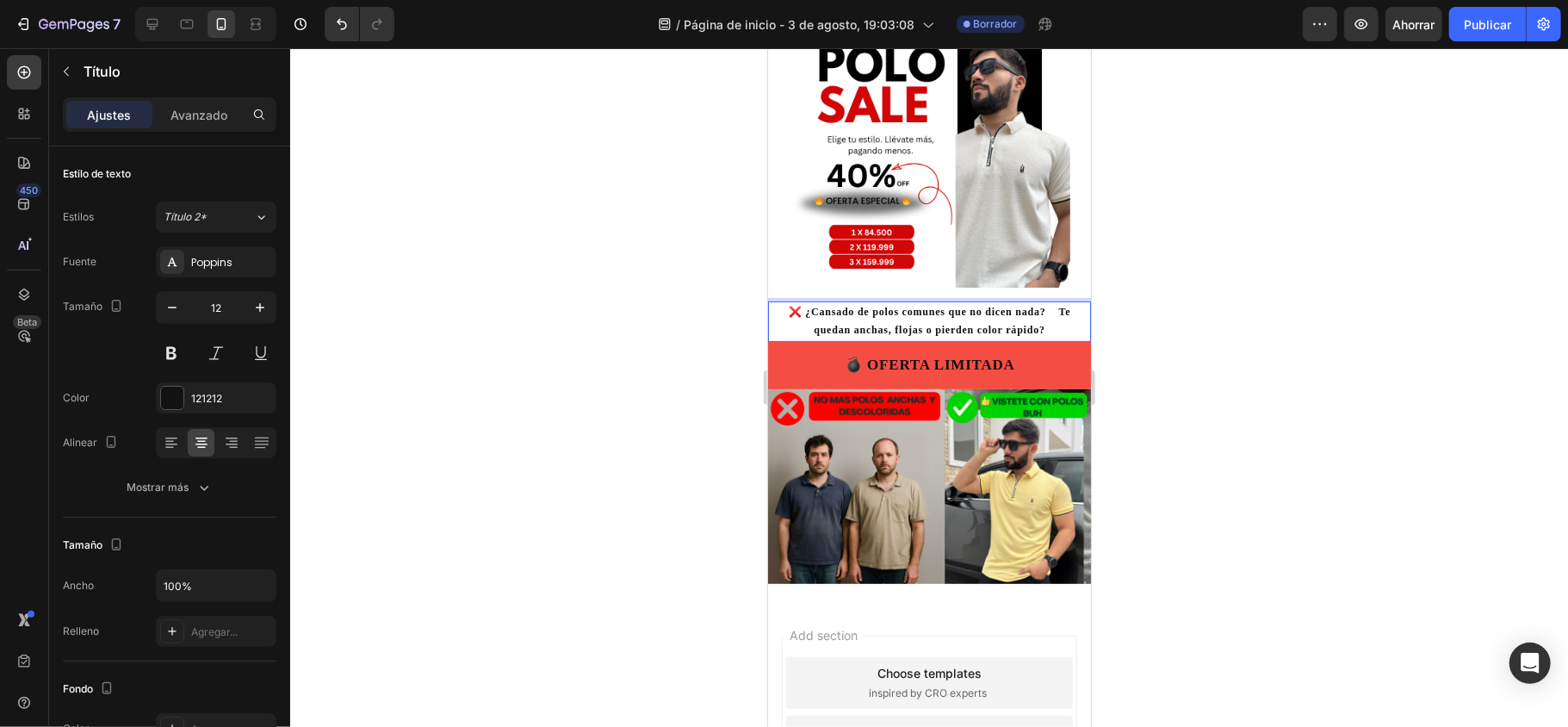 click on "❌ ¿Cansado de polos comunes que no dicen nada?     Te quedan anchas, flojas o pierden color rápido?" at bounding box center [928, 320] 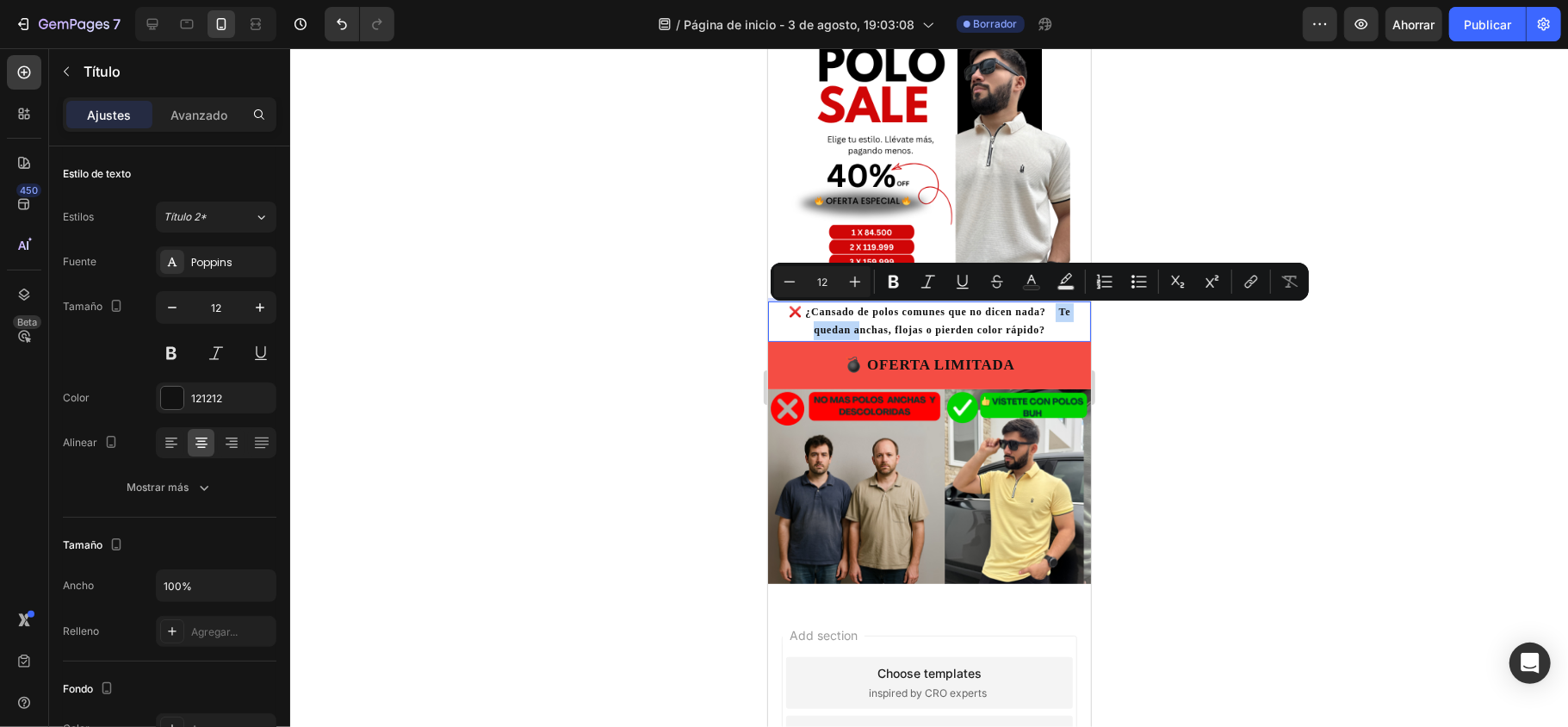 drag, startPoint x: 870, startPoint y: 310, endPoint x: 799, endPoint y: 317, distance: 71.34424 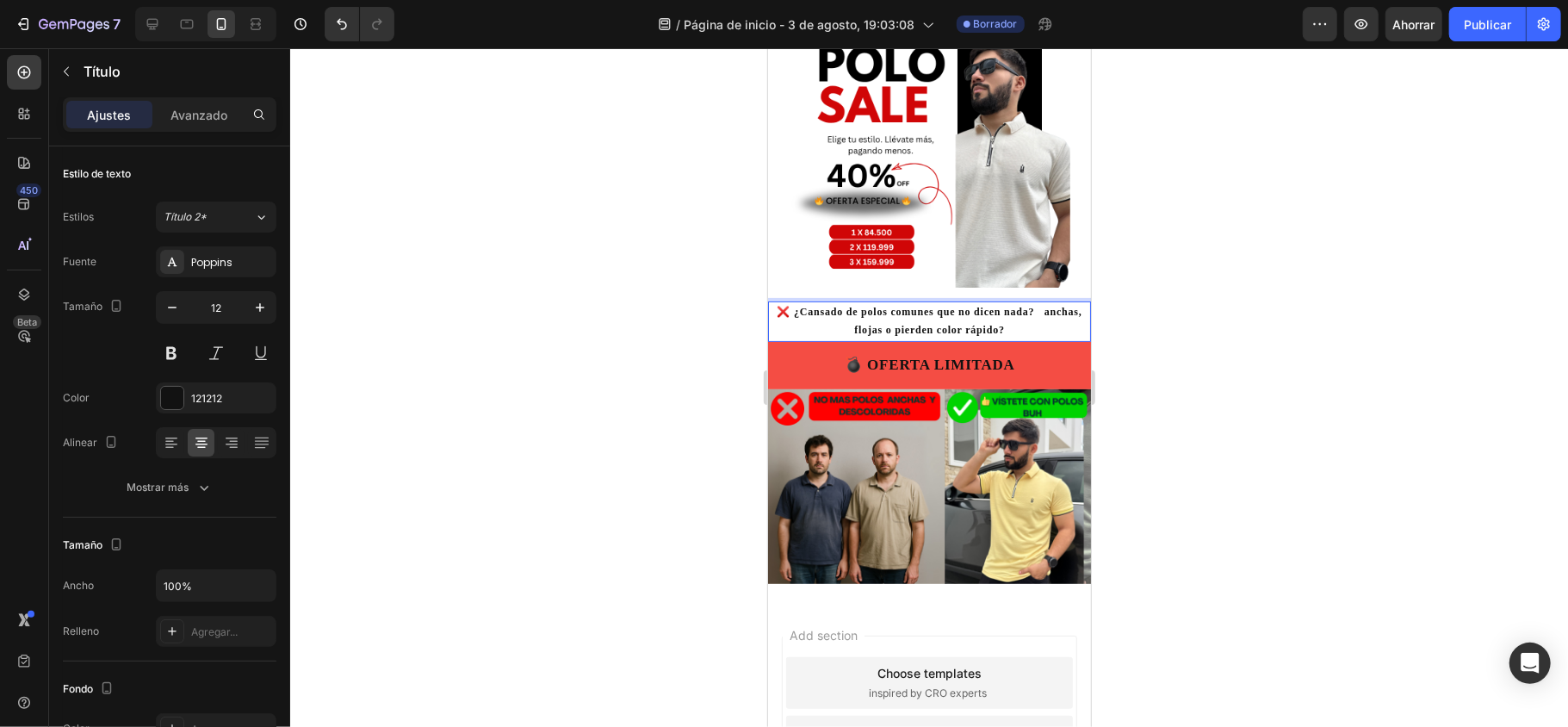 click on "❌ ¿Cansado de polos comunes que no dicen nada?   anchas, flojas o pierden color rápido?" at bounding box center (928, 320) 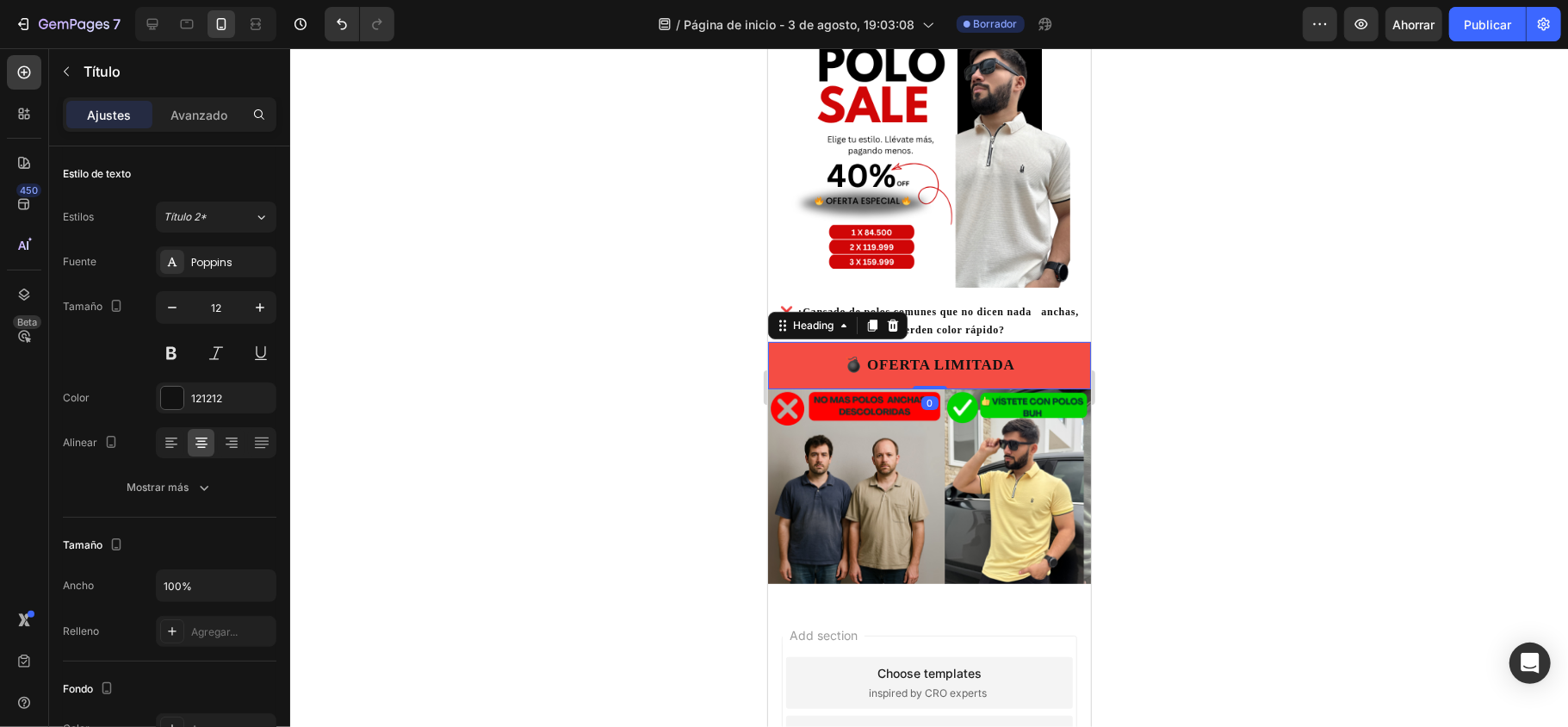 click on "⁠⁠⁠⁠⁠⁠⁠ 💣 OFERTA LIMITADA" at bounding box center (928, 365) 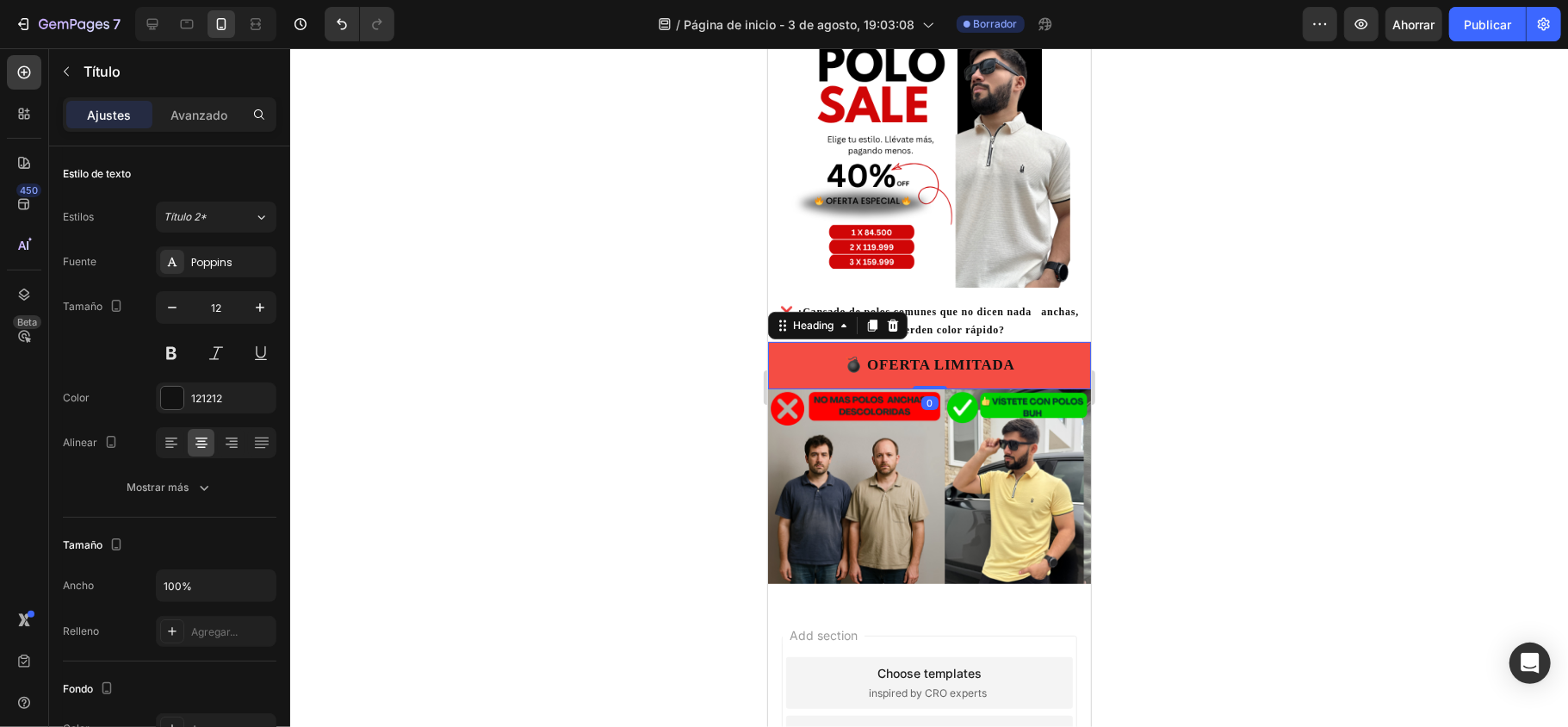 scroll, scrollTop: 459, scrollLeft: 0, axis: vertical 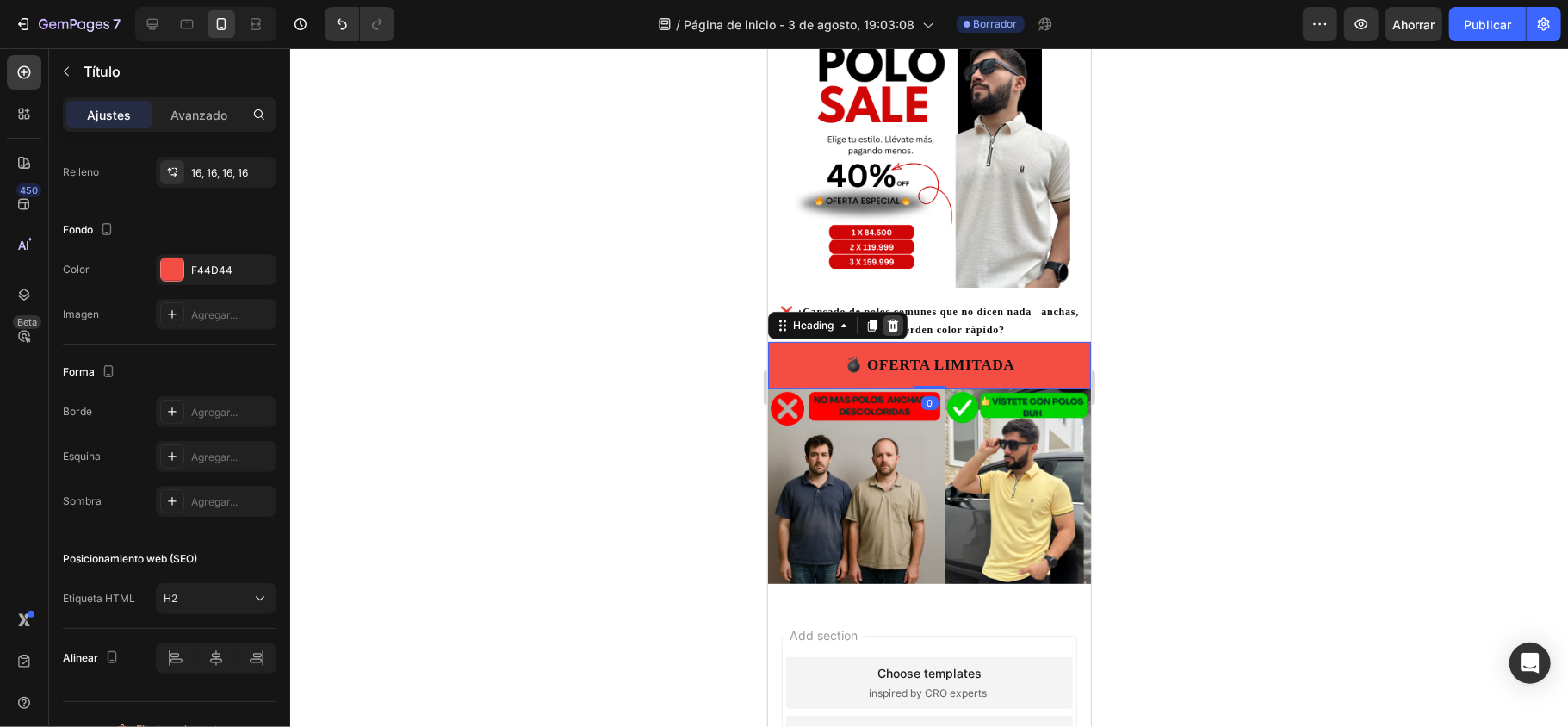 click 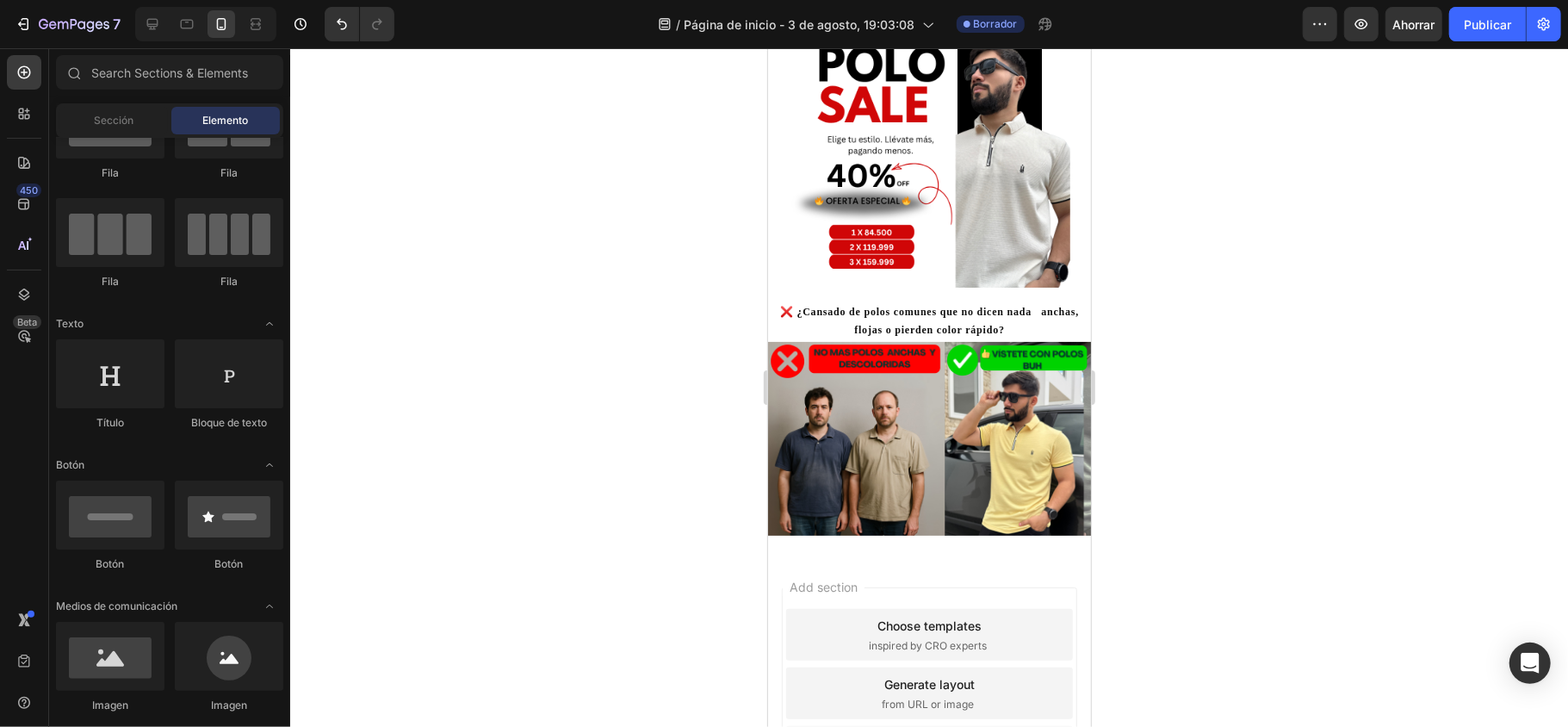 click 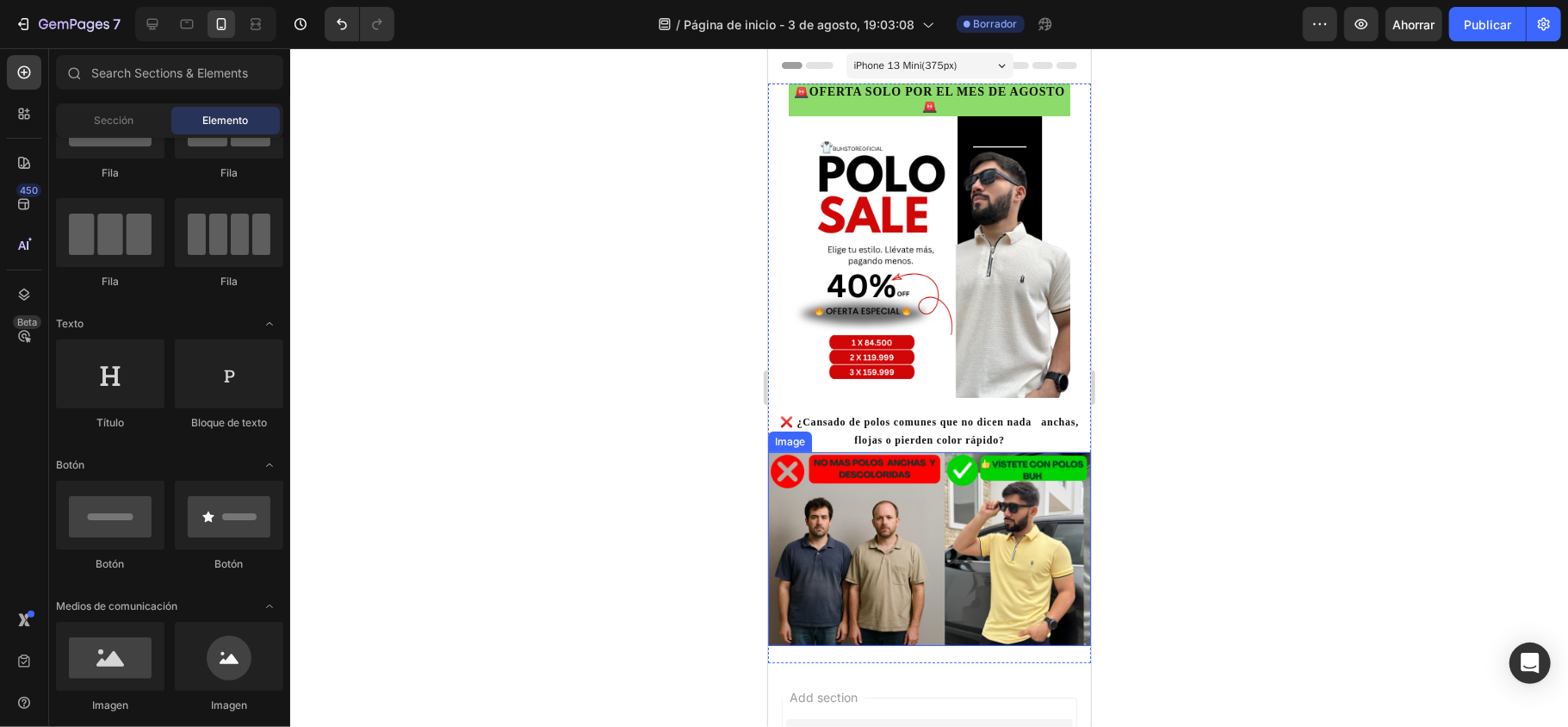 scroll, scrollTop: 115, scrollLeft: 0, axis: vertical 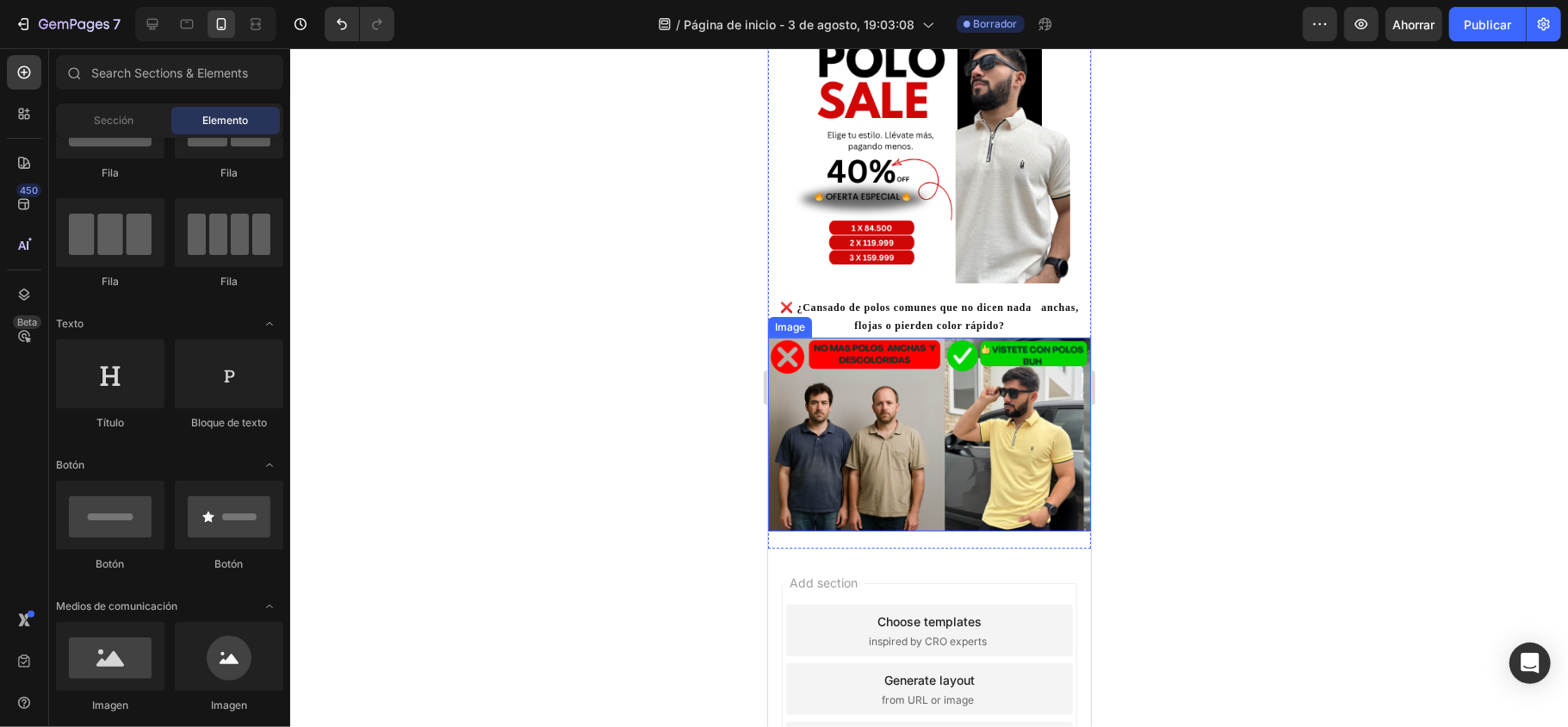 click at bounding box center (928, 434) 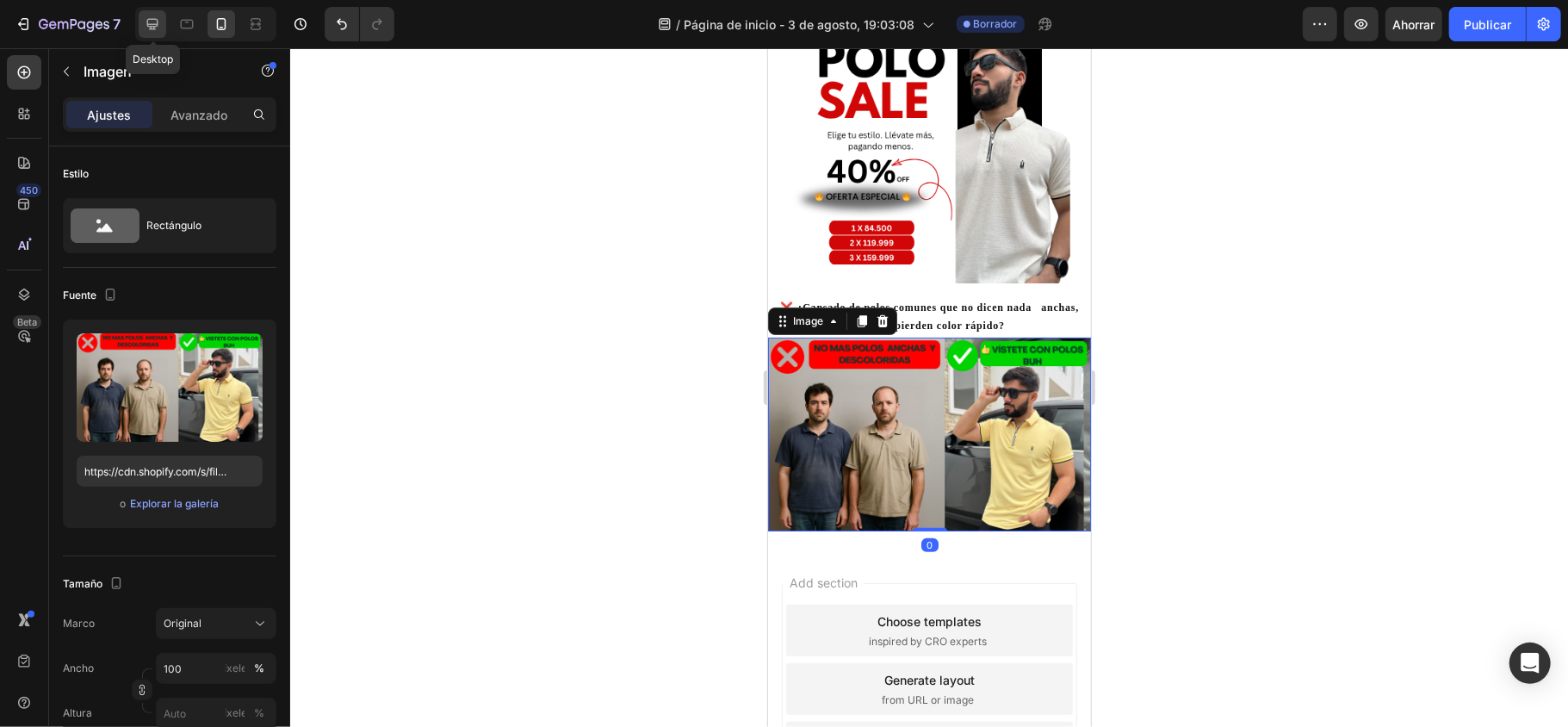 click 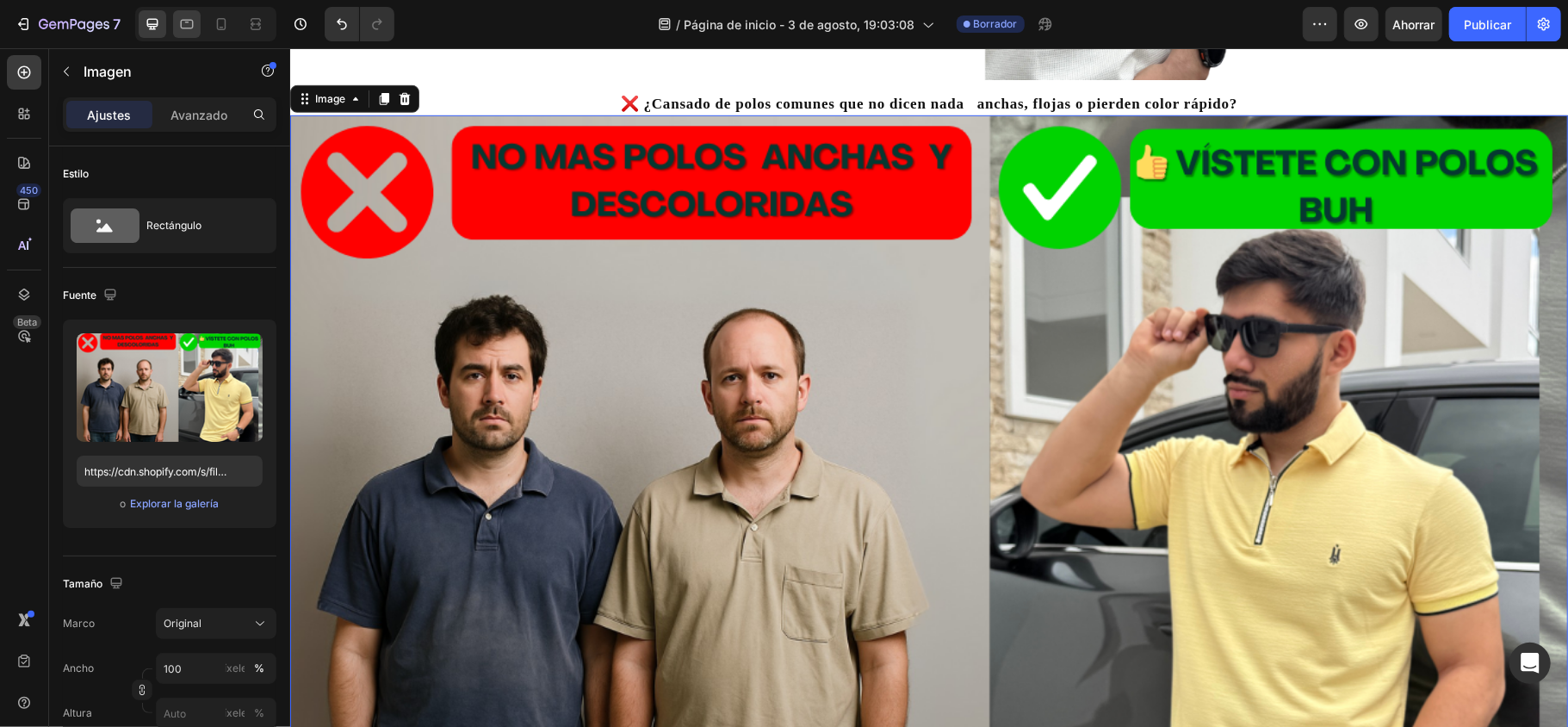 scroll, scrollTop: 644, scrollLeft: 0, axis: vertical 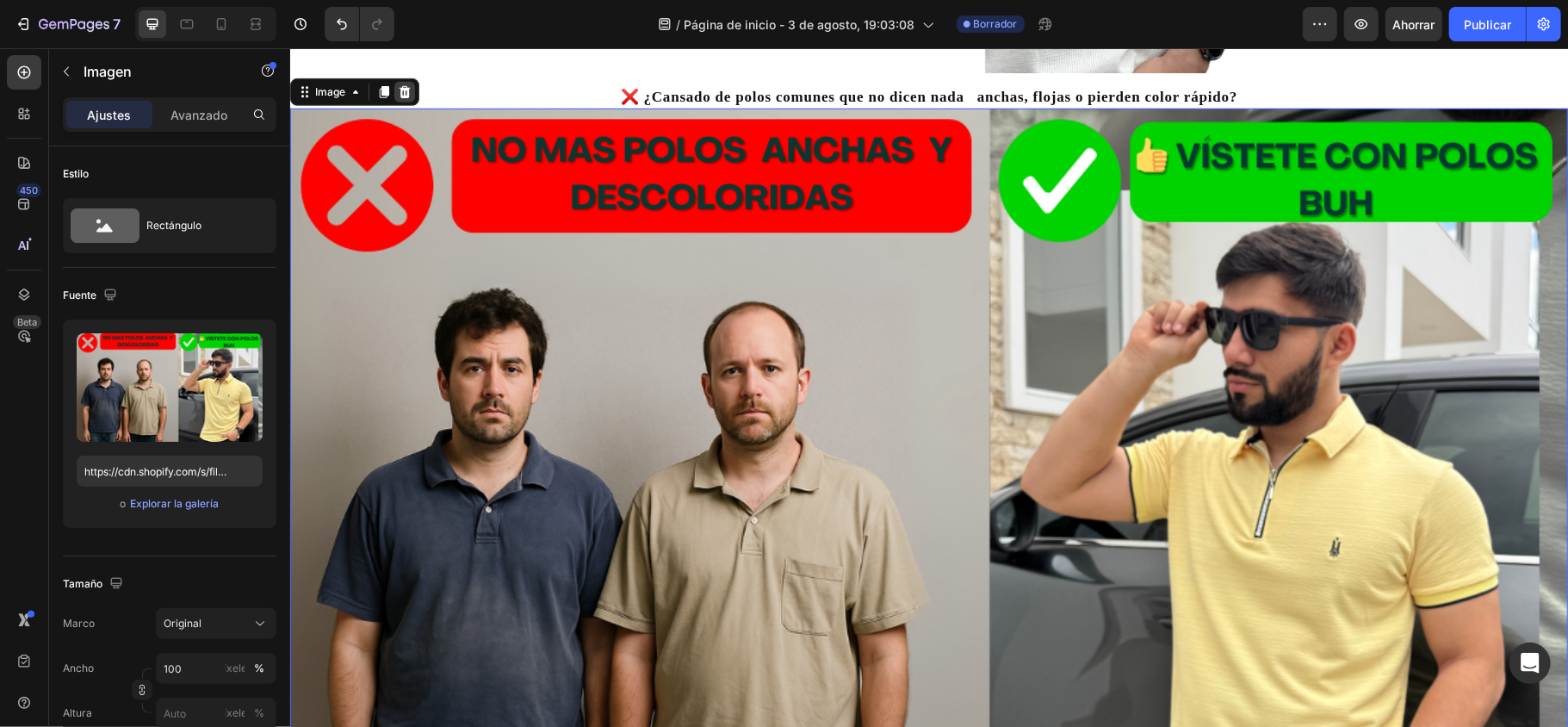 click 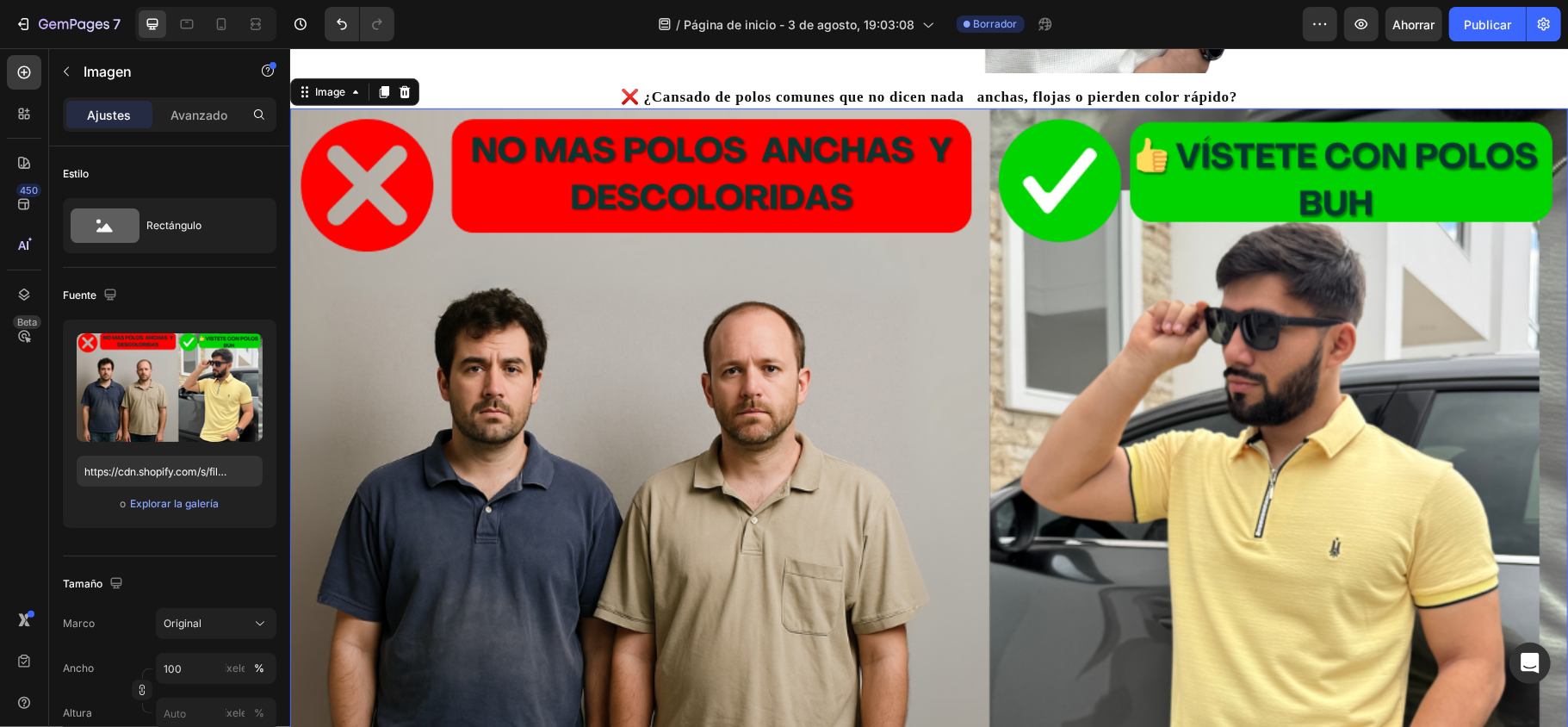 scroll, scrollTop: 293, scrollLeft: 0, axis: vertical 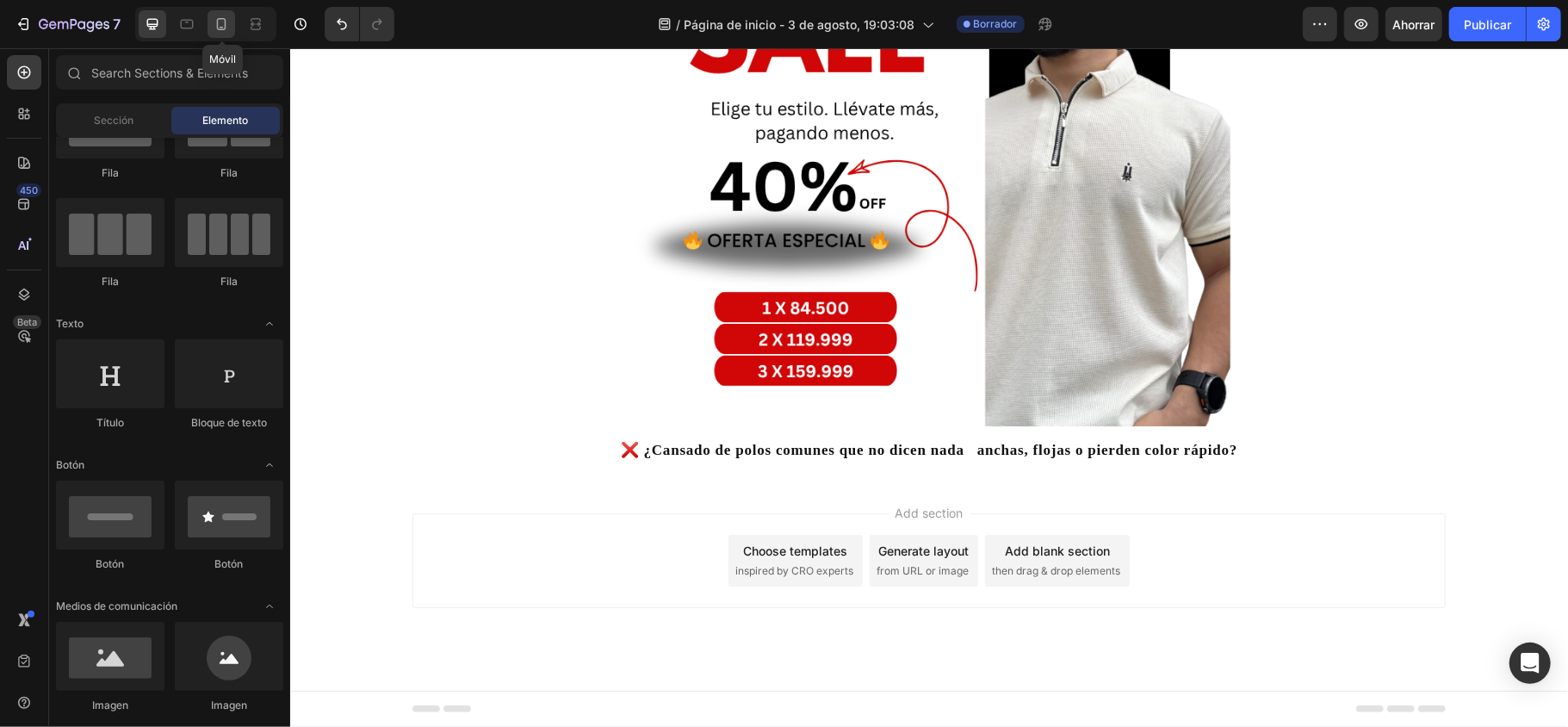 click 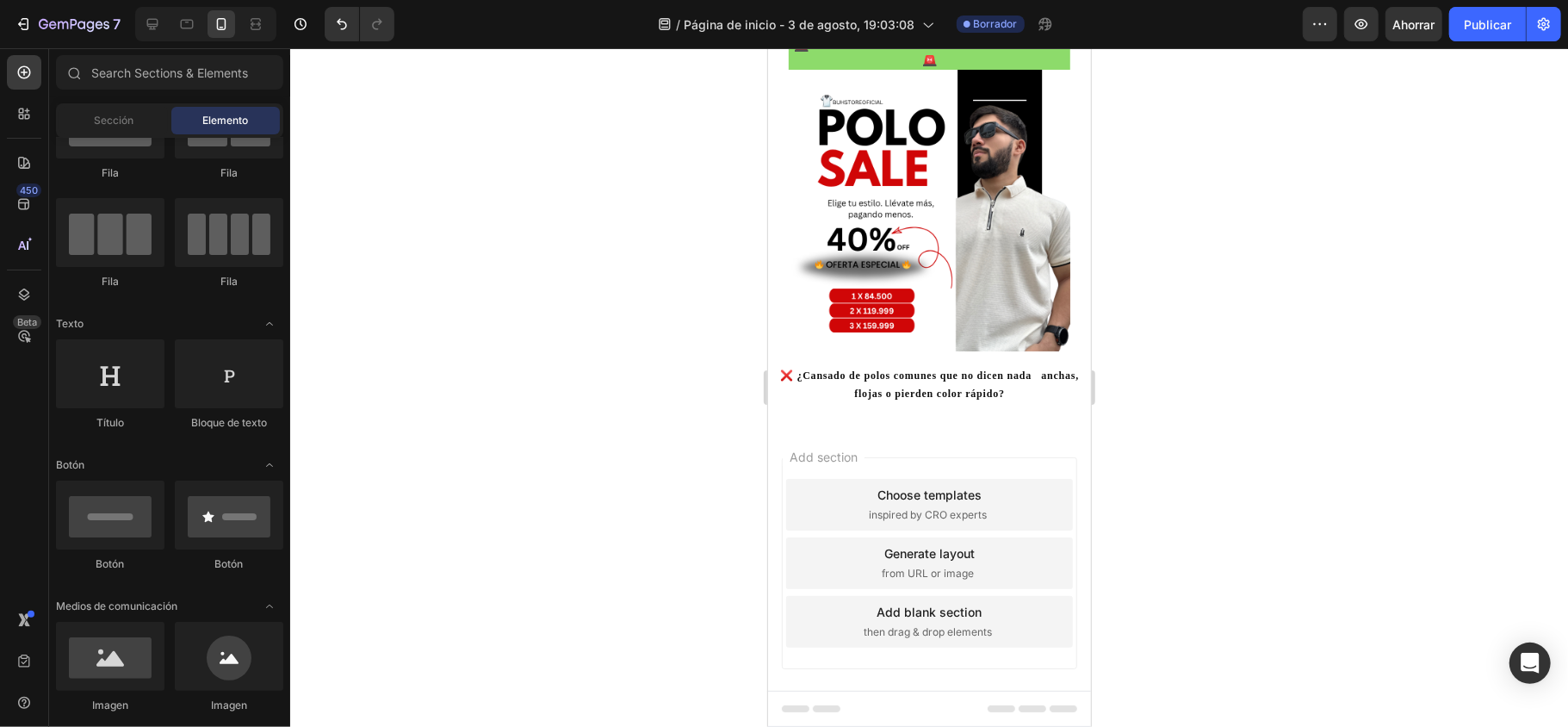 scroll, scrollTop: 55, scrollLeft: 0, axis: vertical 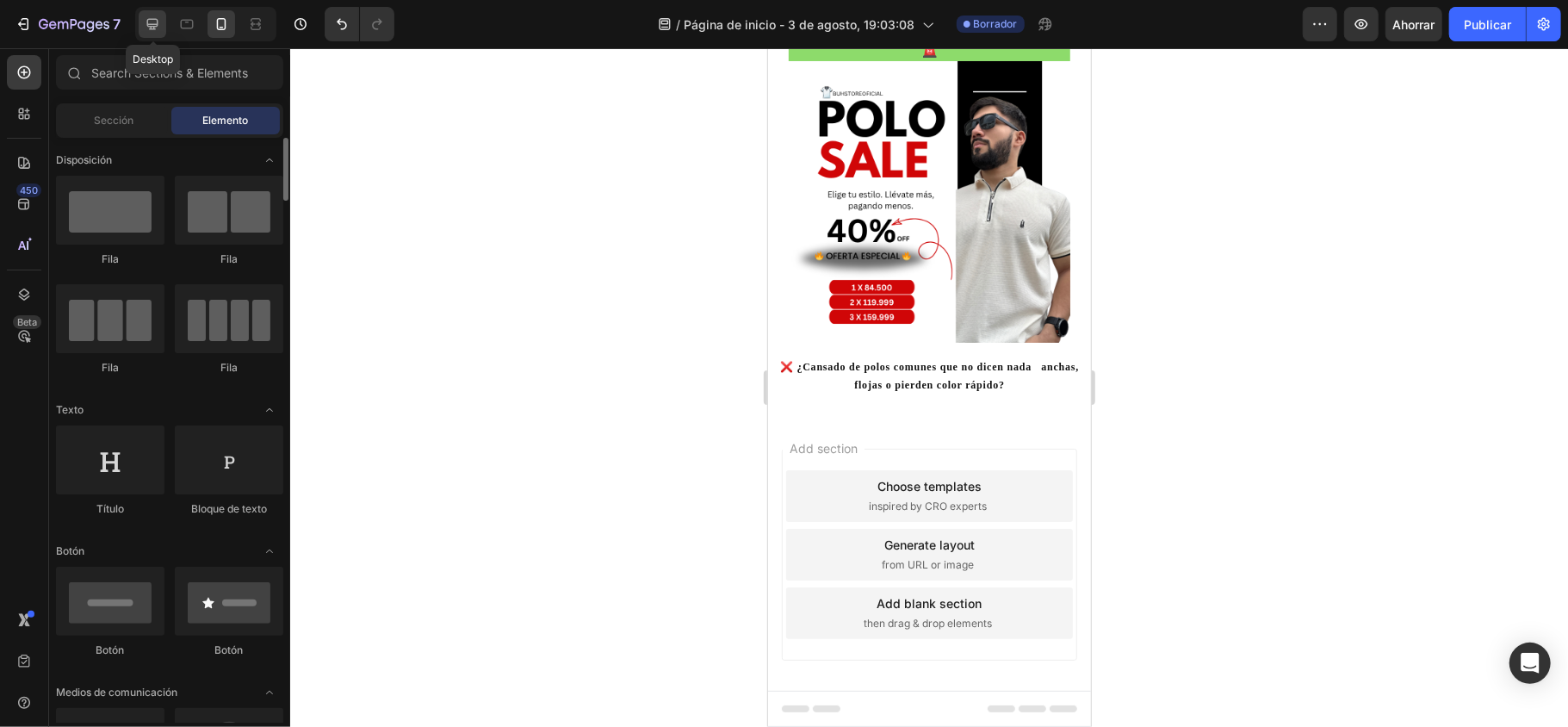 click 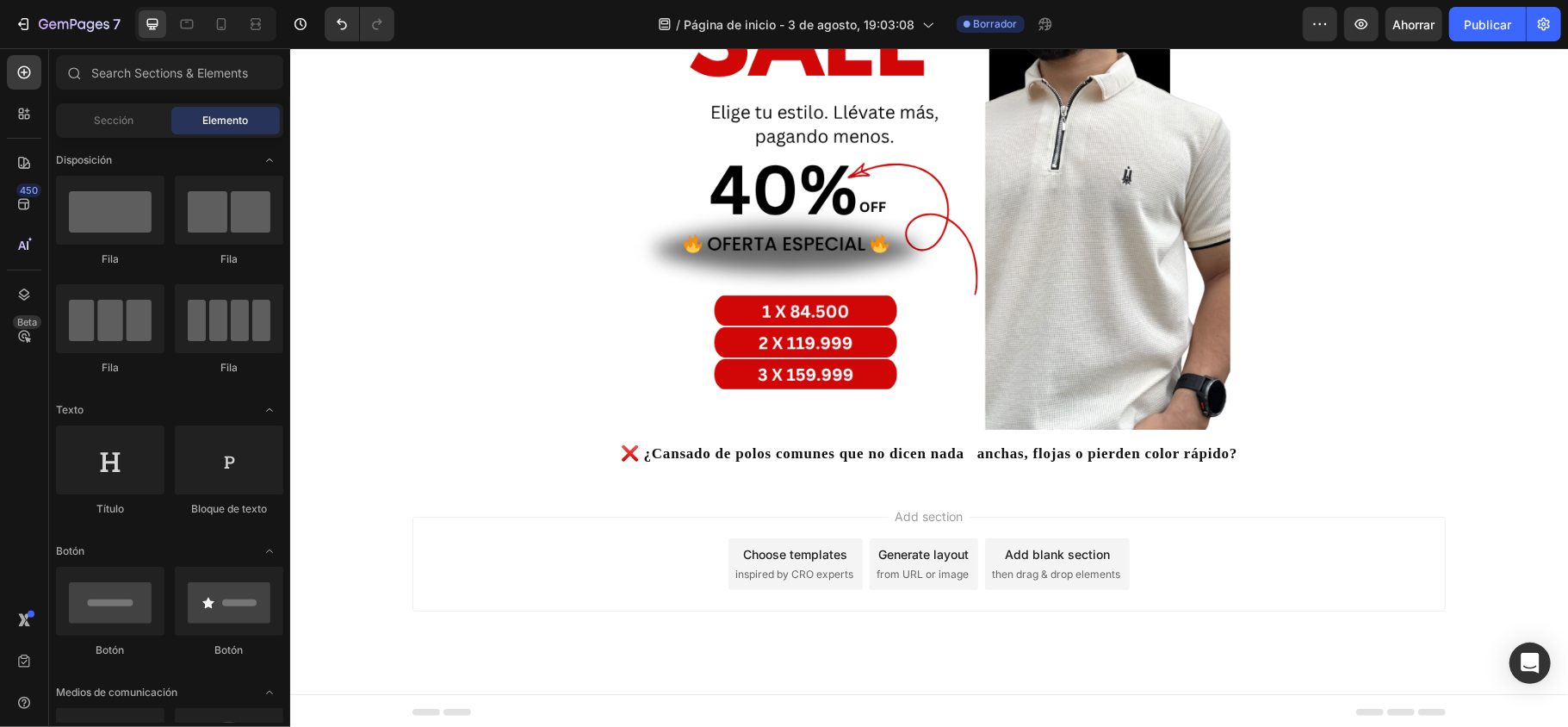 scroll, scrollTop: 293, scrollLeft: 0, axis: vertical 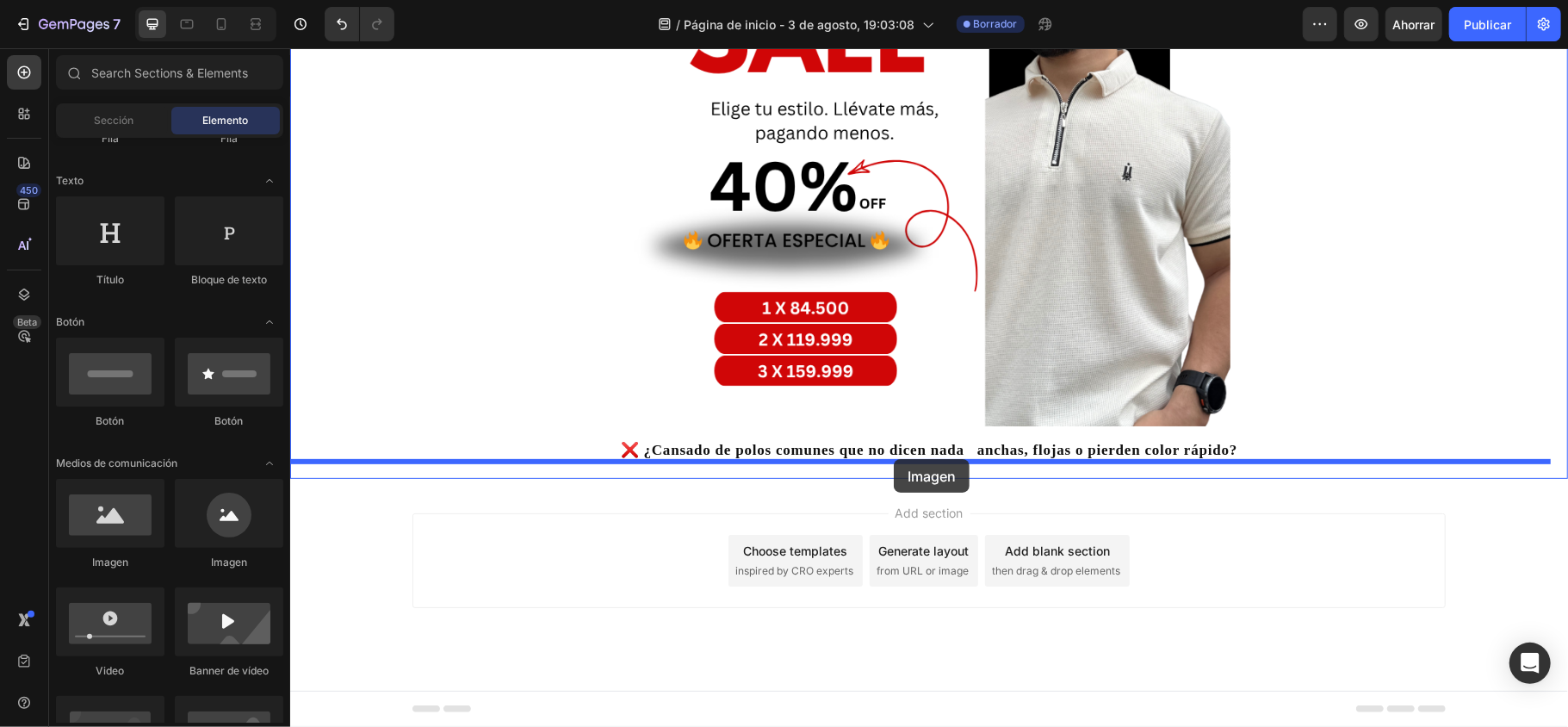drag, startPoint x: 429, startPoint y: 575, endPoint x: 893, endPoint y: 458, distance: 478.524 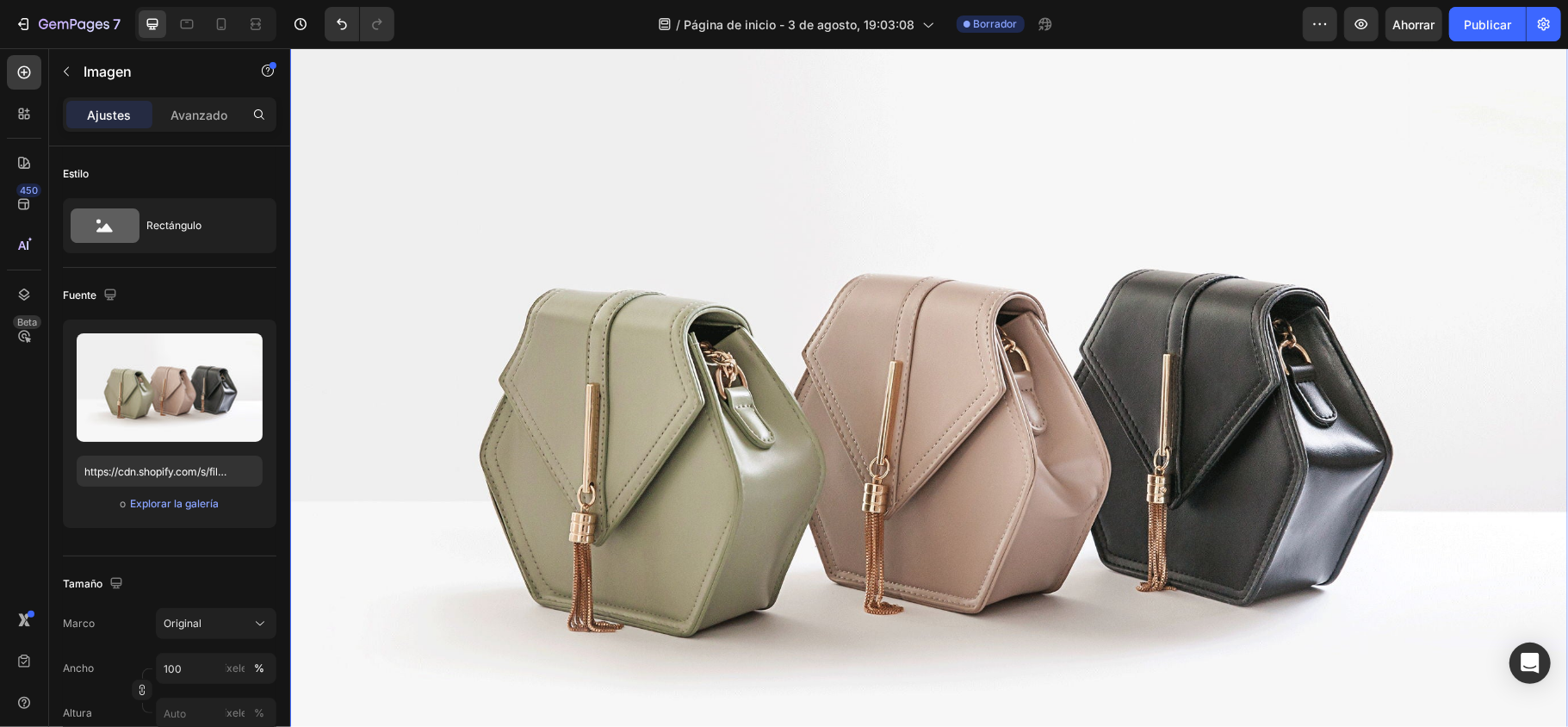 scroll, scrollTop: 522, scrollLeft: 0, axis: vertical 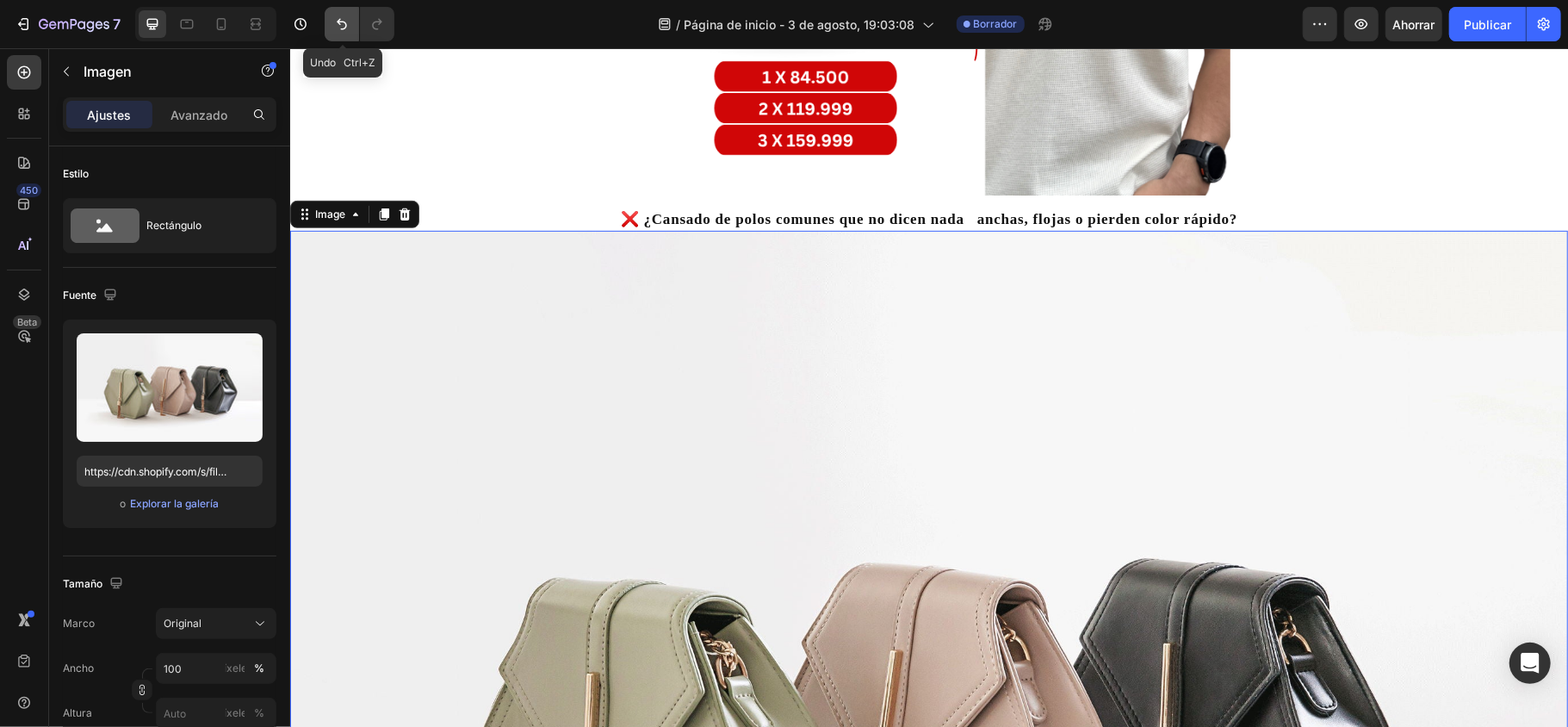 click 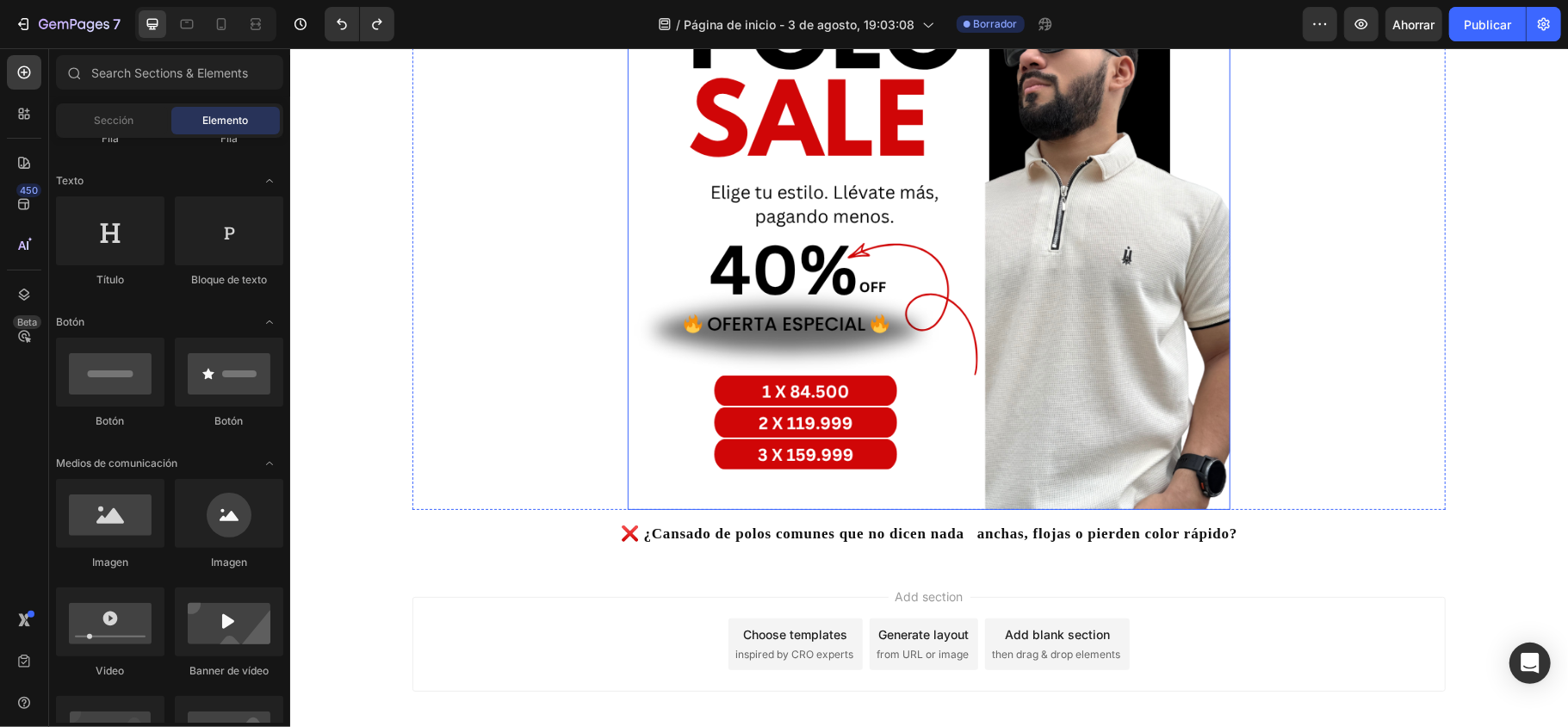 scroll, scrollTop: 177, scrollLeft: 0, axis: vertical 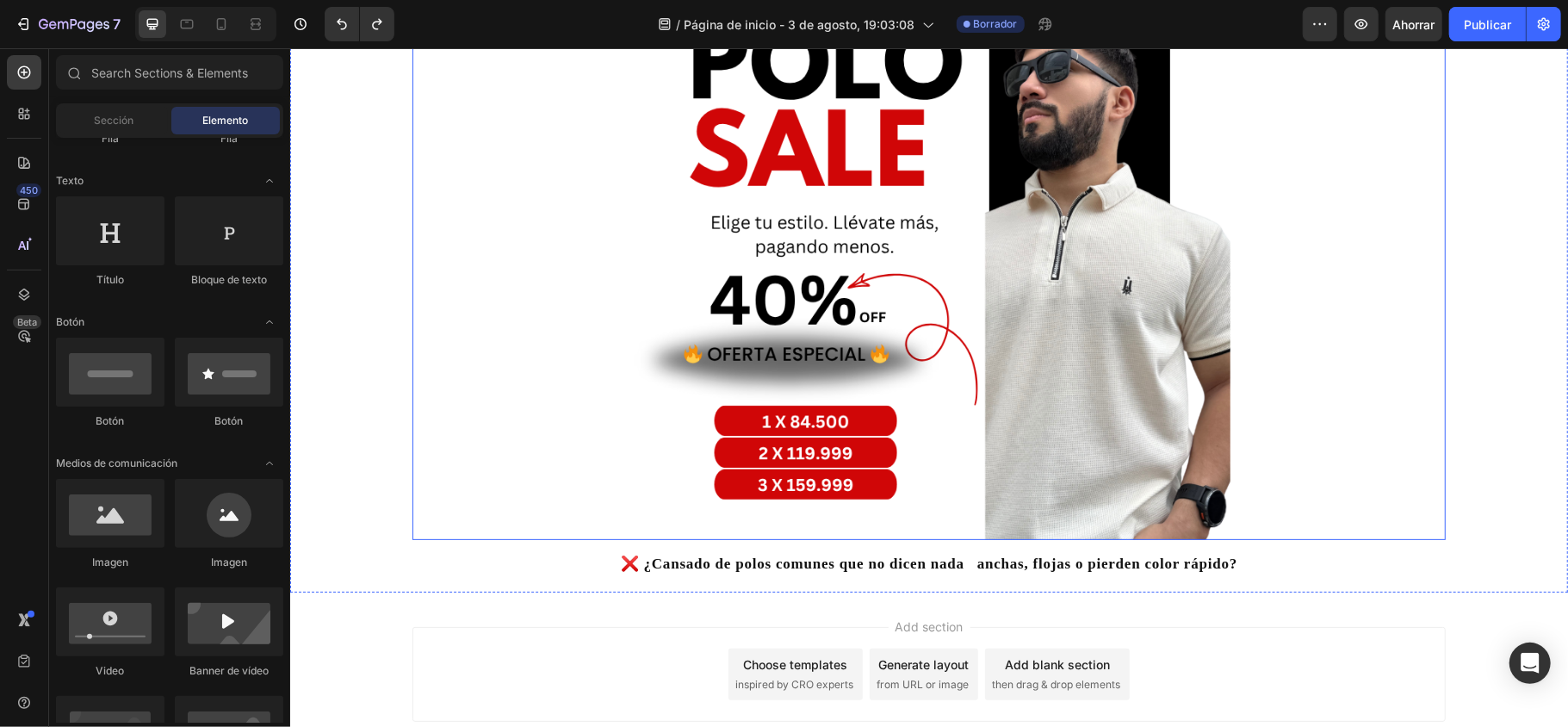 type 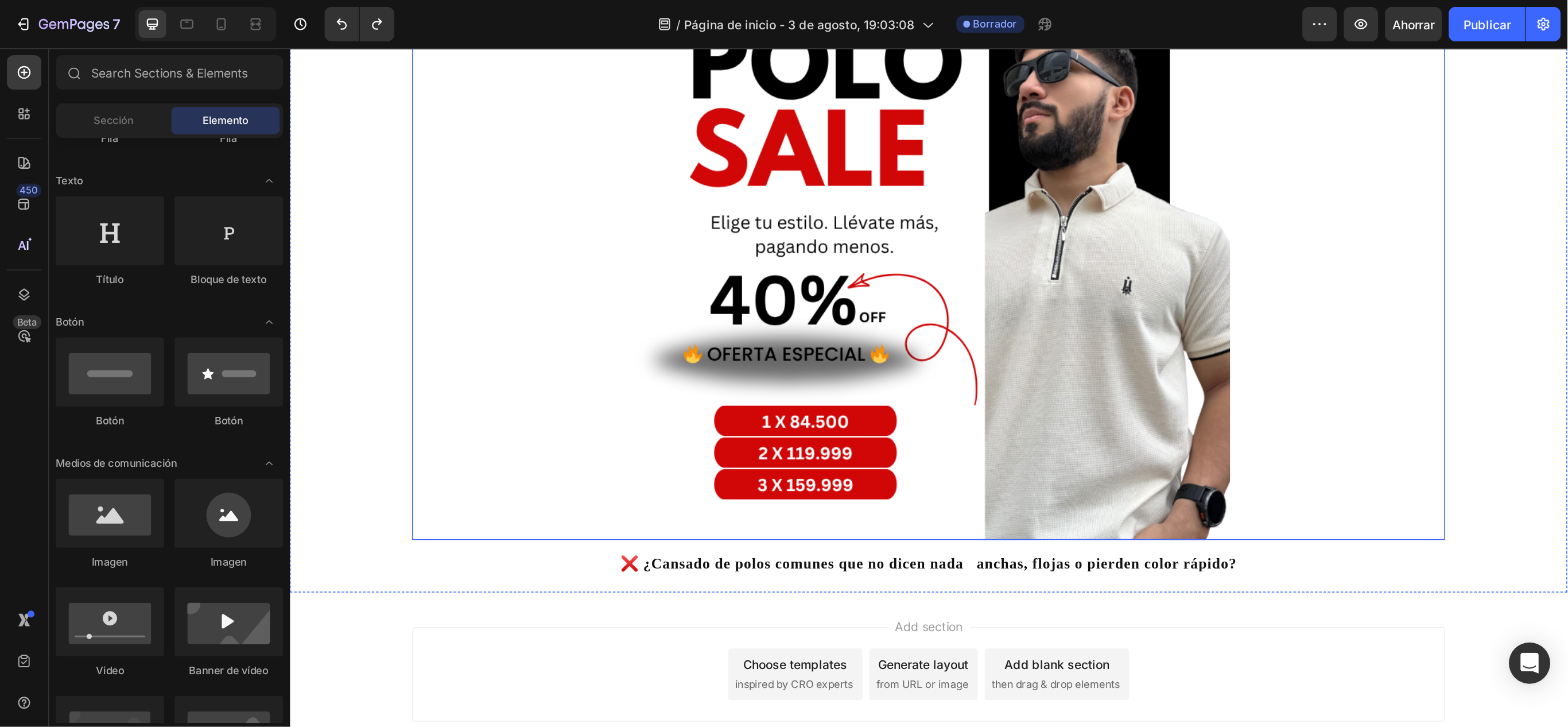scroll, scrollTop: 0, scrollLeft: 0, axis: both 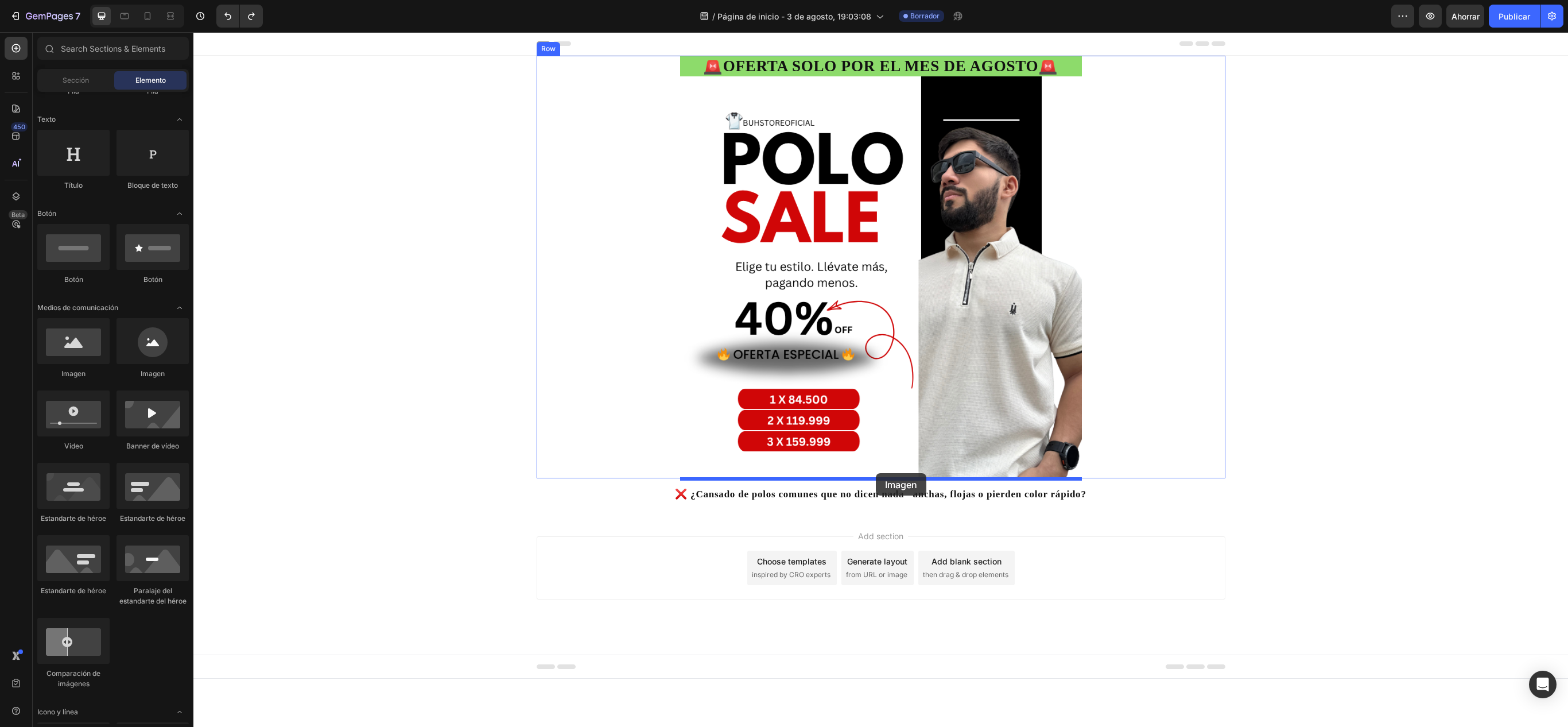 drag, startPoint x: 271, startPoint y: 381, endPoint x: 876, endPoint y: 473, distance: 611.9551 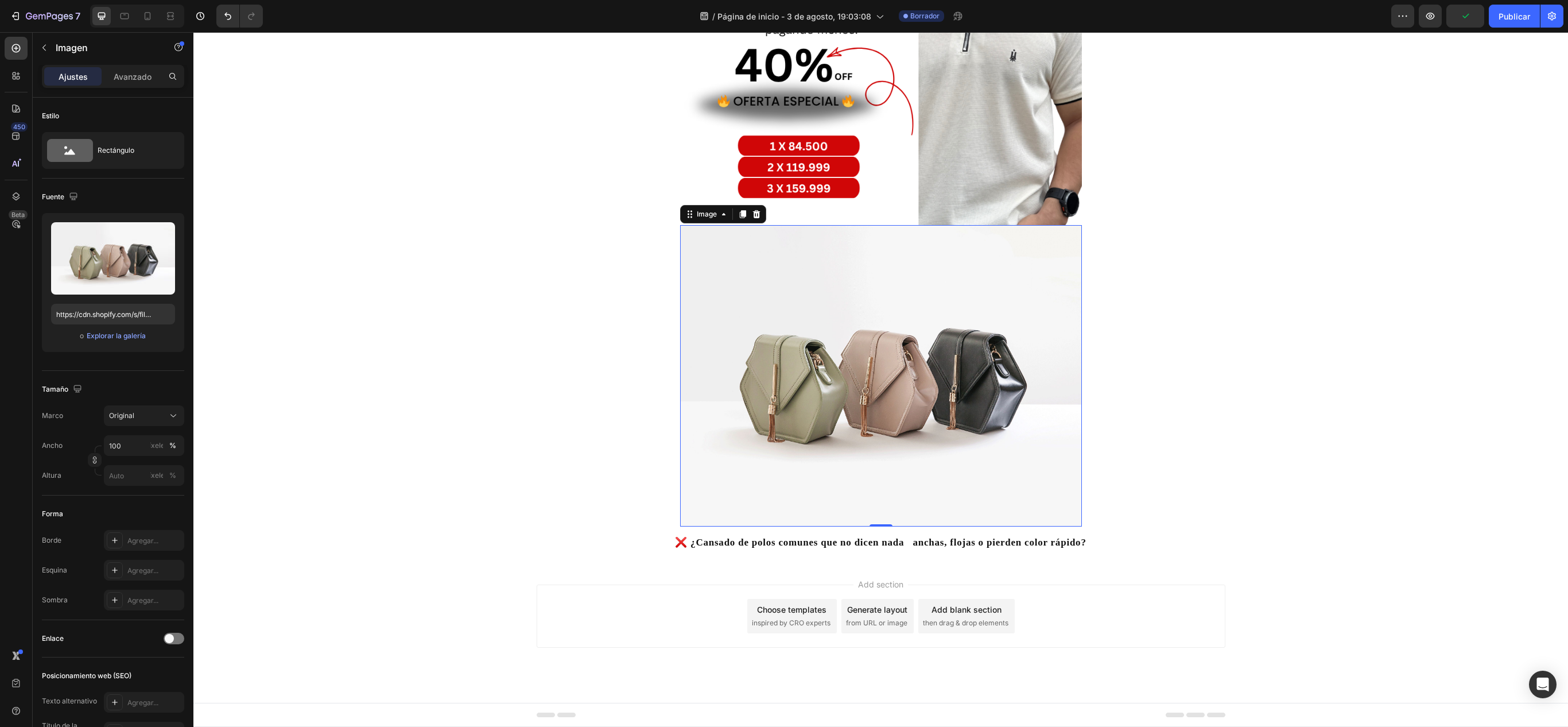 scroll, scrollTop: 141, scrollLeft: 0, axis: vertical 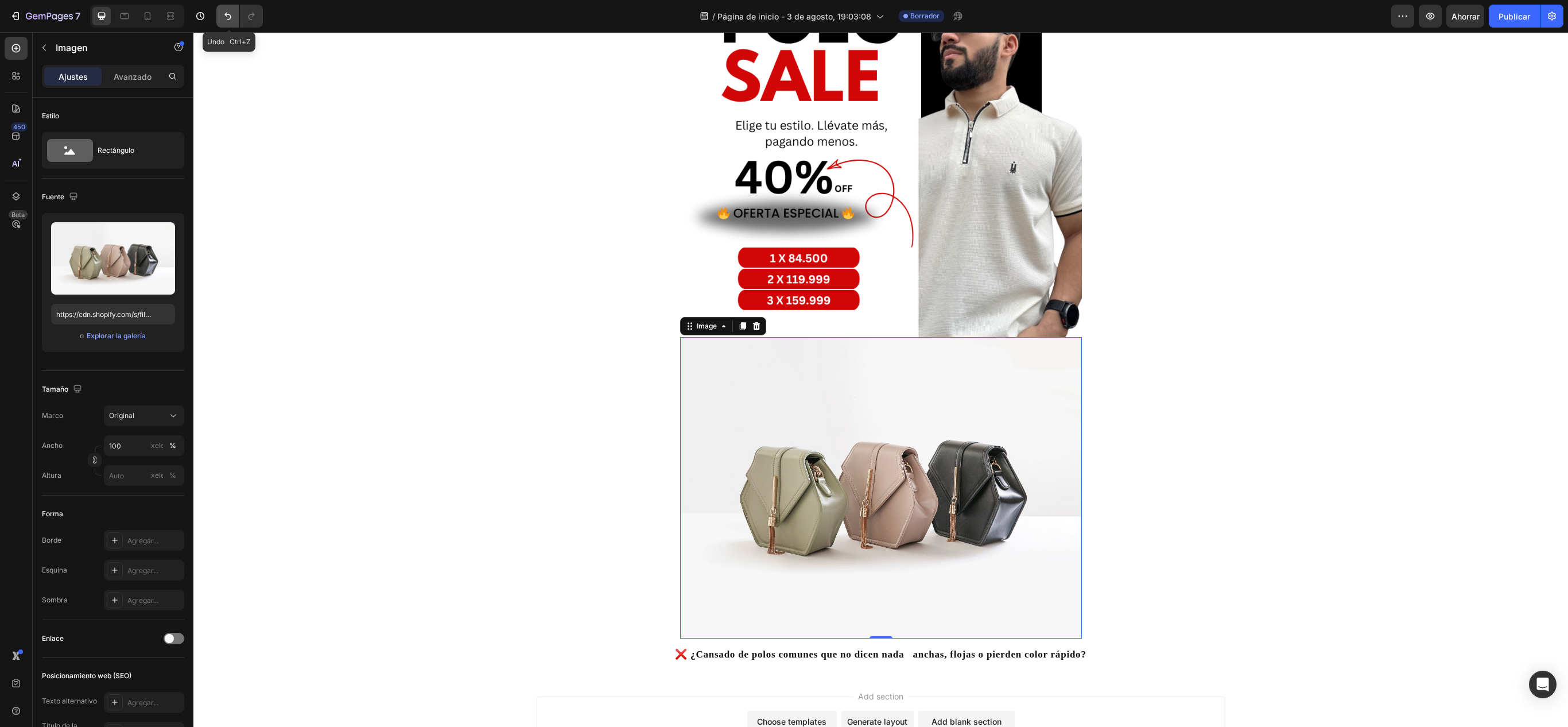 click 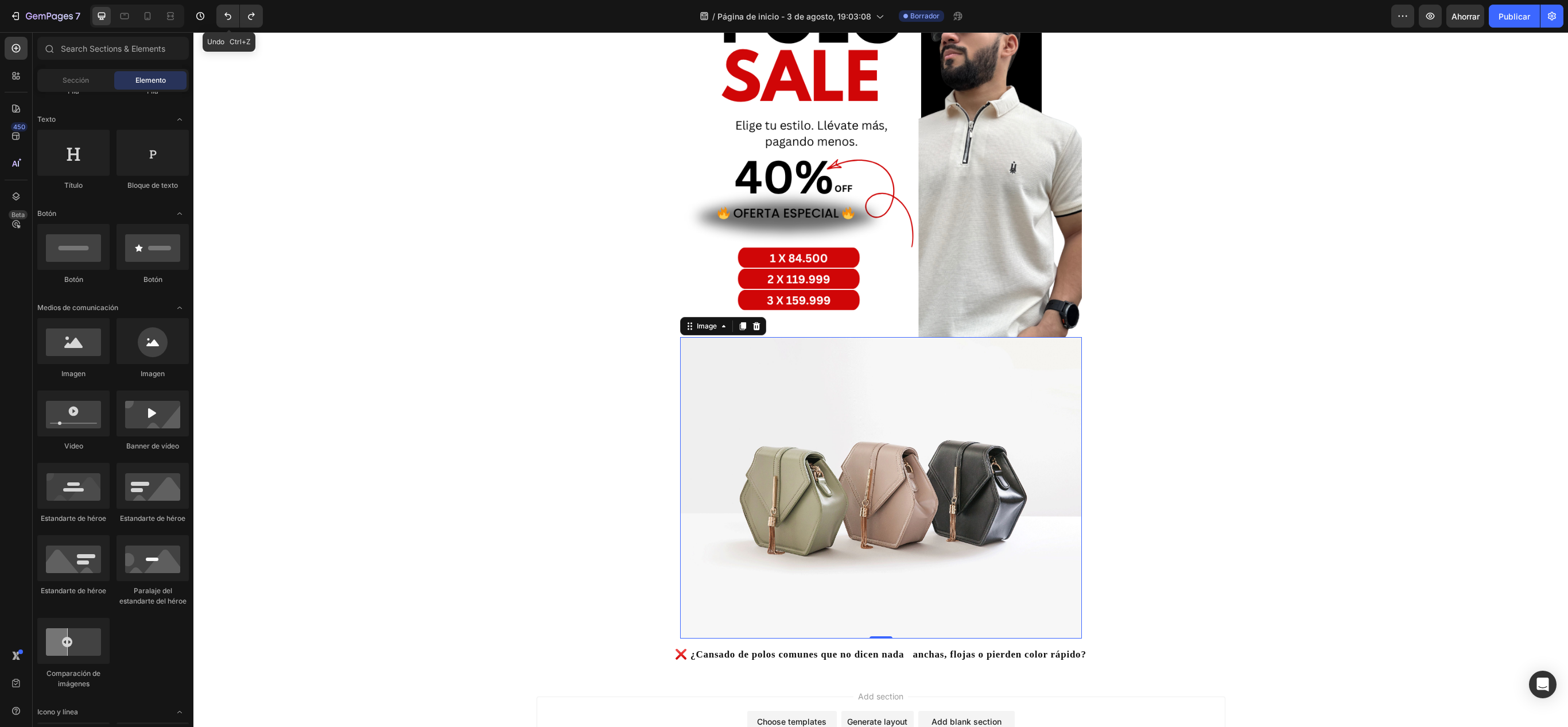 scroll, scrollTop: 0, scrollLeft: 0, axis: both 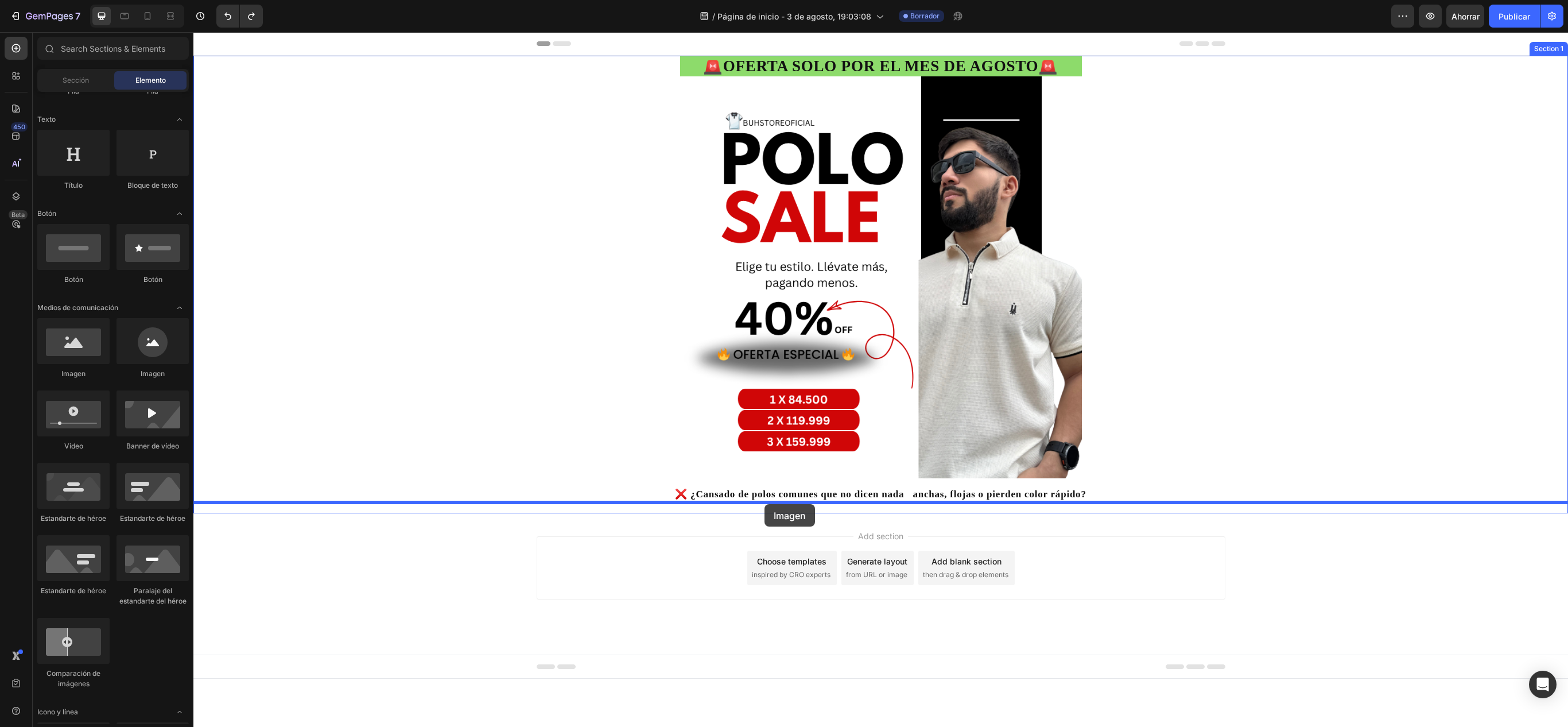 drag, startPoint x: 280, startPoint y: 384, endPoint x: 764, endPoint y: 504, distance: 498.65419 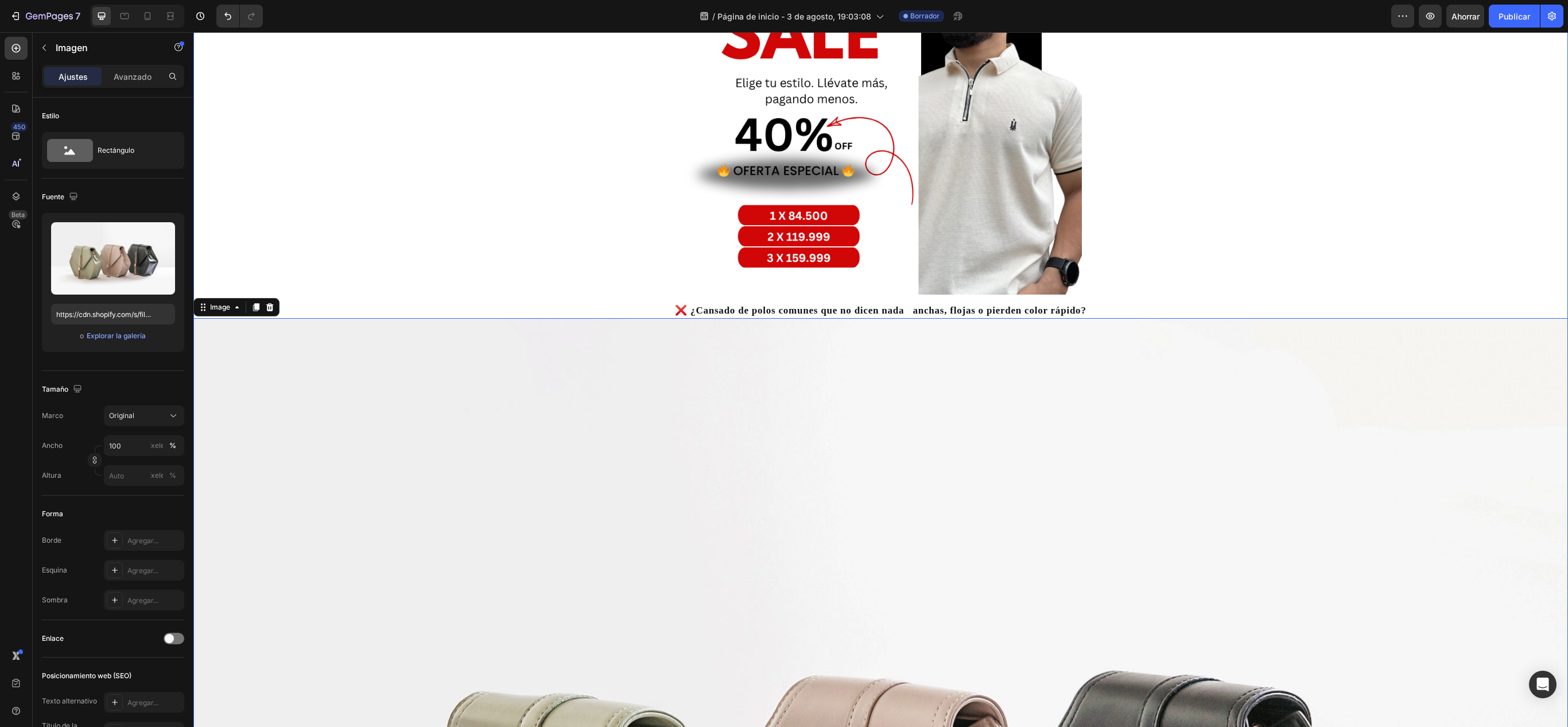 scroll, scrollTop: 230, scrollLeft: 0, axis: vertical 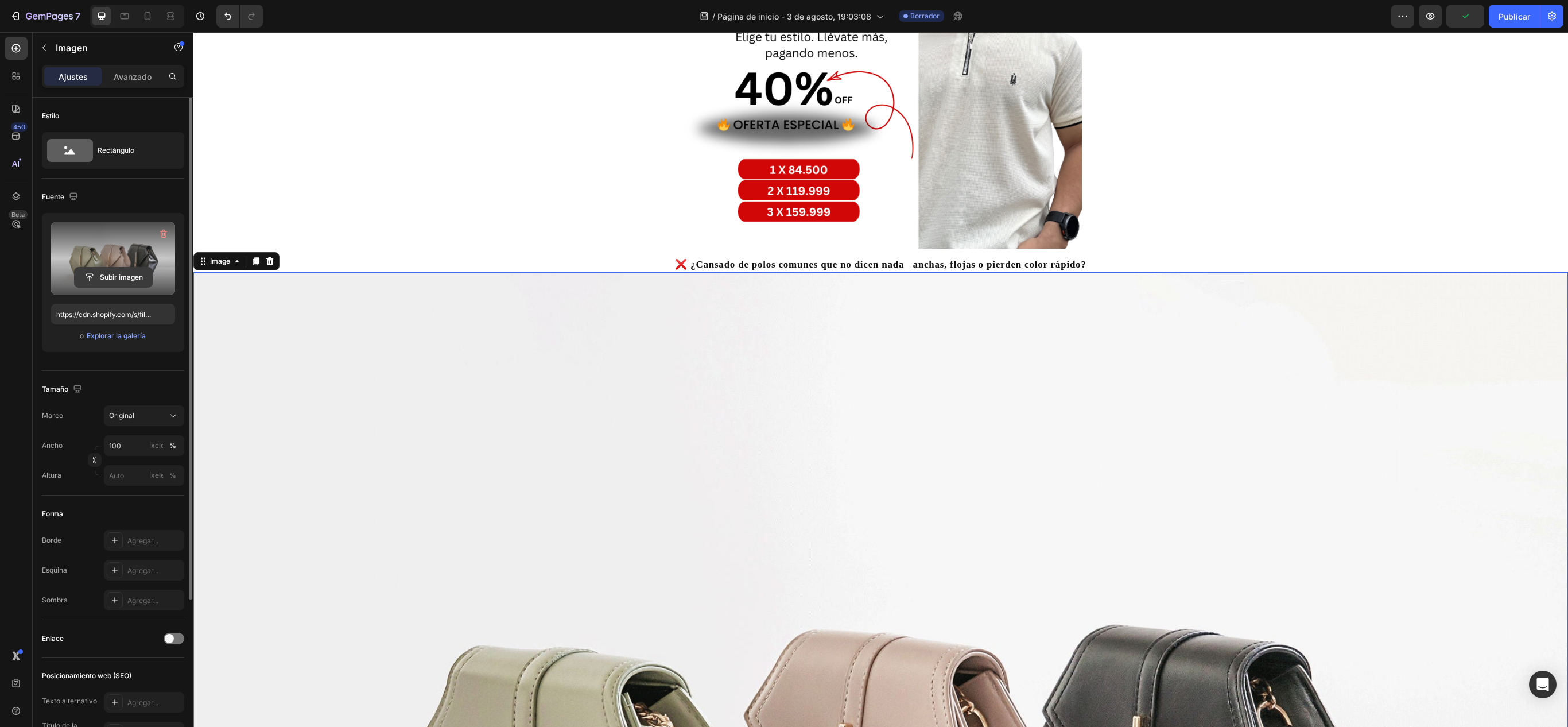 click 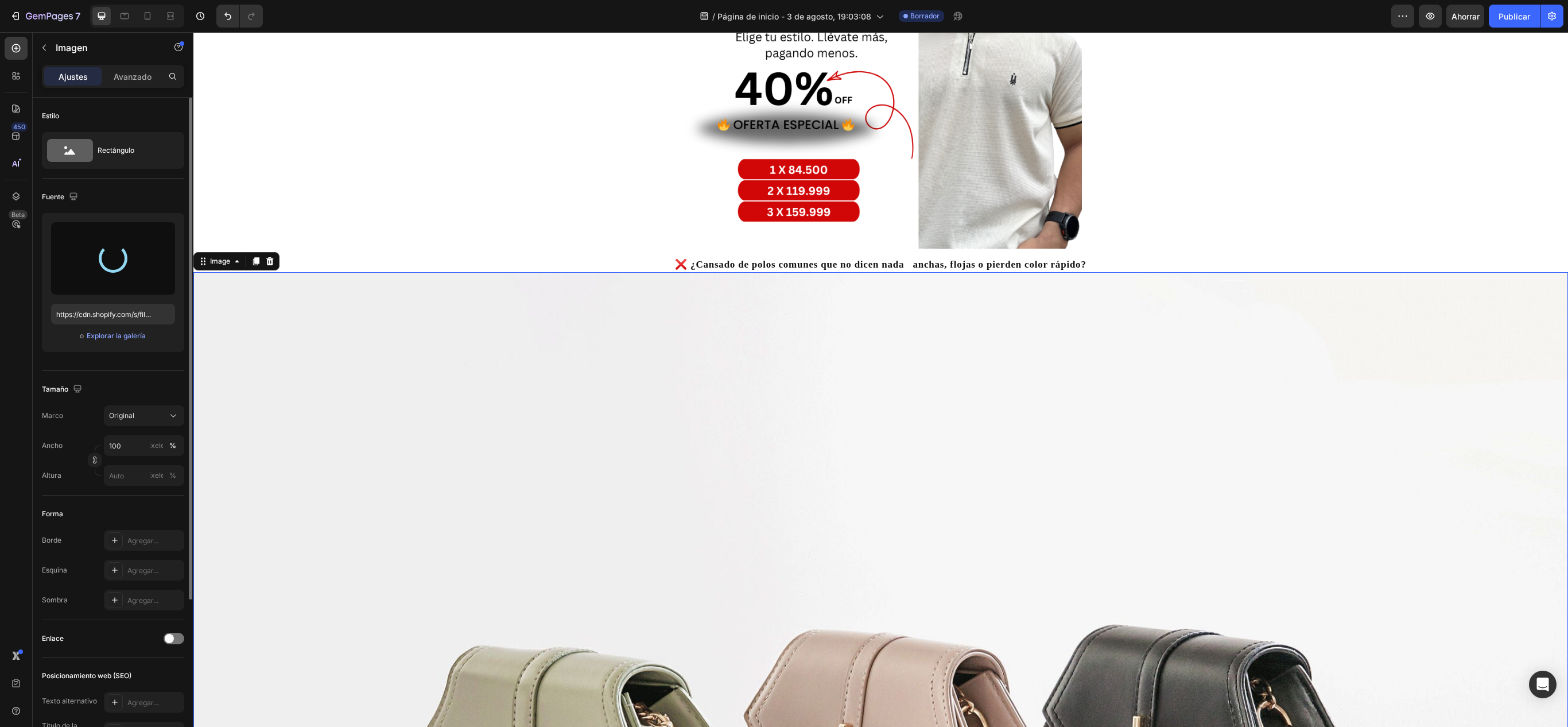 type on "https://cdn.shopify.com/s/files/1/0919/1548/5463/files/gempages_564287454907991051-b1febc6f-a308-4df4-81a3-a761999eb241.png" 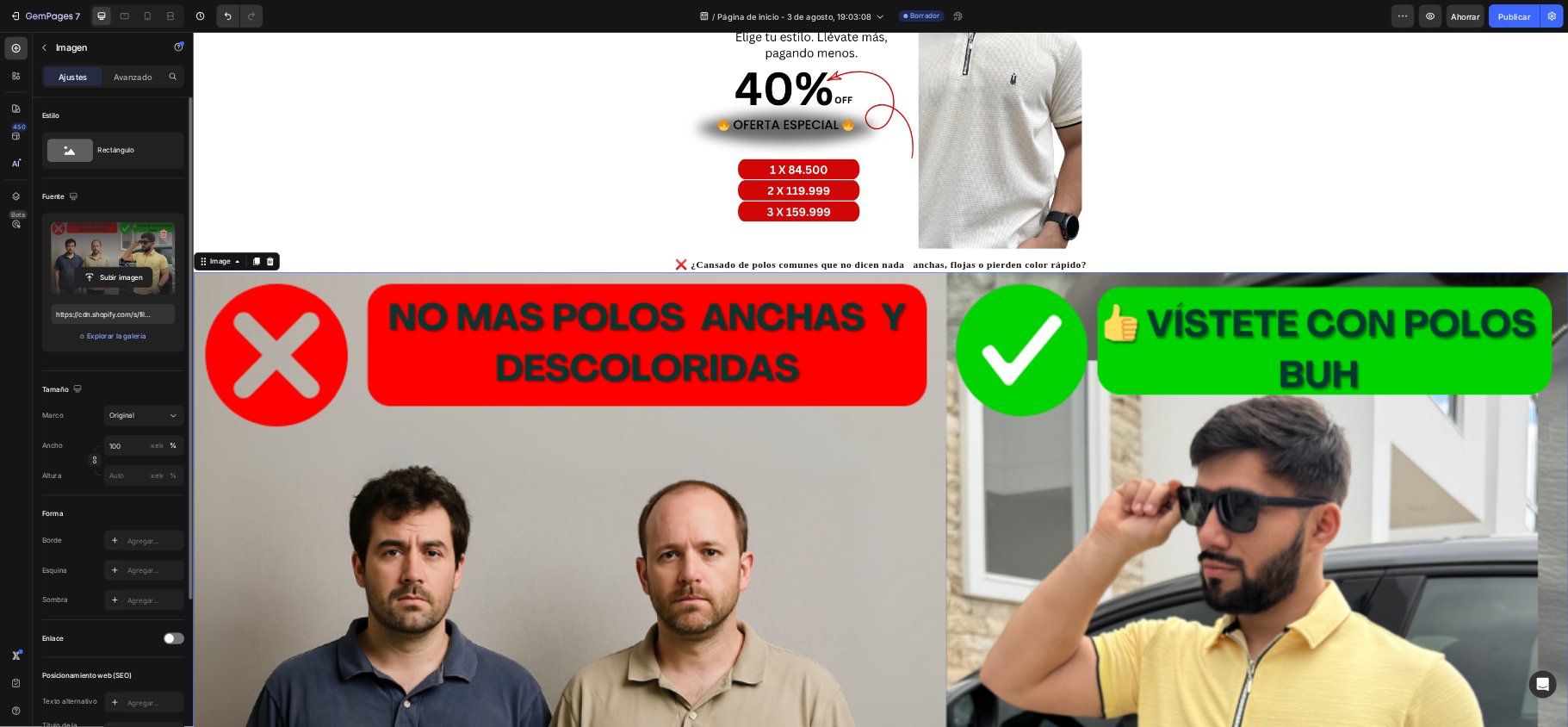 scroll, scrollTop: 0, scrollLeft: 0, axis: both 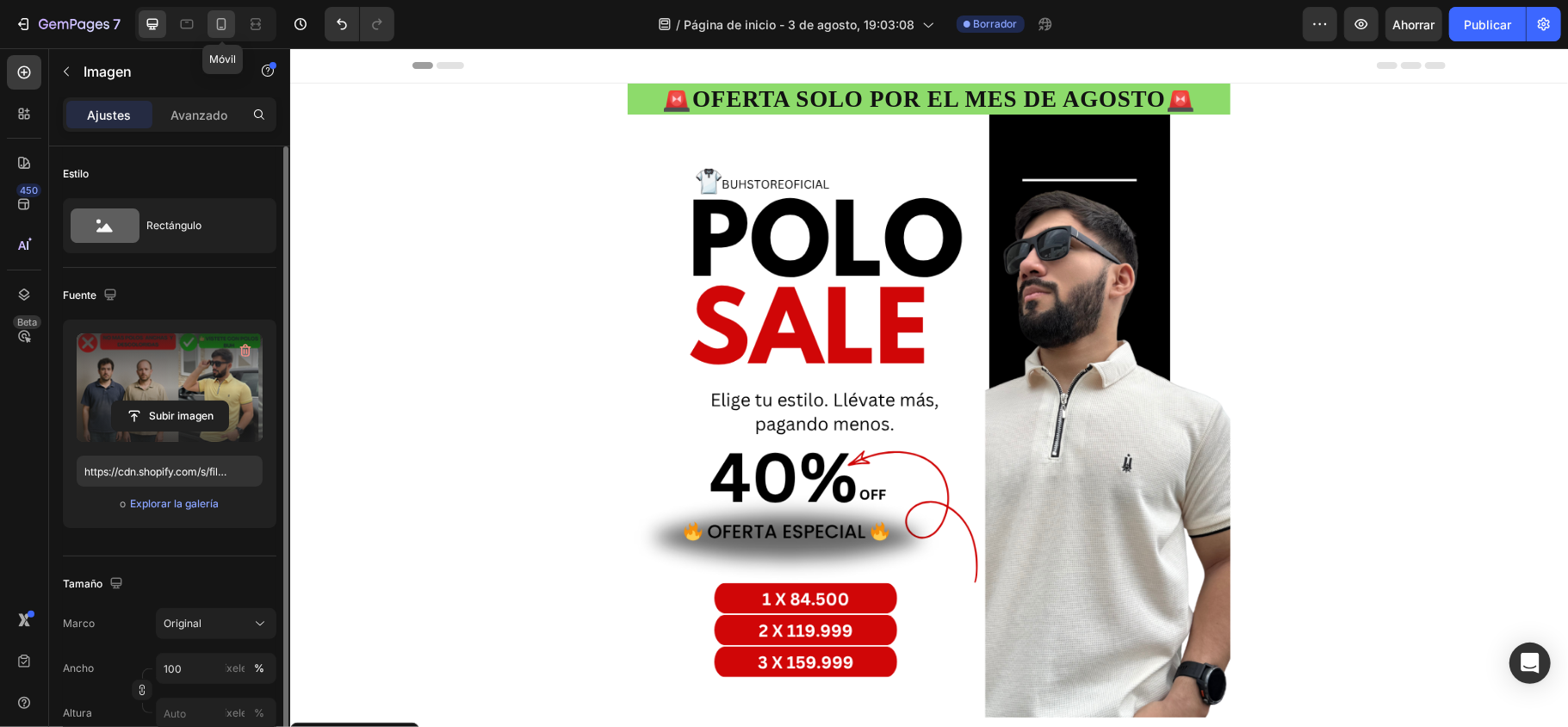 click 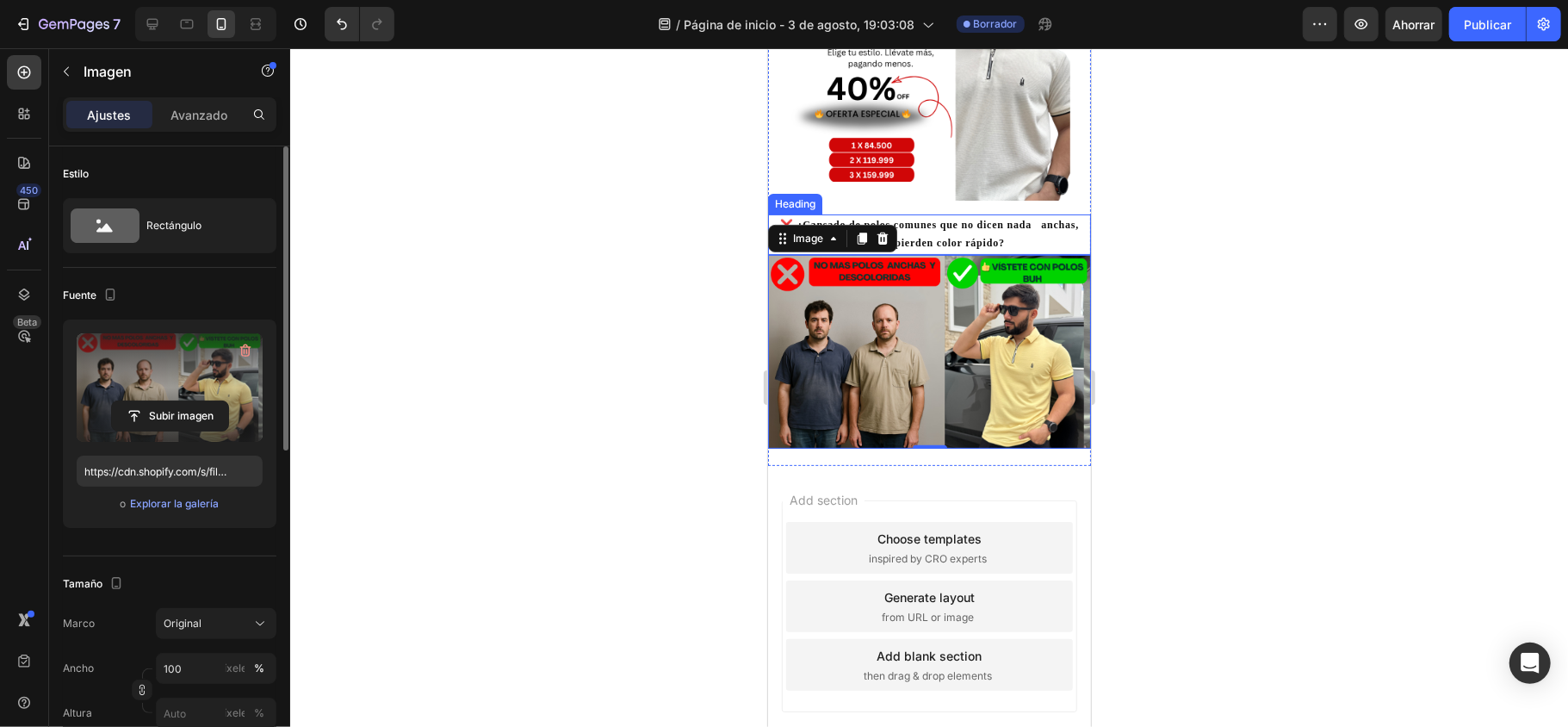 scroll, scrollTop: 46, scrollLeft: 0, axis: vertical 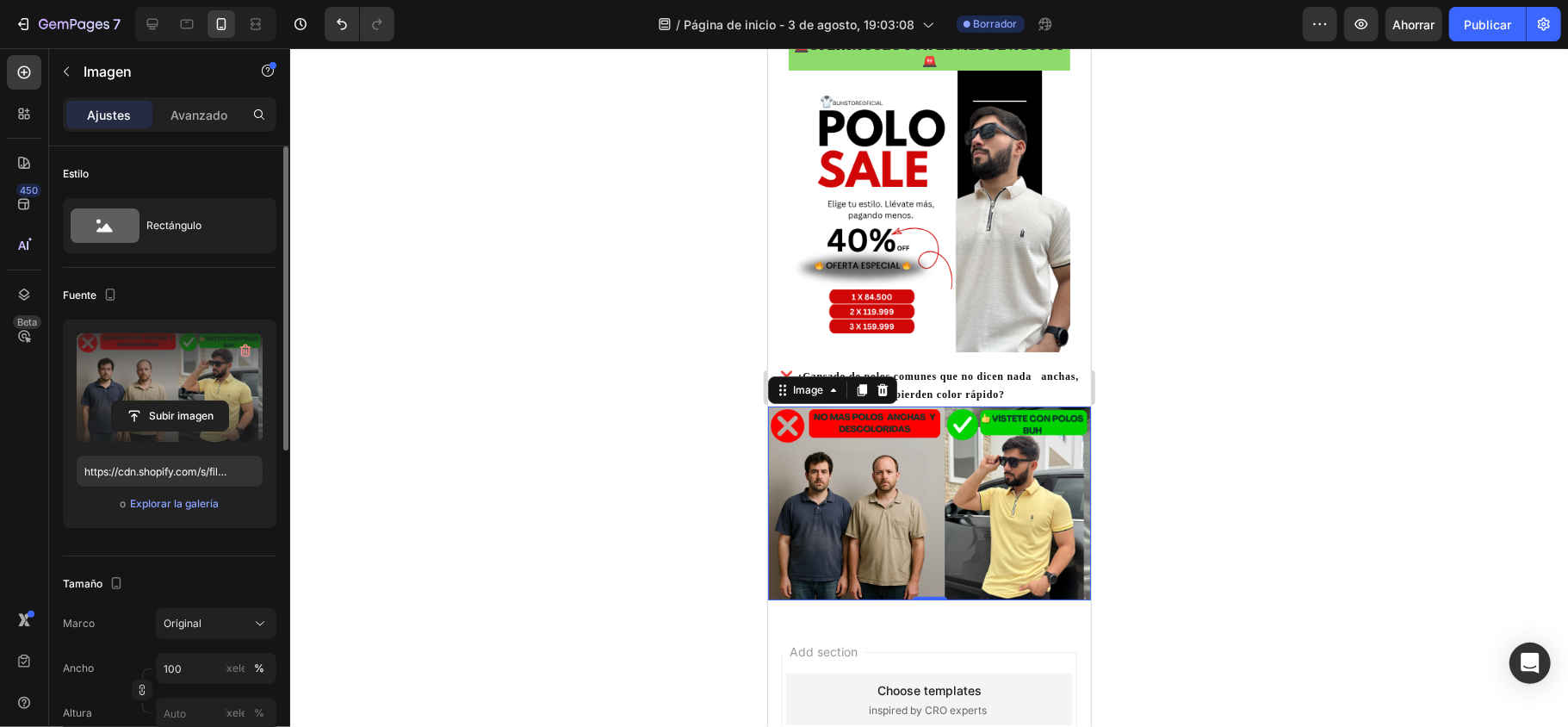 click 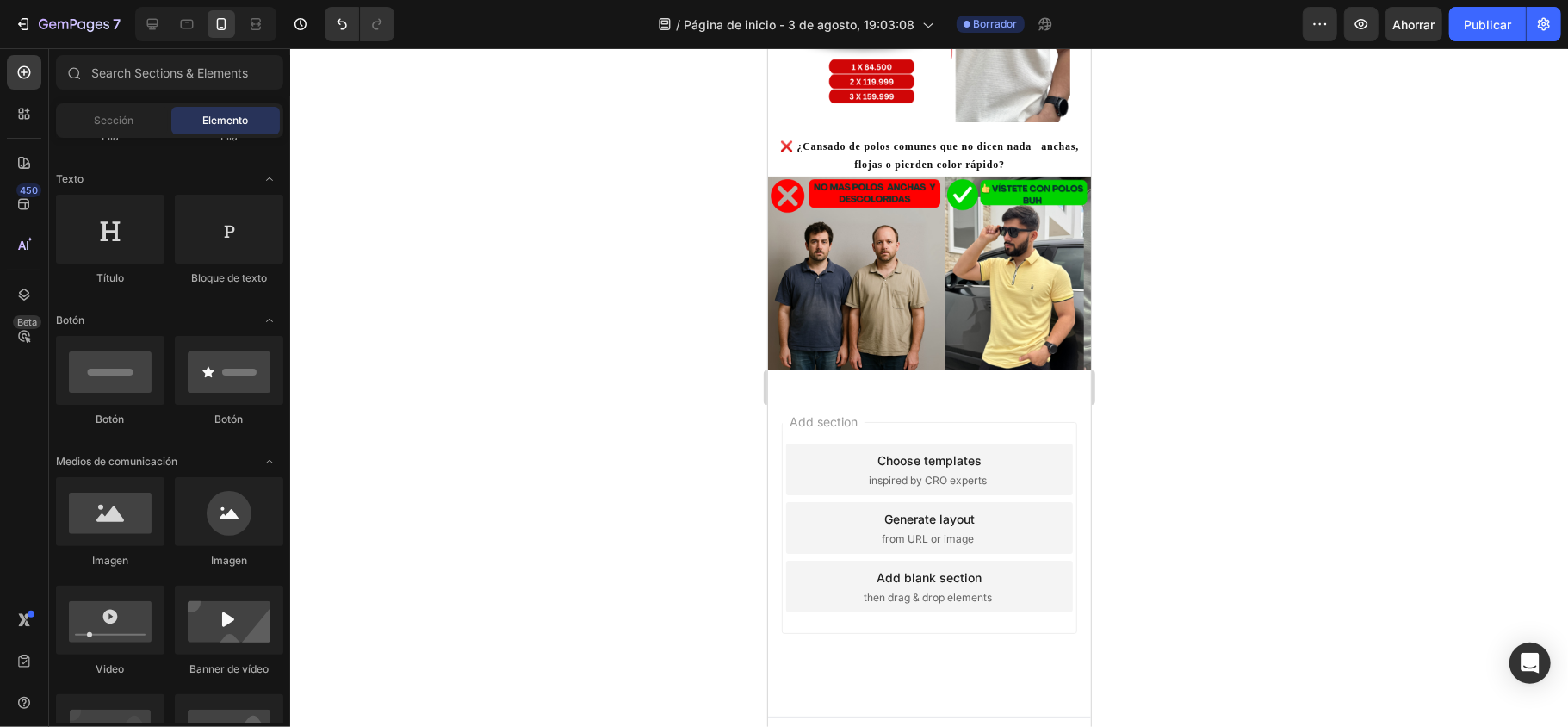 scroll, scrollTop: 0, scrollLeft: 0, axis: both 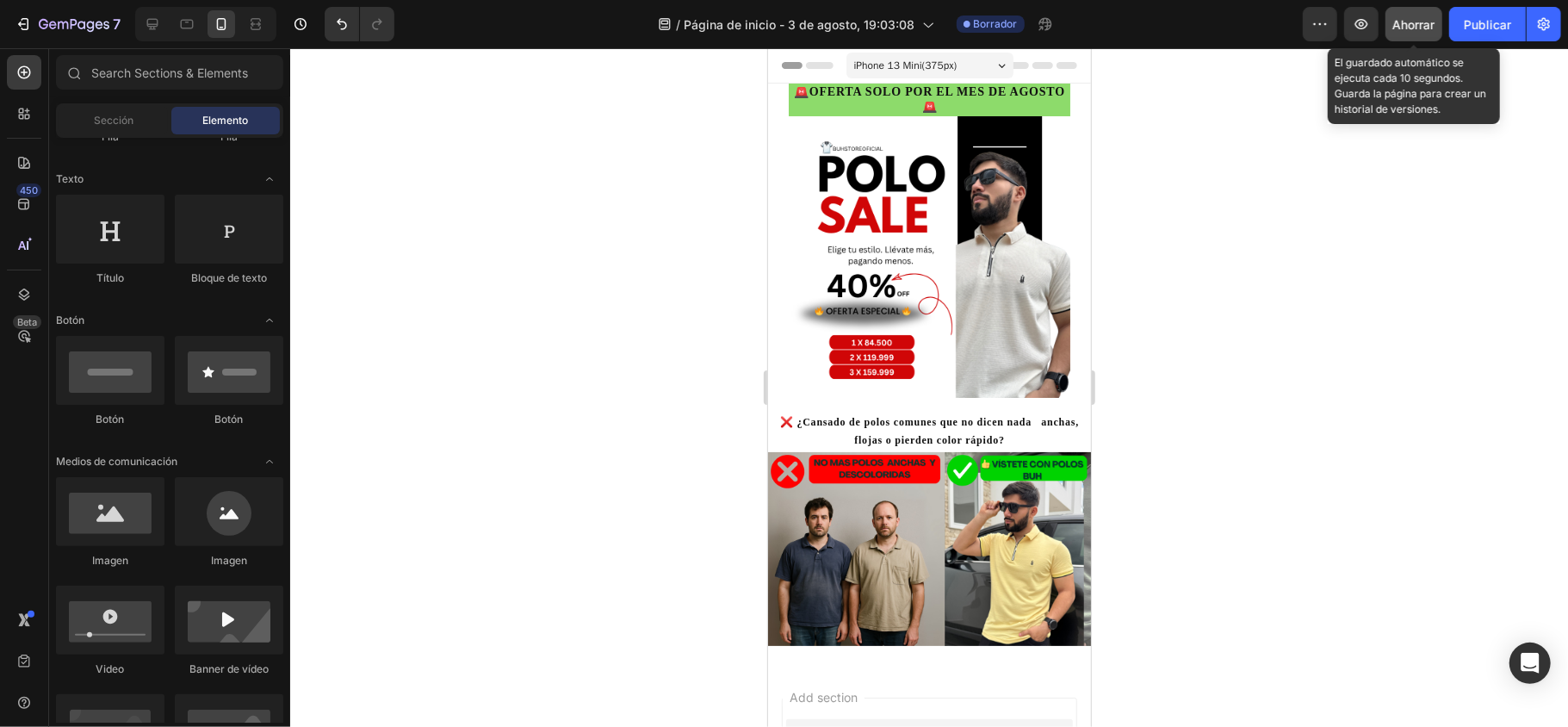 click on "Ahorrar" at bounding box center (1414, 24) 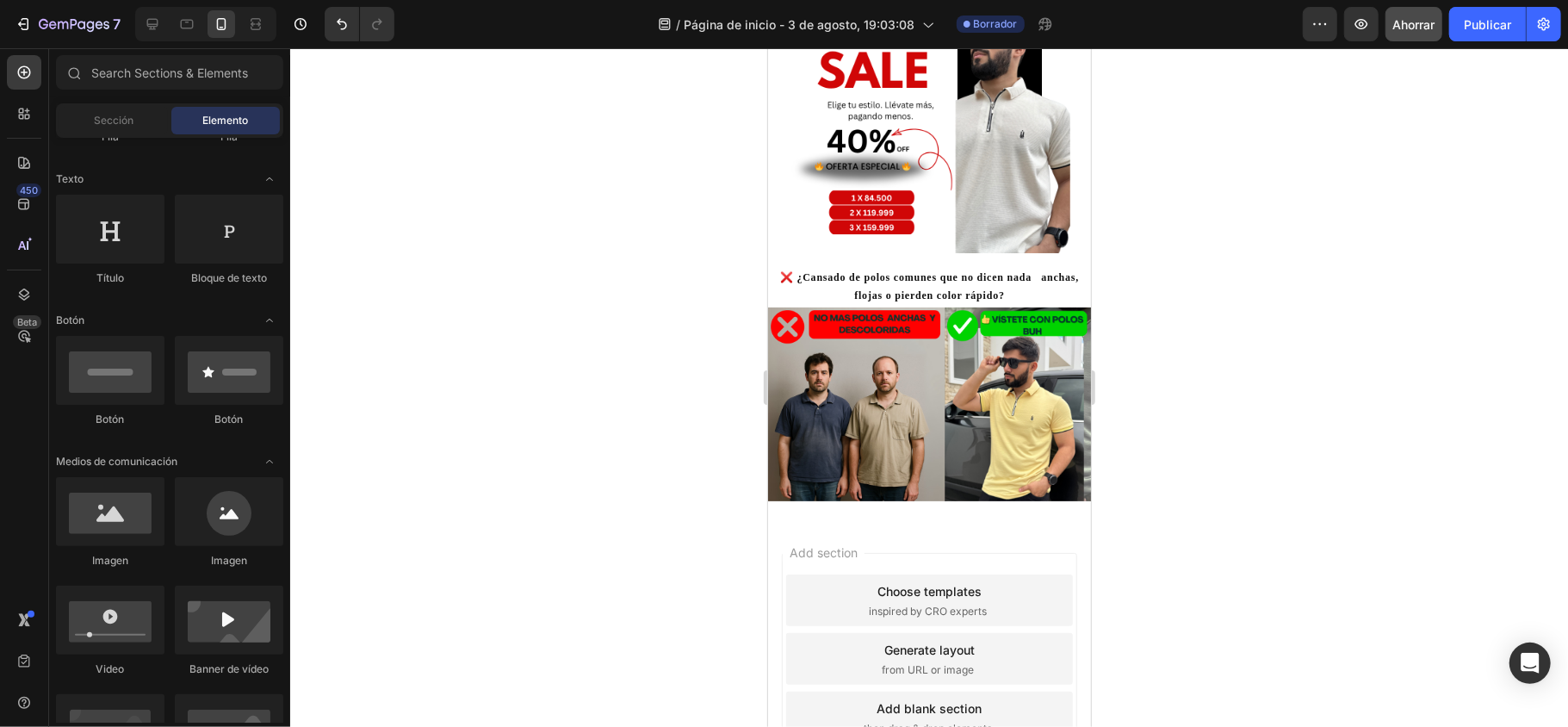 scroll, scrollTop: 0, scrollLeft: 0, axis: both 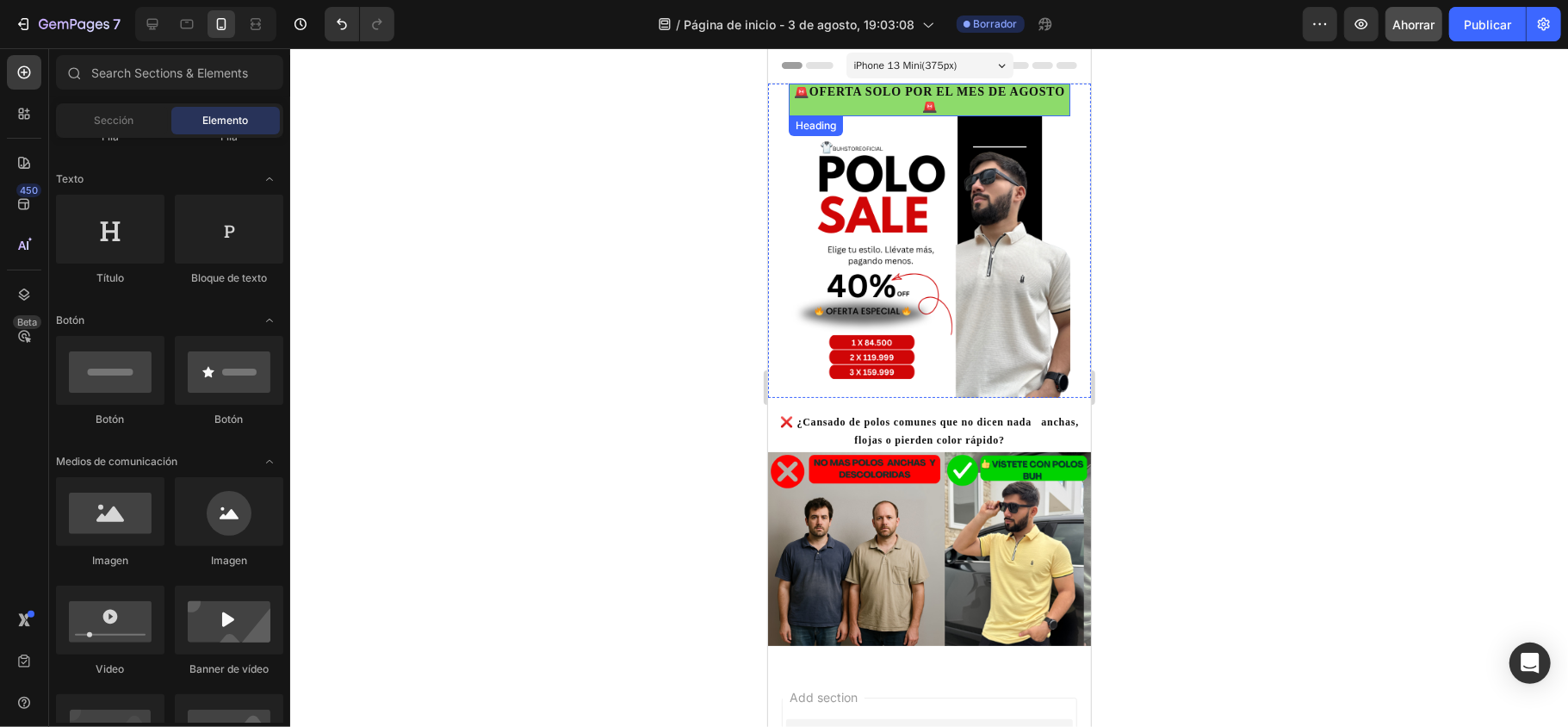 click on "🚨OFERTA SOLO POR EL MES DE AGOSTO🚨" at bounding box center (928, 99) 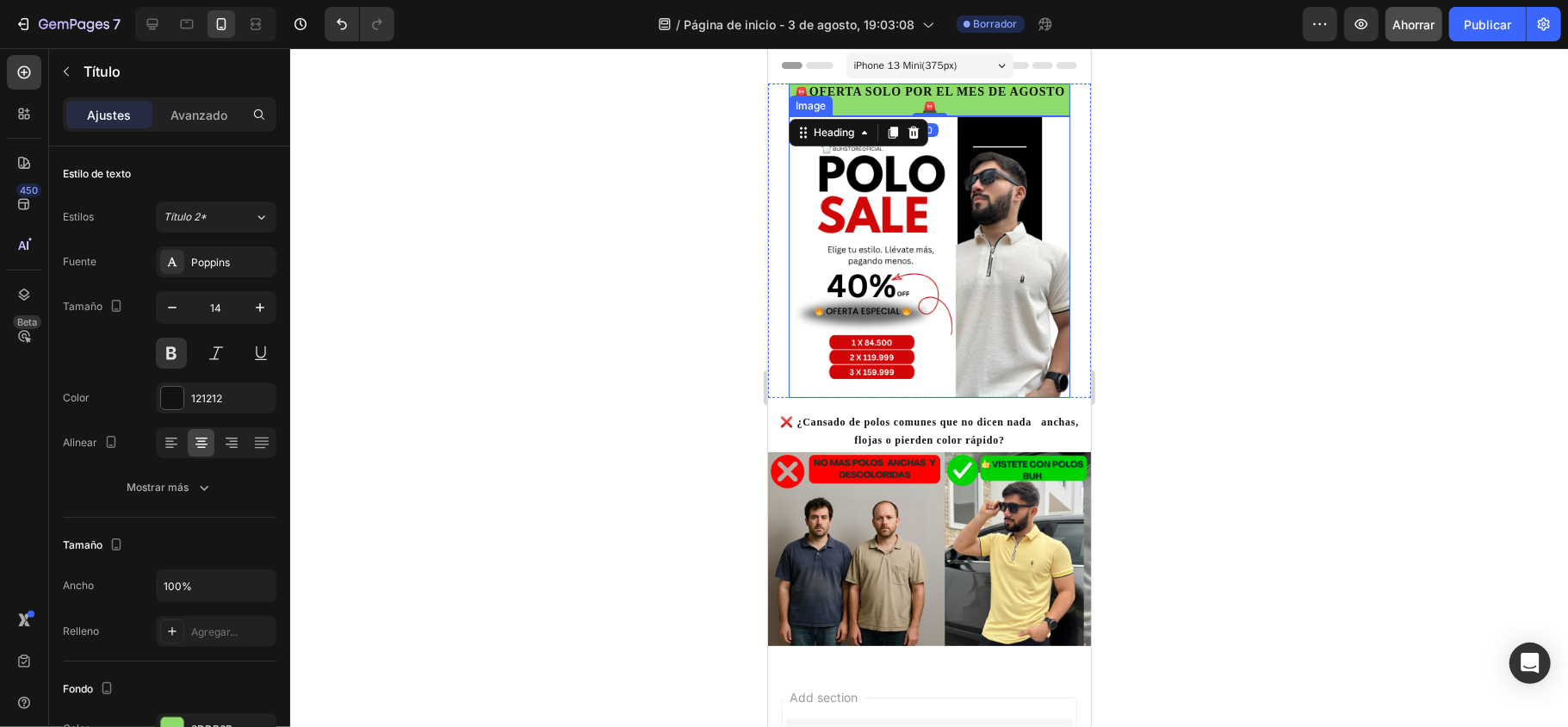 click at bounding box center [928, 256] 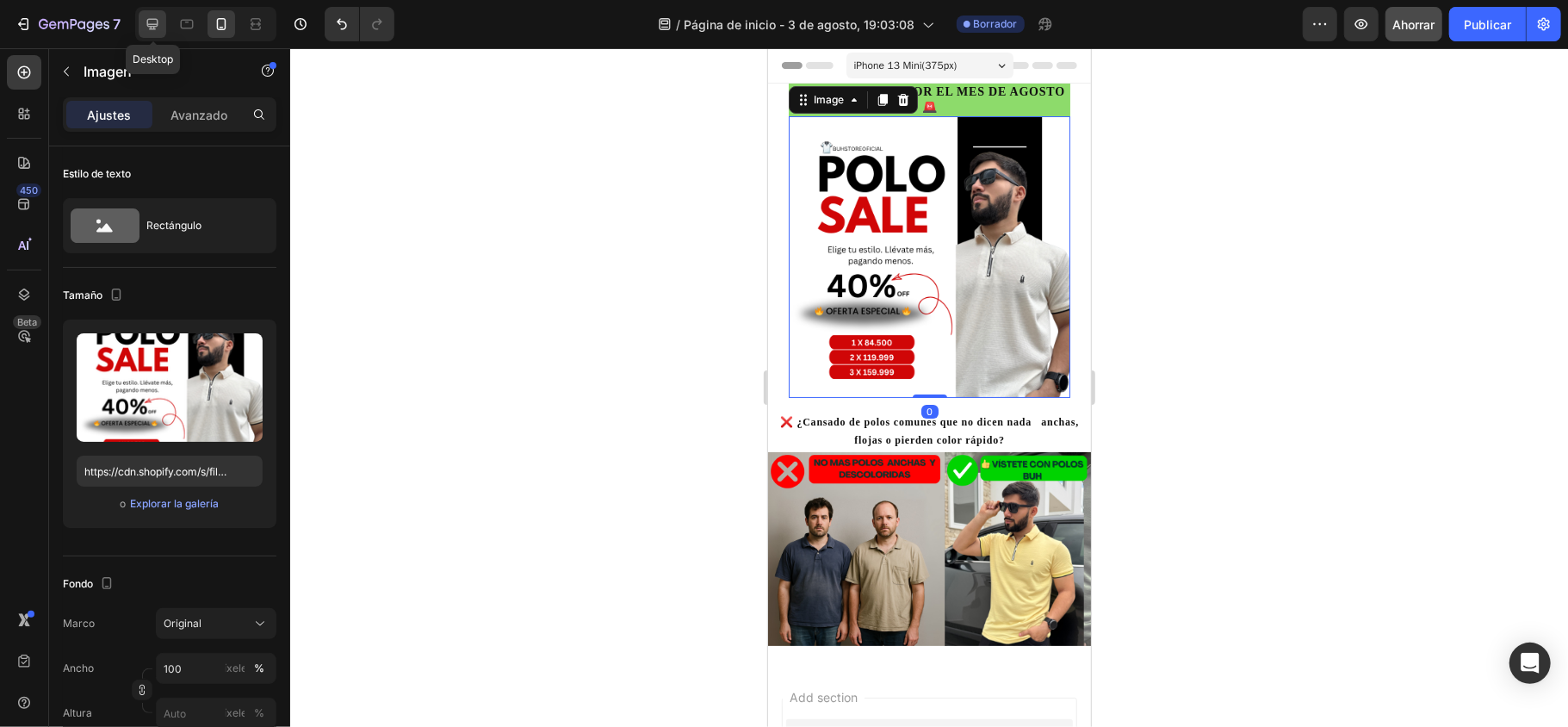 click 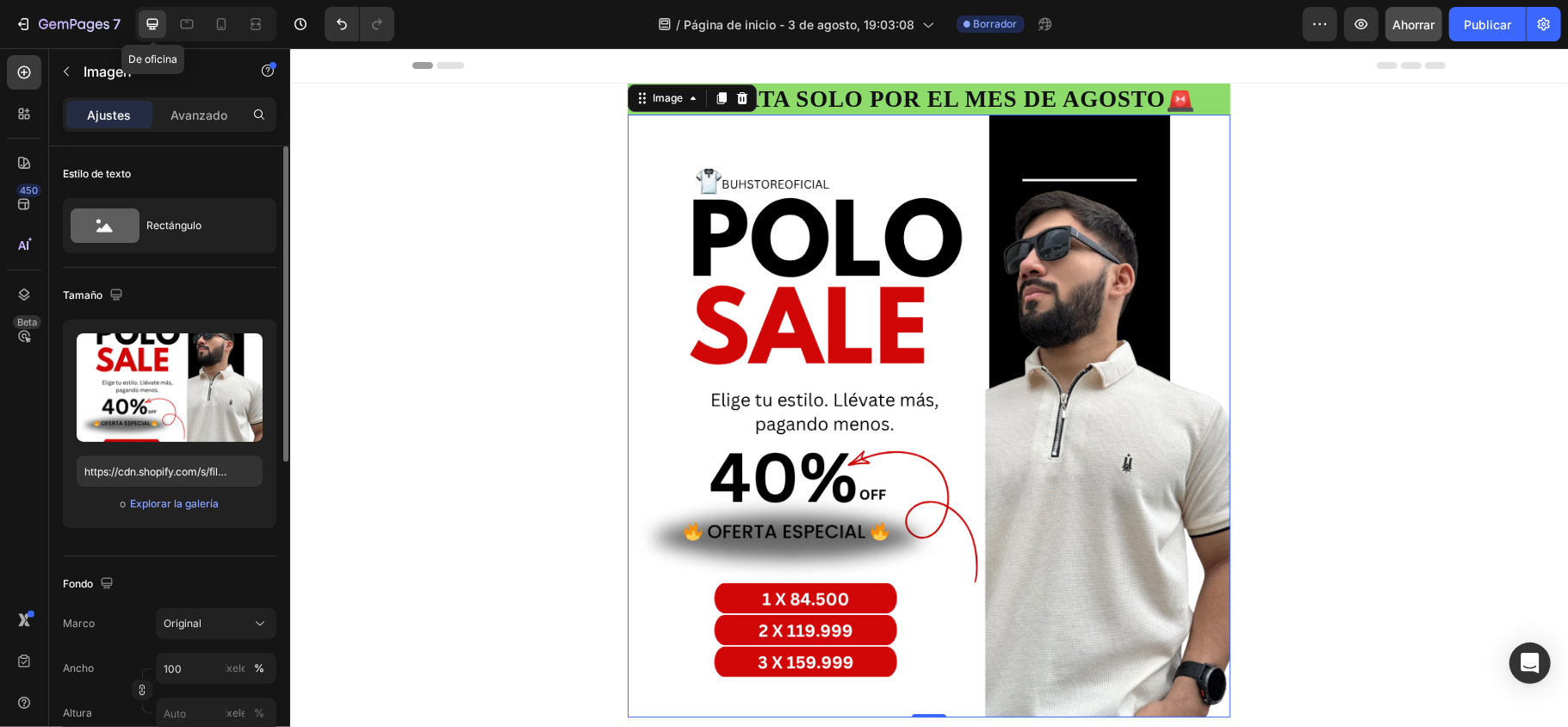 scroll, scrollTop: 7, scrollLeft: 0, axis: vertical 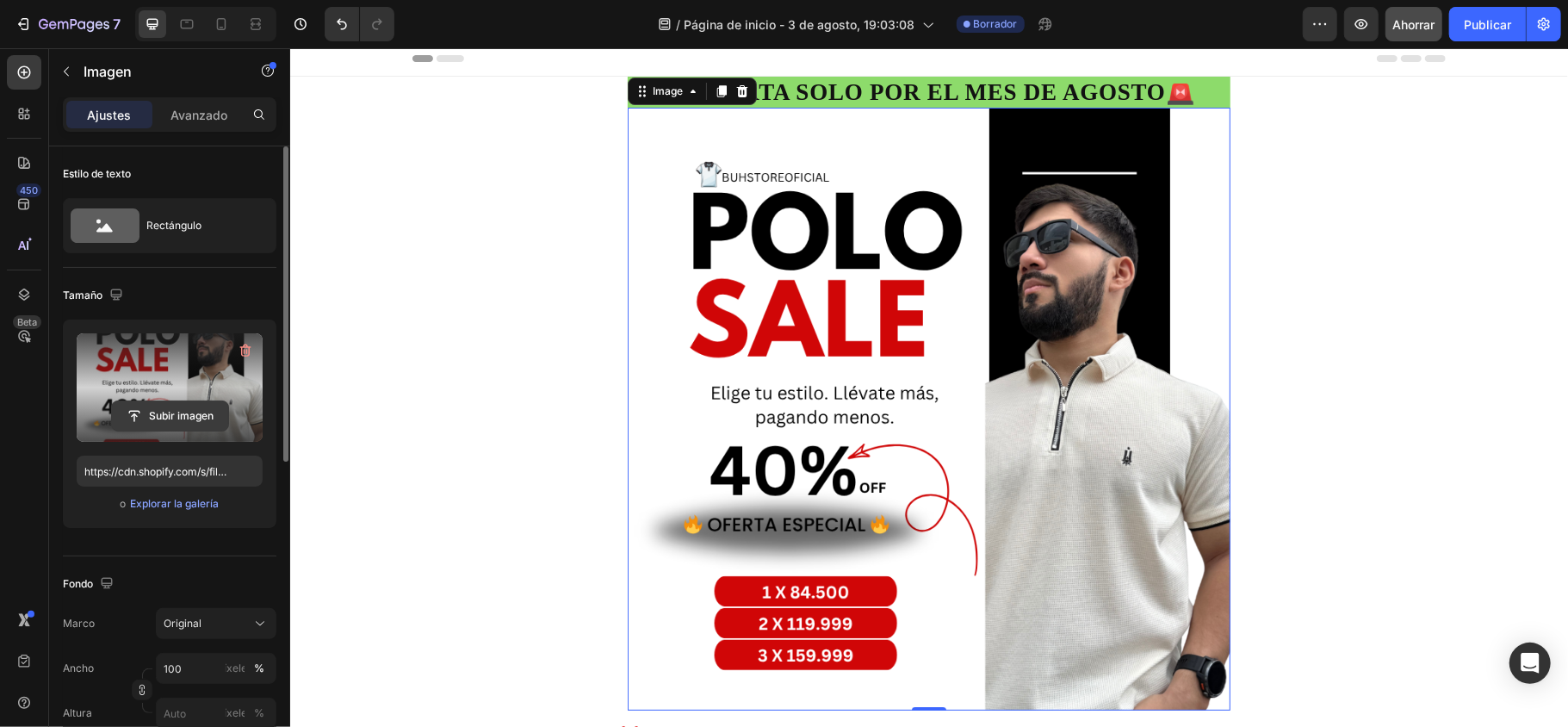 click 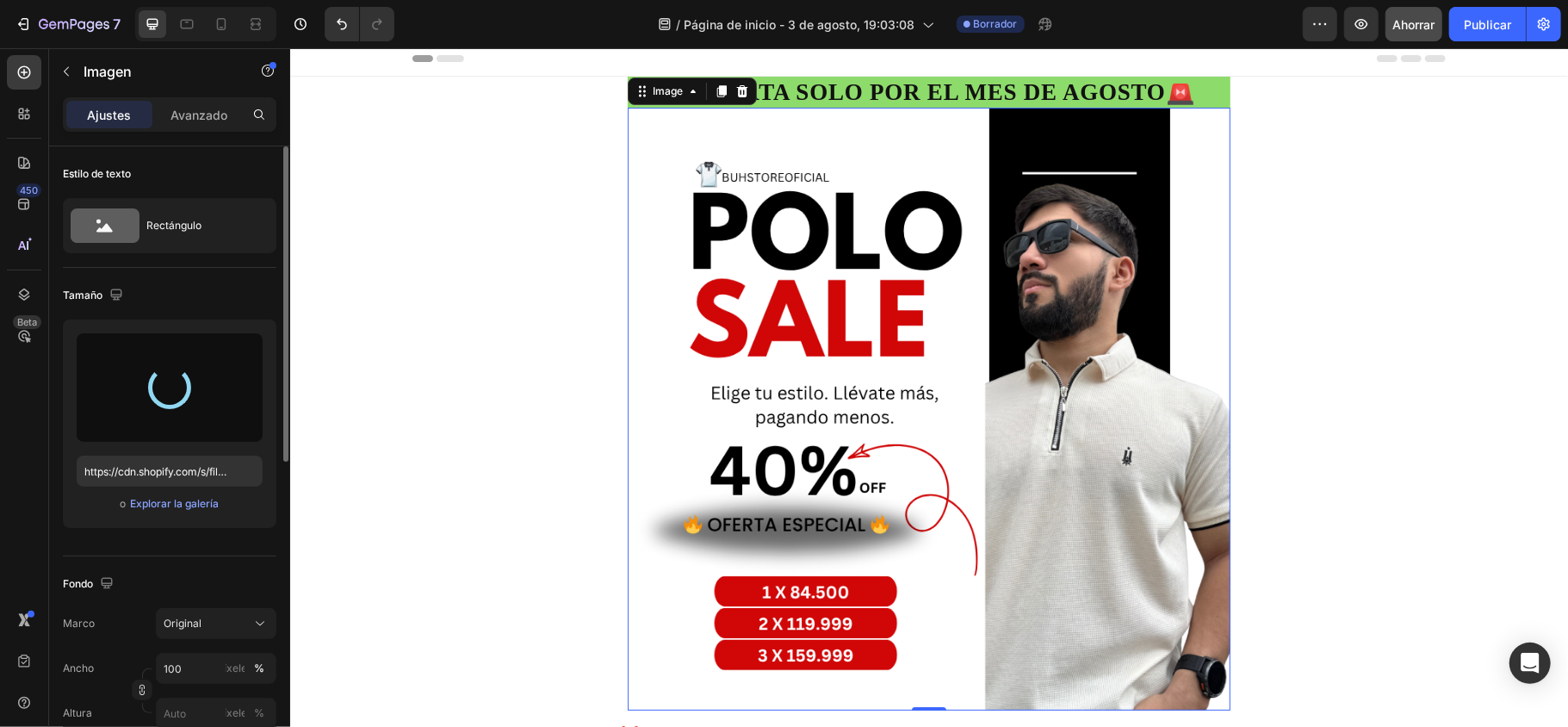 type on "https://cdn.shopify.com/s/files/1/0919/1548/5463/files/gempages_564287454907991051-5a3591af-6073-4475-b7bc-814fd9b38115.webp" 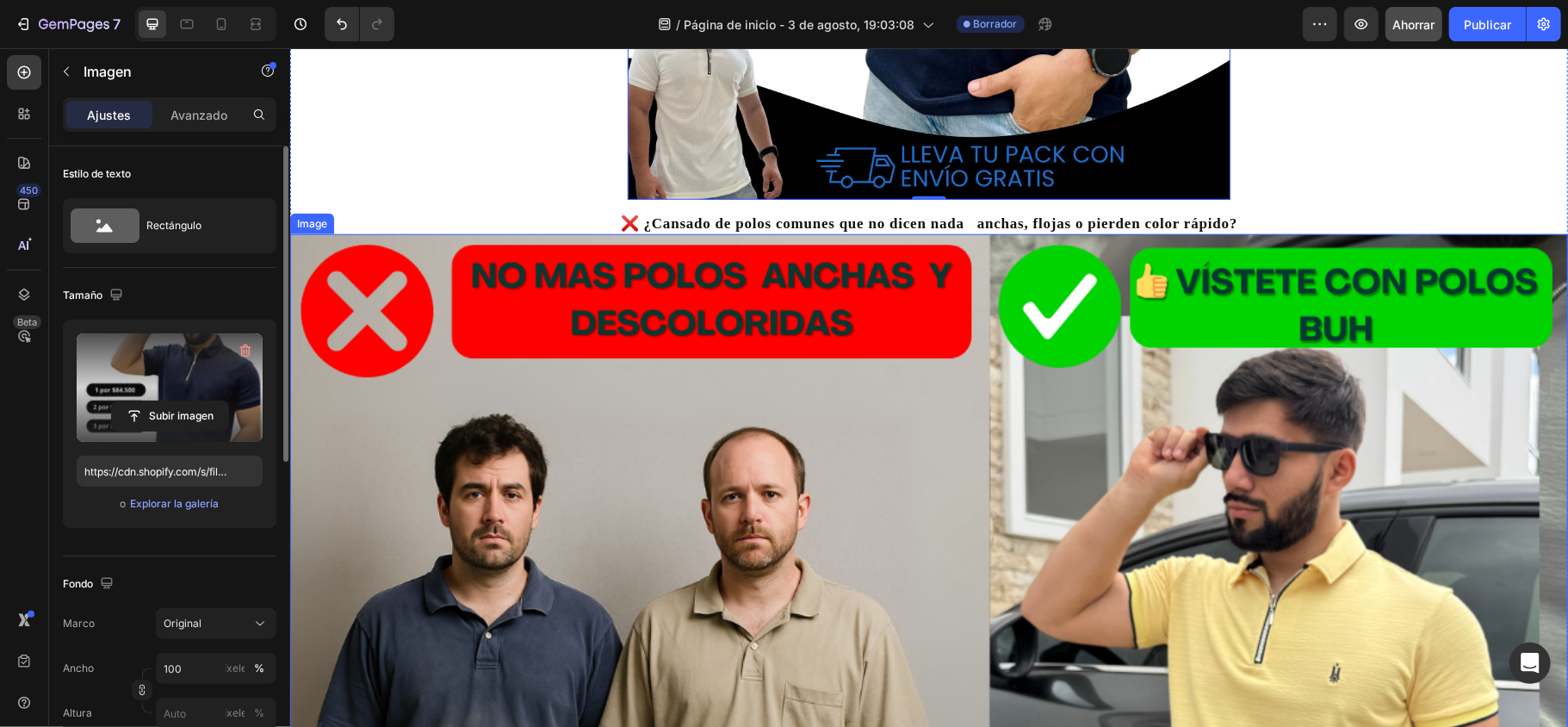 scroll, scrollTop: 804, scrollLeft: 0, axis: vertical 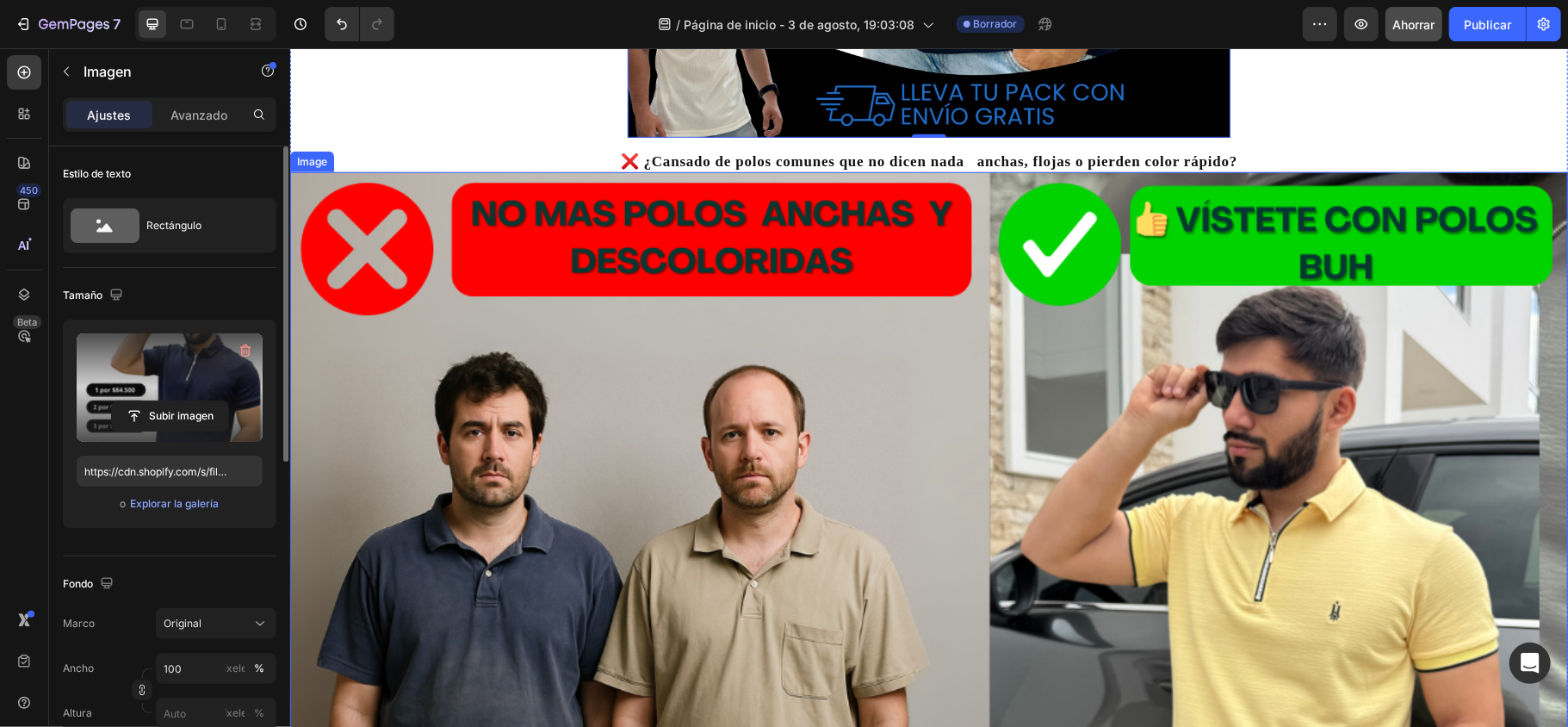 click at bounding box center (928, 556) 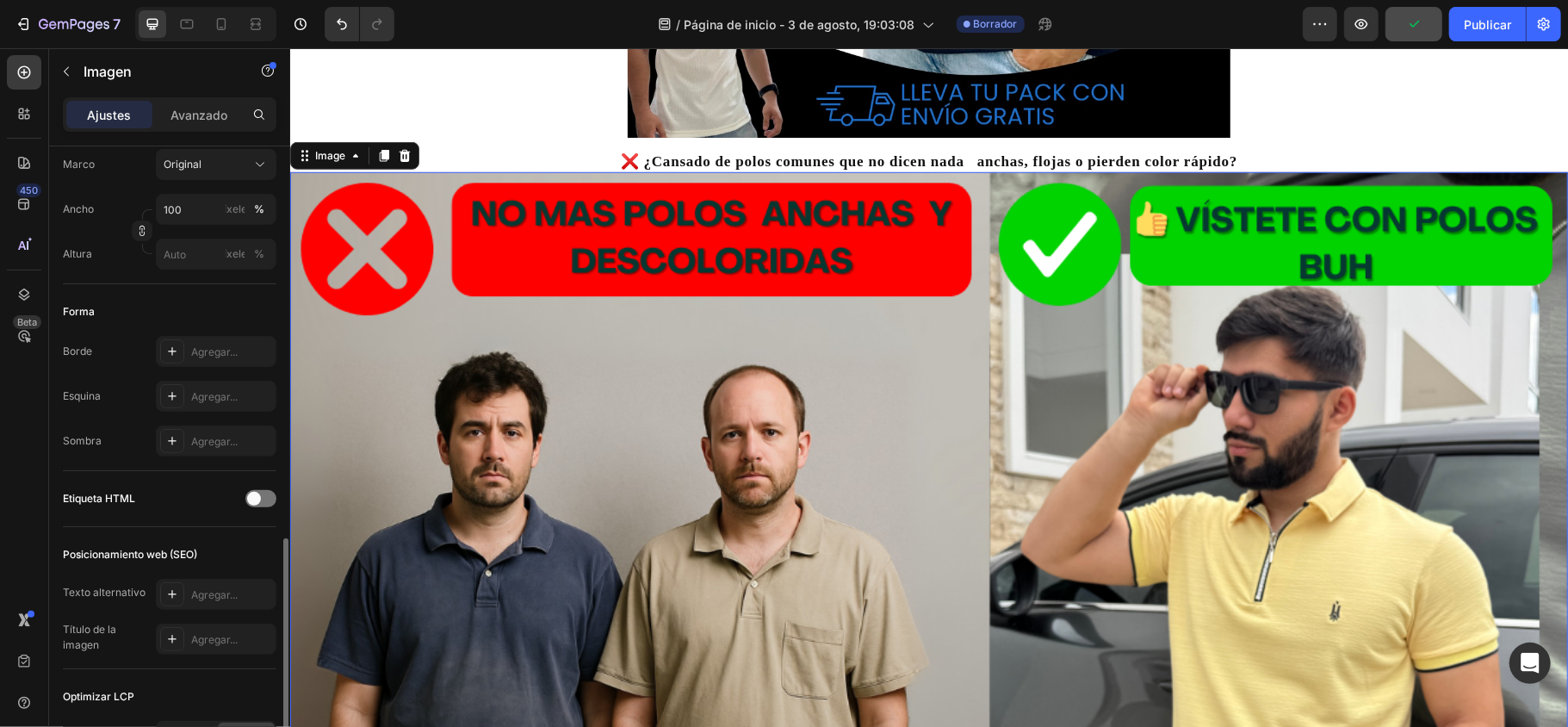 scroll, scrollTop: 574, scrollLeft: 0, axis: vertical 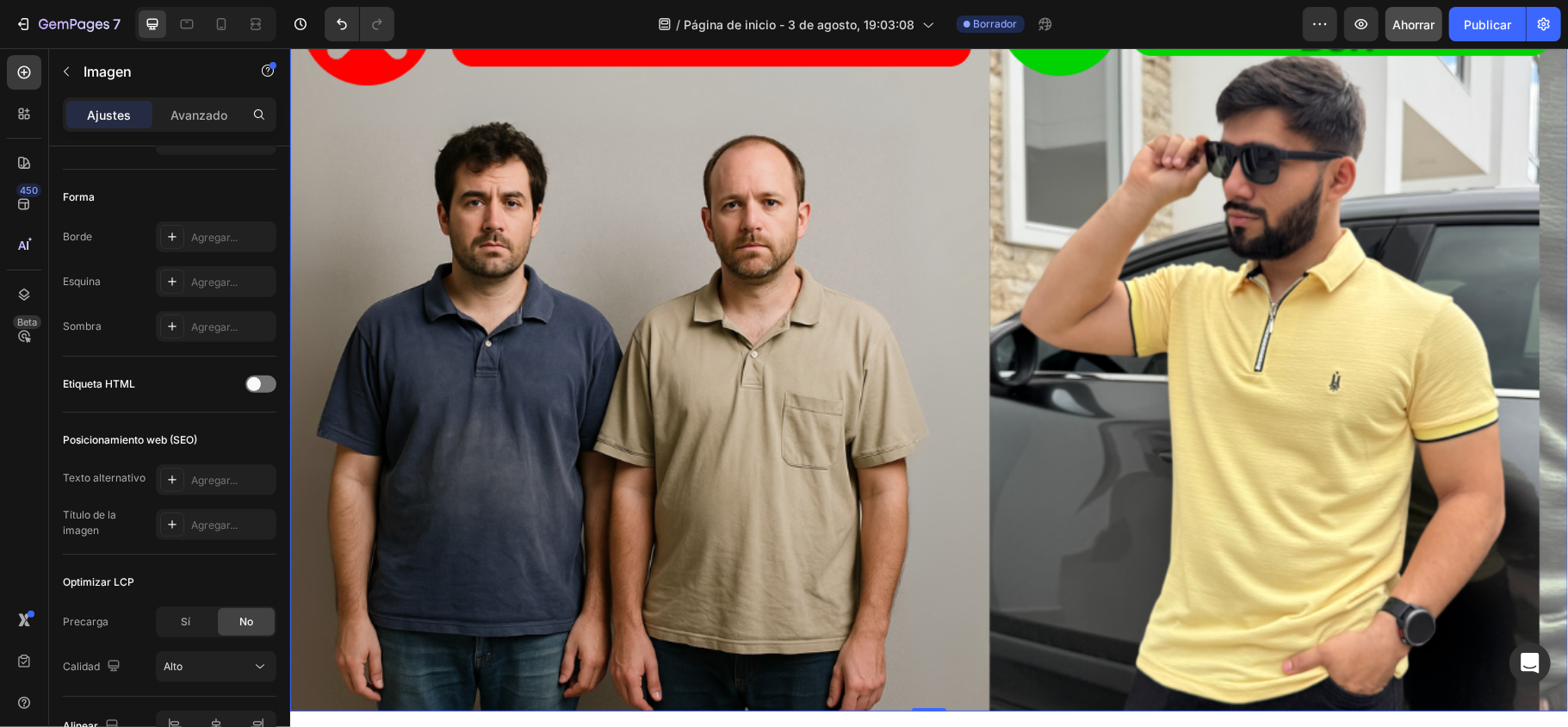 click at bounding box center (928, 326) 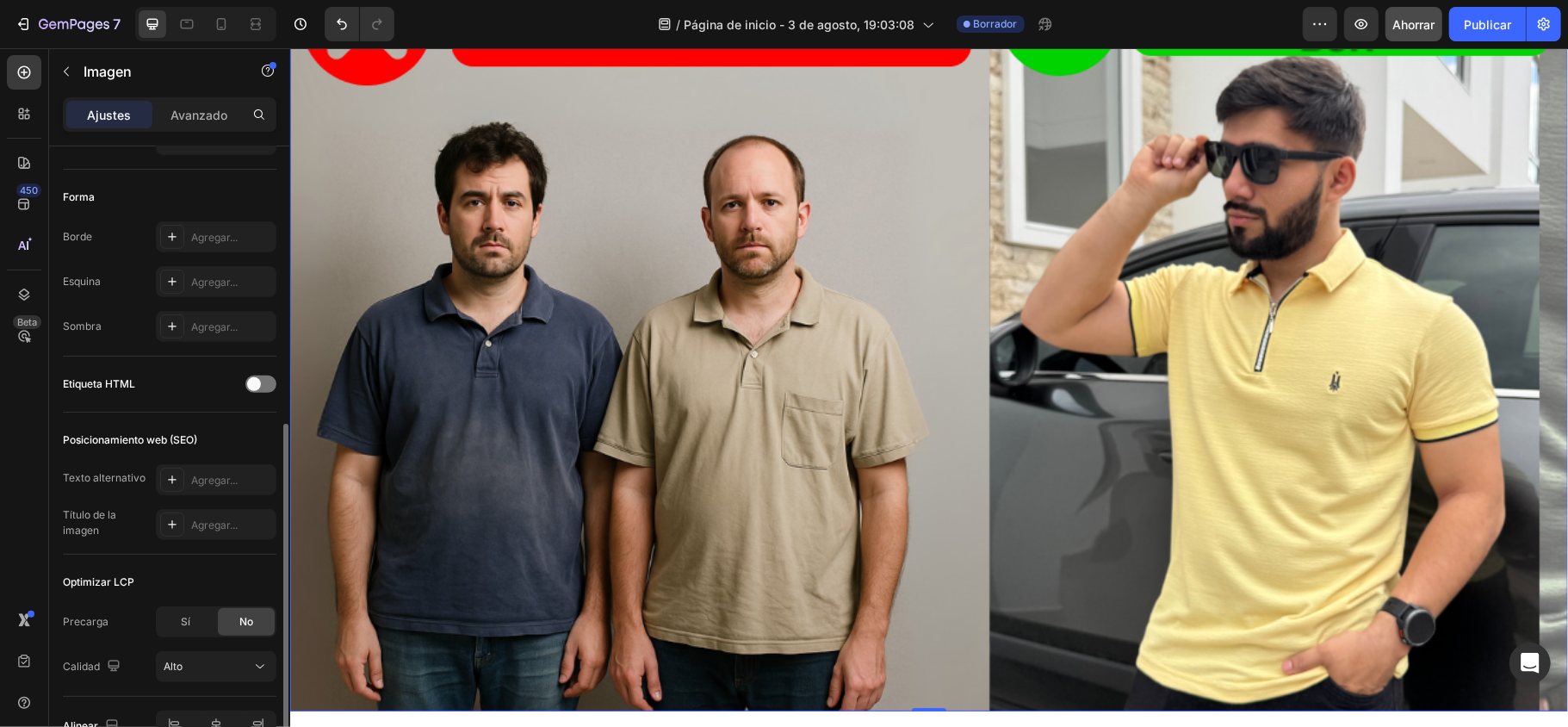 scroll, scrollTop: 115, scrollLeft: 0, axis: vertical 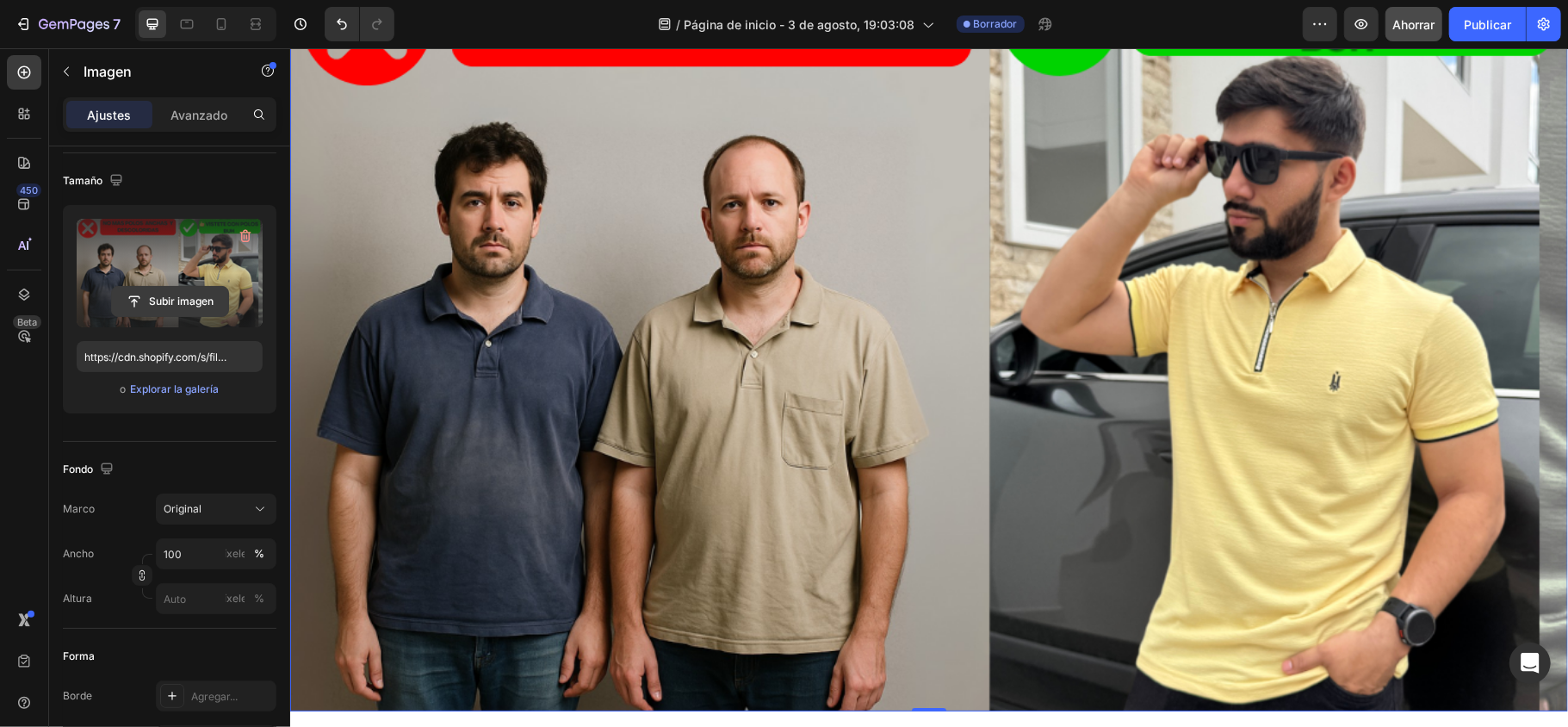 click 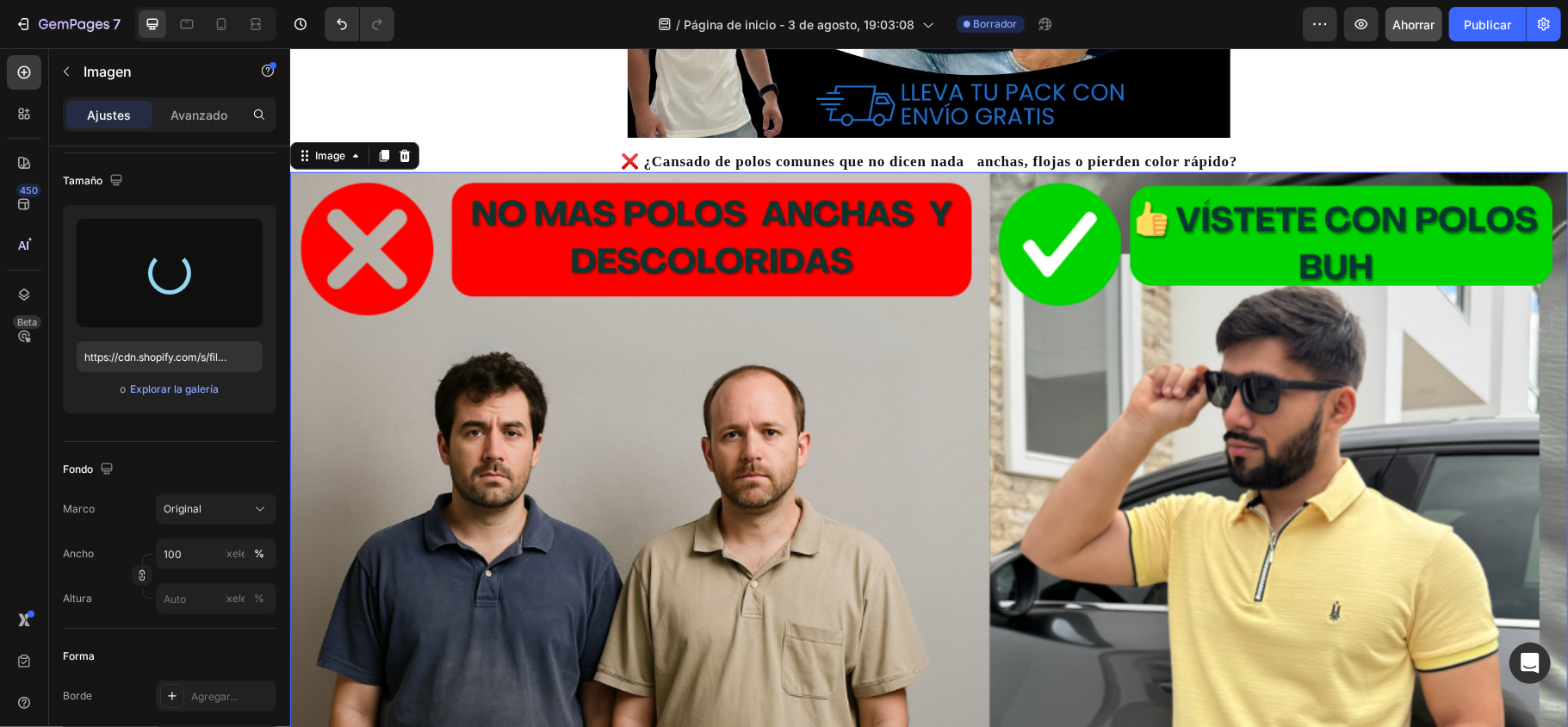 type on "https://cdn.shopify.com/s/files/1/0919/1548/5463/files/gempages_564287454907991051-6dd36847-d3fb-4701-9ff3-0f2a352af7ed.webp" 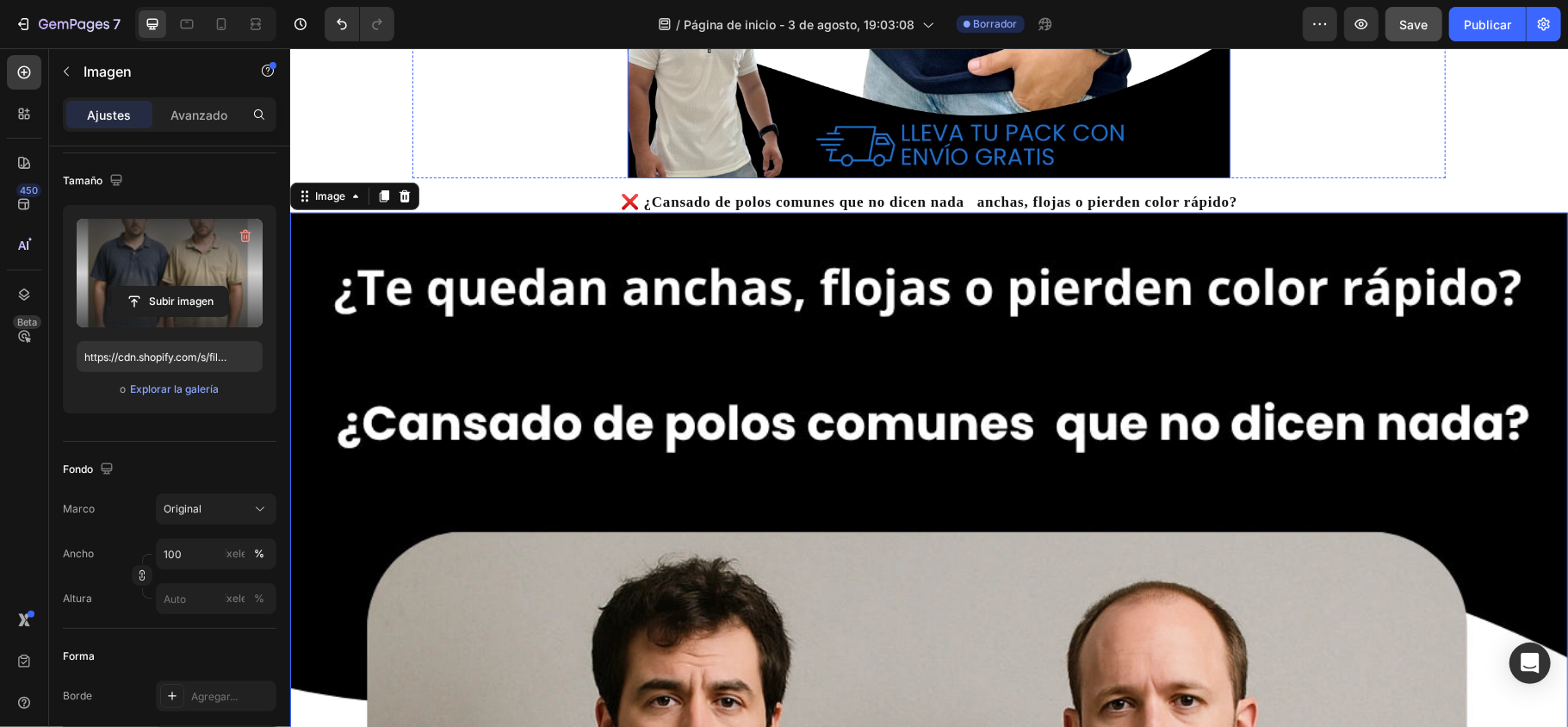 scroll, scrollTop: 574, scrollLeft: 0, axis: vertical 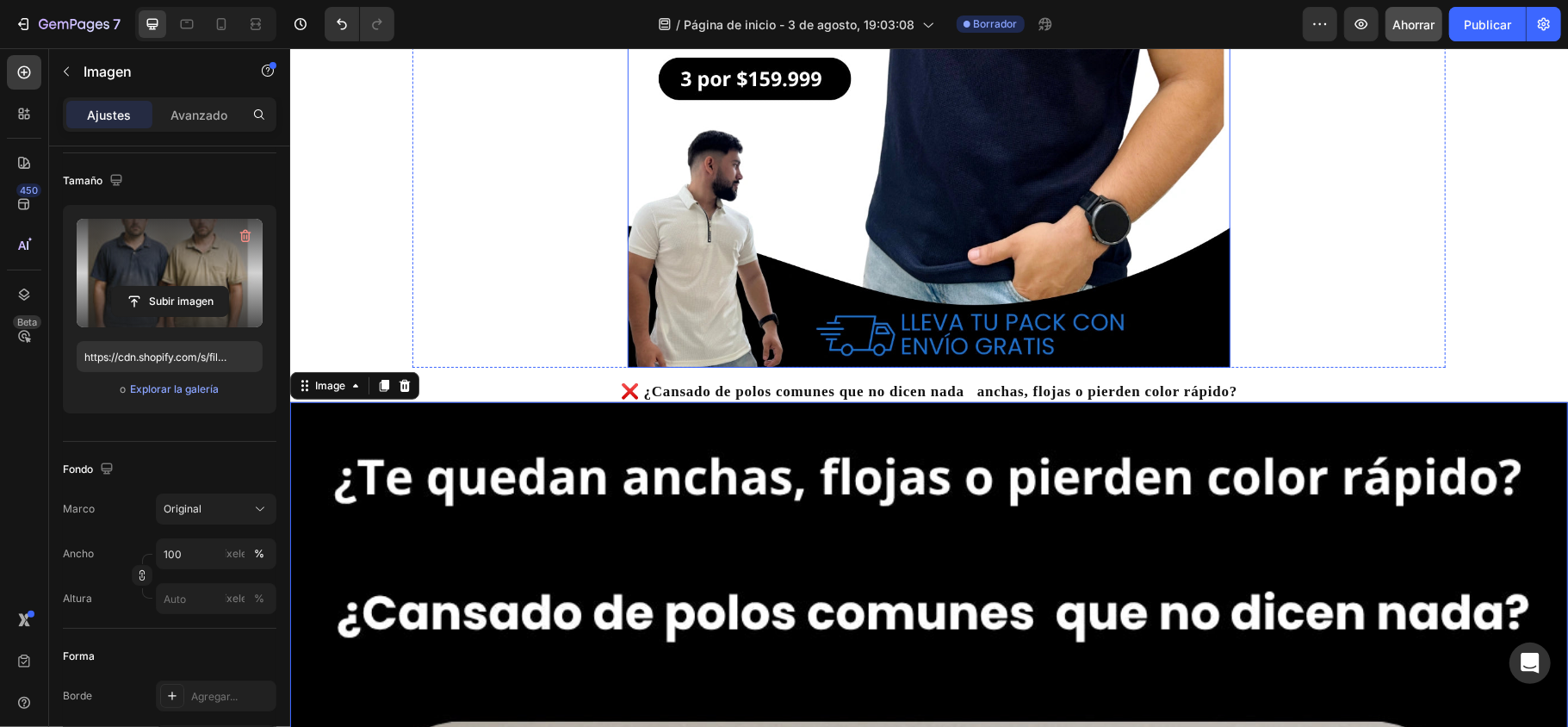 click at bounding box center [928, -47] 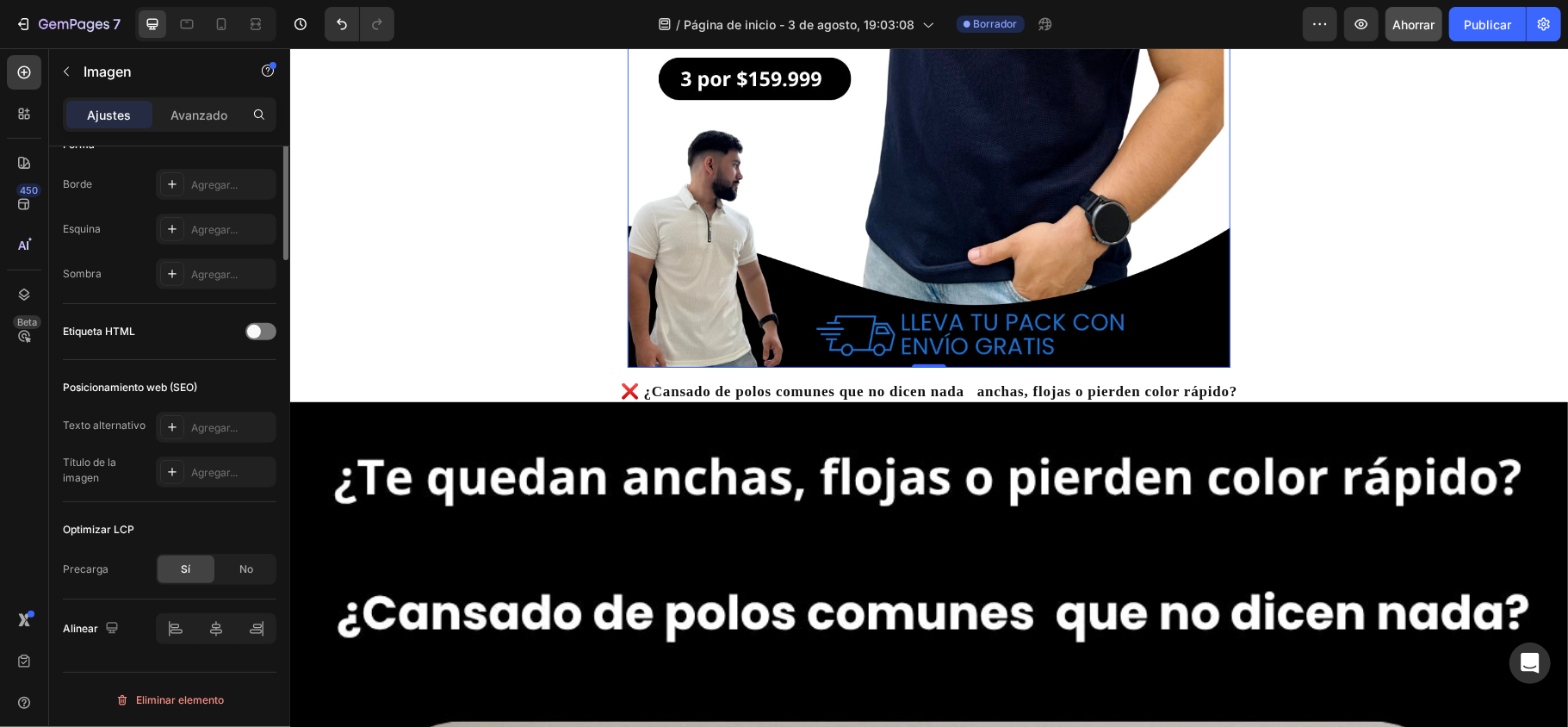 scroll, scrollTop: 283, scrollLeft: 0, axis: vertical 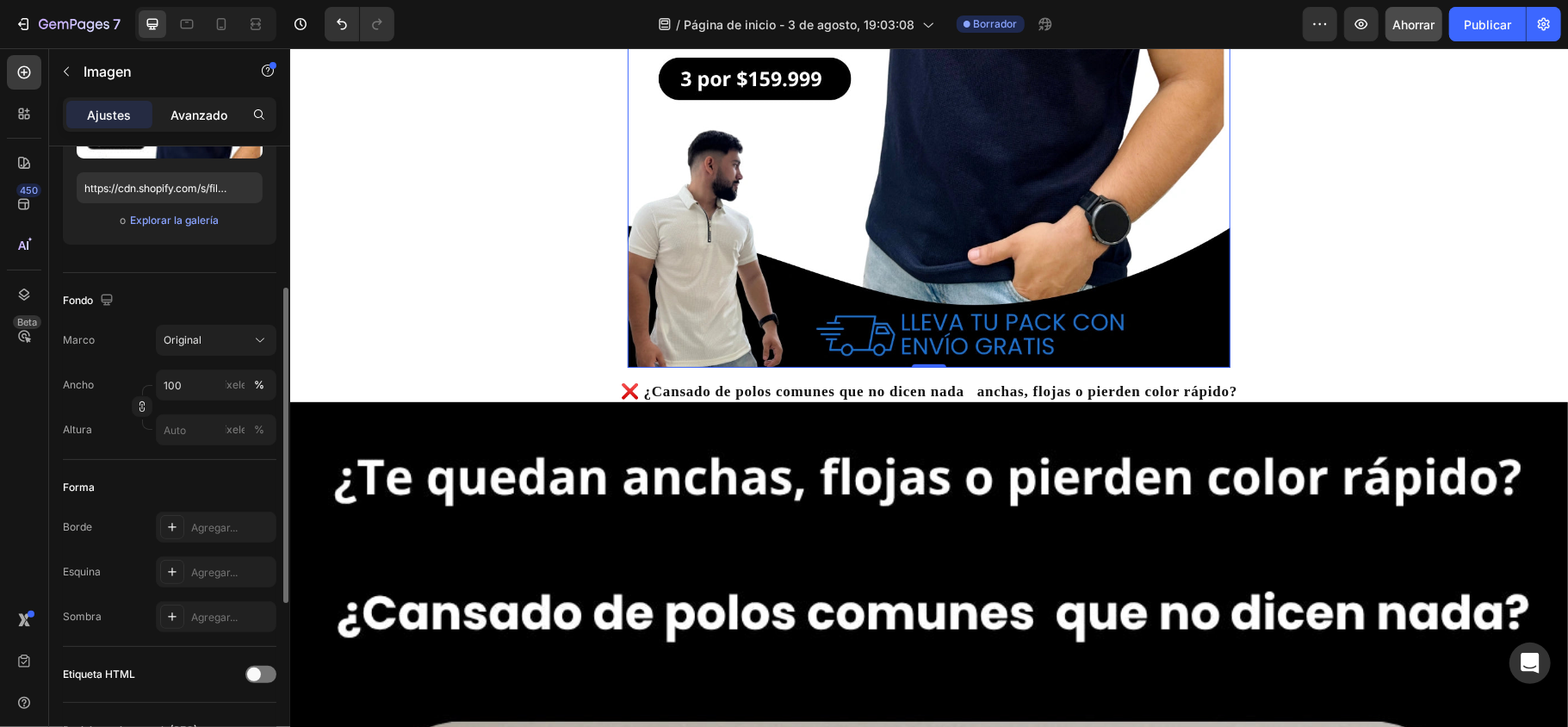 click on "Avanzado" at bounding box center [199, 115] 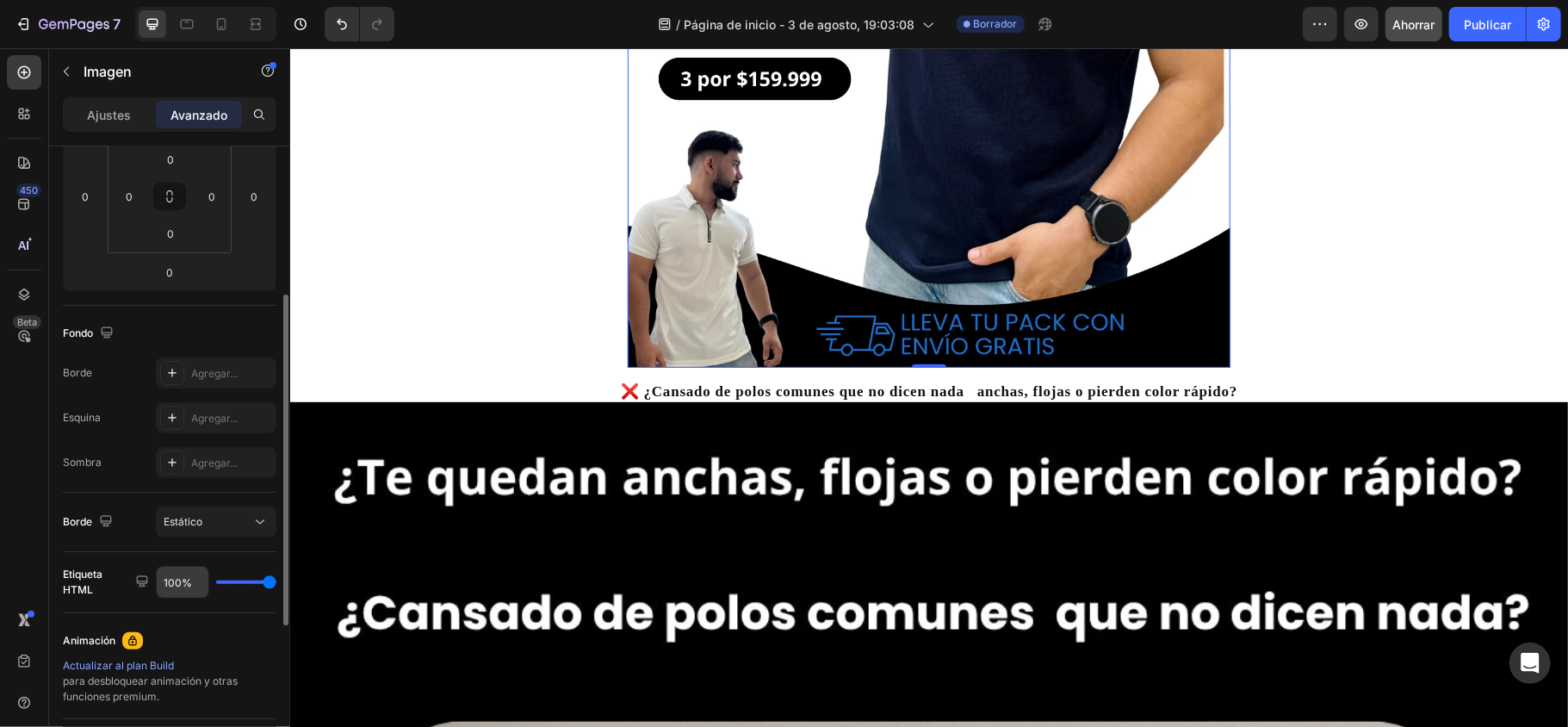 scroll, scrollTop: 398, scrollLeft: 0, axis: vertical 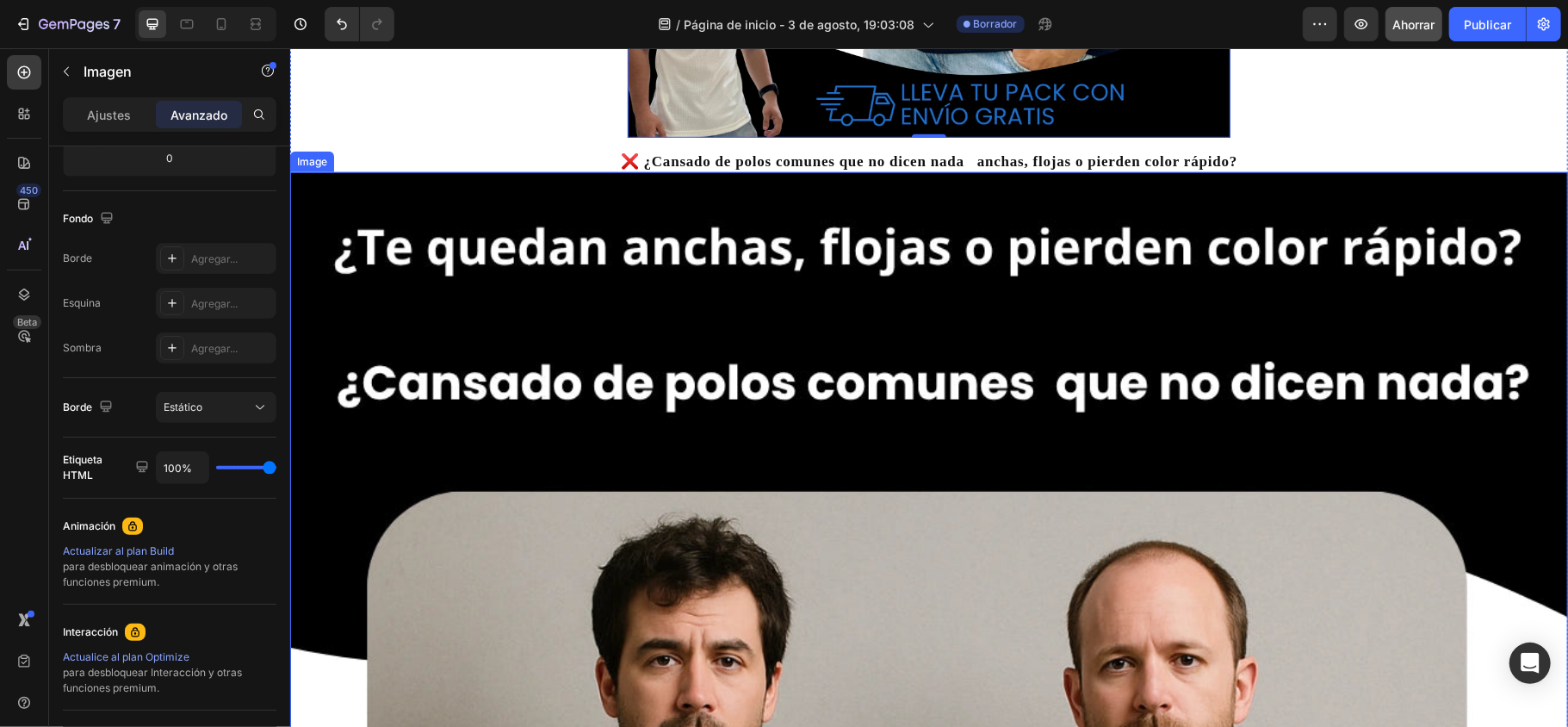click at bounding box center (928, 1047) 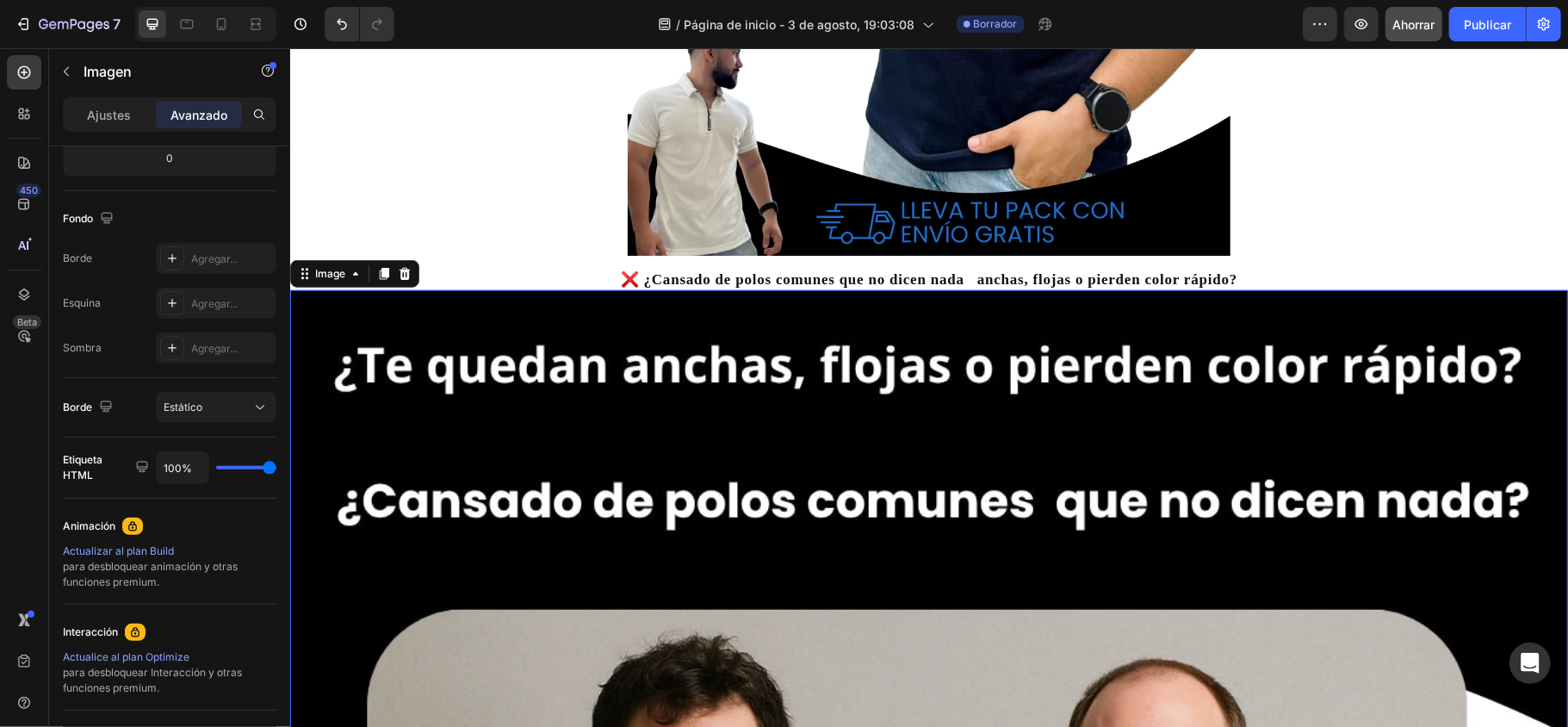 scroll, scrollTop: 574, scrollLeft: 0, axis: vertical 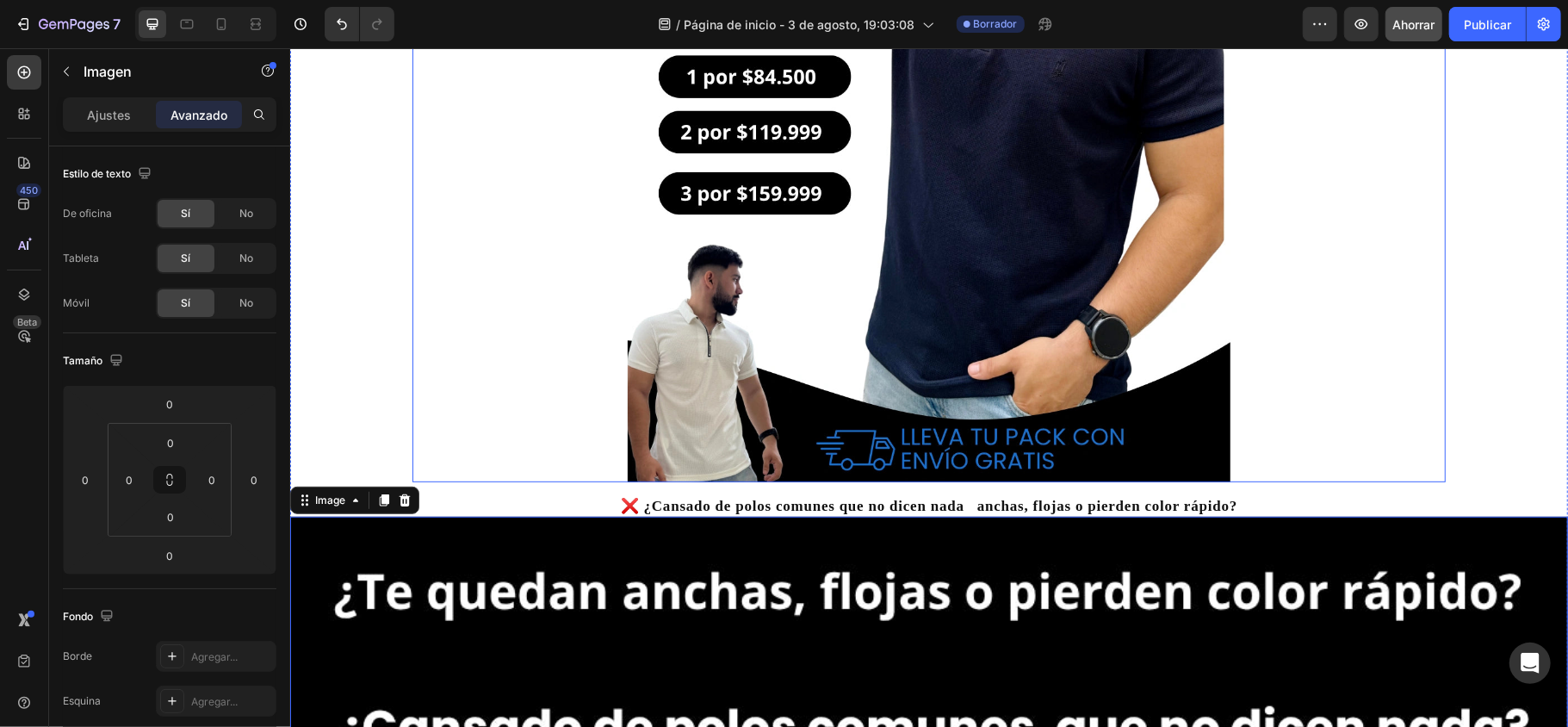 click on "🚨OFERTA SOLO POR EL MES DE AGOSTO🚨 Heading Image Row" at bounding box center [928, 53] 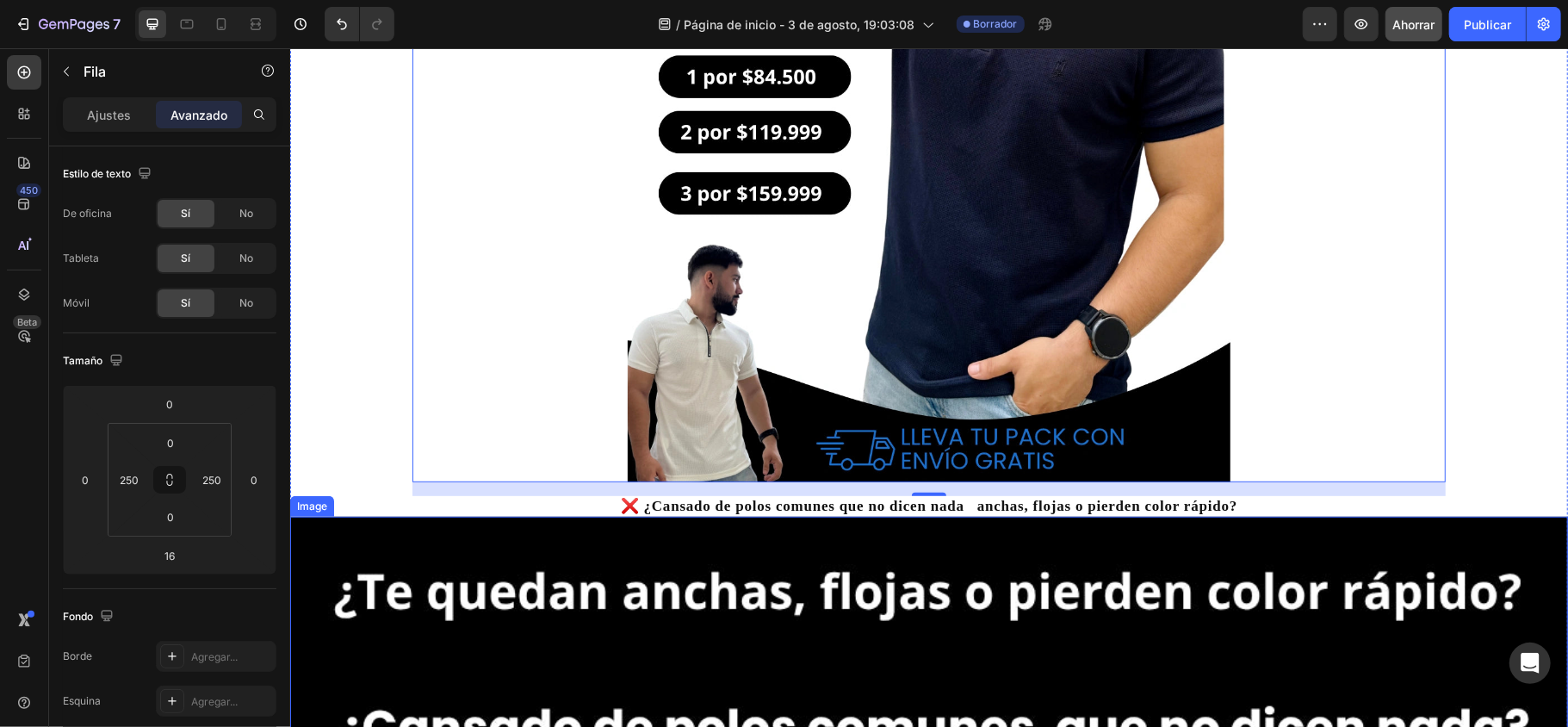 click at bounding box center [928, 1392] 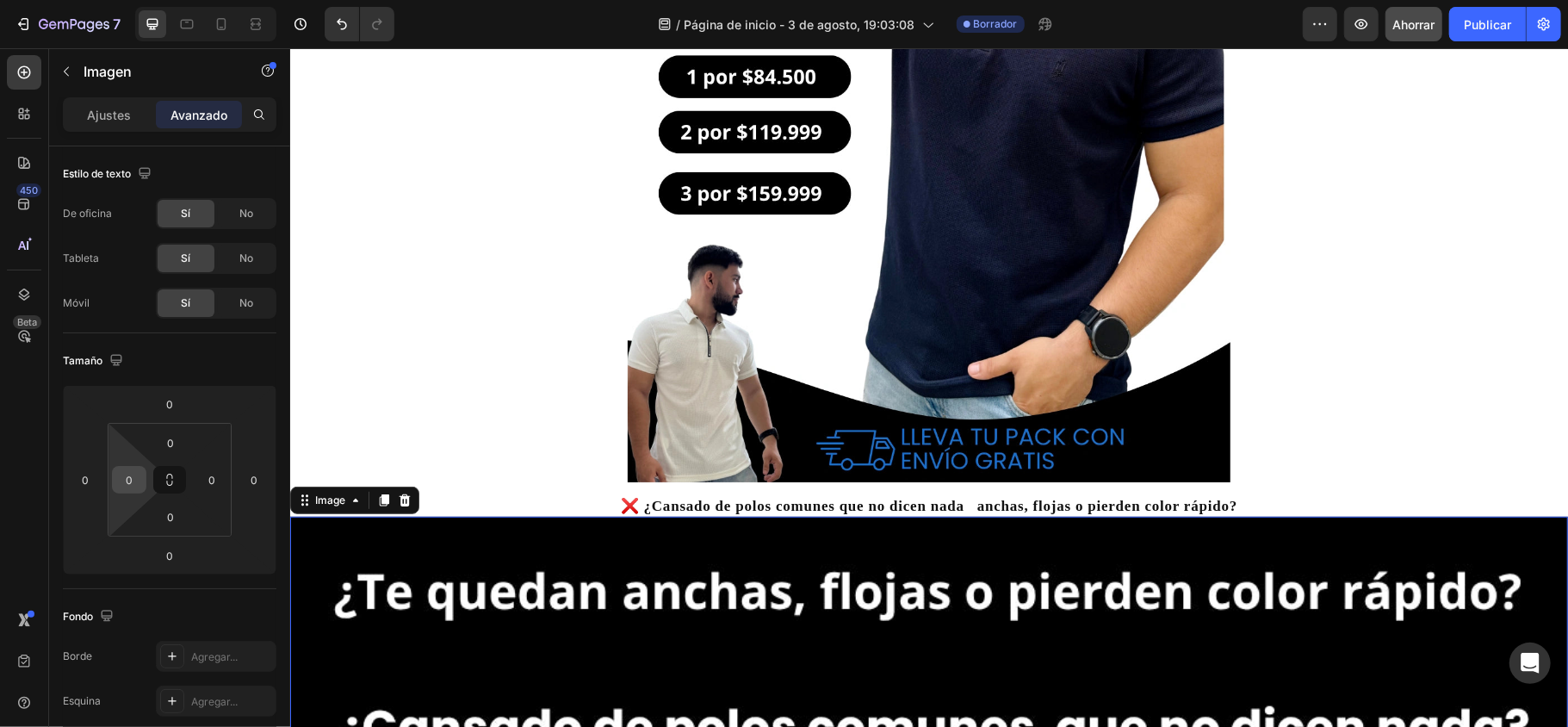 drag, startPoint x: 125, startPoint y: 476, endPoint x: 145, endPoint y: 482, distance: 20.88061 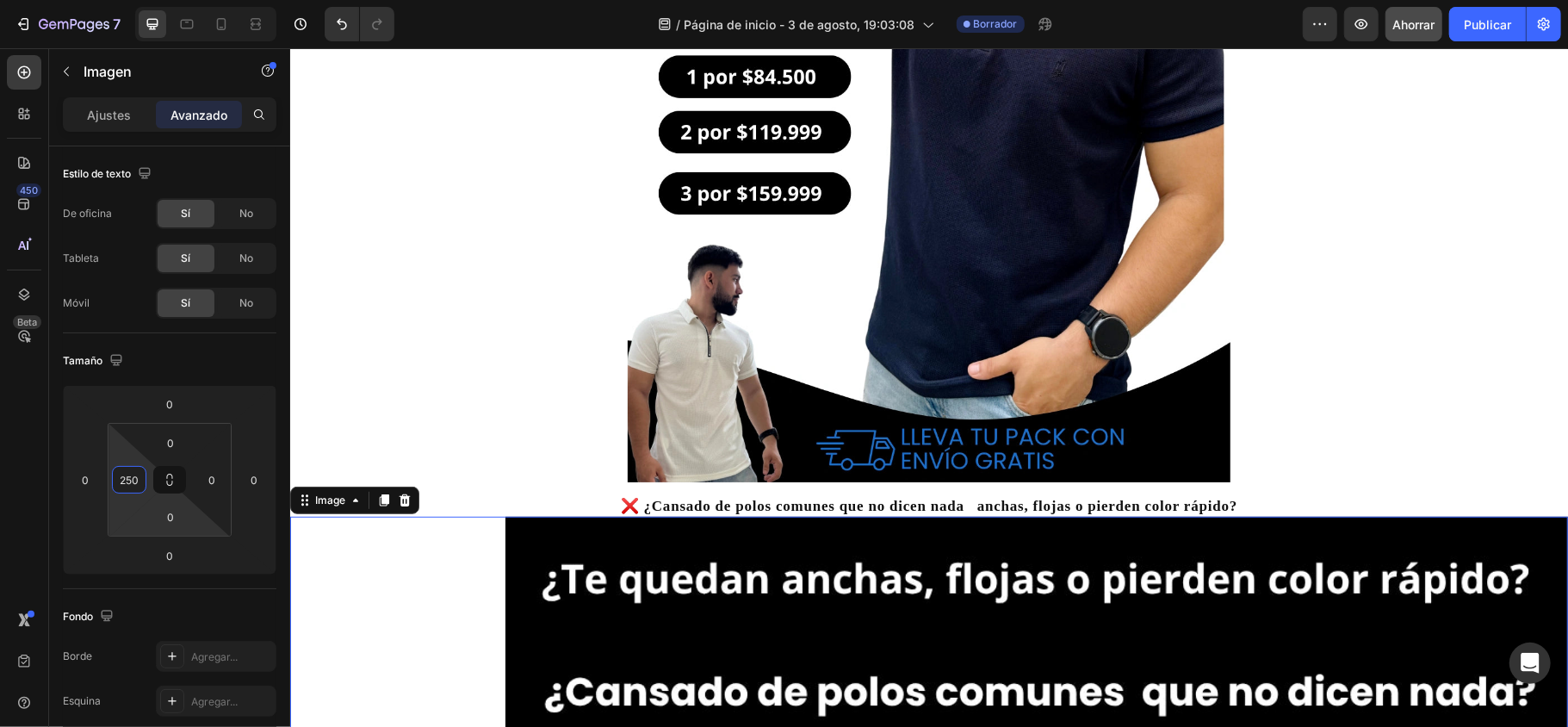 type on "250" 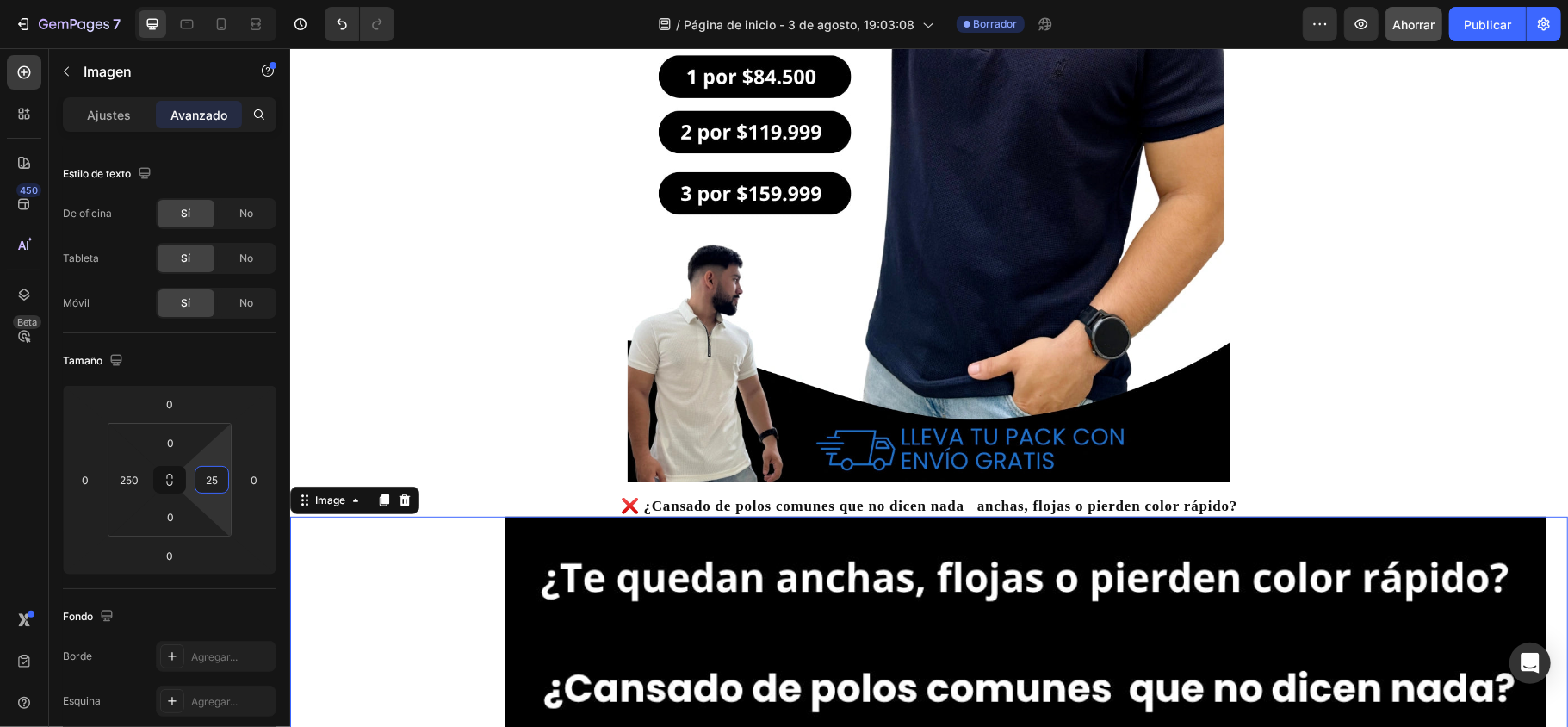 type on "250" 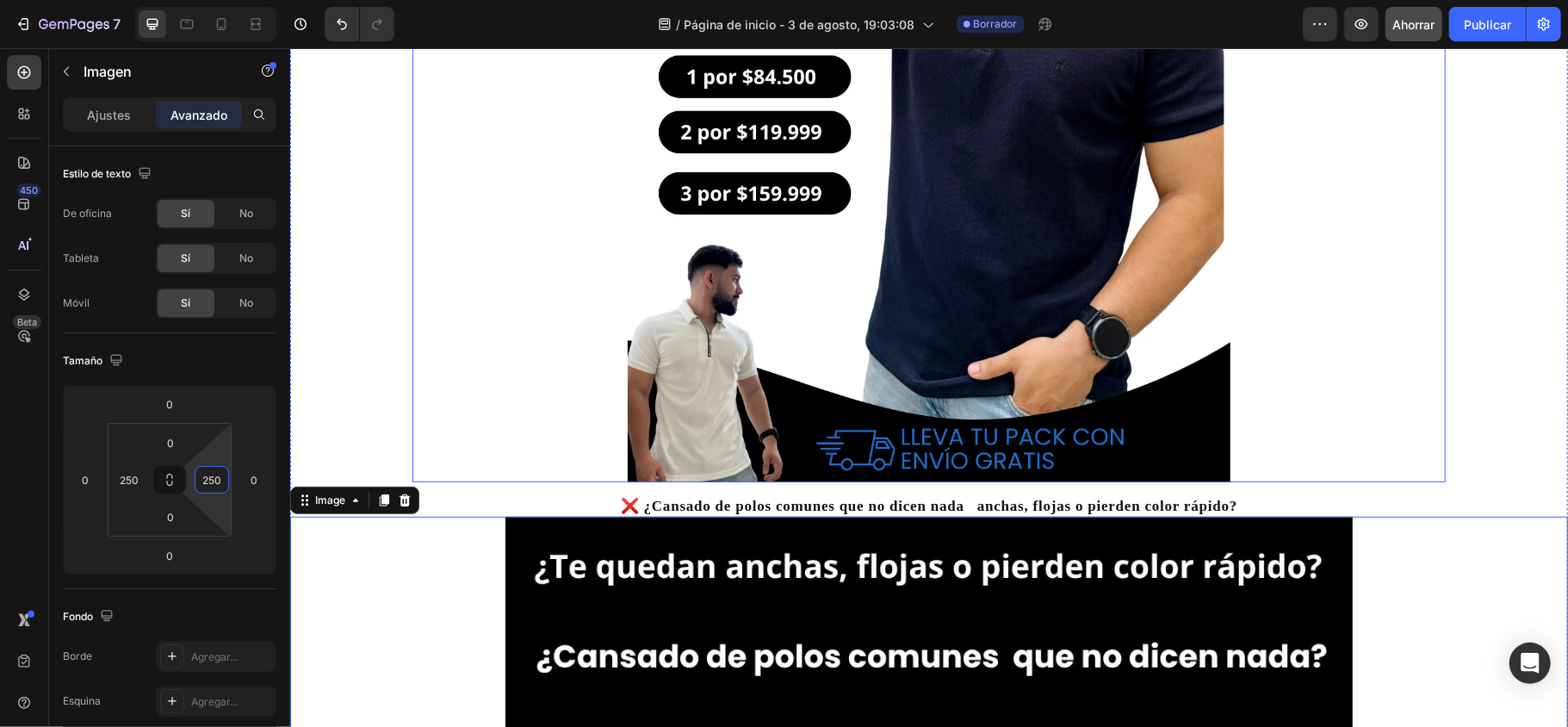 drag, startPoint x: 1467, startPoint y: 341, endPoint x: 1444, endPoint y: 344, distance: 23.194827 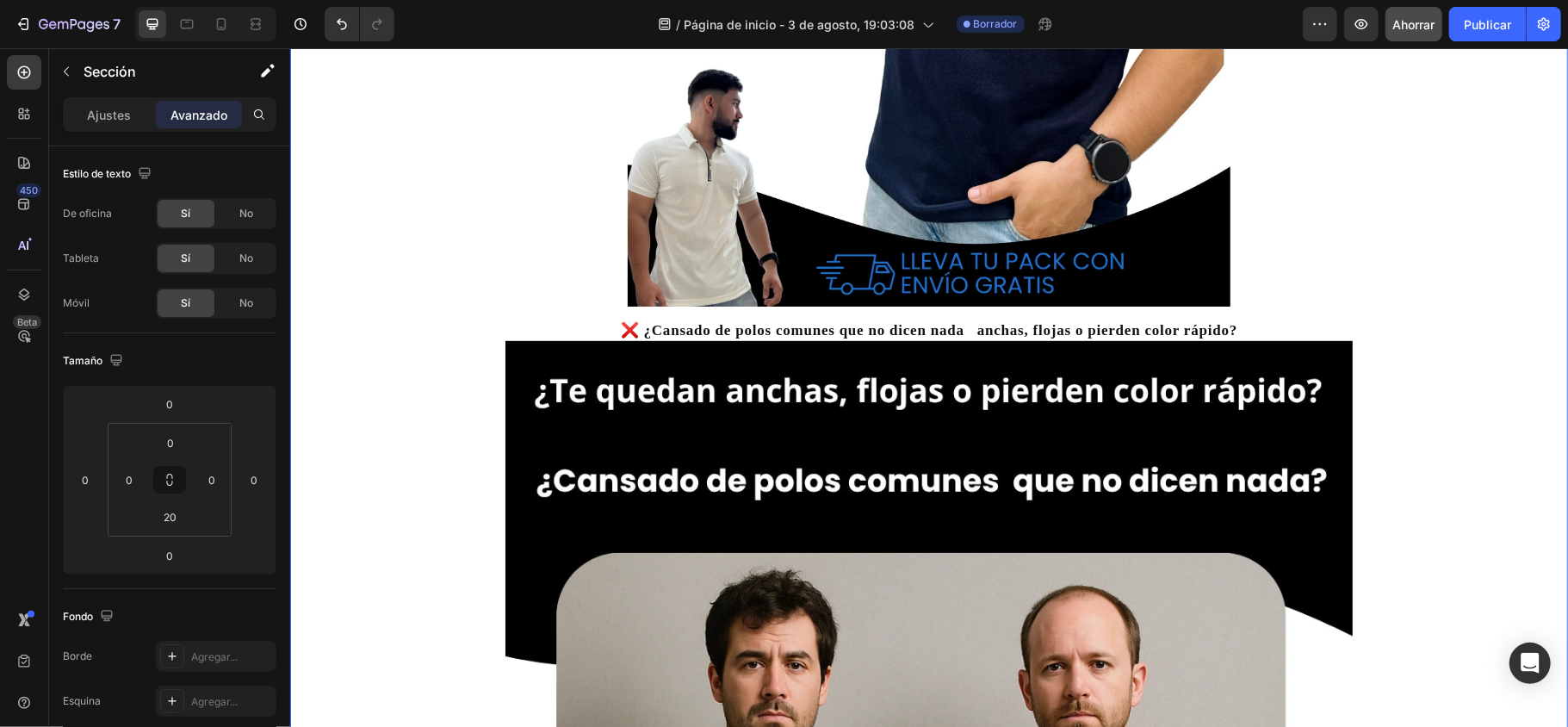 scroll, scrollTop: 574, scrollLeft: 0, axis: vertical 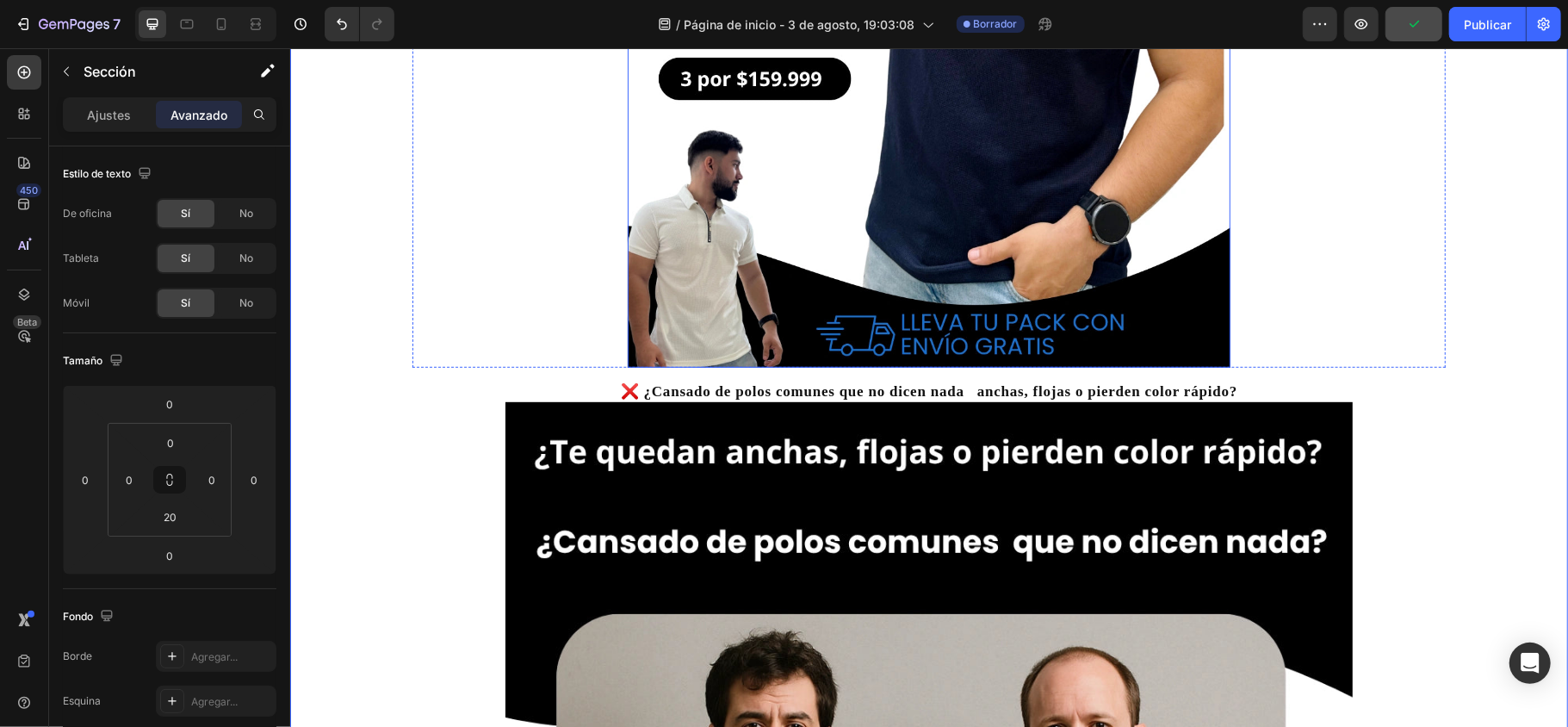 click at bounding box center [928, -47] 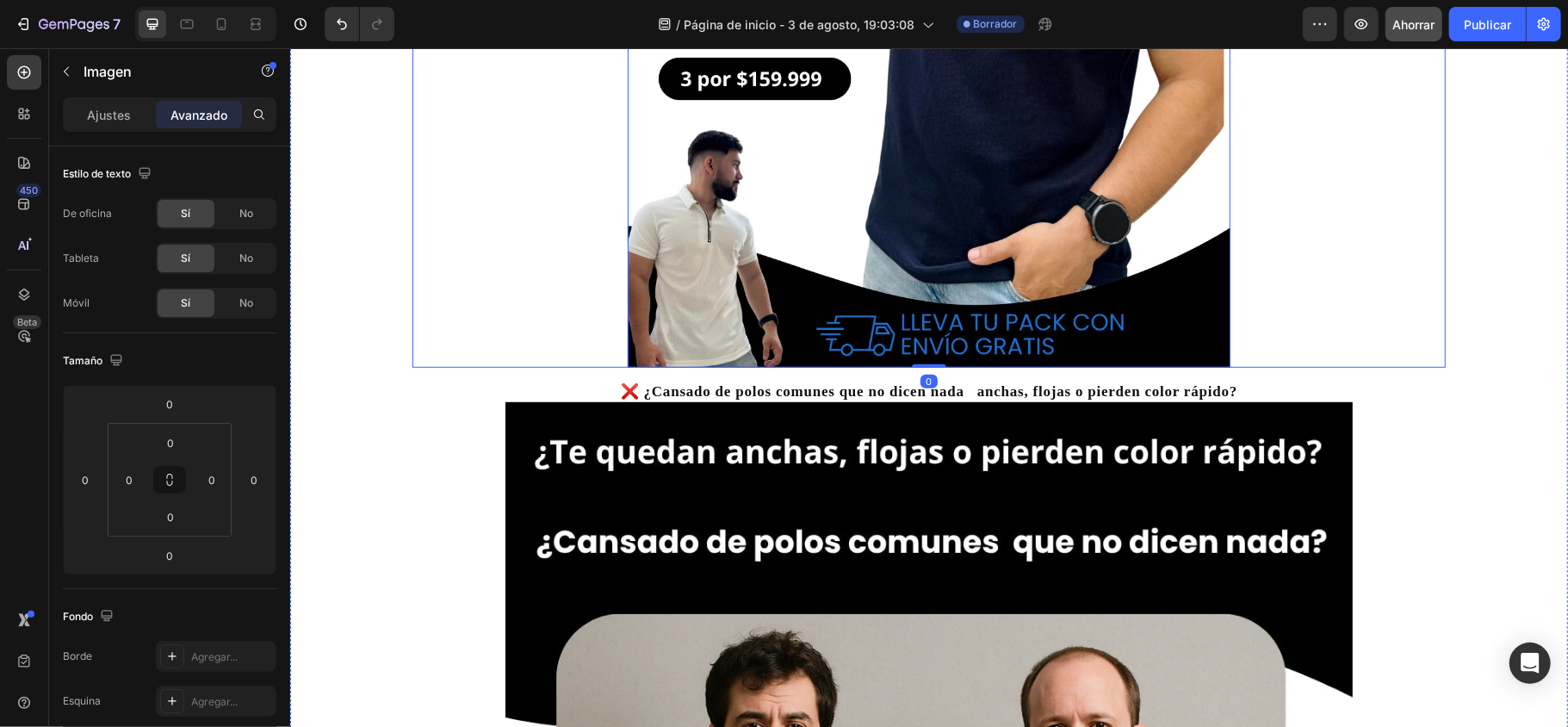 click at bounding box center [928, -47] 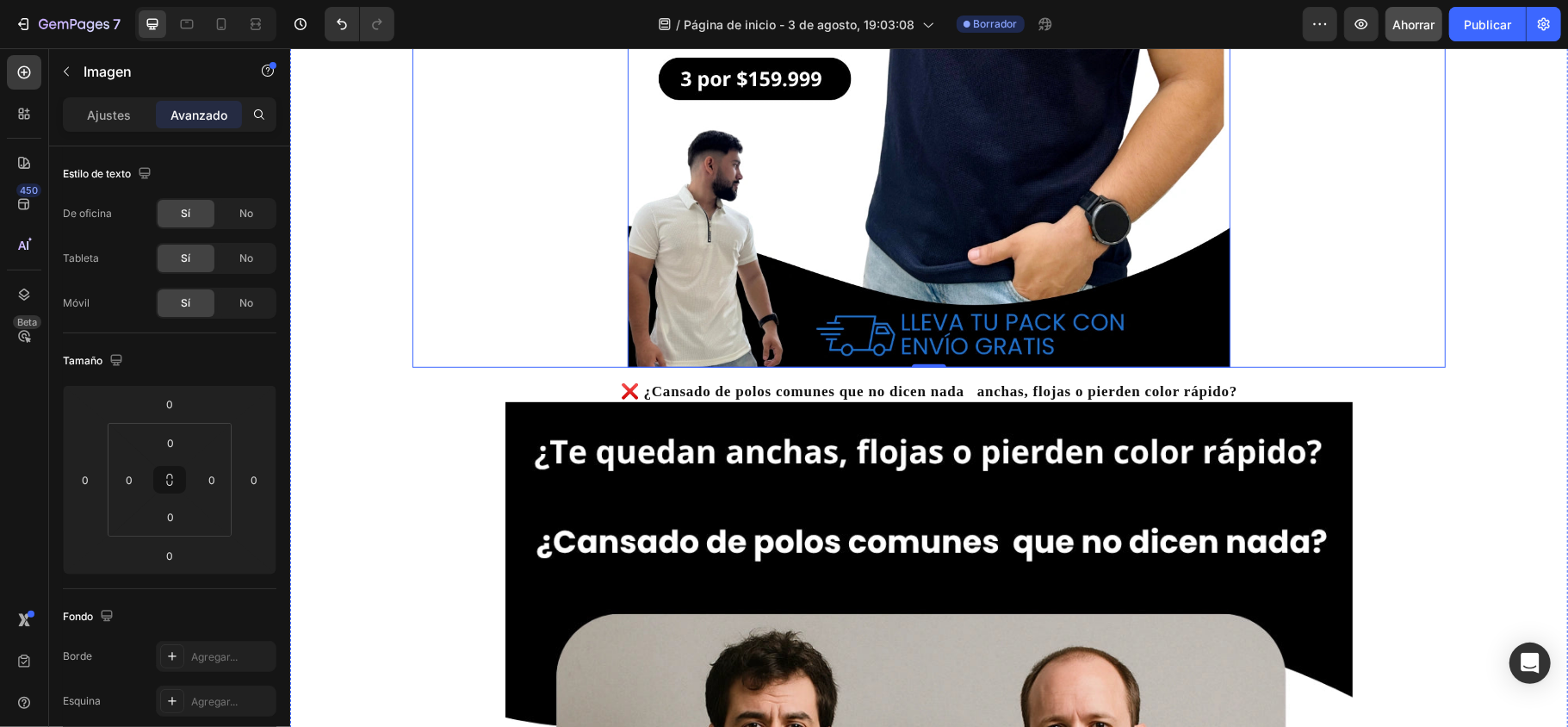 click on "🚨OFERTA SOLO POR EL MES DE AGOSTO🚨 Heading Image   0 Row" at bounding box center [928, -62] 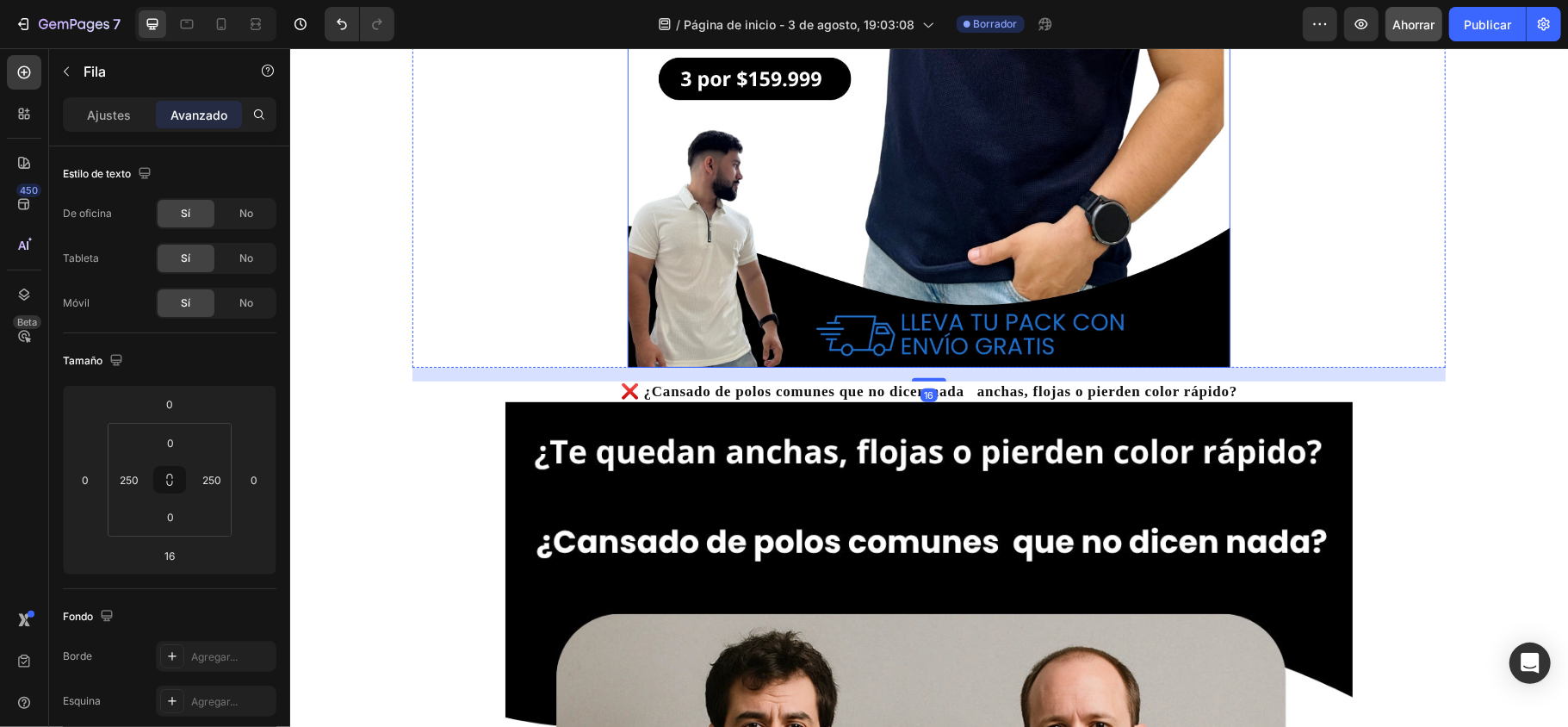 click at bounding box center (928, -47) 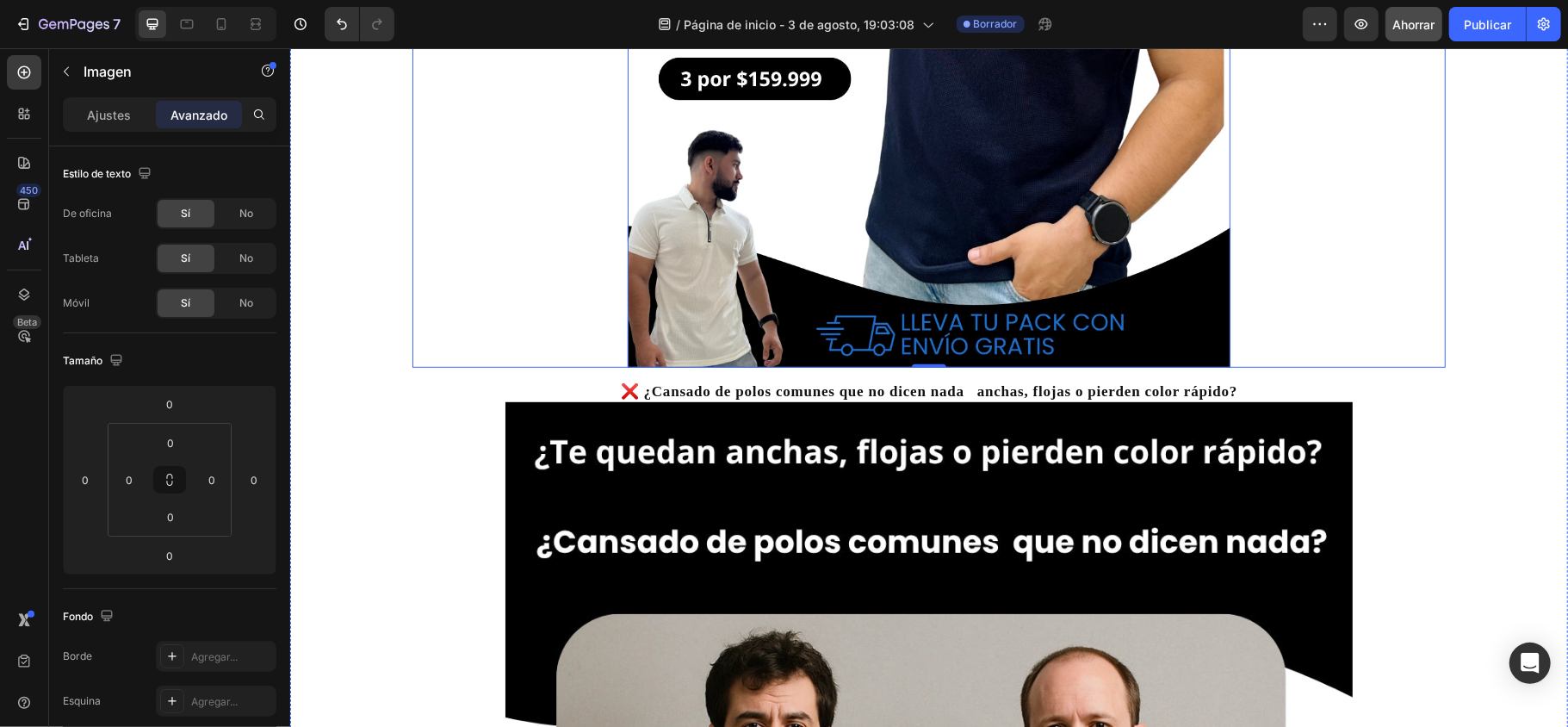 click on "🚨OFERTA SOLO POR EL MES DE AGOSTO🚨 Heading Image   0 Row" at bounding box center (928, -62) 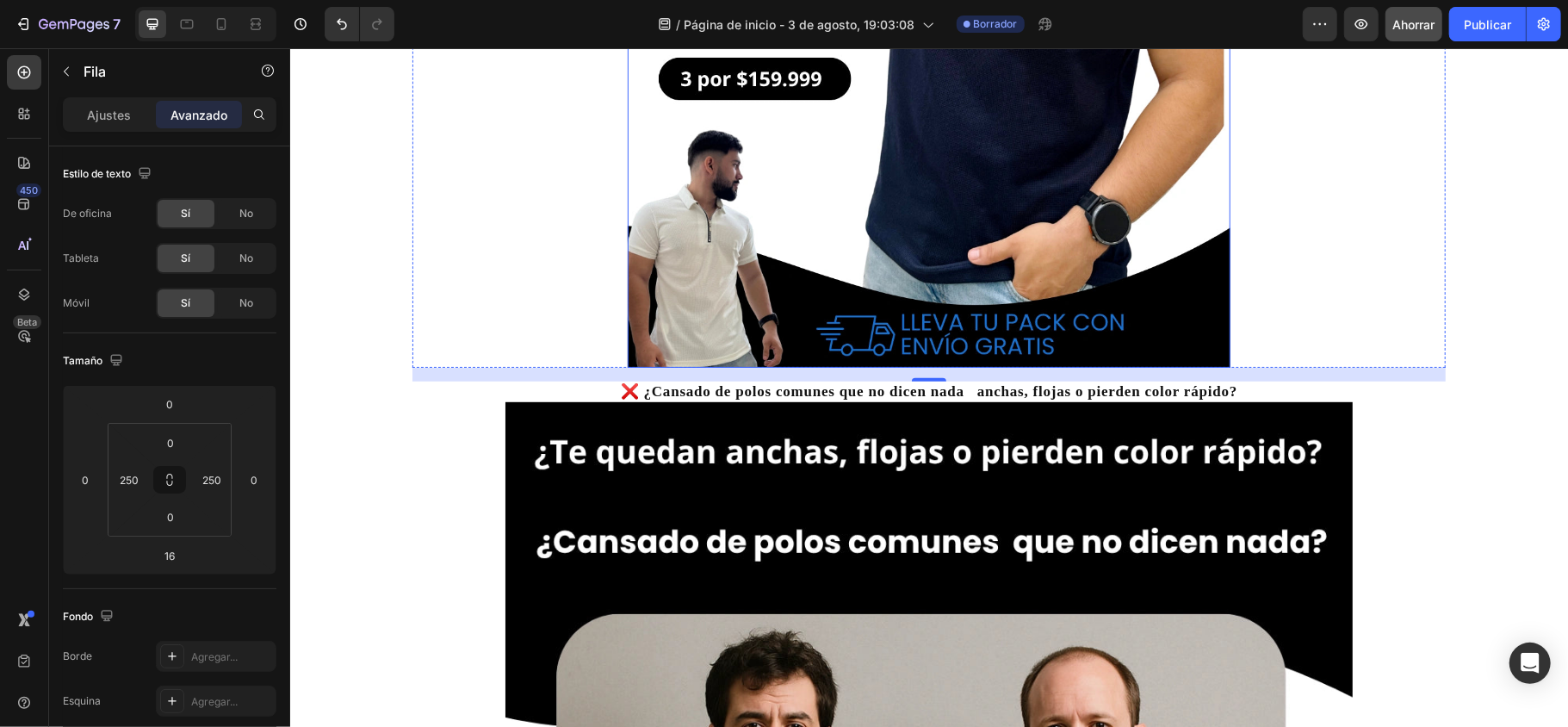 click at bounding box center (928, -47) 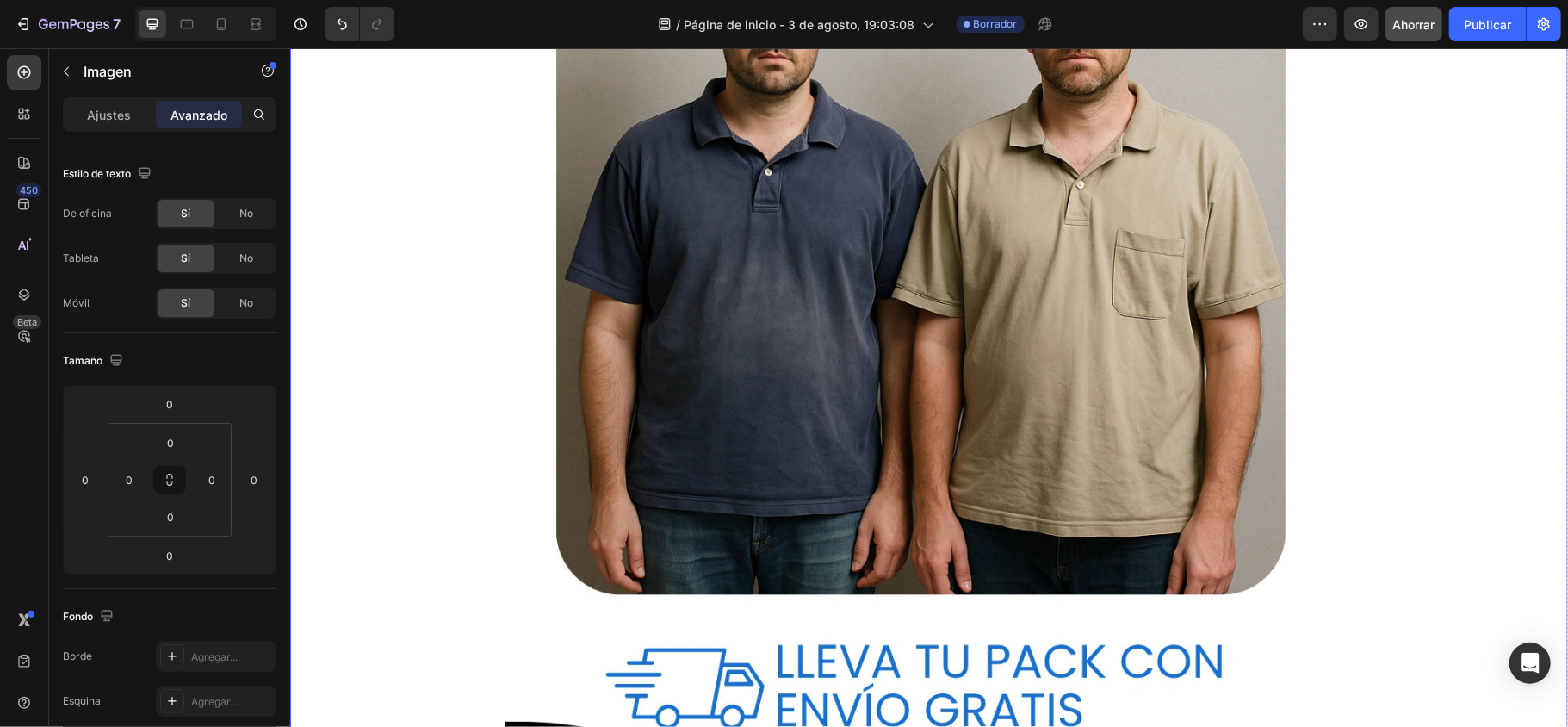 scroll, scrollTop: 1654, scrollLeft: 0, axis: vertical 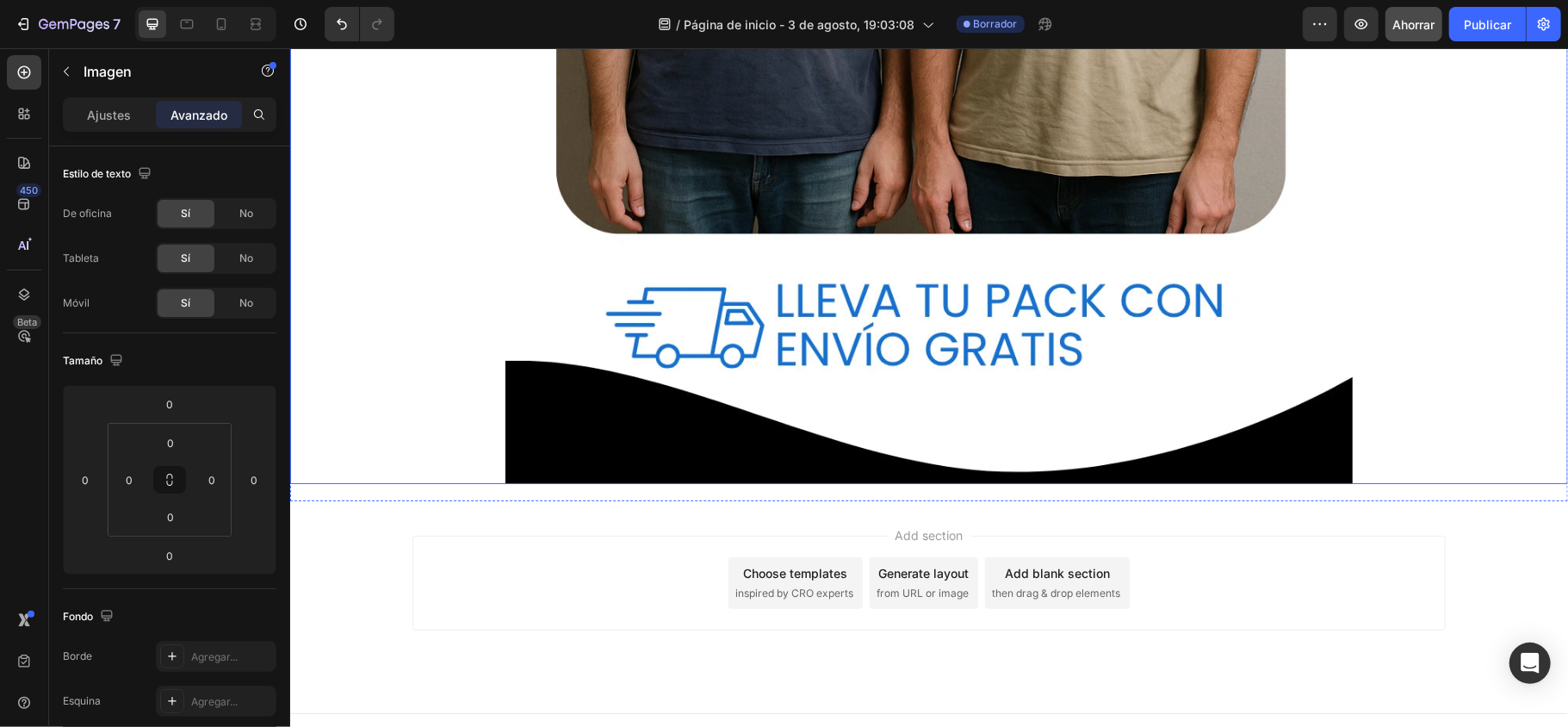 click at bounding box center [928, -98] 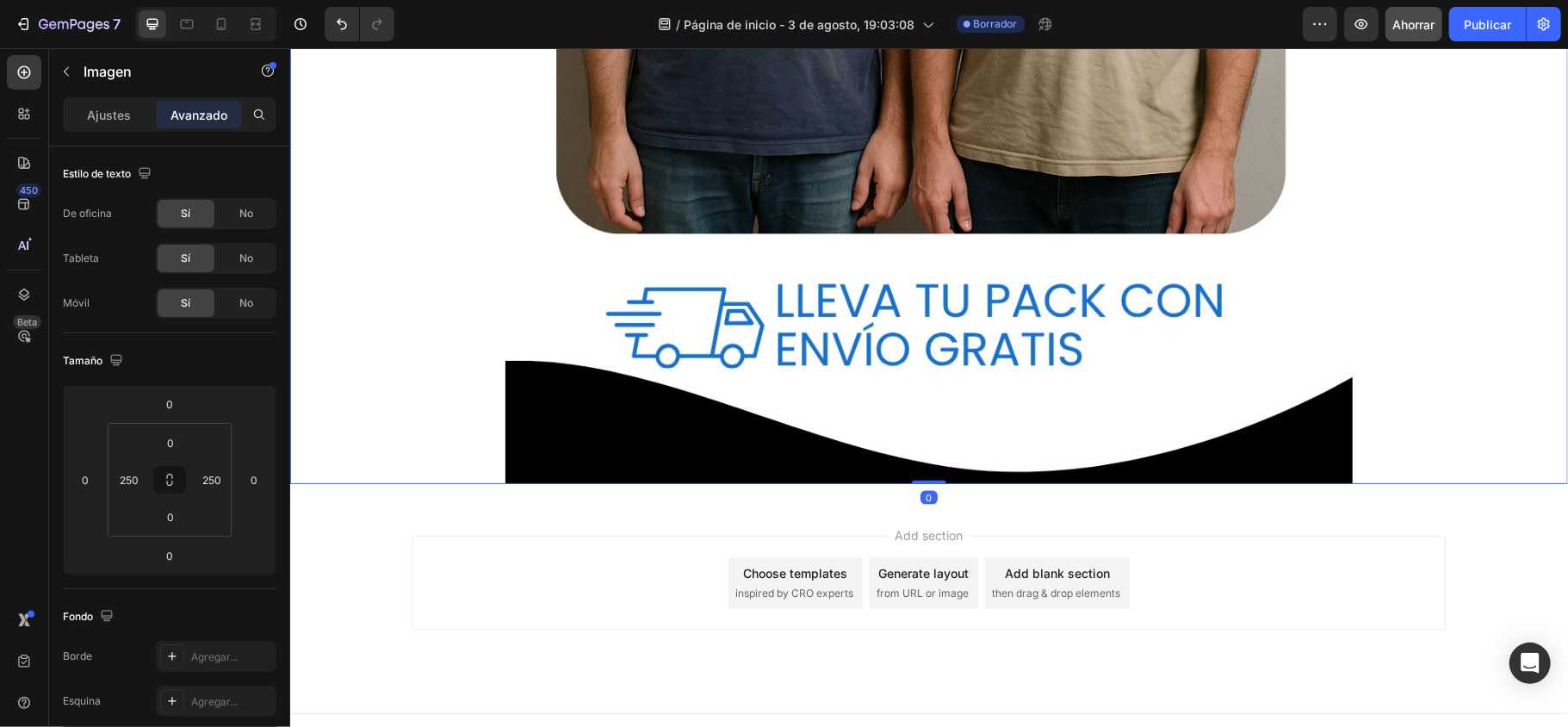 drag, startPoint x: 924, startPoint y: 457, endPoint x: 907, endPoint y: 265, distance: 192.75113 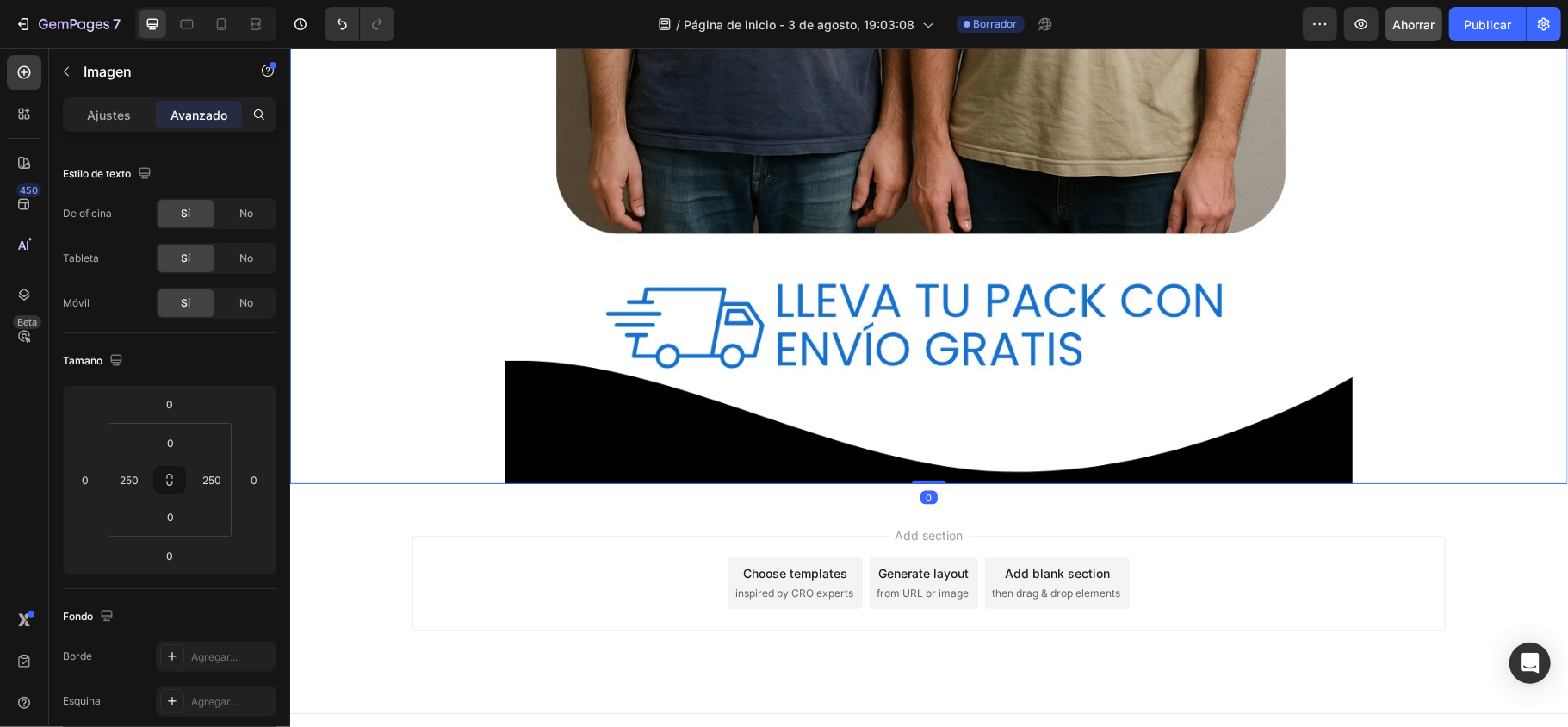 click on "Image   0" at bounding box center [928, -98] 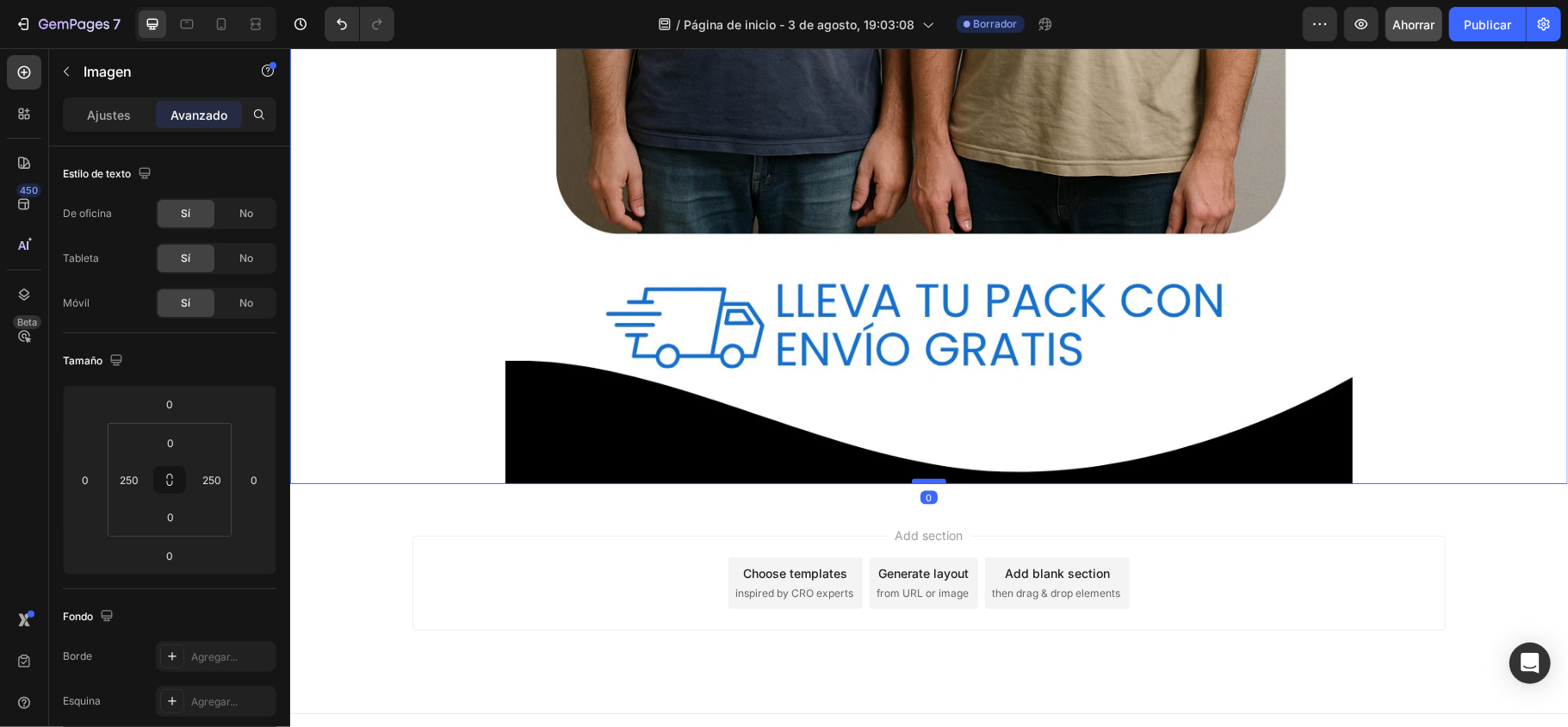 click on "Image   0" at bounding box center (928, -98) 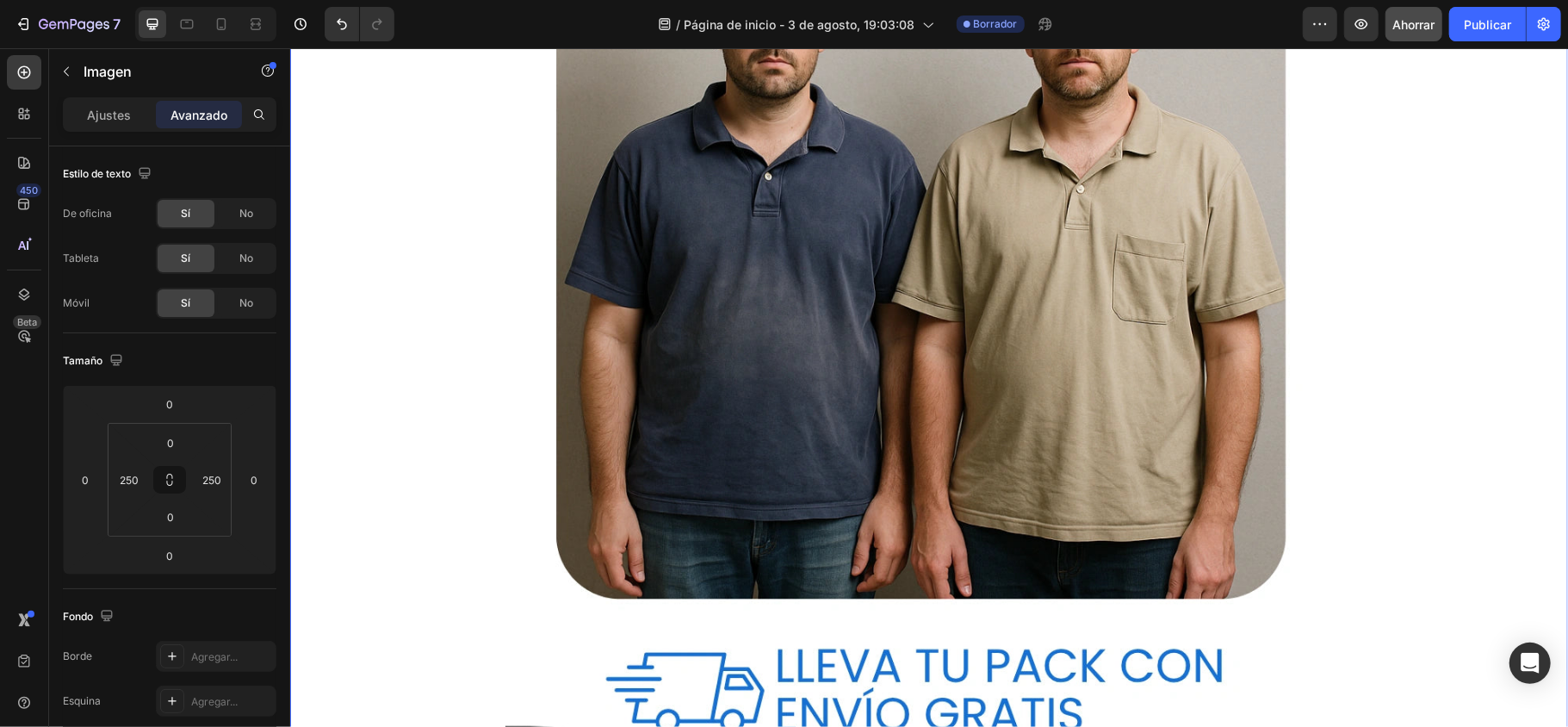 scroll, scrollTop: 1148, scrollLeft: 0, axis: vertical 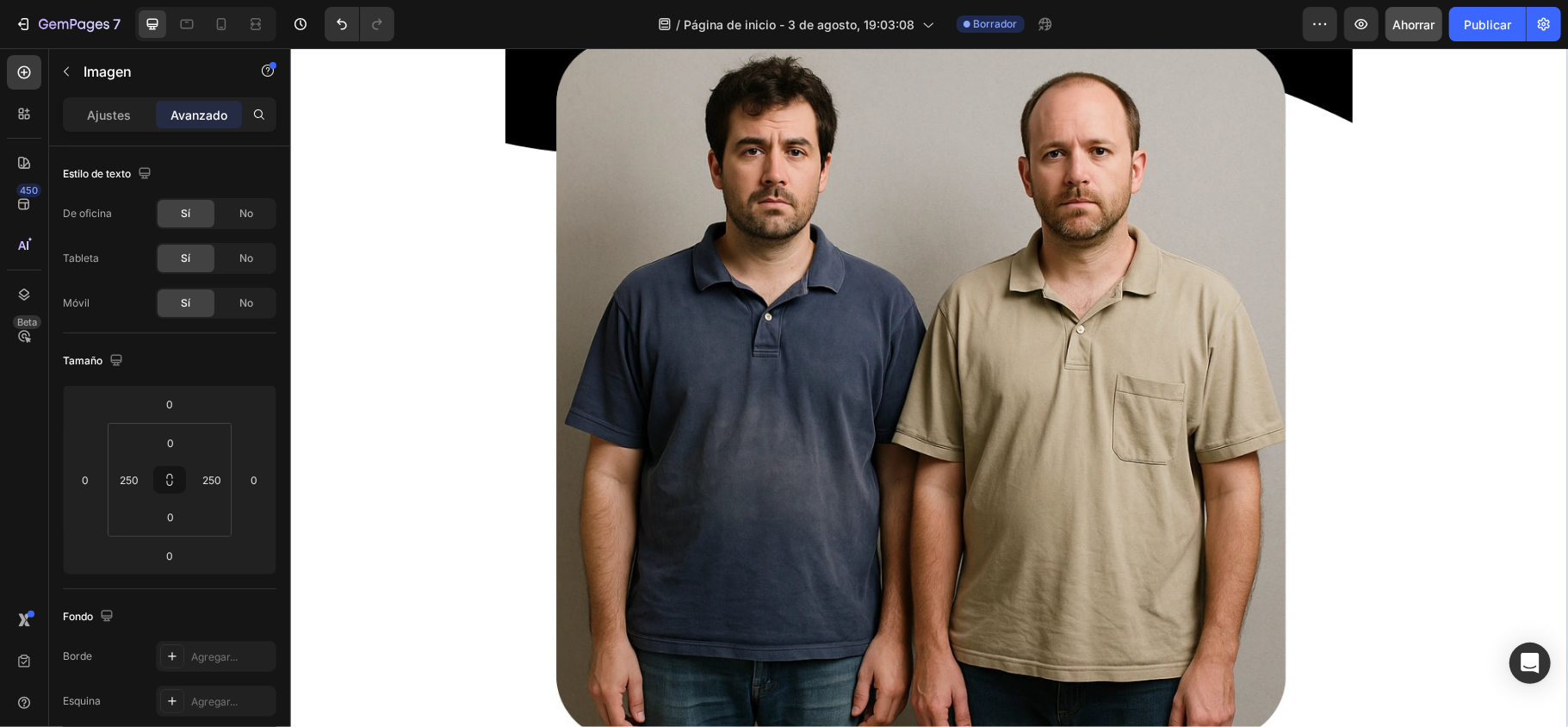 click at bounding box center (928, 407) 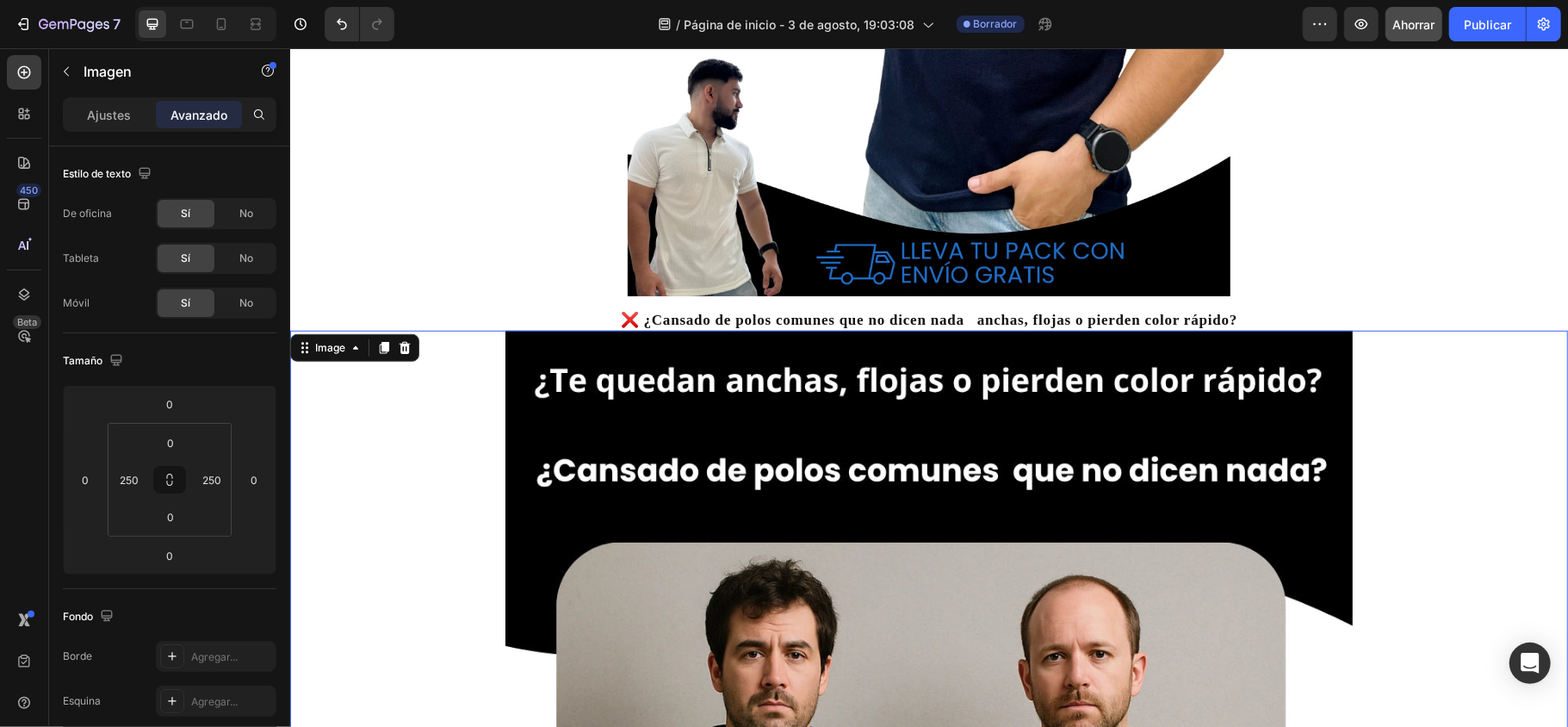 scroll, scrollTop: 689, scrollLeft: 0, axis: vertical 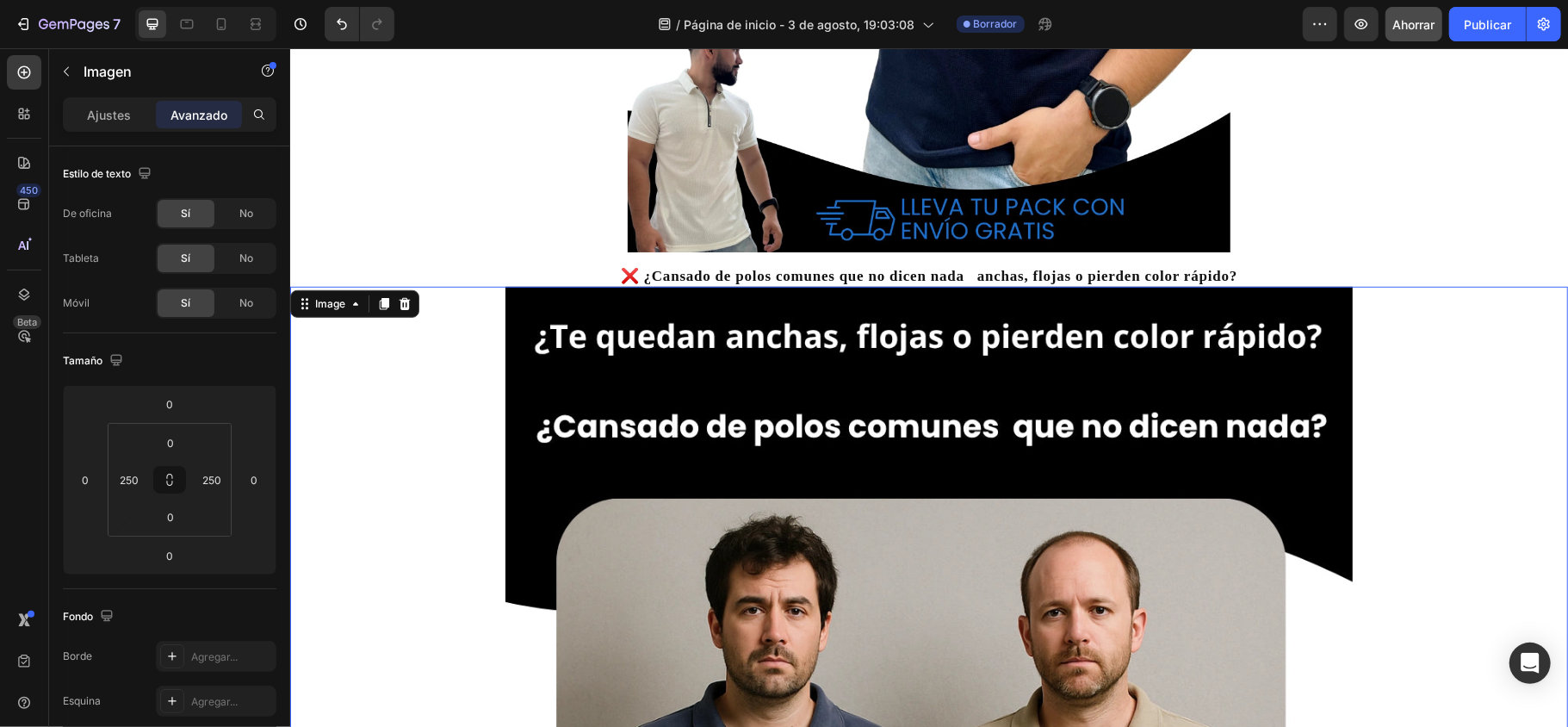 click at bounding box center [928, 867] 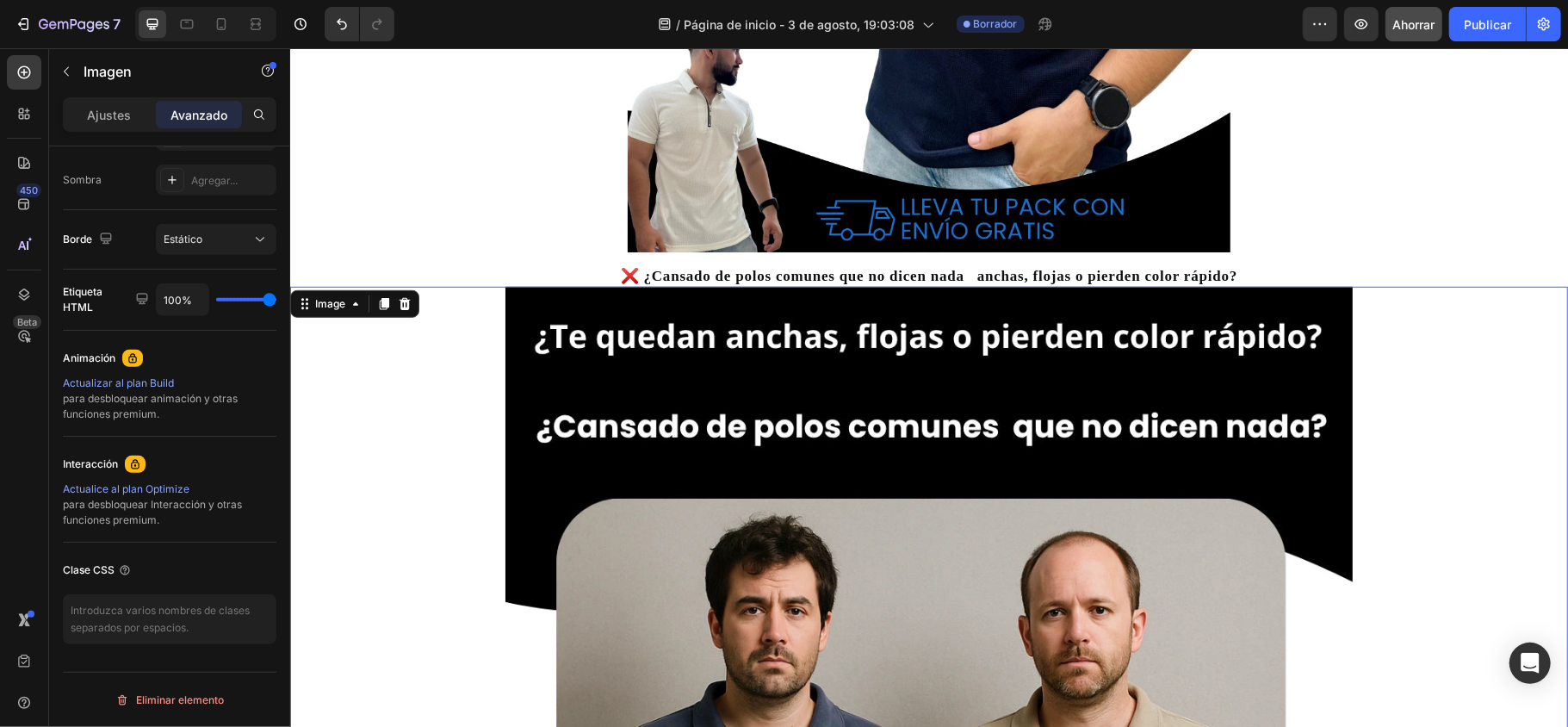 scroll, scrollTop: 0, scrollLeft: 0, axis: both 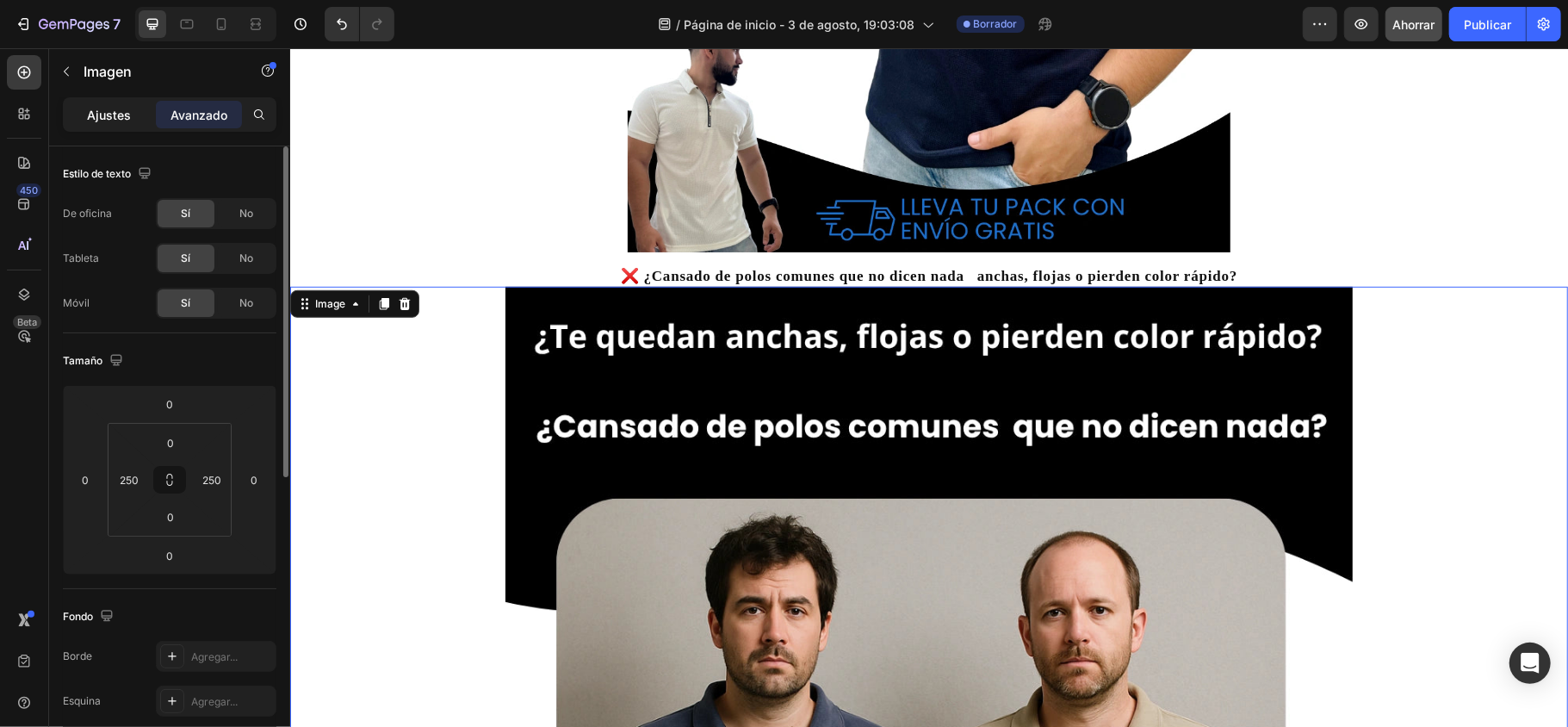 click on "Ajustes" at bounding box center (109, 115) 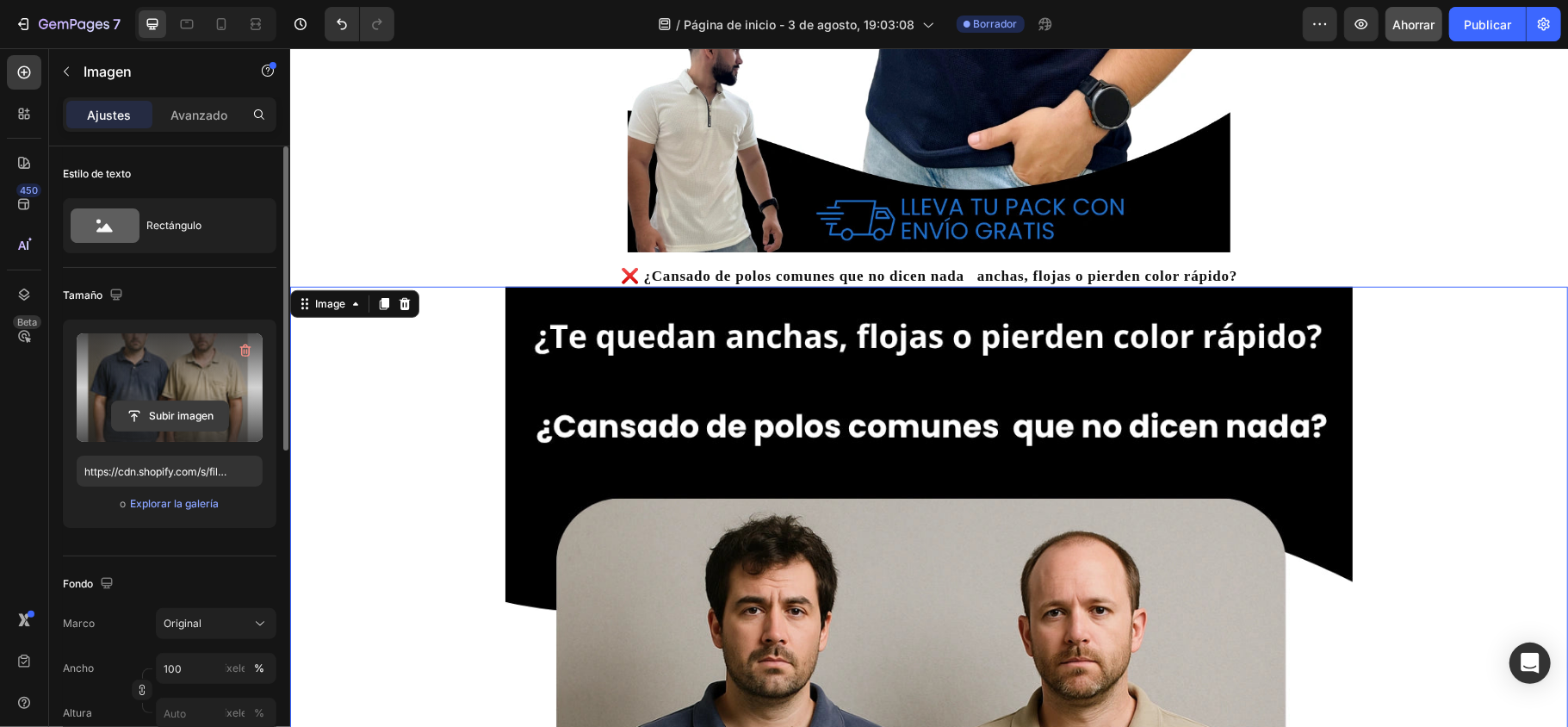 click 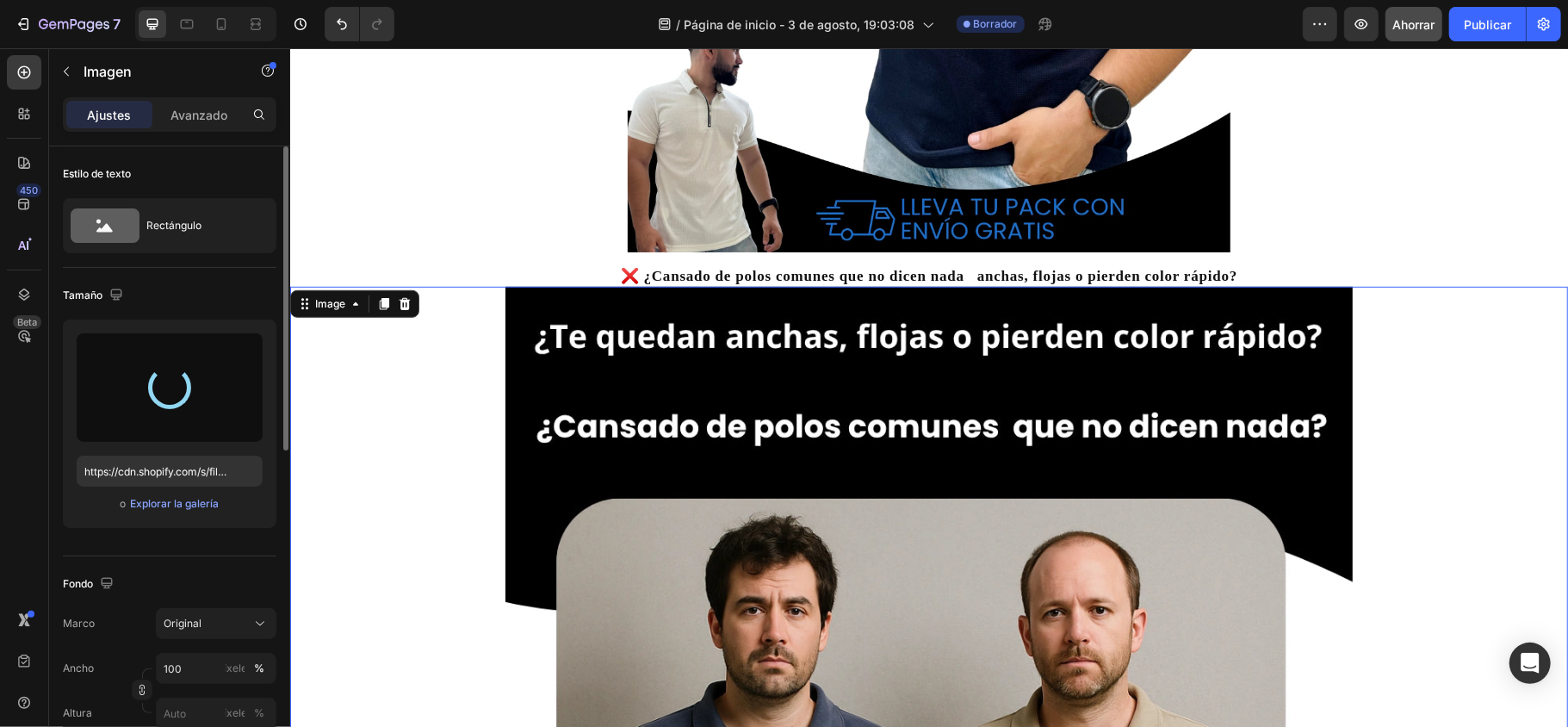 type on "https://cdn.shopify.com/s/files/1/0919/1548/5463/files/gempages_564287454907991051-a8fd05d3-8db7-48ba-a8c1-bd4adf7140b6.webp" 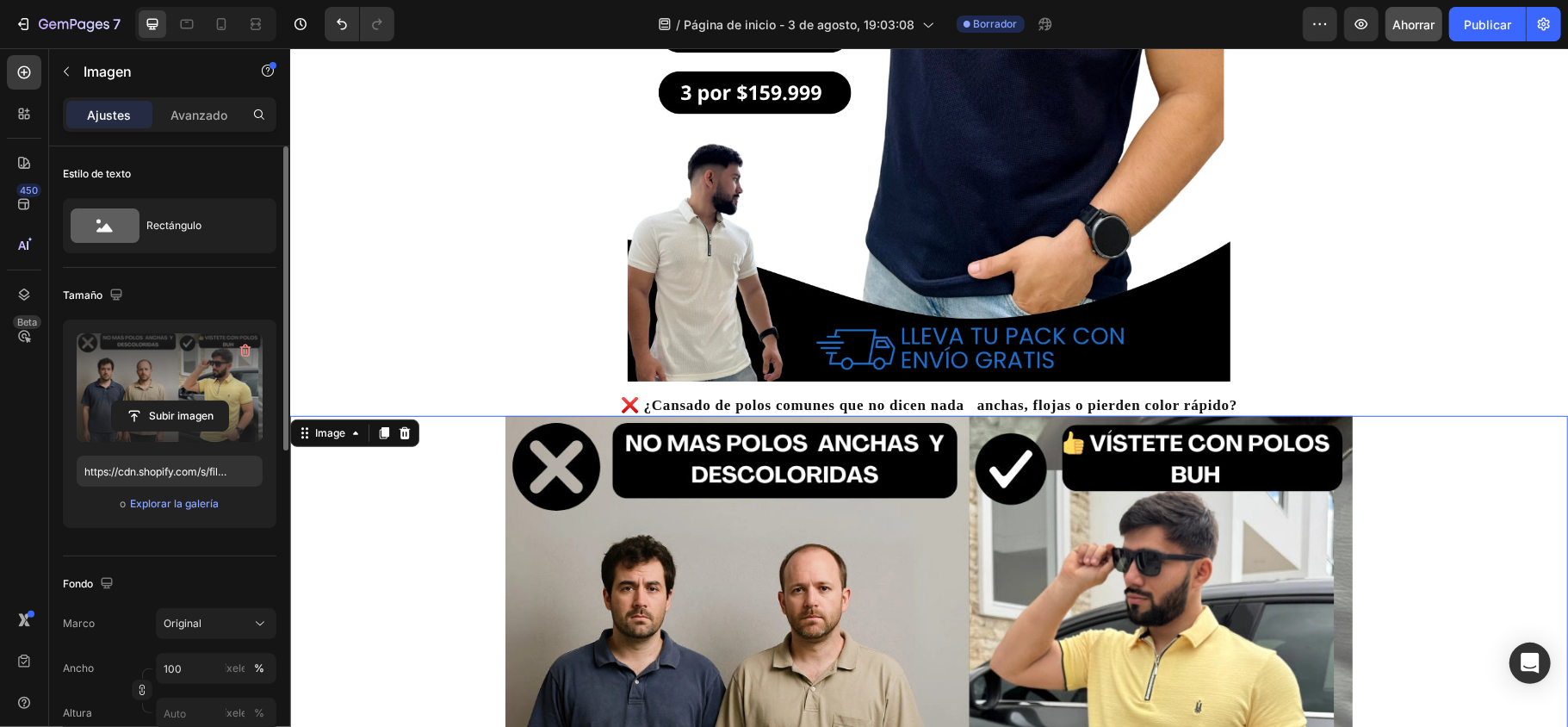scroll, scrollTop: 556, scrollLeft: 0, axis: vertical 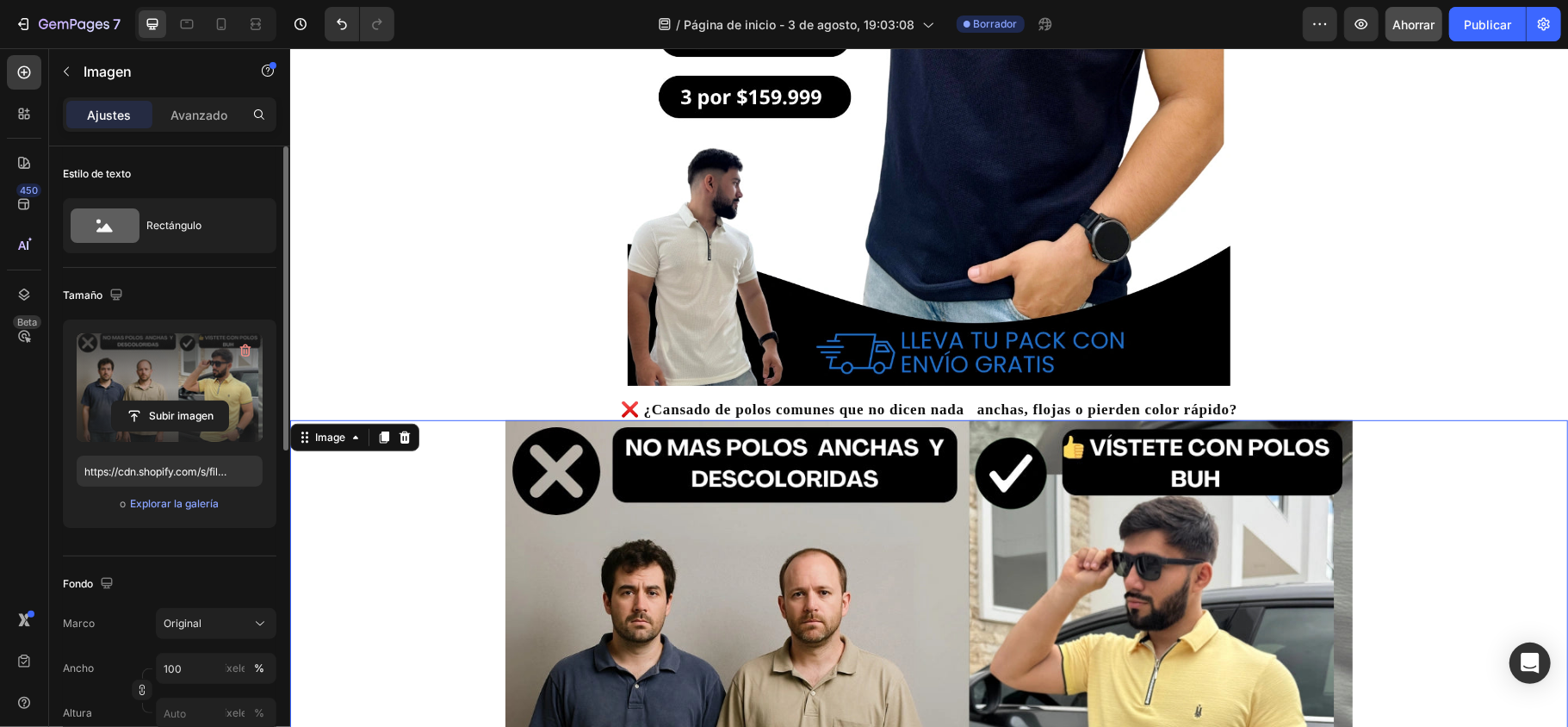 click at bounding box center [928, 674] 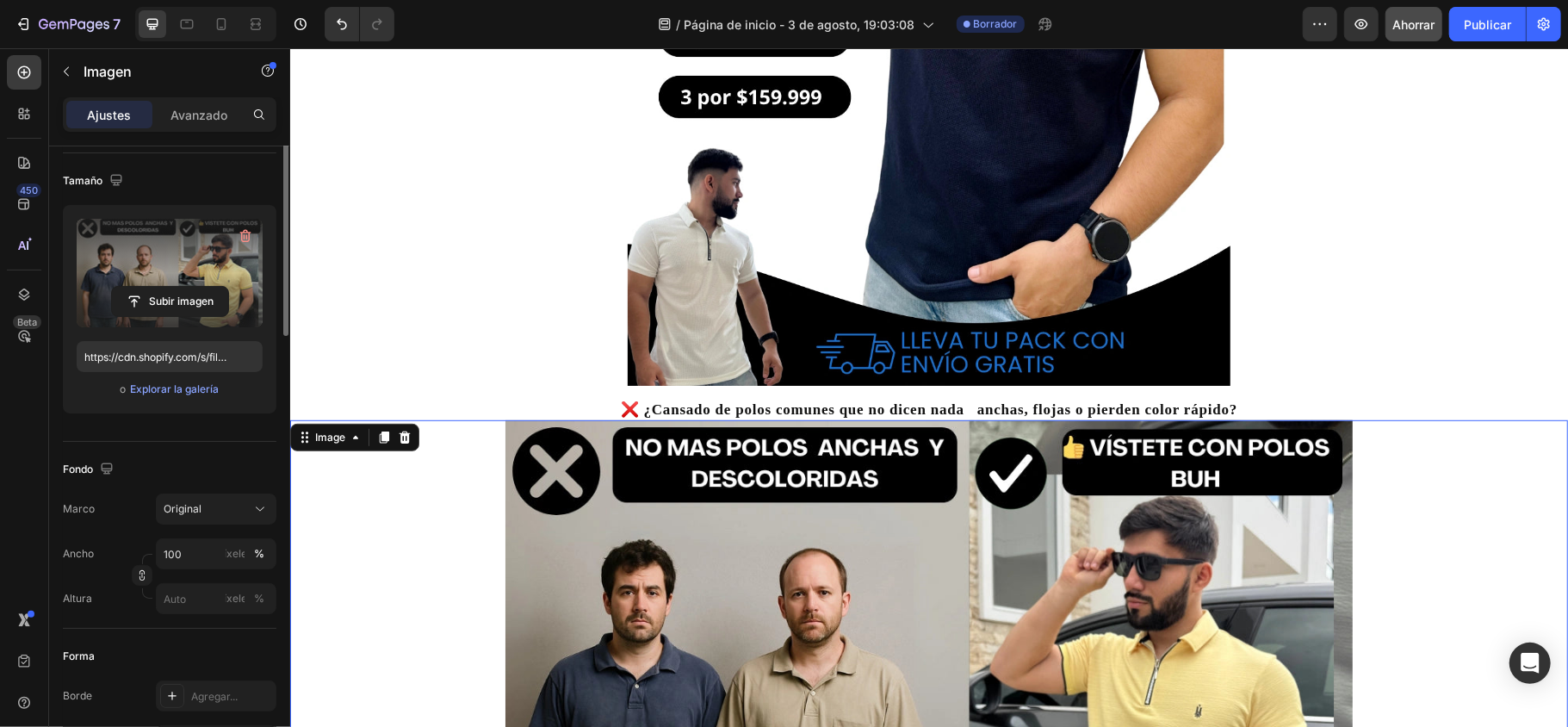 scroll, scrollTop: 0, scrollLeft: 0, axis: both 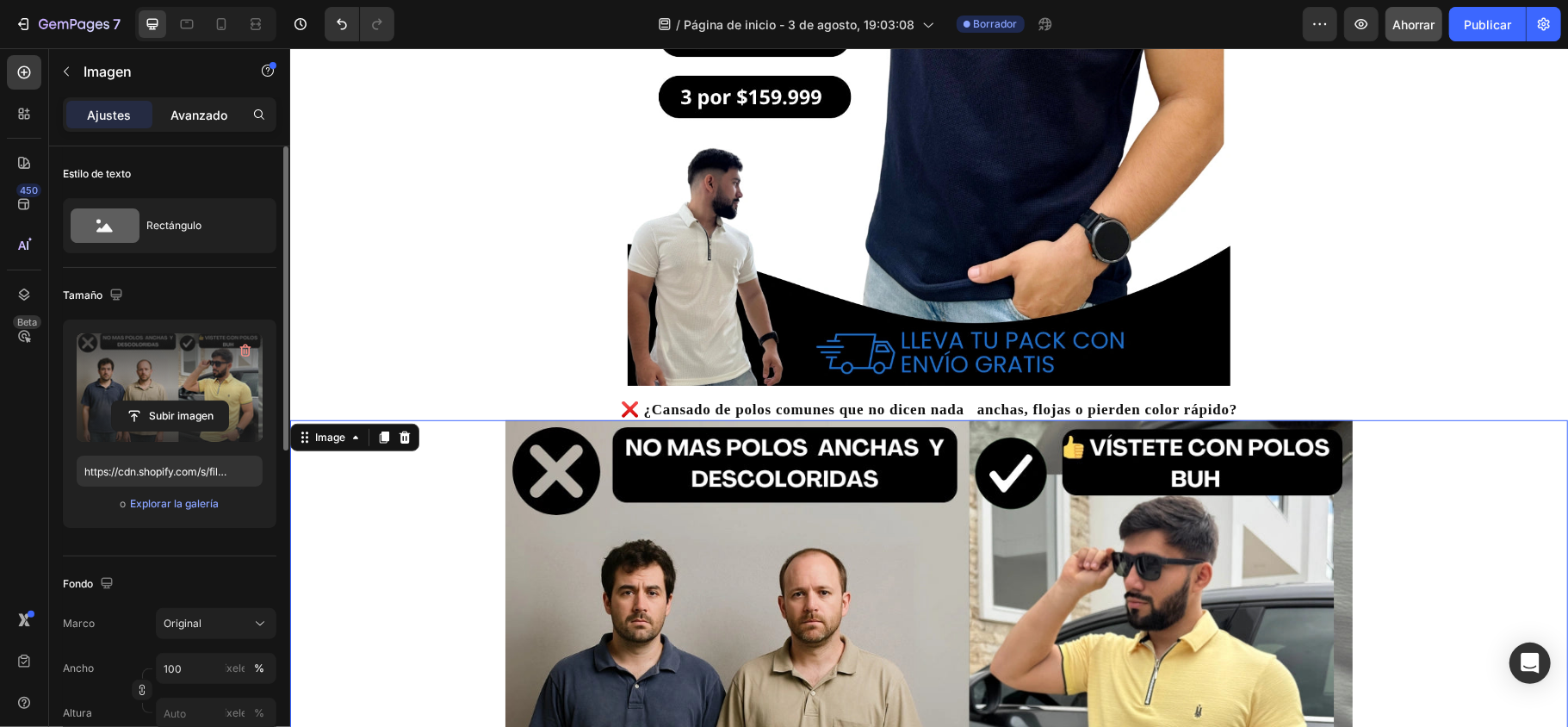click on "Avanzado" at bounding box center [199, 115] 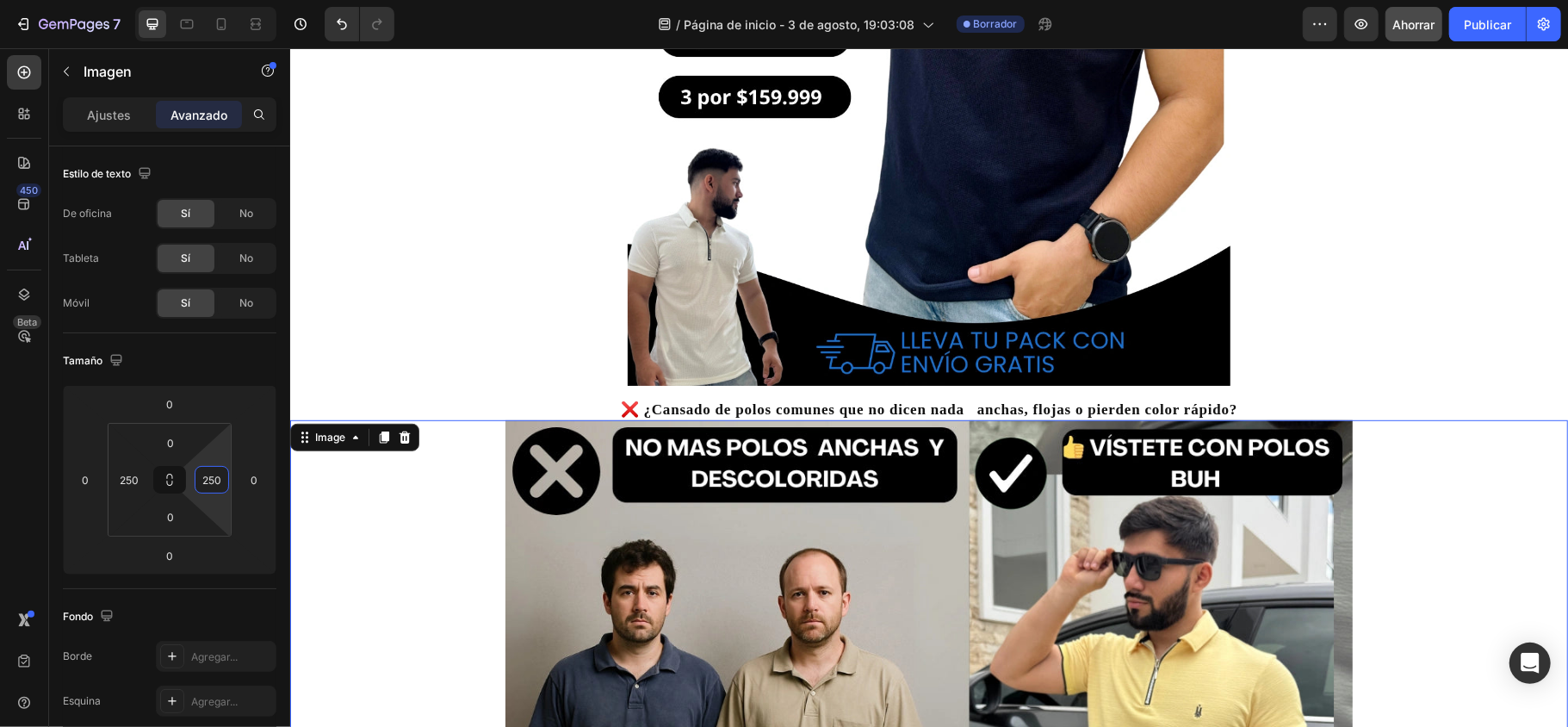 click on "250" at bounding box center (212, 480) 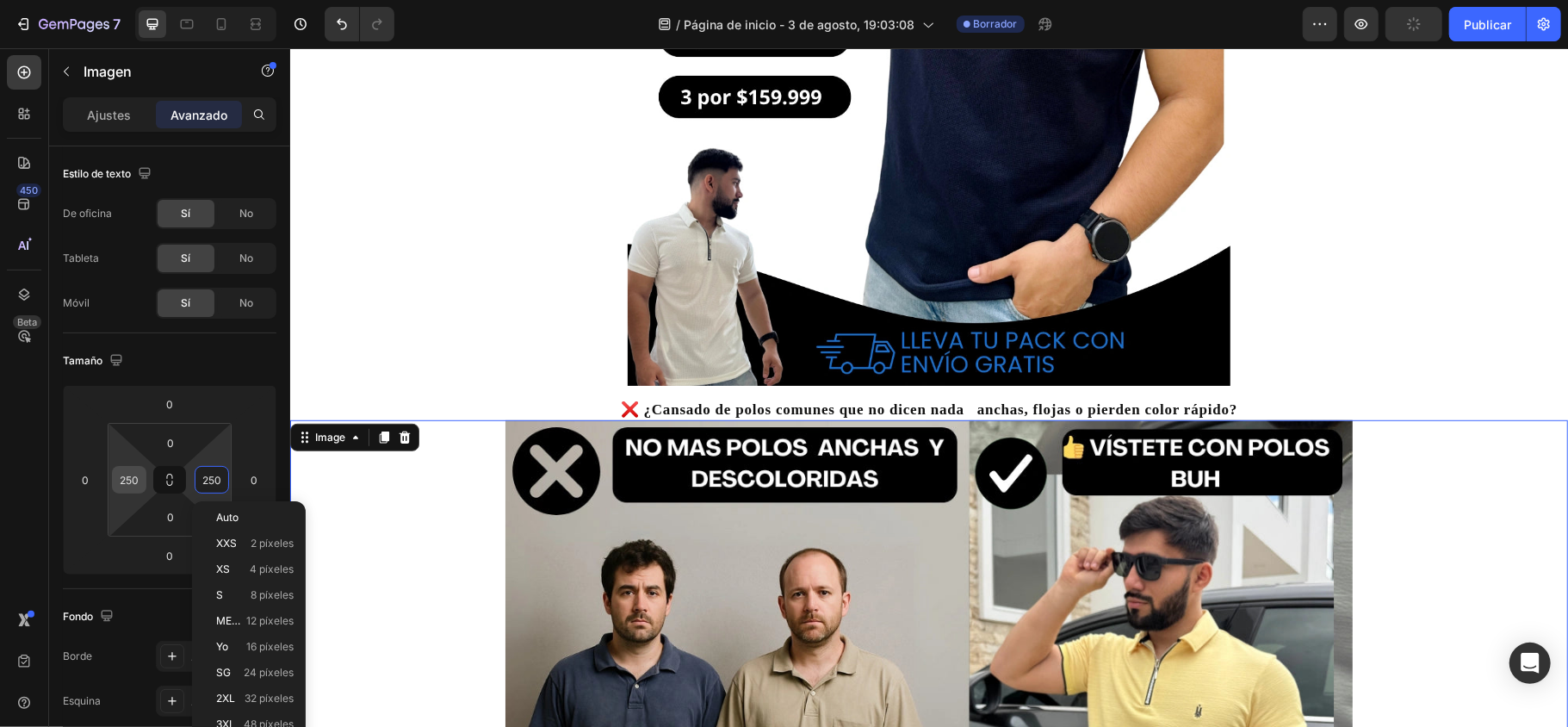 click on "250" at bounding box center [129, 480] 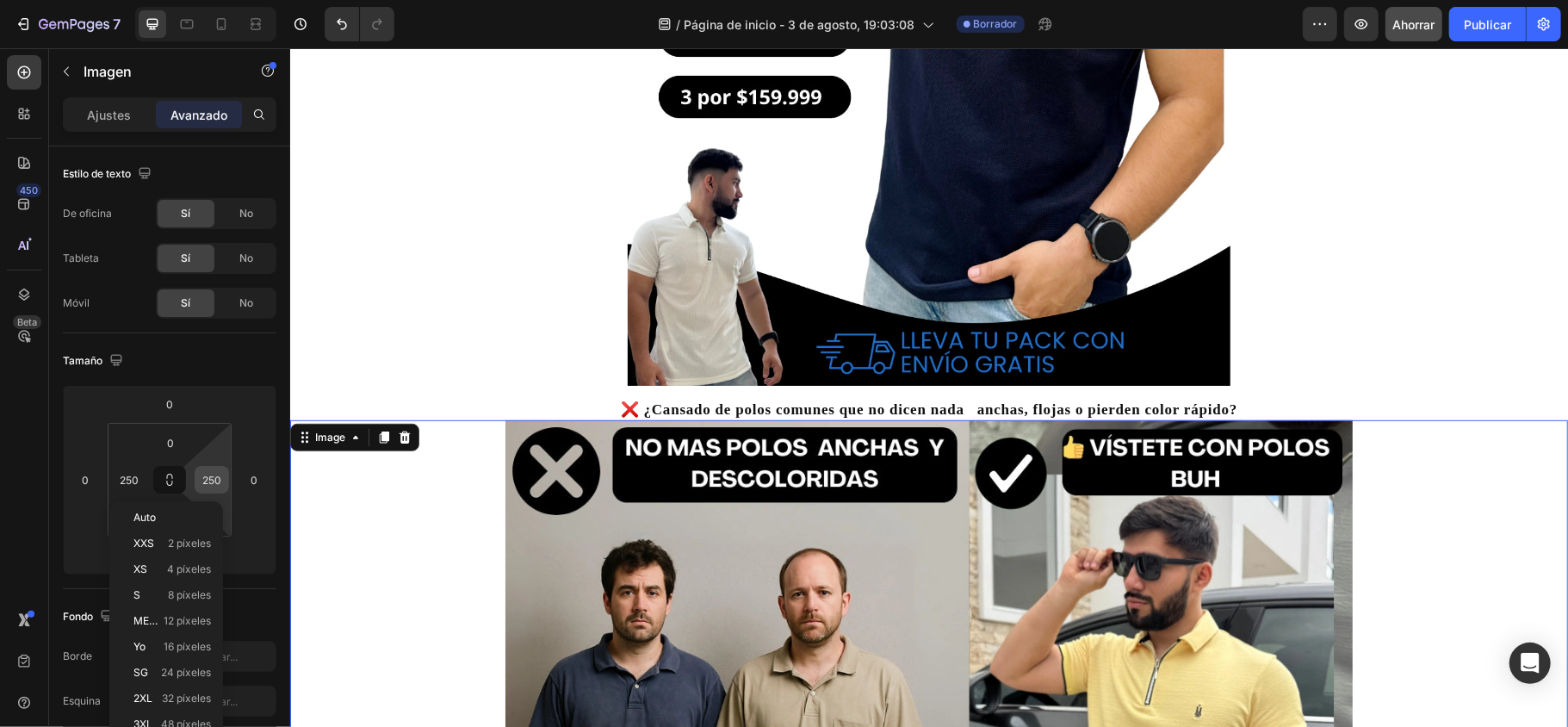 click on "250" at bounding box center (212, 480) 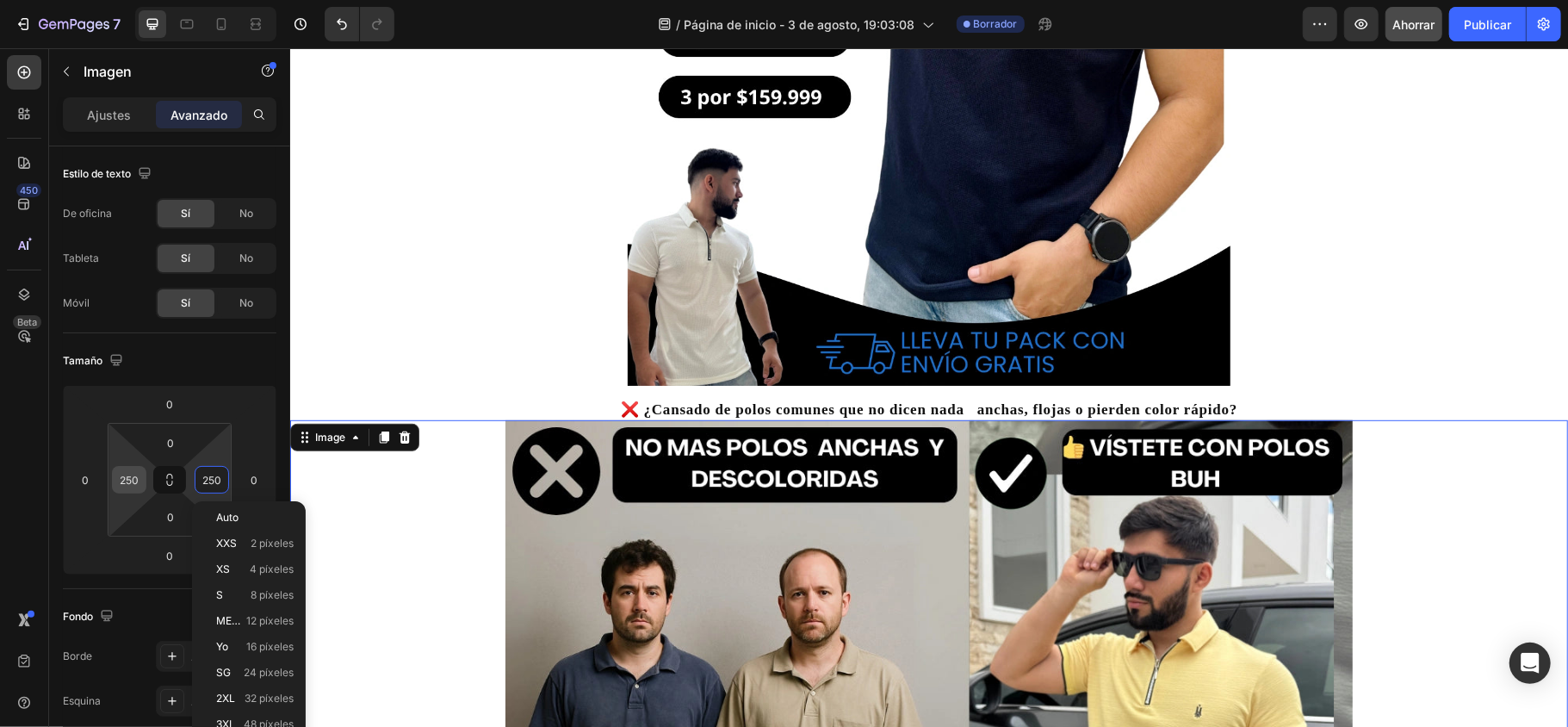 click on "250" at bounding box center [129, 480] 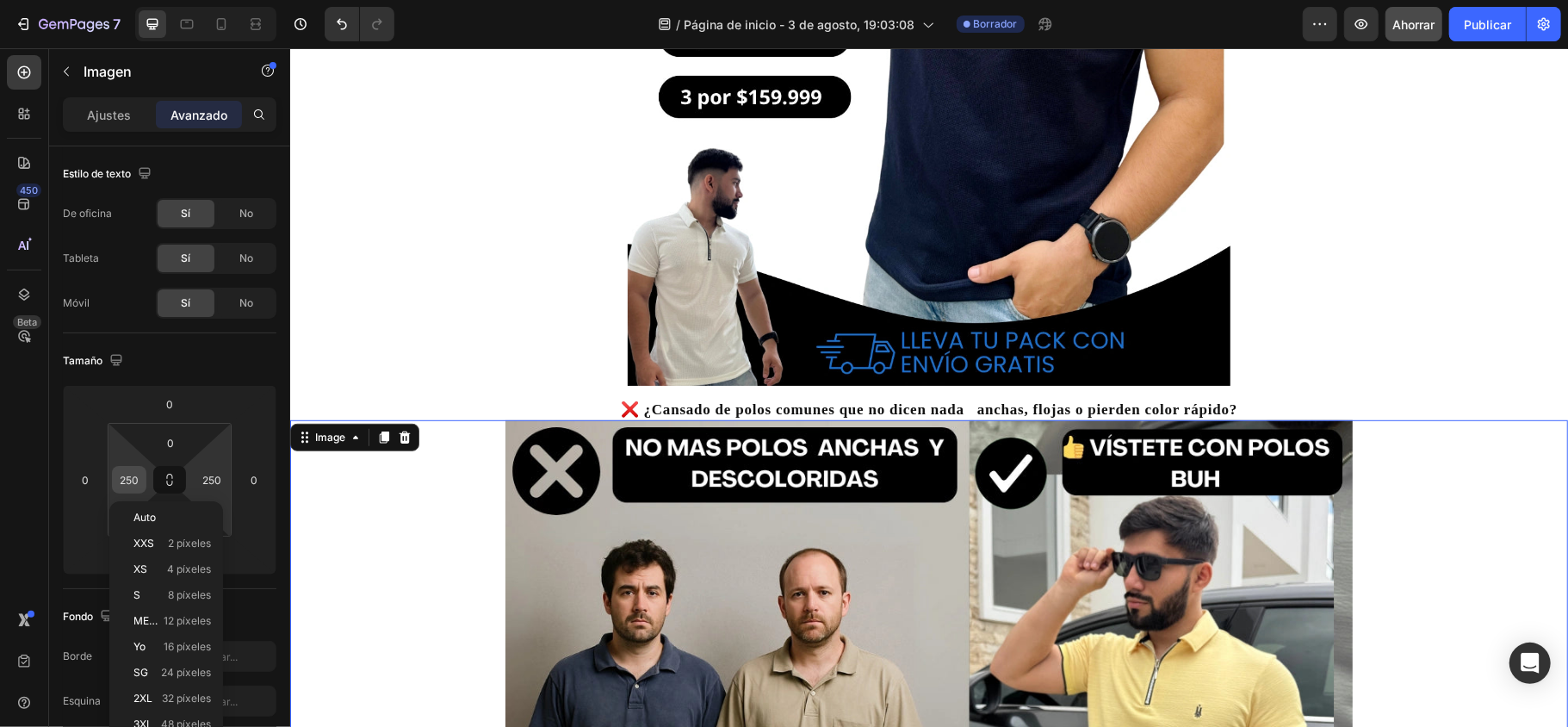 click on "250" at bounding box center [129, 480] 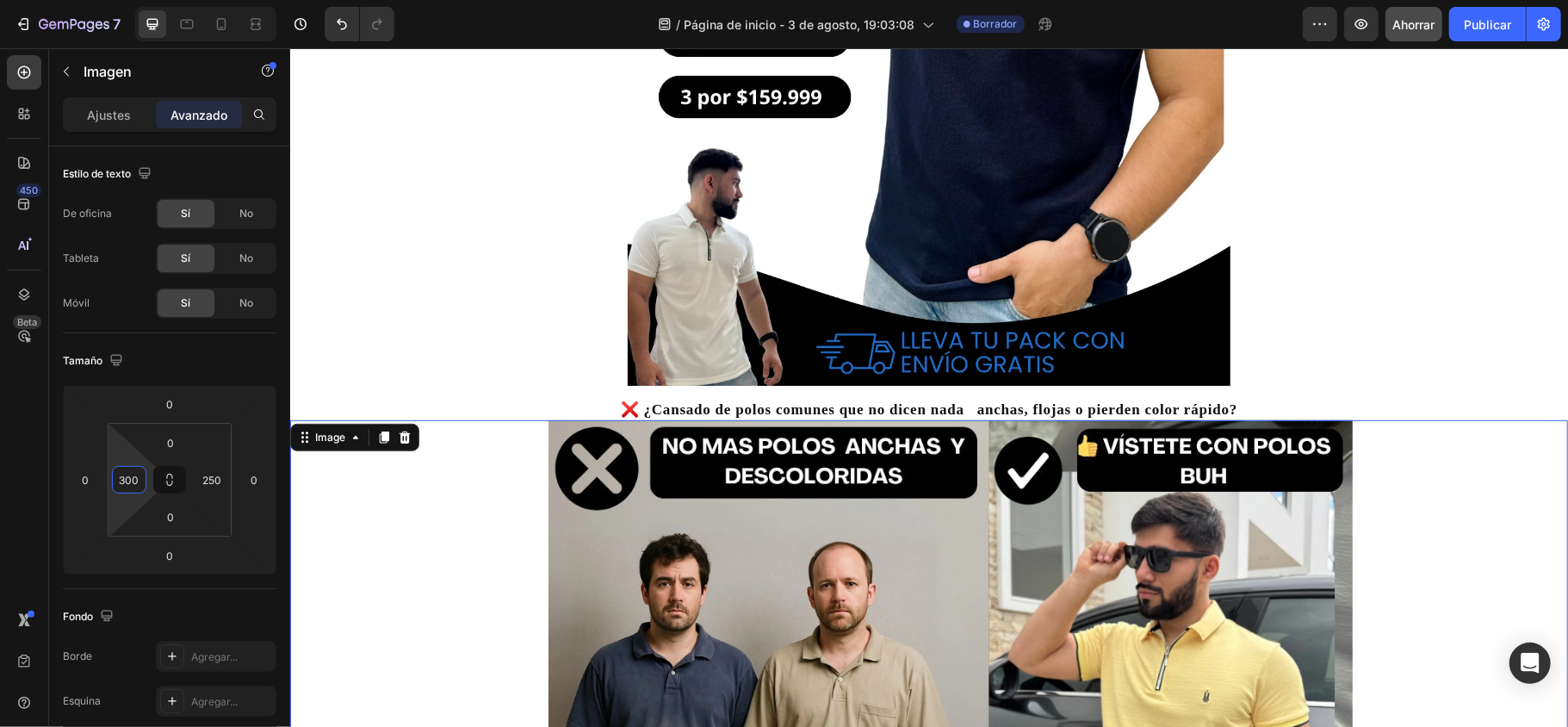 type on "300" 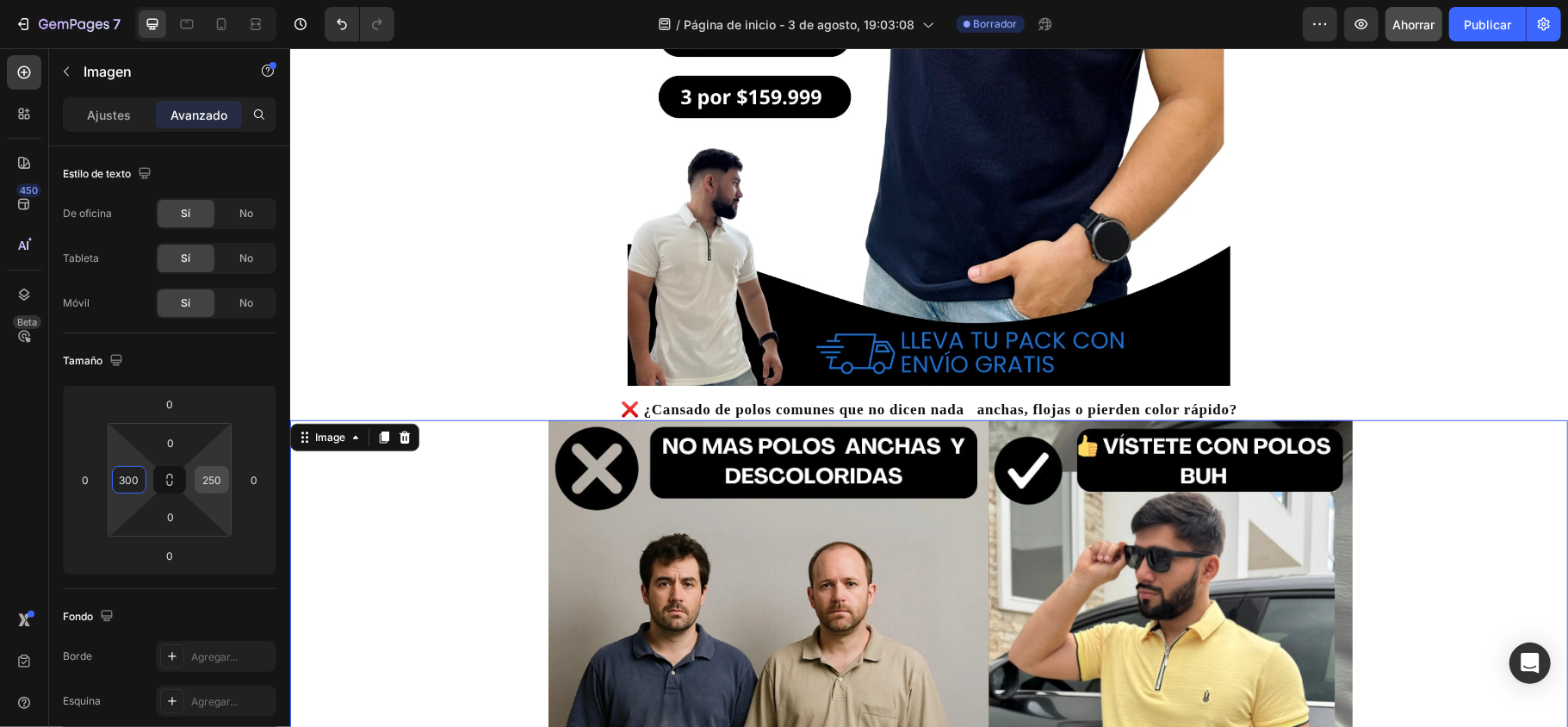 click on "250" at bounding box center (212, 480) 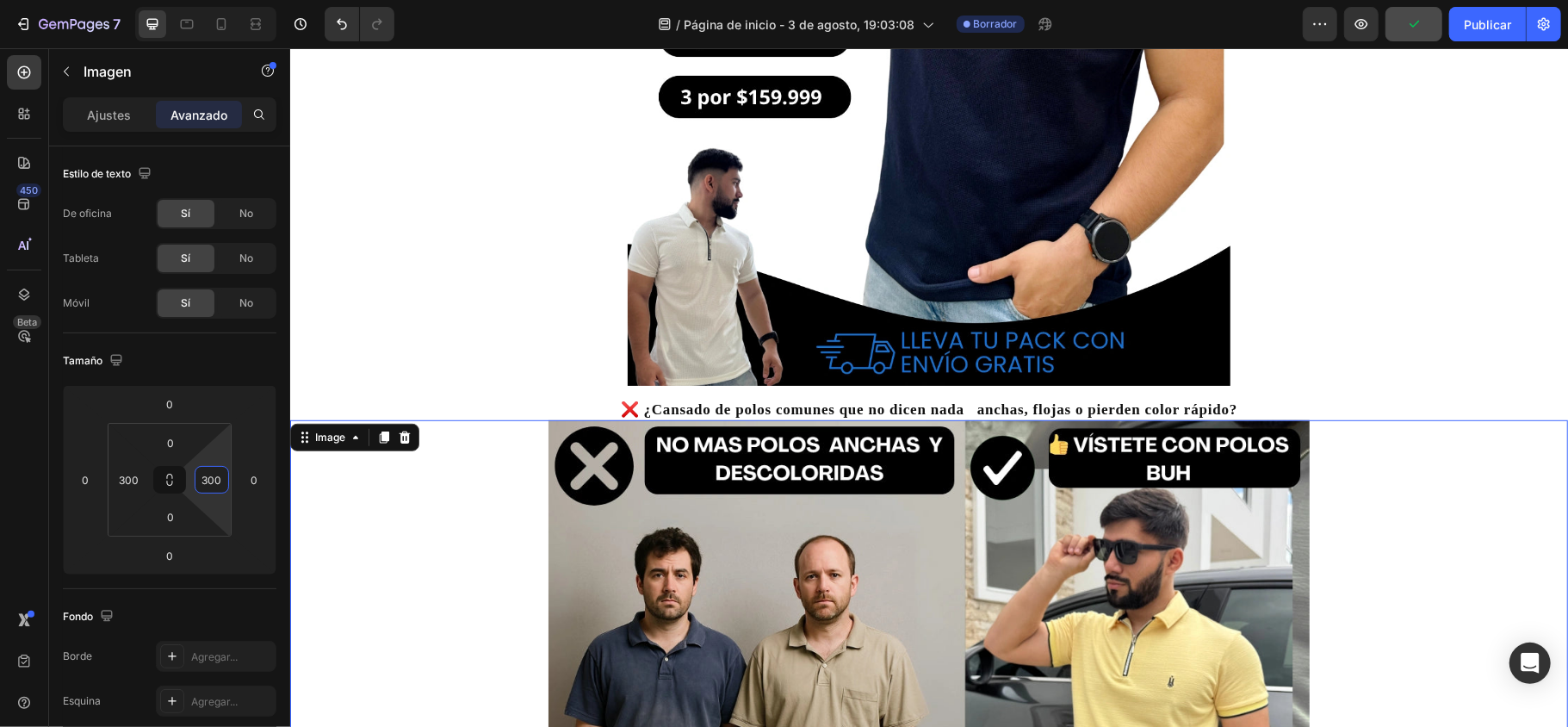 type on "300" 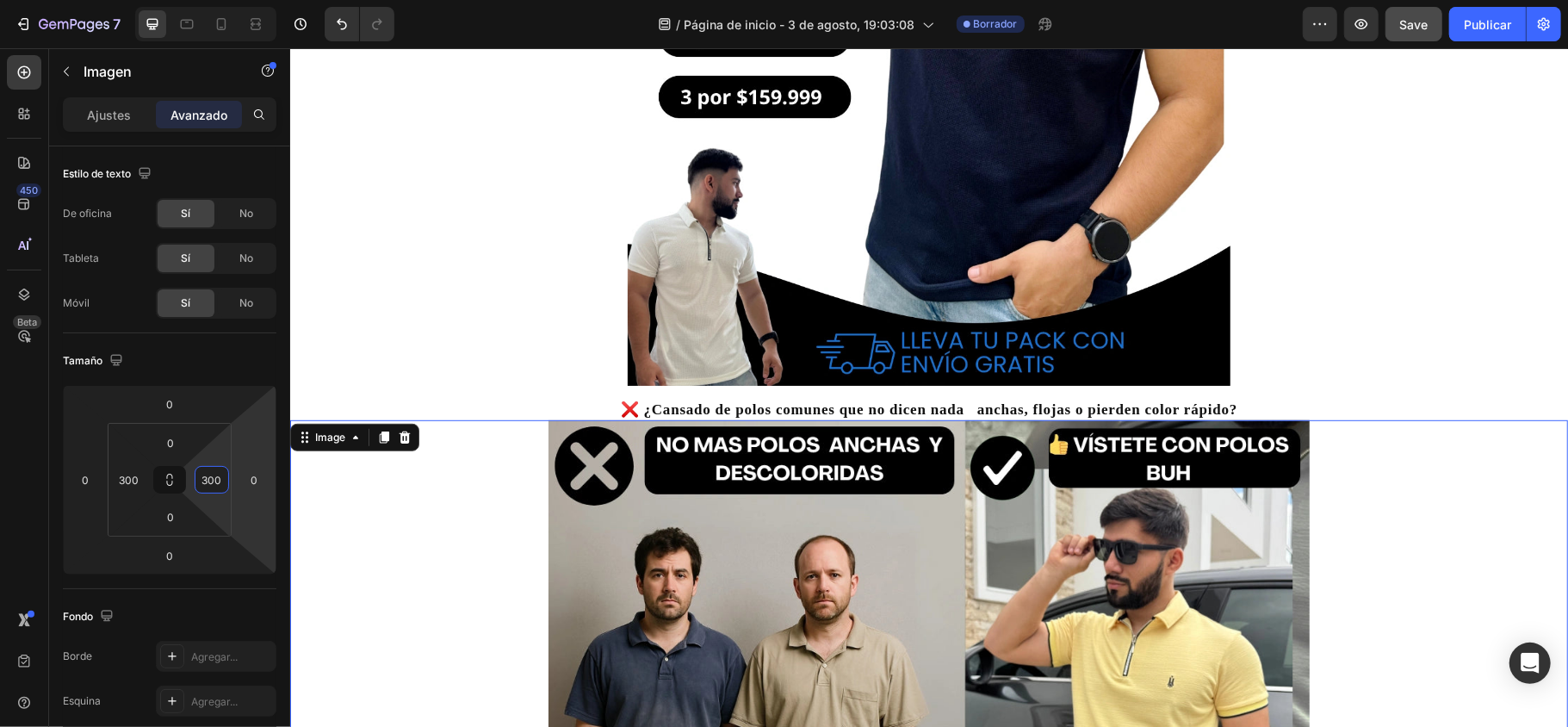 click on "Image   0" at bounding box center (928, 649) 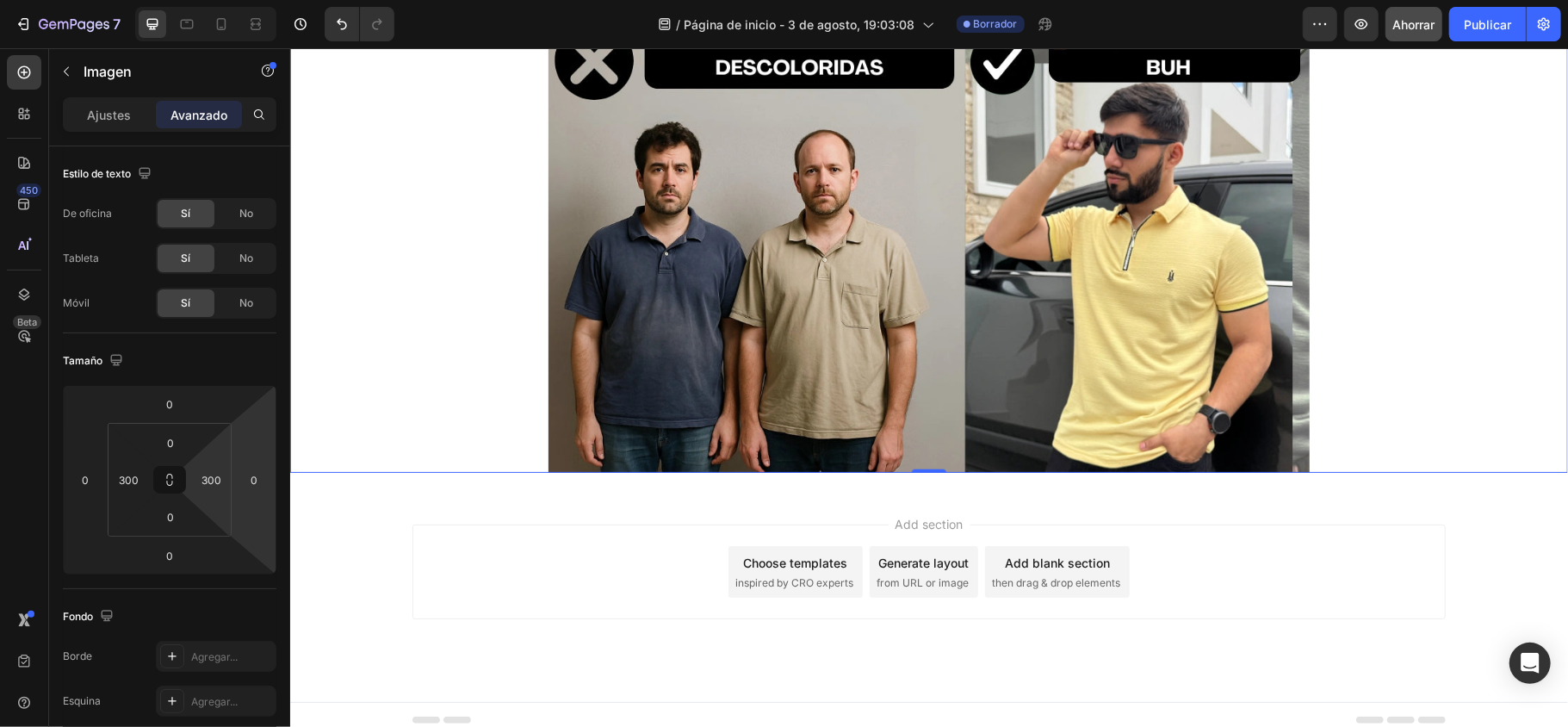 scroll, scrollTop: 963, scrollLeft: 0, axis: vertical 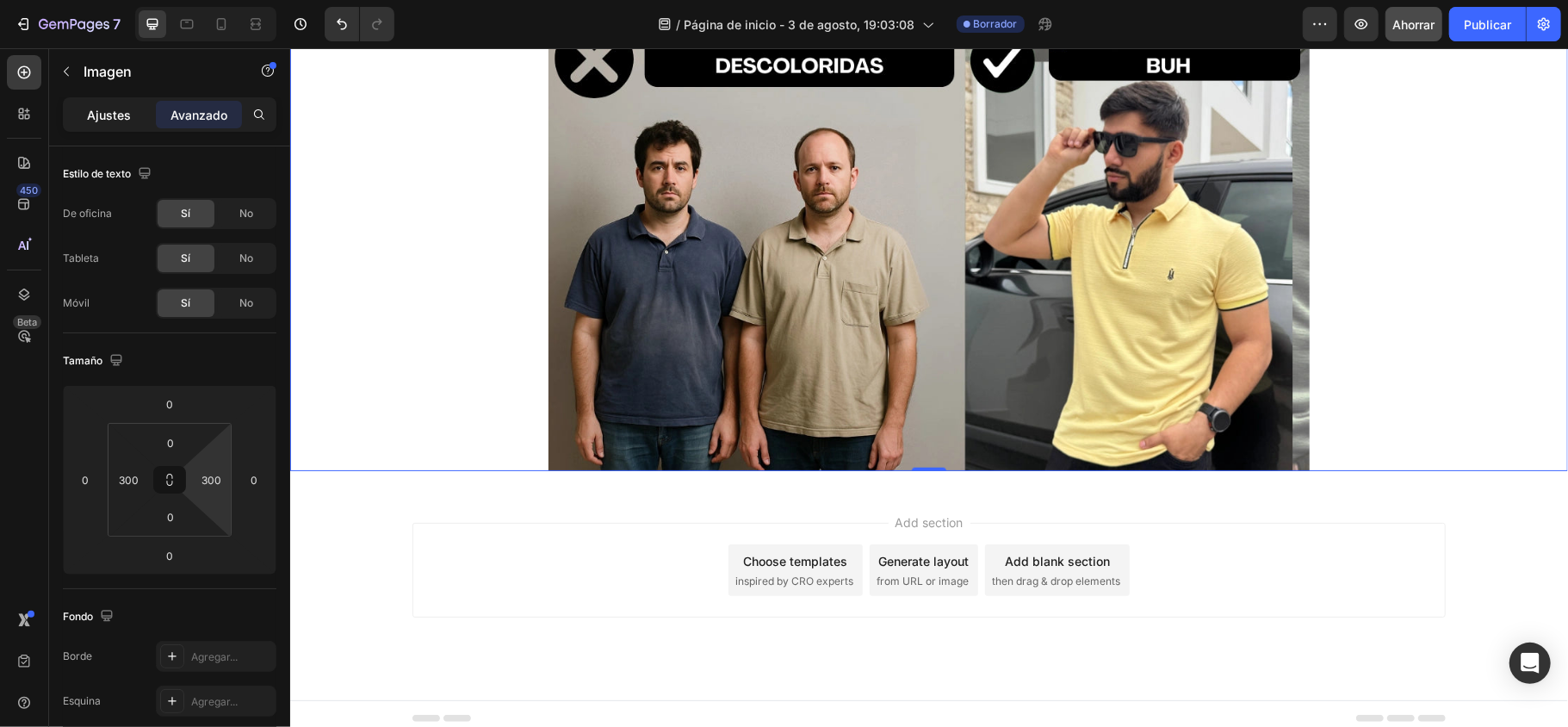 click on "Ajustes" at bounding box center (109, 115) 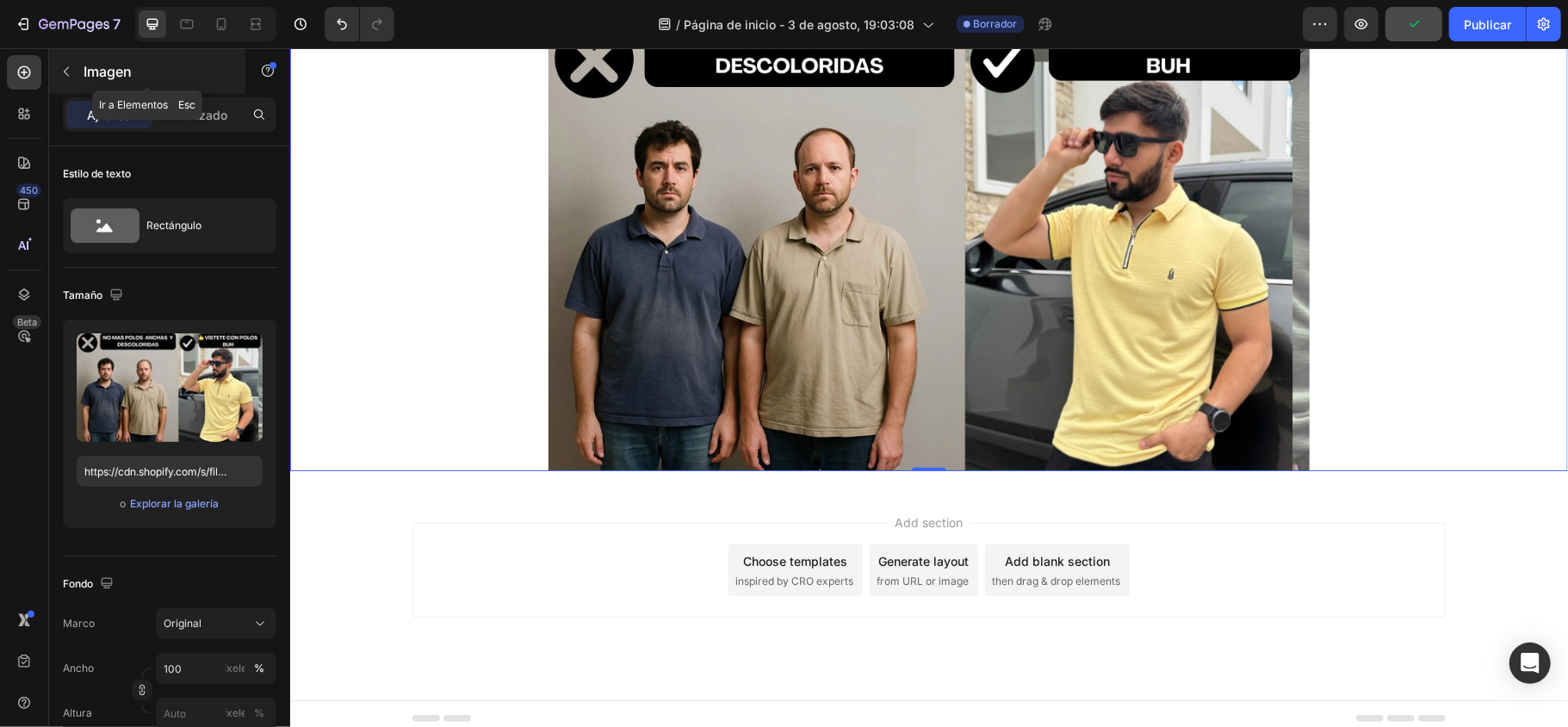 click 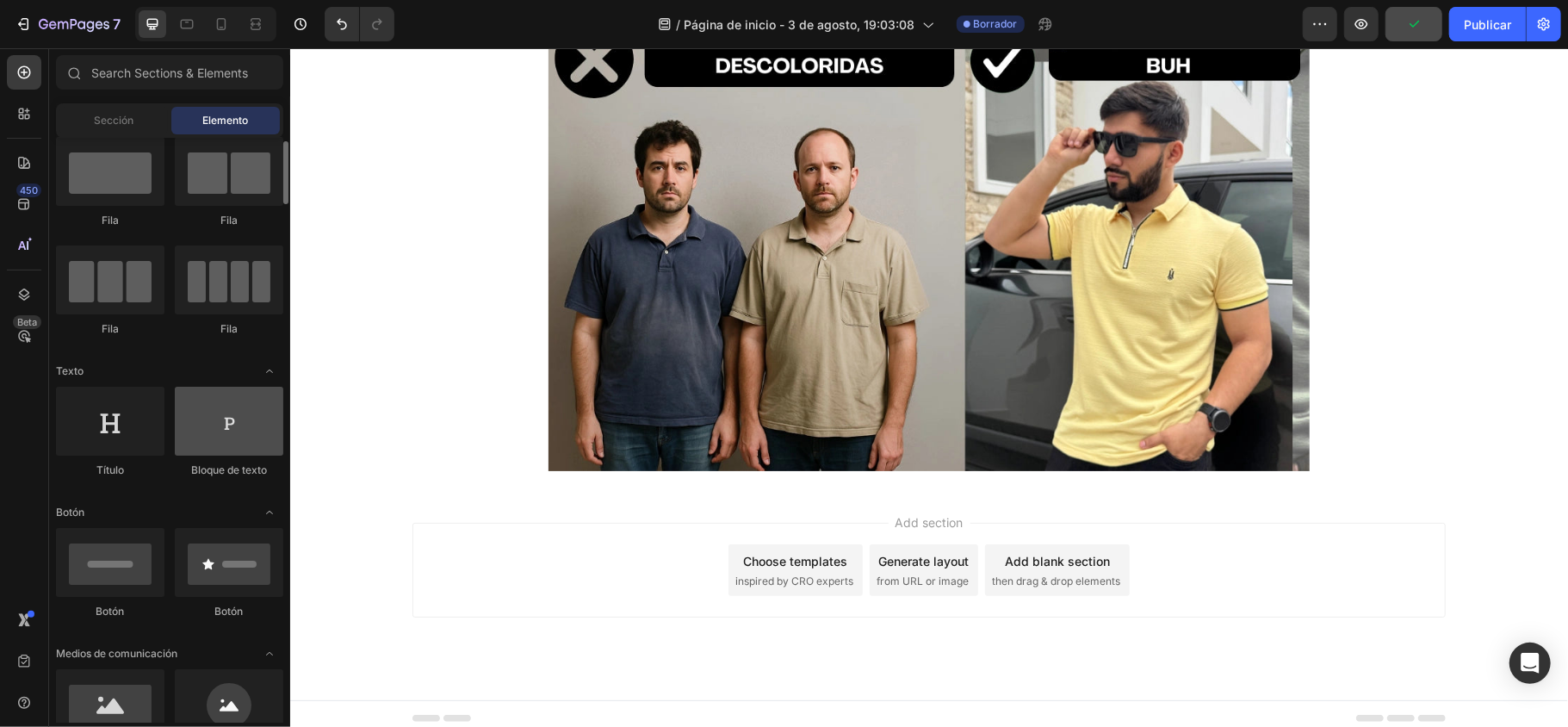 scroll, scrollTop: 0, scrollLeft: 0, axis: both 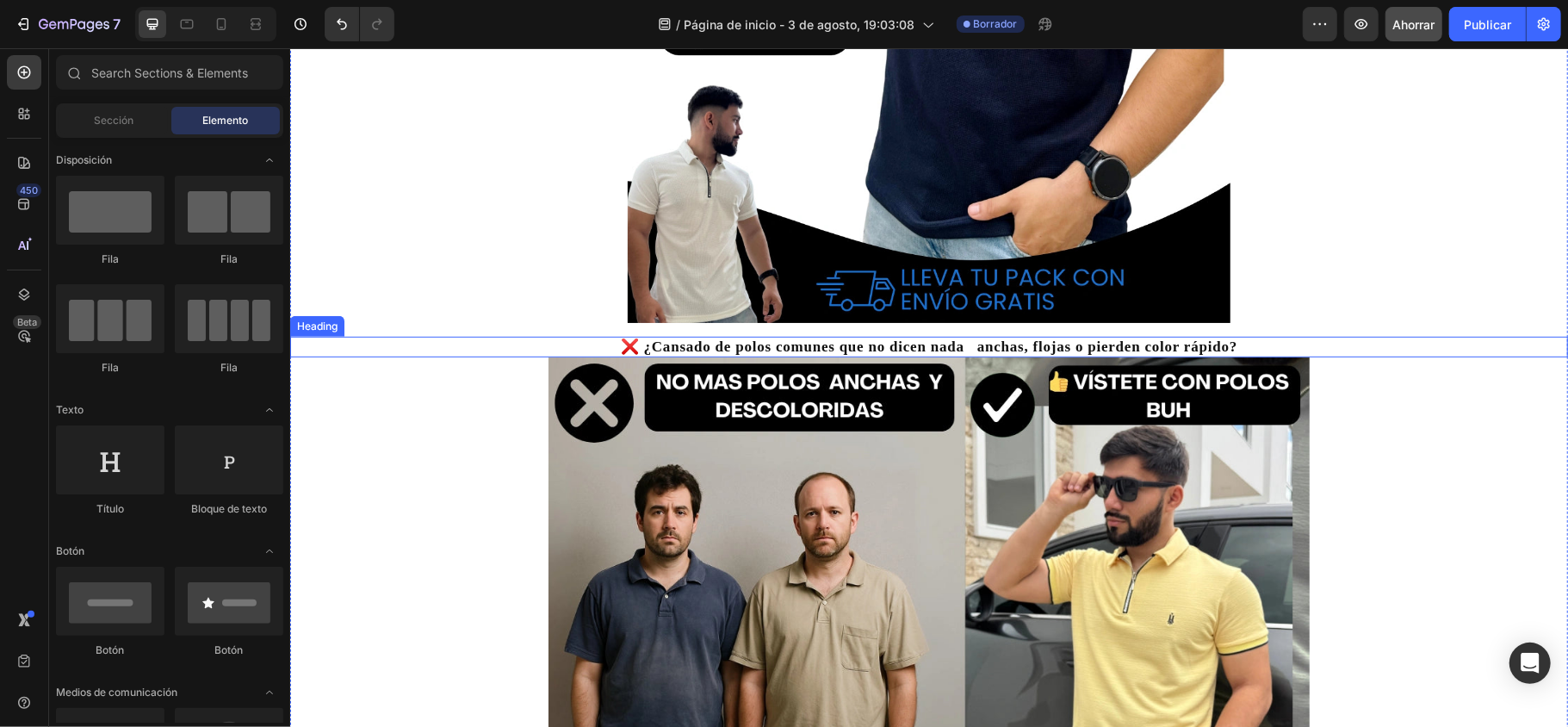 click on "❌ ¿Cansado de polos comunes que no dicen nada   anchas, flojas o pierden color rápido?" at bounding box center [928, 346] 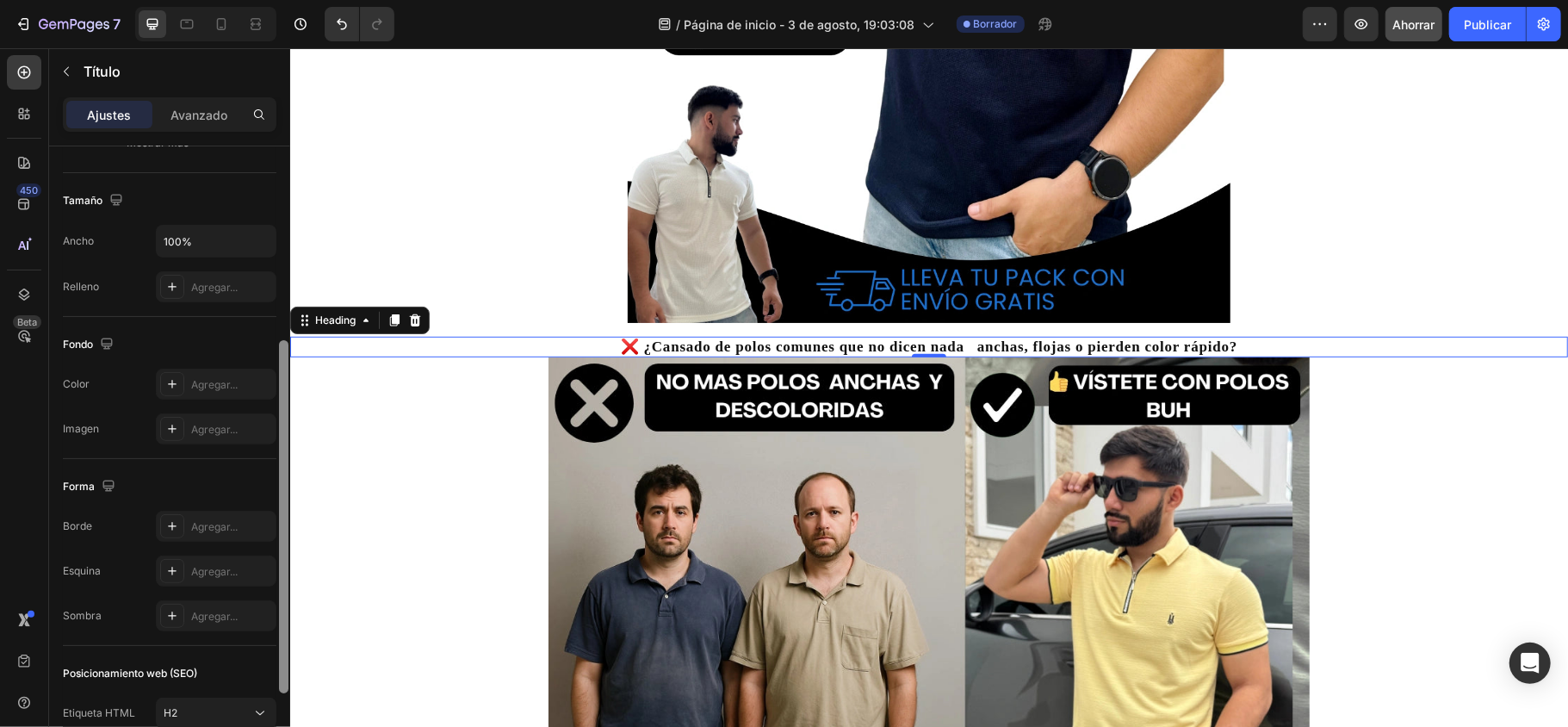 scroll, scrollTop: 459, scrollLeft: 0, axis: vertical 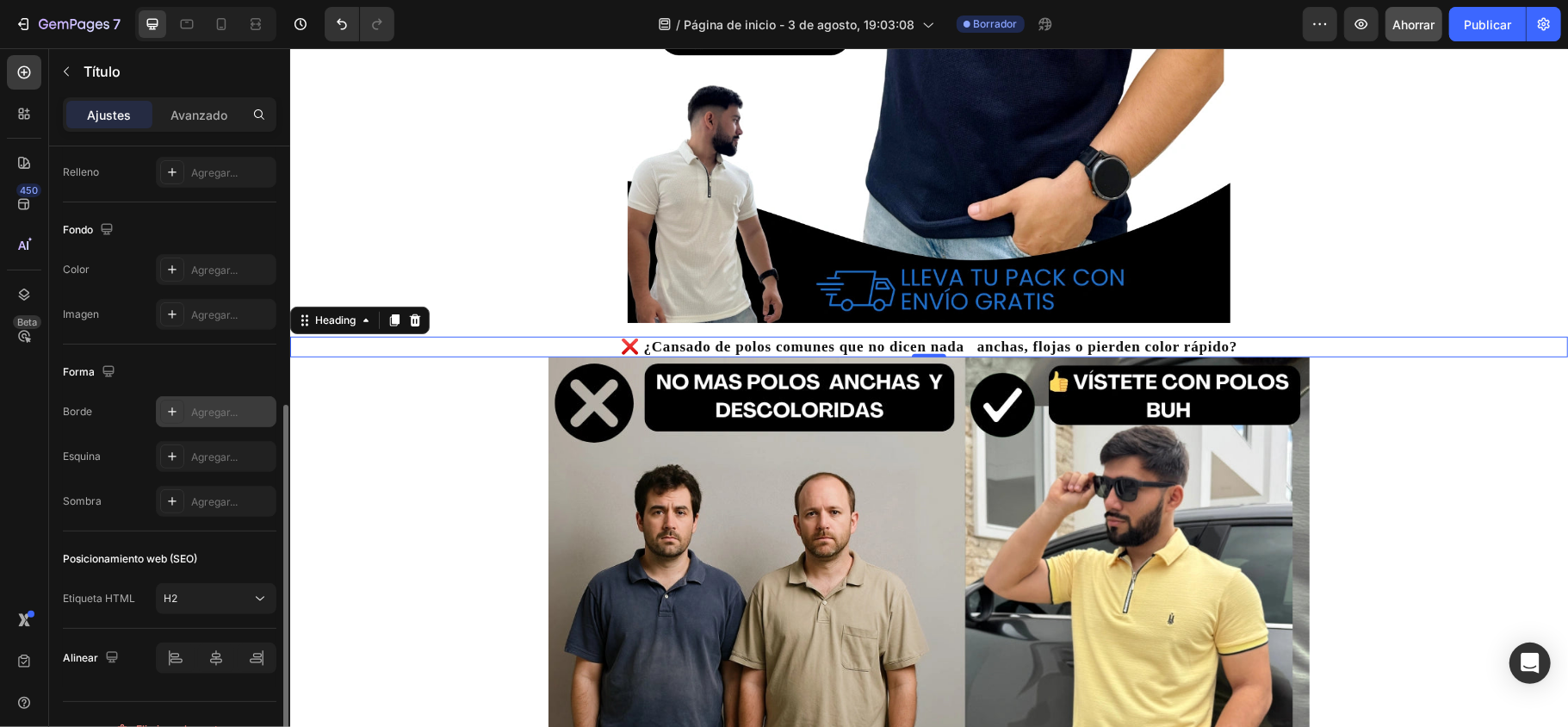 click on "Agregar..." at bounding box center (232, 413) 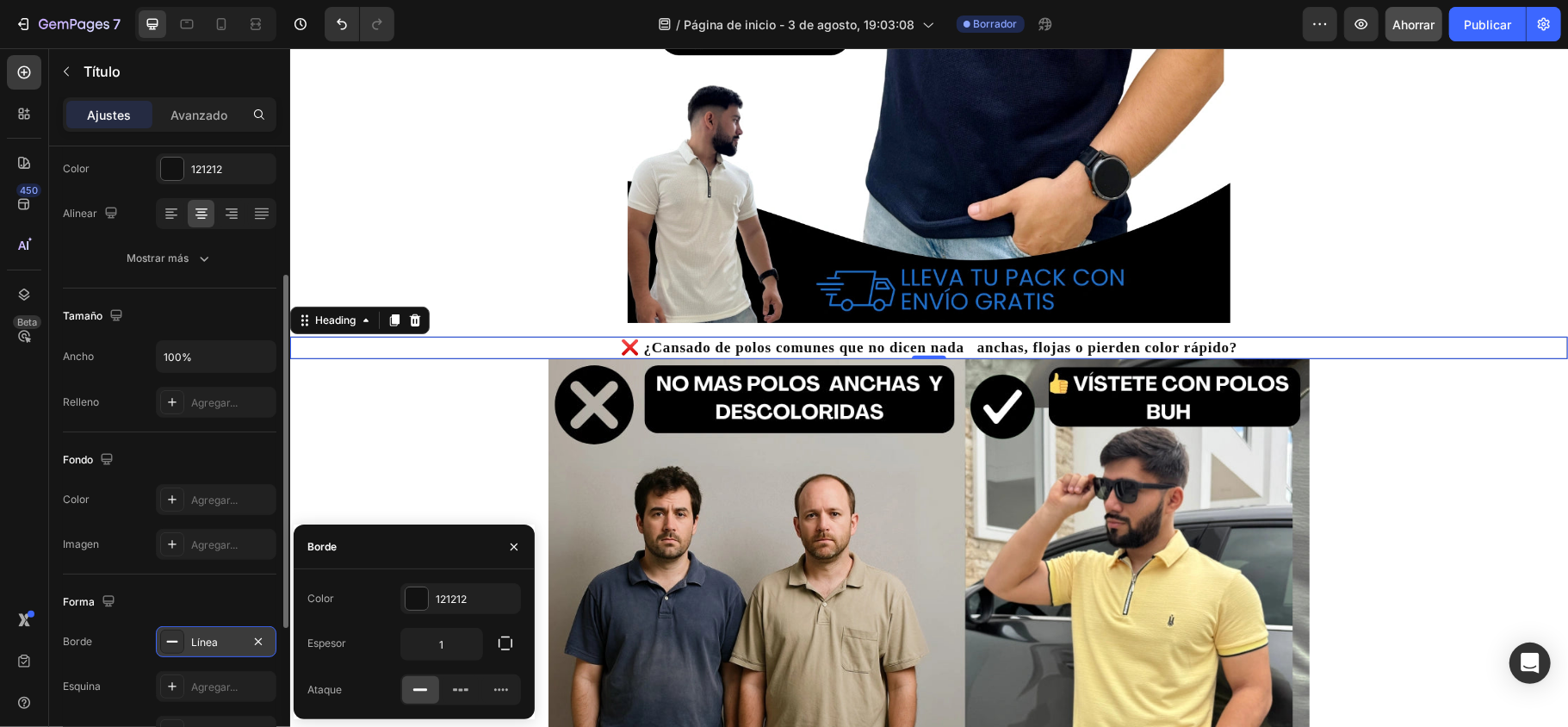 scroll, scrollTop: 115, scrollLeft: 0, axis: vertical 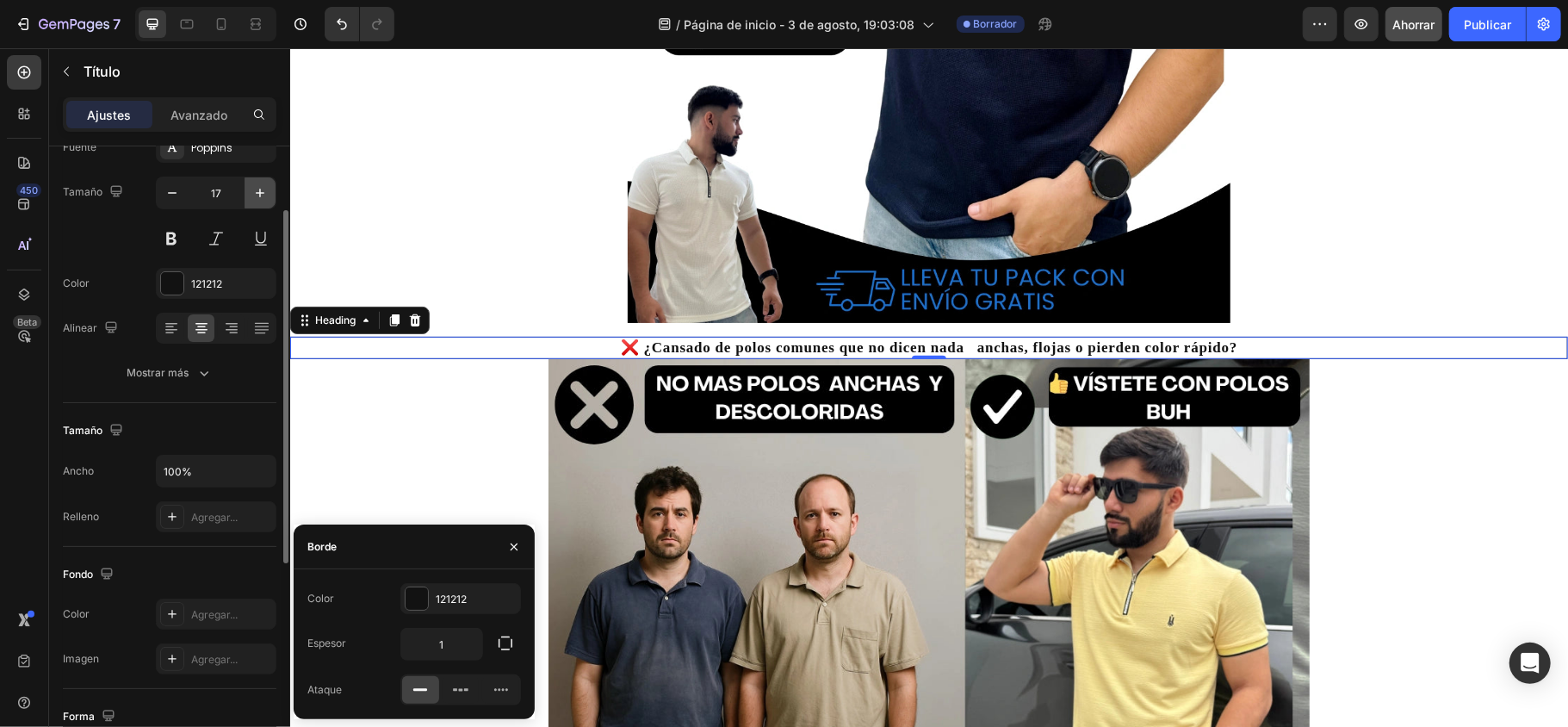 click 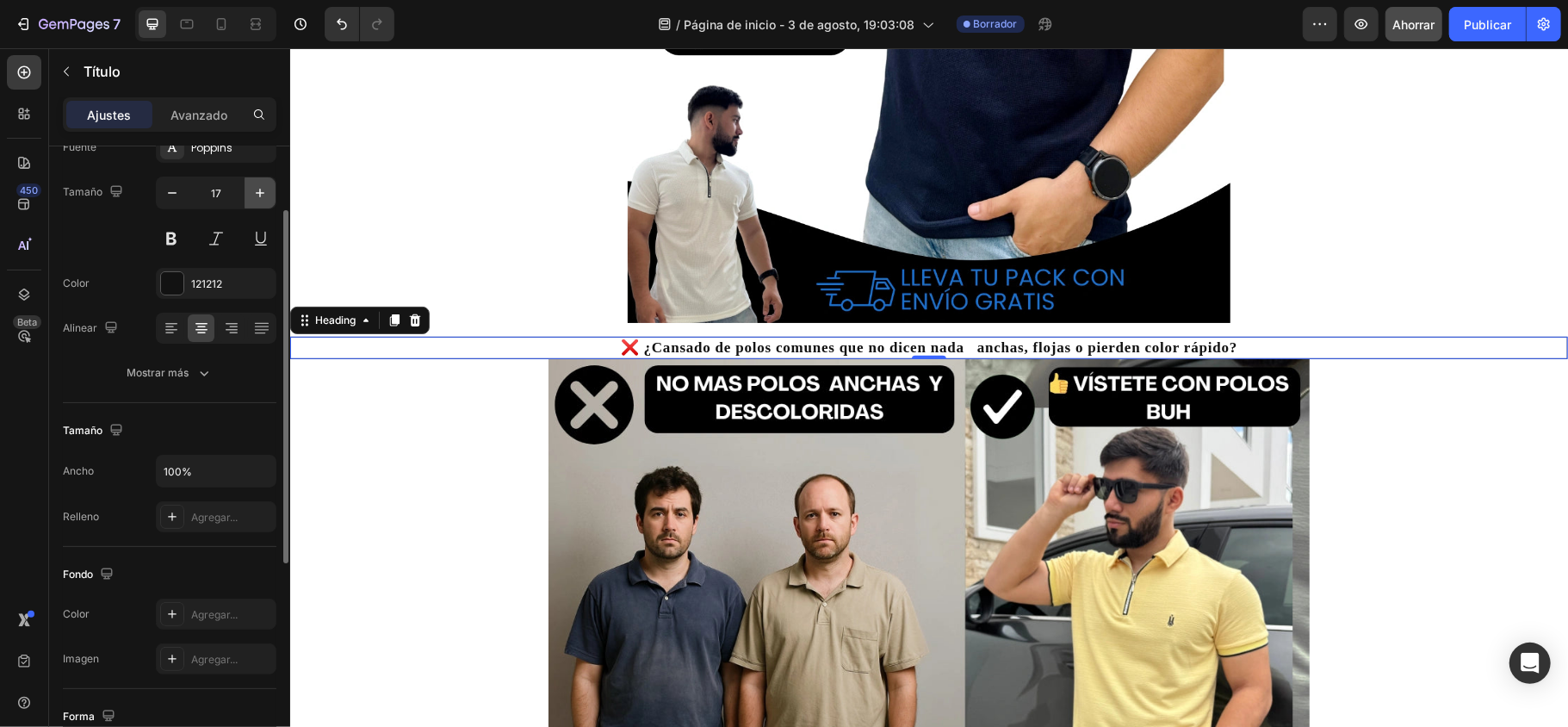 type on "18" 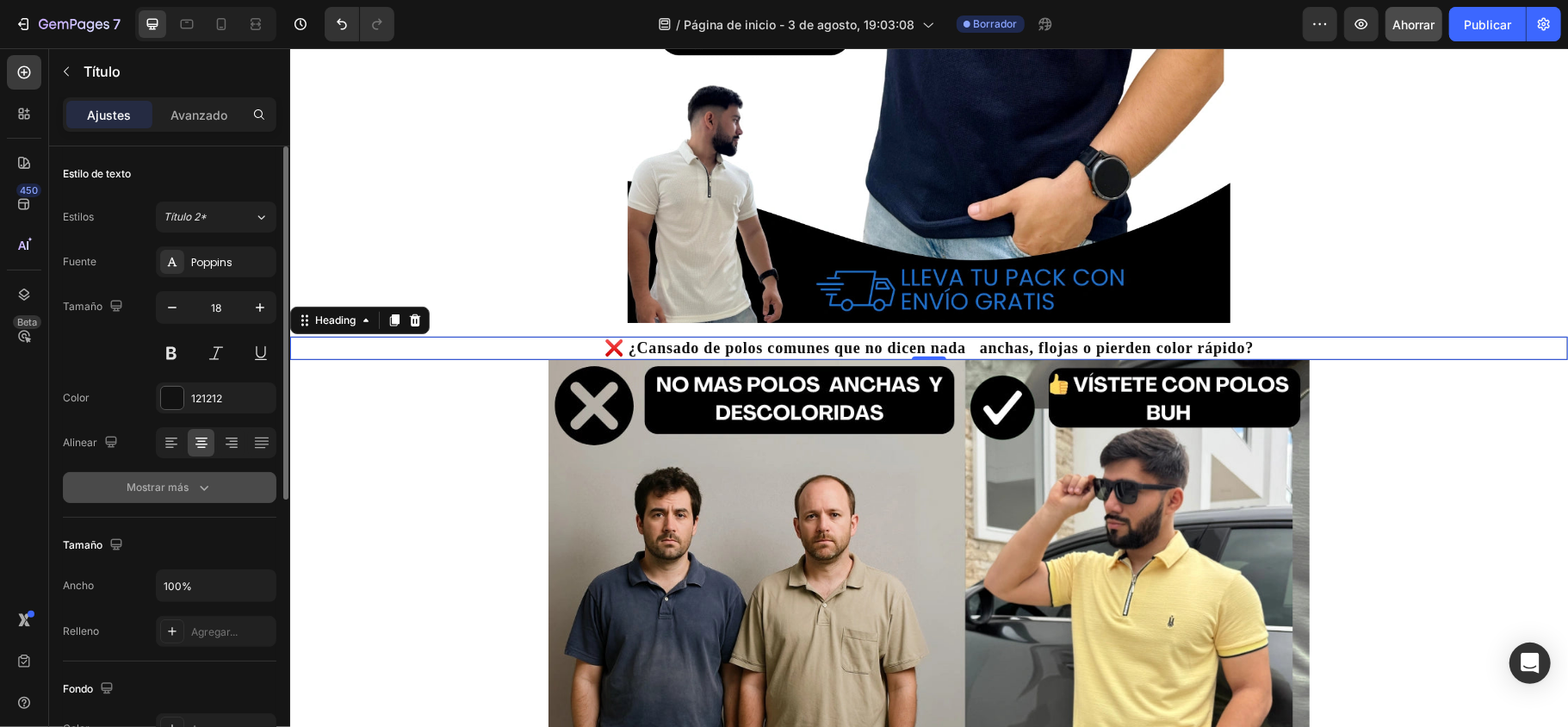 scroll, scrollTop: 115, scrollLeft: 0, axis: vertical 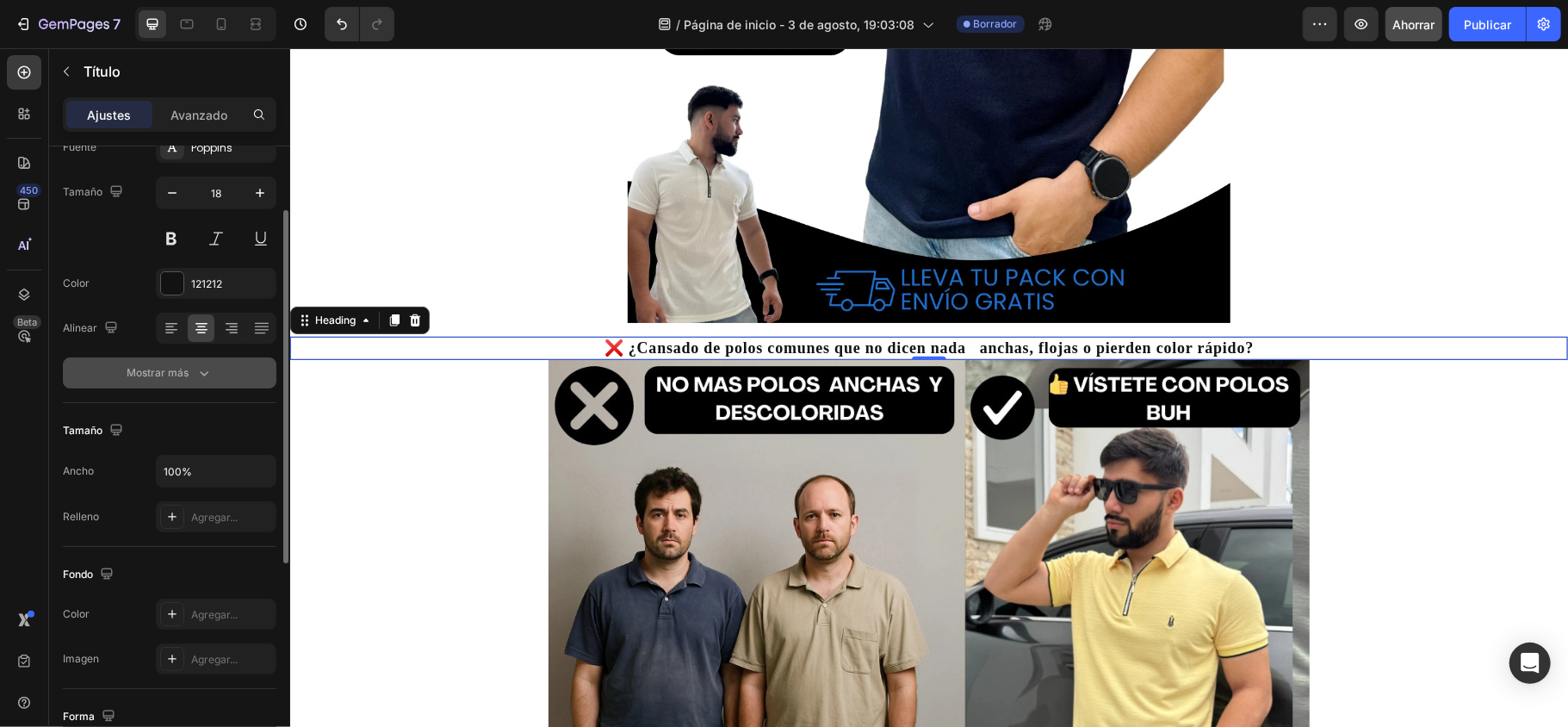 click 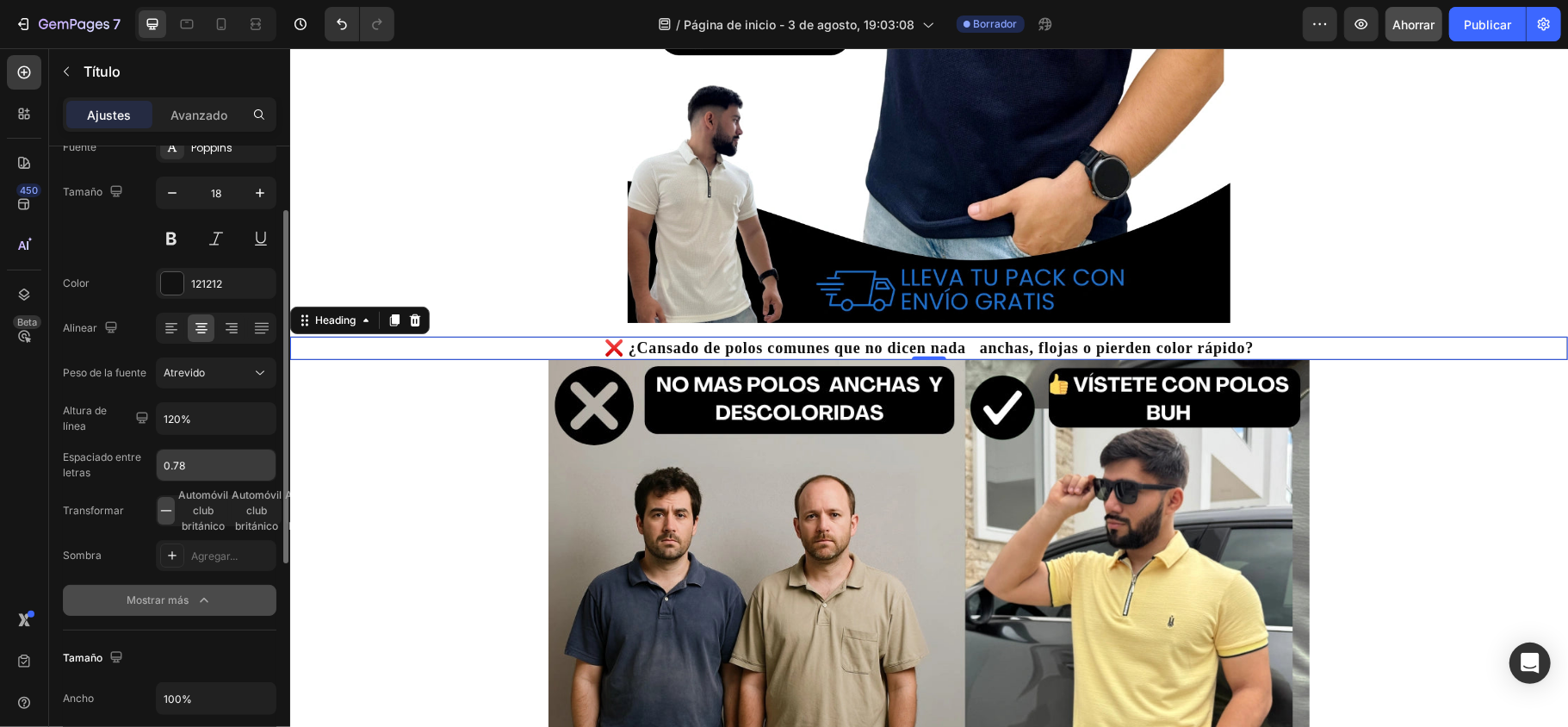click on "0.78" at bounding box center (216, 465) 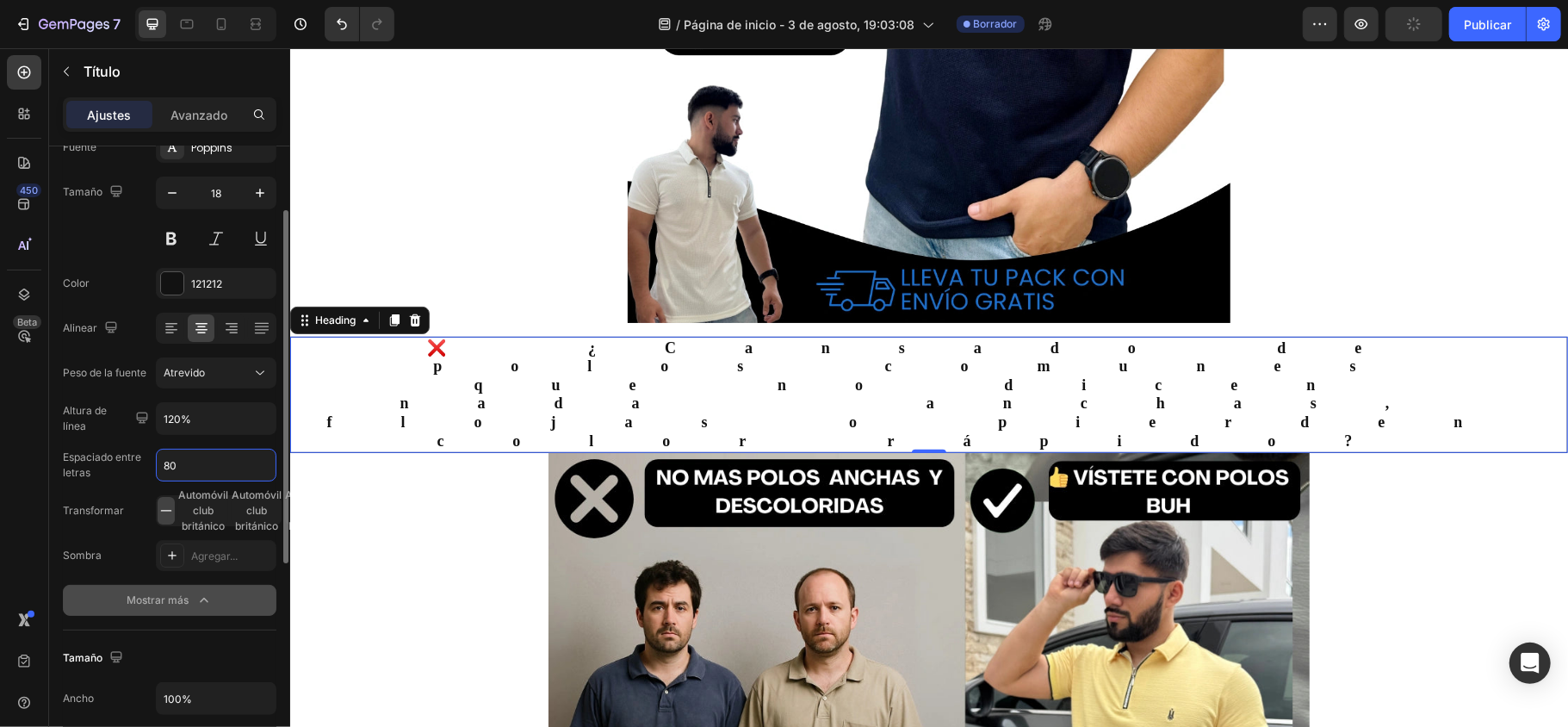 type on "8" 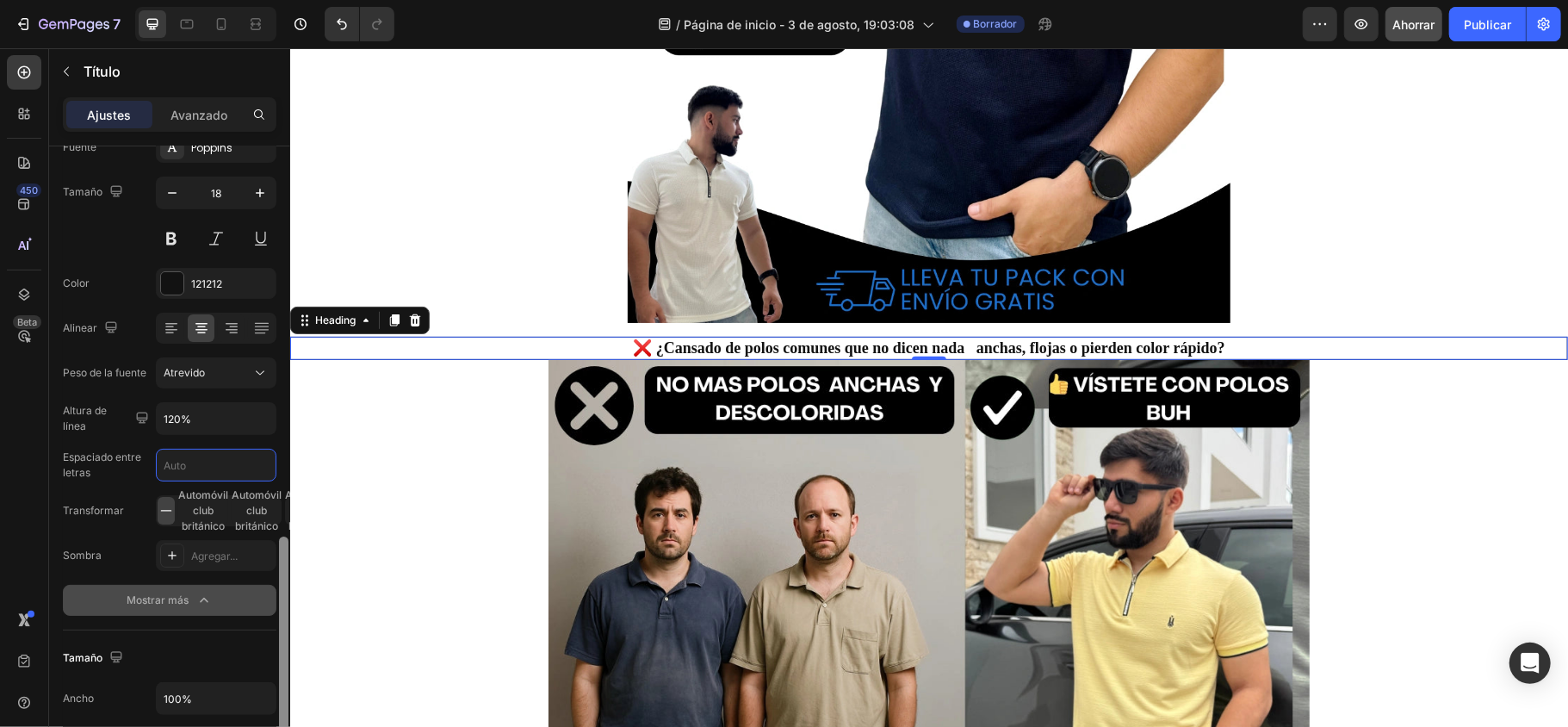 scroll, scrollTop: 345, scrollLeft: 0, axis: vertical 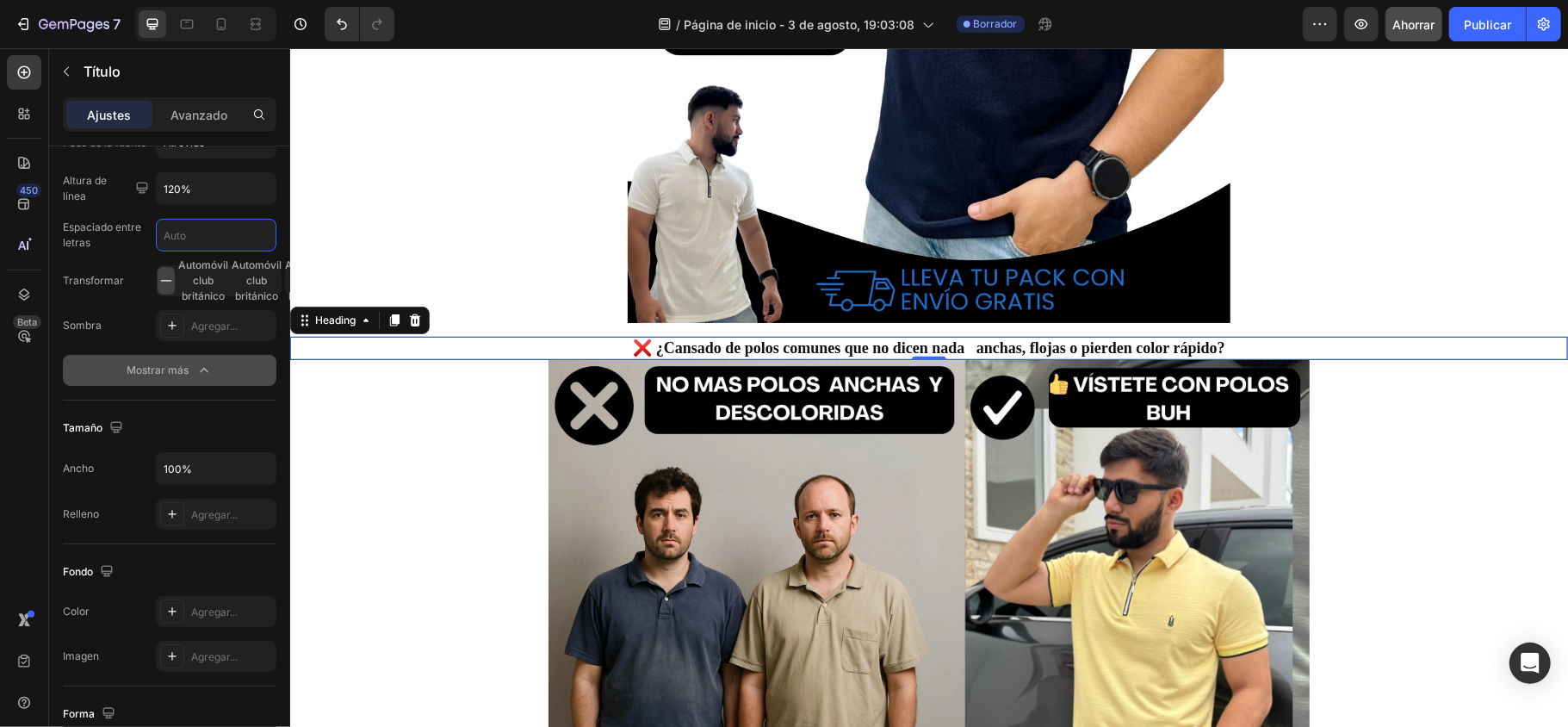 type 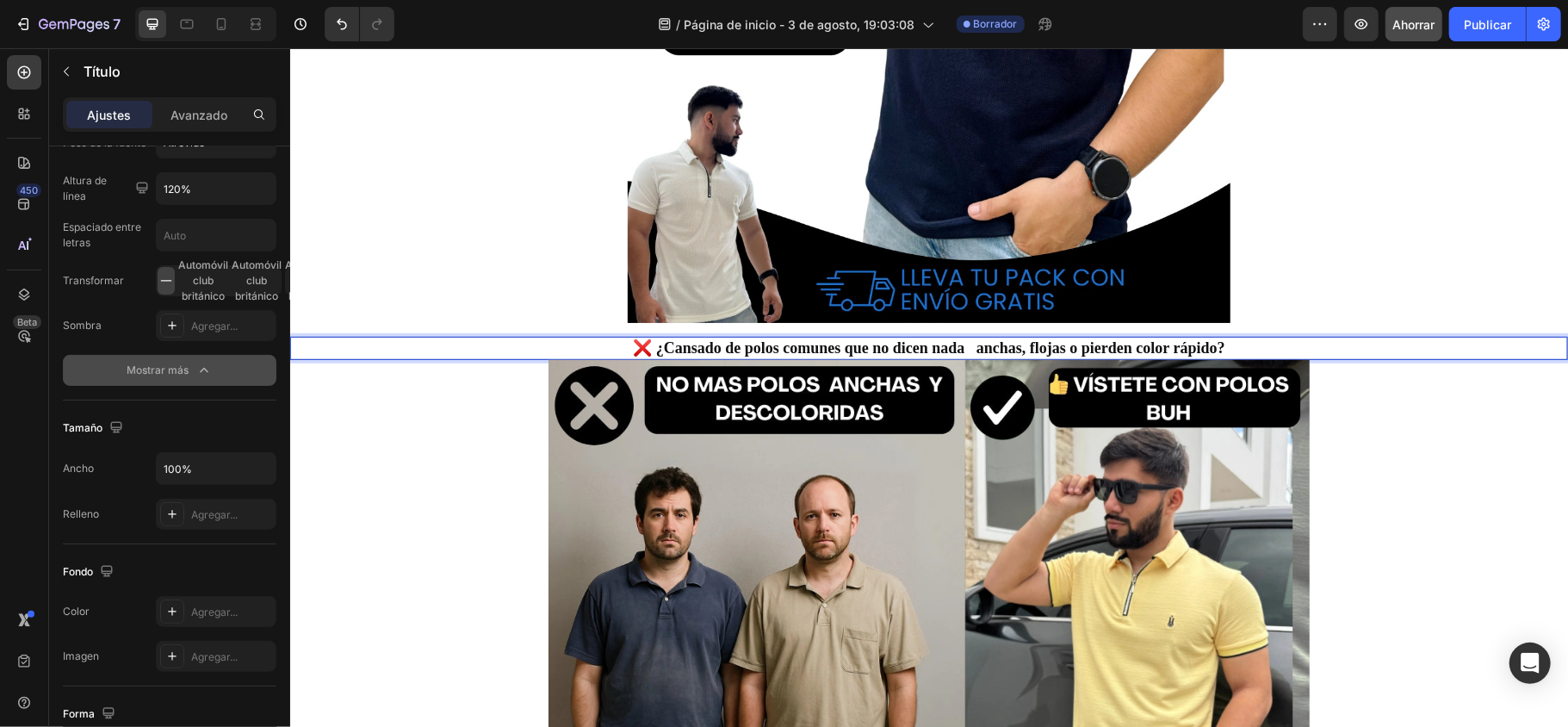 click on "❌ ¿Cansado de polos comunes que no dicen nada   anchas, flojas o pierden color rápido?" at bounding box center (928, 348) 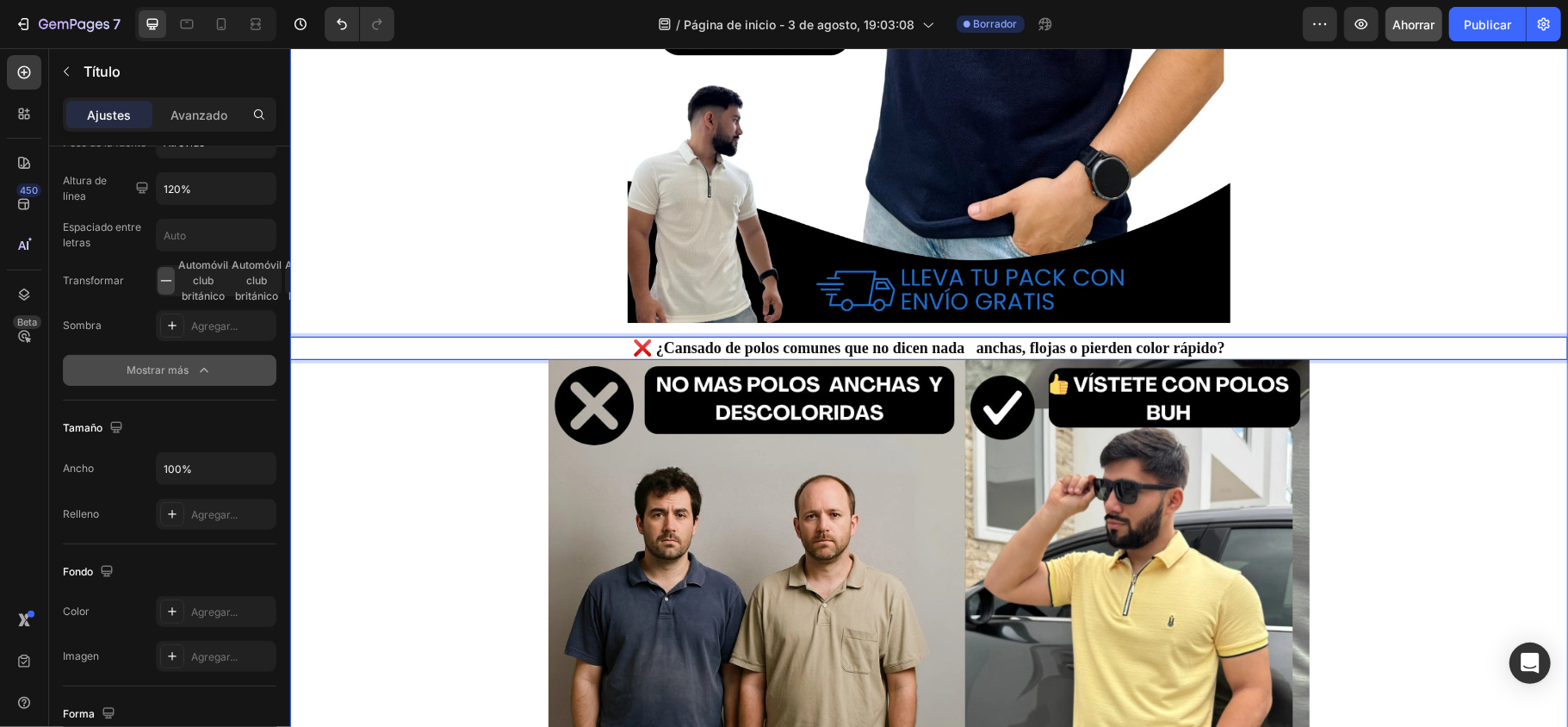 click on "🚨OFERTA SOLO POR EL MES DE AGOSTO🚨 Heading Image Row ❌ ¿Cansado de polos comunes que no dicen nada   anchas, flojas o pierden color rápido? Heading   0 Image" at bounding box center (928, 140) 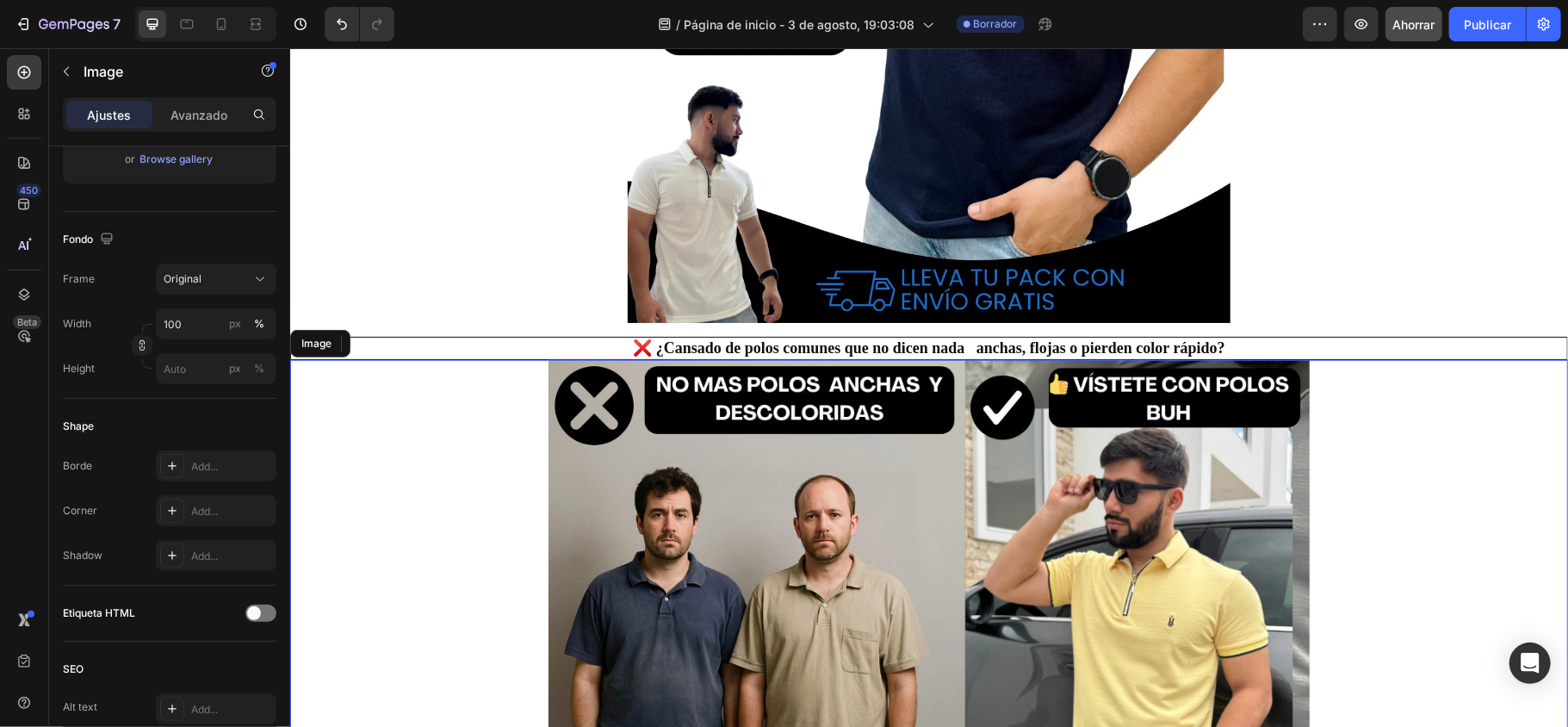 click on "Image" at bounding box center [928, 588] 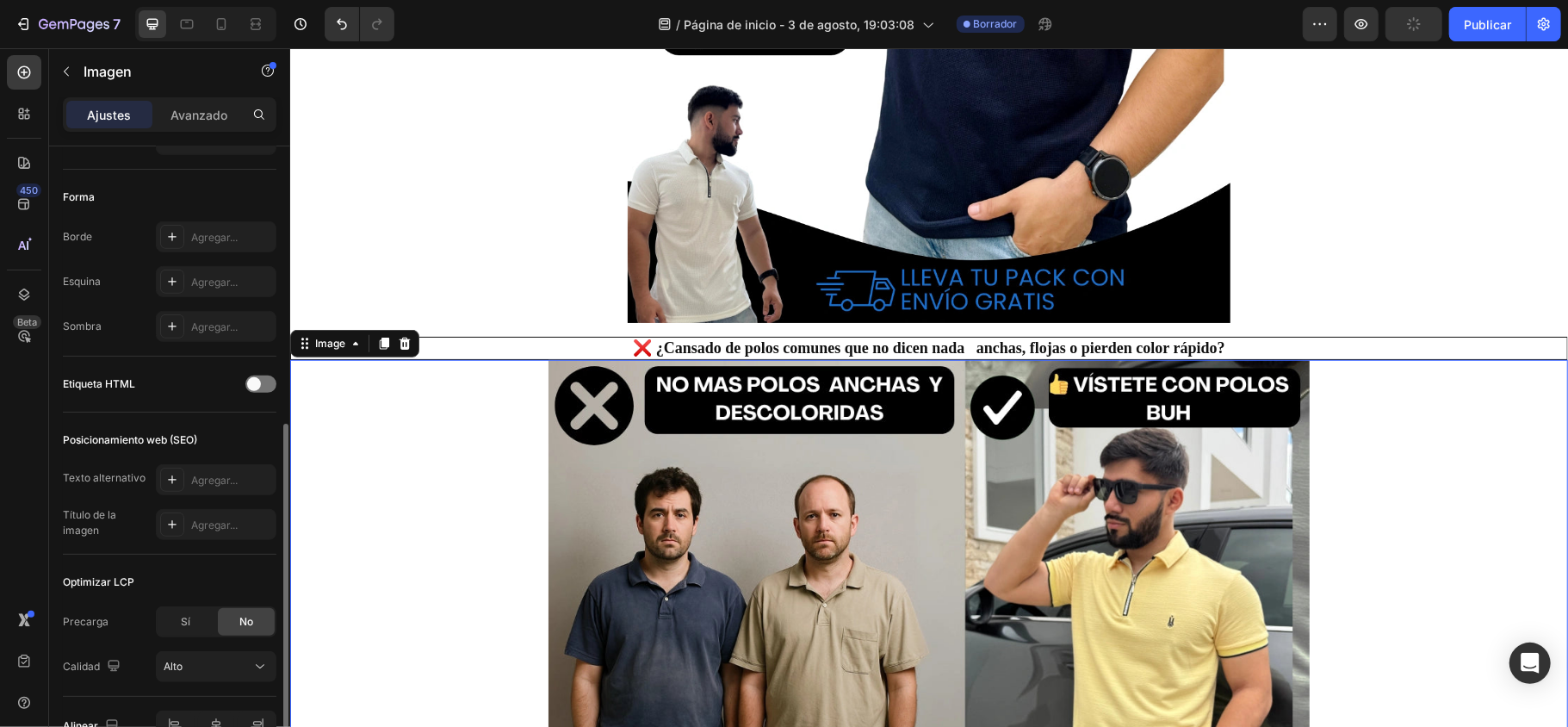 scroll, scrollTop: 673, scrollLeft: 0, axis: vertical 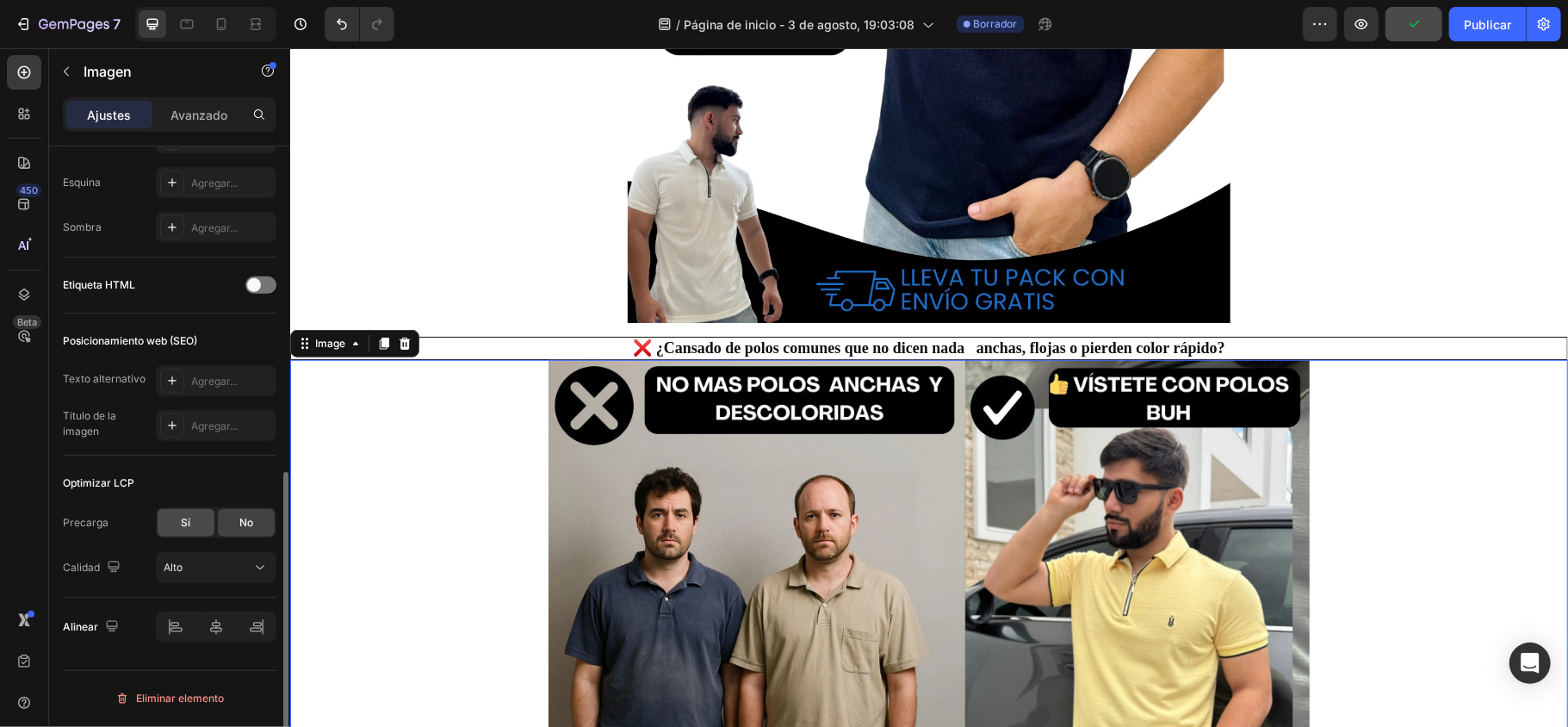 click on "Sí" at bounding box center [186, 522] 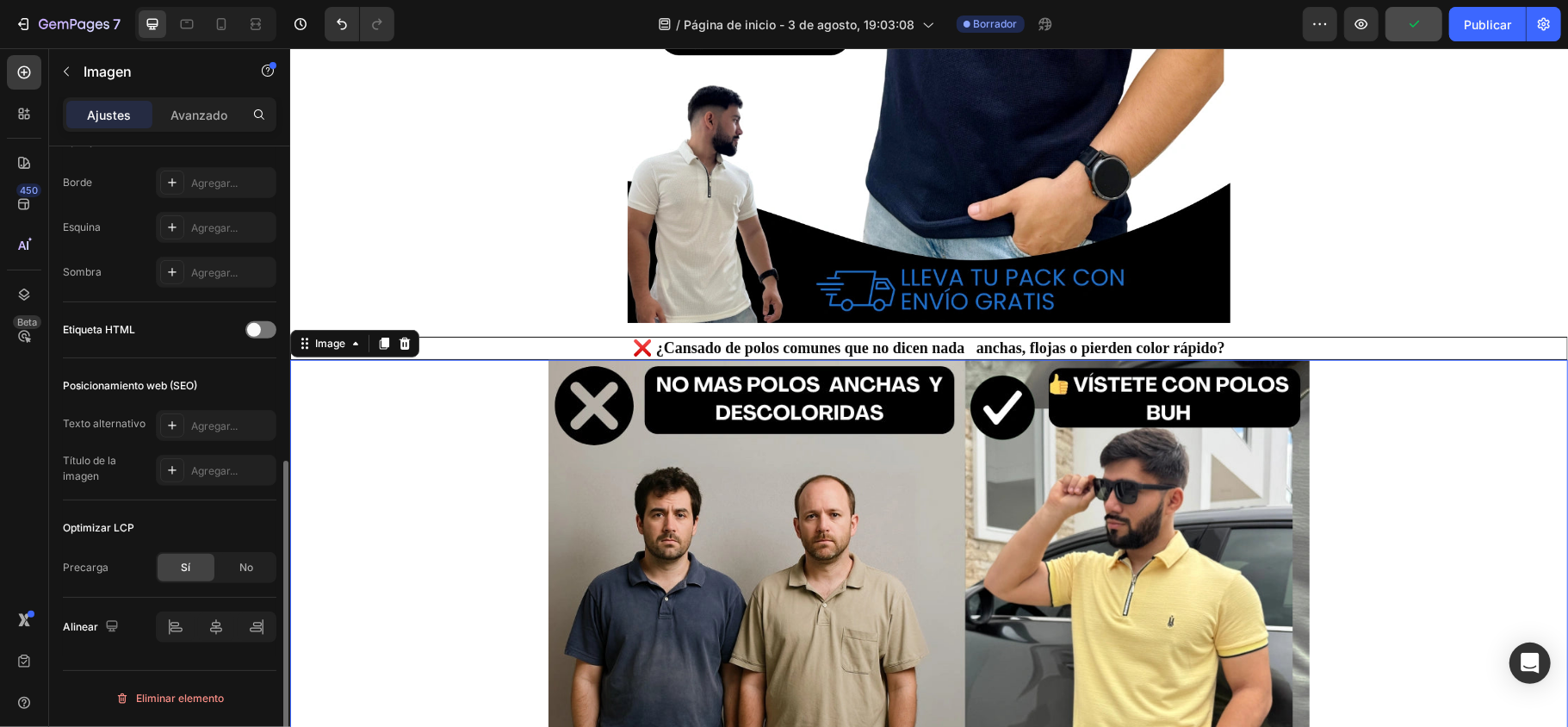 scroll, scrollTop: 628, scrollLeft: 0, axis: vertical 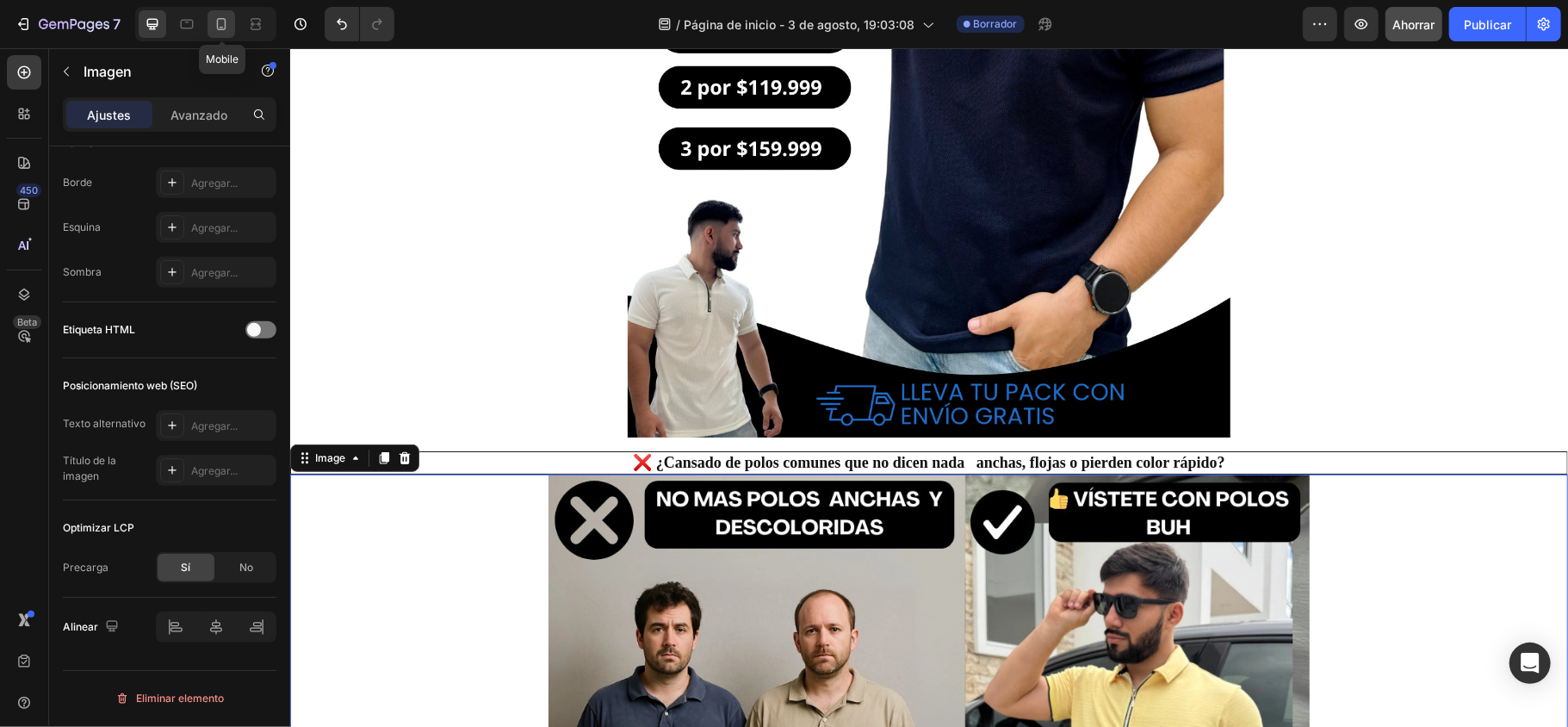 drag, startPoint x: 224, startPoint y: 29, endPoint x: 435, endPoint y: 236, distance: 295.58417 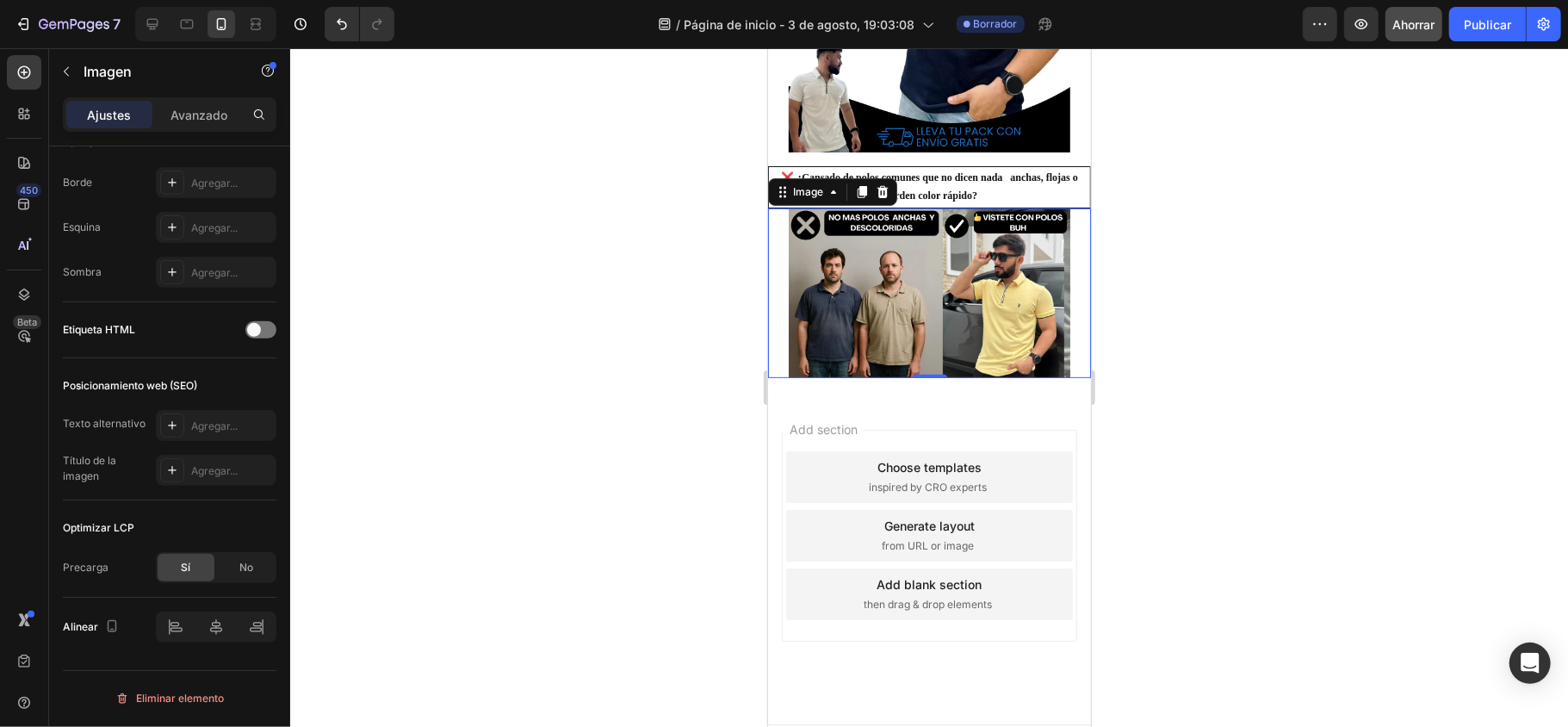 scroll, scrollTop: 121, scrollLeft: 0, axis: vertical 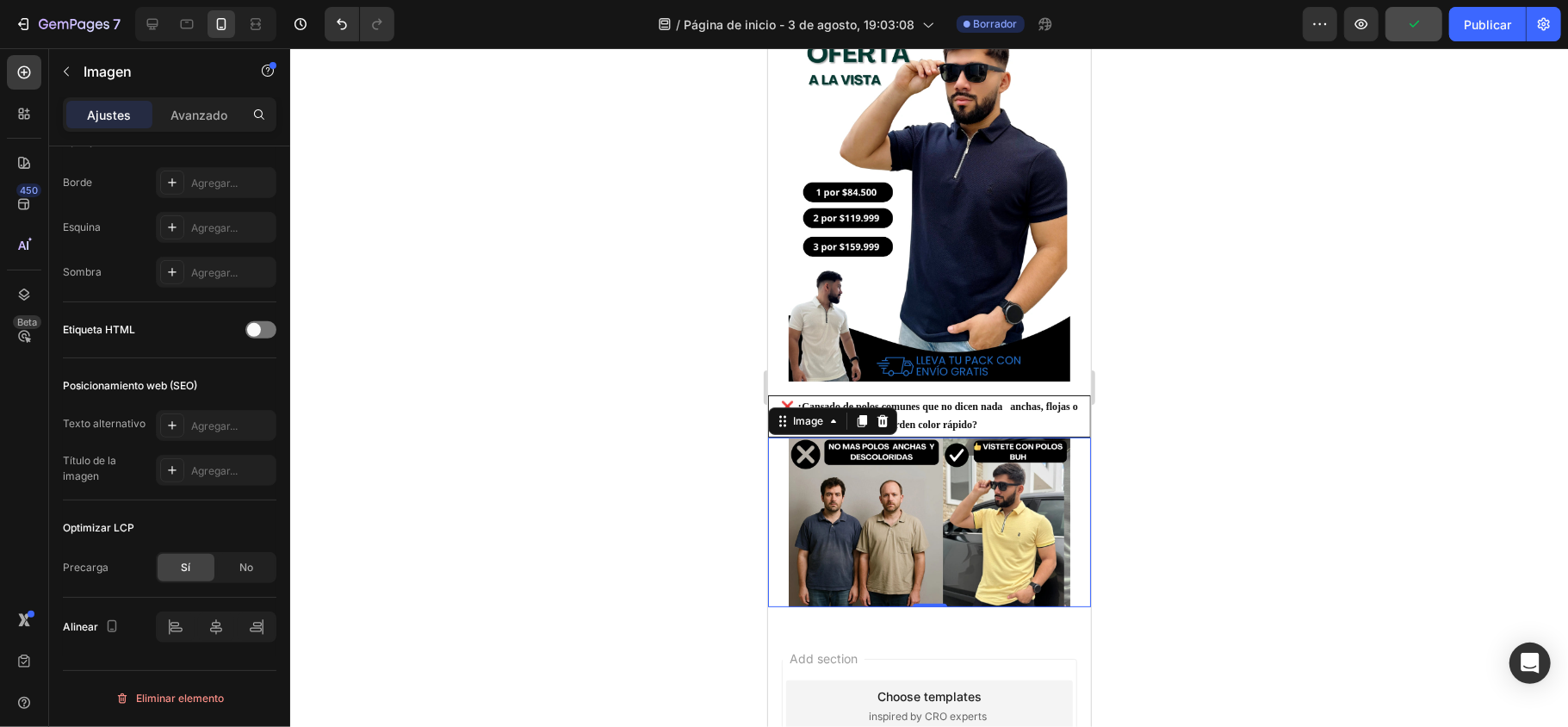 click 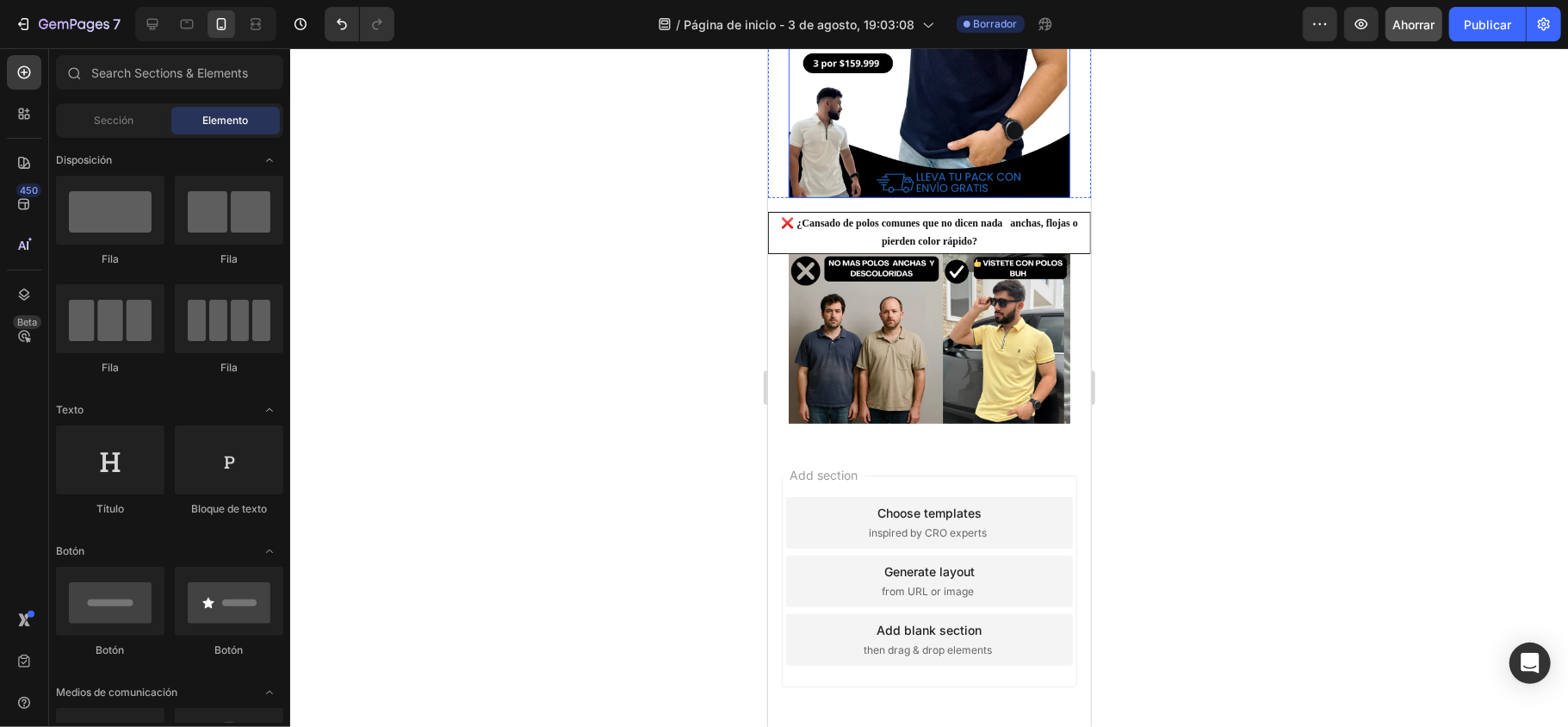 scroll, scrollTop: 345, scrollLeft: 0, axis: vertical 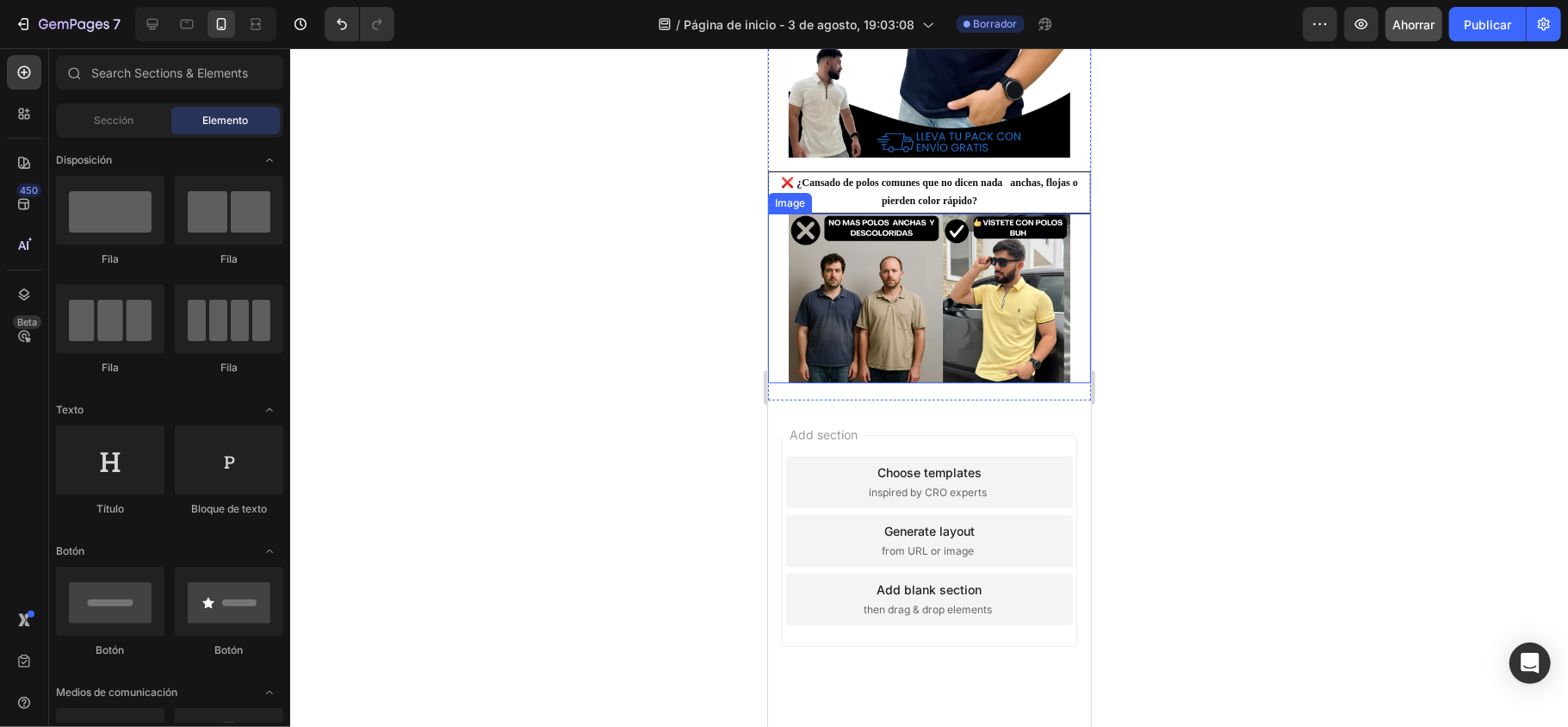 click at bounding box center [928, 297] 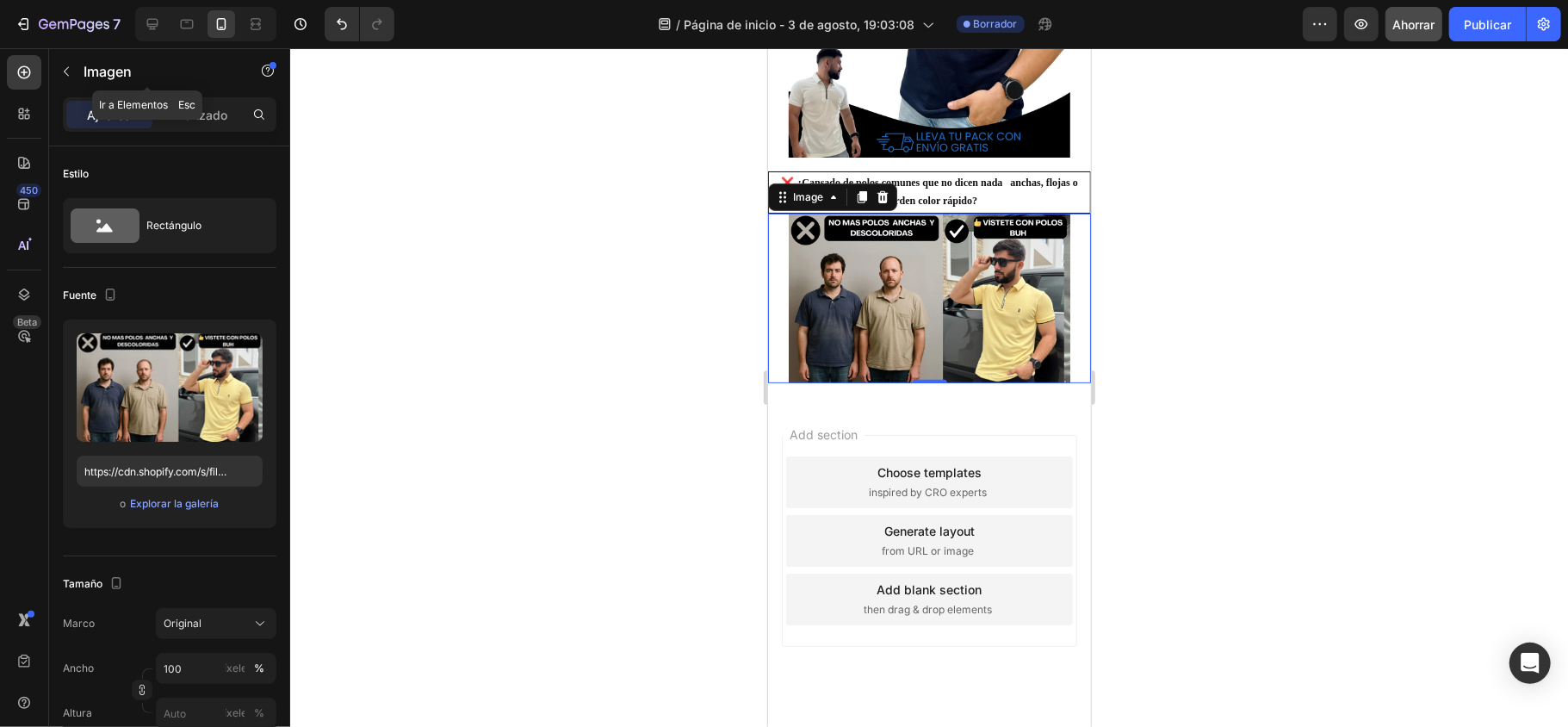 click 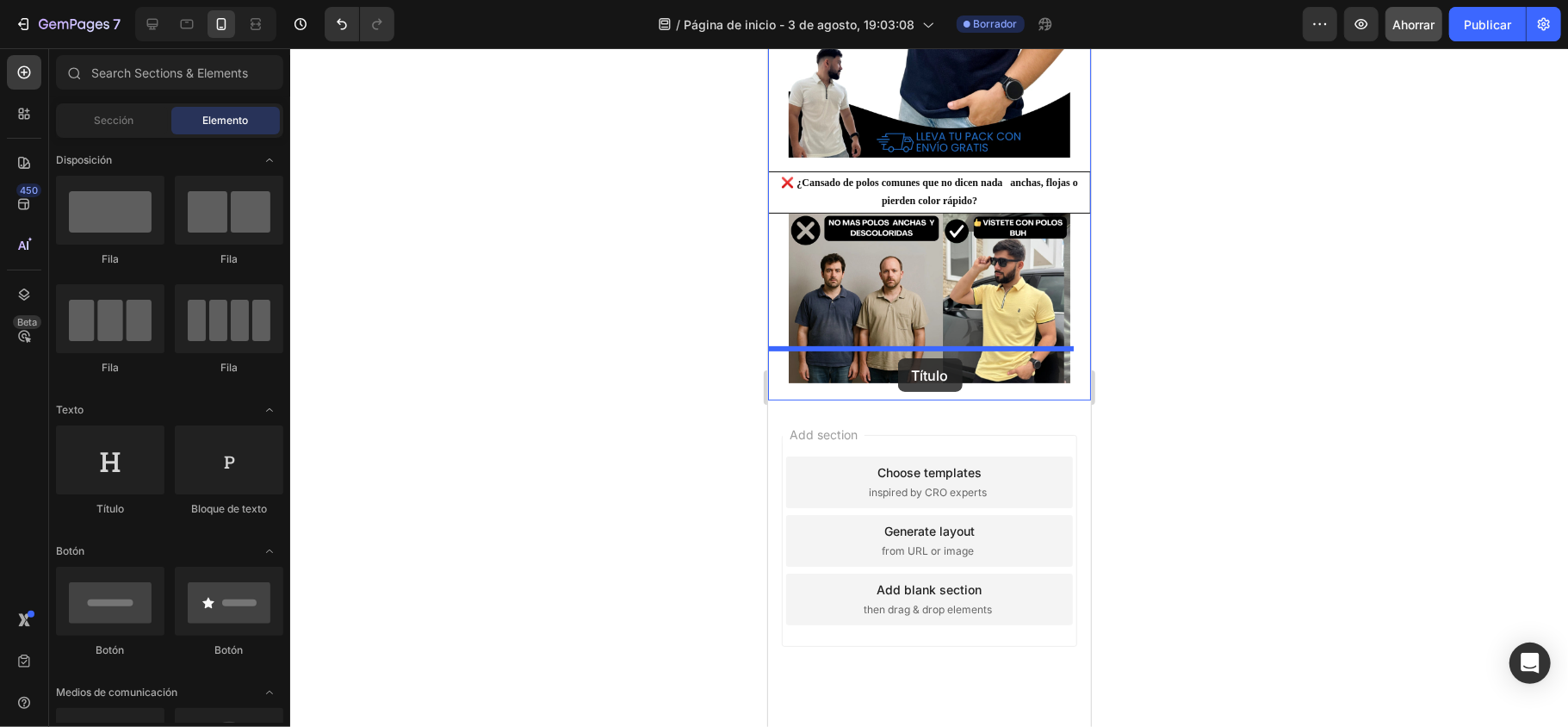 drag, startPoint x: 889, startPoint y: 518, endPoint x: 897, endPoint y: 357, distance: 161.19864 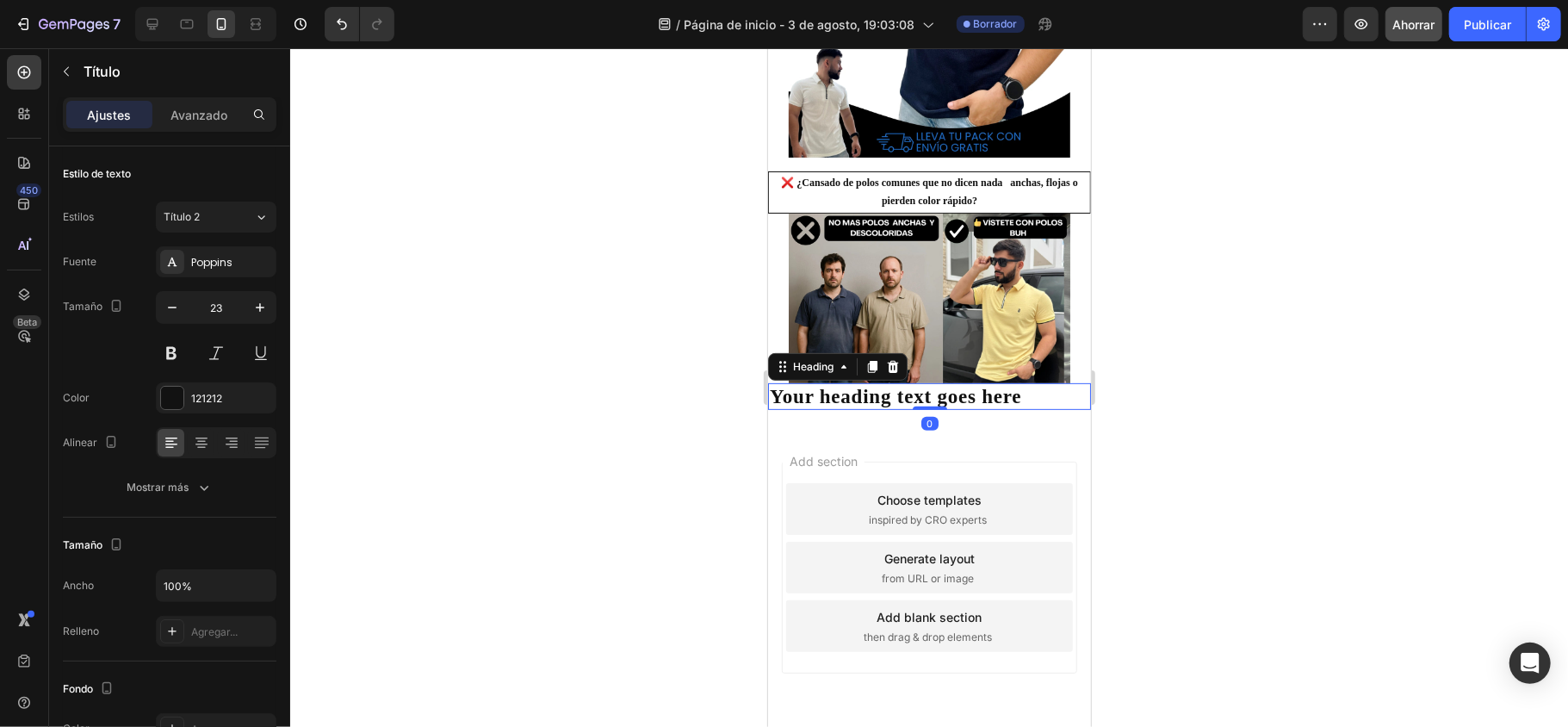 click on "Your heading text goes here" at bounding box center [928, 396] 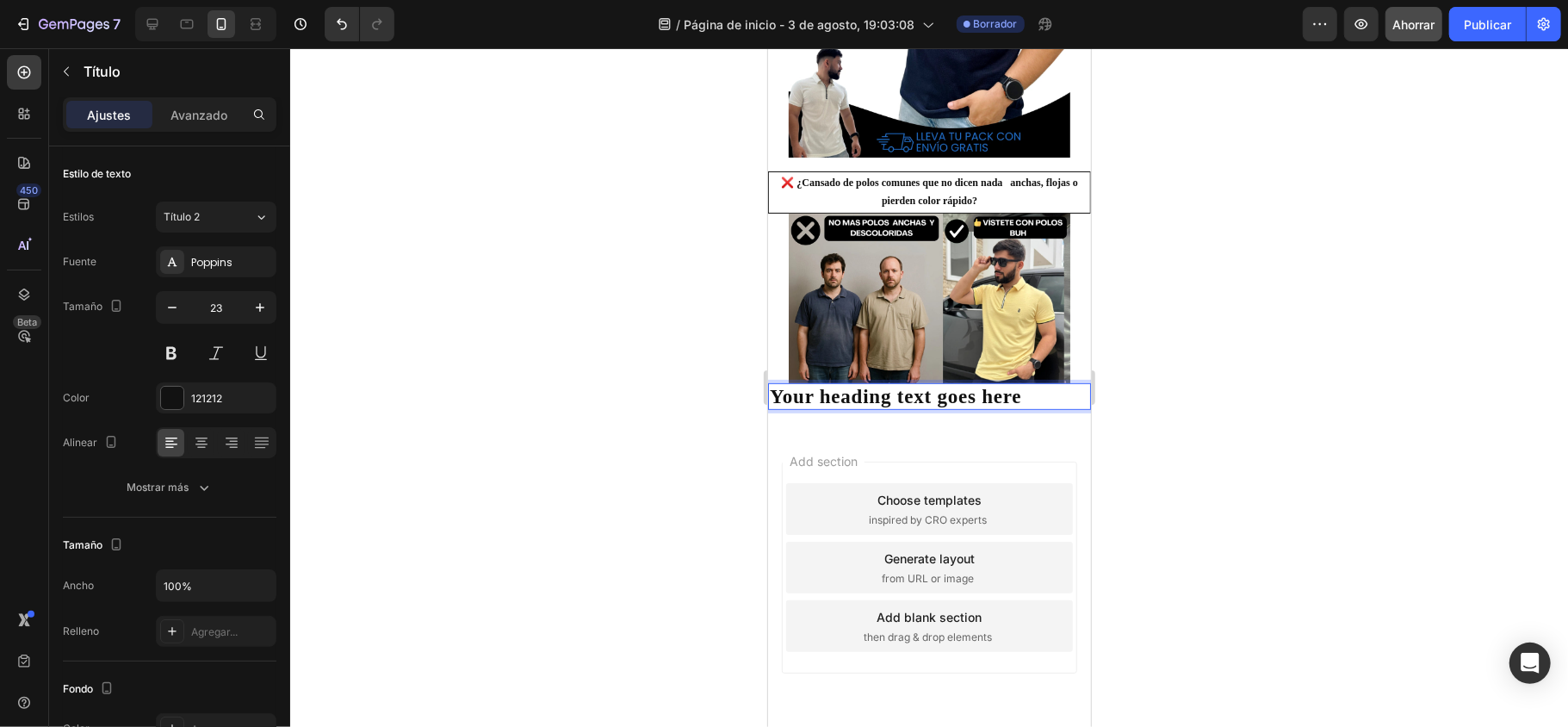 click on "Your heading text goes here" at bounding box center (928, 396) 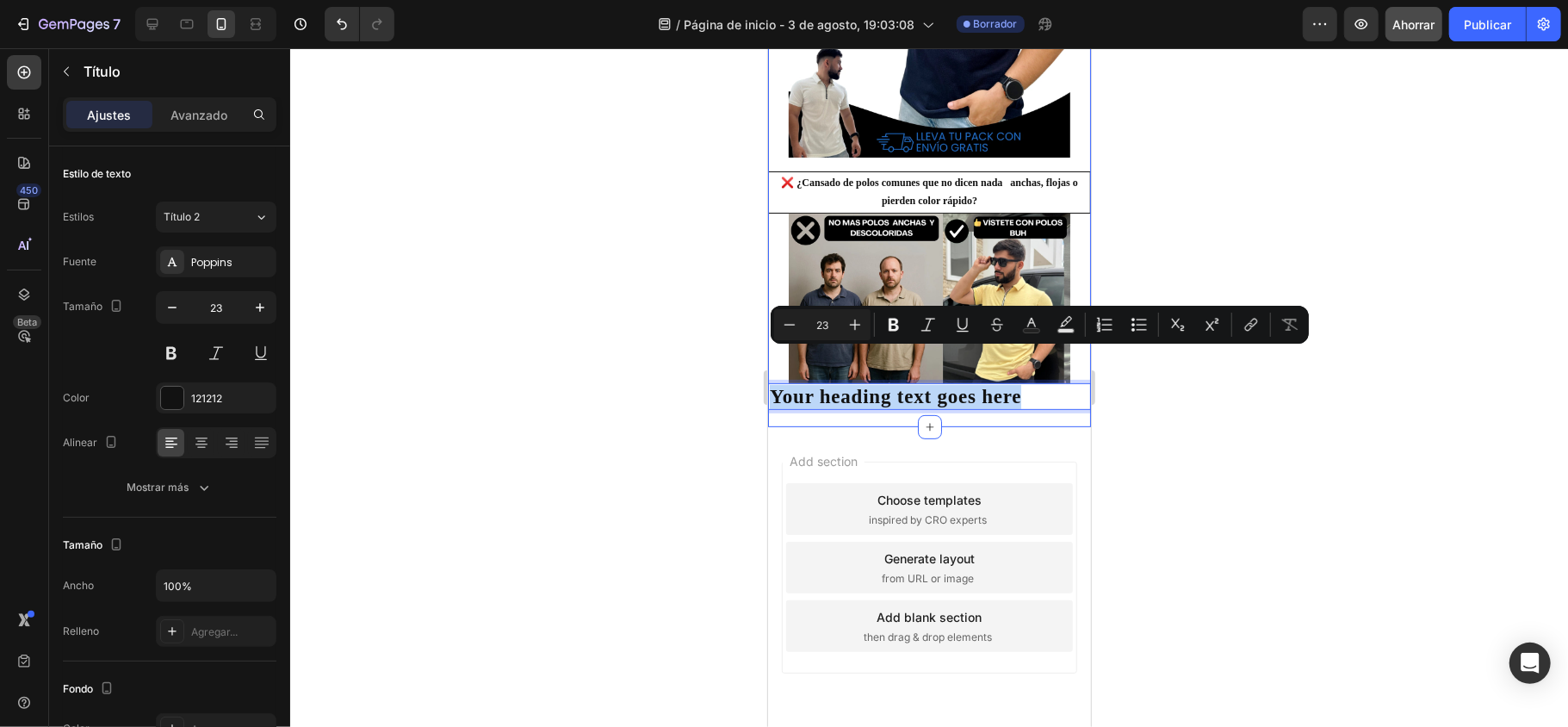 drag, startPoint x: 1018, startPoint y: 363, endPoint x: 835, endPoint y: 376, distance: 183.46 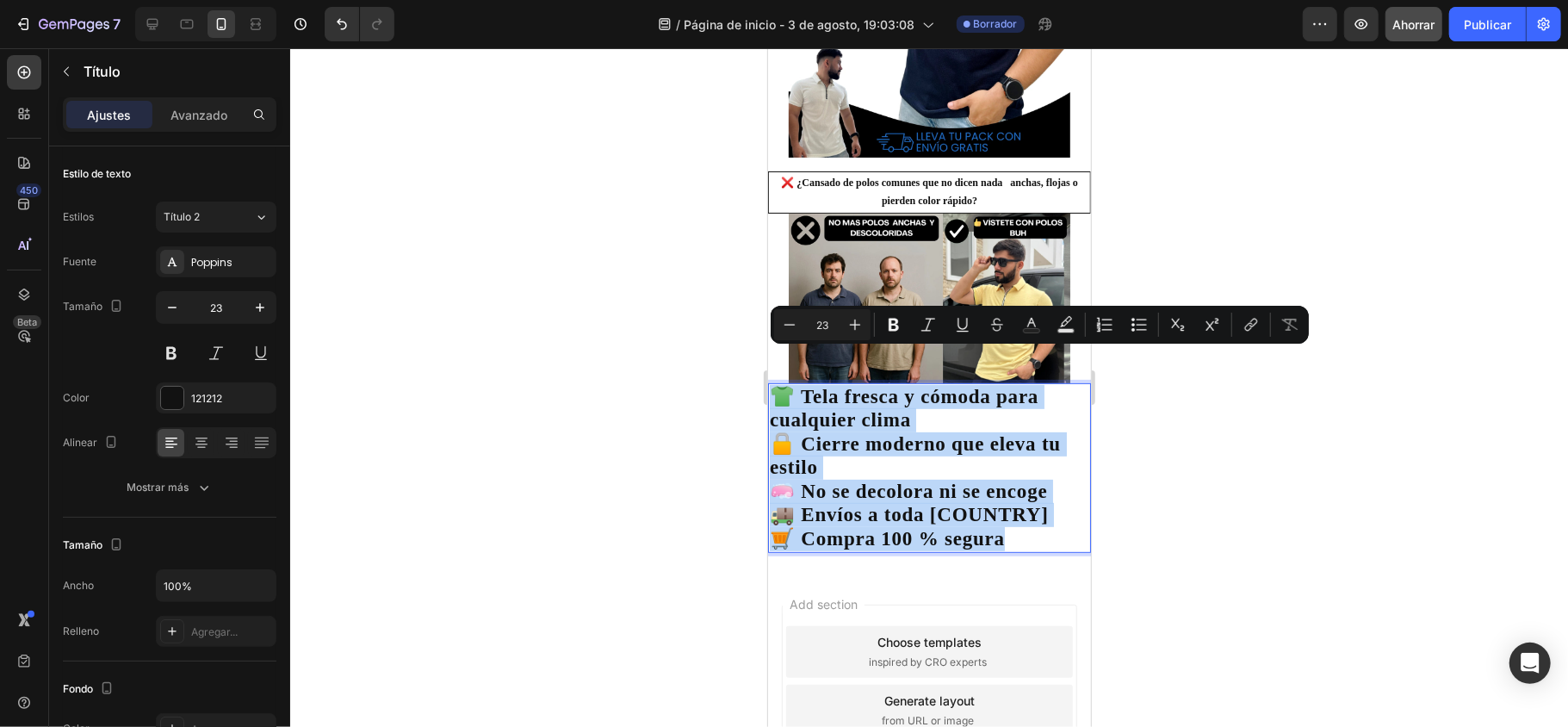 drag, startPoint x: 1006, startPoint y: 500, endPoint x: 778, endPoint y: 354, distance: 270.7397 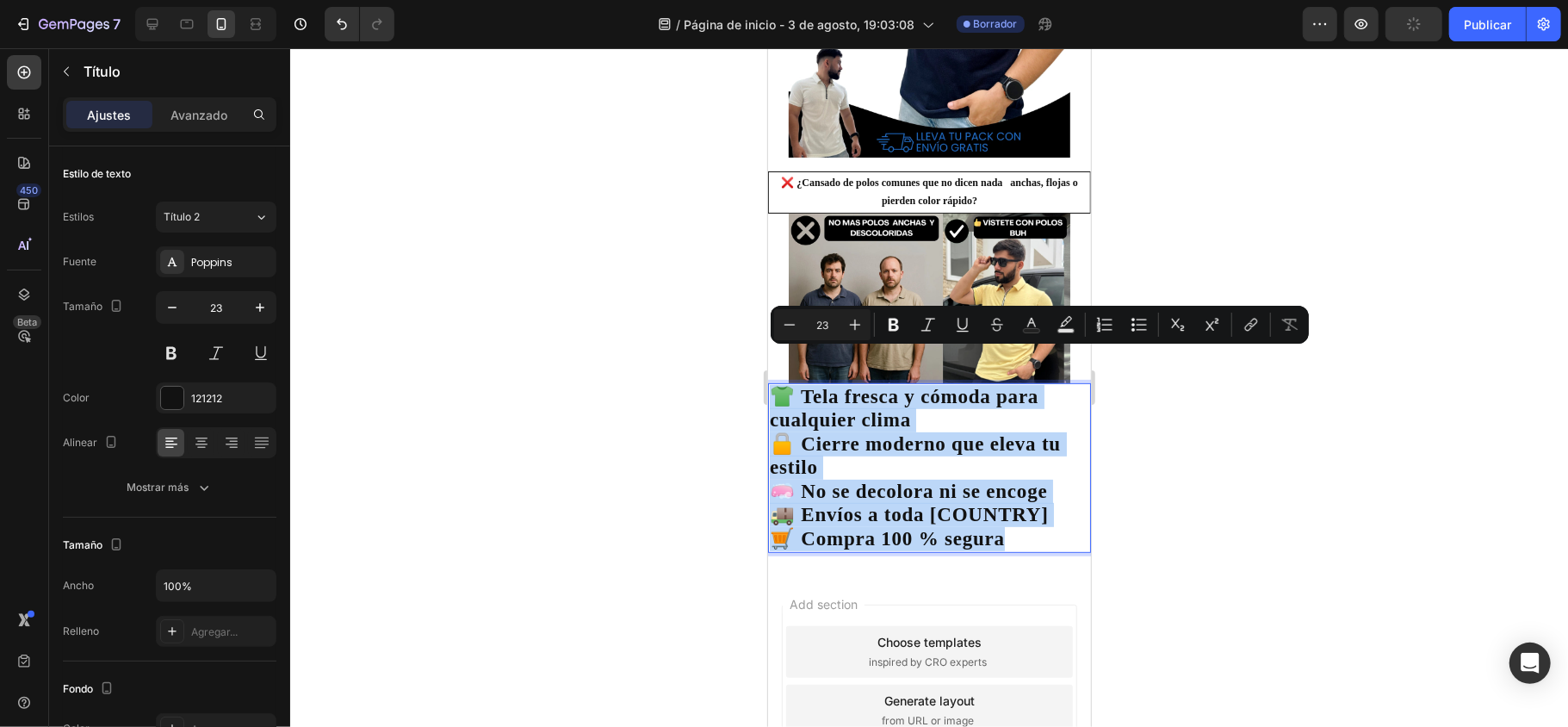 copy on "👕 Tela fresca y cómoda para cualquier clima 🔒 Cierre moderno que eleva tu estilo 🧼 No se decolora ni se encoge 🚚 Envíos a toda Colombia 🛒 Compra 100 % segura" 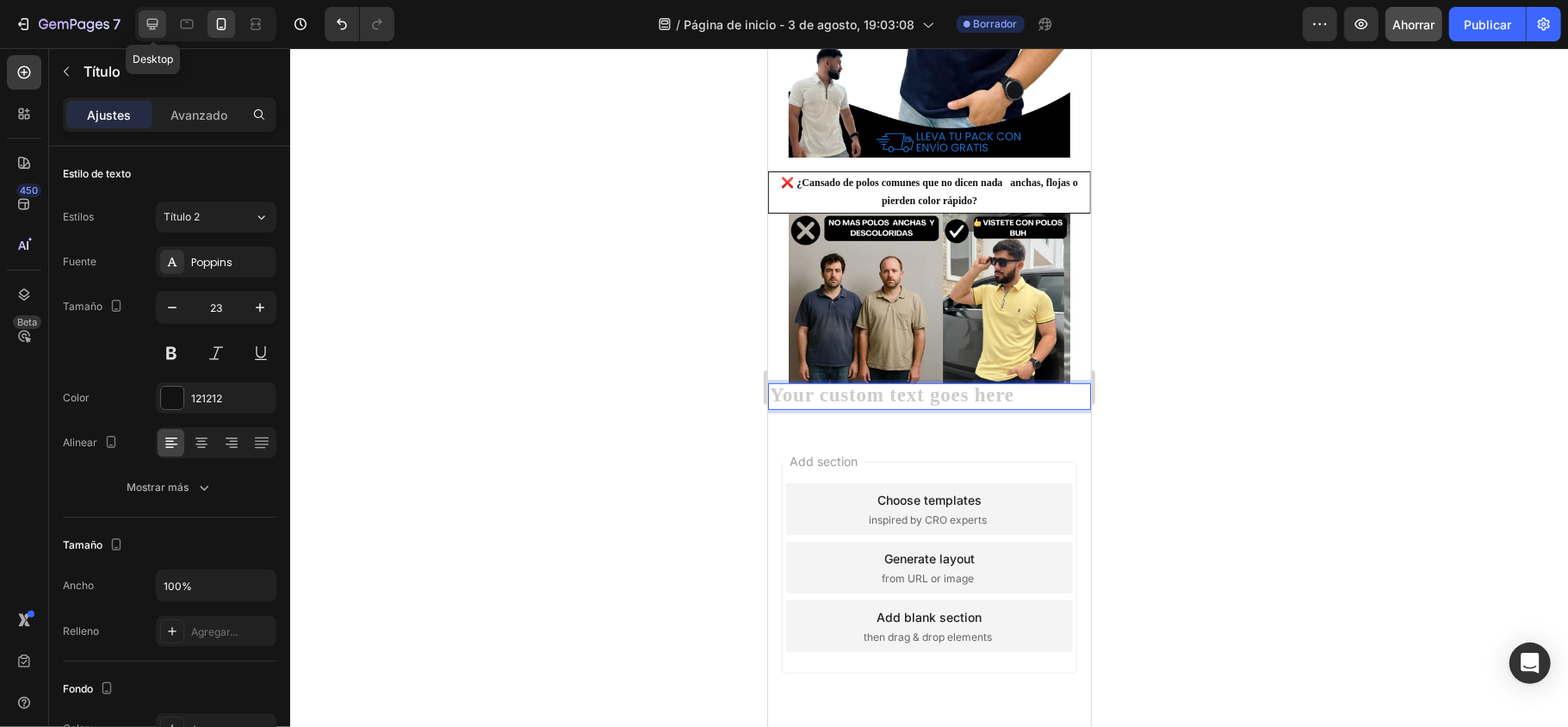 click 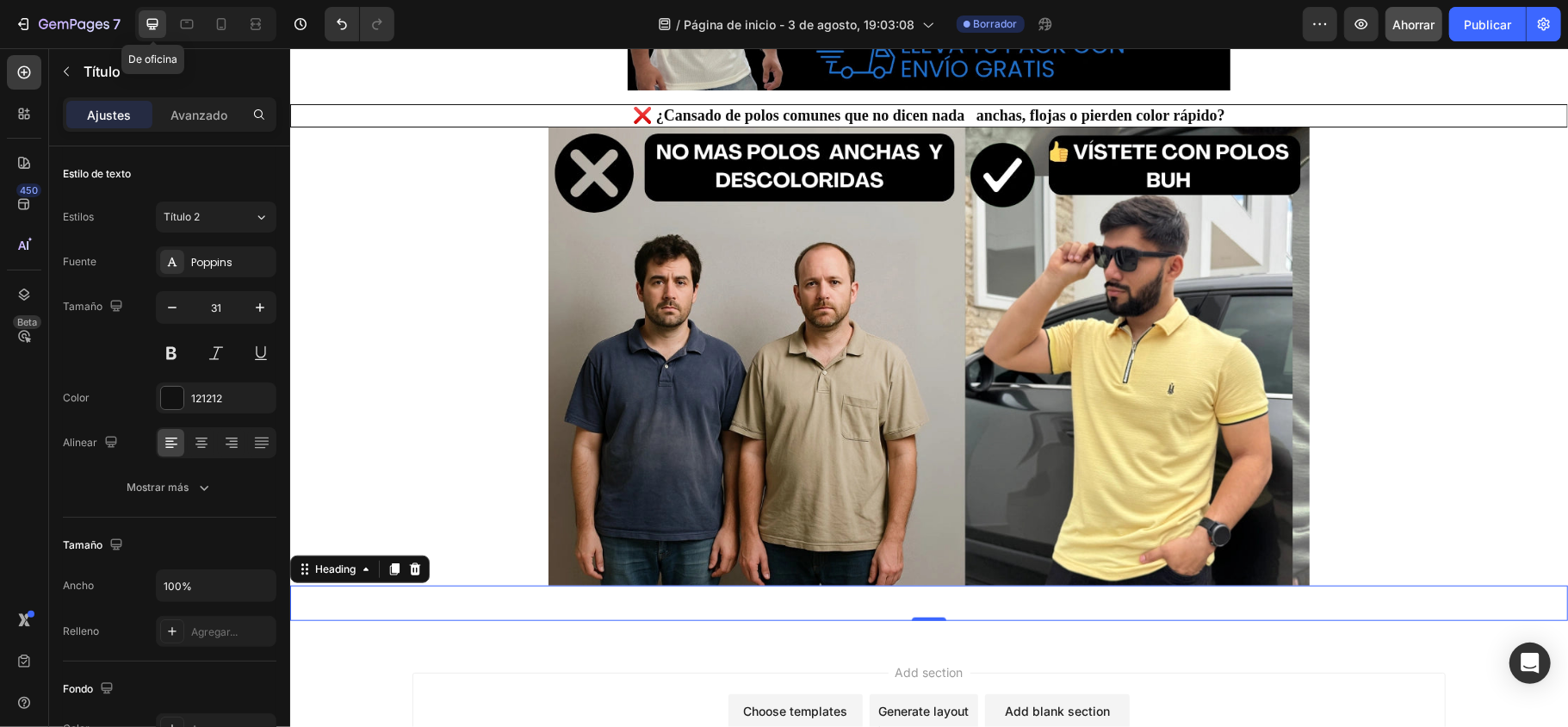 scroll, scrollTop: 1003, scrollLeft: 0, axis: vertical 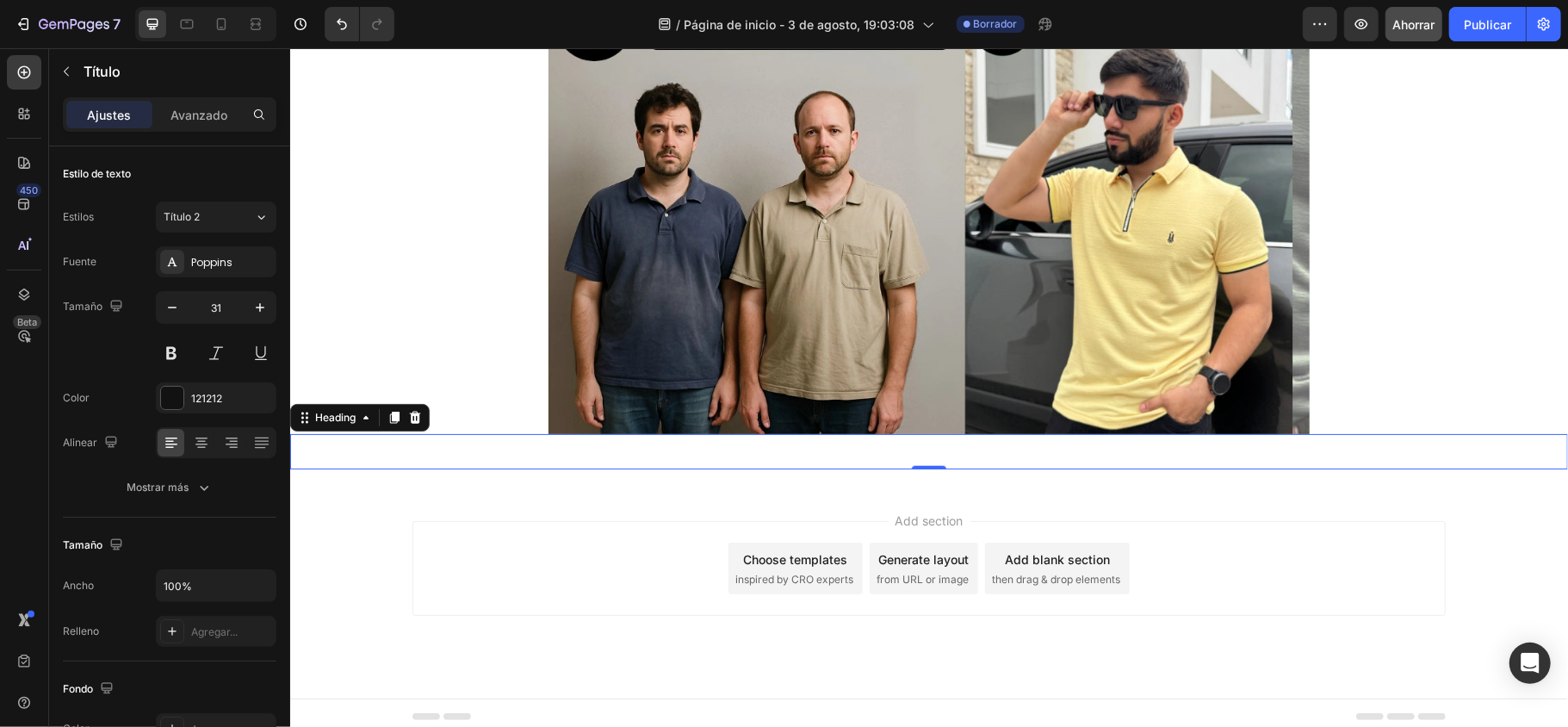 click on "Add section Choose templates inspired by CRO experts Generate layout from URL or image Add blank section then drag & drop elements" at bounding box center (928, 592) 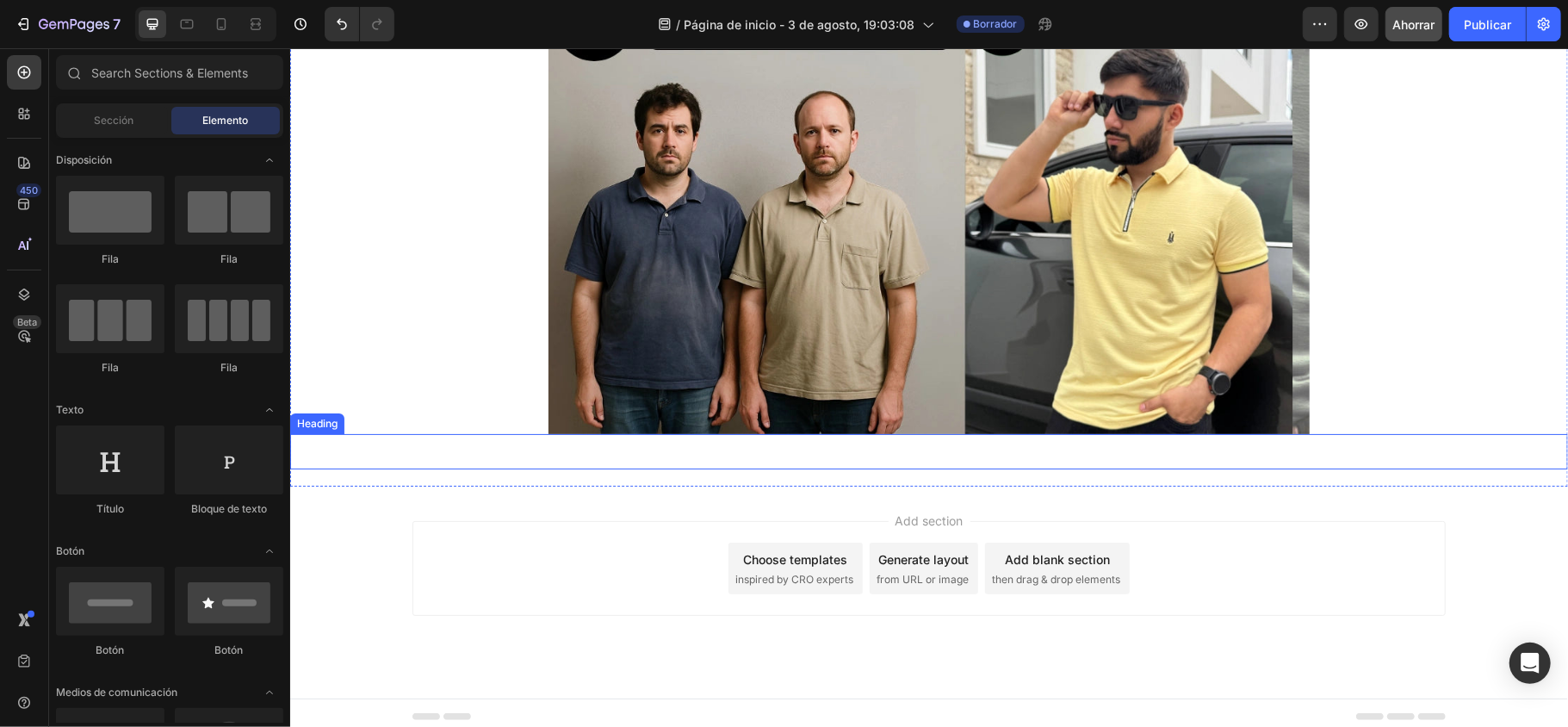 click at bounding box center [928, 450] 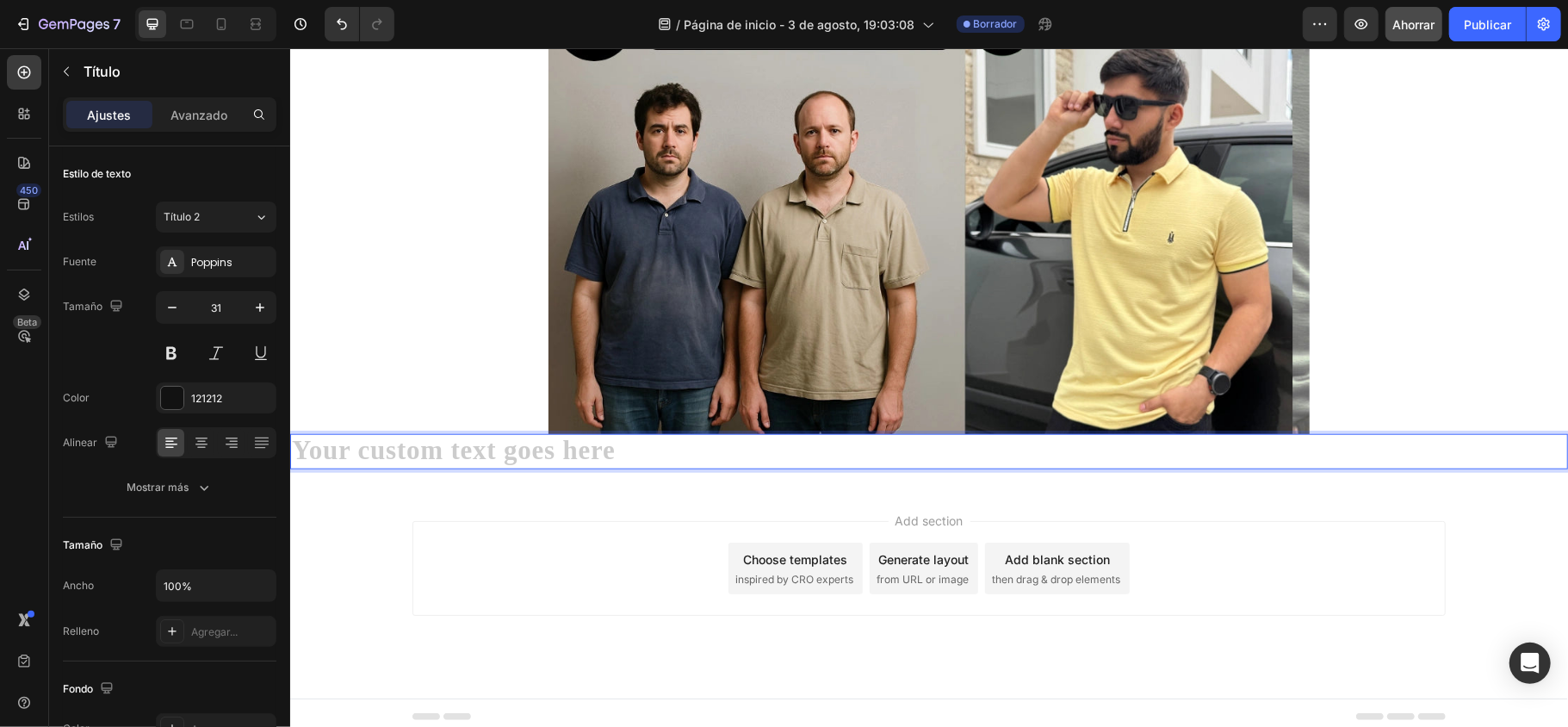 click at bounding box center (928, 450) 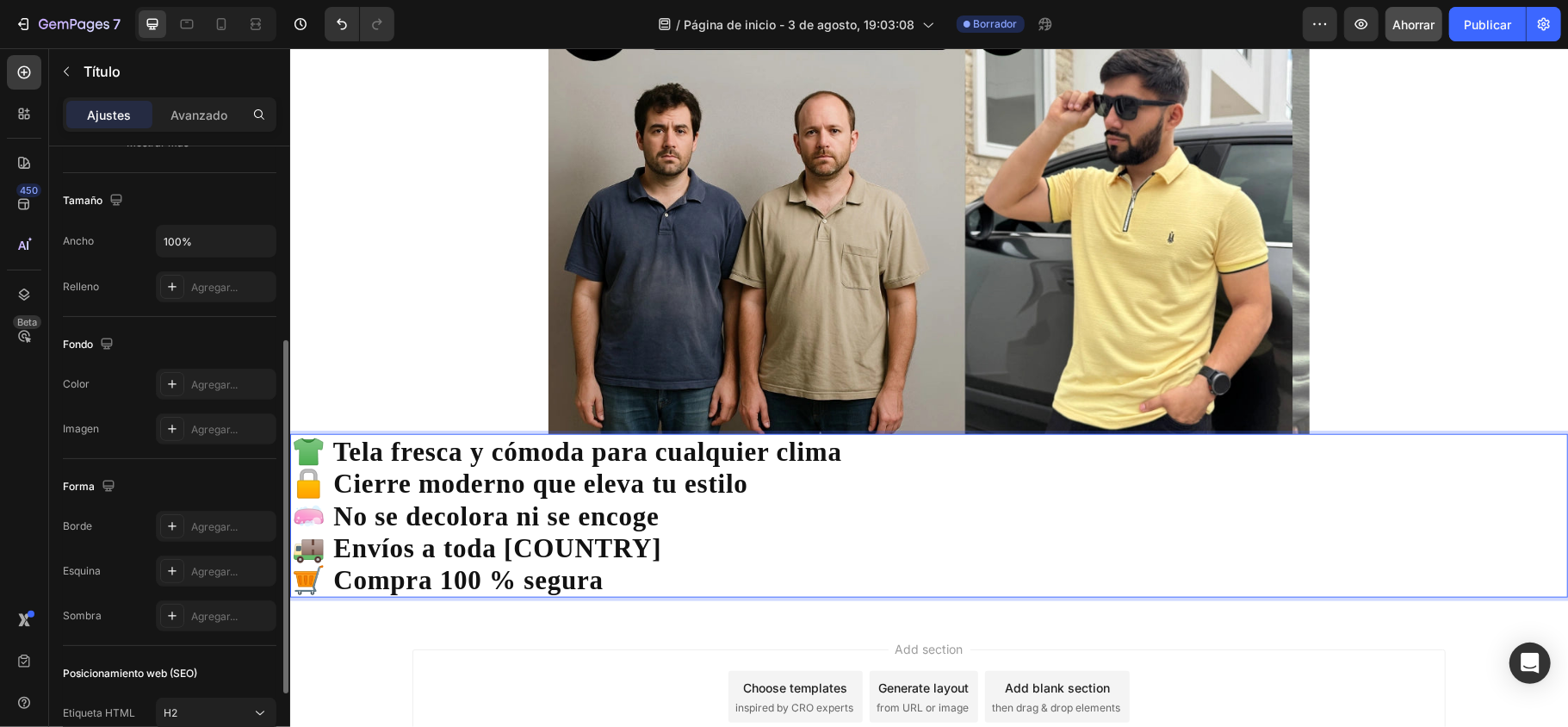 scroll, scrollTop: 459, scrollLeft: 0, axis: vertical 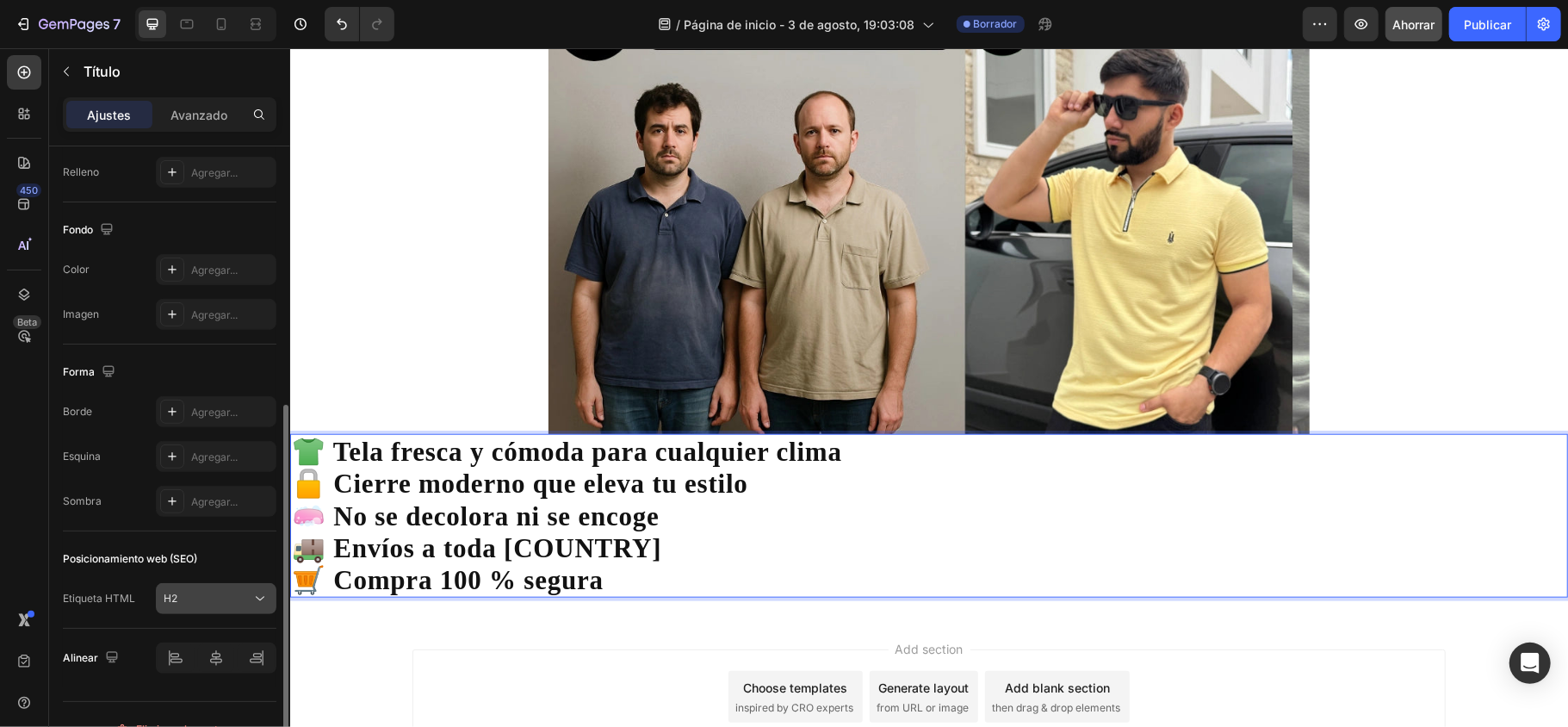 click on "H2" 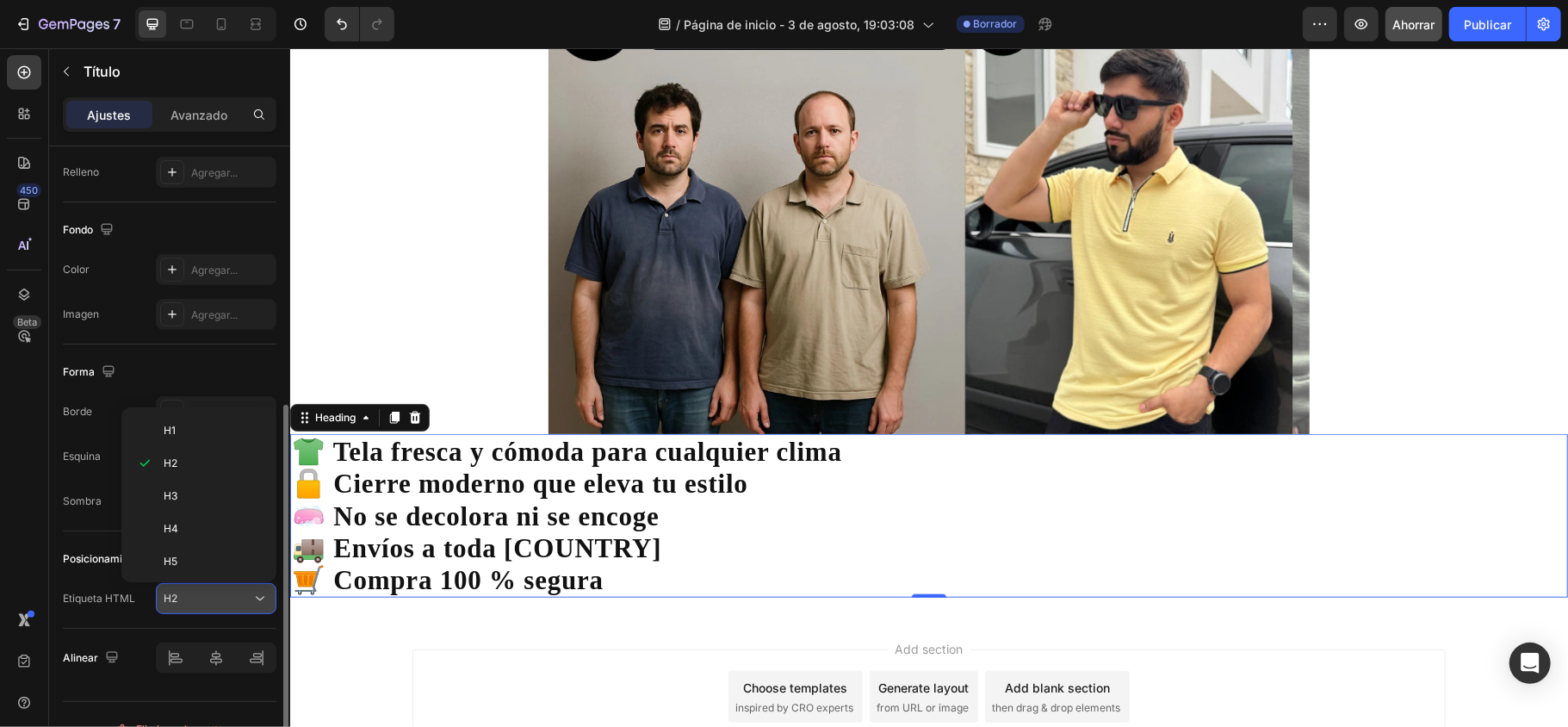 click on "H2" 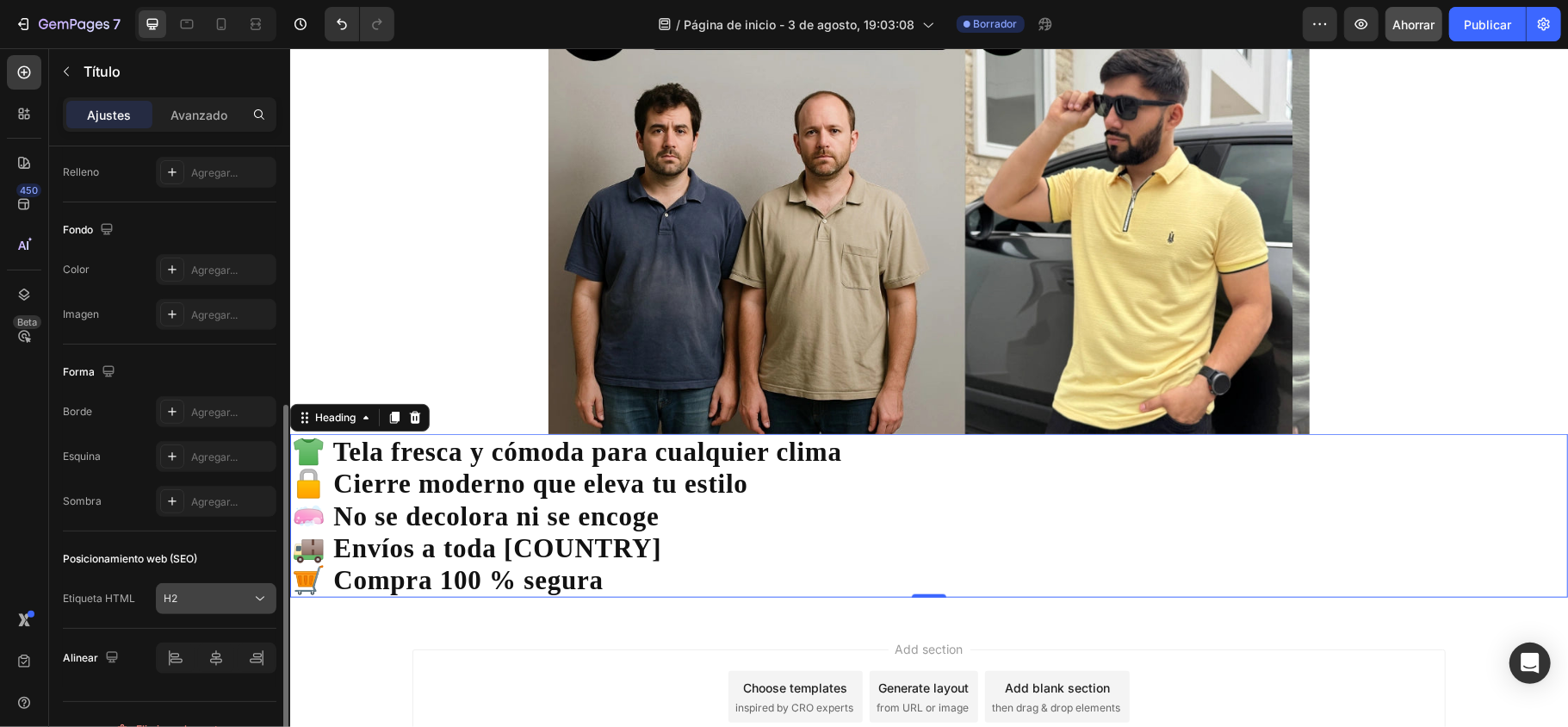 click on "H2" 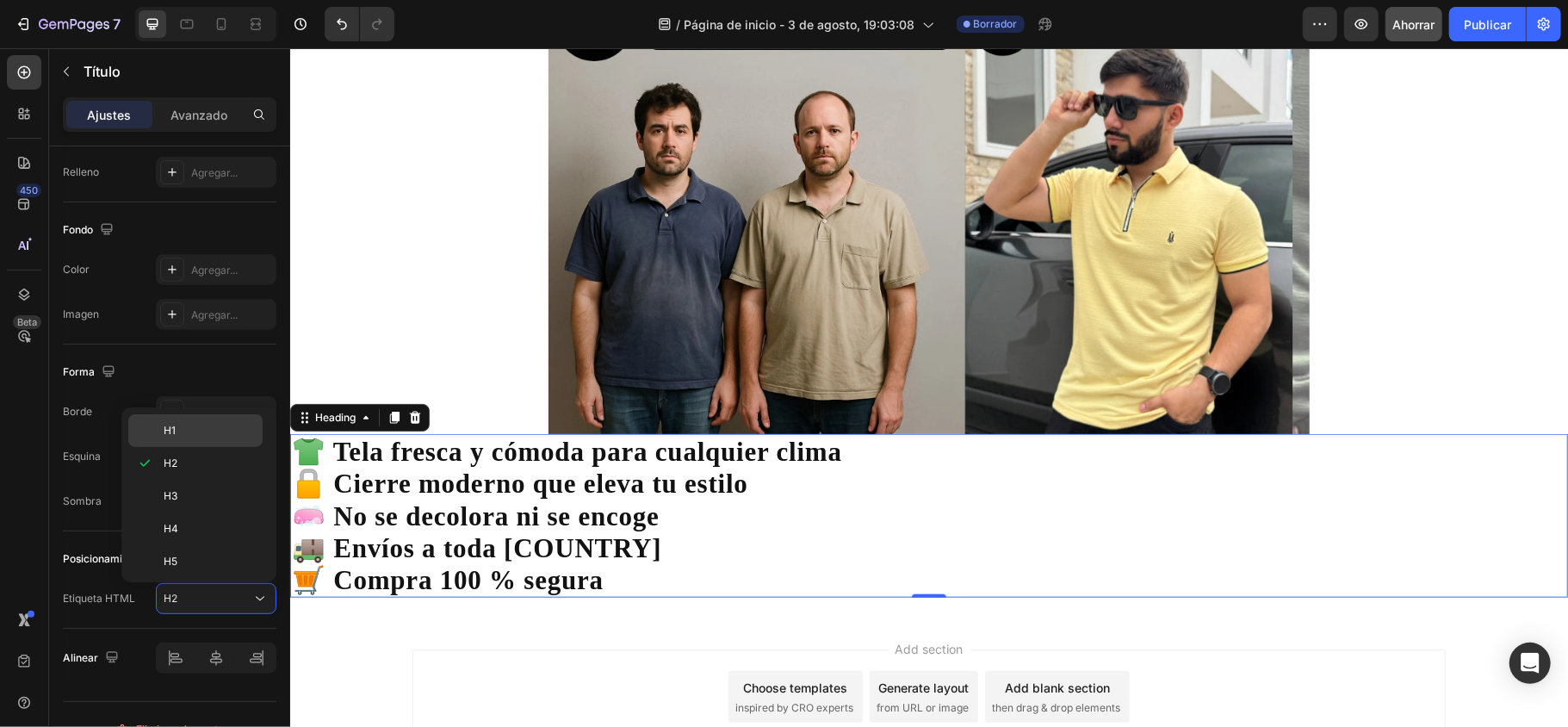 click on "H1" at bounding box center (209, 431) 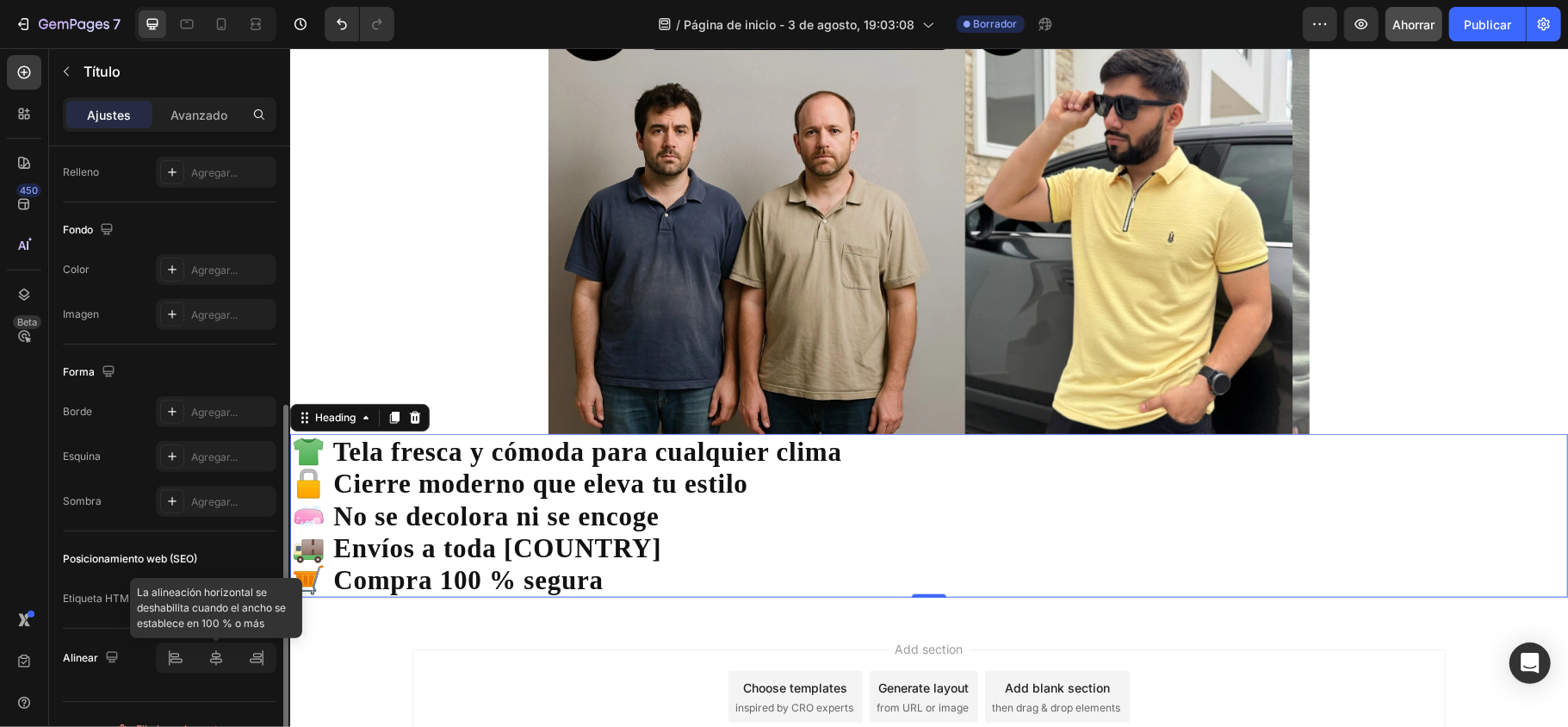 click 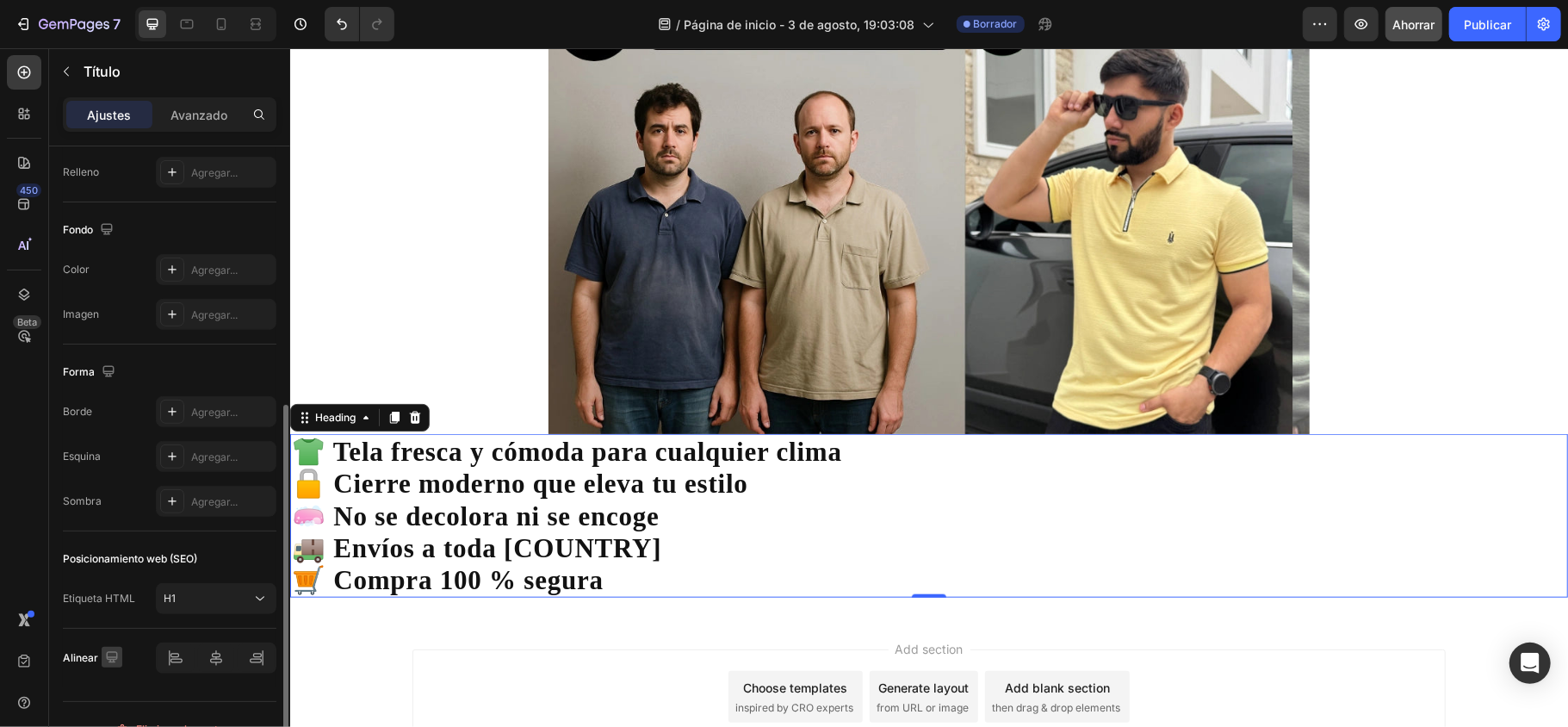 click 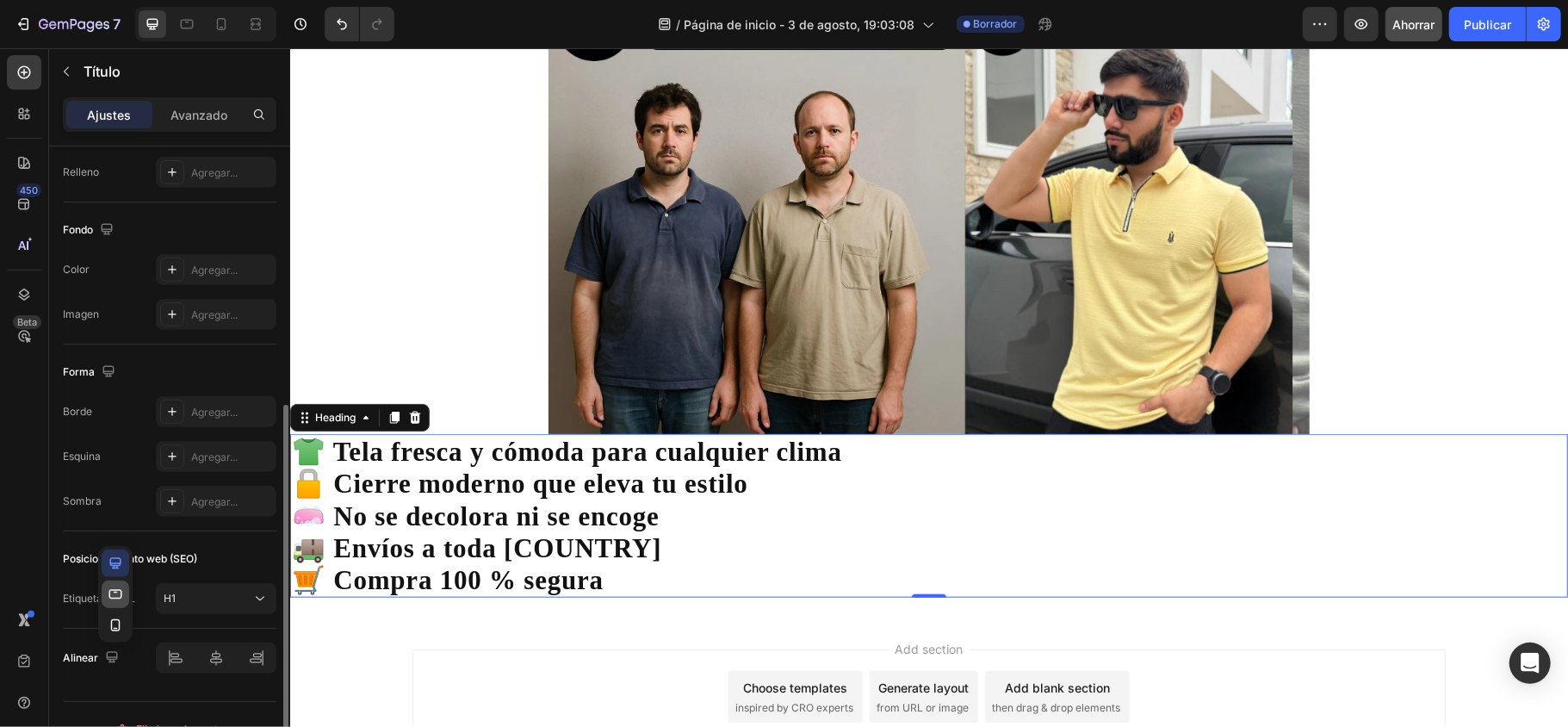 click 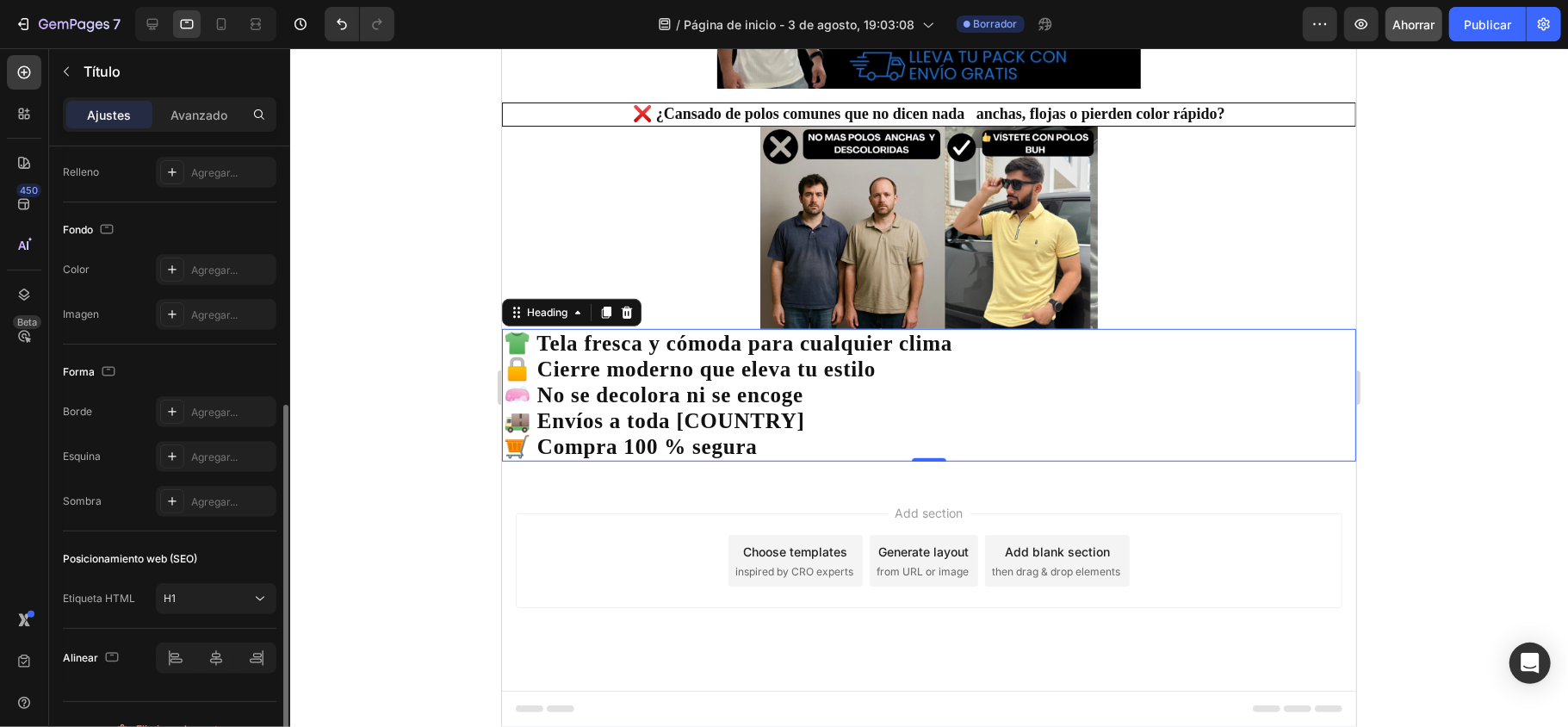 scroll, scrollTop: 603, scrollLeft: 0, axis: vertical 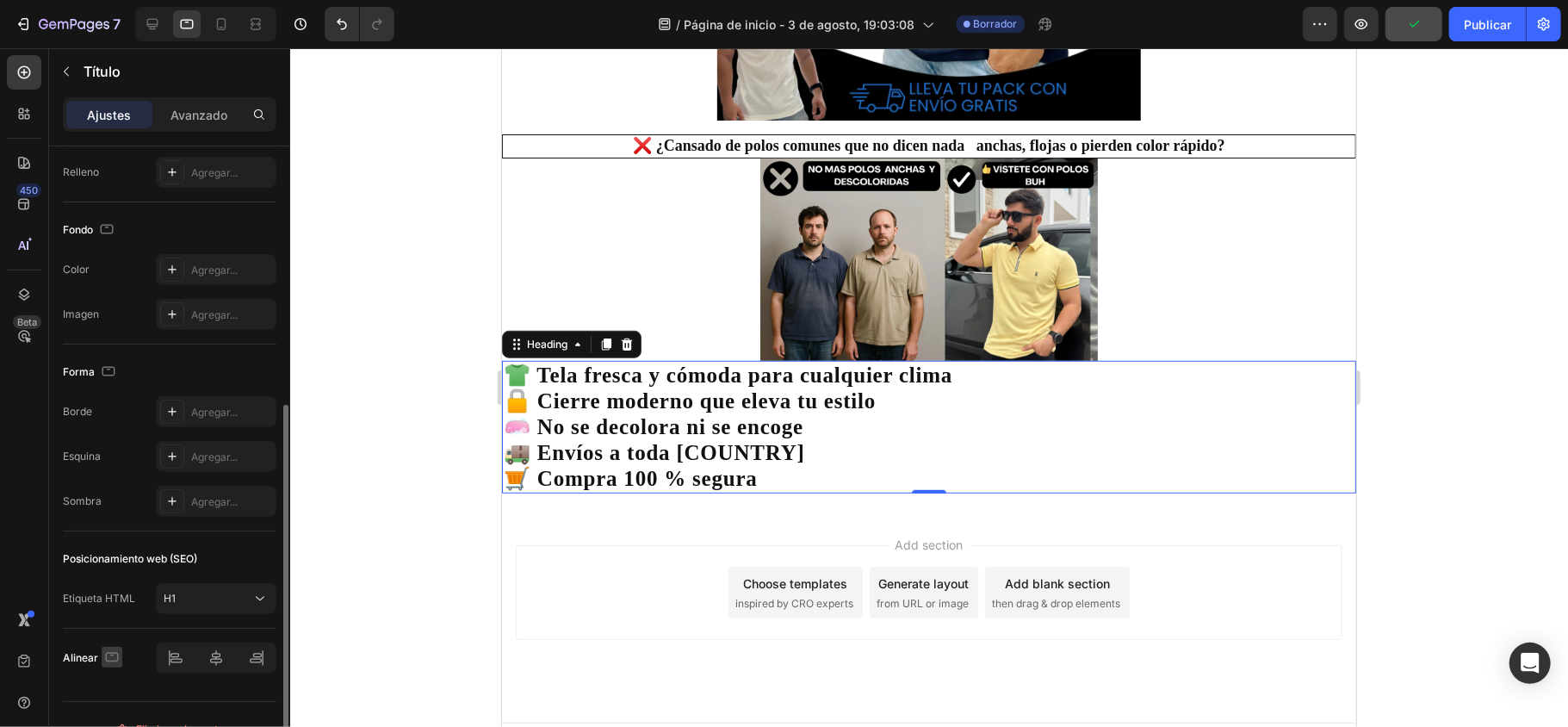click 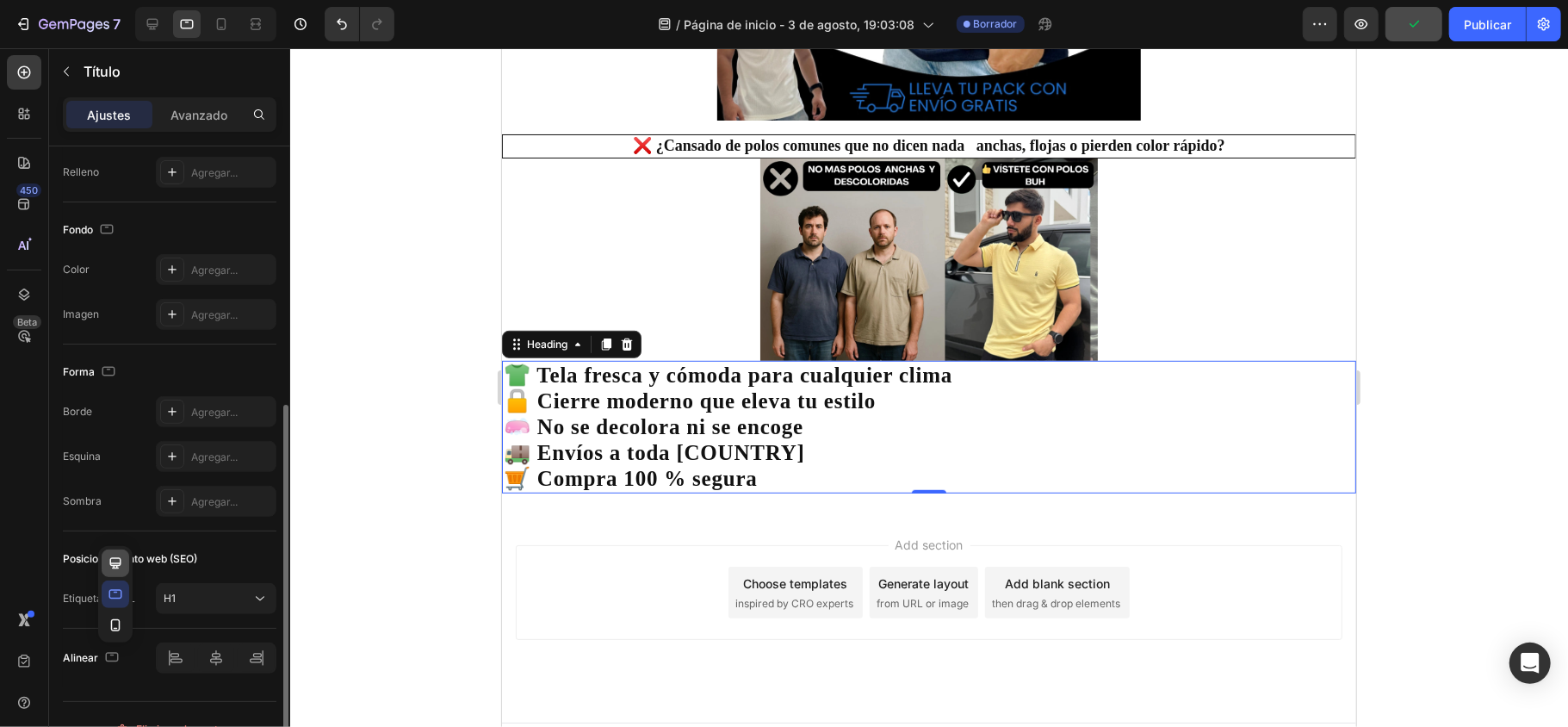 click 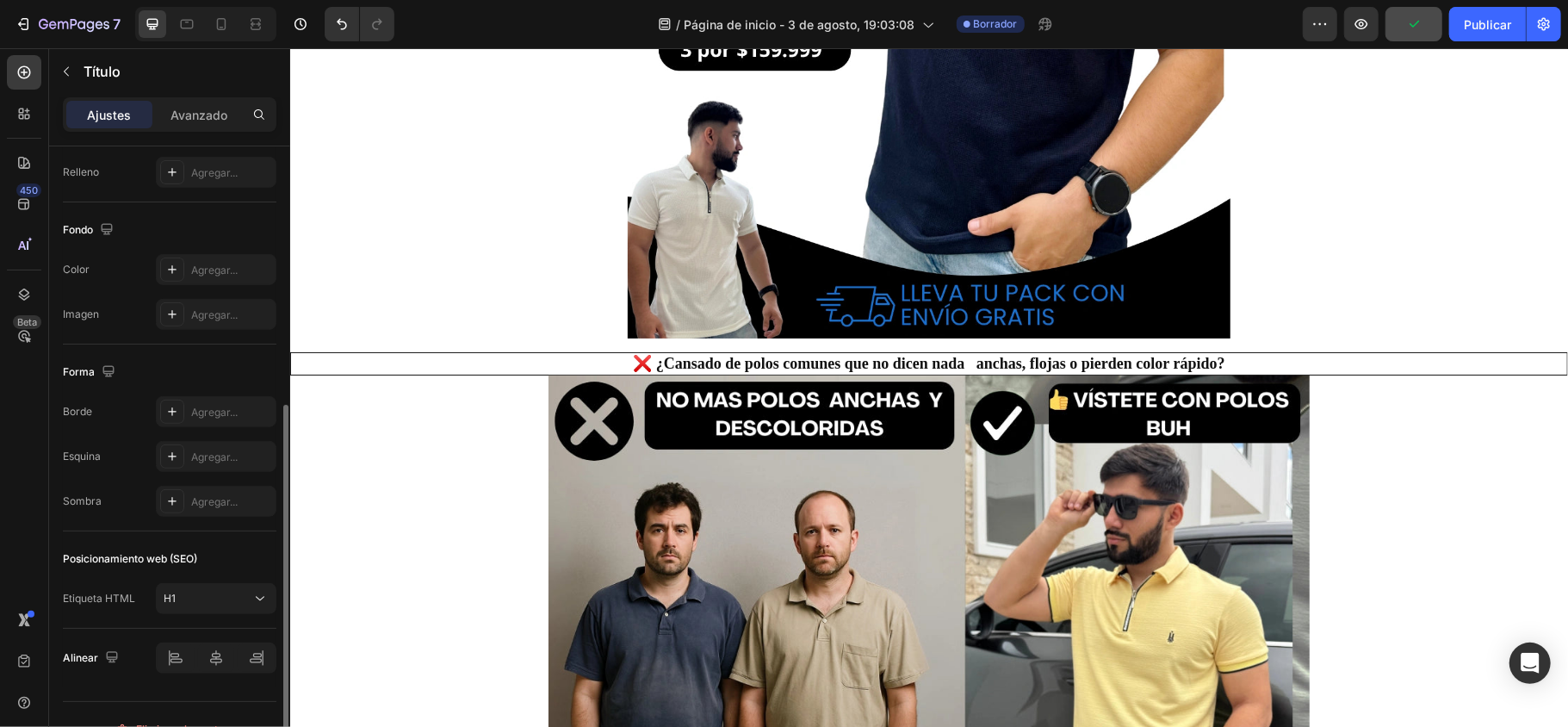 scroll, scrollTop: 720, scrollLeft: 0, axis: vertical 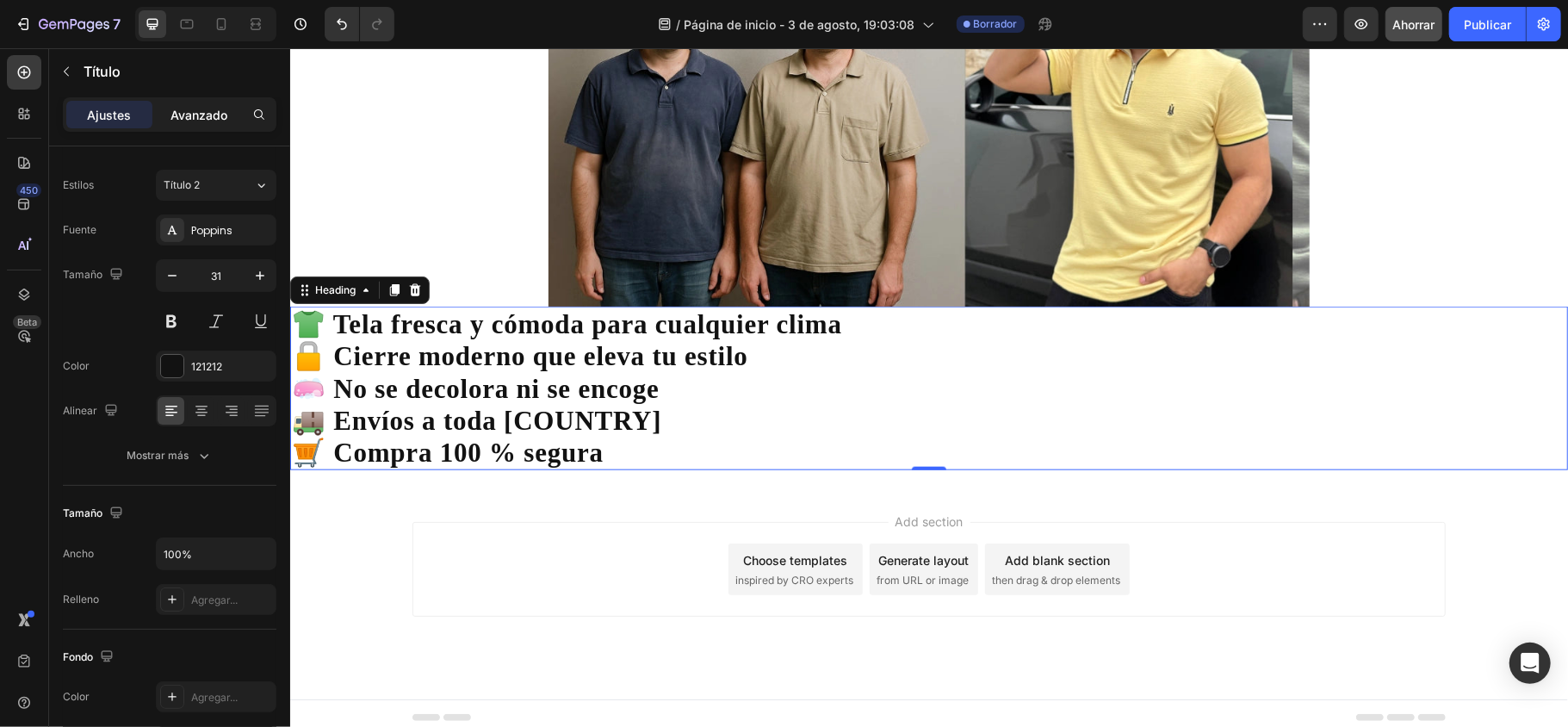 click on "Avanzado" 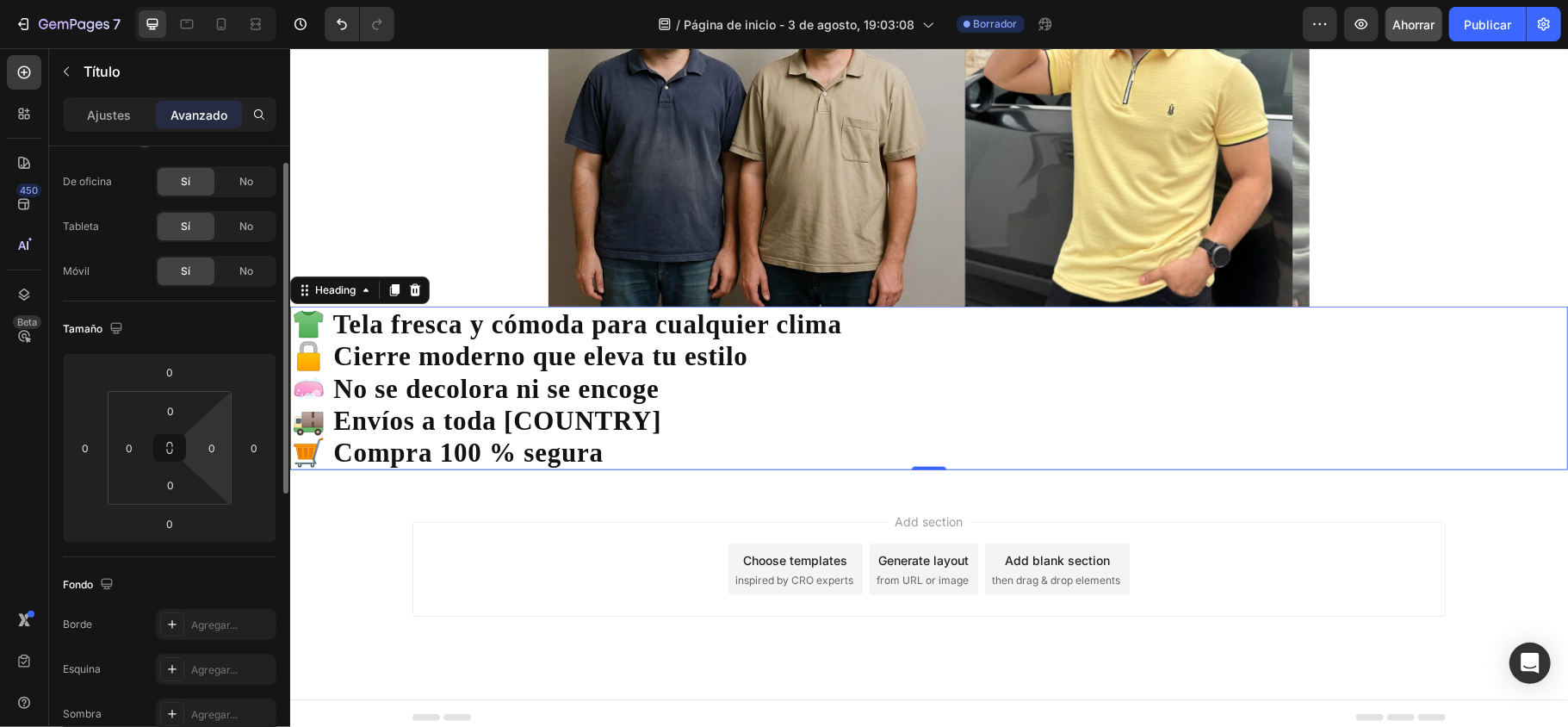 scroll, scrollTop: 0, scrollLeft: 0, axis: both 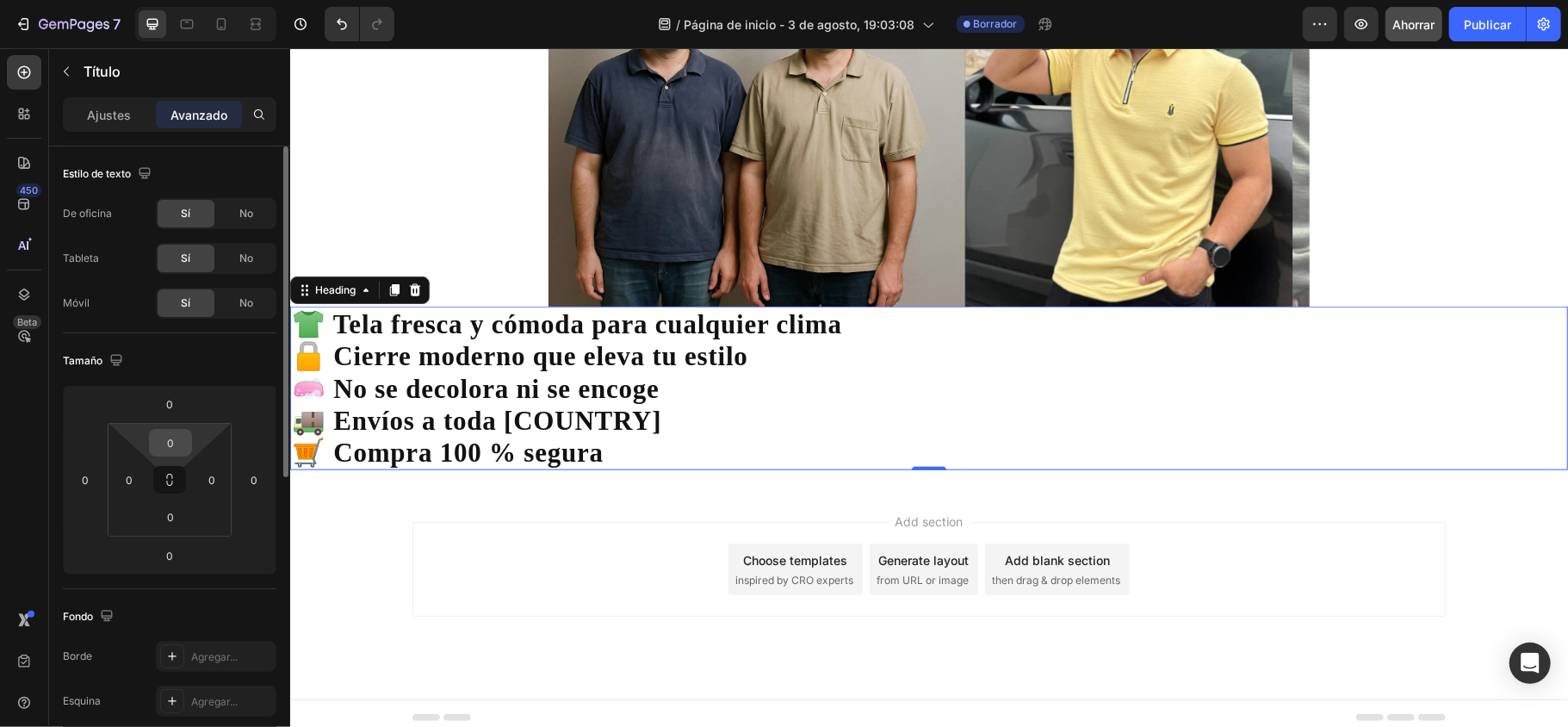 click on "0" at bounding box center [170, 443] 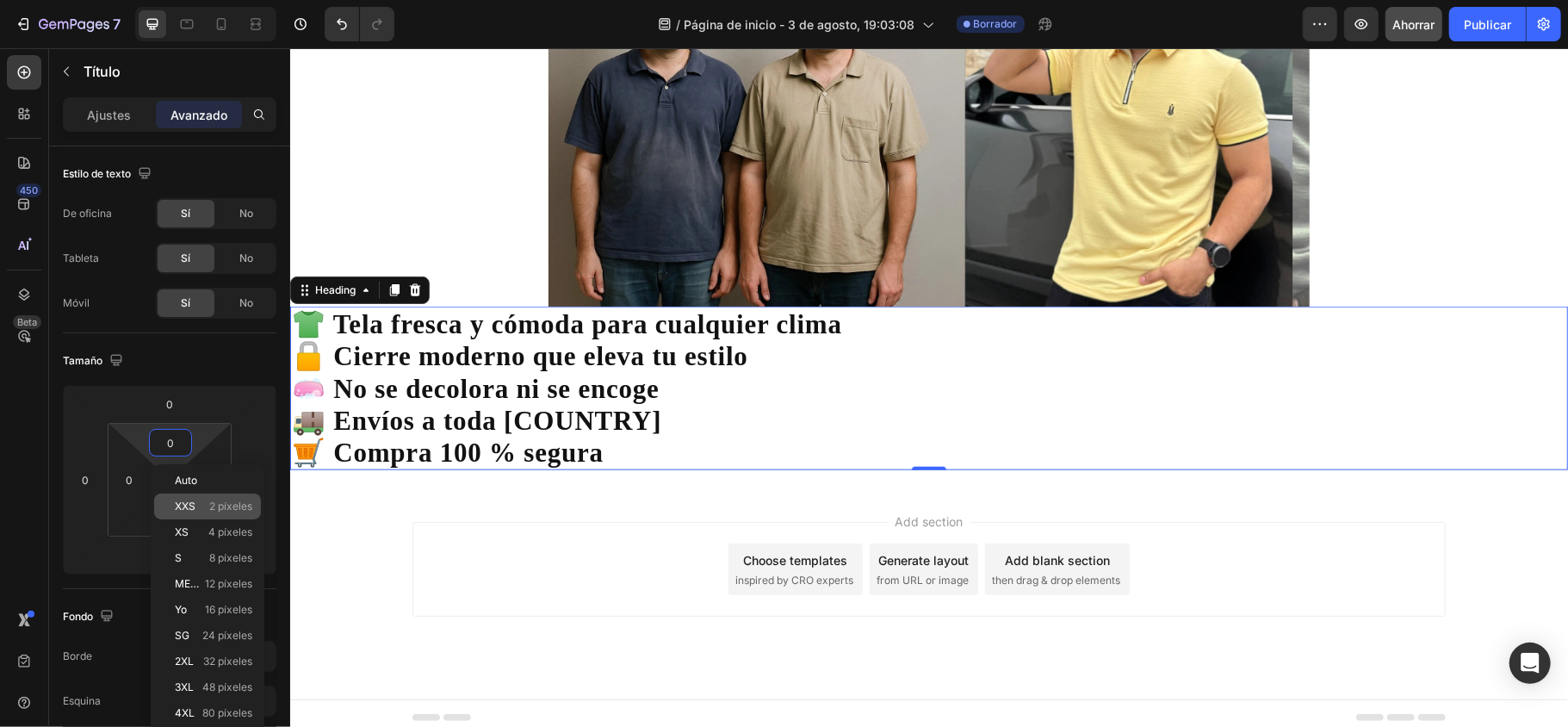 click on "XXS 2 píxeles" 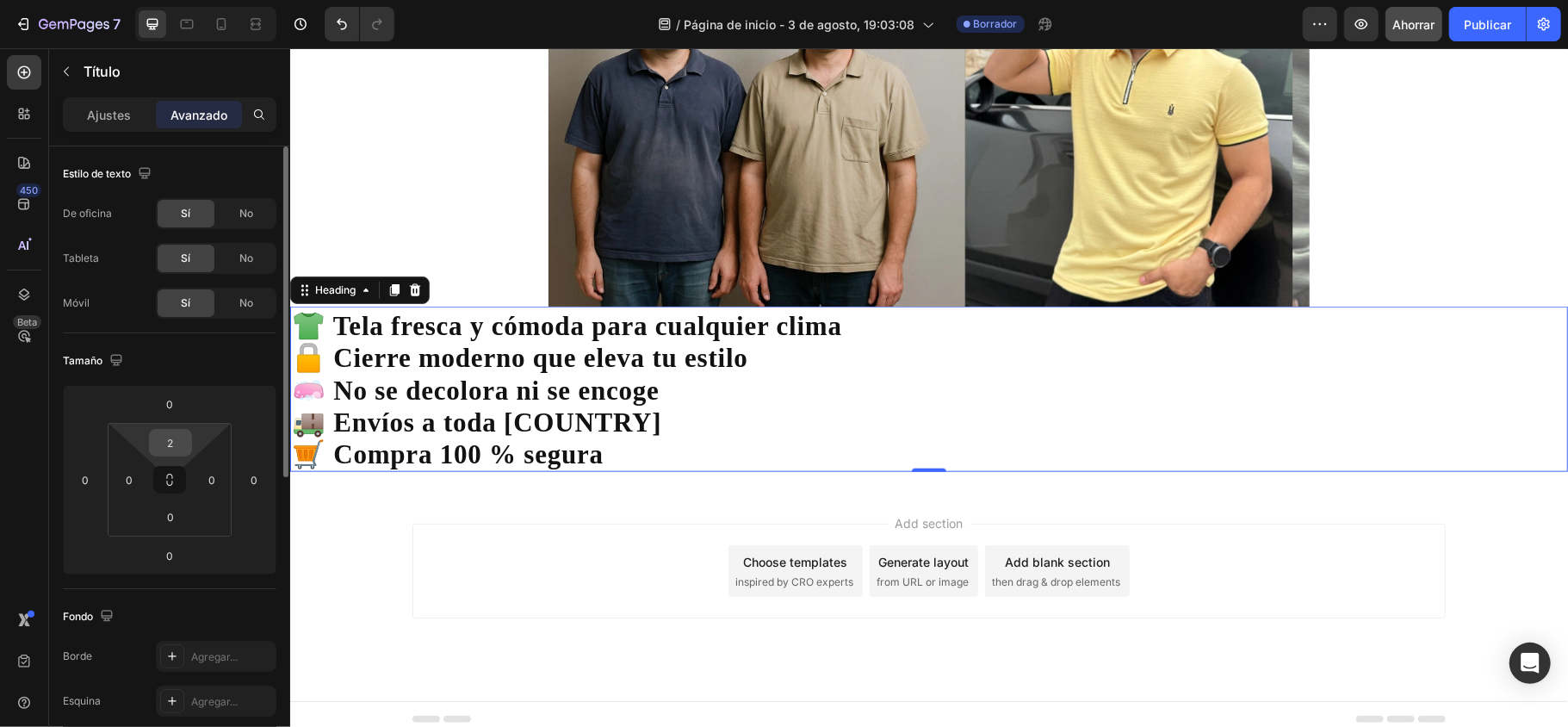 click on "2" at bounding box center (170, 443) 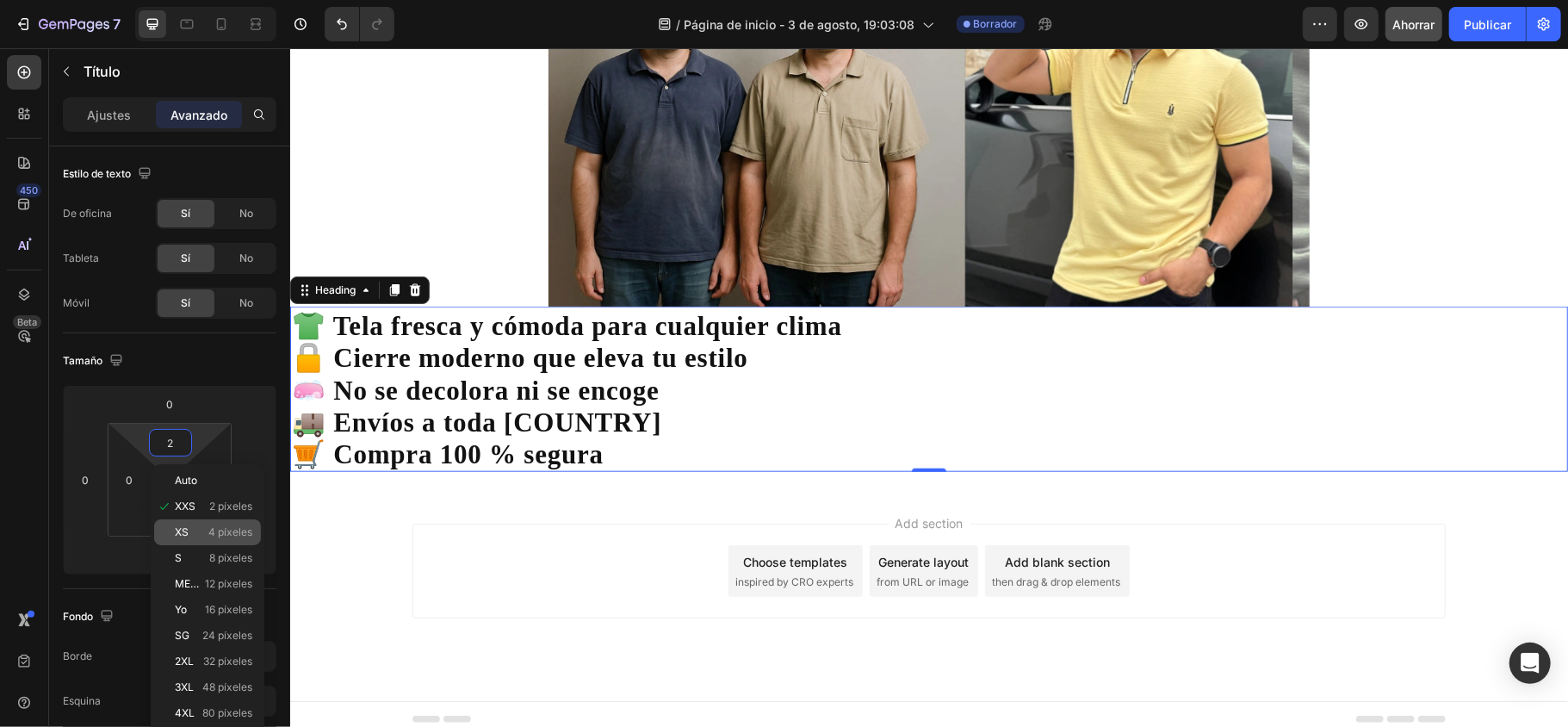 click on "XS 4 píxeles" 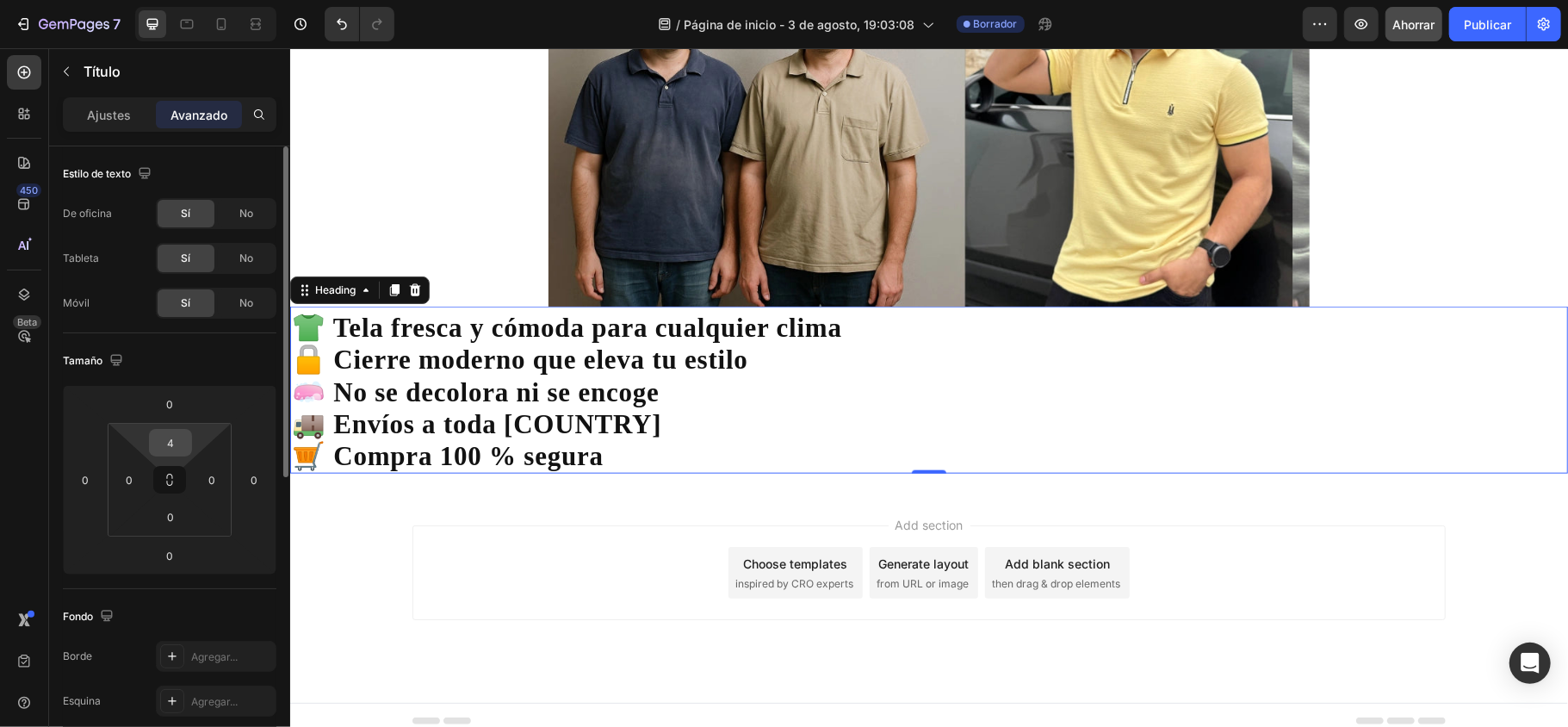 click on "4" at bounding box center (170, 443) 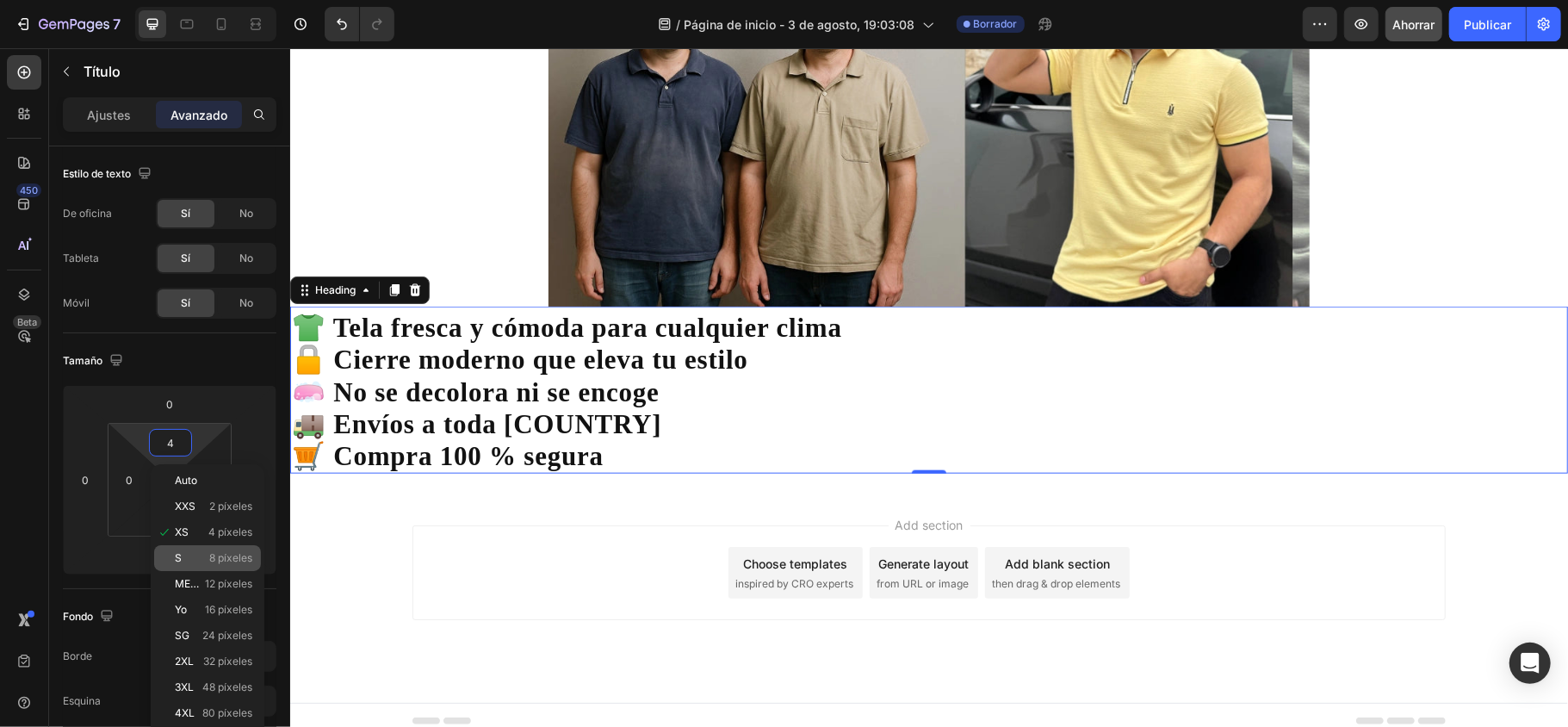 click on "S 8 píxeles" at bounding box center [214, 558] 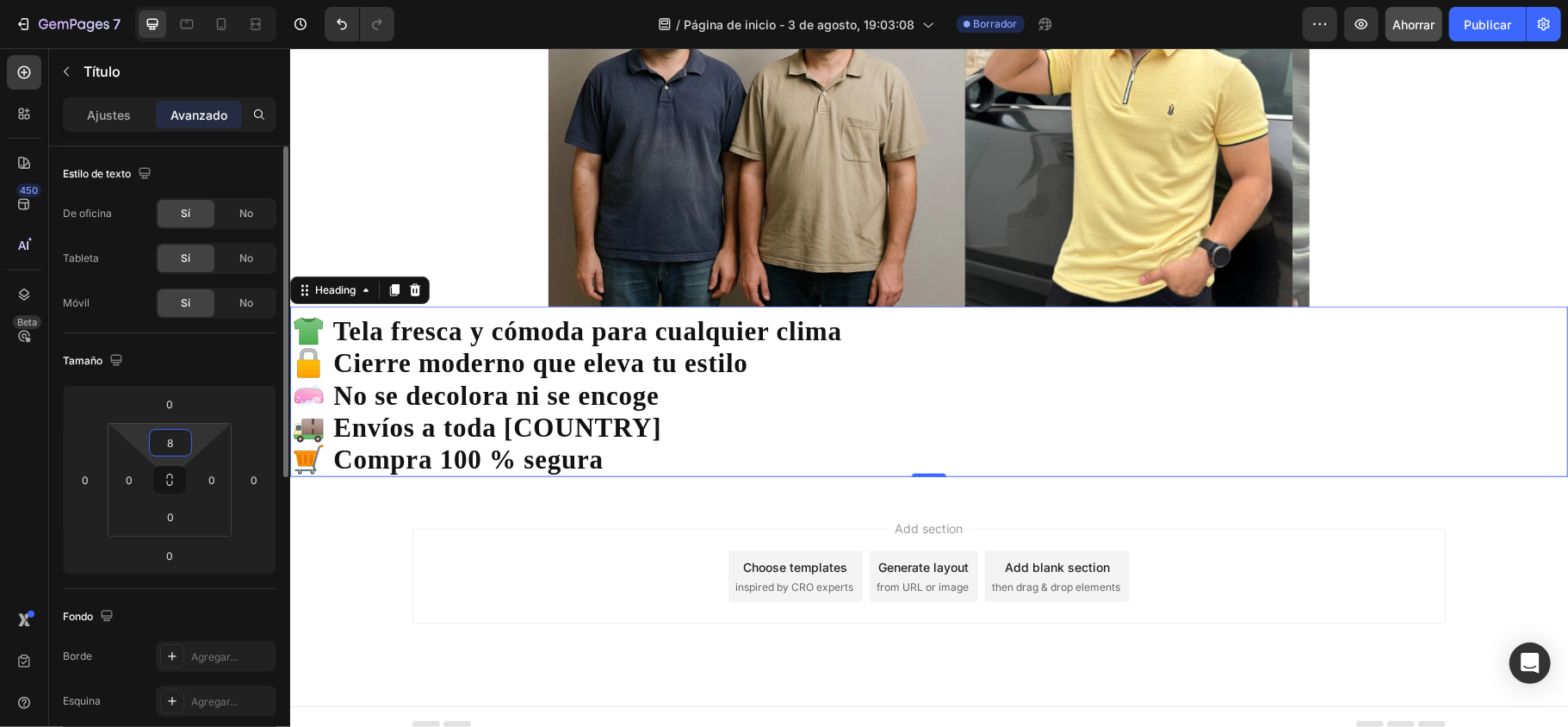 click on "8" at bounding box center (170, 443) 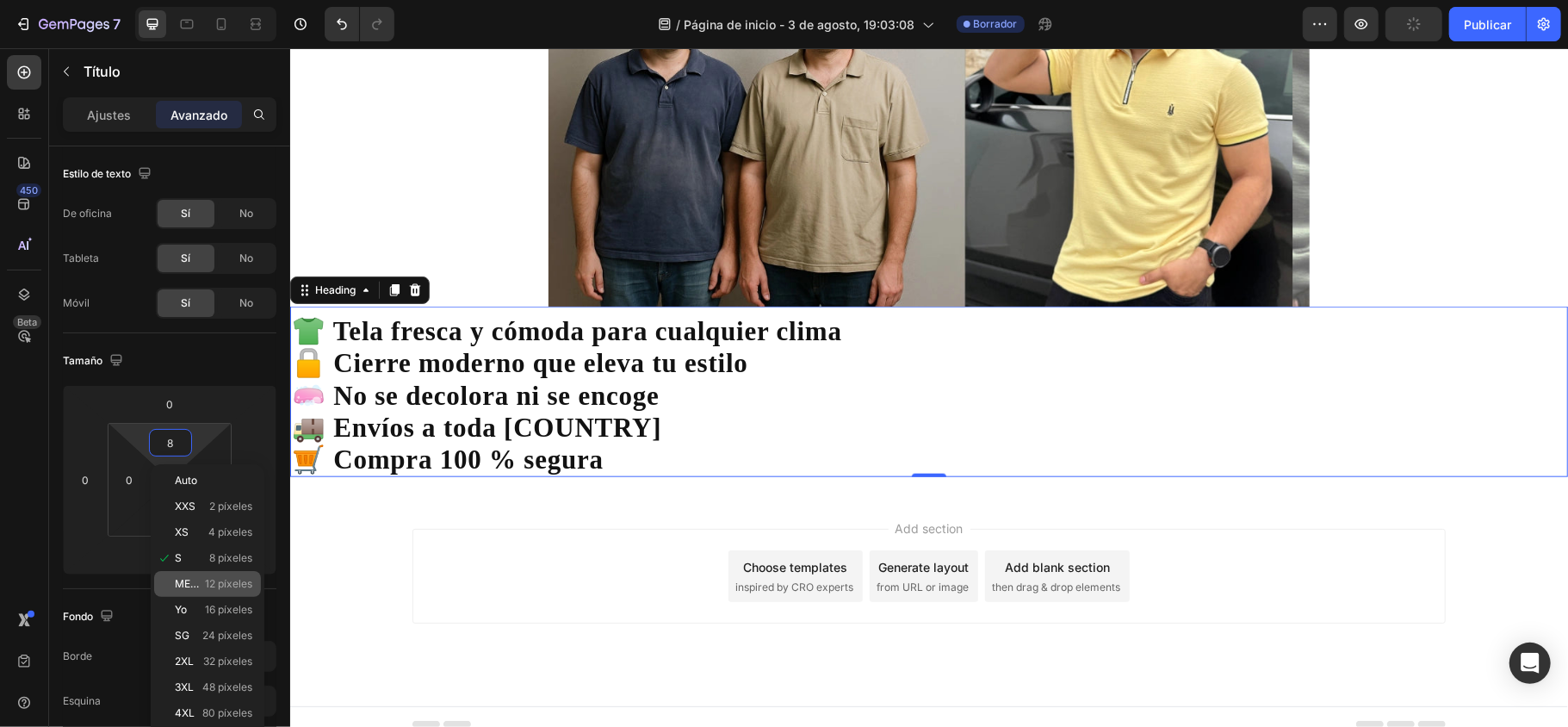 click on "12 píxeles" at bounding box center (228, 583) 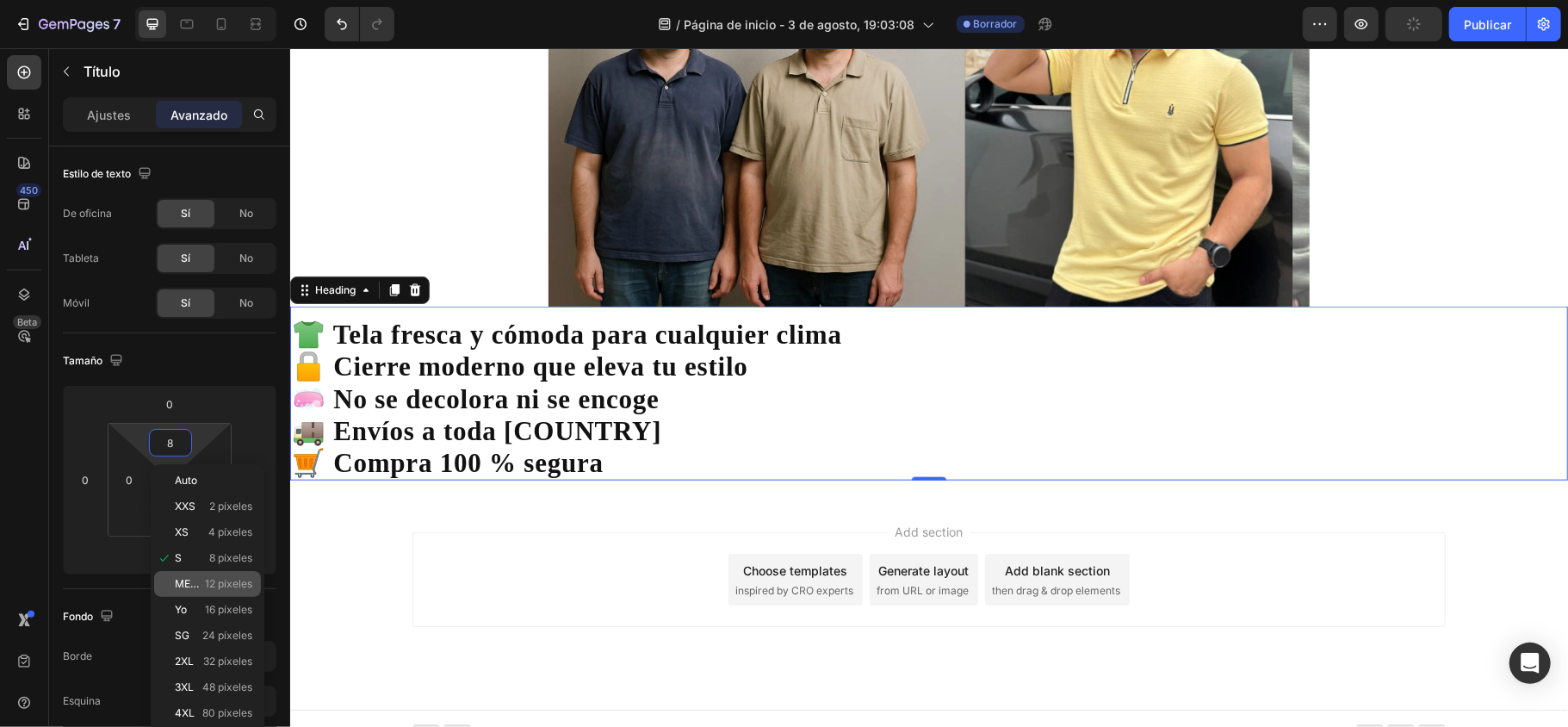 type on "12" 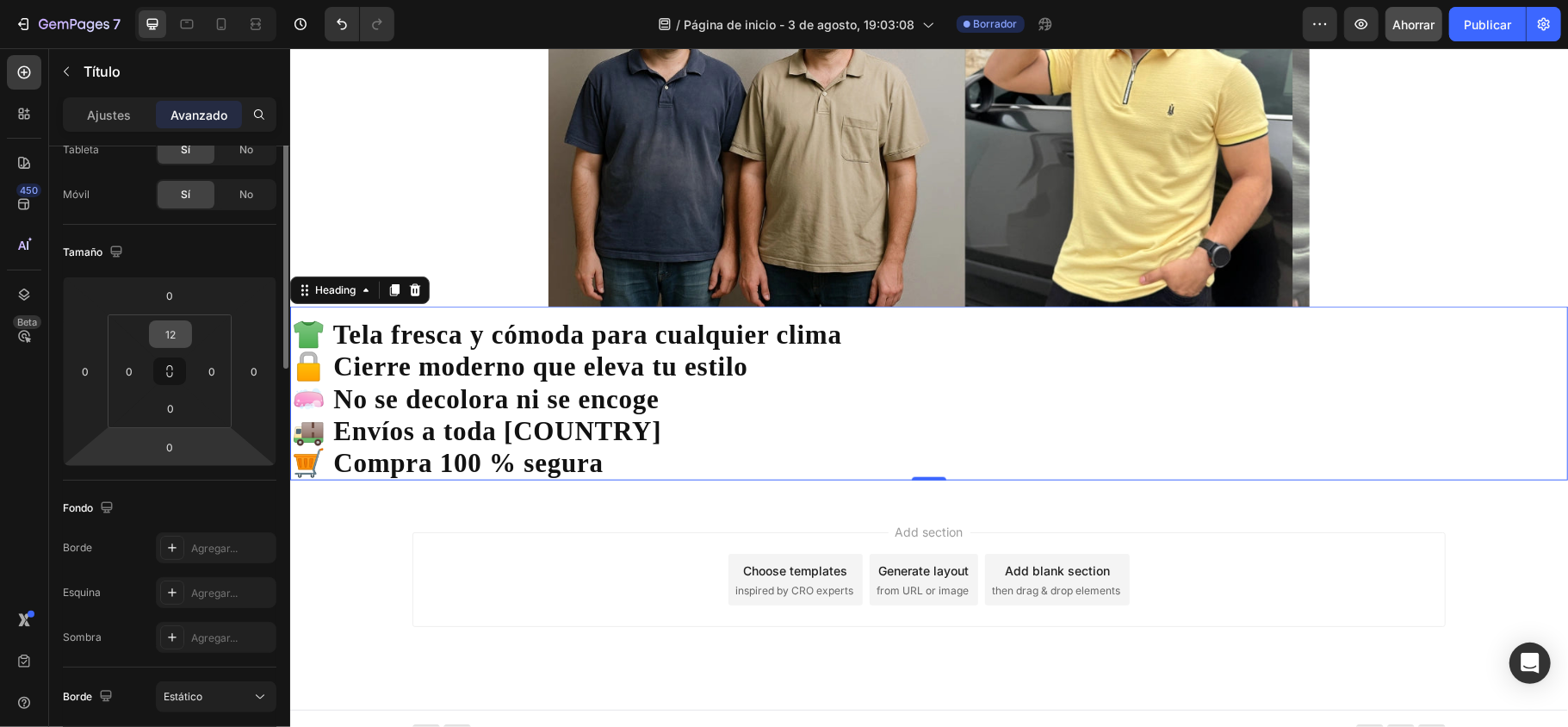 scroll, scrollTop: 0, scrollLeft: 0, axis: both 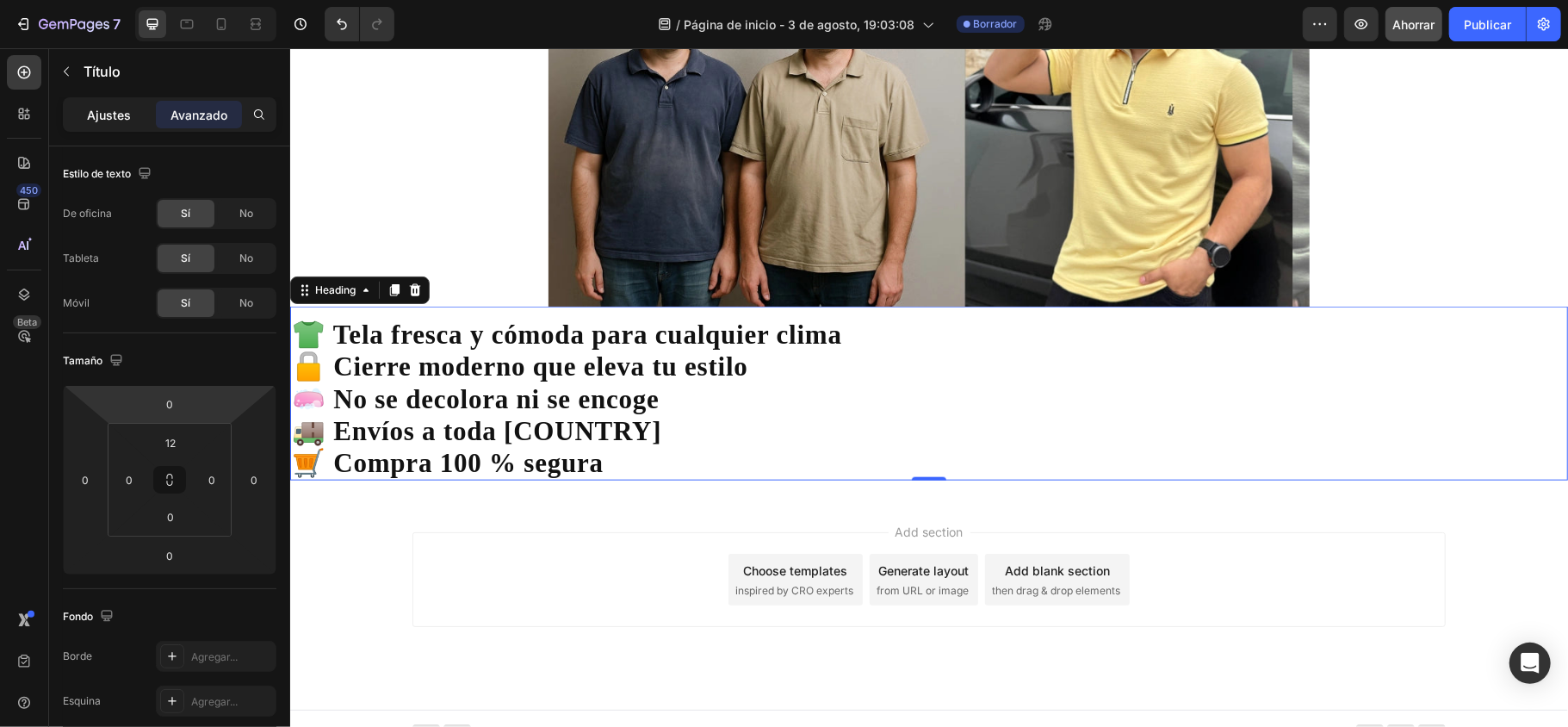 click on "Ajustes" at bounding box center (109, 115) 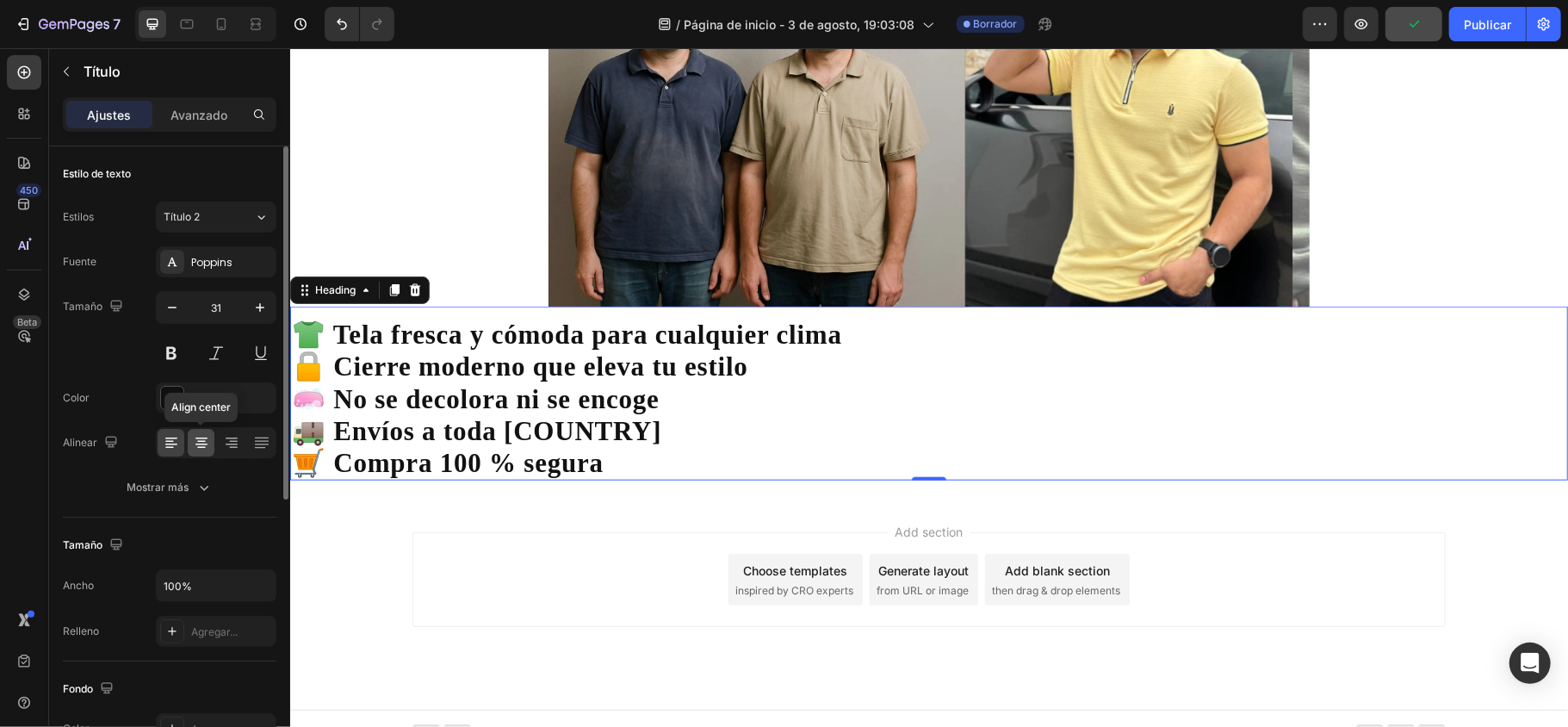 click 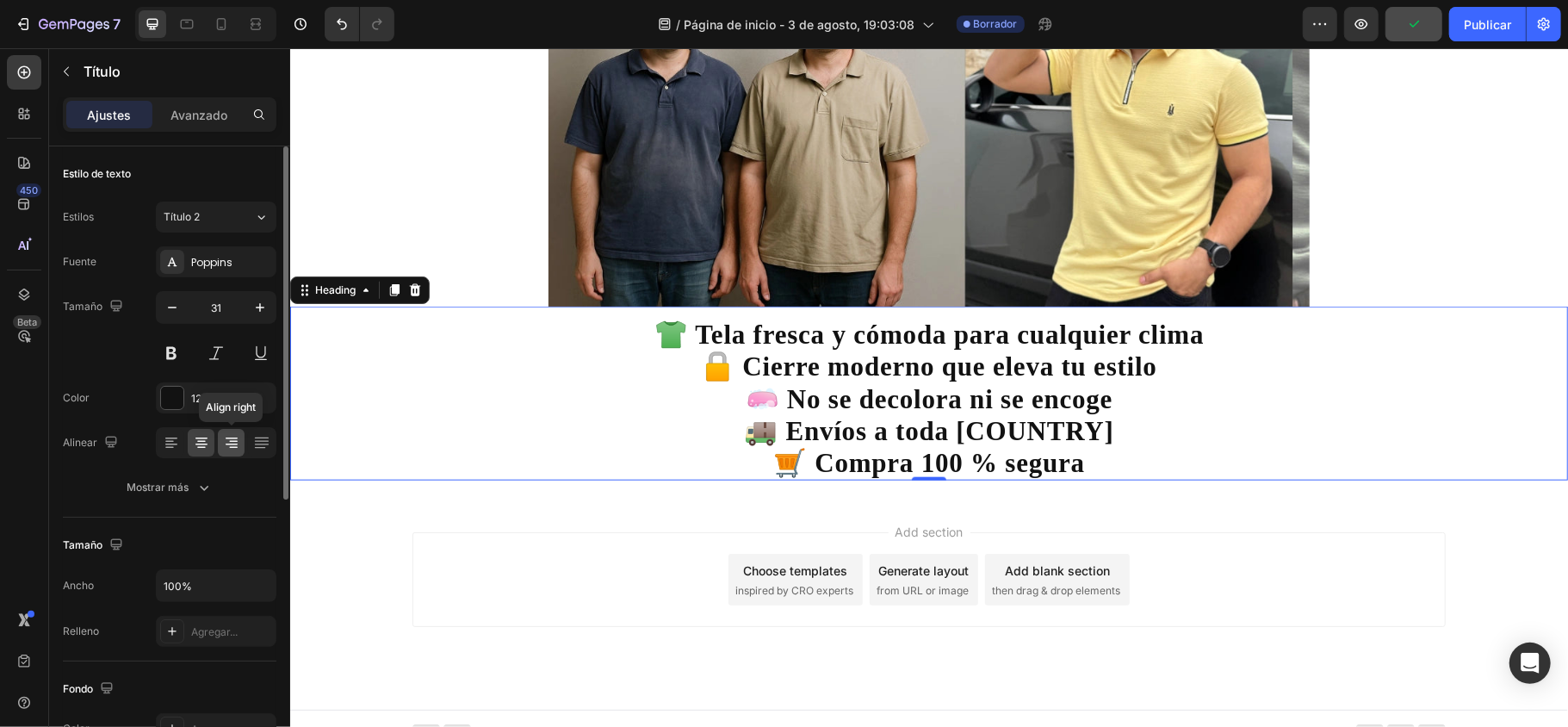 click 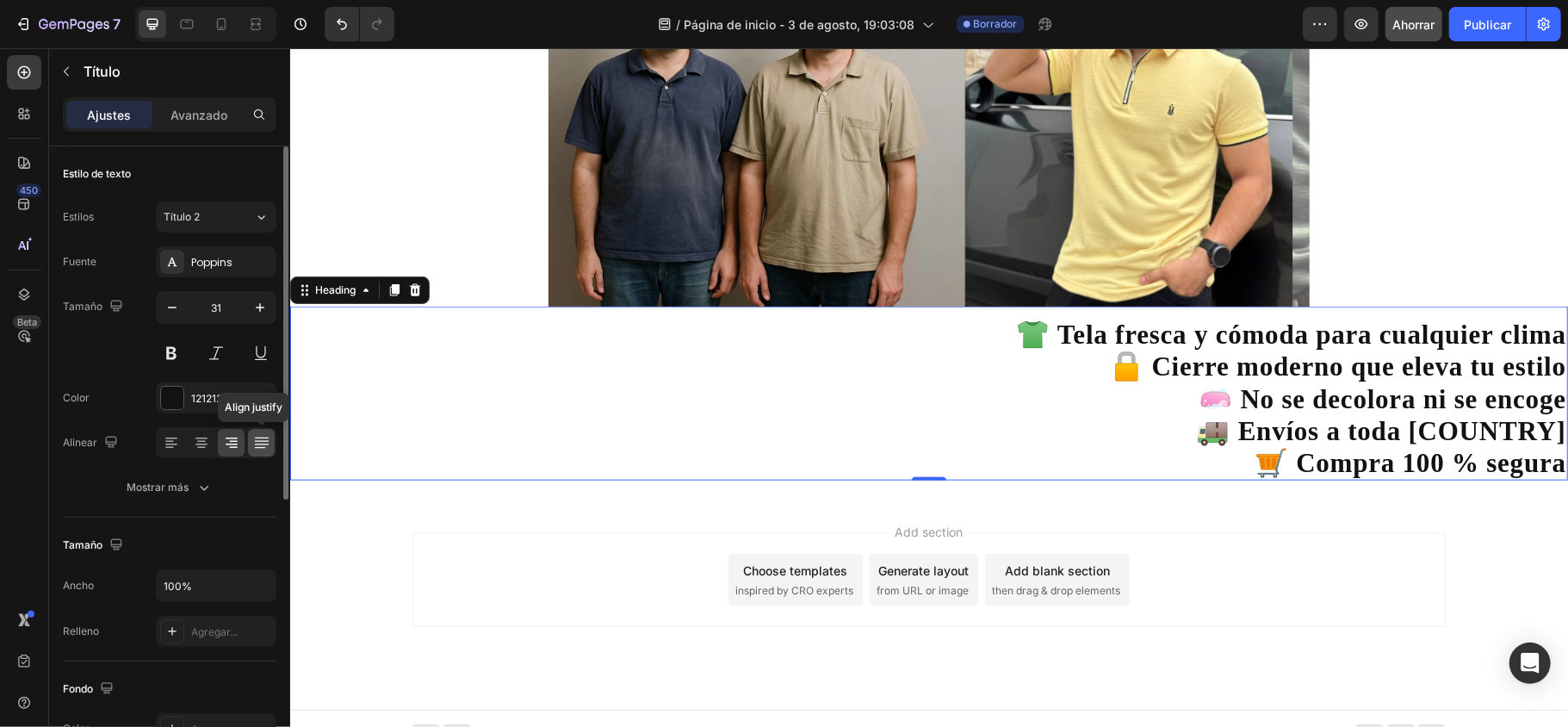 click 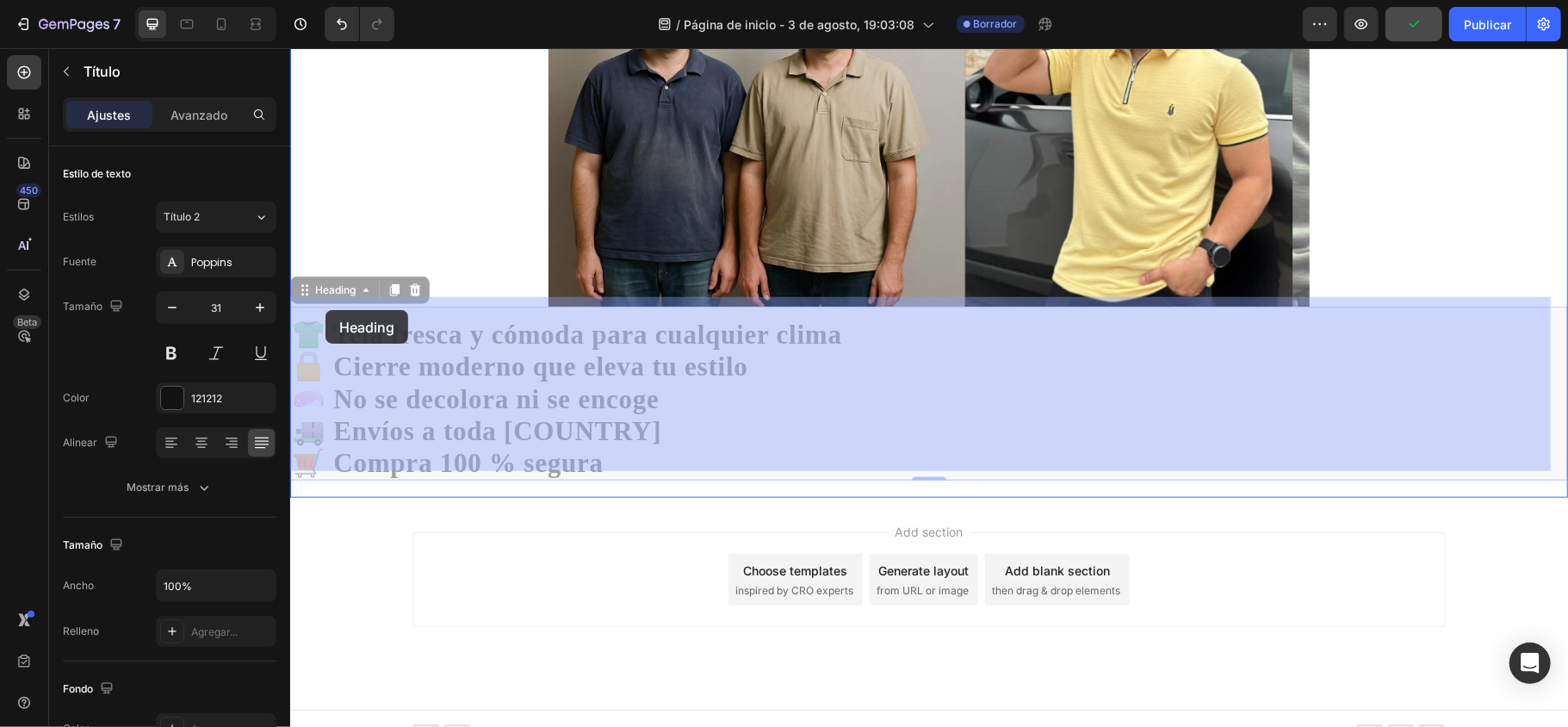drag, startPoint x: 615, startPoint y: 450, endPoint x: 321, endPoint y: 309, distance: 326.06288 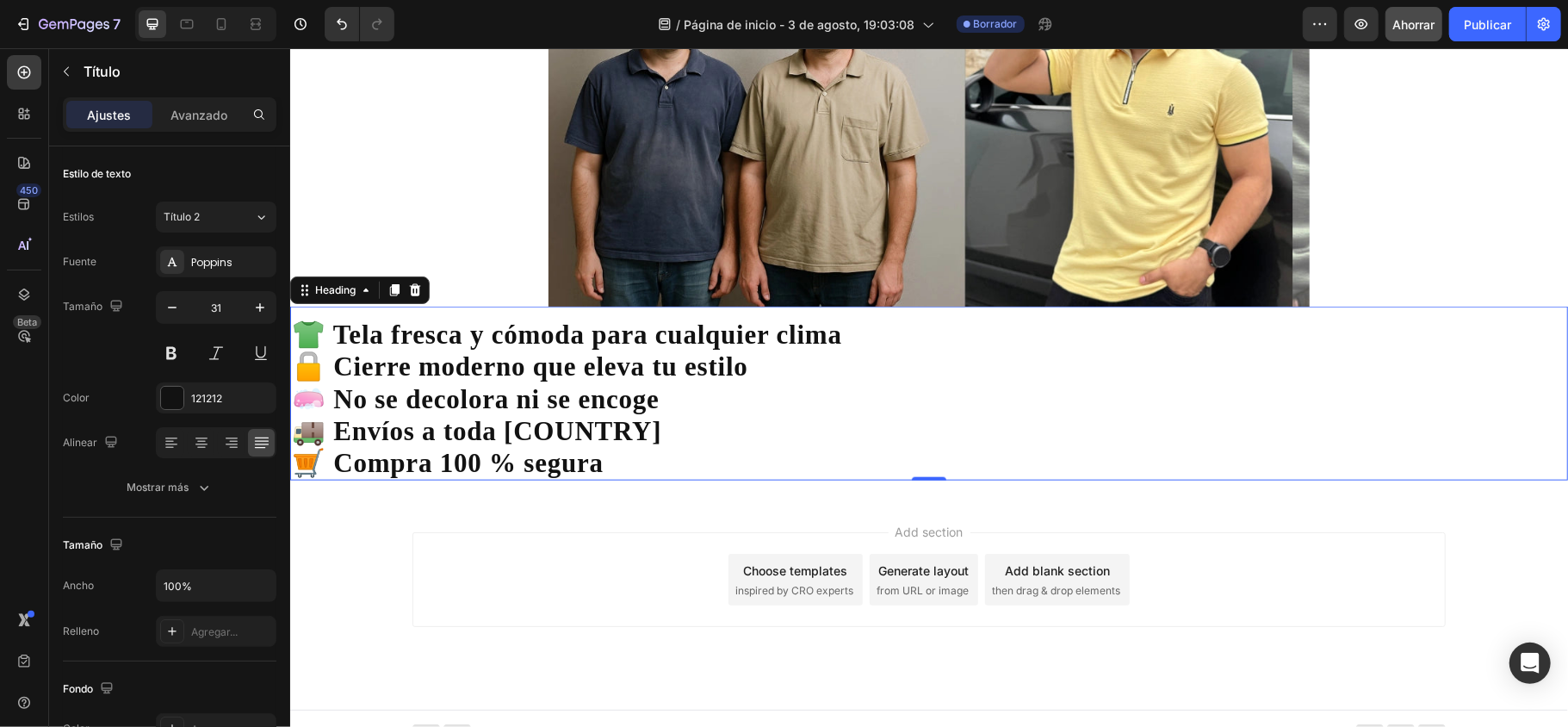 click on "Add section Choose templates inspired by CRO experts Generate layout from URL or image Add blank section then drag & drop elements" at bounding box center [928, 579] 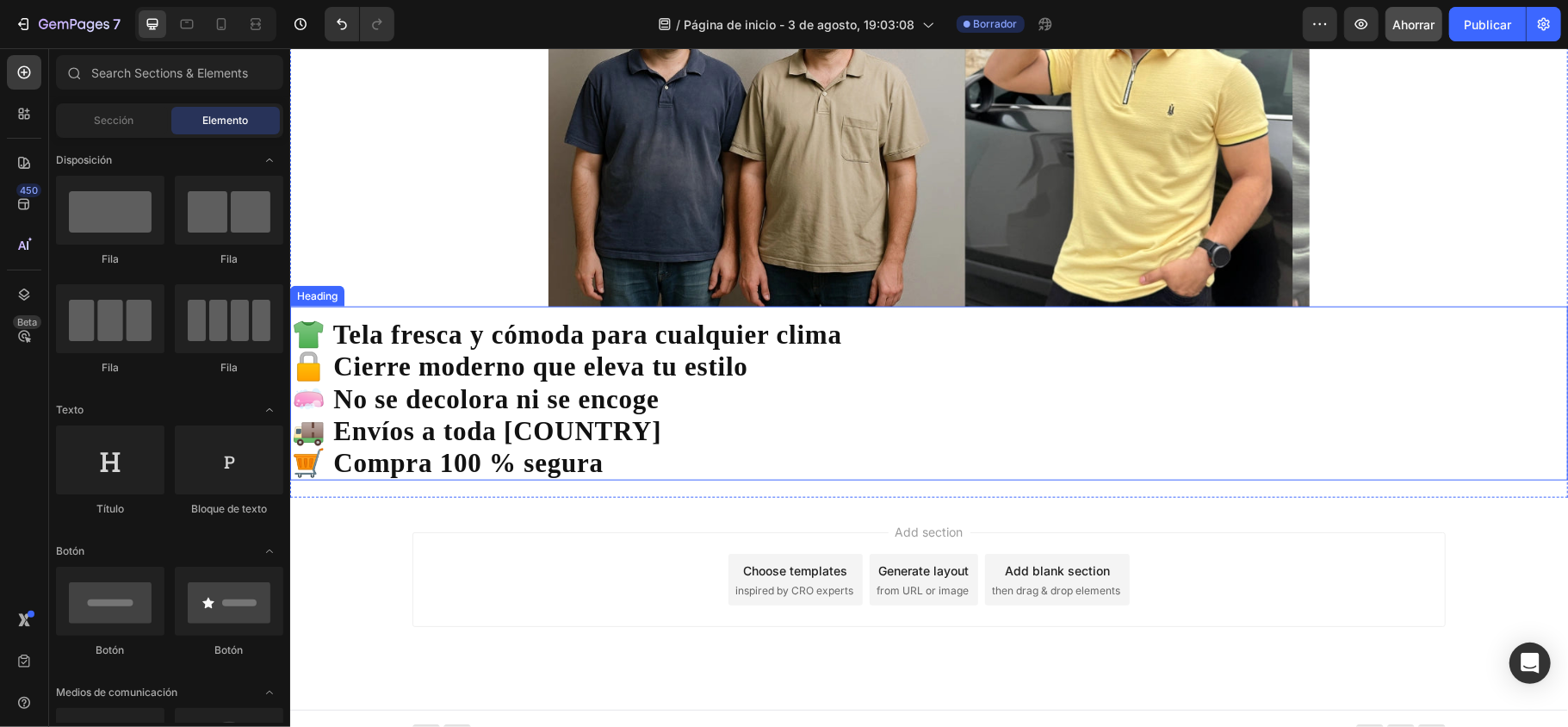click on "👕 Tela fresca y cómoda para cualquier clima 🔒 Cierre moderno que eleva tu estilo 🧼 No se decolora ni se encoge 🚚 Envíos a toda Colombia 🛒 Compra 100 % segura" at bounding box center [928, 398] 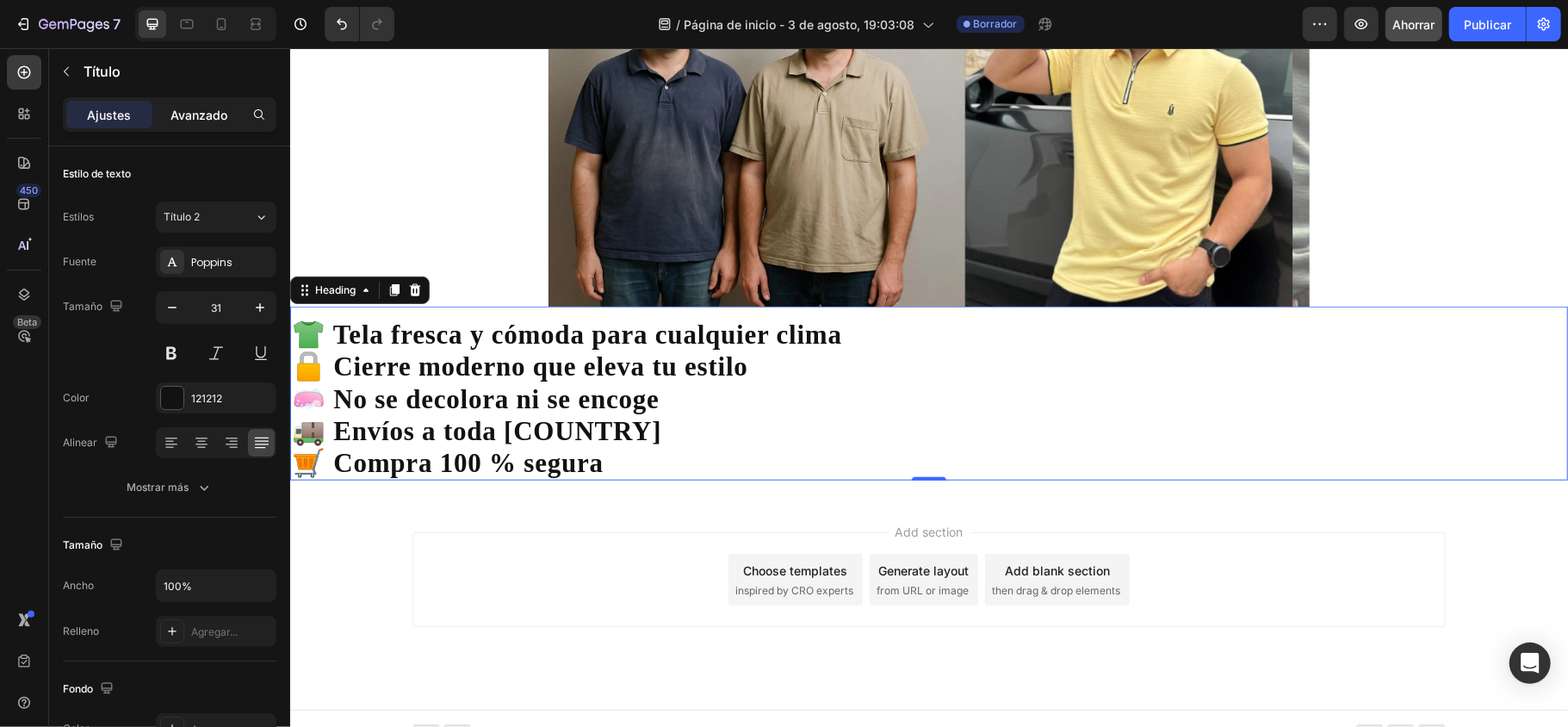 click on "Avanzado" at bounding box center [199, 115] 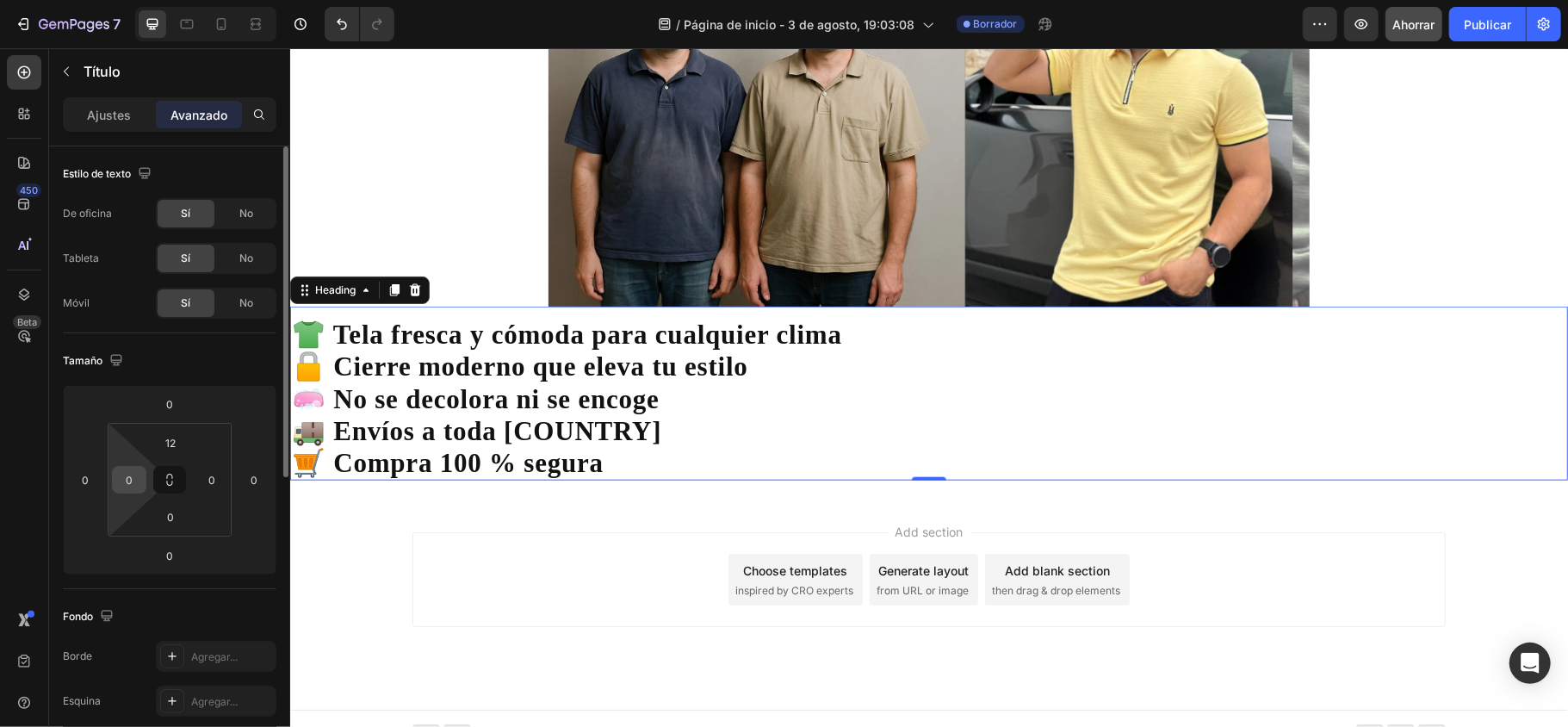 click on "0" at bounding box center (129, 480) 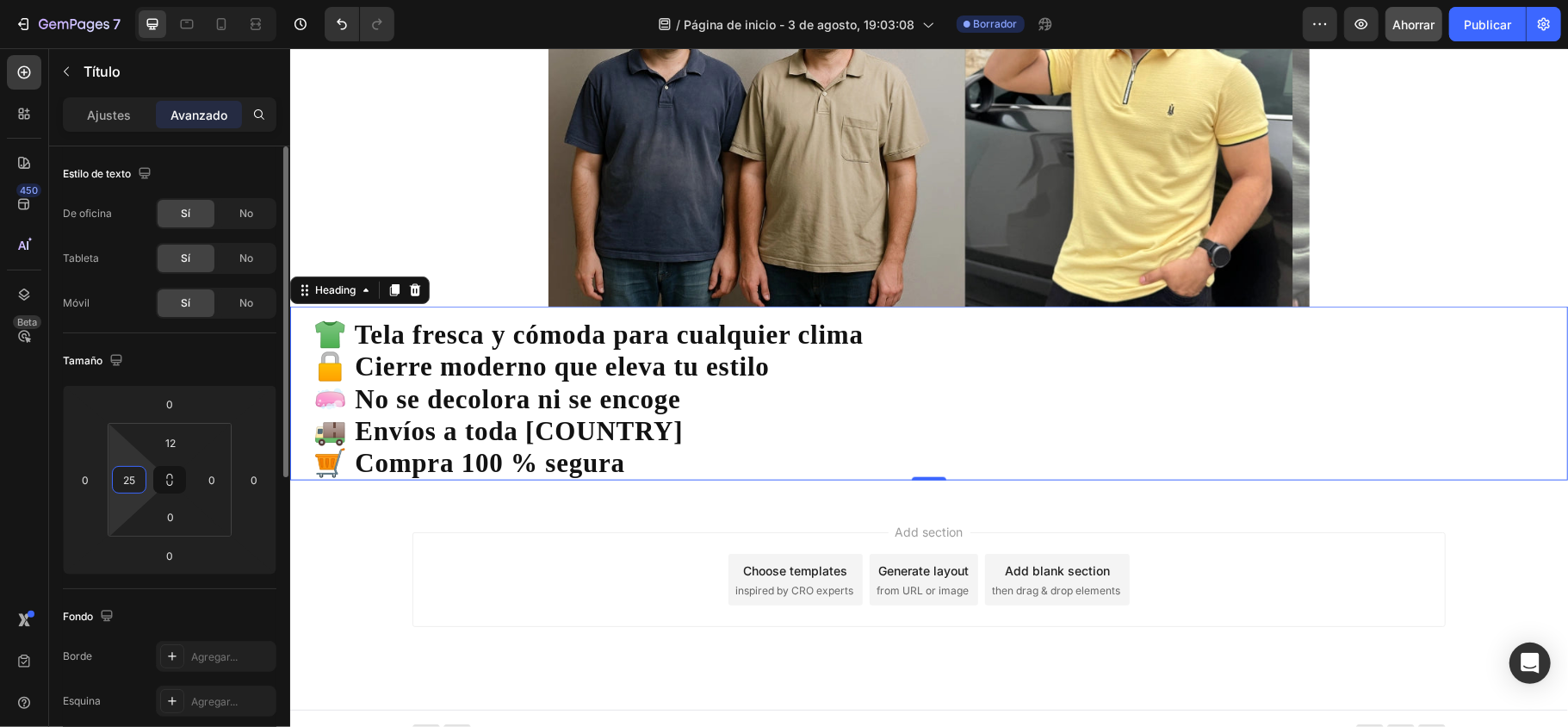type on "2" 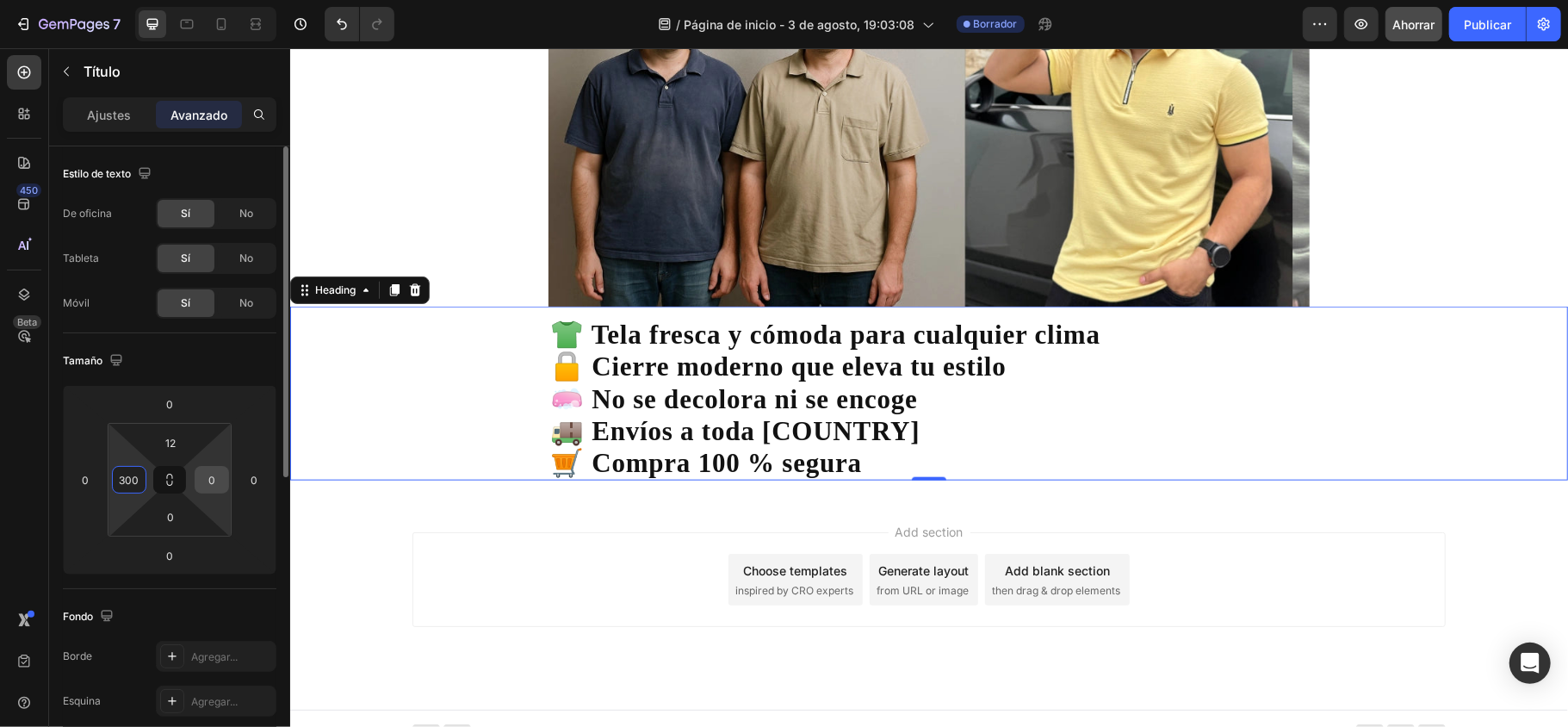 type on "300" 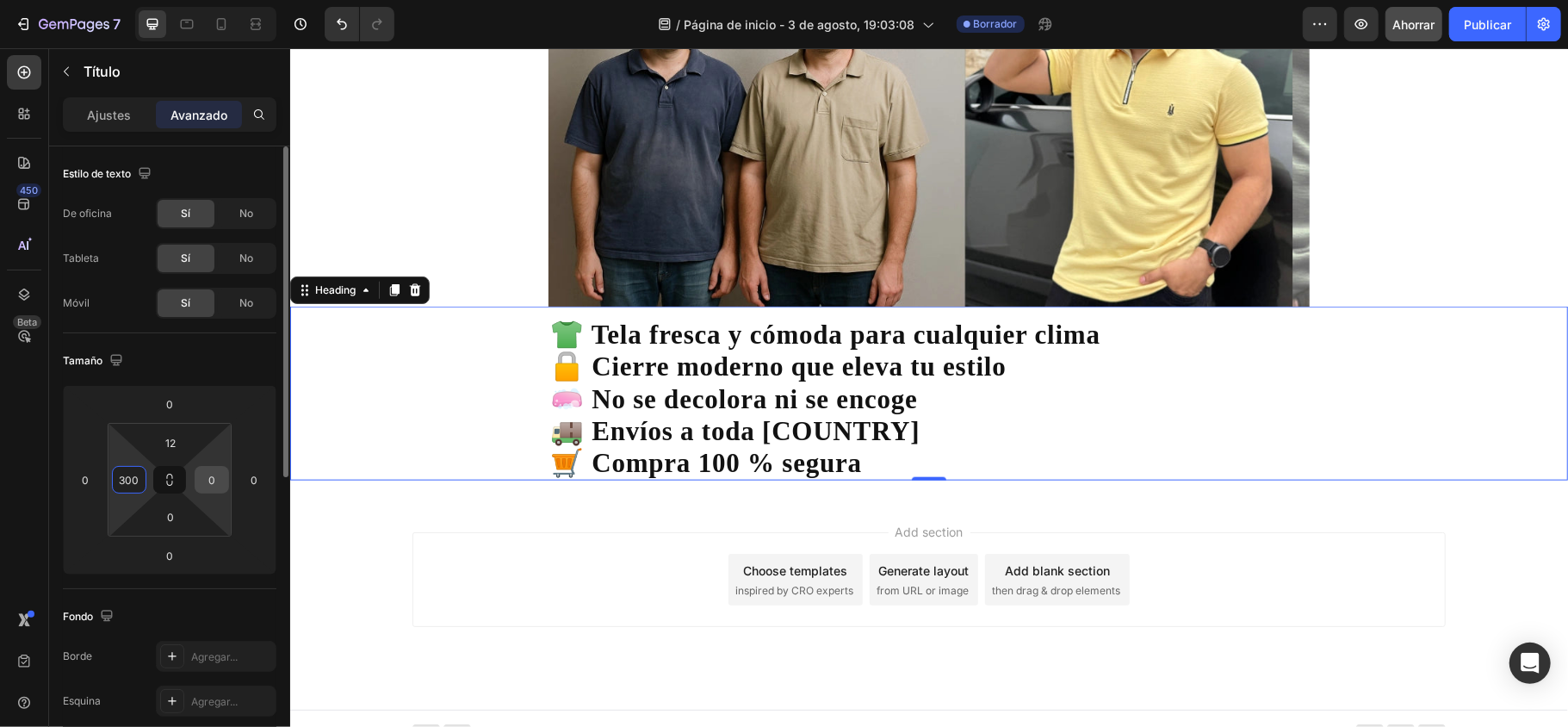 click on "0" at bounding box center (212, 480) 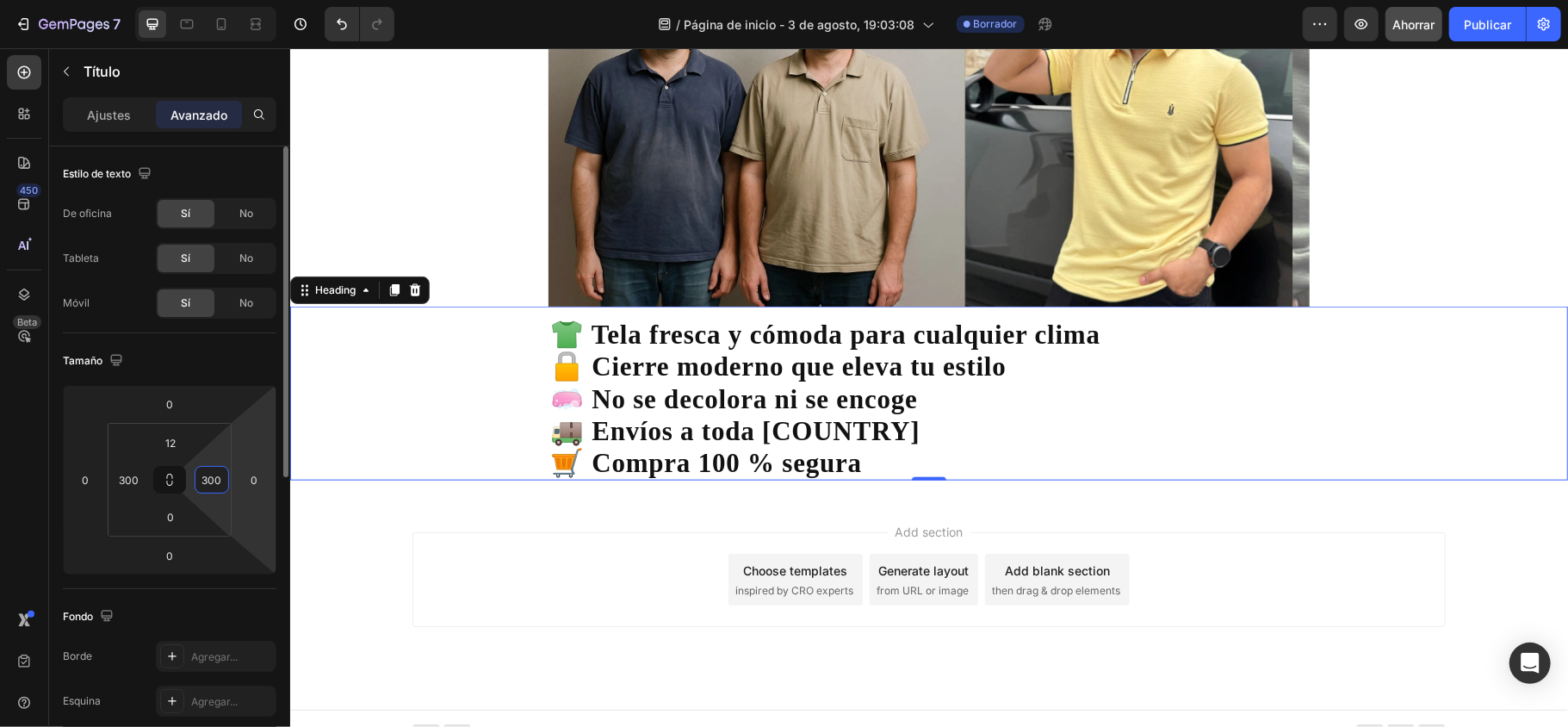 type on "300" 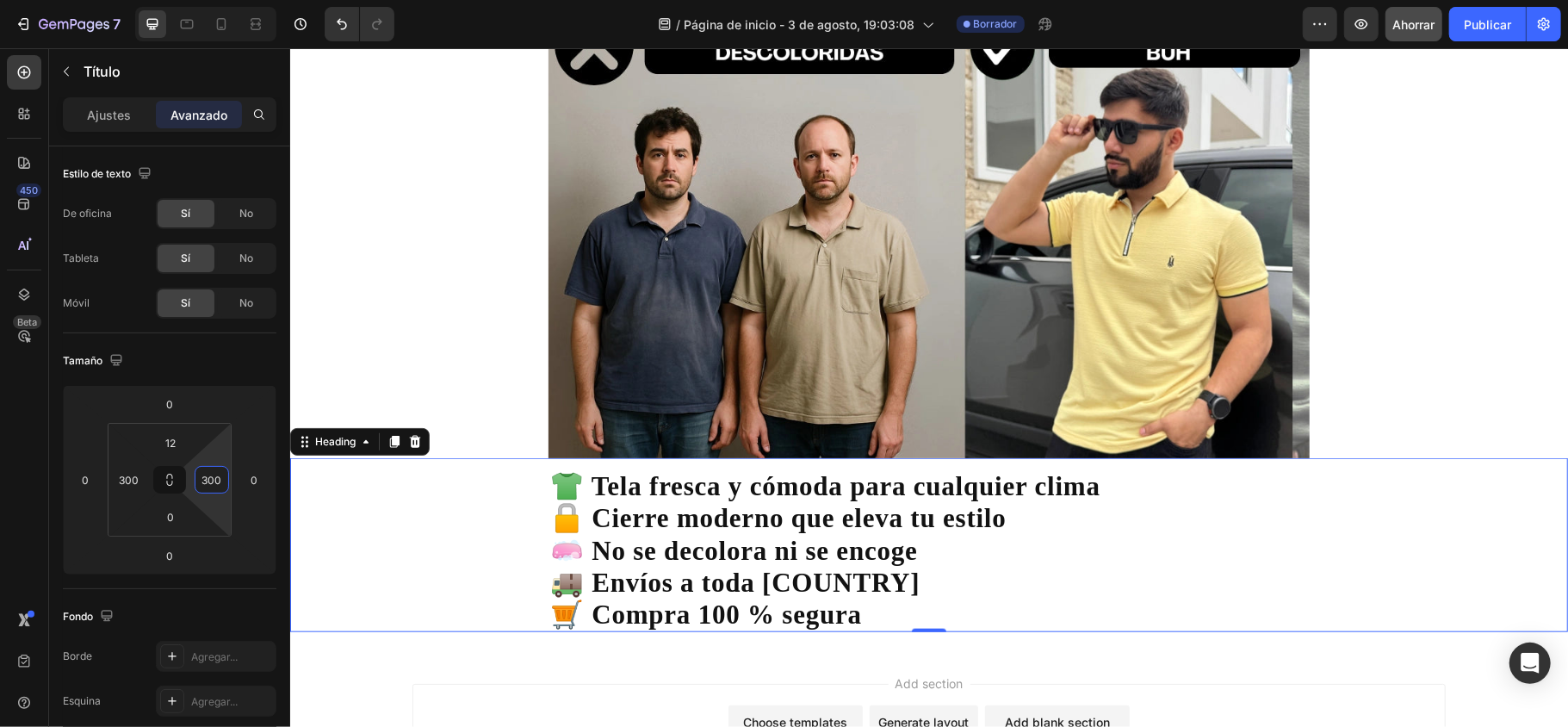 scroll, scrollTop: 900, scrollLeft: 0, axis: vertical 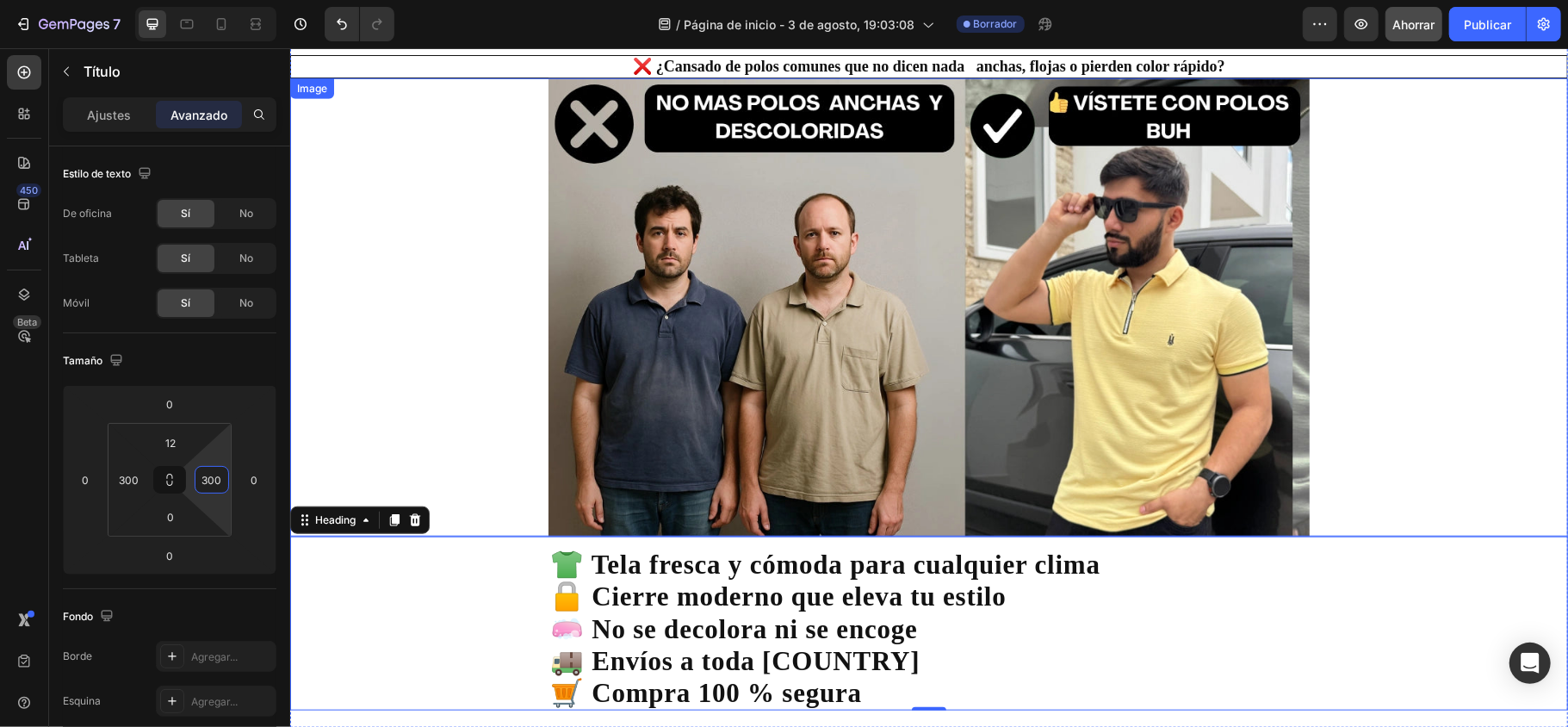 click on "Image" at bounding box center (928, 307) 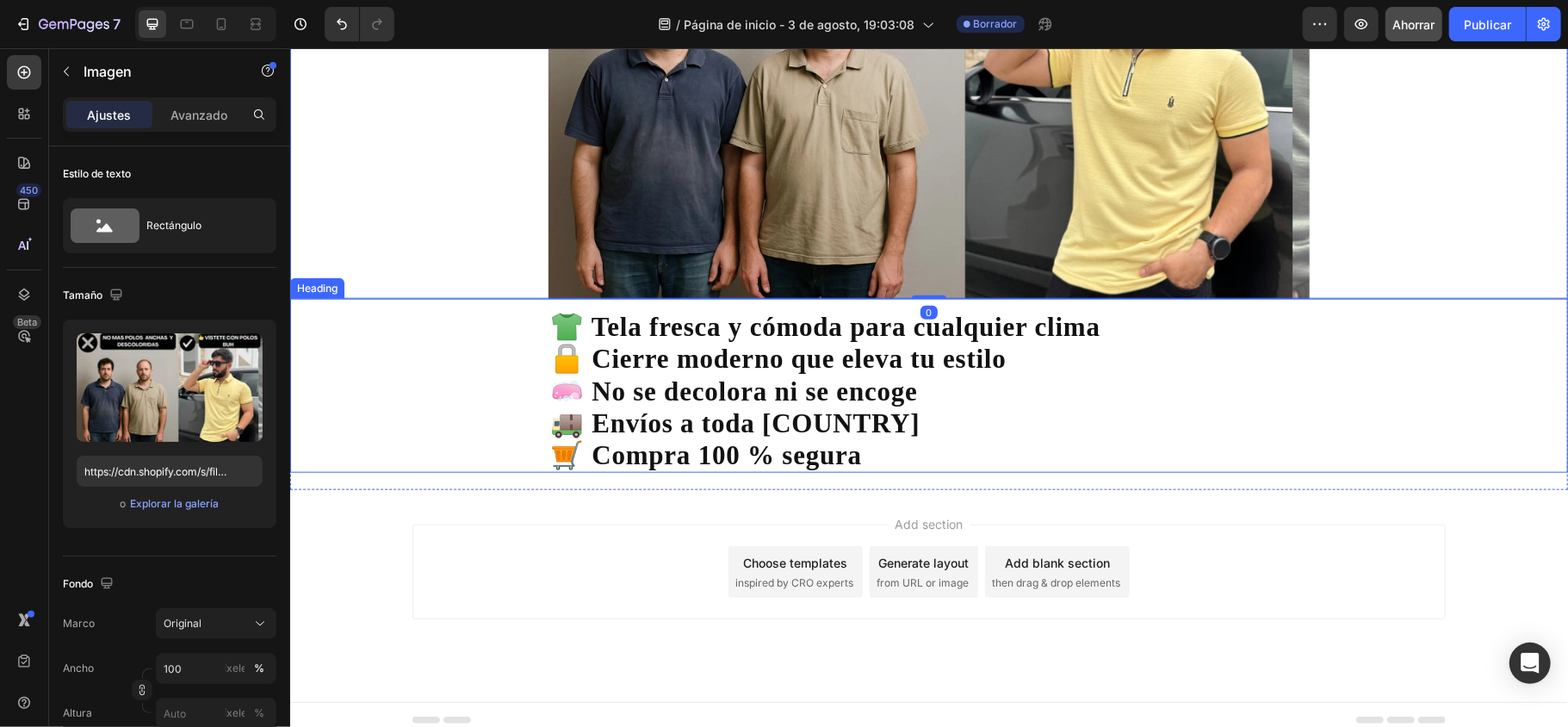scroll, scrollTop: 1140, scrollLeft: 0, axis: vertical 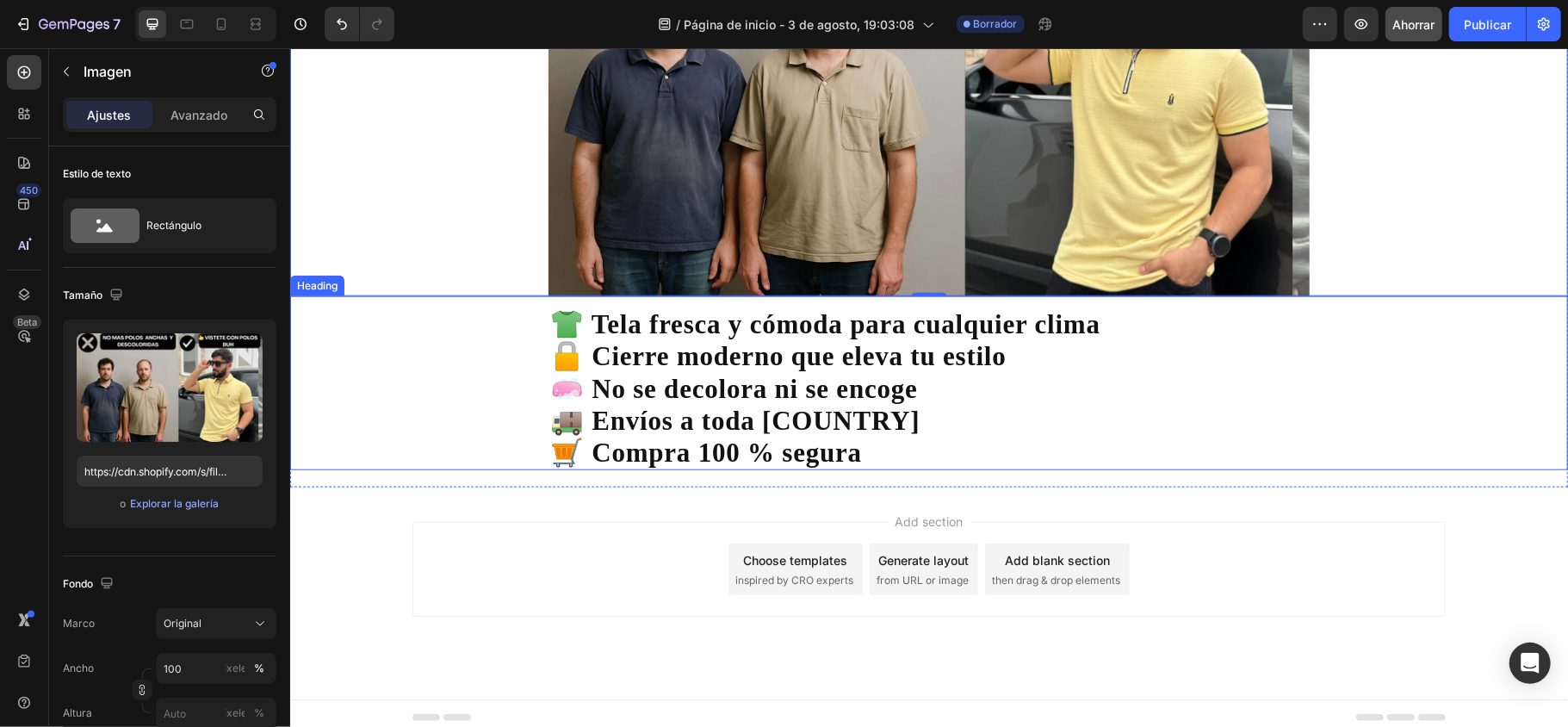click on "👕 Tela fresca y cómoda para cualquier clima 🔒 Cierre moderno que eleva tu estilo 🧼 No se decolora ni se encoge 🚚 Envíos a toda Colombia 🛒 Compra 100 % segura" at bounding box center (928, 388) 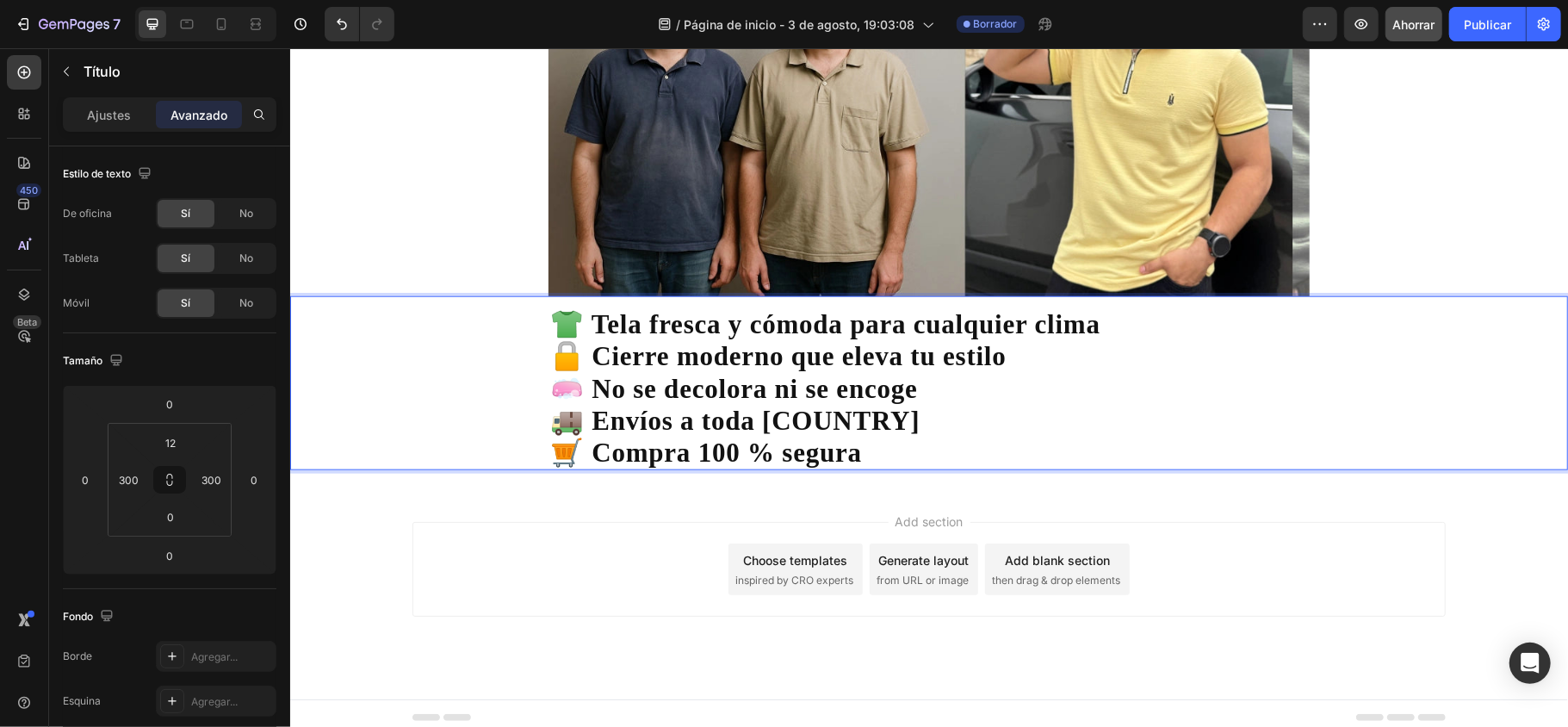 click on "👕 Tela fresca y cómoda para cualquier clima 🔒 Cierre moderno que eleva tu estilo 🧼 No se decolora ni se encoge 🚚 Envíos a toda Colombia 🛒 Compra 100 % segura" at bounding box center (928, 388) 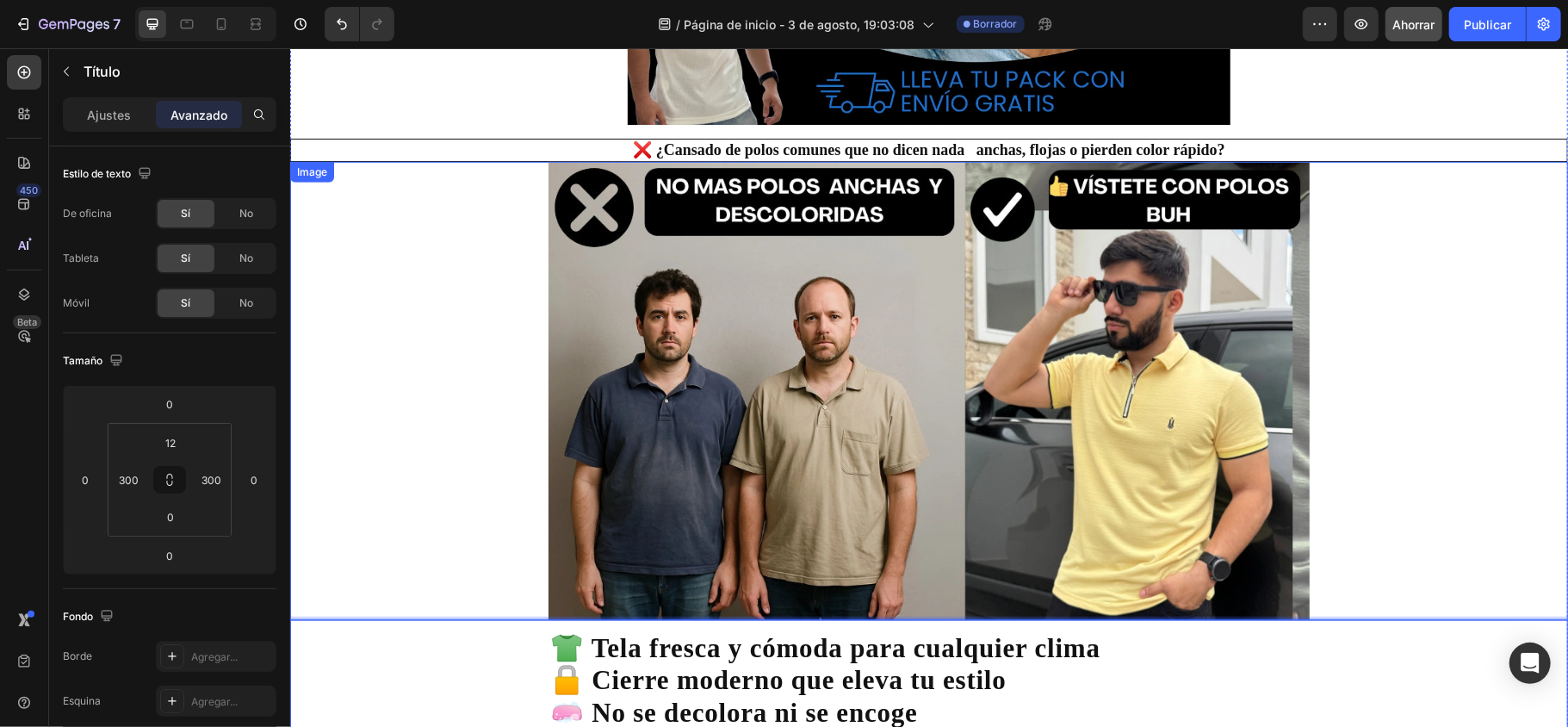 scroll, scrollTop: 910, scrollLeft: 0, axis: vertical 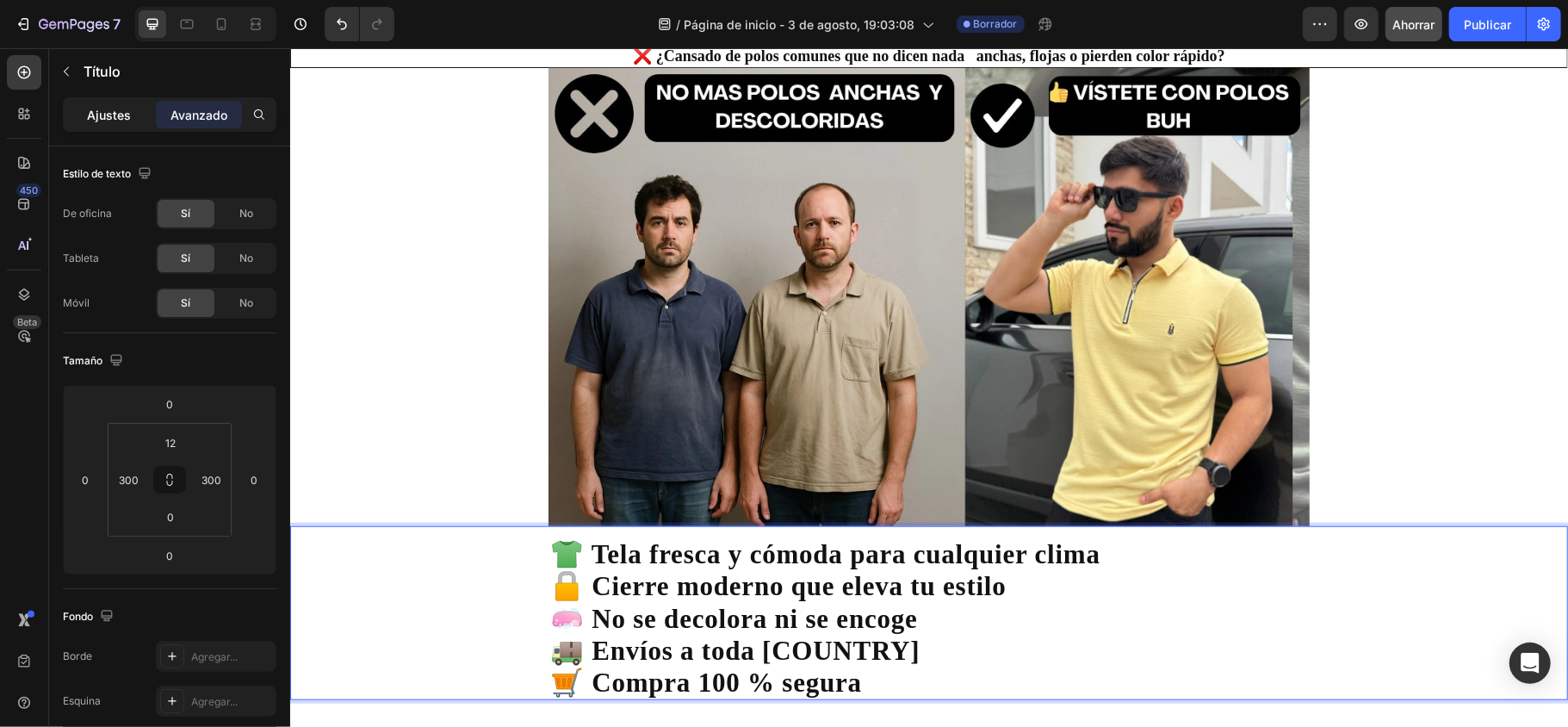 click on "Ajustes" at bounding box center [109, 115] 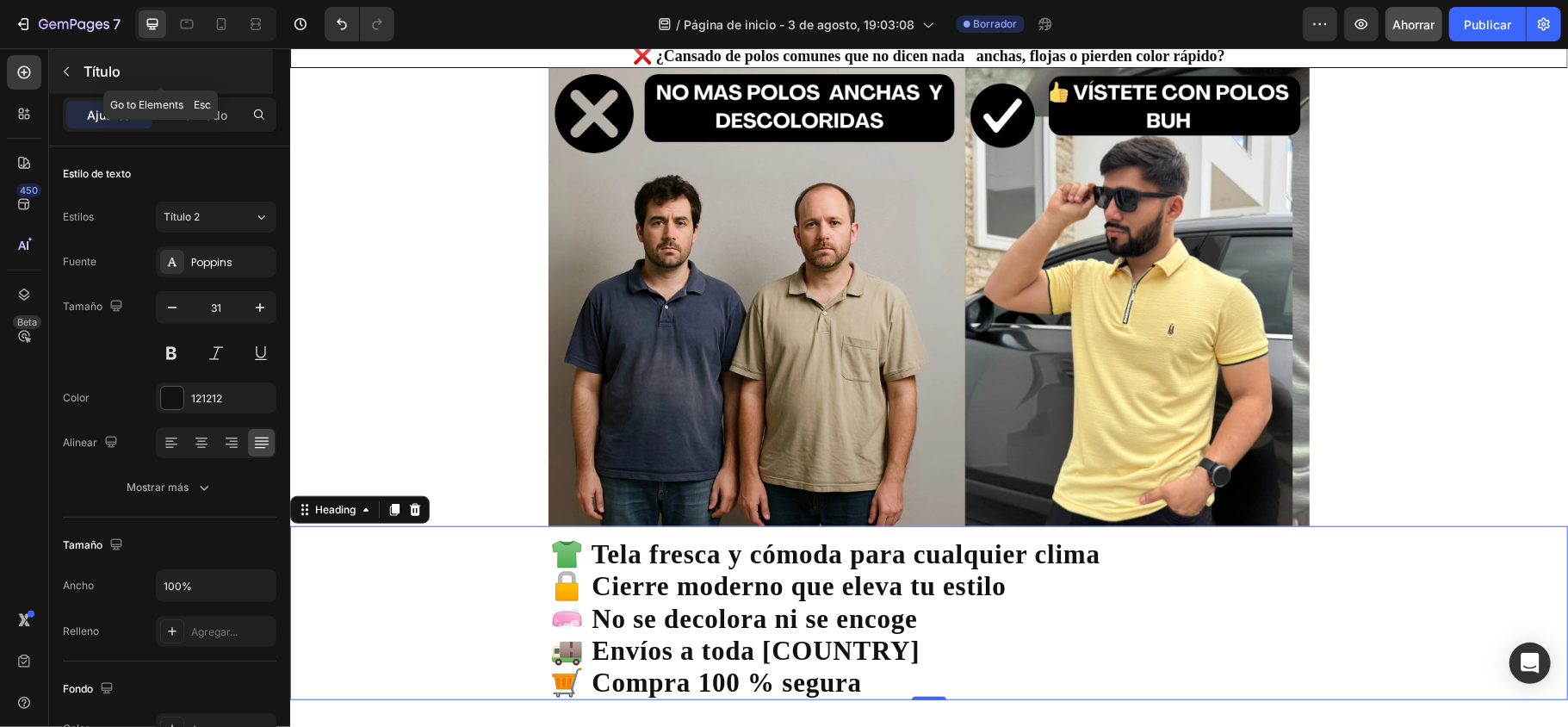 click 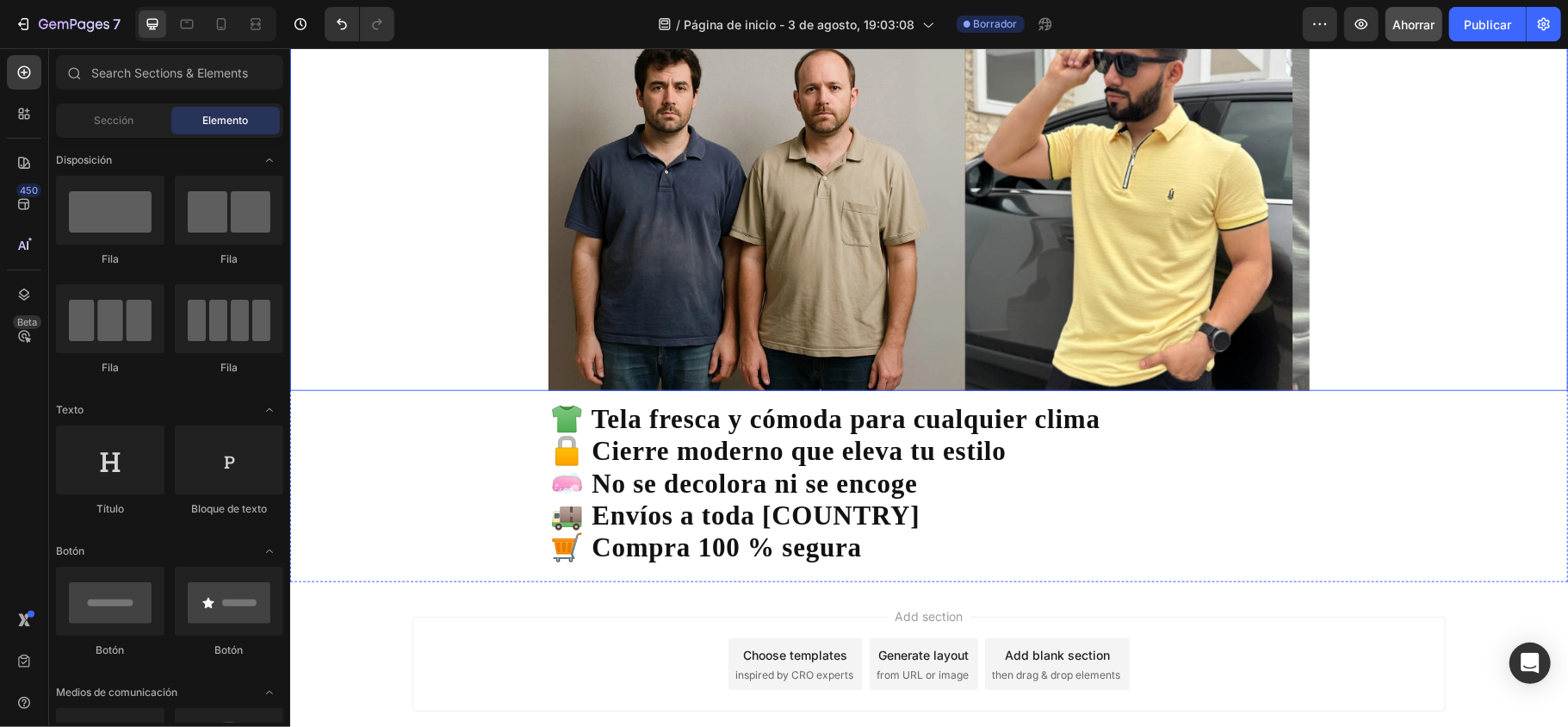 scroll, scrollTop: 1140, scrollLeft: 0, axis: vertical 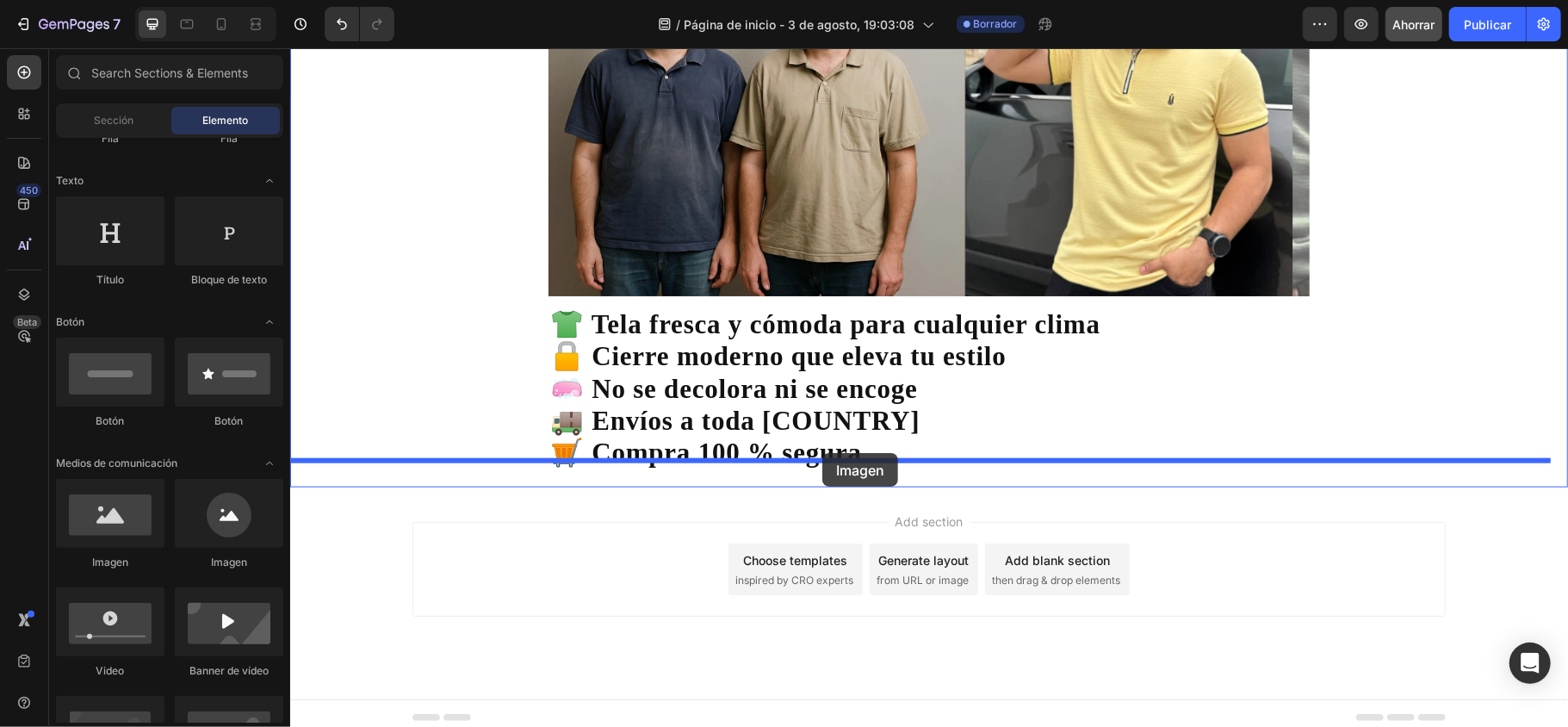 drag, startPoint x: 408, startPoint y: 589, endPoint x: 821, endPoint y: 452, distance: 435.12987 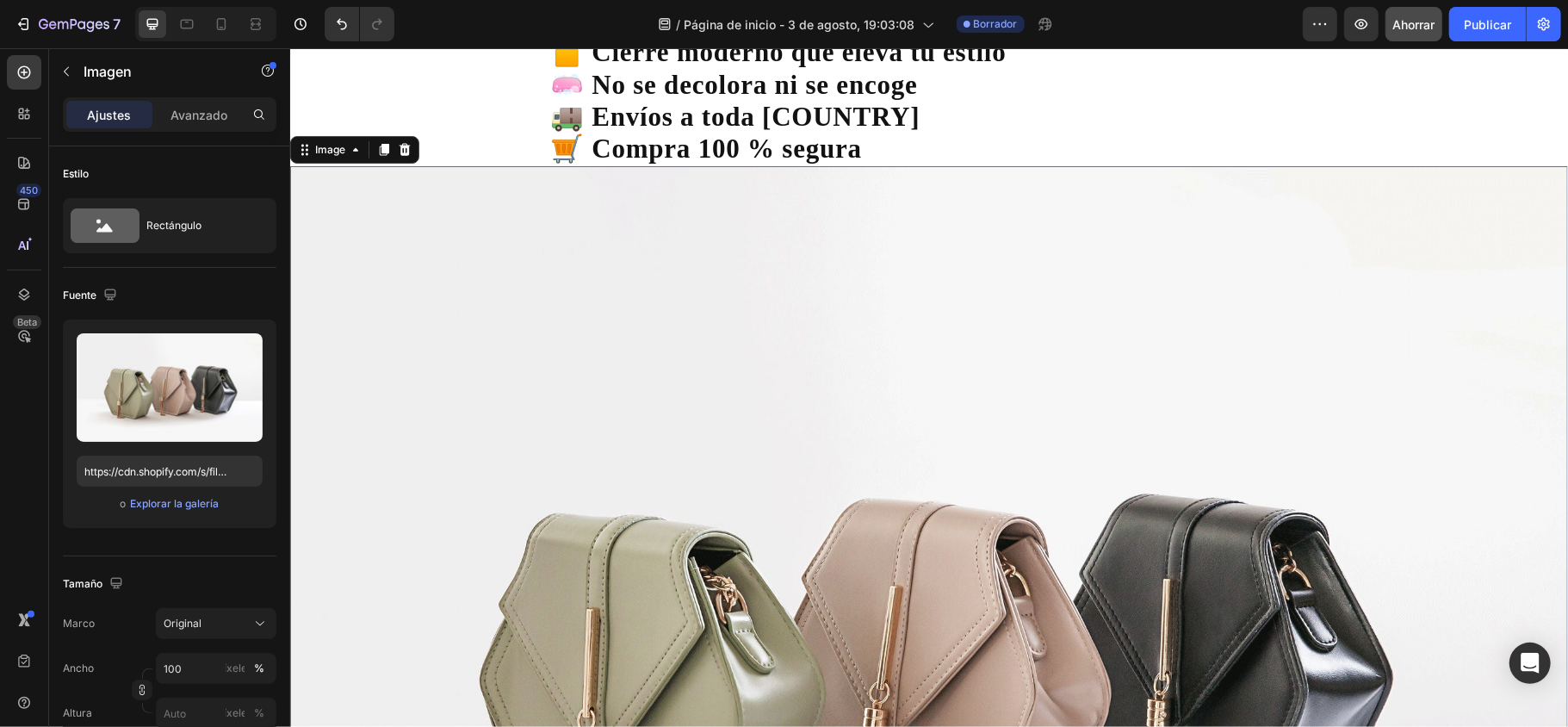 scroll, scrollTop: 1485, scrollLeft: 0, axis: vertical 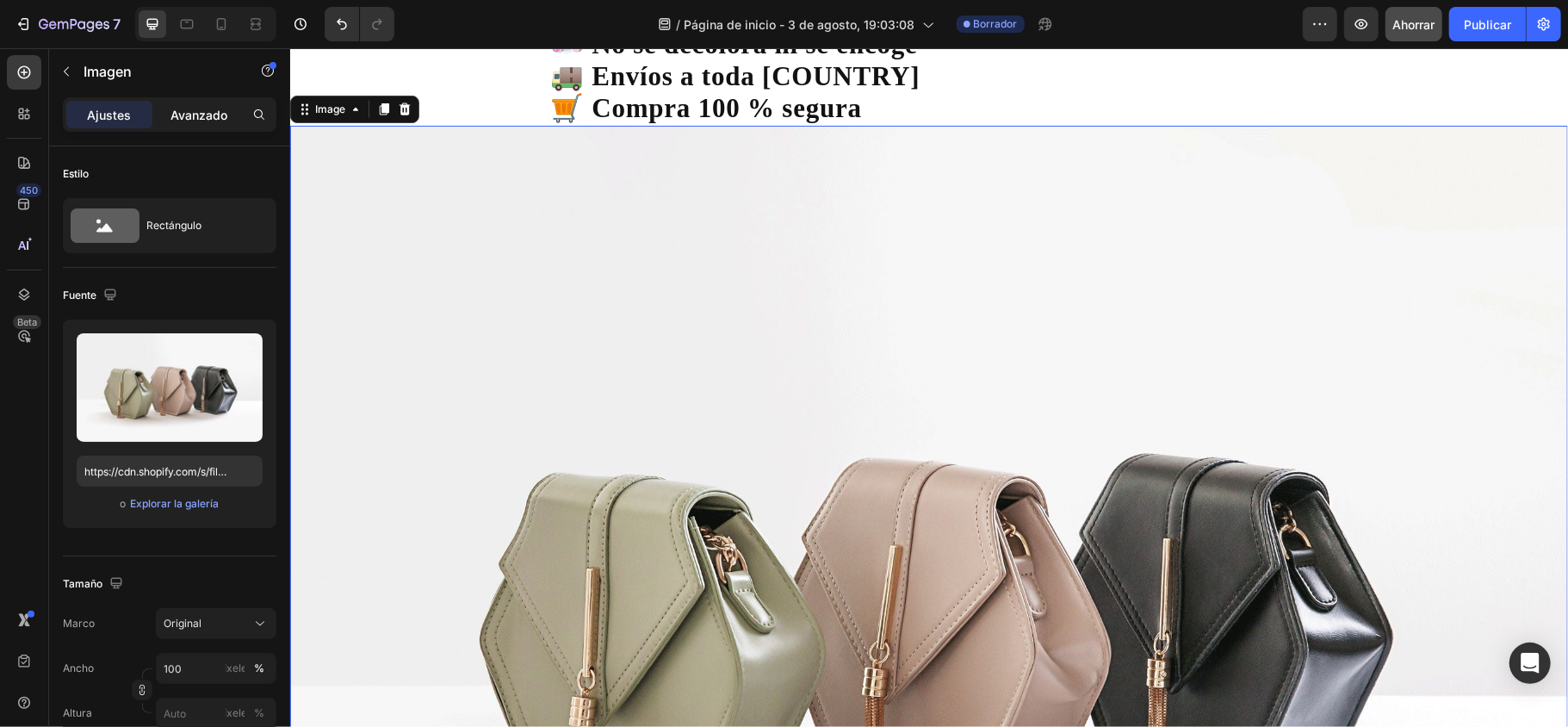 click on "Avanzado" at bounding box center [199, 115] 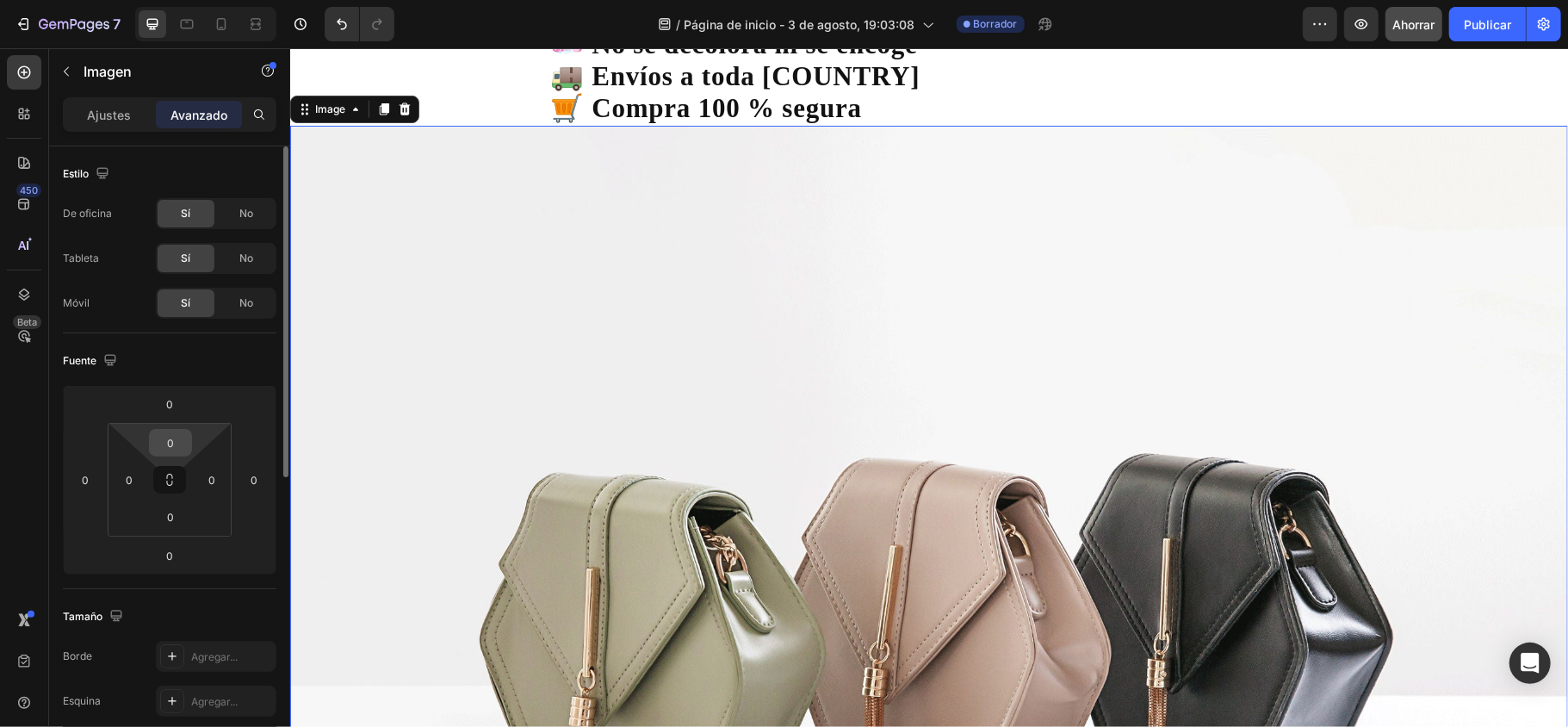 click on "0" at bounding box center [170, 443] 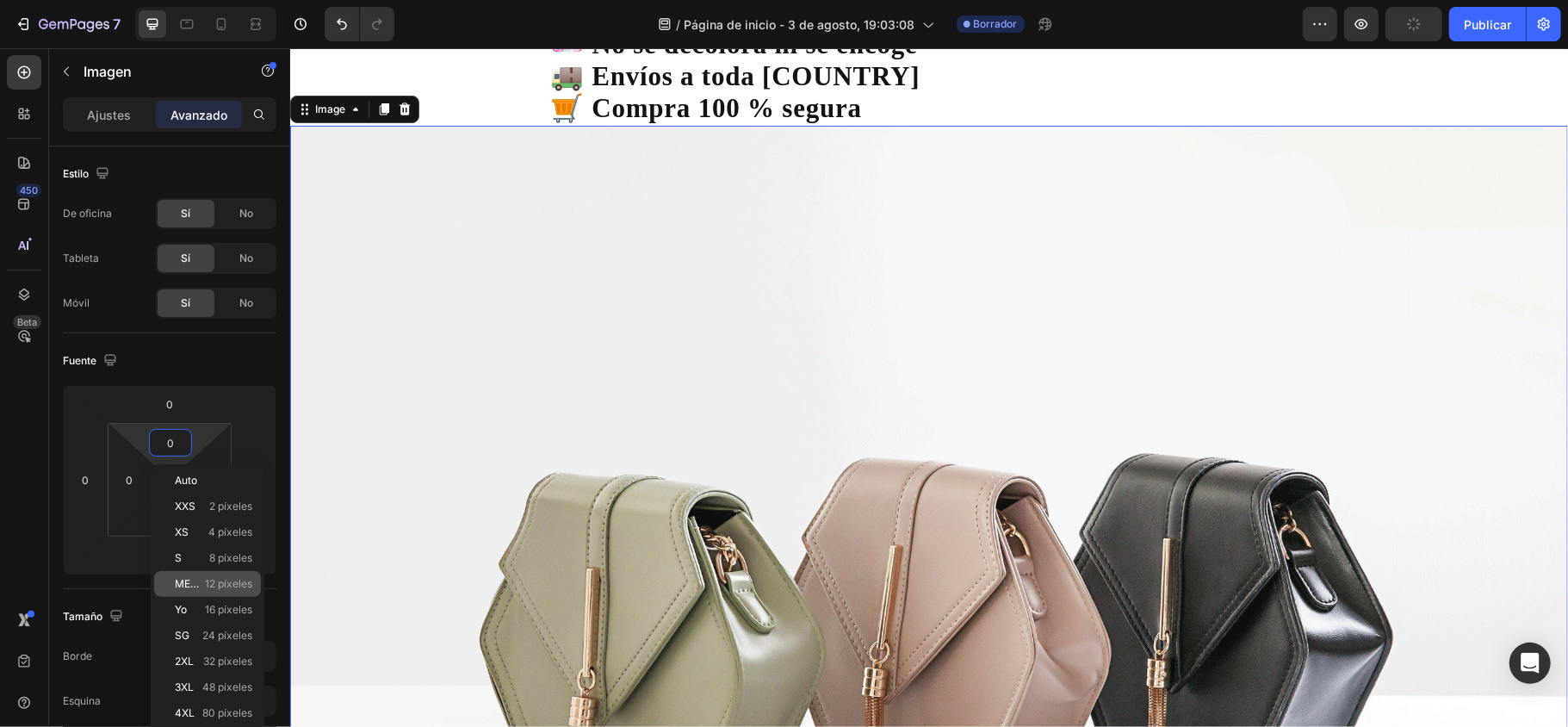 click on "12 píxeles" at bounding box center [228, 583] 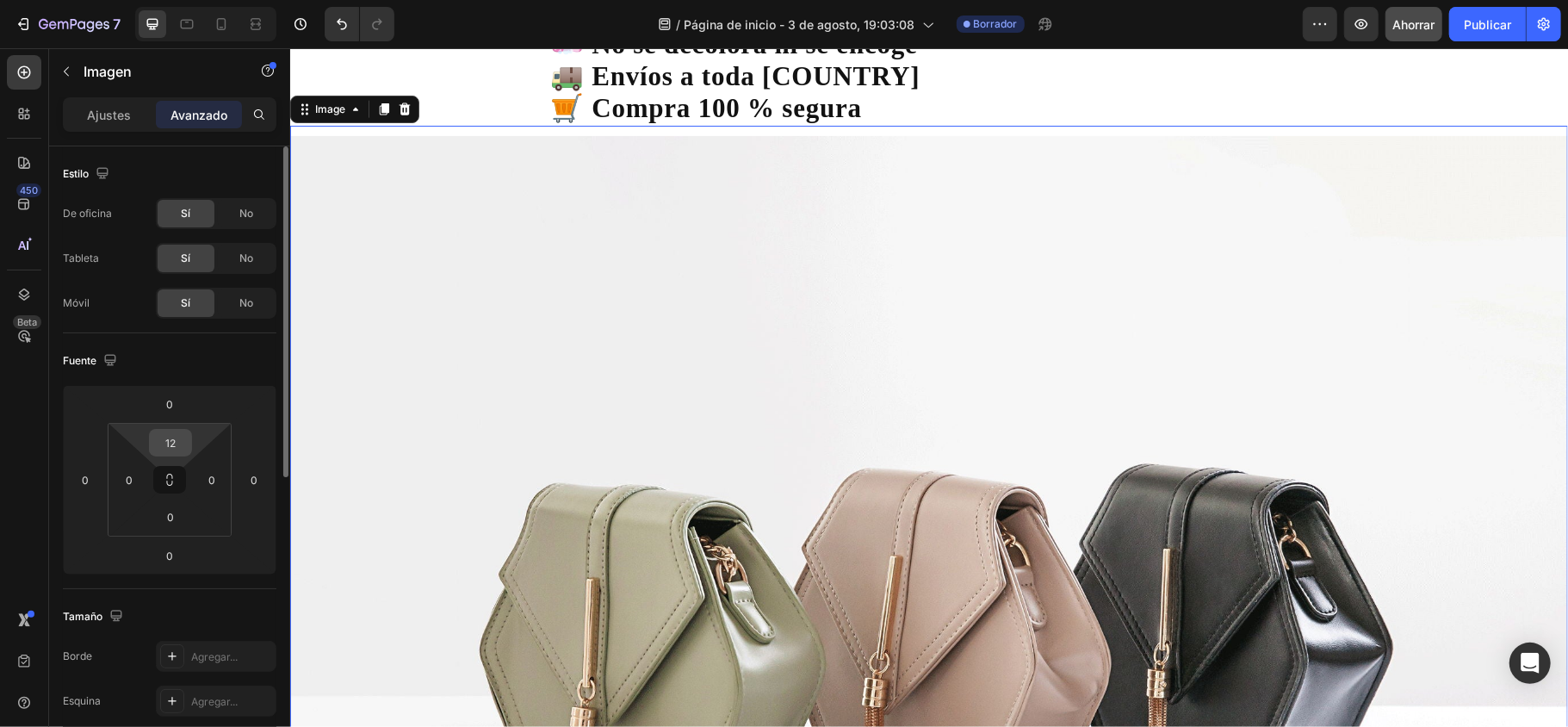 click on "12" at bounding box center (170, 443) 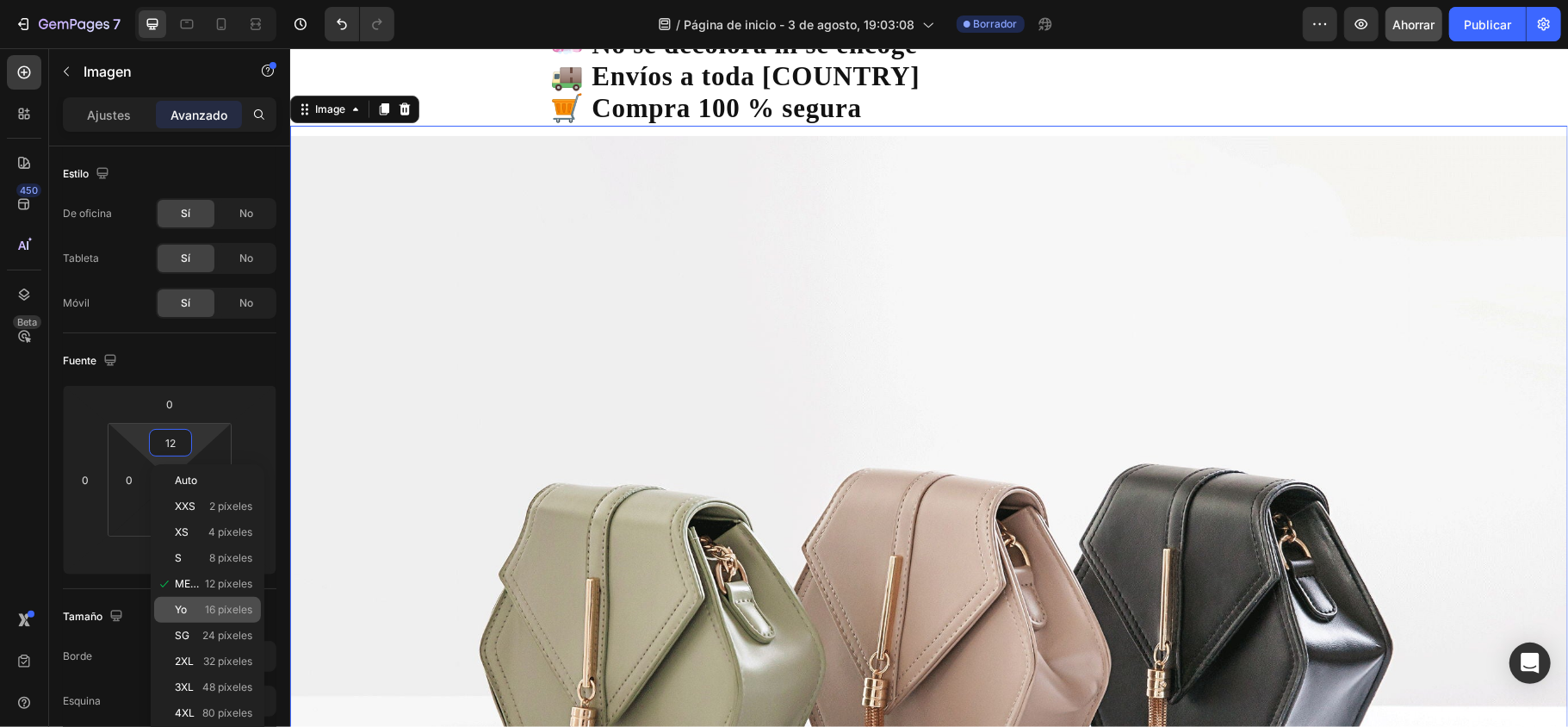 click on "16 píxeles" at bounding box center [228, 609] 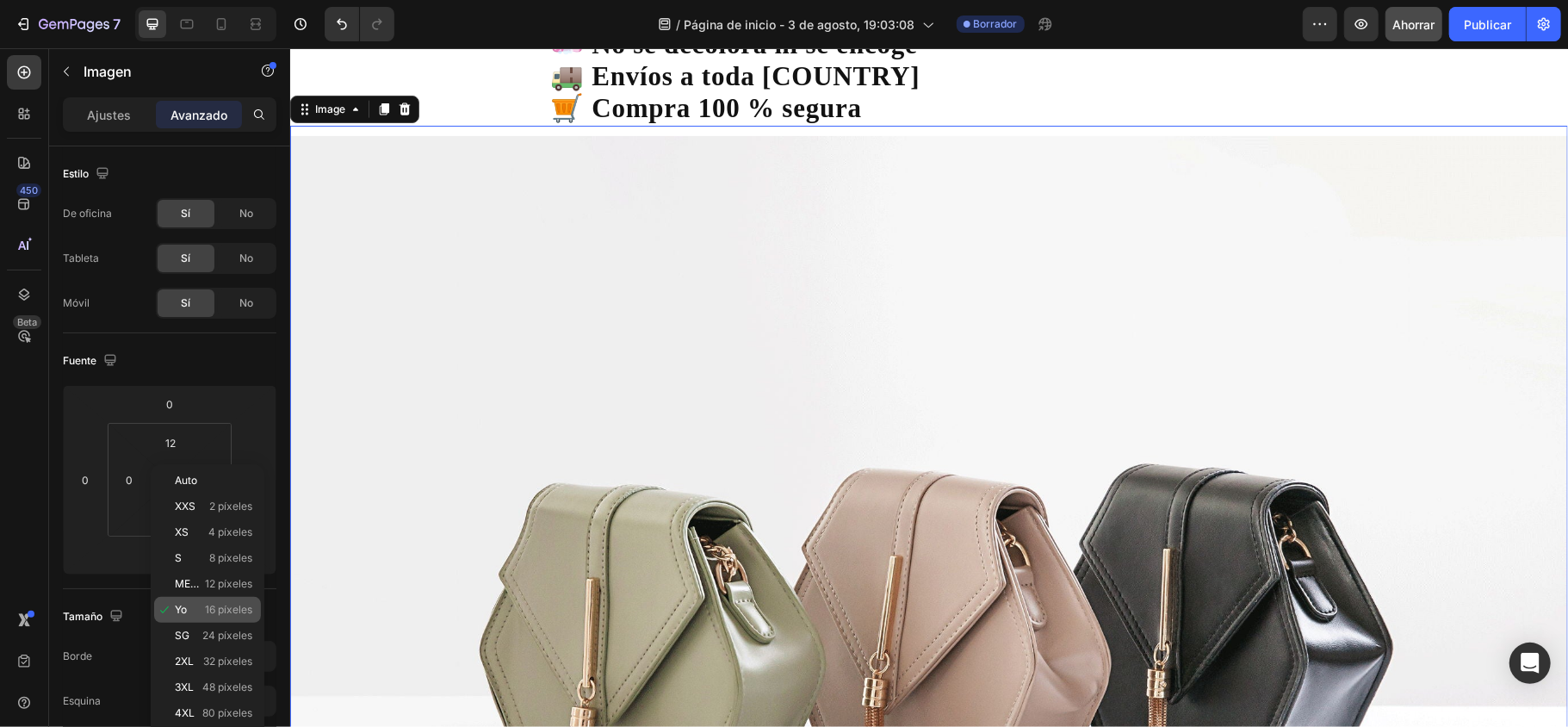 type on "16" 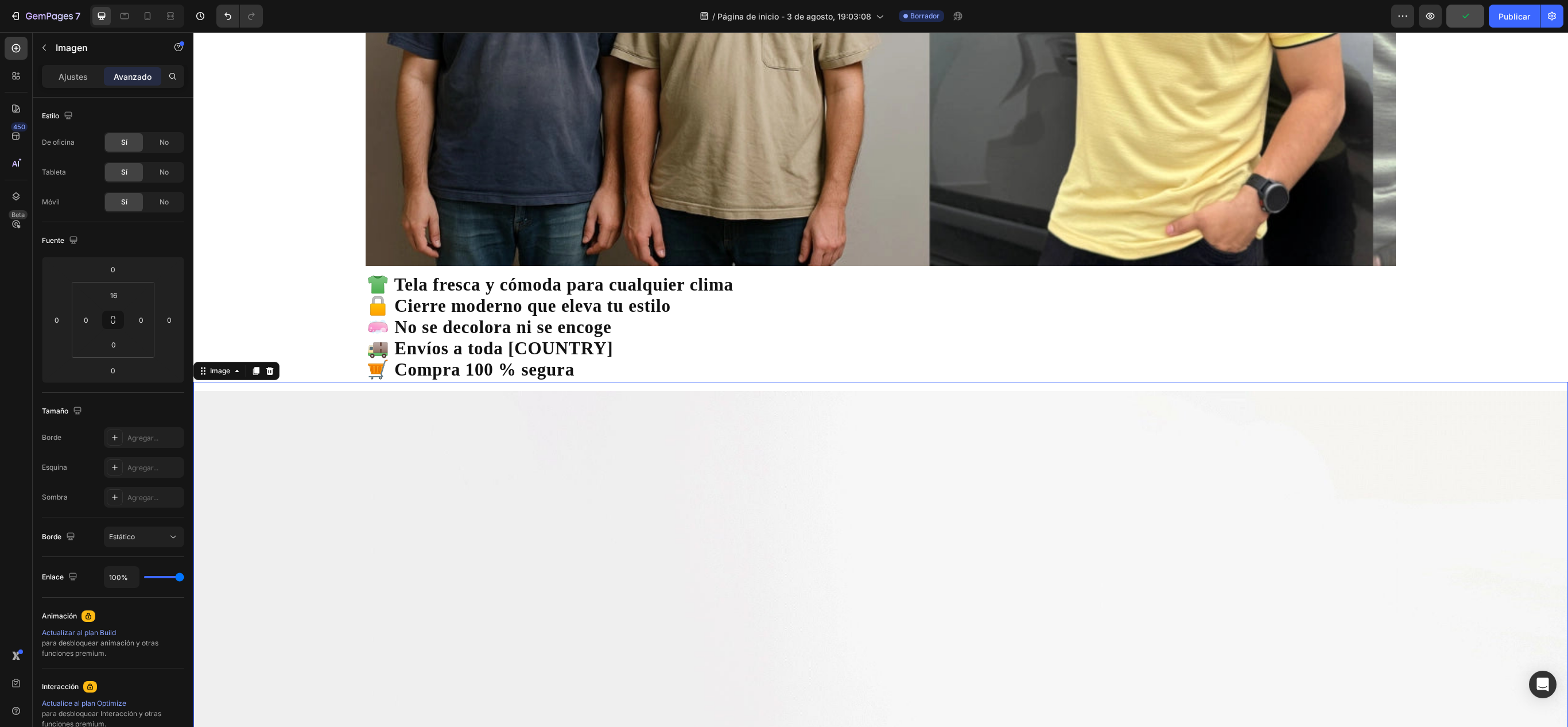 scroll, scrollTop: 988, scrollLeft: 0, axis: vertical 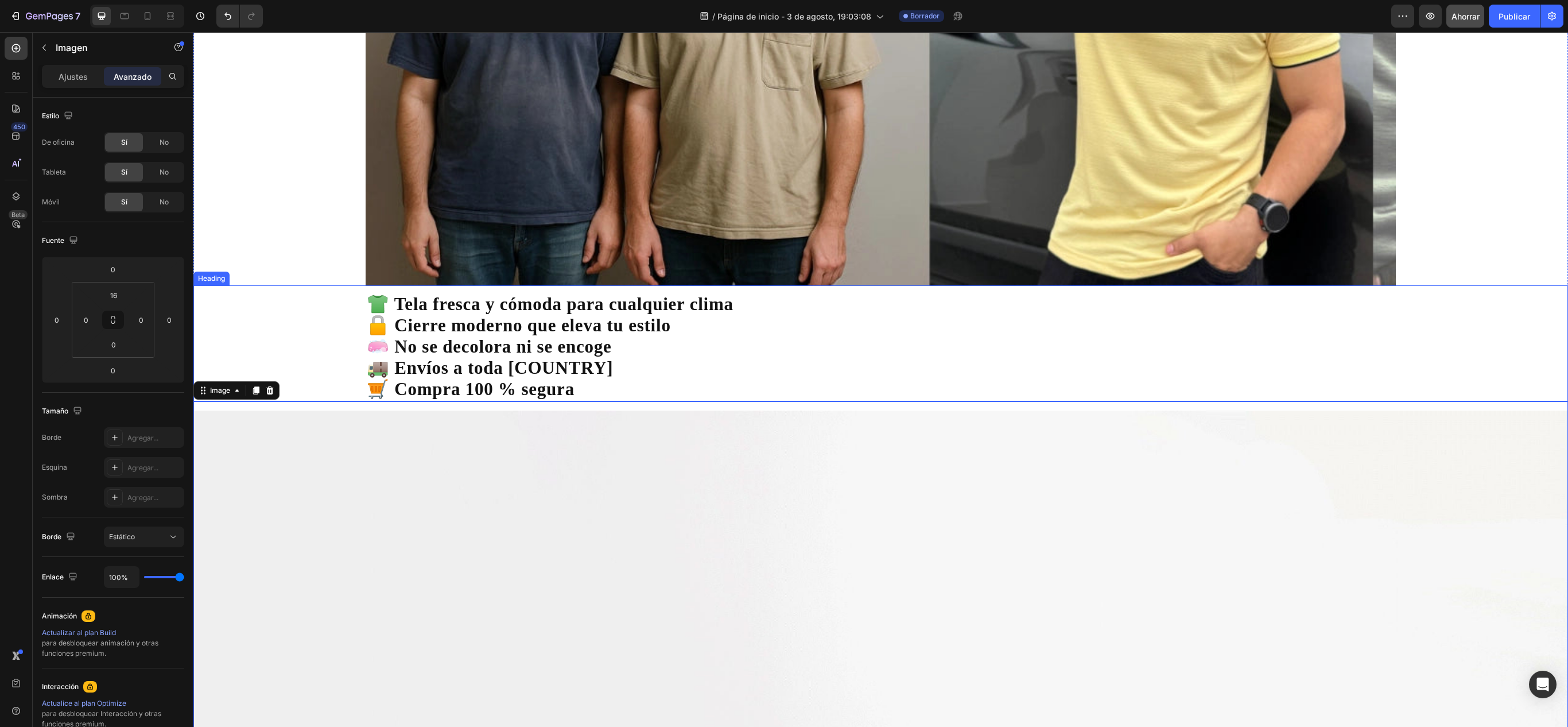 click on "👕 Tela fresca y cómoda para cualquier clima 🔒 Cierre moderno que eleva tu estilo 🧼 No se decolora ni se encoge 🚚 Envíos a toda Colombia 🛒 Compra 100 % segura" at bounding box center (880, 347) 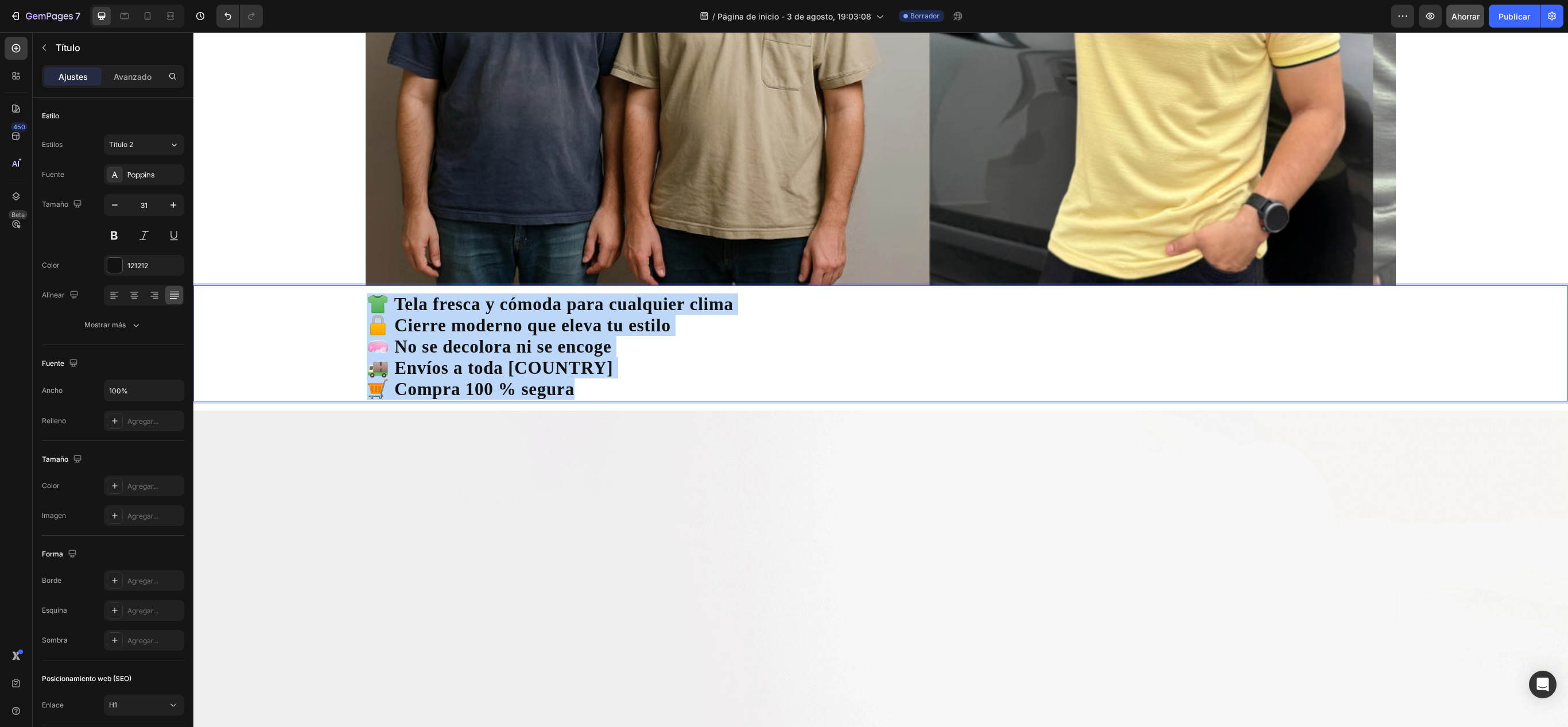 drag, startPoint x: 579, startPoint y: 381, endPoint x: 362, endPoint y: 293, distance: 234.16447 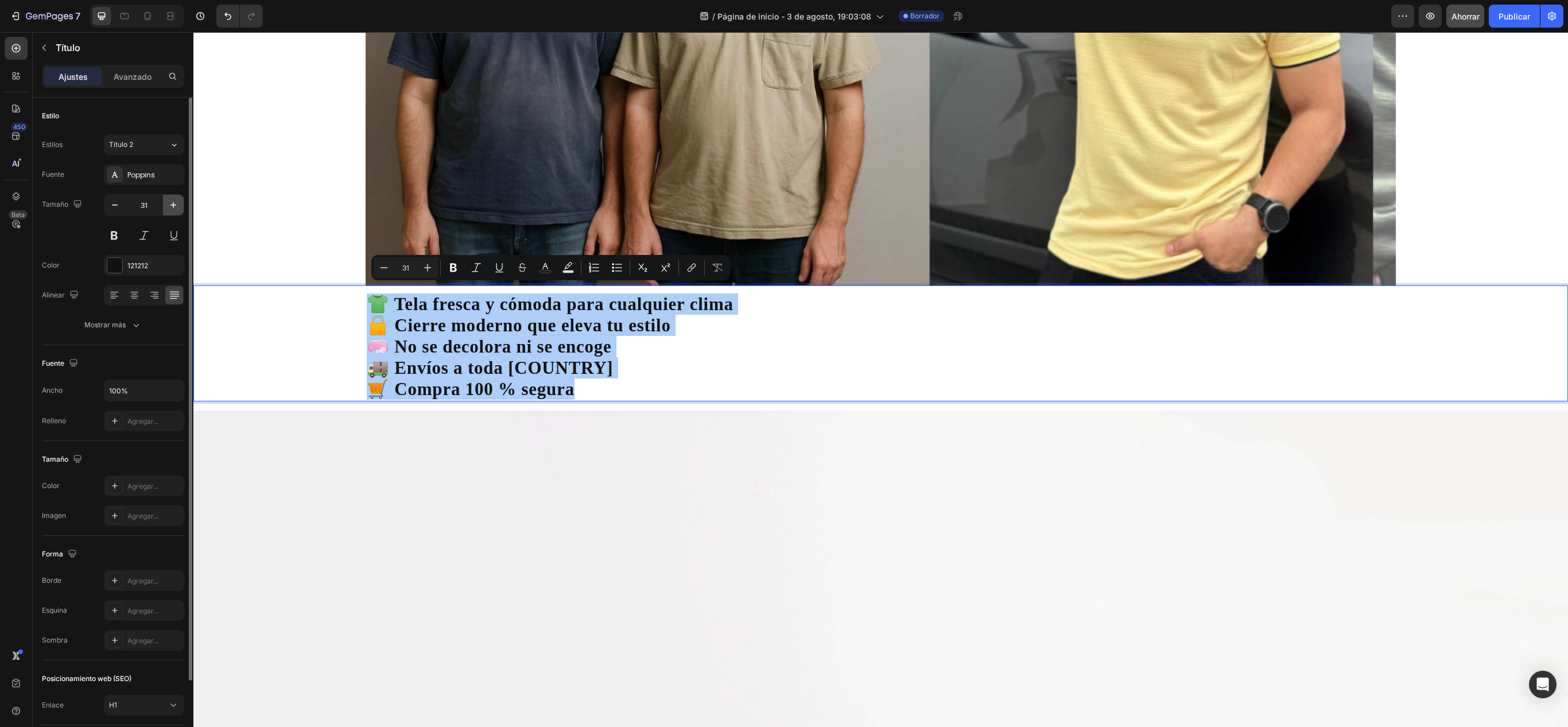 click 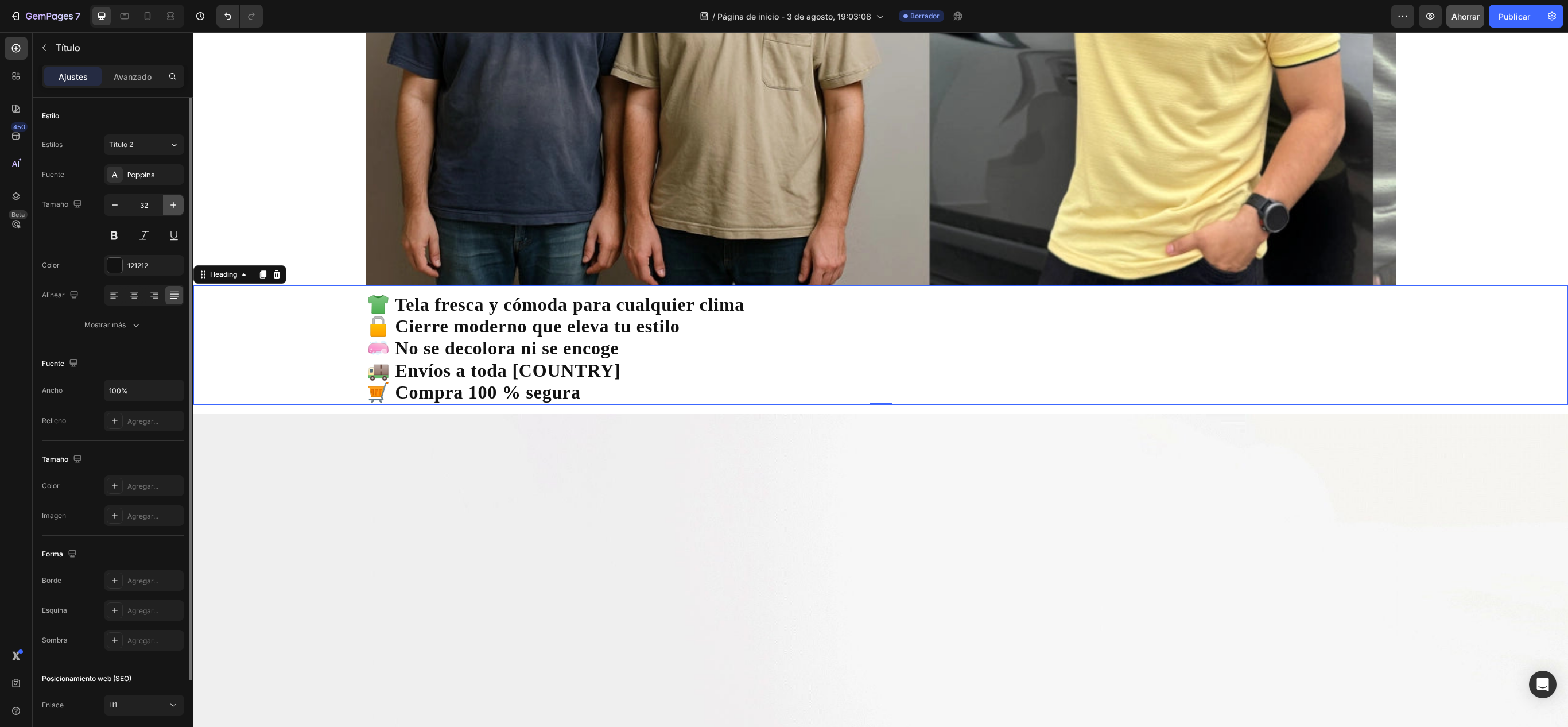click 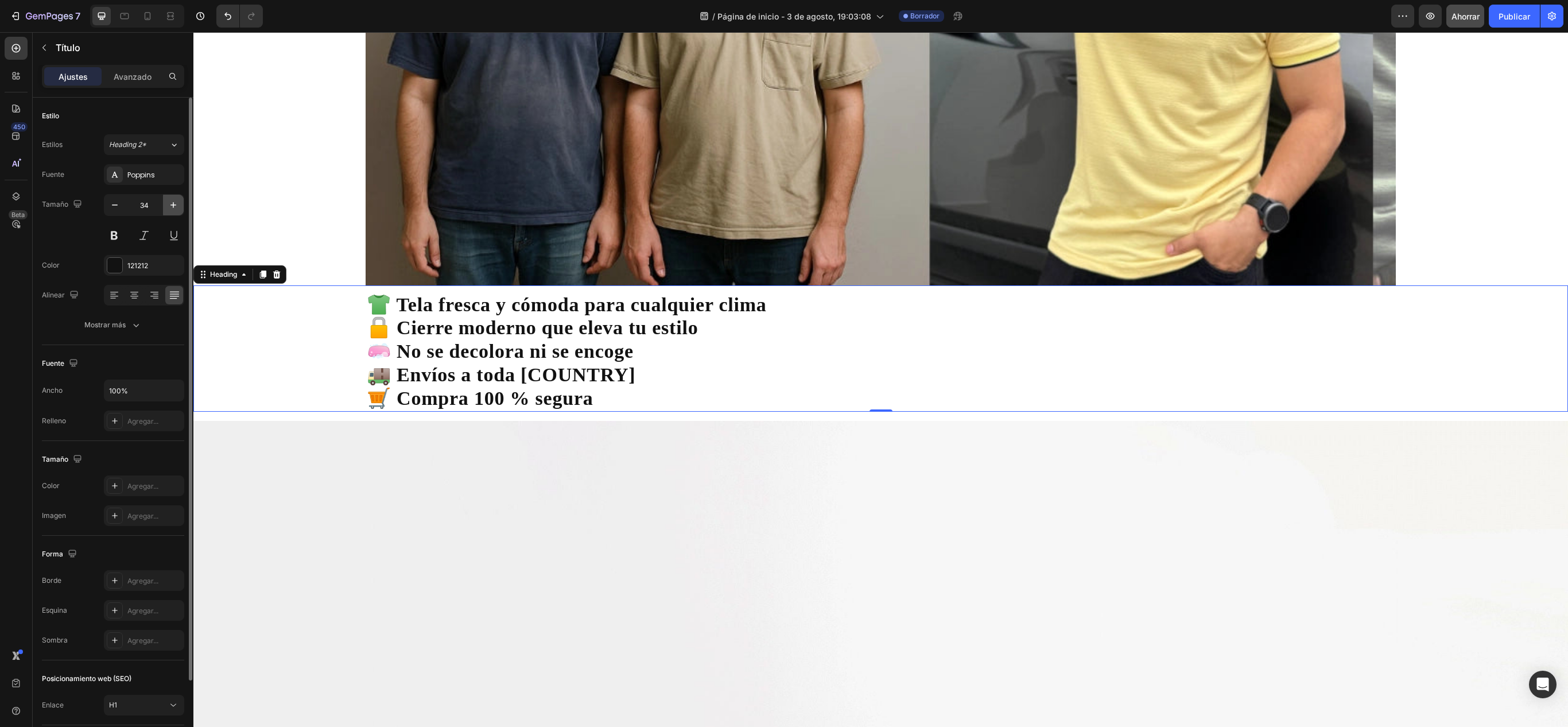 click 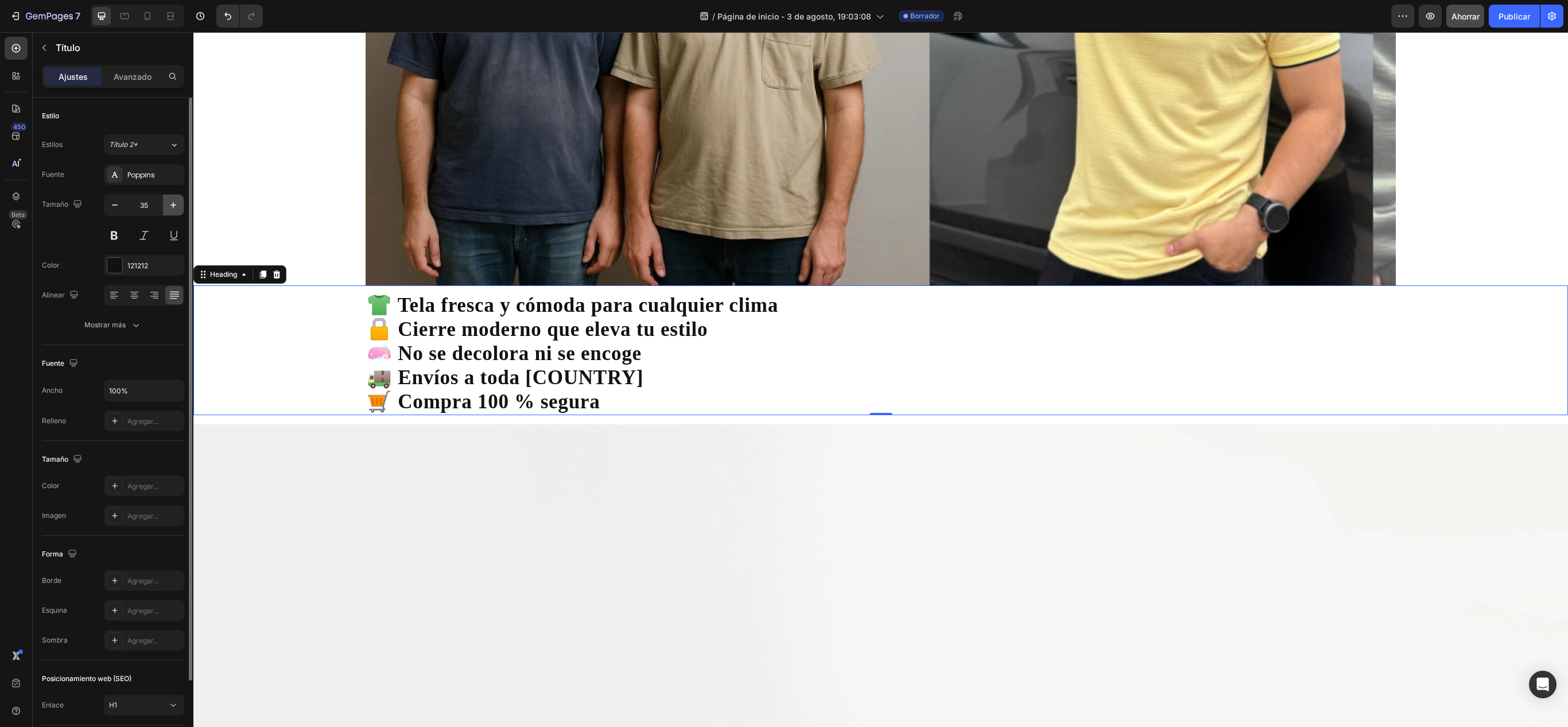 click 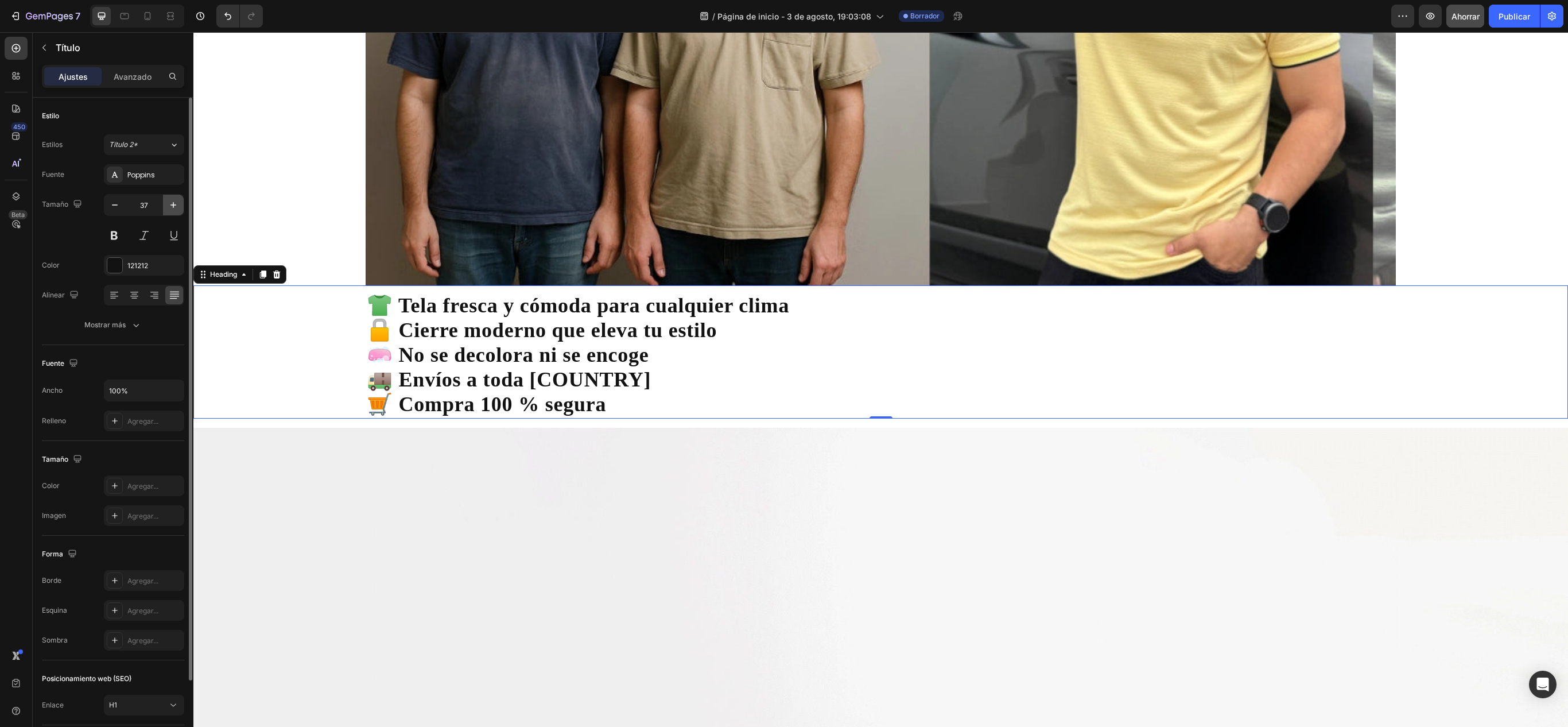 click 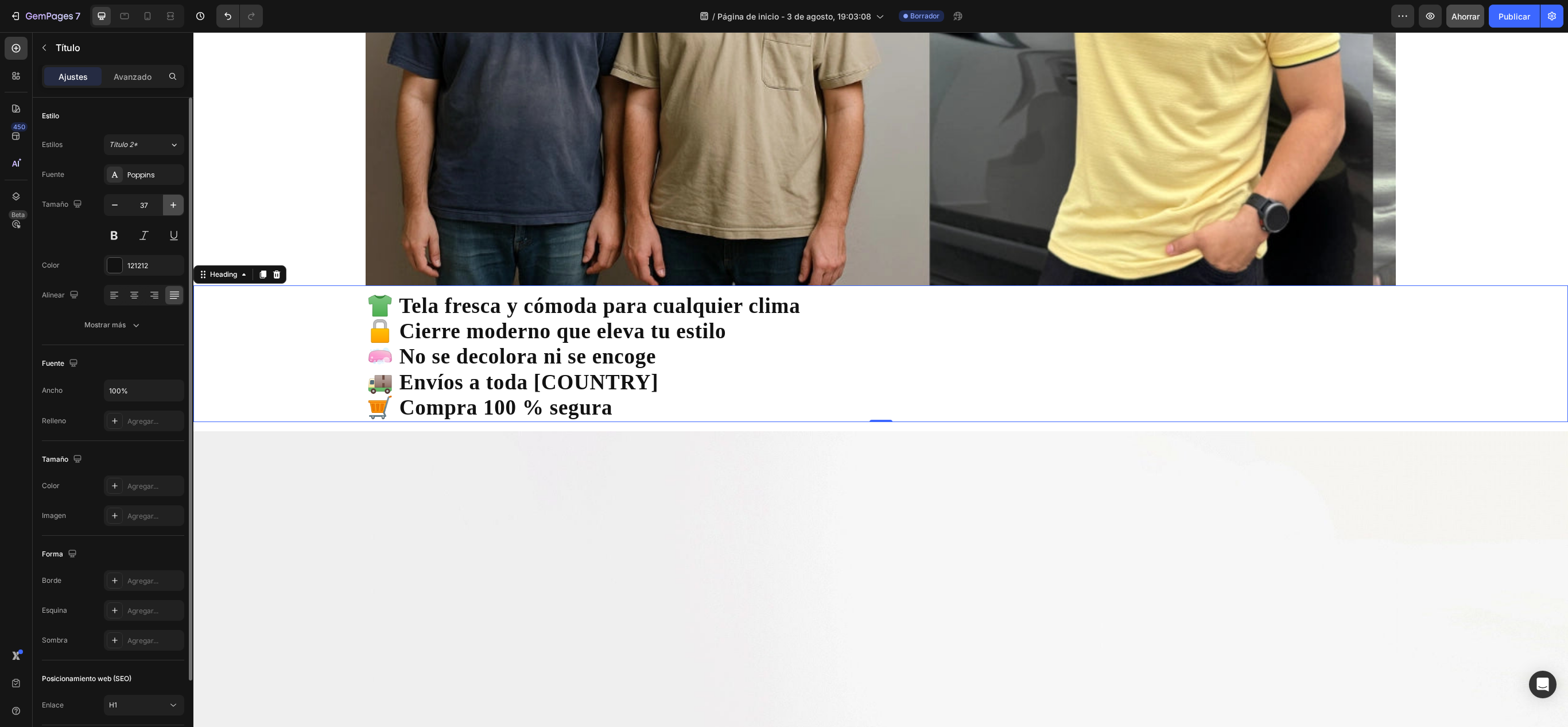 type on "38" 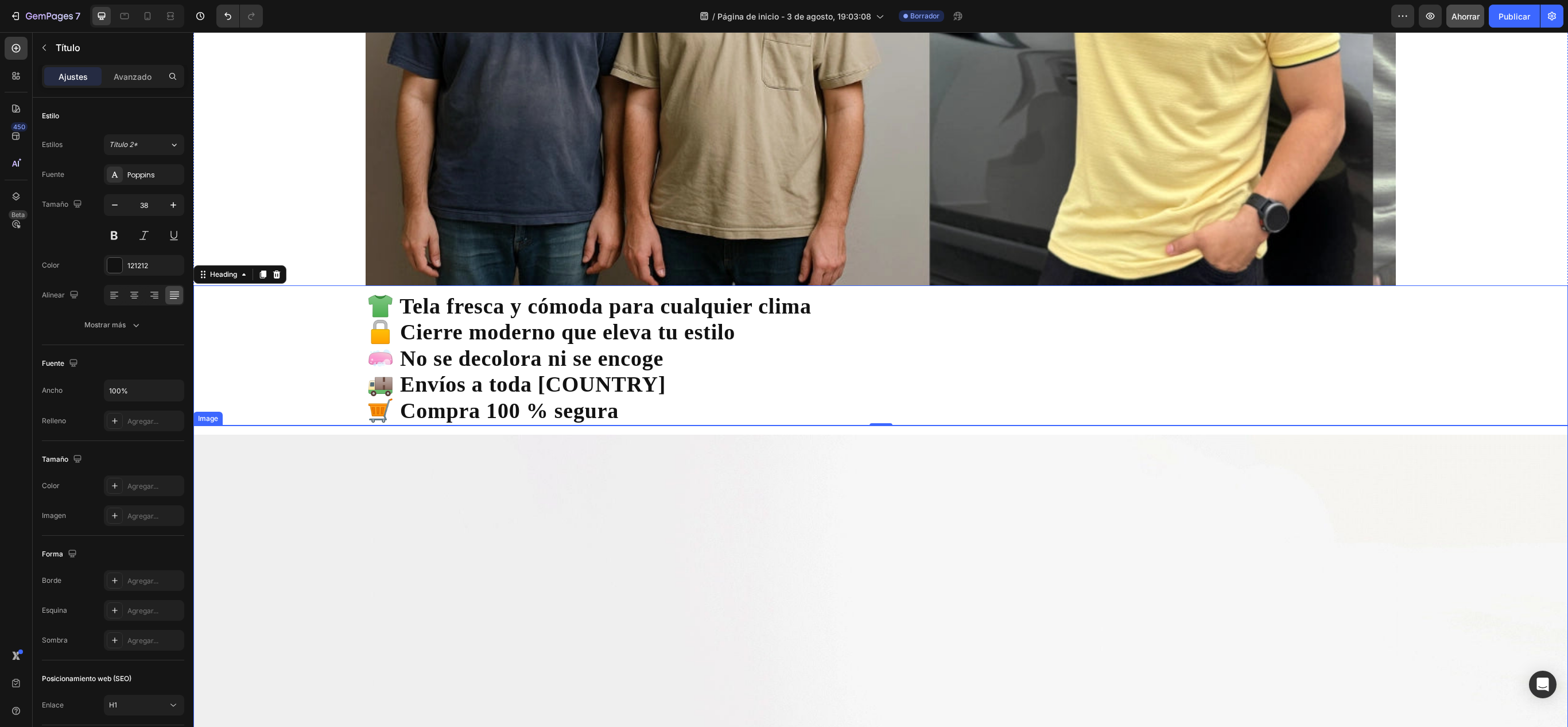 drag, startPoint x: 739, startPoint y: 591, endPoint x: 678, endPoint y: 571, distance: 64.19502 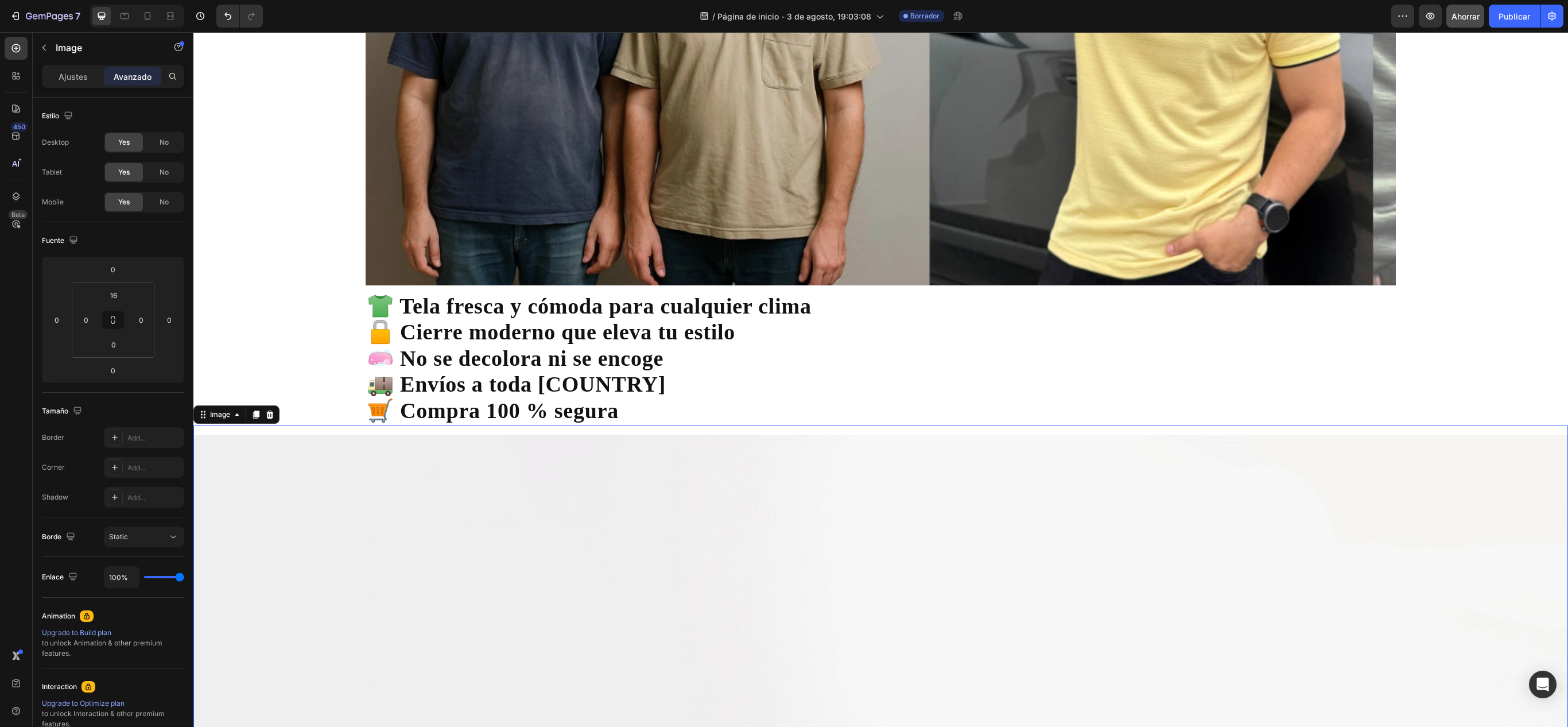 click on "🚨OFERTA SOLO POR EL MES DE AGOSTO🚨 Heading Image Row ❌ ¿Cansado de polos comunes que no dicen nada   anchas, flojas o pierden color rápido? Heading Image 👕 Tela fresca y cómoda para cualquier clima 🔒 Cierre moderno que eleva tu estilo 🧼 No se decolora ni se encoge 🚚 Envíos a toda Colombia 🛒 Compra 100 % segura Heading Image   0" at bounding box center (880, 267) 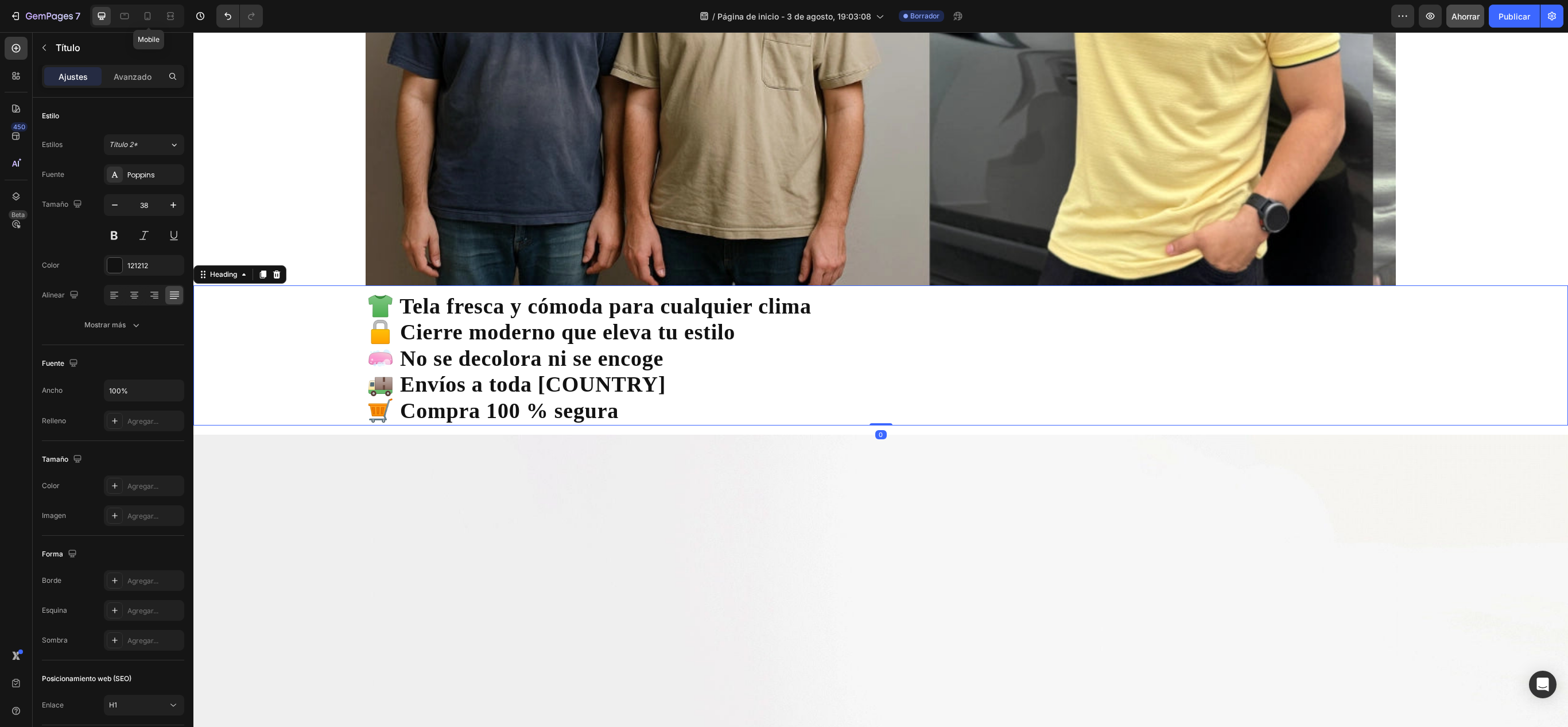 drag, startPoint x: 149, startPoint y: 20, endPoint x: 148, endPoint y: 29, distance: 9.055385 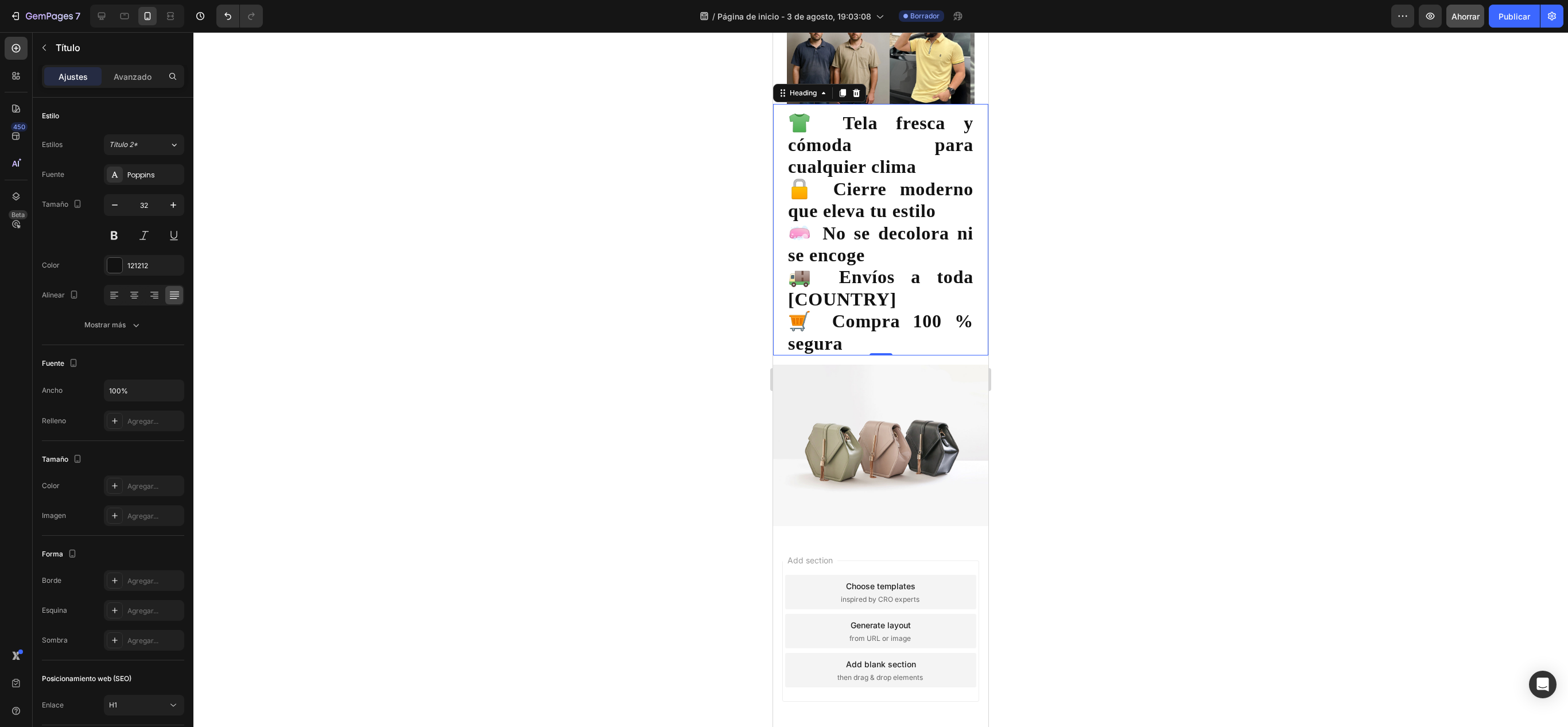 scroll, scrollTop: 266, scrollLeft: 0, axis: vertical 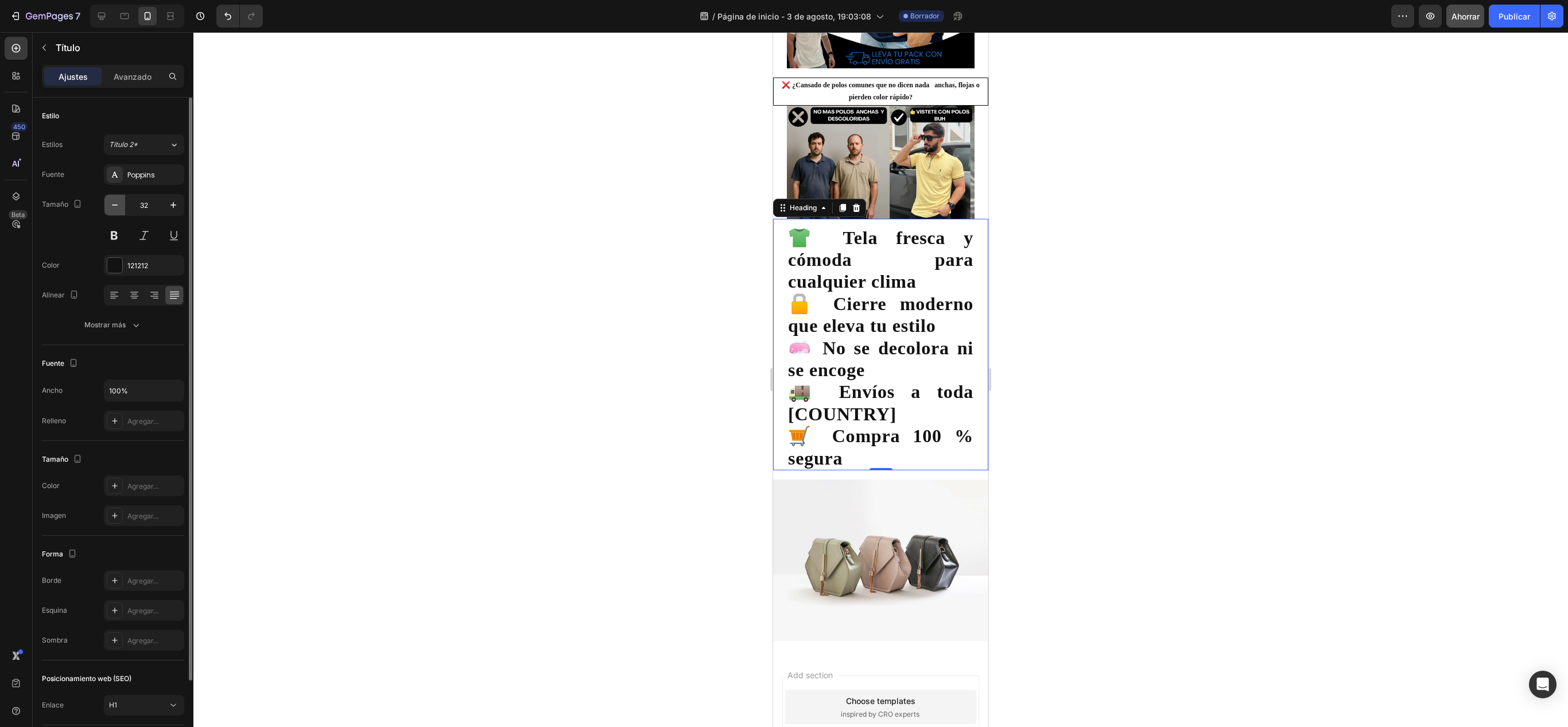 click 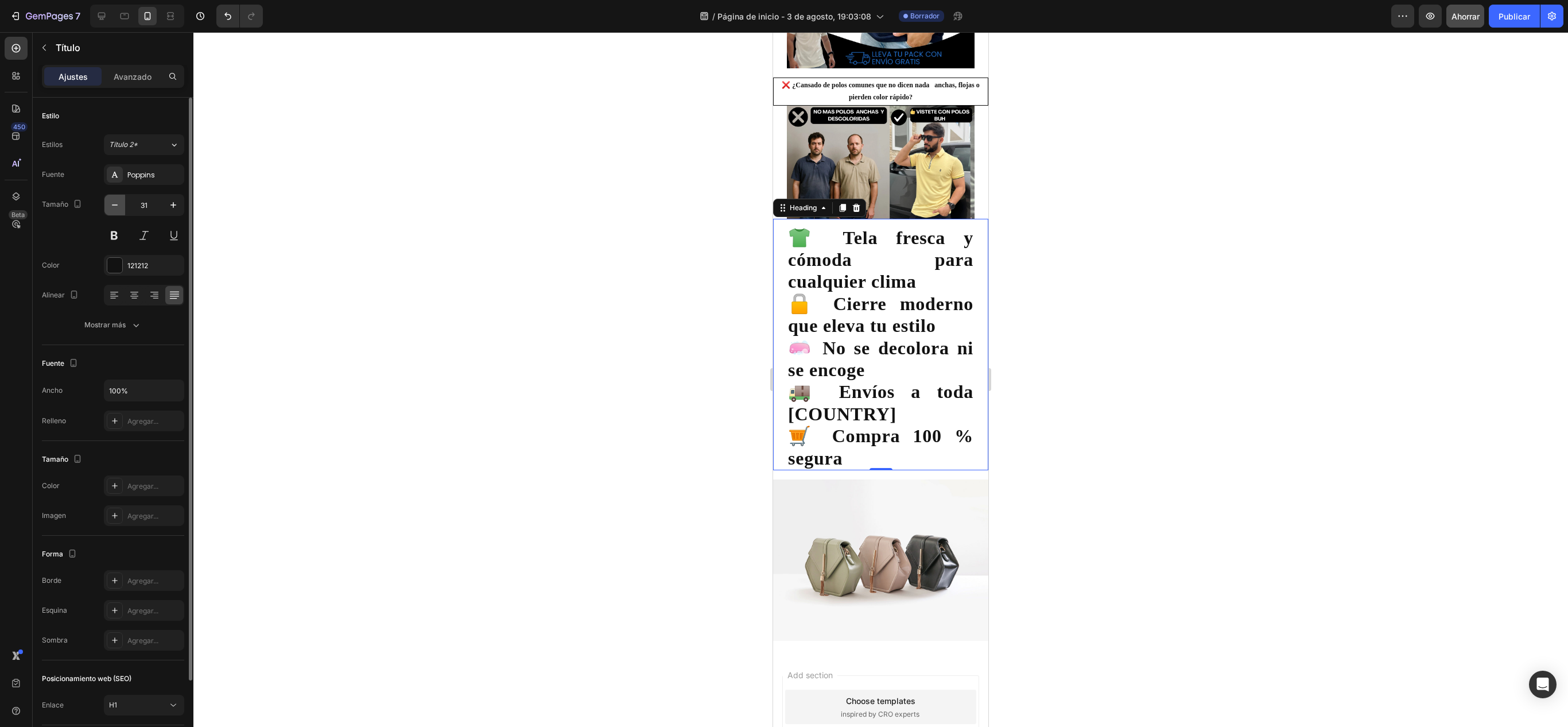 click 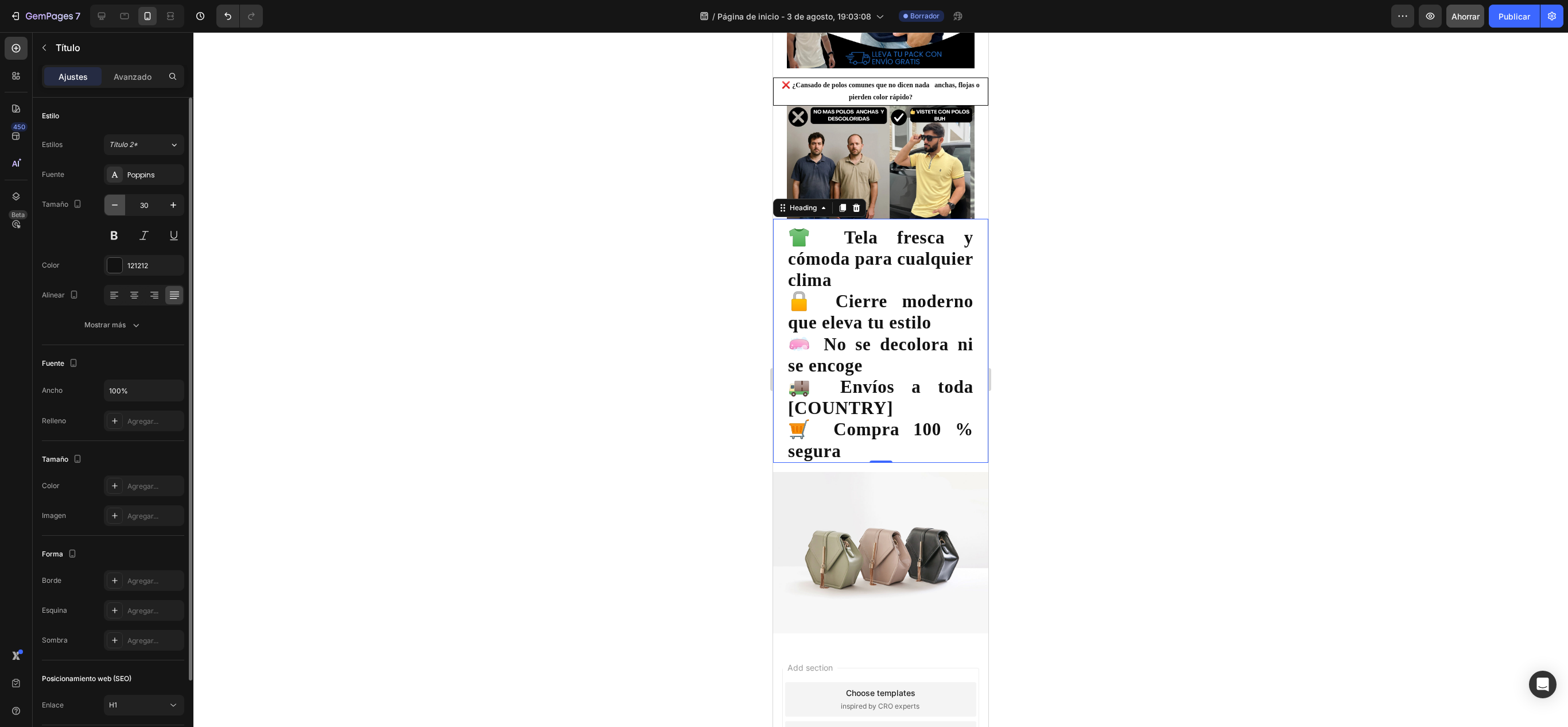 click 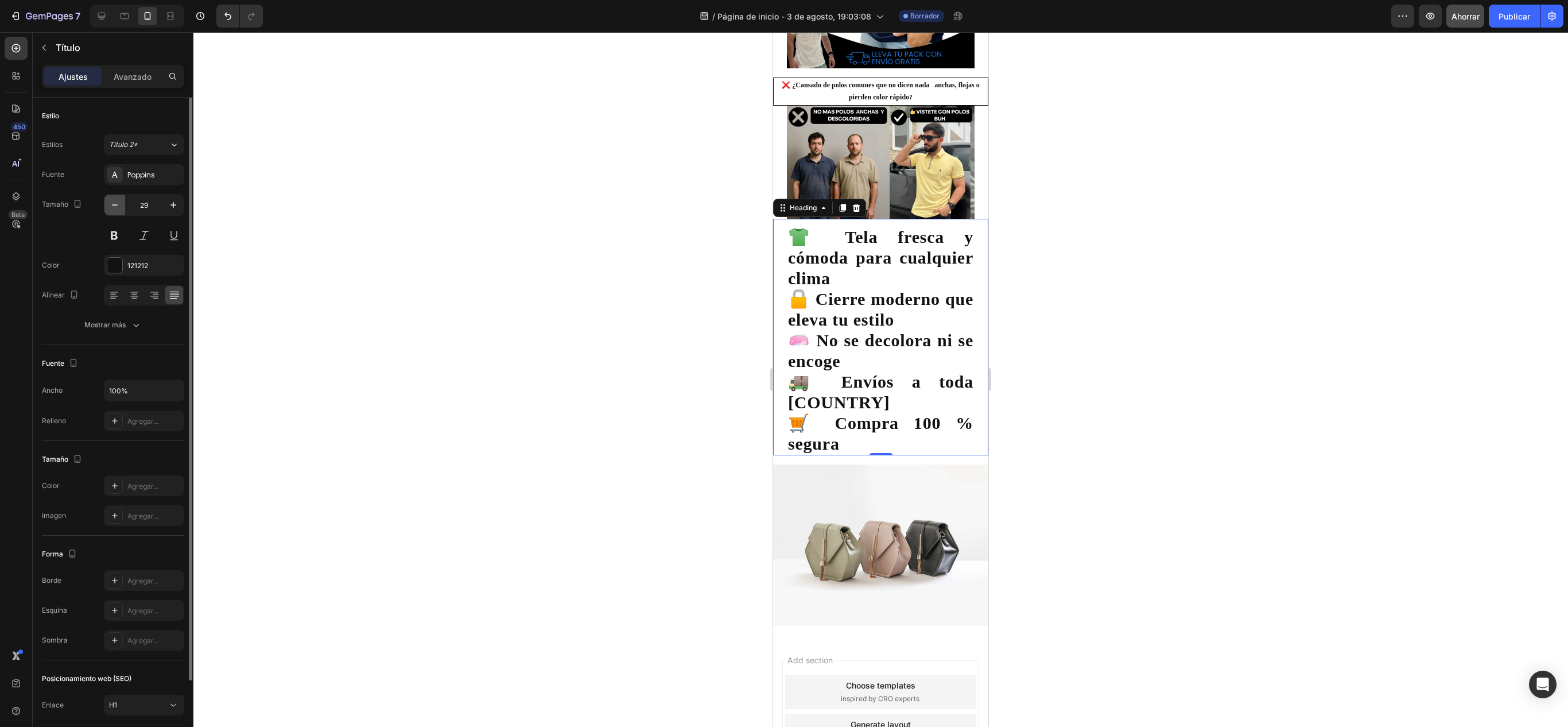 click 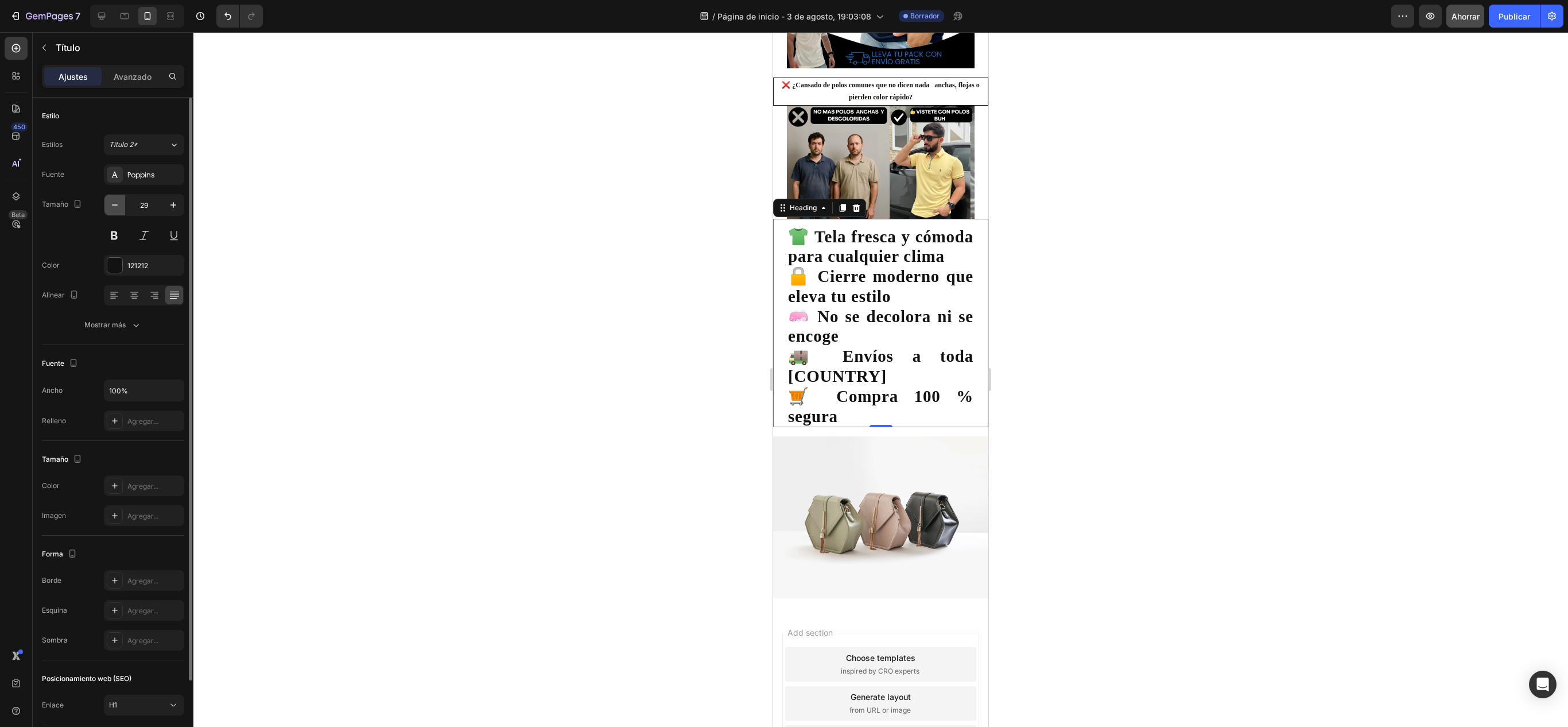 click 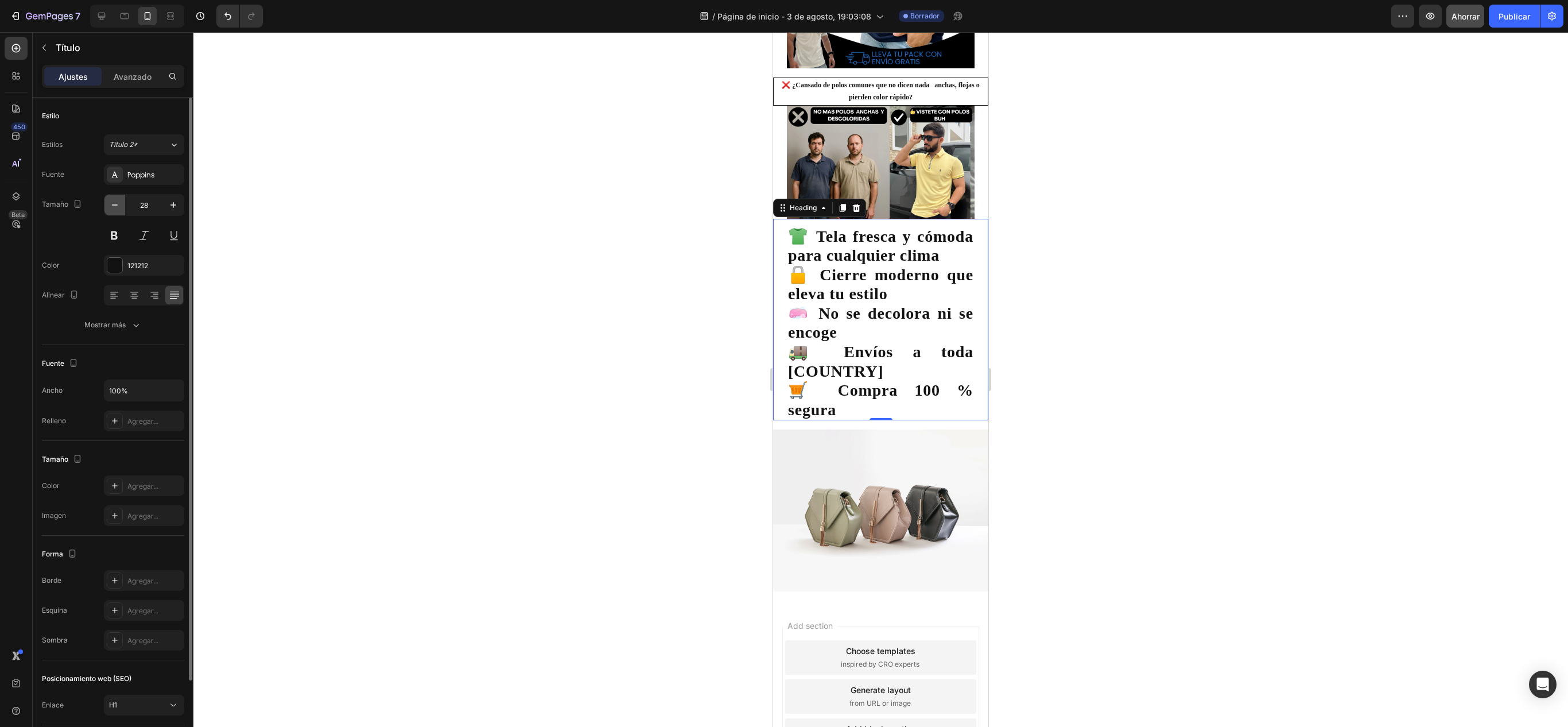 click 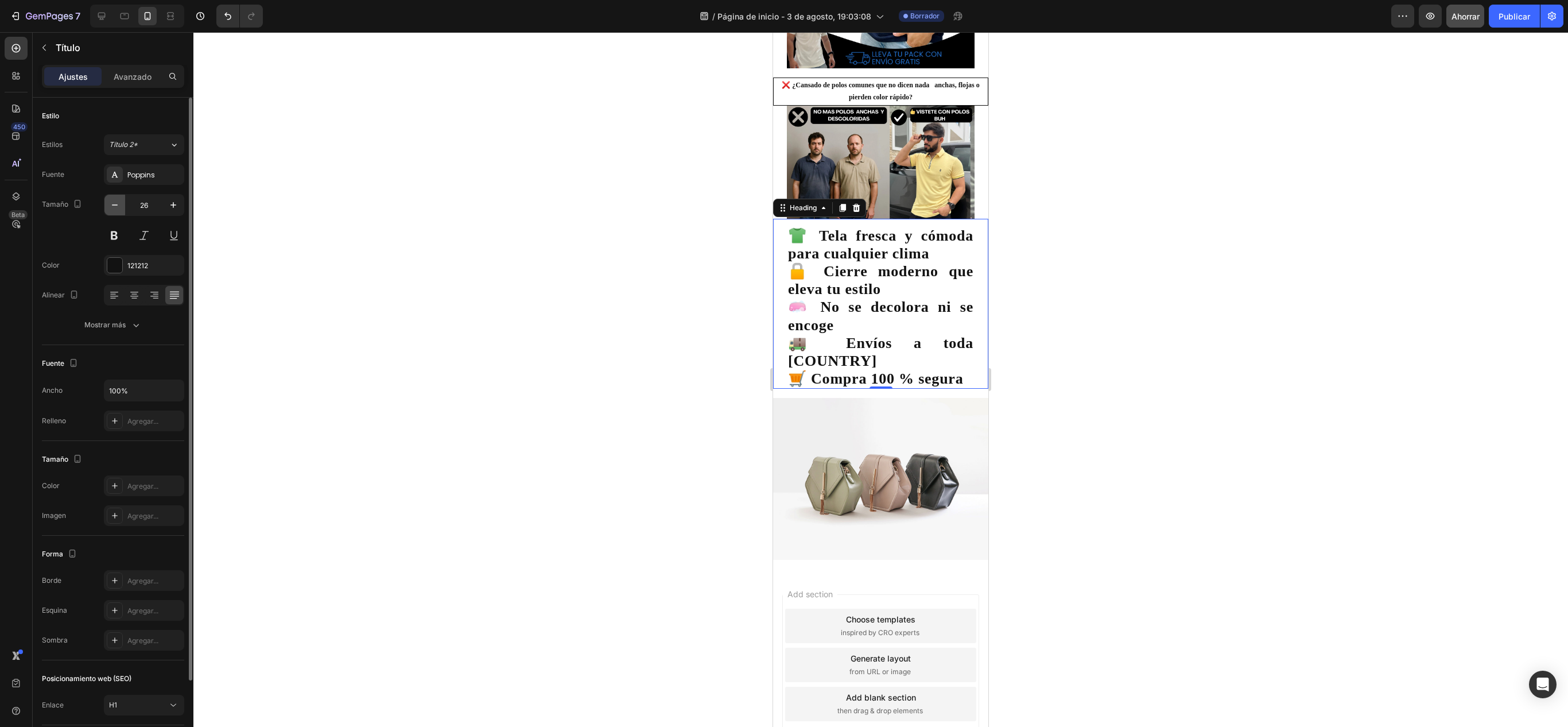 click 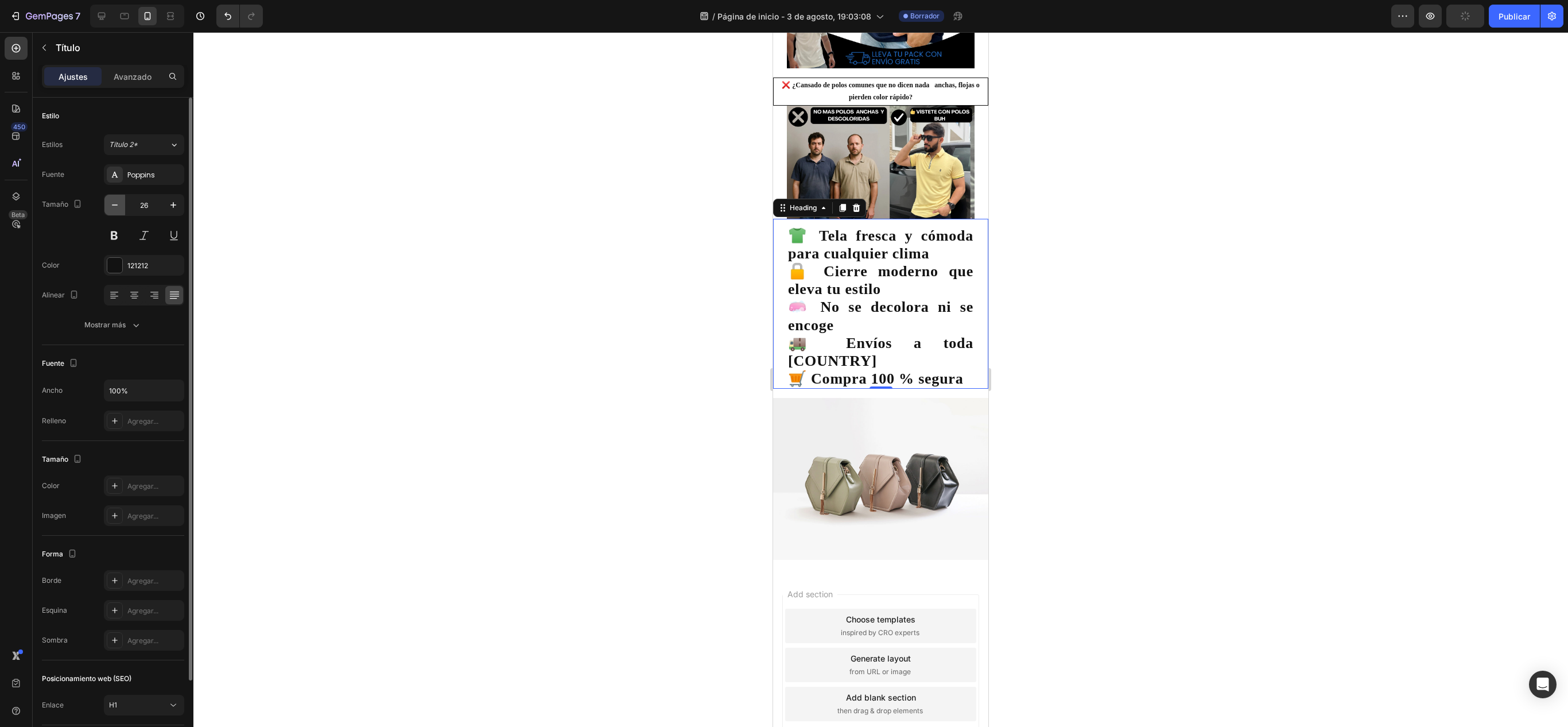 click 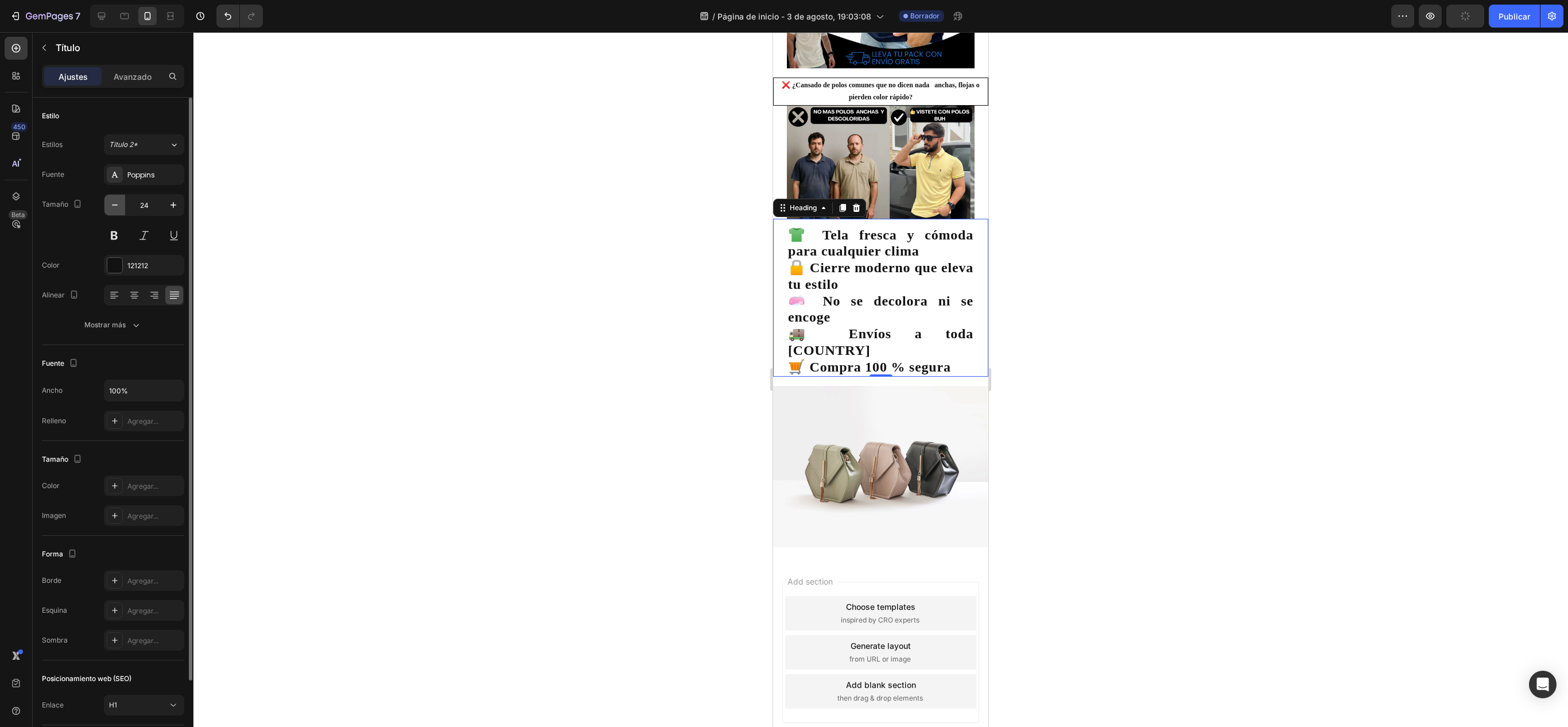 click 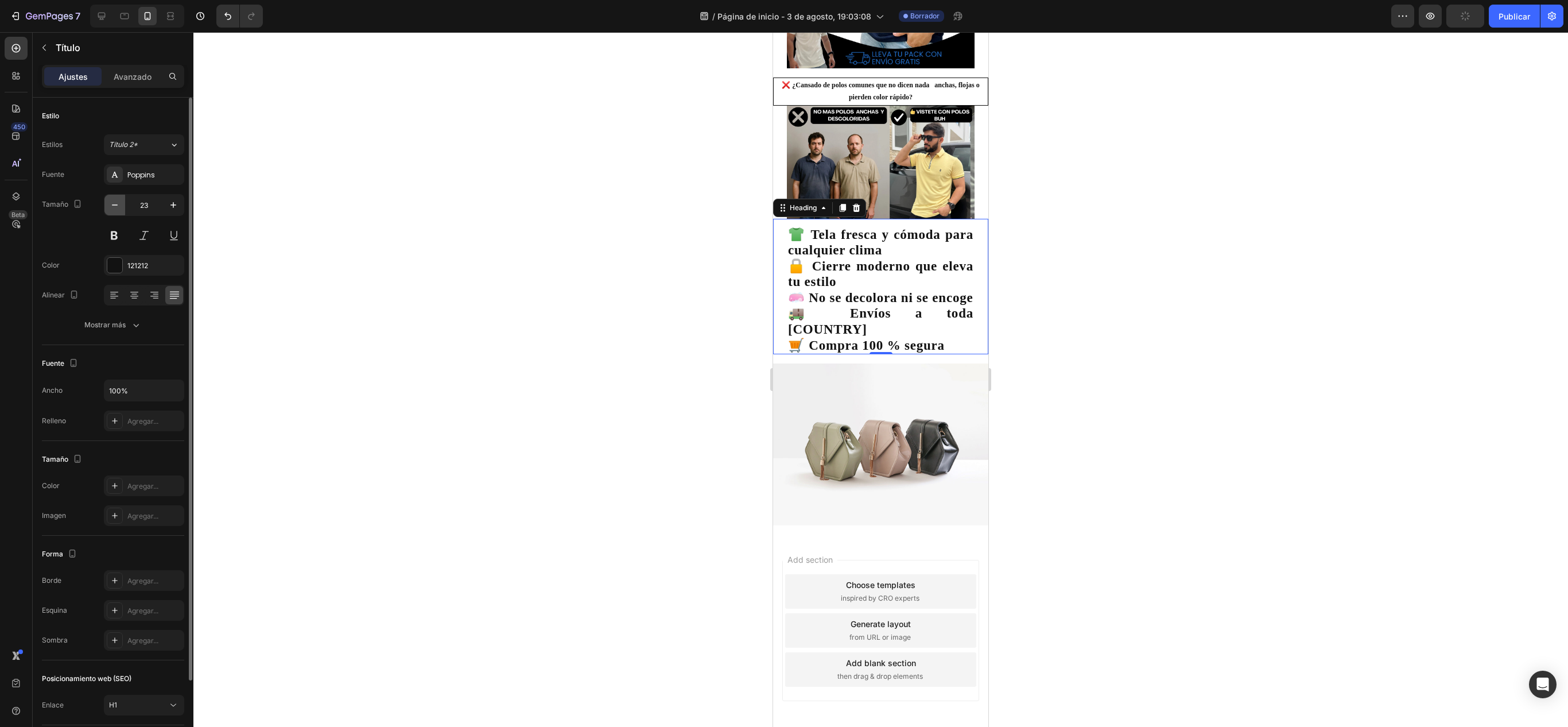 click 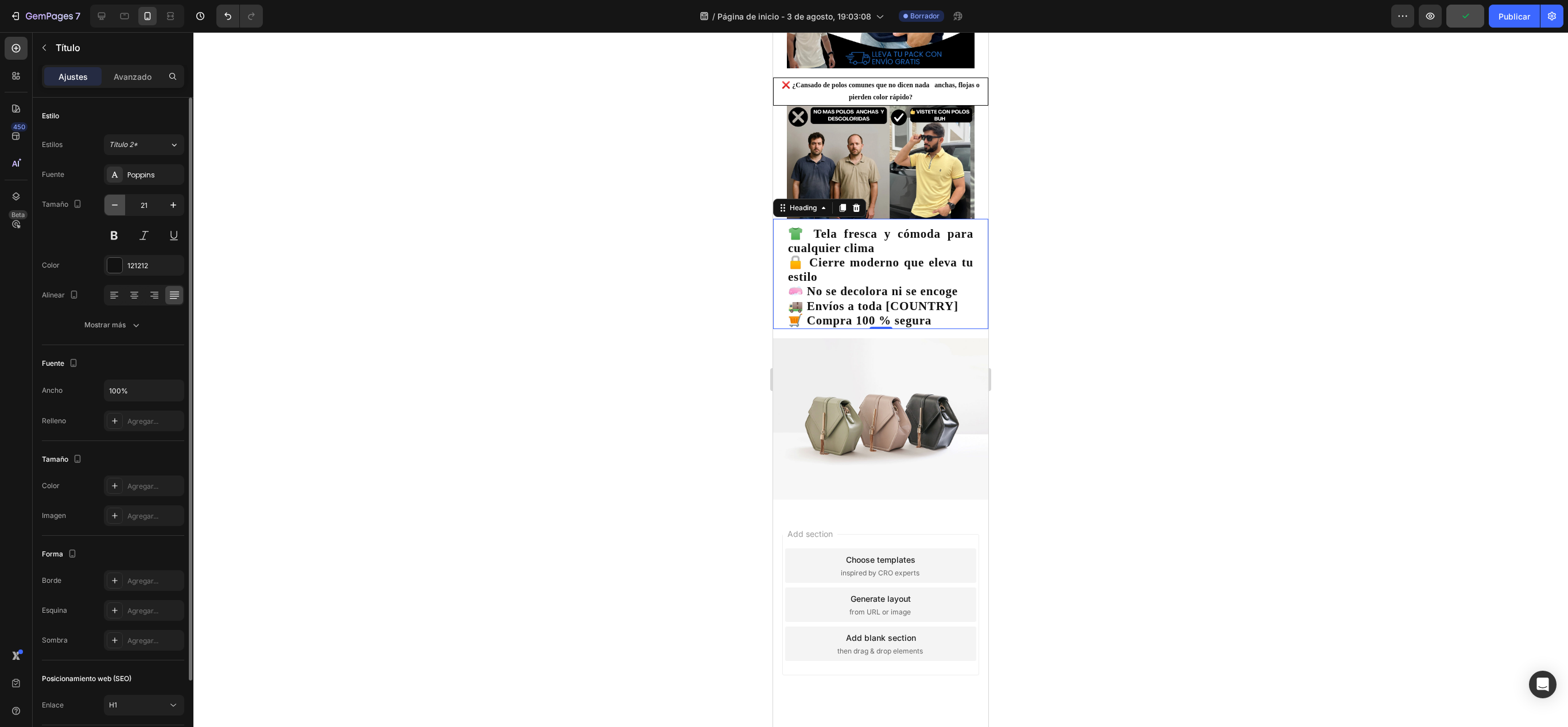 click 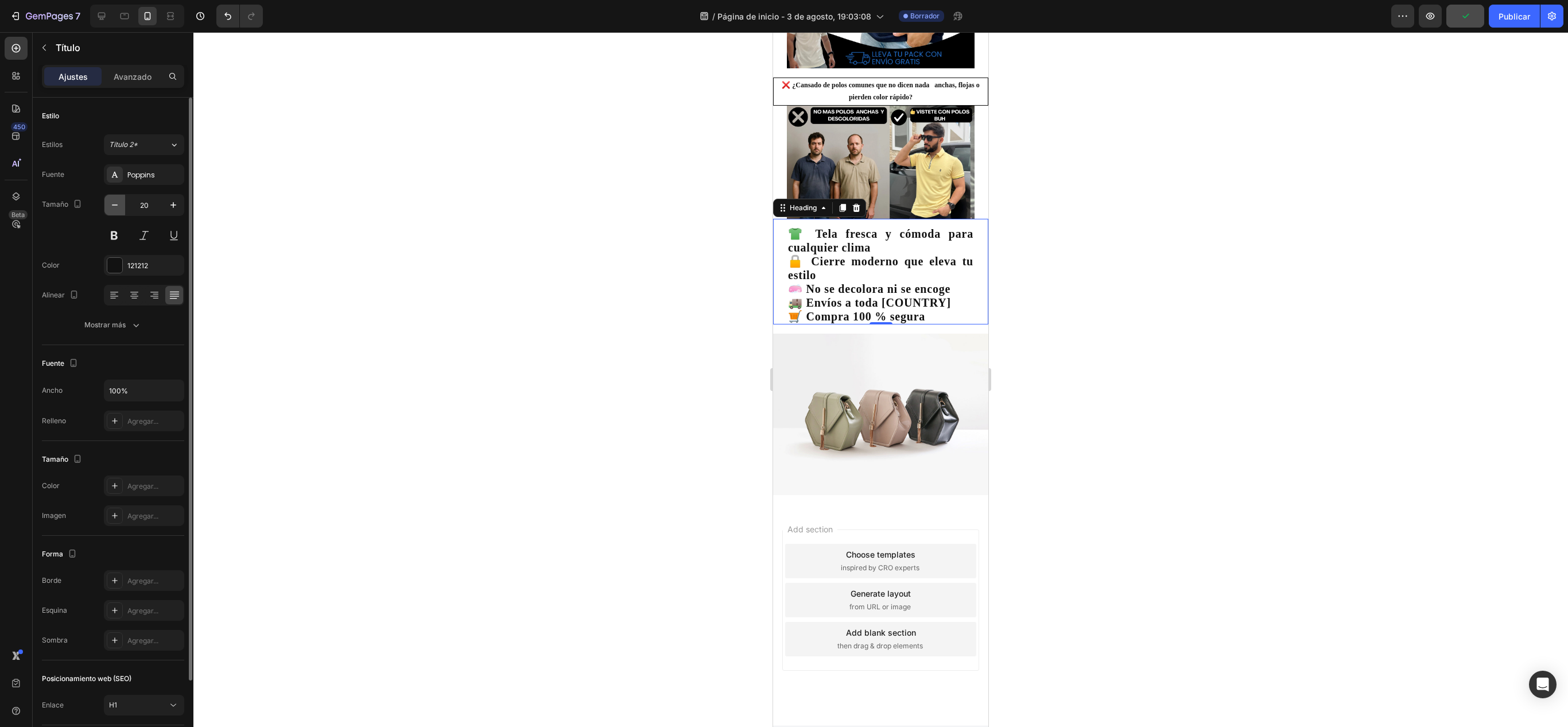 scroll, scrollTop: 262, scrollLeft: 0, axis: vertical 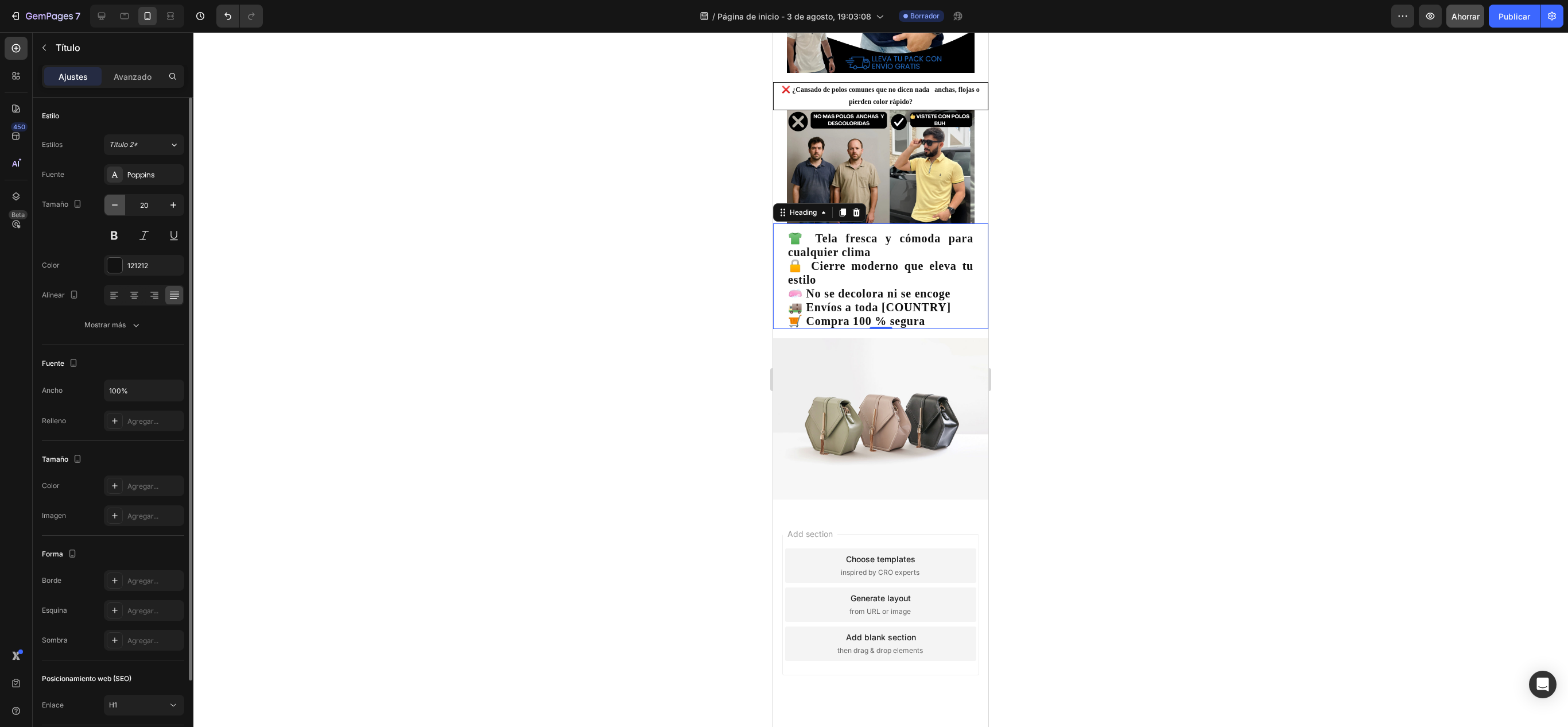click 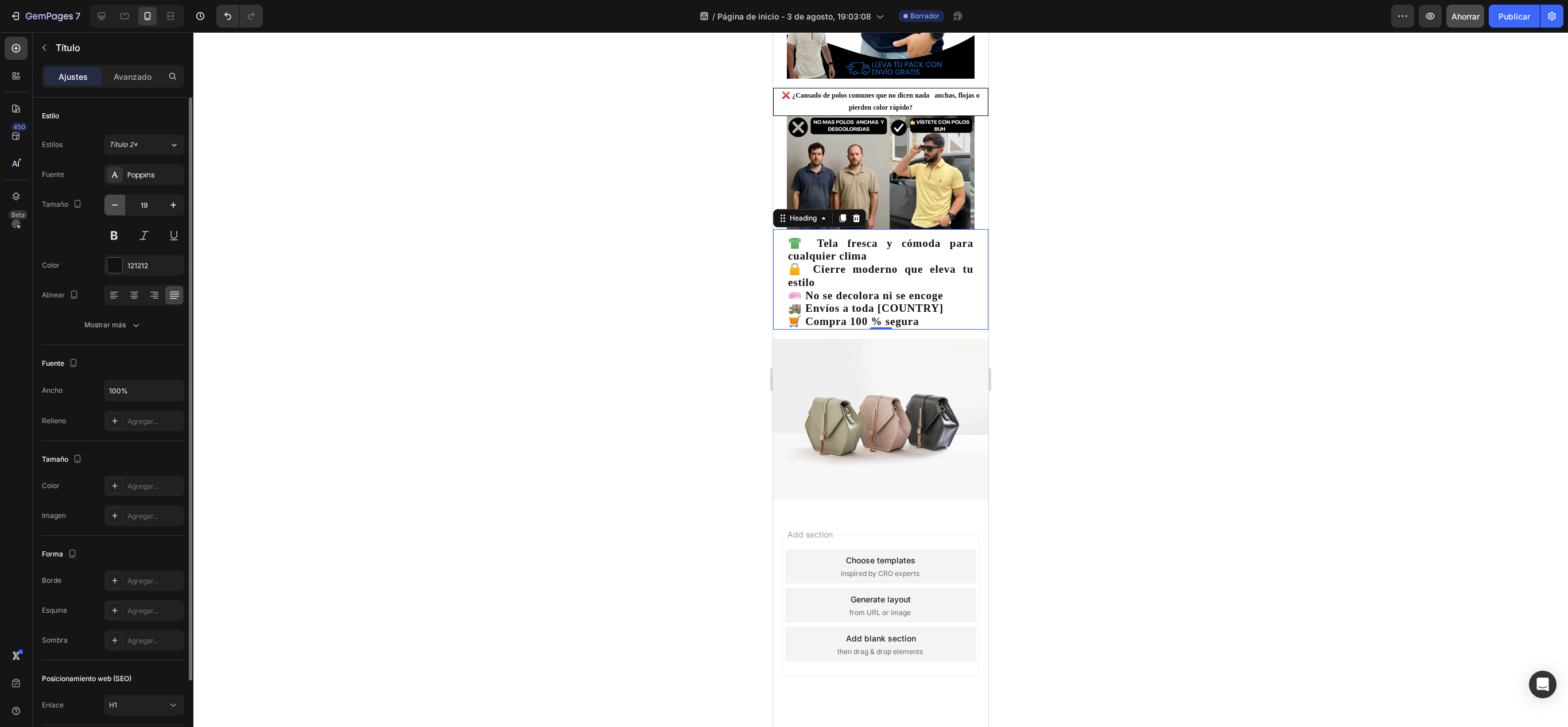 click 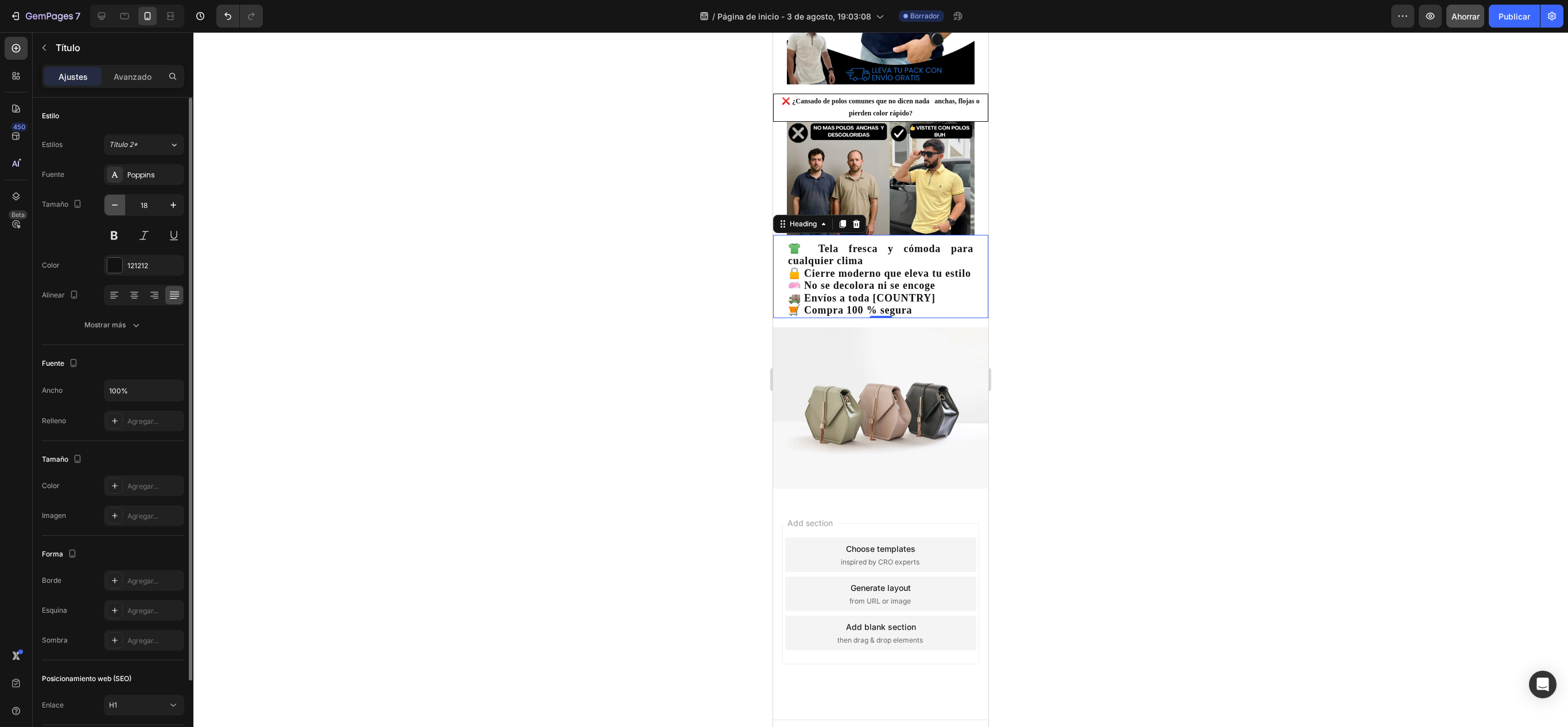 click 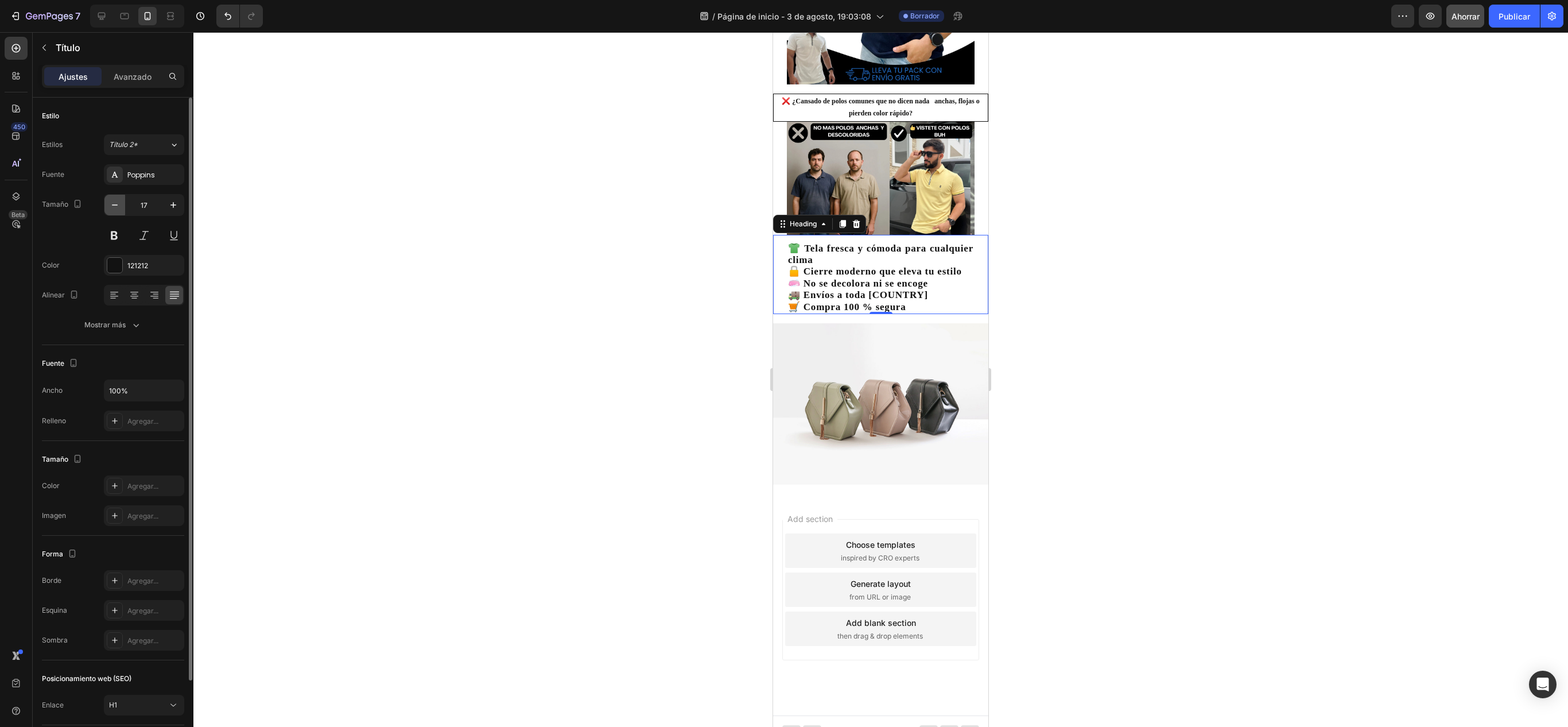 scroll, scrollTop: 233, scrollLeft: 0, axis: vertical 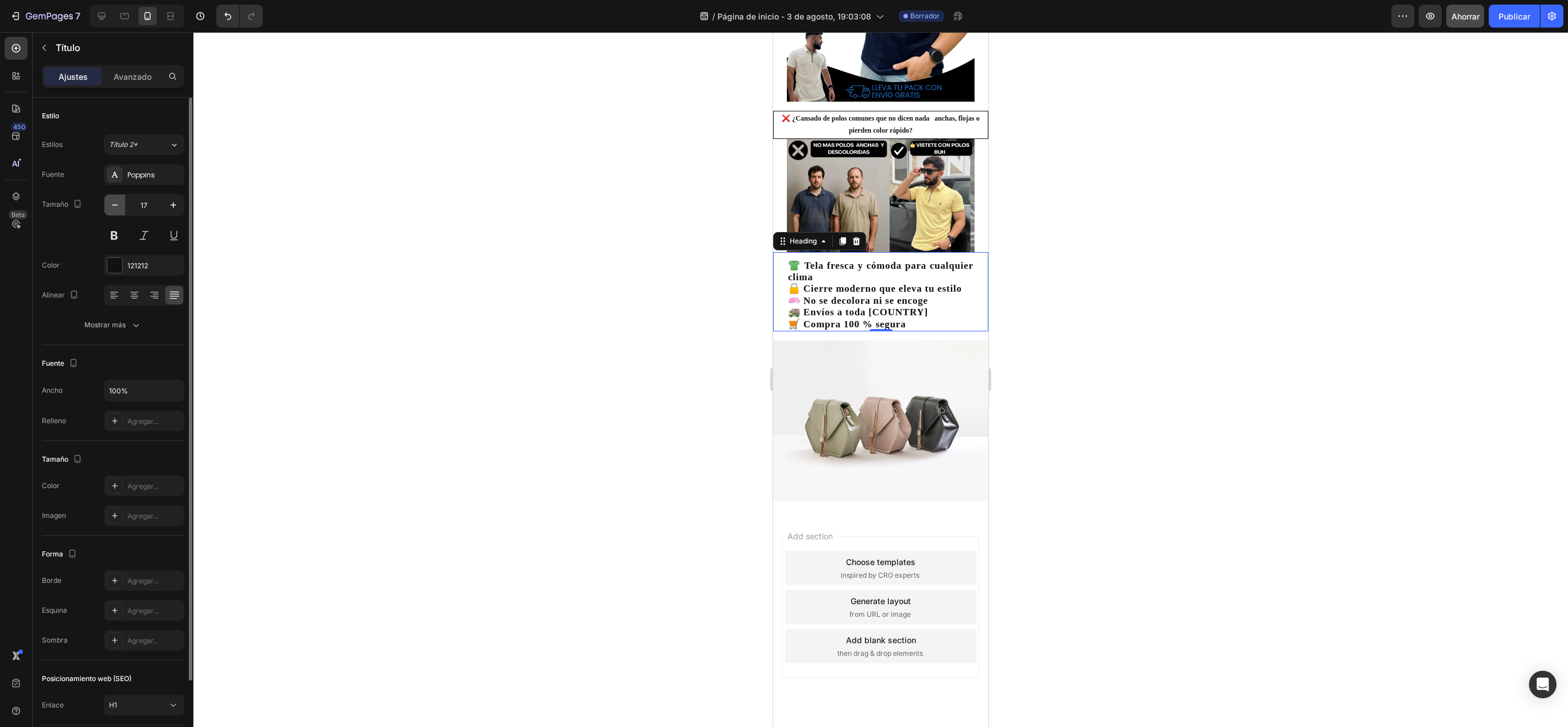 click 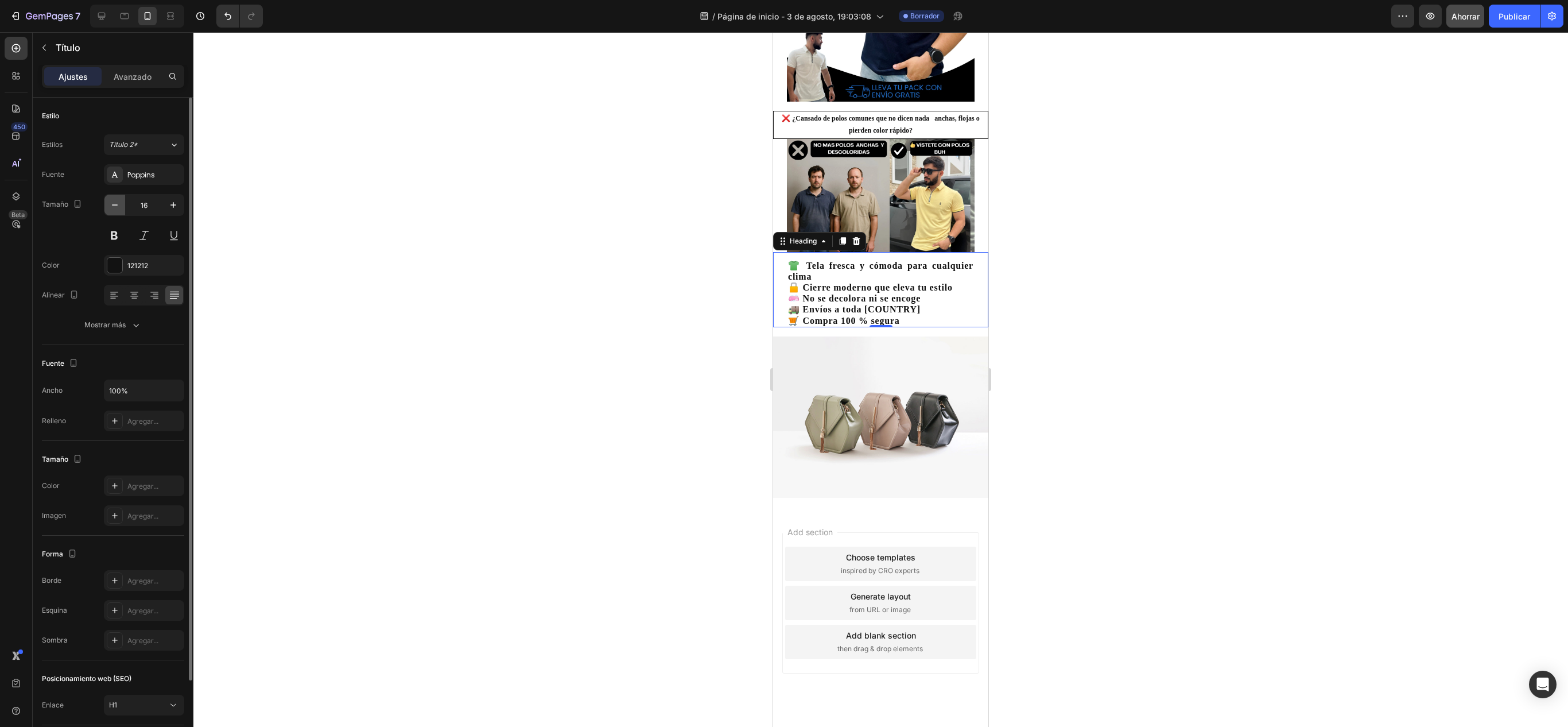 scroll, scrollTop: 229, scrollLeft: 0, axis: vertical 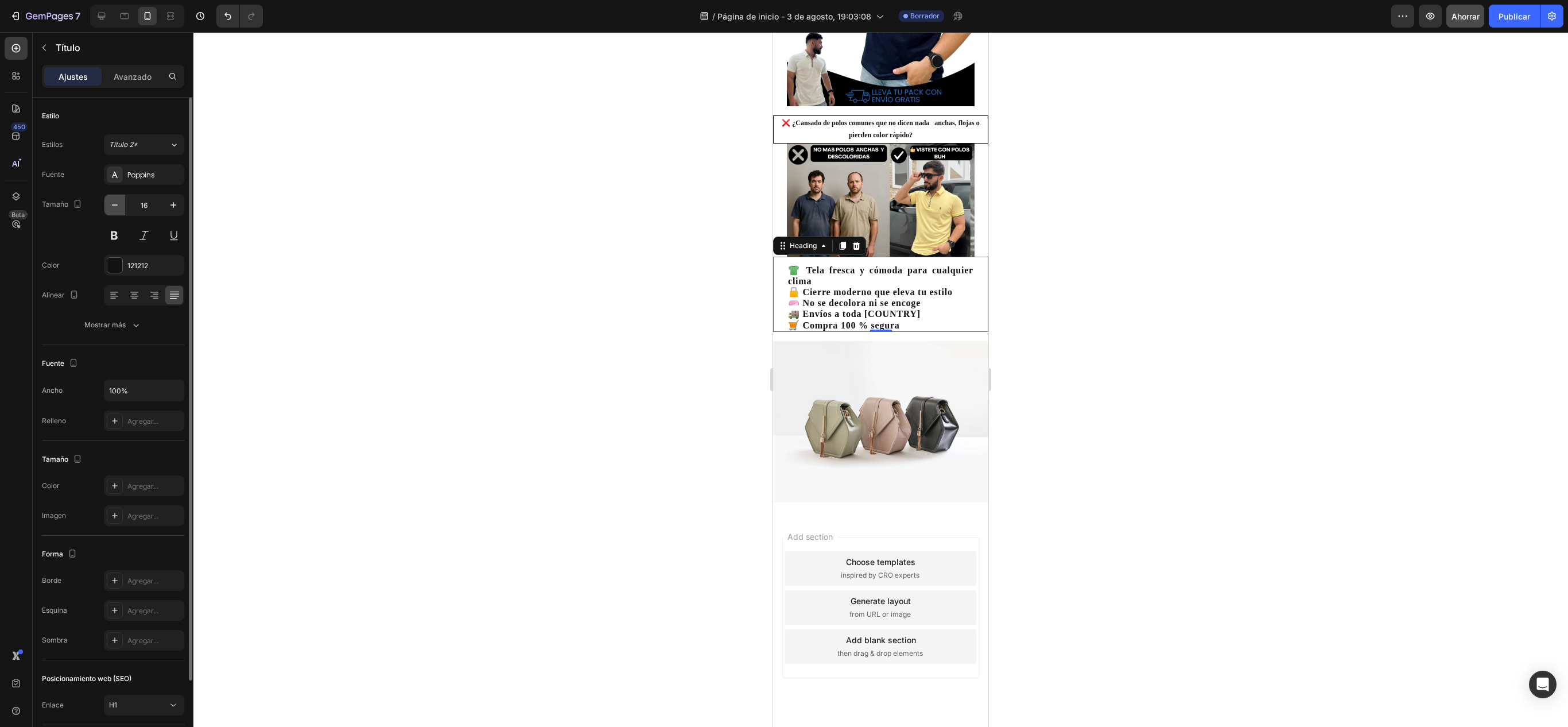 click 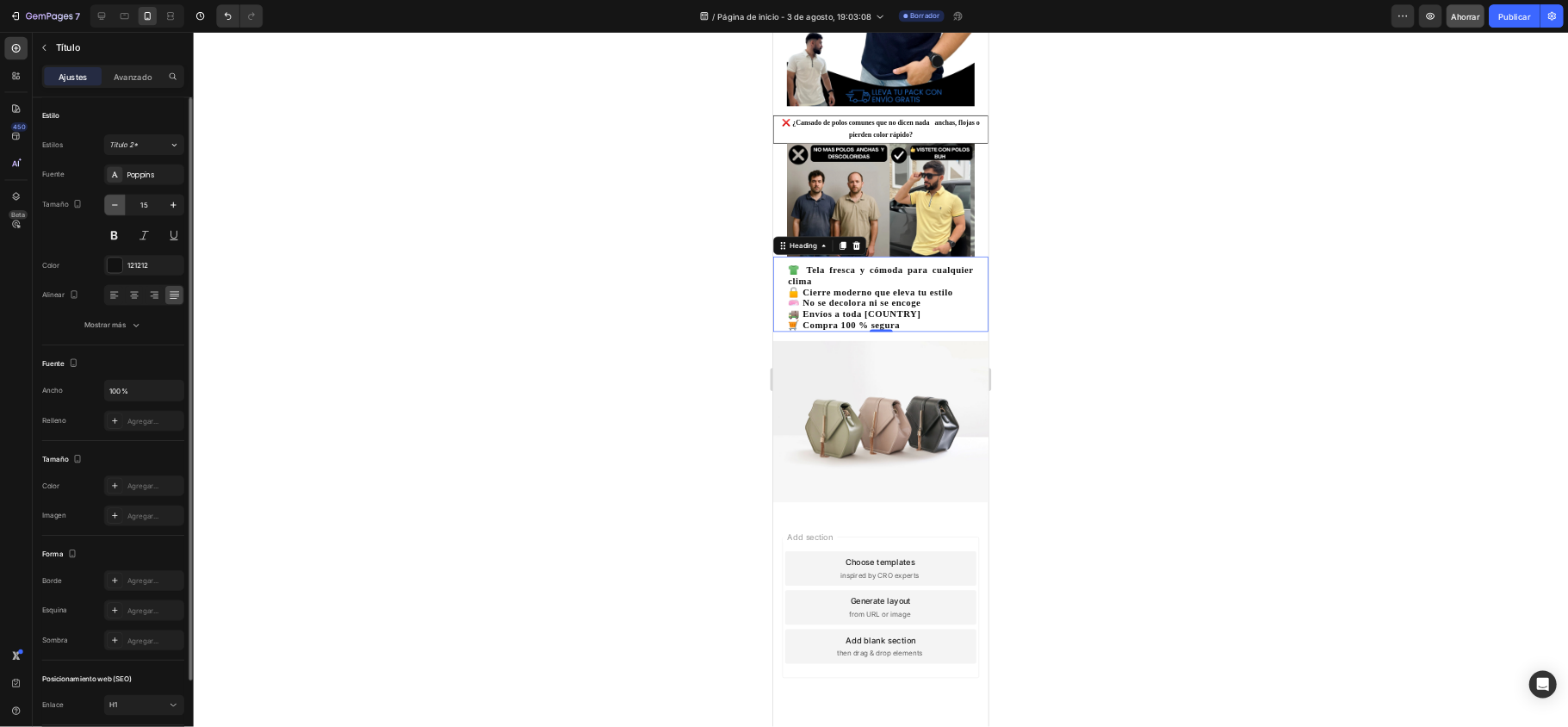 scroll, scrollTop: 336, scrollLeft: 0, axis: vertical 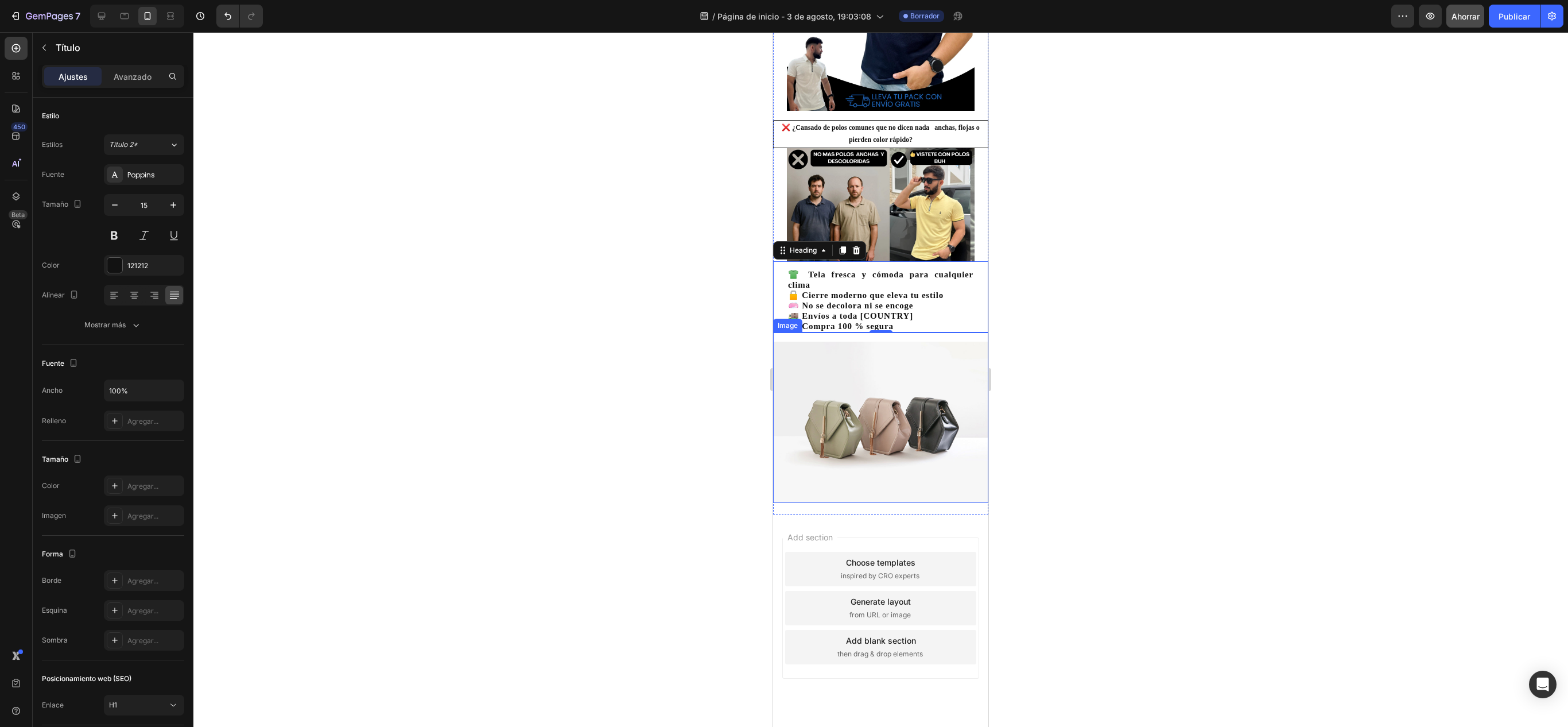 type 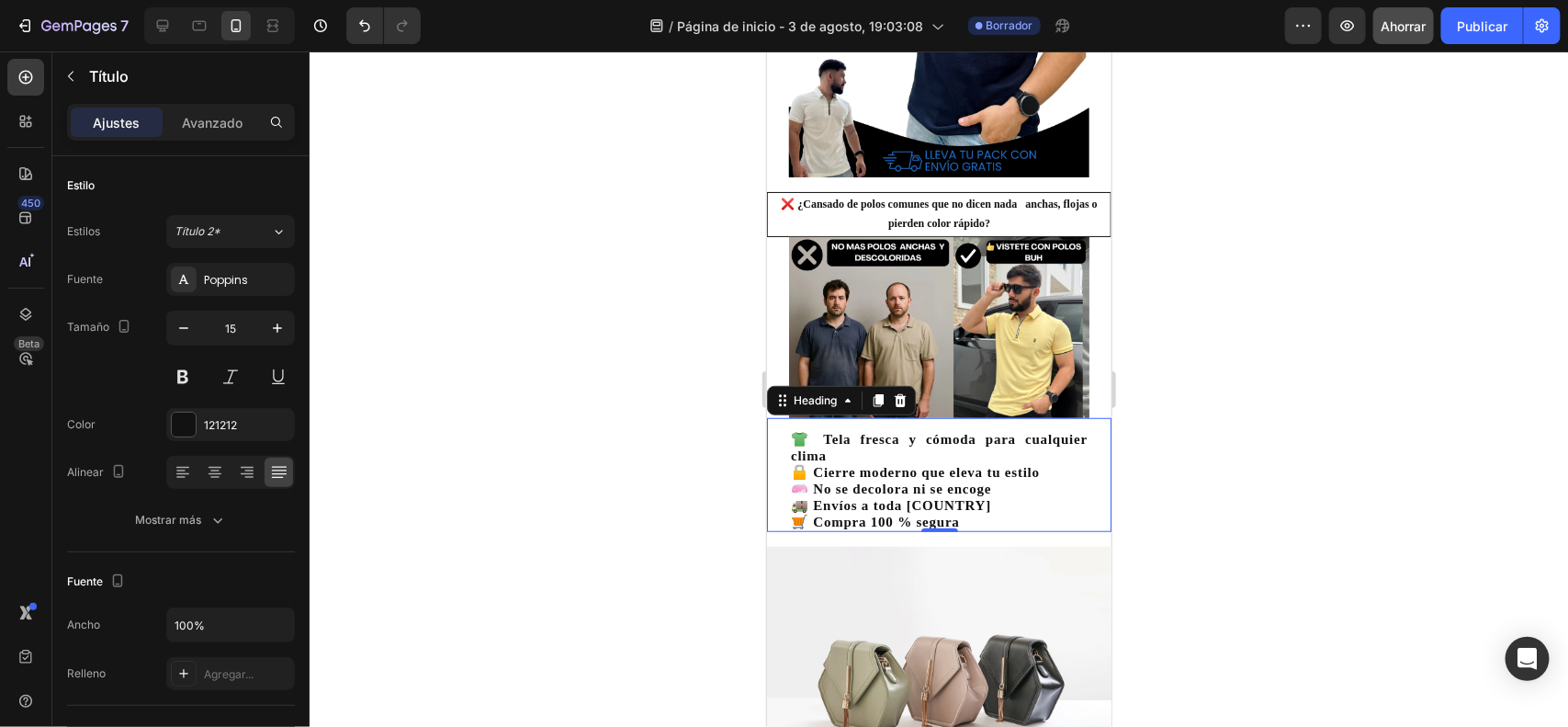 scroll, scrollTop: 359, scrollLeft: 0, axis: vertical 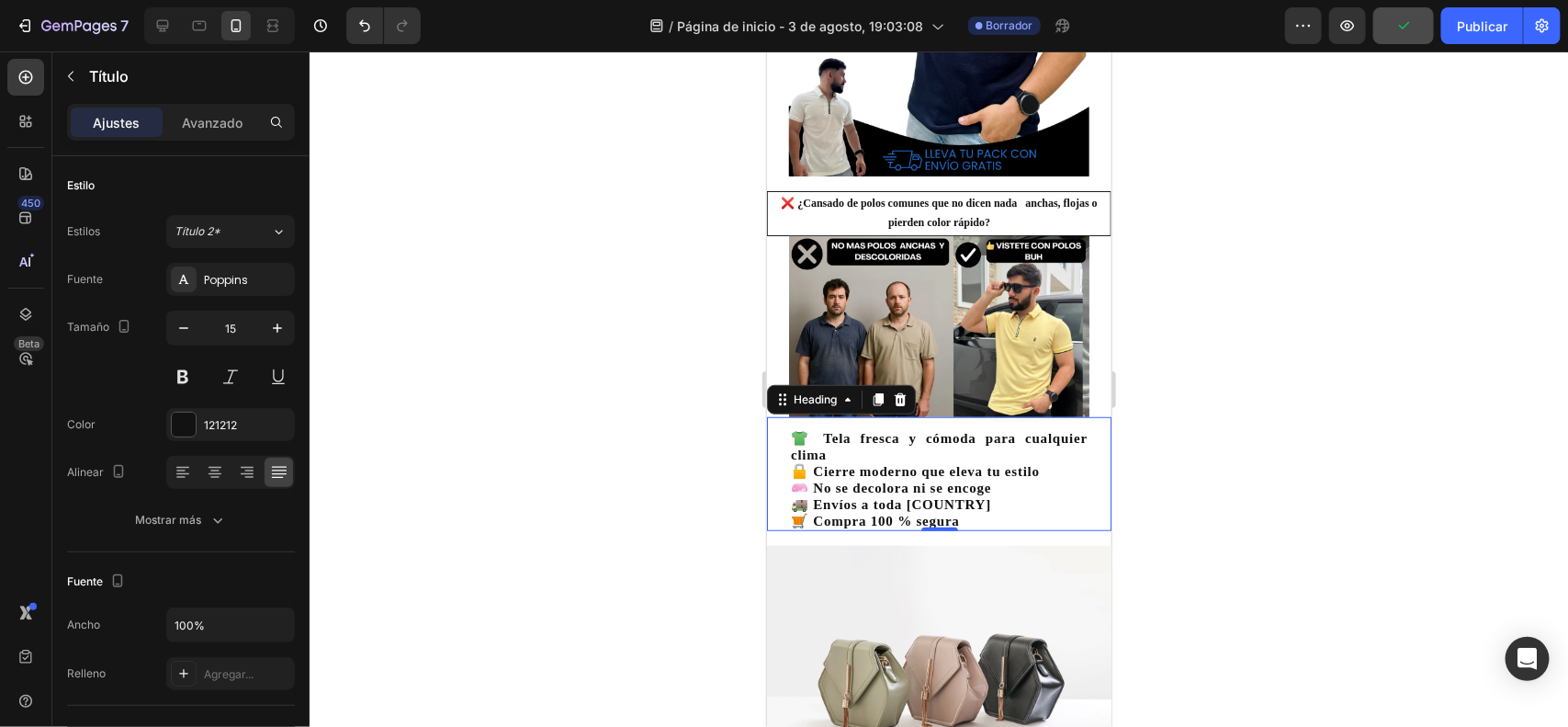 click on "👕 Tela fresca y cómoda para cualquier clima 🔒 Cierre moderno que eleva tu estilo 🧼 No se decolora ni se encoge 🚚 Envíos a toda Colombia 🛒 Compra 100 % segura Heading   0" at bounding box center (938, 473) 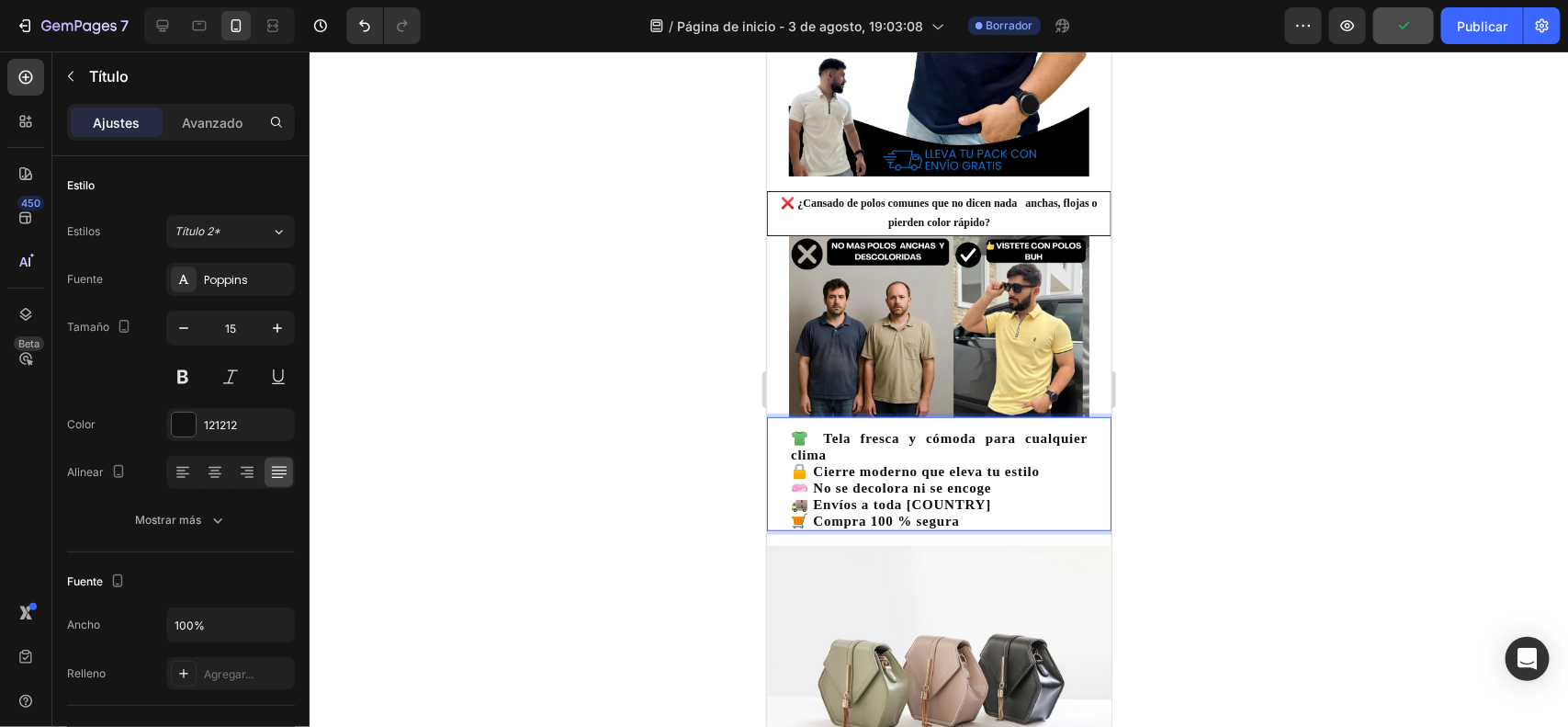 click on "👕 Tela fresca y cómoda para cualquier clima 🔒 Cierre moderno que eleva tu estilo 🧼 No se decolora ni se encoge 🚚 Envíos a toda Colombia 🛒 Compra 100 % segura" at bounding box center (938, 479) 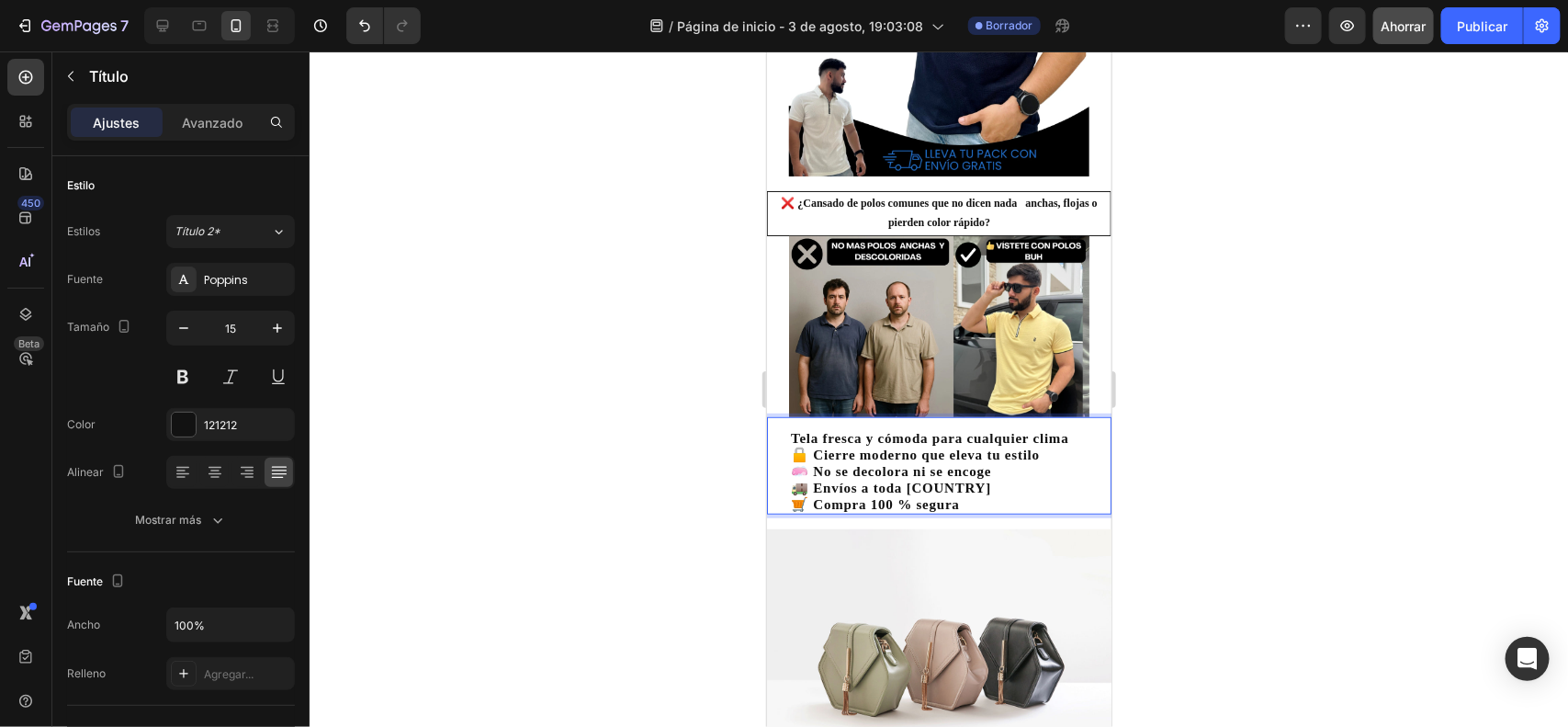 click on "Tela fresca y cómoda para cualquier clima 🔒 Cierre moderno que eleva tu estilo 🧼 No se decolora ni se encoge 🚚 Envíos a toda Colombia 🛒 Compra 100 % segura" at bounding box center [938, 471] 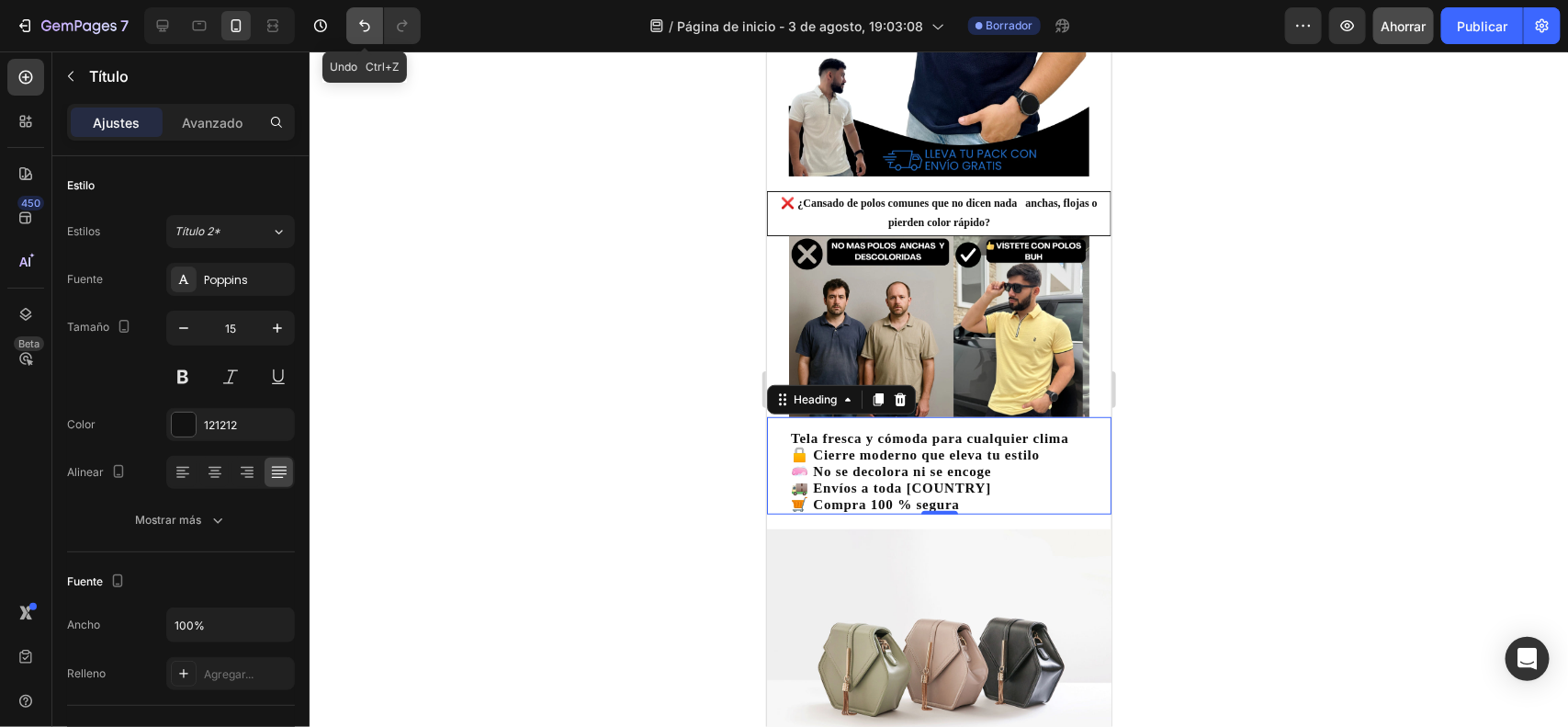 click 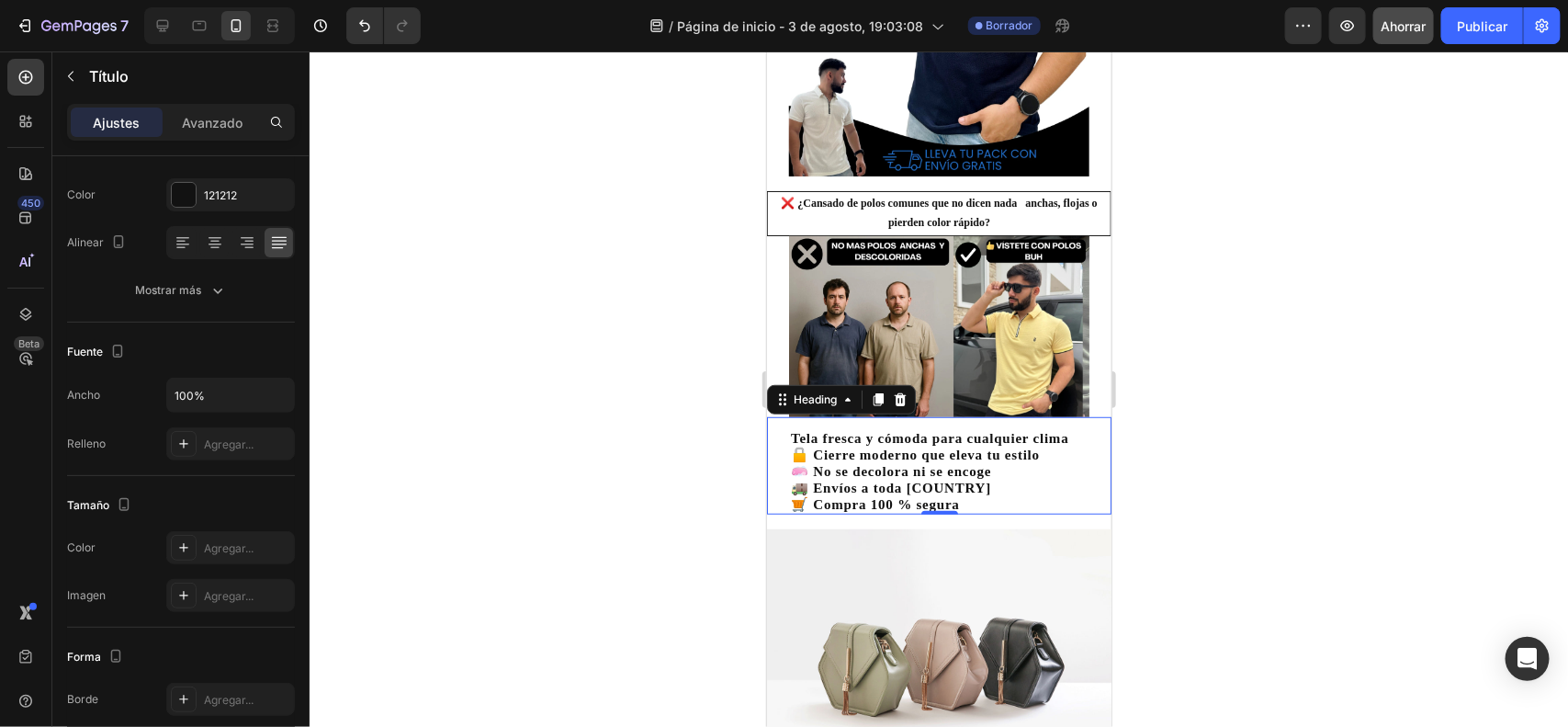 scroll, scrollTop: 572, scrollLeft: 0, axis: vertical 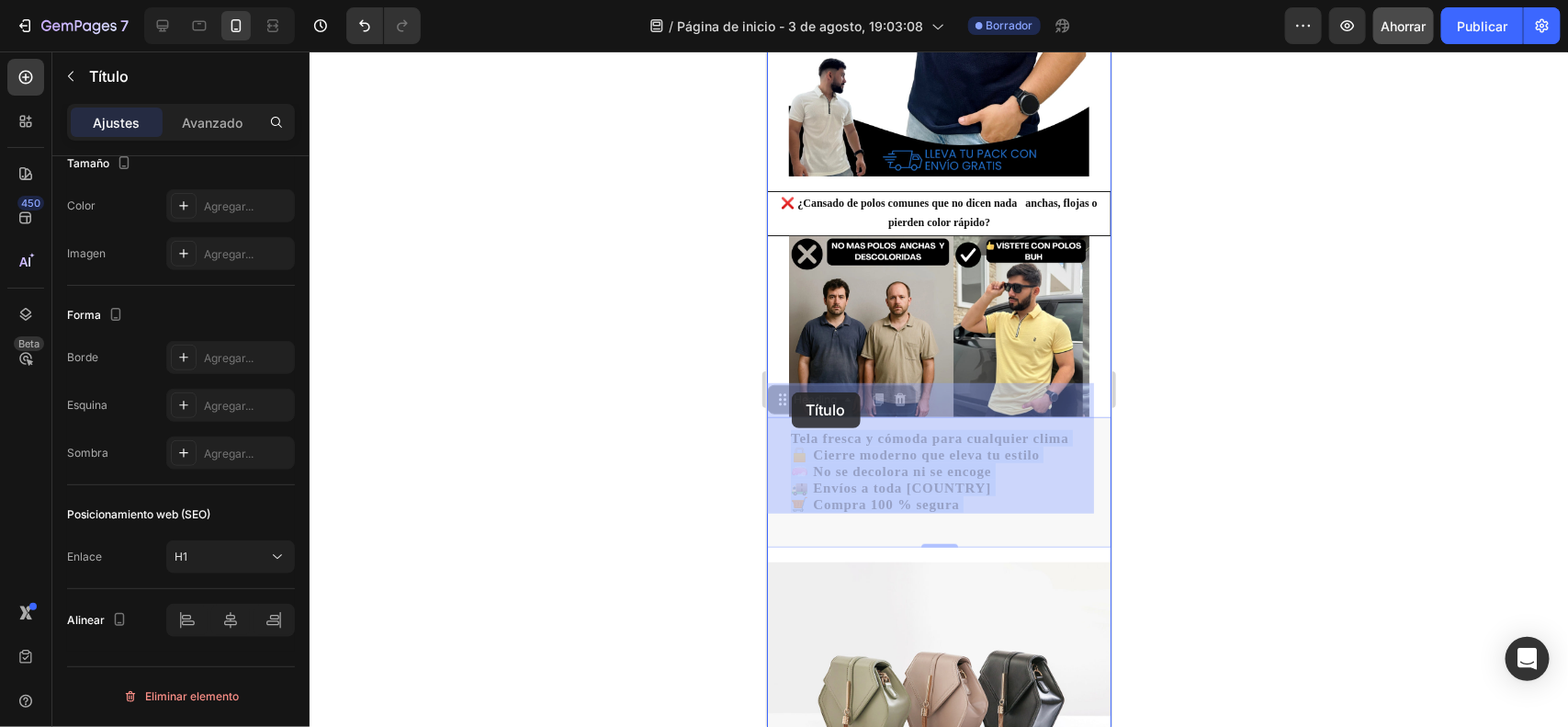 drag, startPoint x: 987, startPoint y: 510, endPoint x: 791, endPoint y: 392, distance: 228.77937 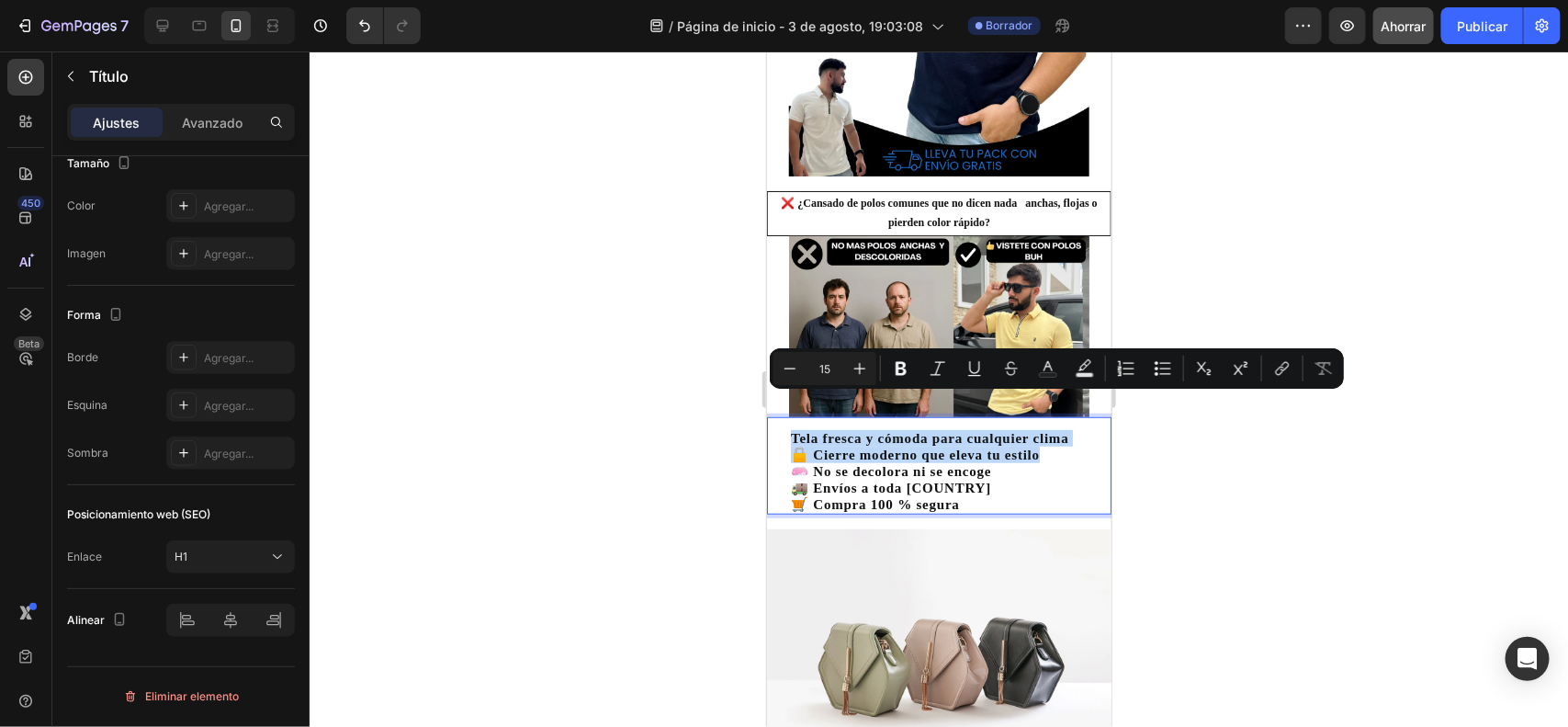 drag, startPoint x: 831, startPoint y: 450, endPoint x: 790, endPoint y: 403, distance: 62.3699 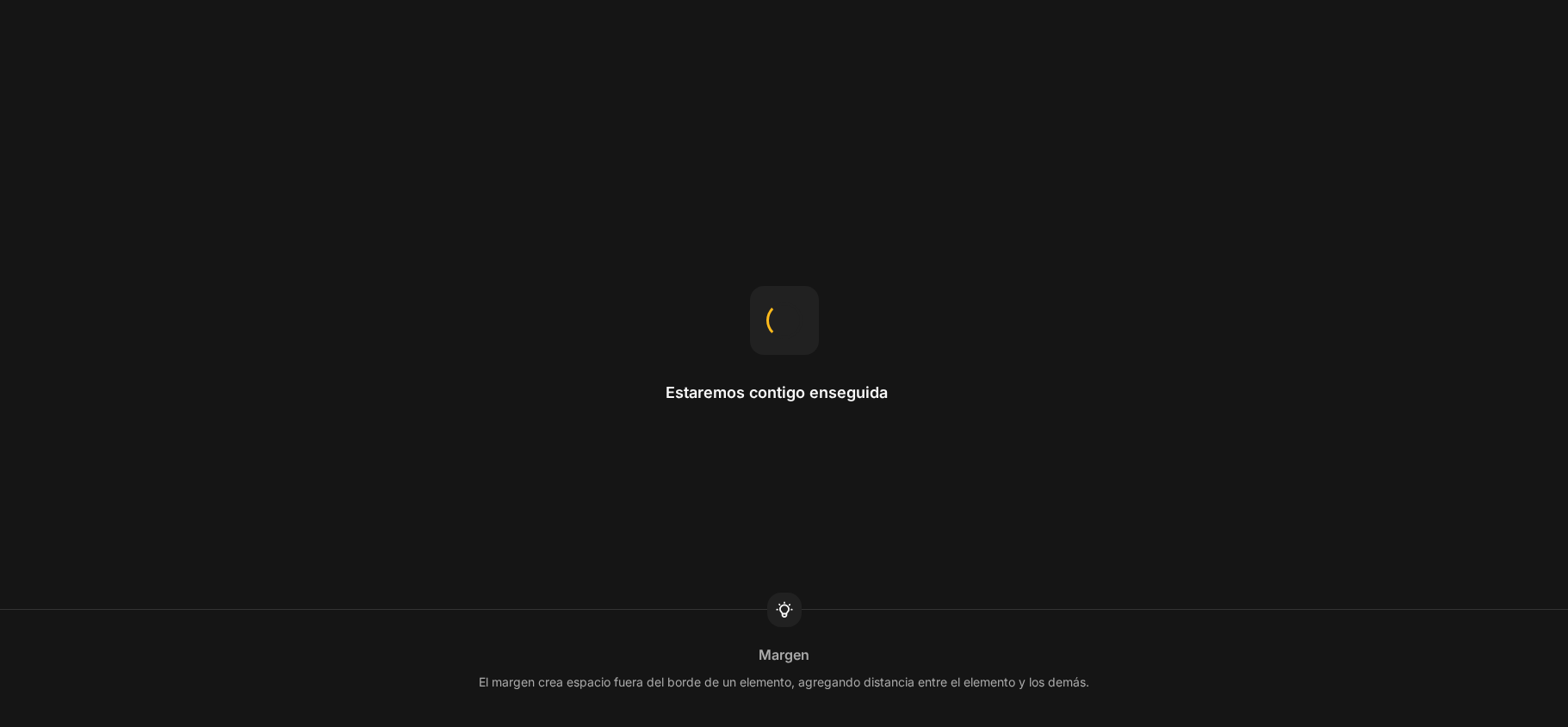 scroll, scrollTop: 0, scrollLeft: 0, axis: both 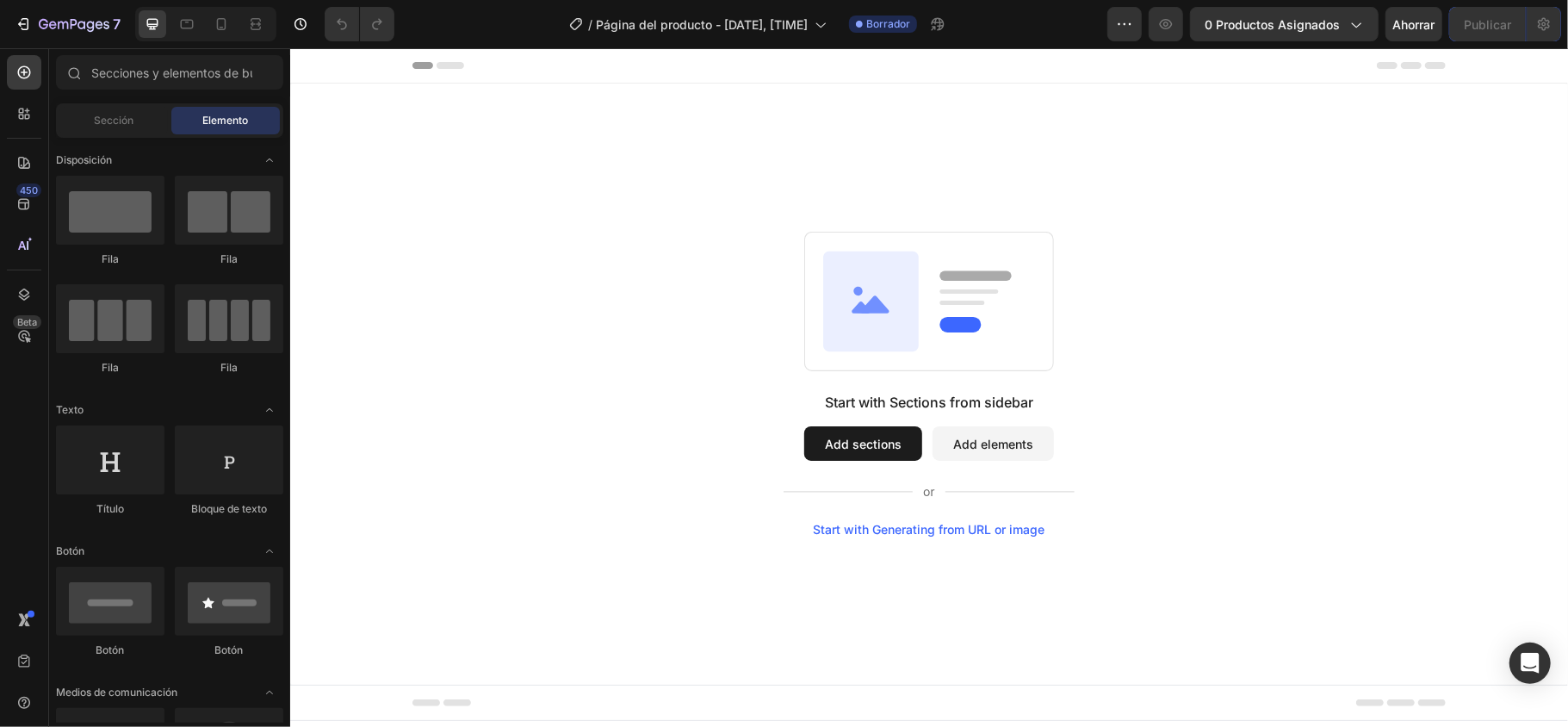 click on "Add sections" at bounding box center [862, 443] 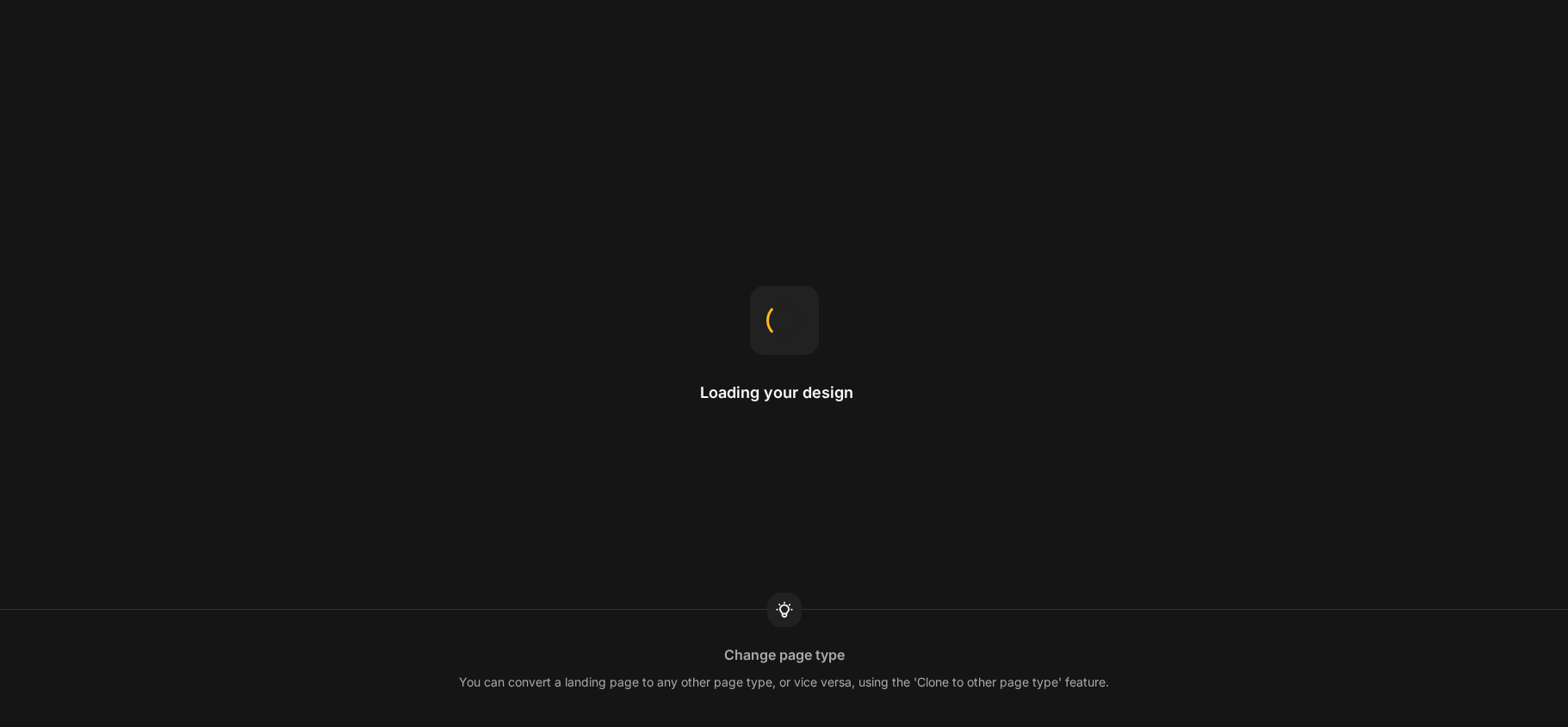scroll, scrollTop: 0, scrollLeft: 0, axis: both 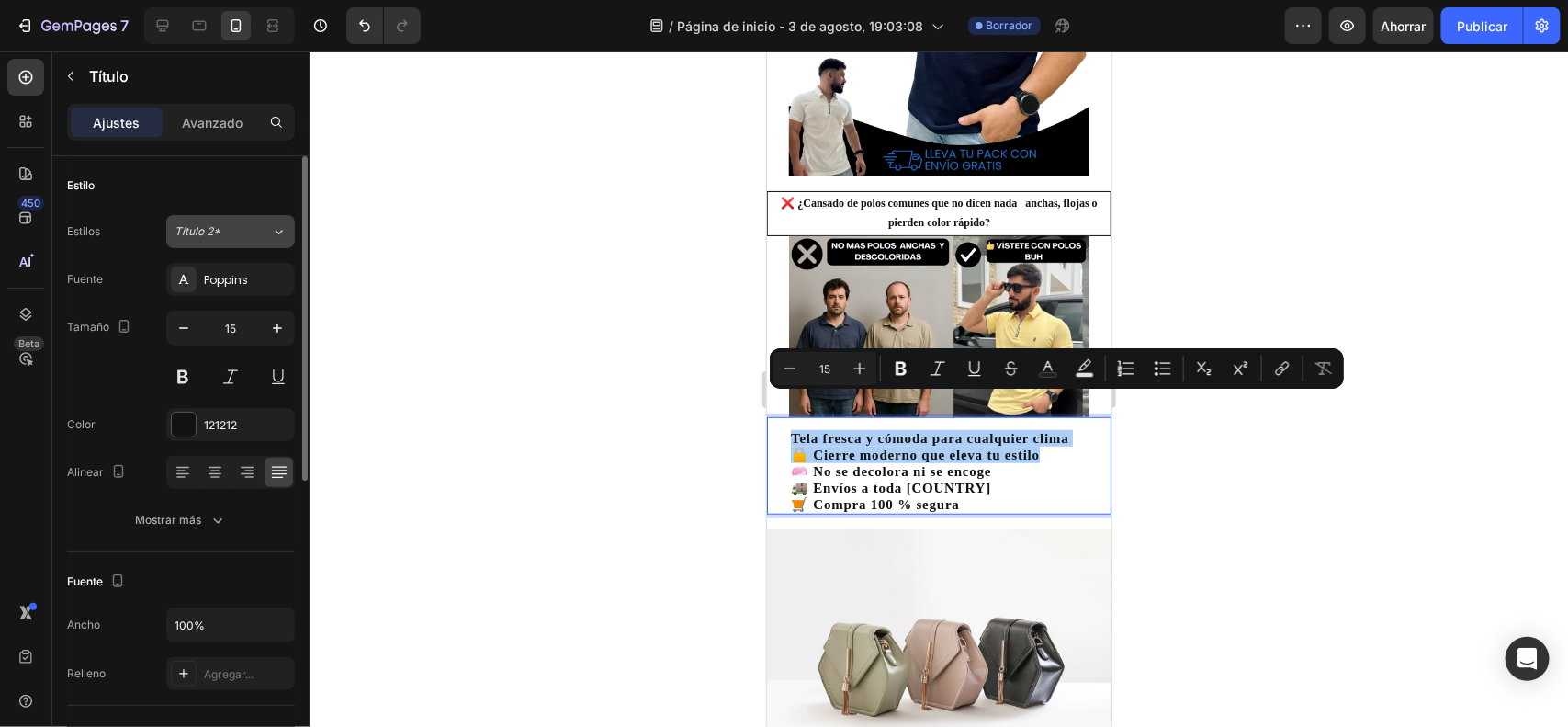 click 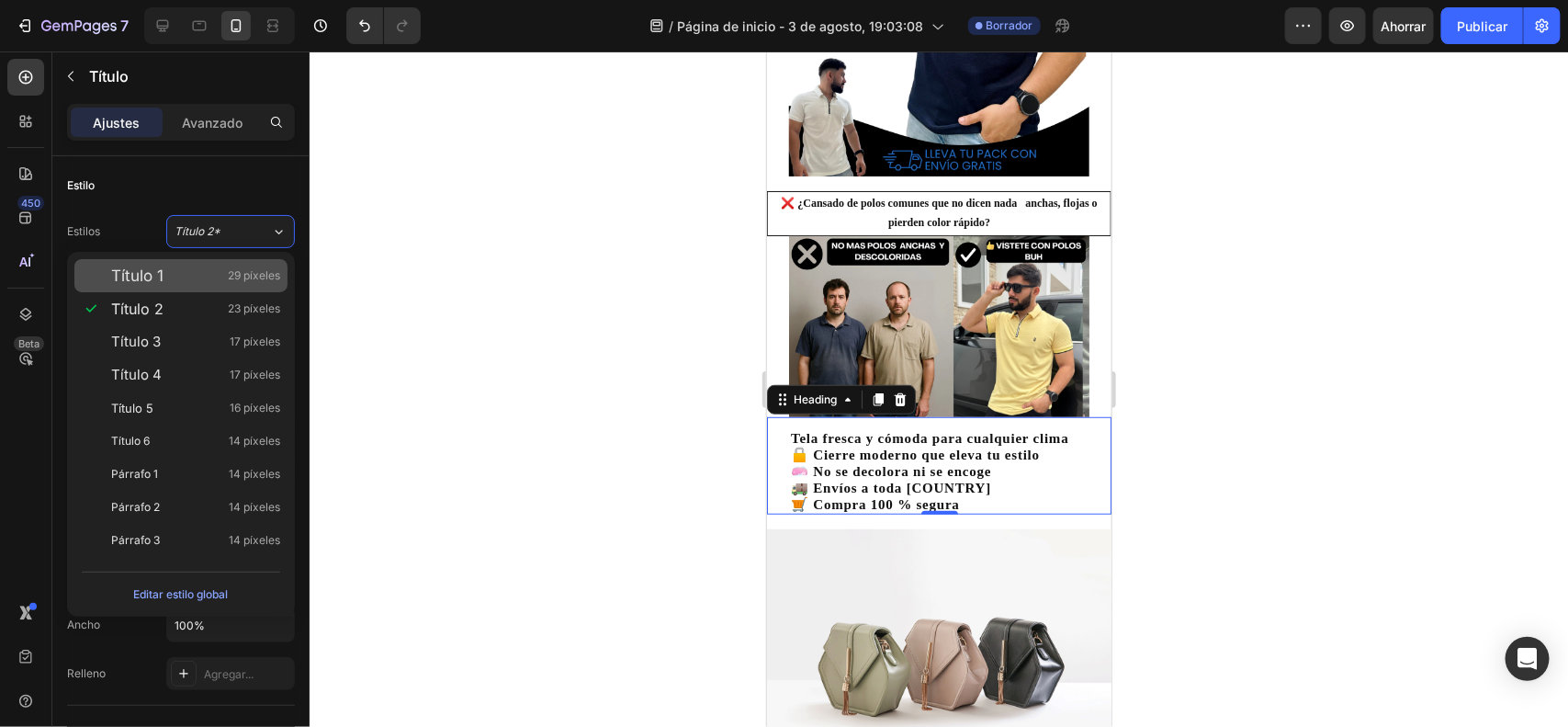 click on "29 píxeles" at bounding box center [254, 275] 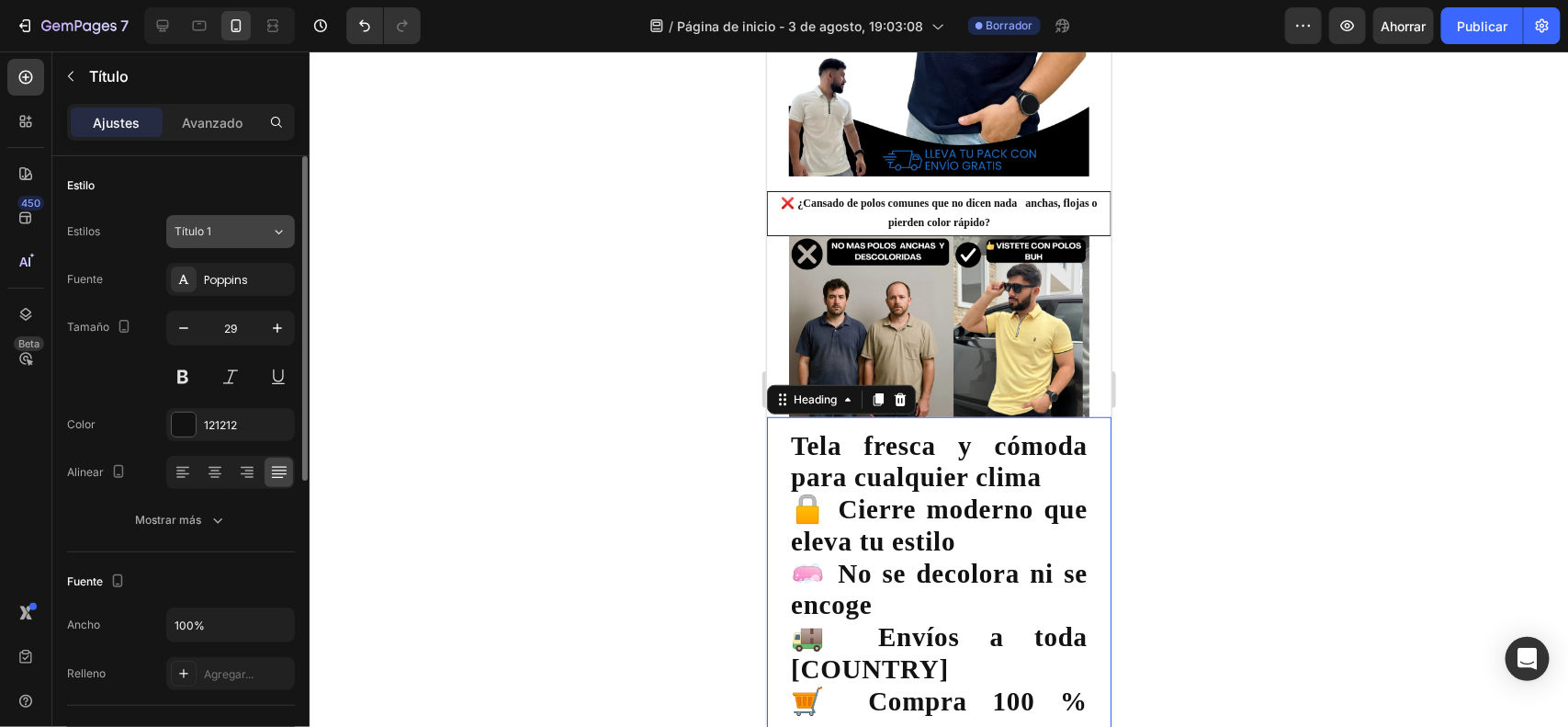 click on "Título 1" at bounding box center (222, 232) 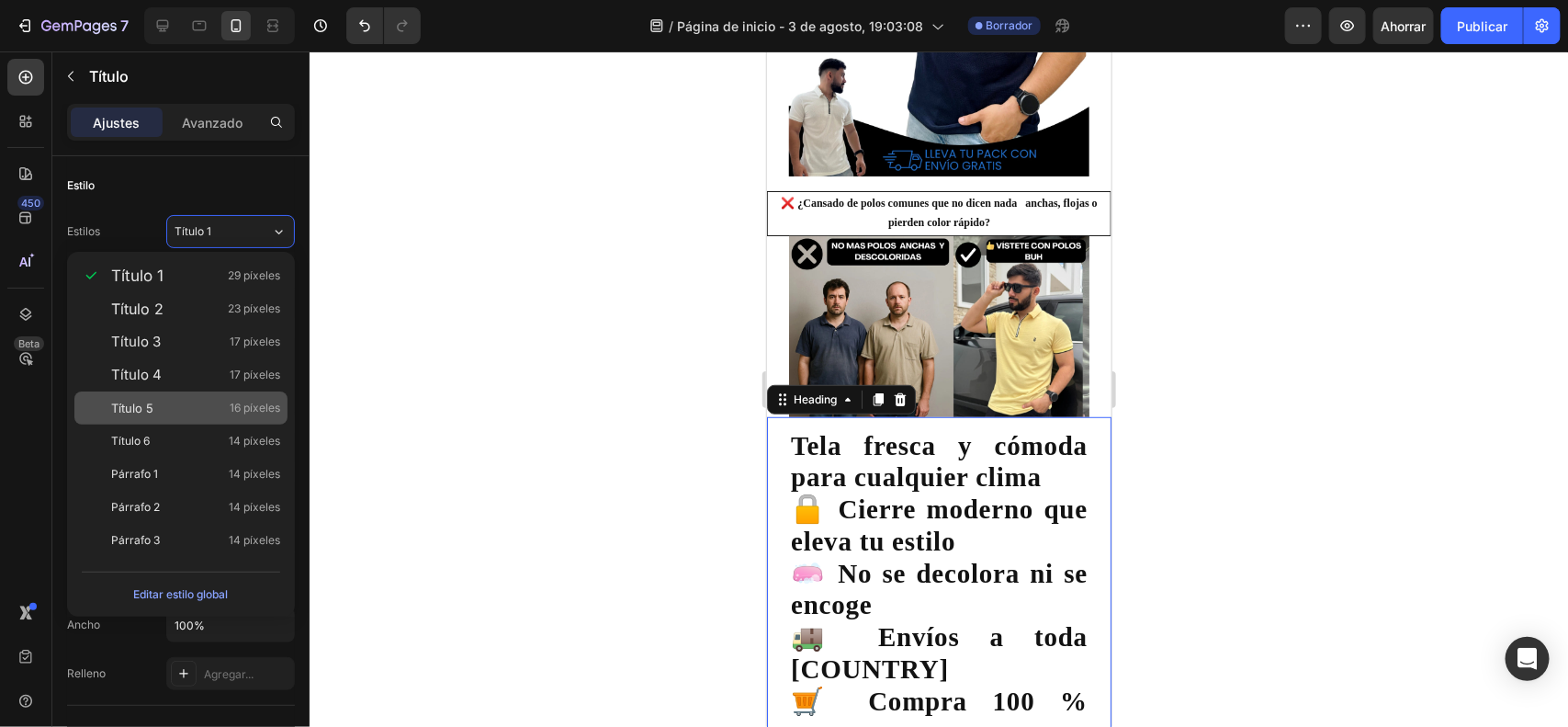 click on "Título 5 16 píxeles" at bounding box center (181, 408) 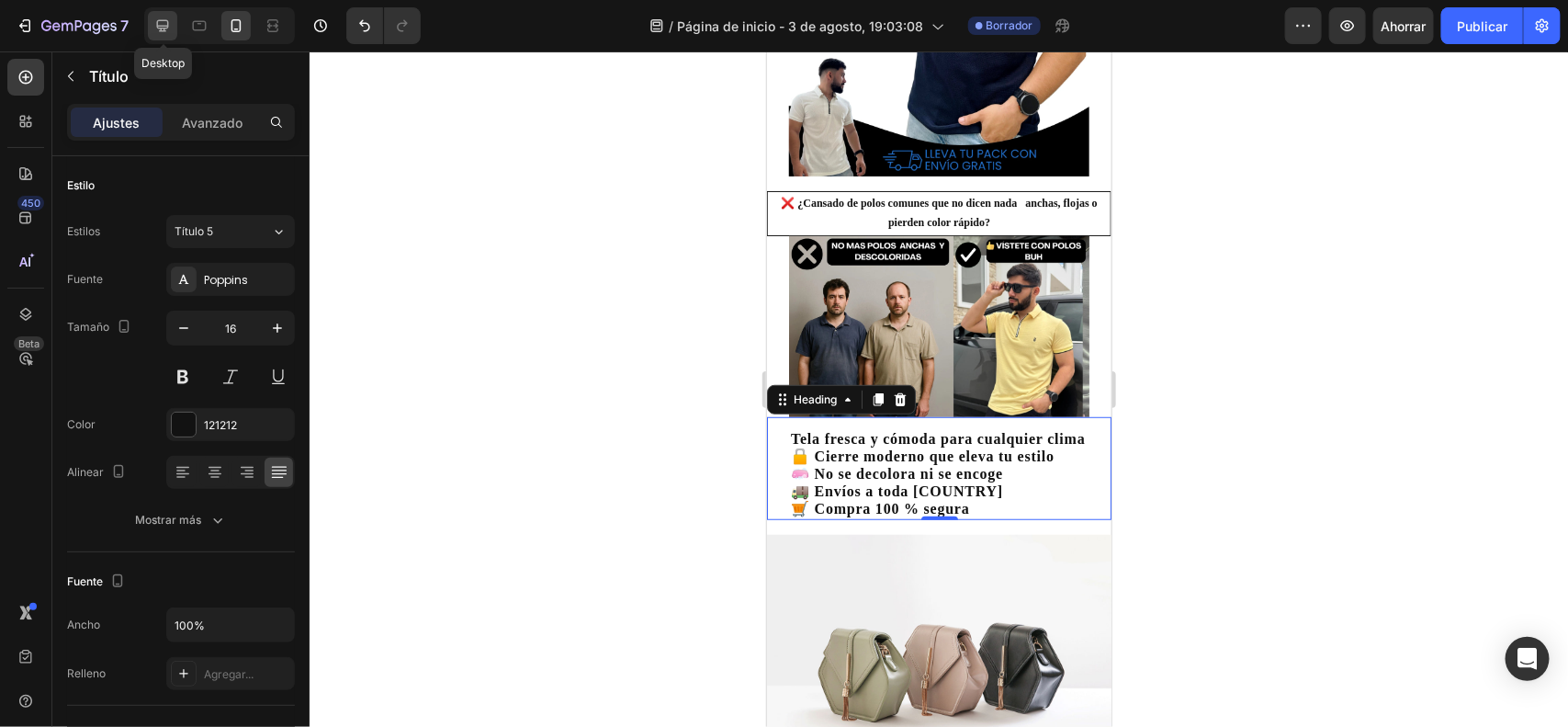 click 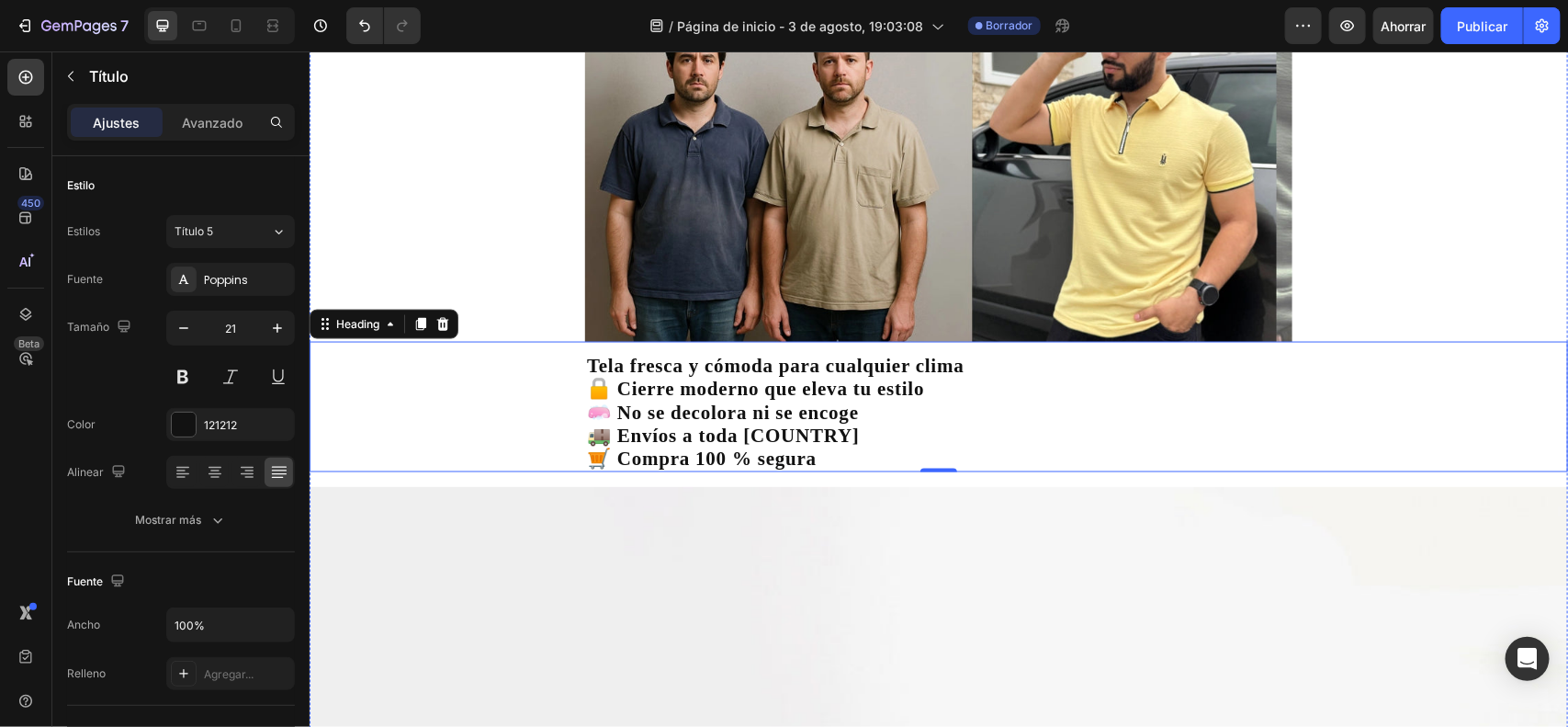 scroll, scrollTop: 1344, scrollLeft: 0, axis: vertical 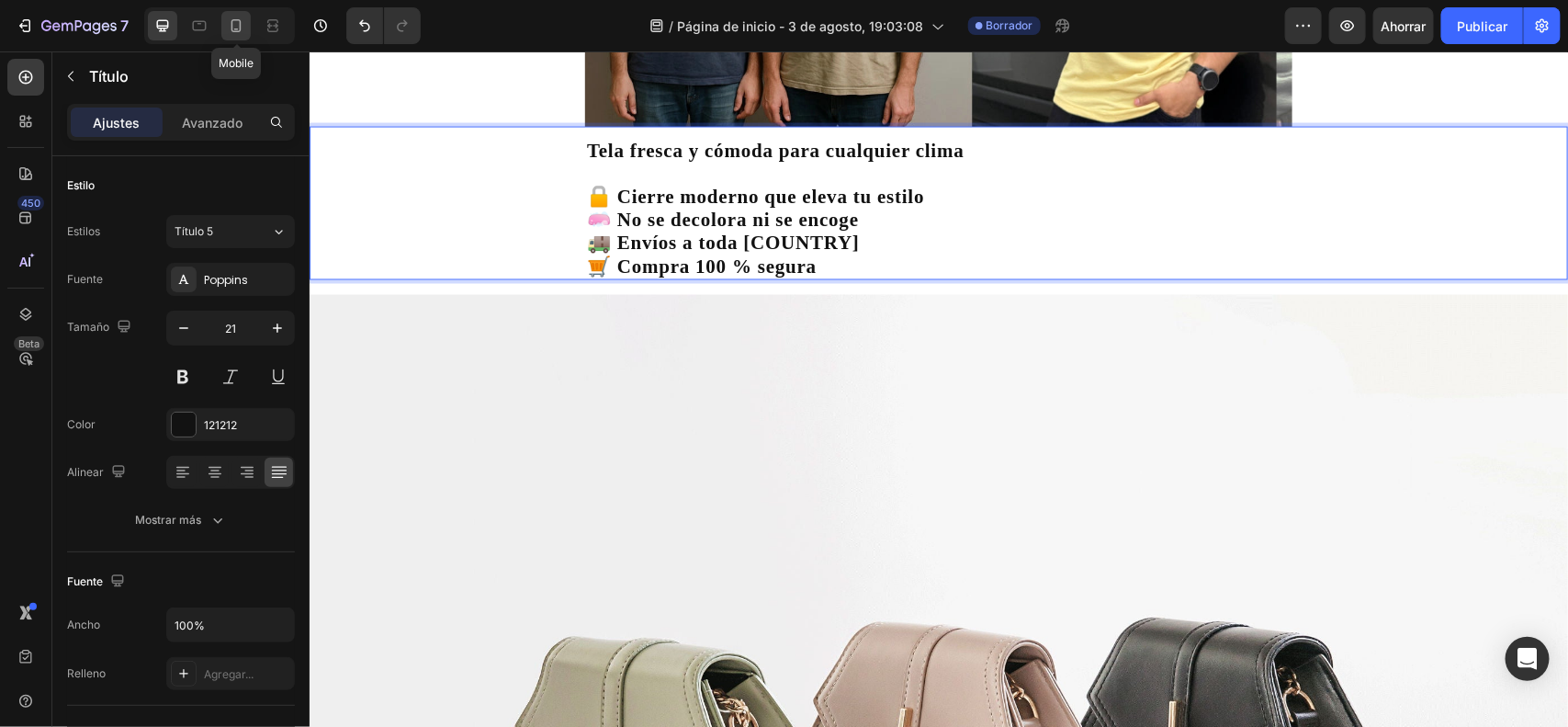 click 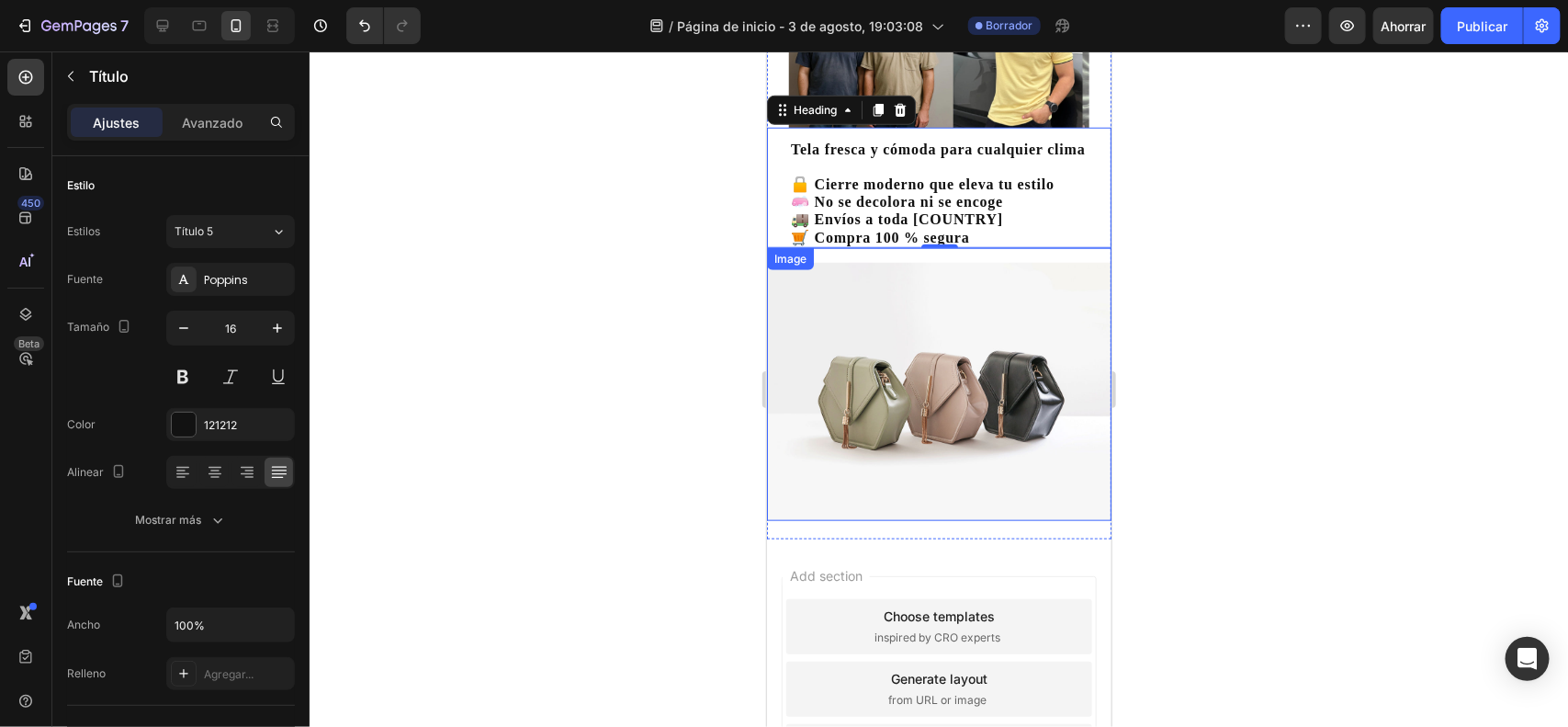 scroll, scrollTop: 627, scrollLeft: 0, axis: vertical 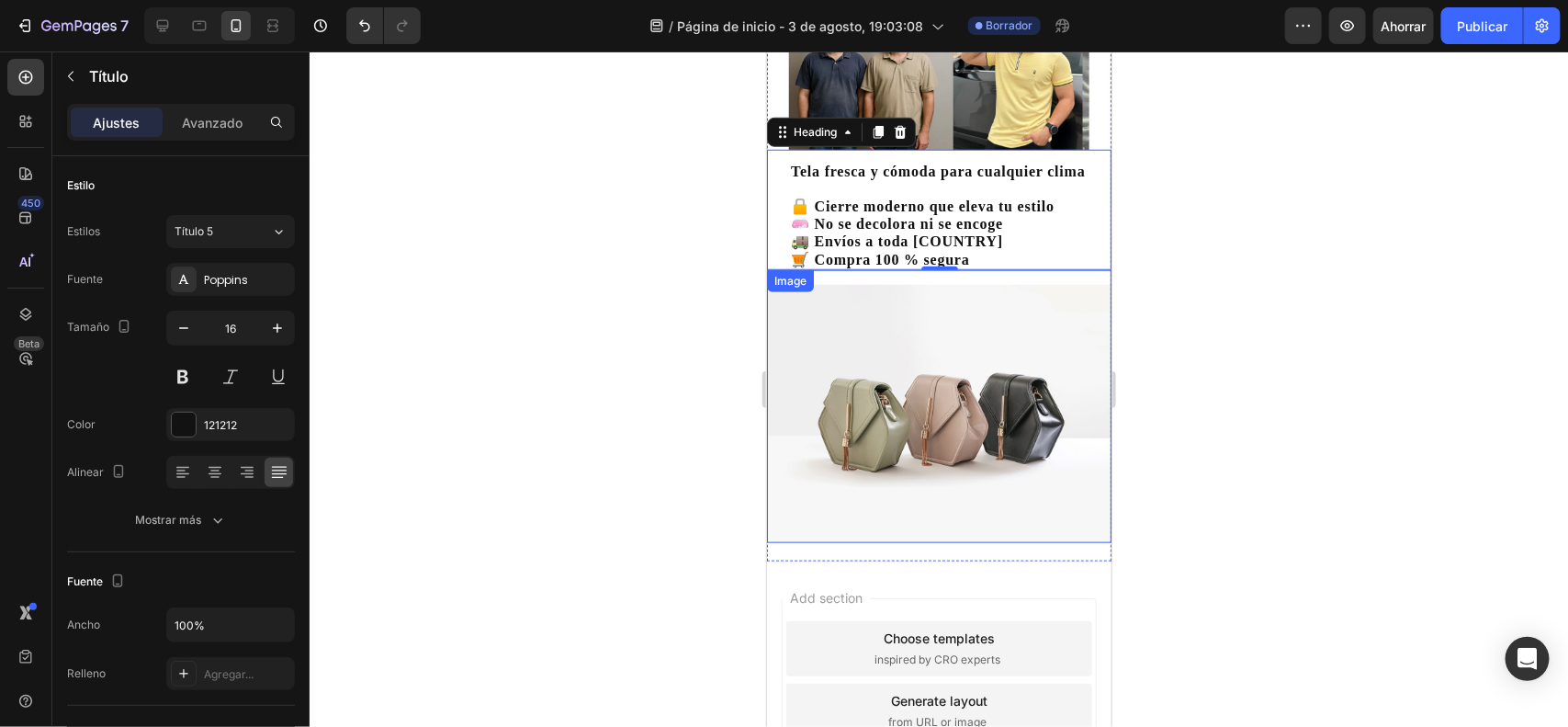 click at bounding box center [938, 413] 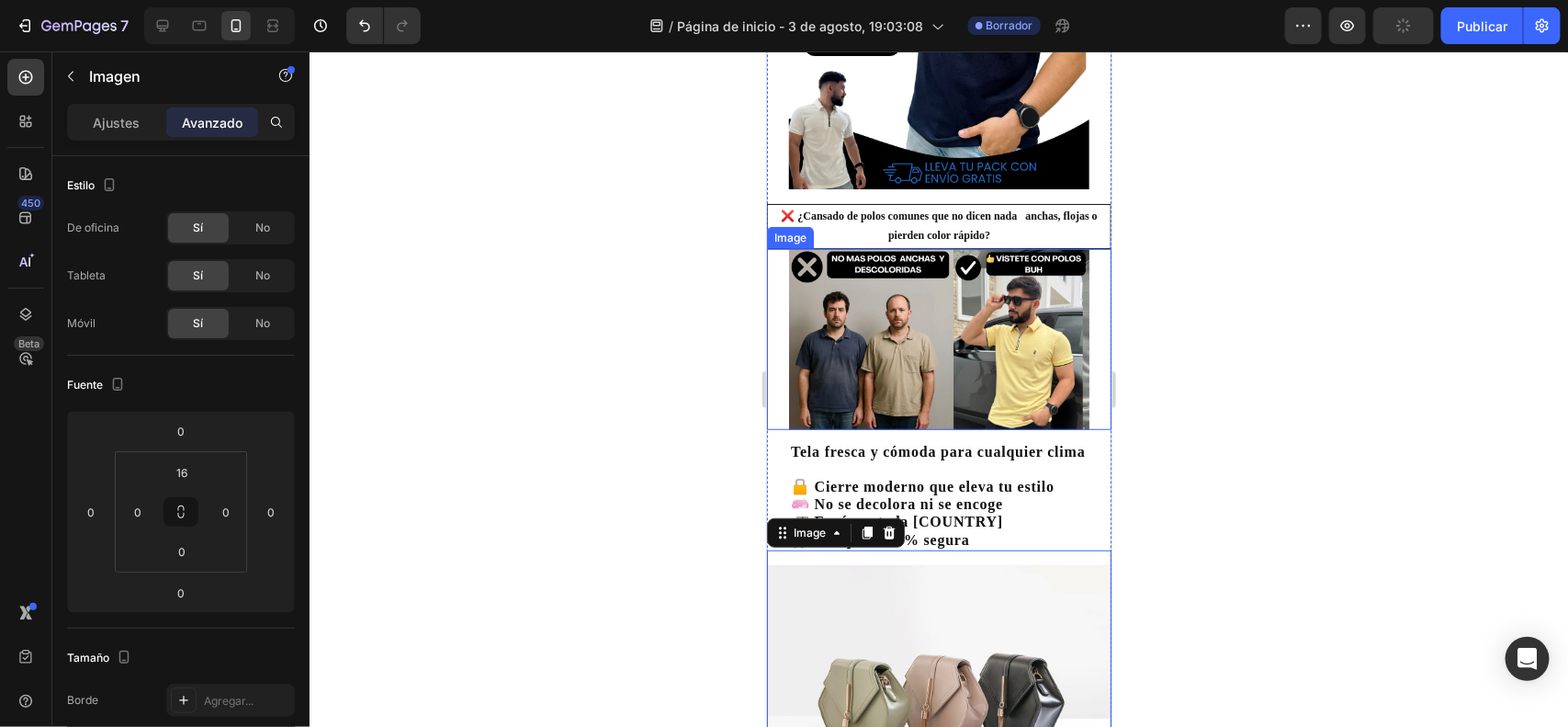 scroll, scrollTop: 282, scrollLeft: 0, axis: vertical 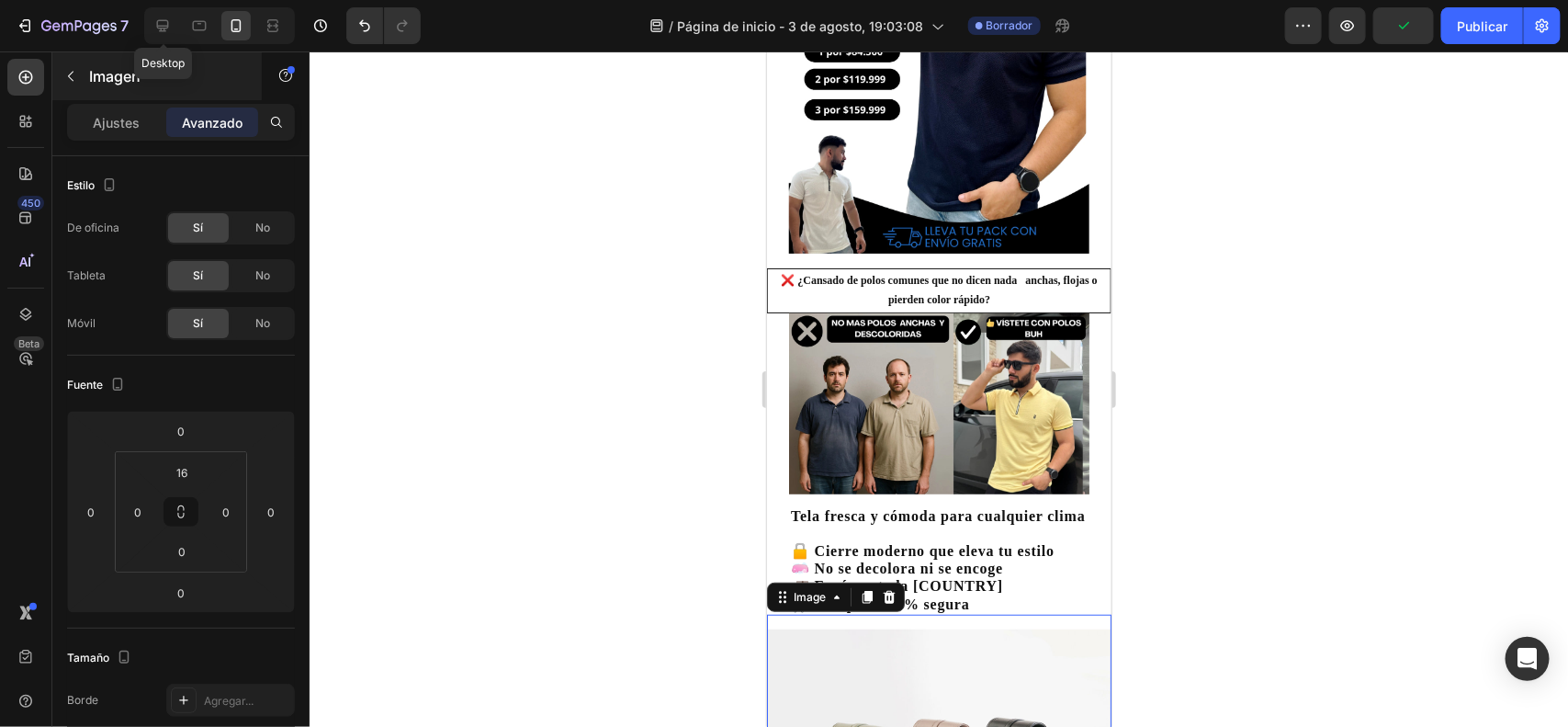 drag, startPoint x: 167, startPoint y: 30, endPoint x: 211, endPoint y: 60, distance: 53.25411 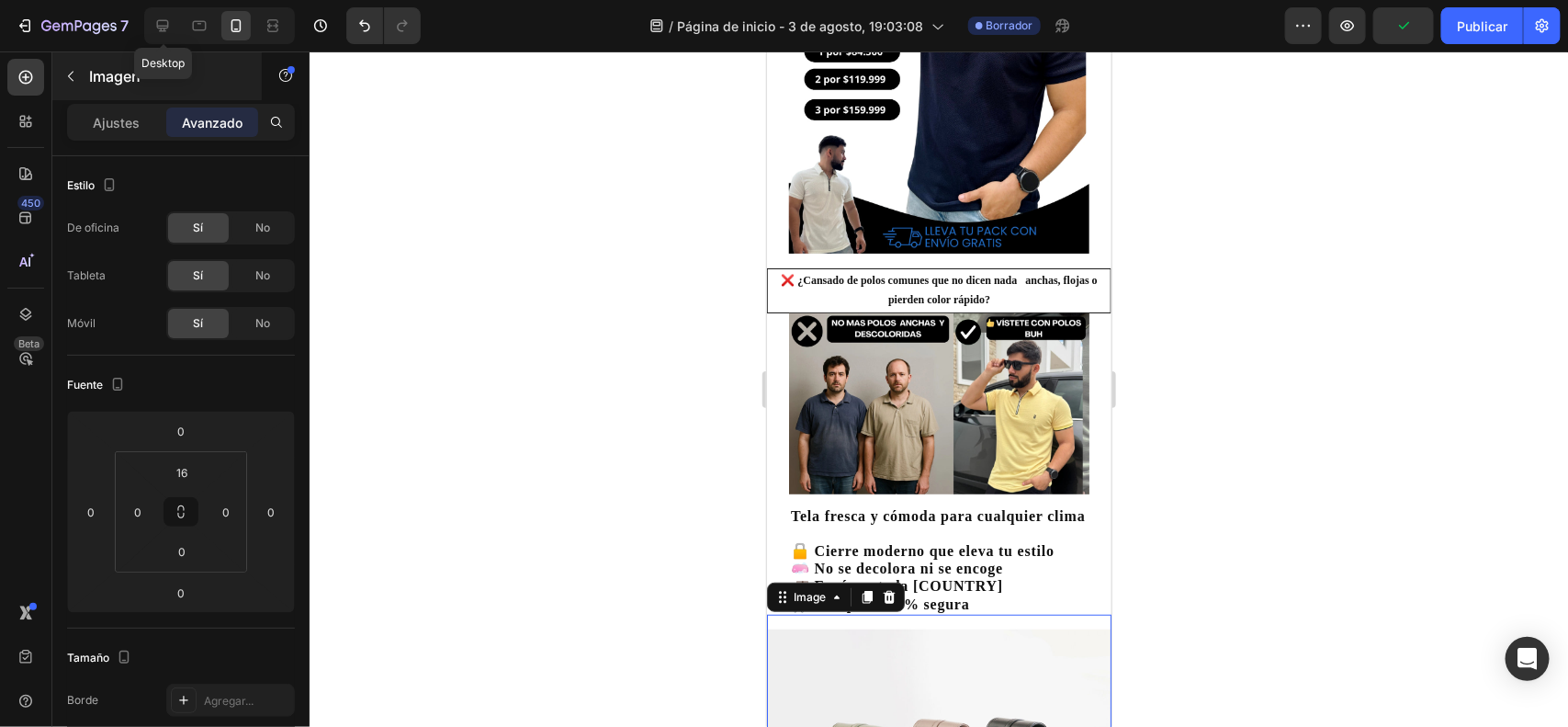 click 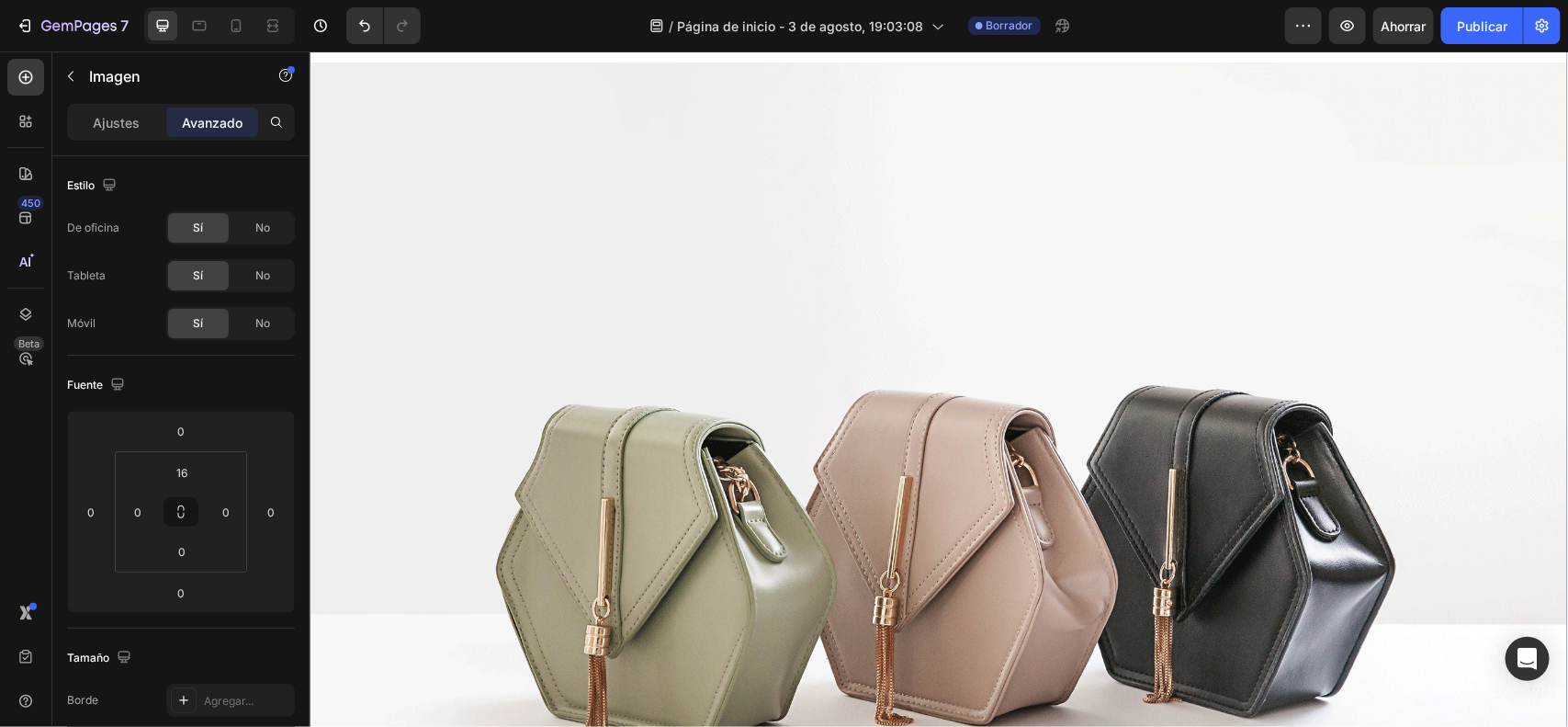 scroll, scrollTop: 1613, scrollLeft: 0, axis: vertical 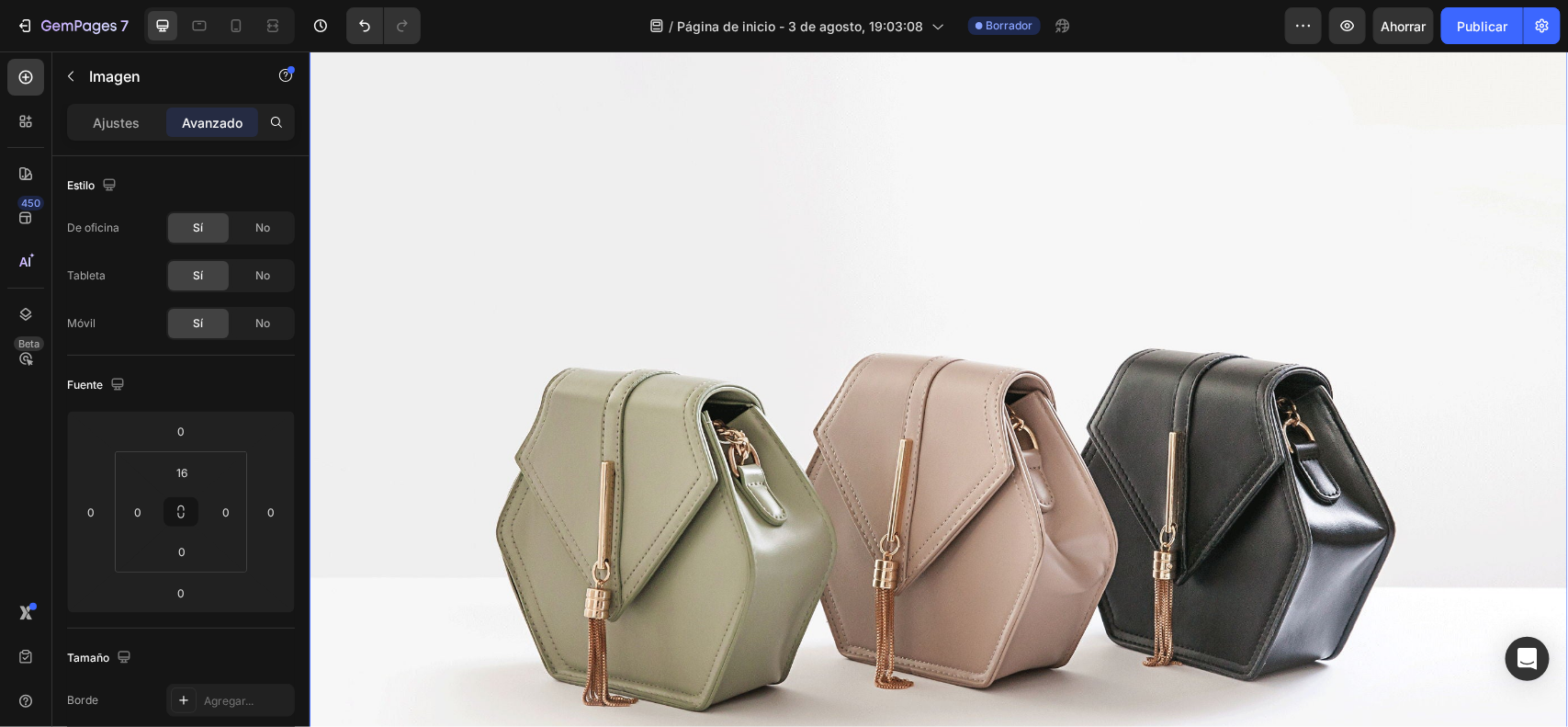 click at bounding box center (938, 497) 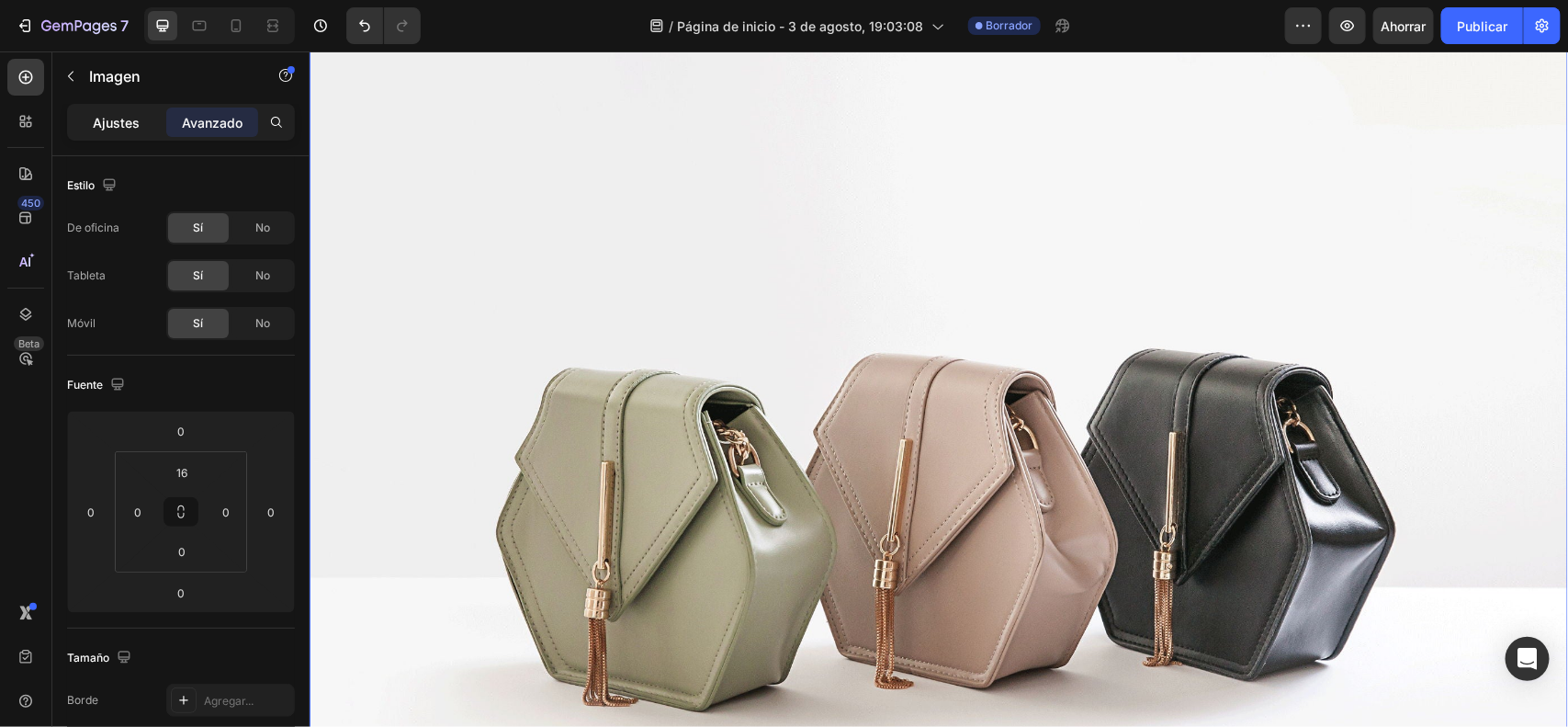 click on "Ajustes" at bounding box center [117, 122] 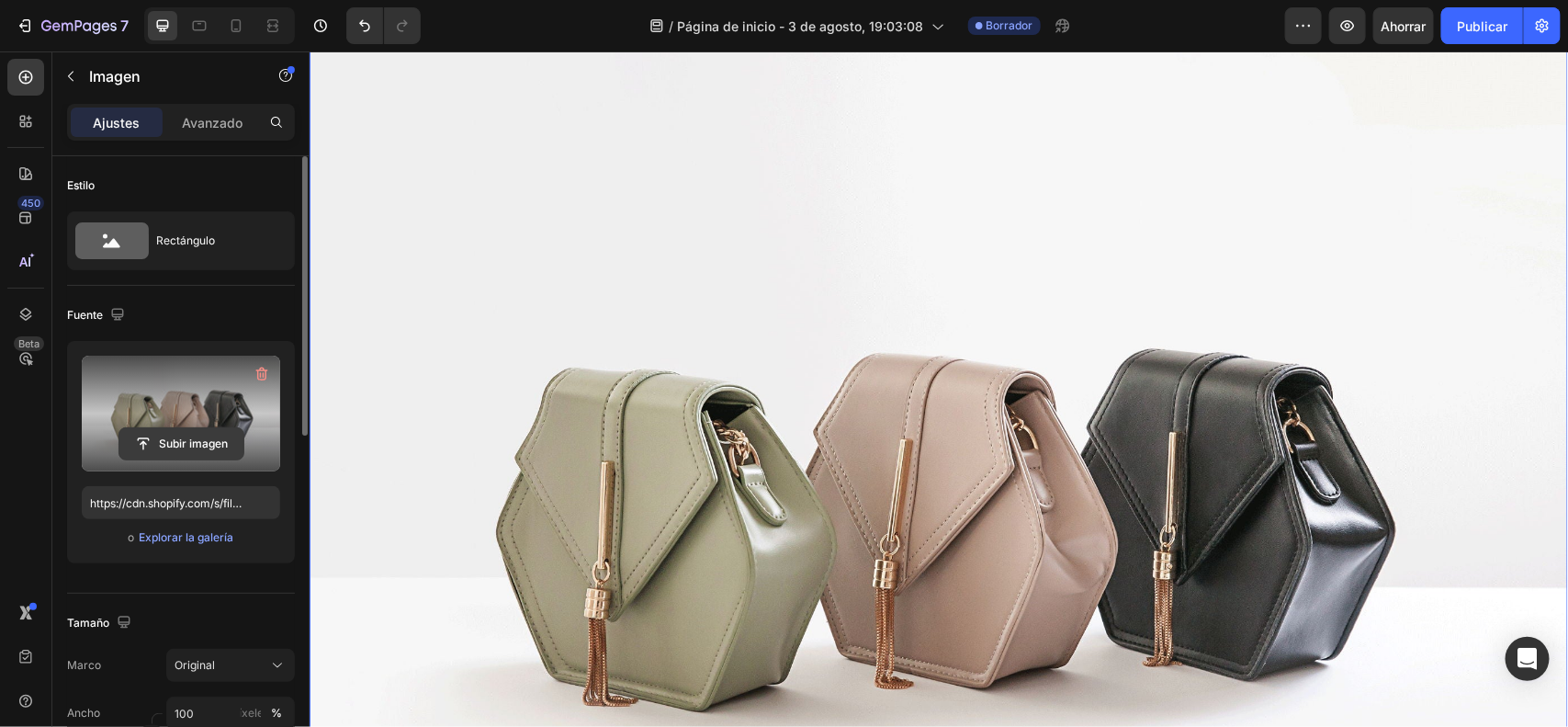 click 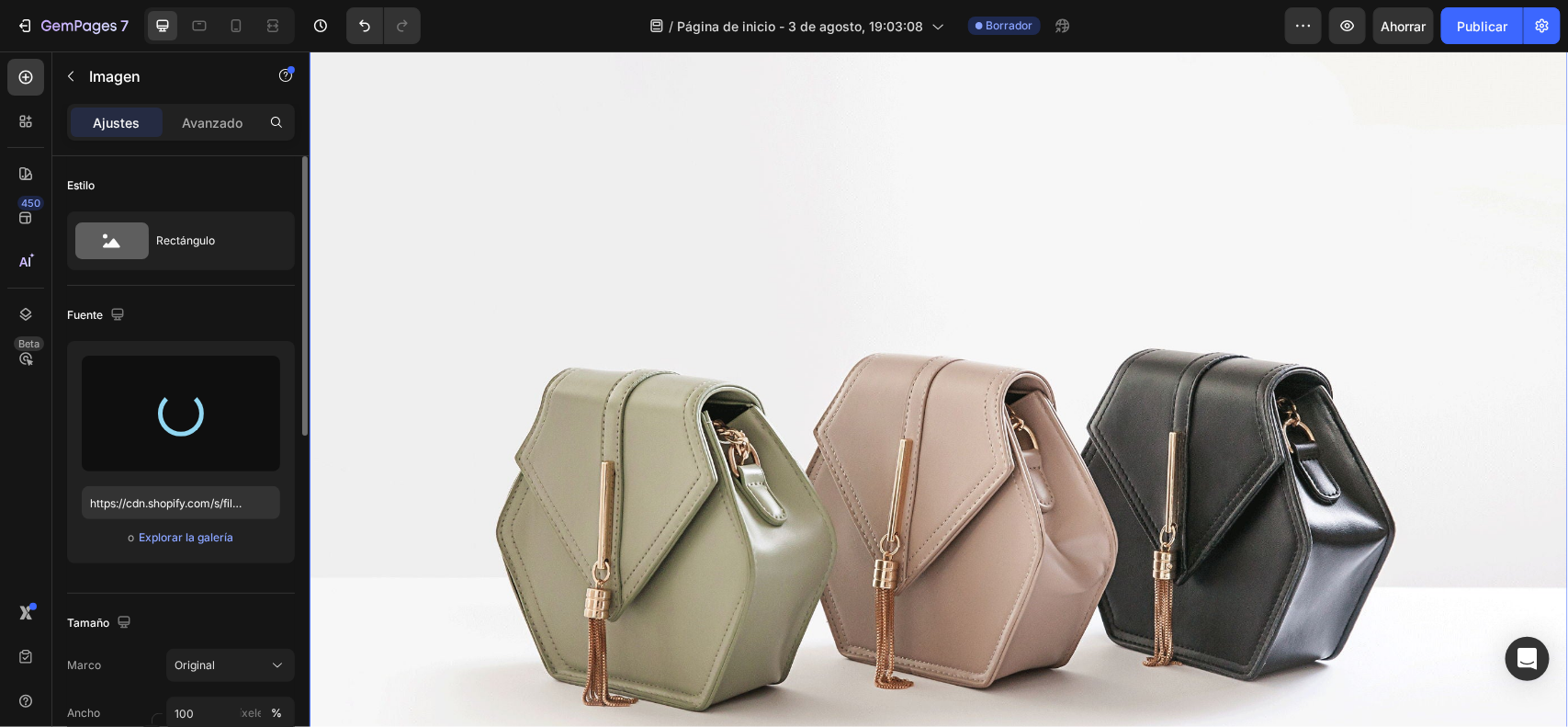 type on "https://cdn.shopify.com/s/files/1/0919/1548/5463/files/gempages_564287454907991051-a5445f70-e493-4f7e-83b1-d54c8fc01708.webp" 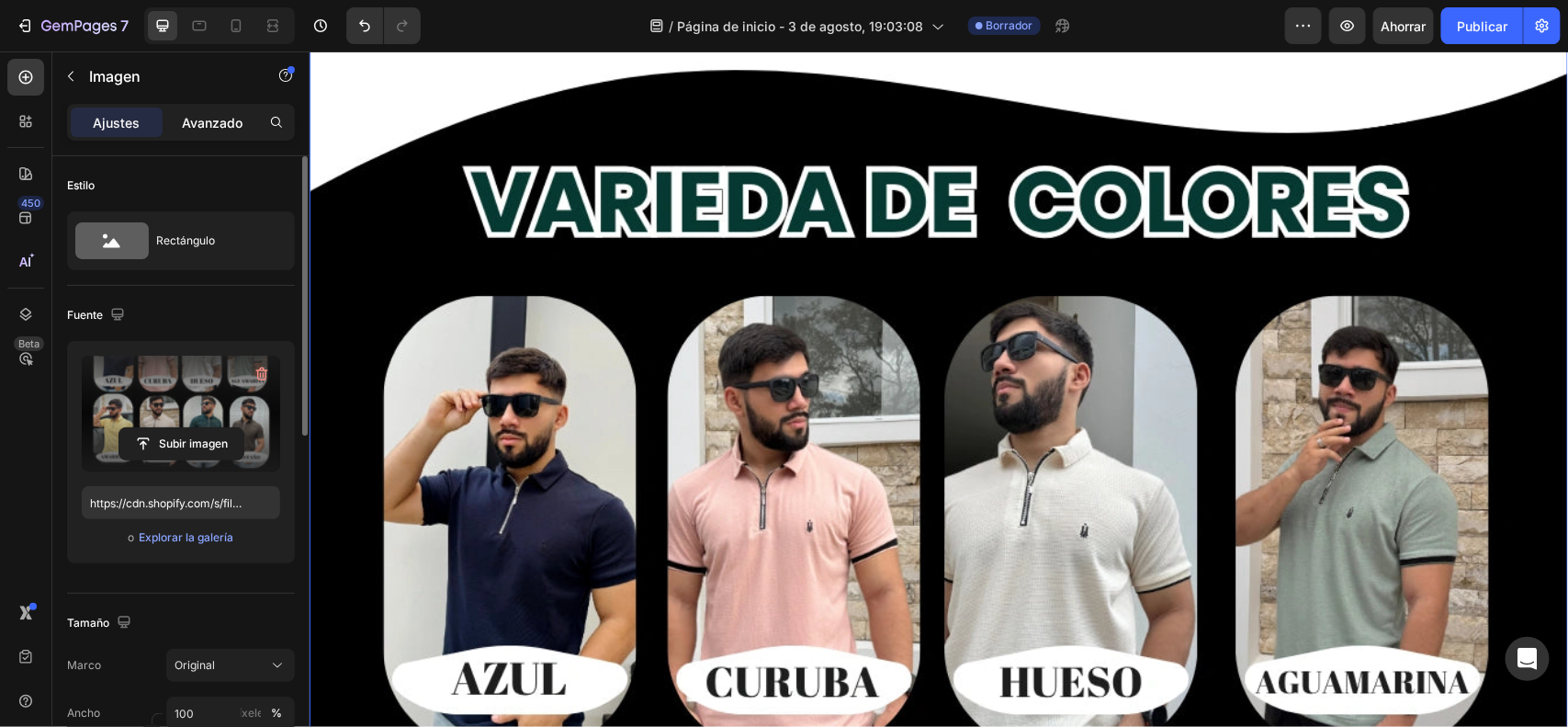 click on "Avanzado" at bounding box center [212, 122] 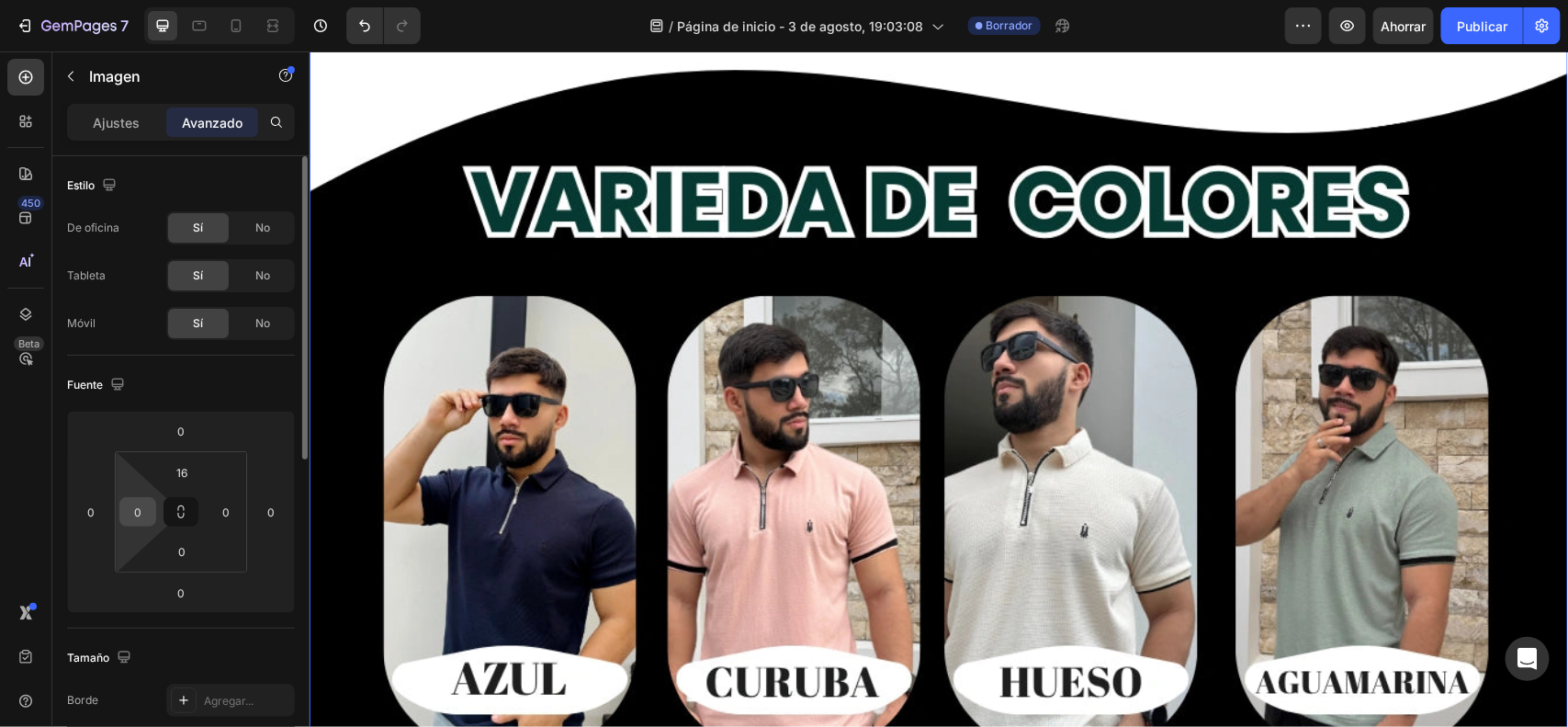 click on "0" at bounding box center (138, 512) 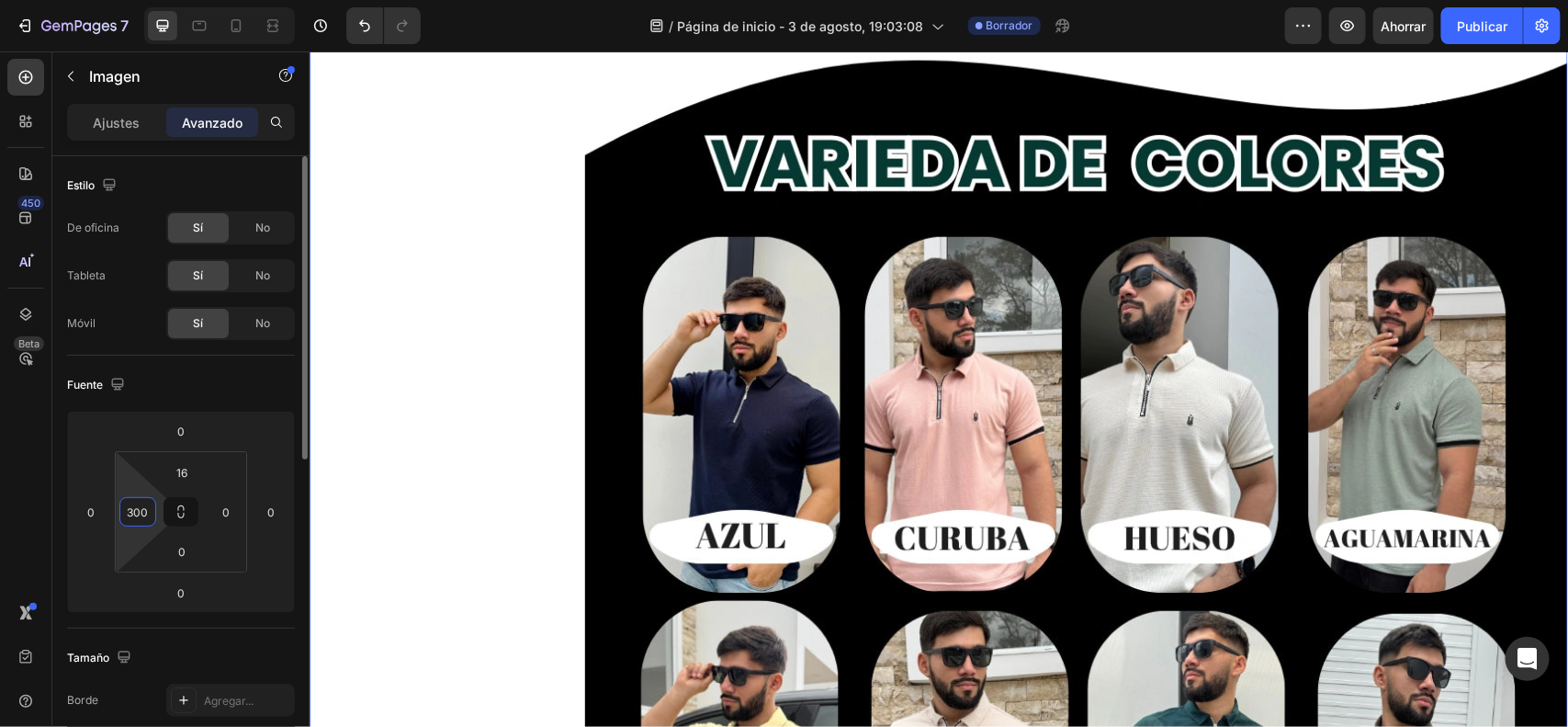 type on "300" 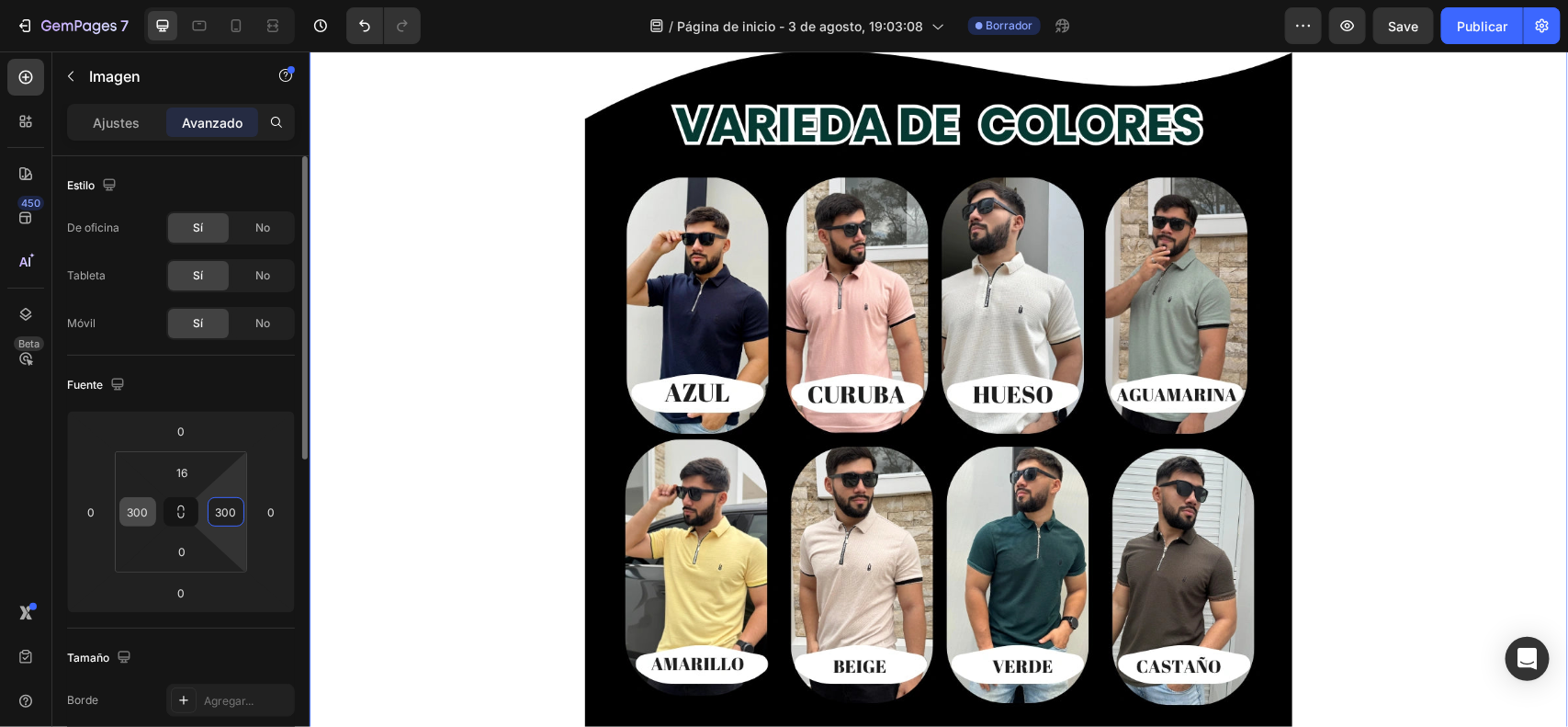 type on "300" 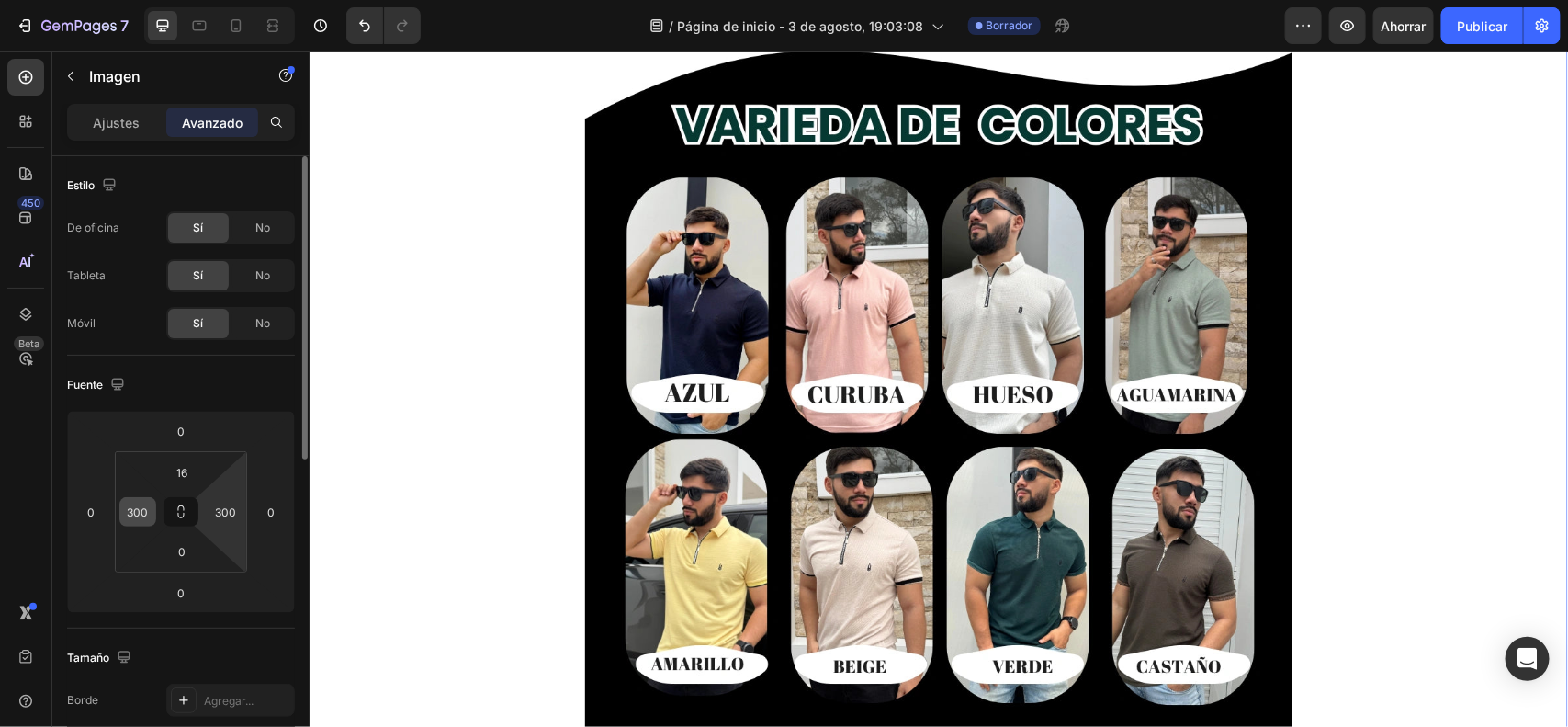type 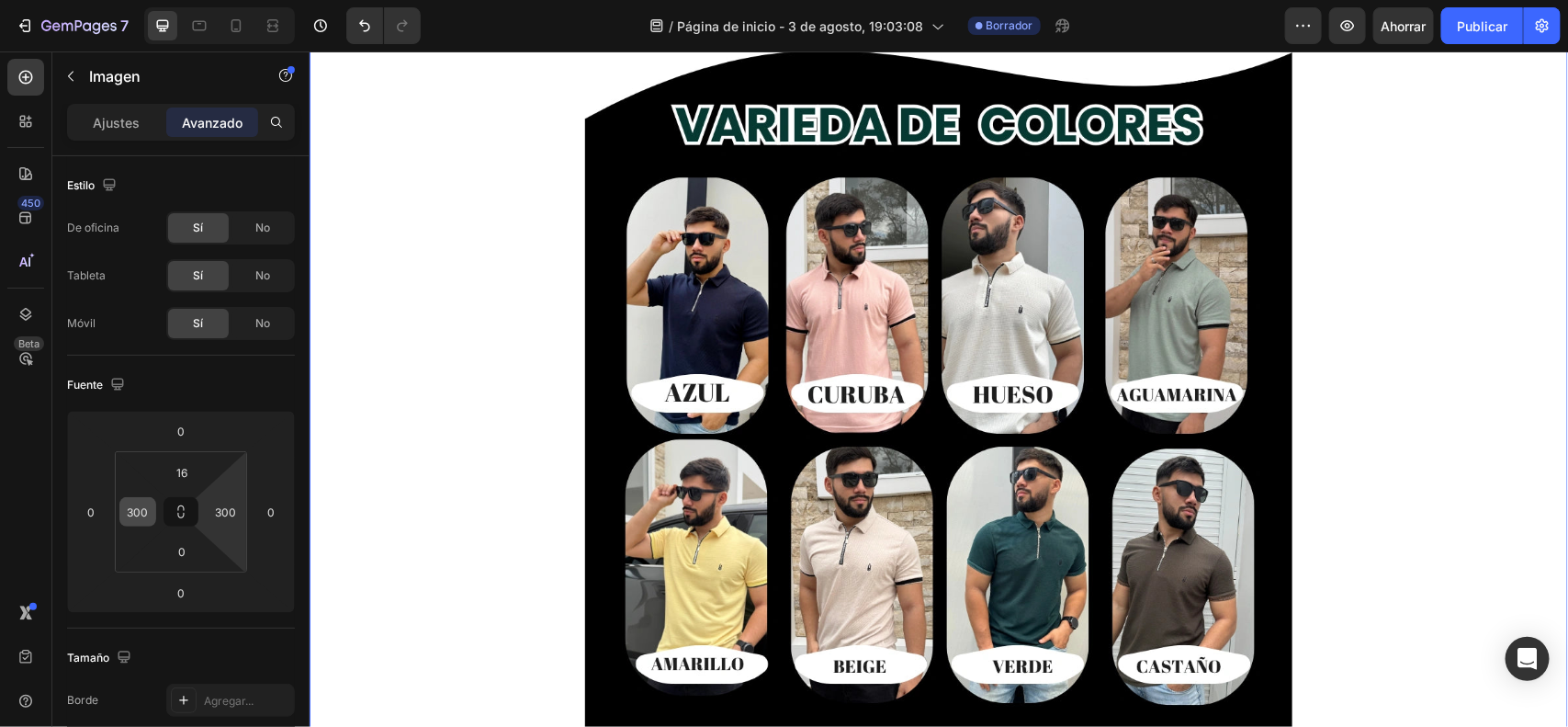 scroll, scrollTop: 391, scrollLeft: 0, axis: vertical 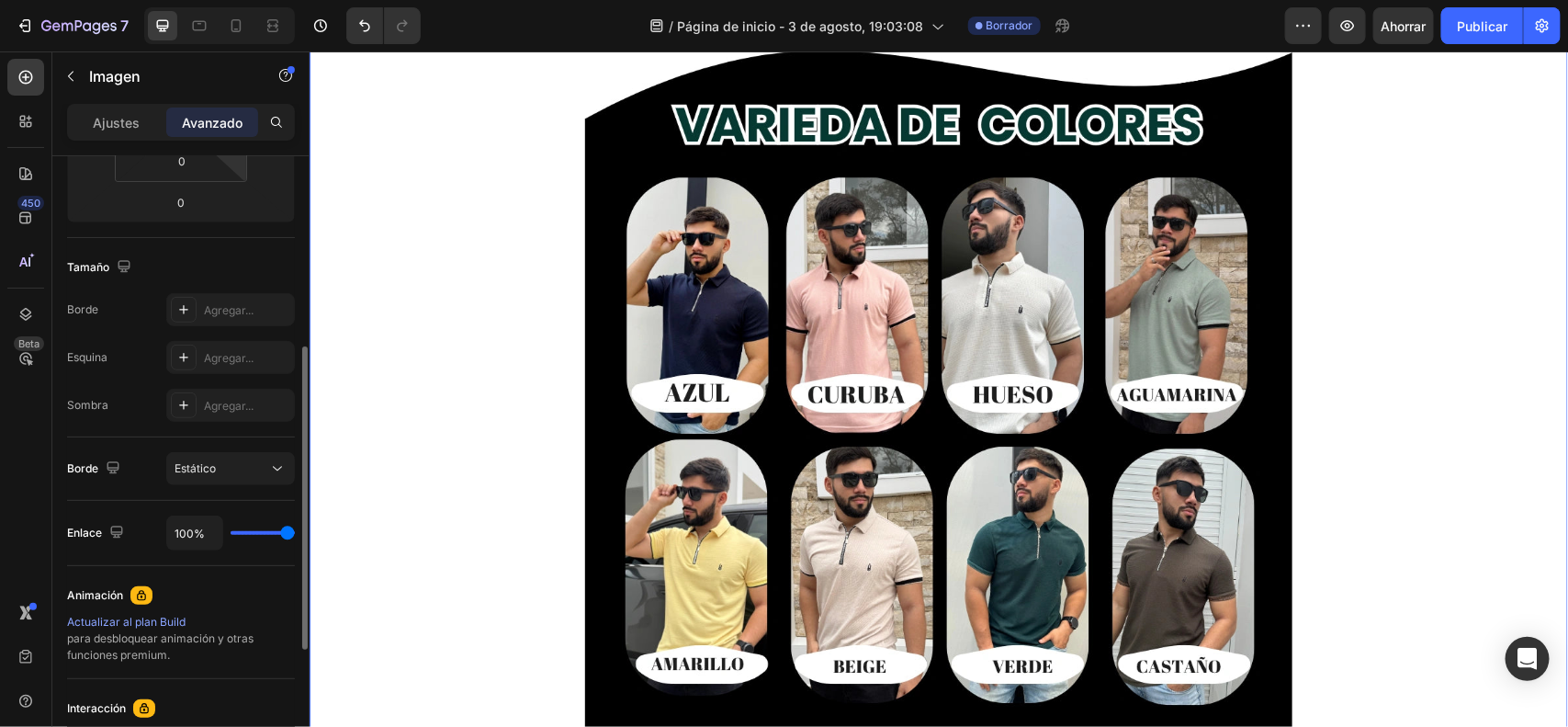 type 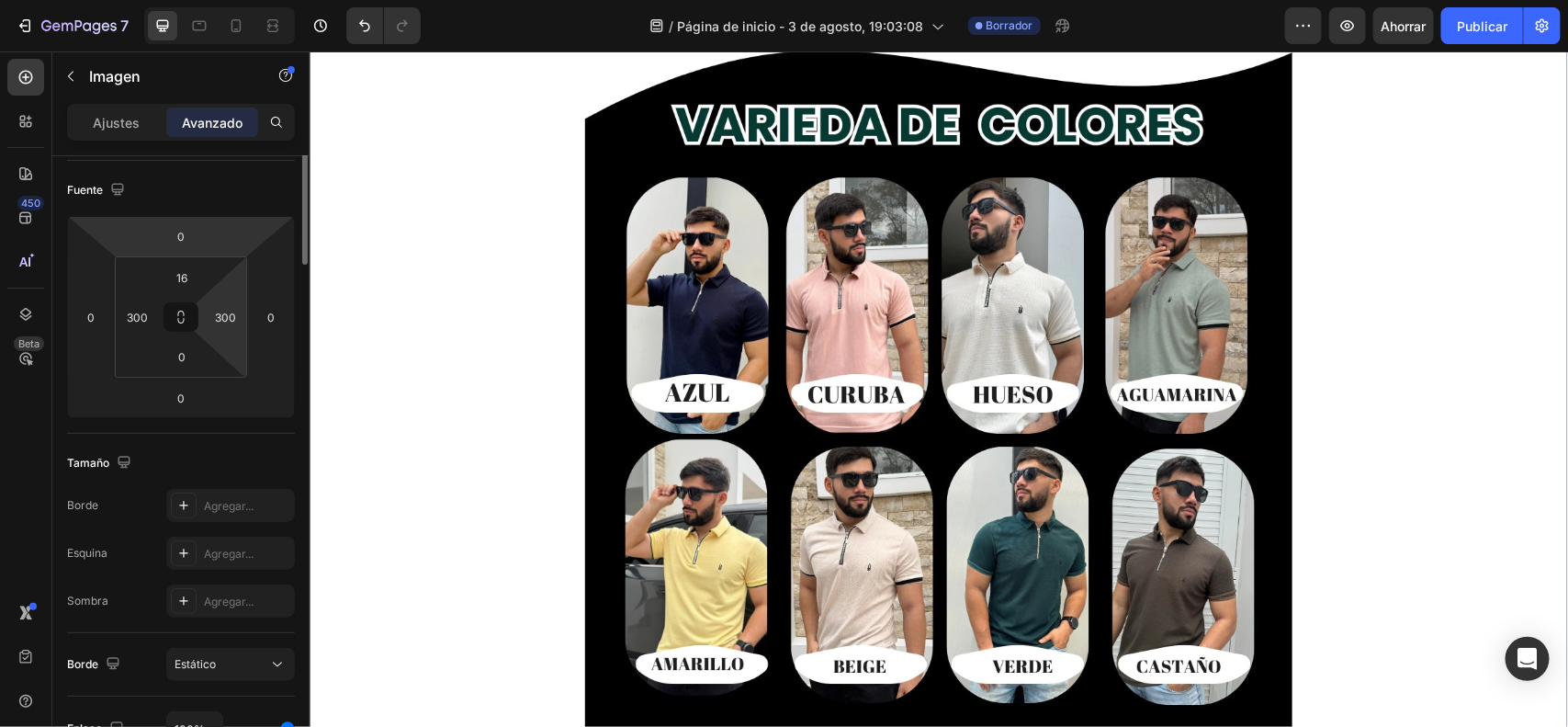 scroll, scrollTop: 0, scrollLeft: 0, axis: both 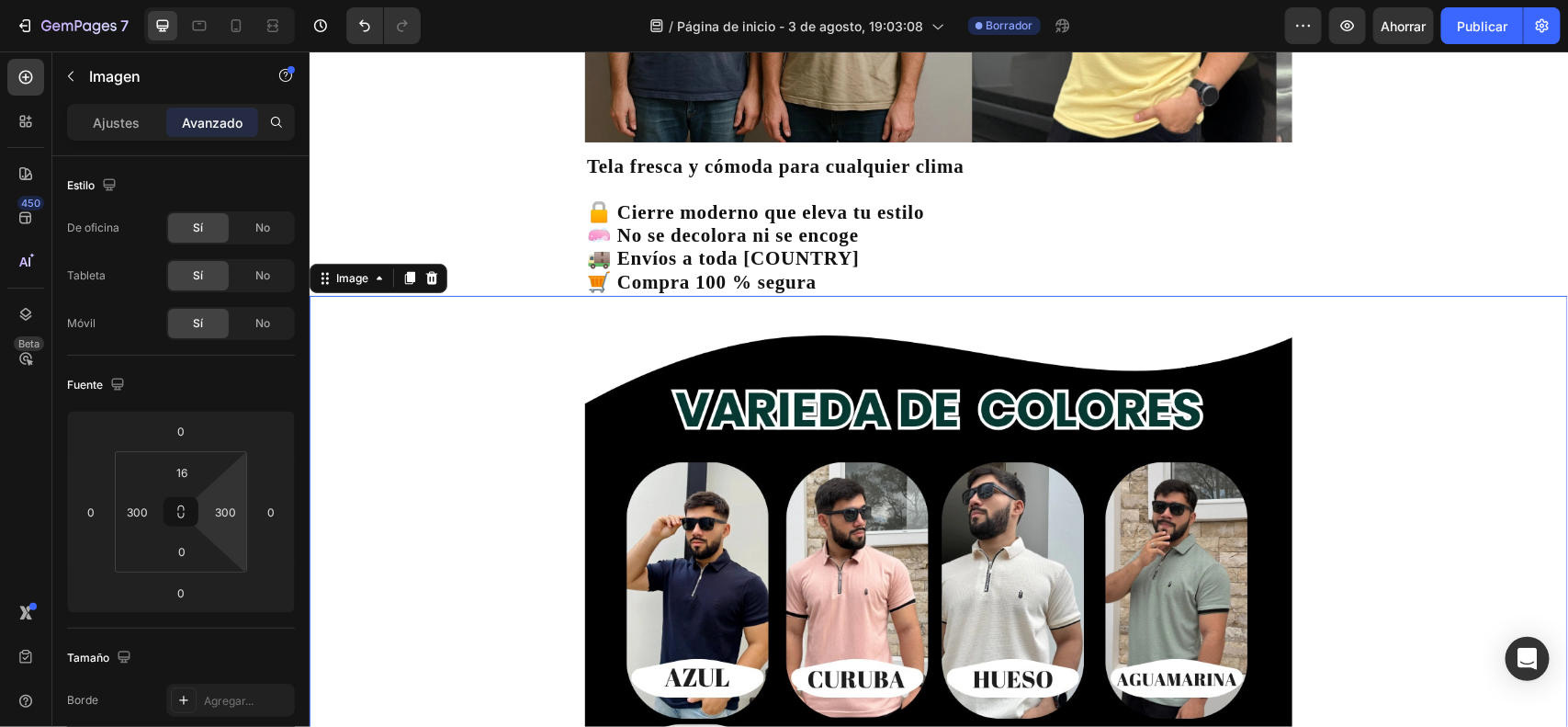 click at bounding box center [938, 794] 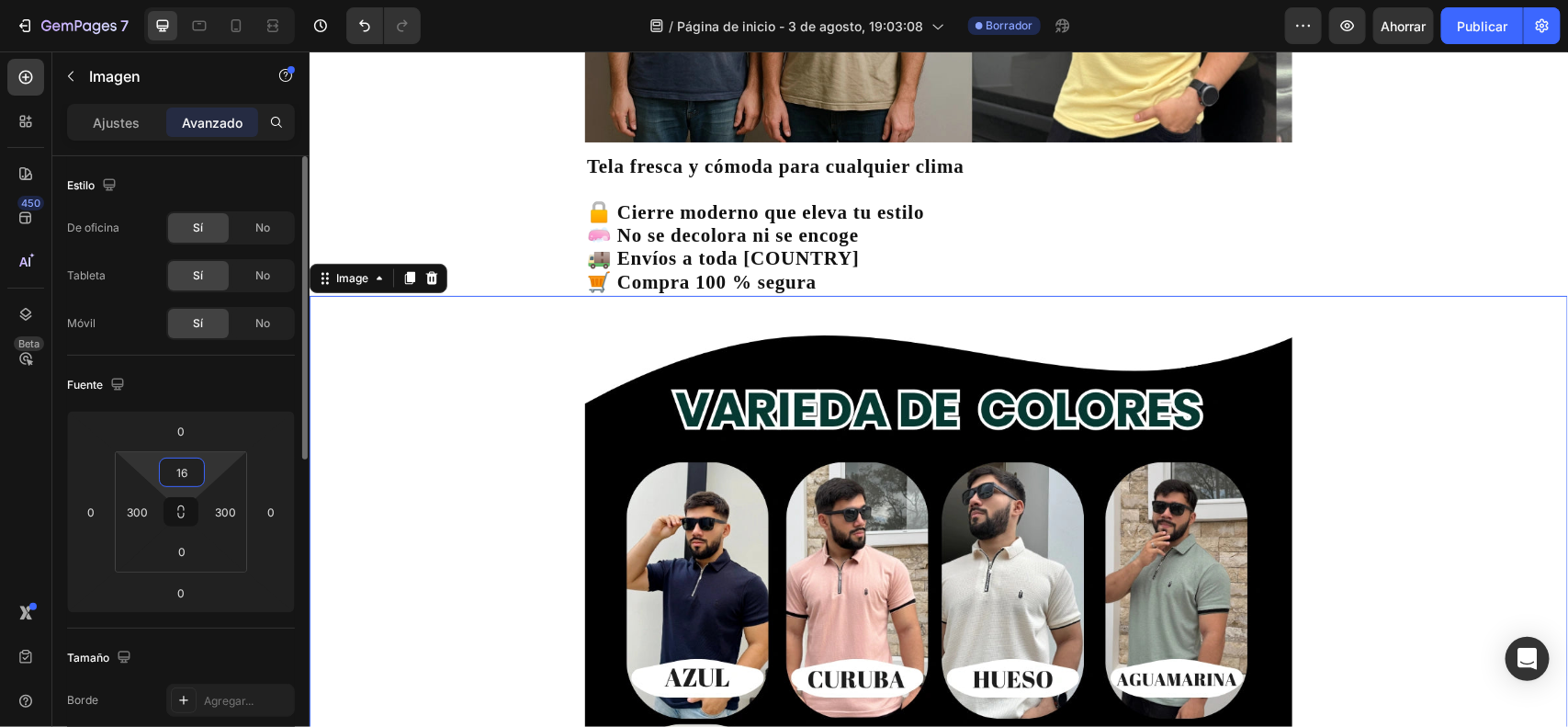 click on "16" at bounding box center [182, 472] 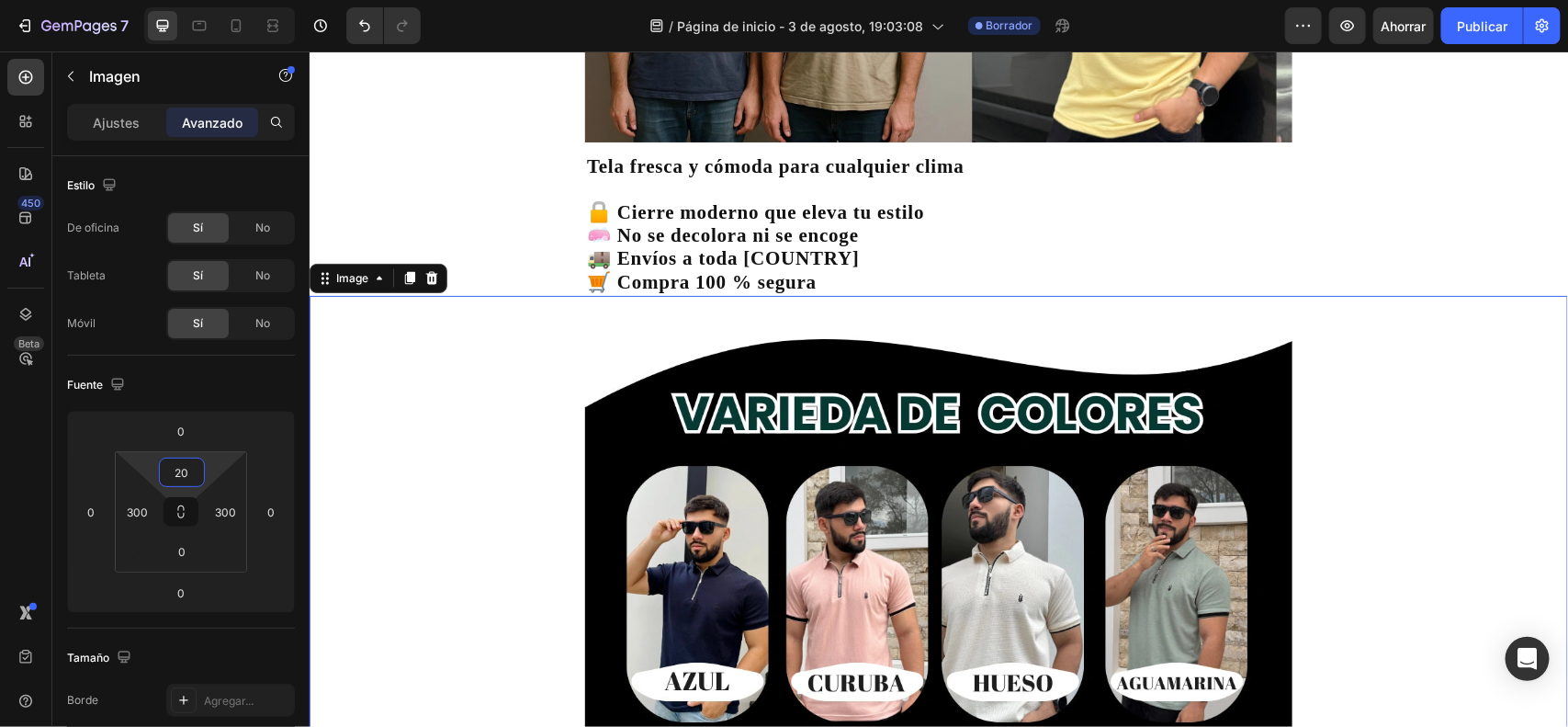 type on "20" 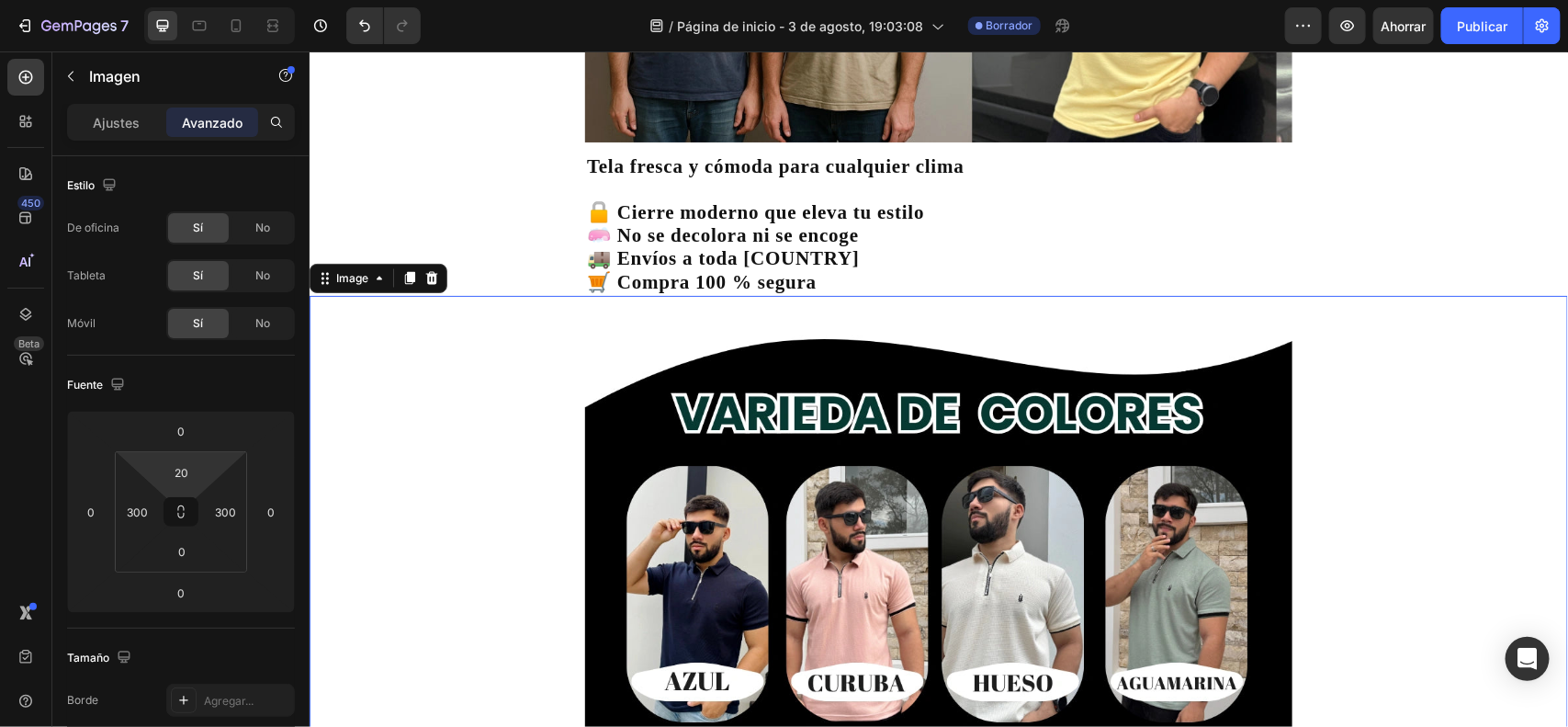 click on "Image   0" at bounding box center [938, 789] 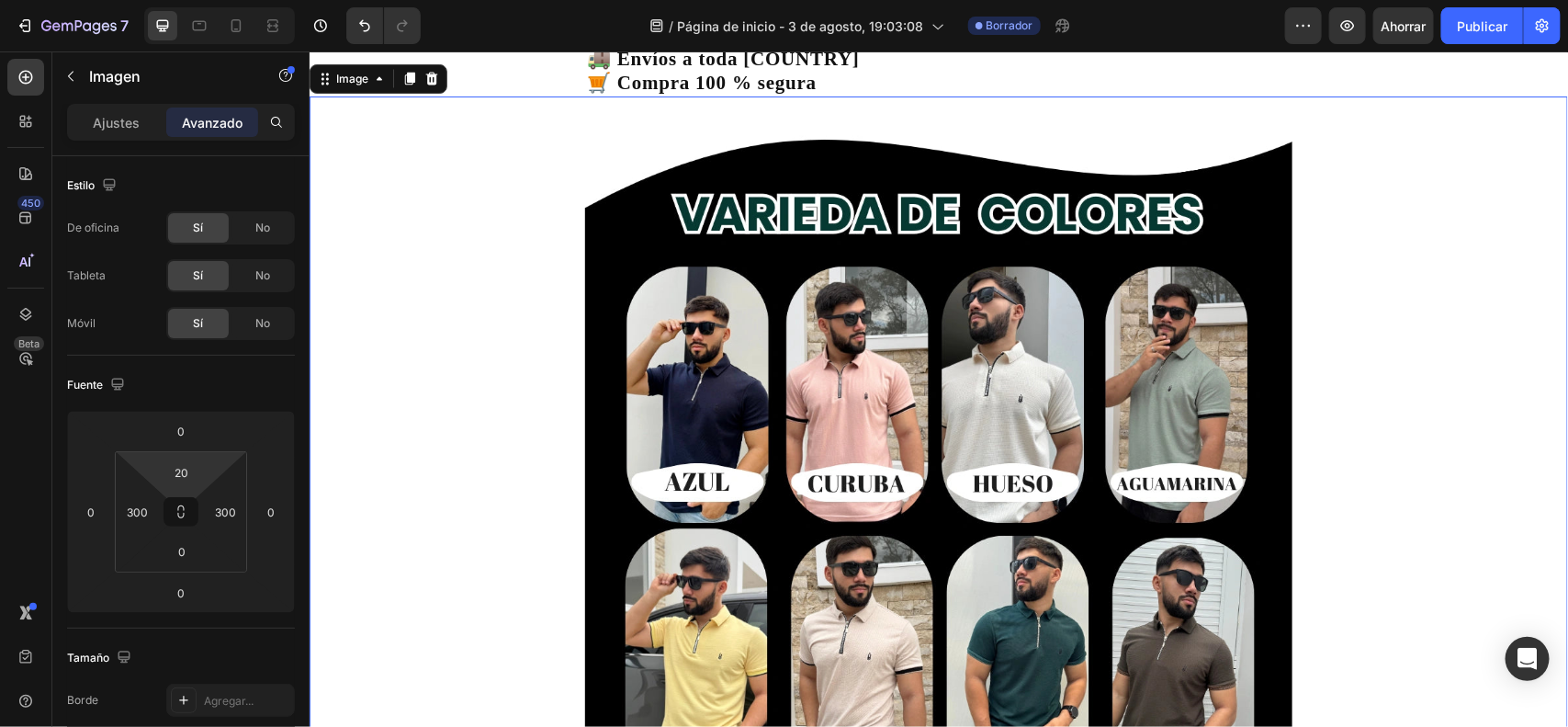 scroll, scrollTop: 1558, scrollLeft: 0, axis: vertical 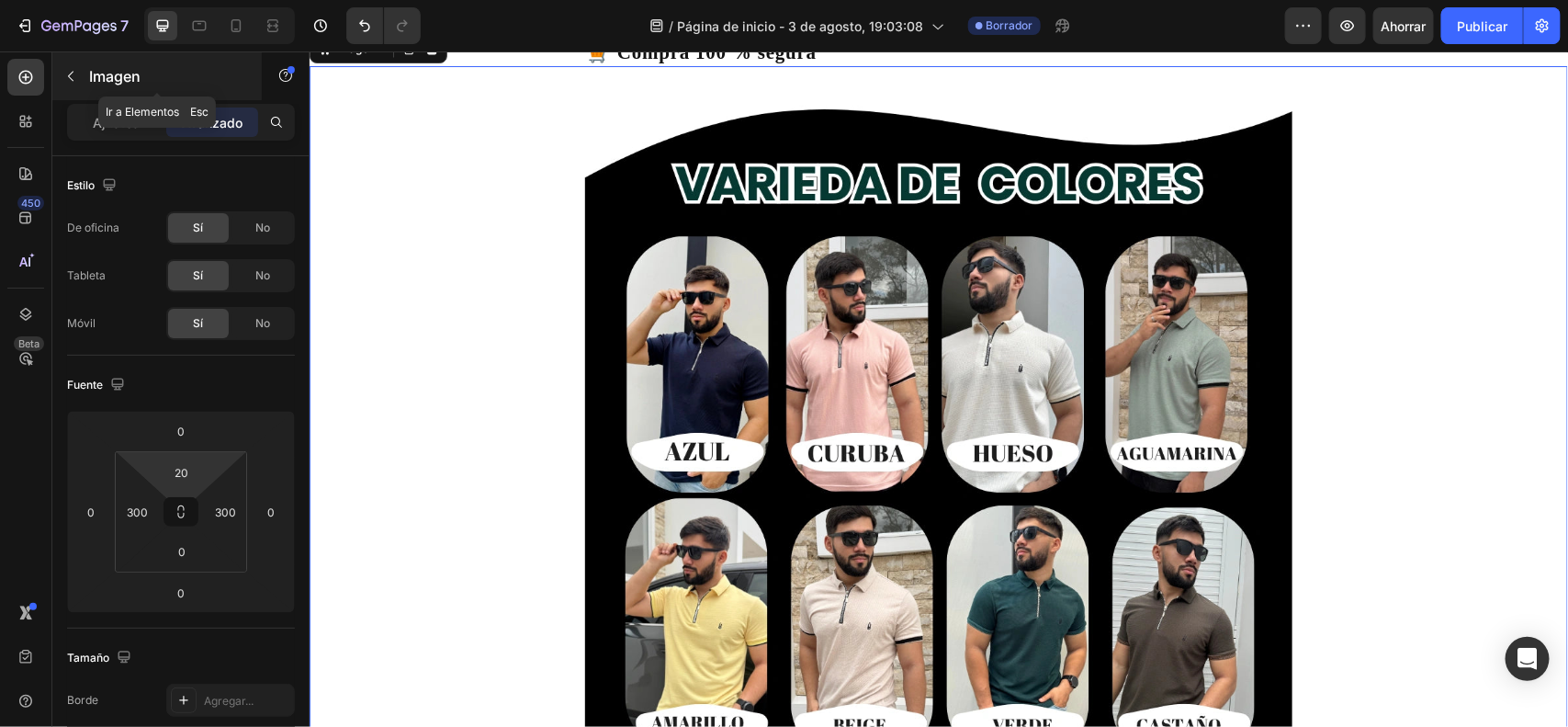 click 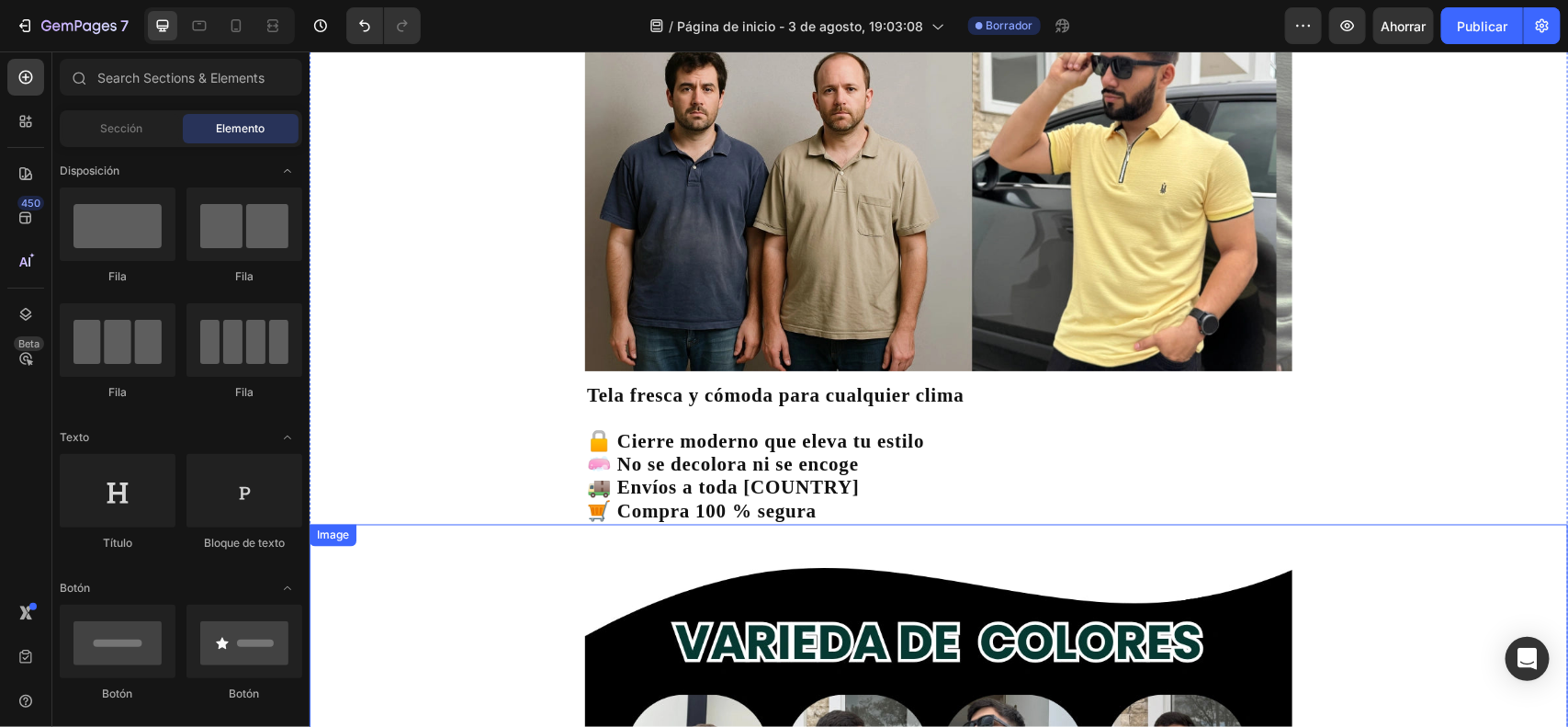 scroll, scrollTop: 1098, scrollLeft: 0, axis: vertical 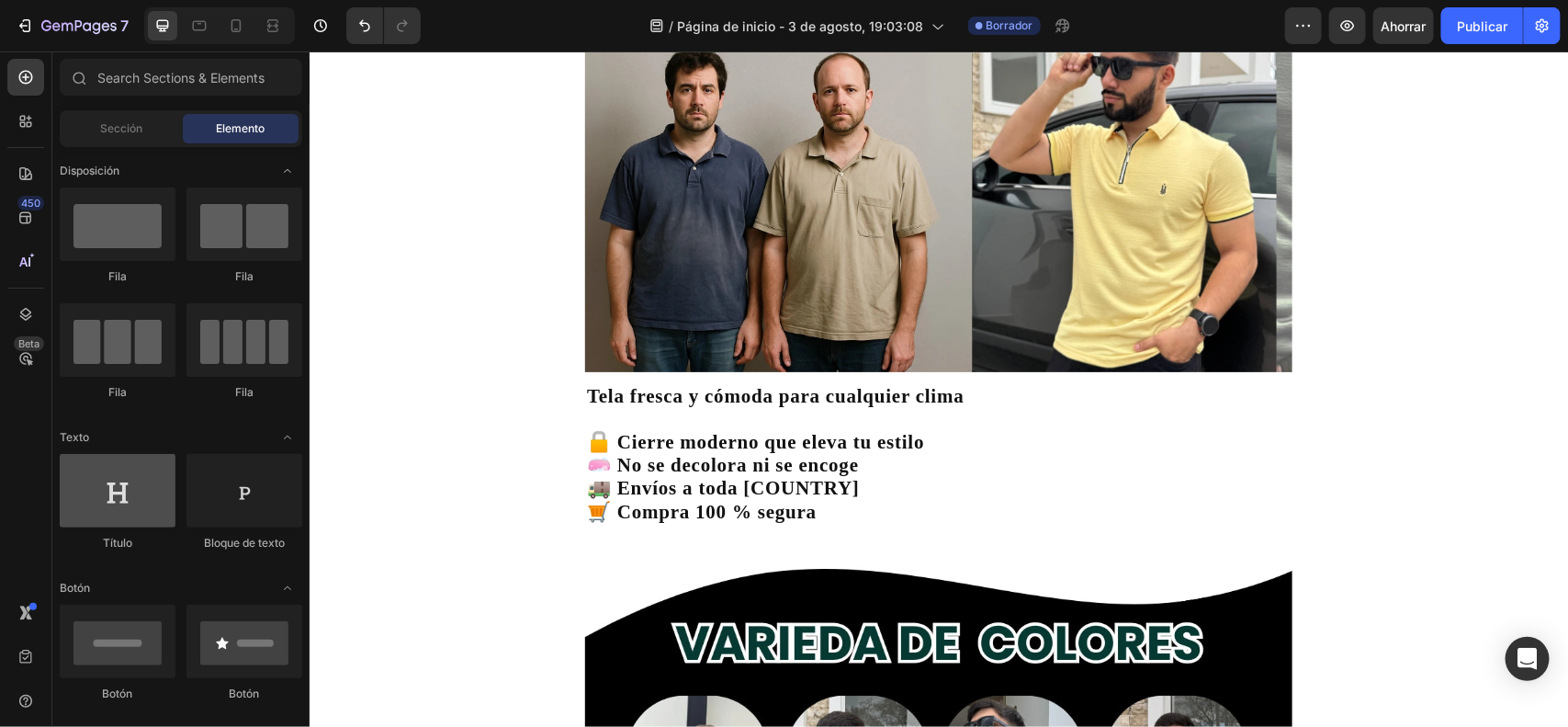 click at bounding box center (118, 491) 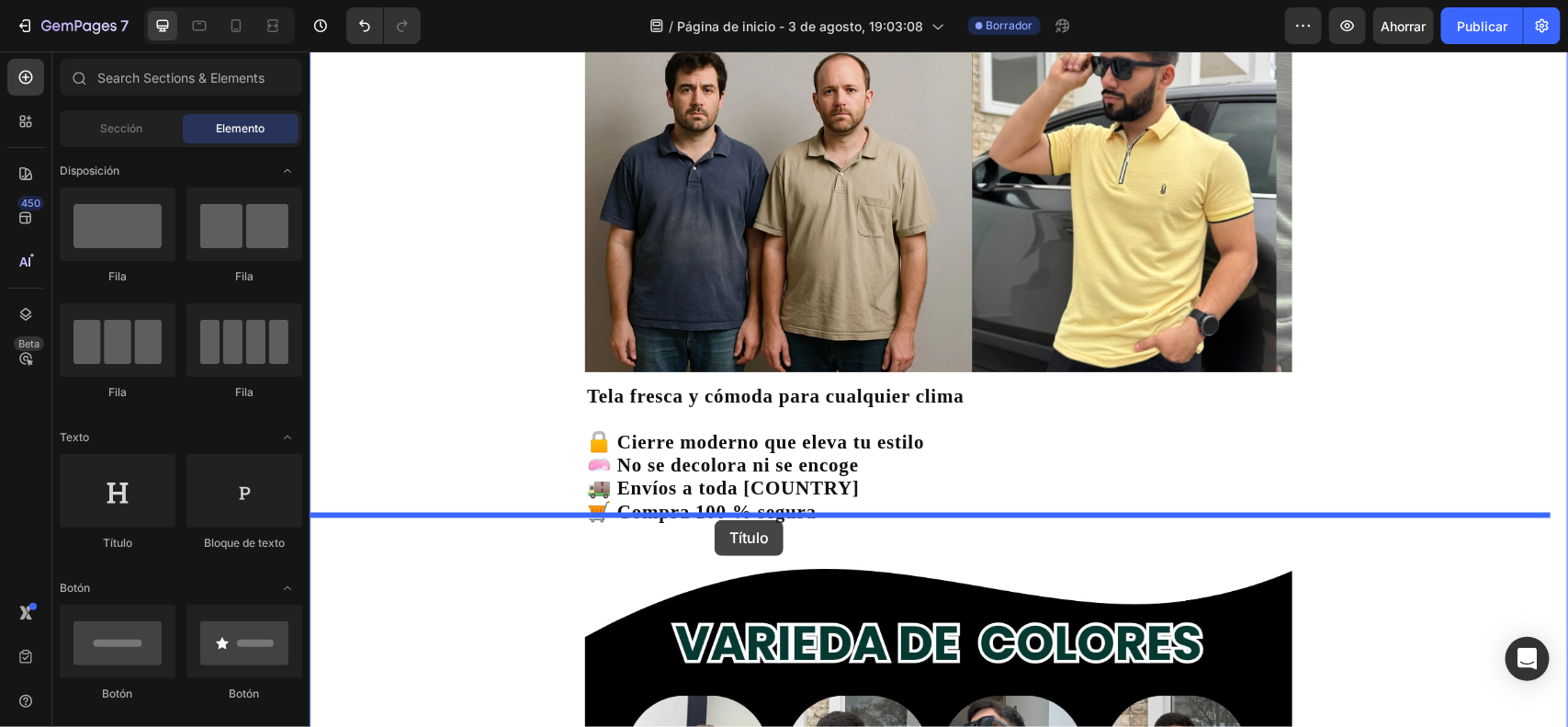 drag, startPoint x: 426, startPoint y: 318, endPoint x: 713, endPoint y: 519, distance: 350.3855 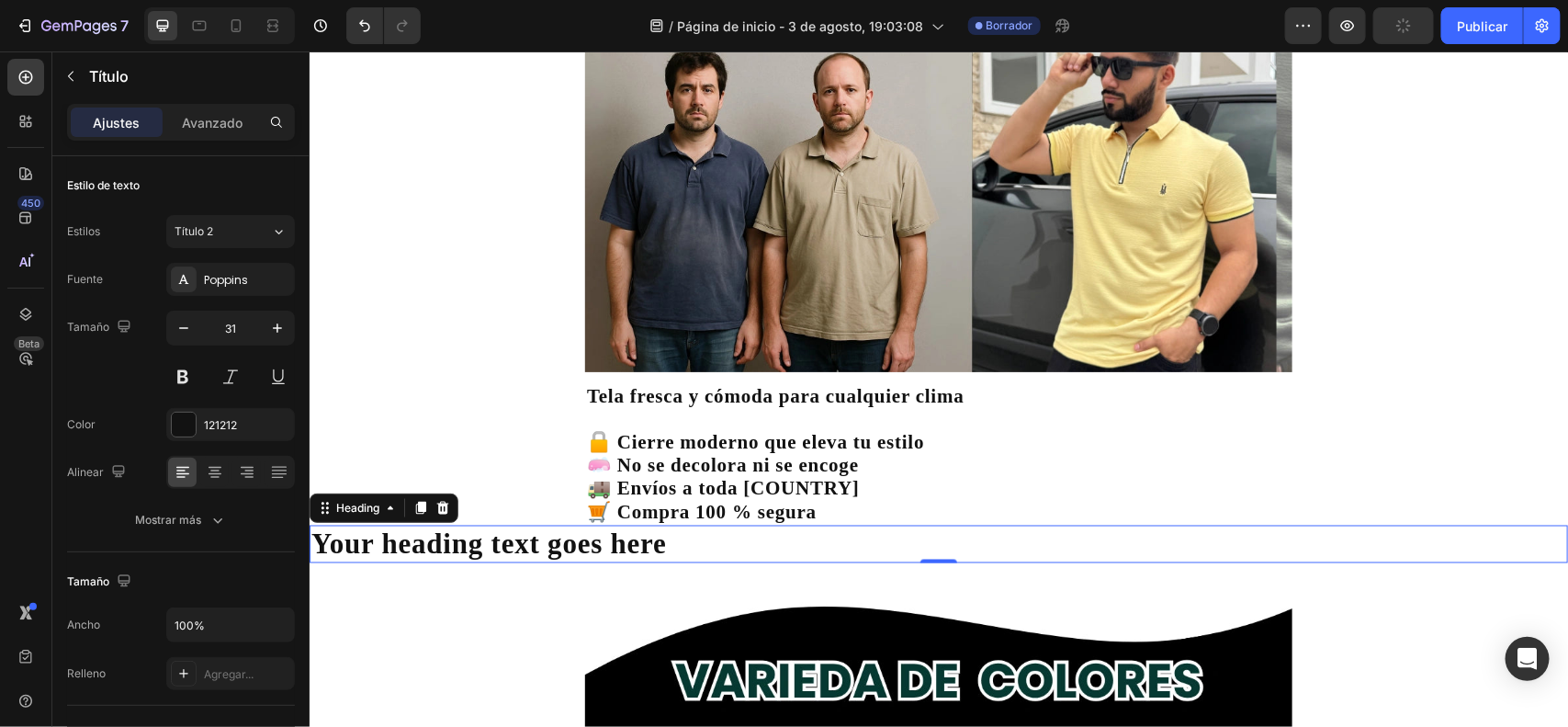 click on "Your heading text goes here" at bounding box center (938, 543) 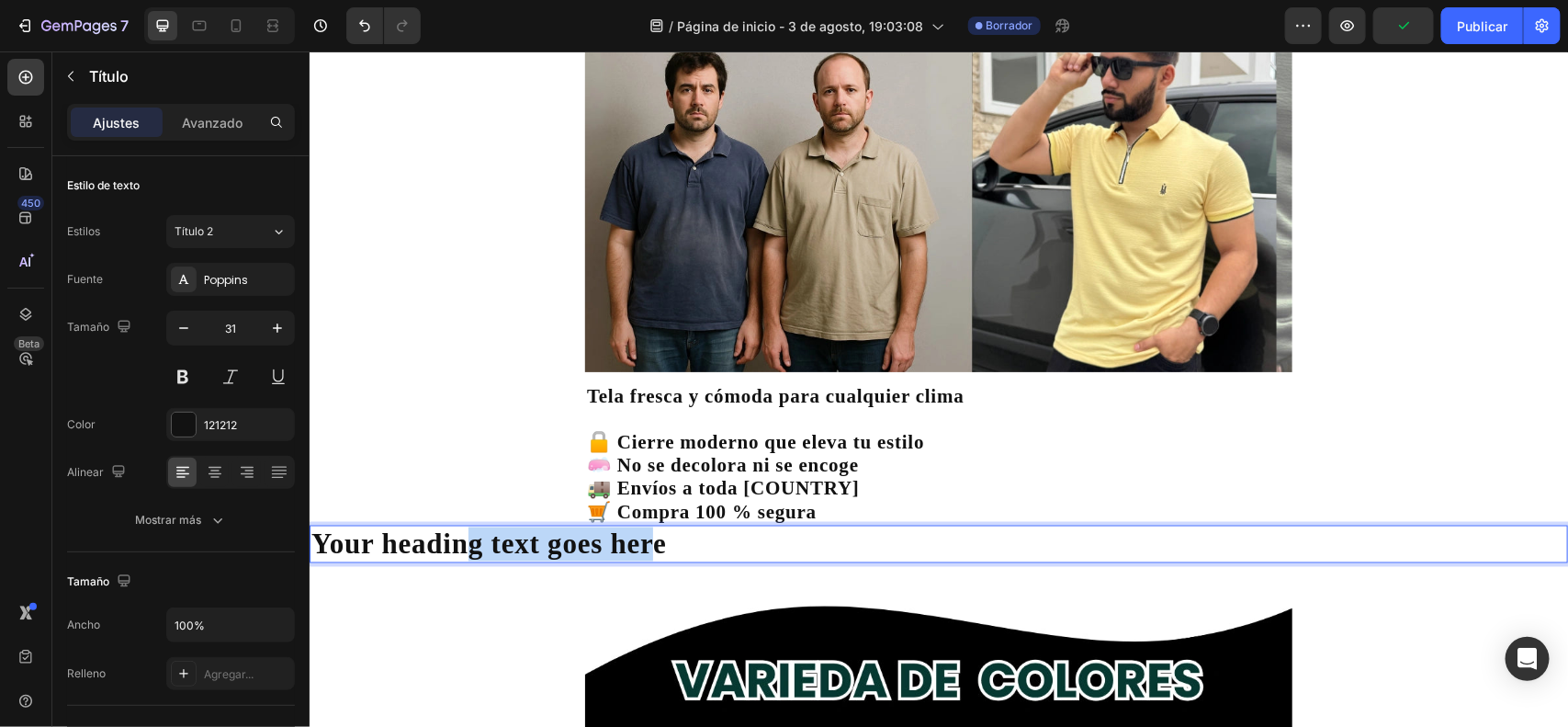 drag, startPoint x: 657, startPoint y: 528, endPoint x: 673, endPoint y: 576, distance: 50.596443 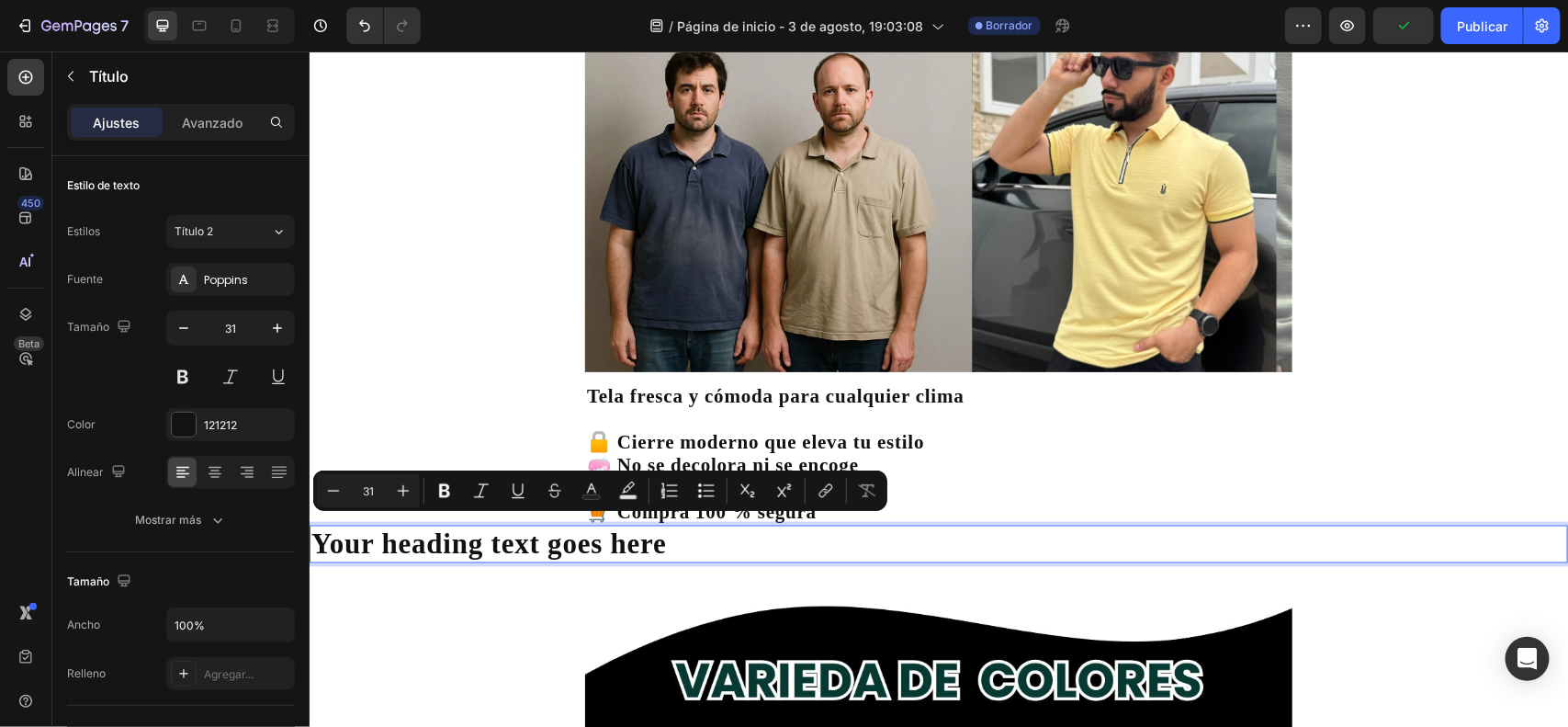click on "Your heading text goes here" at bounding box center (938, 543) 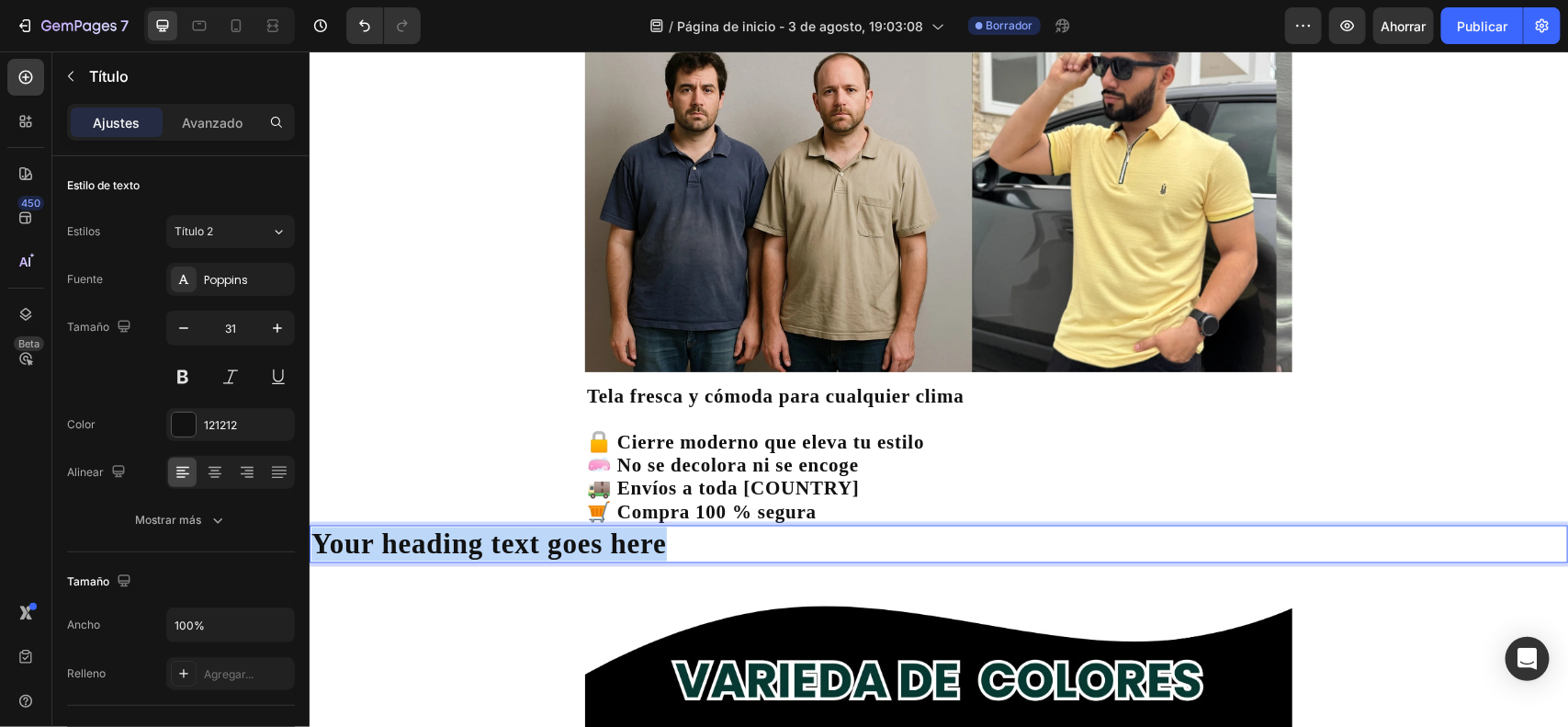 drag, startPoint x: 654, startPoint y: 540, endPoint x: 604, endPoint y: 580, distance: 64.031242 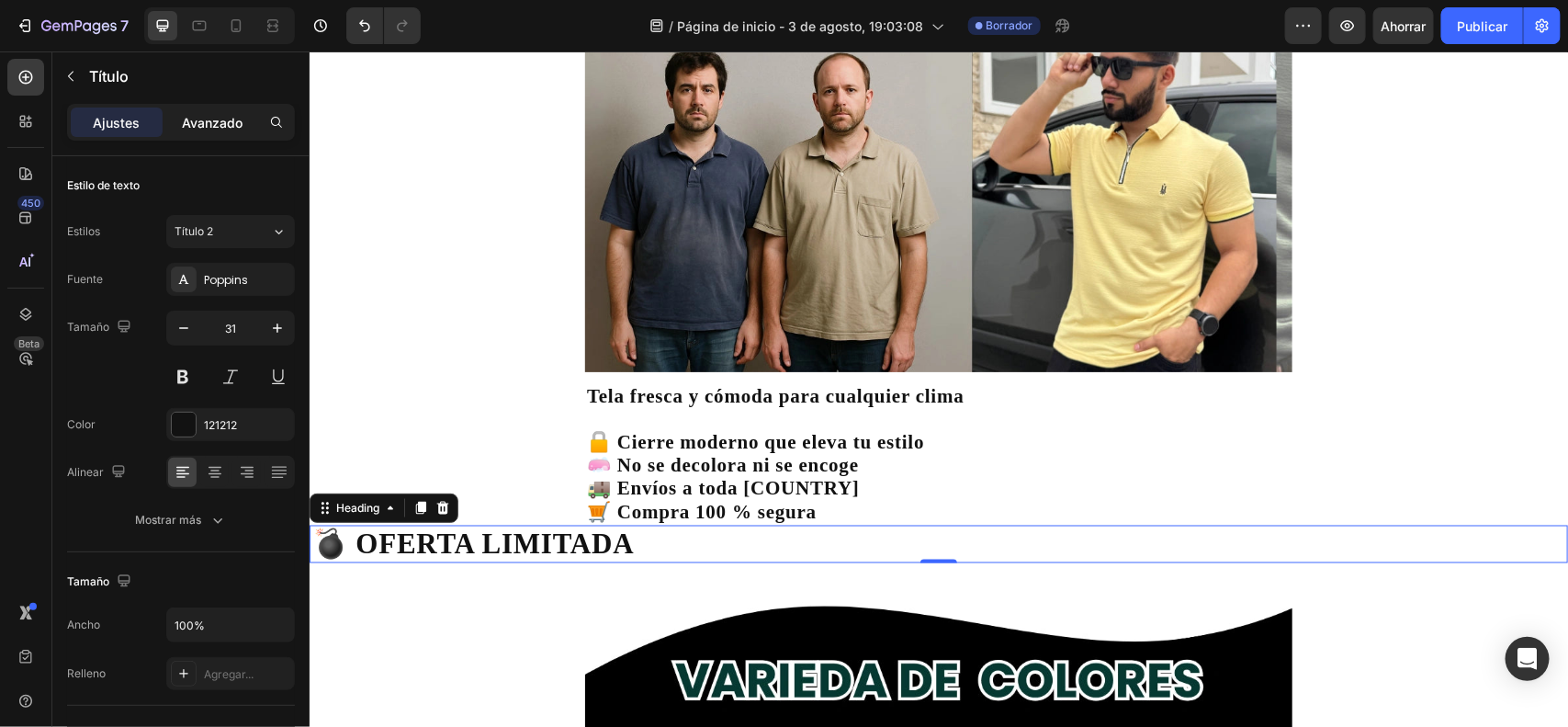 click on "Avanzado" at bounding box center [212, 122] 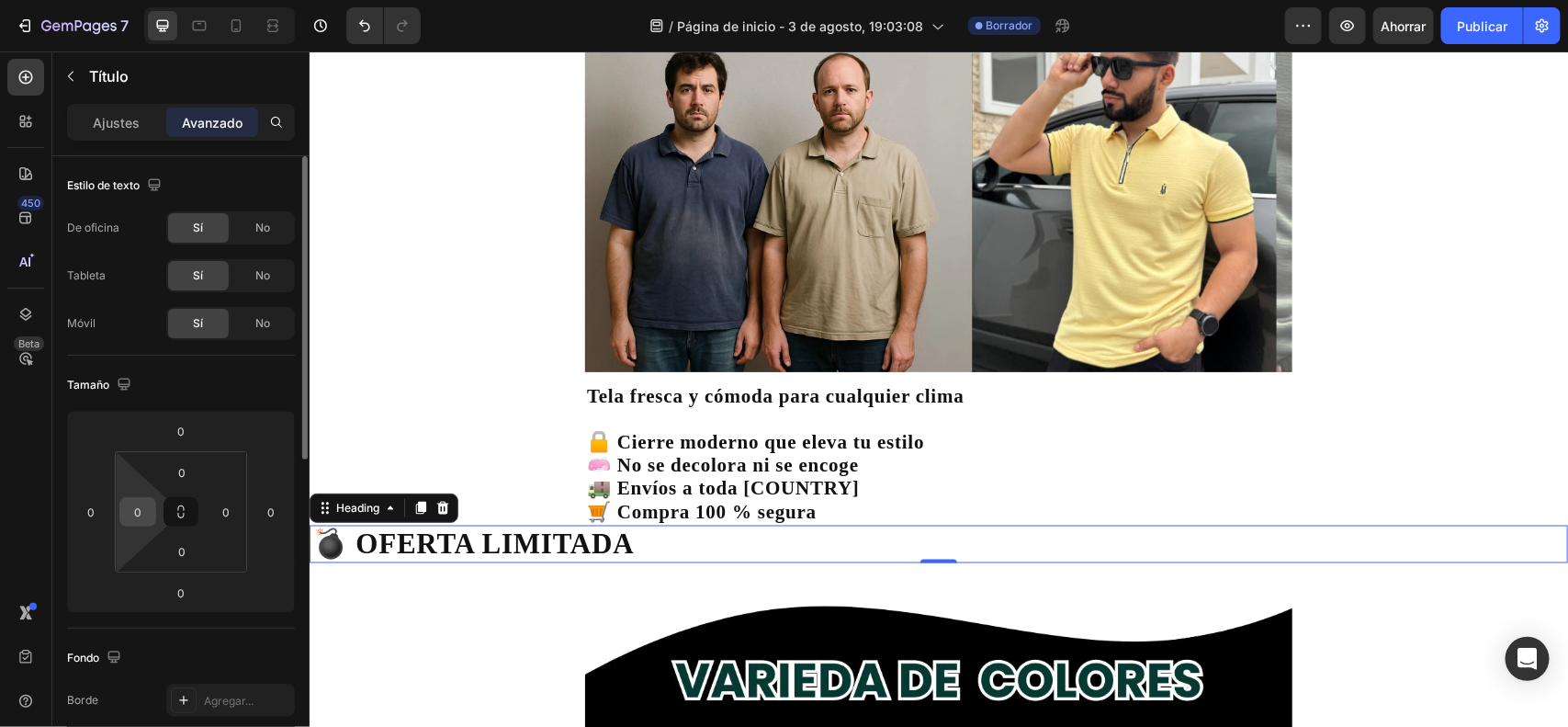 click on "0" at bounding box center [138, 512] 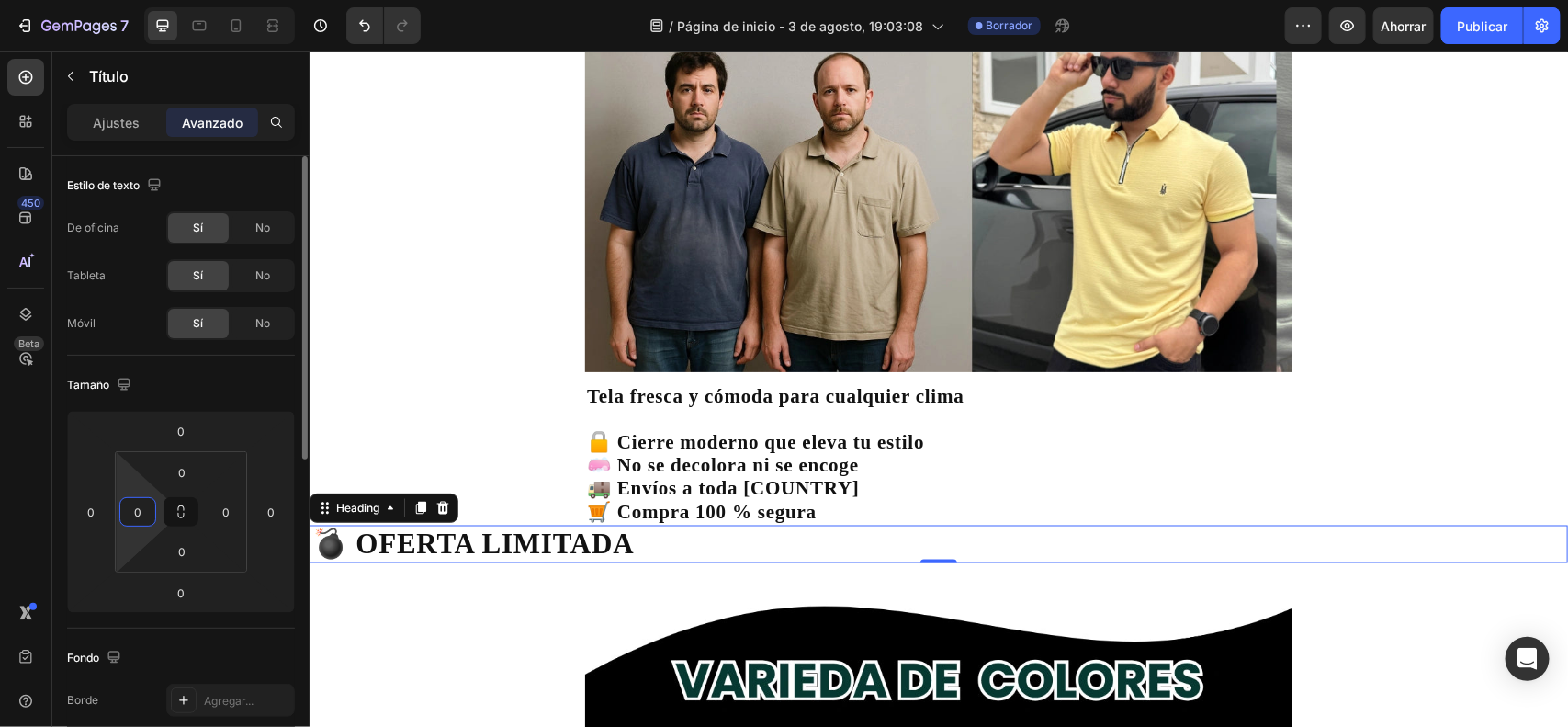 click on "0" at bounding box center (138, 512) 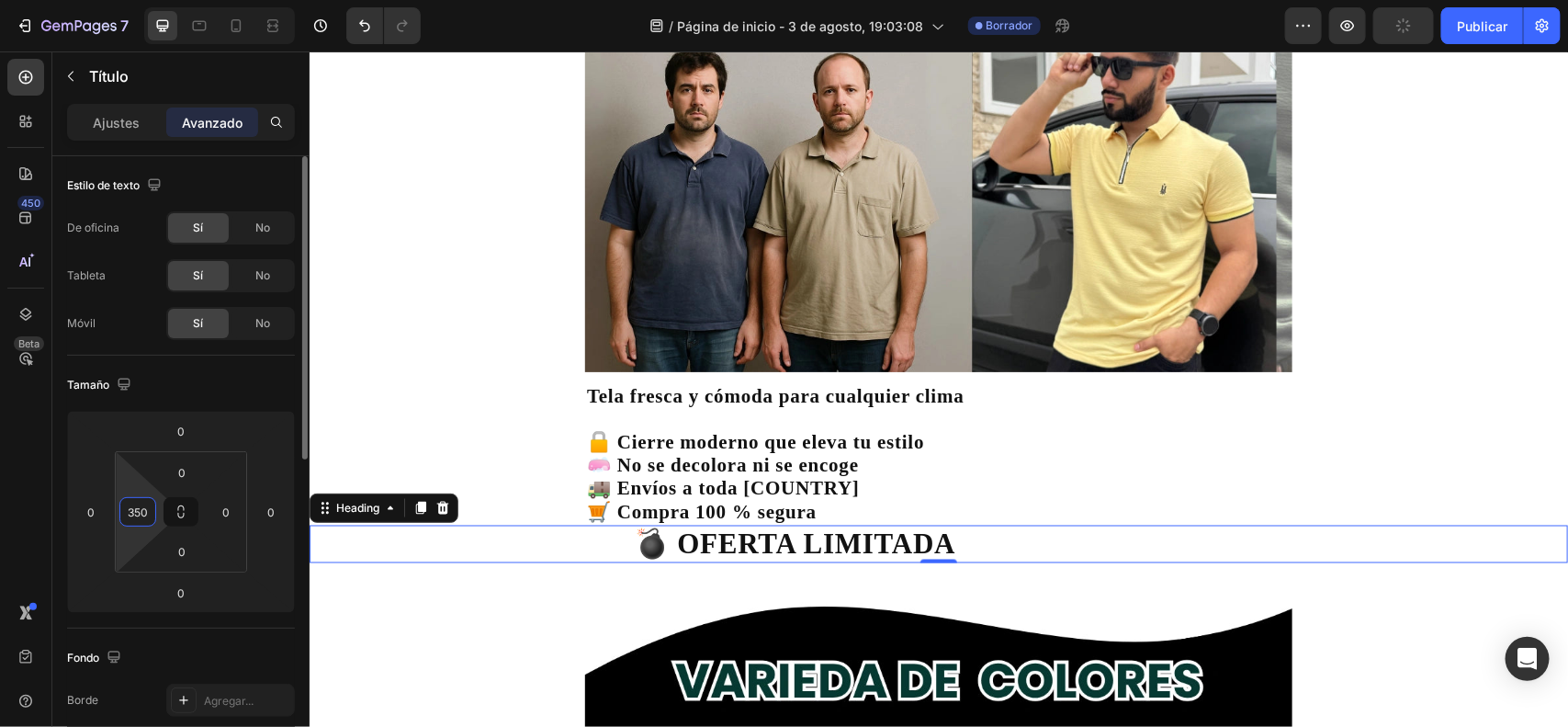 type on "350" 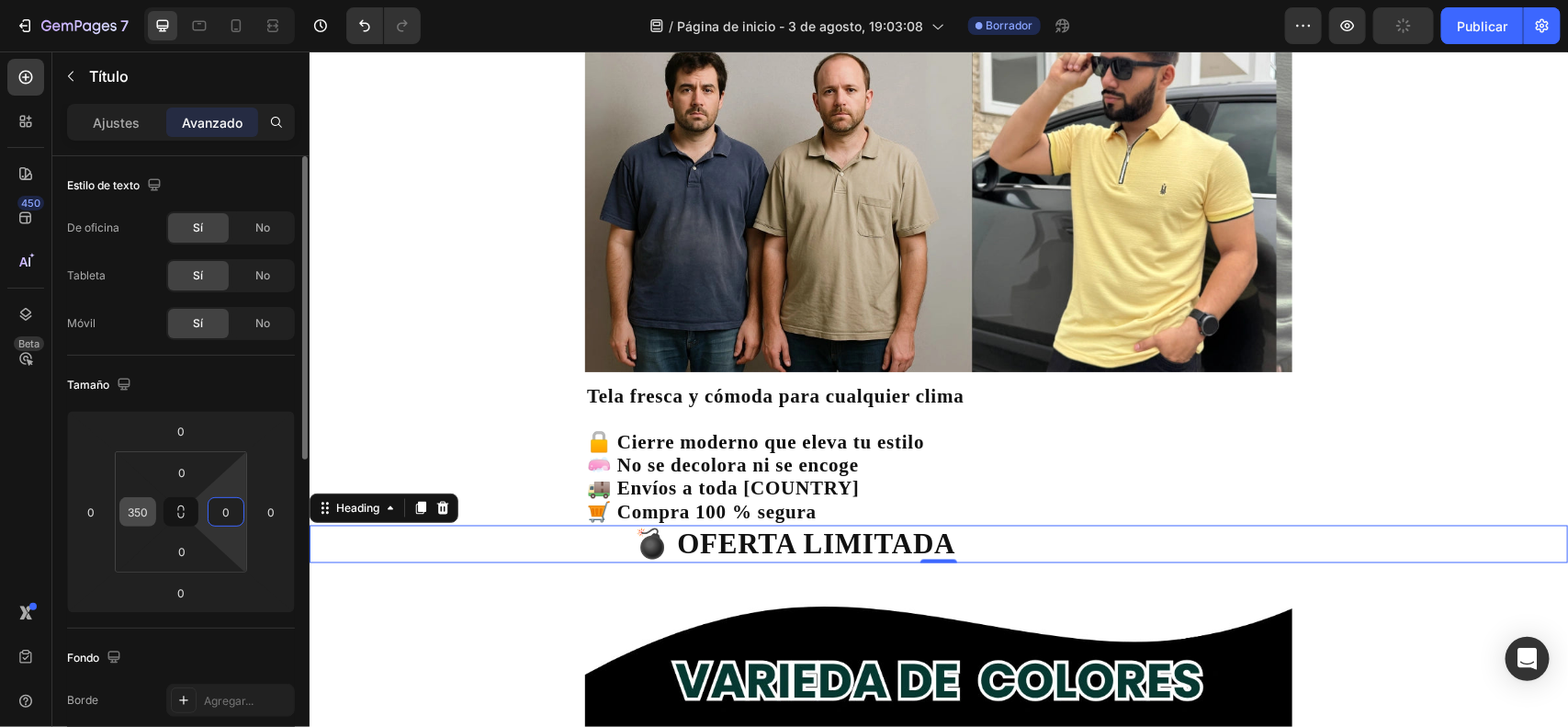 type 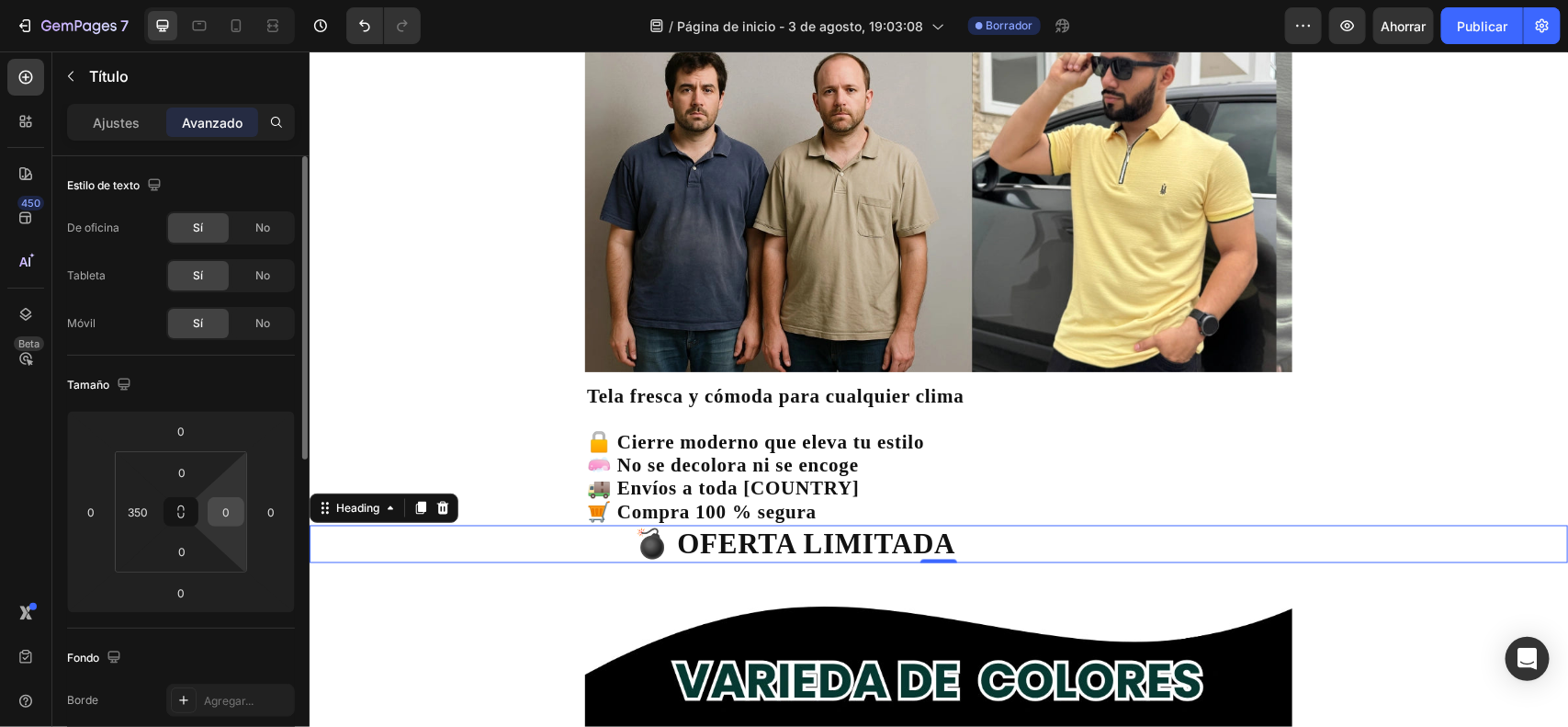 click on "0" at bounding box center [226, 512] 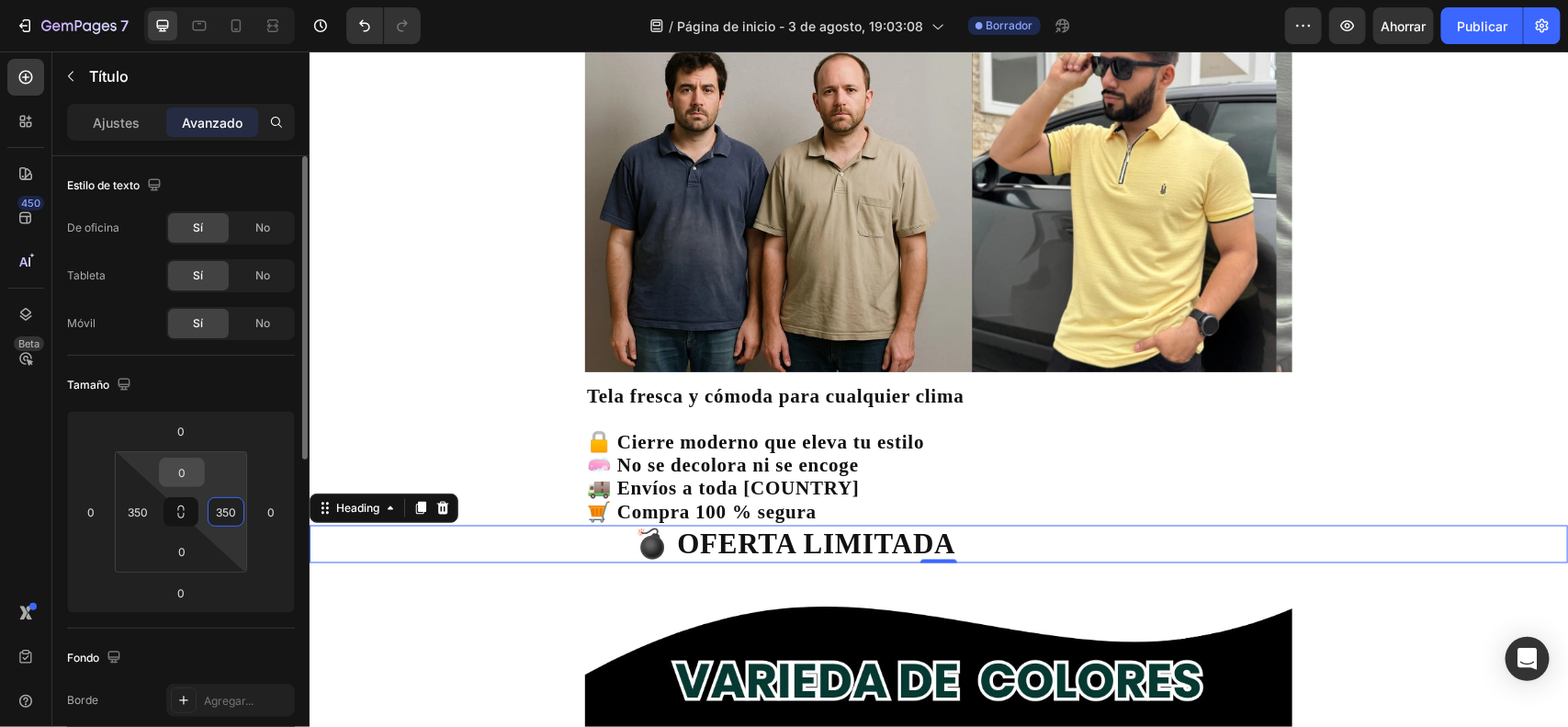 type on "350" 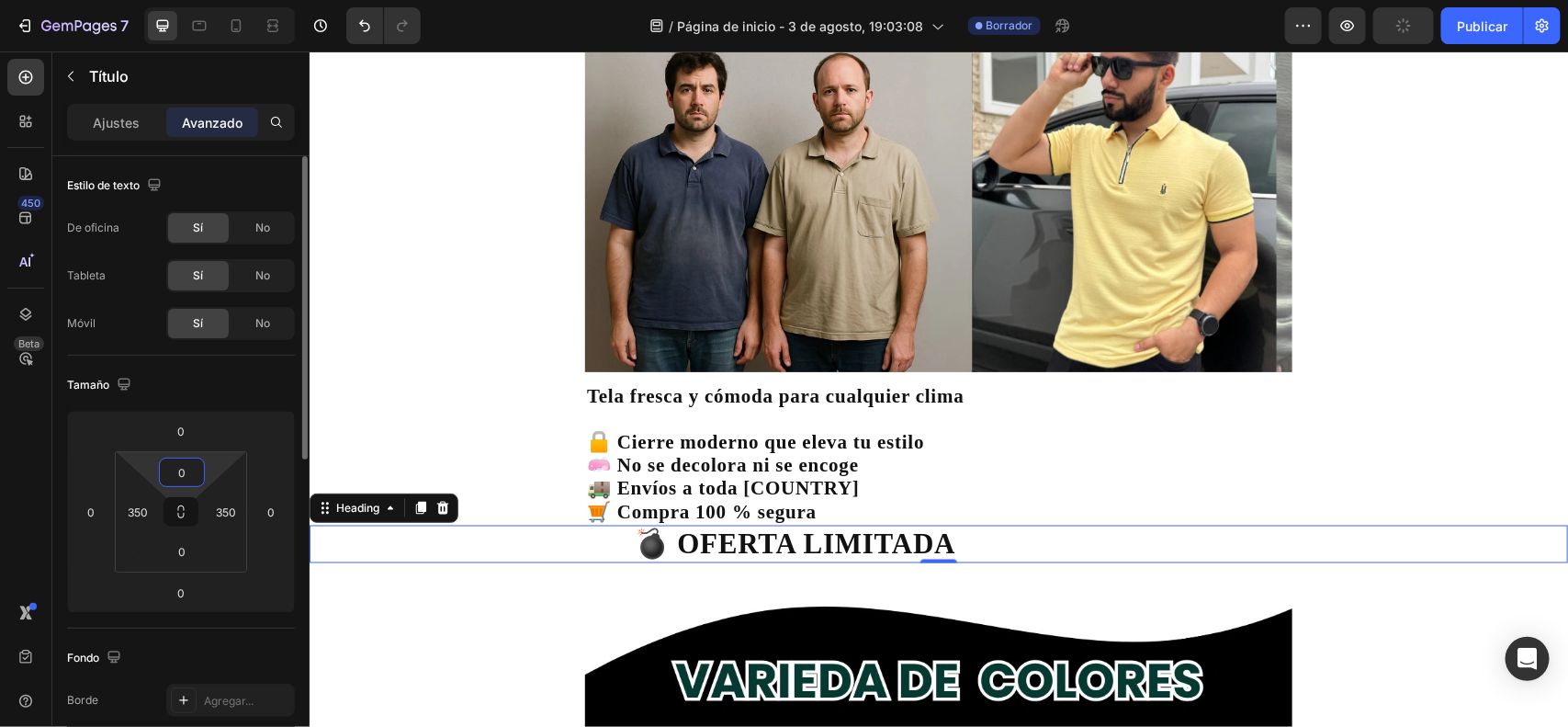 drag, startPoint x: 195, startPoint y: 479, endPoint x: 173, endPoint y: 471, distance: 23.4094 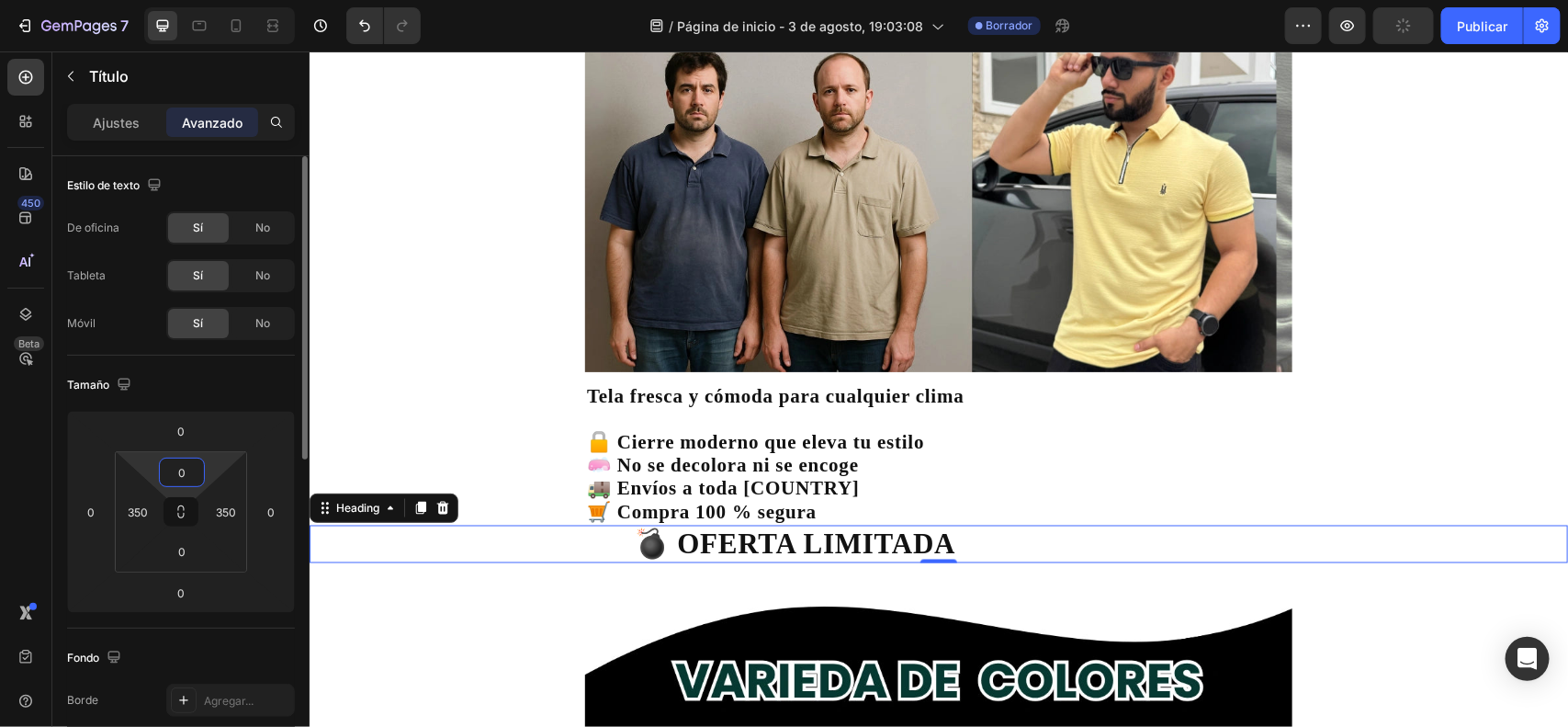 click on "0" at bounding box center (182, 472) 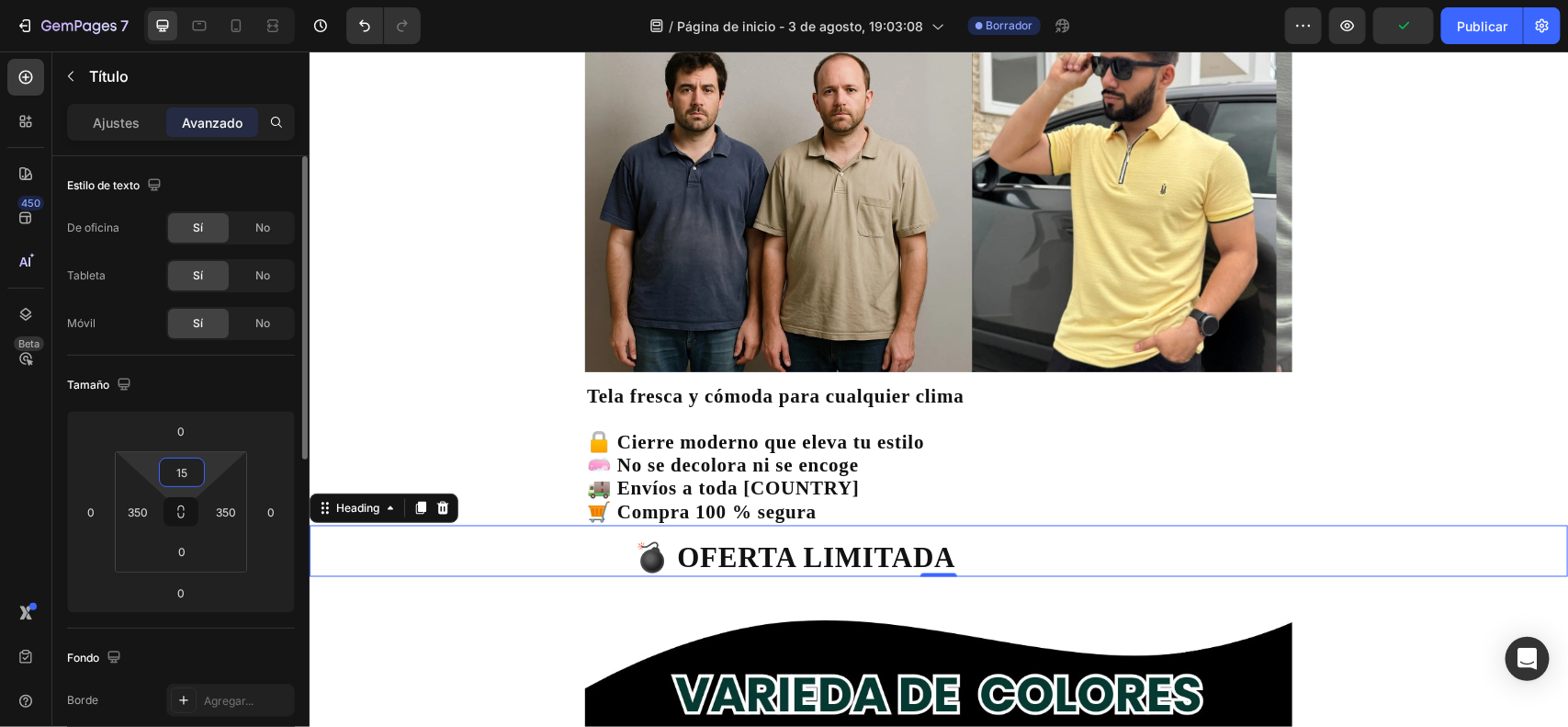 type on "15" 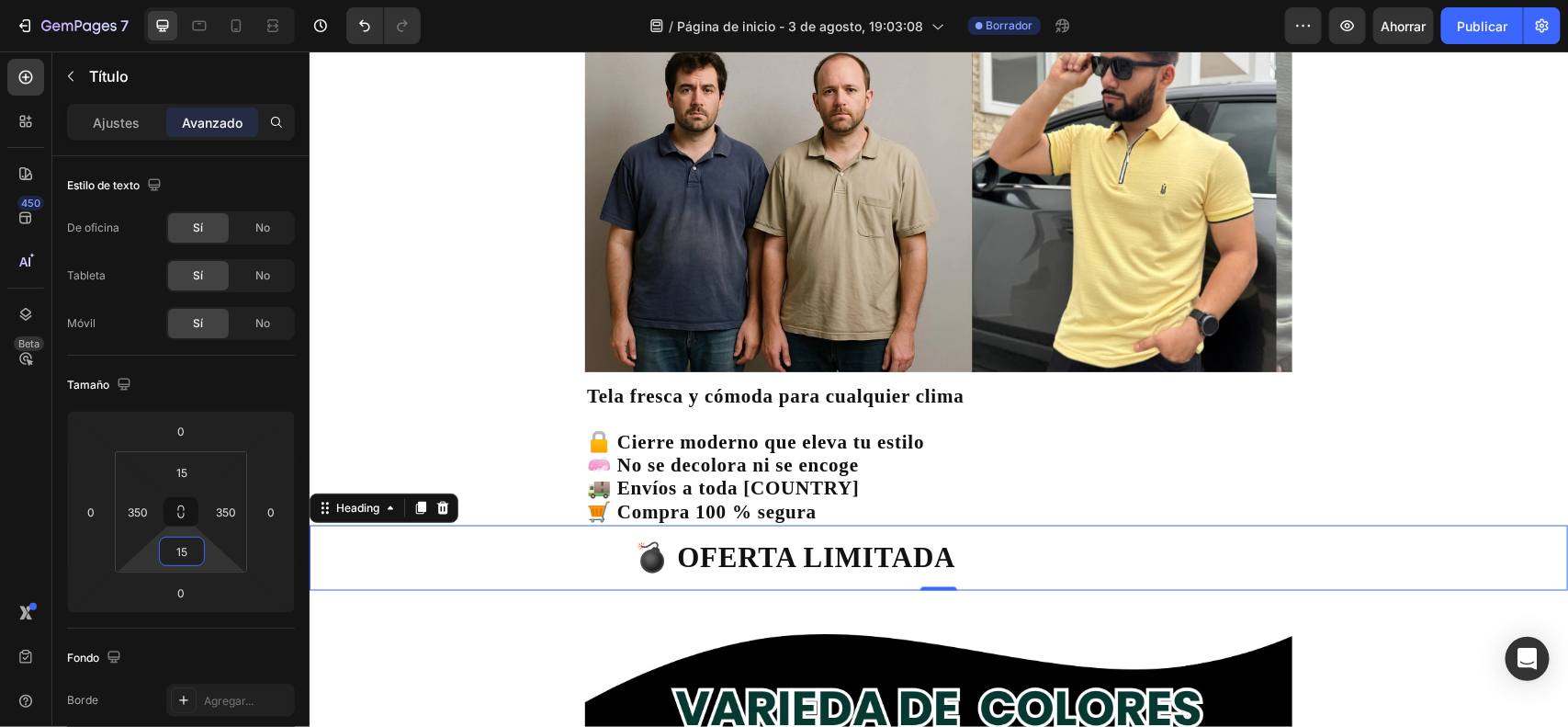 type on "15" 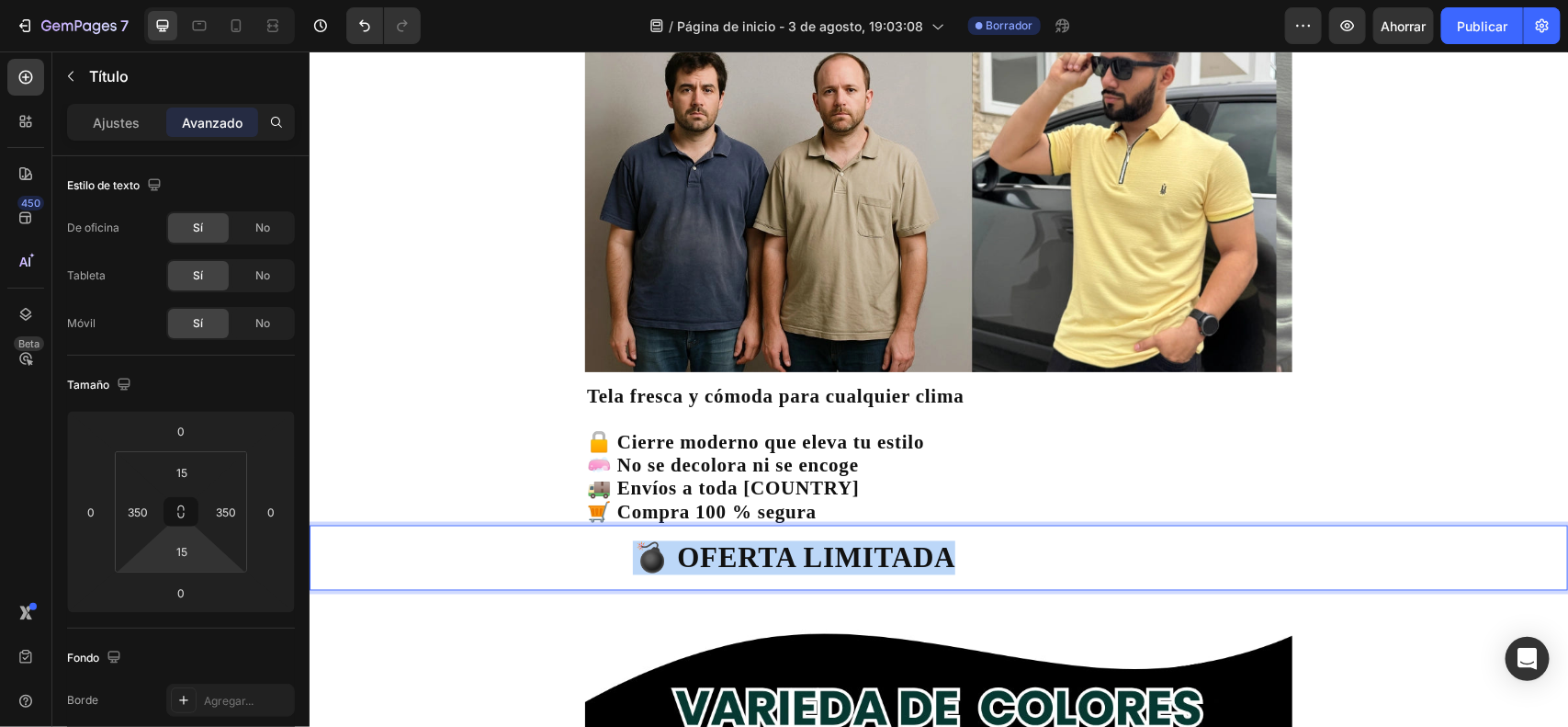 drag, startPoint x: 648, startPoint y: 540, endPoint x: 960, endPoint y: 540, distance: 312 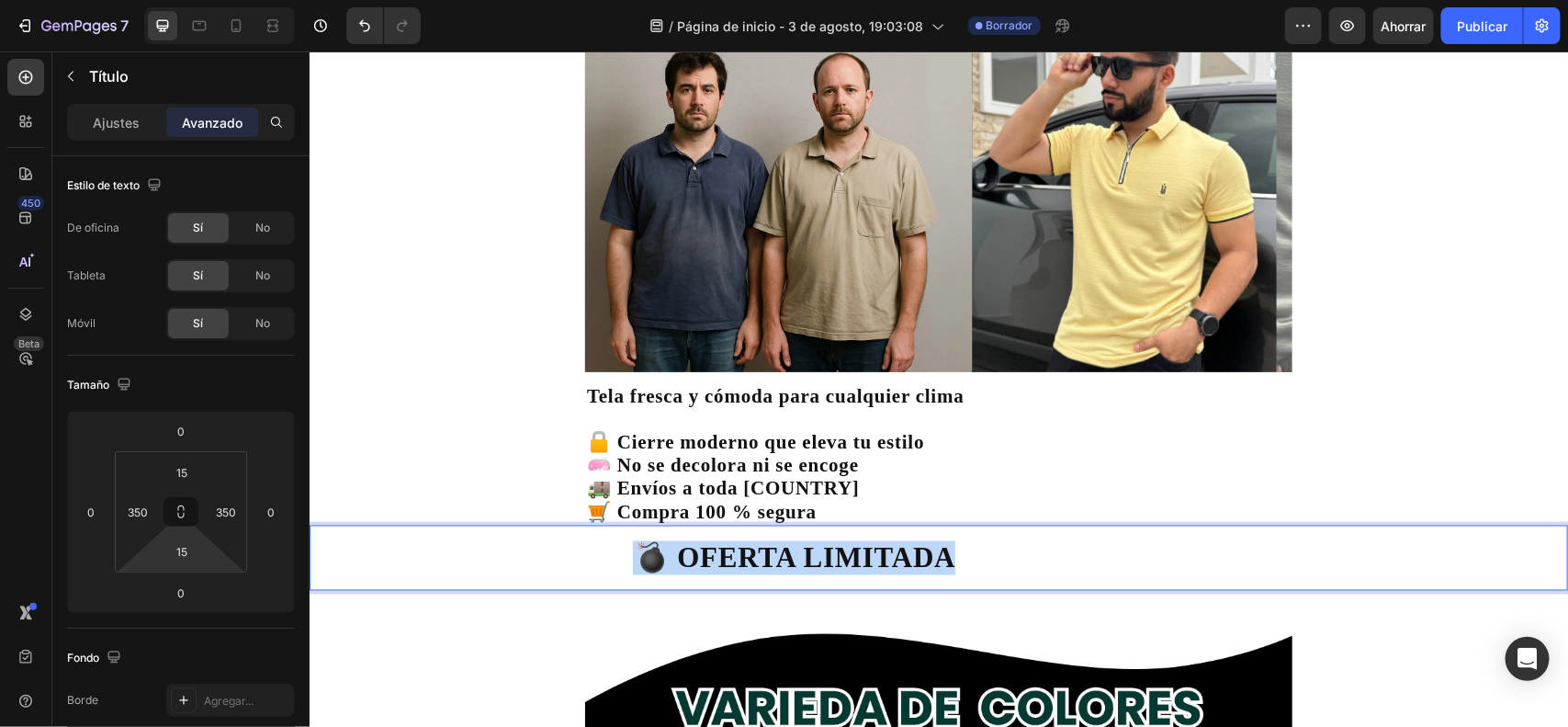 click on "💣 OFERTA LIMITADA" at bounding box center [938, 557] 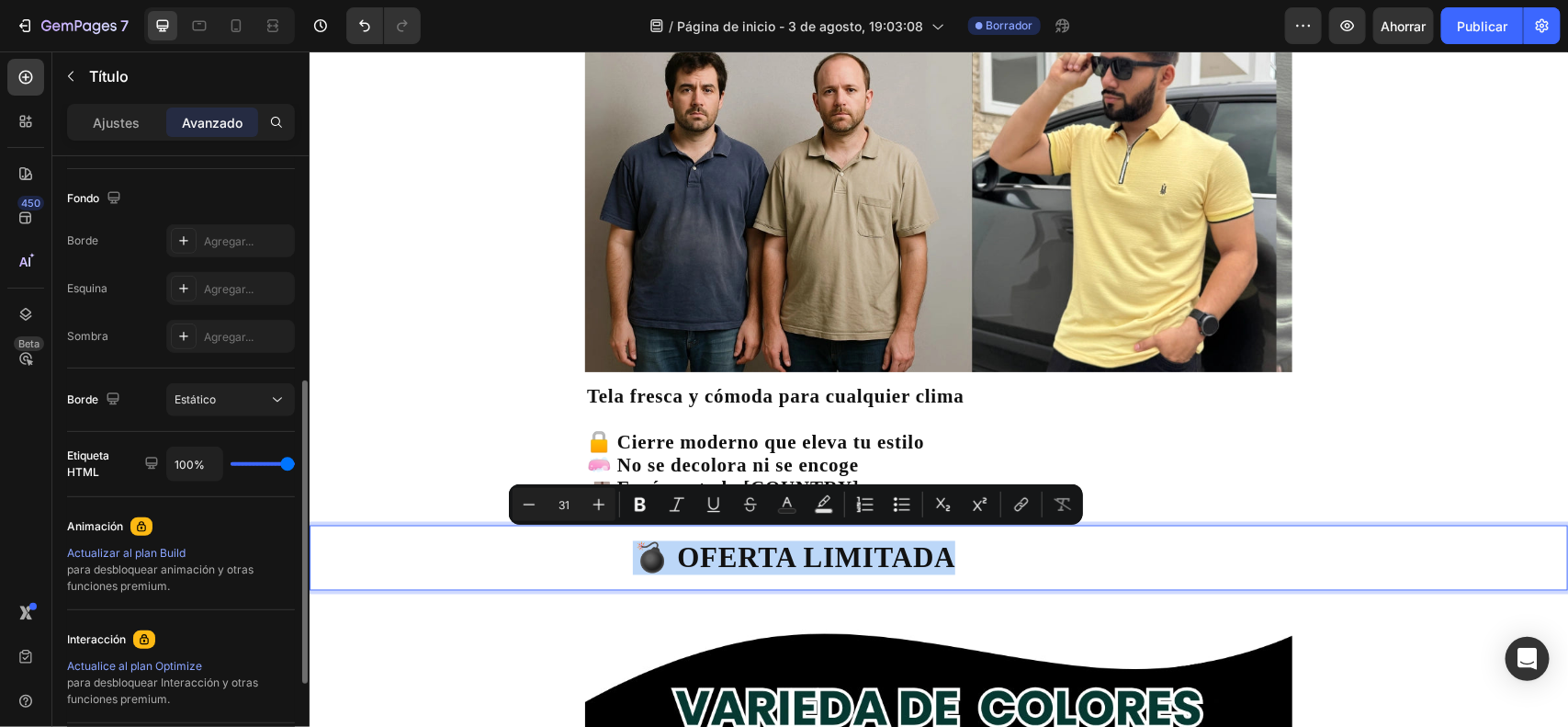 scroll, scrollTop: 0, scrollLeft: 0, axis: both 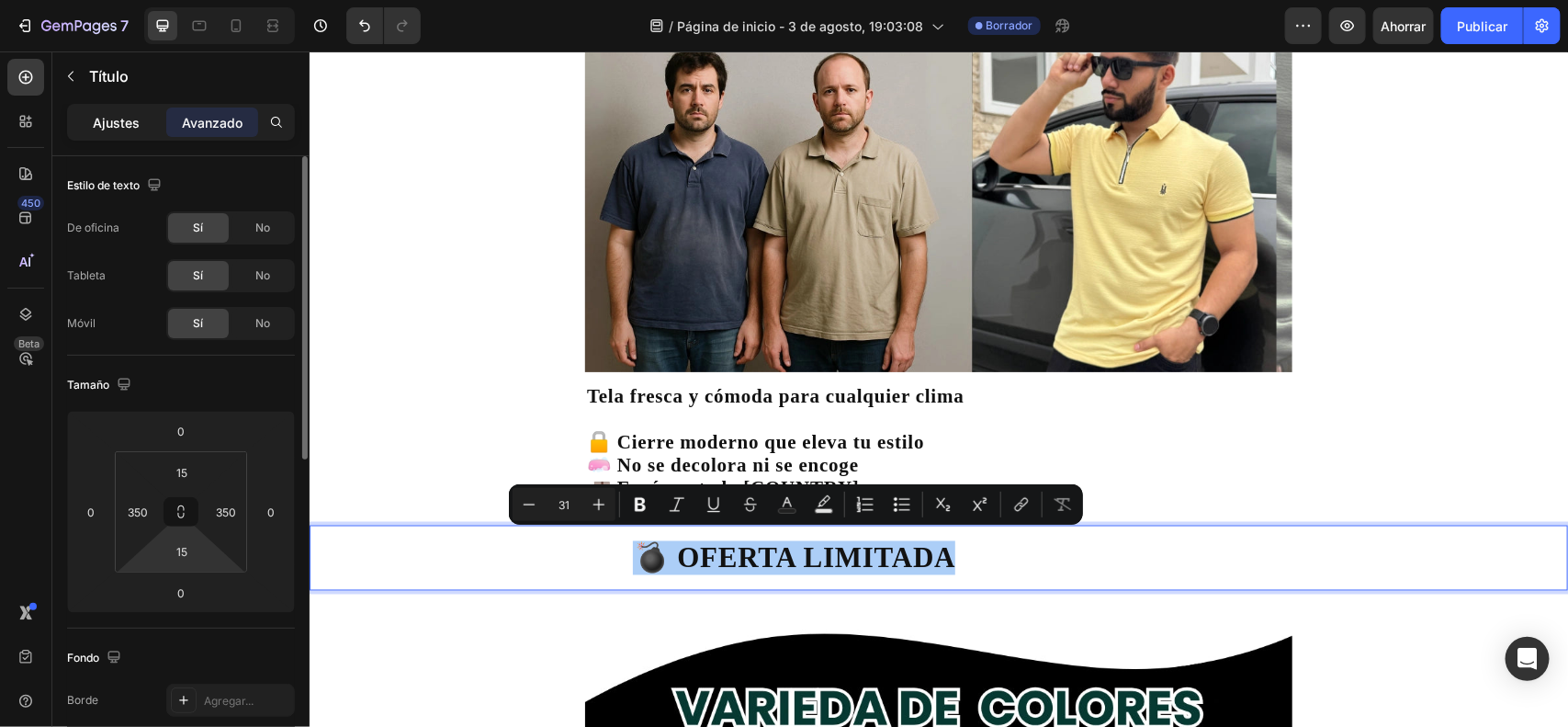 click on "Ajustes" at bounding box center (117, 122) 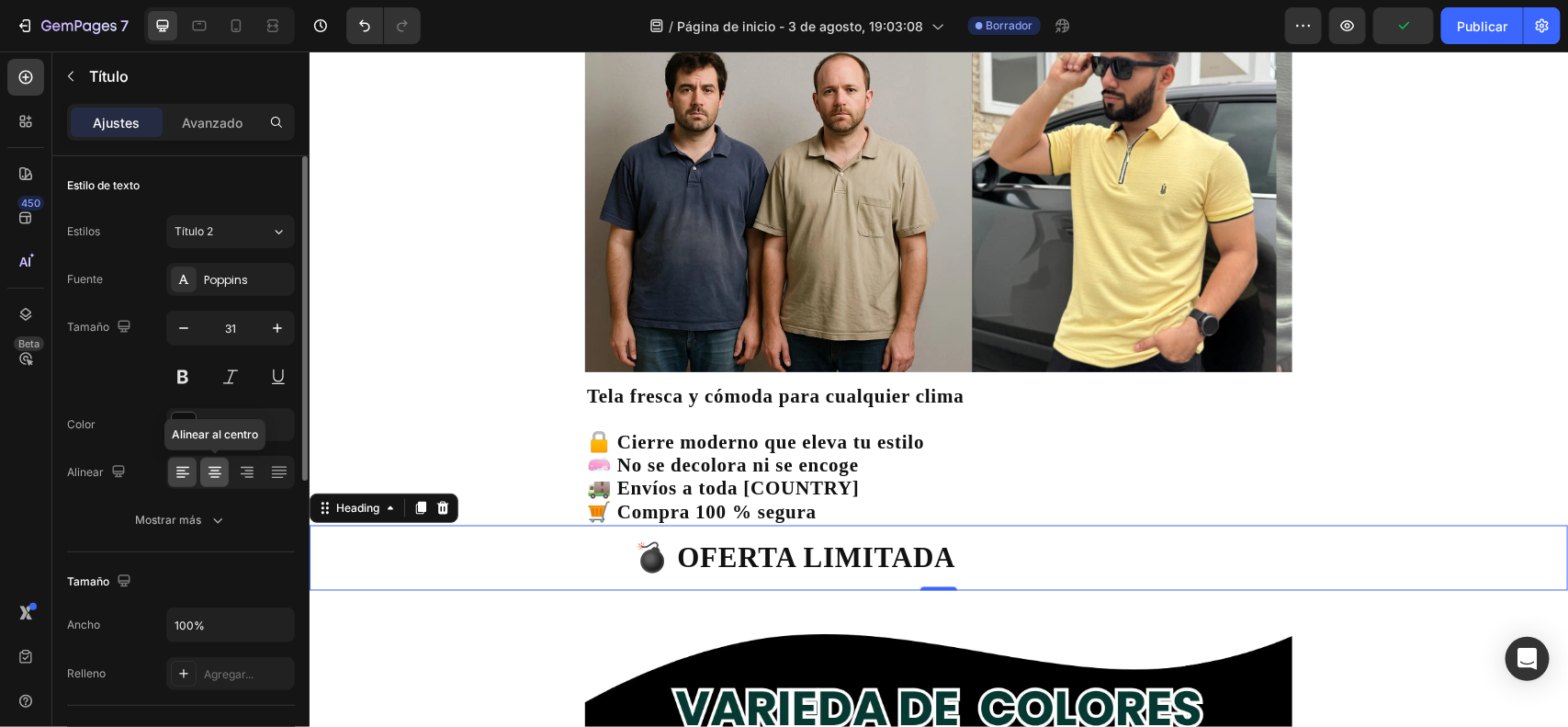 click 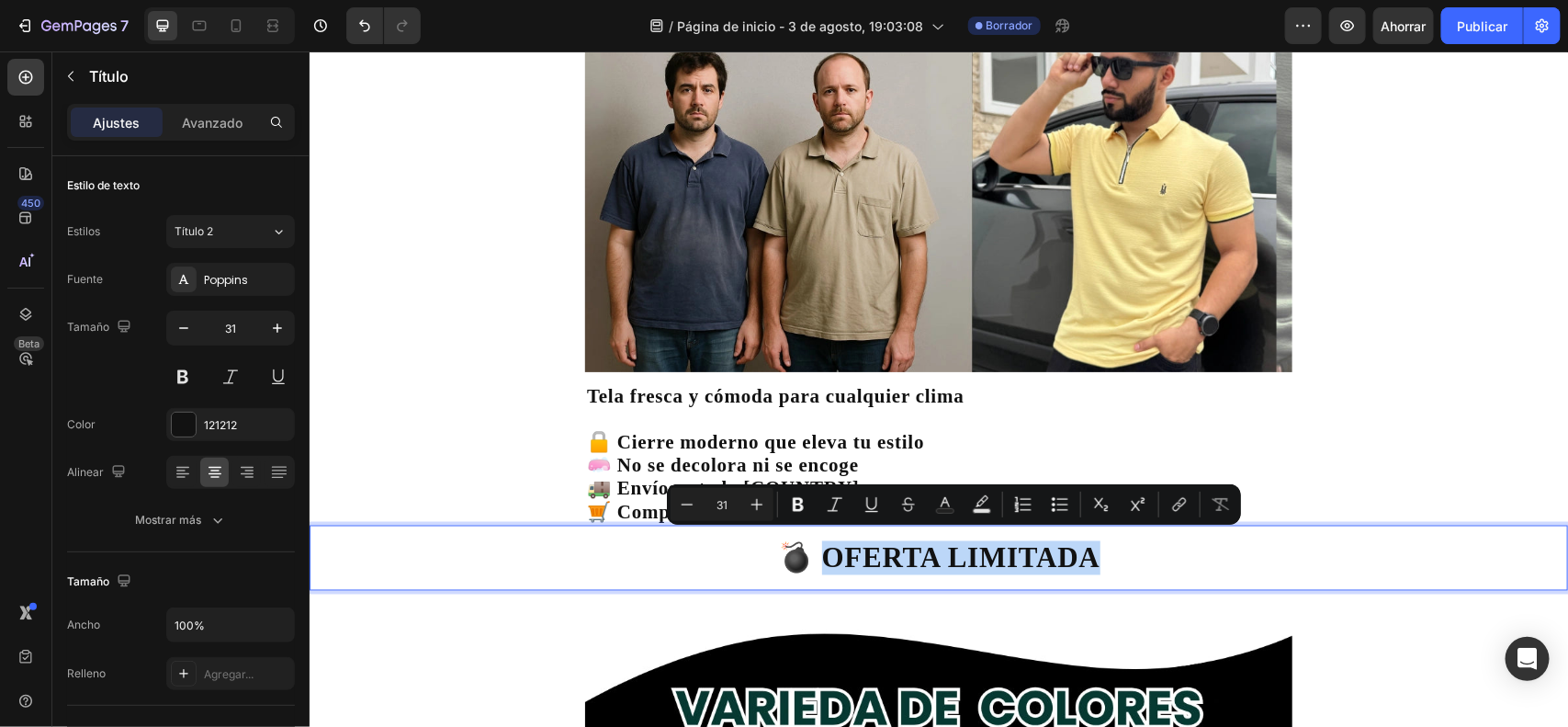 drag, startPoint x: 1090, startPoint y: 555, endPoint x: 814, endPoint y: 553, distance: 276.00725 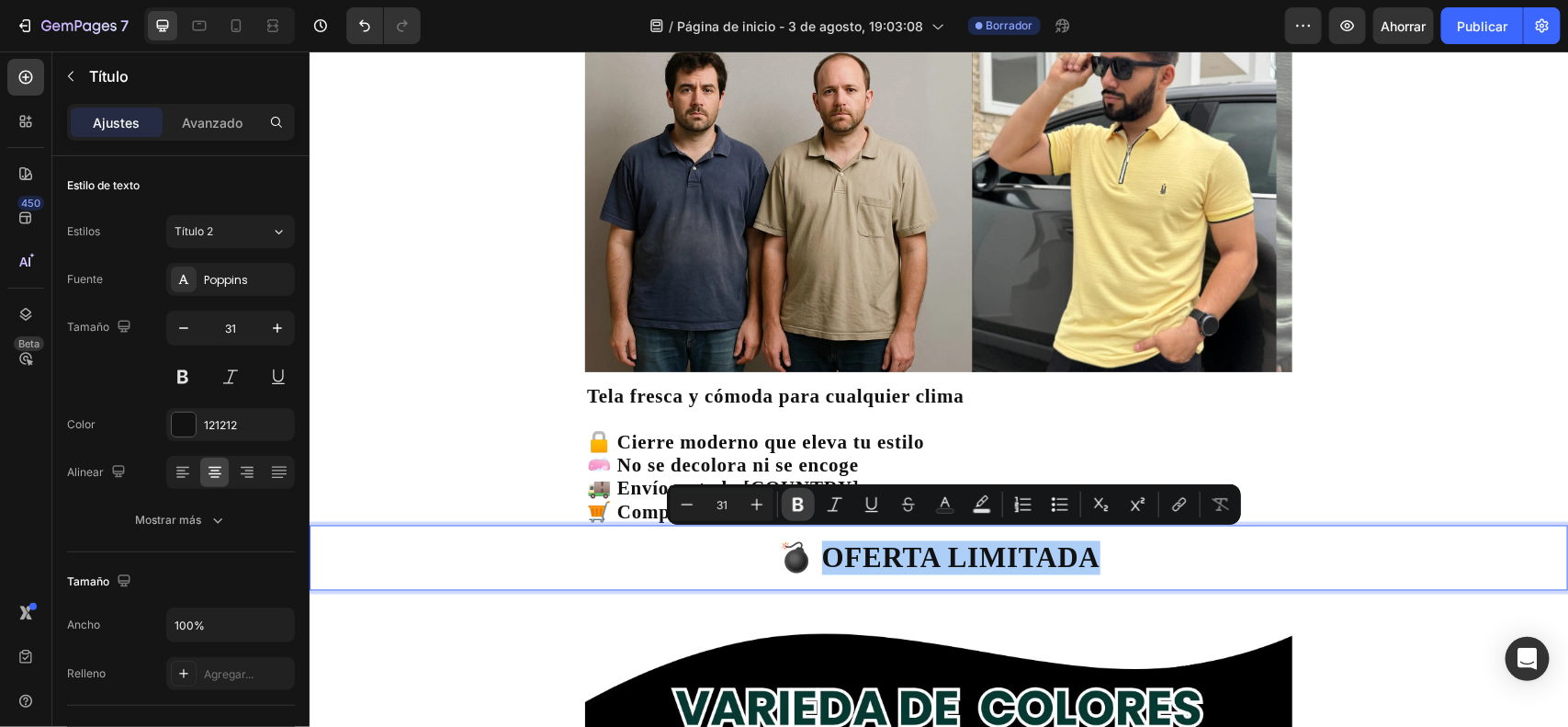 click 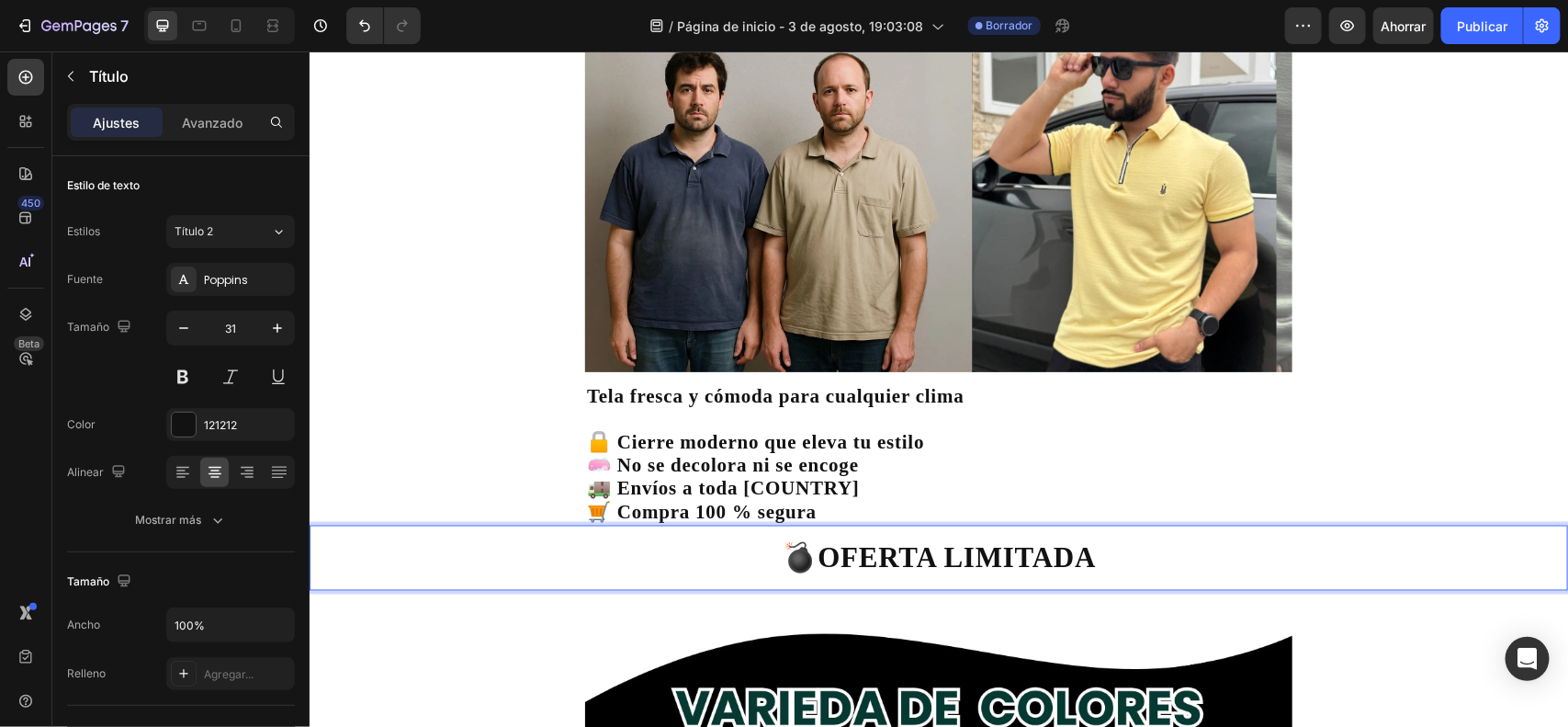 click on "OFERTA LIMITADA" at bounding box center [955, 557] 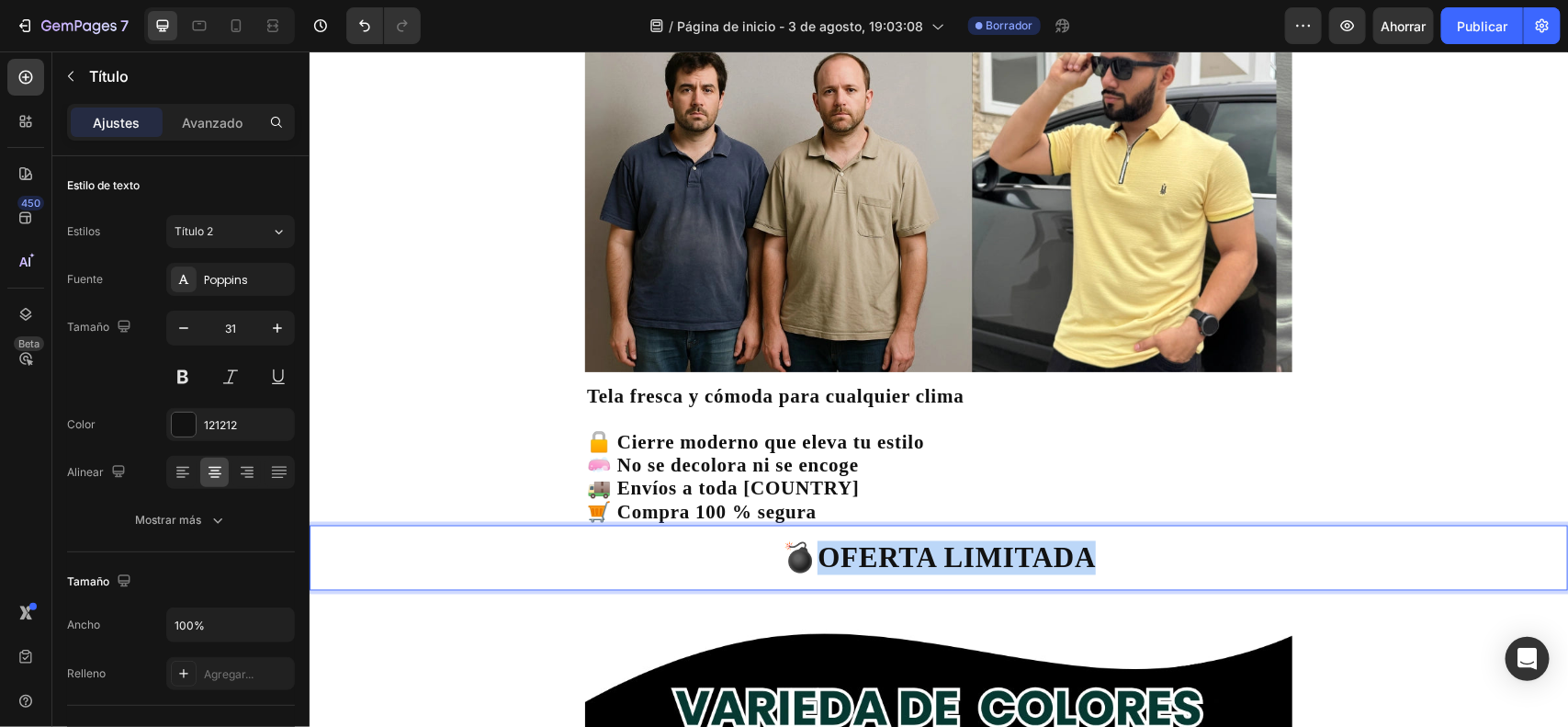 drag, startPoint x: 820, startPoint y: 551, endPoint x: 1104, endPoint y: 548, distance: 284.01584 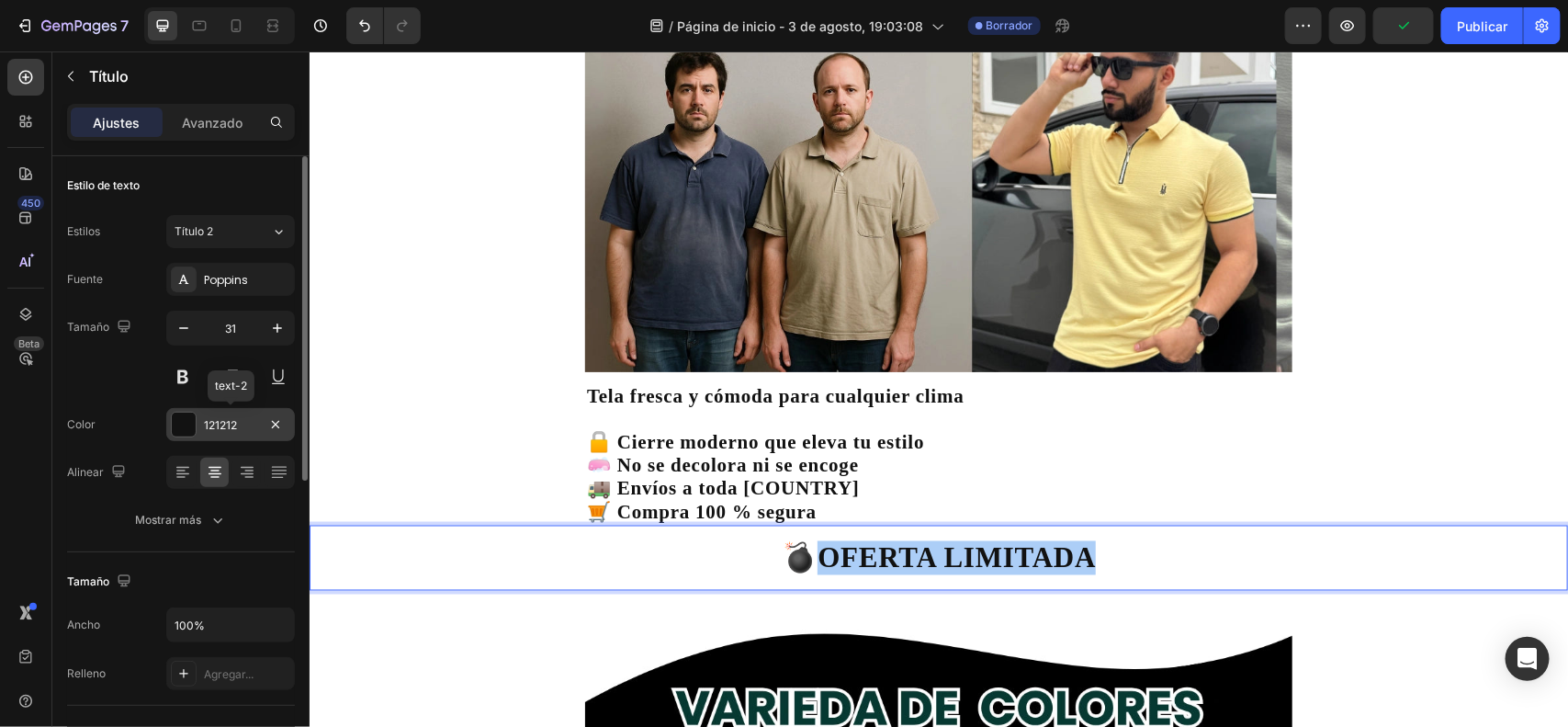 click at bounding box center (184, 425) 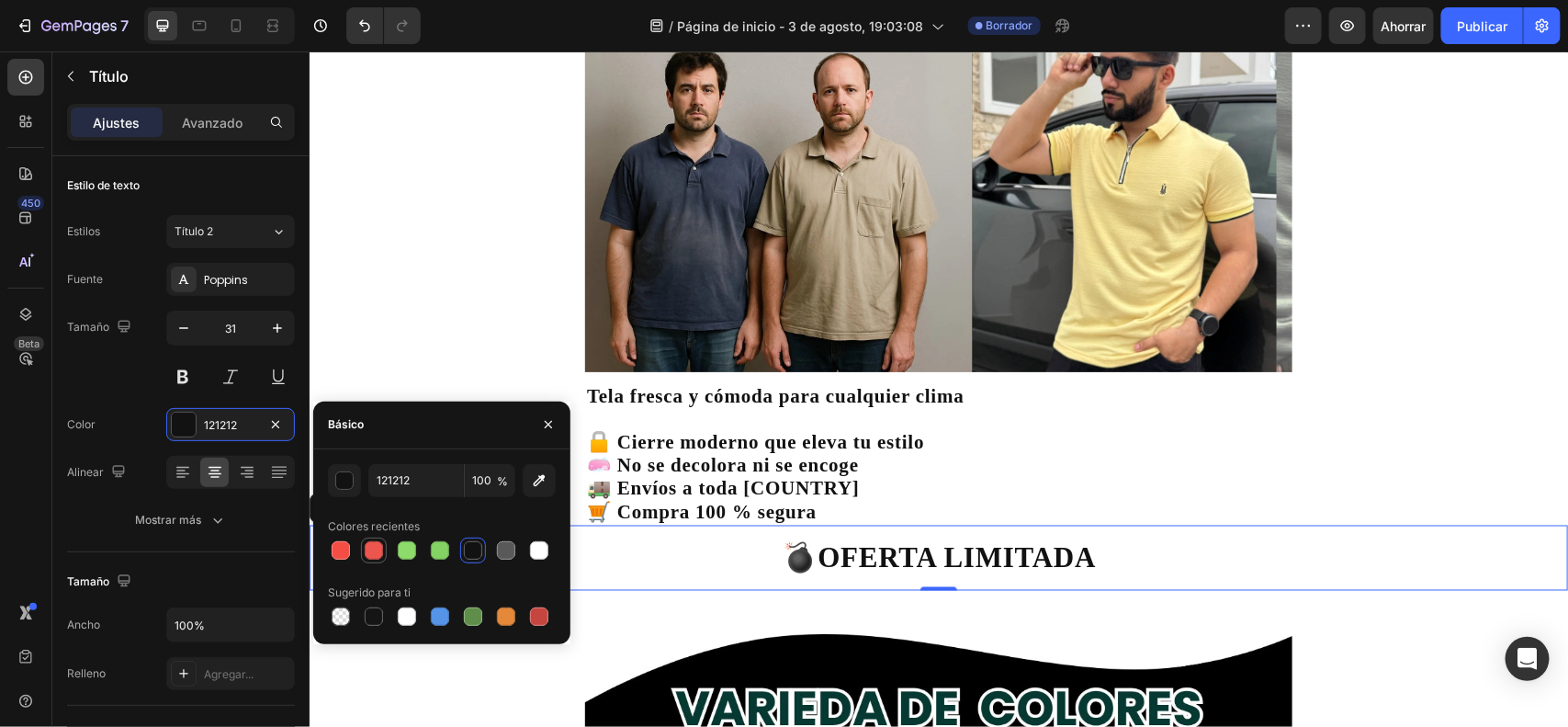 click at bounding box center [374, 551] 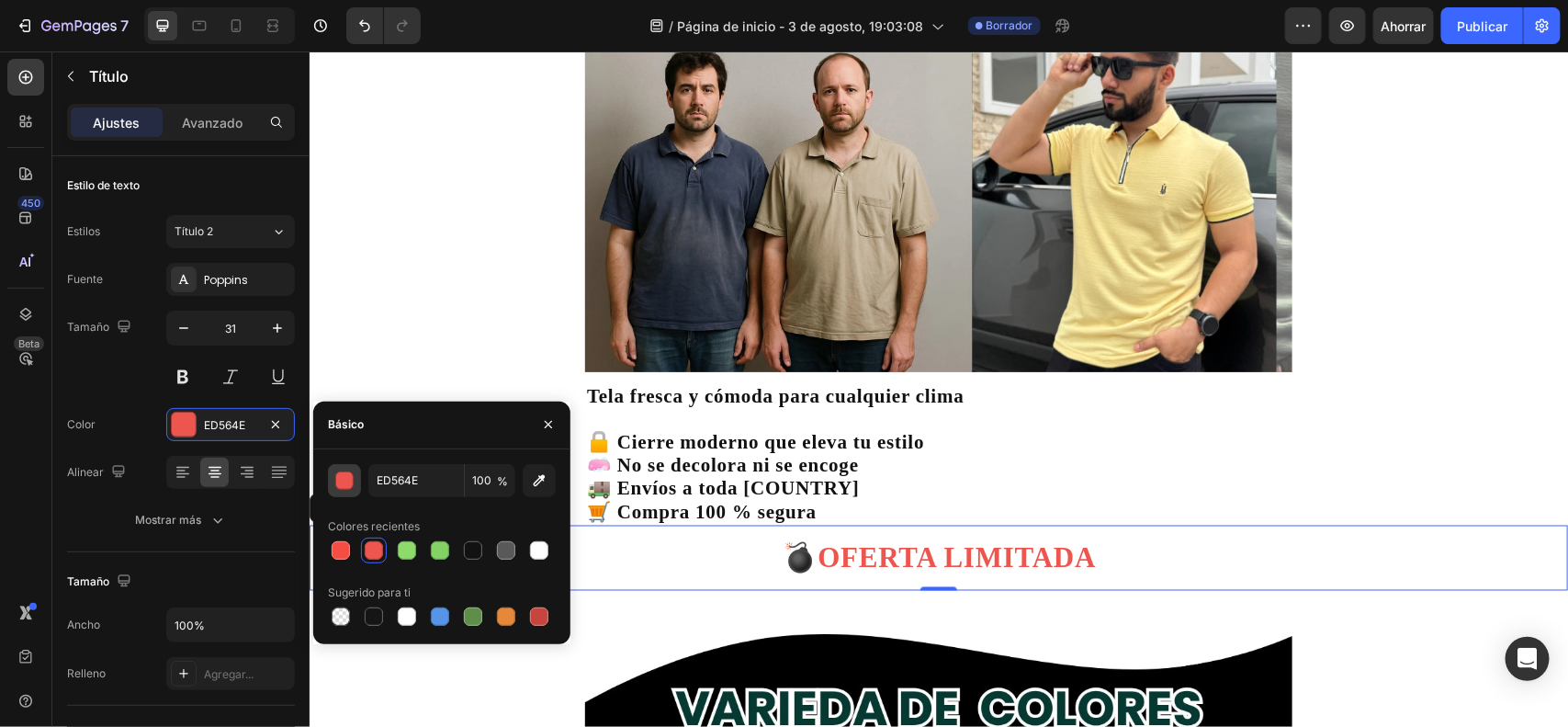click at bounding box center (345, 482) 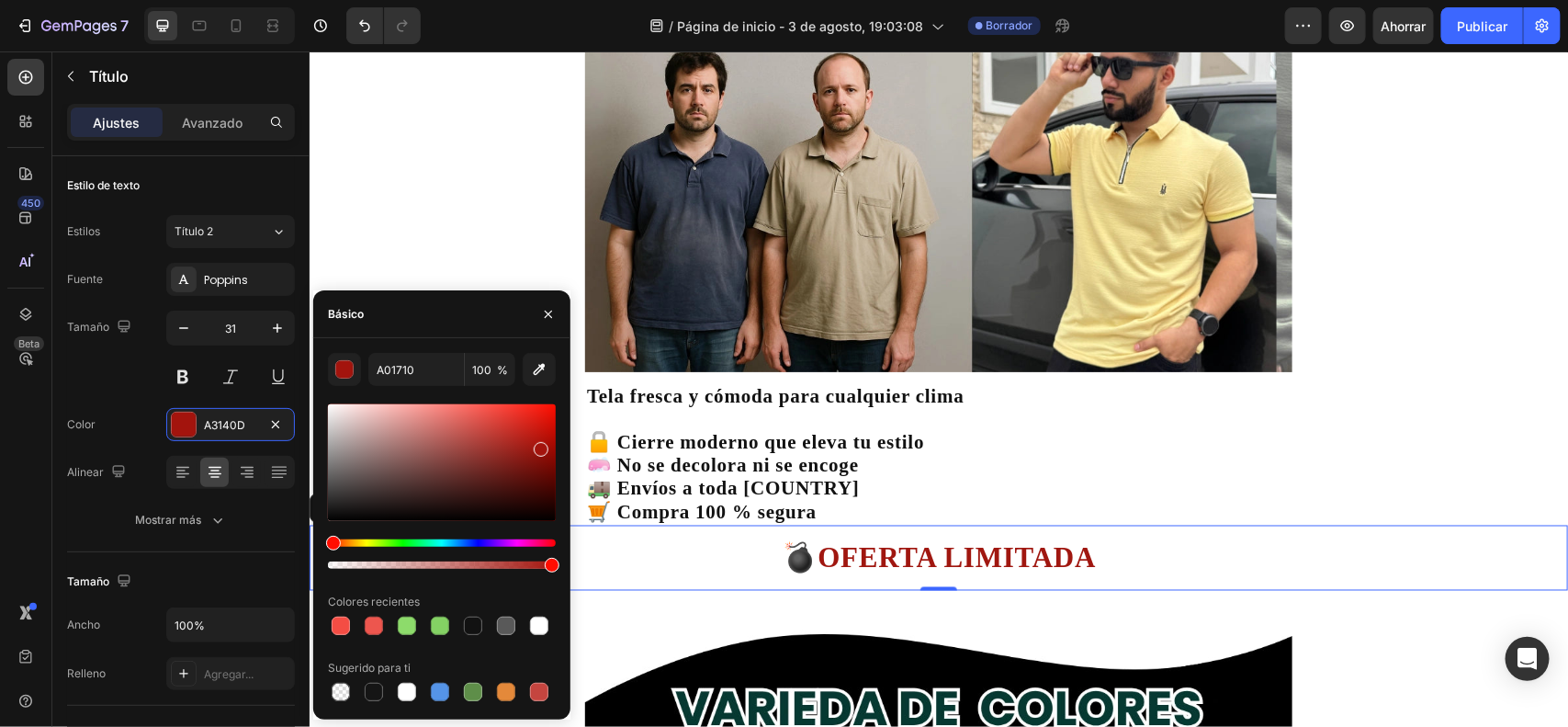 type on "A3140D" 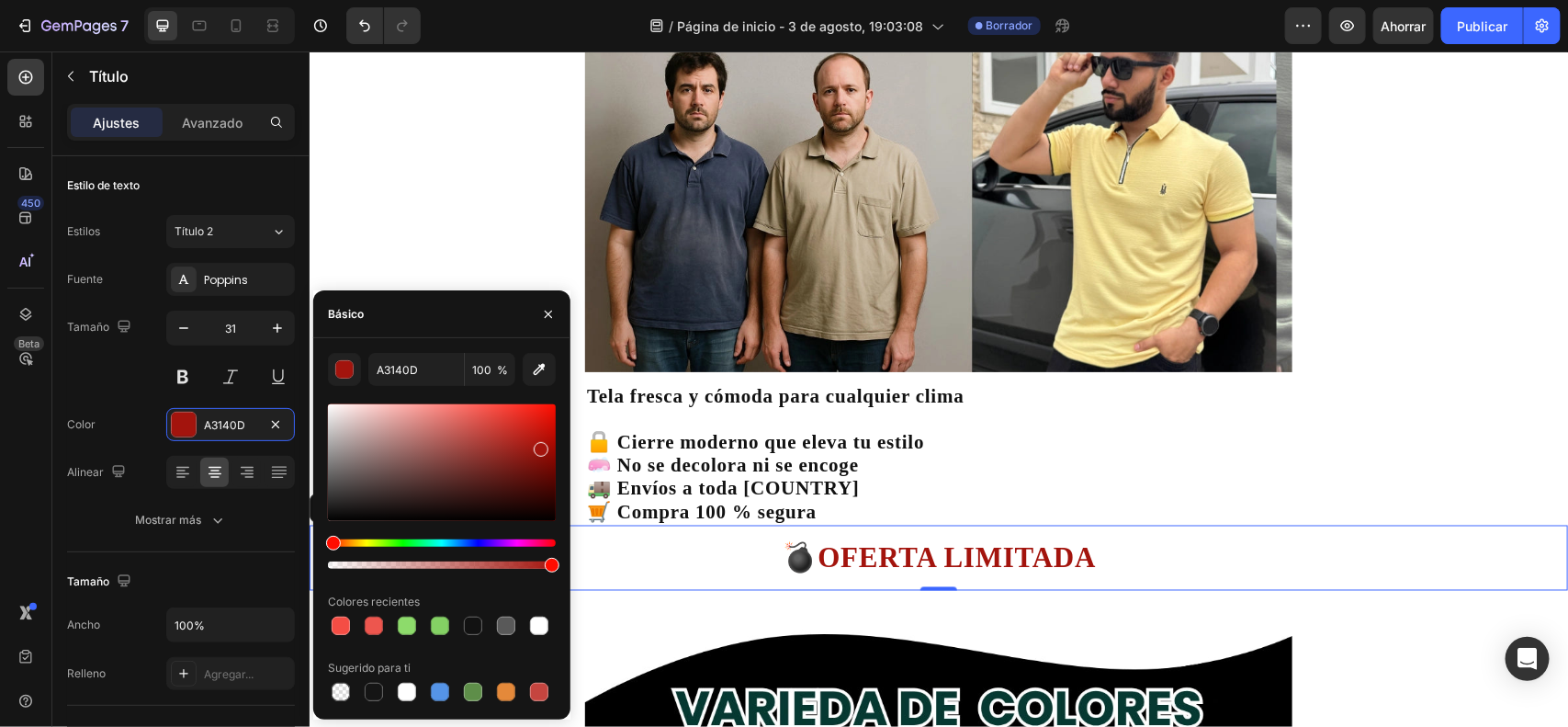 drag, startPoint x: 487, startPoint y: 419, endPoint x: 538, endPoint y: 447, distance: 58.180753 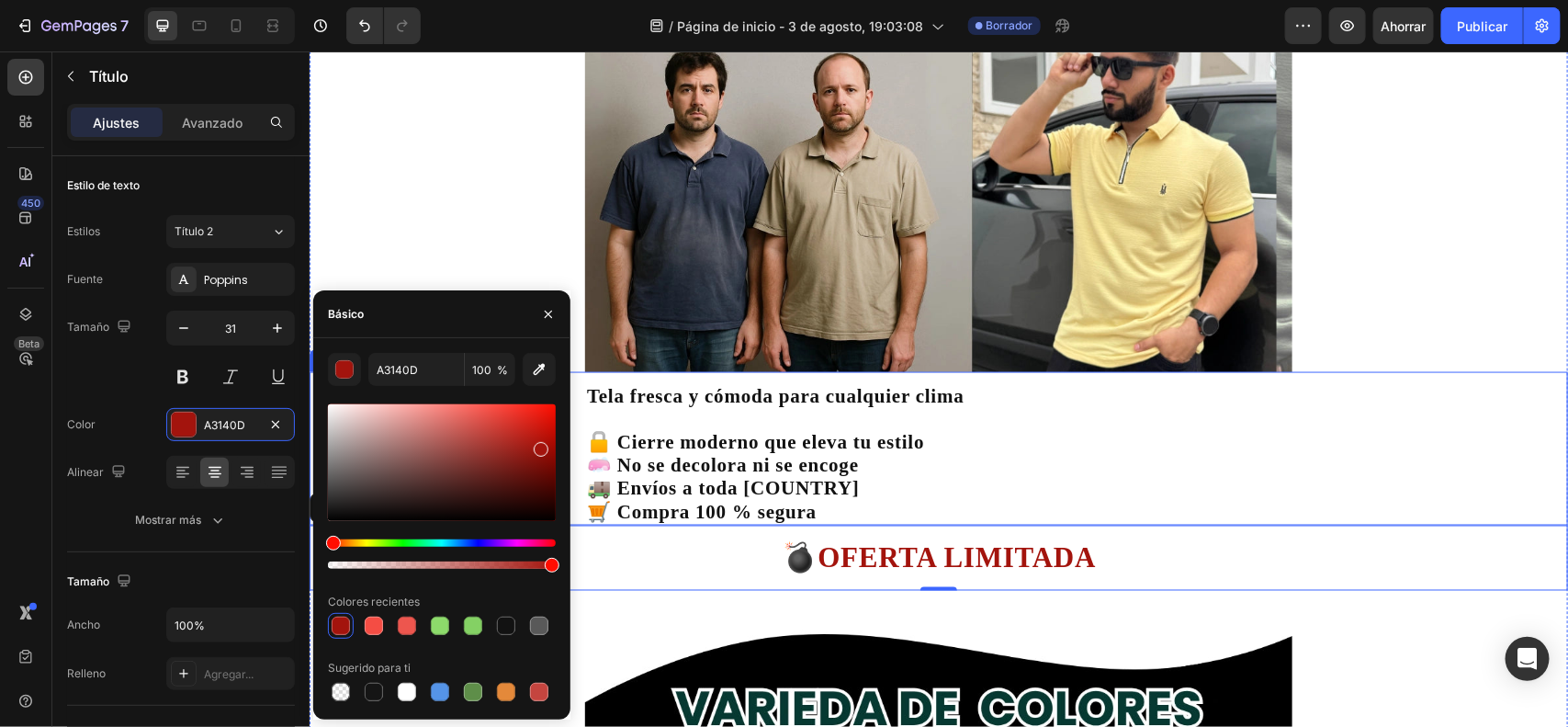 click on "Tela fresca y cómoda para cualquier clima 🔒 Cierre moderno que eleva tu estilo 🧼 No se decolora ni se encoge 🚚 Envíos a toda Colombia 🛒 Compra 100 % segura" at bounding box center [938, 453] 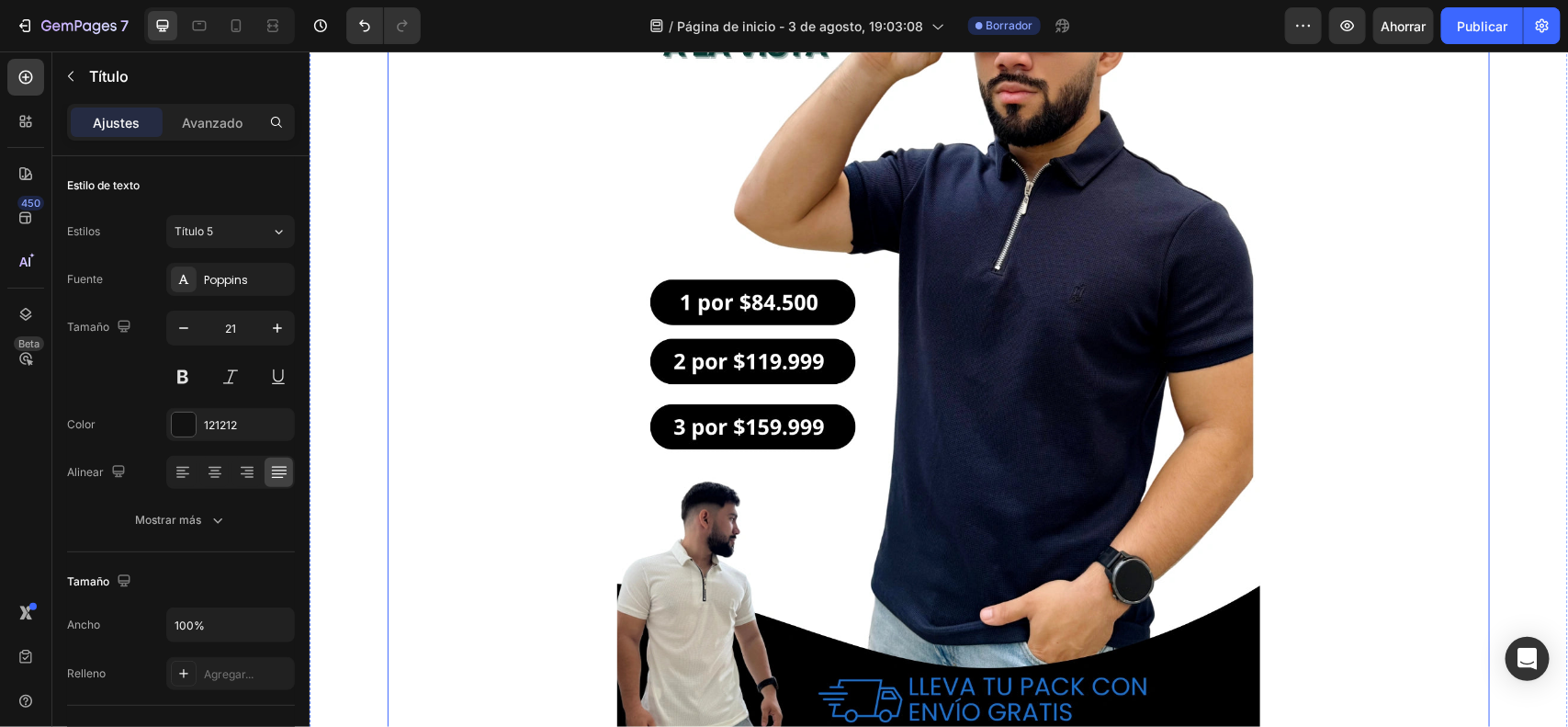 scroll, scrollTop: 248, scrollLeft: 0, axis: vertical 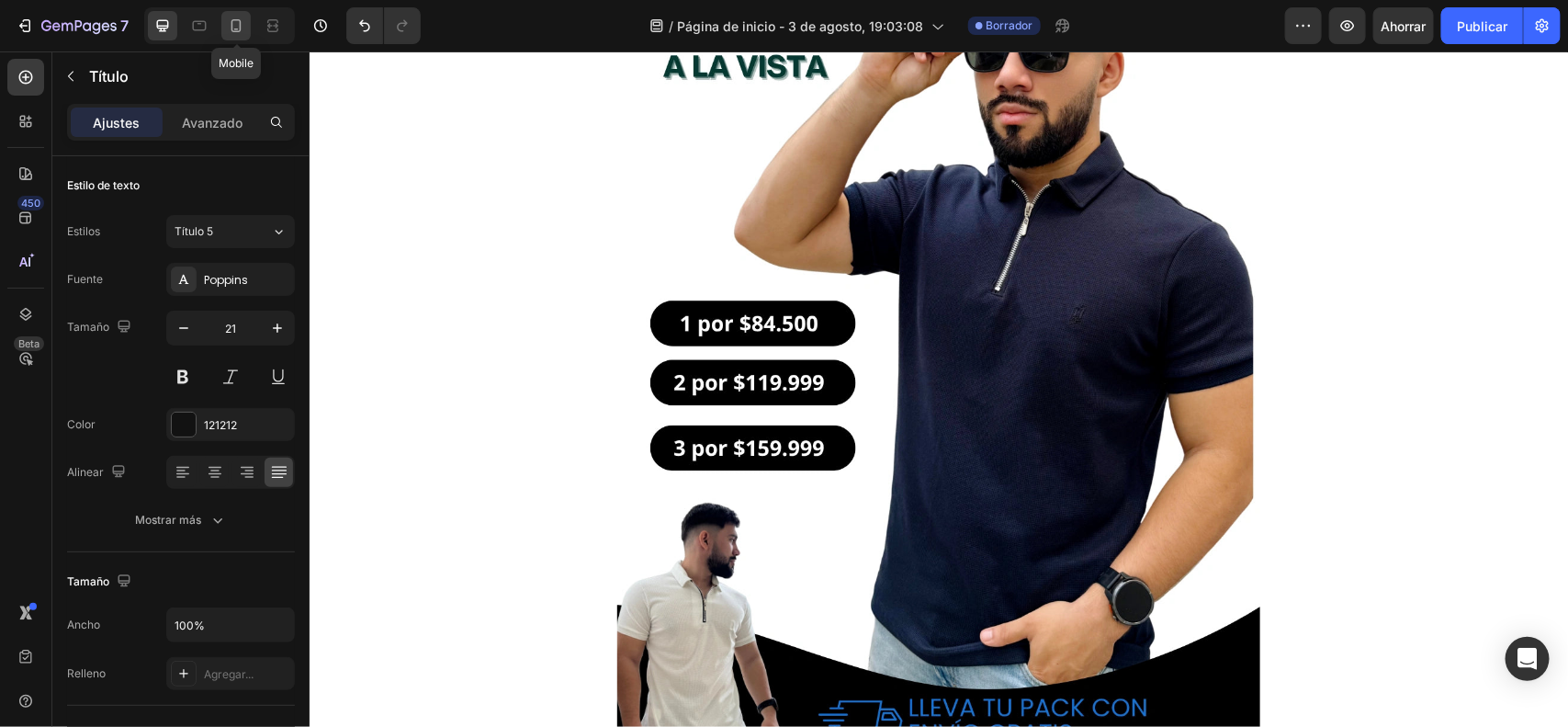 click 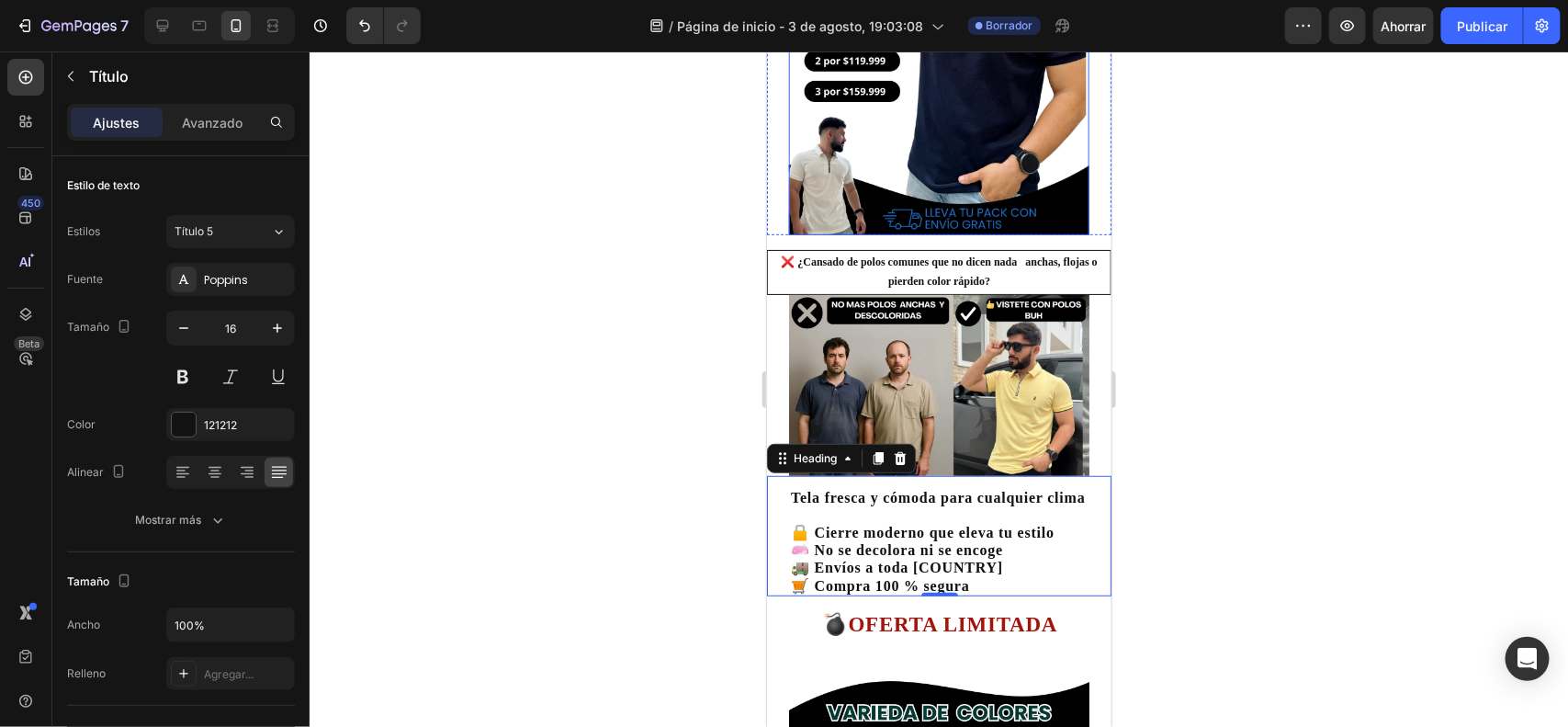 scroll, scrollTop: 345, scrollLeft: 0, axis: vertical 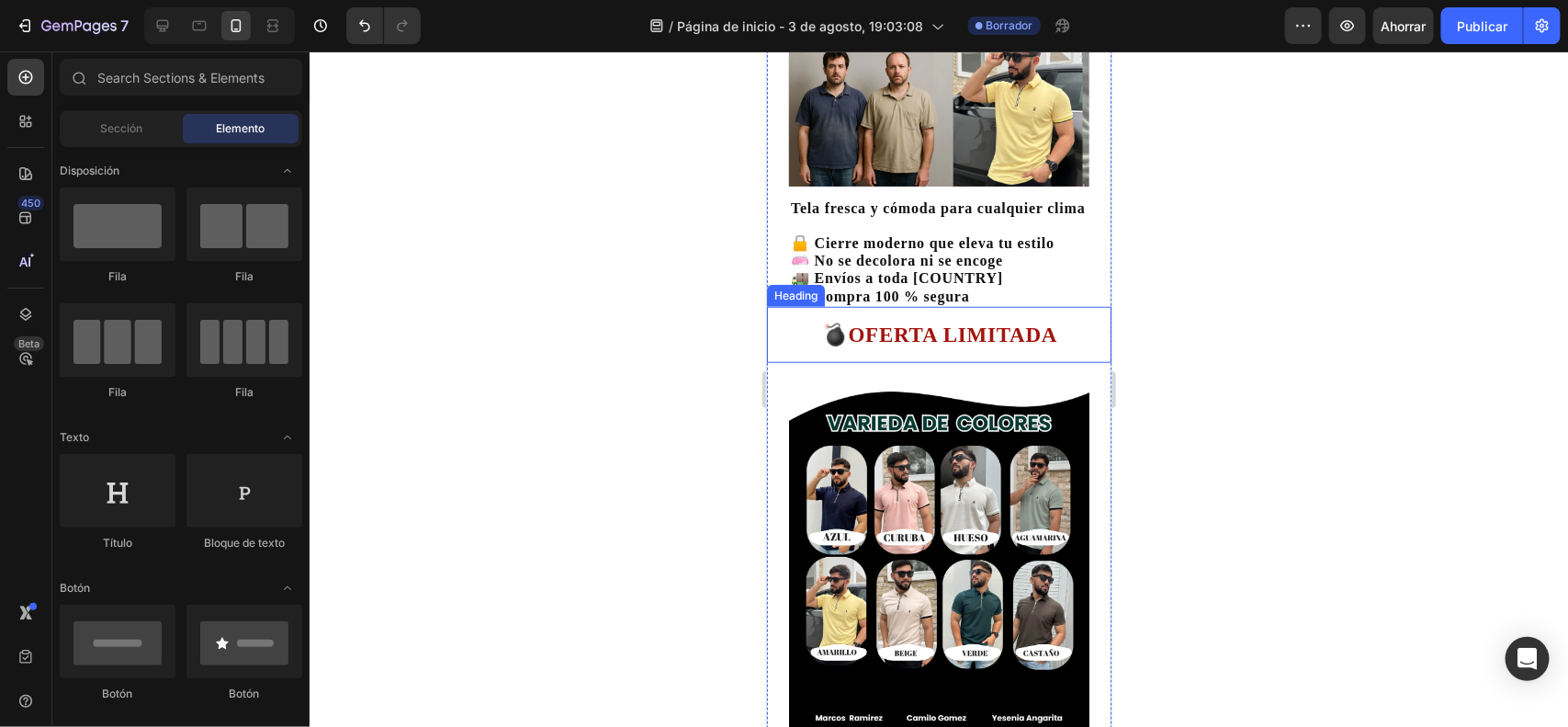 click on "OFERTA LIMITADA" at bounding box center [952, 334] 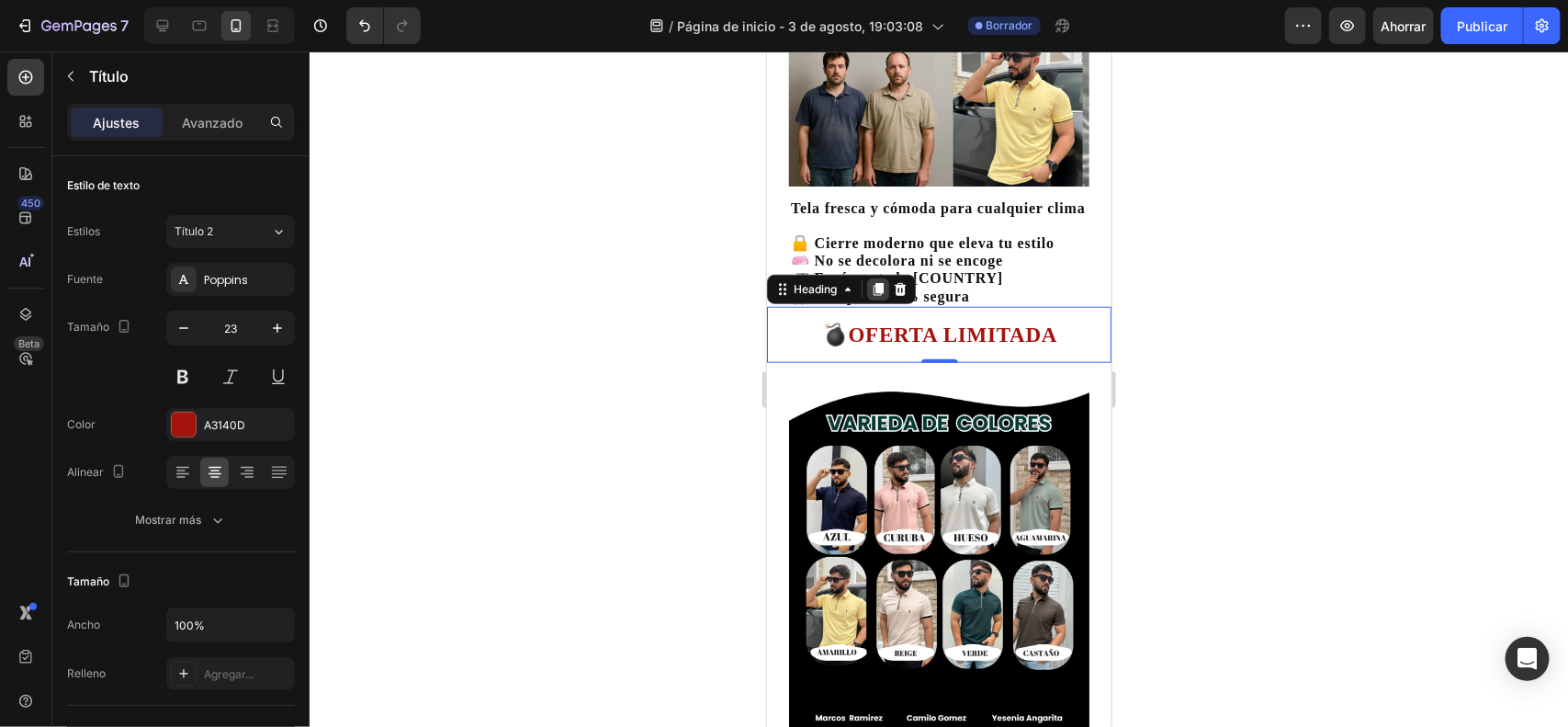 click 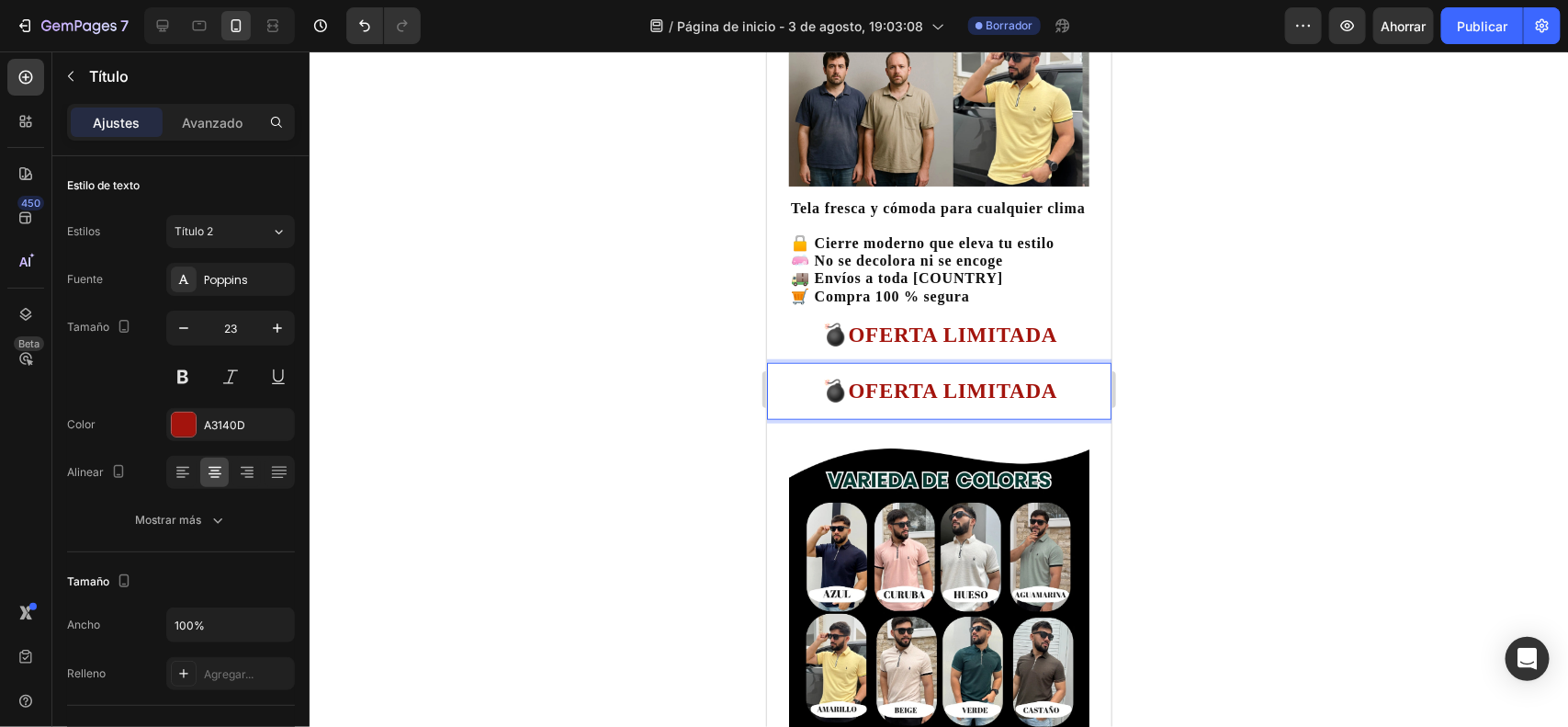 click on "OFERTA LIMITADA" at bounding box center [952, 390] 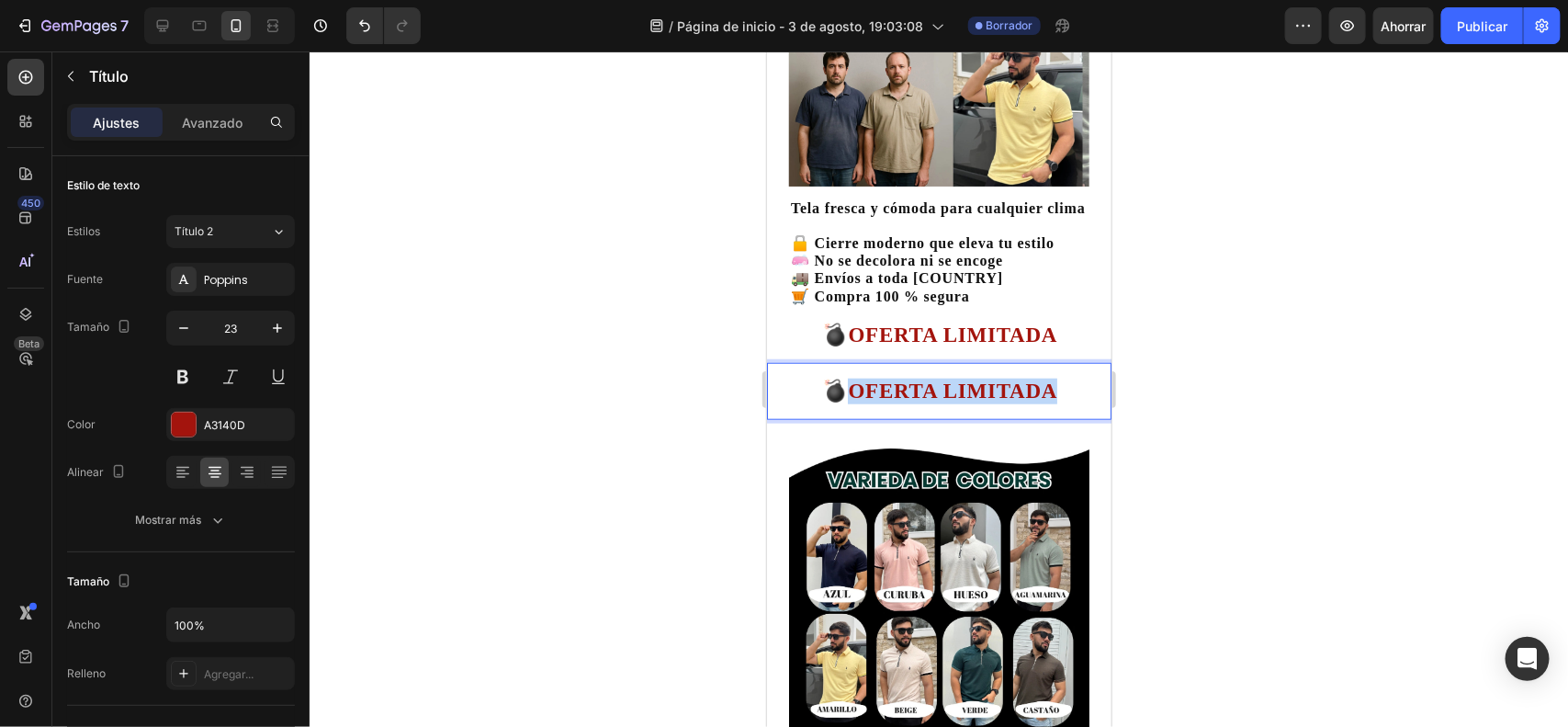 drag, startPoint x: 1051, startPoint y: 374, endPoint x: 825, endPoint y: 376, distance: 226.00885 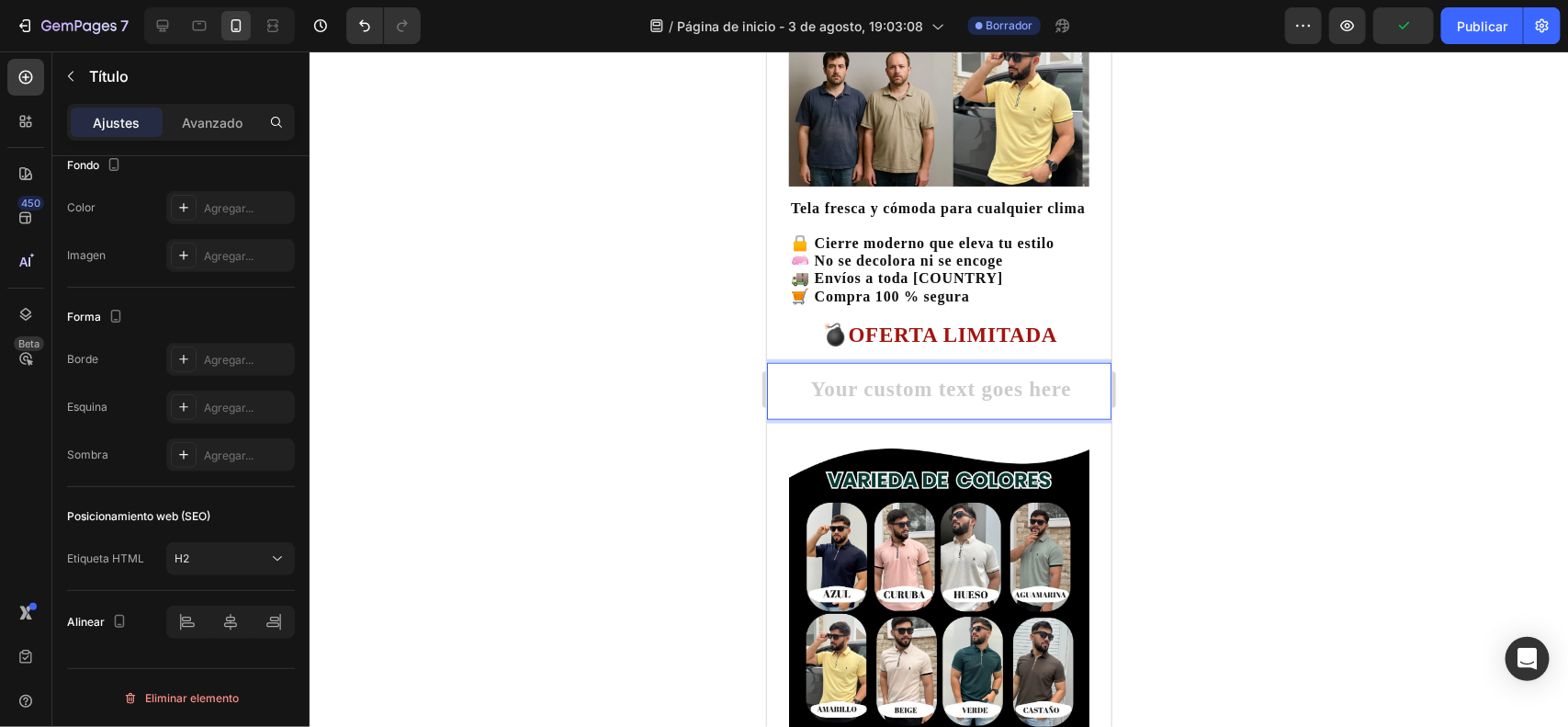 scroll, scrollTop: 0, scrollLeft: 0, axis: both 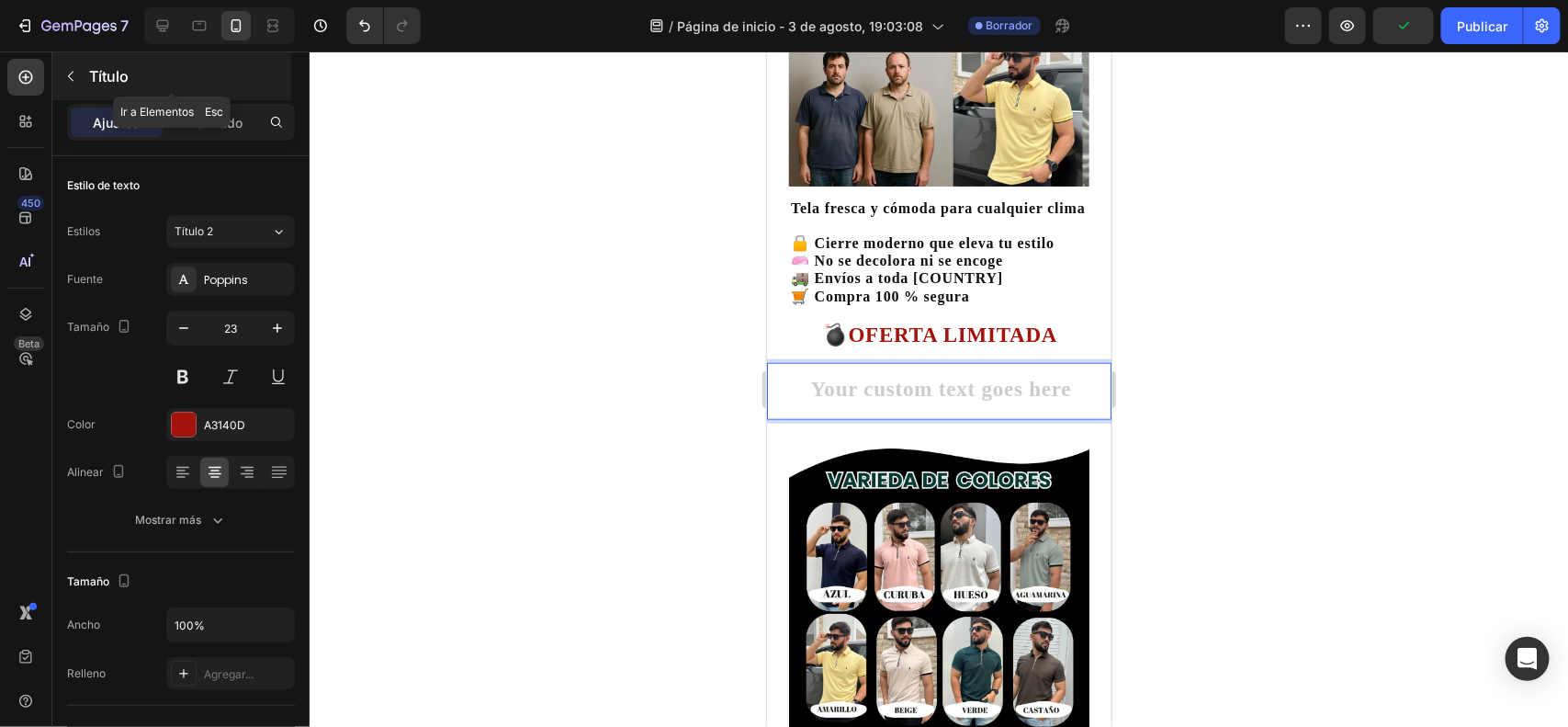 click at bounding box center (71, 76) 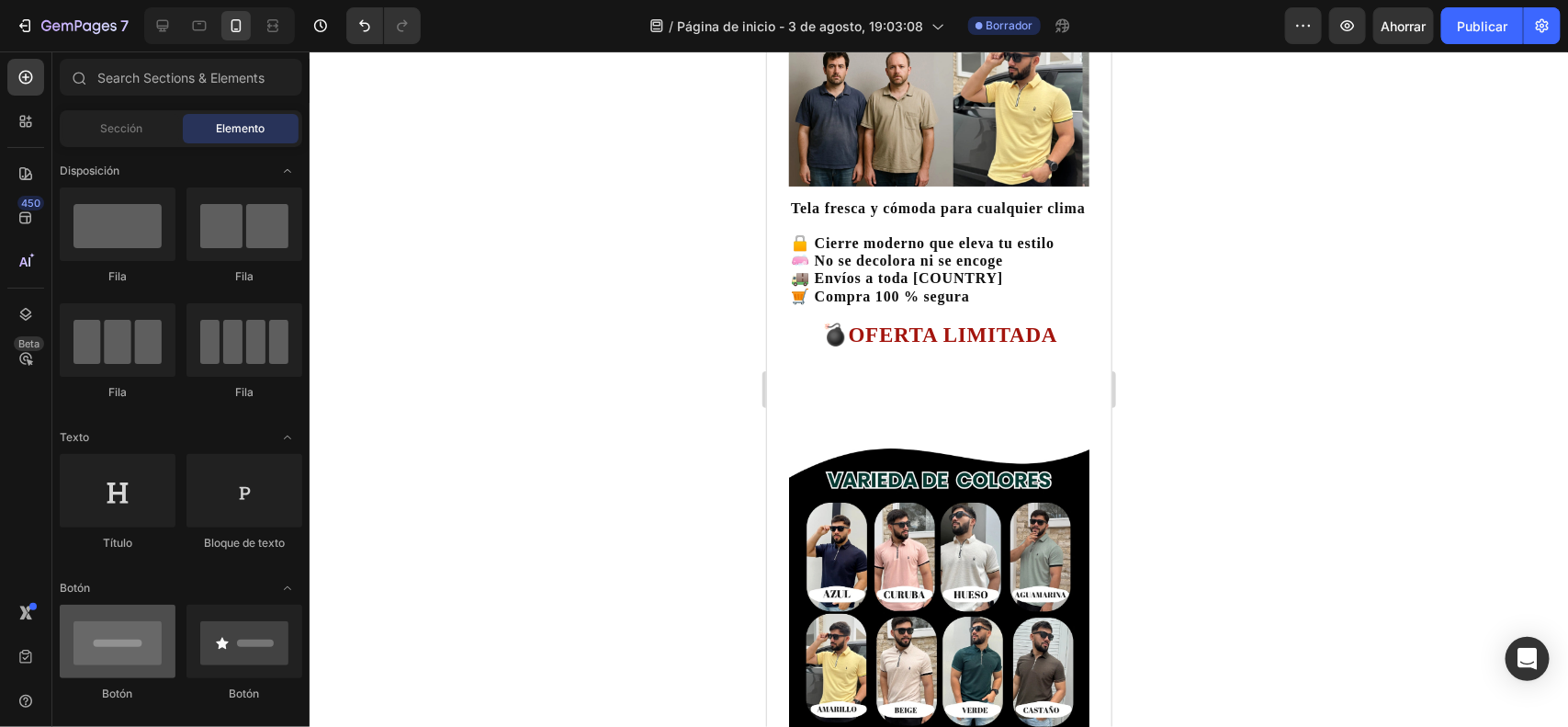 click at bounding box center (118, 642) 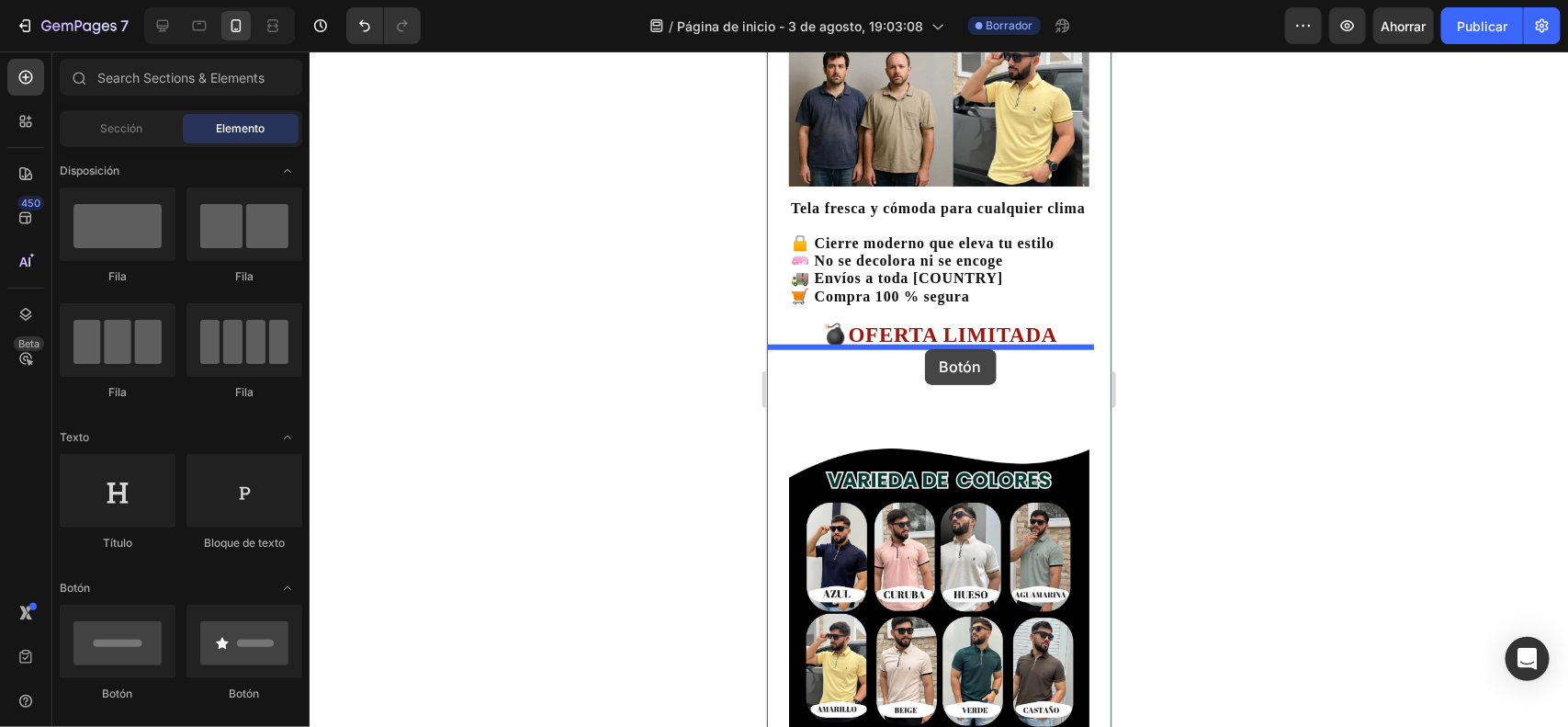 drag, startPoint x: 1309, startPoint y: 415, endPoint x: 919, endPoint y: 346, distance: 396.05681 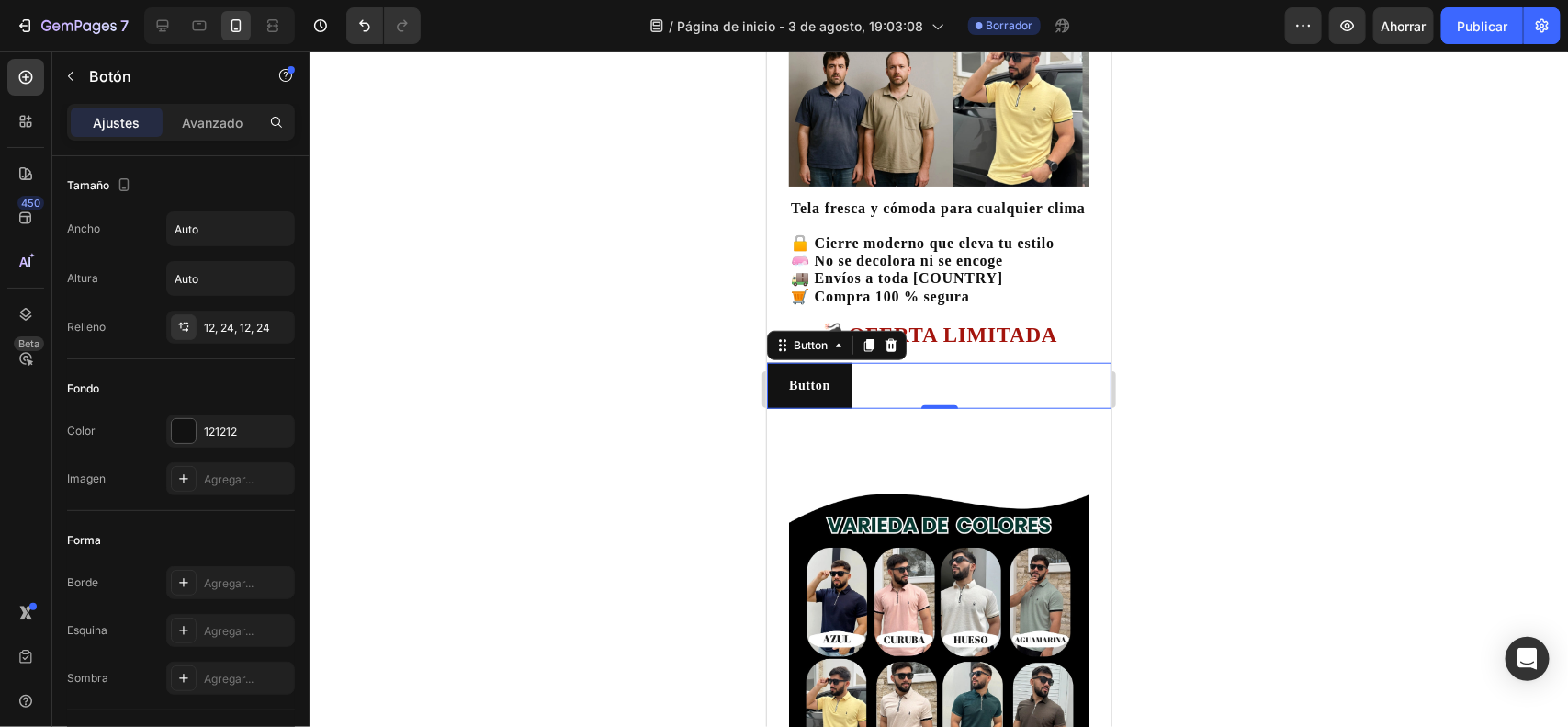 click on "Button Button   0" at bounding box center (938, 384) 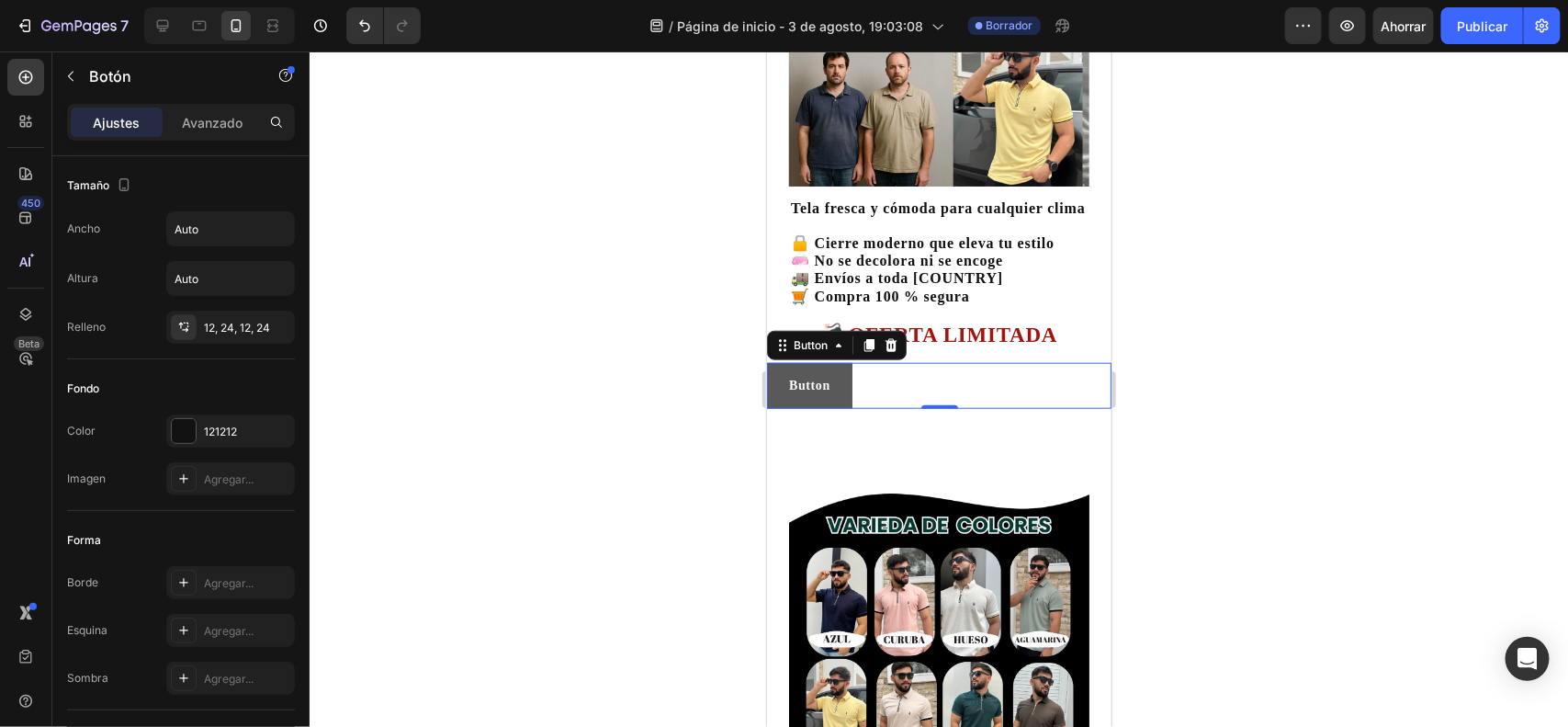 click on "Button" at bounding box center [808, 384] 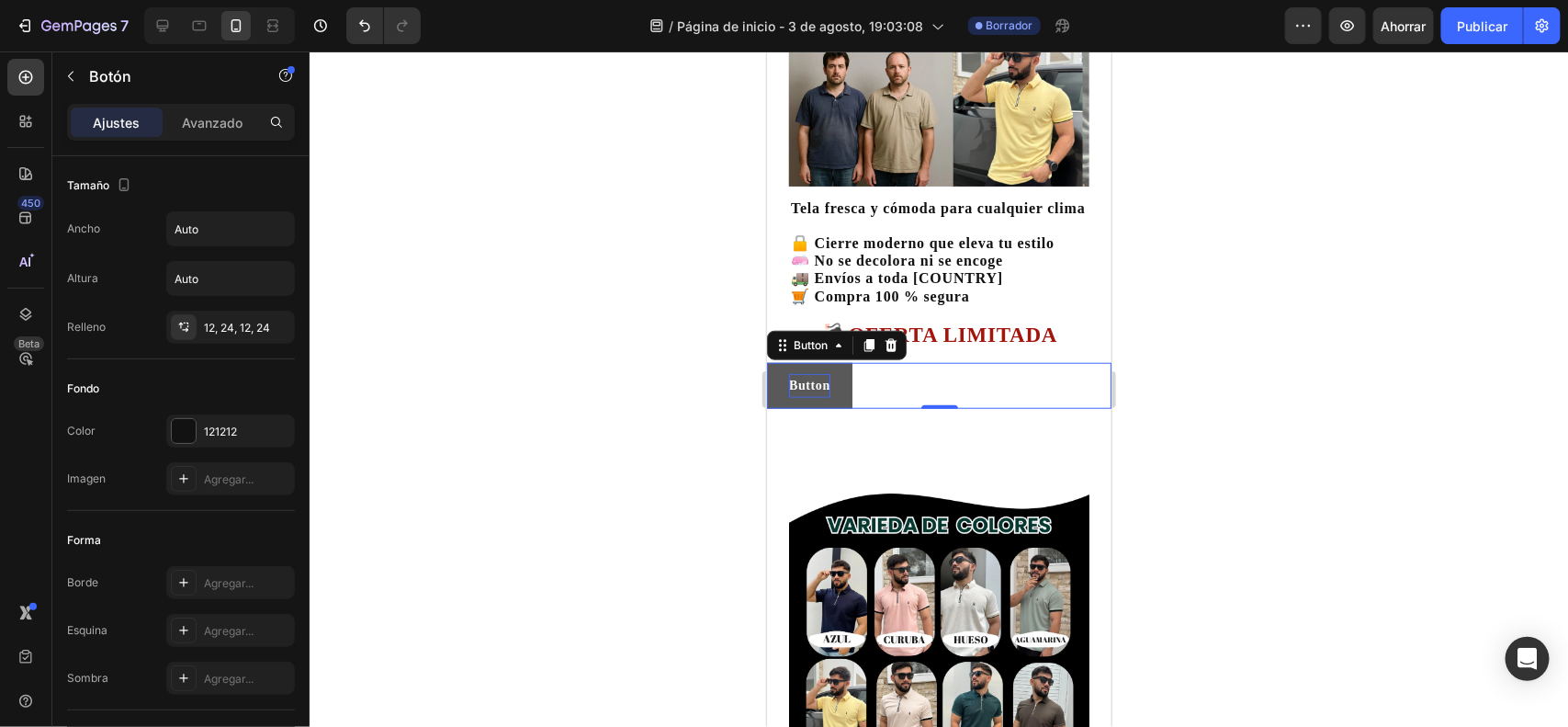 click on "Button" at bounding box center [808, 384] 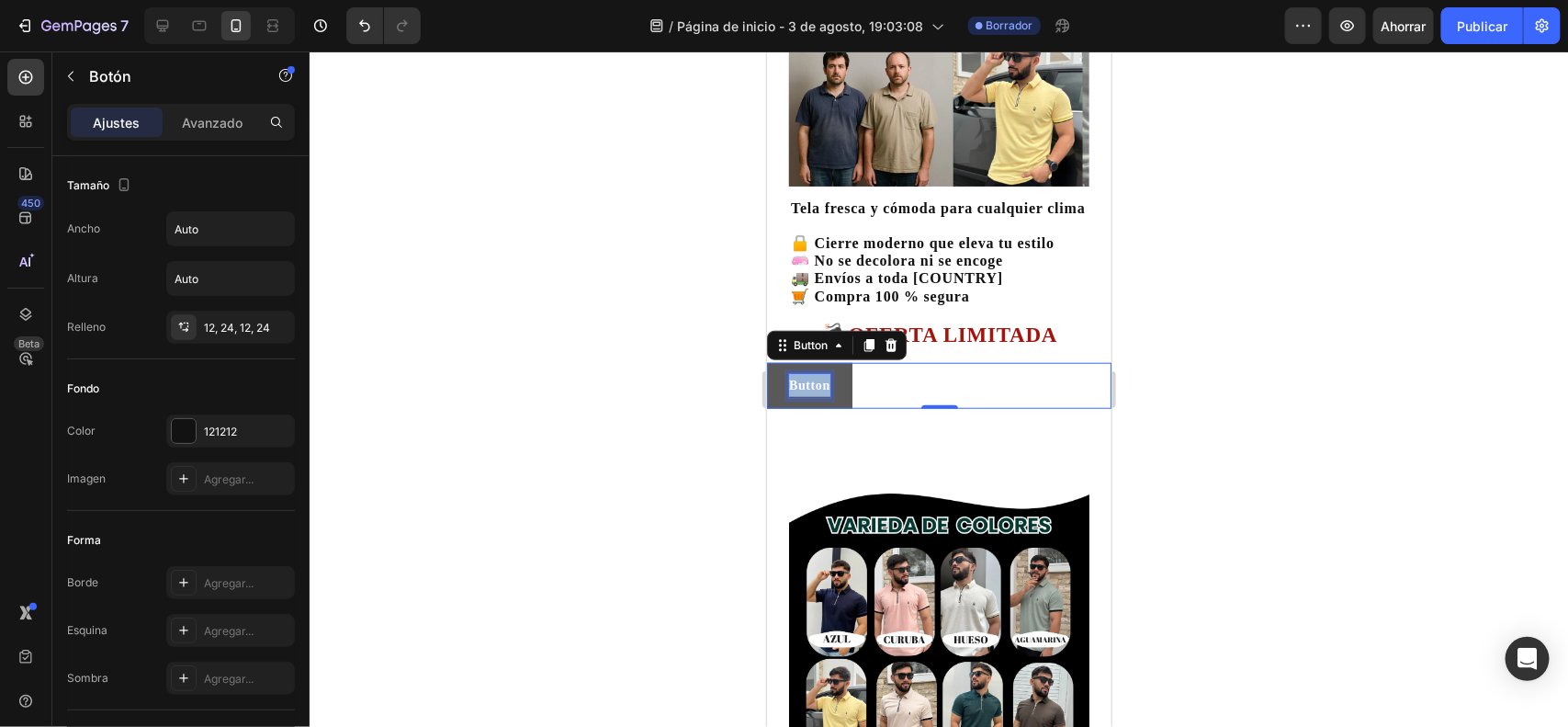 click on "Button" at bounding box center (808, 384) 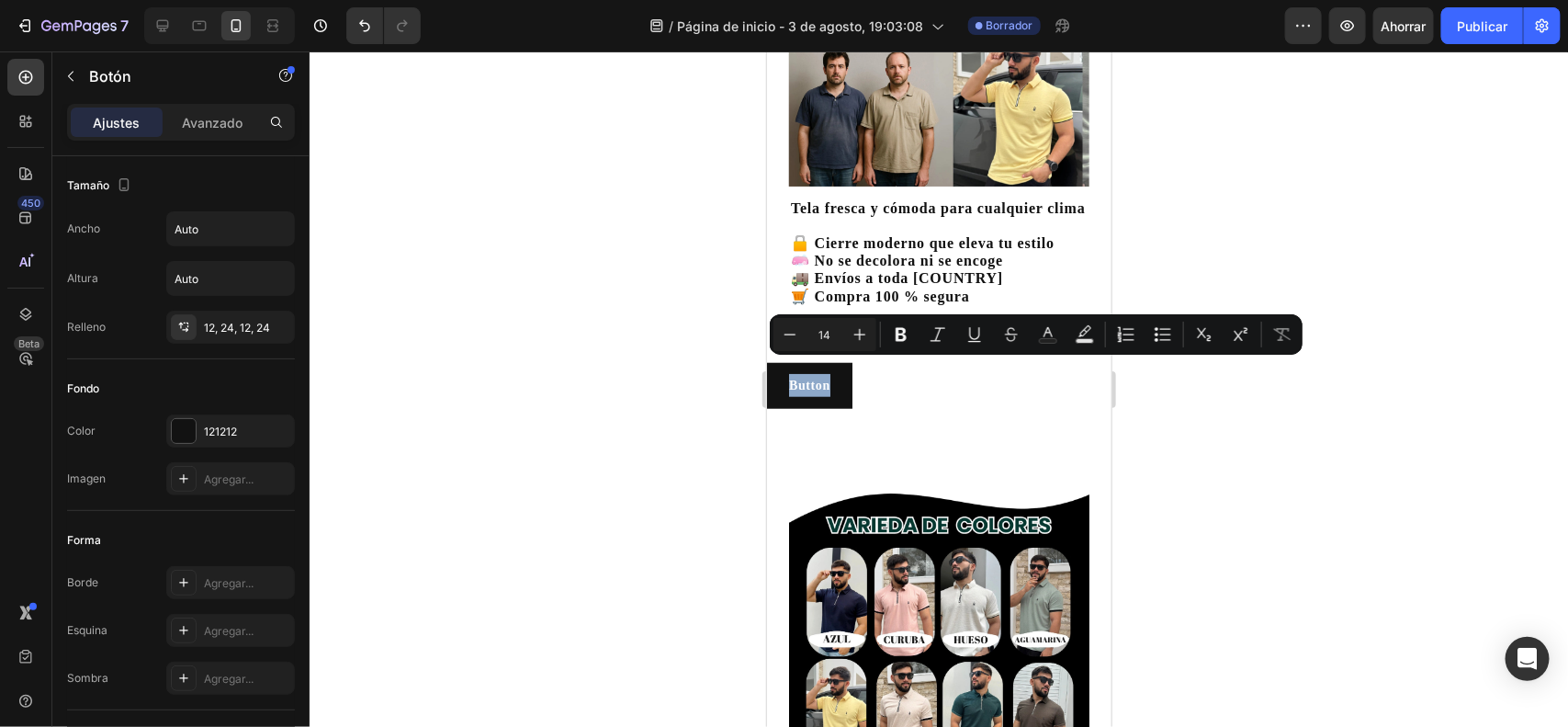 click on "Button Button   0" at bounding box center [938, 384] 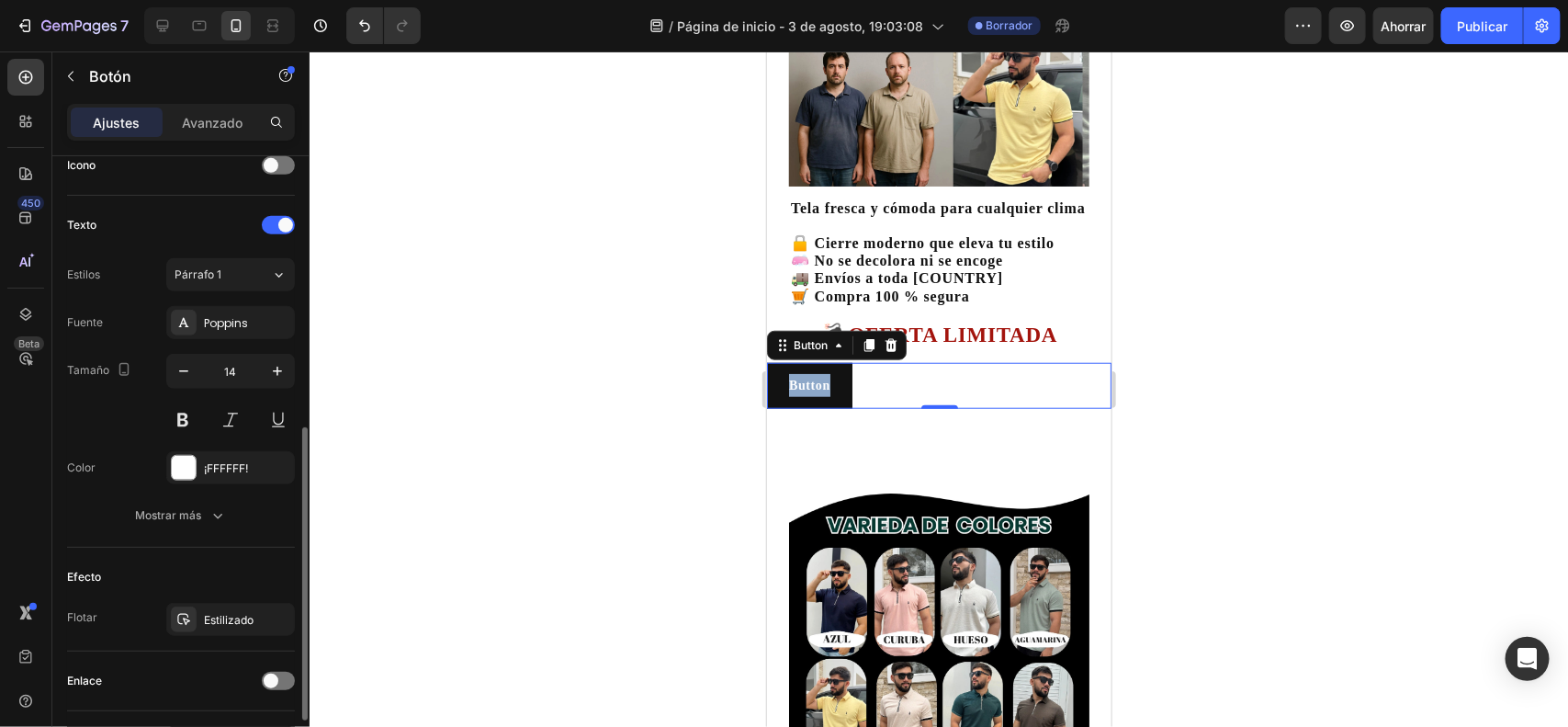 scroll, scrollTop: 699, scrollLeft: 0, axis: vertical 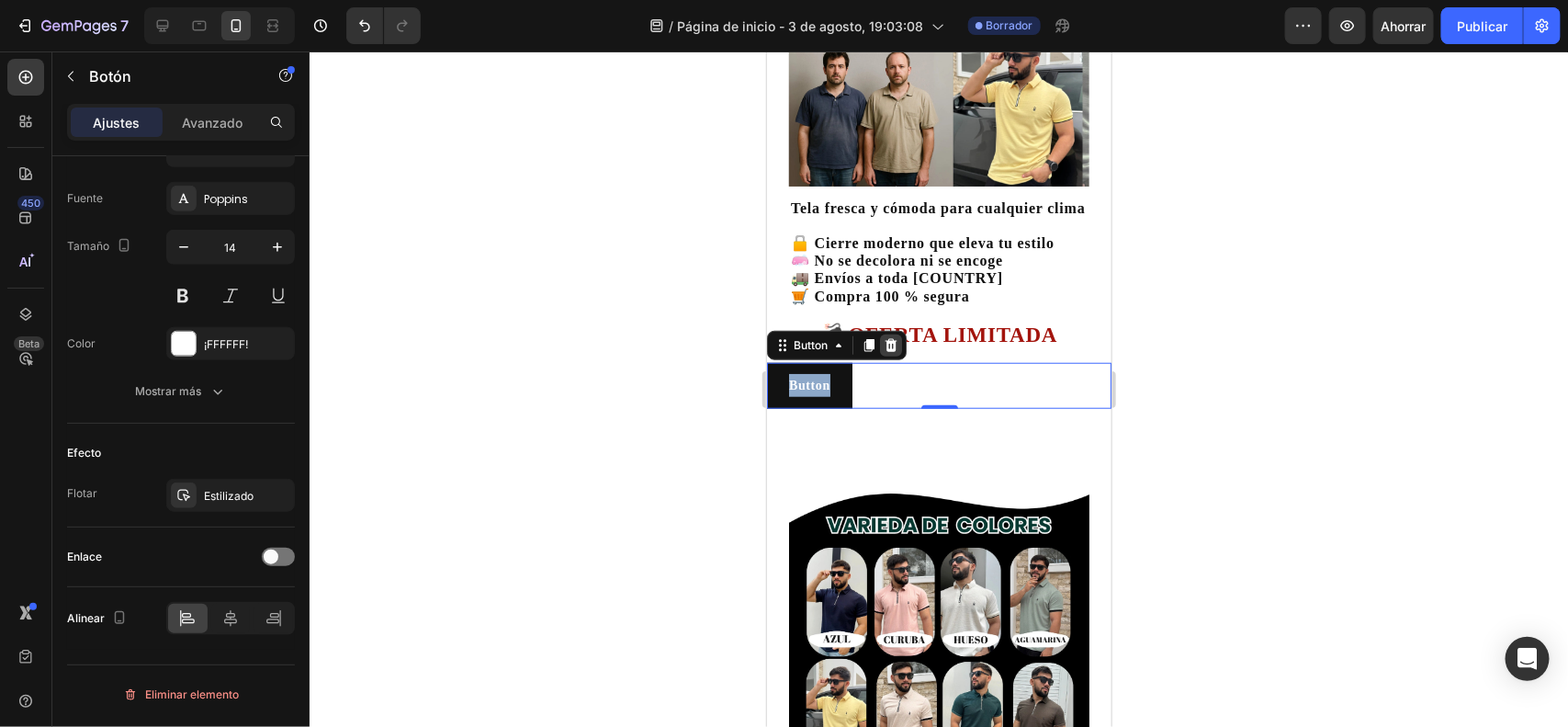 click 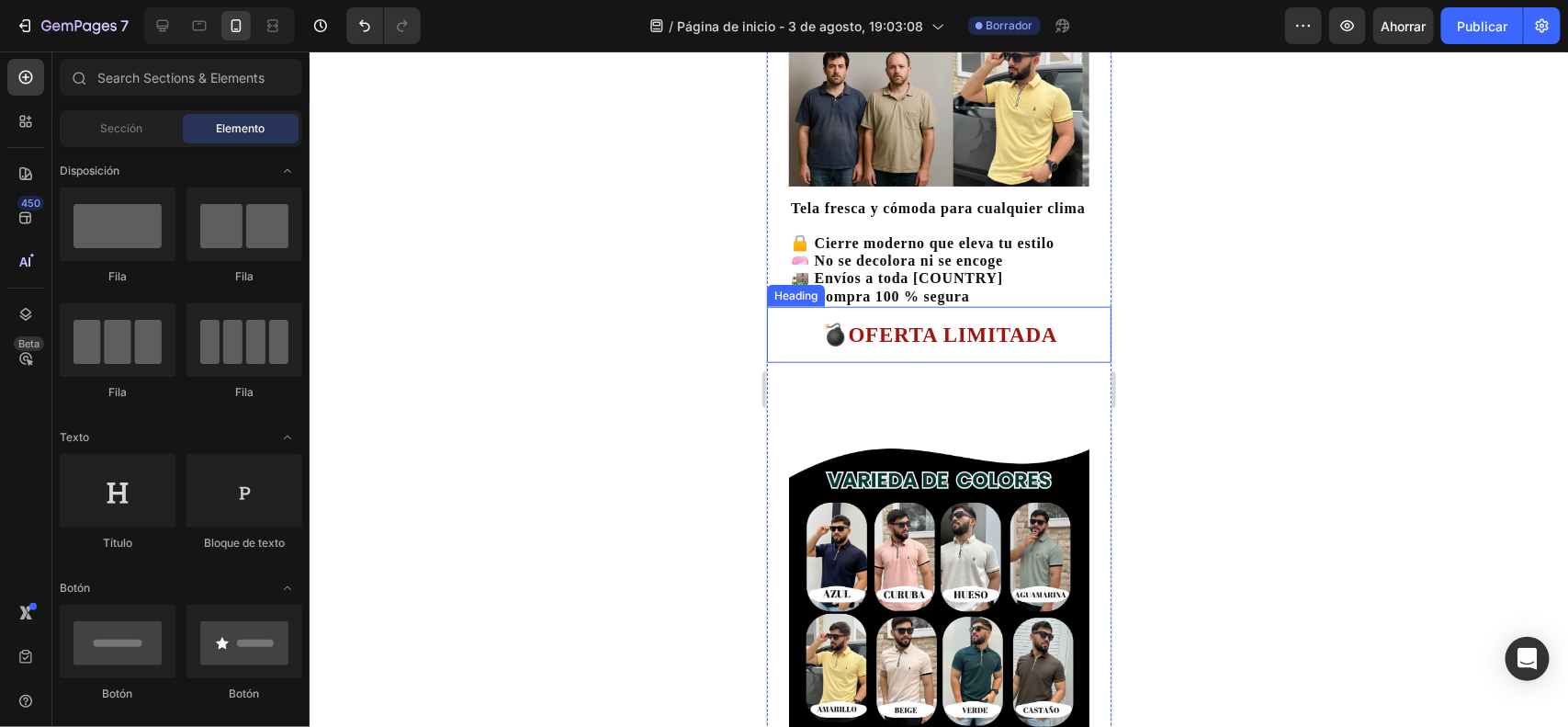 click on "OFERTA LIMITADA" at bounding box center [952, 334] 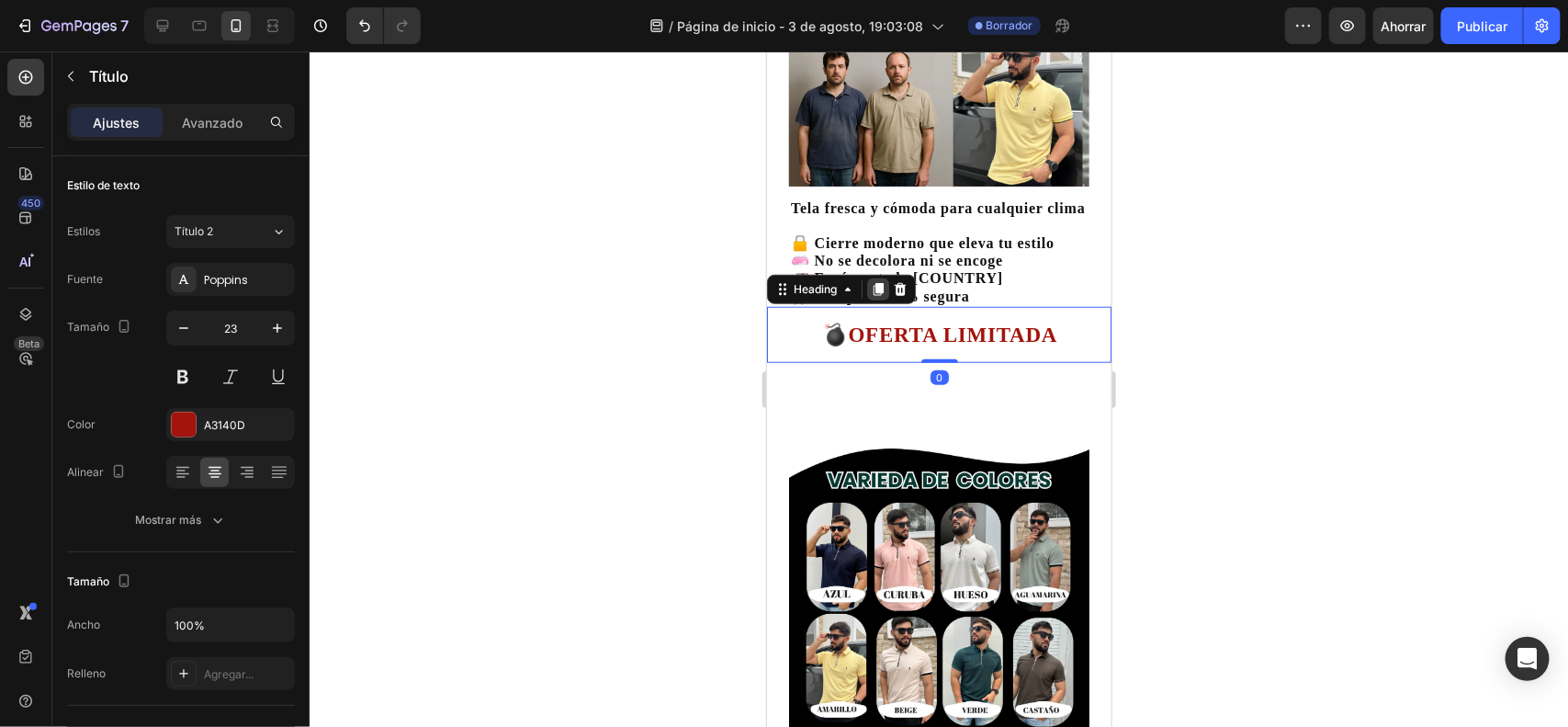 click 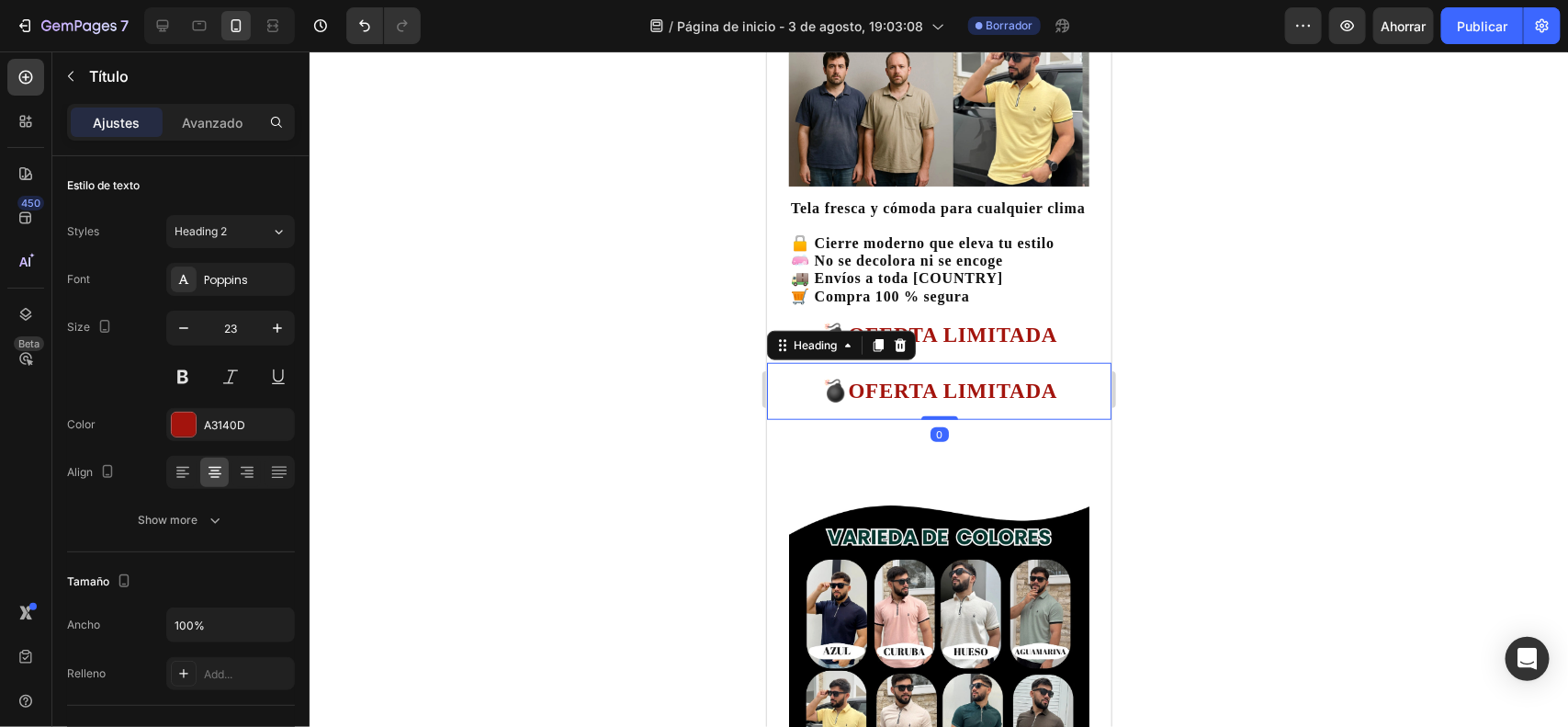 scroll, scrollTop: 572, scrollLeft: 0, axis: vertical 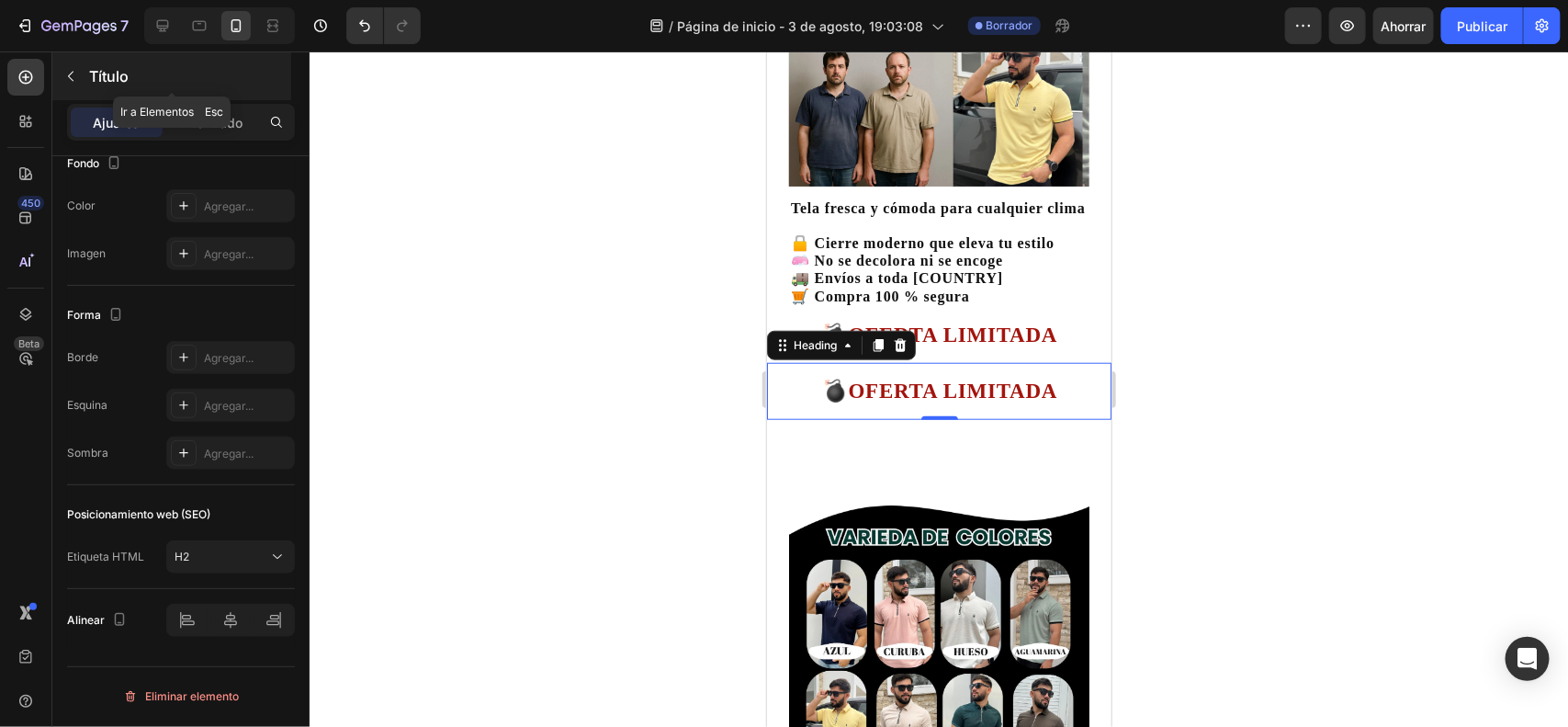 click 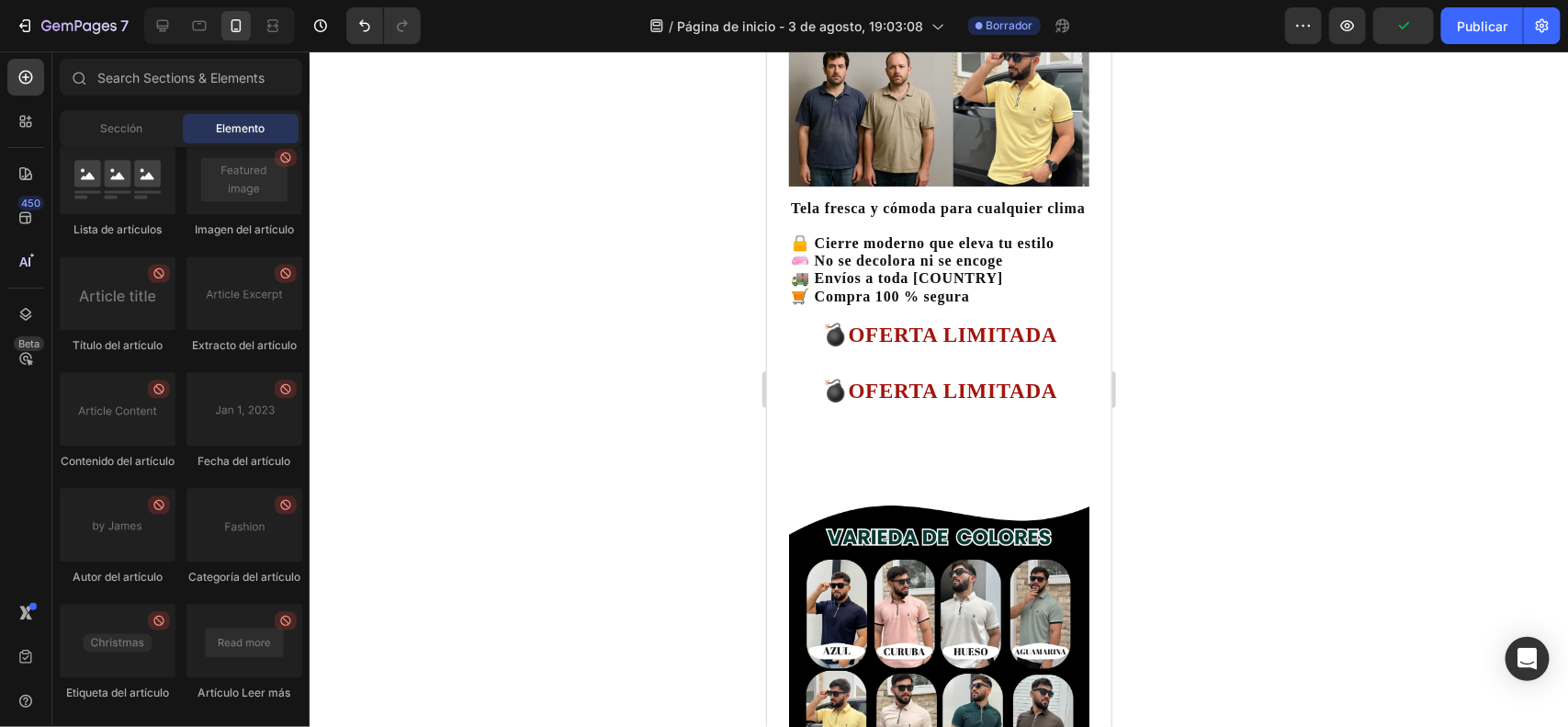scroll, scrollTop: 5152, scrollLeft: 0, axis: vertical 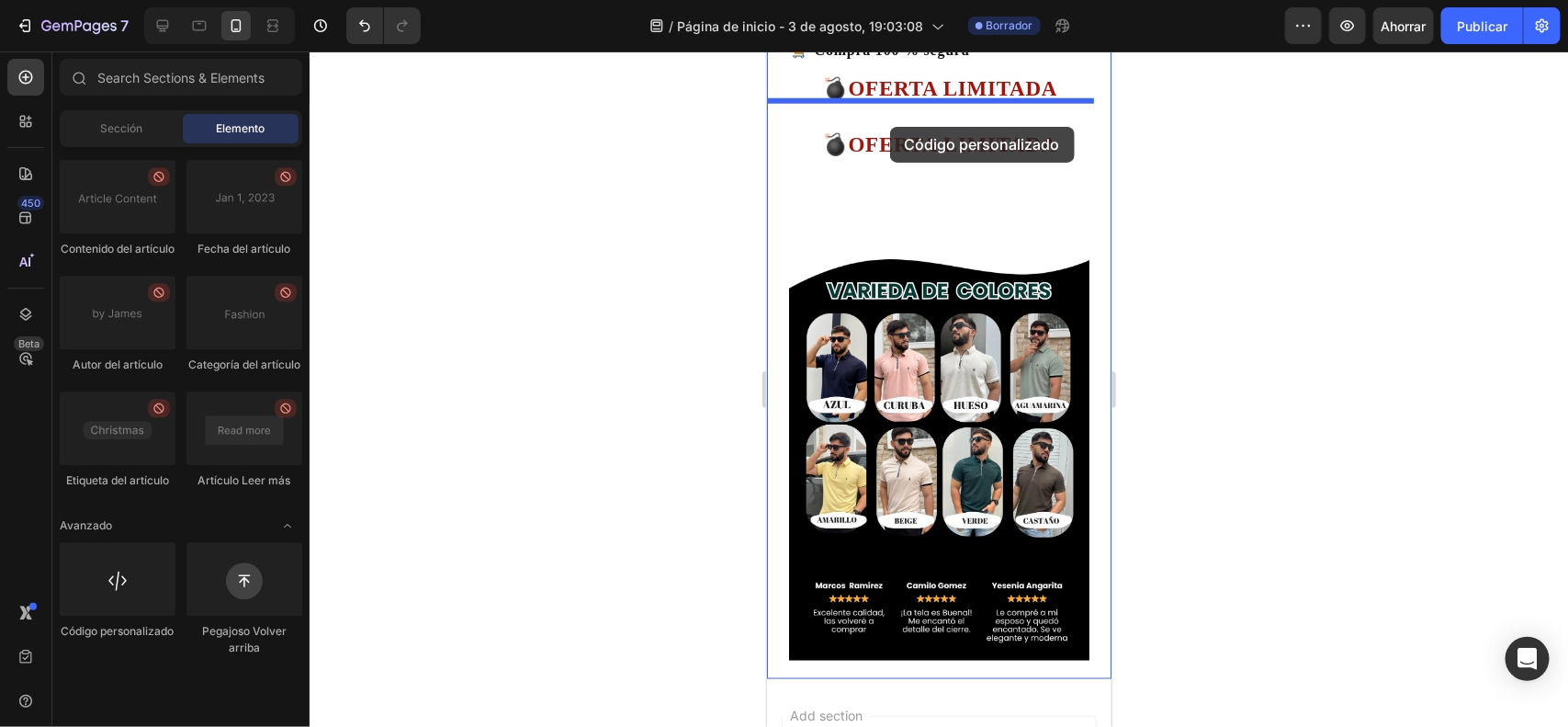 drag, startPoint x: 893, startPoint y: 691, endPoint x: 889, endPoint y: 126, distance: 565.014 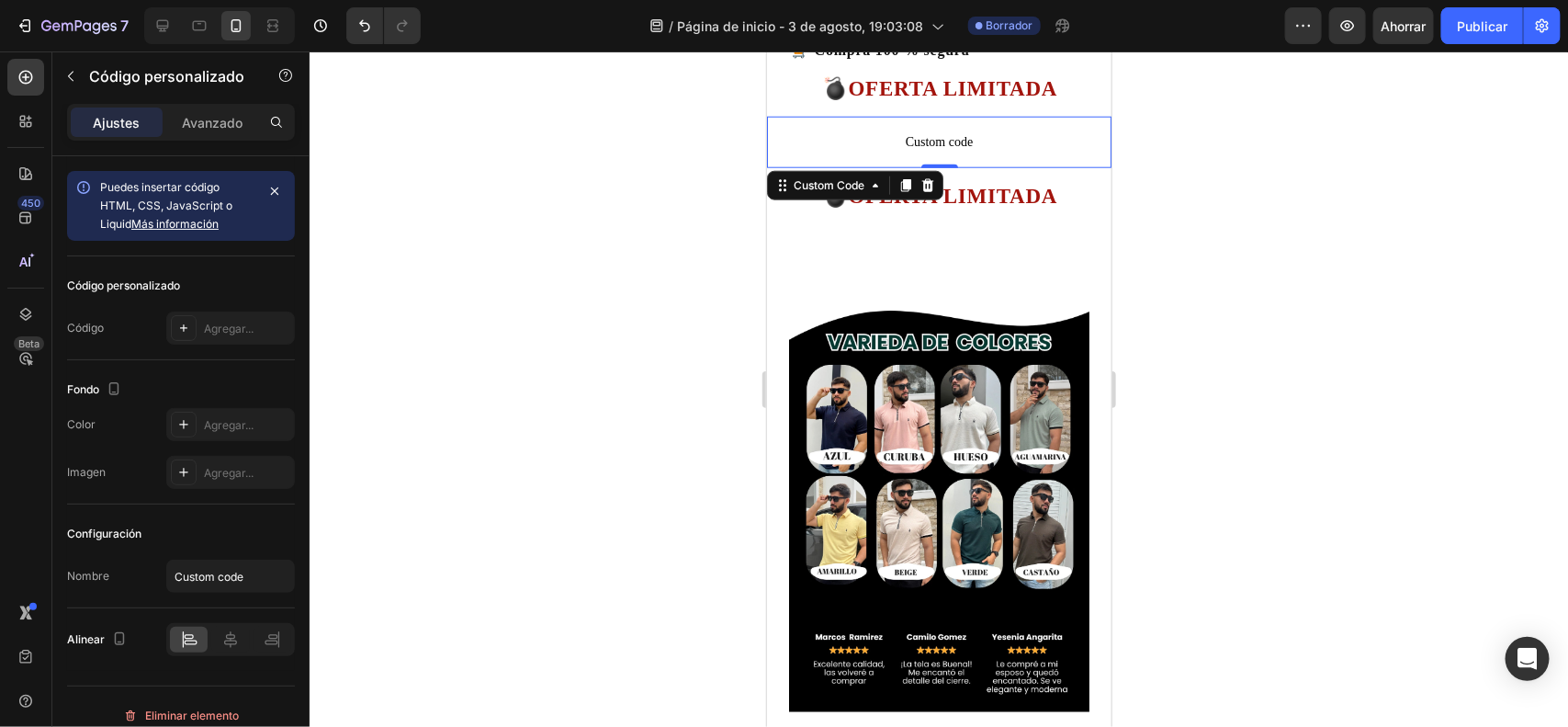 click on "Custom code" at bounding box center [938, 142] 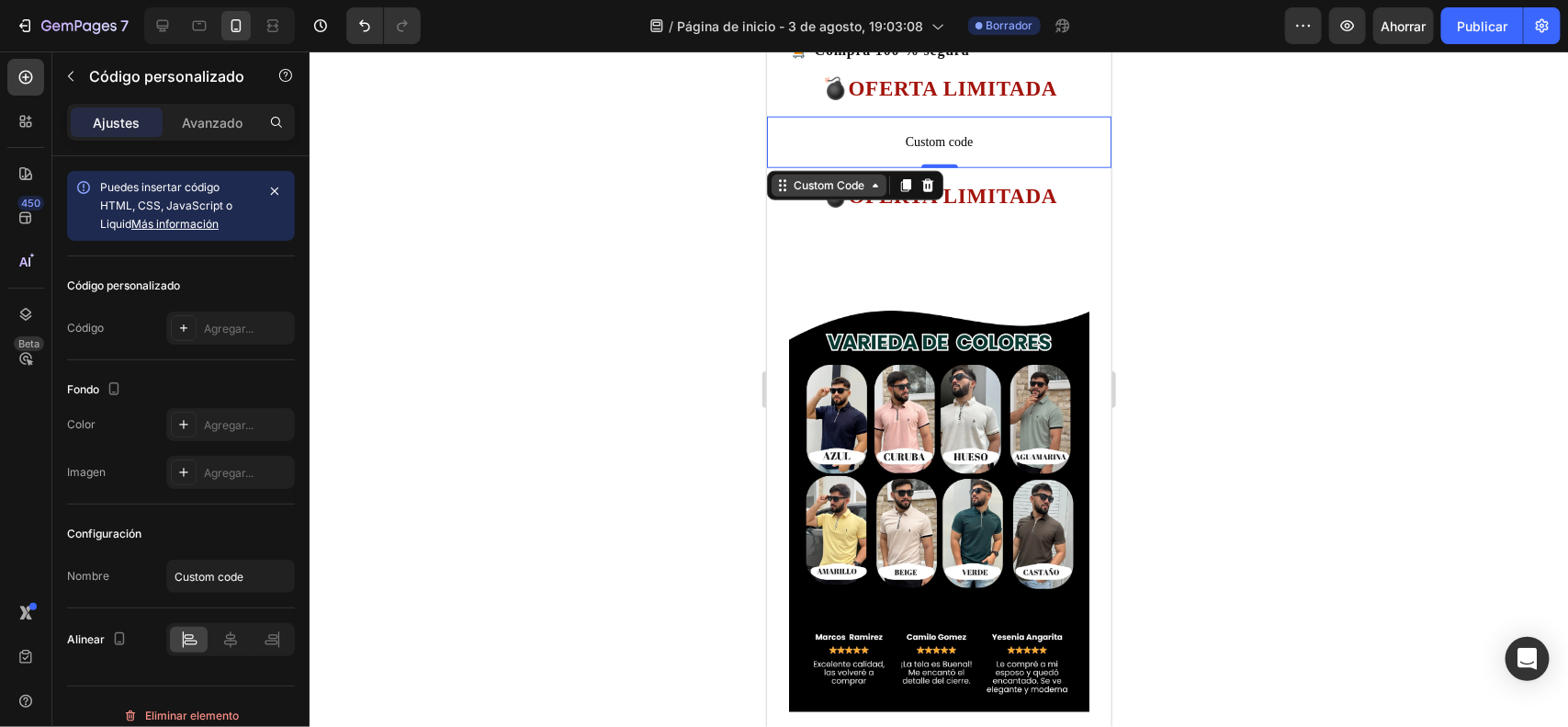 click on "Custom Code" at bounding box center (828, 185) 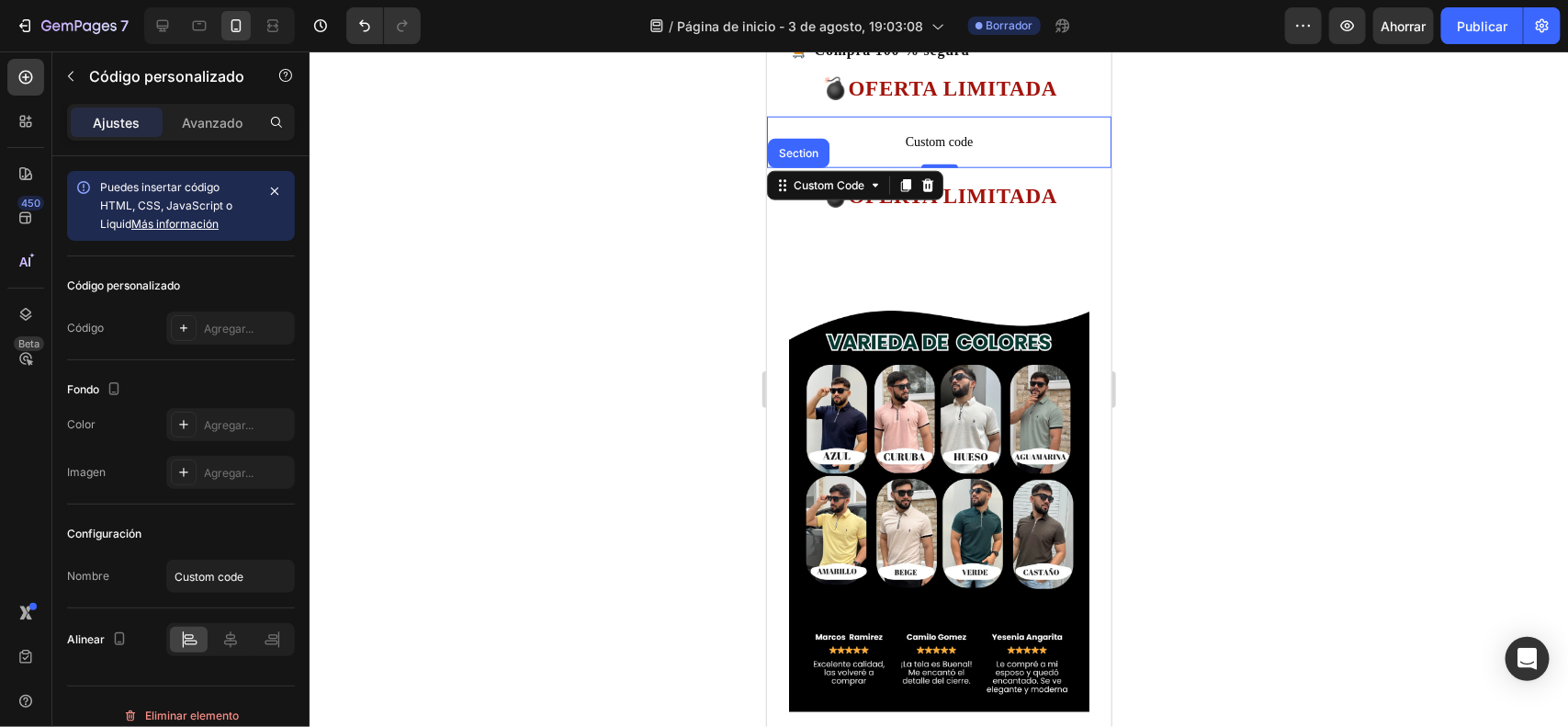 click 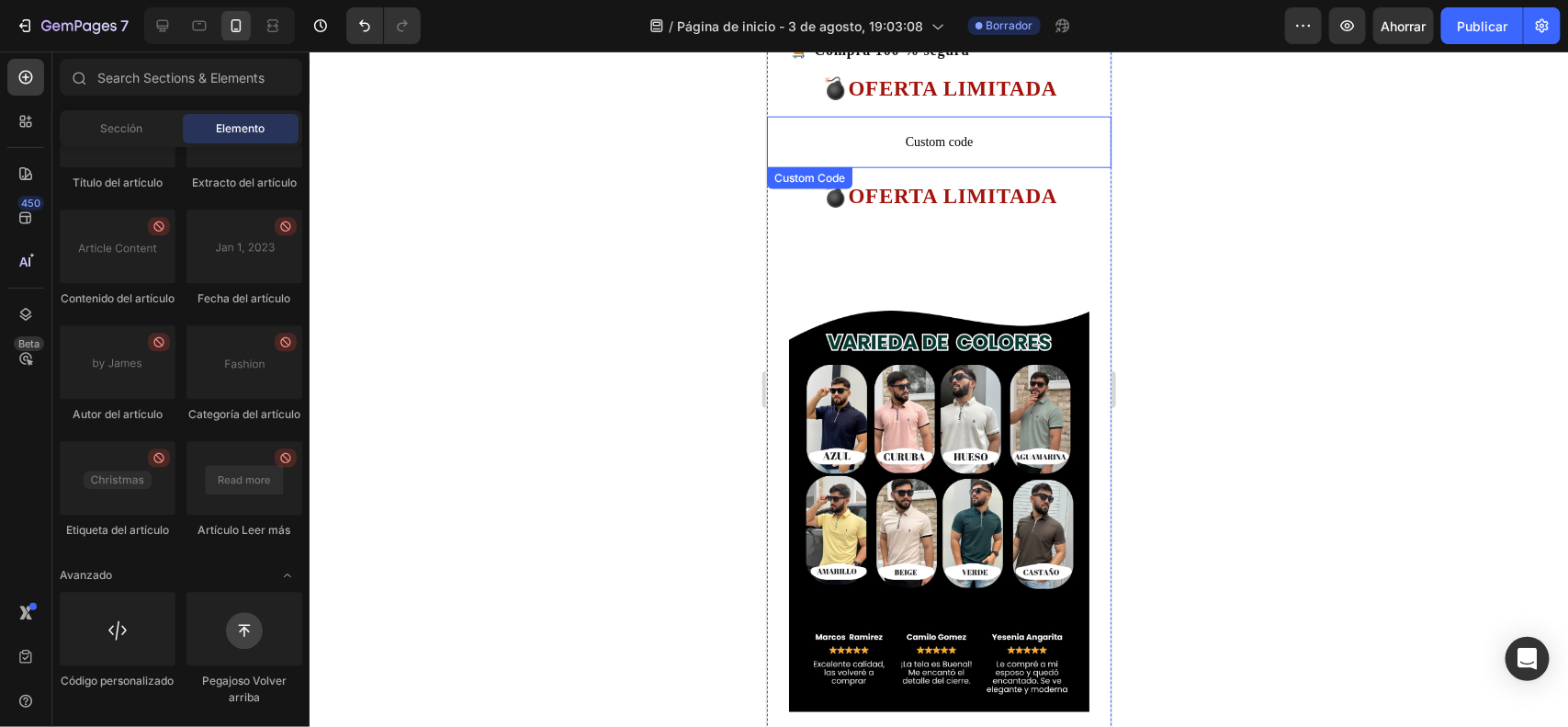 click on "Custom code" at bounding box center (938, 142) 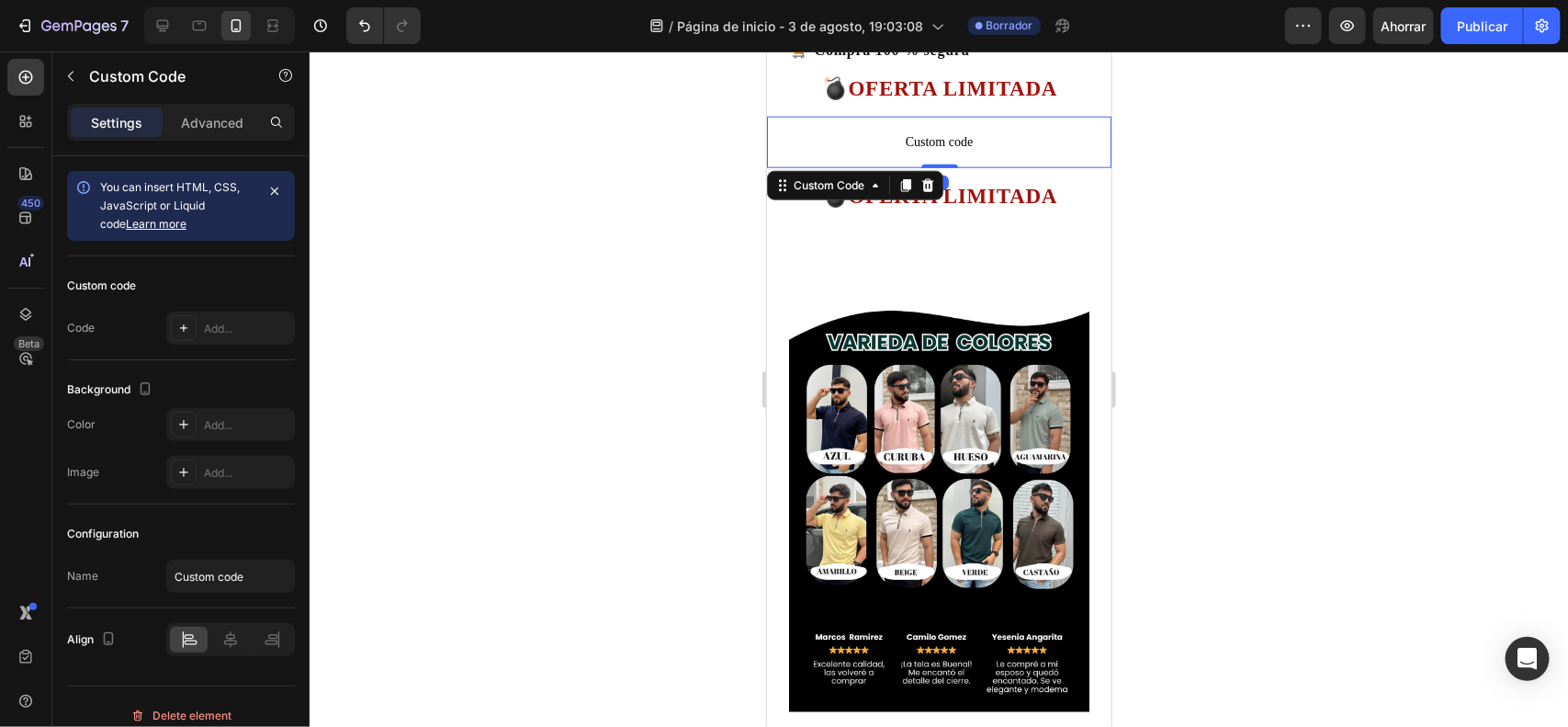click on "Custom code" at bounding box center (938, 142) 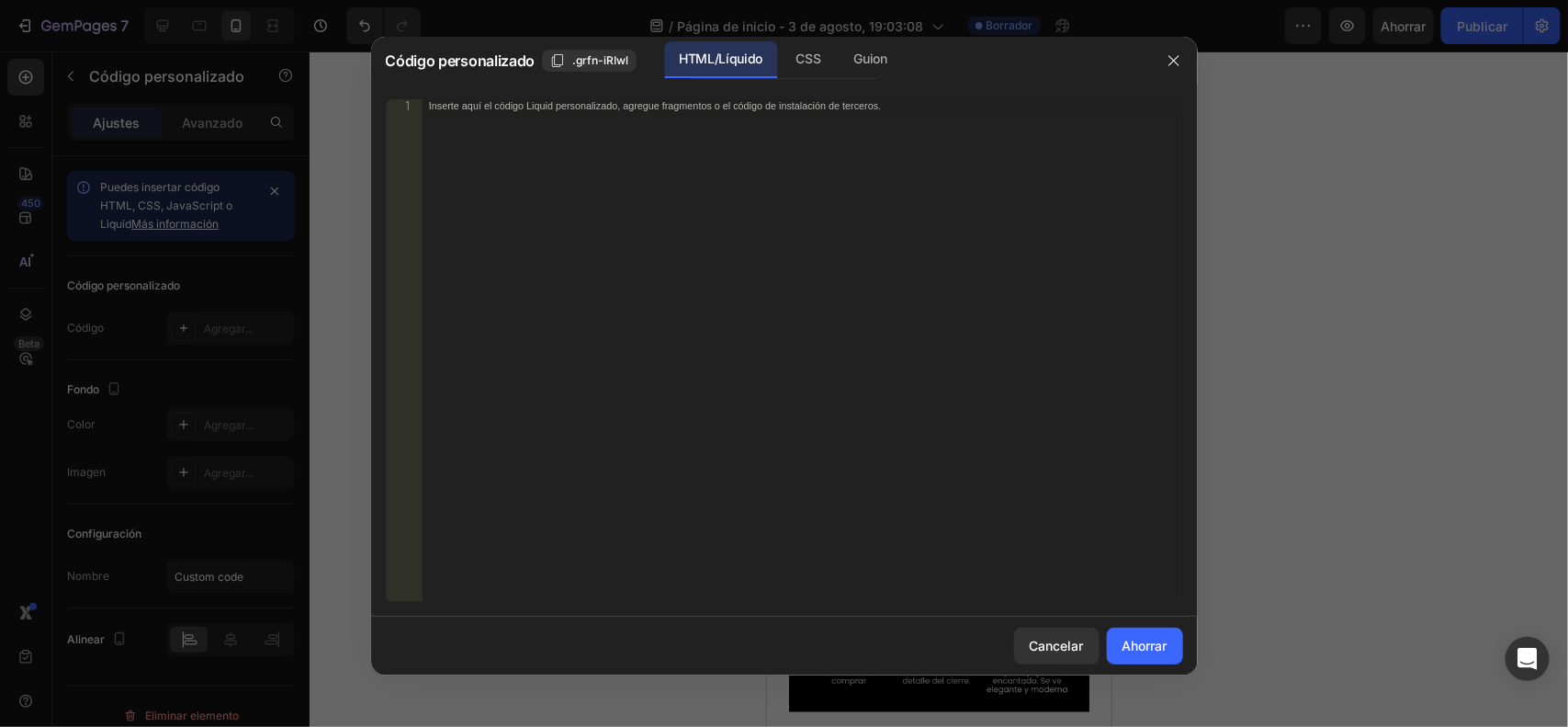 click on "Inserte aquí el código Liquid personalizado, agregue fragmentos o el código de instalación de terceros." at bounding box center (802, 363) 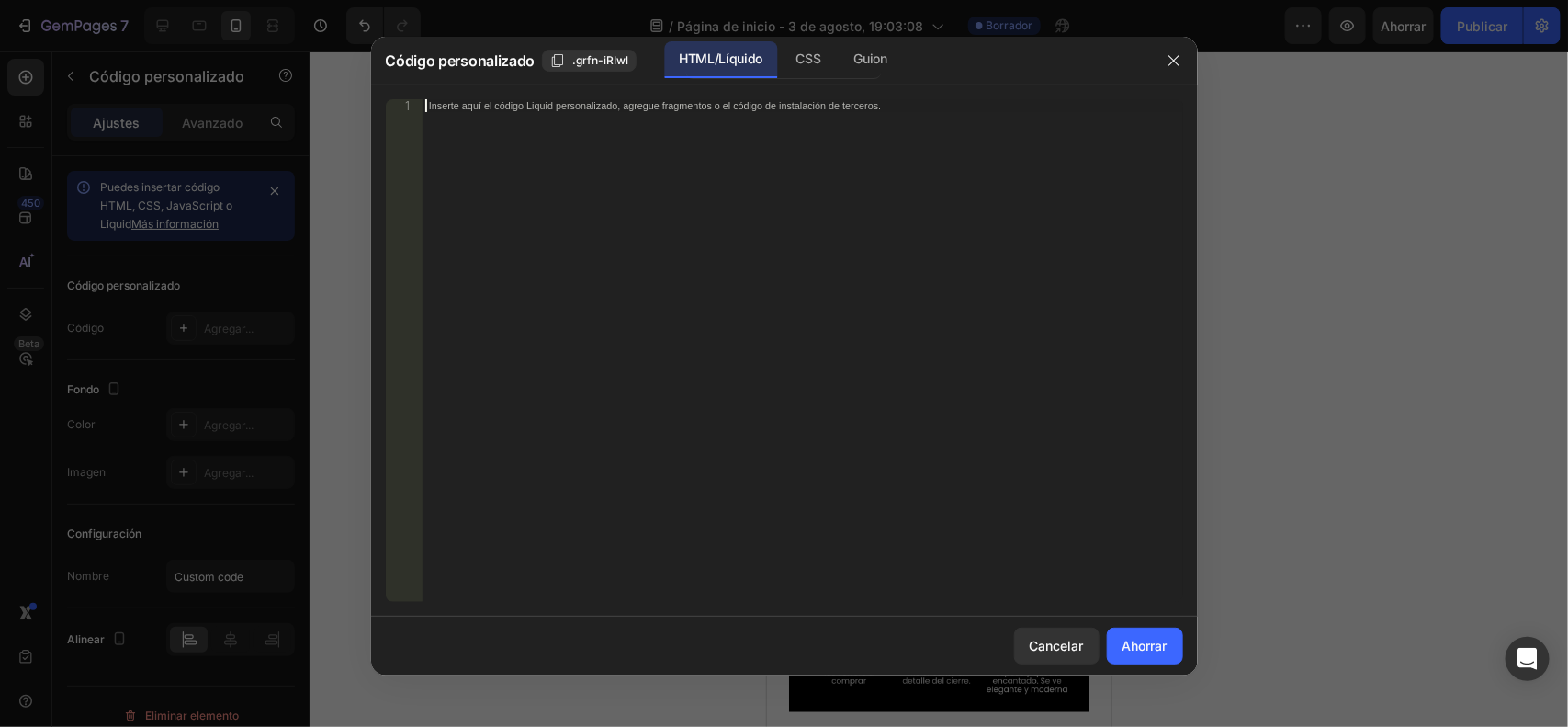 paste on "<div id="_rsi-cod-form-embed-custom-hook"></div>" 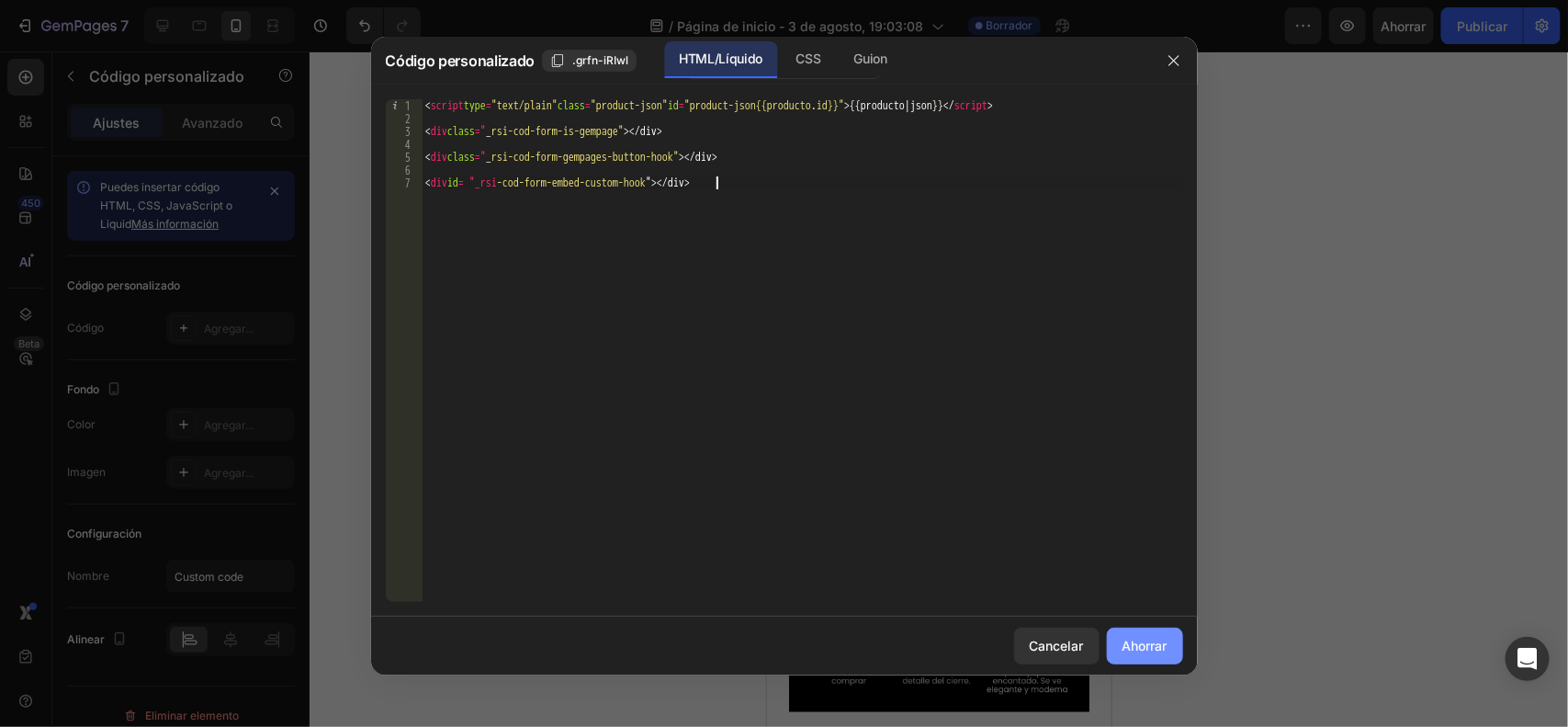 click on "Ahorrar" at bounding box center (1145, 645) 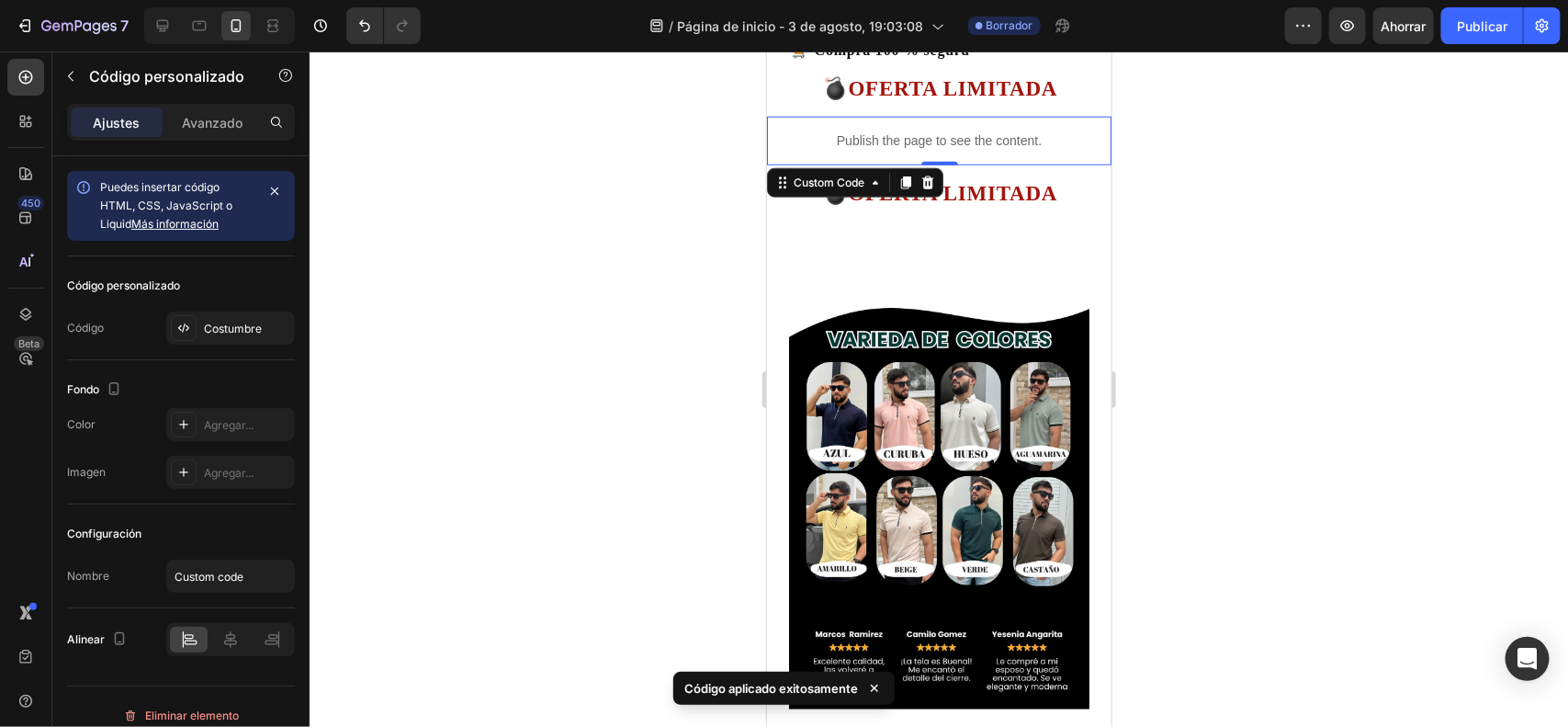 click 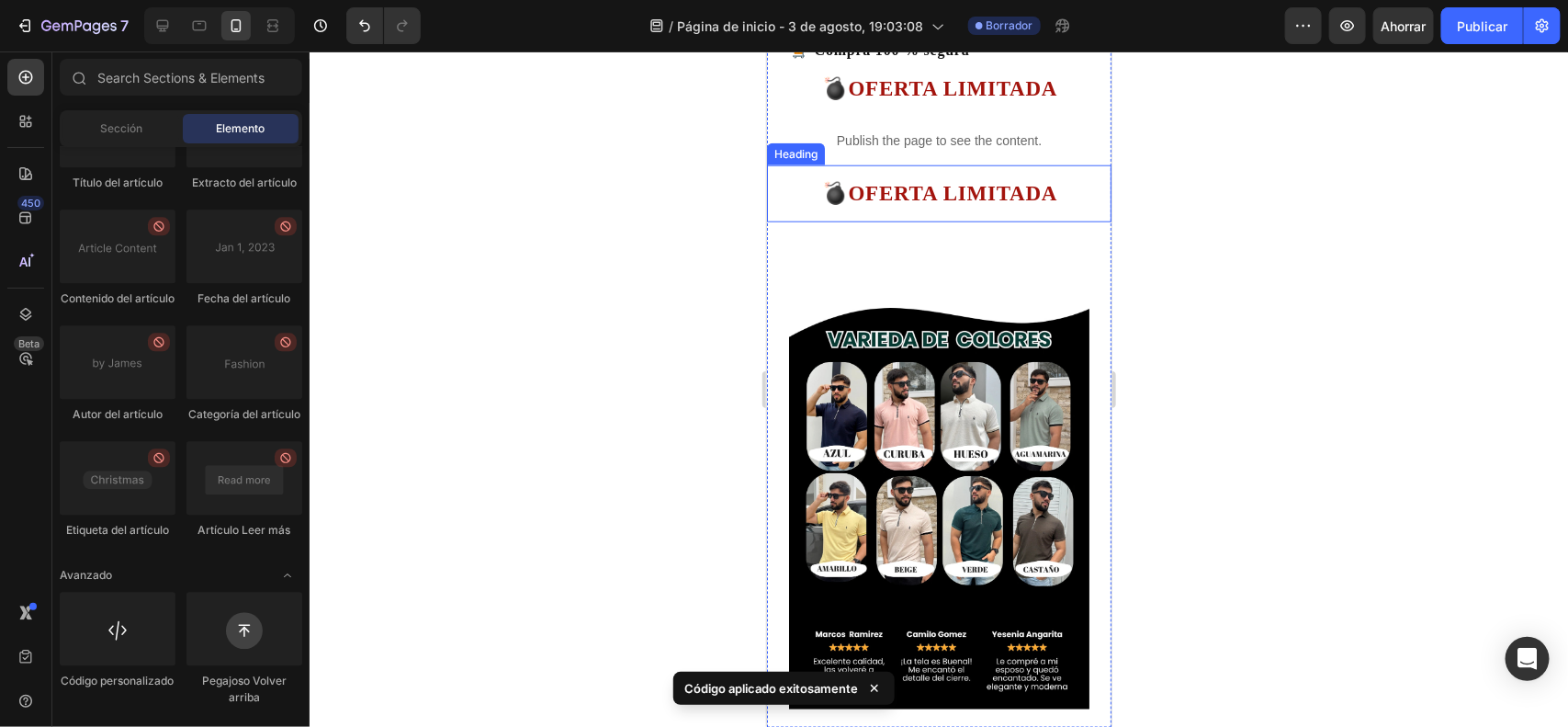 click on "OFERTA LIMITADA" at bounding box center [952, 192] 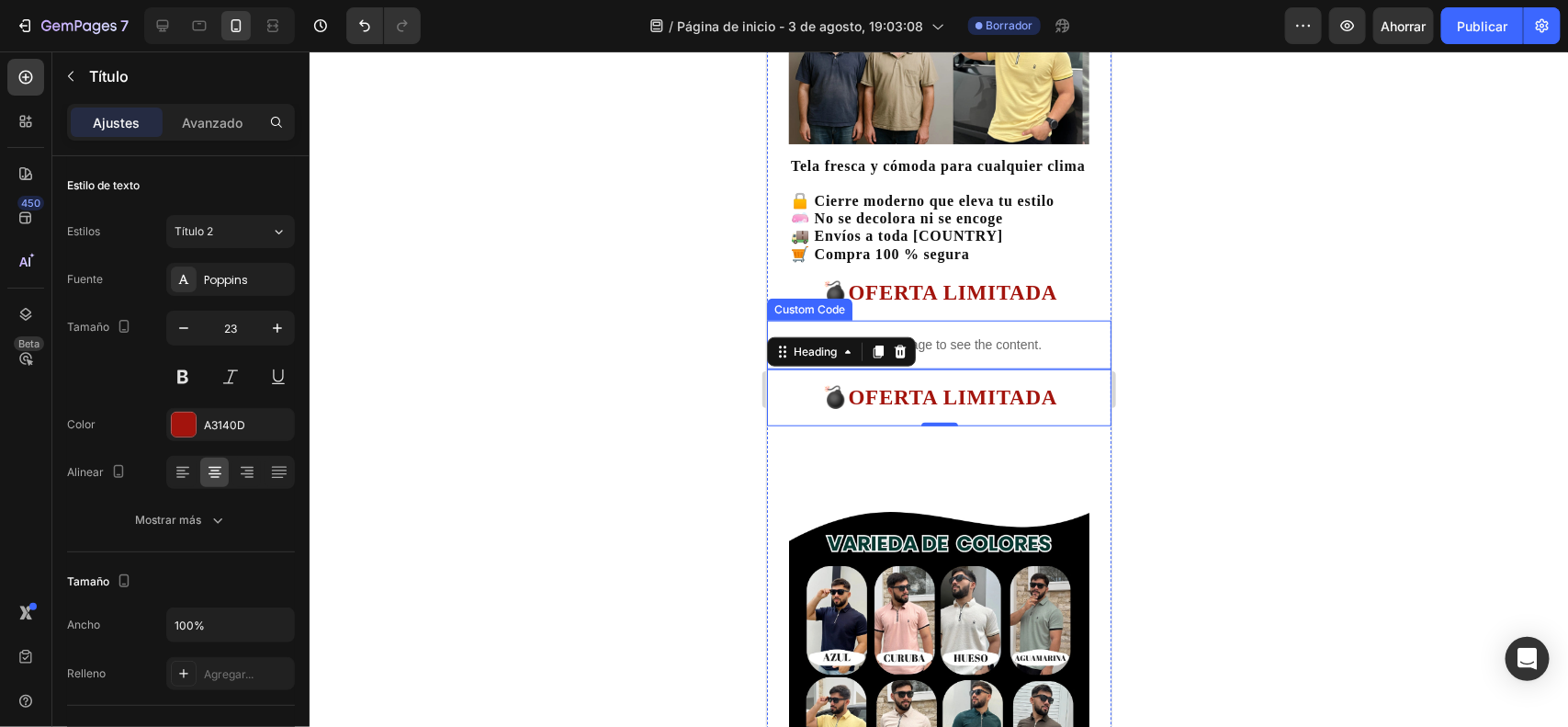 scroll, scrollTop: 607, scrollLeft: 0, axis: vertical 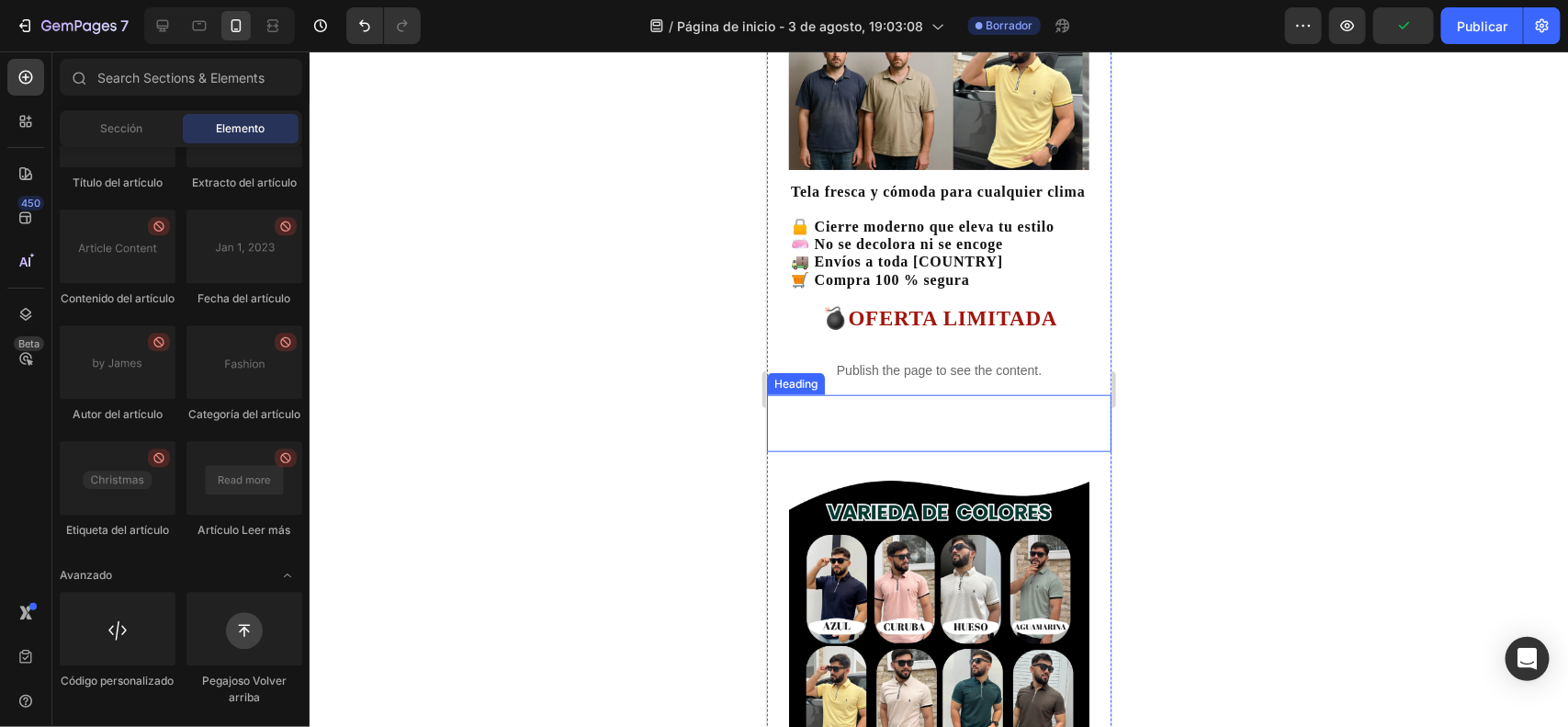 click at bounding box center (938, 423) 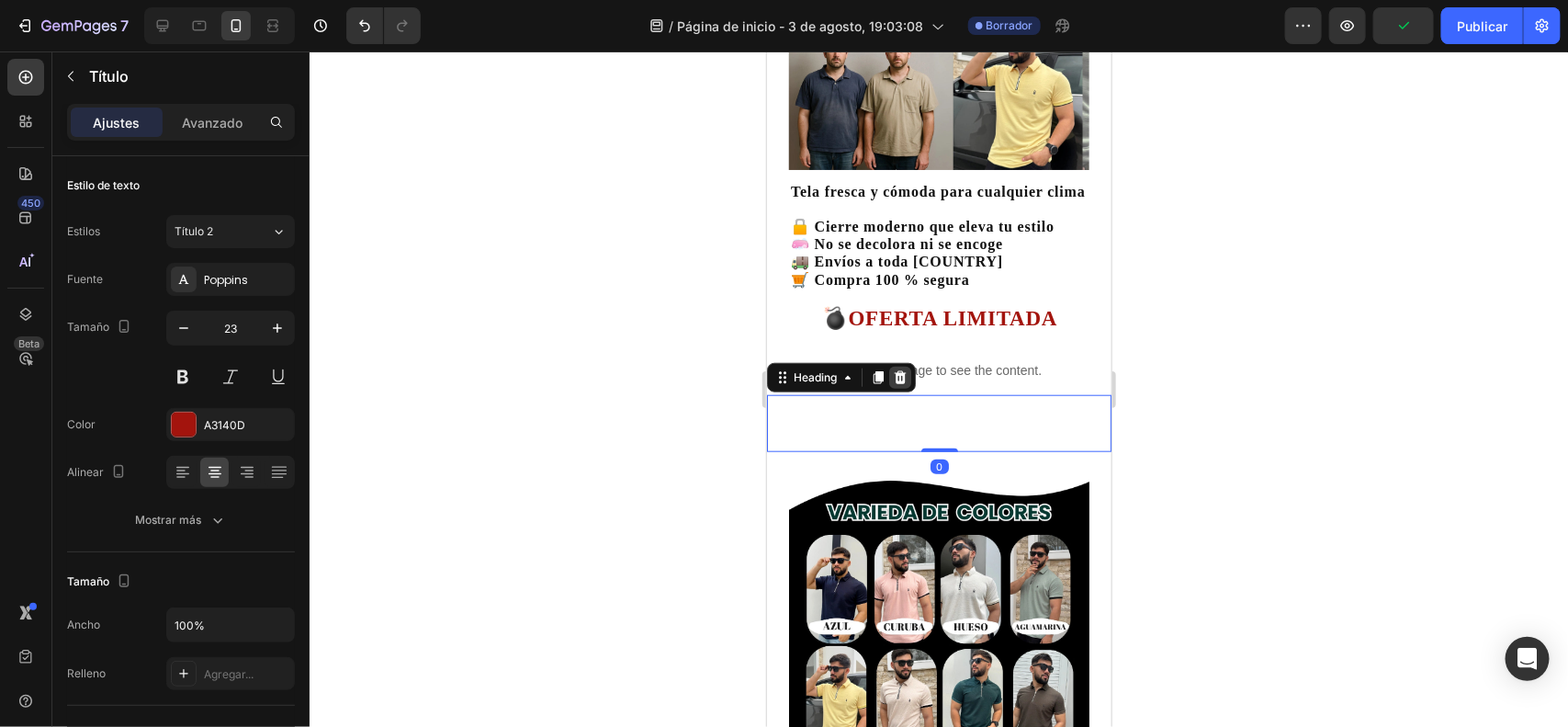 click 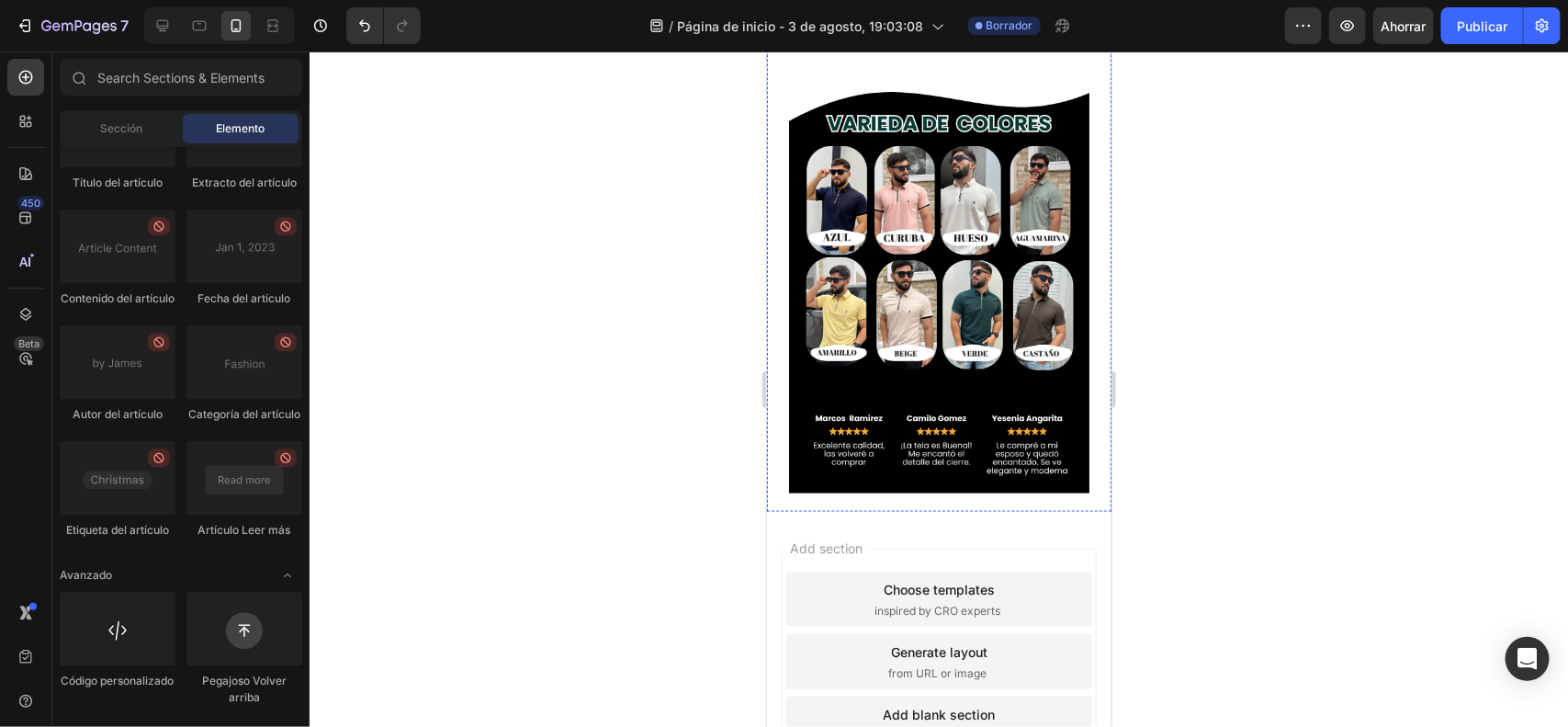 scroll, scrollTop: 951, scrollLeft: 0, axis: vertical 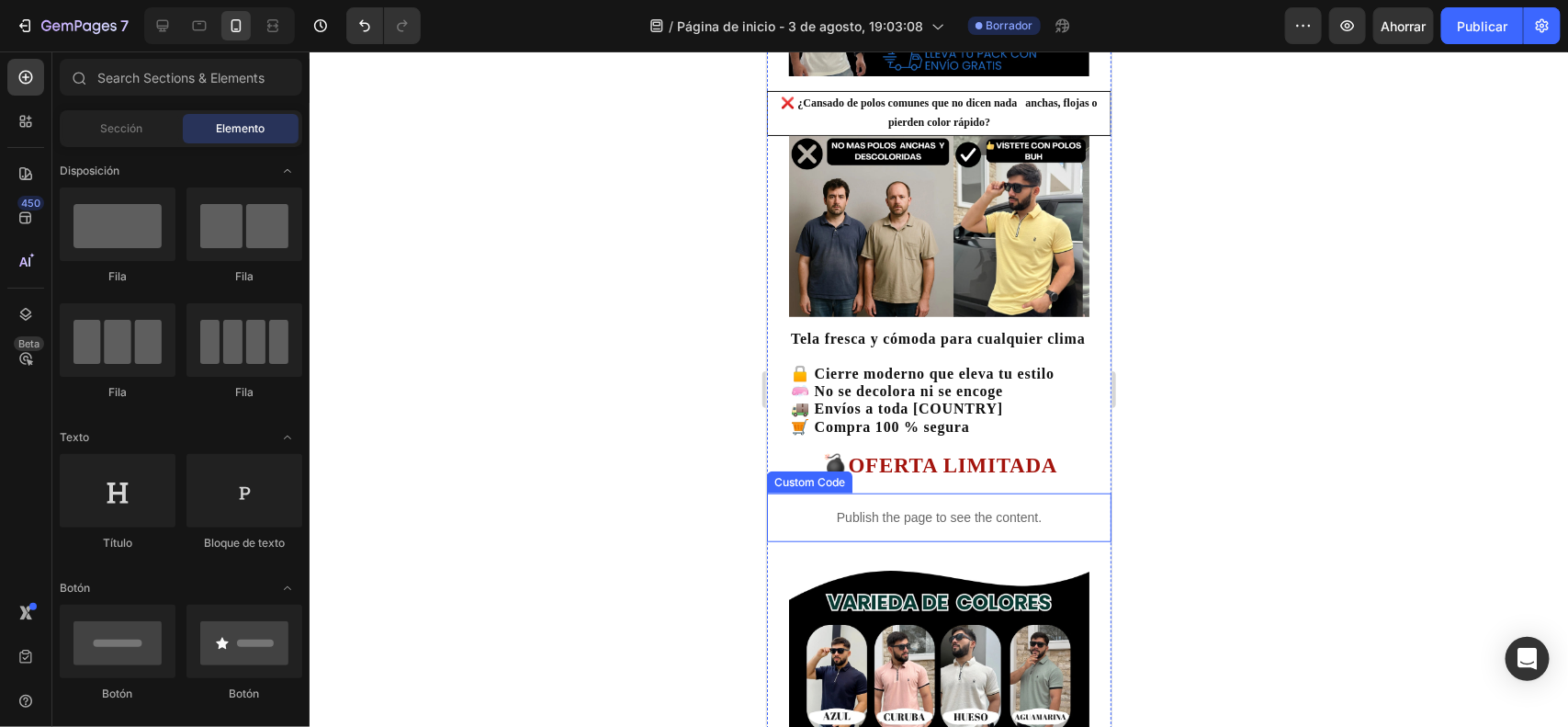 click on "Publish the page to see the content." at bounding box center (938, 517) 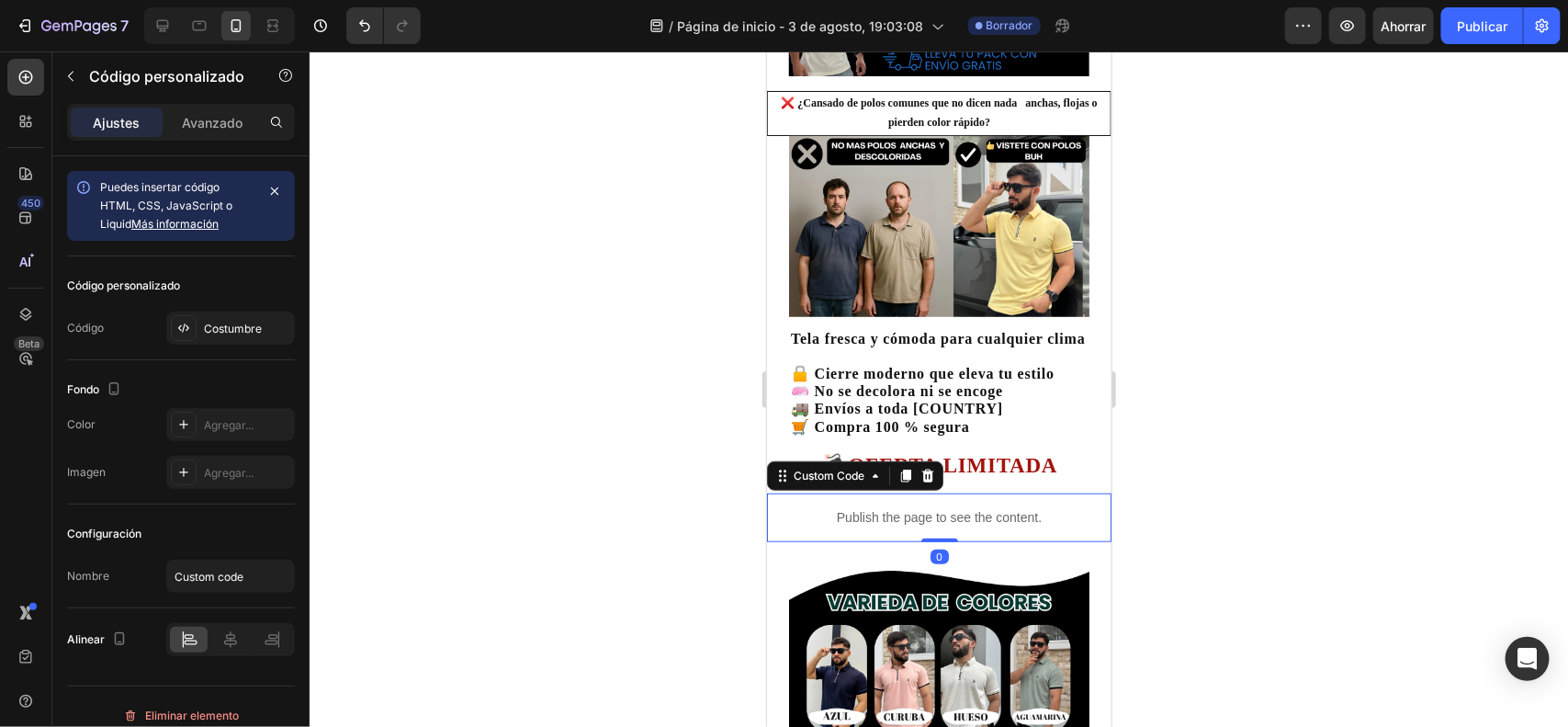 click 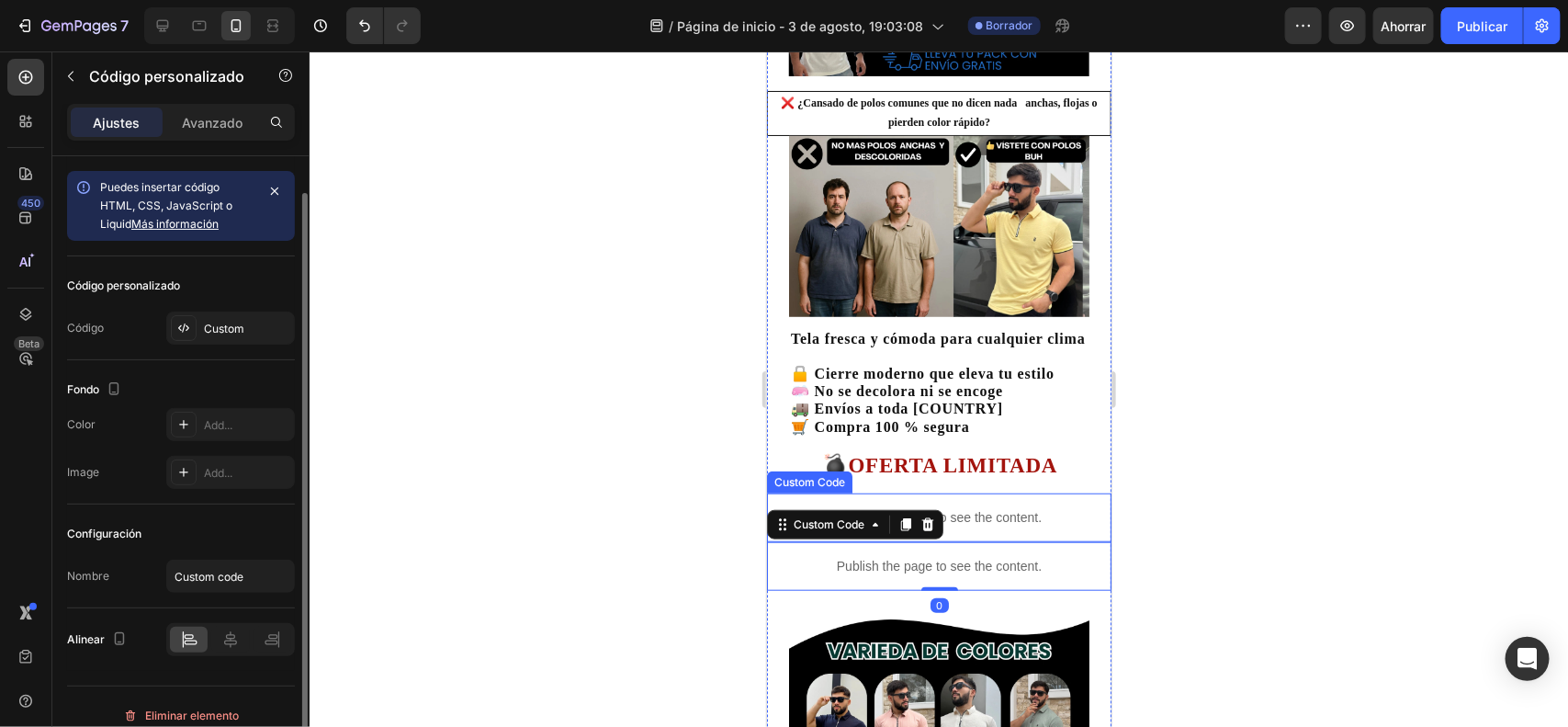 scroll, scrollTop: 18, scrollLeft: 0, axis: vertical 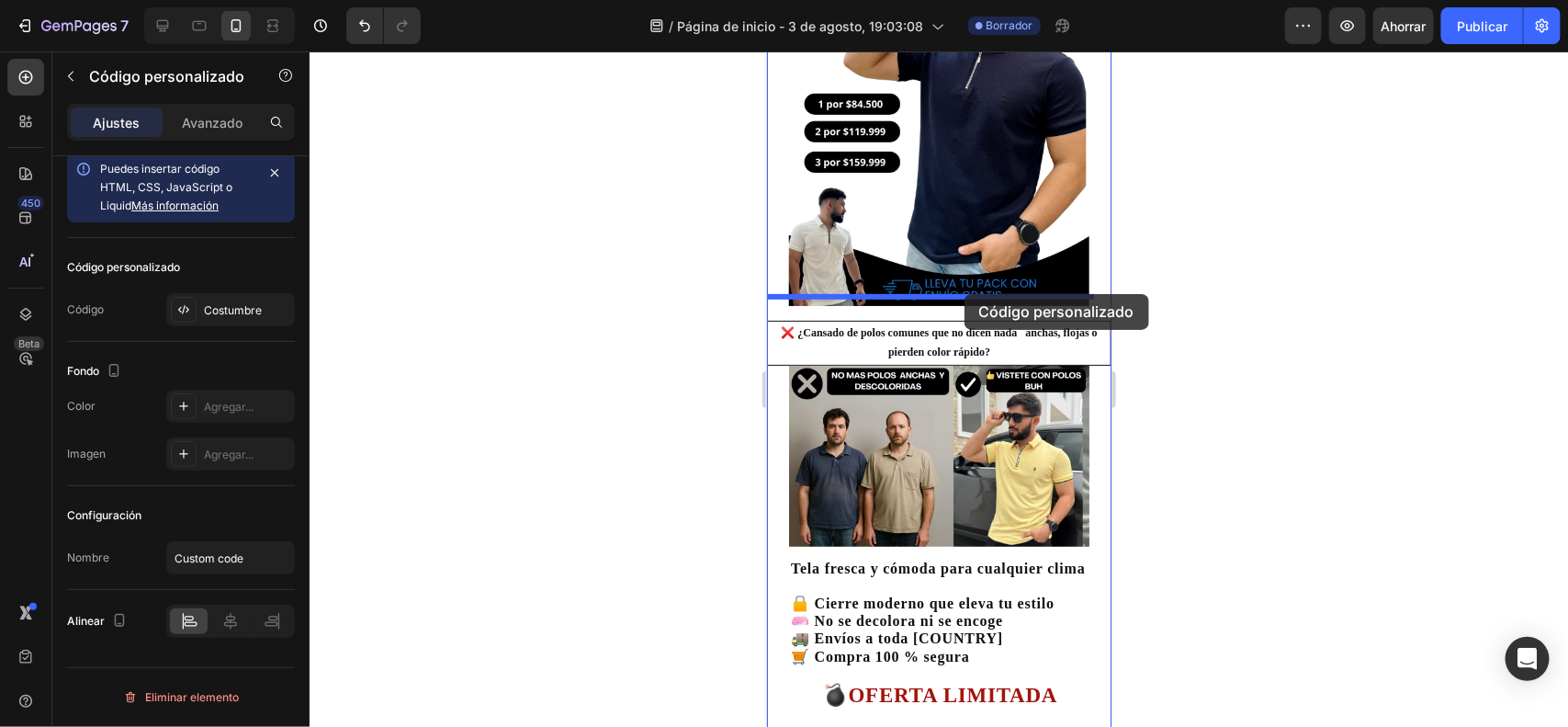 drag, startPoint x: 1015, startPoint y: 553, endPoint x: 964, endPoint y: 293, distance: 264.95471 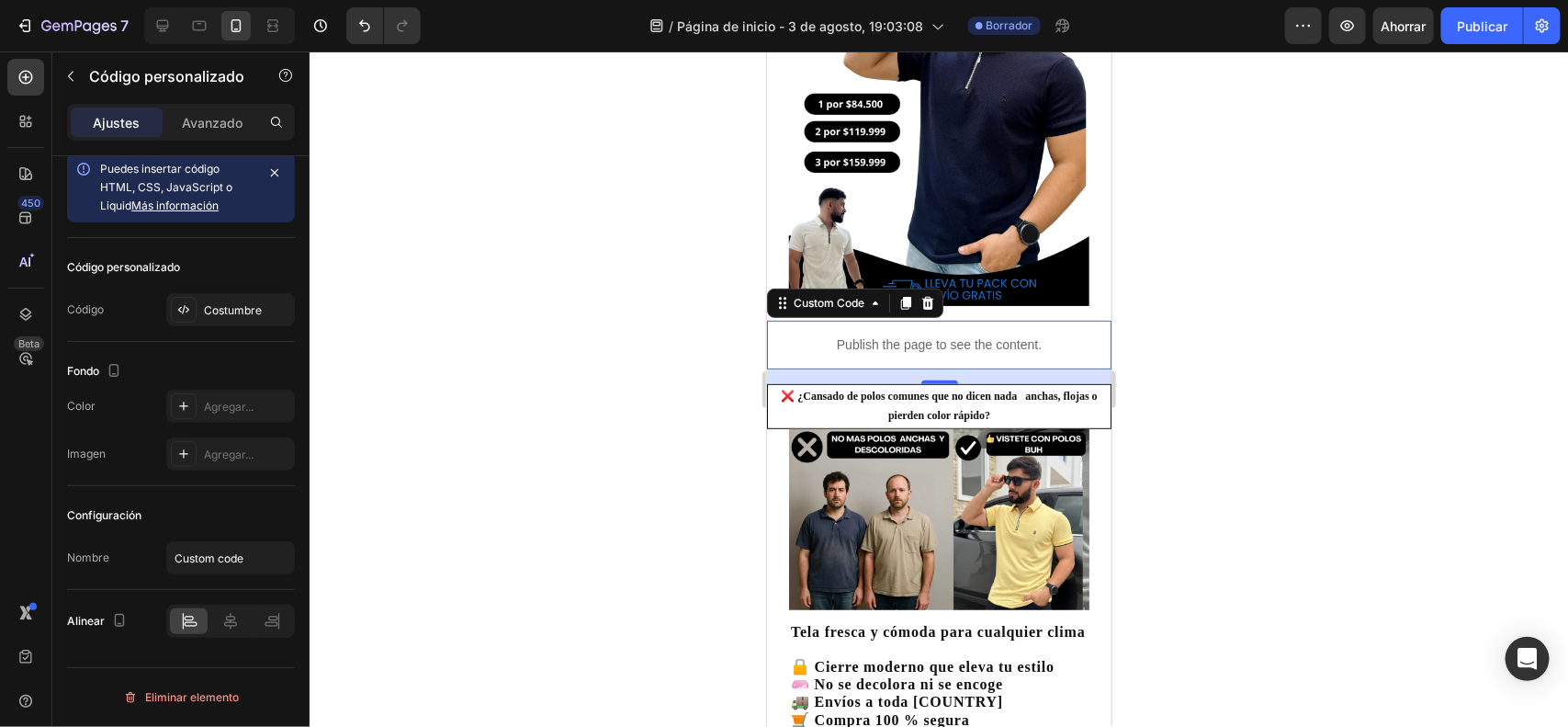 click 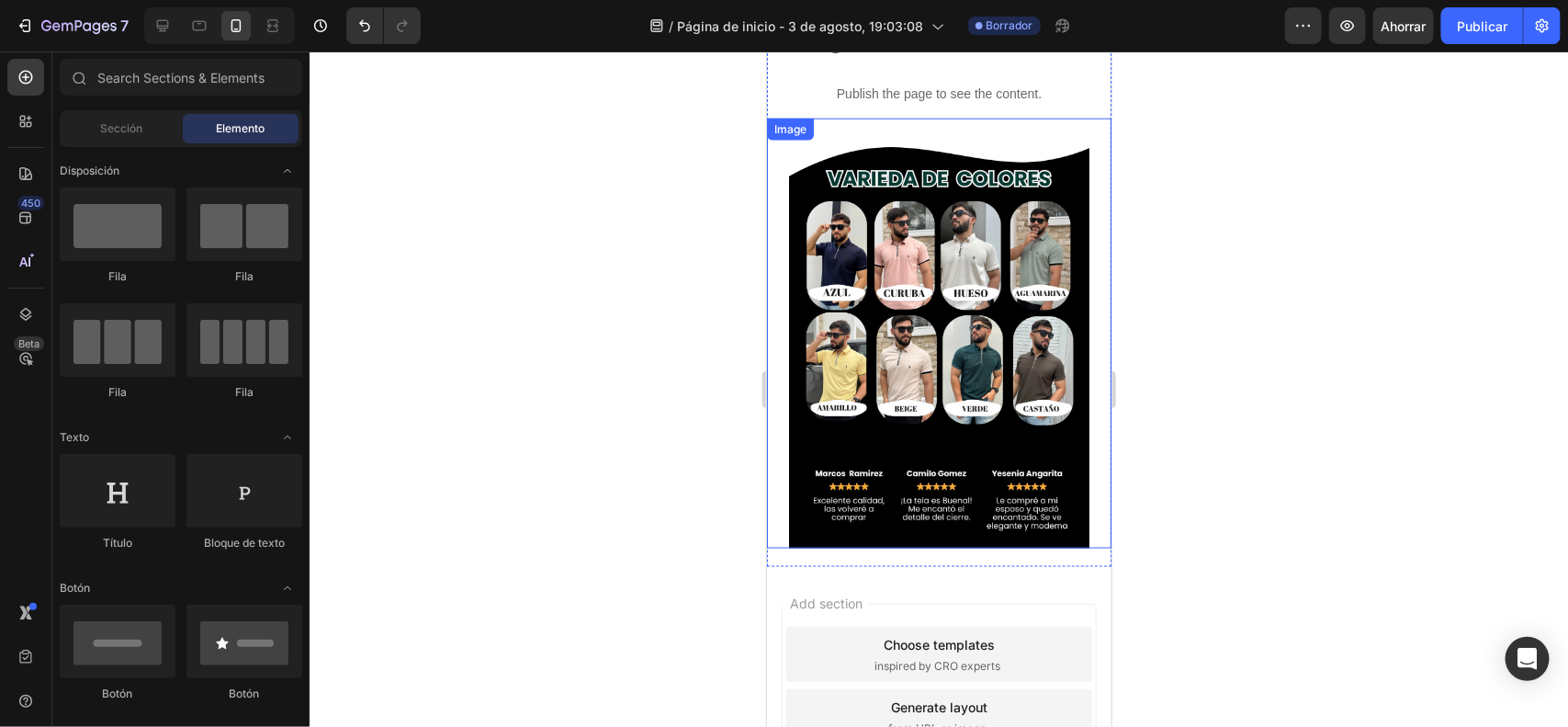 scroll, scrollTop: 908, scrollLeft: 0, axis: vertical 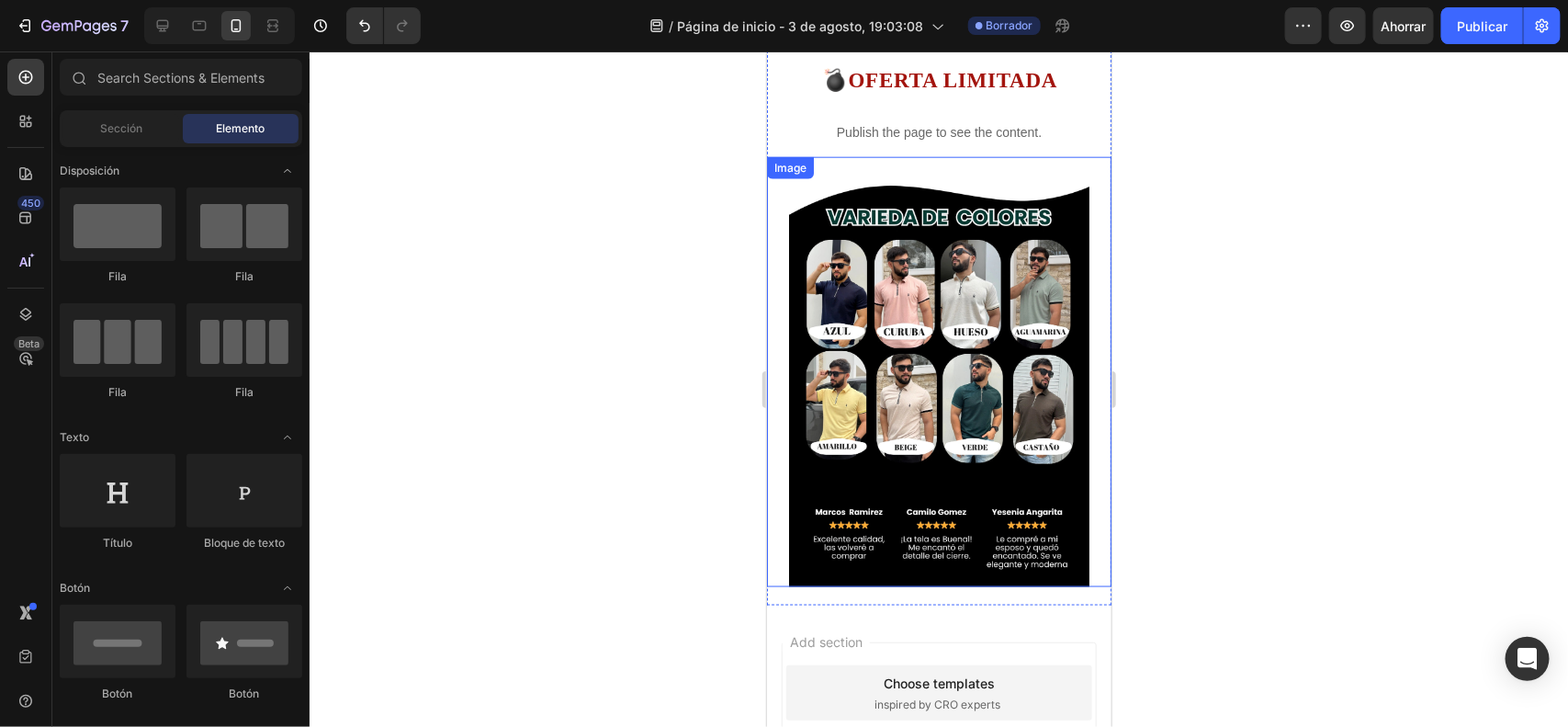 click at bounding box center (938, 381) 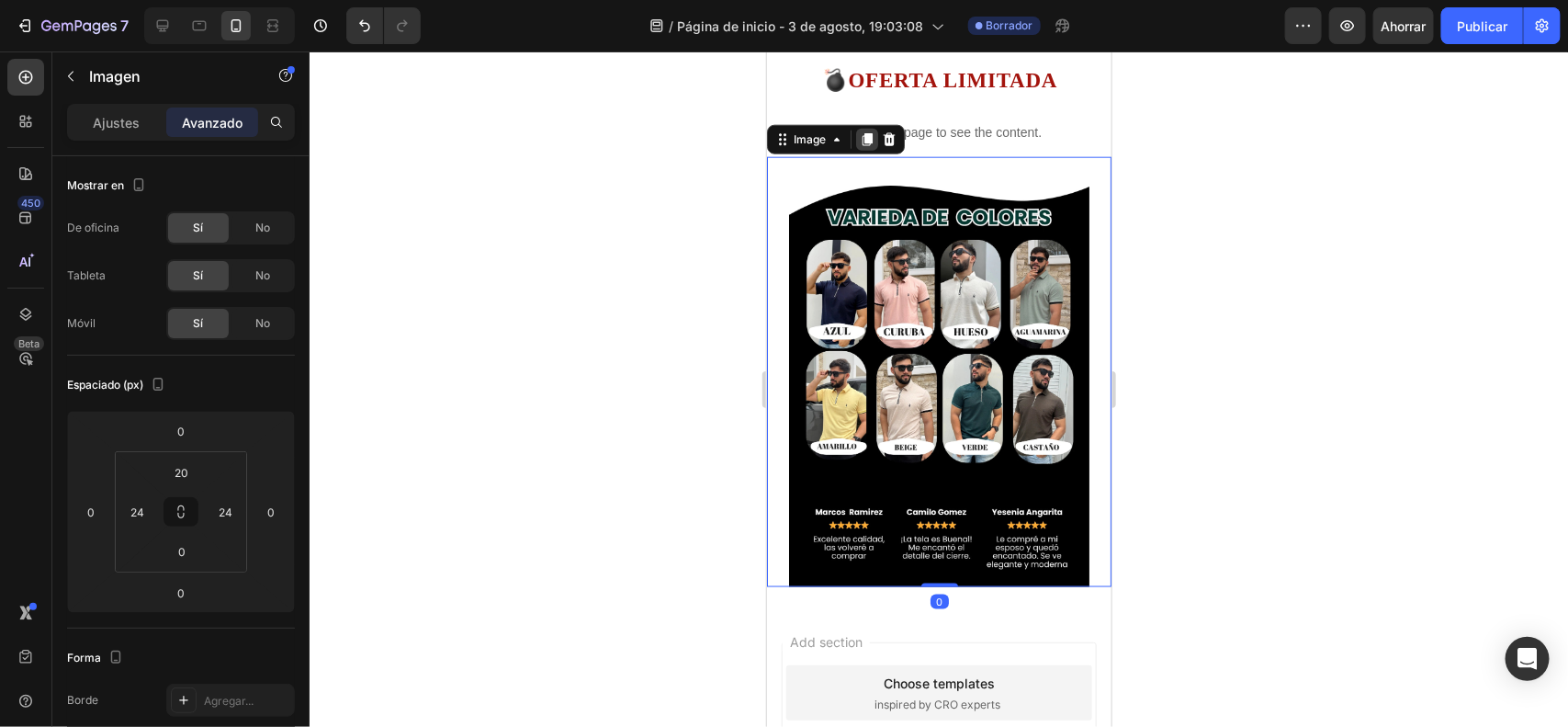 click 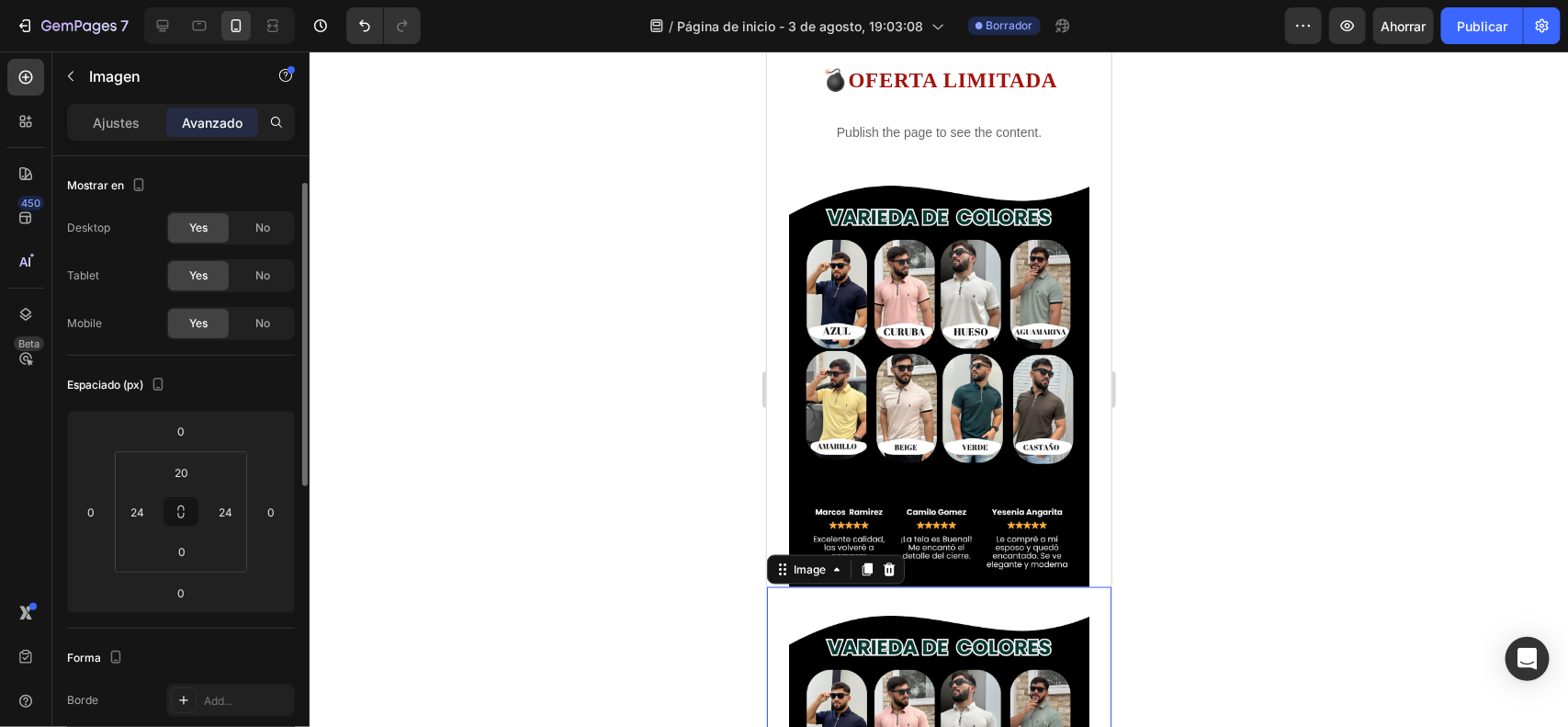 scroll, scrollTop: 1340, scrollLeft: 0, axis: vertical 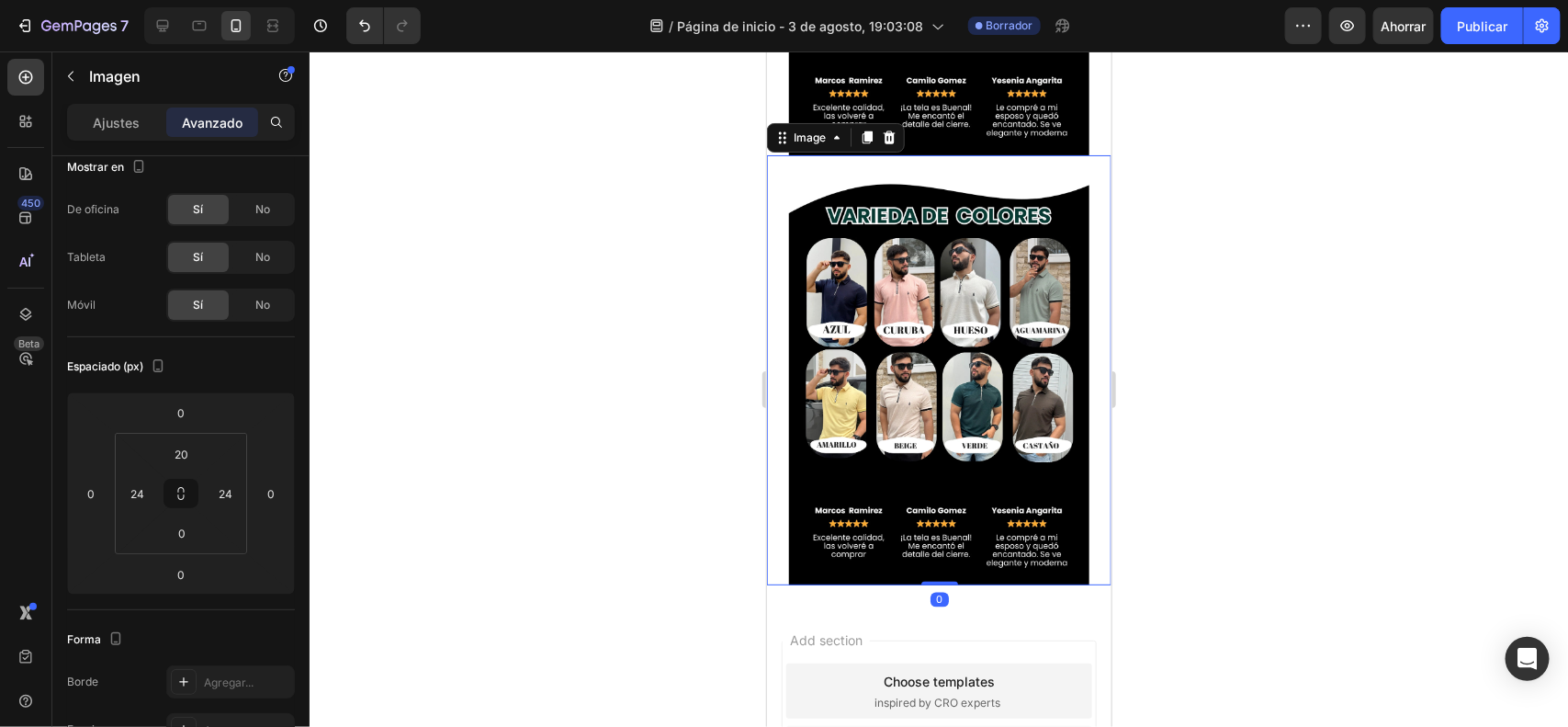 click at bounding box center [938, 379] 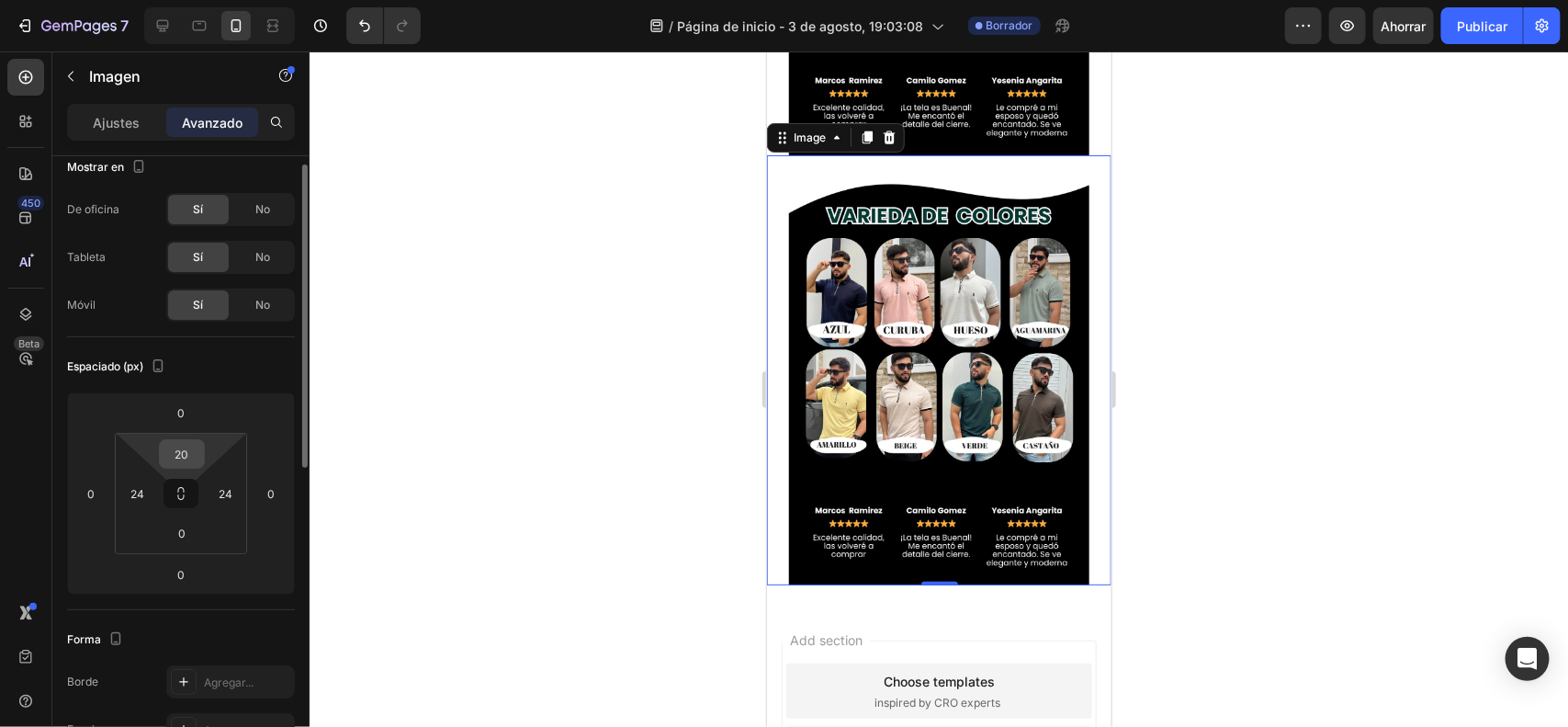 click on "20" at bounding box center [182, 454] 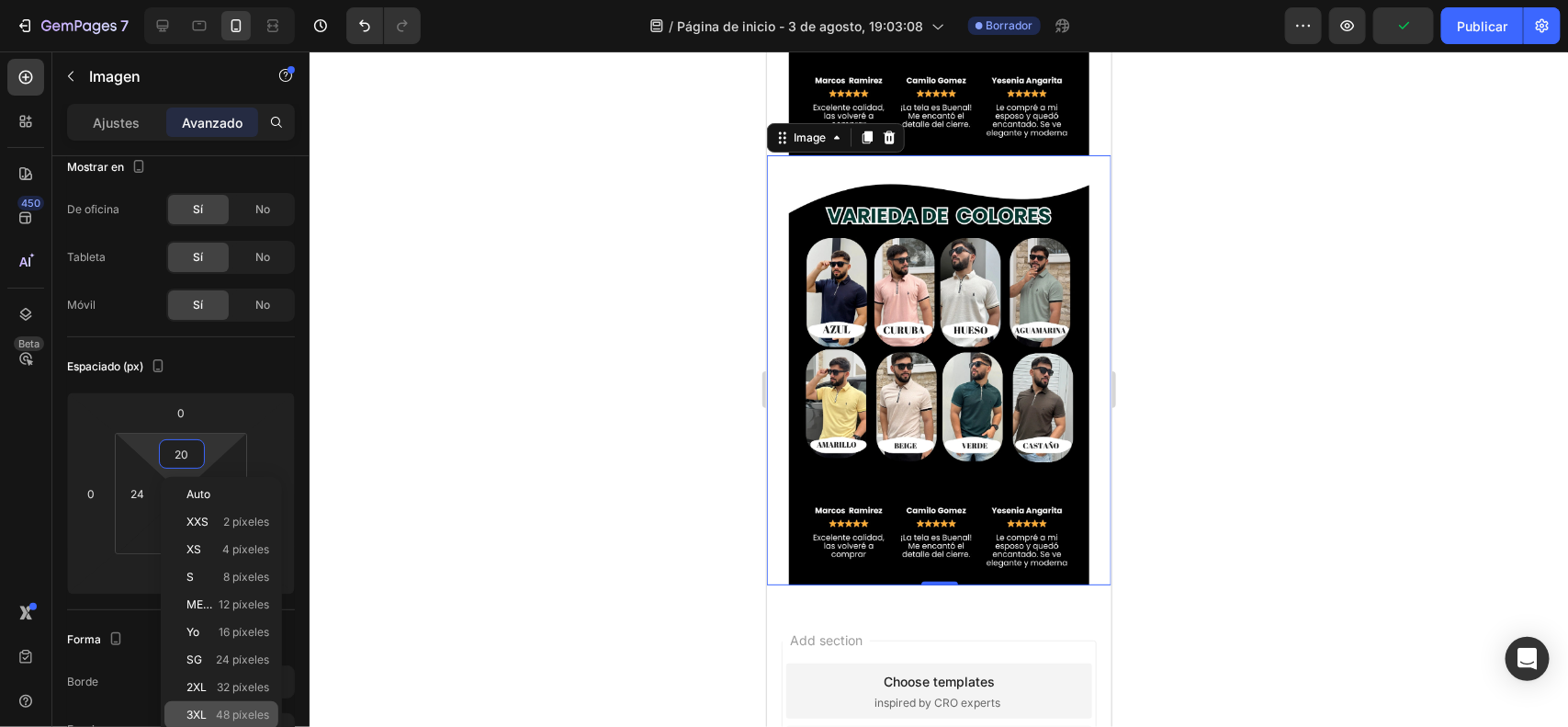 click on "48 píxeles" at bounding box center [243, 714] 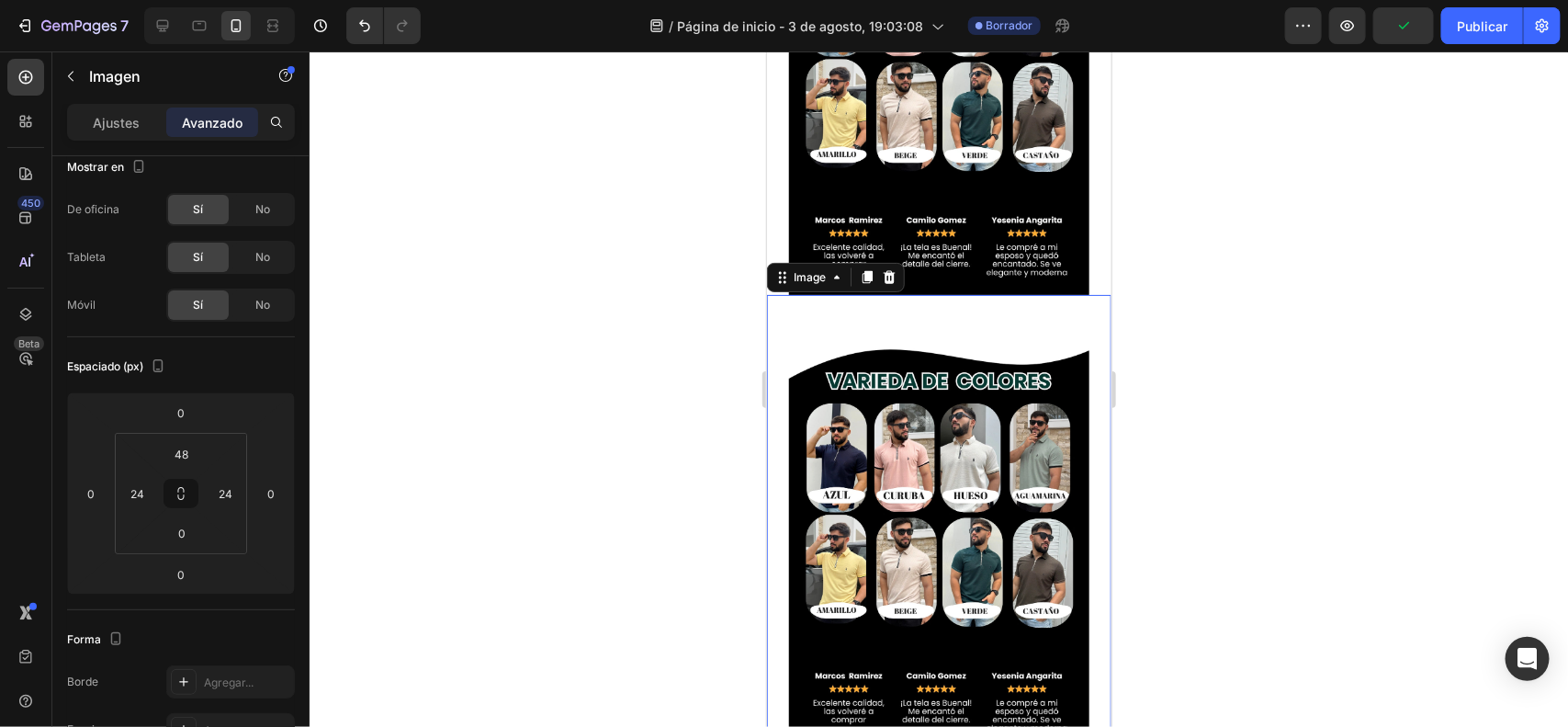 scroll, scrollTop: 1225, scrollLeft: 0, axis: vertical 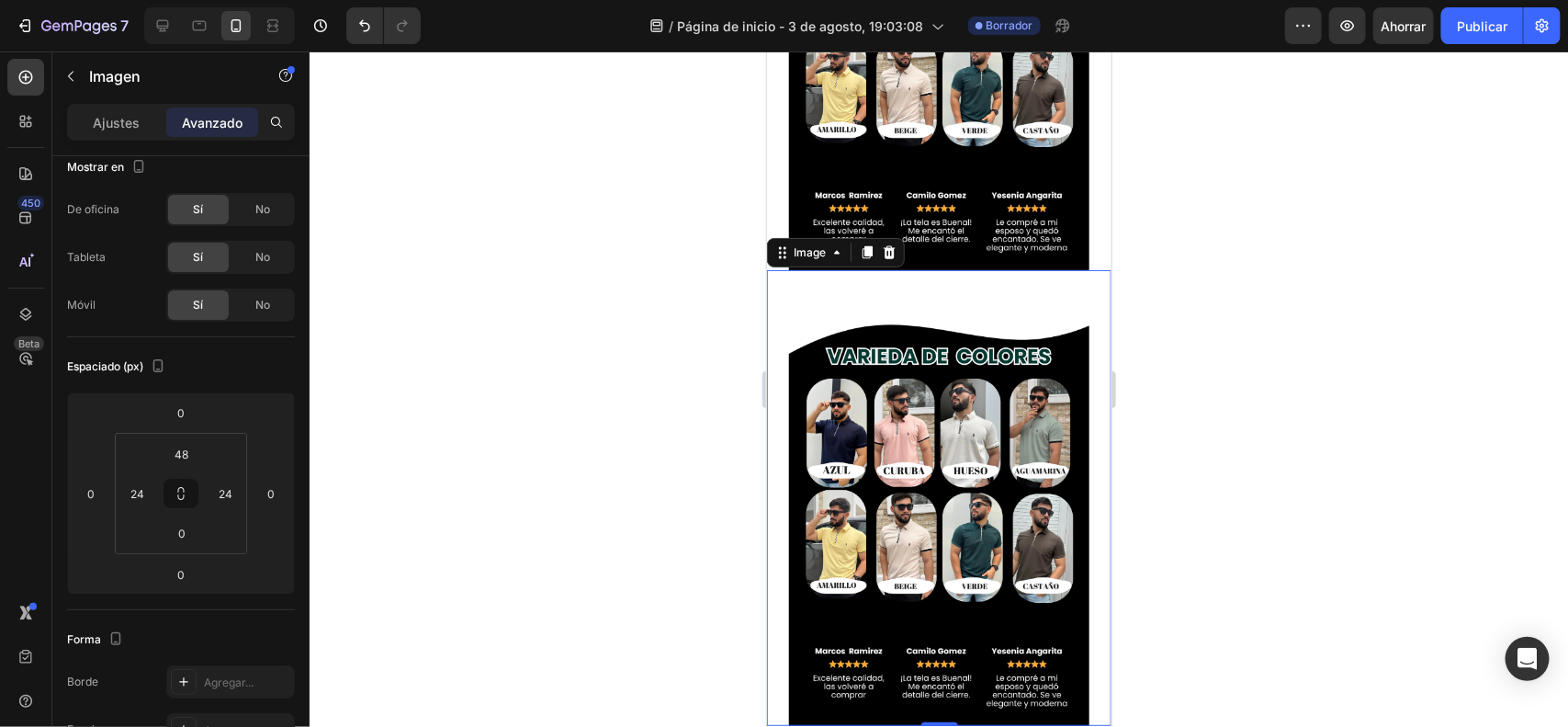click at bounding box center (938, 519) 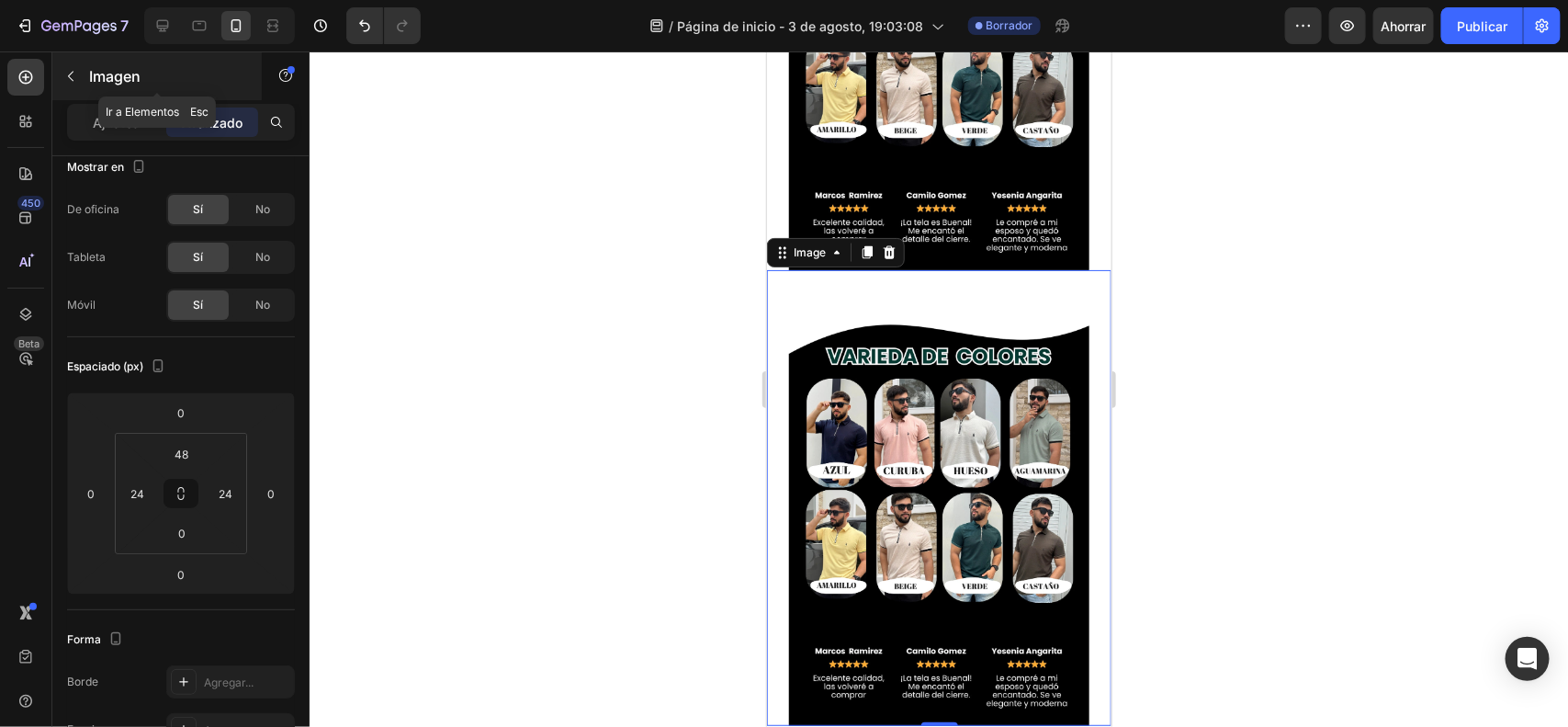 click at bounding box center (71, 76) 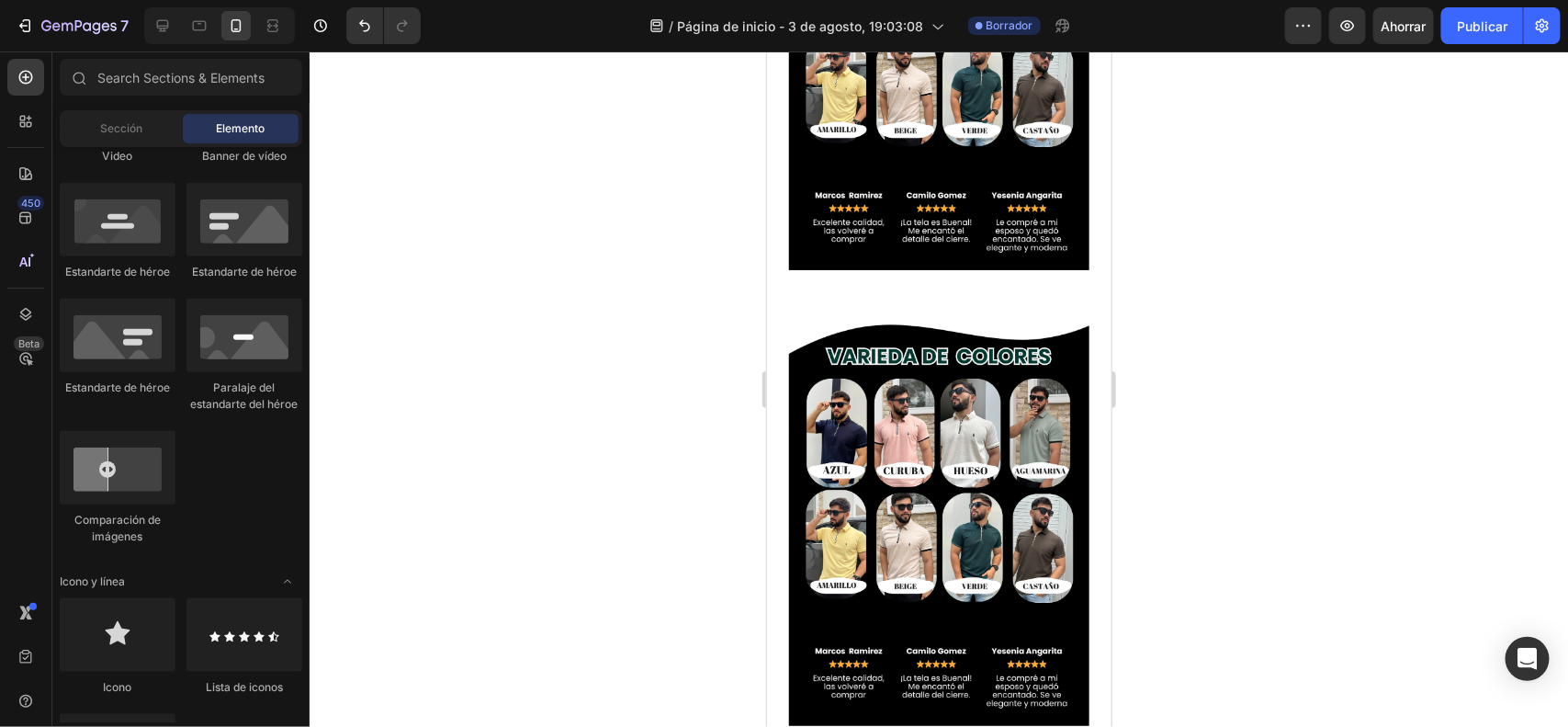 scroll, scrollTop: 230, scrollLeft: 0, axis: vertical 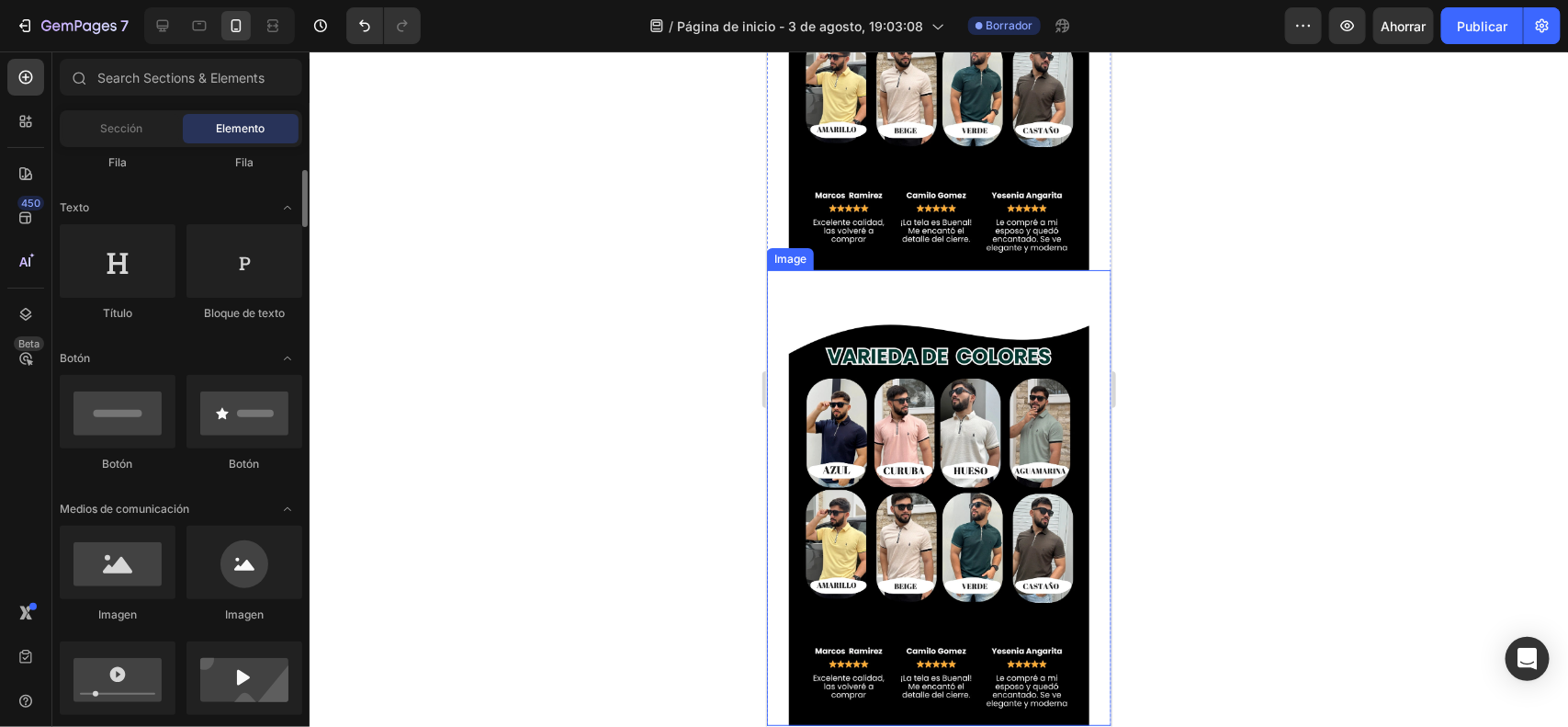 click at bounding box center (938, 519) 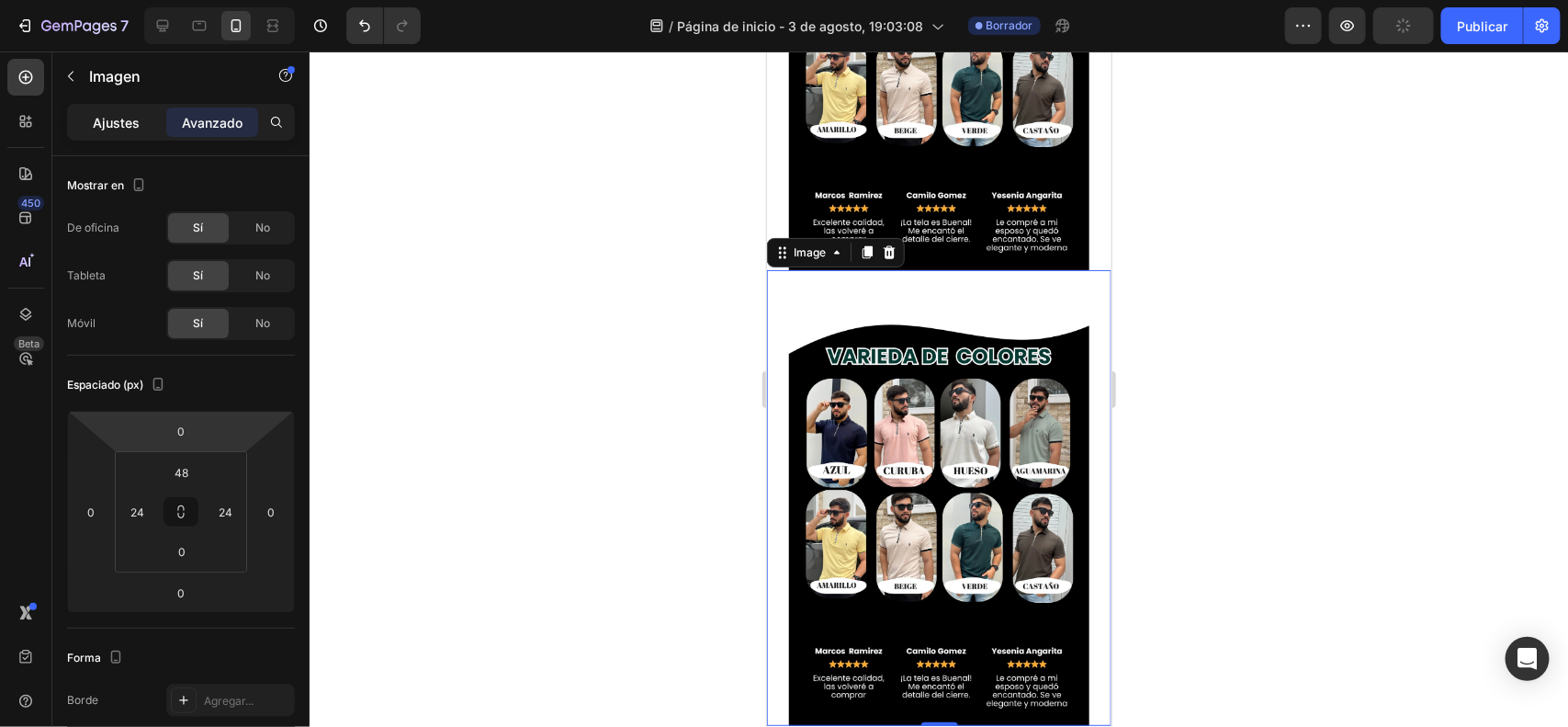 click on "Ajustes" at bounding box center (117, 122) 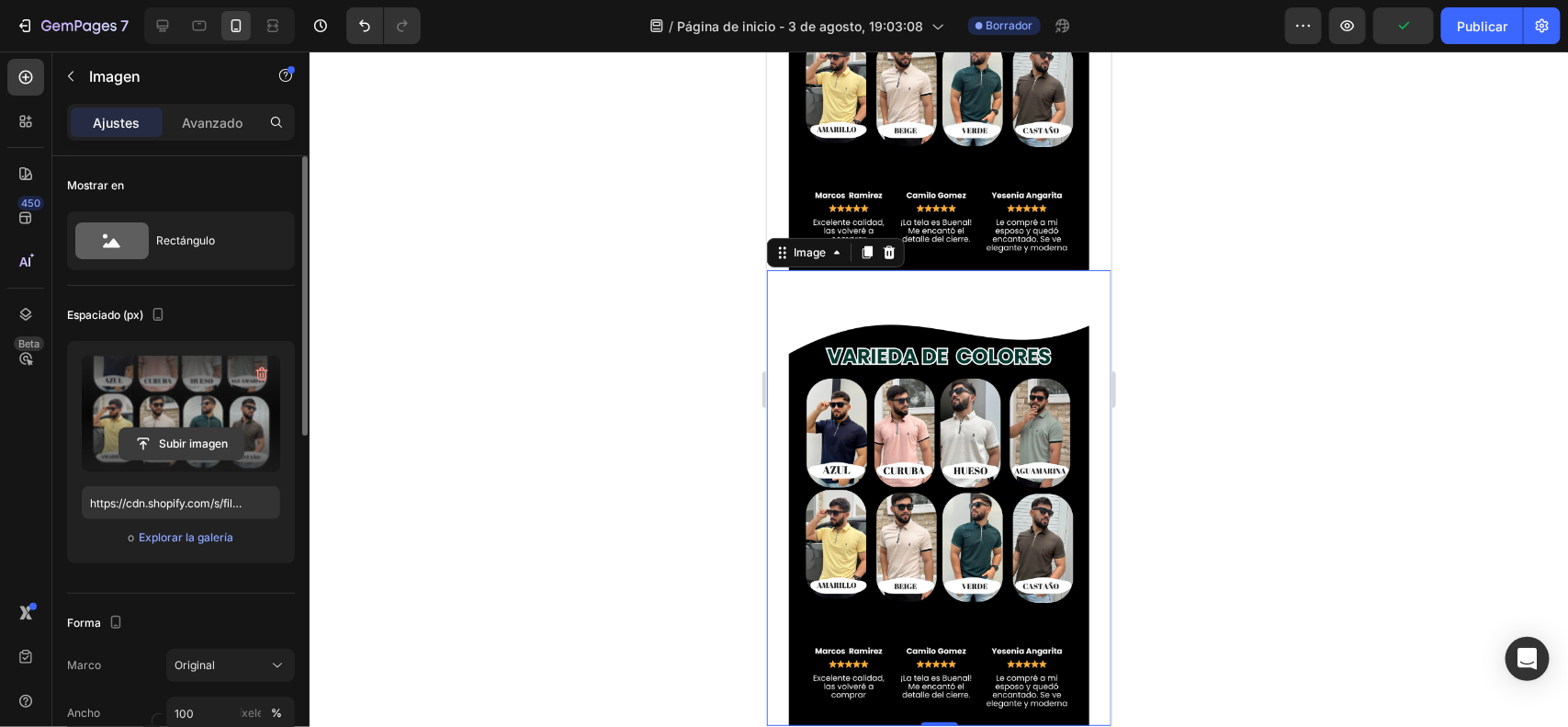 click 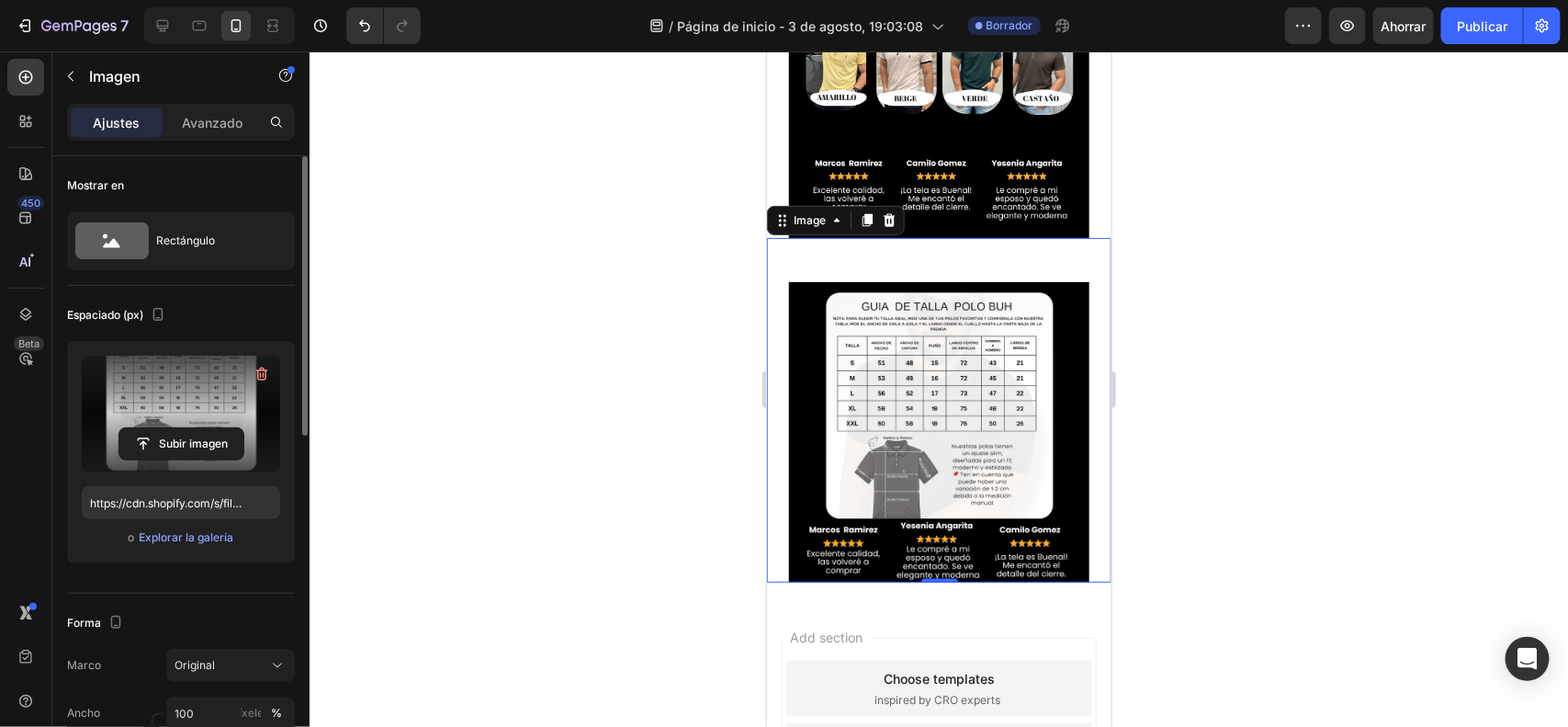 scroll, scrollTop: 1264, scrollLeft: 0, axis: vertical 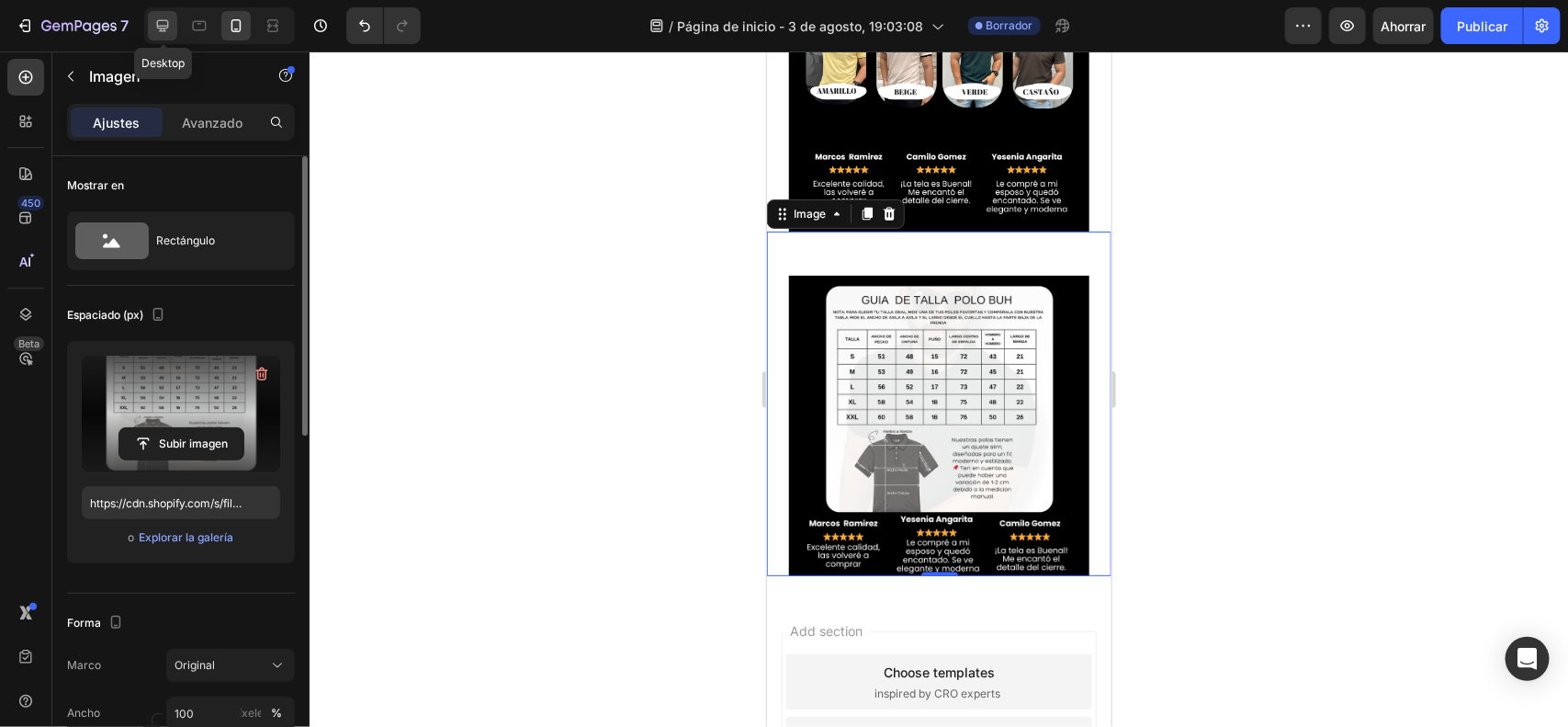 click 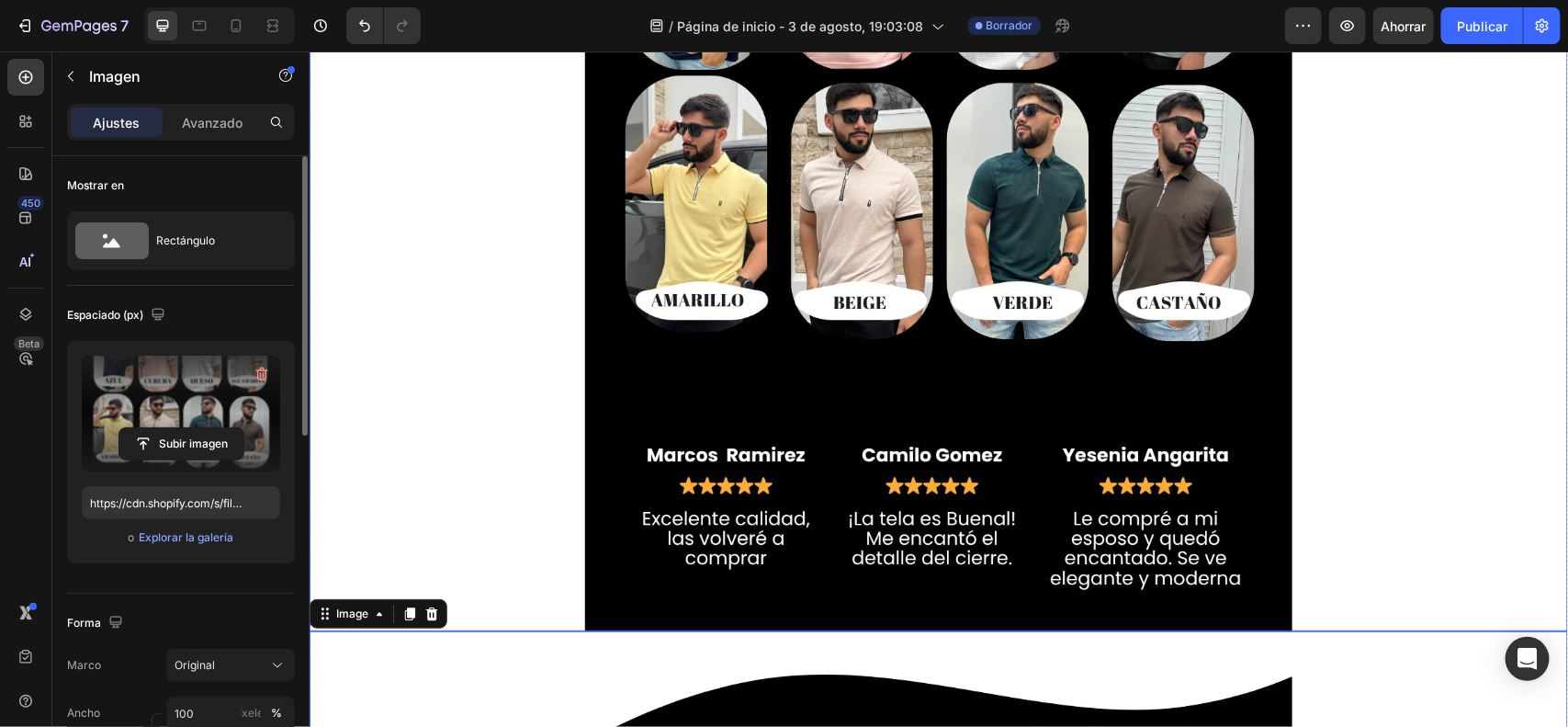 scroll, scrollTop: 2588, scrollLeft: 0, axis: vertical 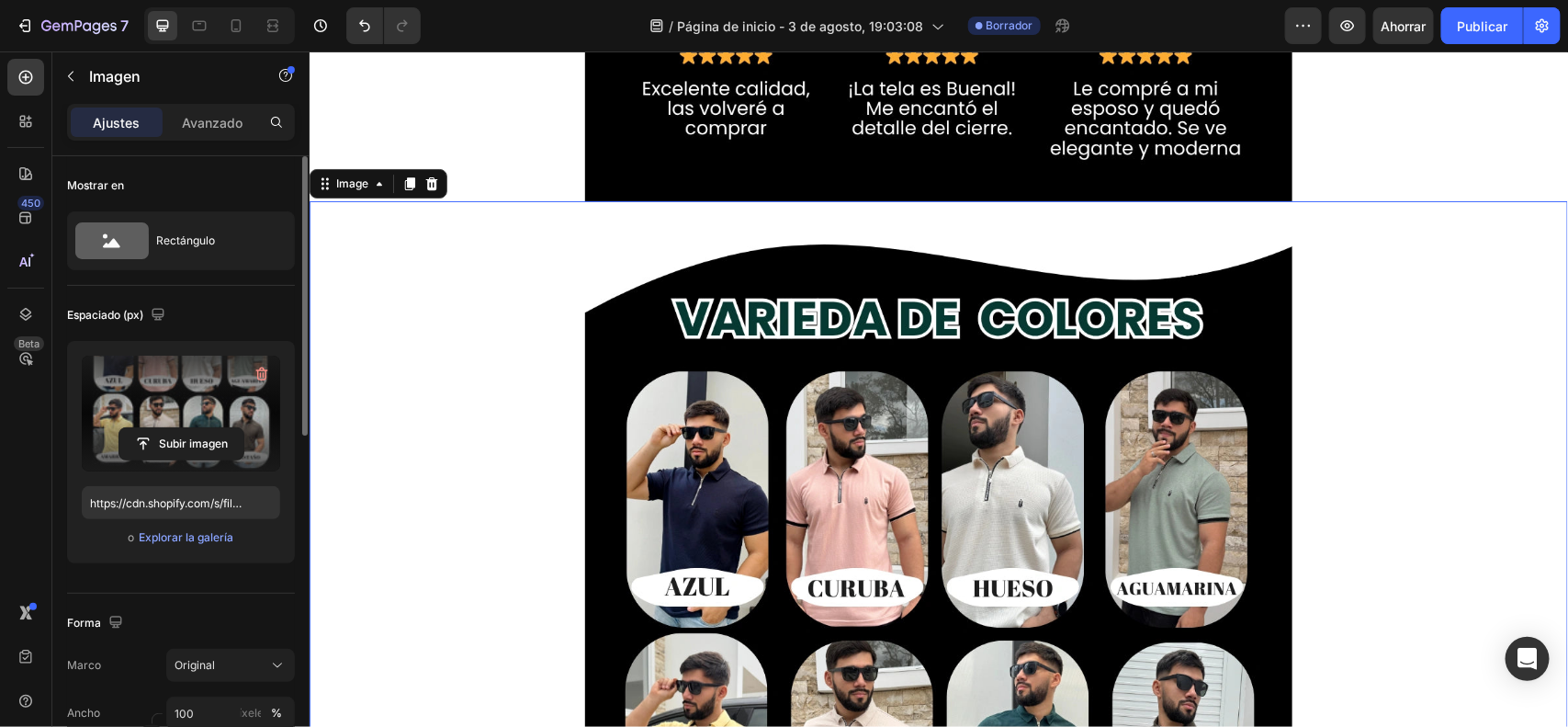 click at bounding box center [938, 703] 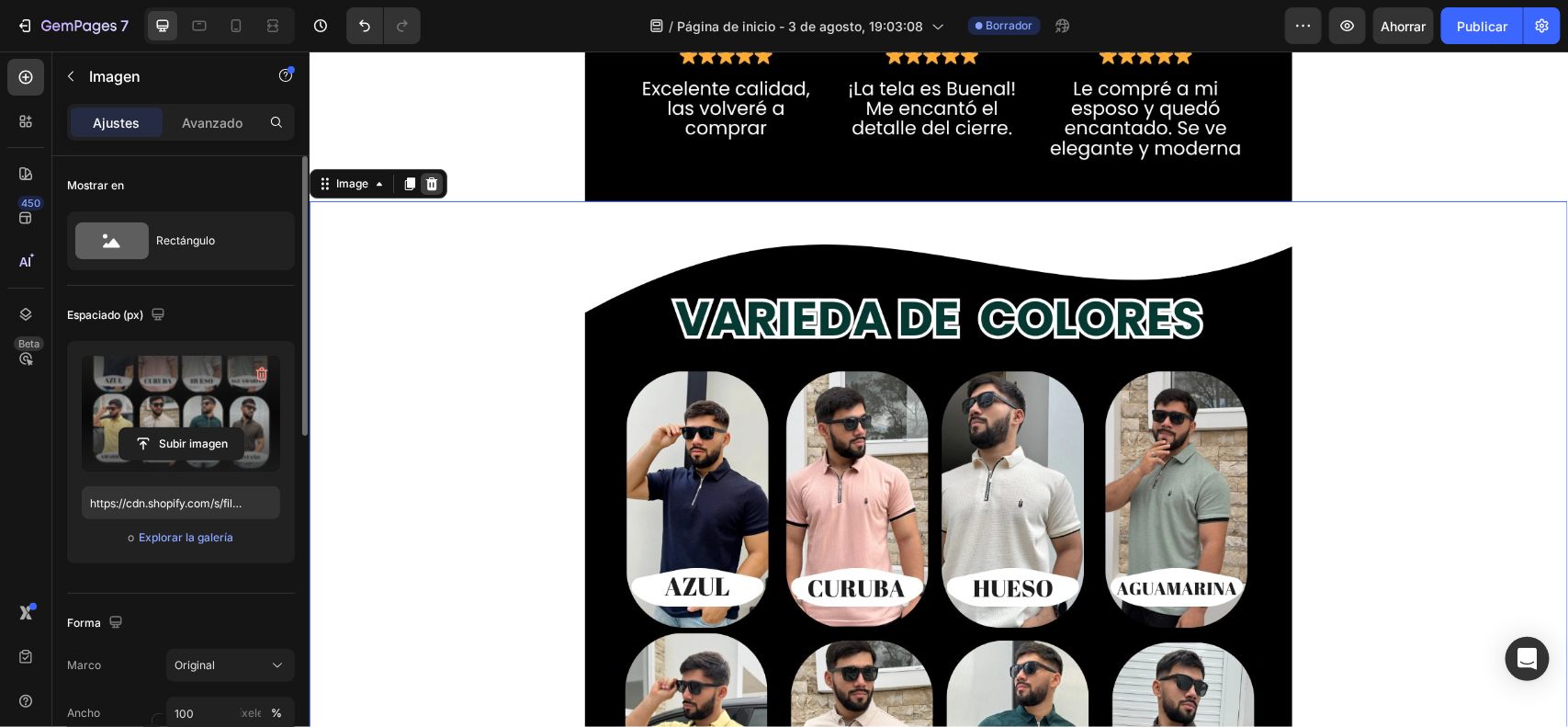 click 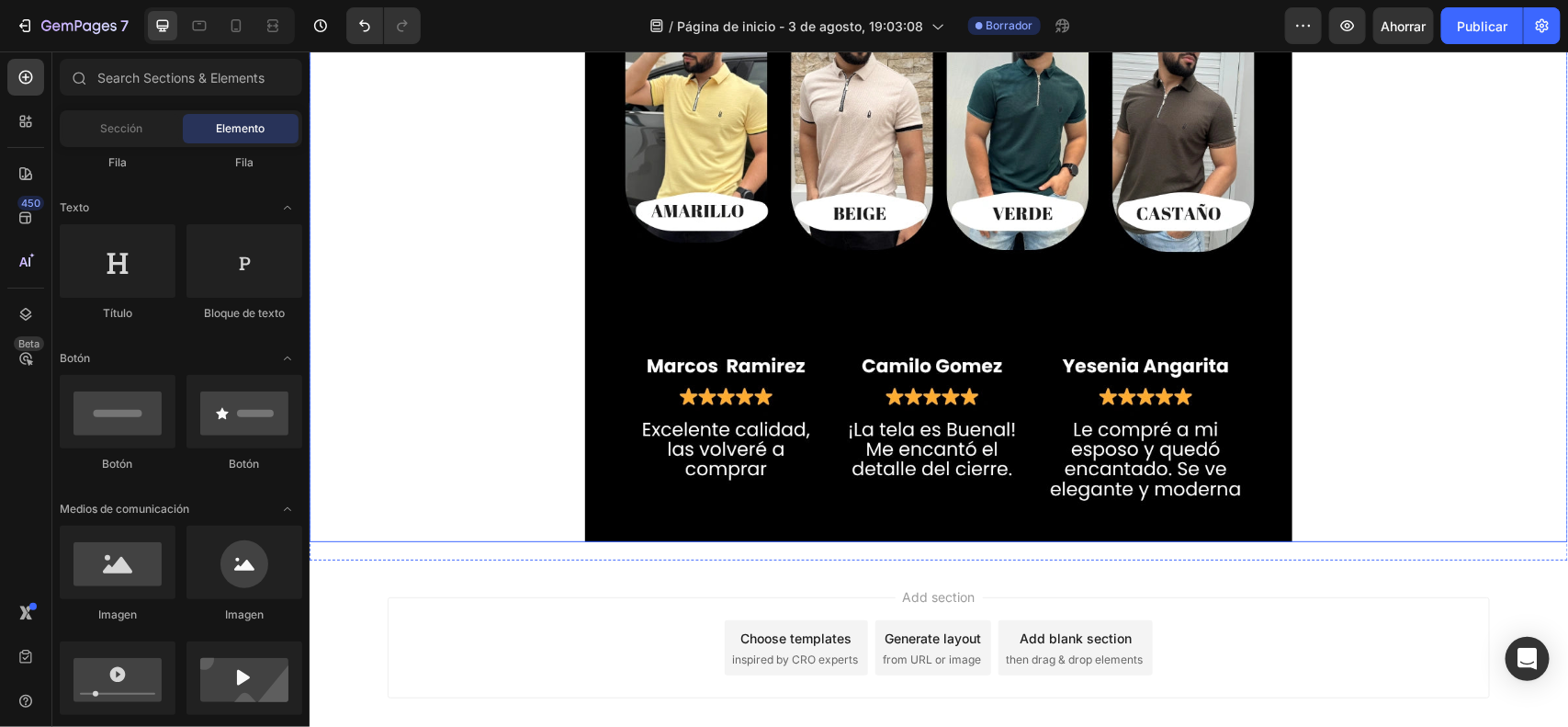 scroll, scrollTop: 2298, scrollLeft: 0, axis: vertical 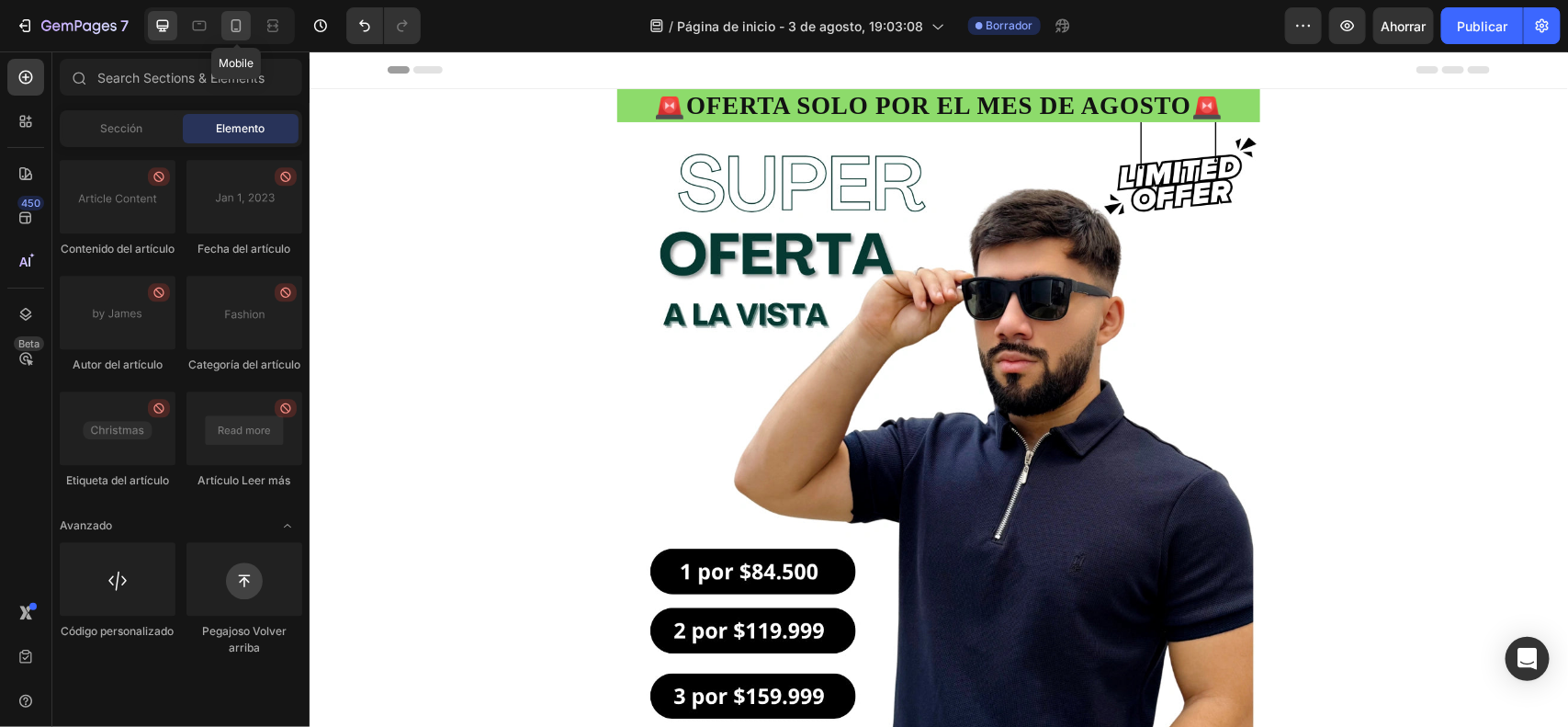 click 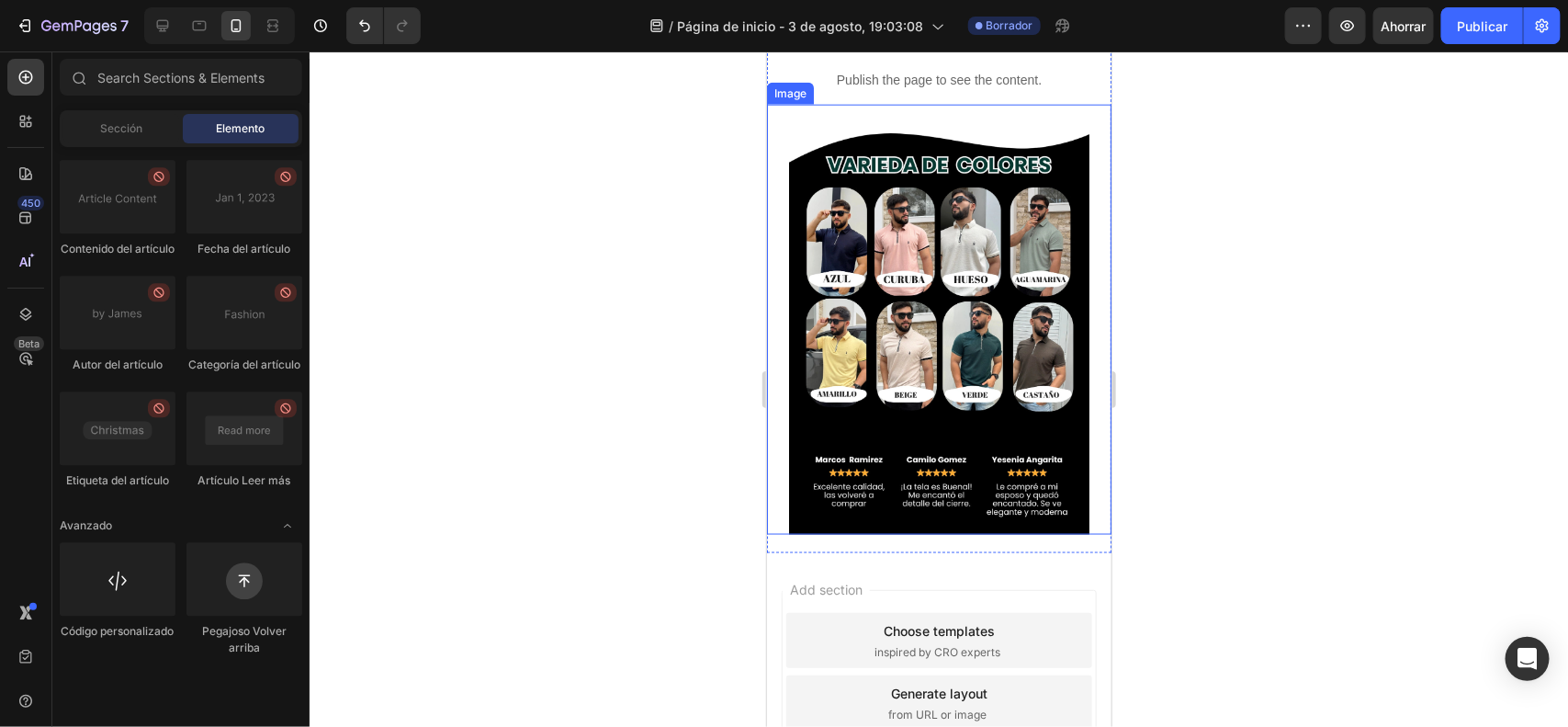 scroll, scrollTop: 1034, scrollLeft: 0, axis: vertical 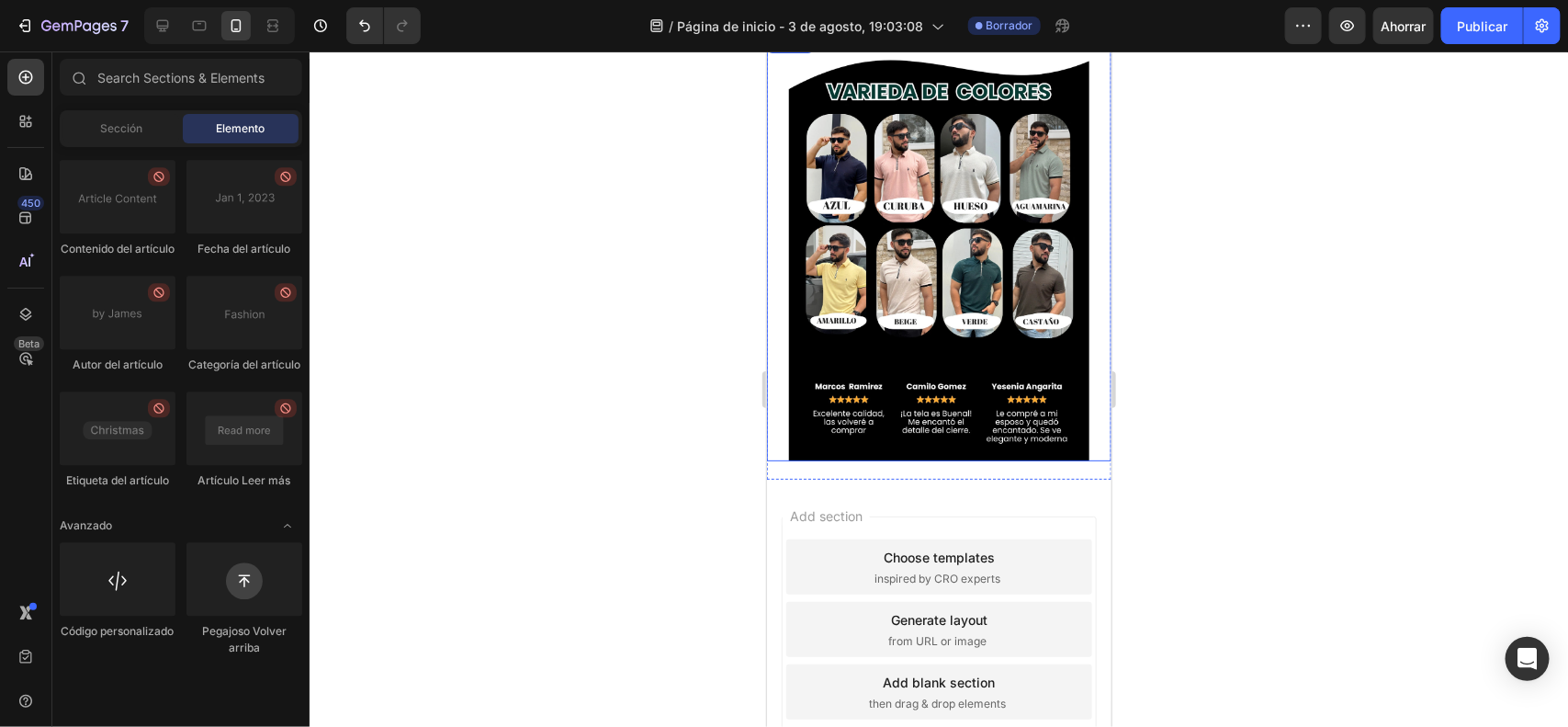 click at bounding box center (938, 255) 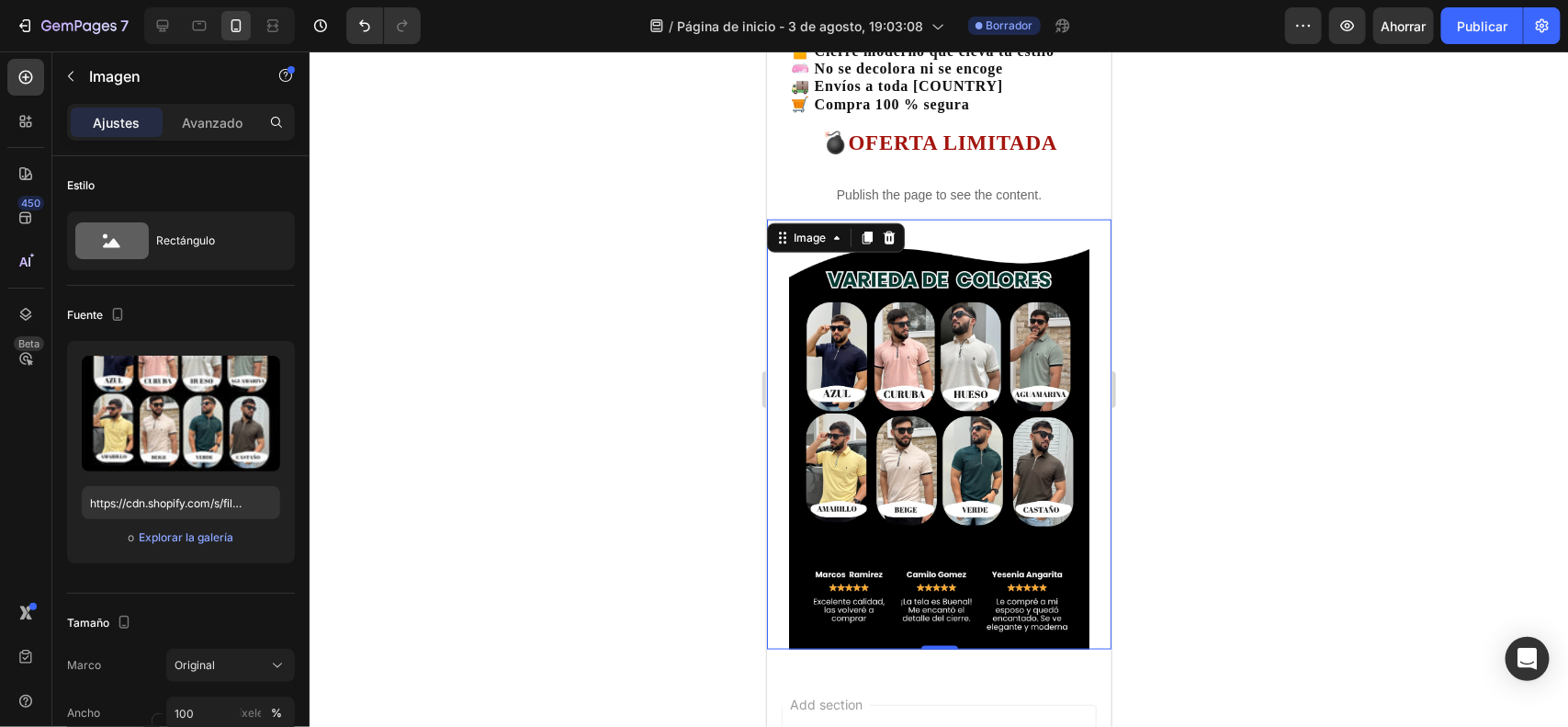 scroll, scrollTop: 804, scrollLeft: 0, axis: vertical 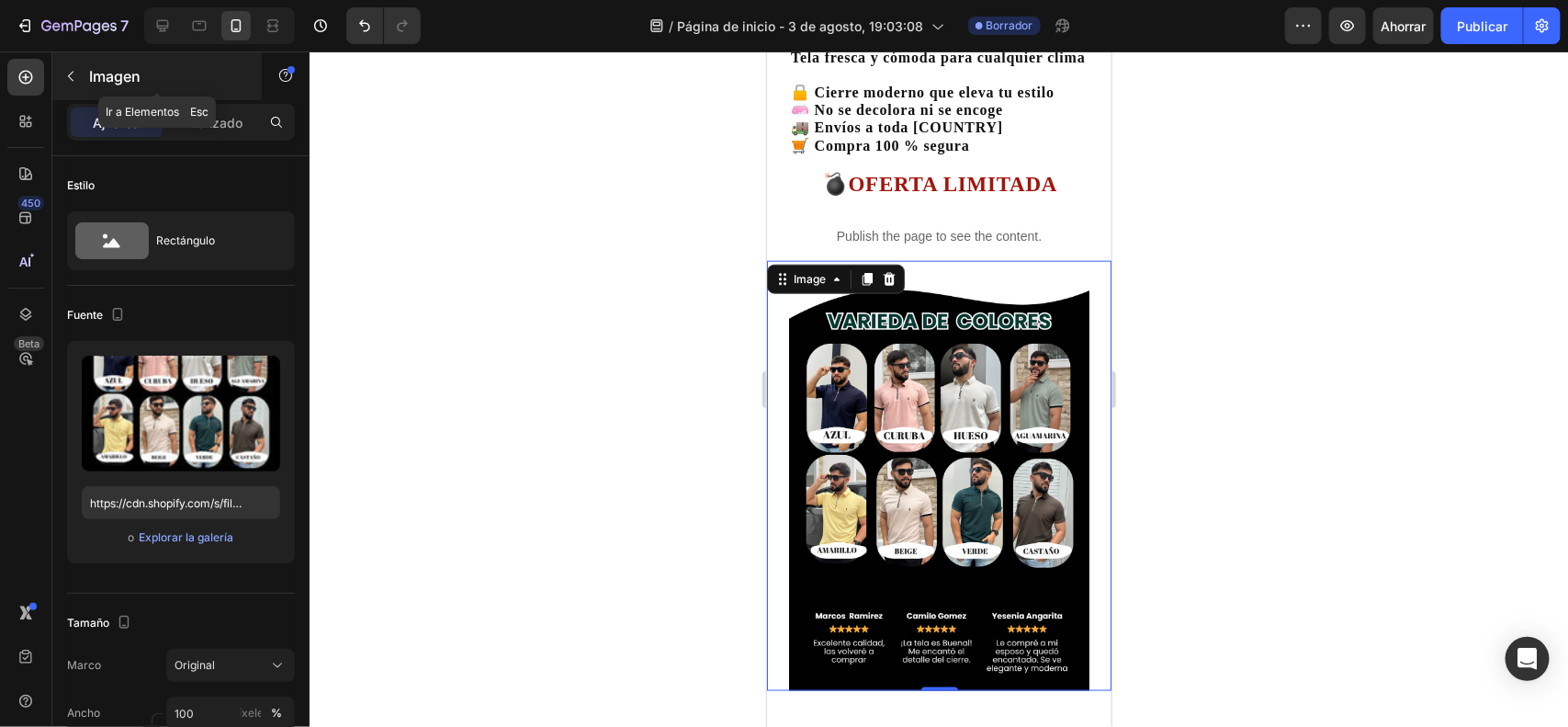 click 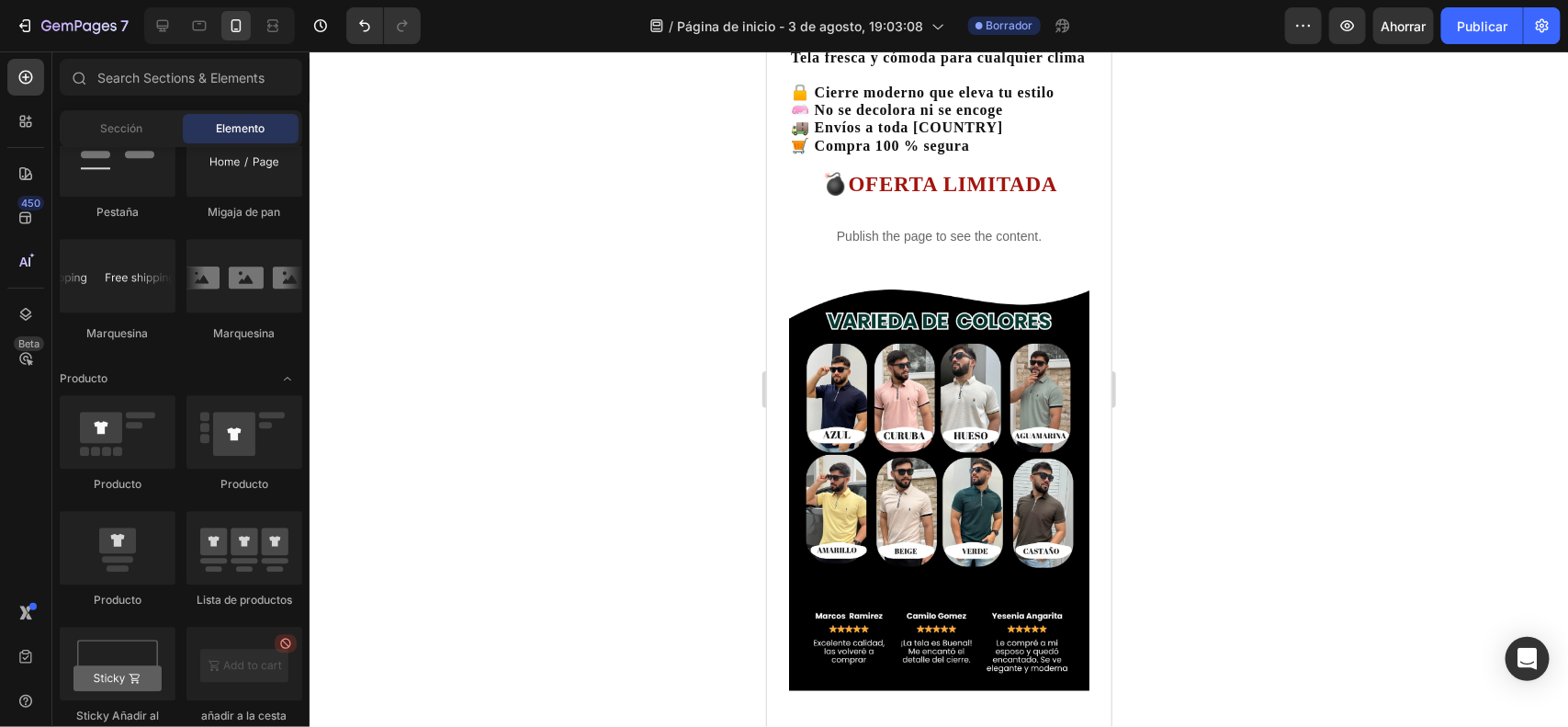 scroll, scrollTop: 1476, scrollLeft: 0, axis: vertical 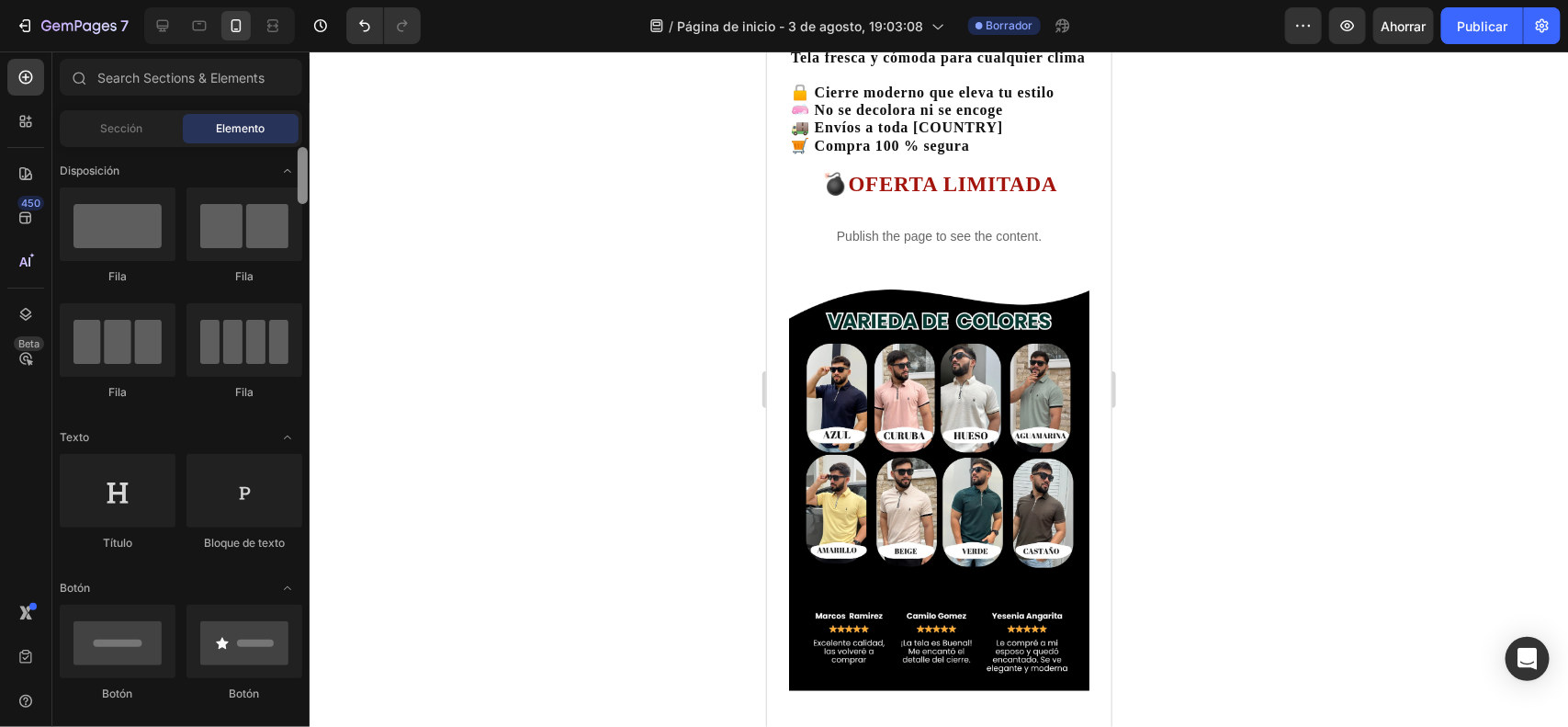 drag, startPoint x: 303, startPoint y: 340, endPoint x: 331, endPoint y: 159, distance: 183.15294 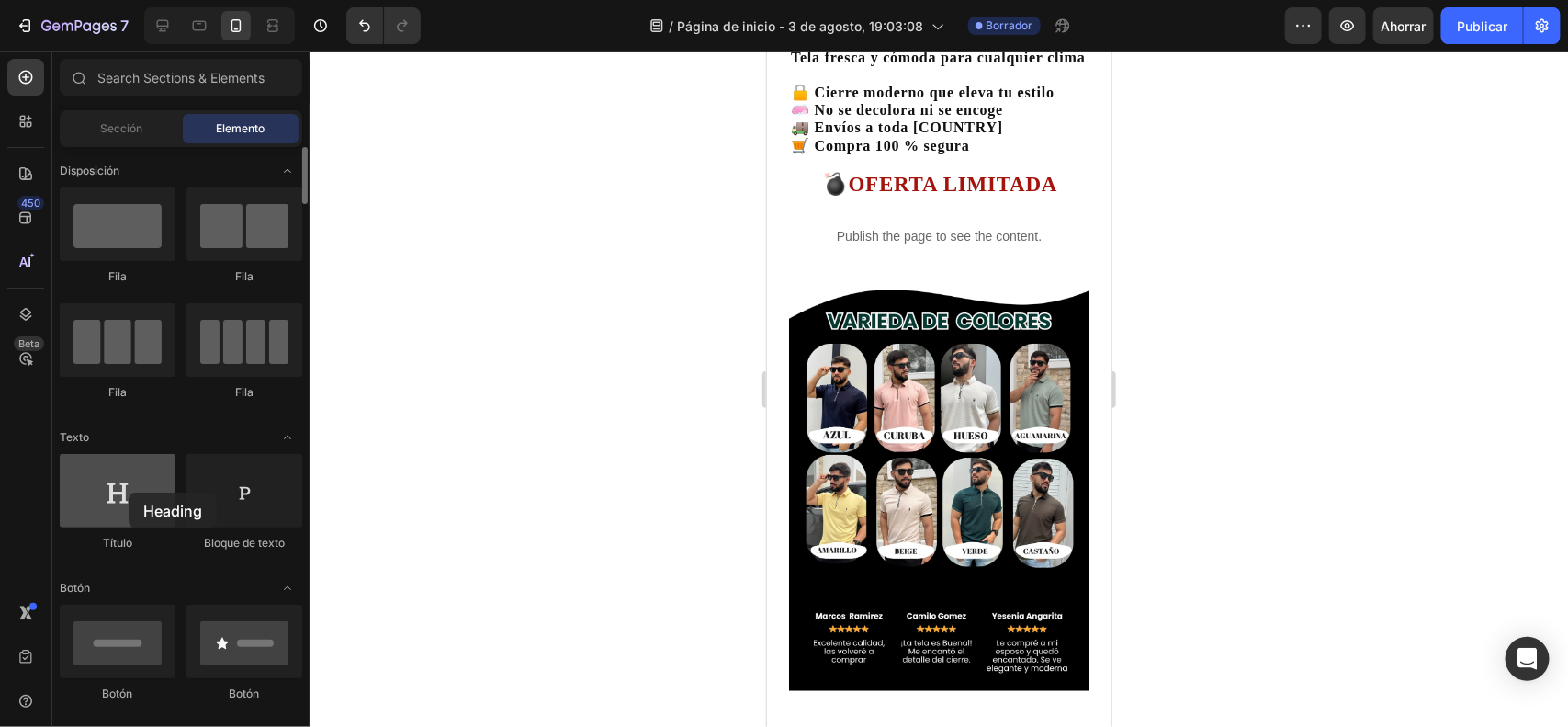 click at bounding box center (118, 491) 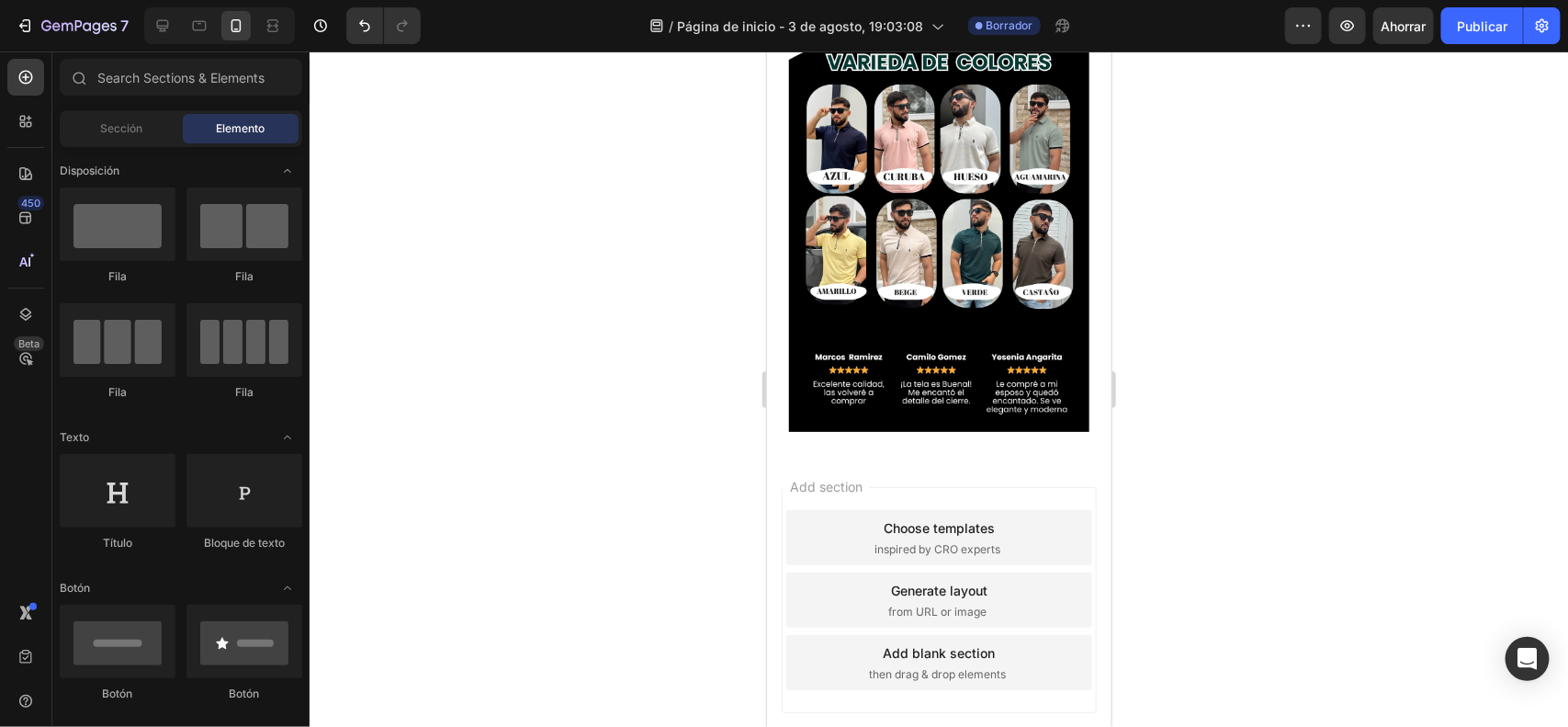 scroll, scrollTop: 1138, scrollLeft: 0, axis: vertical 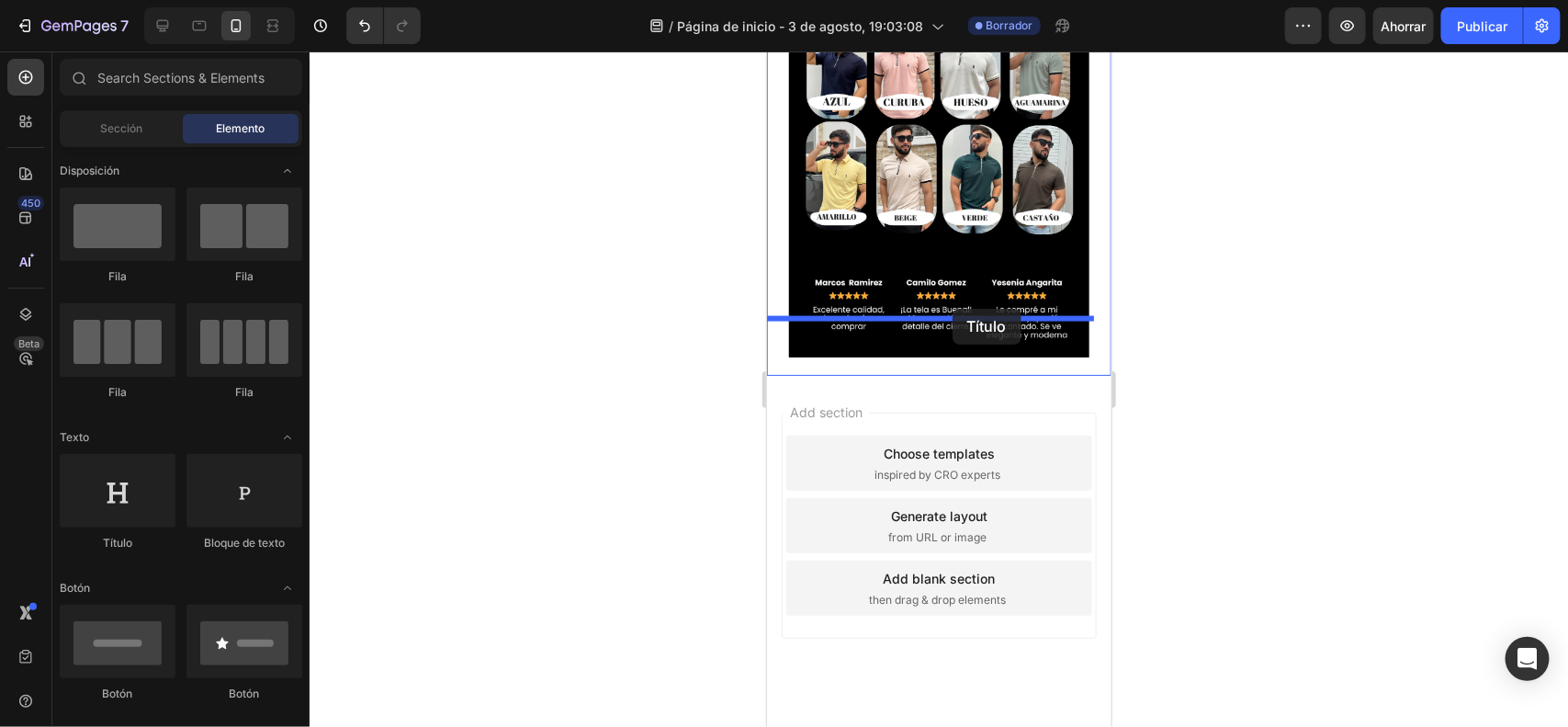 drag, startPoint x: 888, startPoint y: 548, endPoint x: 946, endPoint y: 305, distance: 249.82594 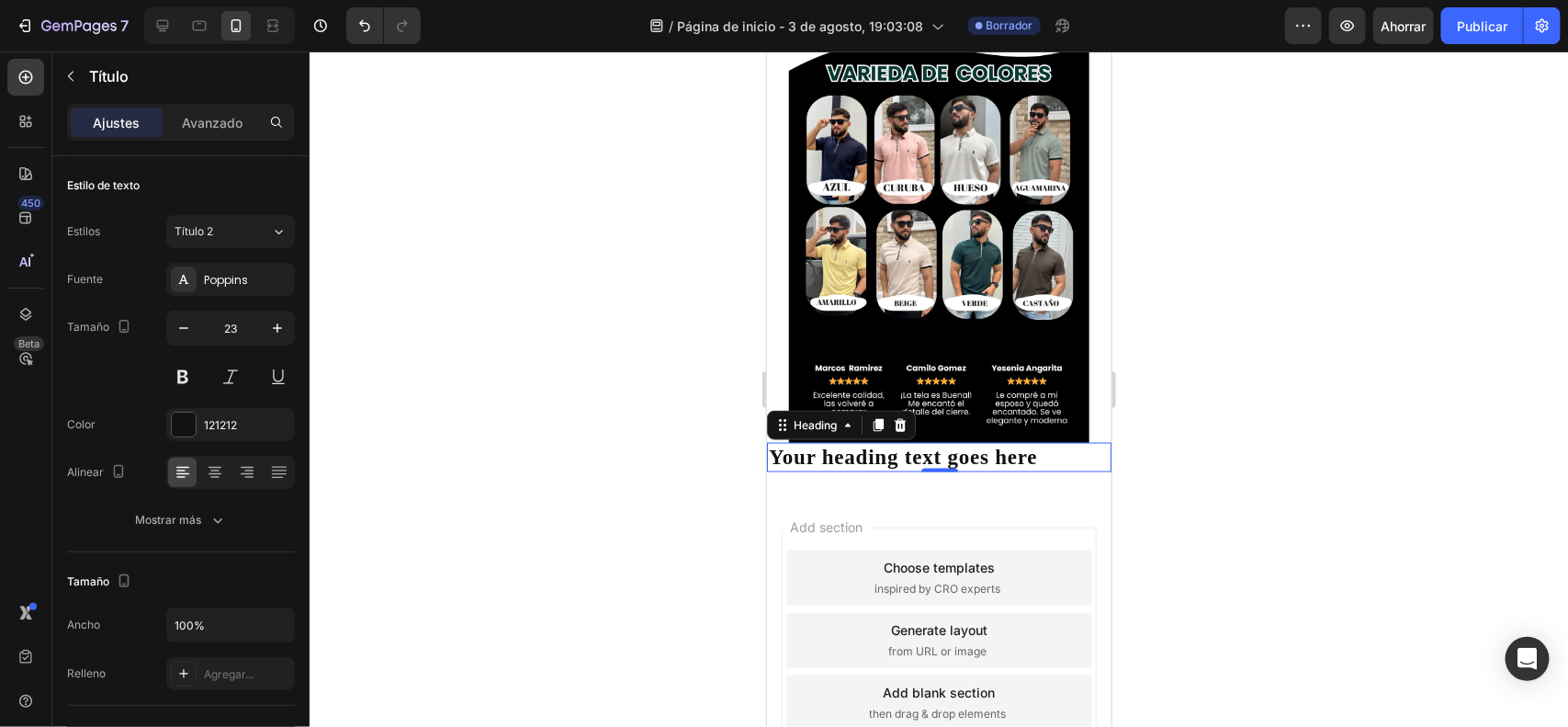 scroll, scrollTop: 1167, scrollLeft: 0, axis: vertical 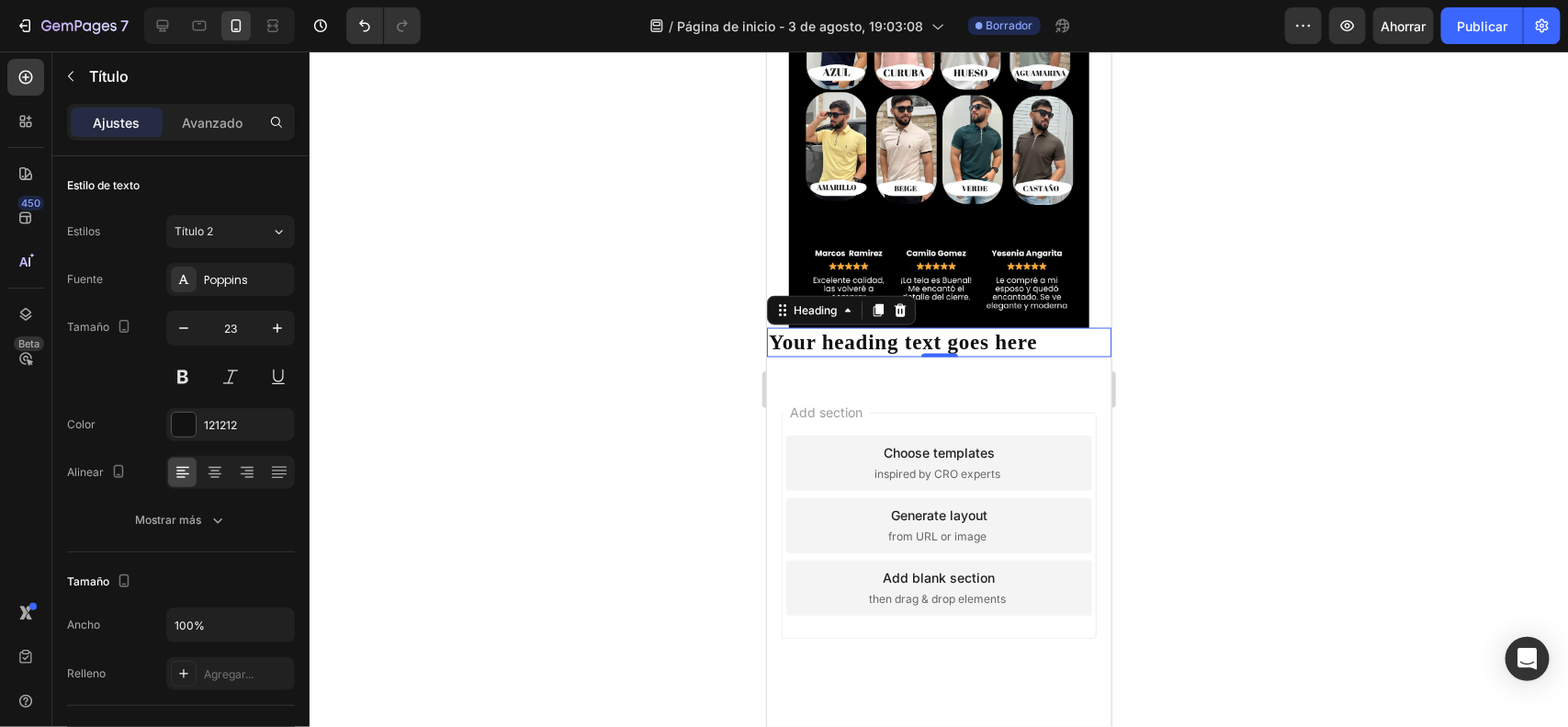 click on "Your heading text goes here" at bounding box center (938, 342) 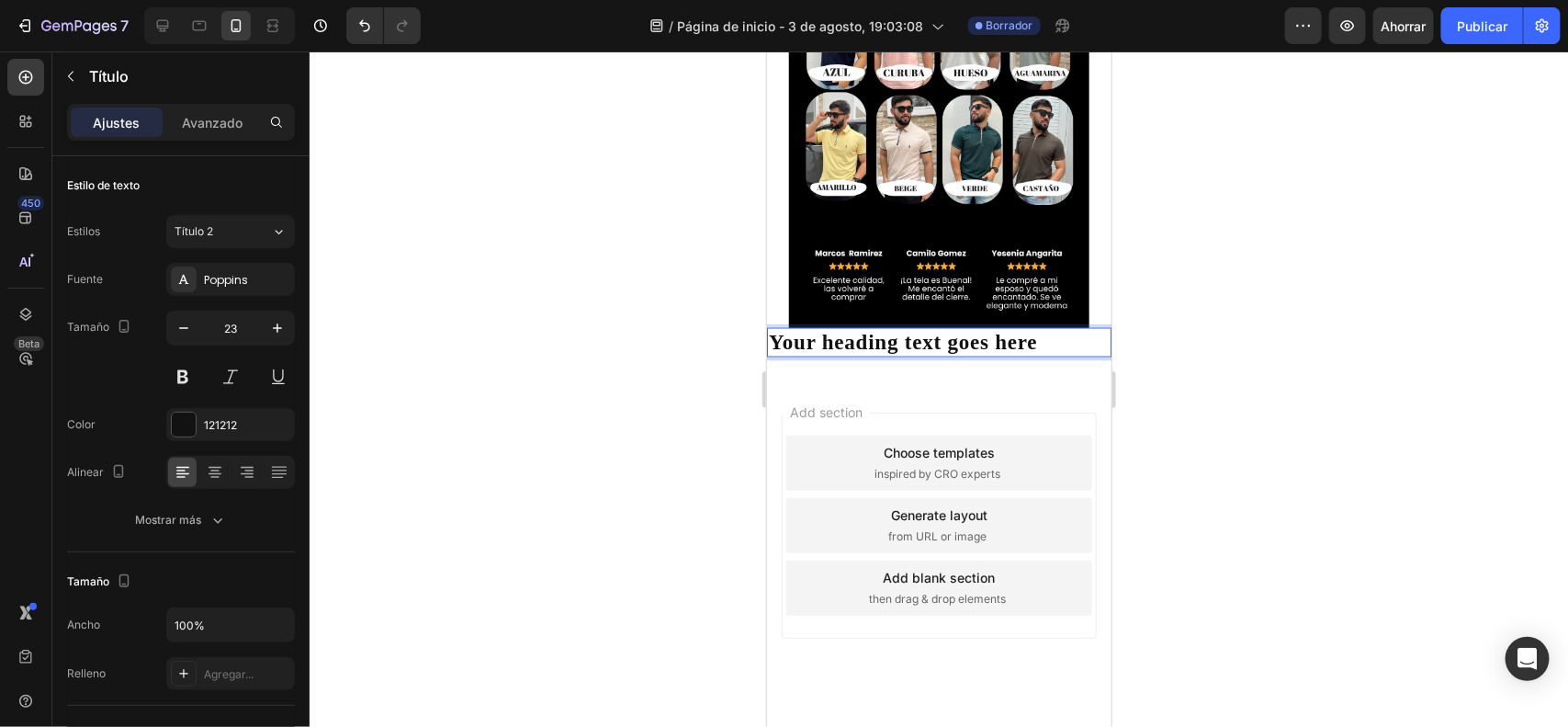 click on "Your heading text goes here" at bounding box center (938, 342) 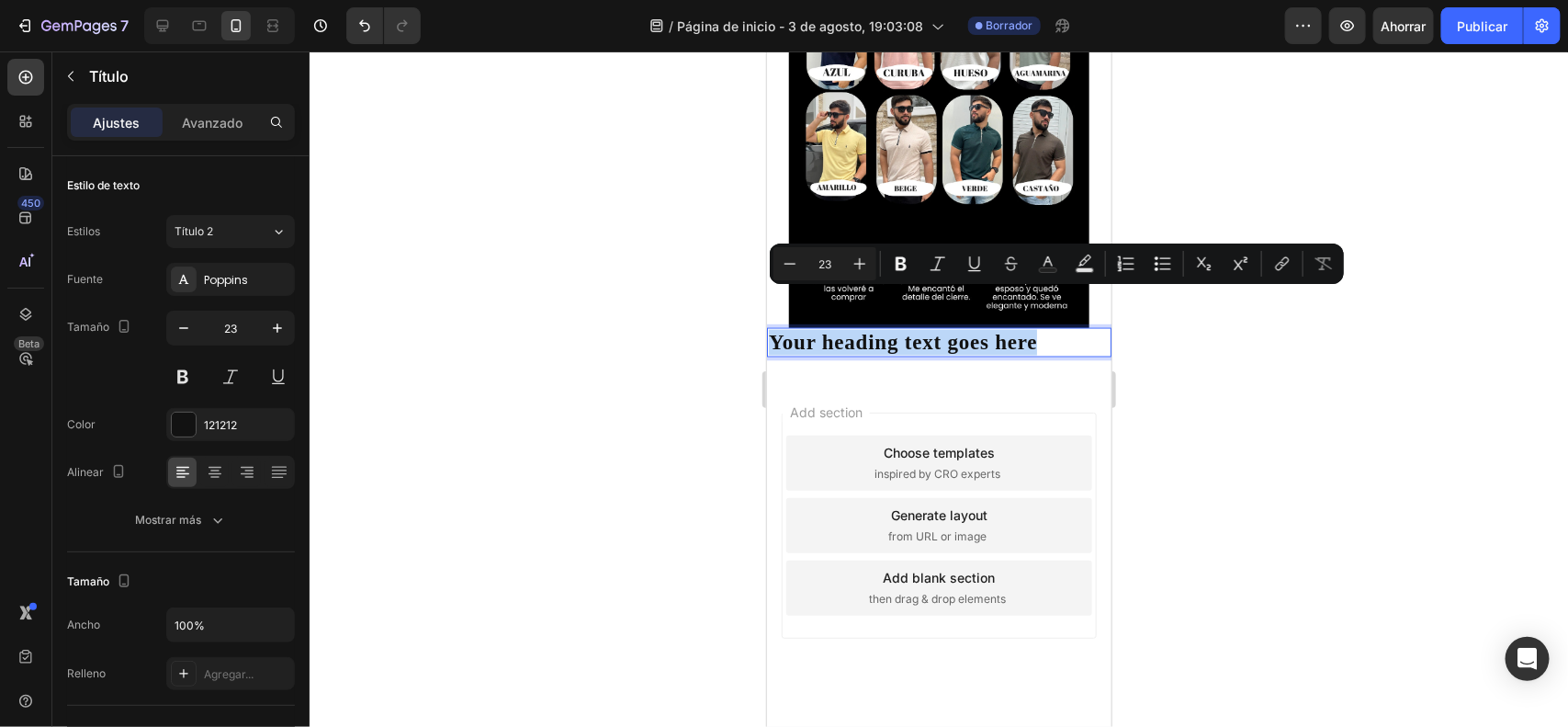 drag, startPoint x: 1045, startPoint y: 301, endPoint x: 754, endPoint y: 301, distance: 291 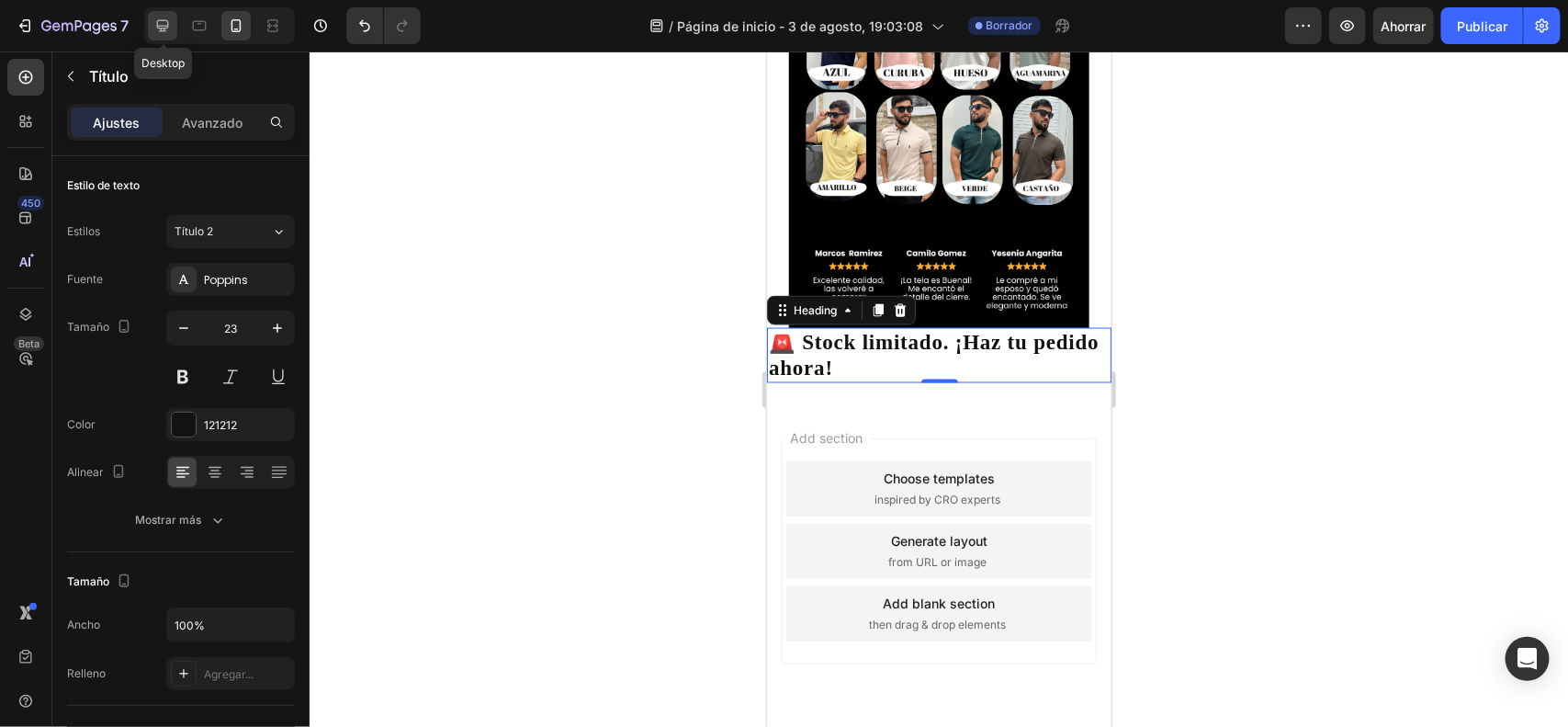 click 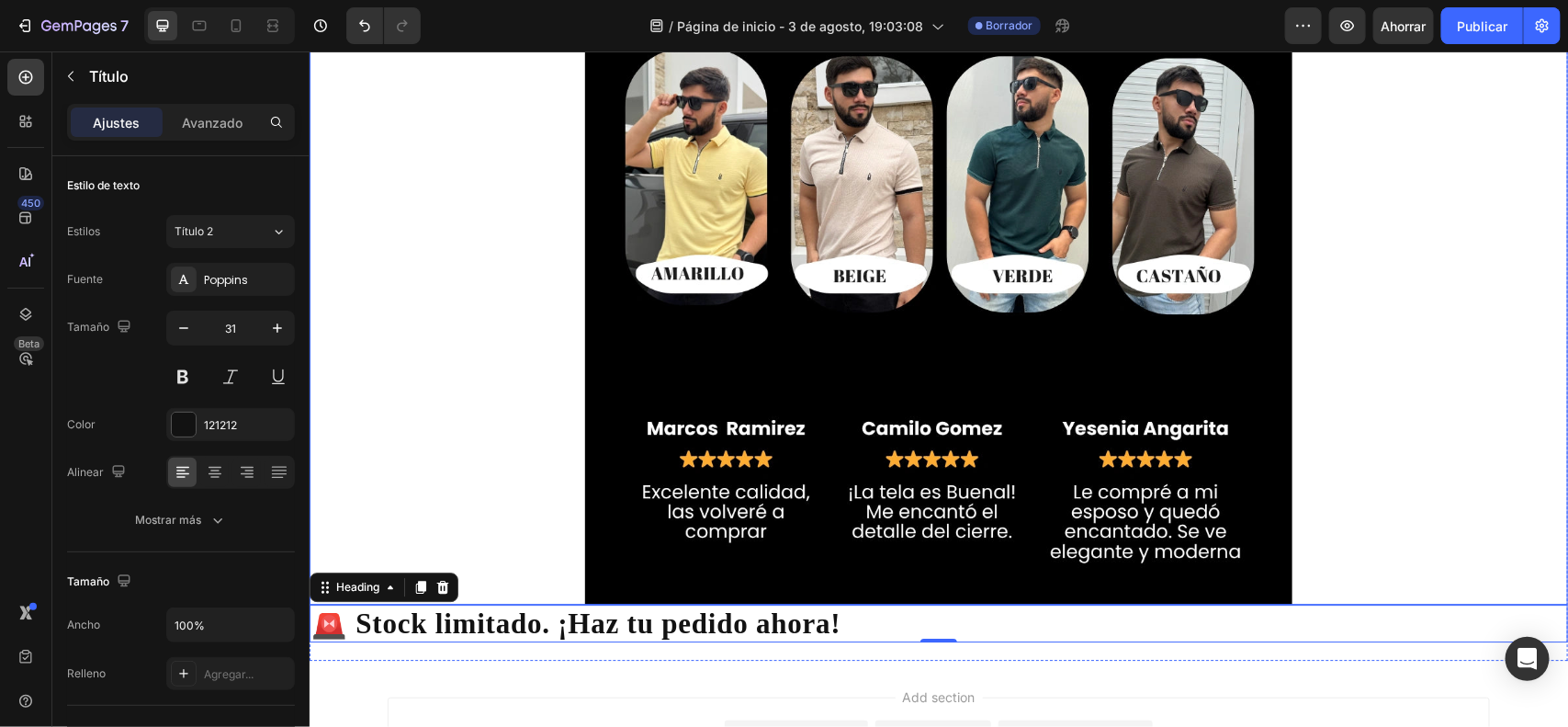 scroll, scrollTop: 2350, scrollLeft: 0, axis: vertical 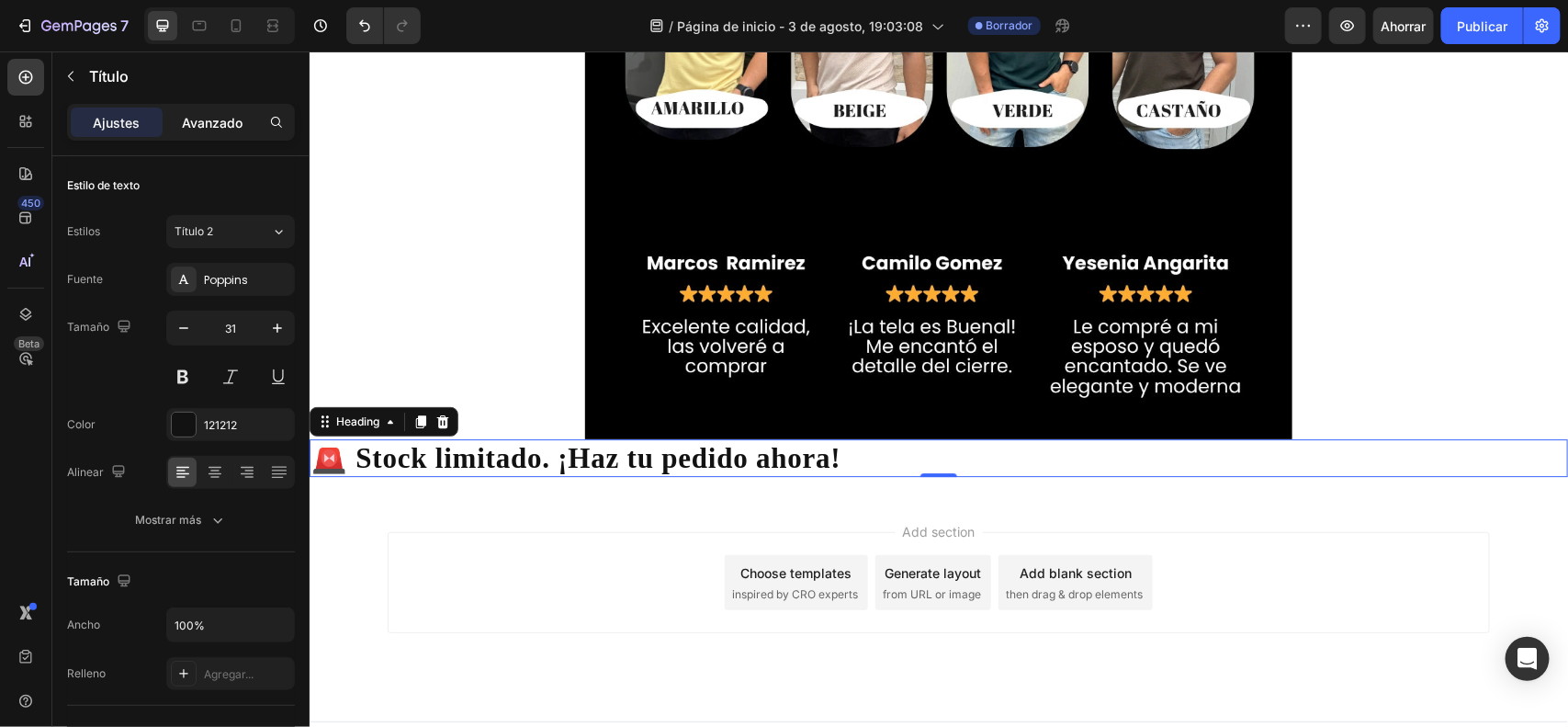 click on "Avanzado" at bounding box center (212, 122) 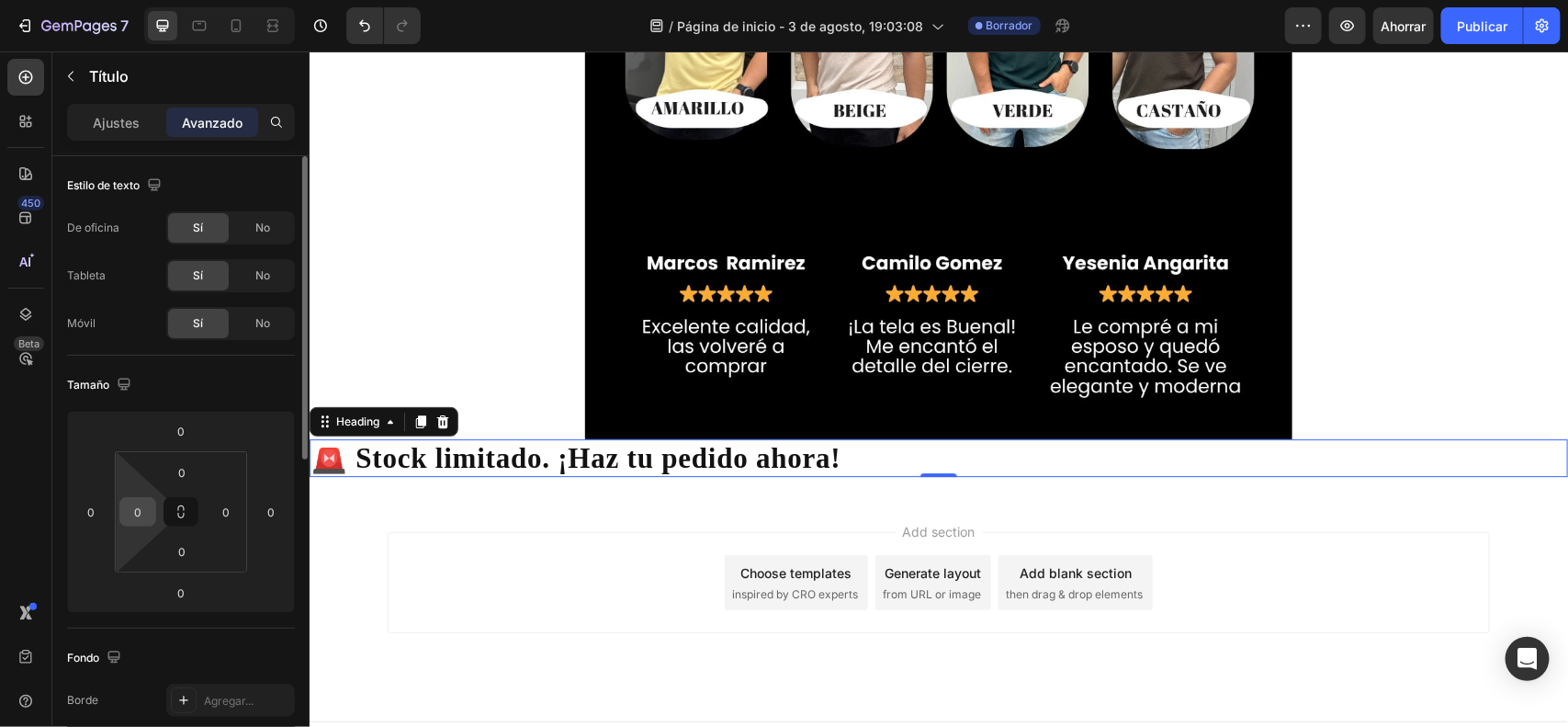 click on "0" at bounding box center (138, 512) 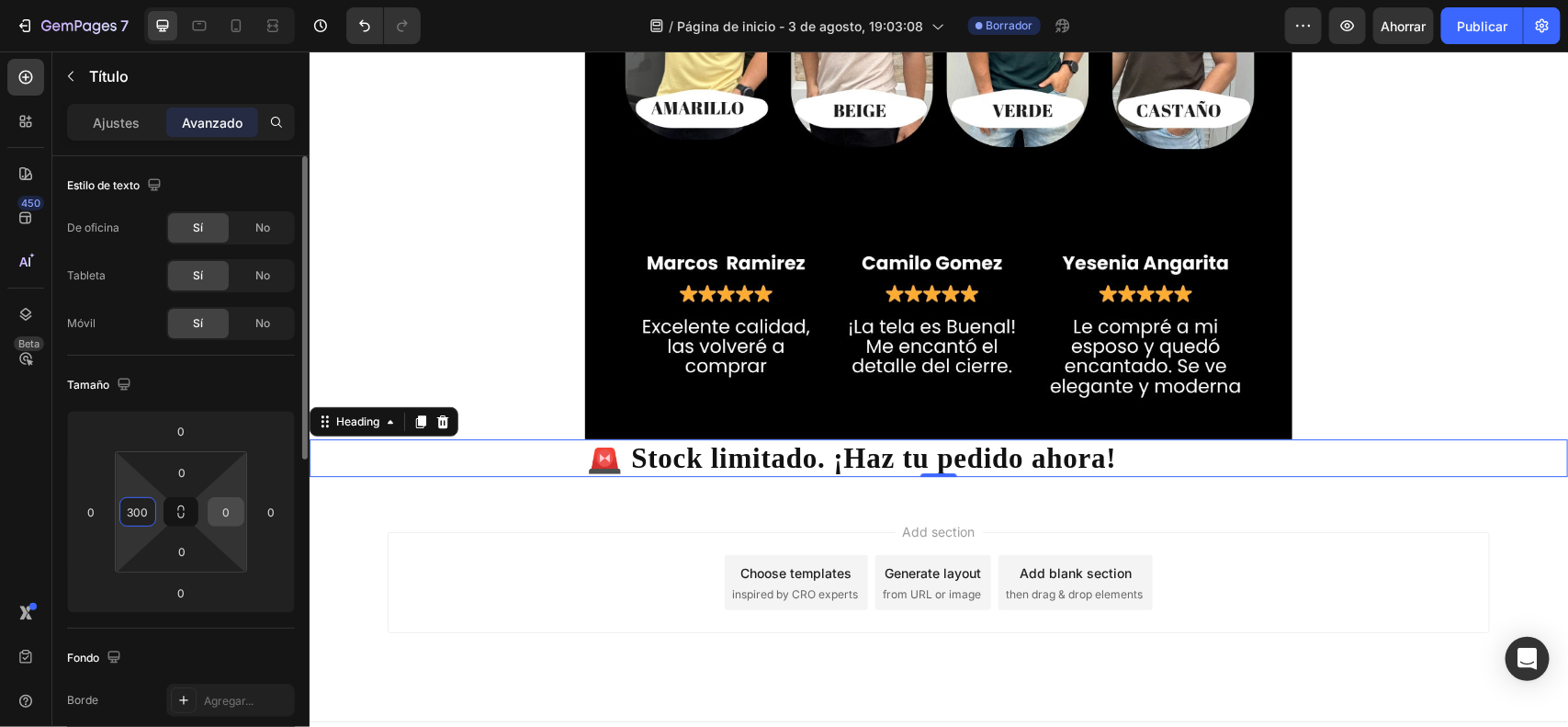 type on "300" 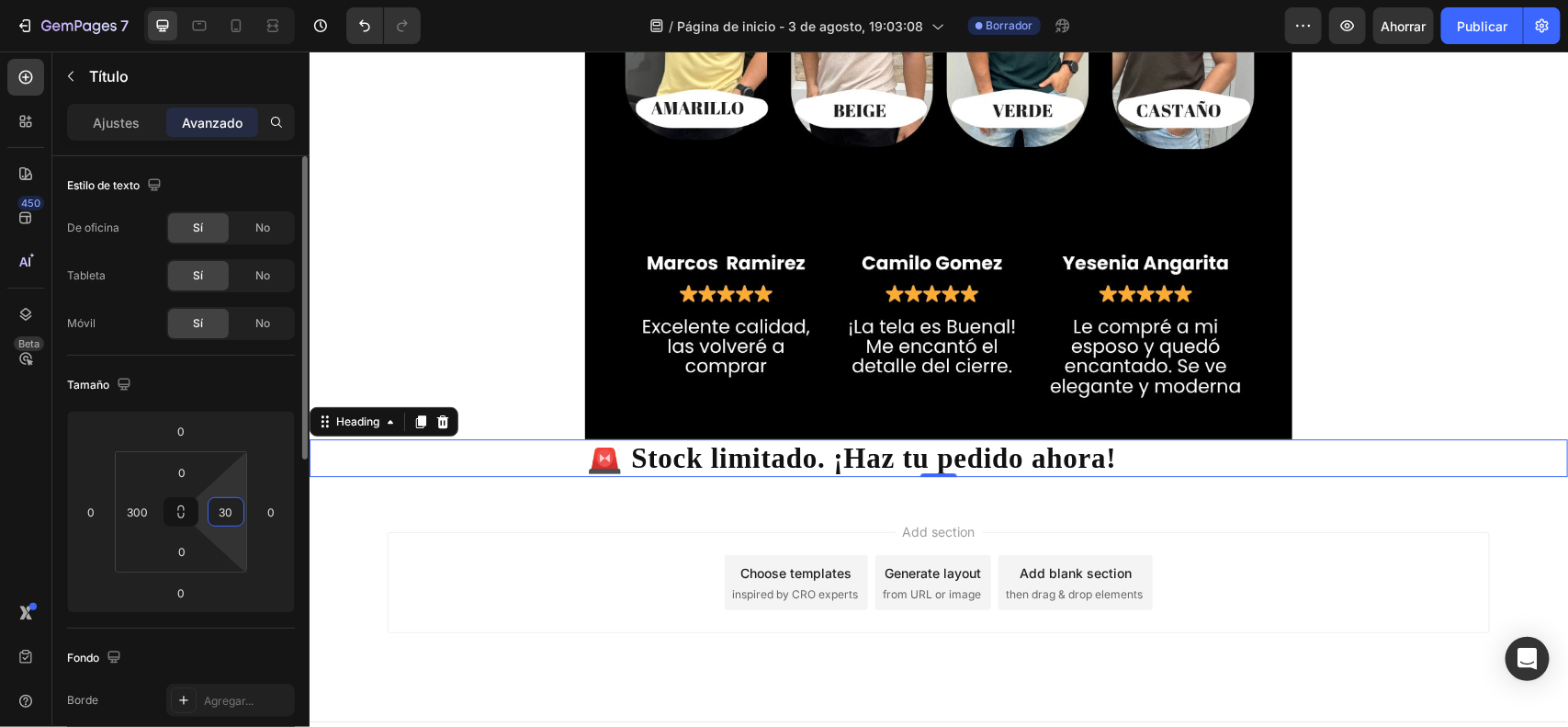 type on "300" 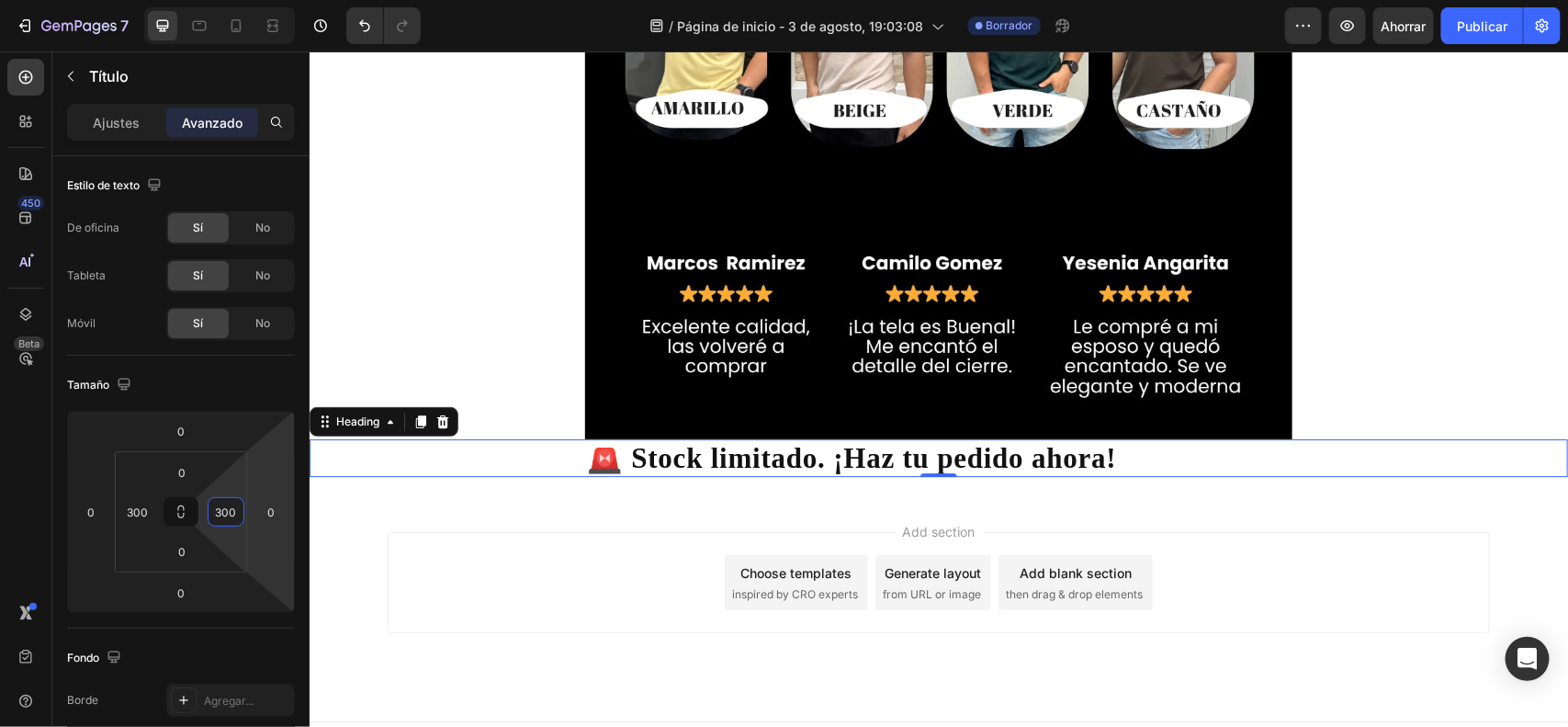 click on "Add section Choose templates inspired by CRO experts Generate layout from URL or image Add blank section then drag & drop elements" at bounding box center (938, 608) 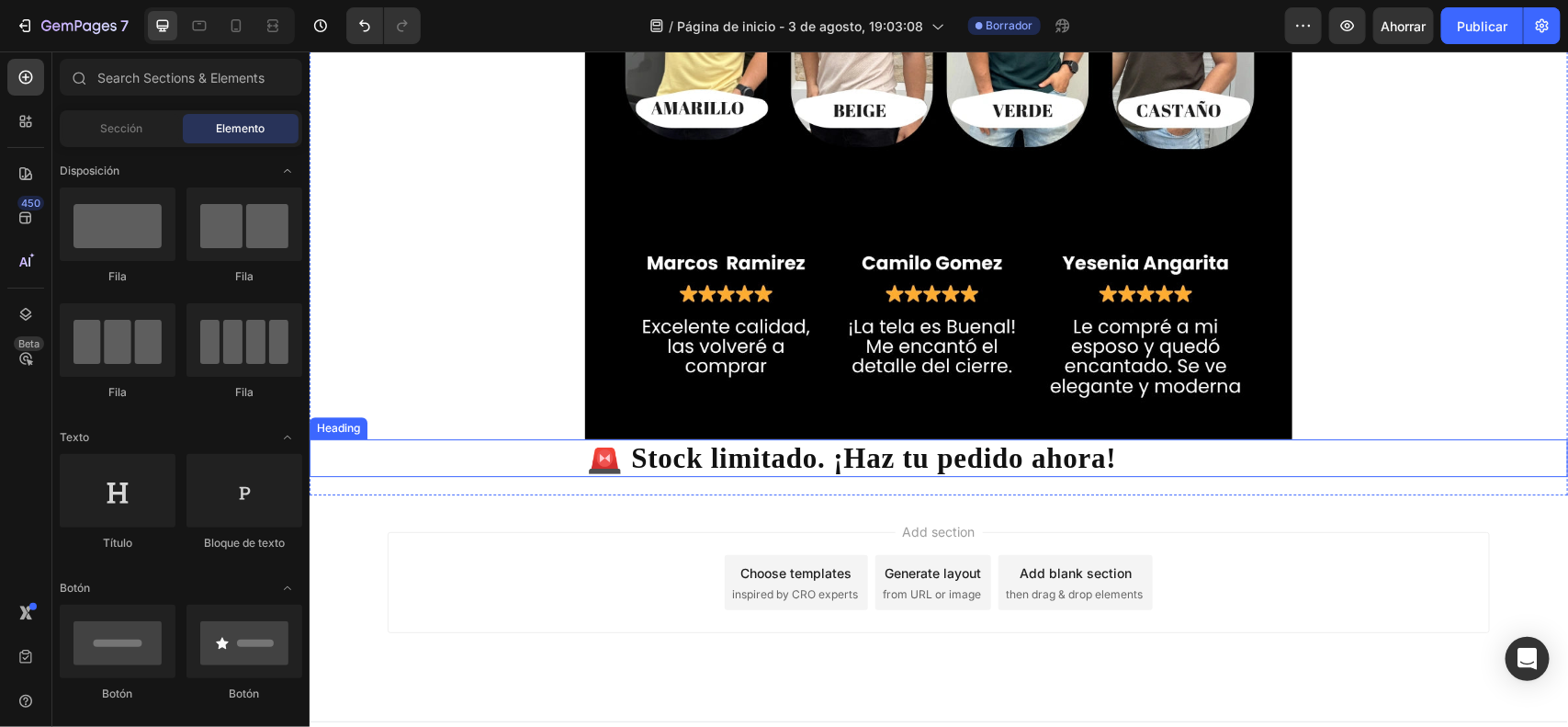 click on "🚨 Stock limitado. ¡Haz tu pedido ahora!" at bounding box center [938, 457] 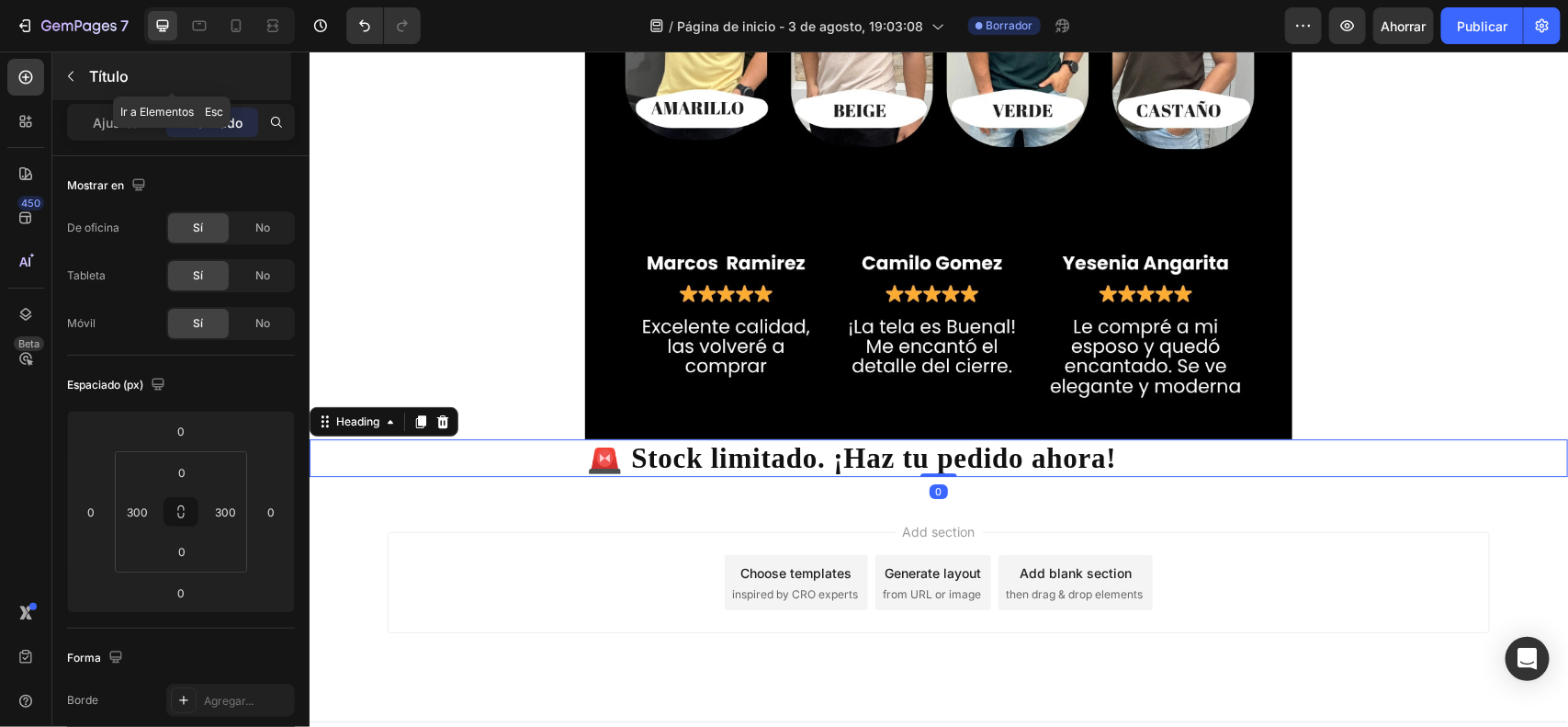 click 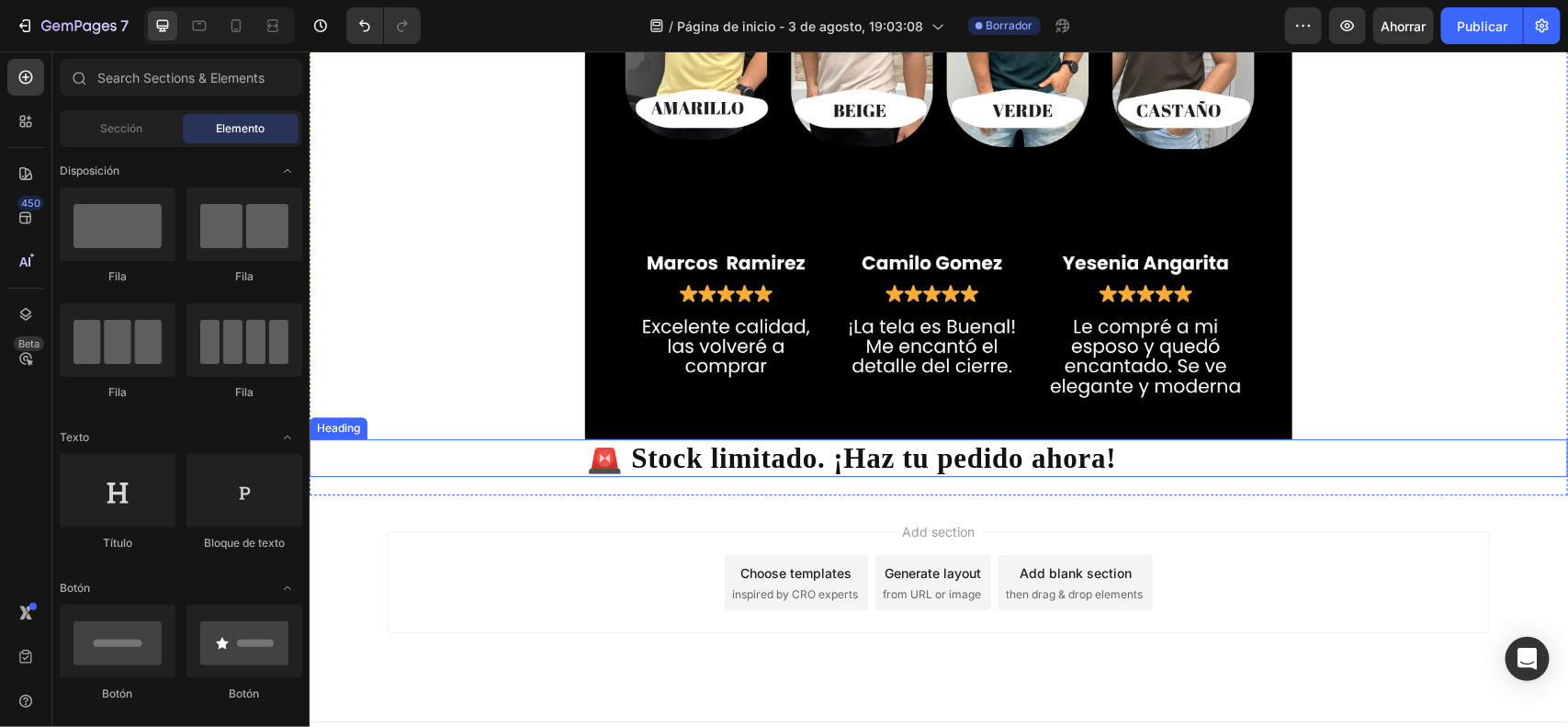 click on "🚨 Stock limitado. ¡Haz tu pedido ahora!" at bounding box center [938, 457] 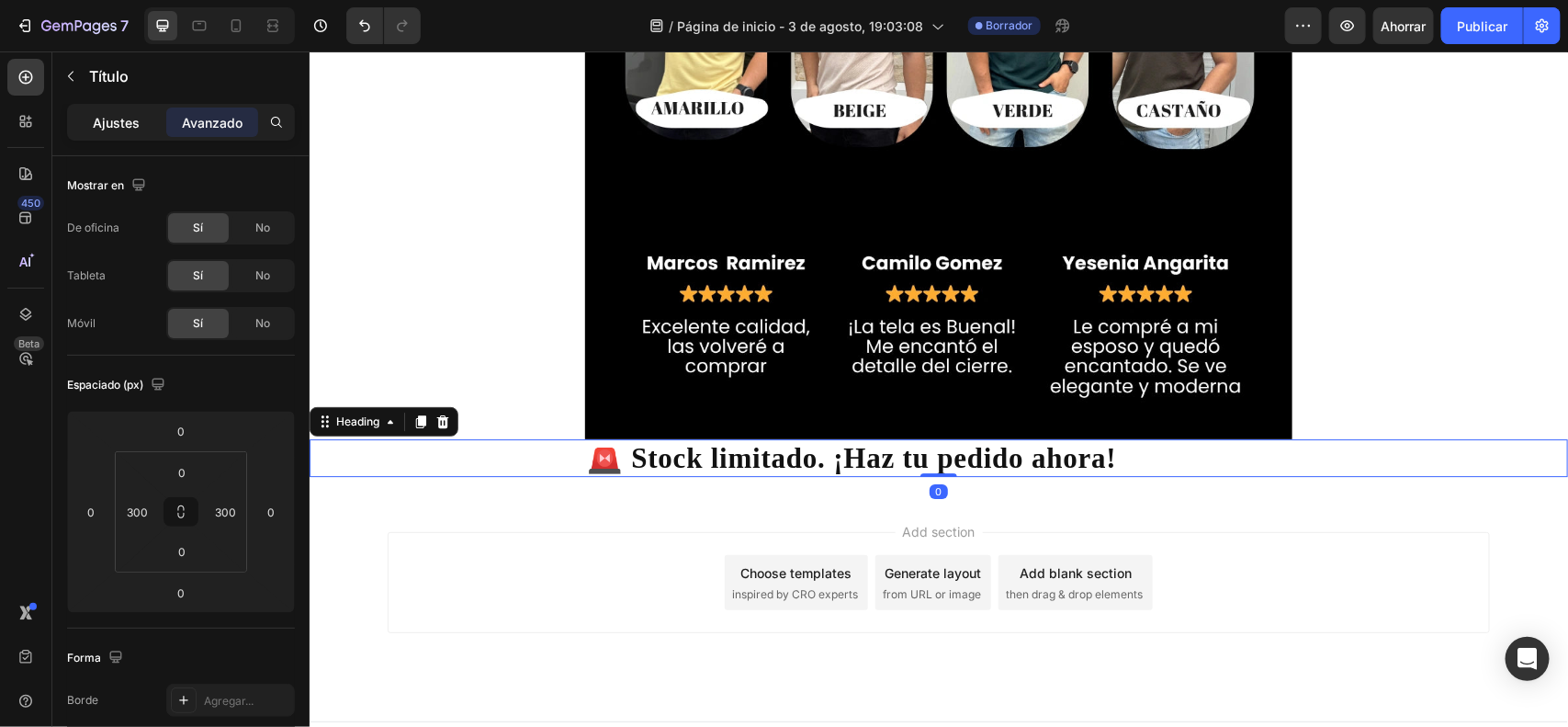 click on "Ajustes" at bounding box center (117, 122) 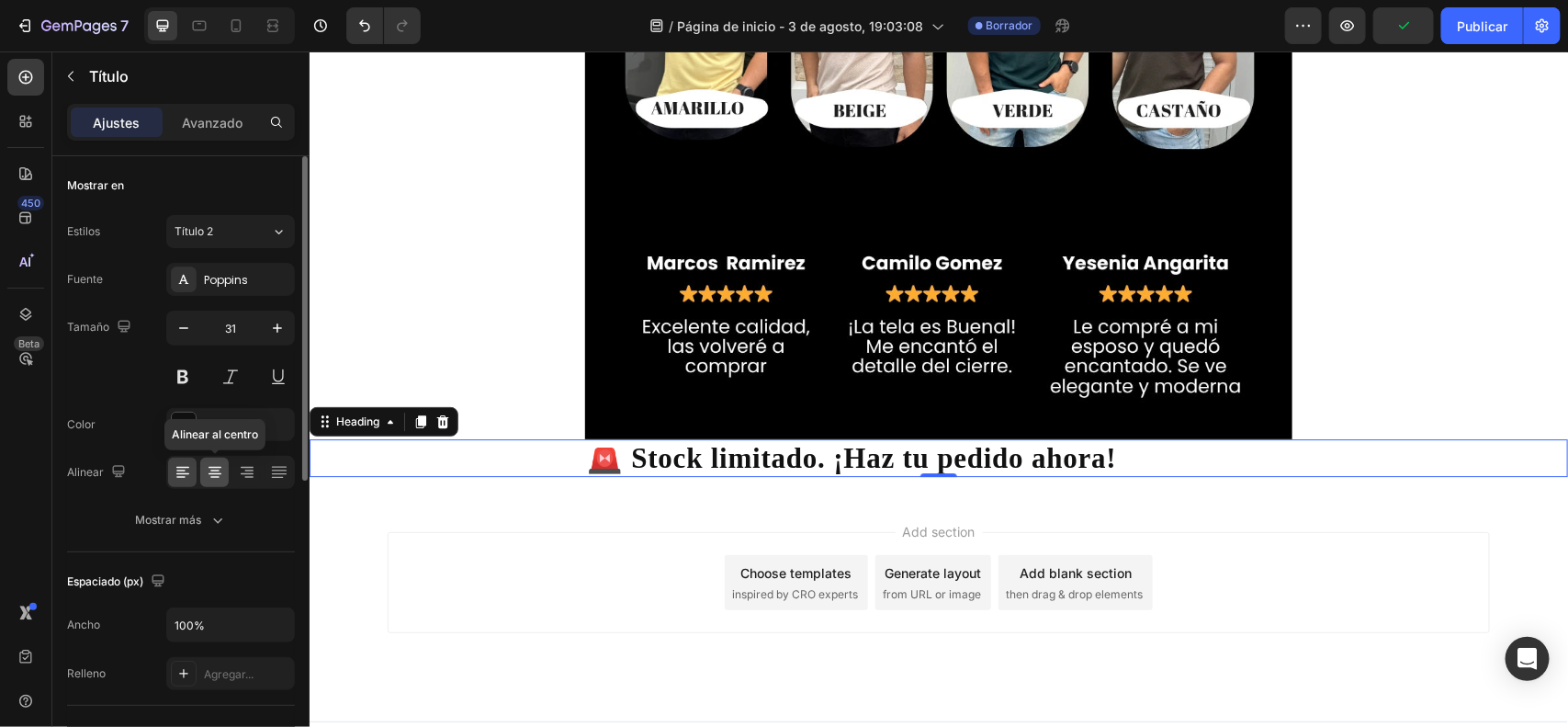 click 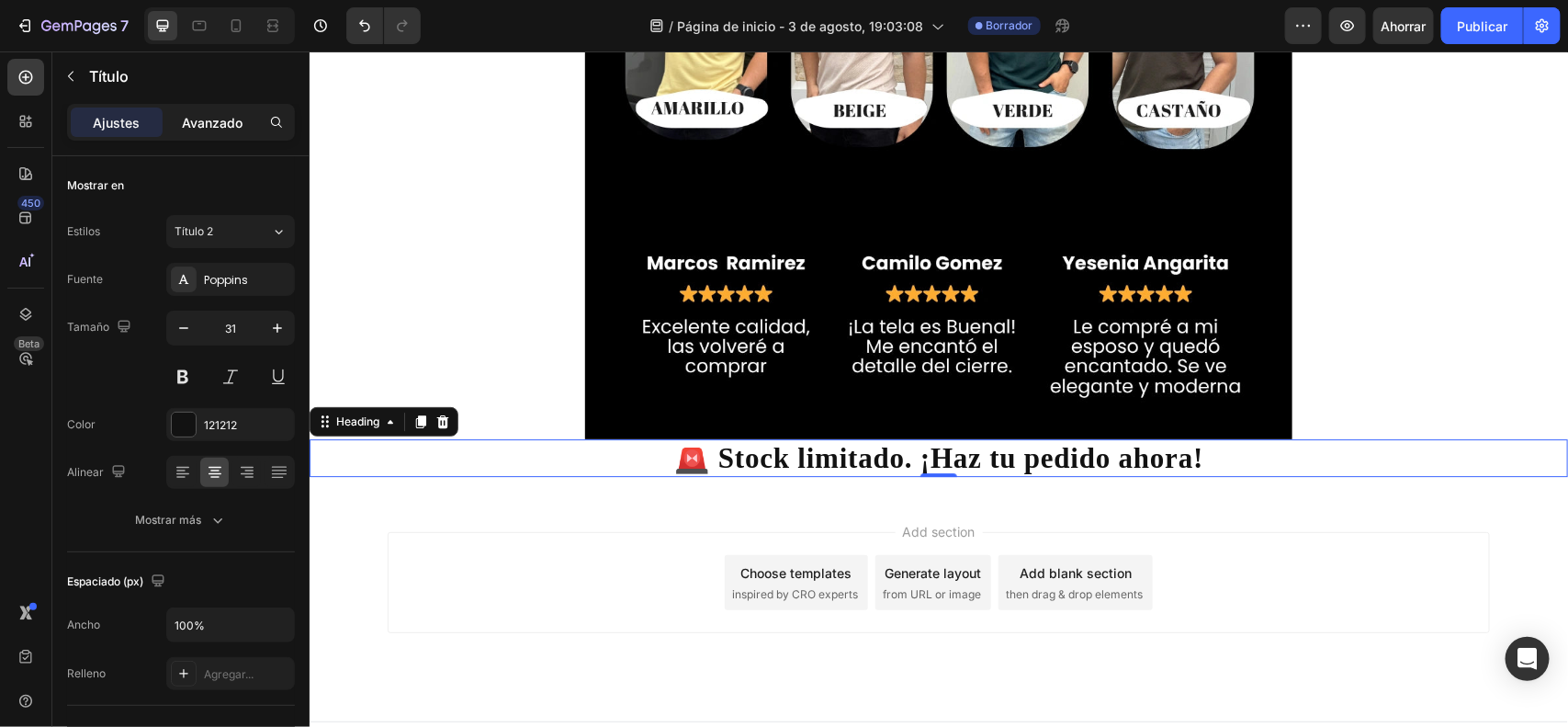 click on "Avanzado" at bounding box center [212, 122] 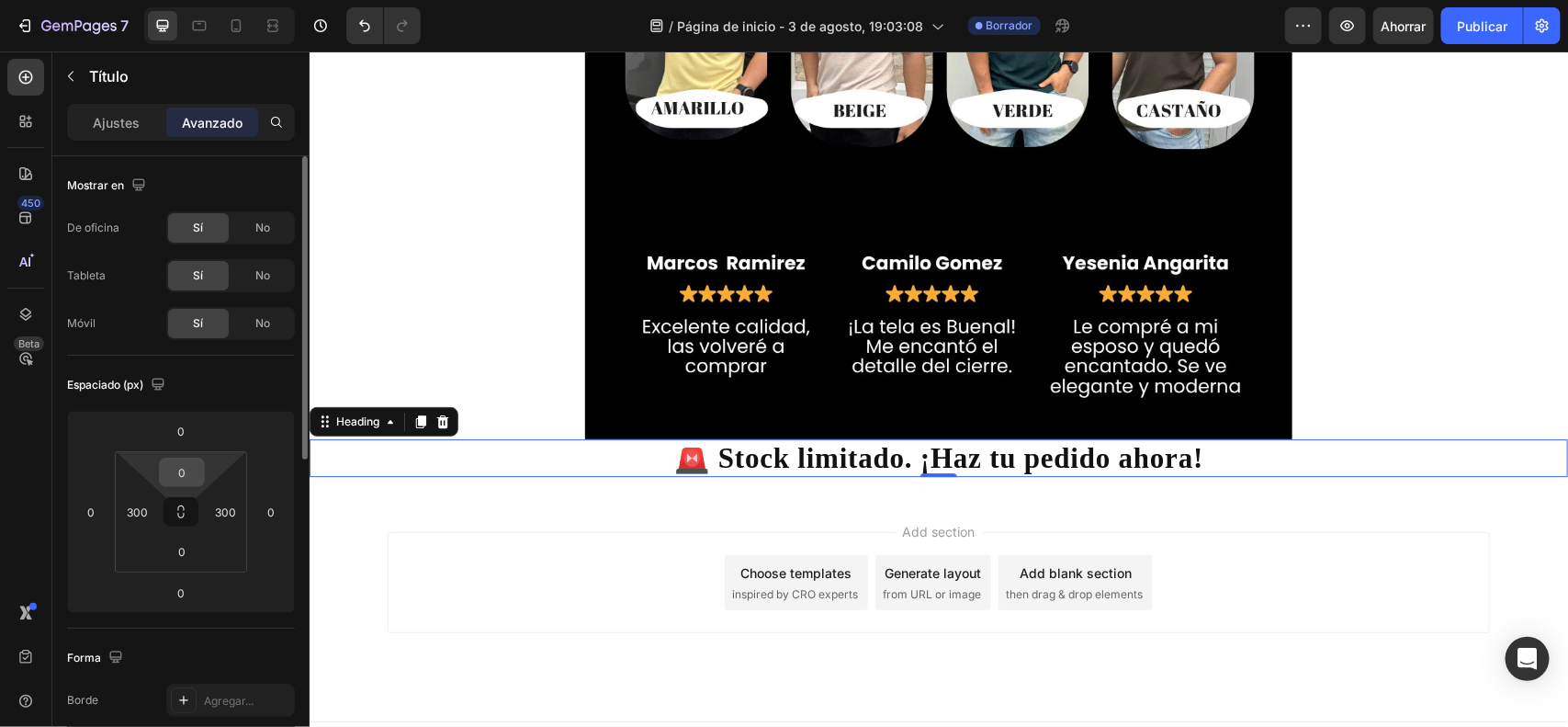 click on "0" at bounding box center [182, 472] 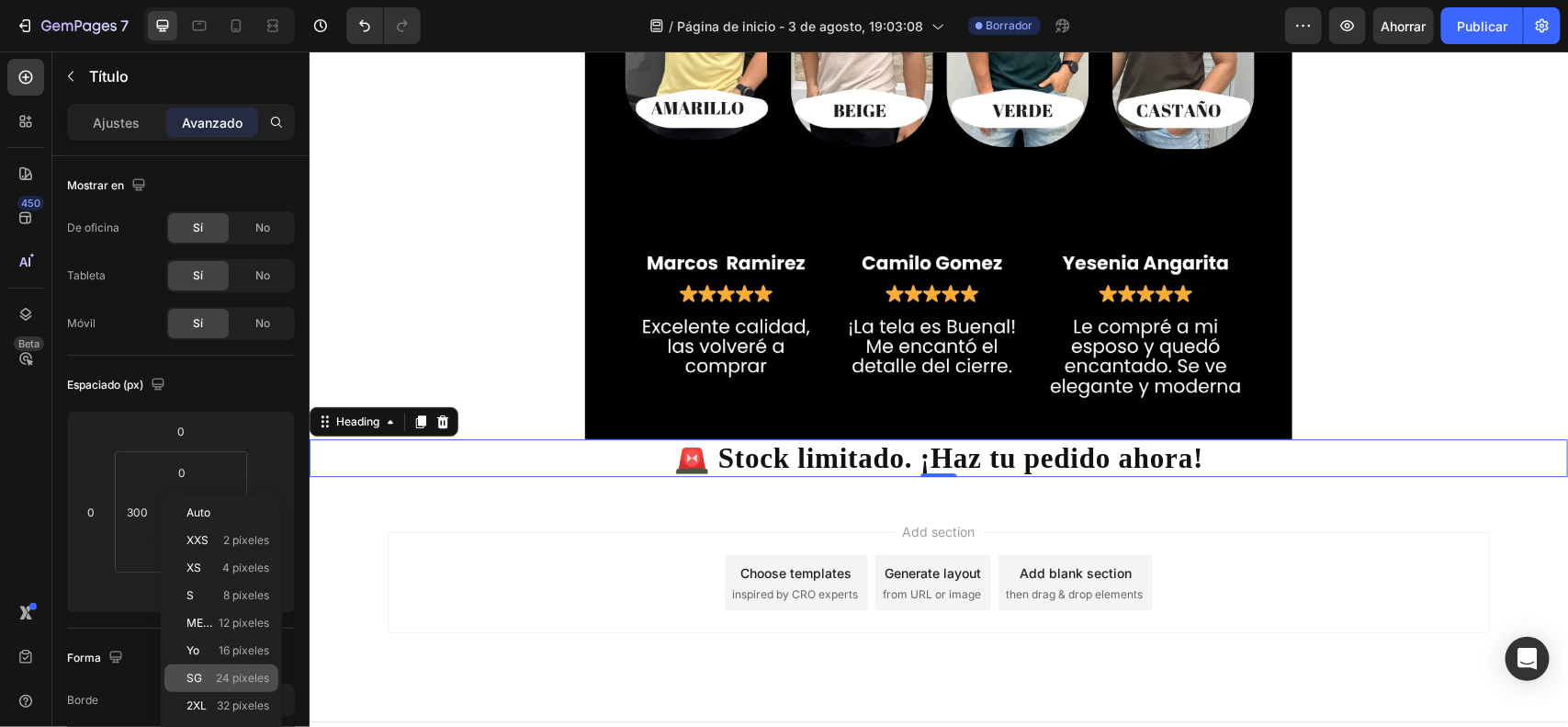 click on "SG 24 píxeles" 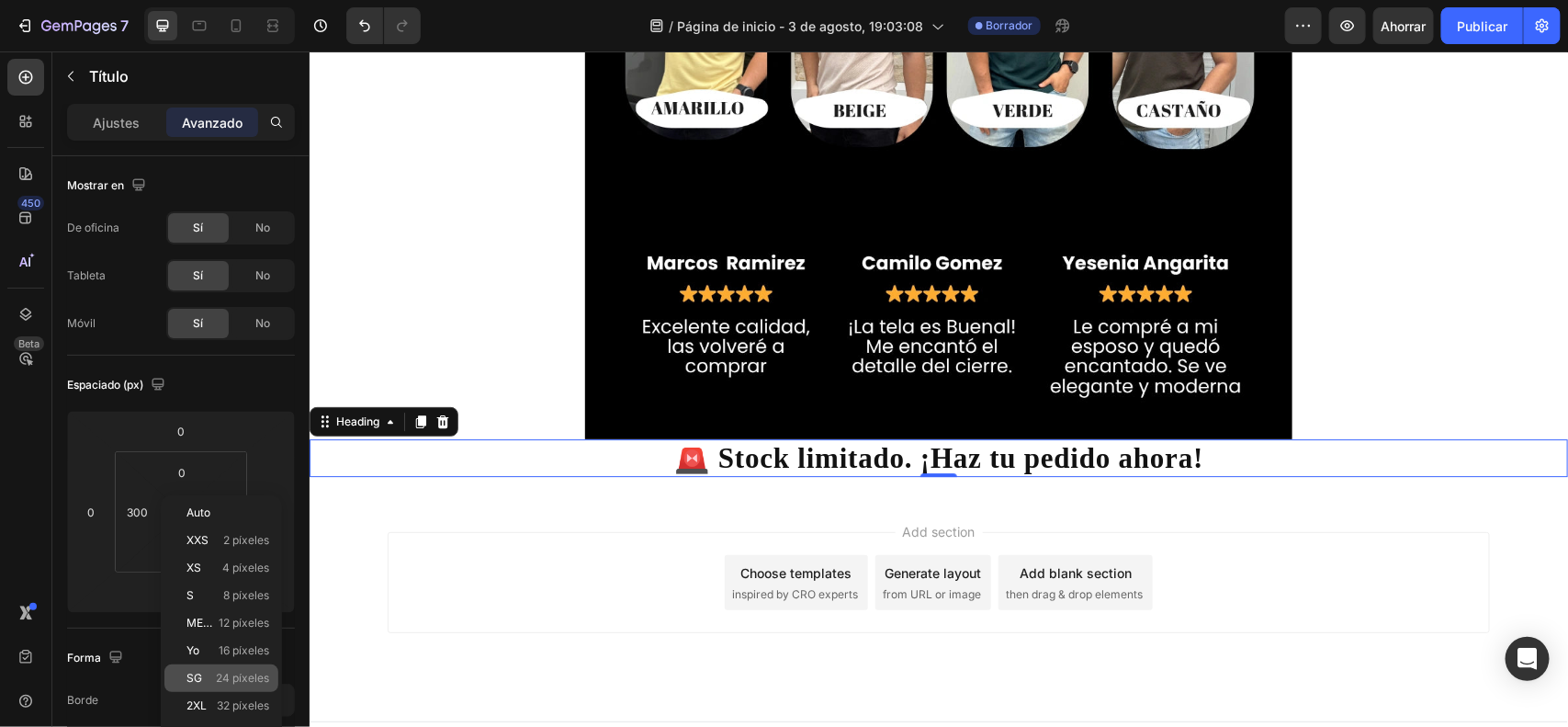 type on "24" 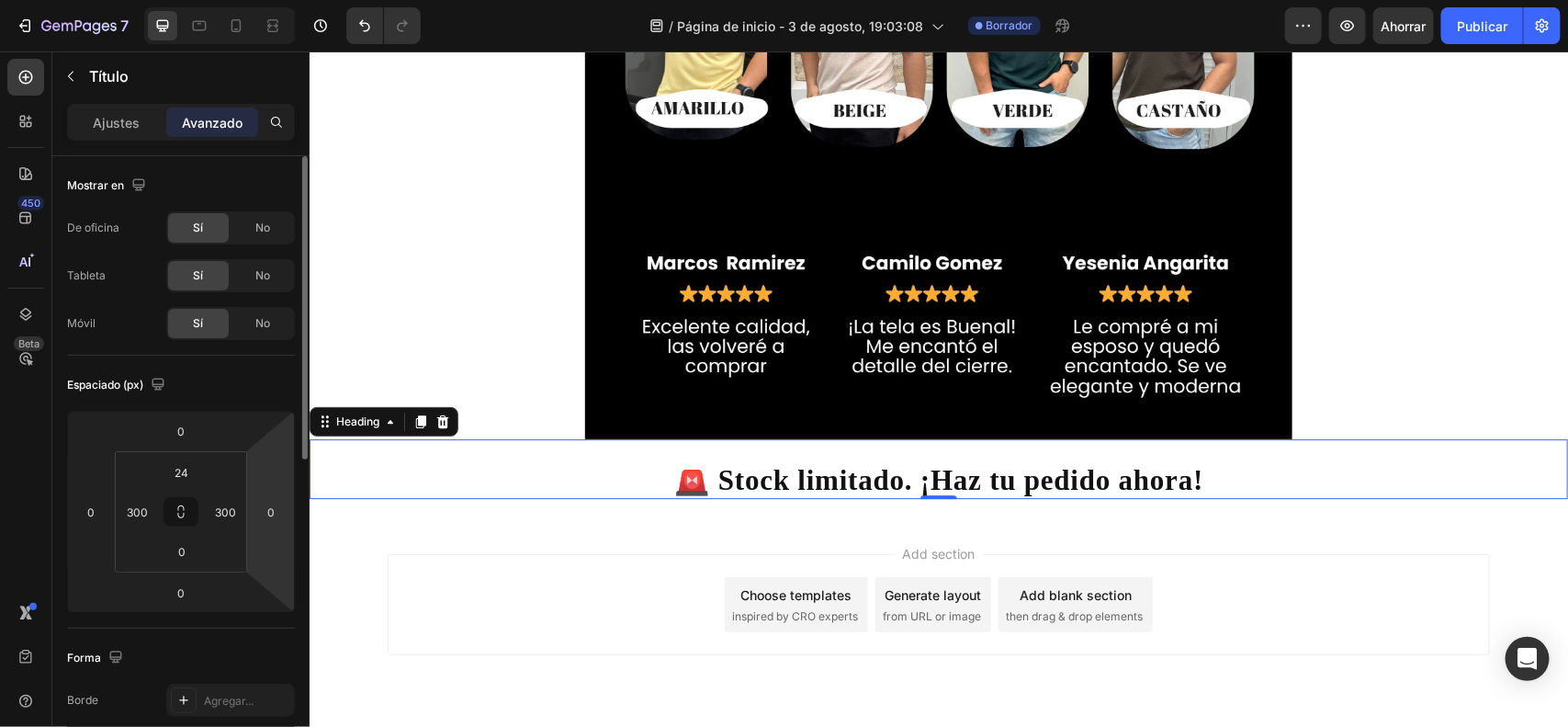 scroll, scrollTop: 115, scrollLeft: 0, axis: vertical 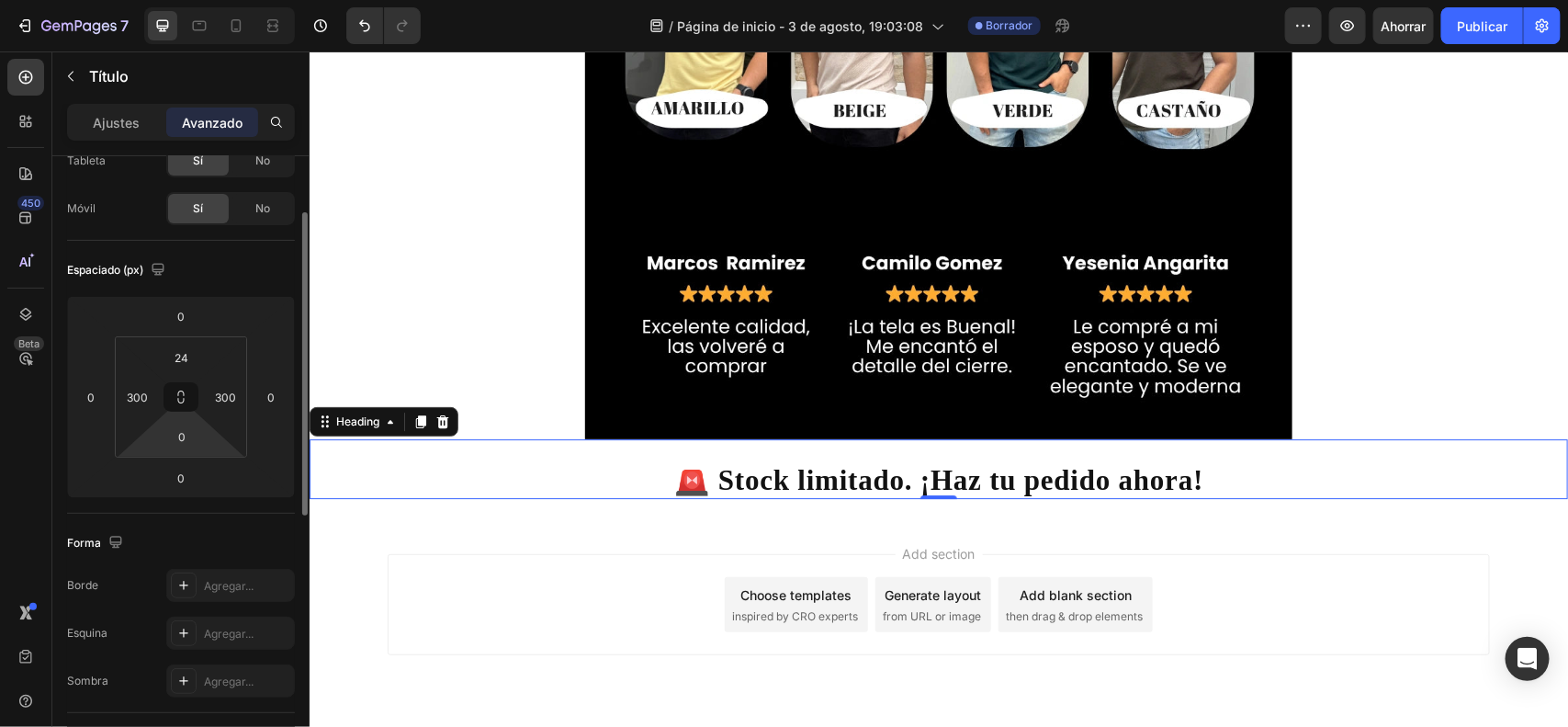 click on "7 / Página de inicio - 3 de agosto, 19:03:08 Borrador Avance Ahorrar Publicar 450 Beta Sections(18) Elementos(83) Sección Elemento Sección de héroes Detalle del producto Marcas Insignias de confianza Garantizar Desglose del producto Cómo utilizar Testimonios Comparar Manojo Preguntas frecuentes Prueba social Historia de la marca Lista de productos Recopilación Lista de blogs Contacto Sticky Añadir al carrito Pie de página personalizado Explorar la biblioteca 450 Disposición
Fila
Fila
Fila
Fila Texto
Título
Bloque de texto Botón
Botón
Botón Medios de comunicación" at bounding box center [784, 0] 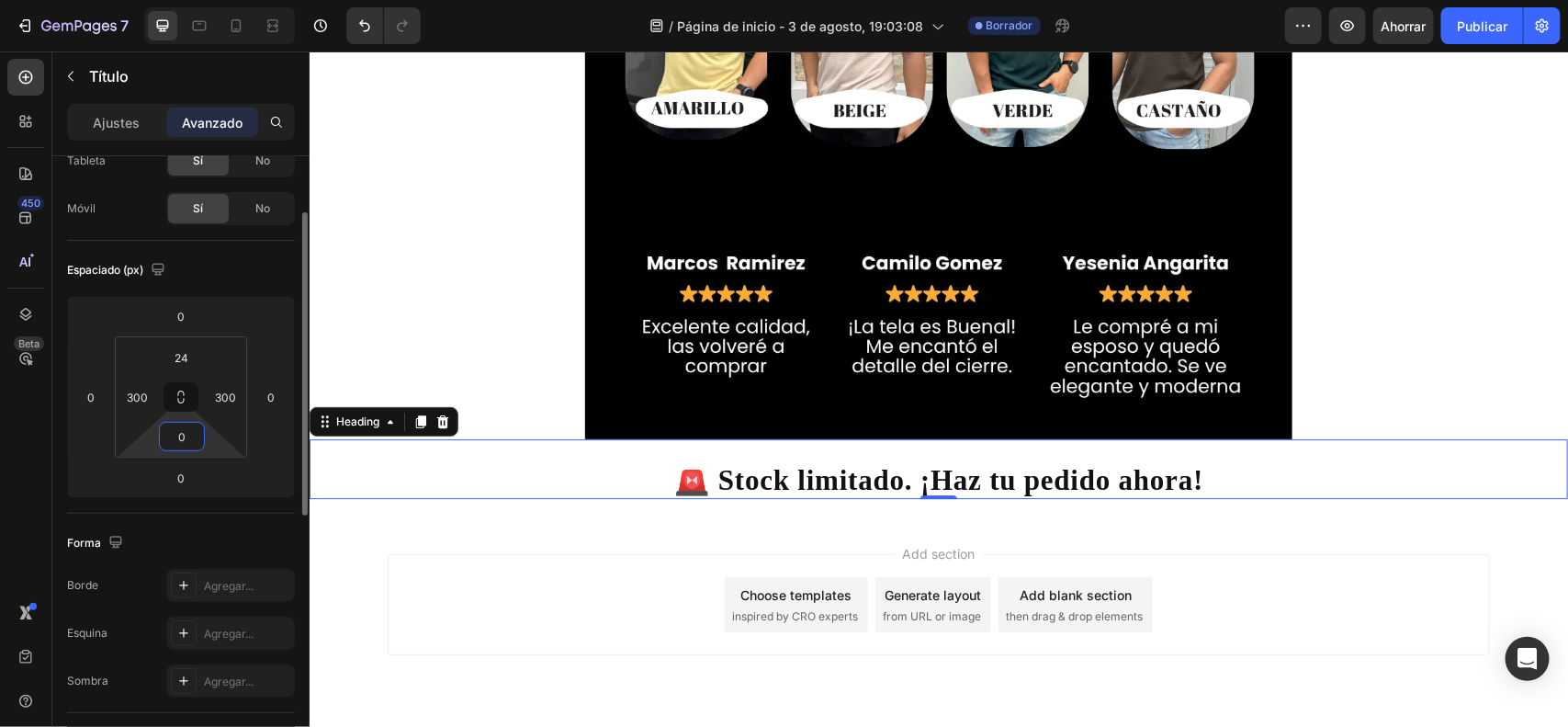 click on "0" at bounding box center (182, 437) 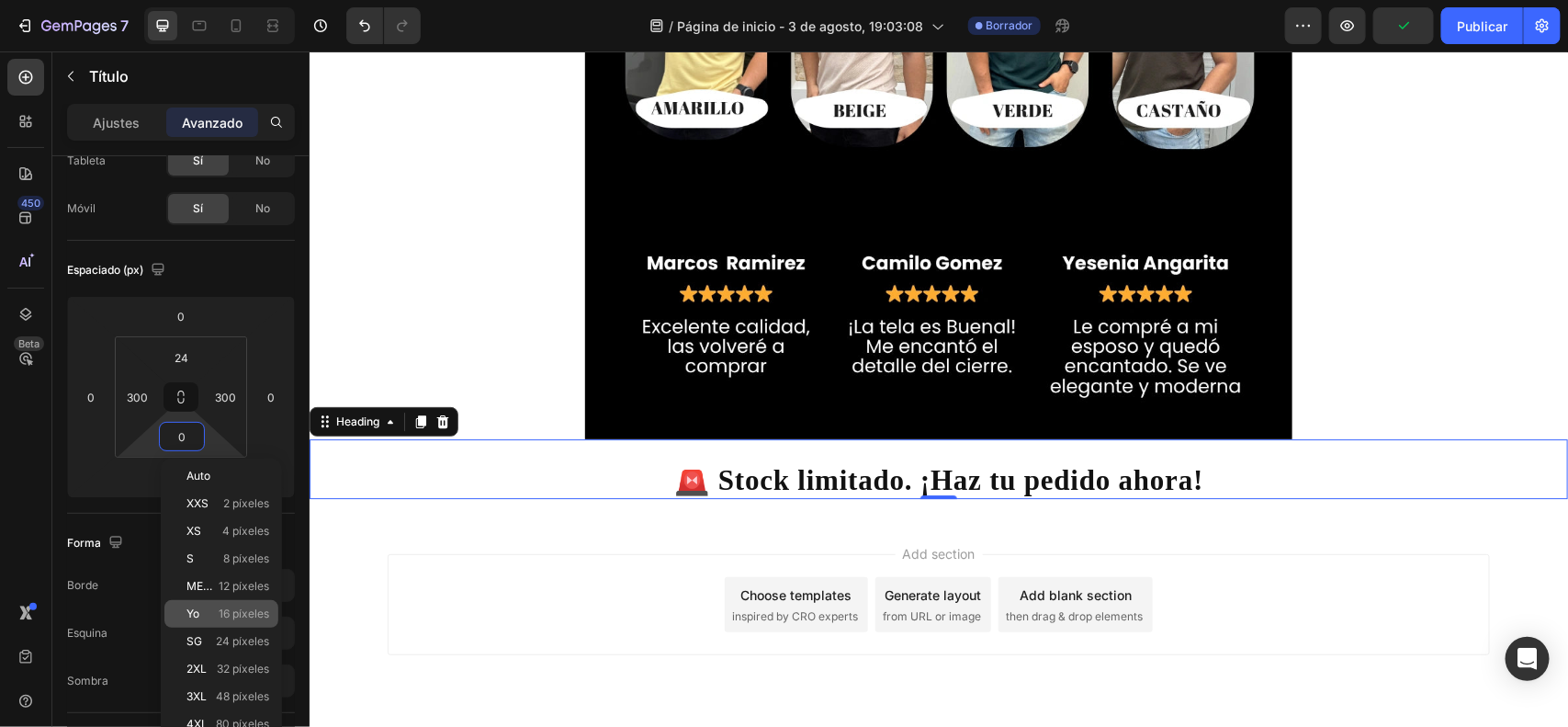 click on "Yo 16 píxeles" at bounding box center [228, 614] 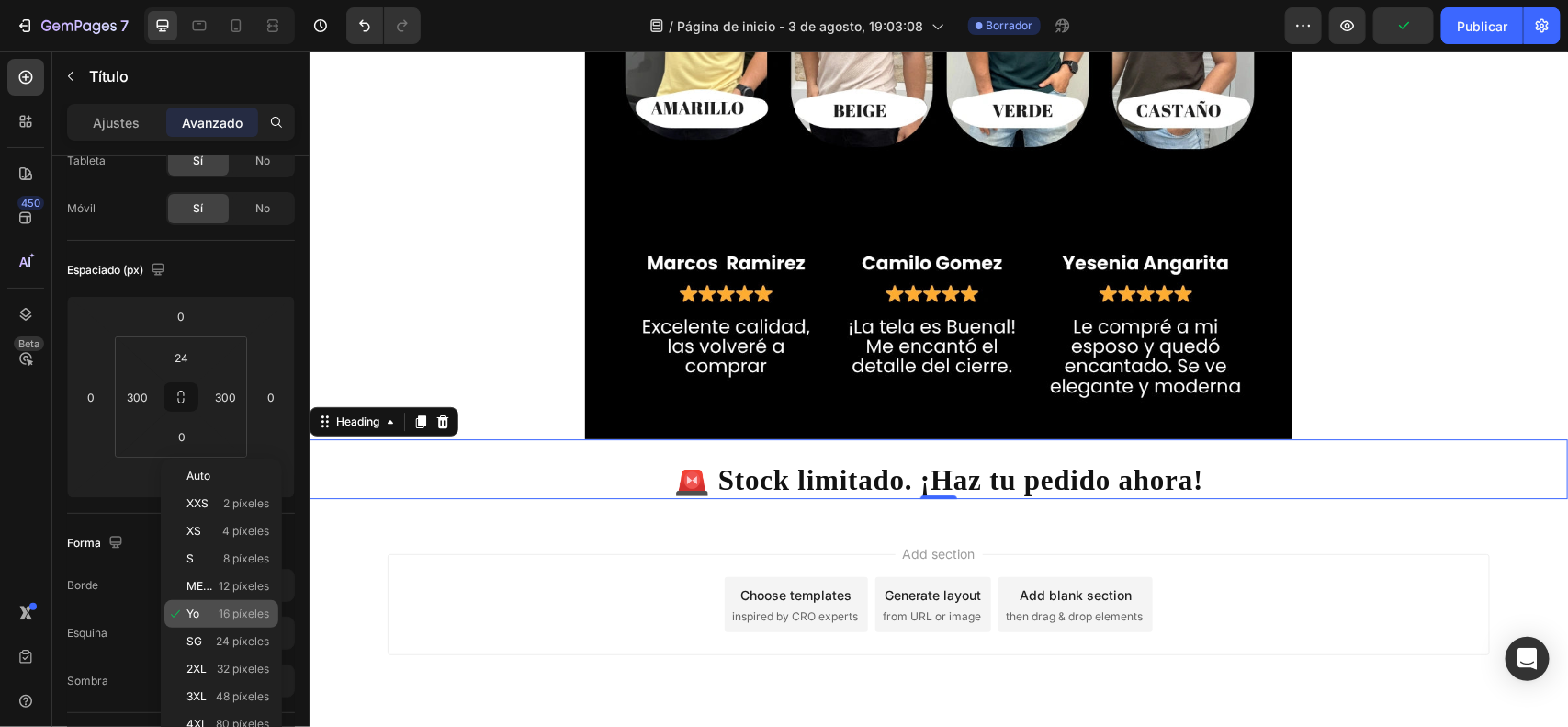 type on "16" 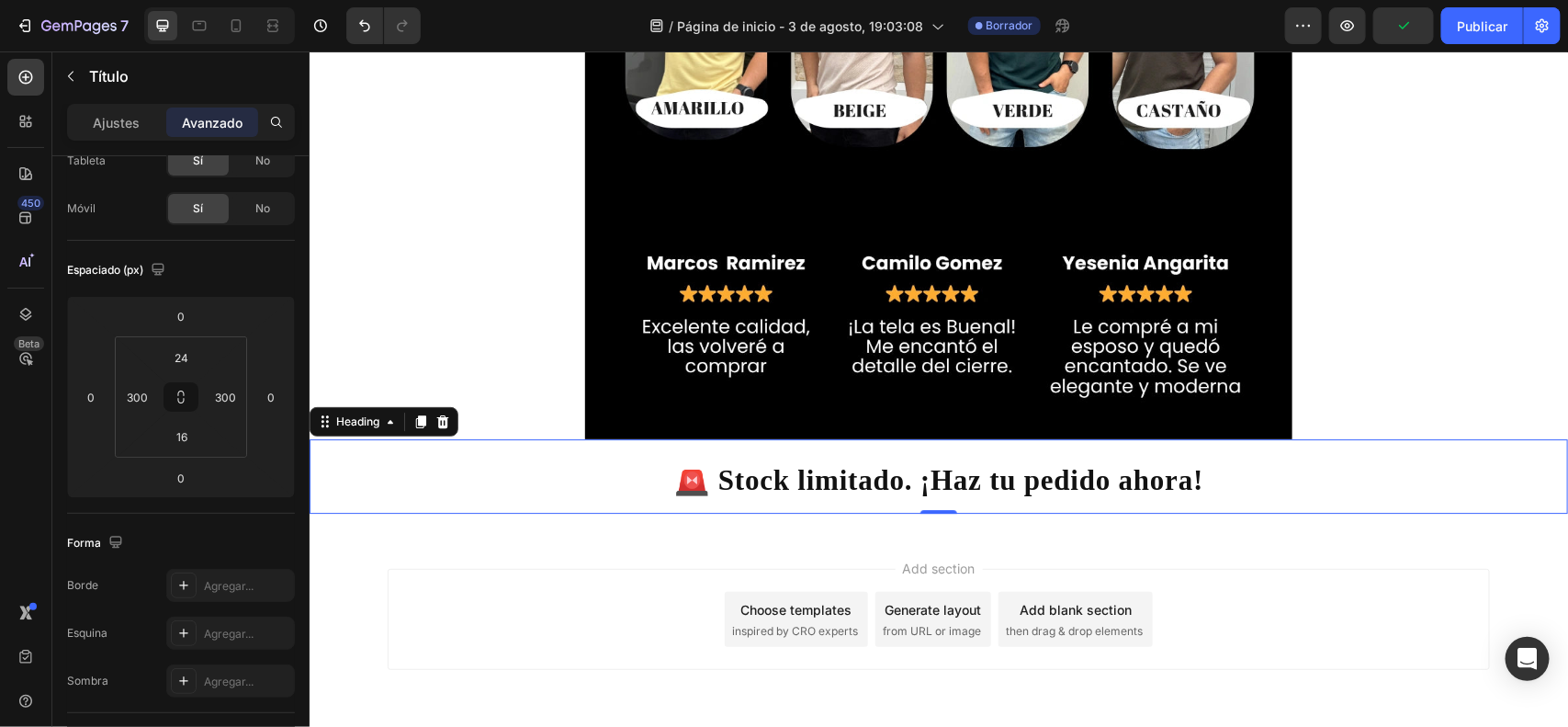 click on "Add section Choose templates inspired by CRO experts Generate layout from URL or image Add blank section then drag & drop elements" at bounding box center [938, 644] 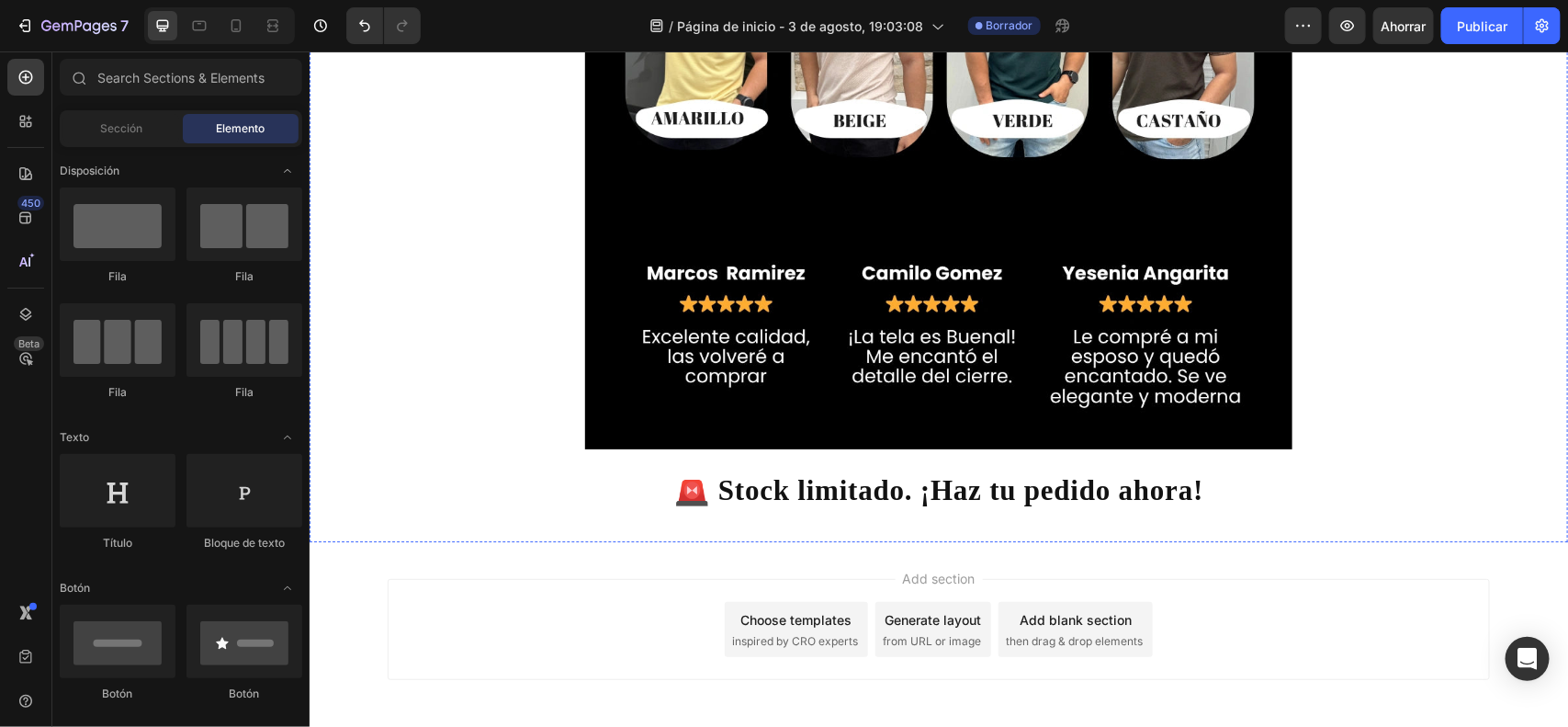 scroll, scrollTop: 2387, scrollLeft: 0, axis: vertical 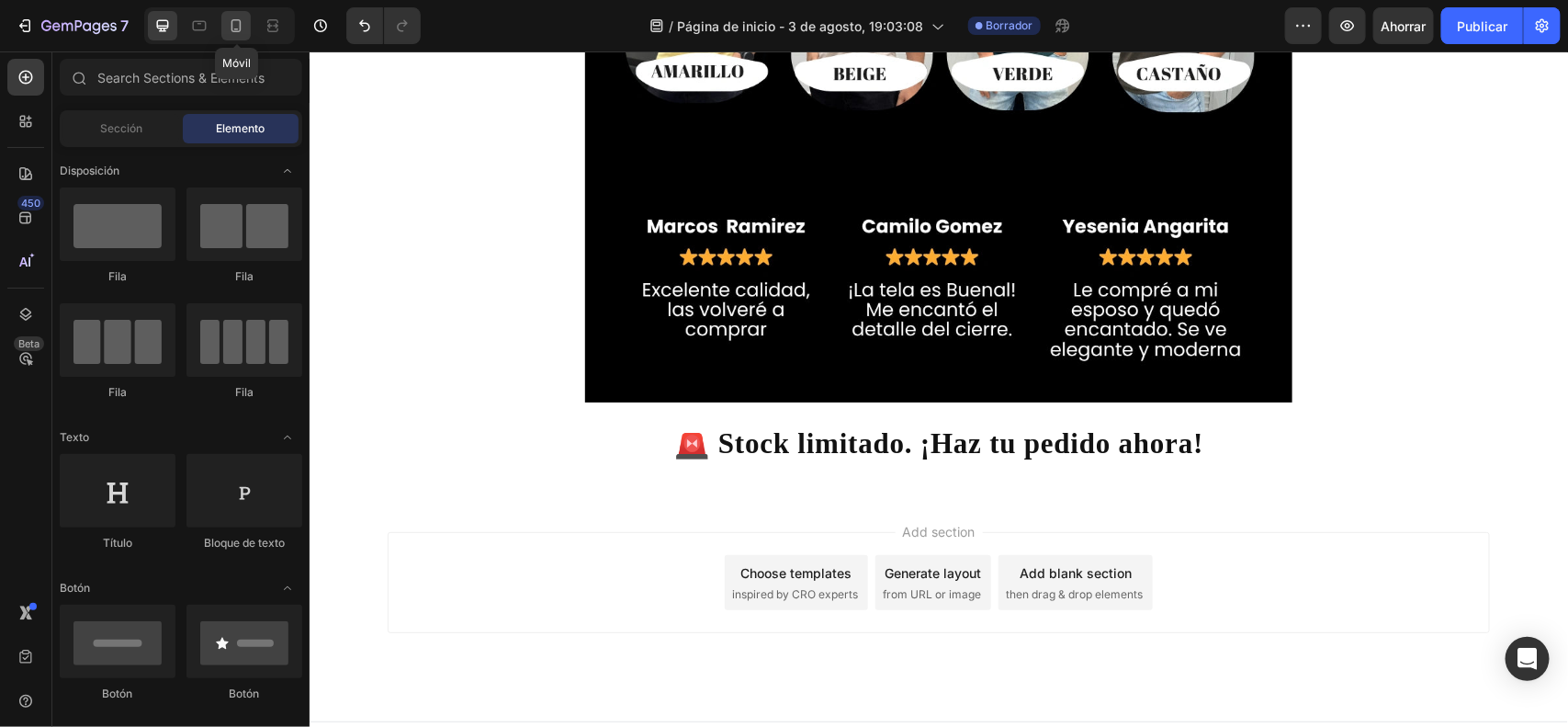 click 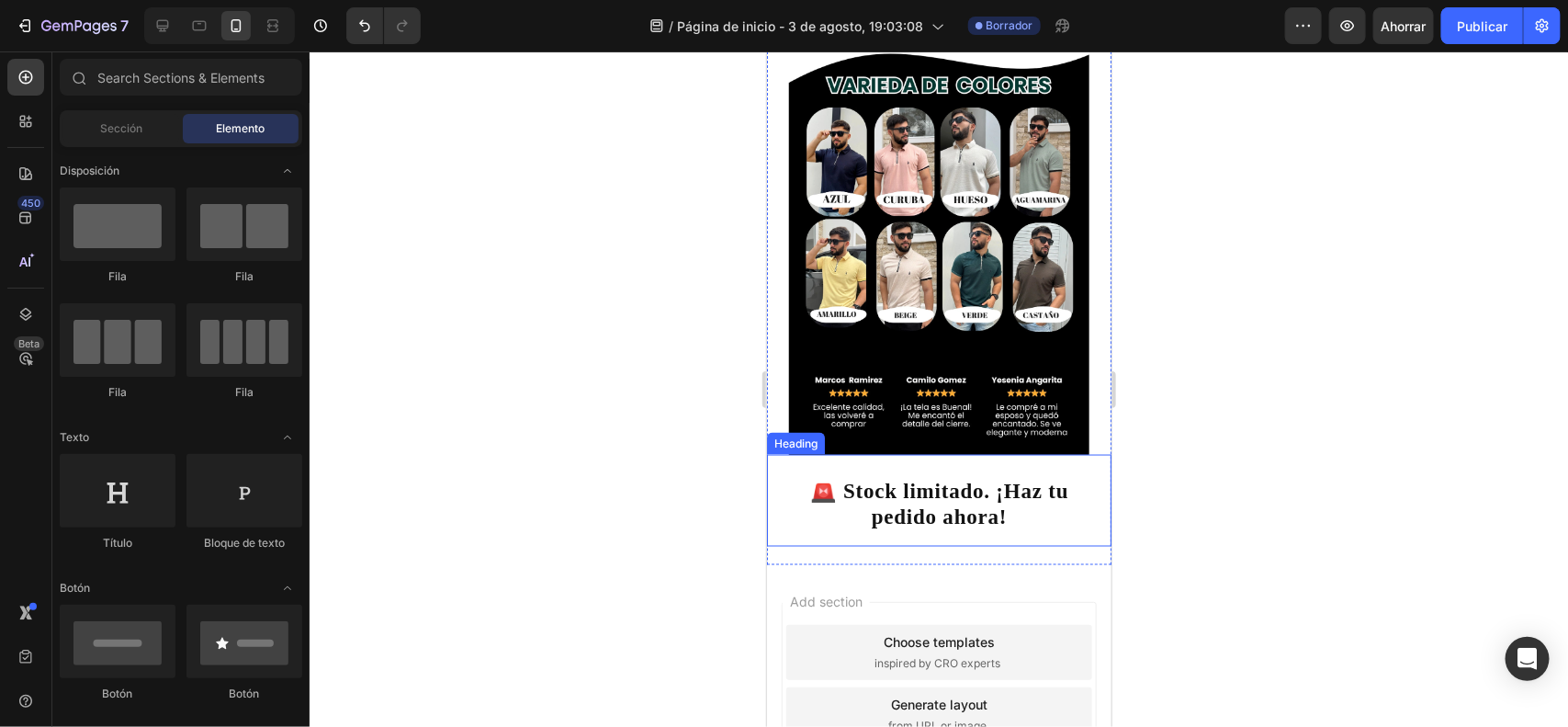 scroll, scrollTop: 1114, scrollLeft: 0, axis: vertical 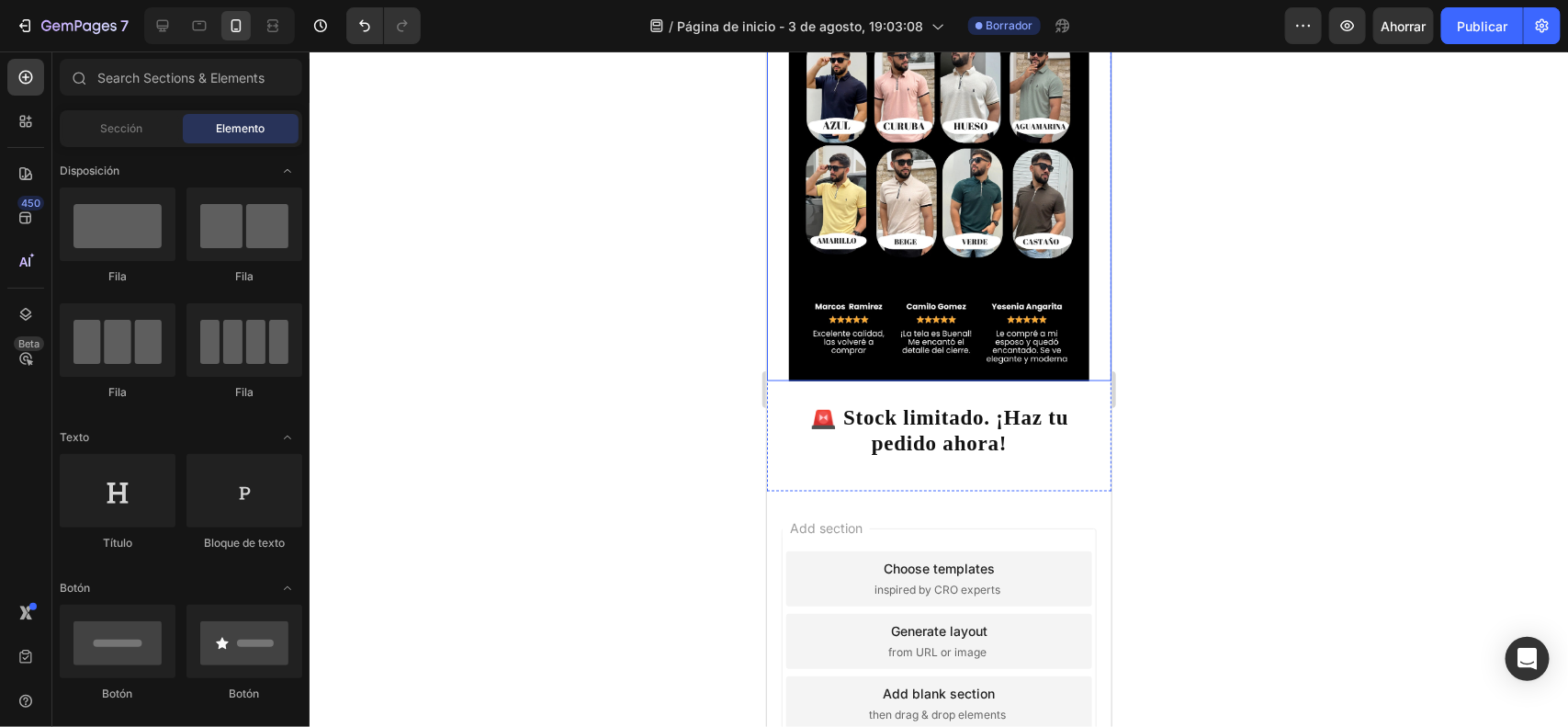 click at bounding box center [938, 175] 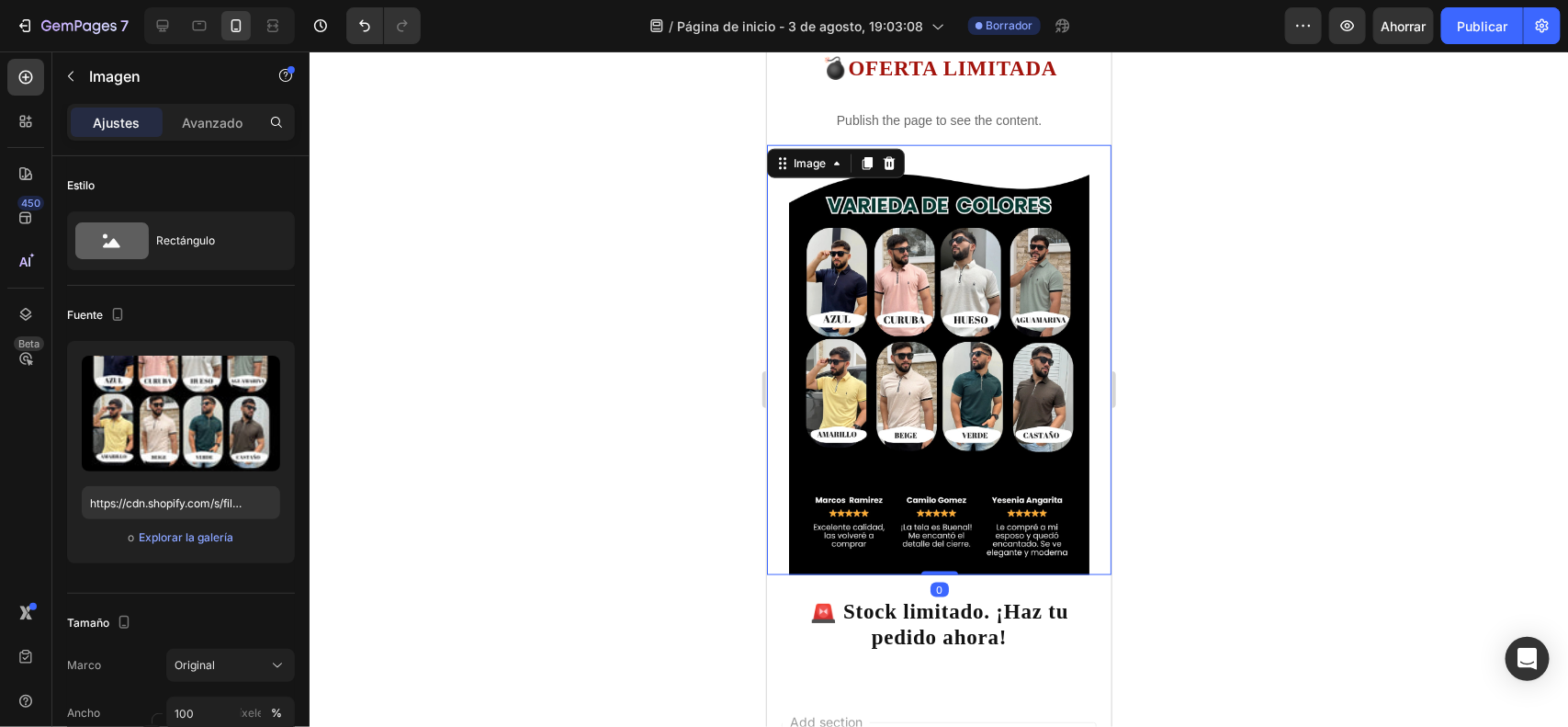 scroll, scrollTop: 884, scrollLeft: 0, axis: vertical 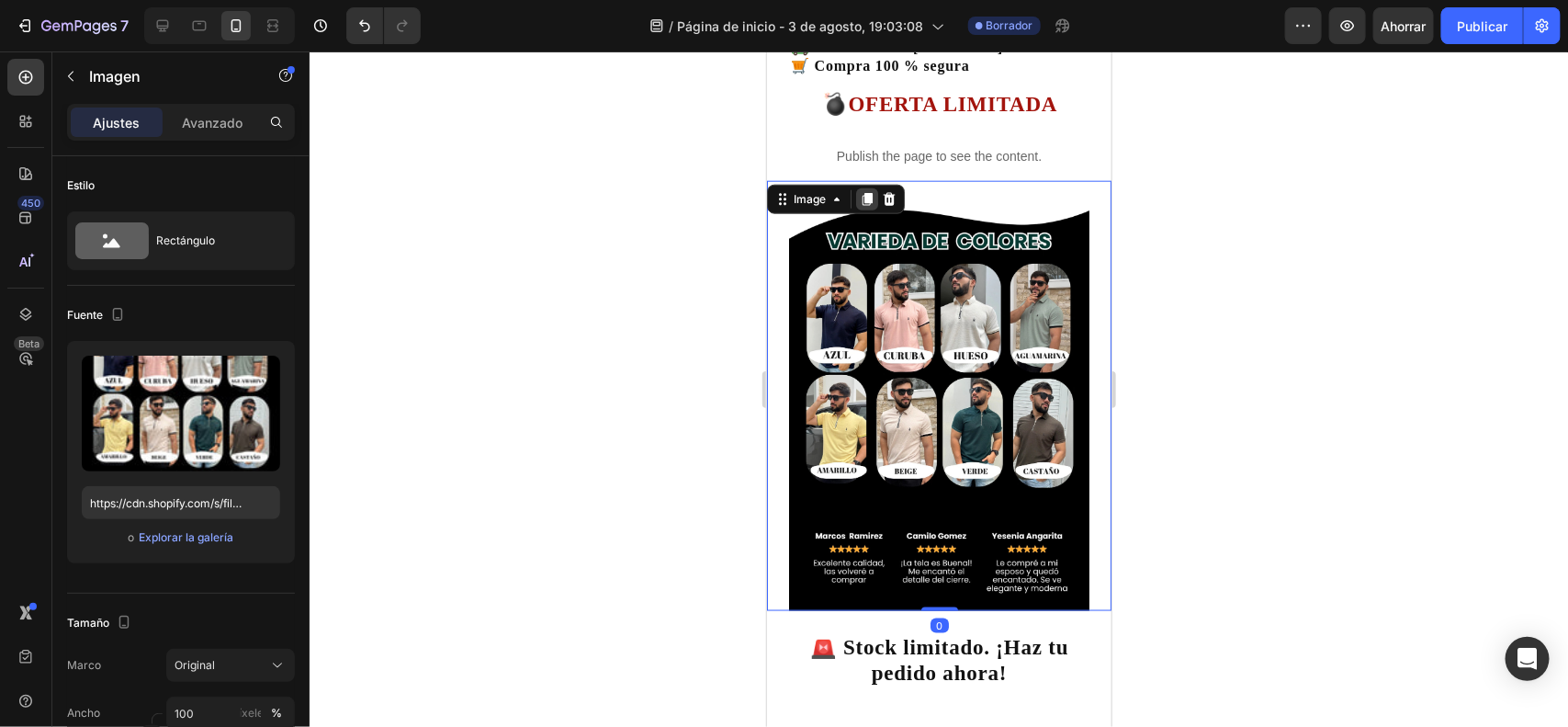 click 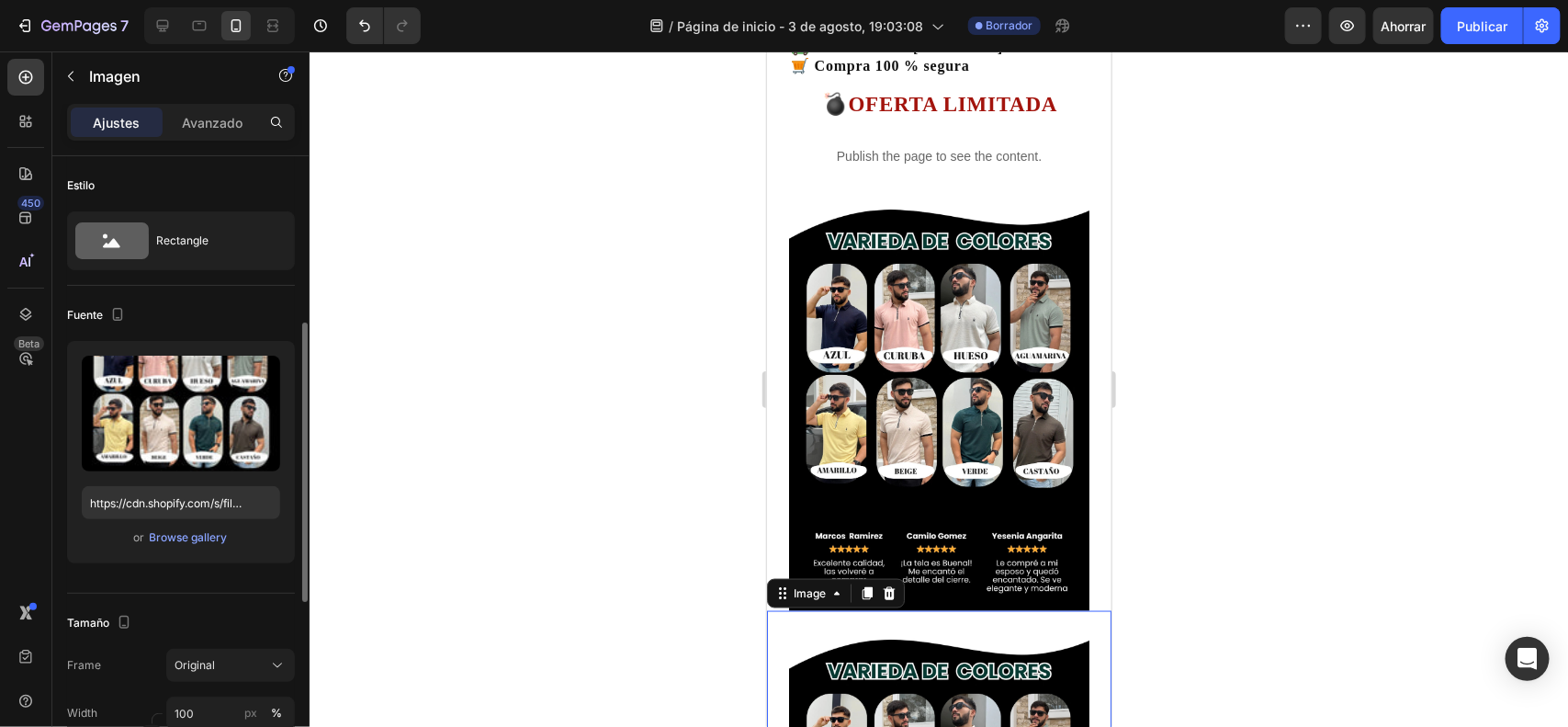 scroll, scrollTop: 115, scrollLeft: 0, axis: vertical 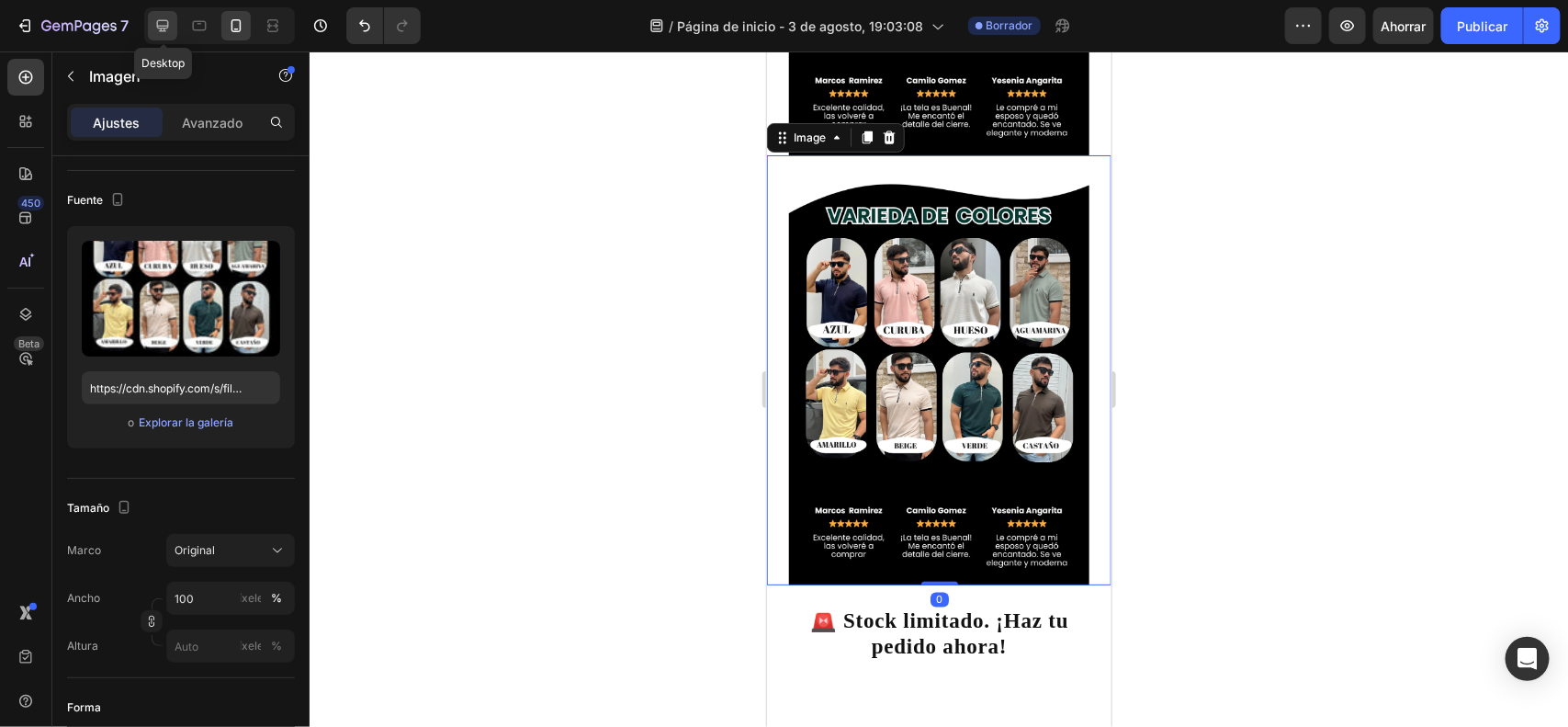 click 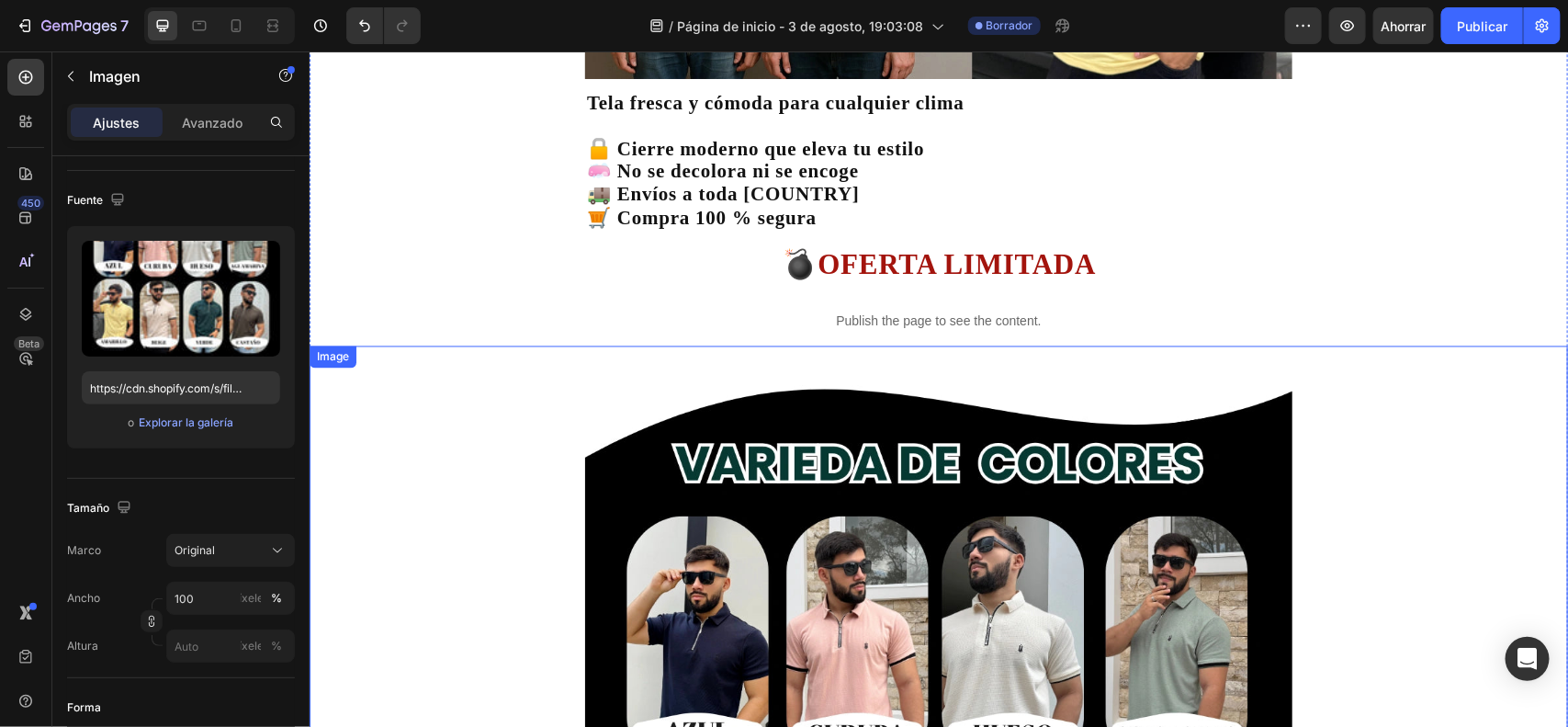 scroll, scrollTop: 2640, scrollLeft: 0, axis: vertical 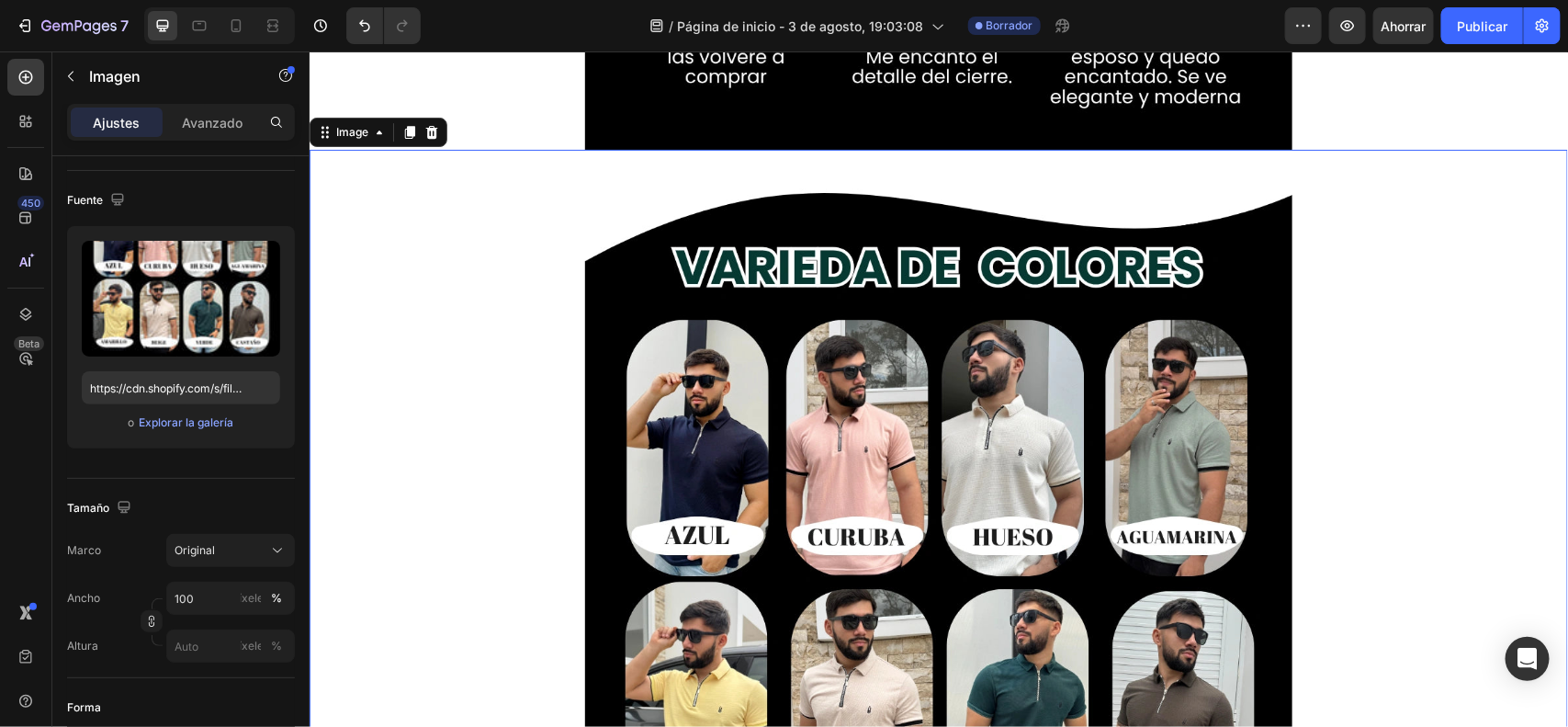 click at bounding box center [938, 652] 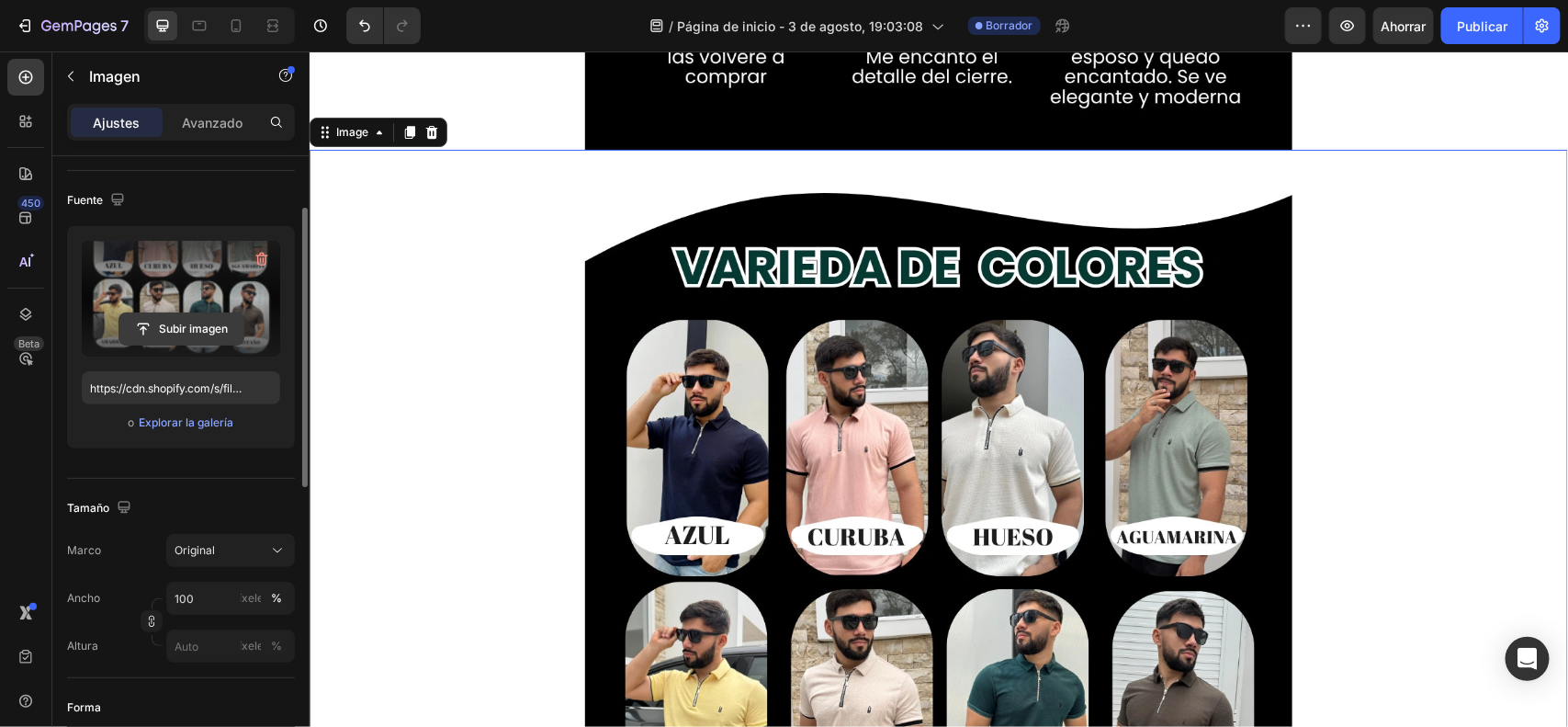 click 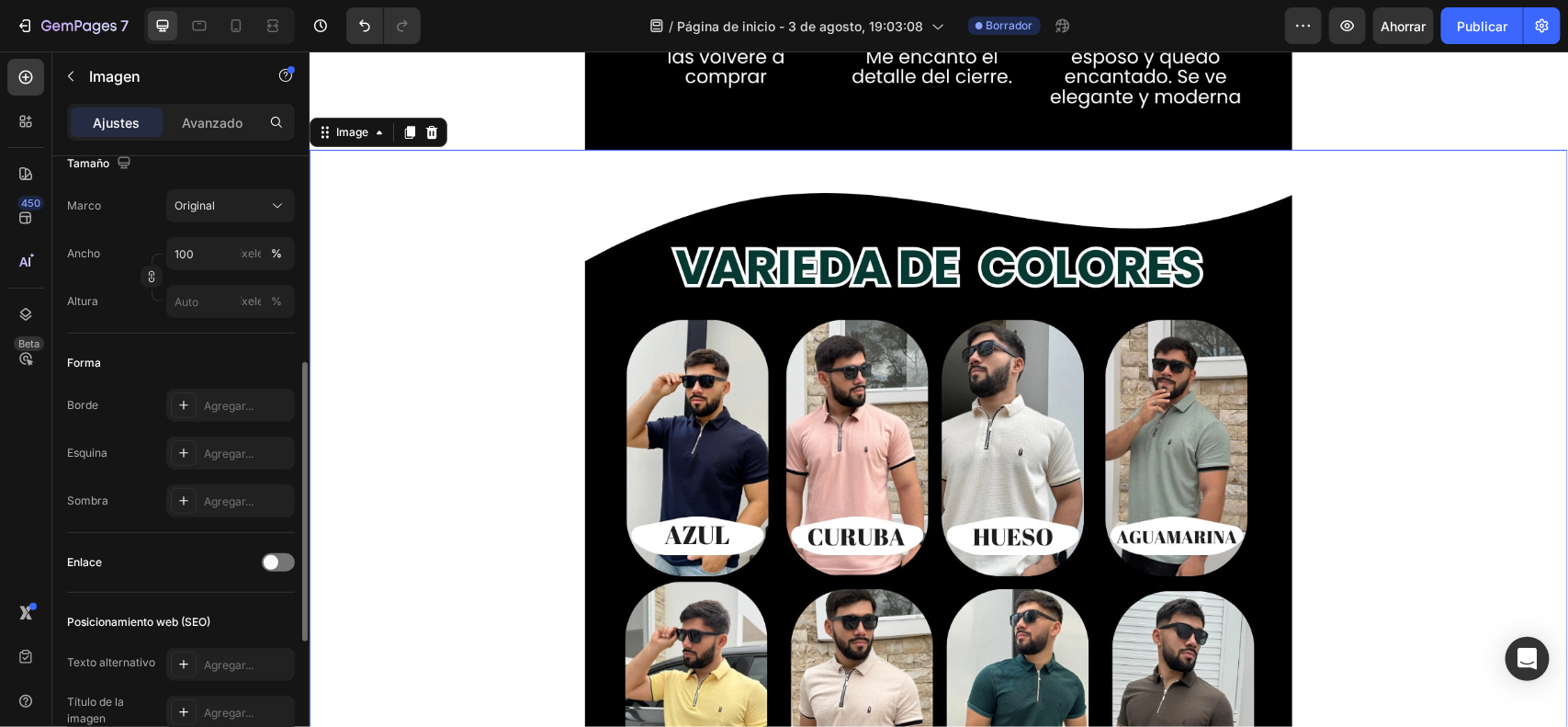 type on "https://cdn.shopify.com/s/files/1/0919/1548/5463/files/gempages_564287454907991051-b23773e2-9fa7-46b7-8ec2-fafb5dc020f0.webp" 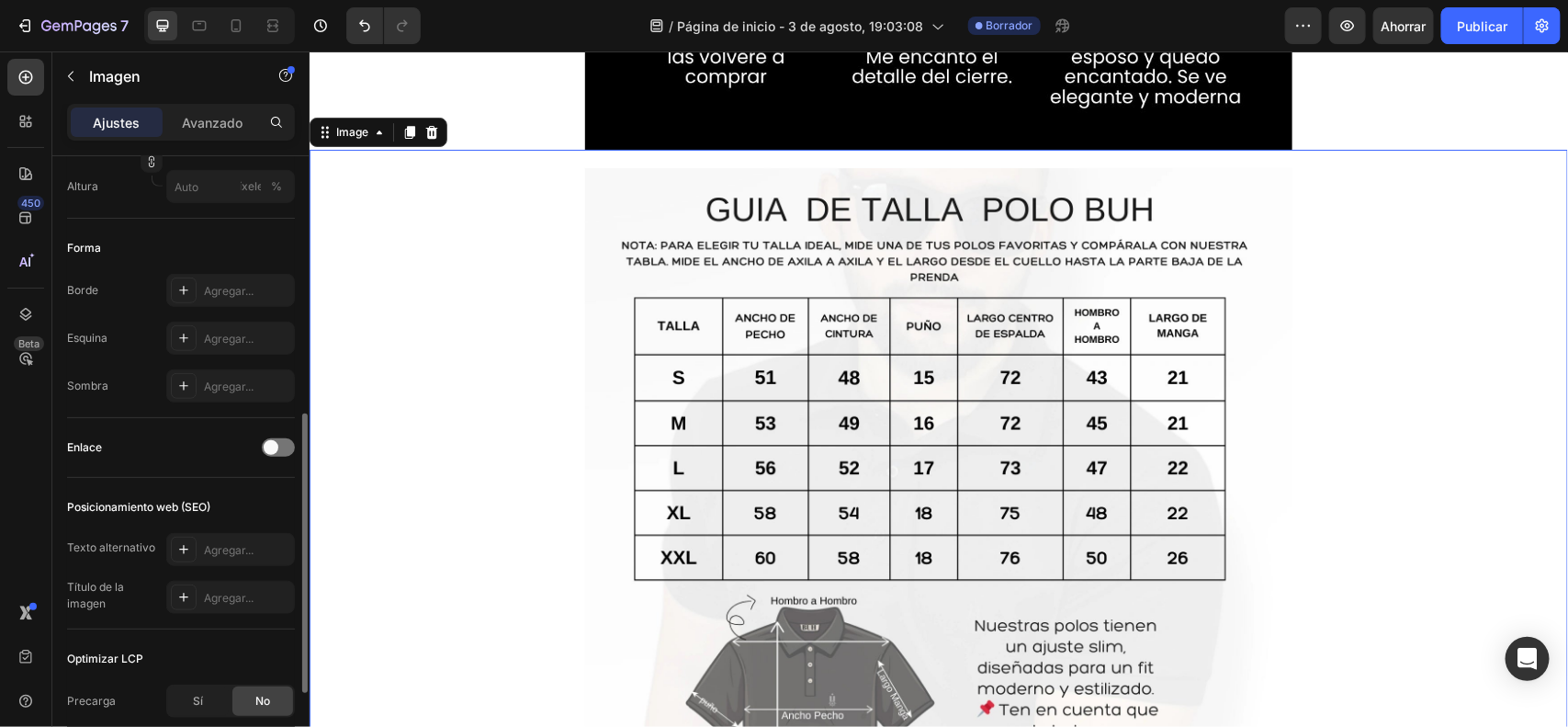 scroll, scrollTop: 689, scrollLeft: 0, axis: vertical 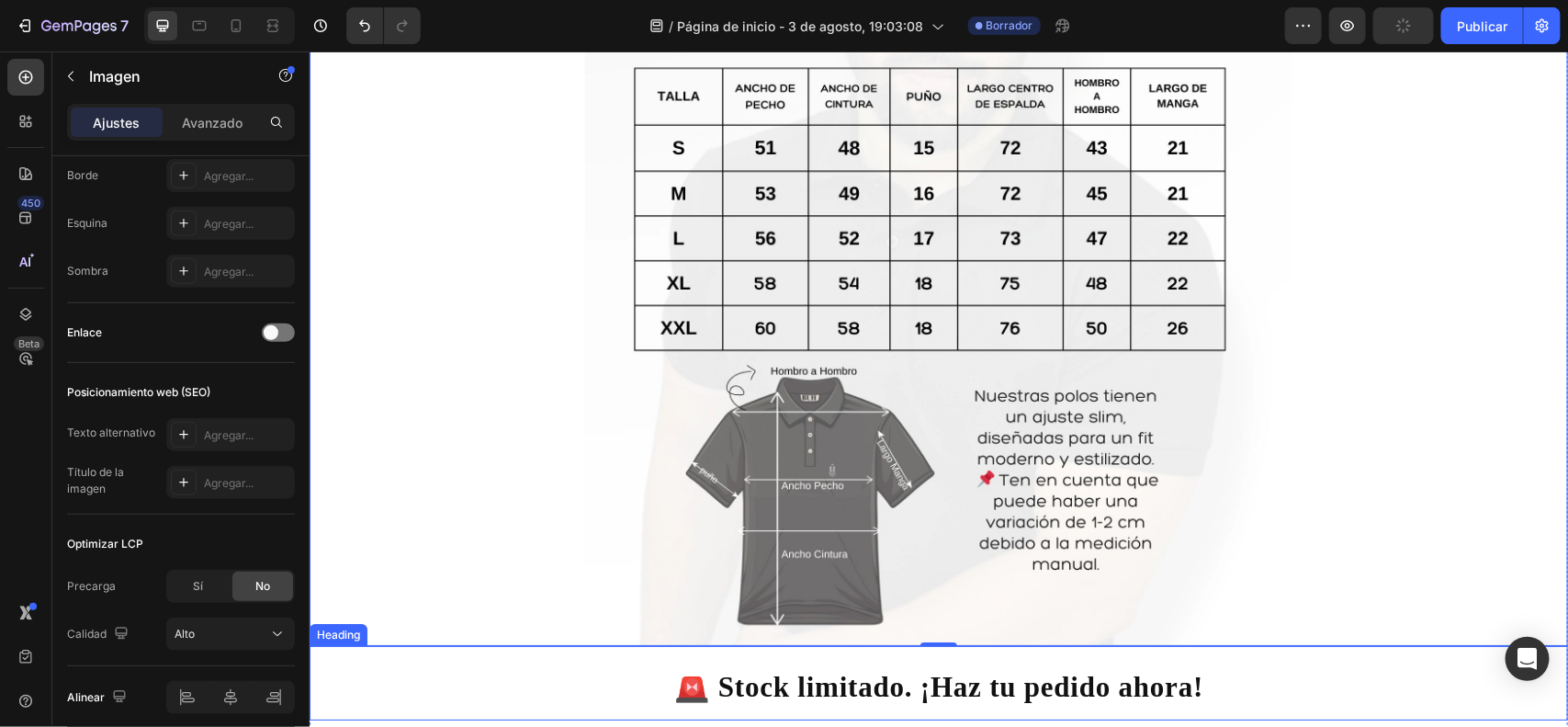 click on "🚨 Stock limitado. ¡Haz tu pedido ahora!" at bounding box center (938, 686) 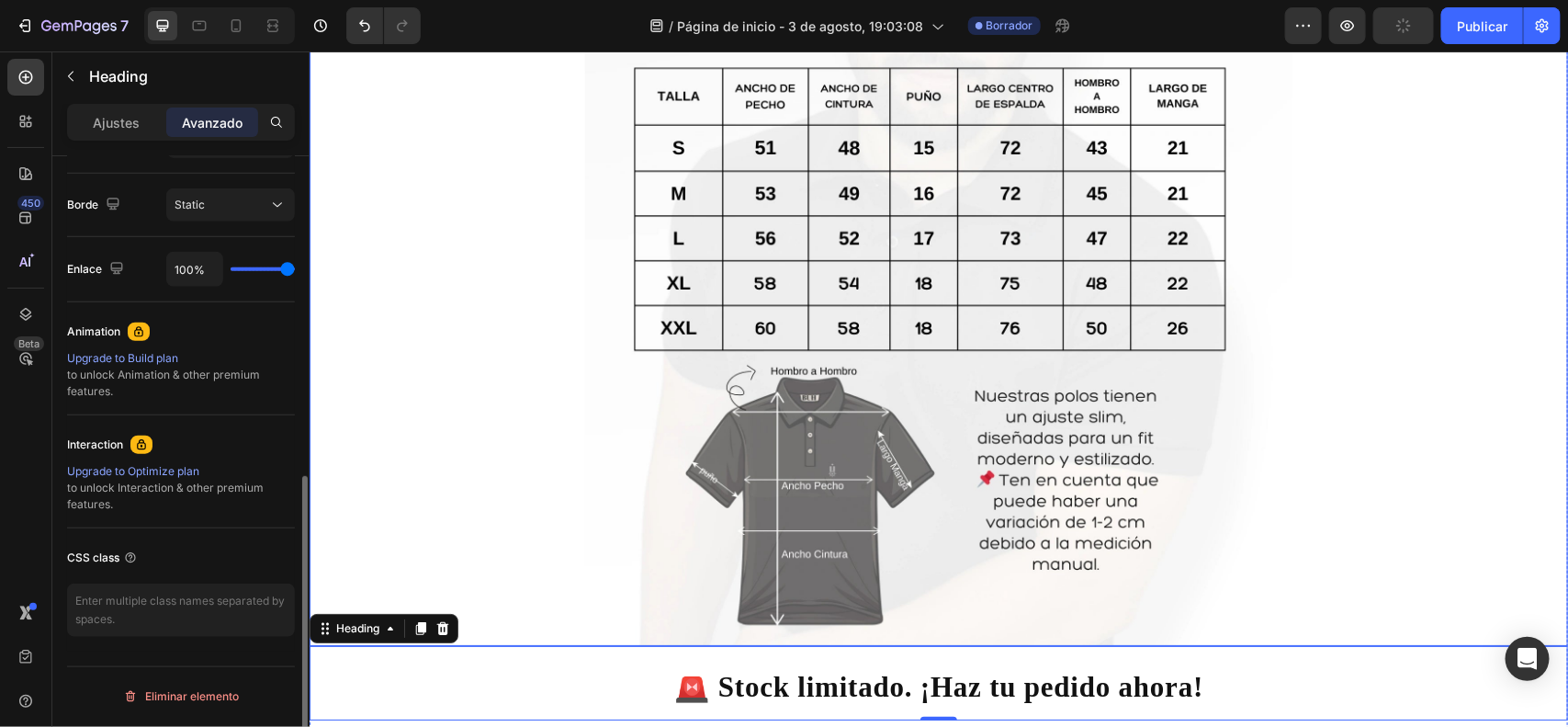 scroll, scrollTop: 0, scrollLeft: 0, axis: both 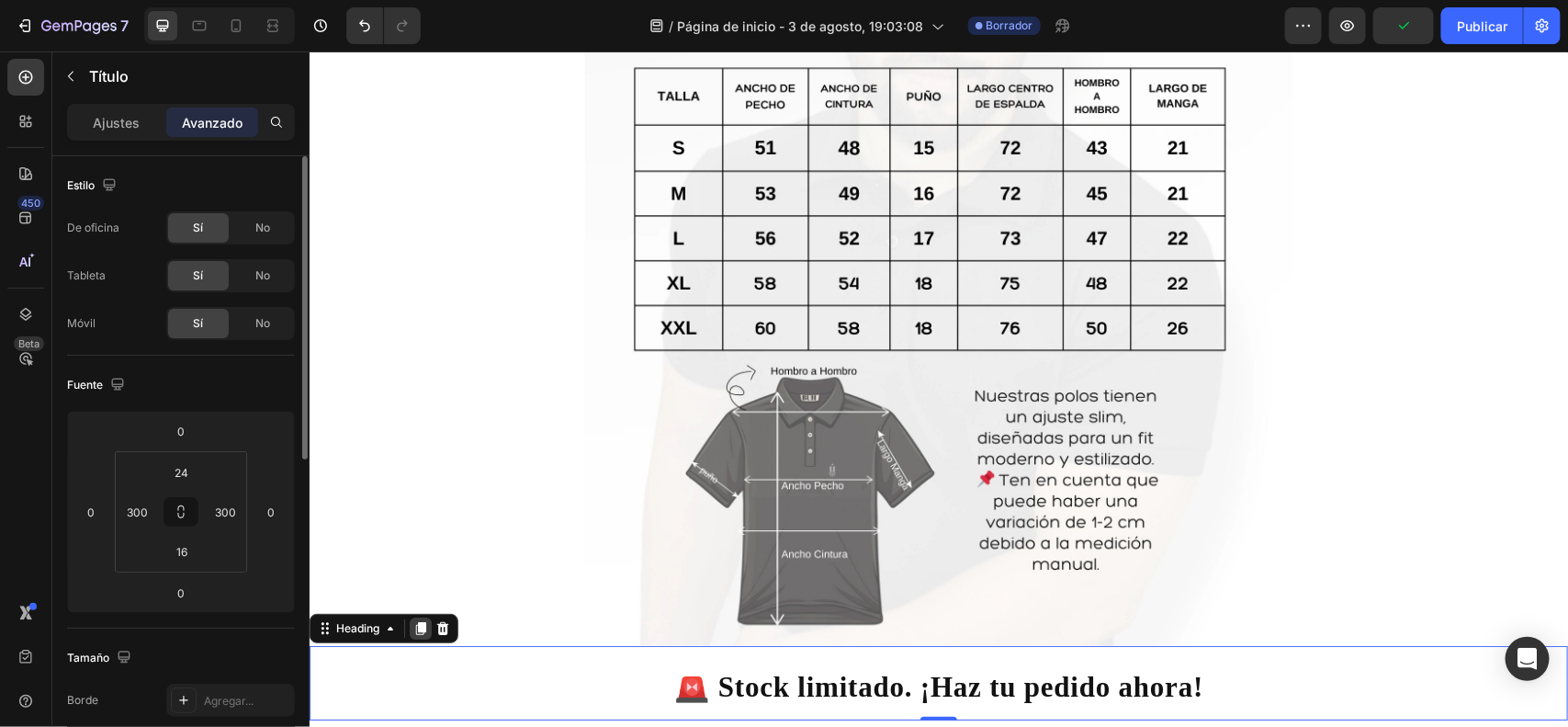 click 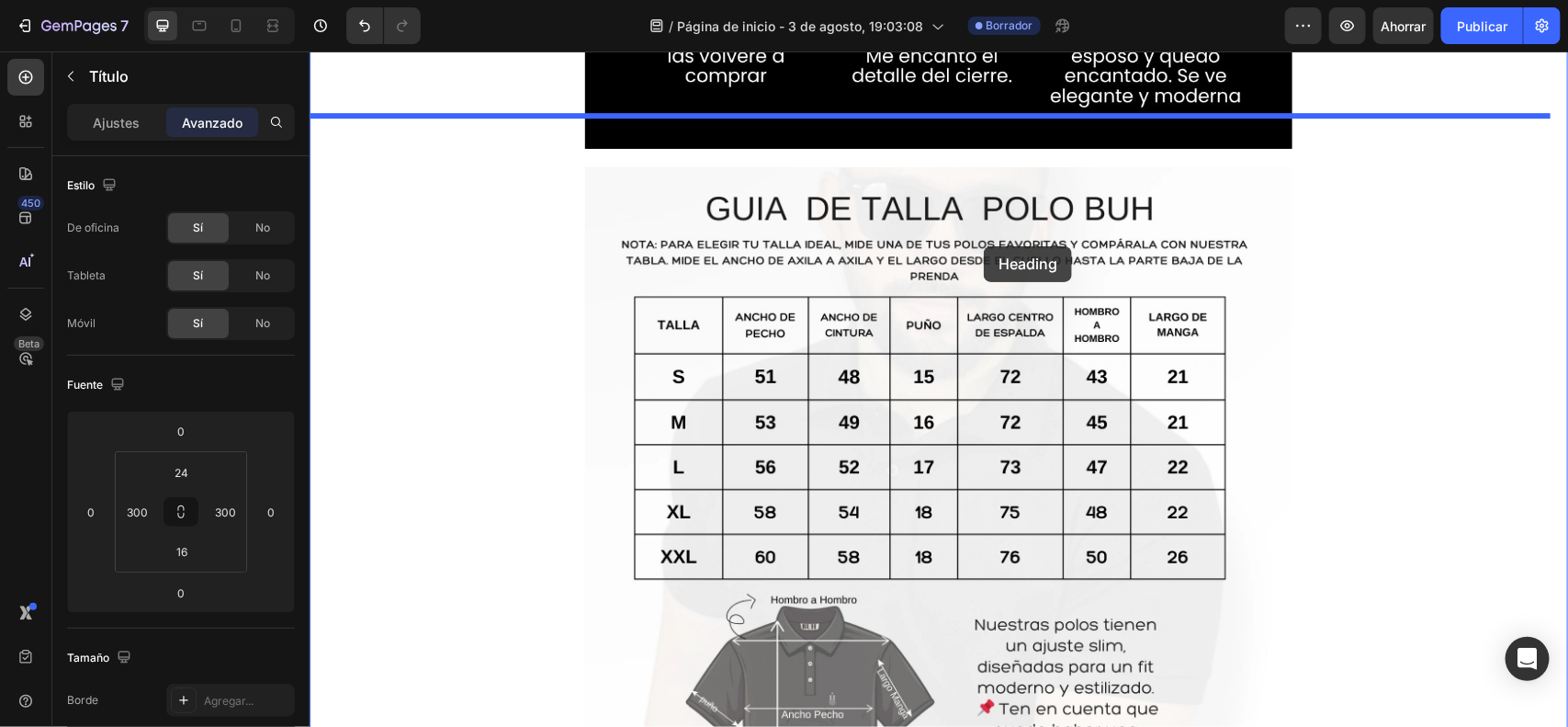 scroll, scrollTop: 2640, scrollLeft: 0, axis: vertical 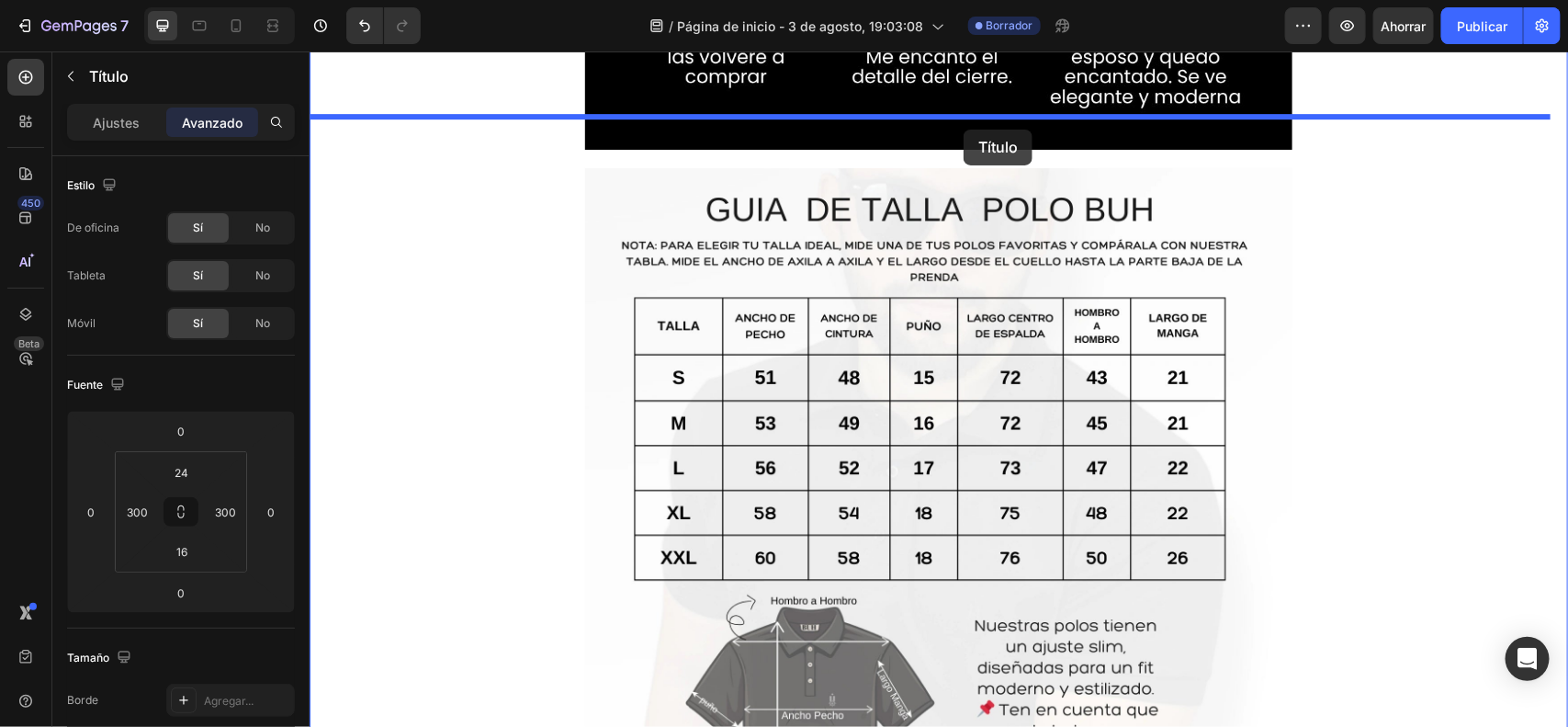 drag, startPoint x: 1038, startPoint y: 652, endPoint x: 963, endPoint y: 129, distance: 528.35026 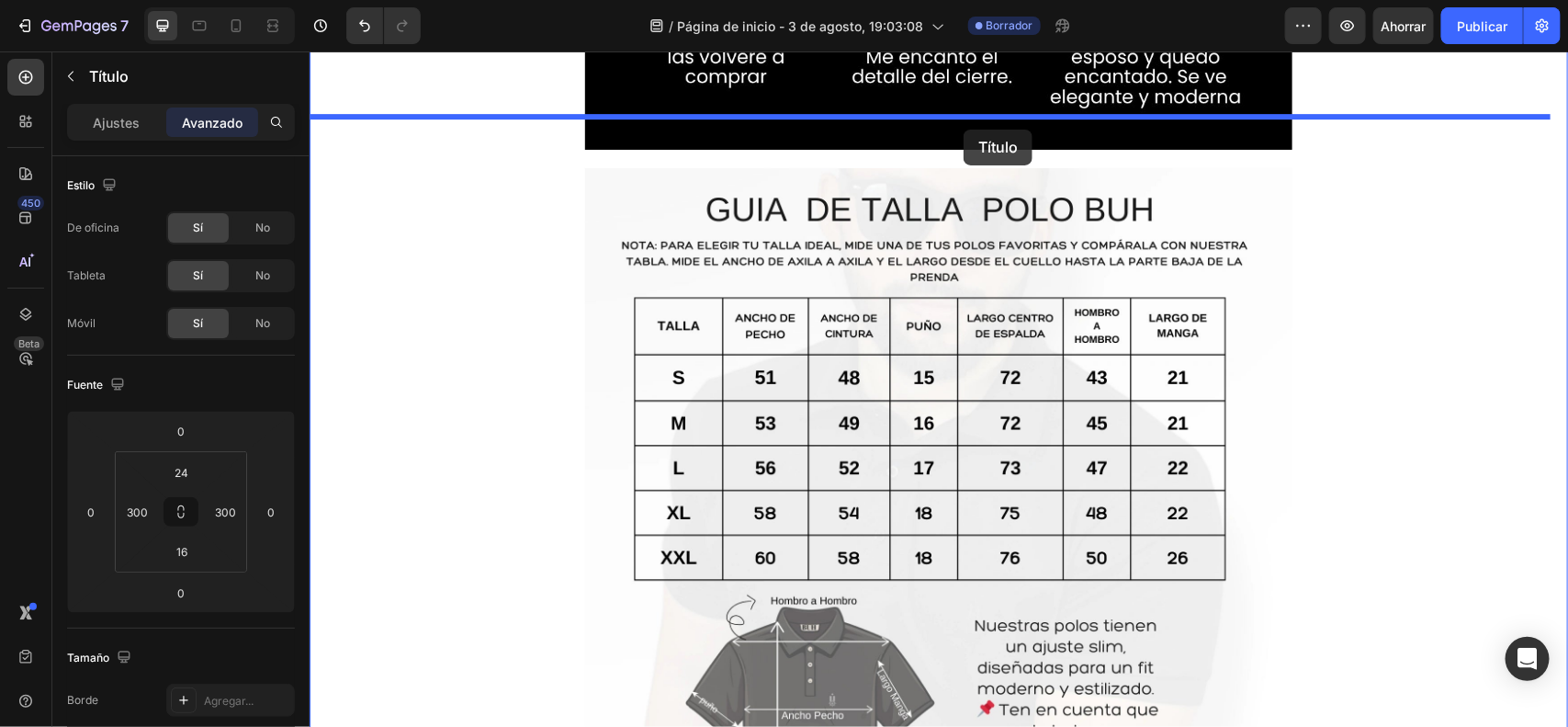 click on "Header 🚨OFERTA SOLO POR EL MES DE AGOSTO🚨 Heading Image Row
Publish the page to see the content.
Custom Code ❌ ¿Cansado de polos comunes que no dicen nada   anchas, flojas o pierden color rápido? Heading Image Tela fresca y cómoda para cualquier clima 🔒 Cierre moderno que eleva tu estilo 🧼 No se decolora ni se encoge 🚚 Envíos a toda Colombia 🛒 Compra 100 % segura Heading 💣  OFERTA LIMITADA Heading
Publish the page to see the content.
Custom Code Image Image 🚨 Stock limitado. ¡Haz tu pedido ahora! Heading   0 🚨 Stock limitado. ¡Haz tu pedido ahora! Heading   0 🚨 Stock limitado. ¡Haz tu pedido ahora! Heading Section 1 Root Start with Sections from sidebar Add sections Add elements Start with Generating from URL or image Add section Choose templates inspired by CRO experts Generate layout from URL or image Add blank section Footer" at bounding box center (938, -641) 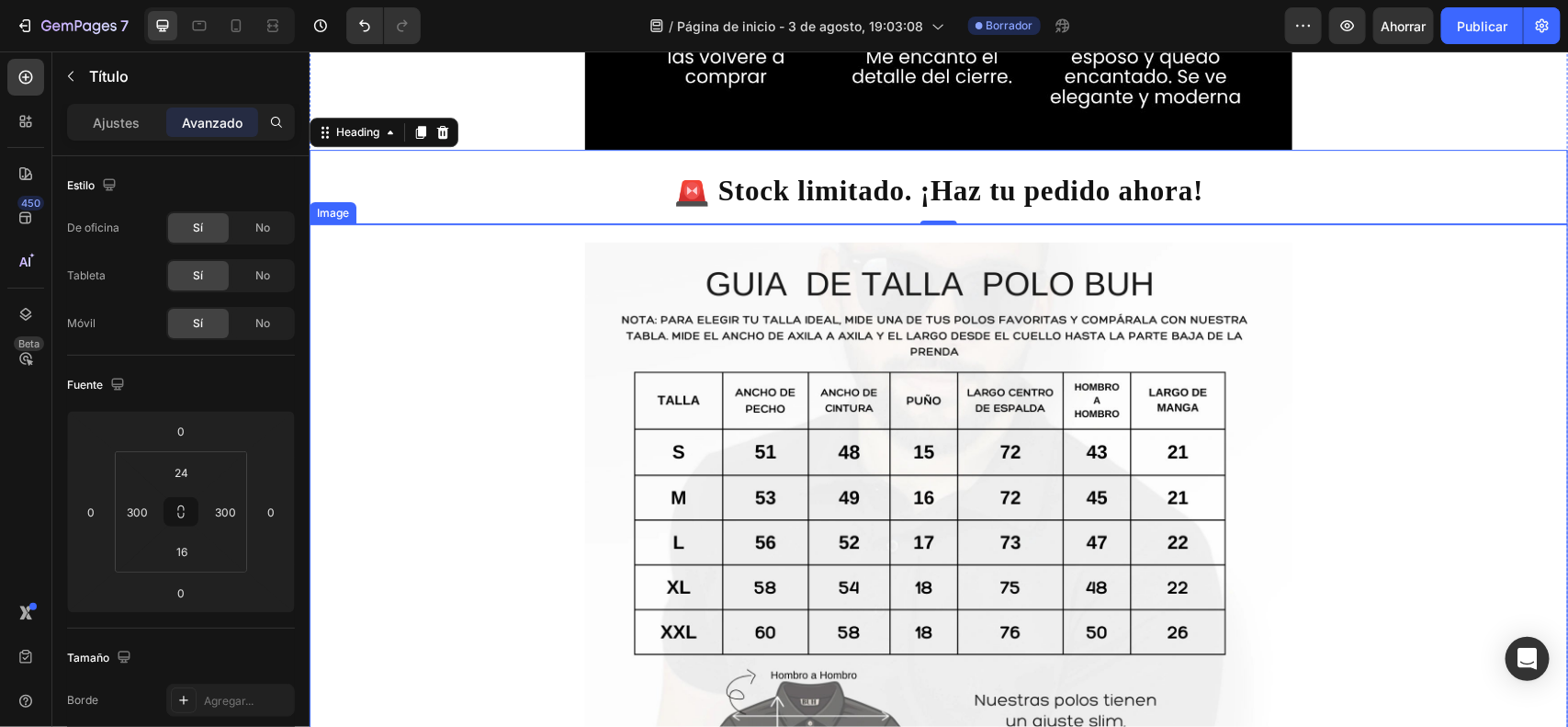 click on "Image" at bounding box center [938, 586] 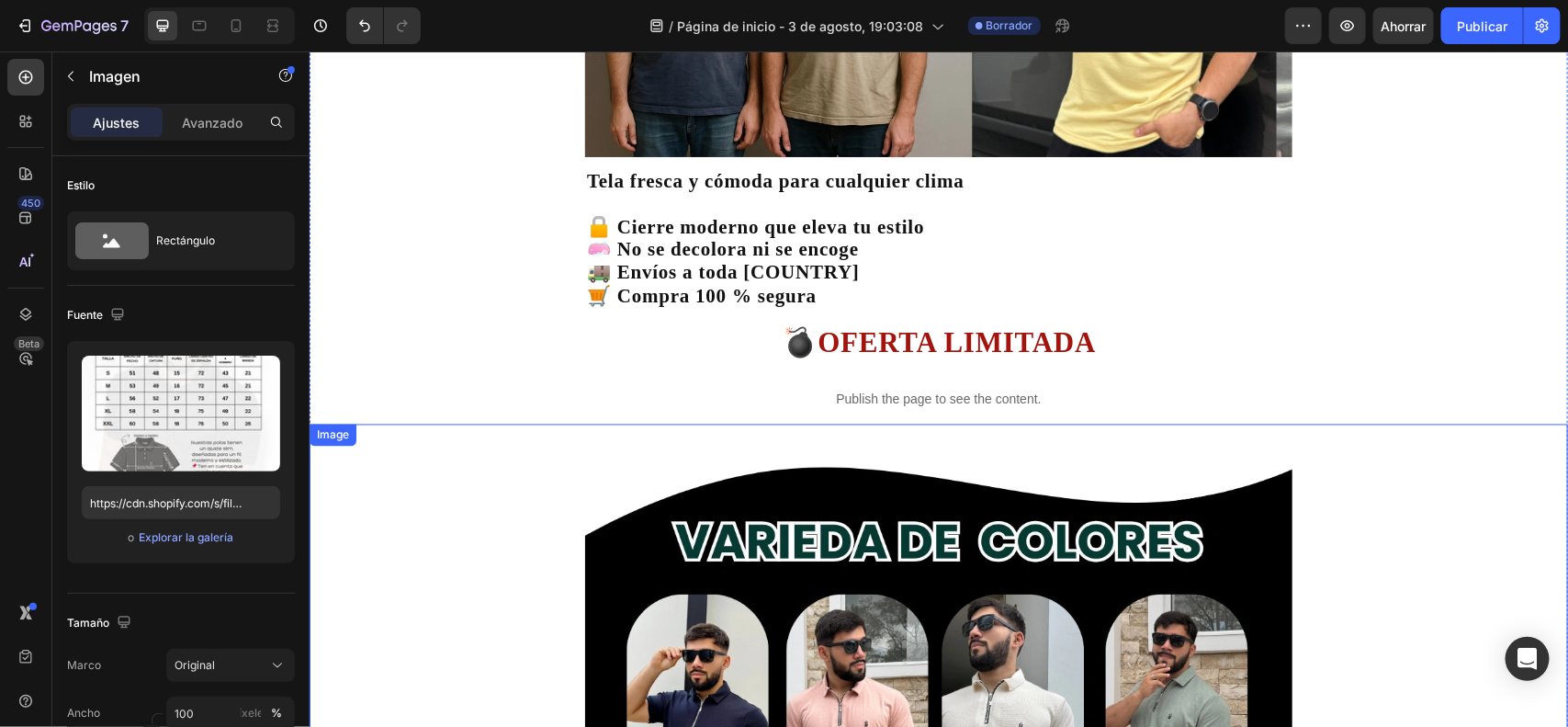 scroll, scrollTop: 1376, scrollLeft: 0, axis: vertical 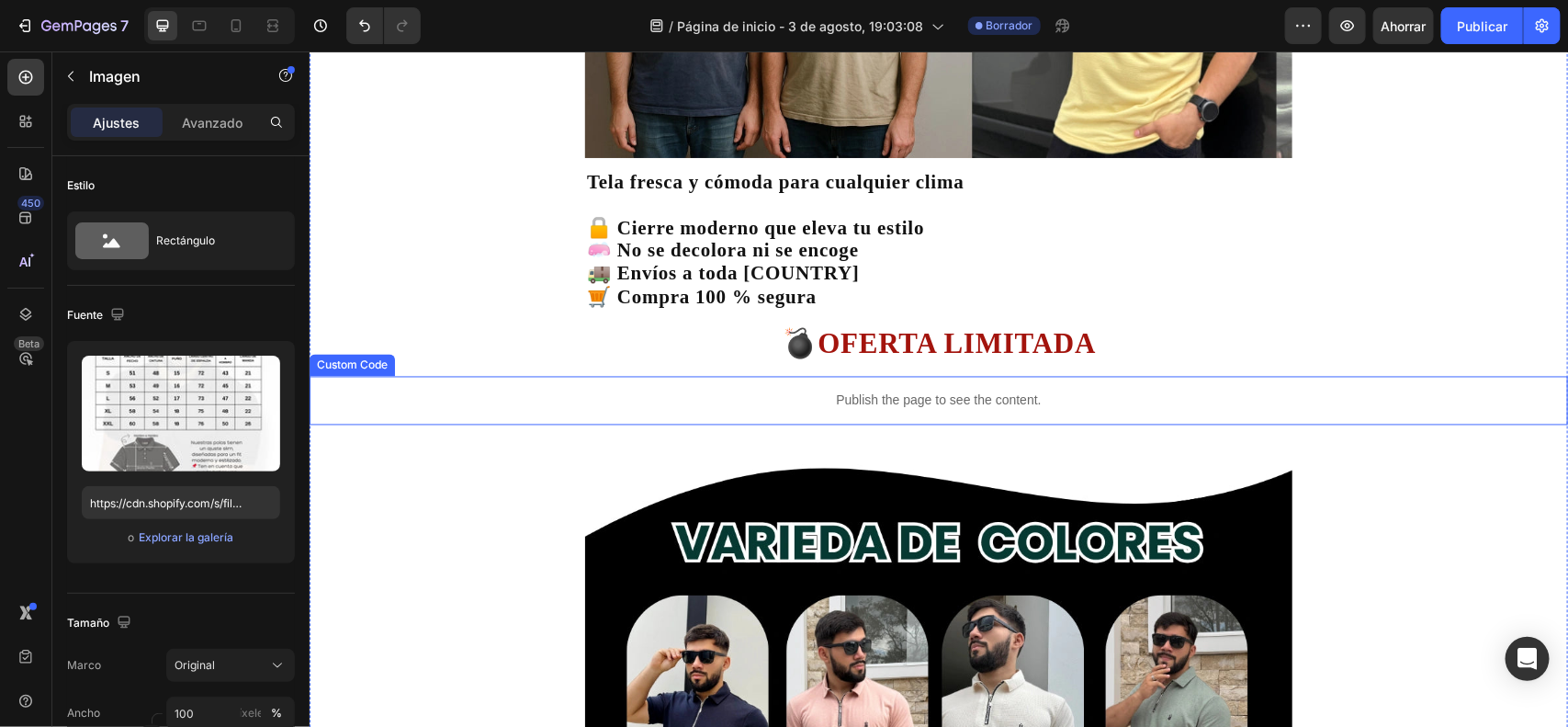 click on "Publish the page to see the content." at bounding box center (938, 400) 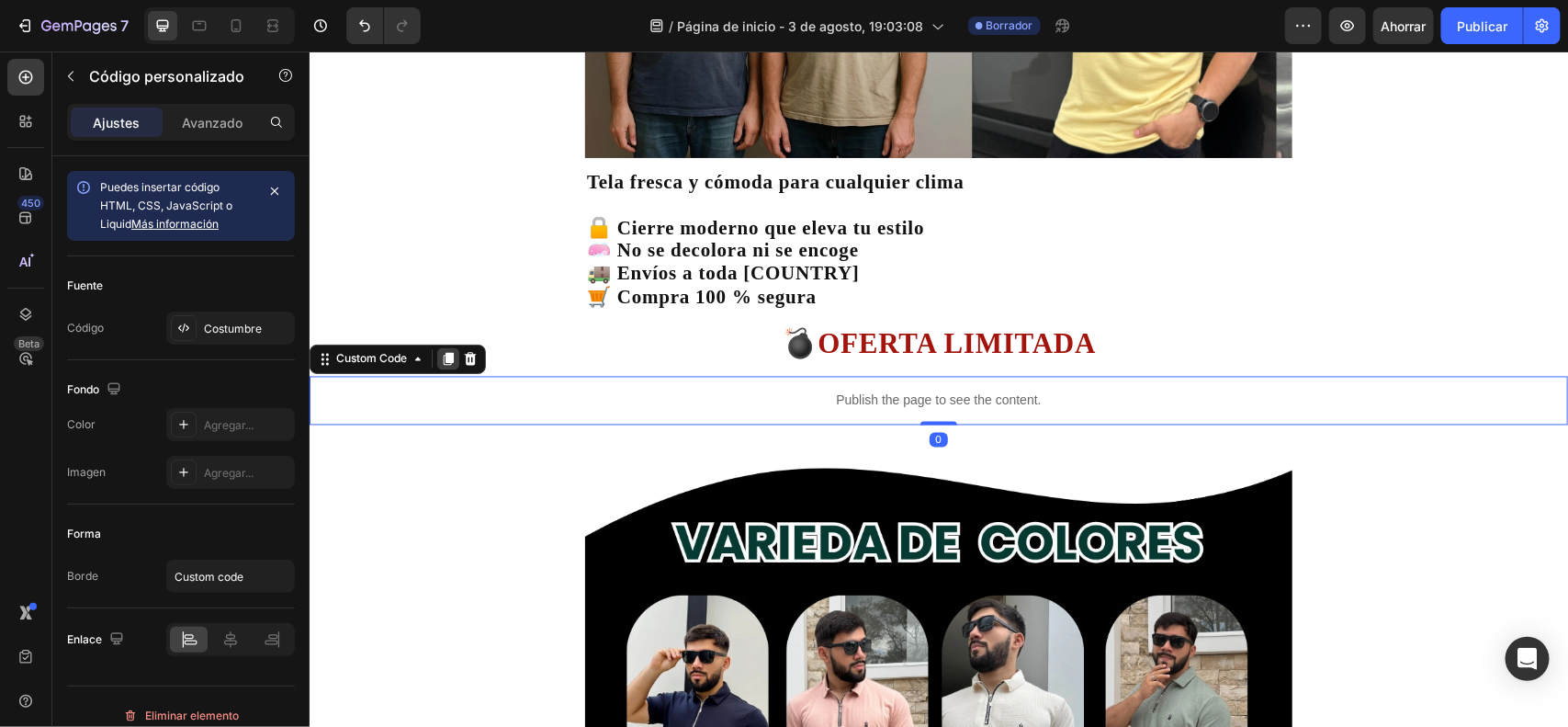 click 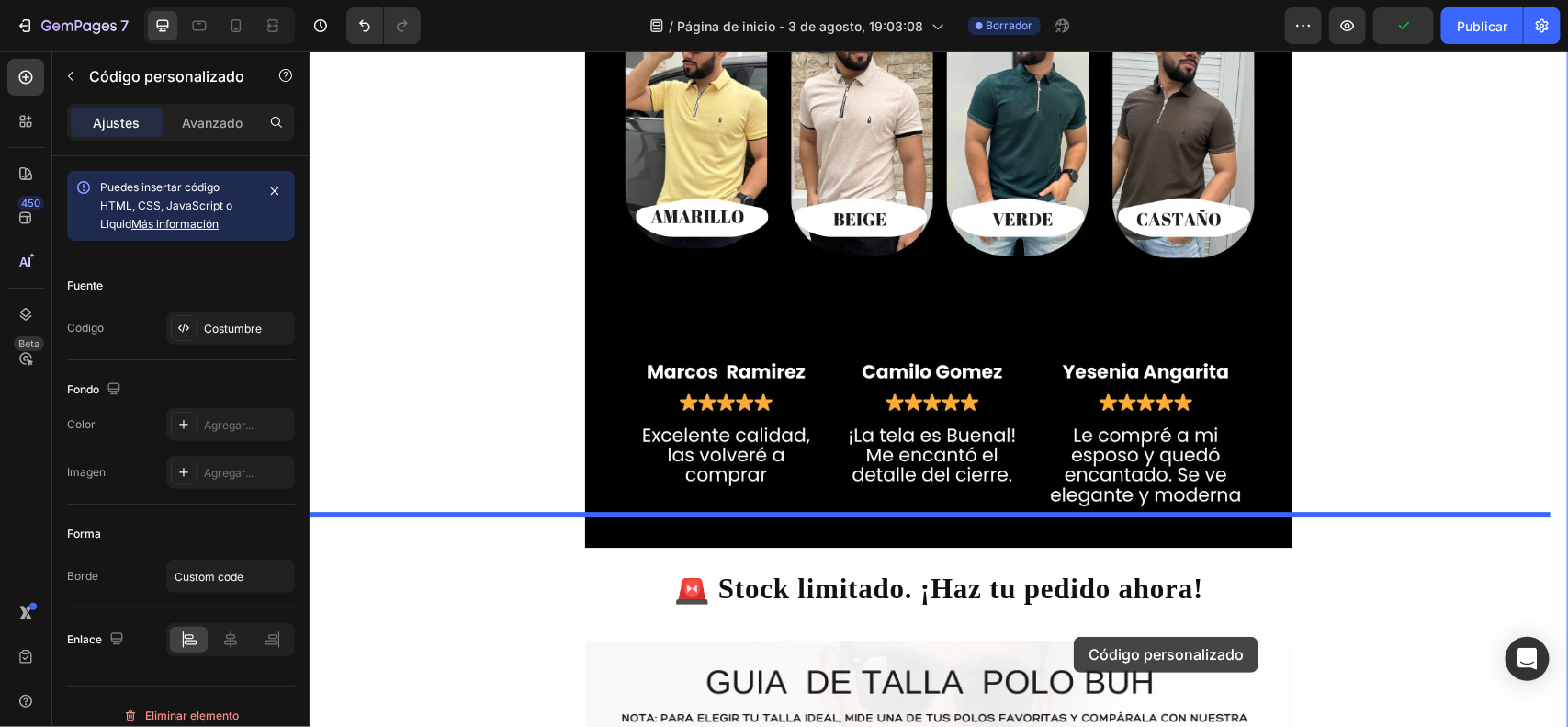 scroll, scrollTop: 2405, scrollLeft: 0, axis: vertical 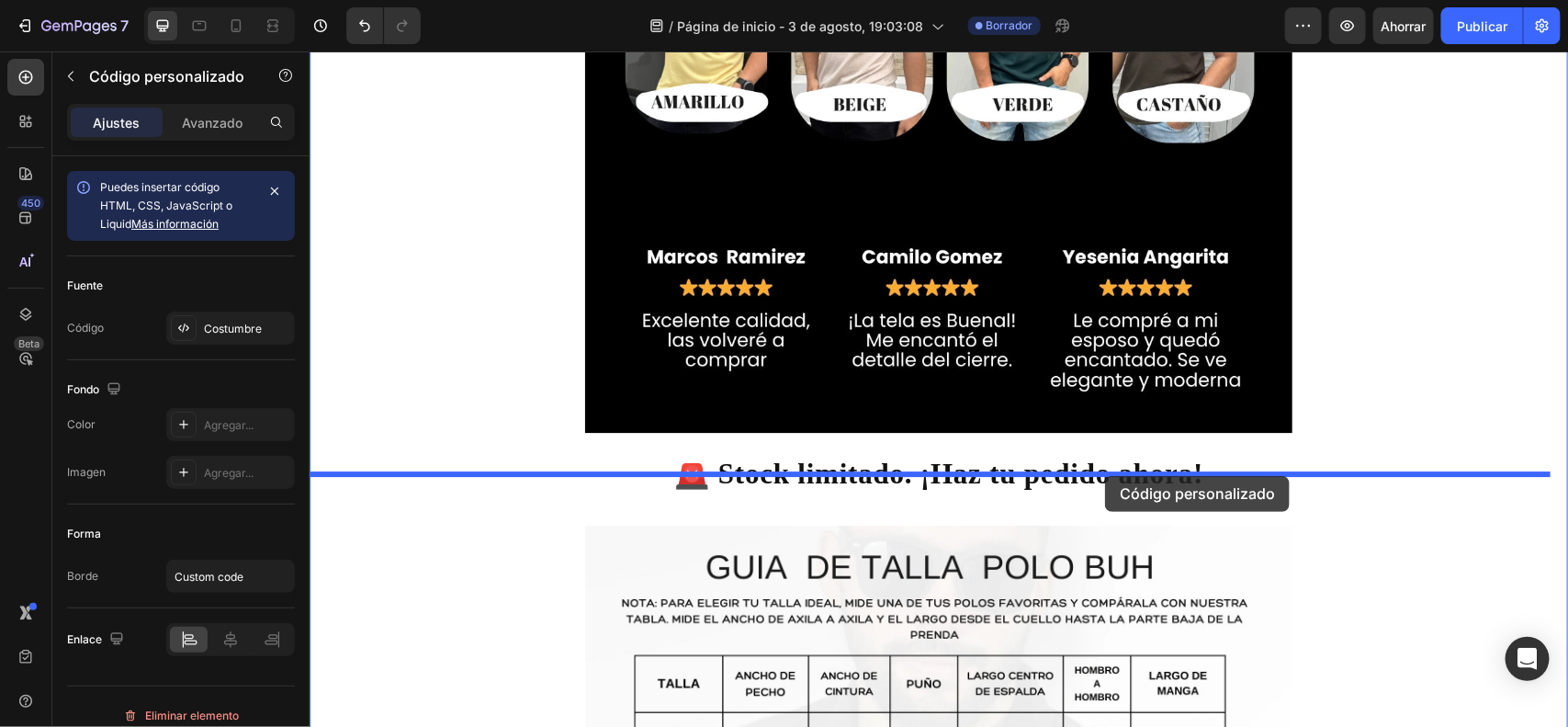 drag, startPoint x: 1043, startPoint y: 440, endPoint x: 1104, endPoint y: 475, distance: 70.3278 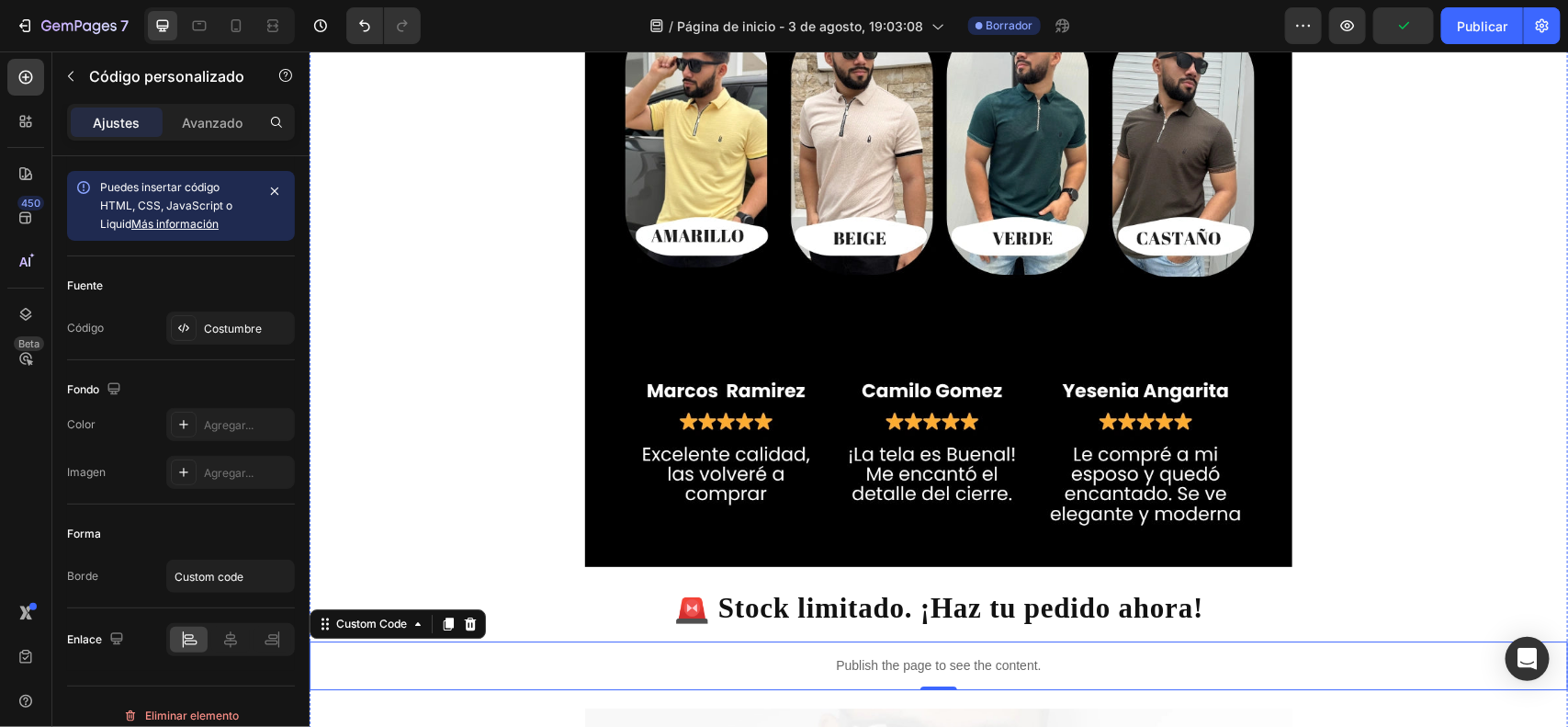 scroll, scrollTop: 1841, scrollLeft: 0, axis: vertical 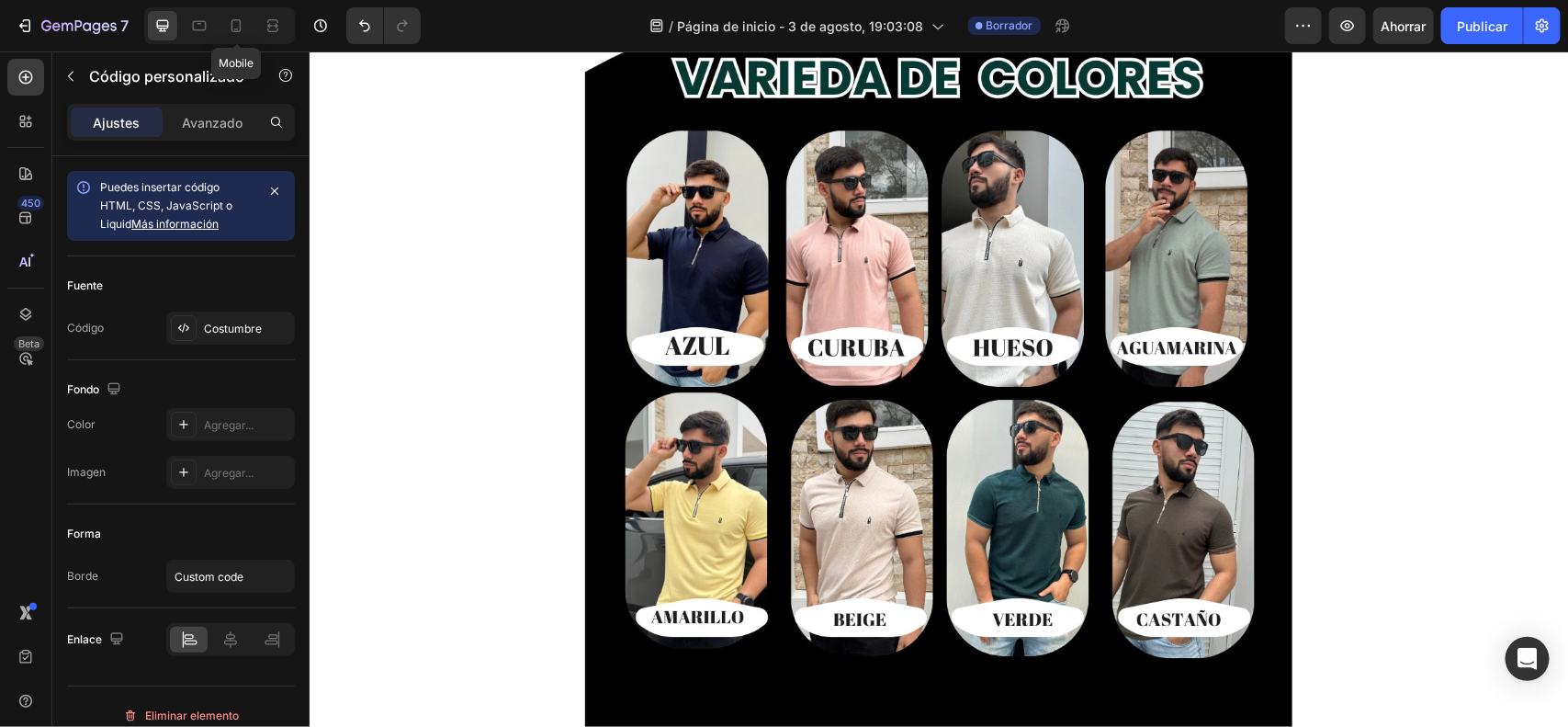 click 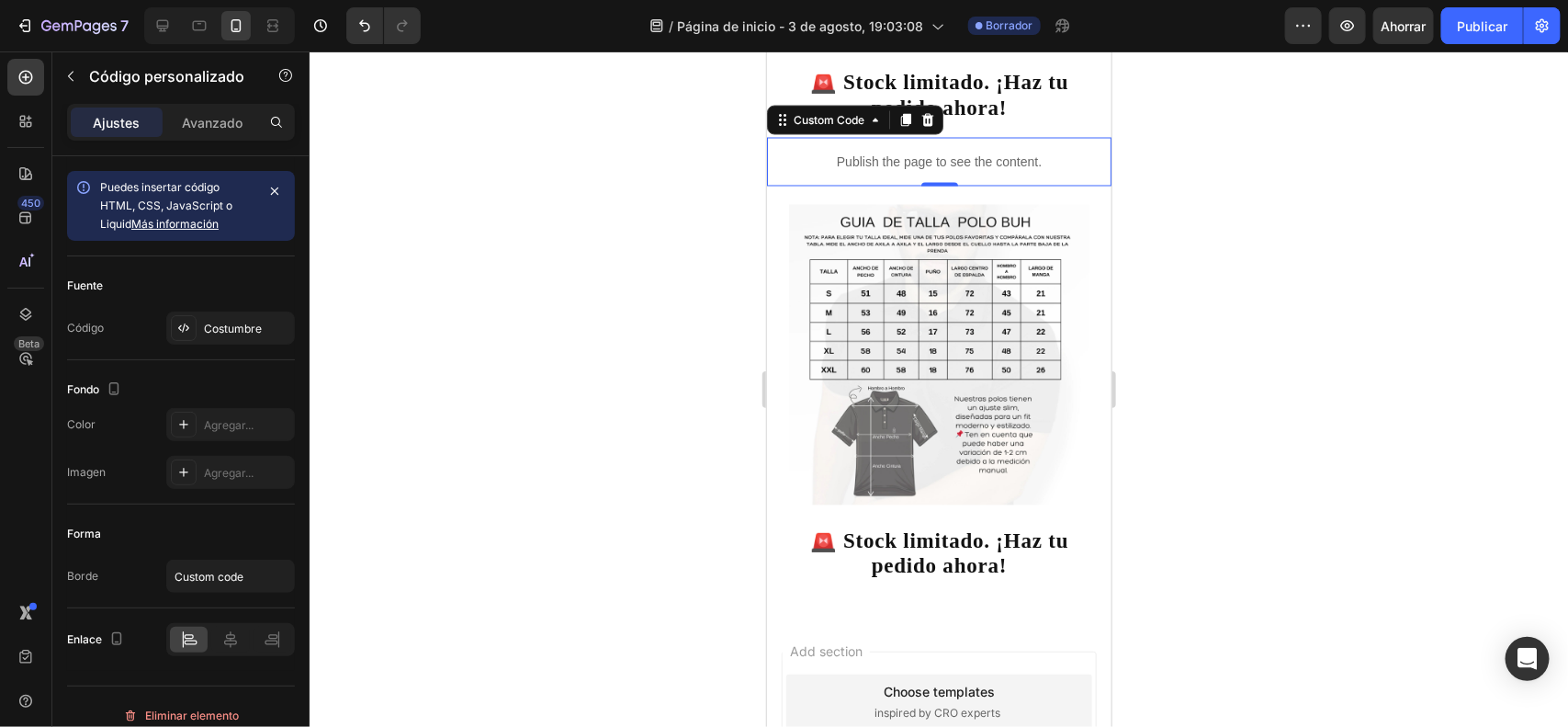 scroll, scrollTop: 1494, scrollLeft: 0, axis: vertical 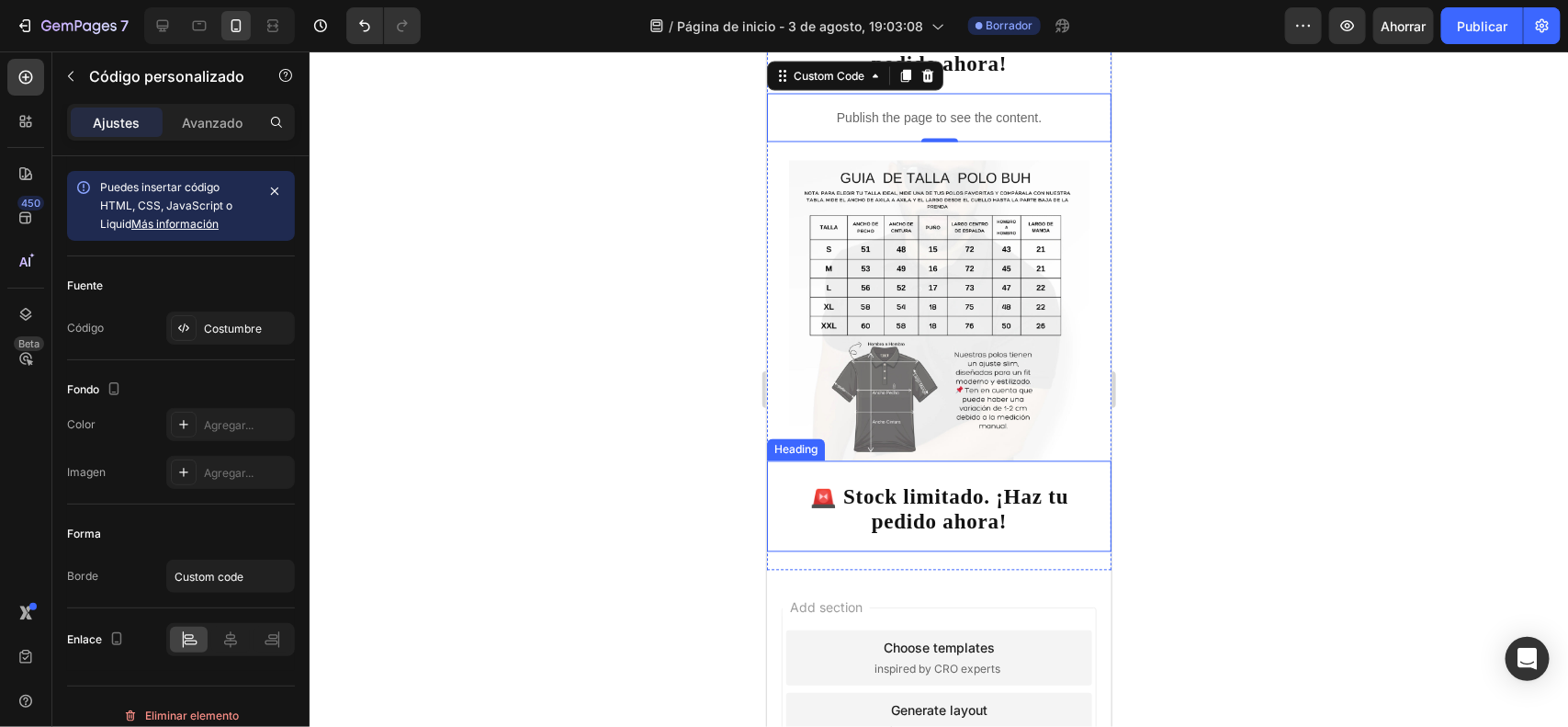 click on "🚨 Stock limitado. ¡Haz tu pedido ahora!" at bounding box center [938, 509] 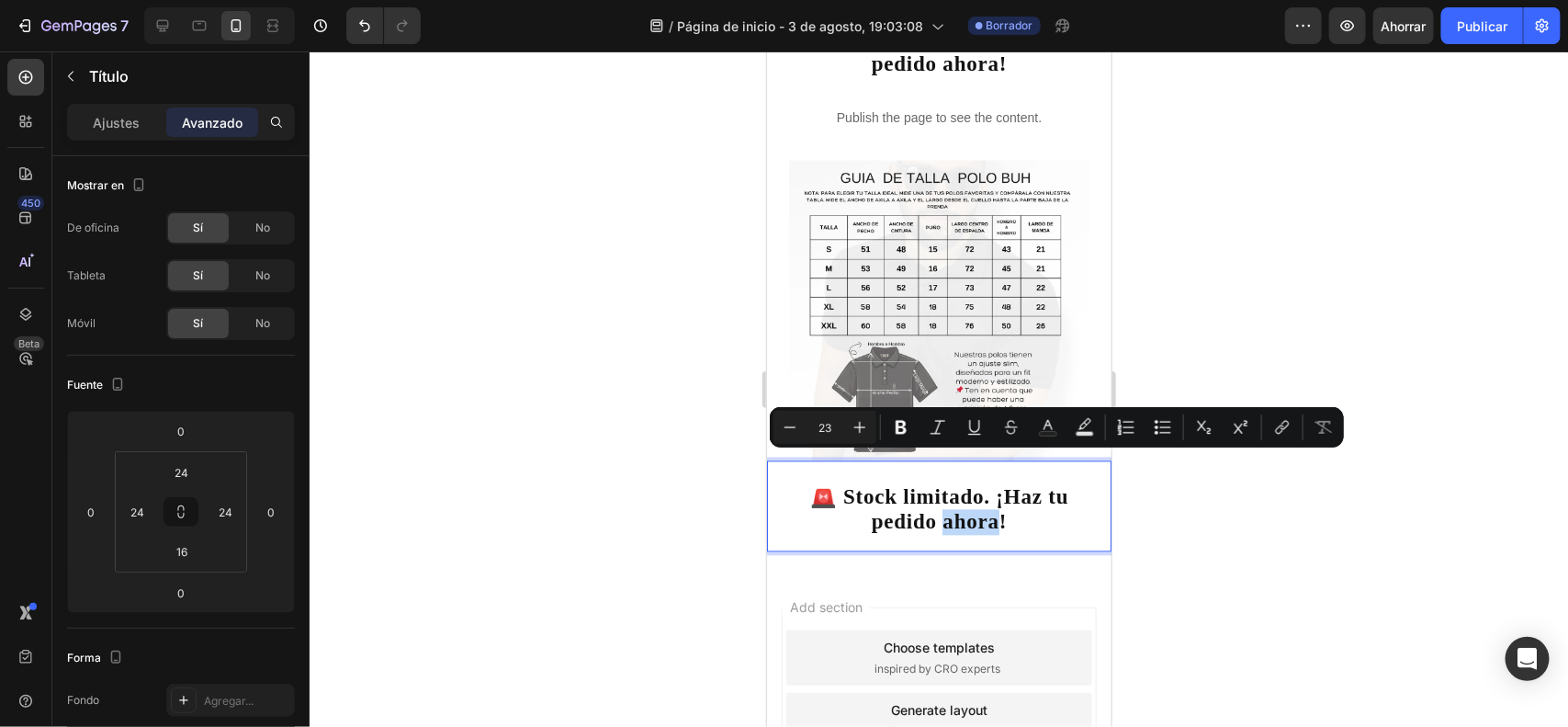 click on "🚨 Stock limitado. ¡Haz tu pedido ahora! Heading   0" at bounding box center (938, 505) 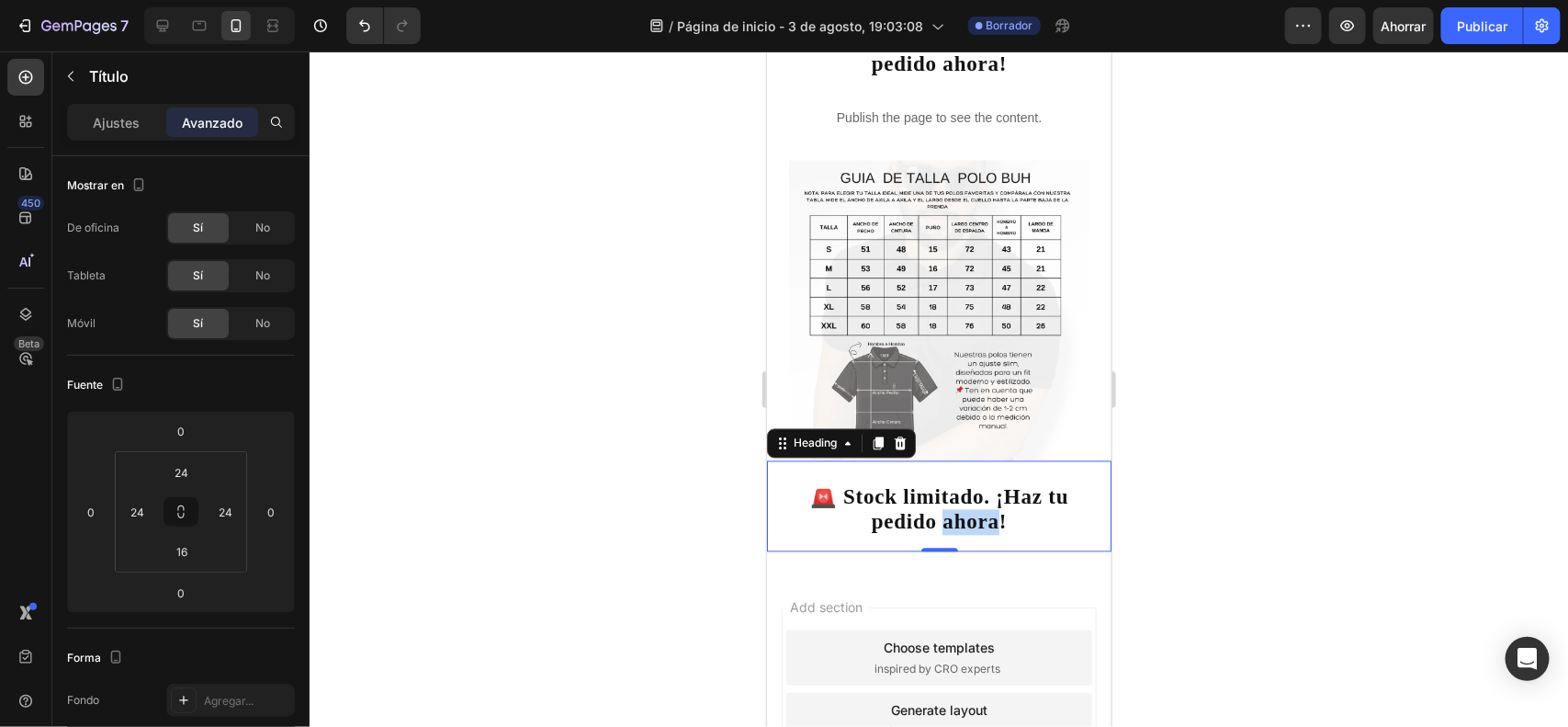 click on "🚨 Stock limitado. ¡Haz tu pedido ahora!" at bounding box center (938, 509) 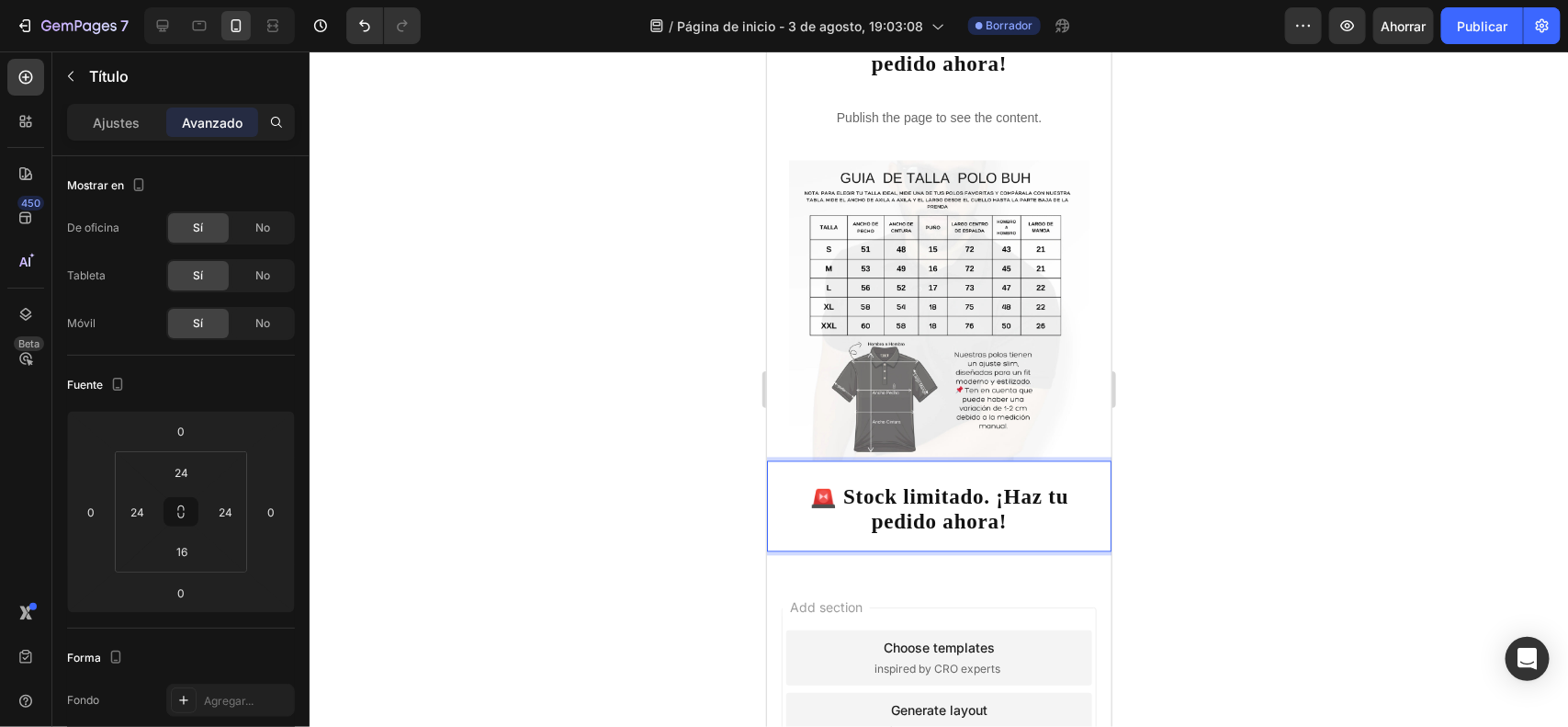 click on "🚨 Stock limitado. ¡Haz tu pedido ahora!" at bounding box center [938, 509] 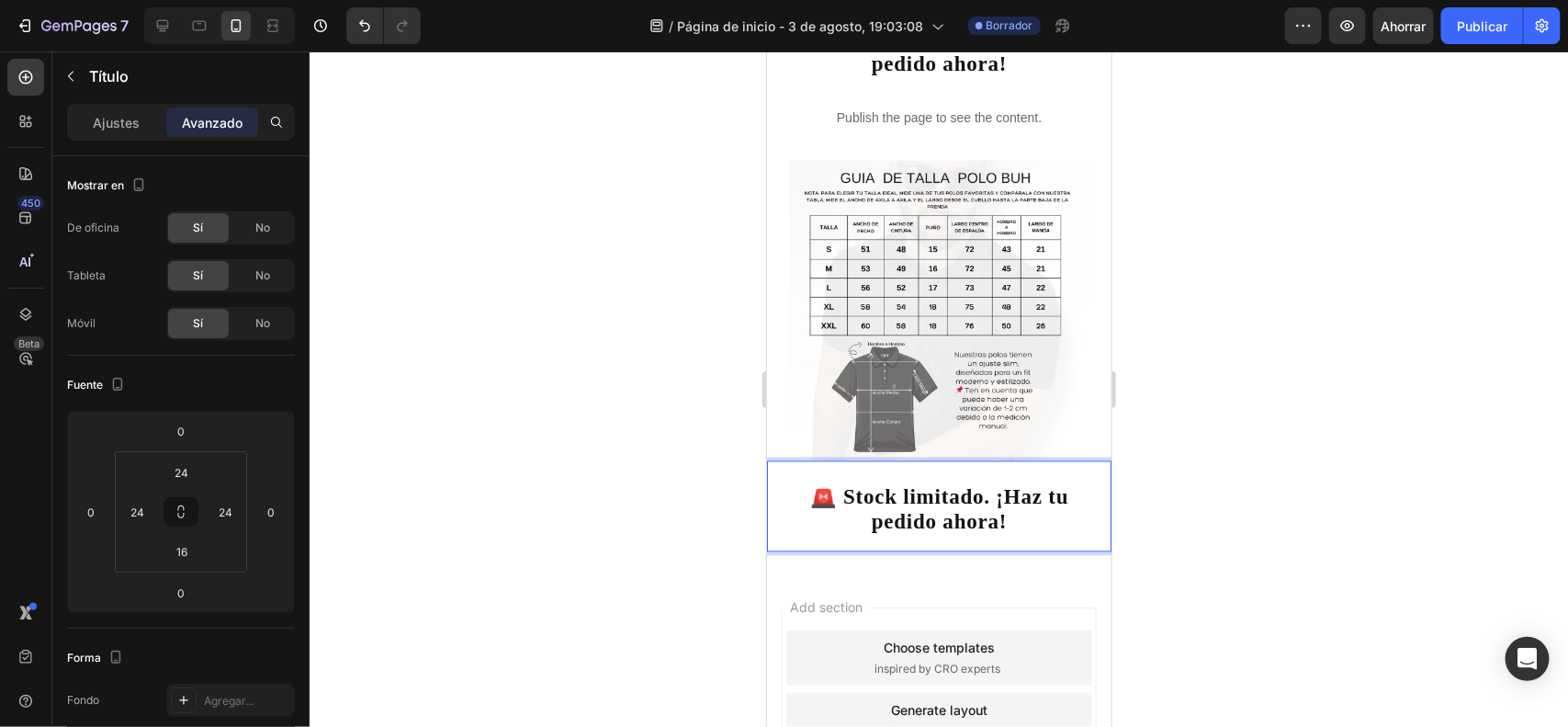 click on "🚨 Stock limitado. ¡Haz tu pedido ahora!" at bounding box center (938, 509) 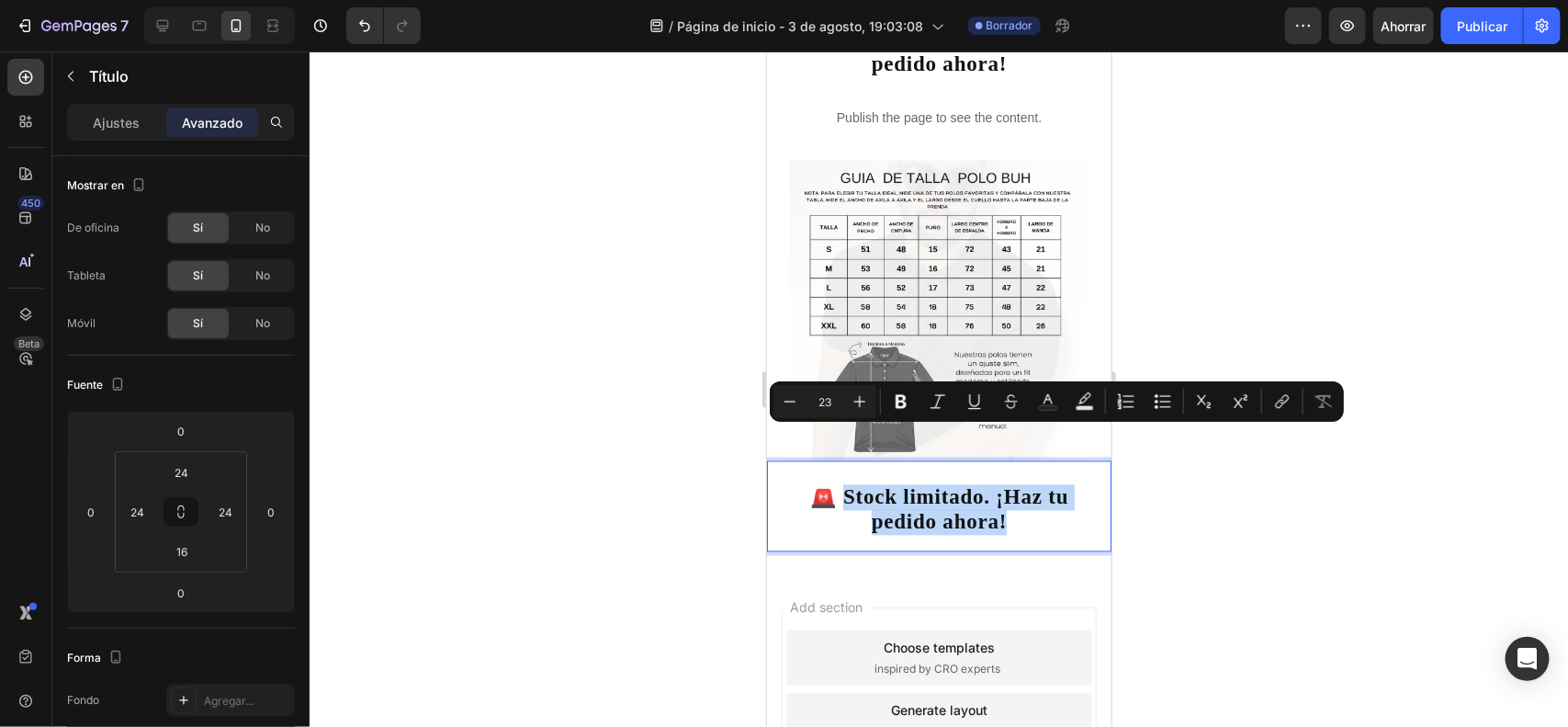 drag, startPoint x: 837, startPoint y: 437, endPoint x: 1019, endPoint y: 475, distance: 185.92472 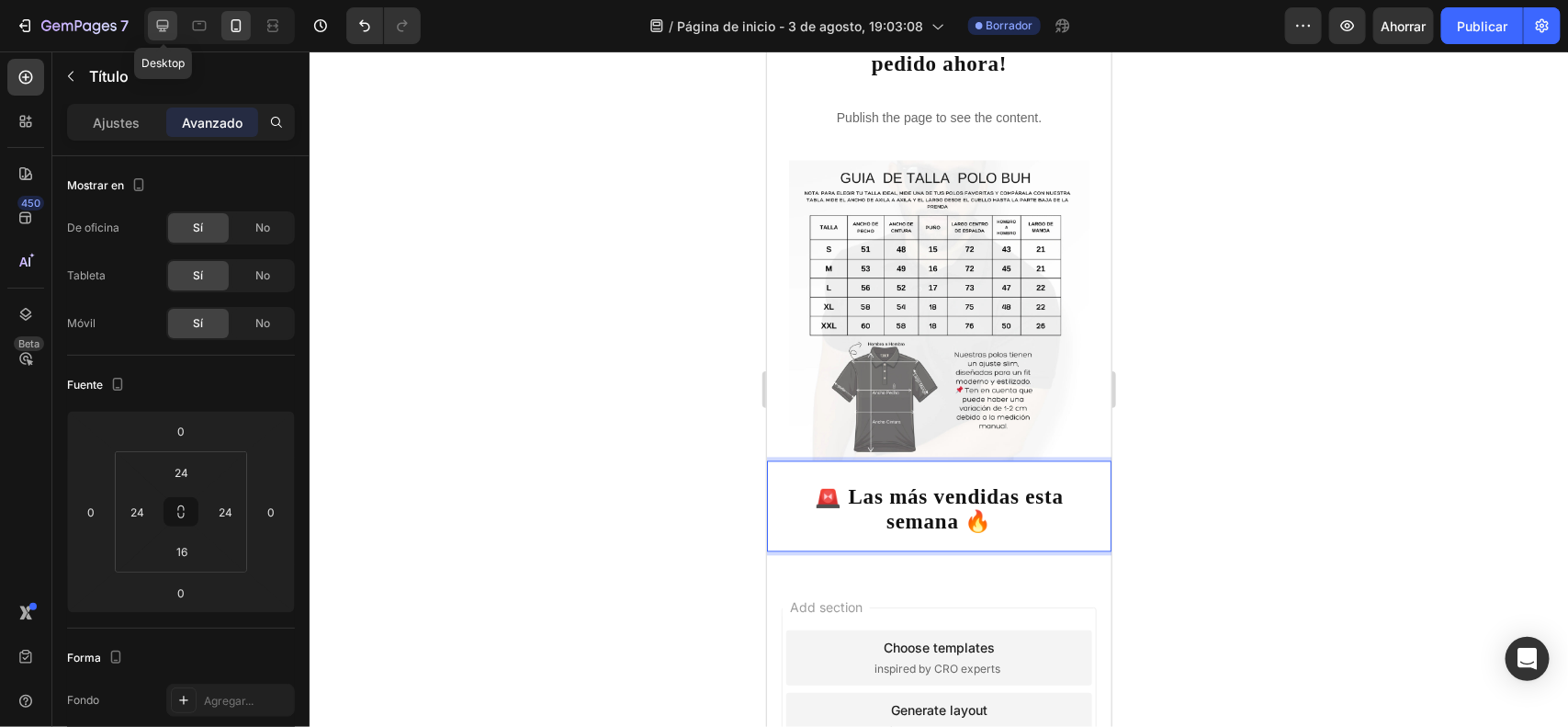 click 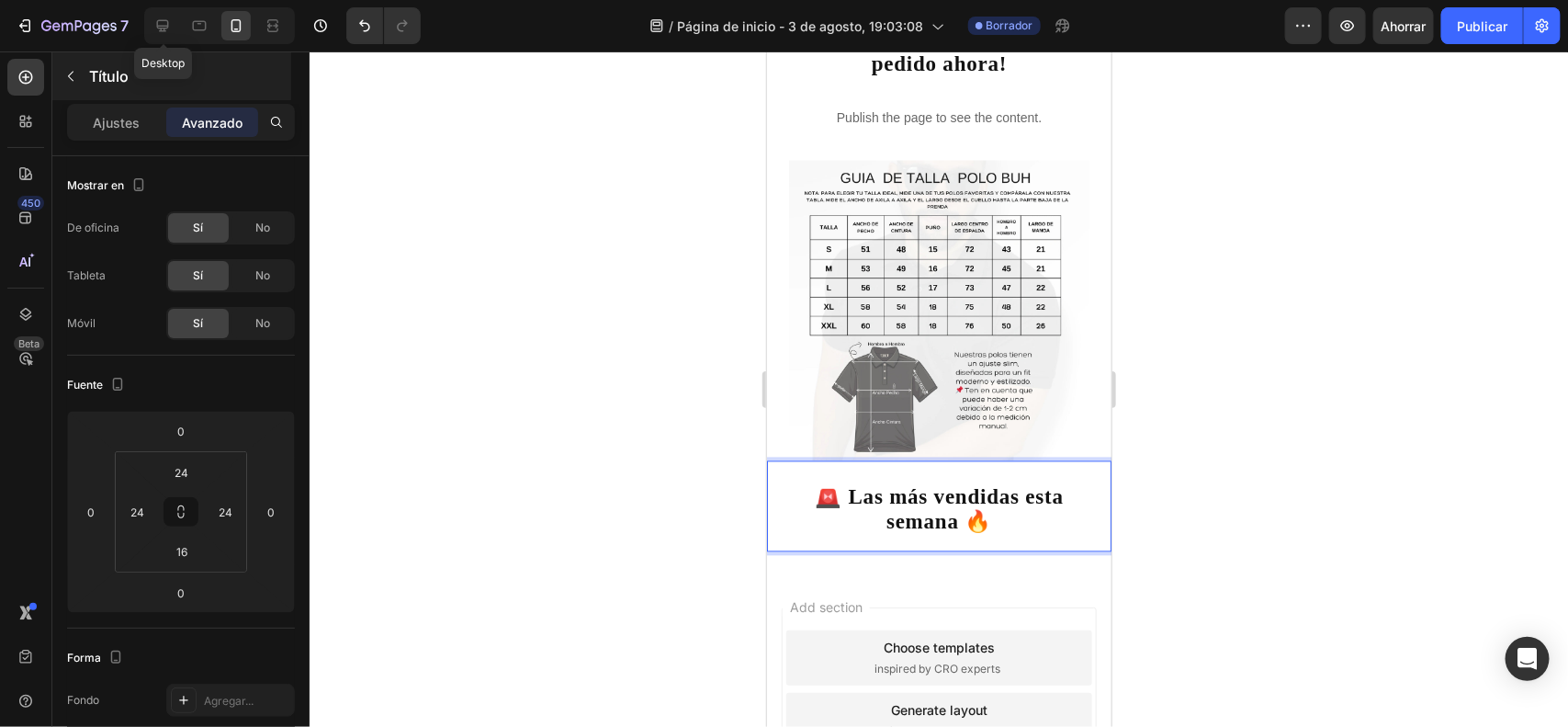type on "300" 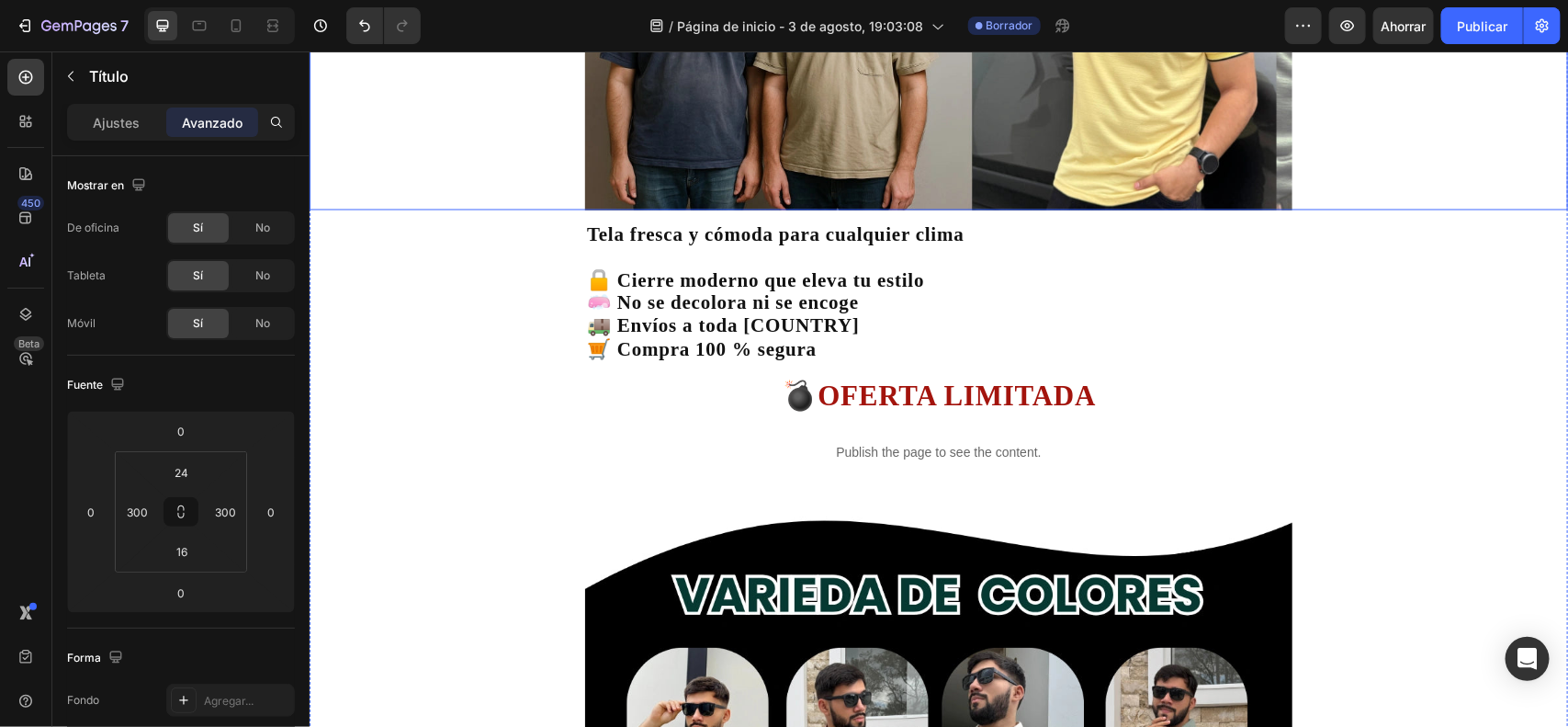 scroll, scrollTop: 1379, scrollLeft: 0, axis: vertical 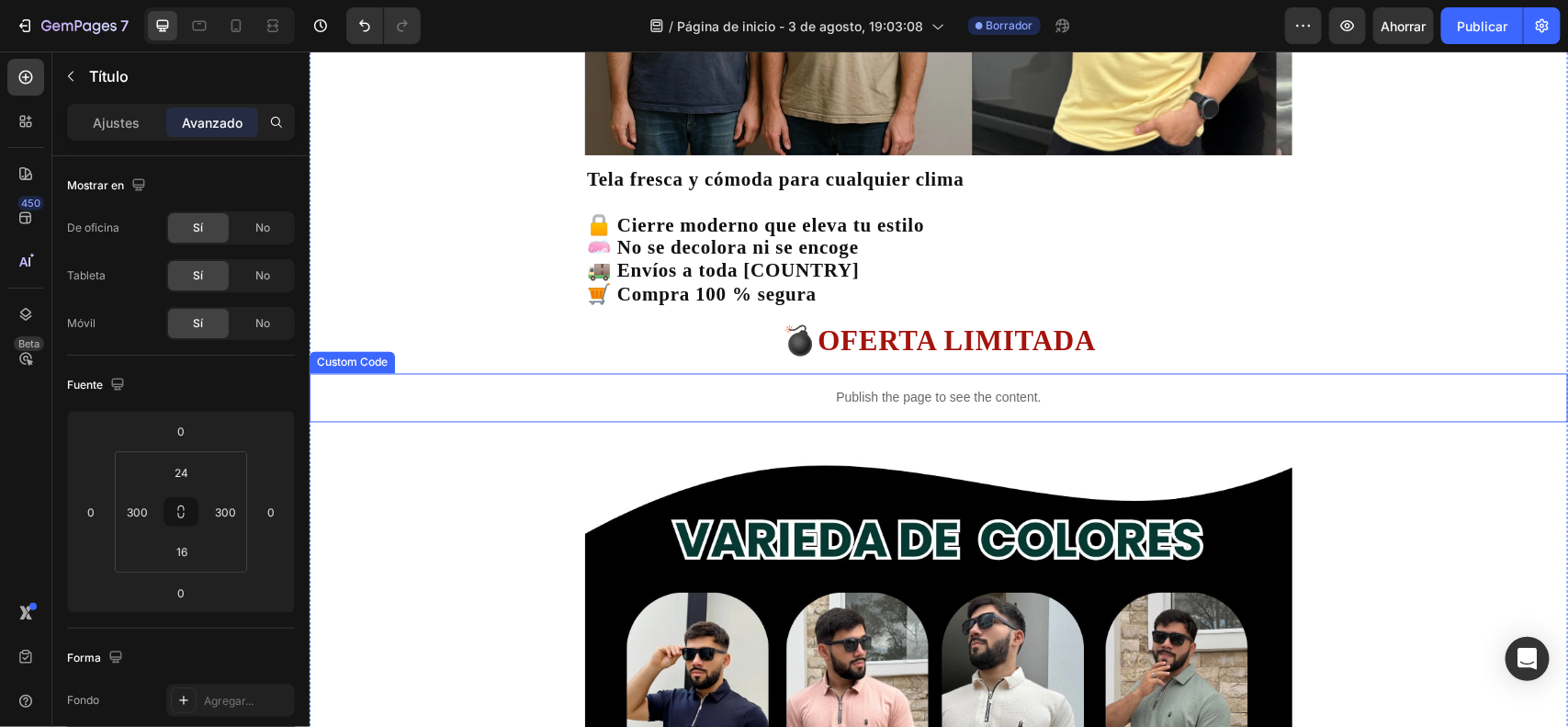 click on "Publish the page to see the content." at bounding box center [938, 397] 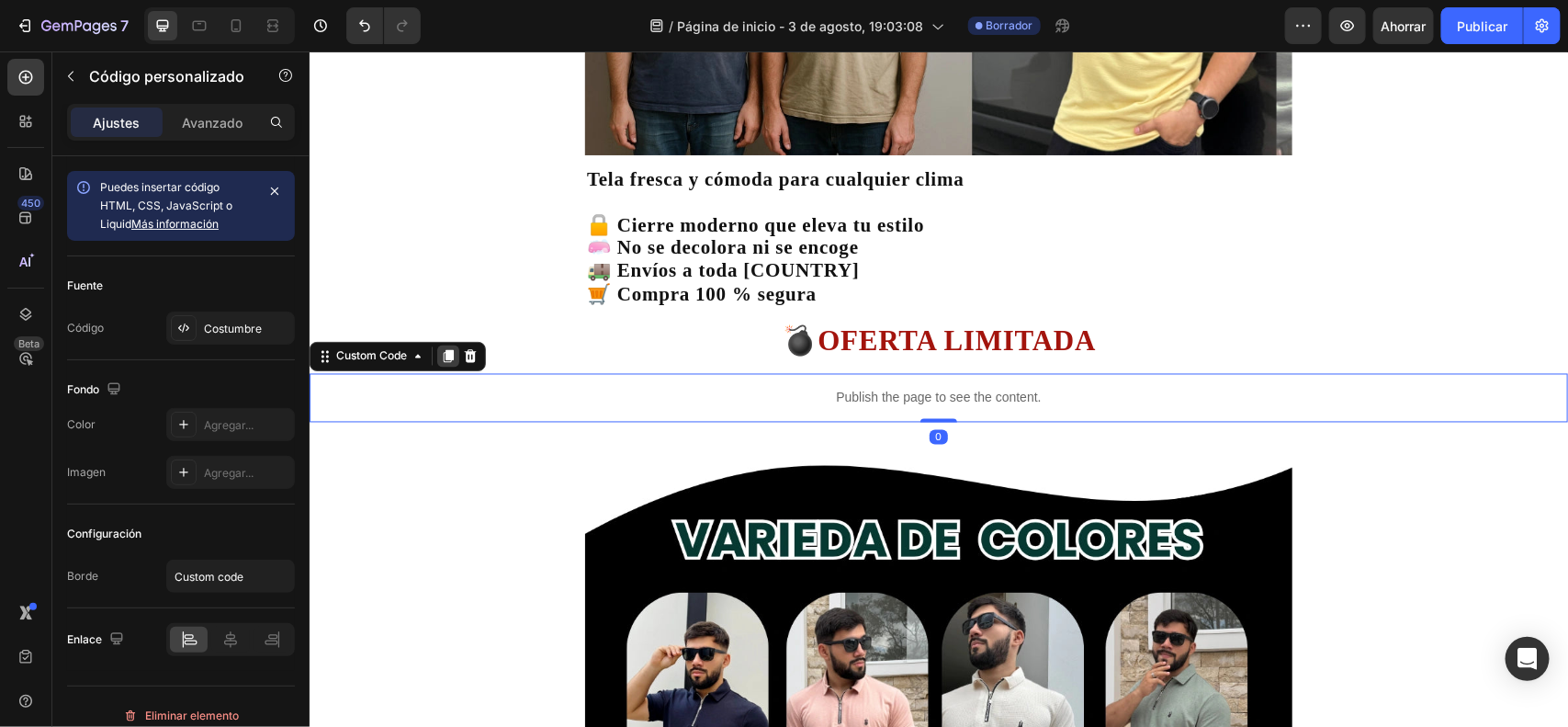 click 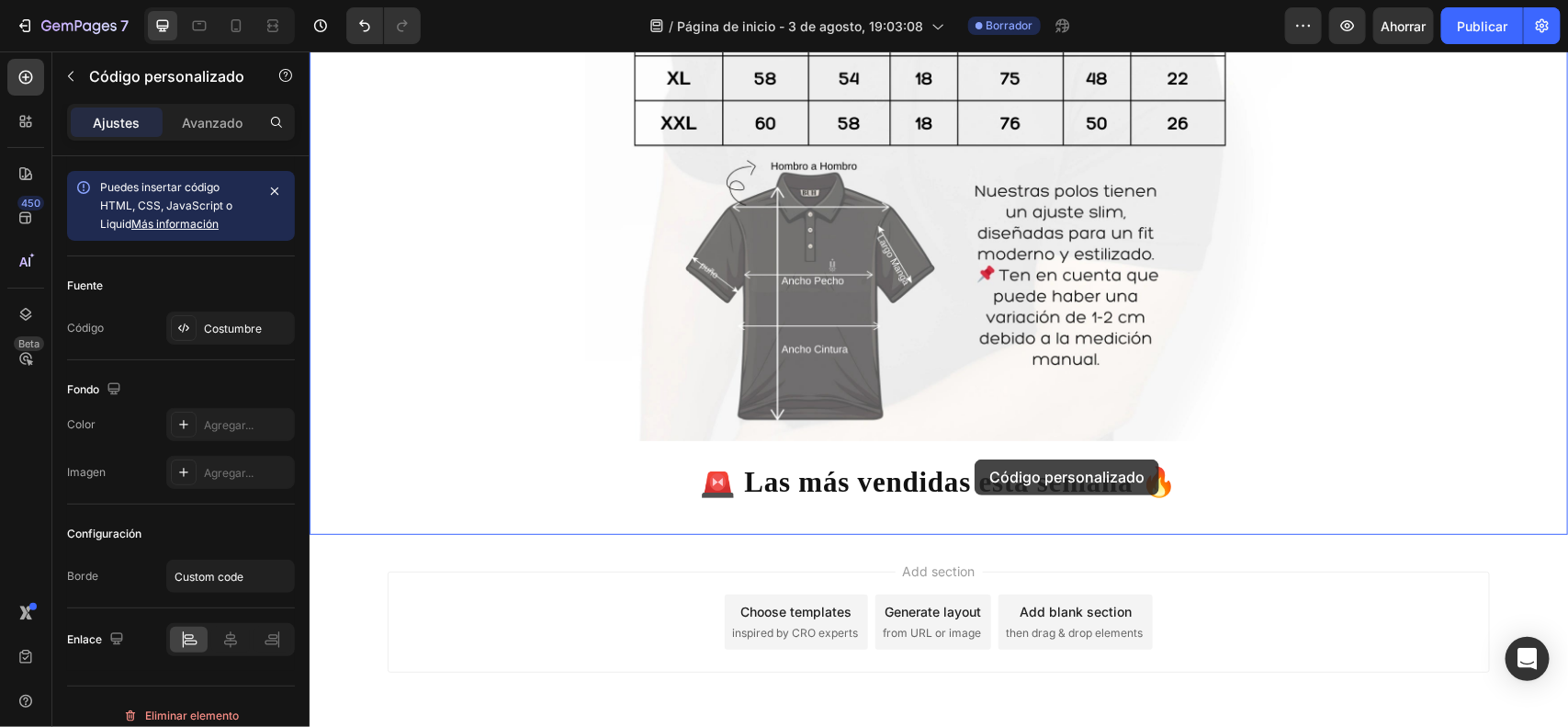 scroll, scrollTop: 3268, scrollLeft: 0, axis: vertical 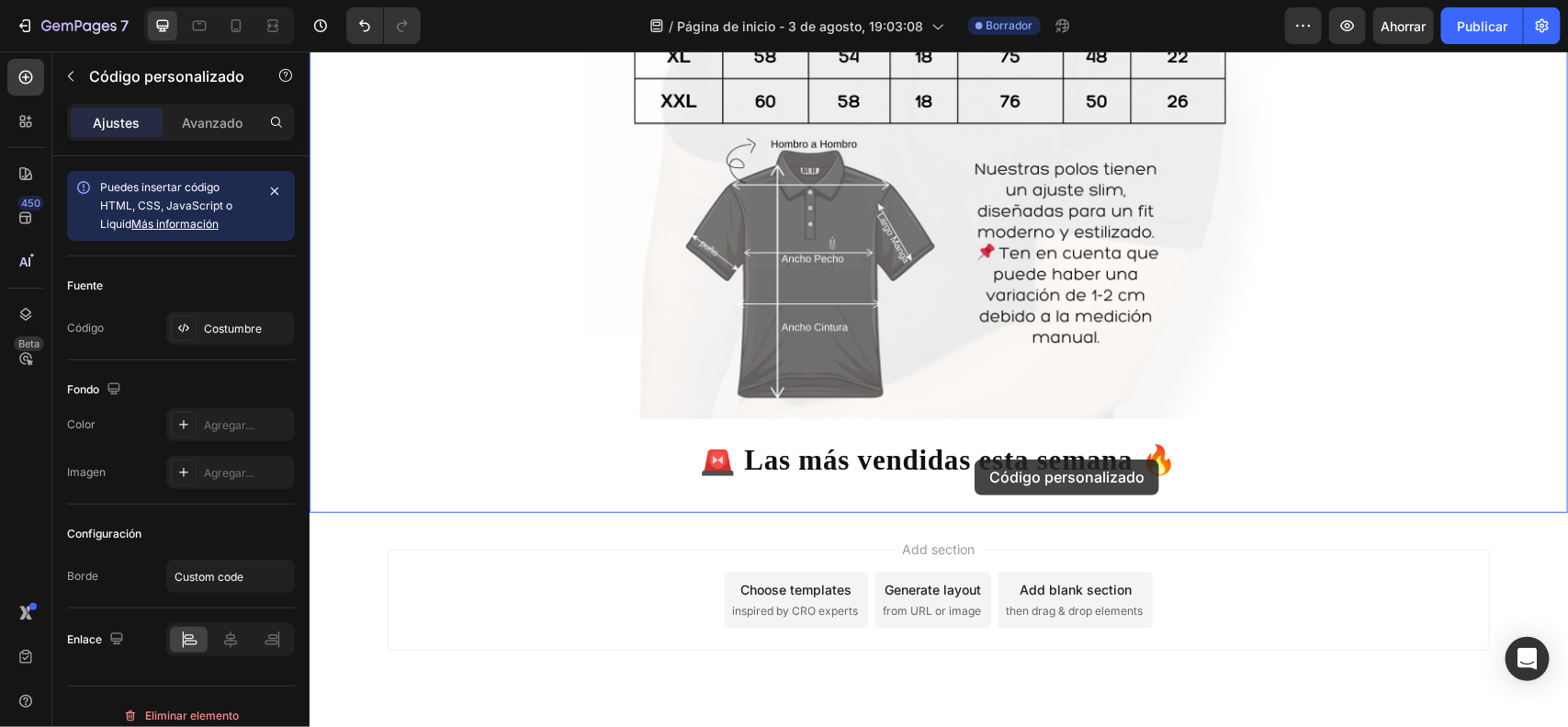 drag, startPoint x: 966, startPoint y: 428, endPoint x: 974, endPoint y: 459, distance: 32.015621 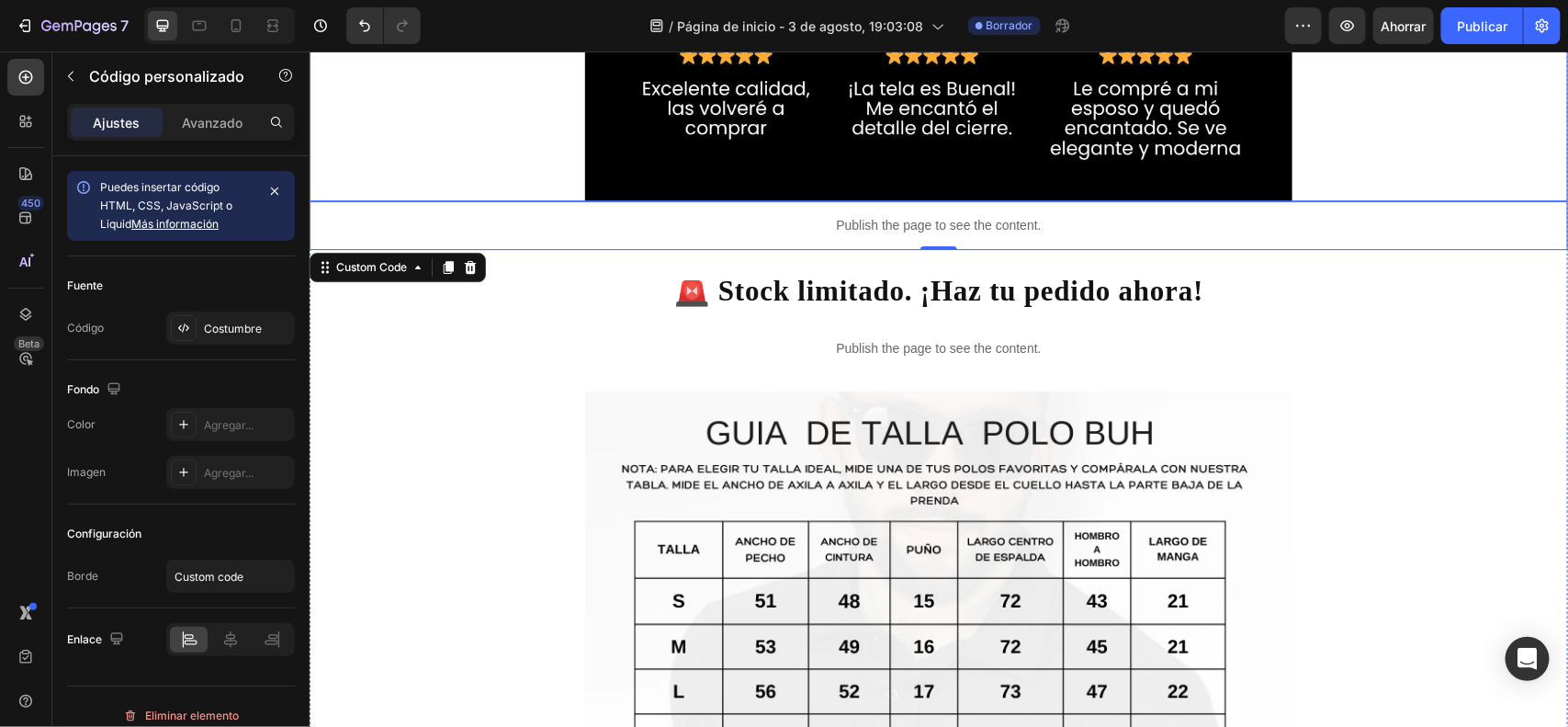 scroll, scrollTop: 2579, scrollLeft: 0, axis: vertical 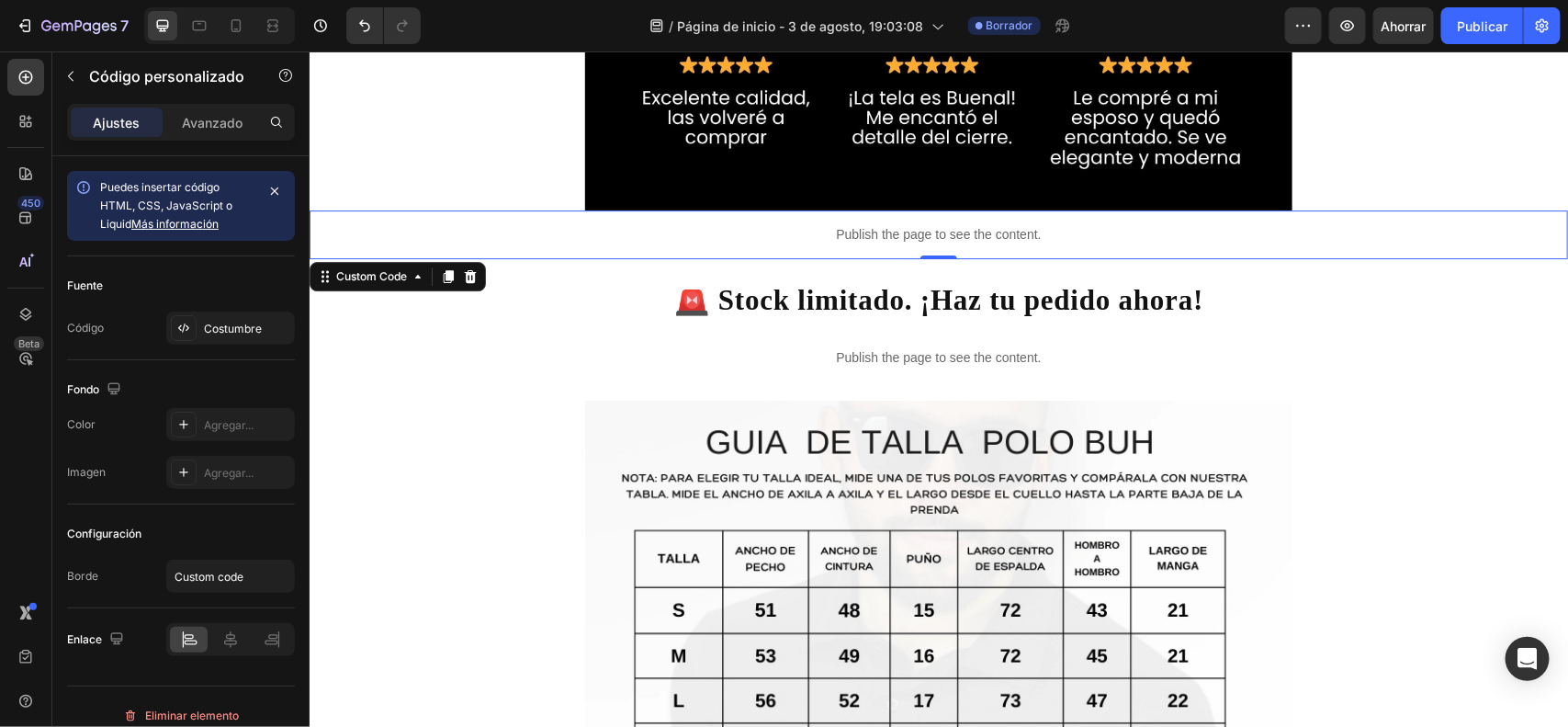 click on "Publish the page to see the content." at bounding box center [938, 233] 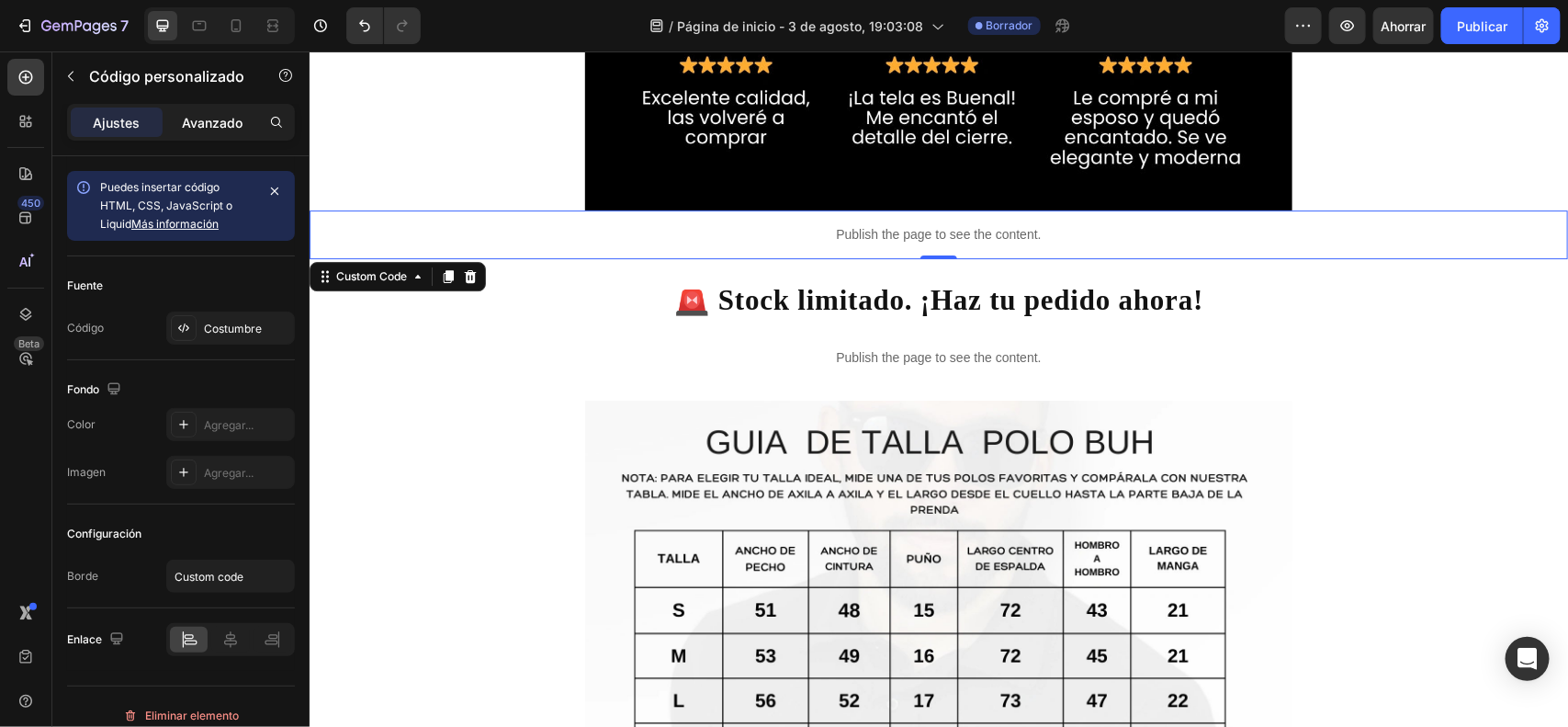click on "Avanzado" at bounding box center [212, 122] 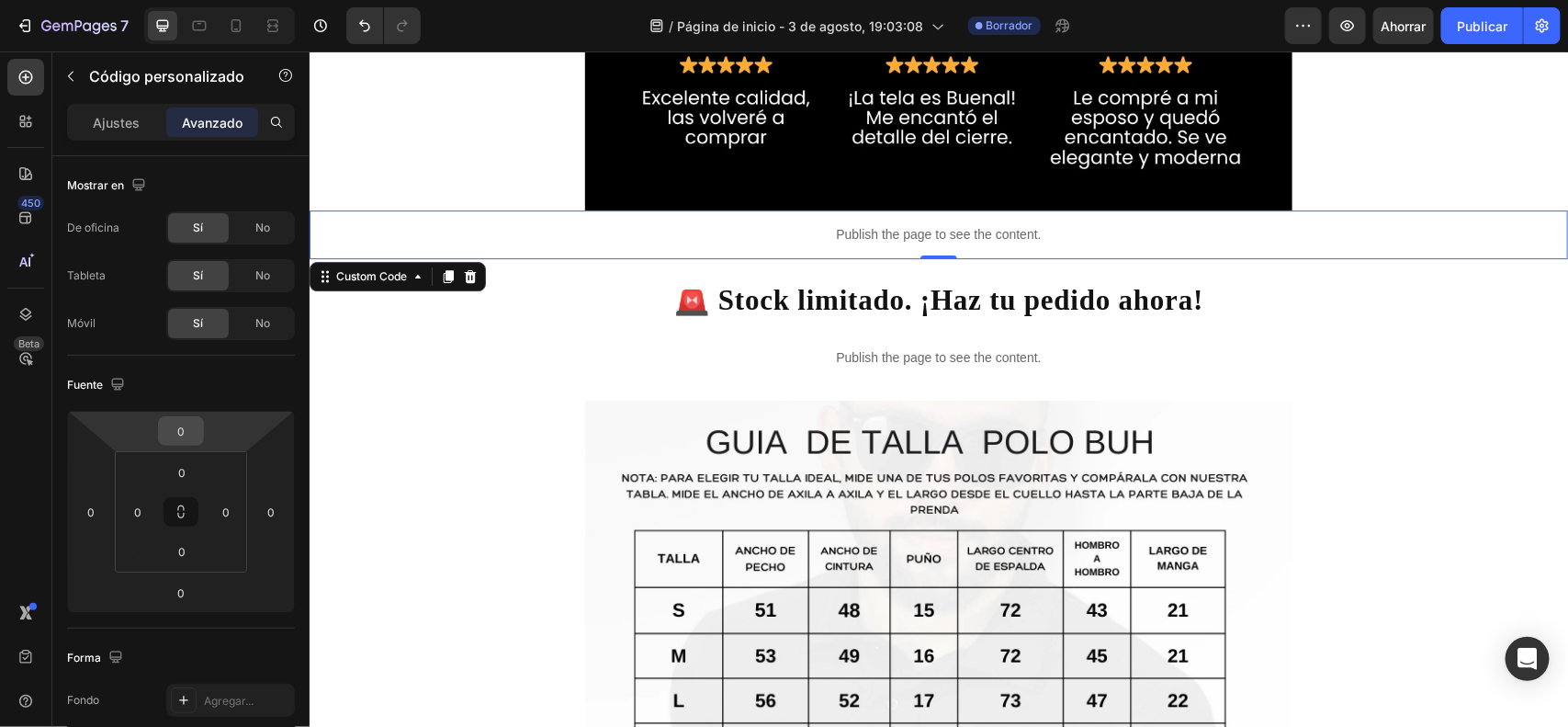 click on "0" at bounding box center [181, 431] 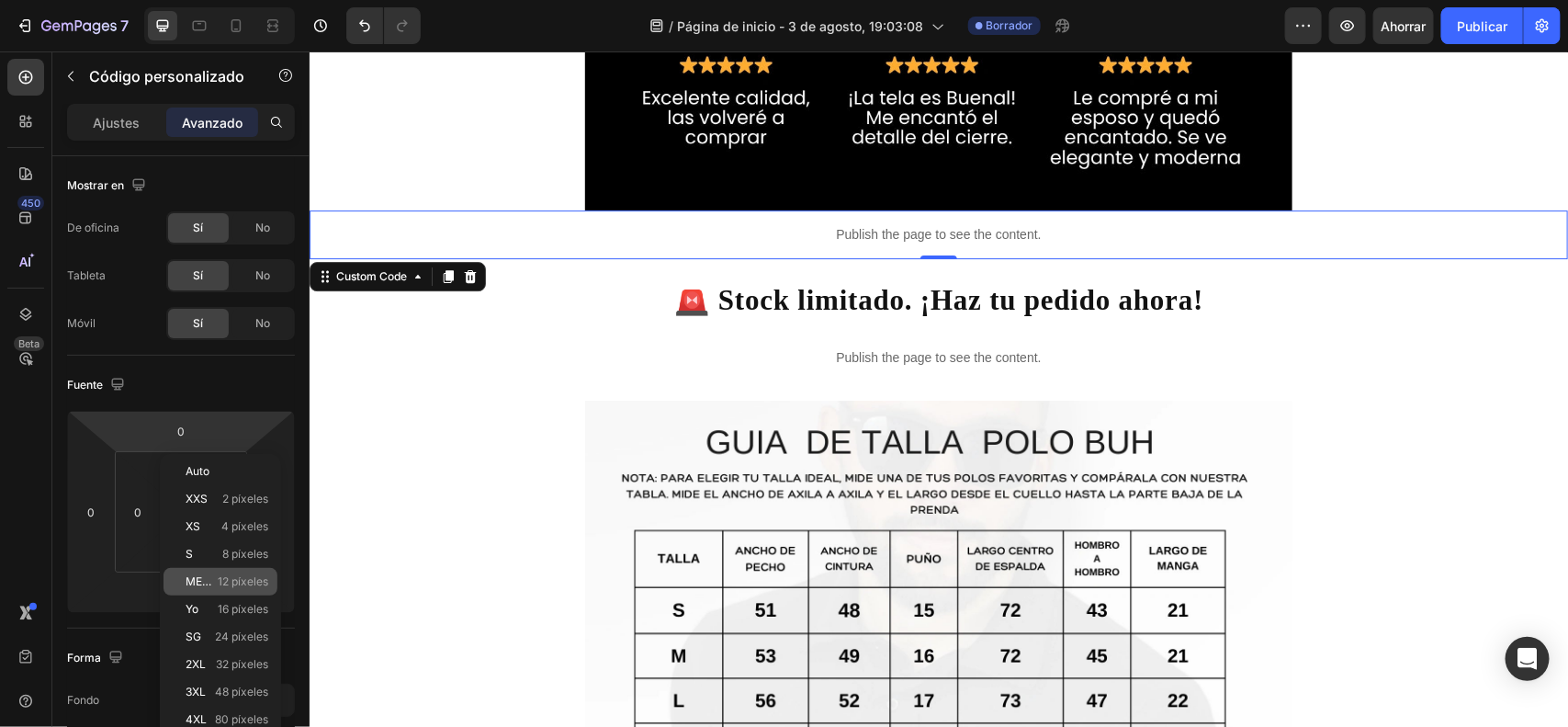 click on "METRO 12 píxeles" 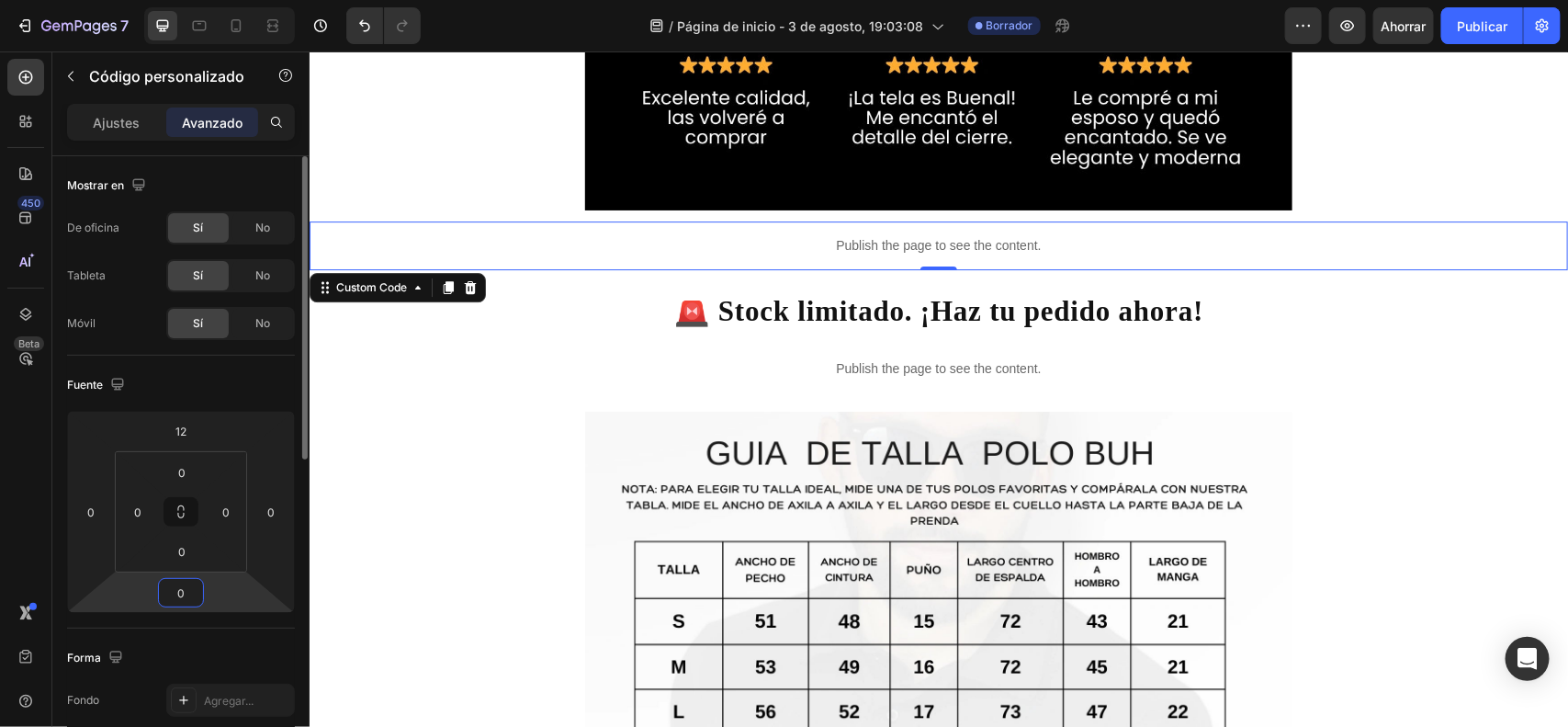 click on "0" at bounding box center [181, 593] 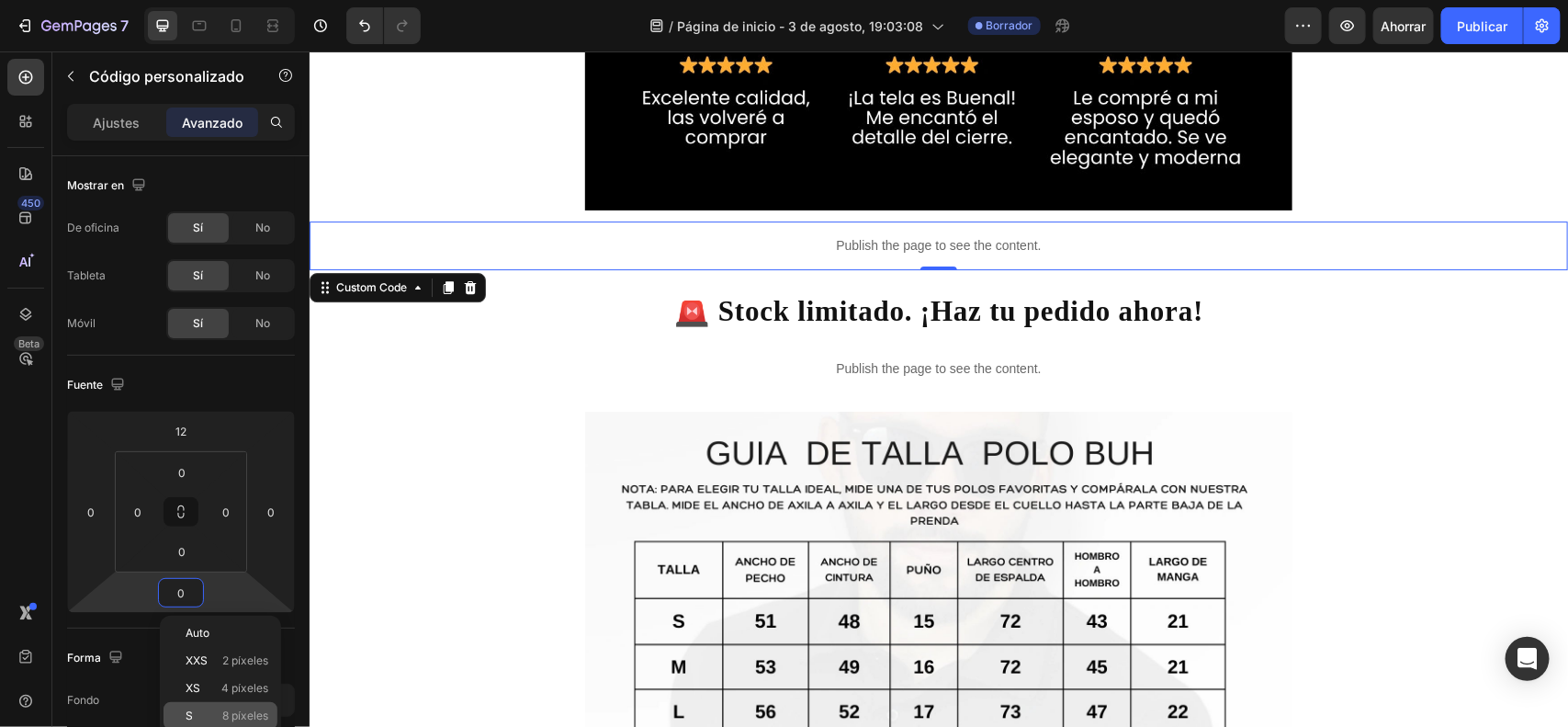 click on "8 píxeles" at bounding box center [245, 715] 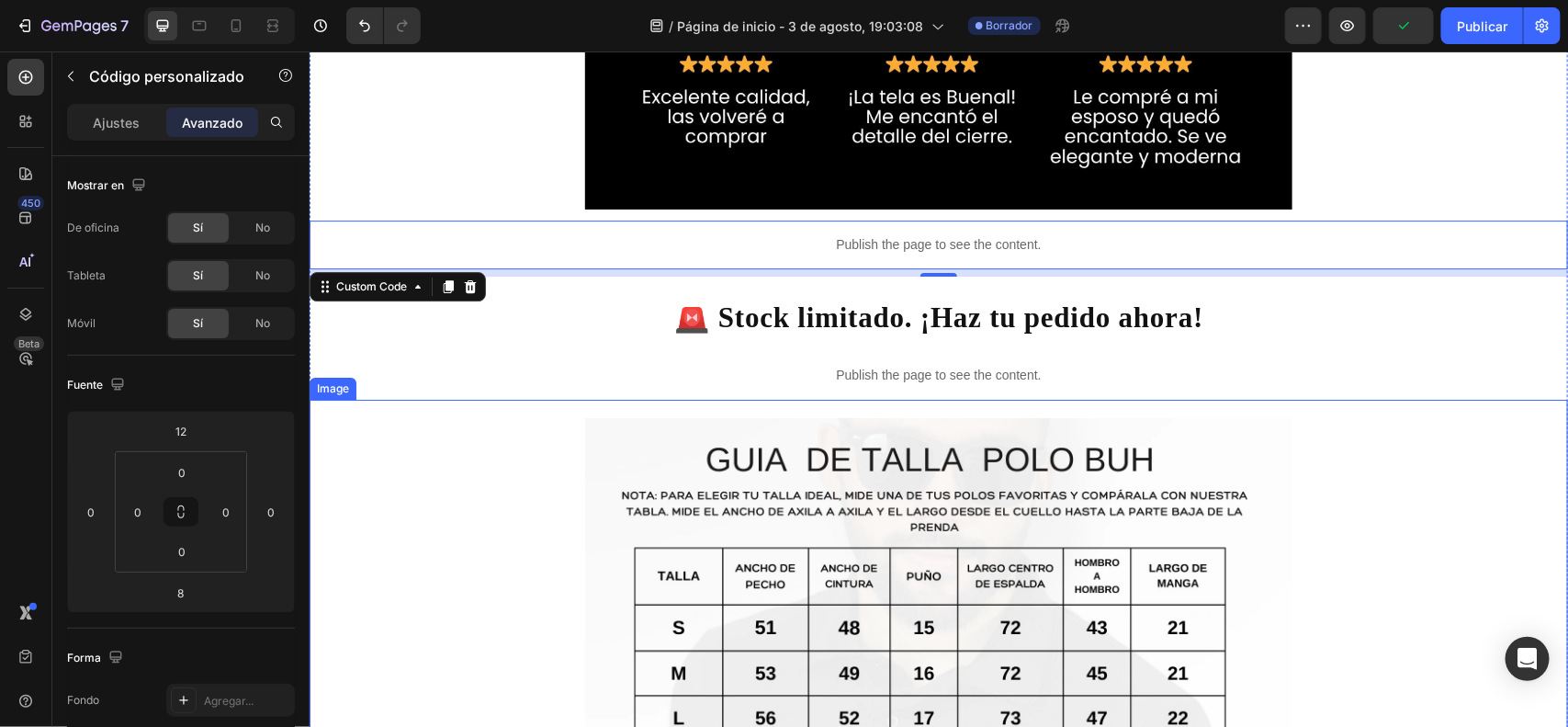 scroll, scrollTop: 2579, scrollLeft: 0, axis: vertical 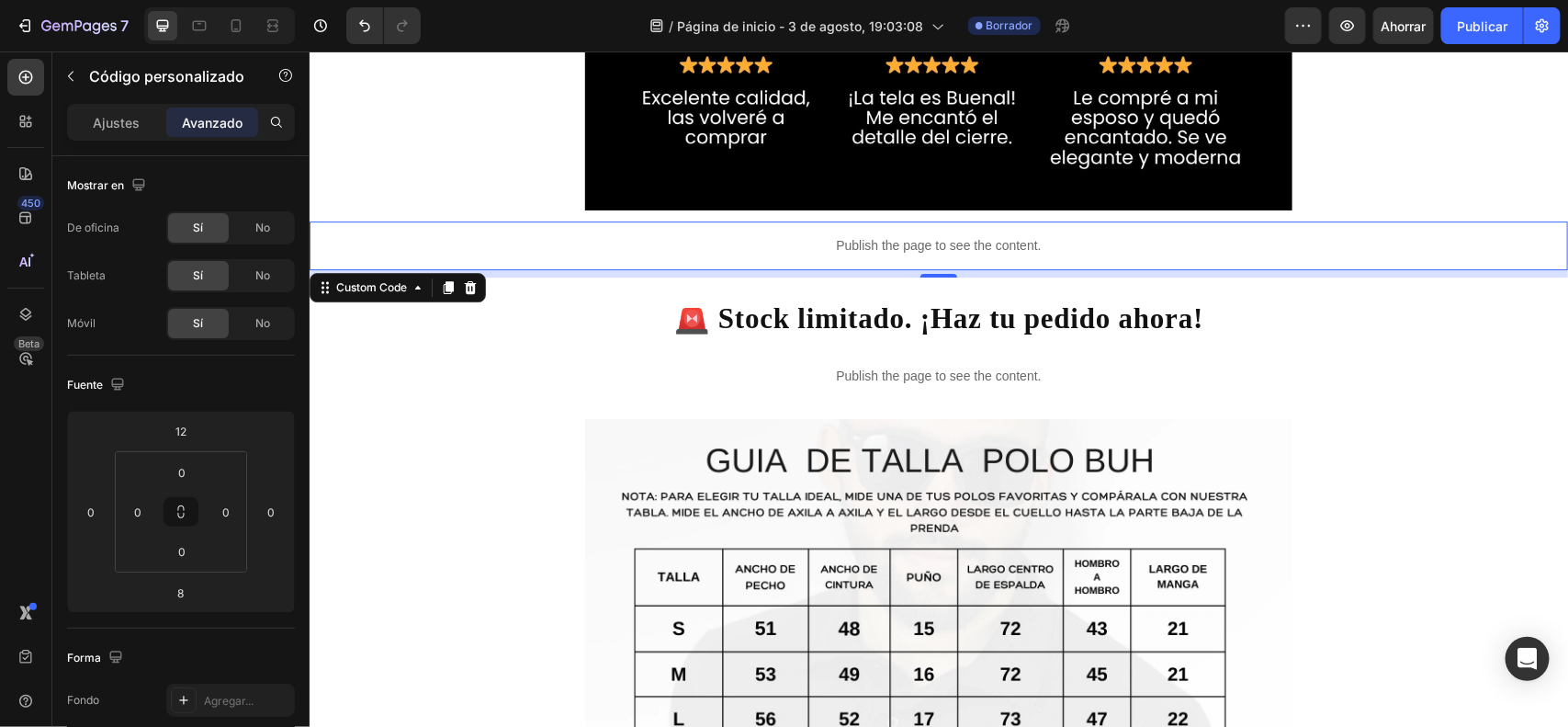 click on "Publish the page to see the content." at bounding box center (938, 244) 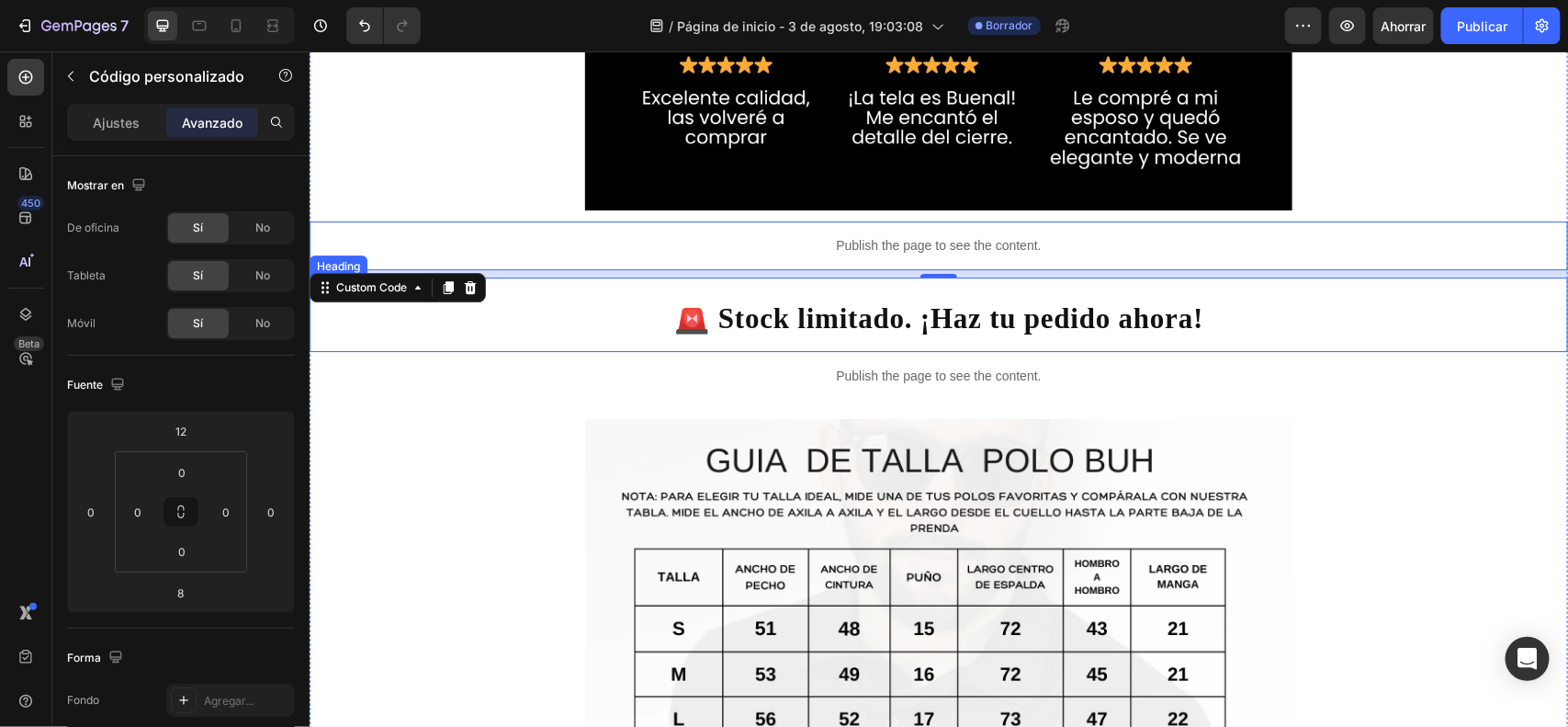 click on "🚨 Stock limitado. ¡Haz tu pedido ahora! Heading" at bounding box center (938, 313) 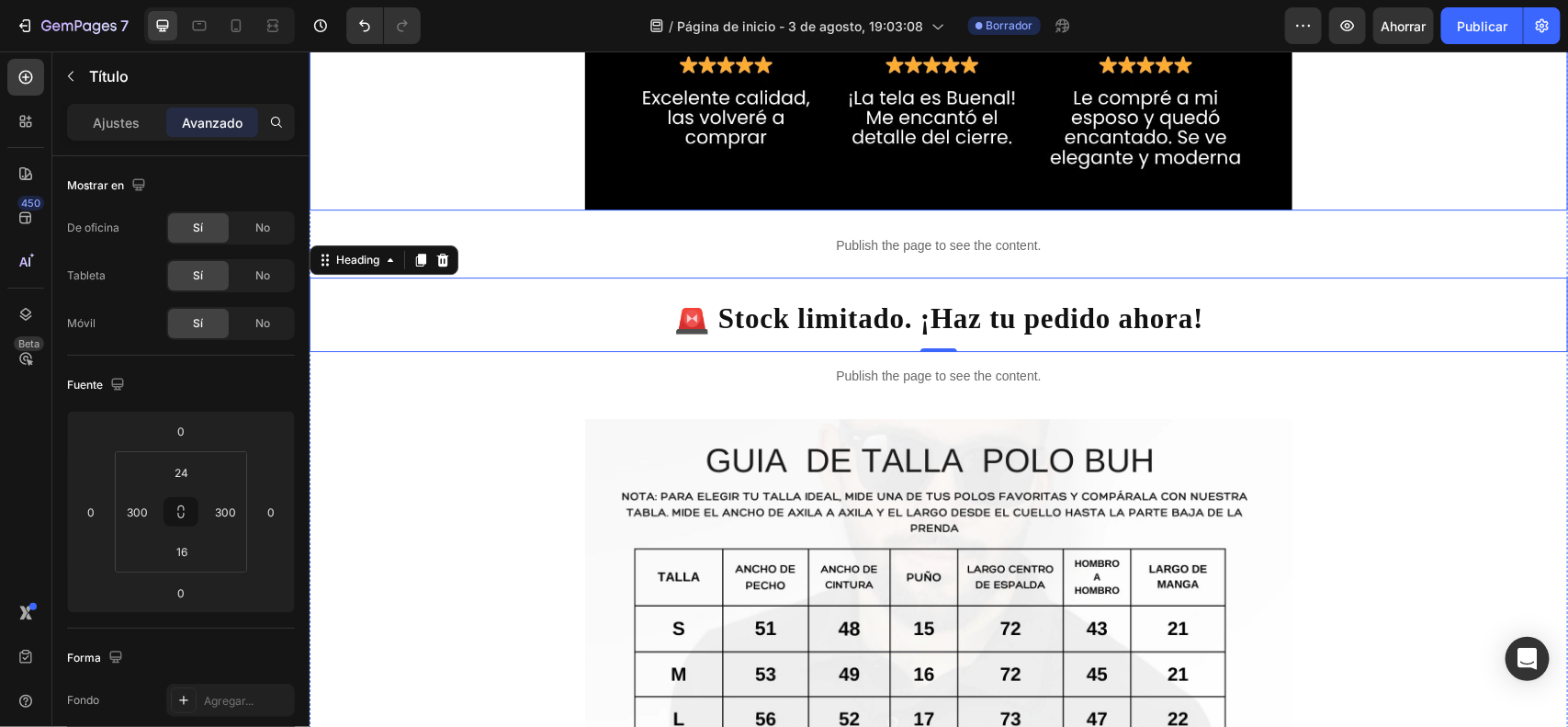 click at bounding box center [938, -276] 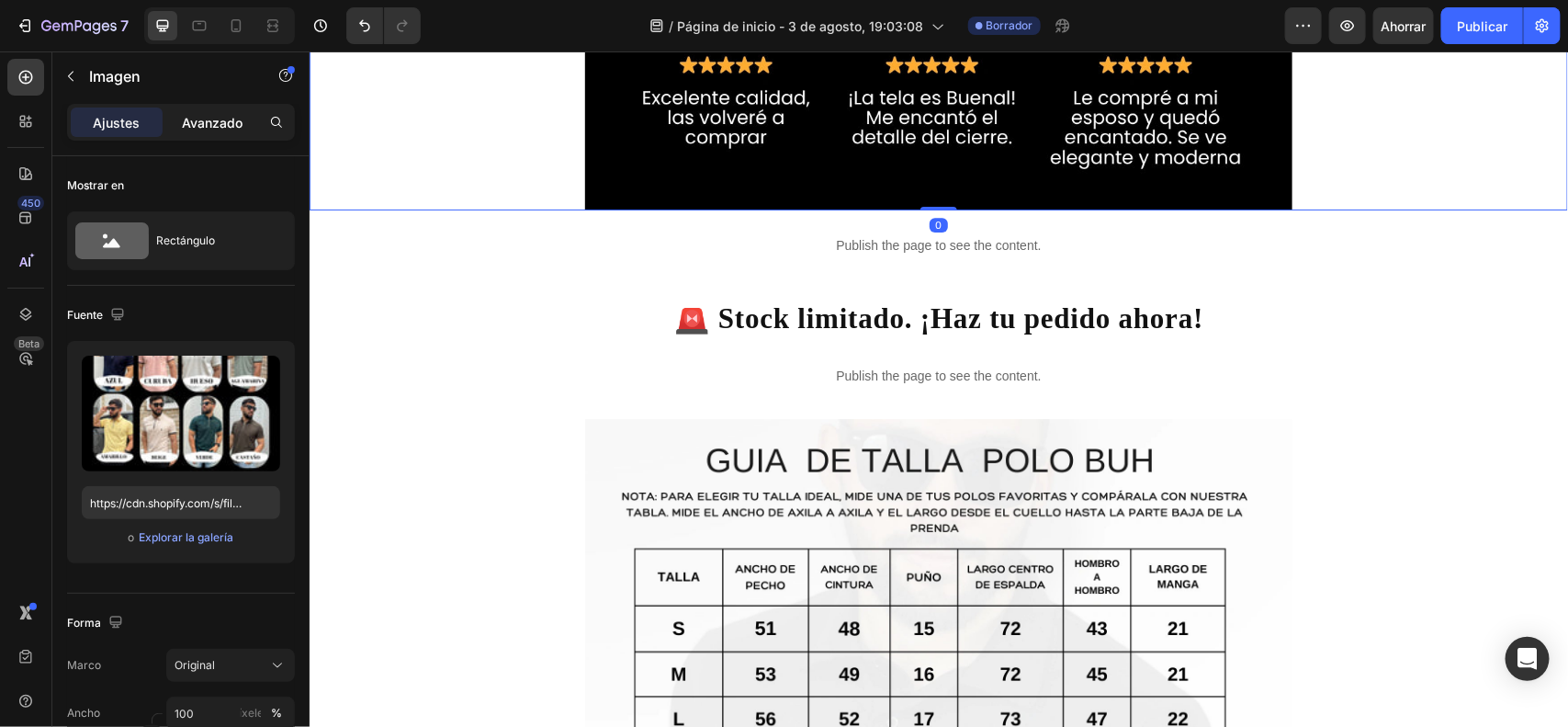 click on "Avanzado" at bounding box center (212, 122) 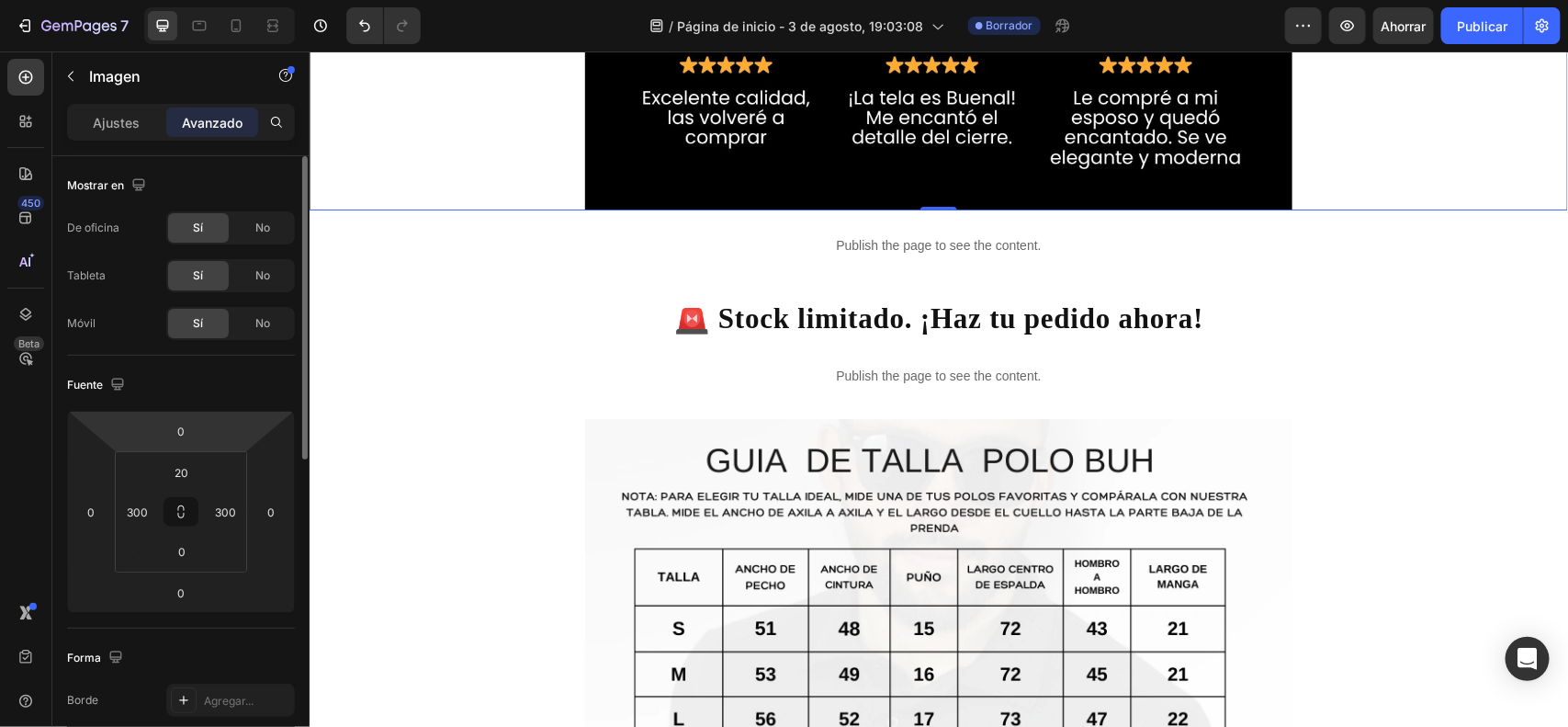 click on "7 / Página de inicio - 3 de agosto, 19:03:08 Borrador Avance Ahorrar Publicar 450 Beta Sections(18) Elementos(83) Sección Elemento Sección de héroes Detalle del producto Marcas Insignias de confianza Garantizar Desglose del producto Cómo utilizar Testimonios Comparar Manojo Preguntas frecuentes Prueba social Historia de la marca Lista de productos Recopilación Lista de blogs Contacto Sticky Añadir al carrito Pie de página personalizado Explorar la biblioteca 450 Disposición
Fila
Fila
Fila
Fila Texto
Título
Bloque de texto Botón
Botón
Botón Medios de comunicación" at bounding box center [784, 0] 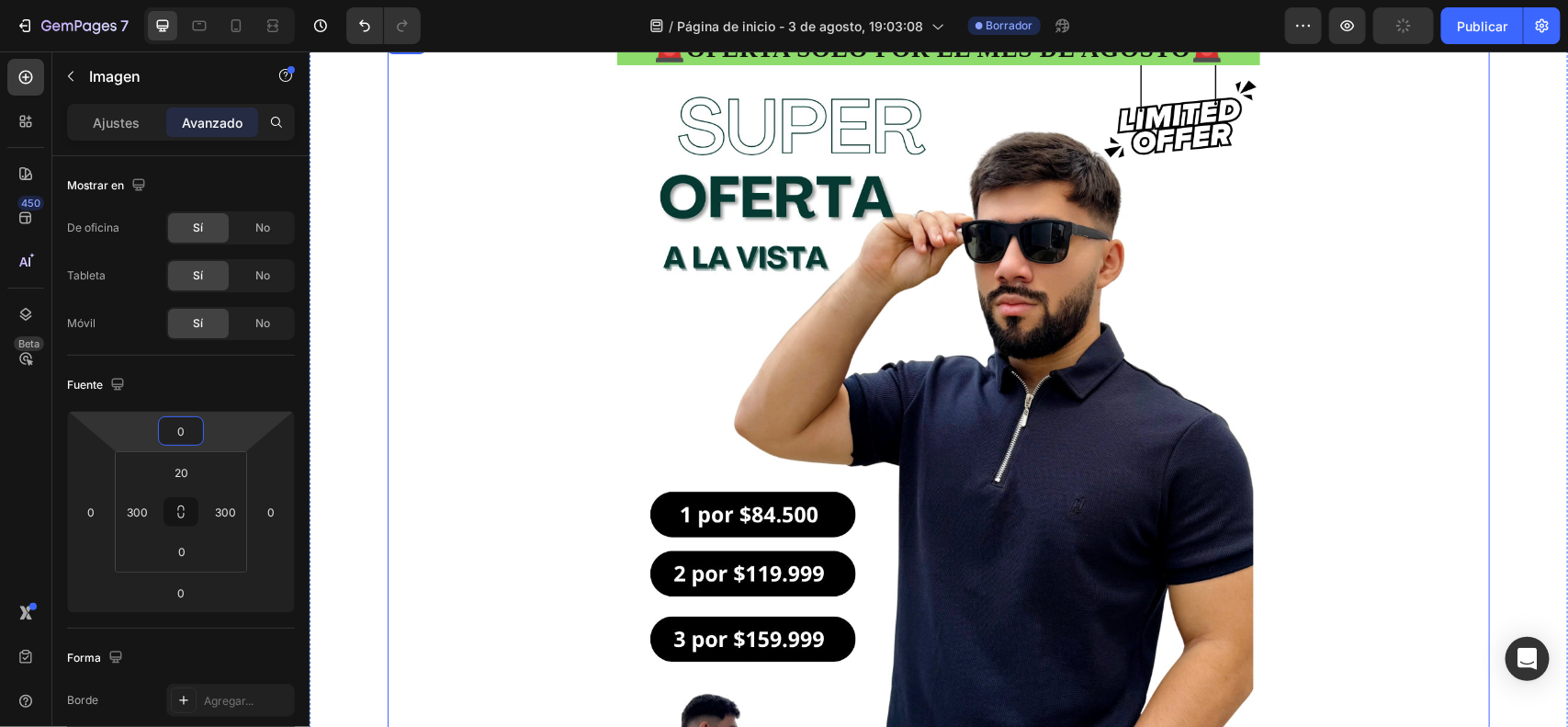 scroll, scrollTop: 0, scrollLeft: 0, axis: both 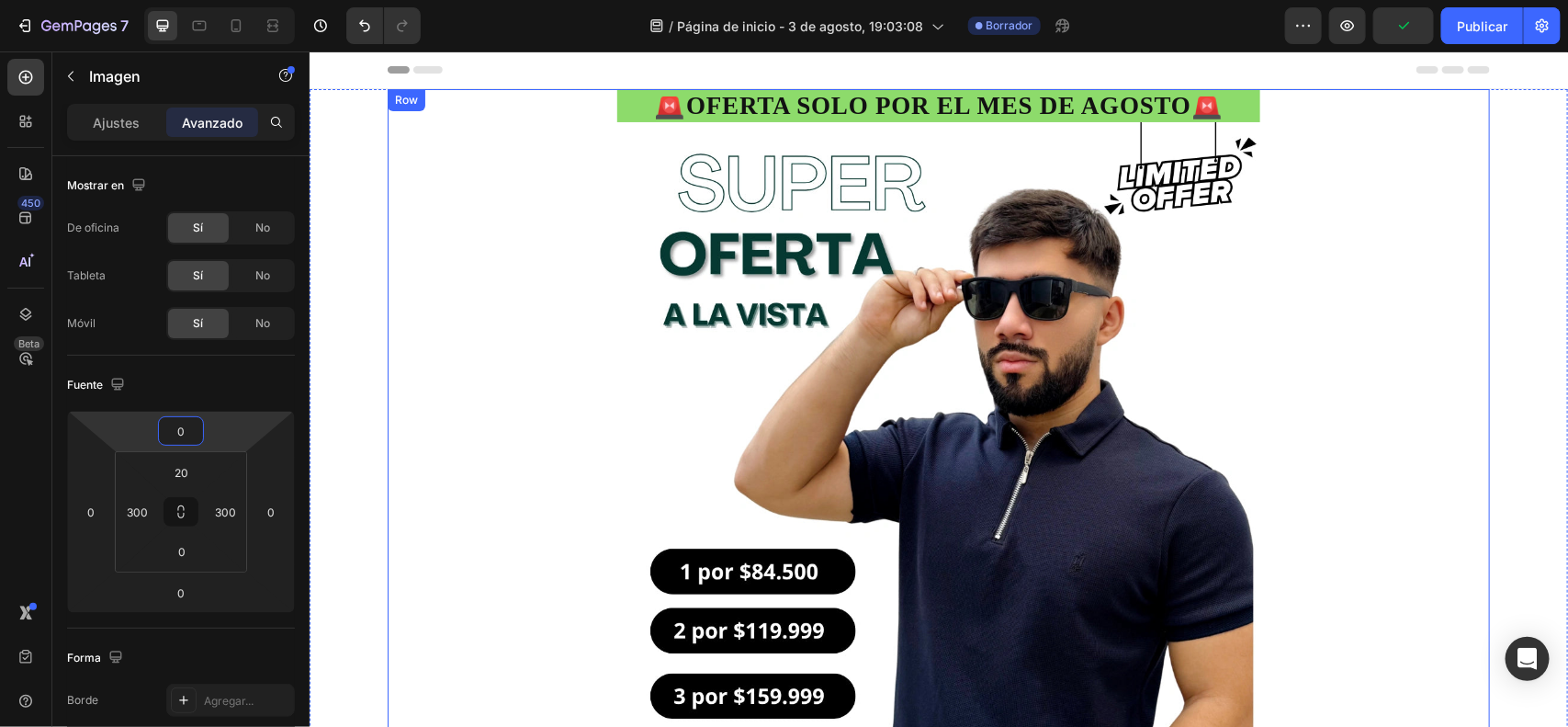 click on "🚨OFERTA SOLO POR EL MES DE AGOSTO🚨 Heading Image Row" at bounding box center (938, 546) 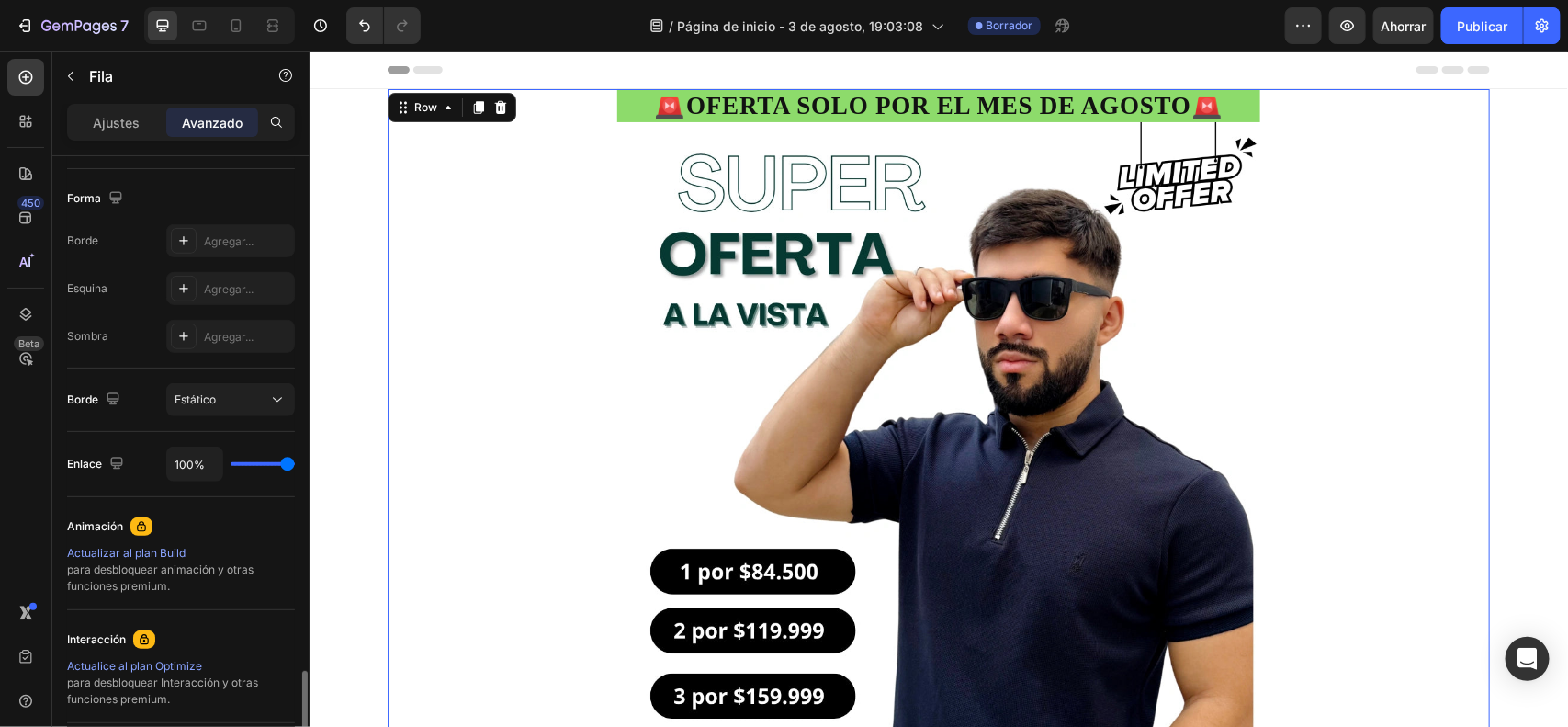 scroll, scrollTop: 654, scrollLeft: 0, axis: vertical 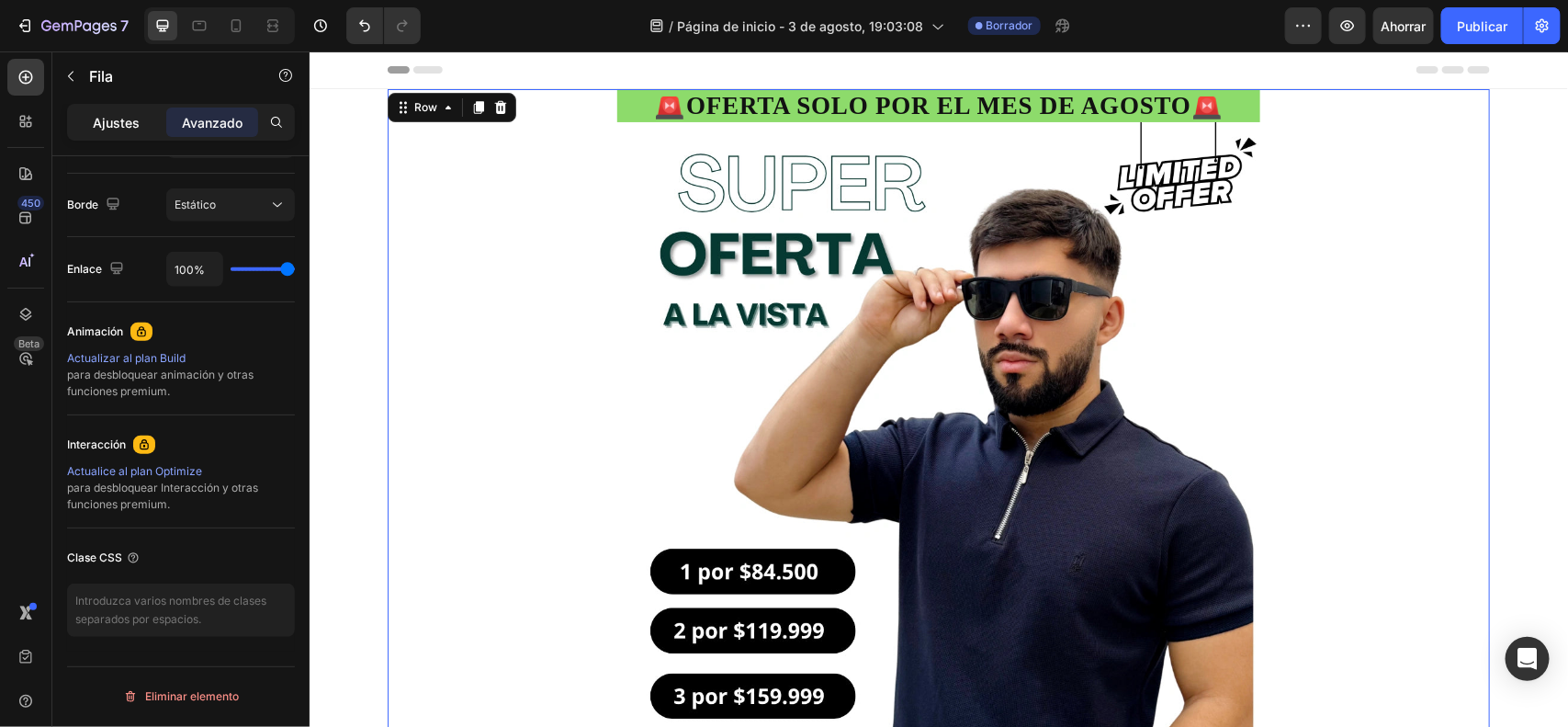 click on "Ajustes" at bounding box center [117, 122] 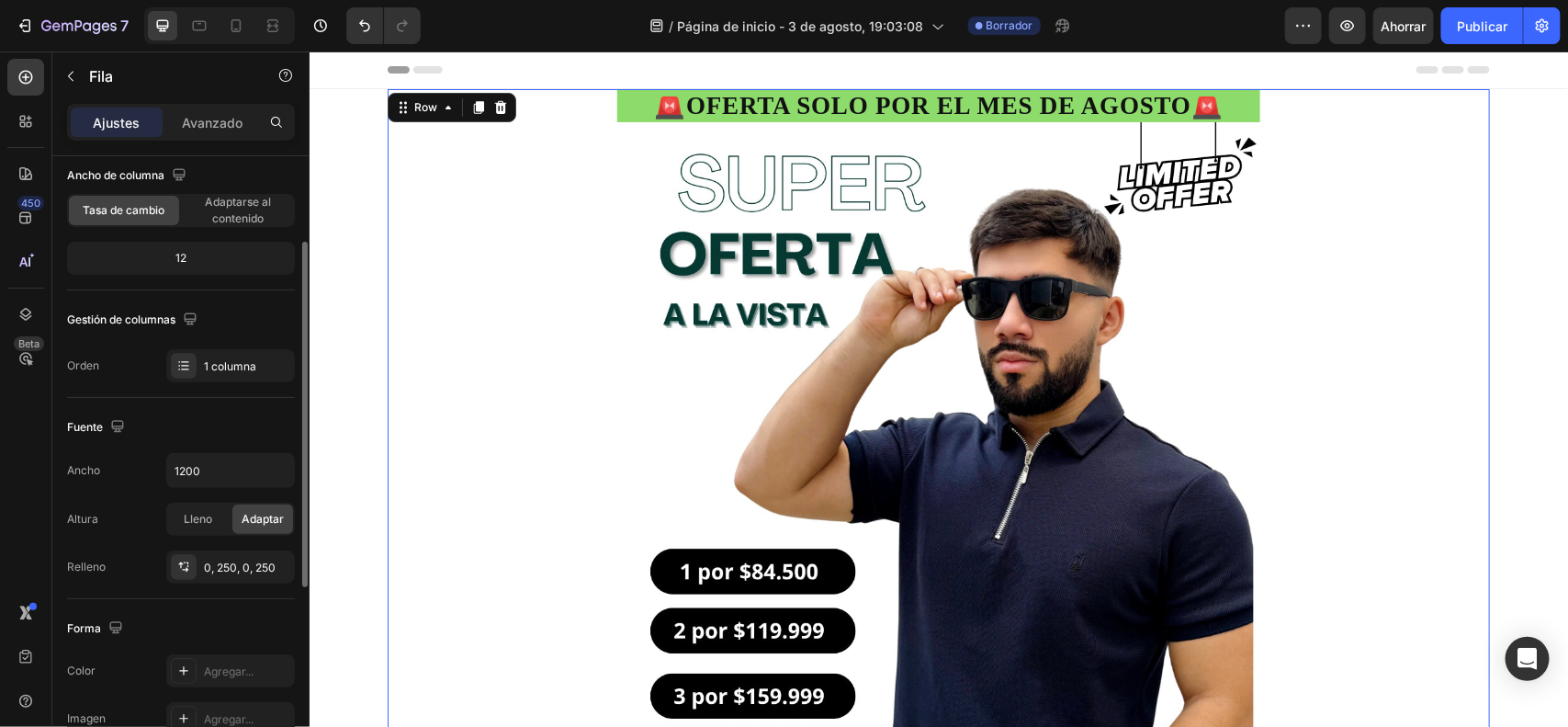 scroll, scrollTop: 0, scrollLeft: 0, axis: both 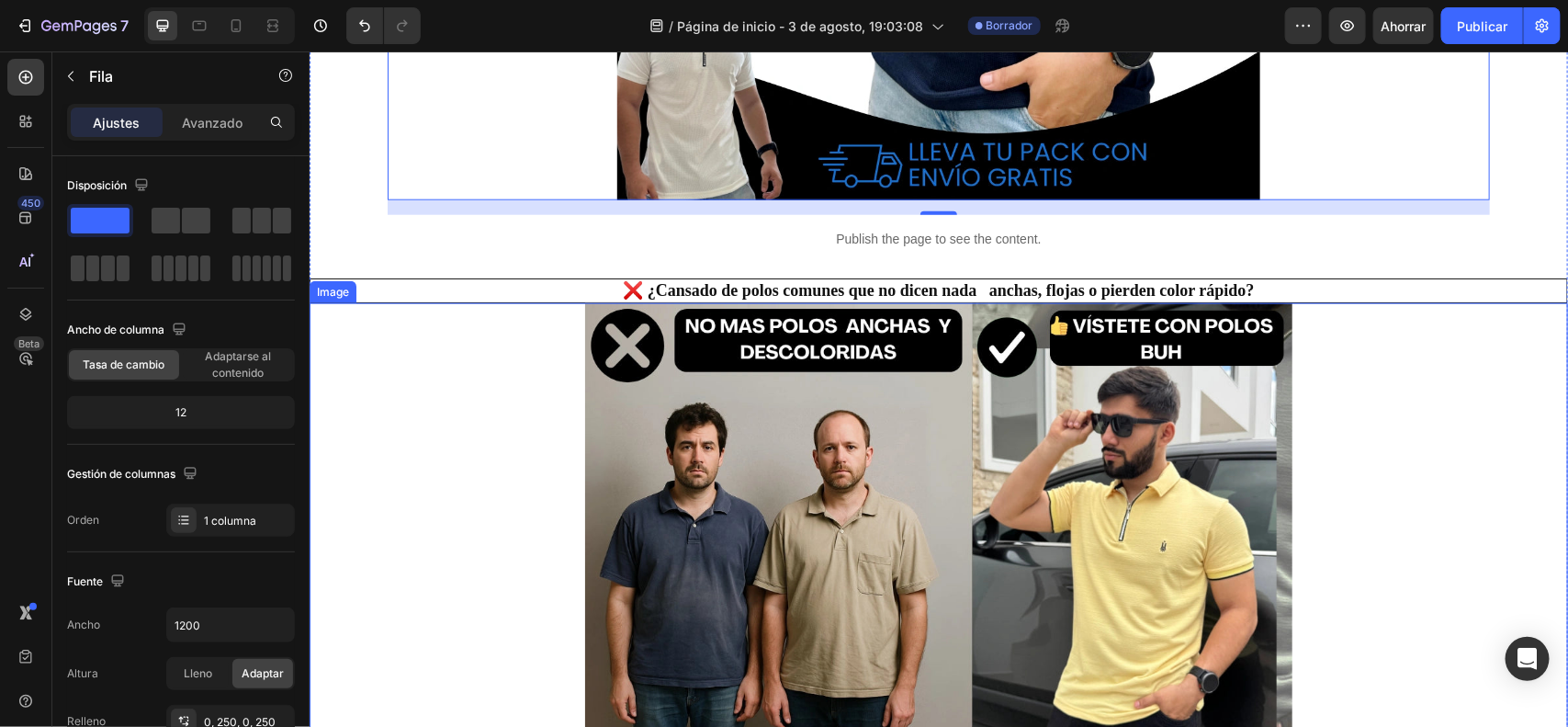 click at bounding box center (938, 515) 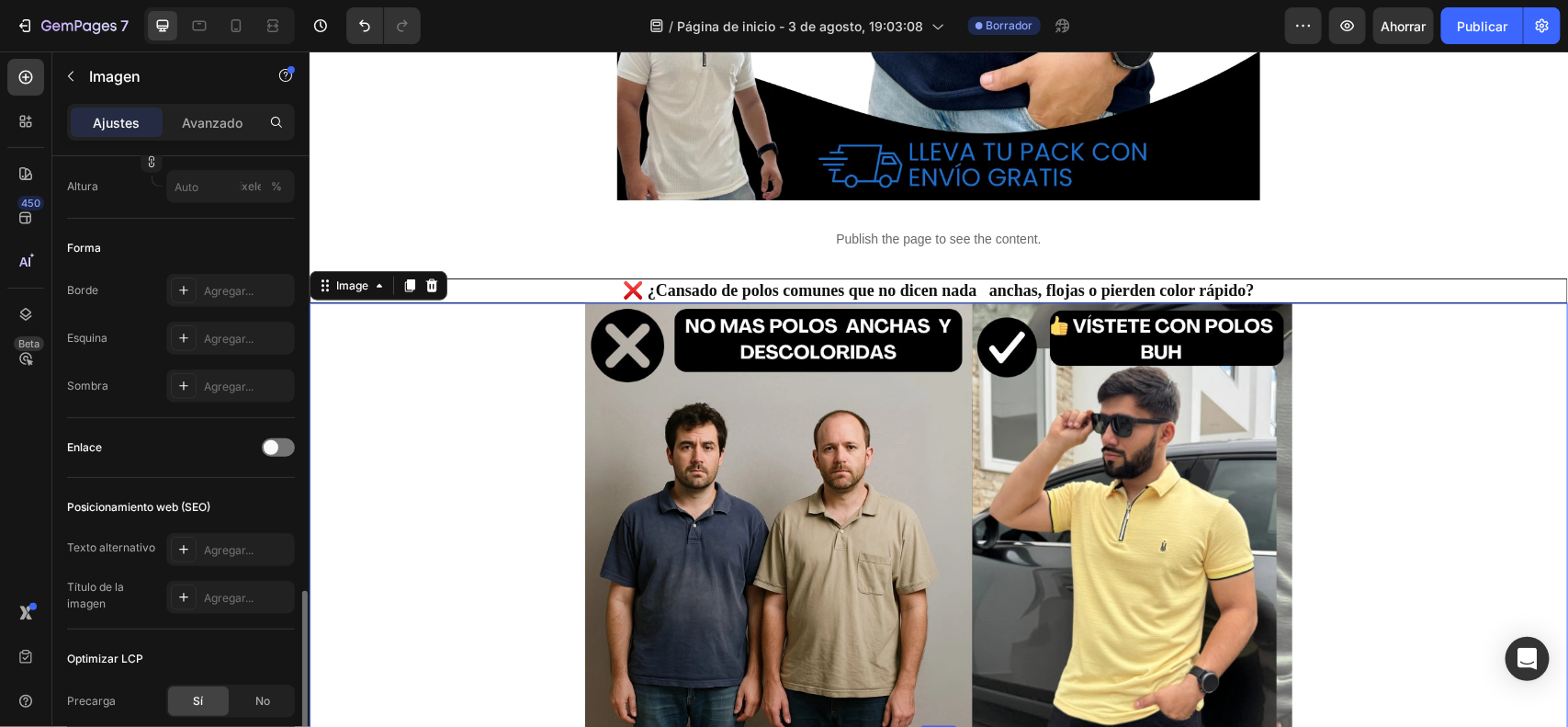 scroll, scrollTop: 719, scrollLeft: 0, axis: vertical 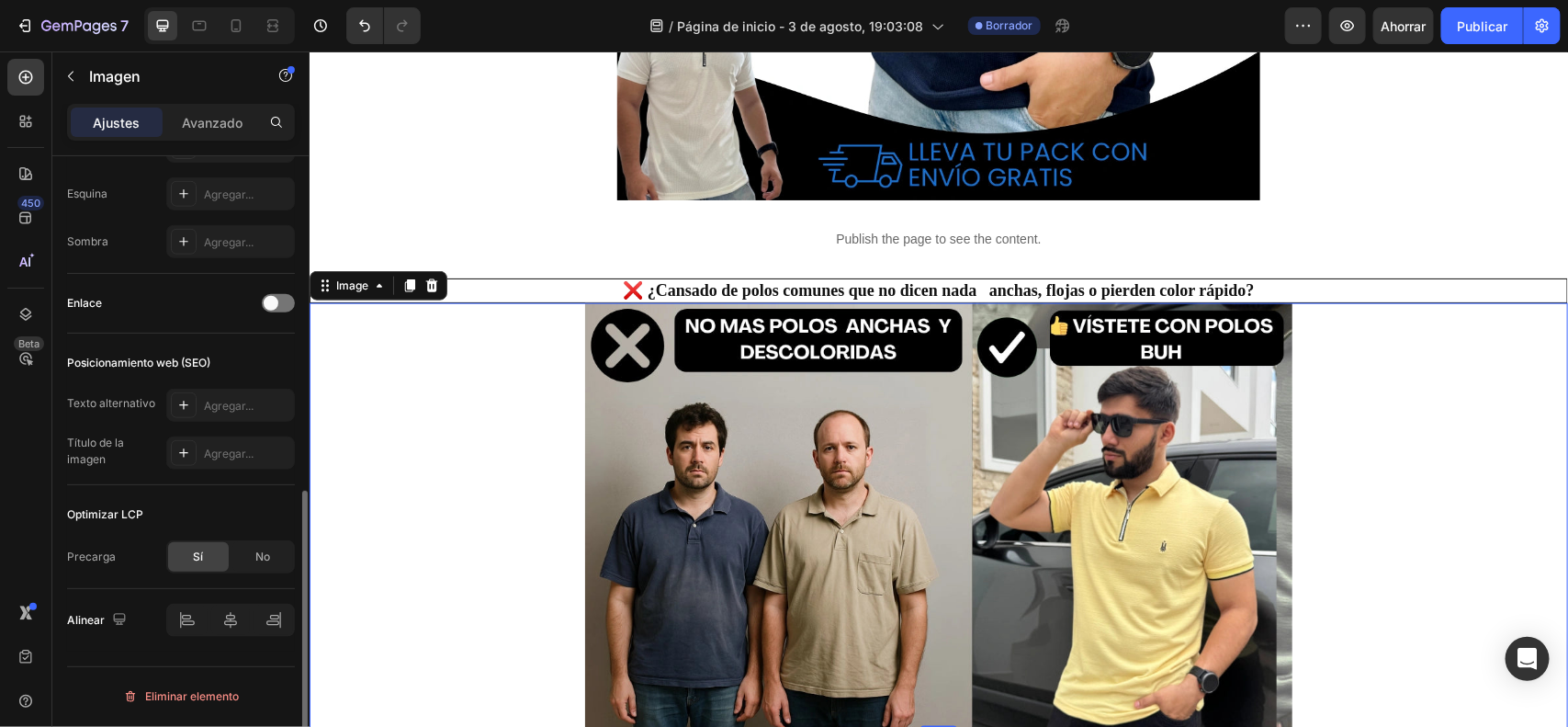 click on "Sí" 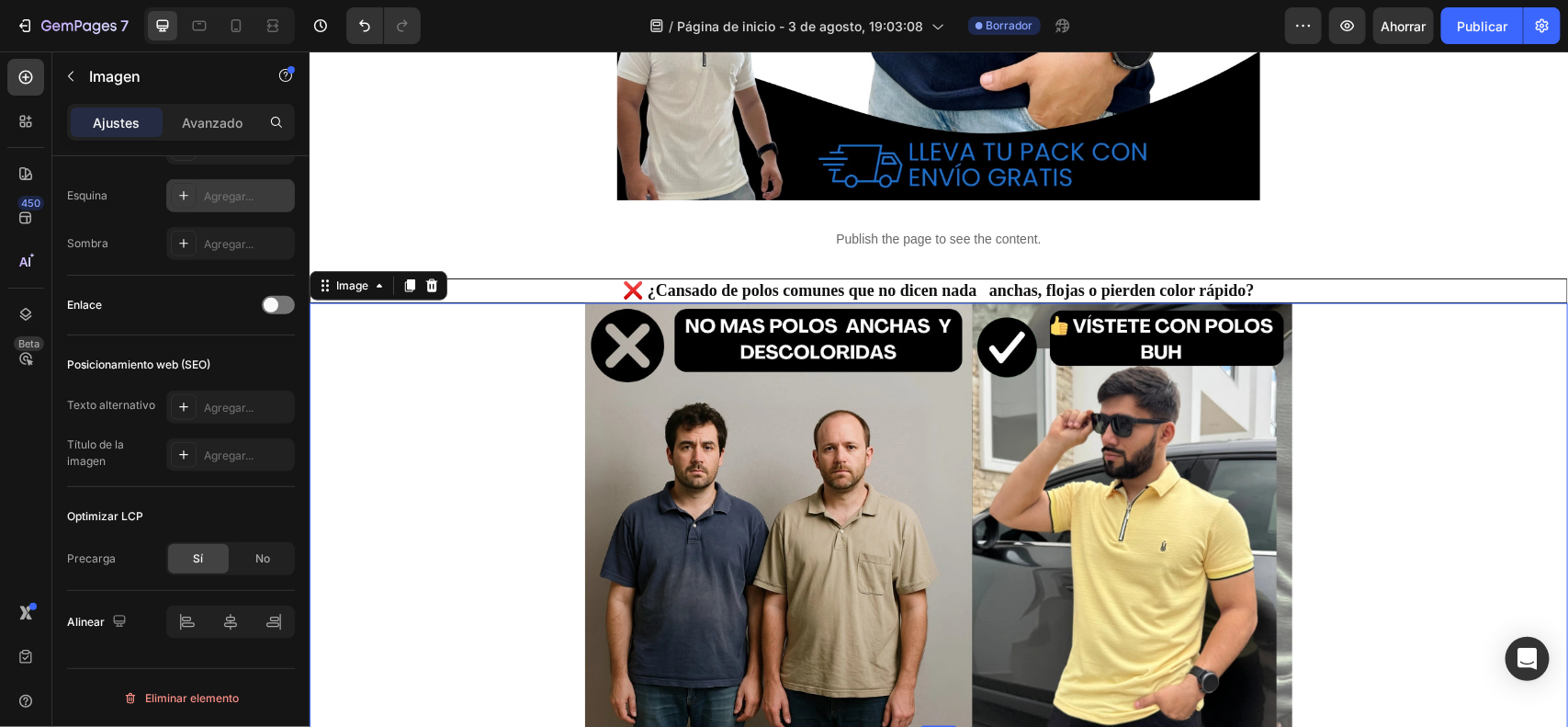 scroll, scrollTop: 259, scrollLeft: 0, axis: vertical 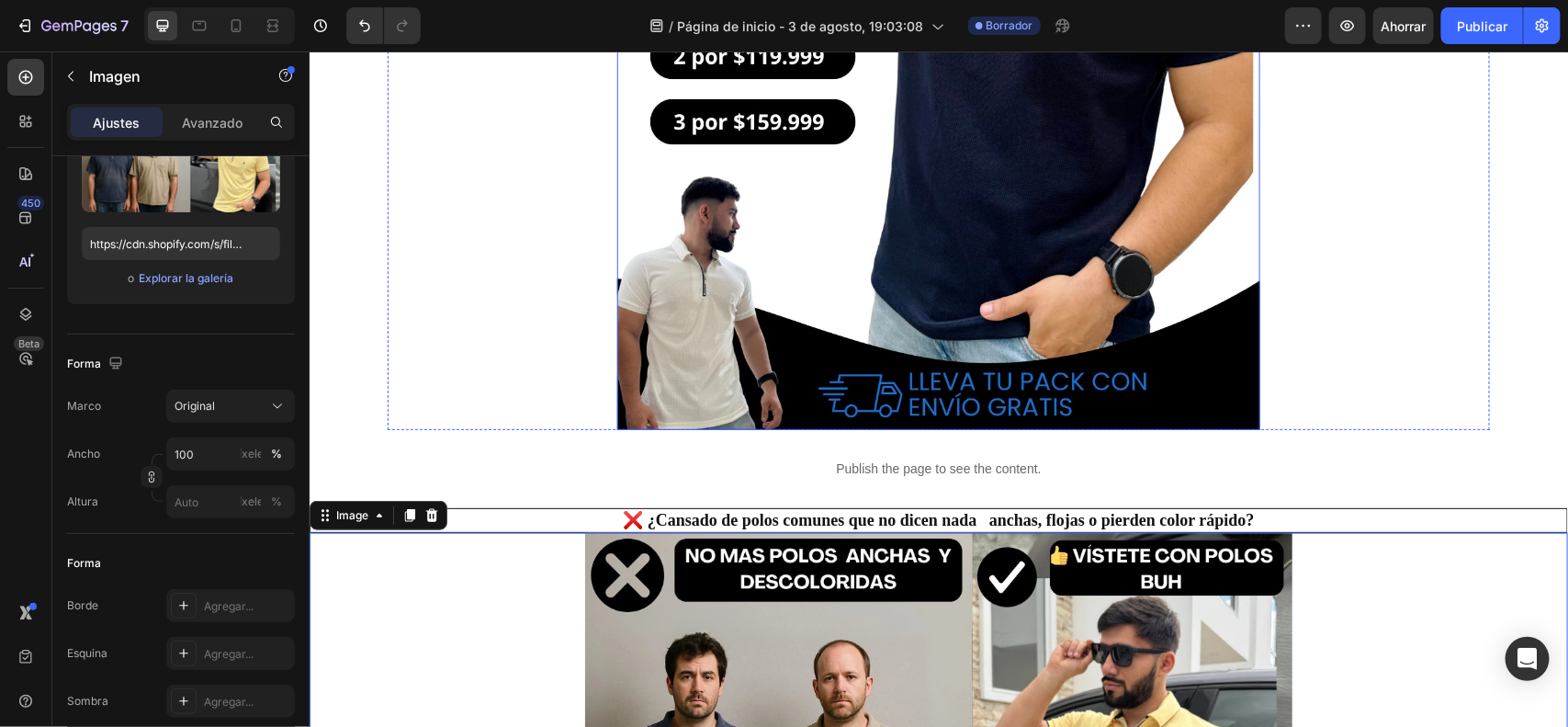drag, startPoint x: 648, startPoint y: 217, endPoint x: 611, endPoint y: 253, distance: 51.62364 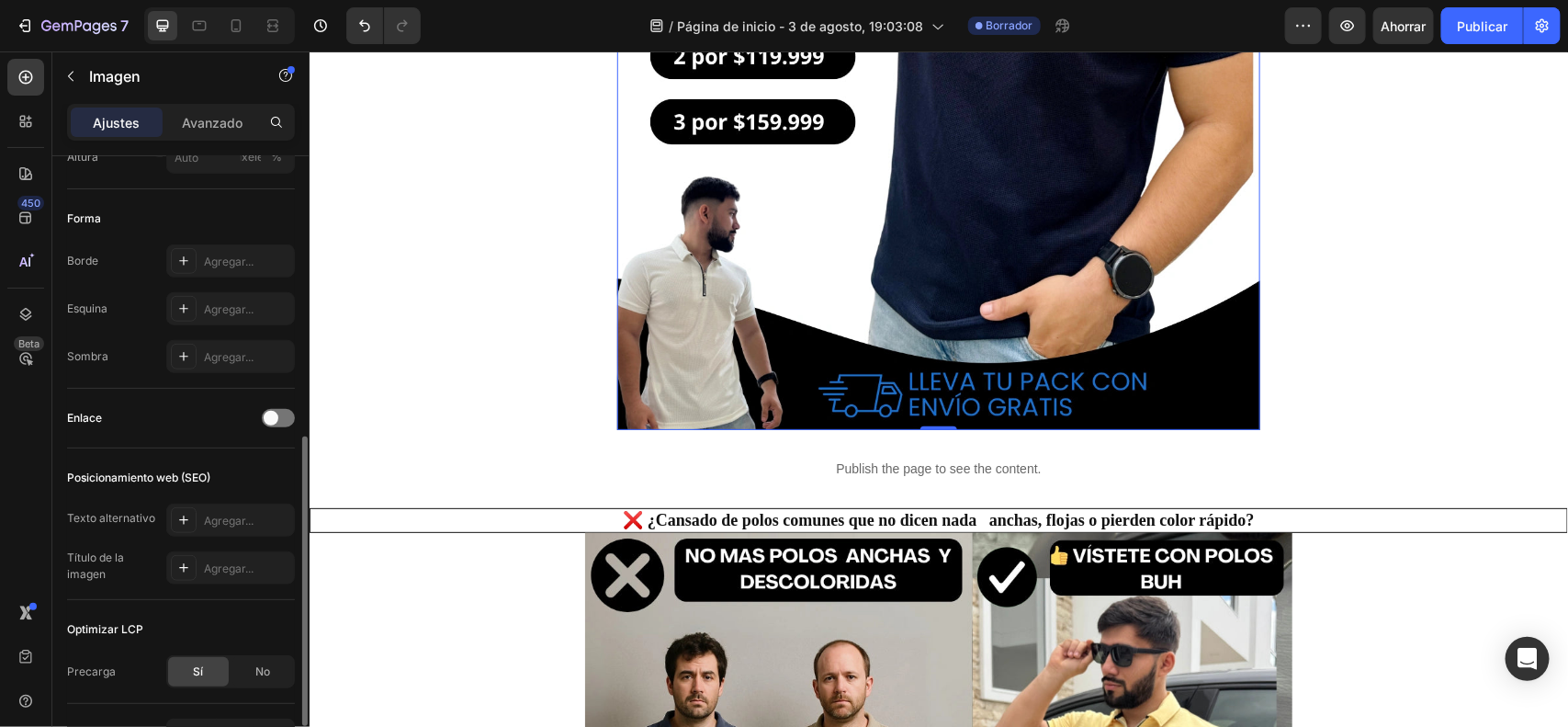 scroll, scrollTop: 719, scrollLeft: 0, axis: vertical 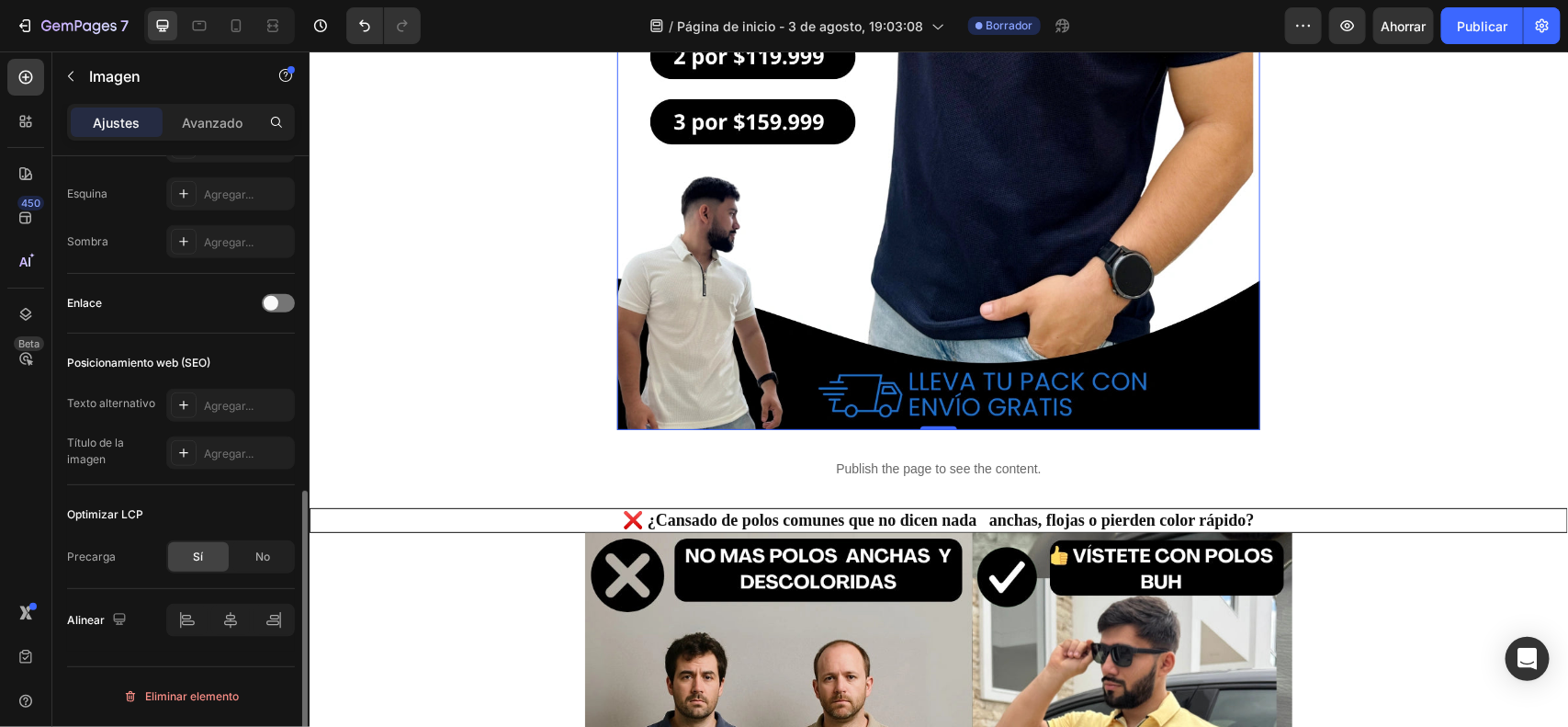 click on "Sí" 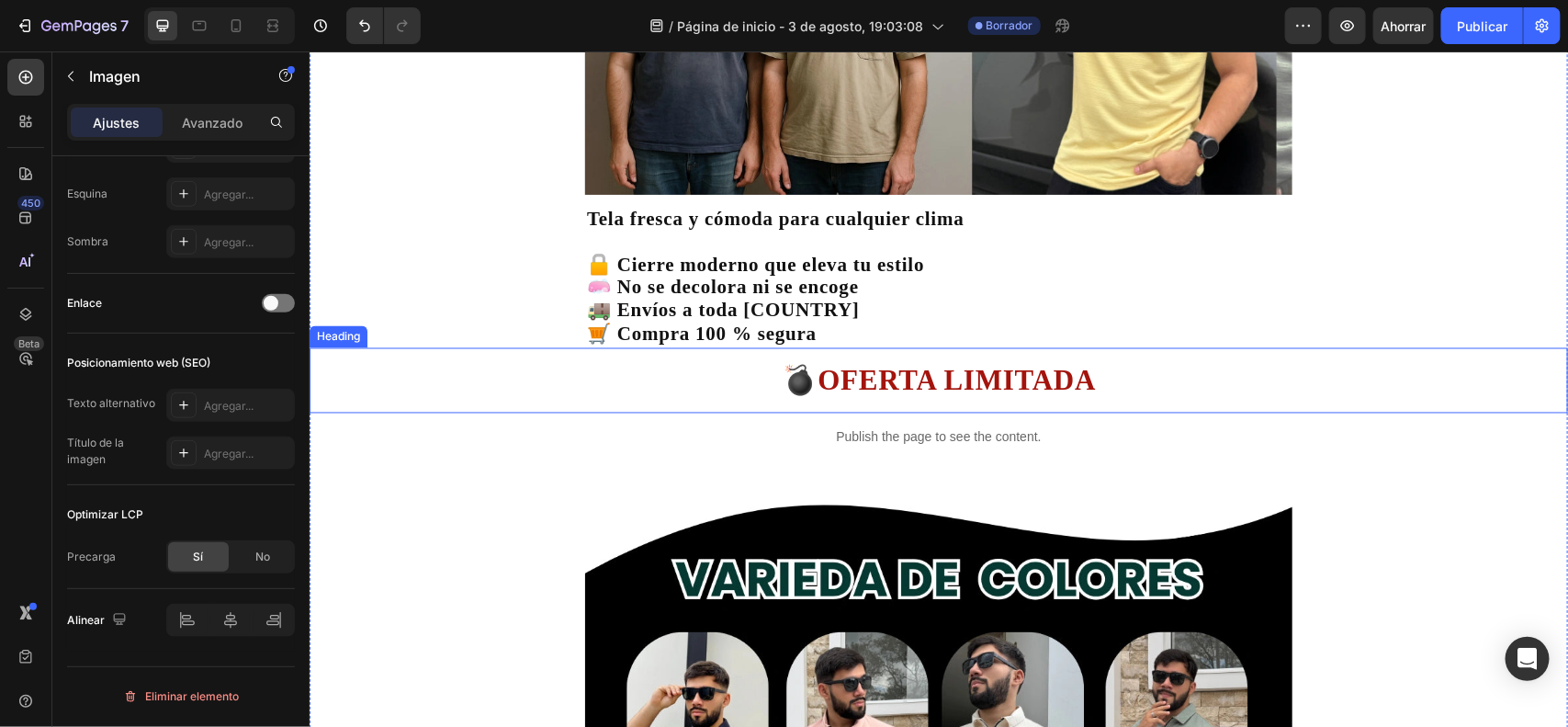 scroll, scrollTop: 1379, scrollLeft: 0, axis: vertical 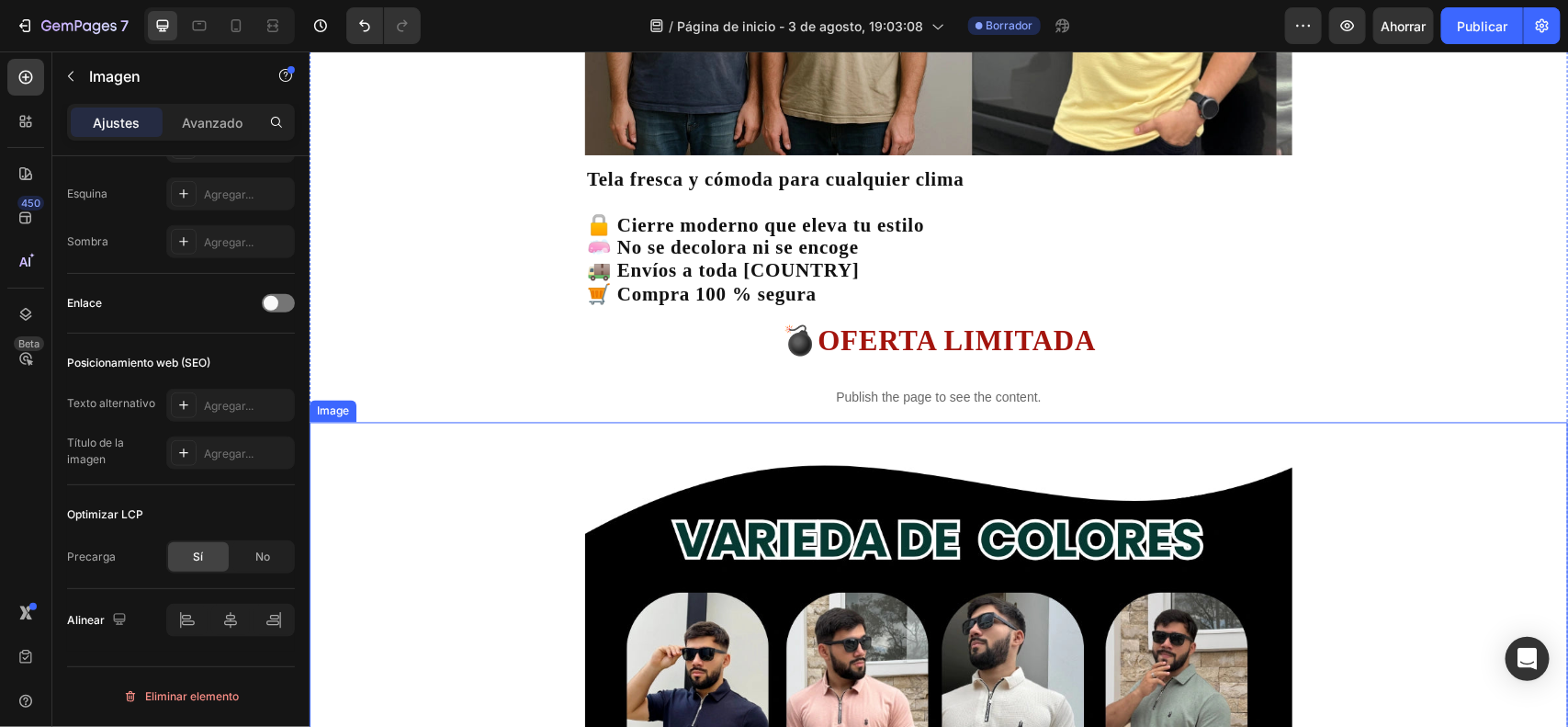 click at bounding box center (938, 925) 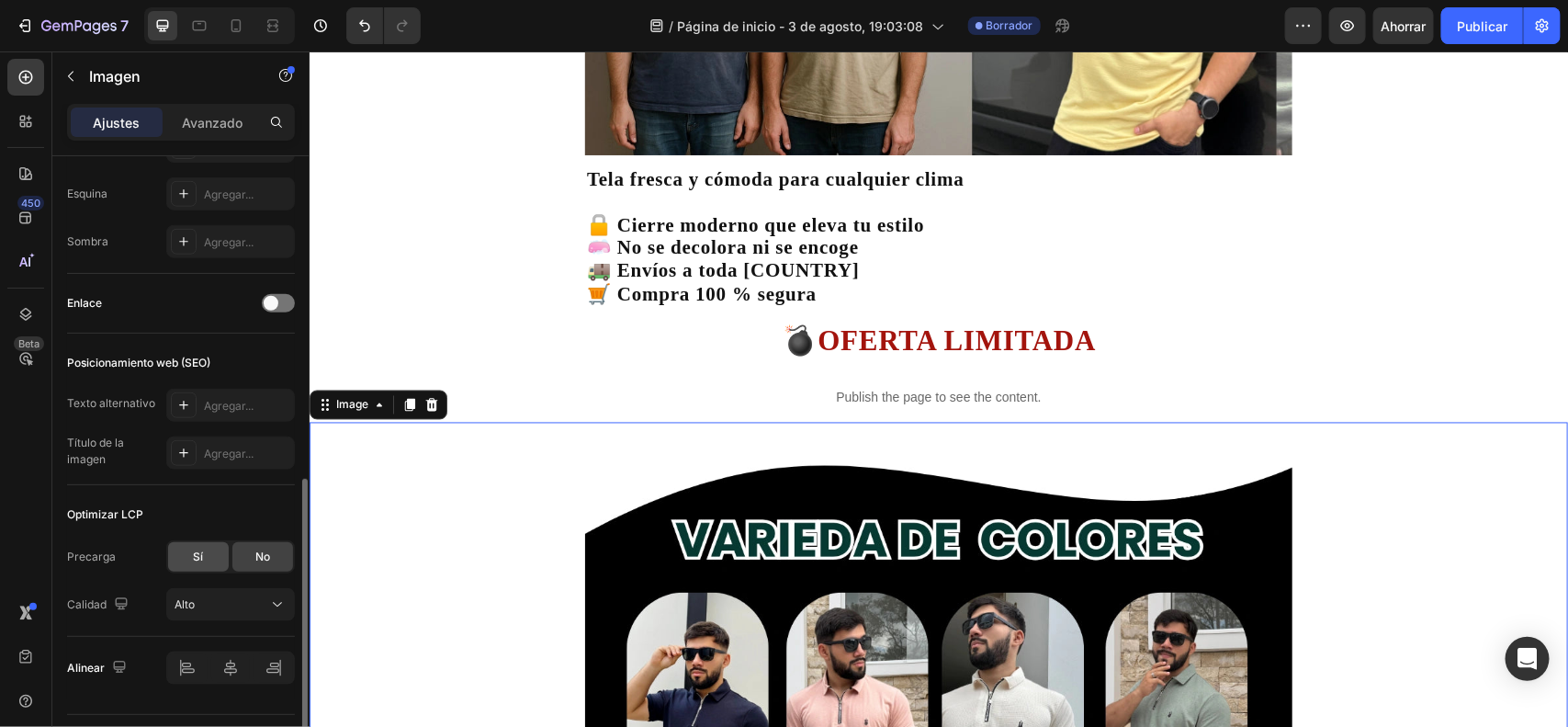 click on "Sí" at bounding box center (198, 556) 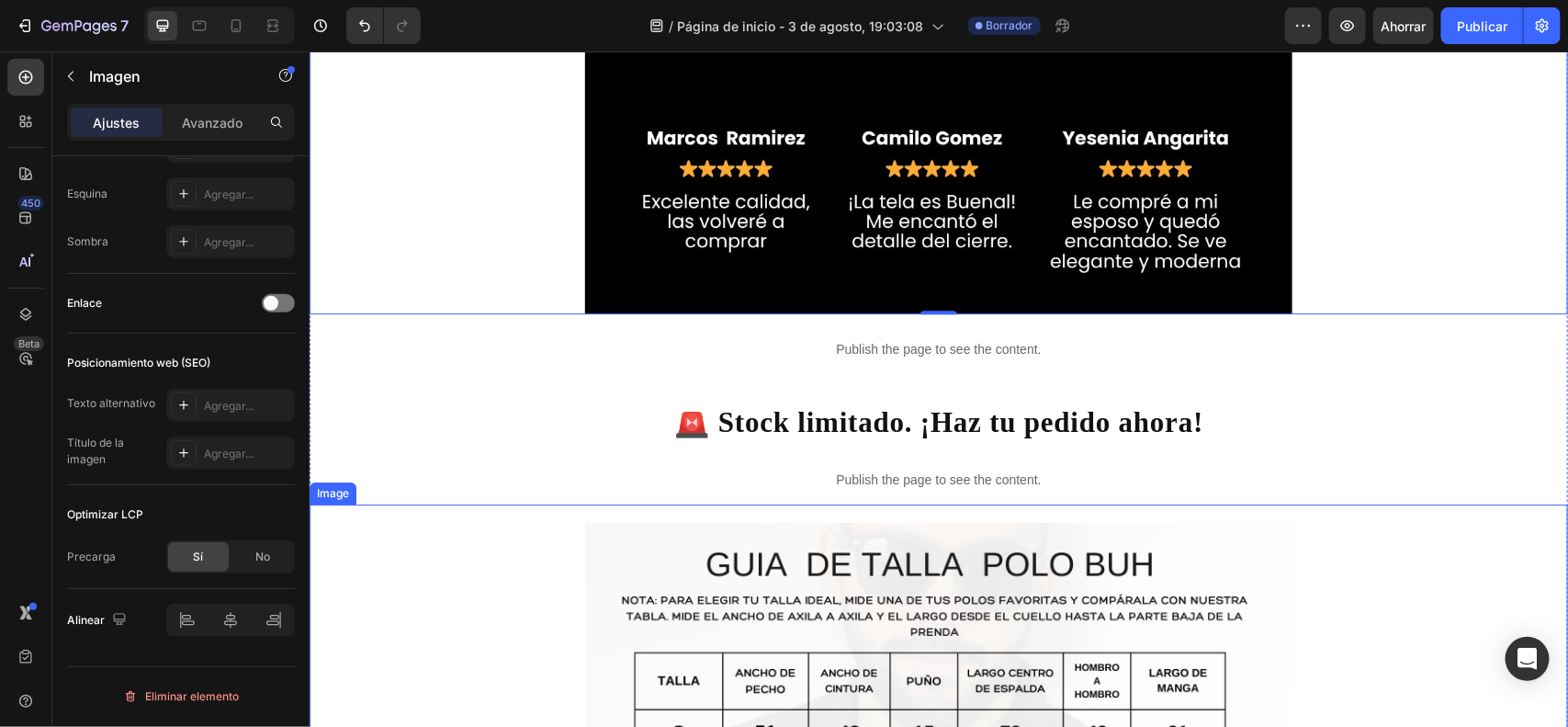 scroll, scrollTop: 2527, scrollLeft: 0, axis: vertical 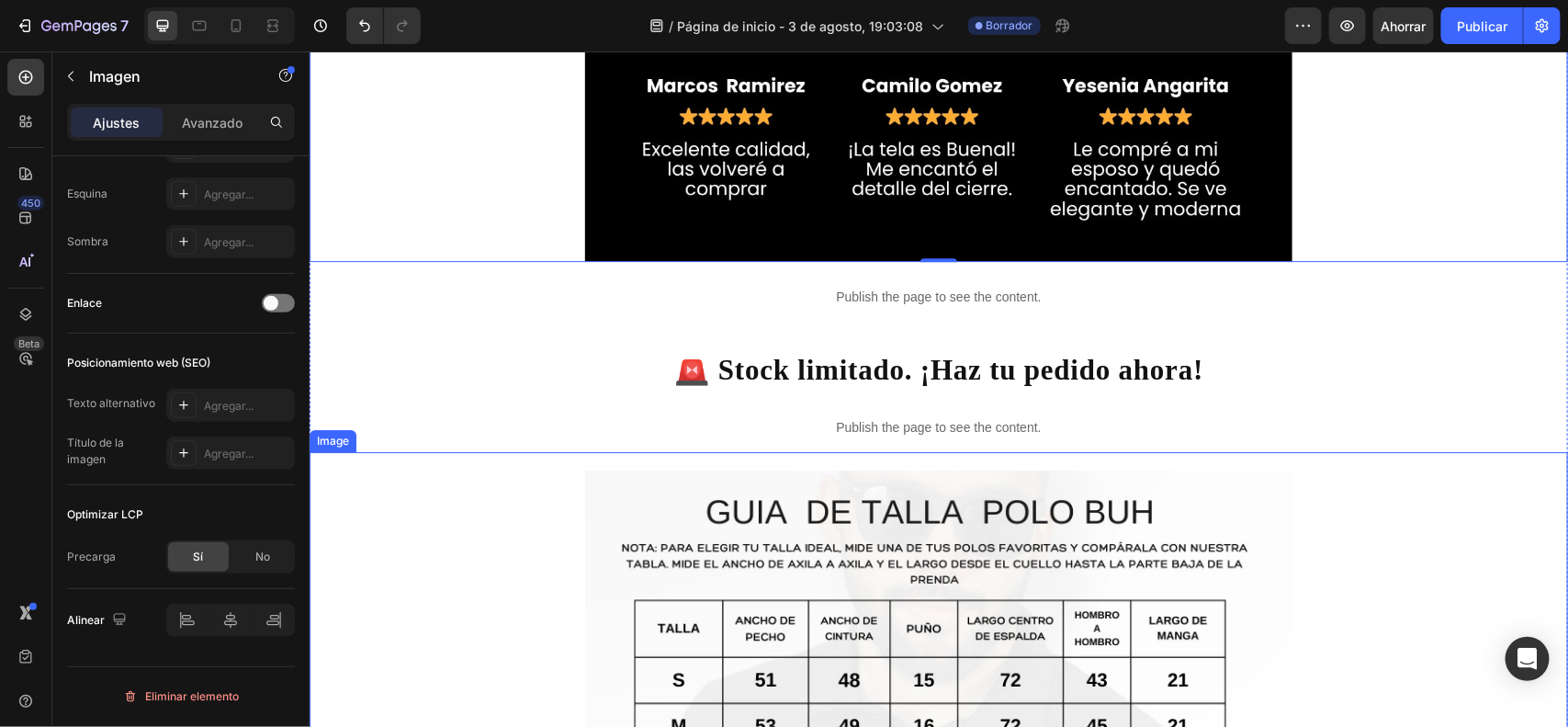 click at bounding box center [938, 824] 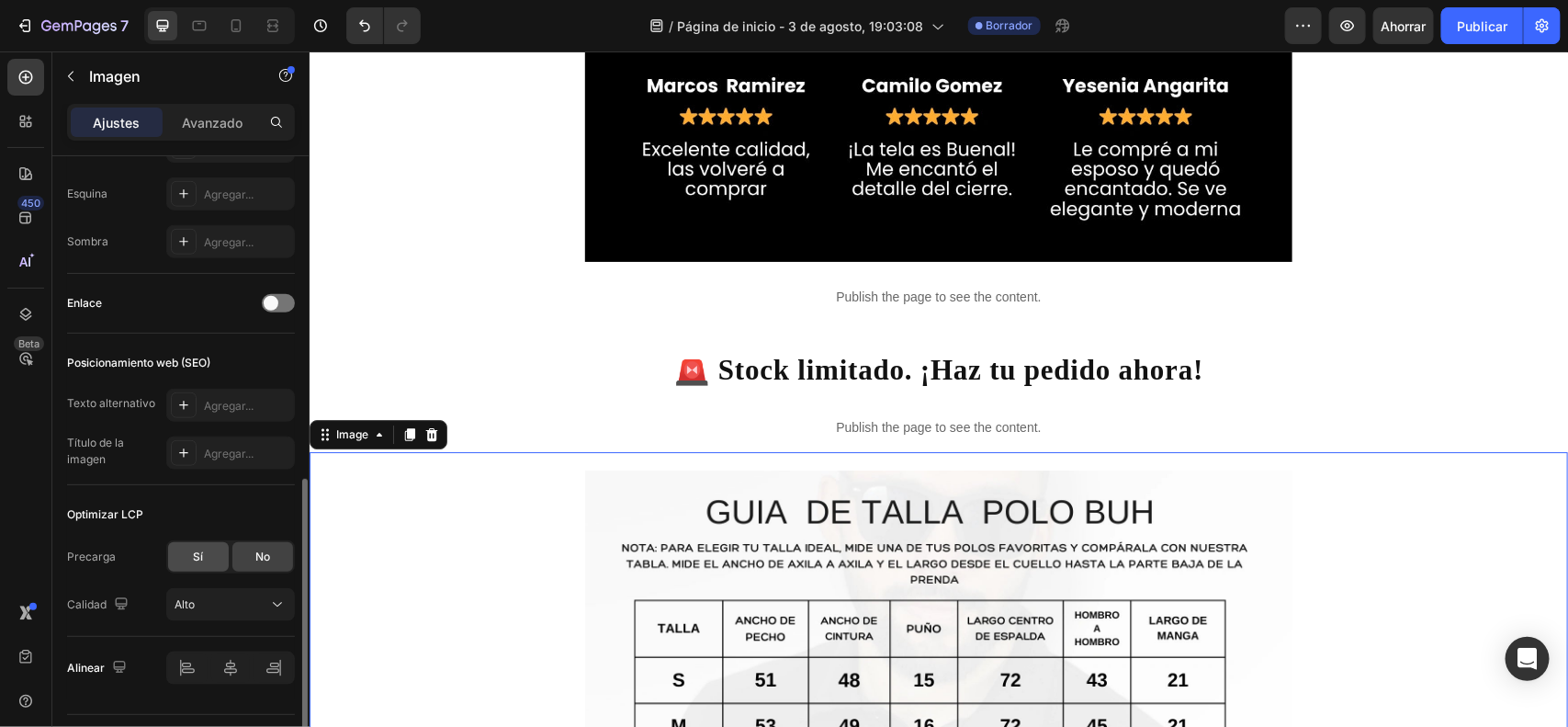 click on "Sí" 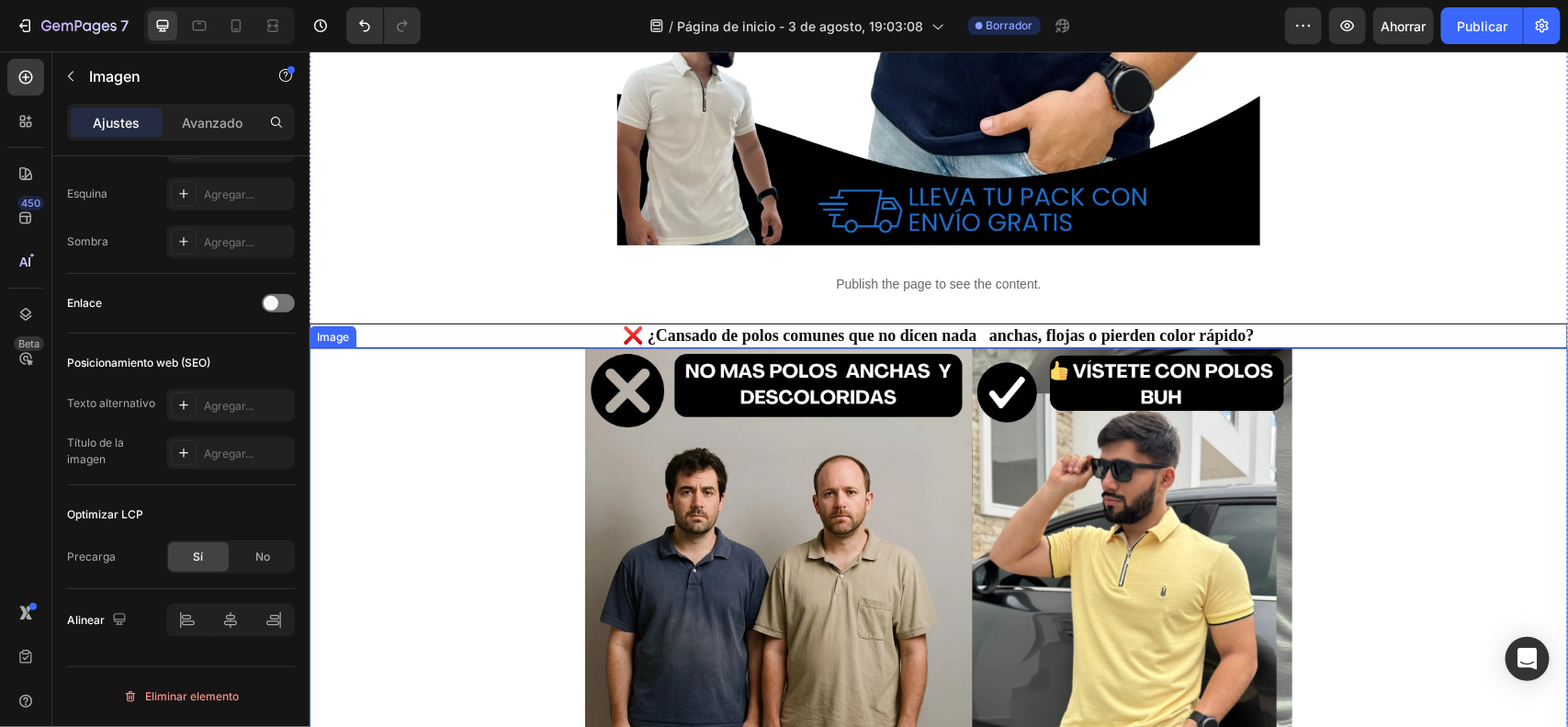 scroll, scrollTop: 0, scrollLeft: 0, axis: both 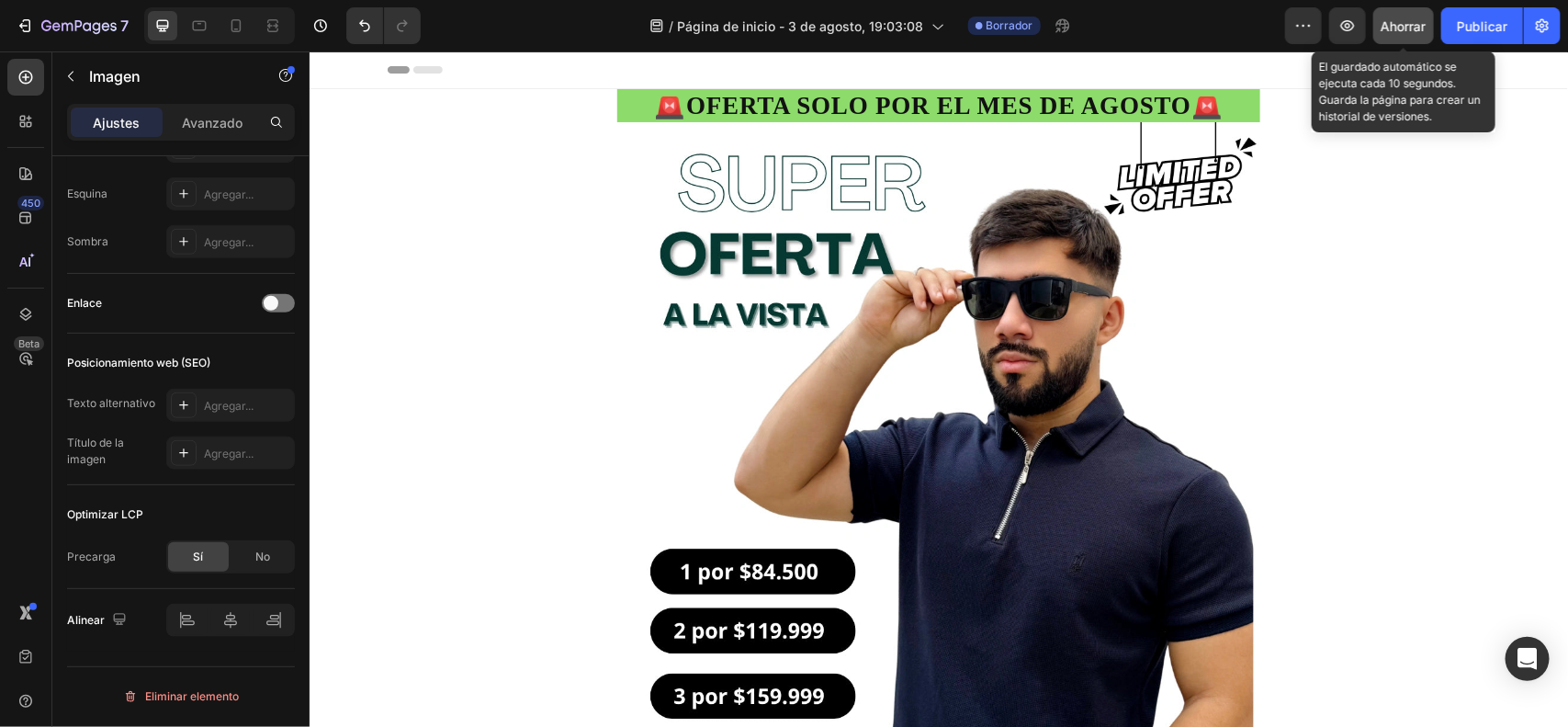 click on "Ahorrar" at bounding box center (1404, 26) 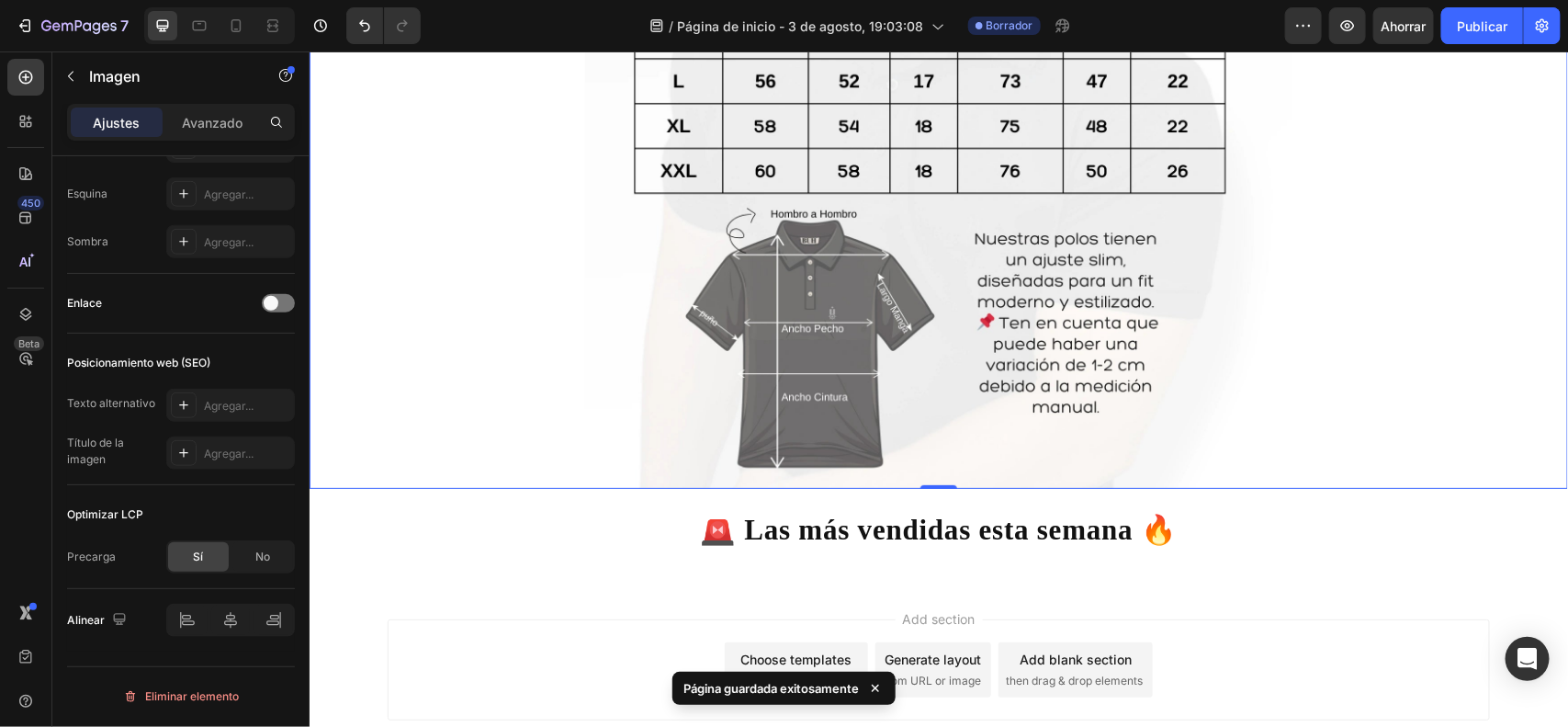 scroll, scrollTop: 3287, scrollLeft: 0, axis: vertical 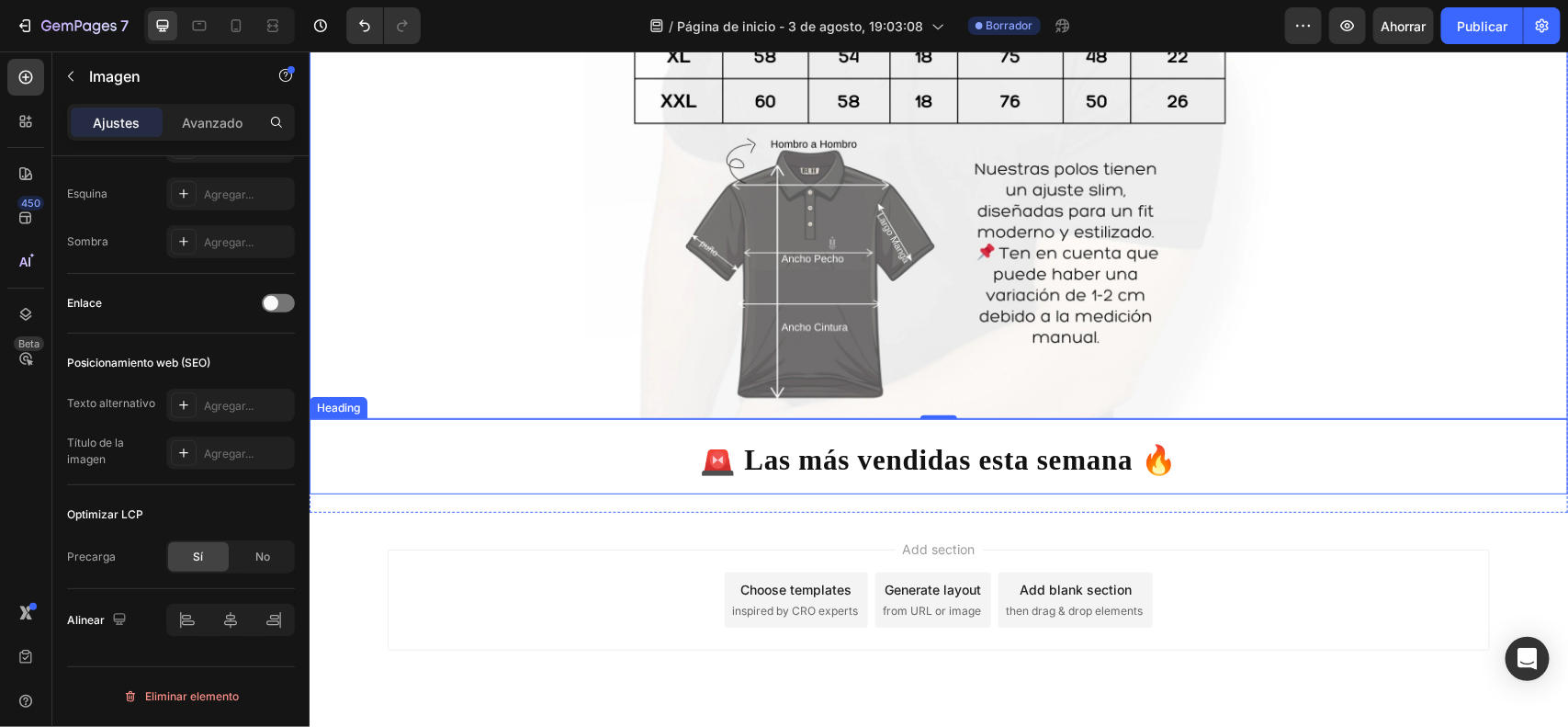 click on "🚨 Las más vendidas esta semana 🔥" at bounding box center [938, 459] 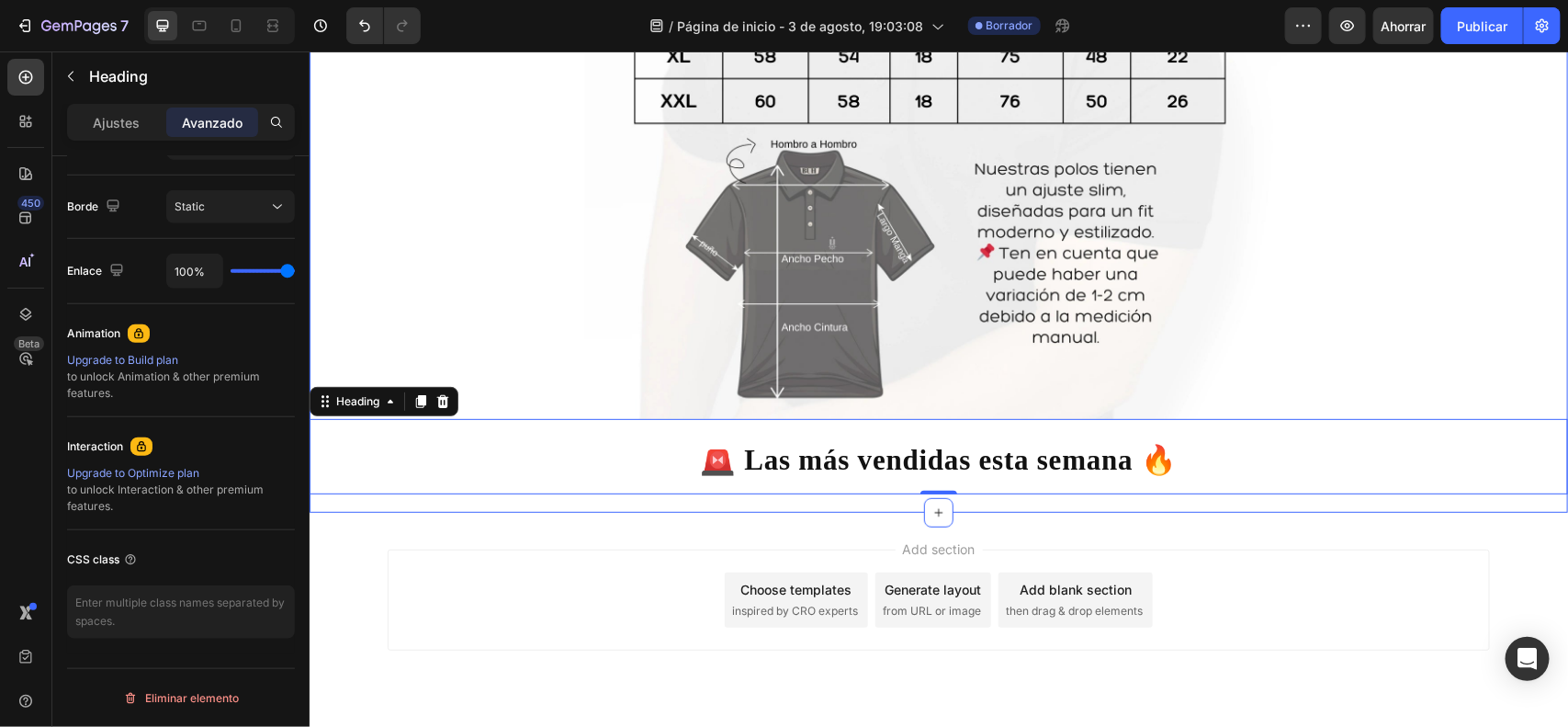 scroll, scrollTop: 0, scrollLeft: 0, axis: both 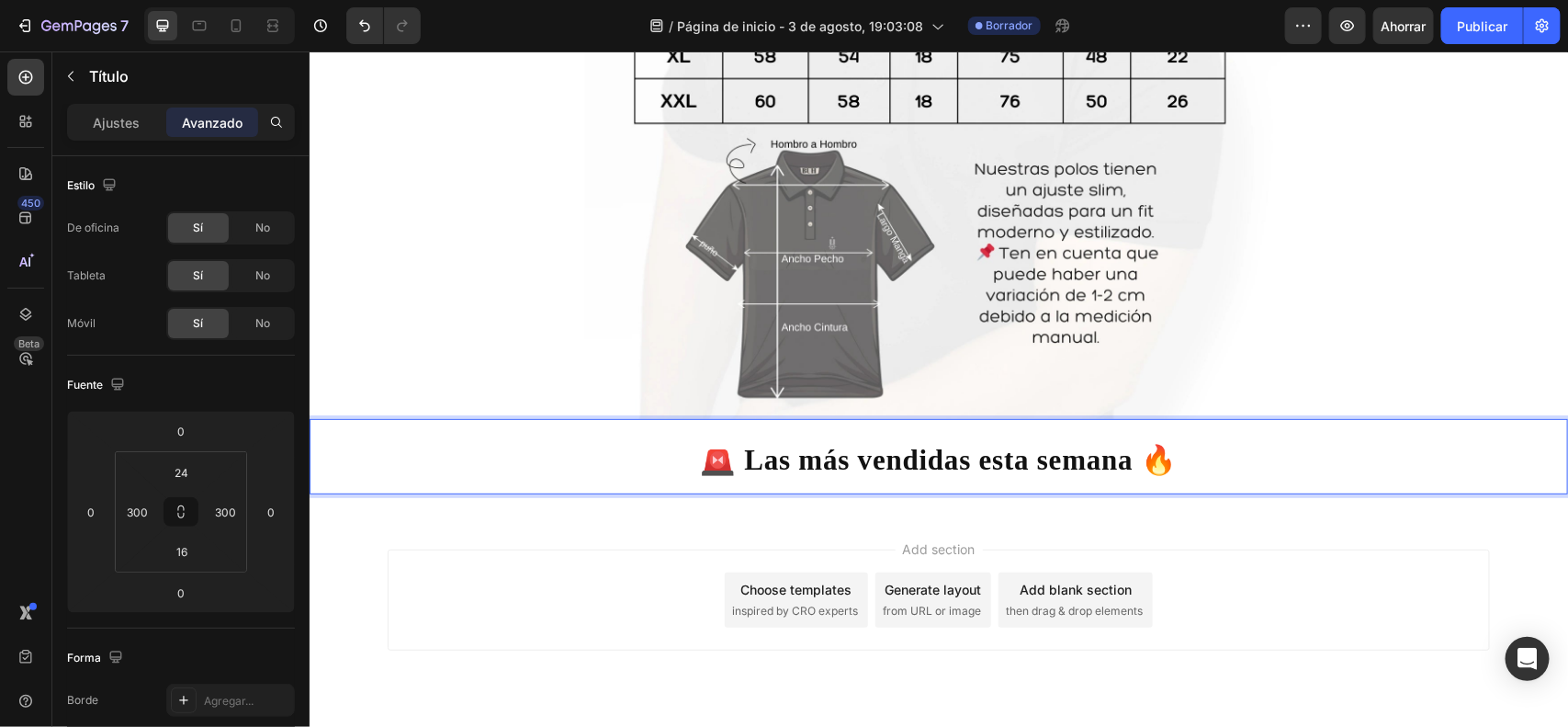 click on "🚨 Las más vendidas esta semana 🔥" at bounding box center [938, 459] 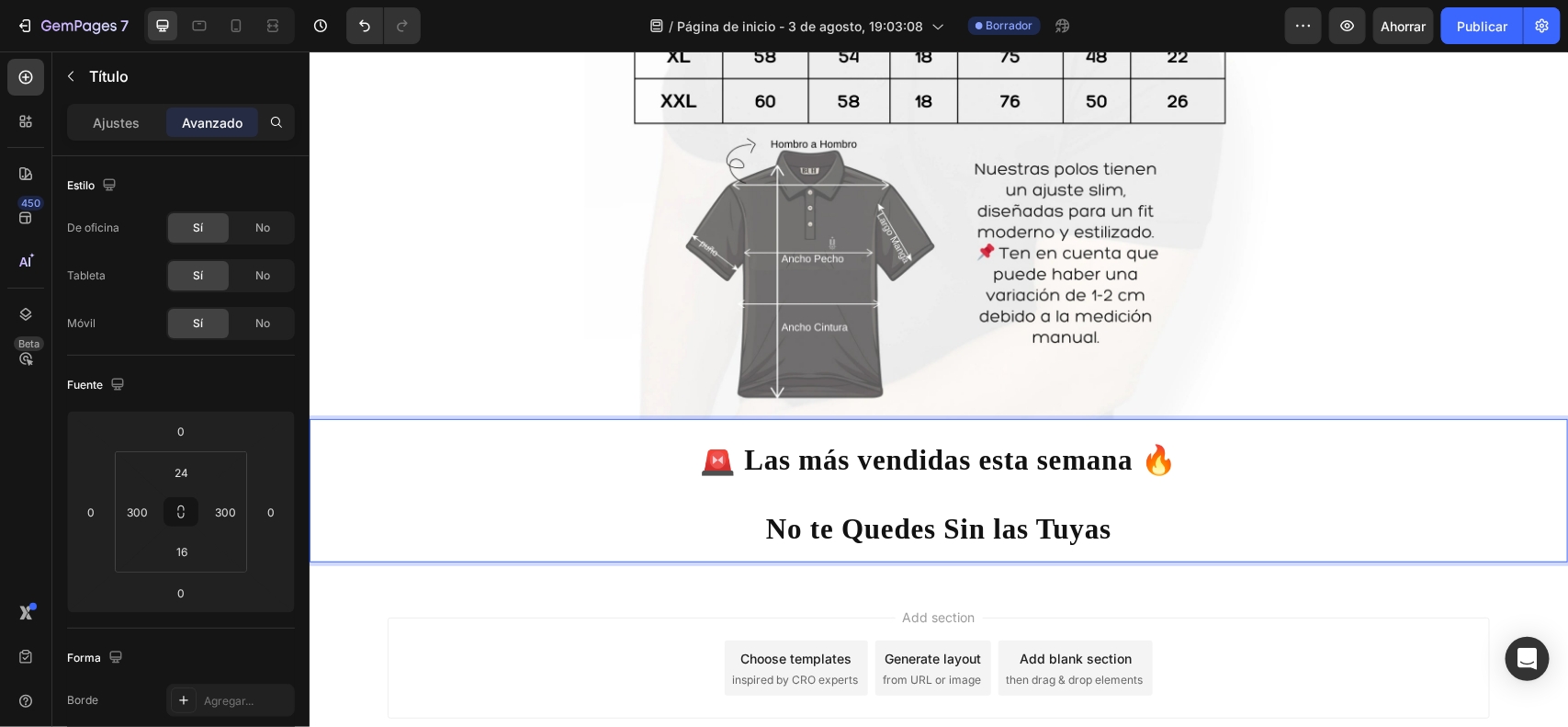 click on "🚨 Las más vendidas esta semana 🔥 No te Quedes Sin las Tuyas" at bounding box center (938, 494) 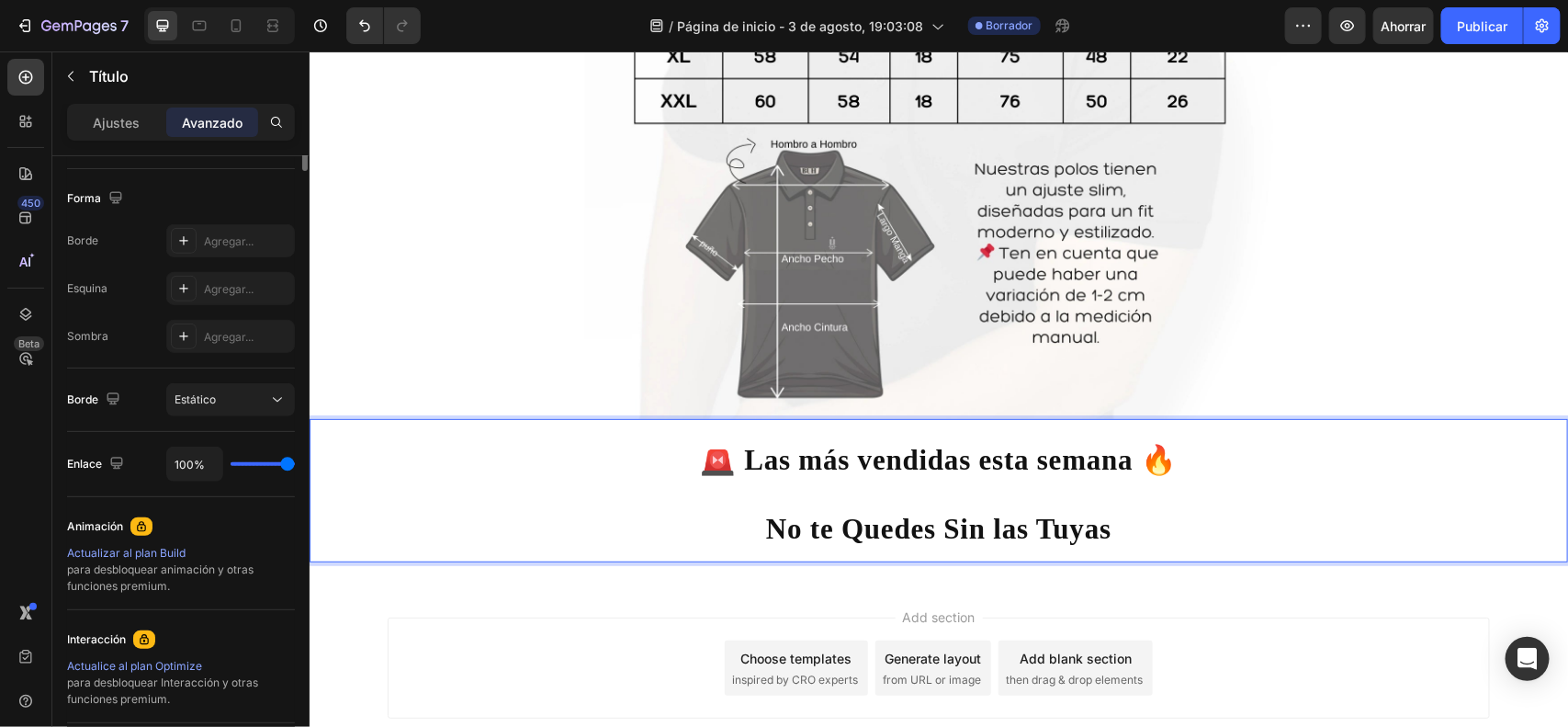 scroll, scrollTop: 0, scrollLeft: 0, axis: both 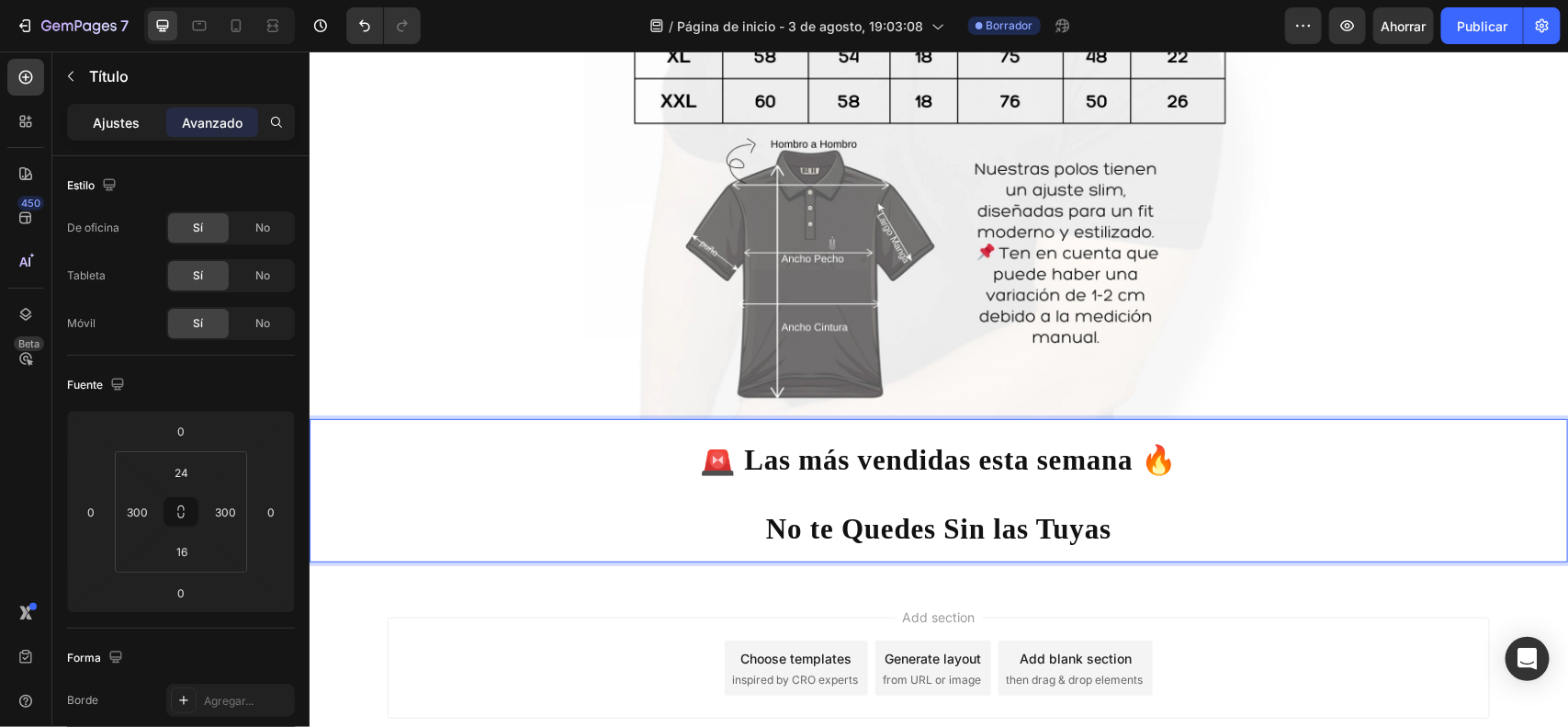 click on "Ajustes" 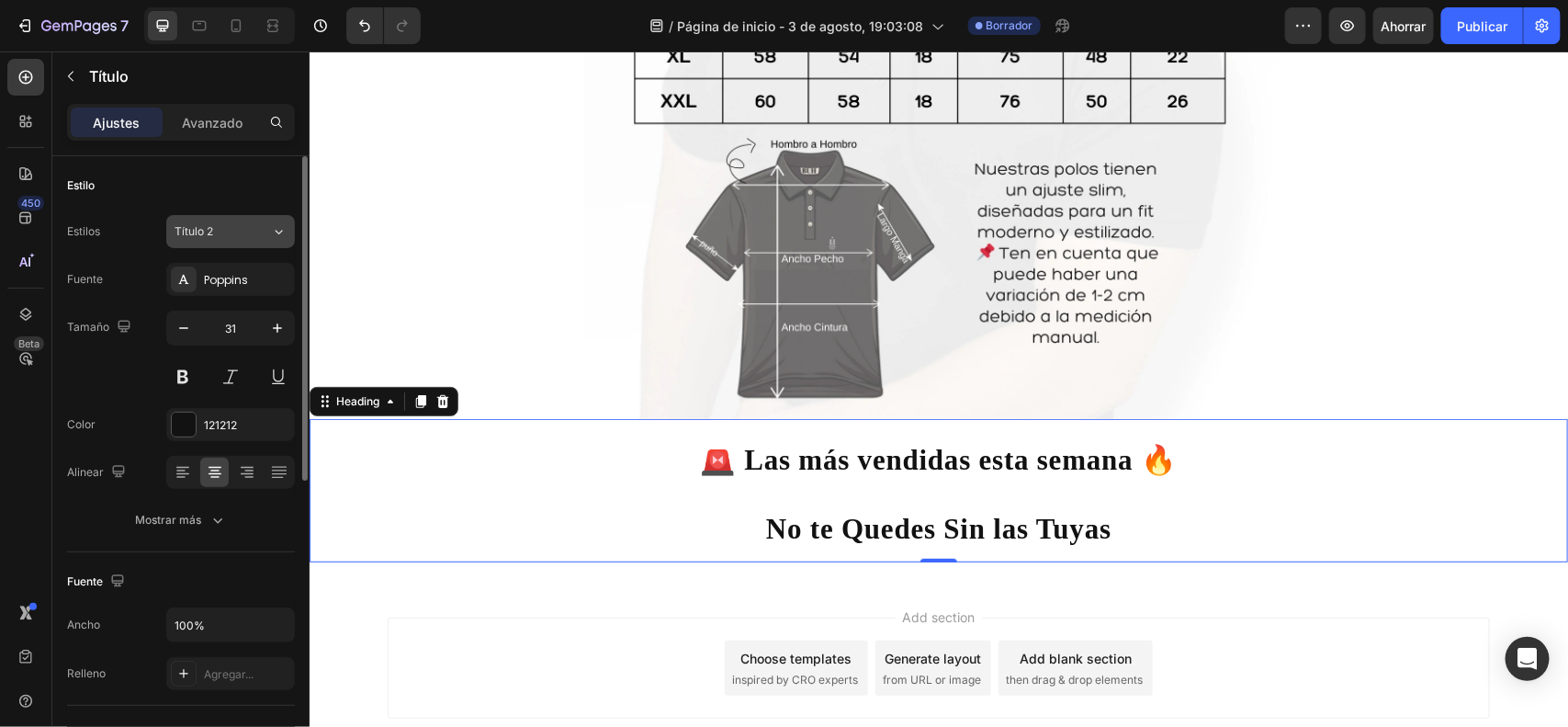 click 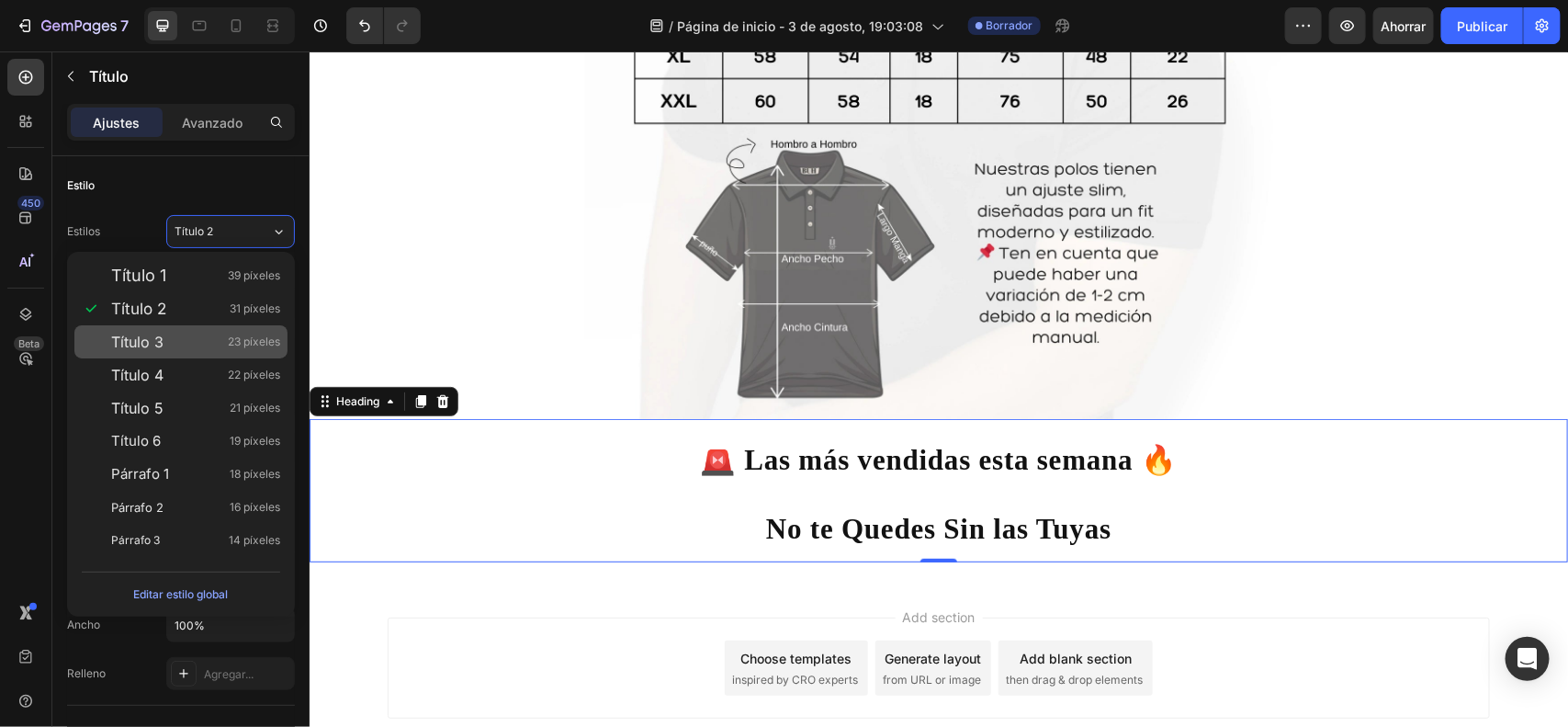 click on "Título 3 23 píxeles" at bounding box center (196, 342) 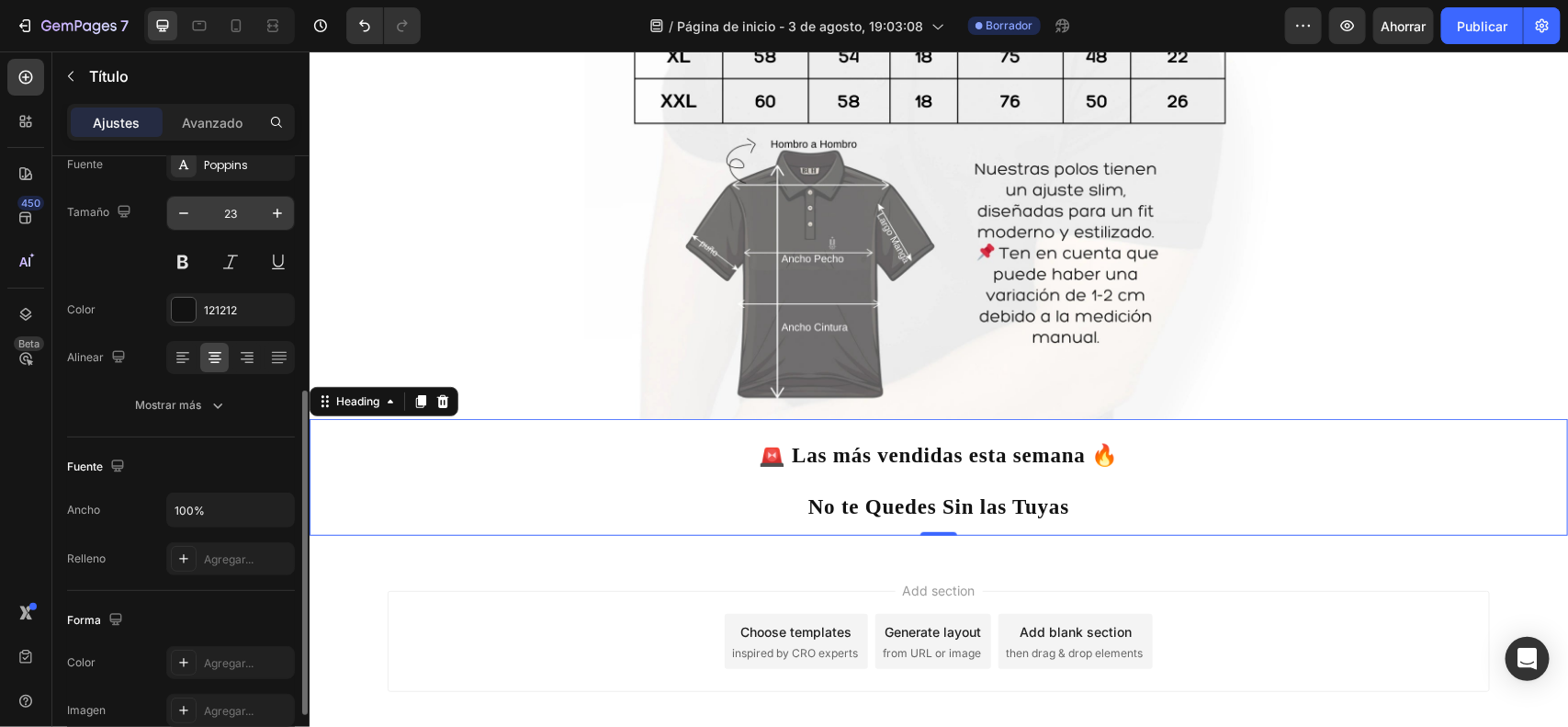 scroll, scrollTop: 230, scrollLeft: 0, axis: vertical 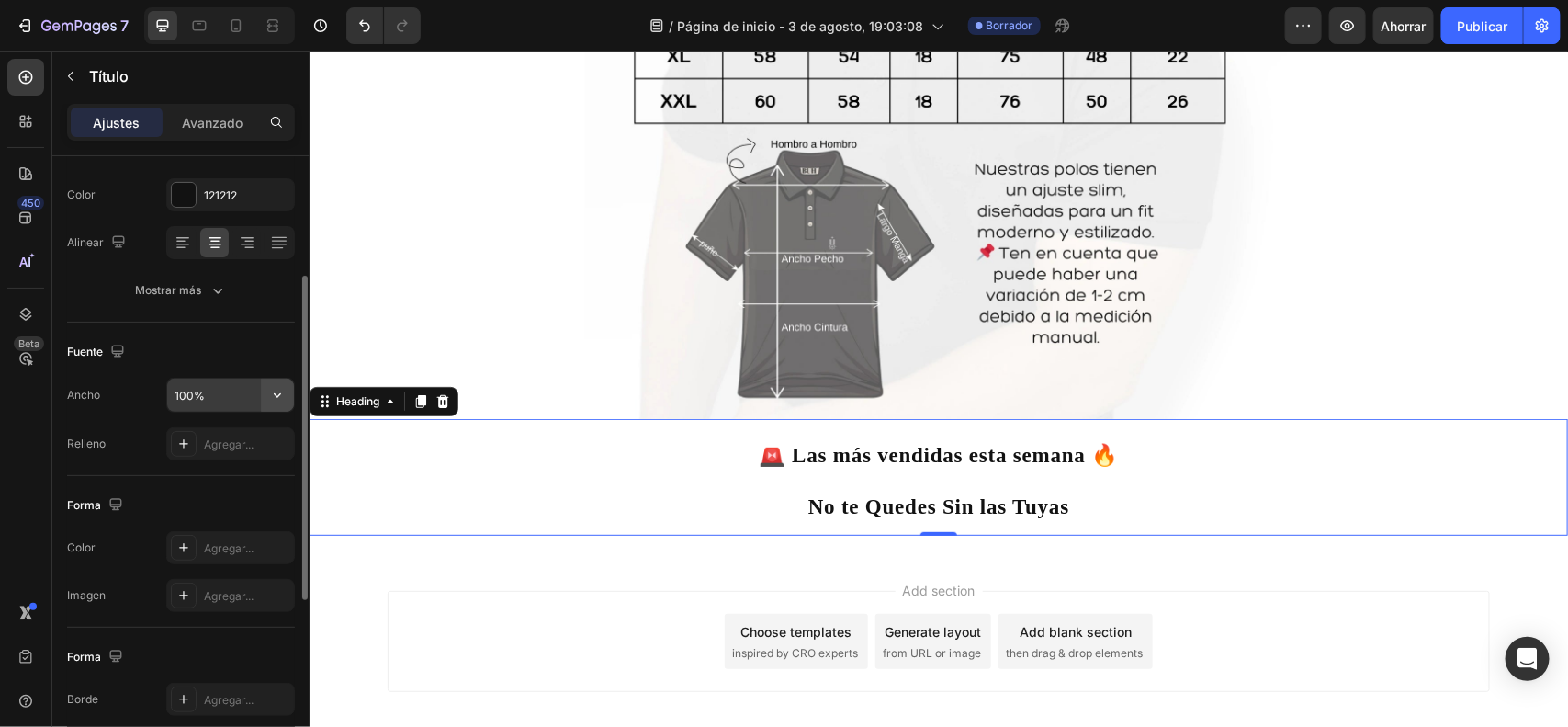click 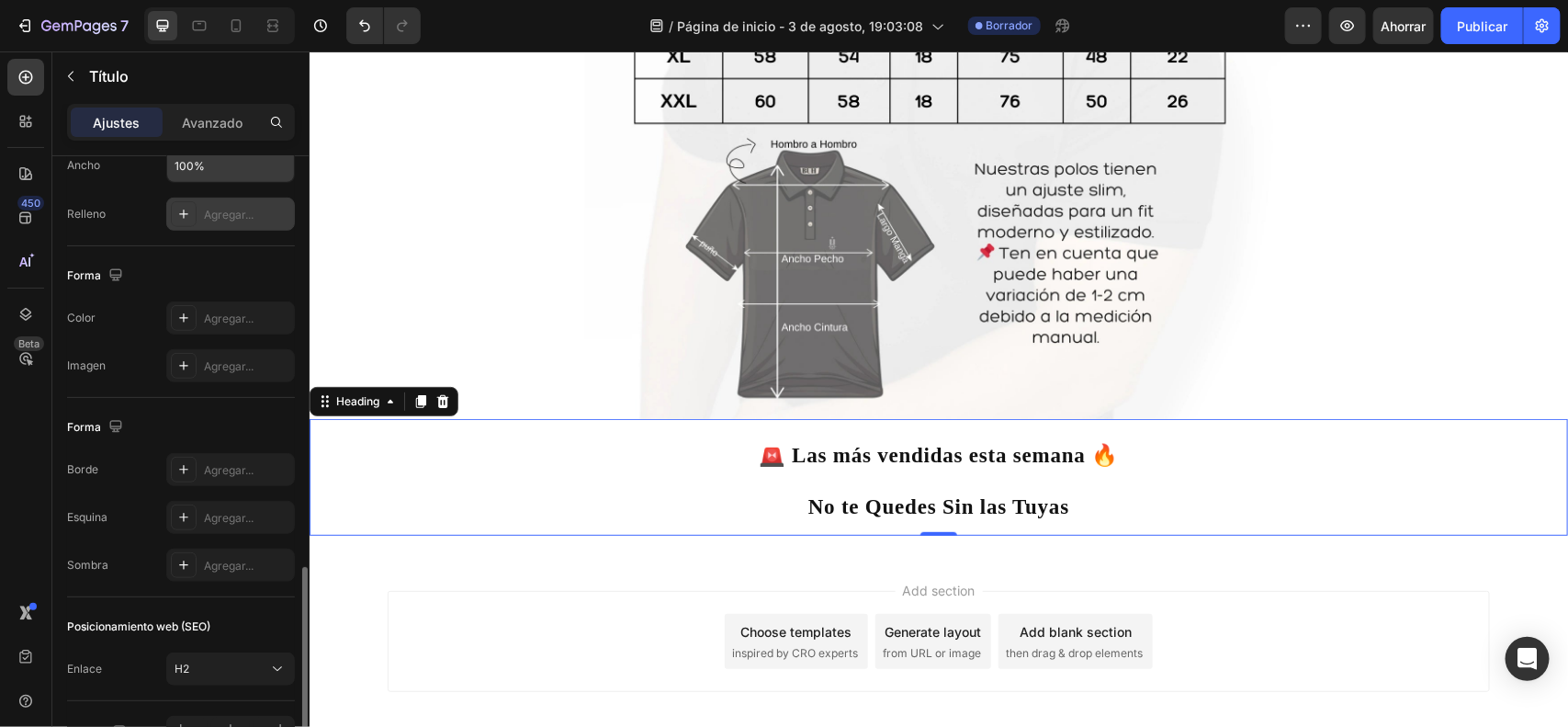 scroll, scrollTop: 572, scrollLeft: 0, axis: vertical 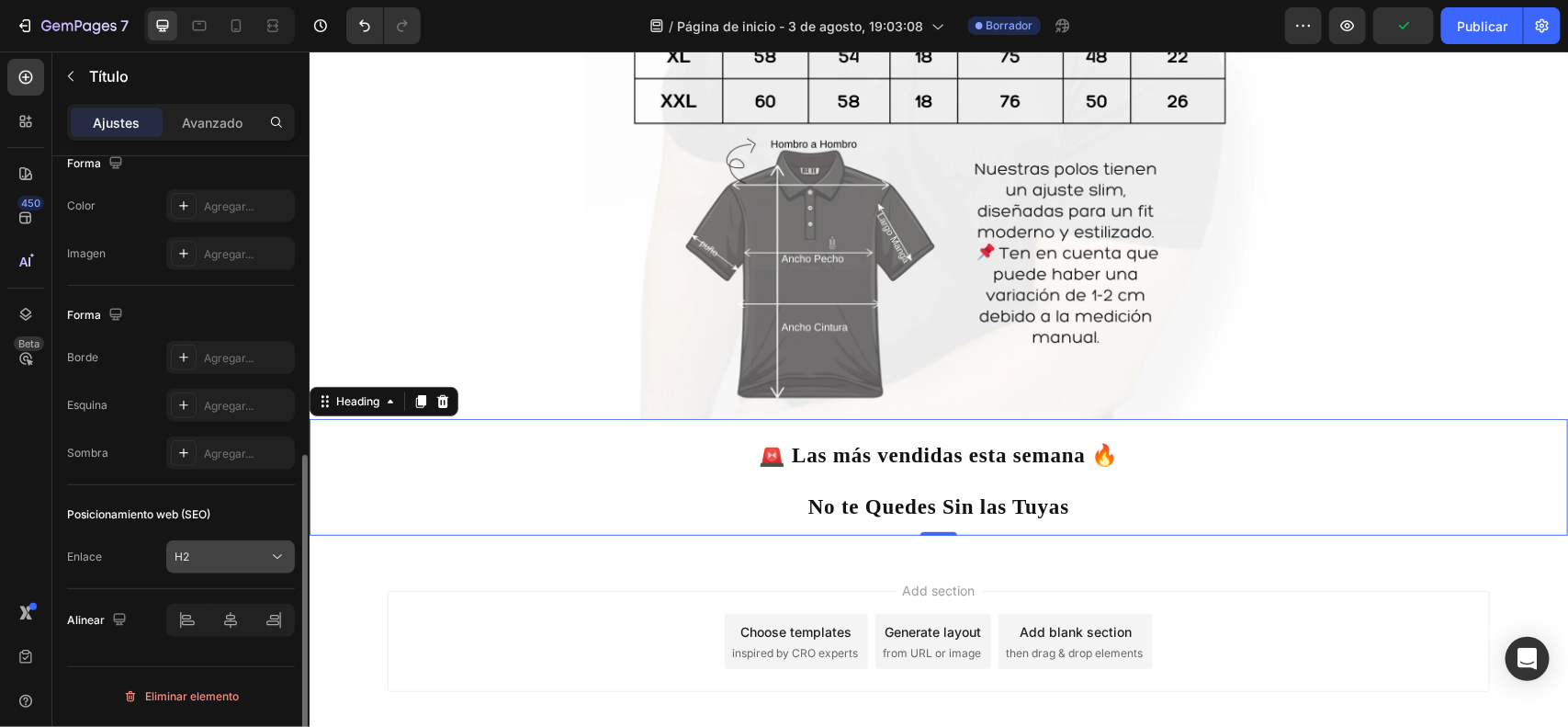 click on "H2" at bounding box center (221, 557) 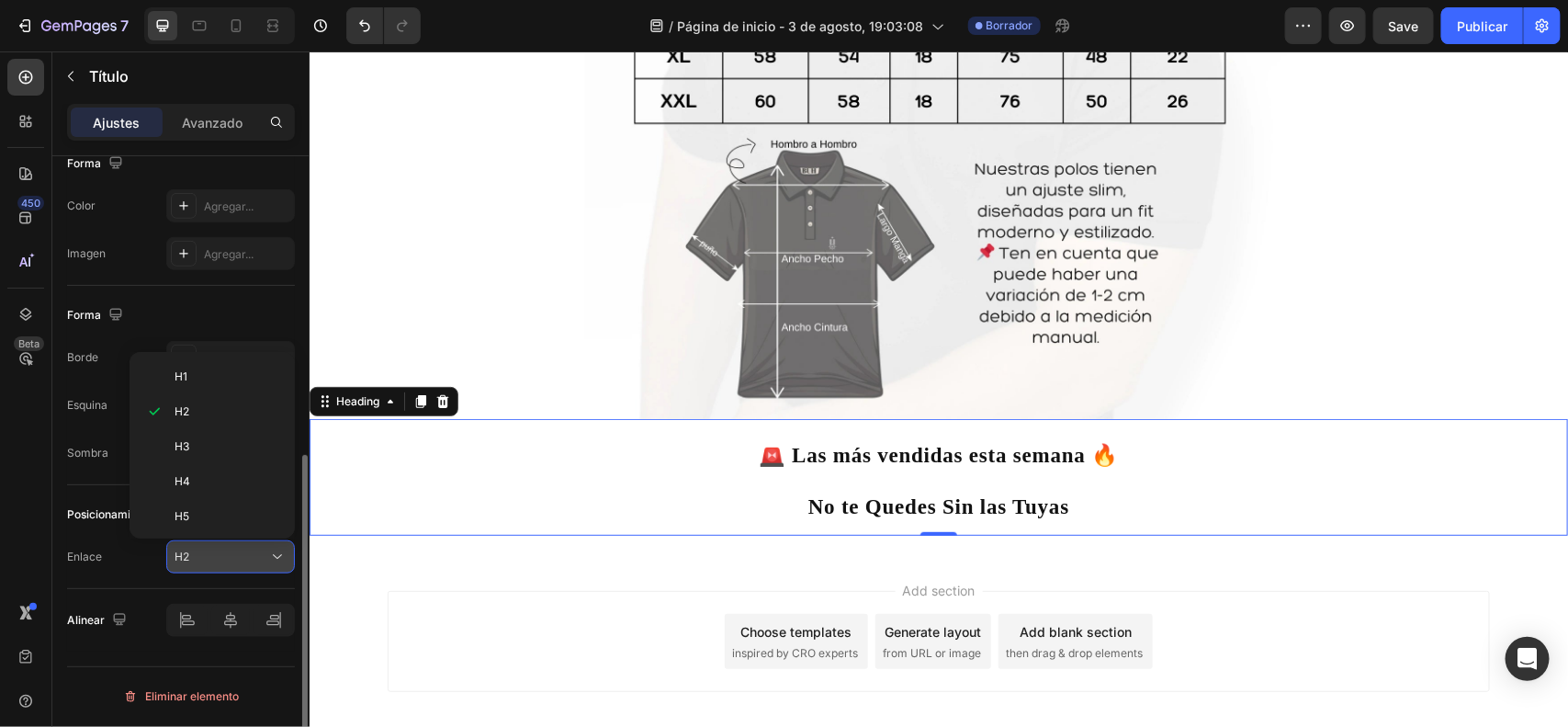 click on "H2" at bounding box center (221, 557) 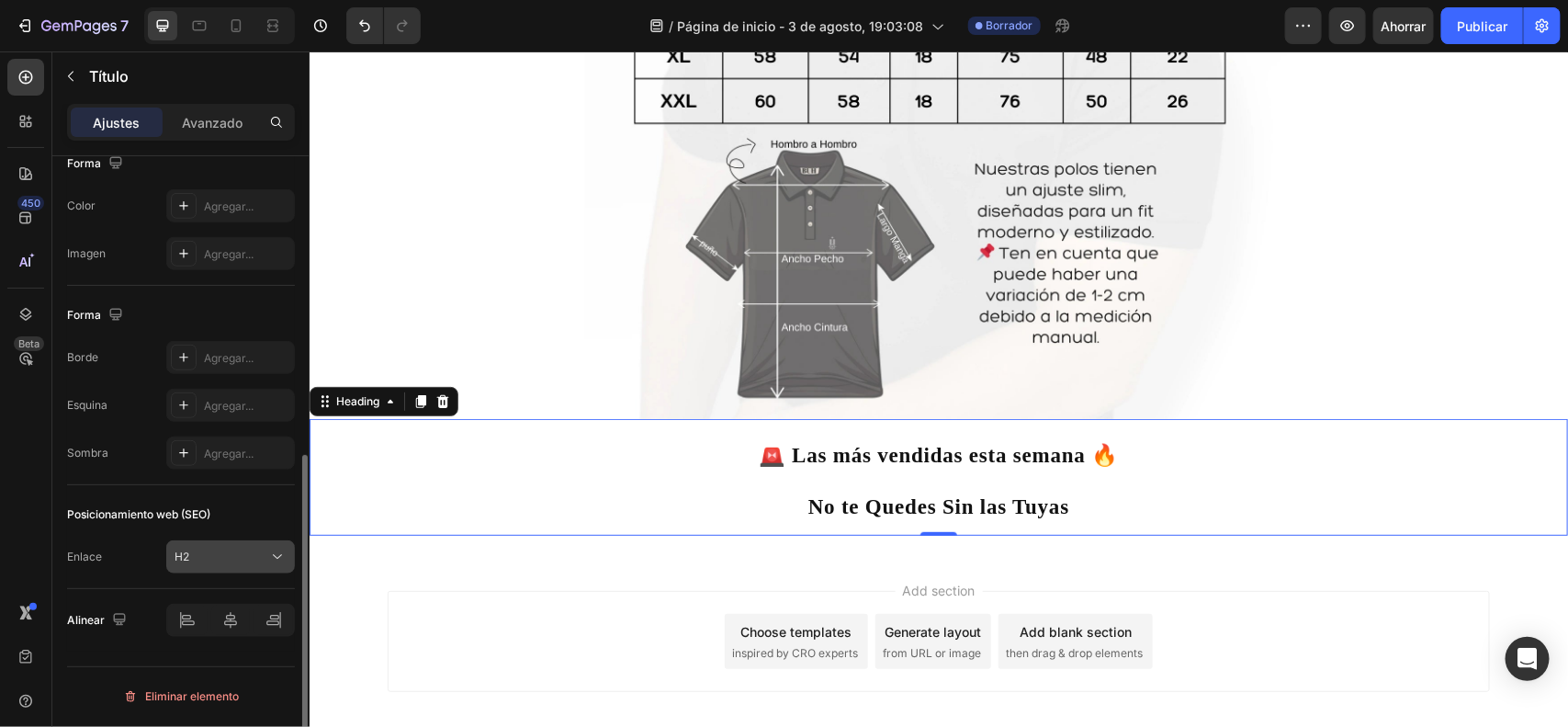 click on "H2" at bounding box center [221, 557] 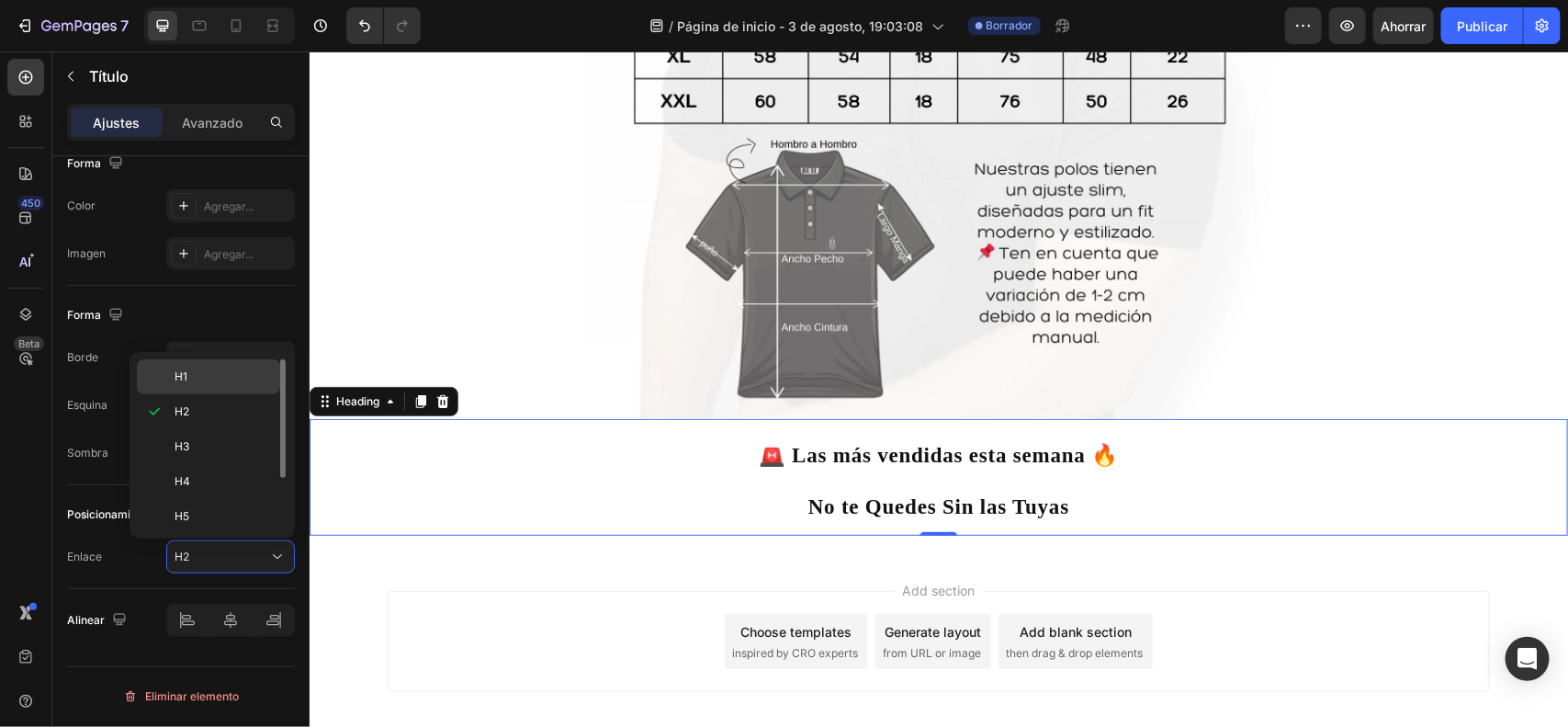 click on "H1" at bounding box center (223, 377) 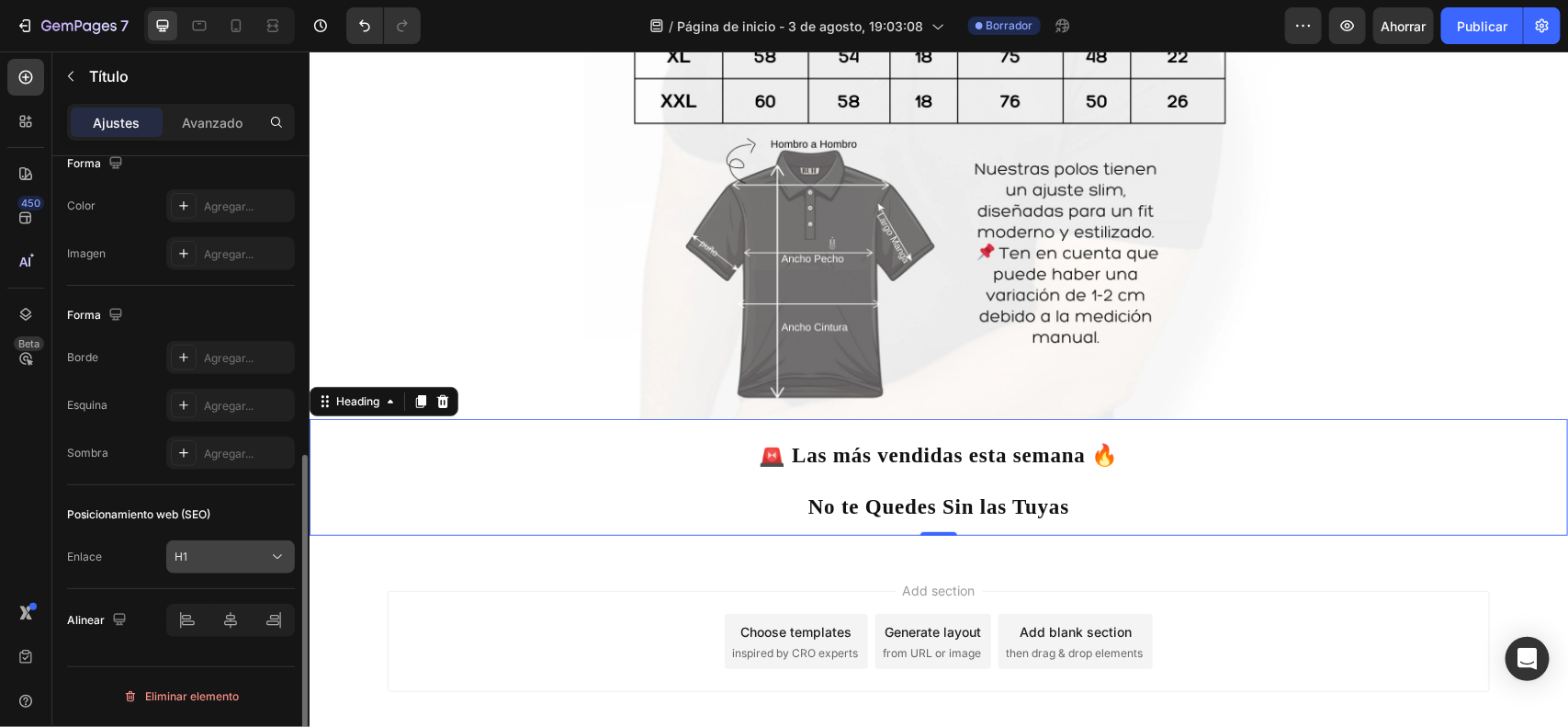 click on "H1" at bounding box center (221, 557) 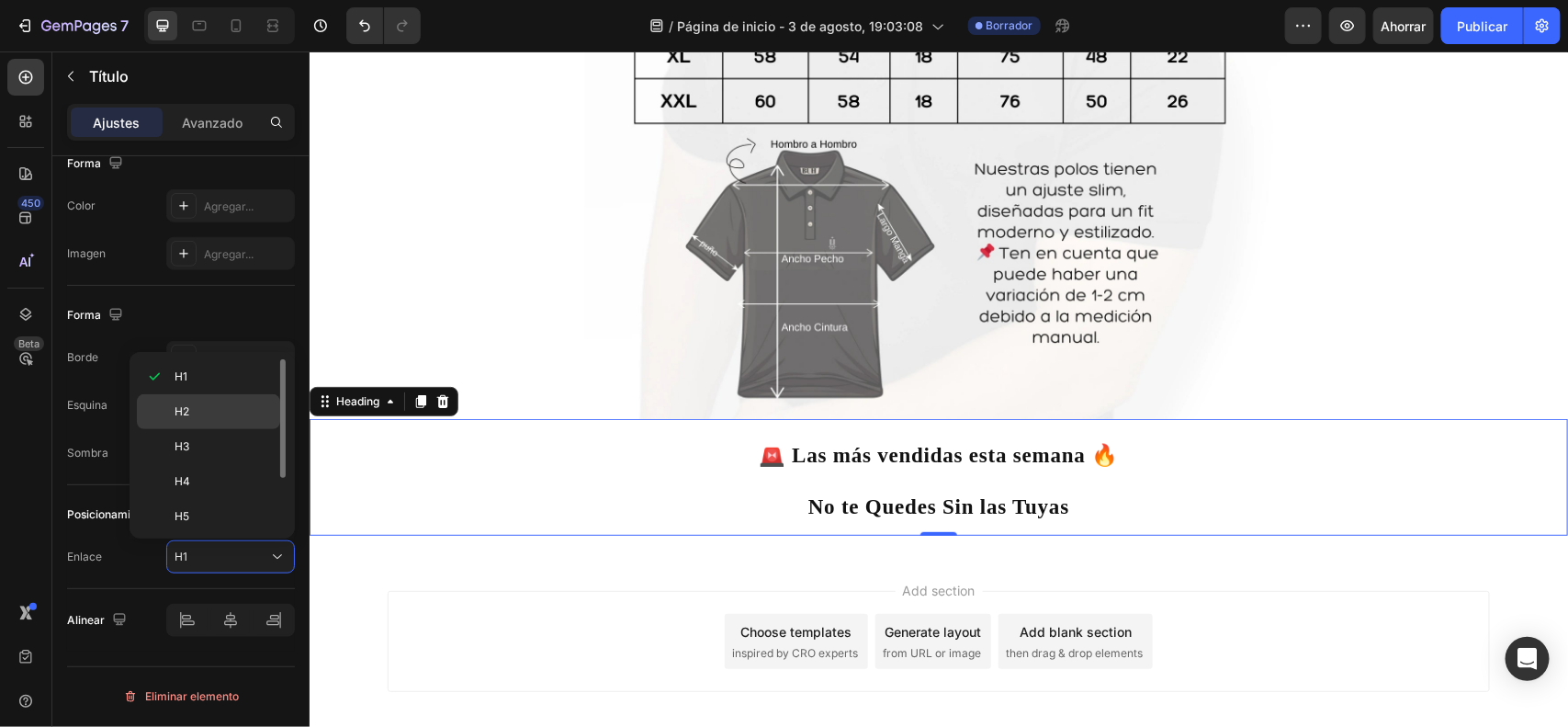 click on "H2" at bounding box center (223, 412) 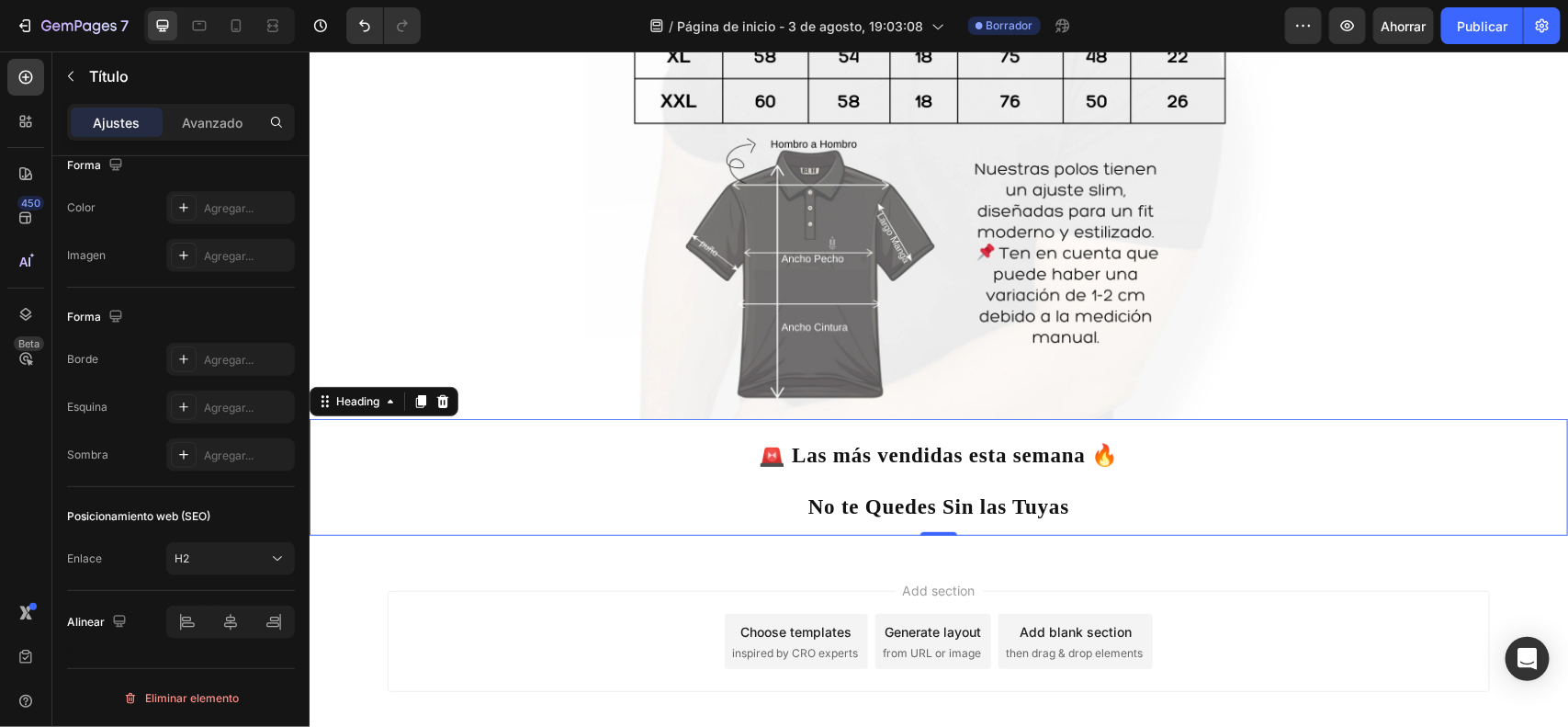 scroll, scrollTop: 0, scrollLeft: 0, axis: both 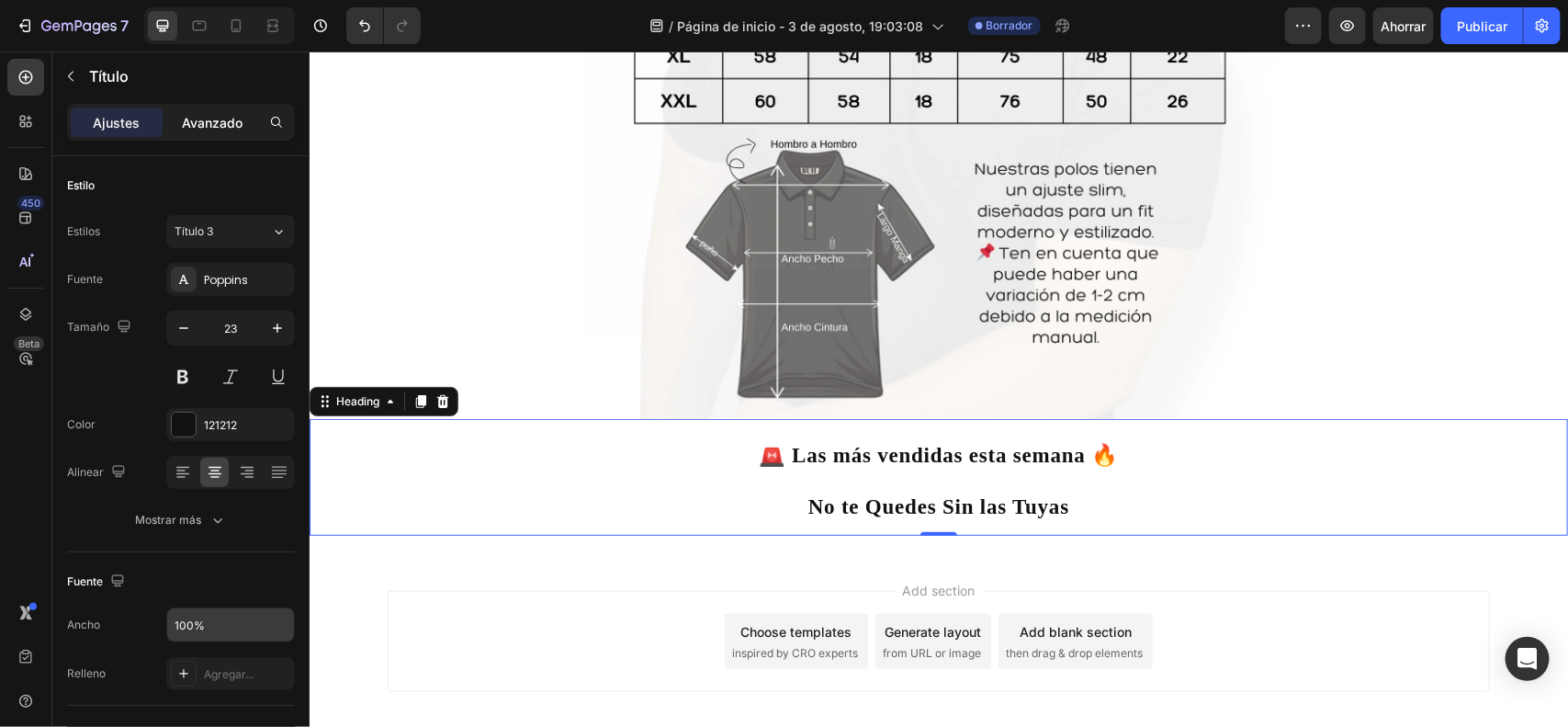 click on "Avanzado" at bounding box center (212, 122) 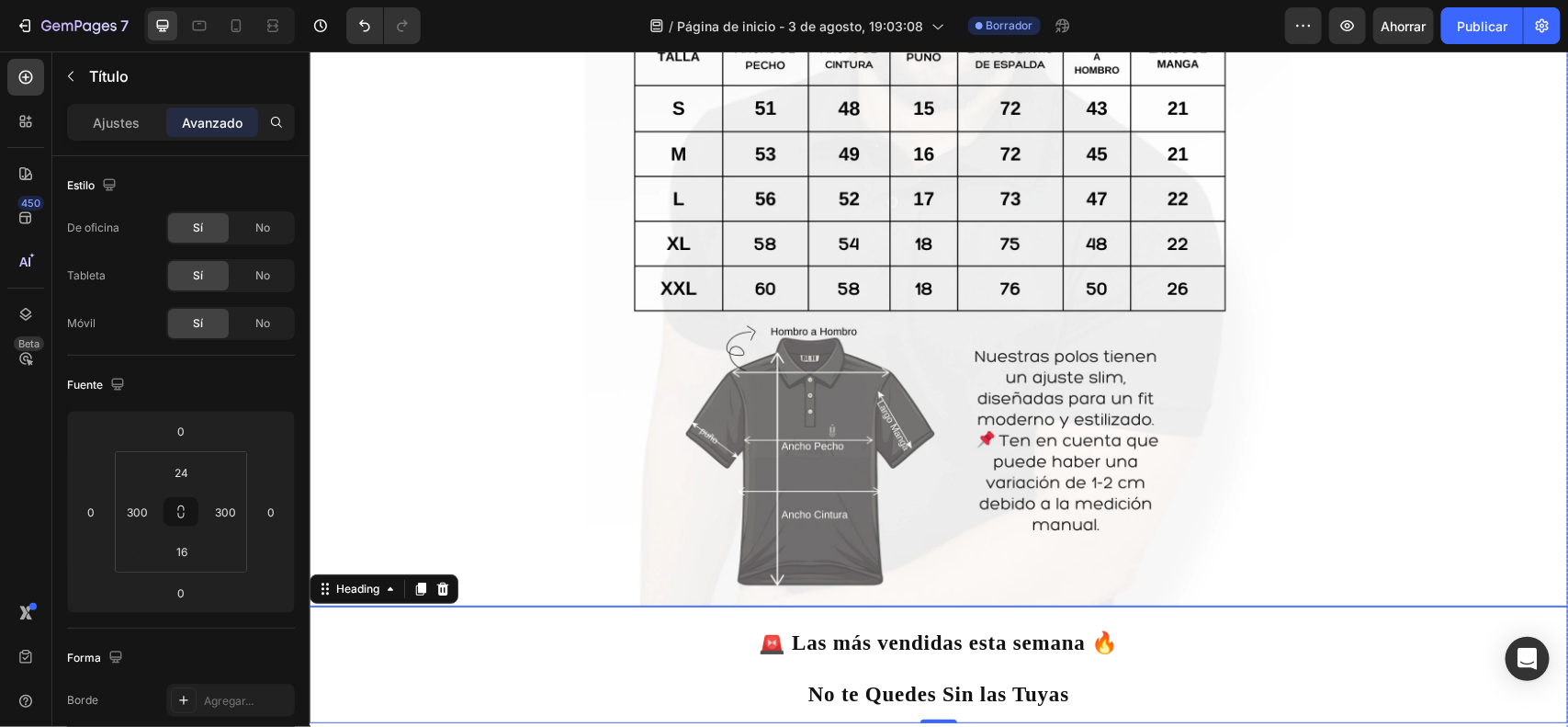 scroll, scrollTop: 2640, scrollLeft: 0, axis: vertical 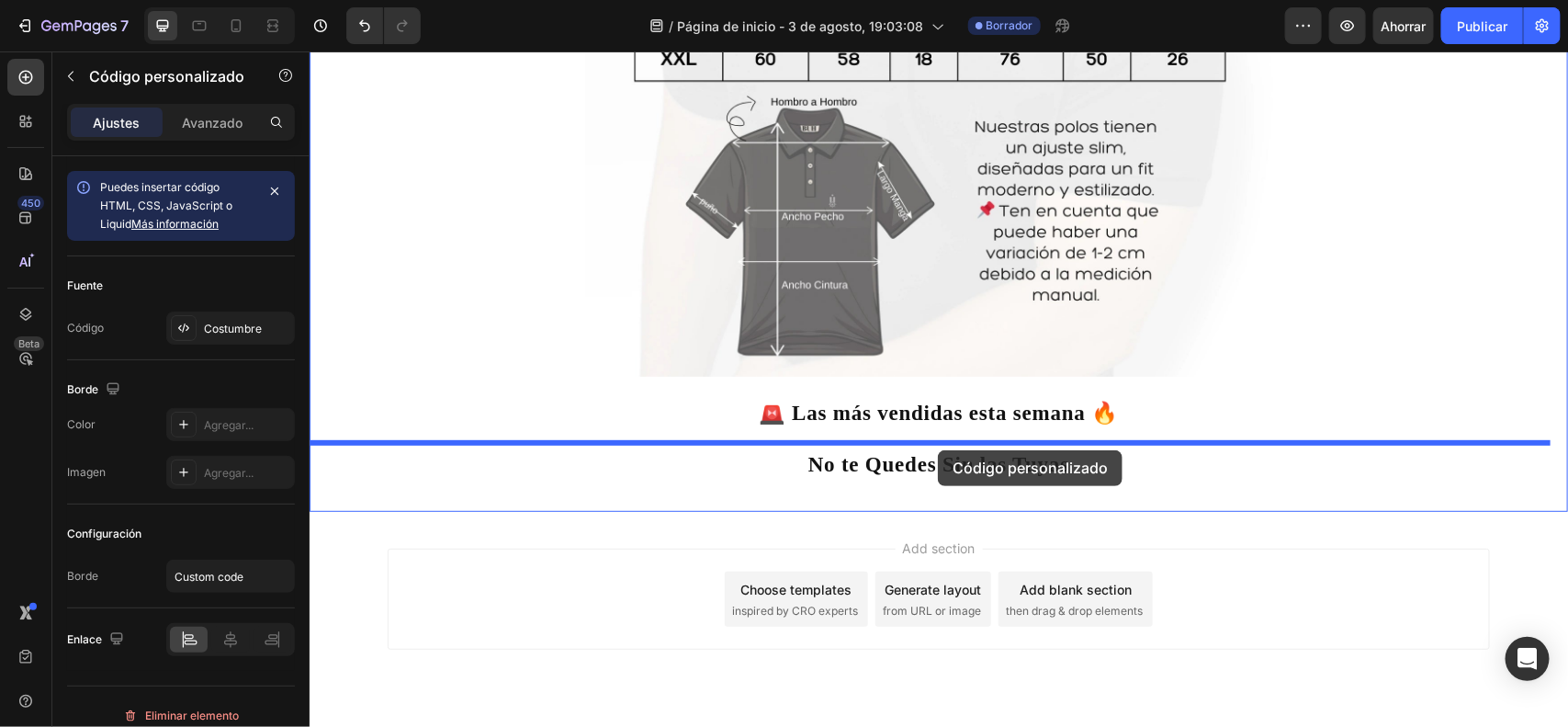 drag, startPoint x: 976, startPoint y: 291, endPoint x: 937, endPoint y: 449, distance: 162.74213 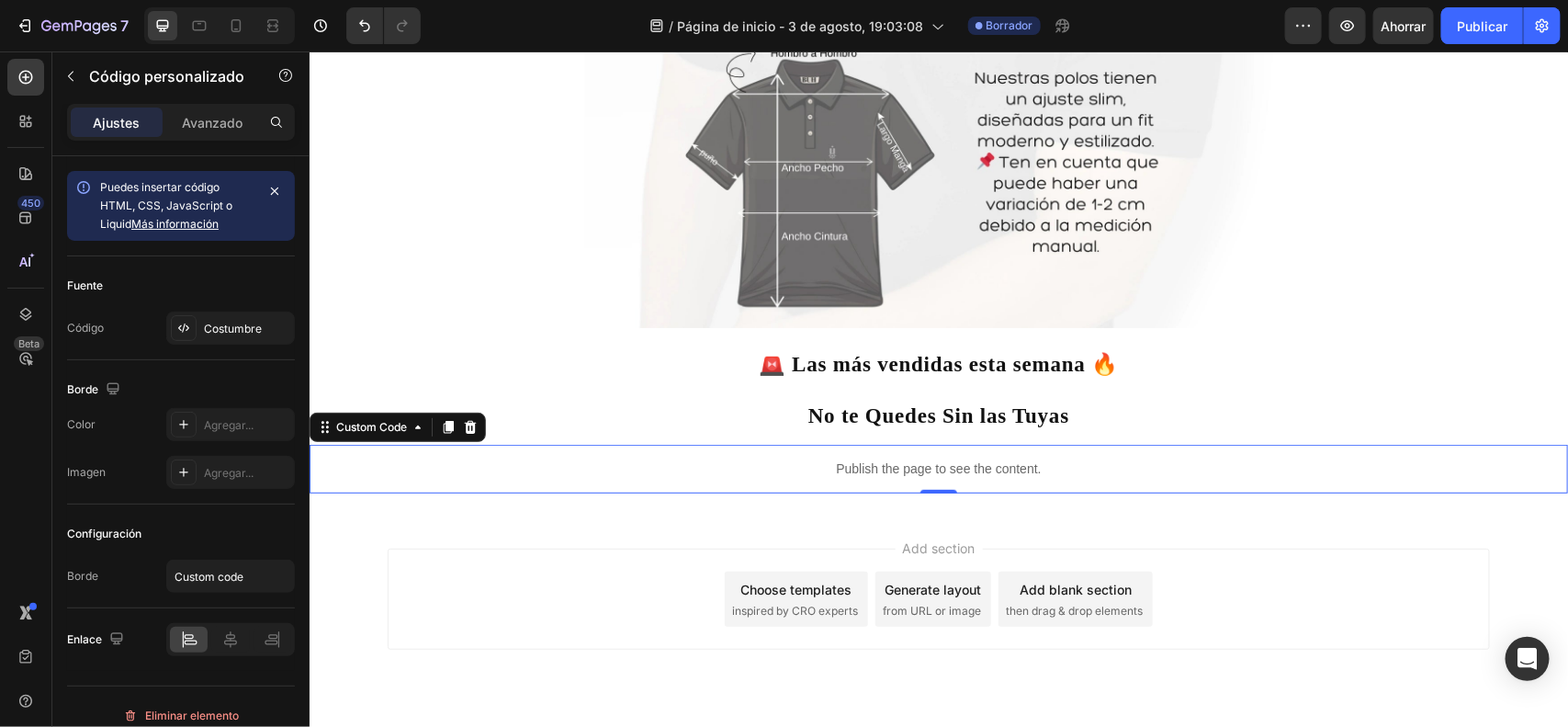 scroll, scrollTop: 3281, scrollLeft: 0, axis: vertical 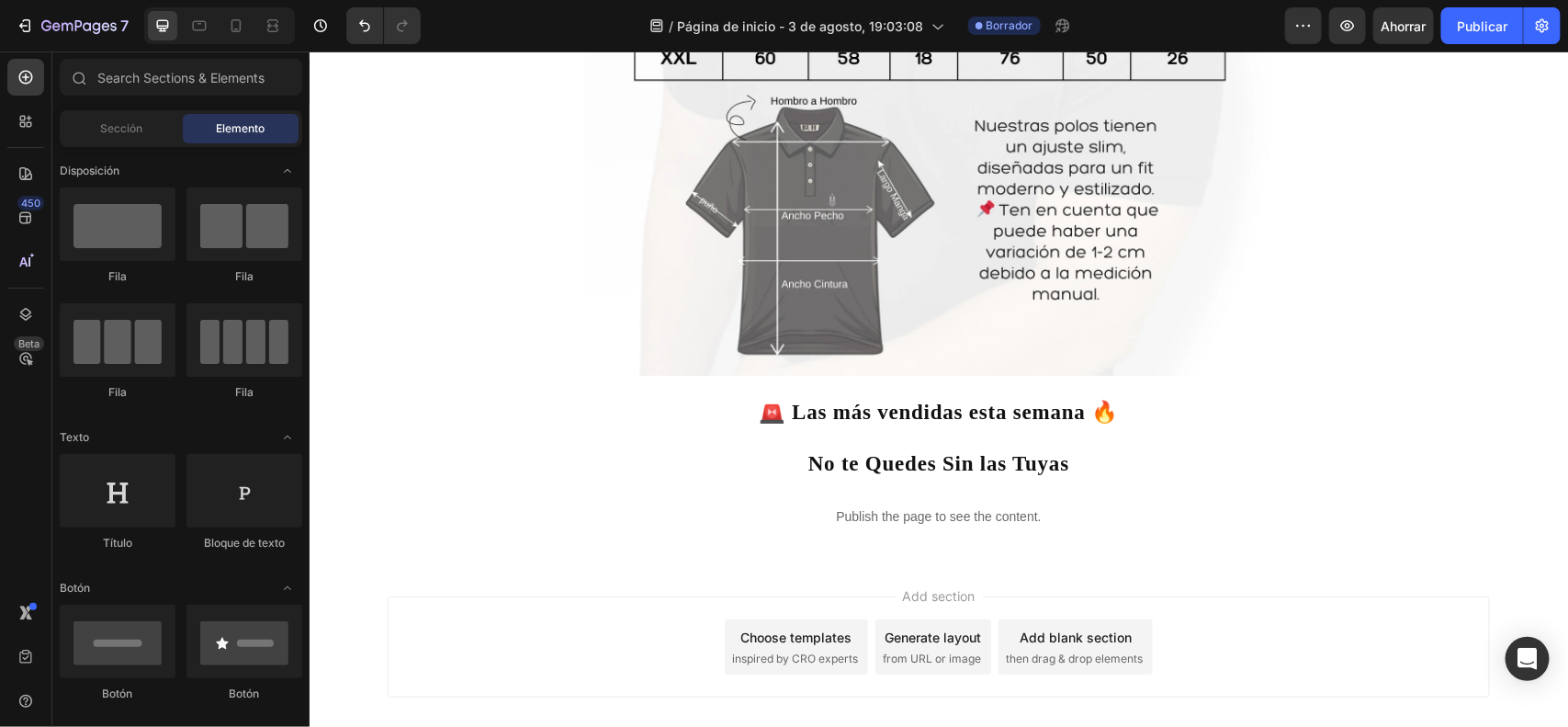 click on "Add section Choose templates inspired by CRO experts Generate layout from URL or image Add blank section then drag & drop elements" at bounding box center [938, 672] 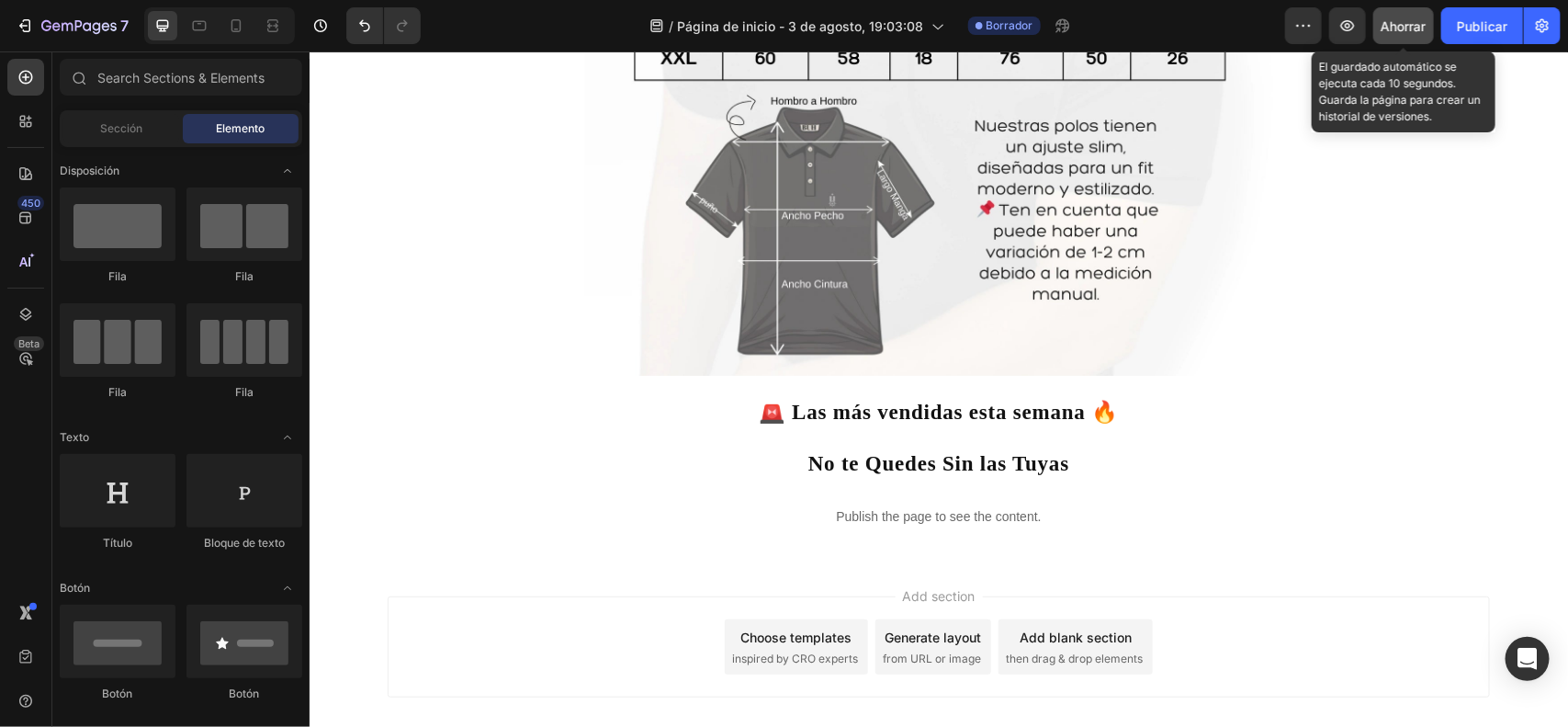 click on "Ahorrar" at bounding box center [1404, 26] 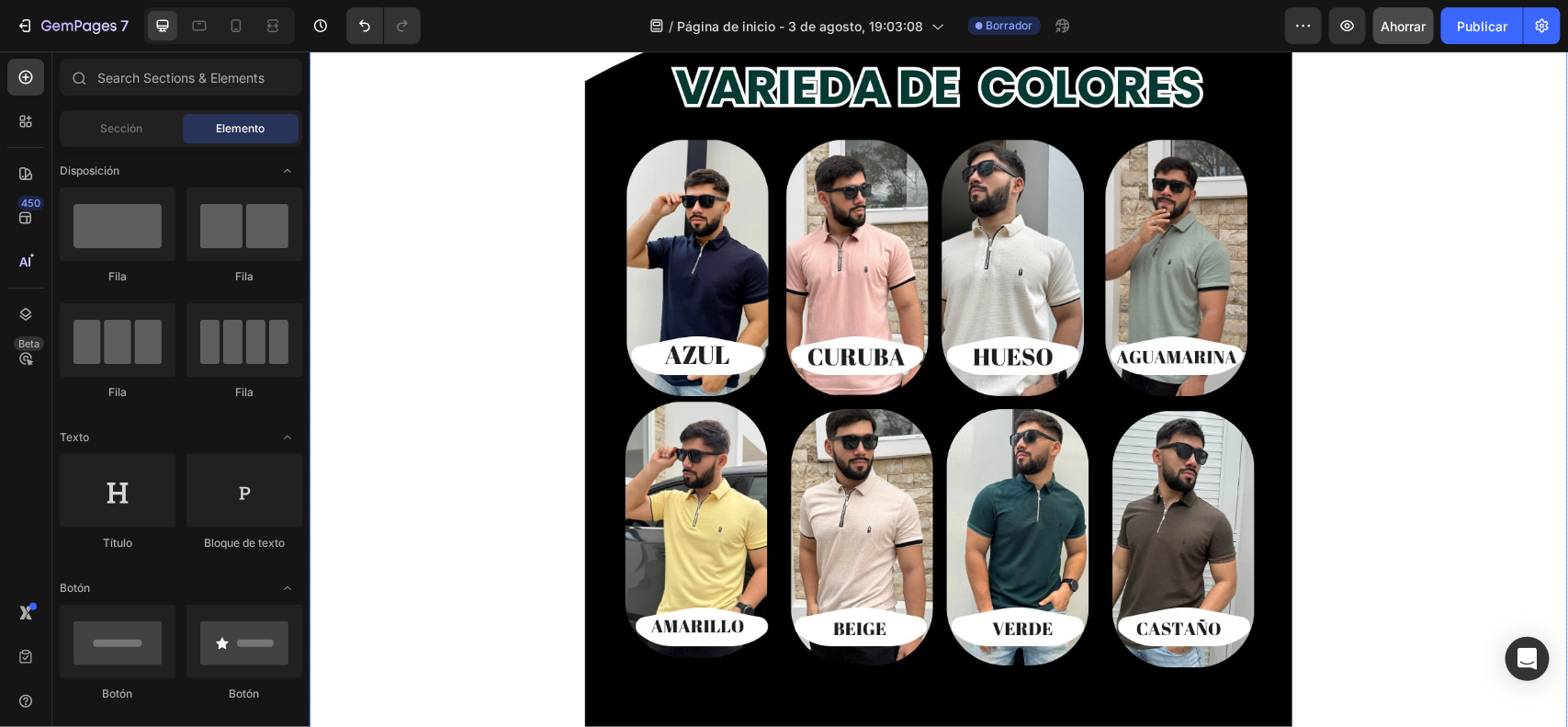 scroll, scrollTop: 1788, scrollLeft: 0, axis: vertical 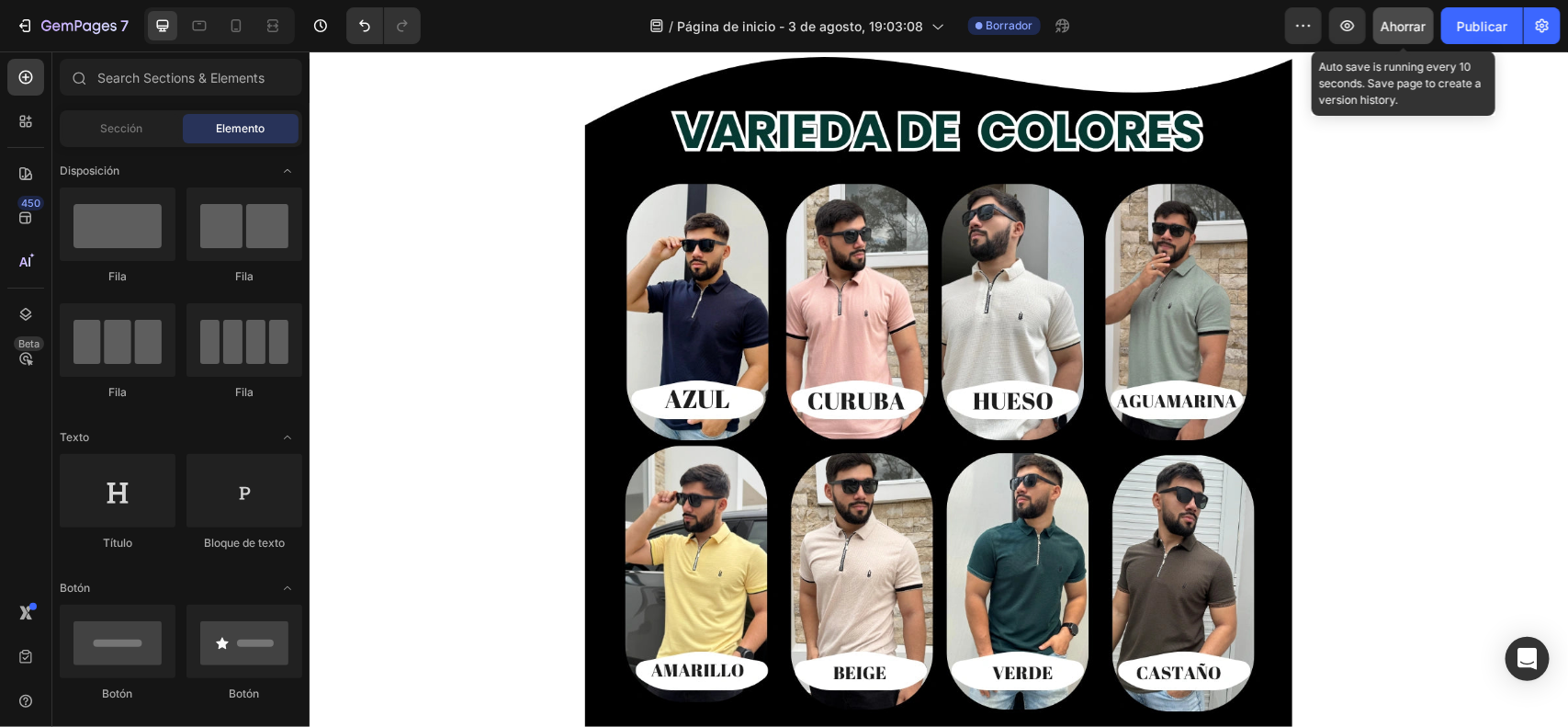 click on "Ahorrar" at bounding box center (1404, 26) 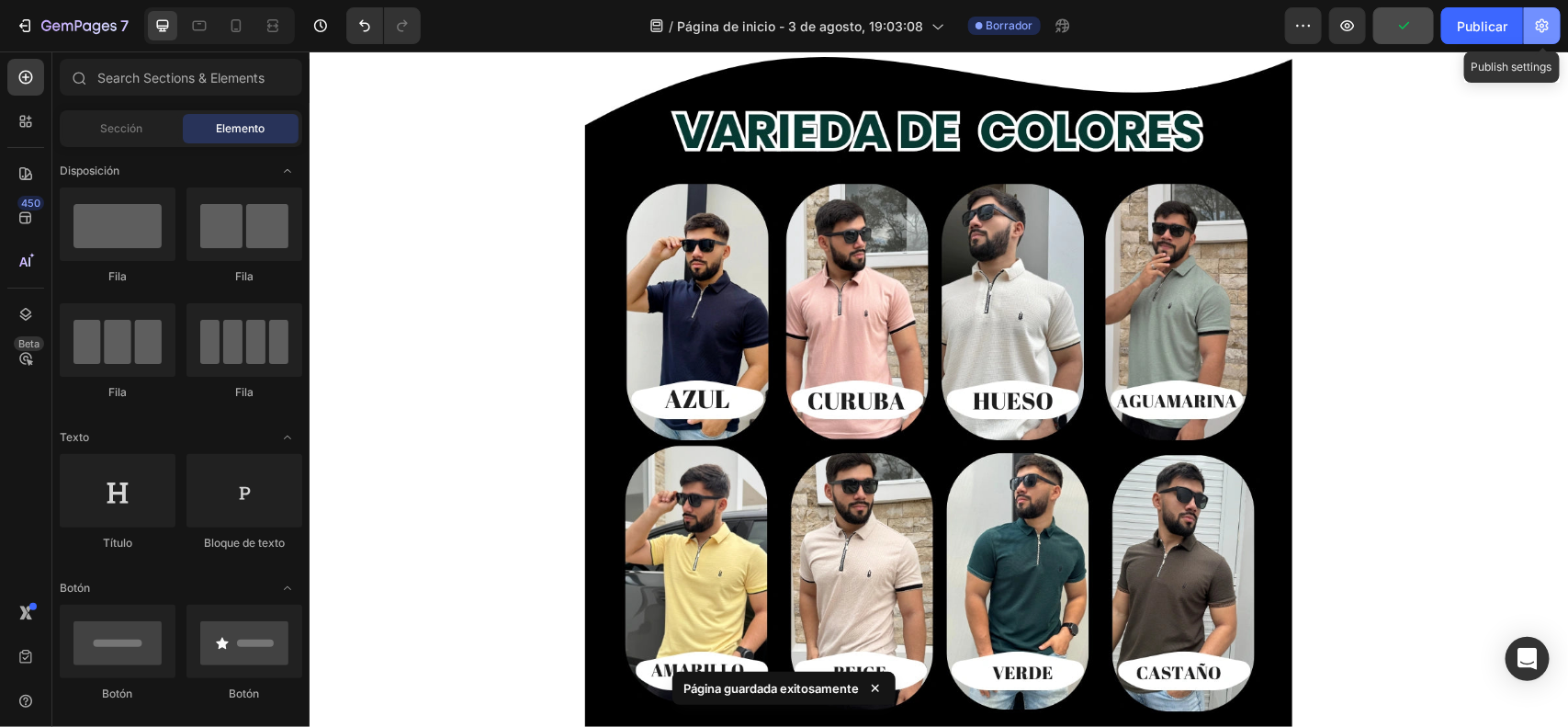 click 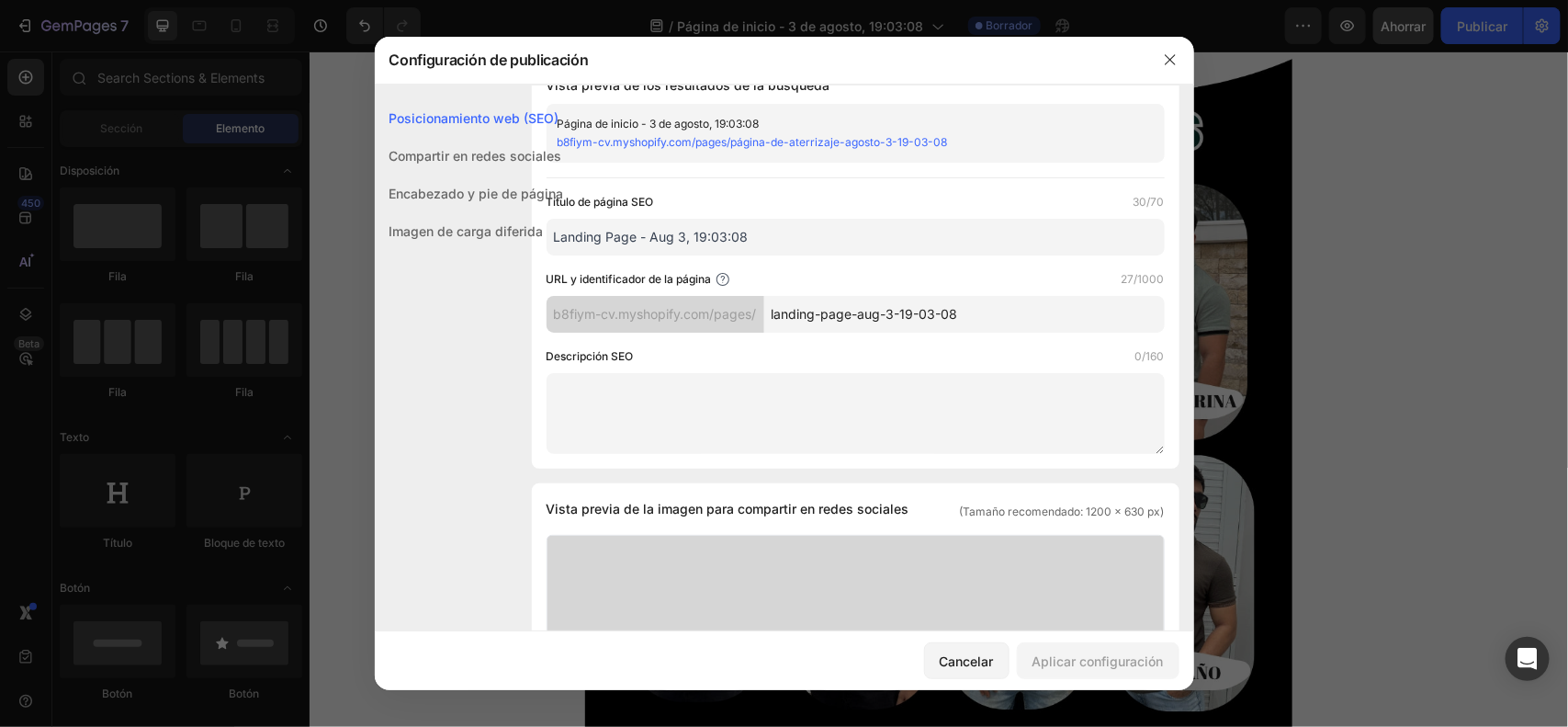 scroll, scrollTop: 0, scrollLeft: 0, axis: both 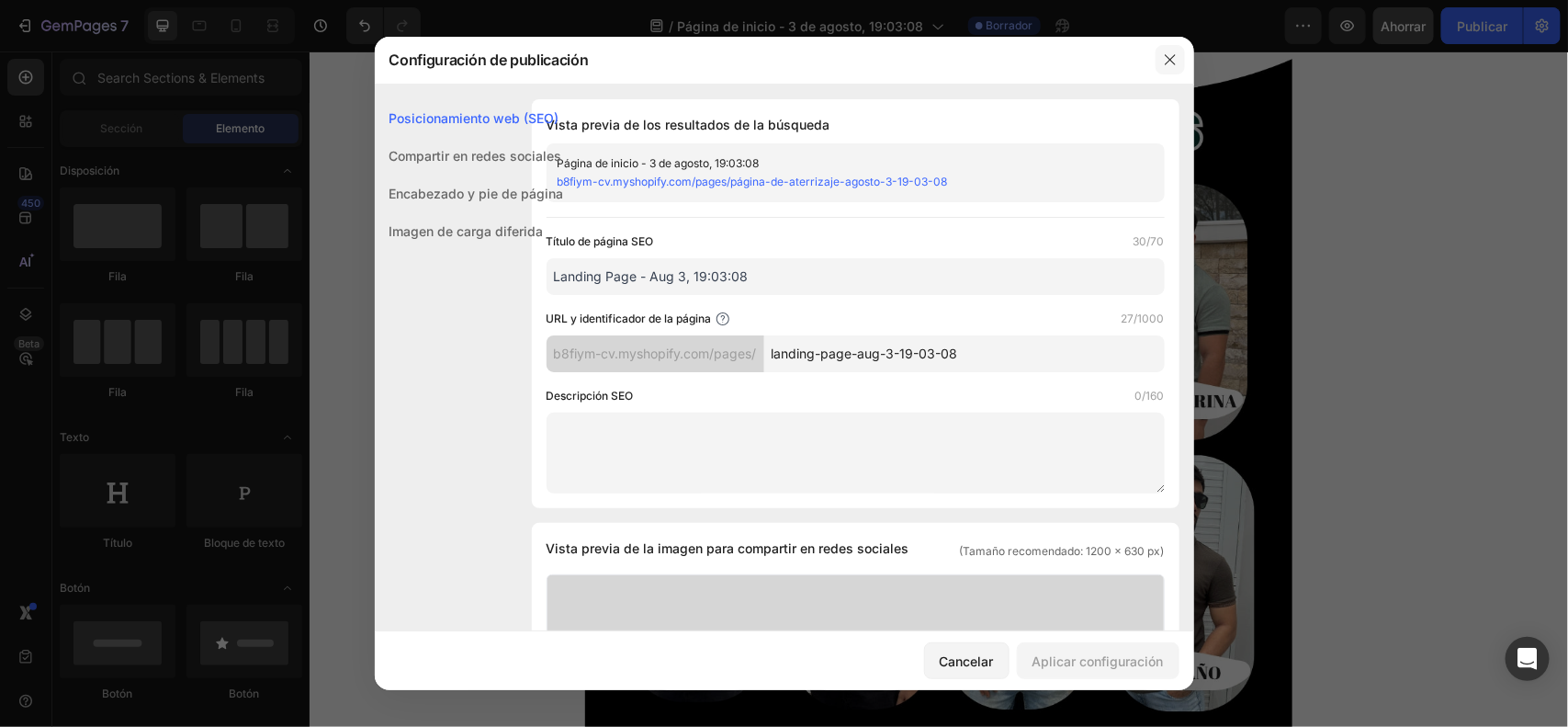 click 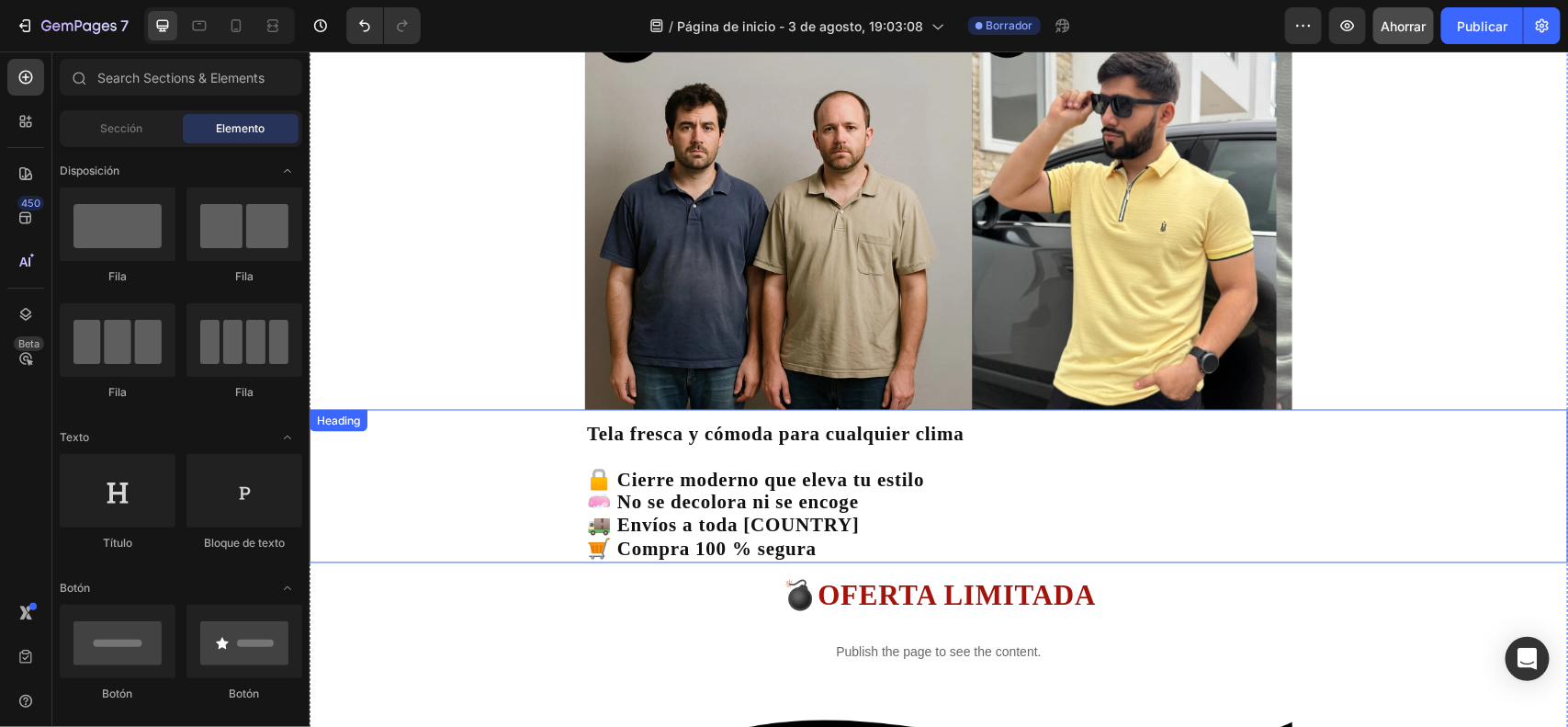 scroll, scrollTop: 1098, scrollLeft: 0, axis: vertical 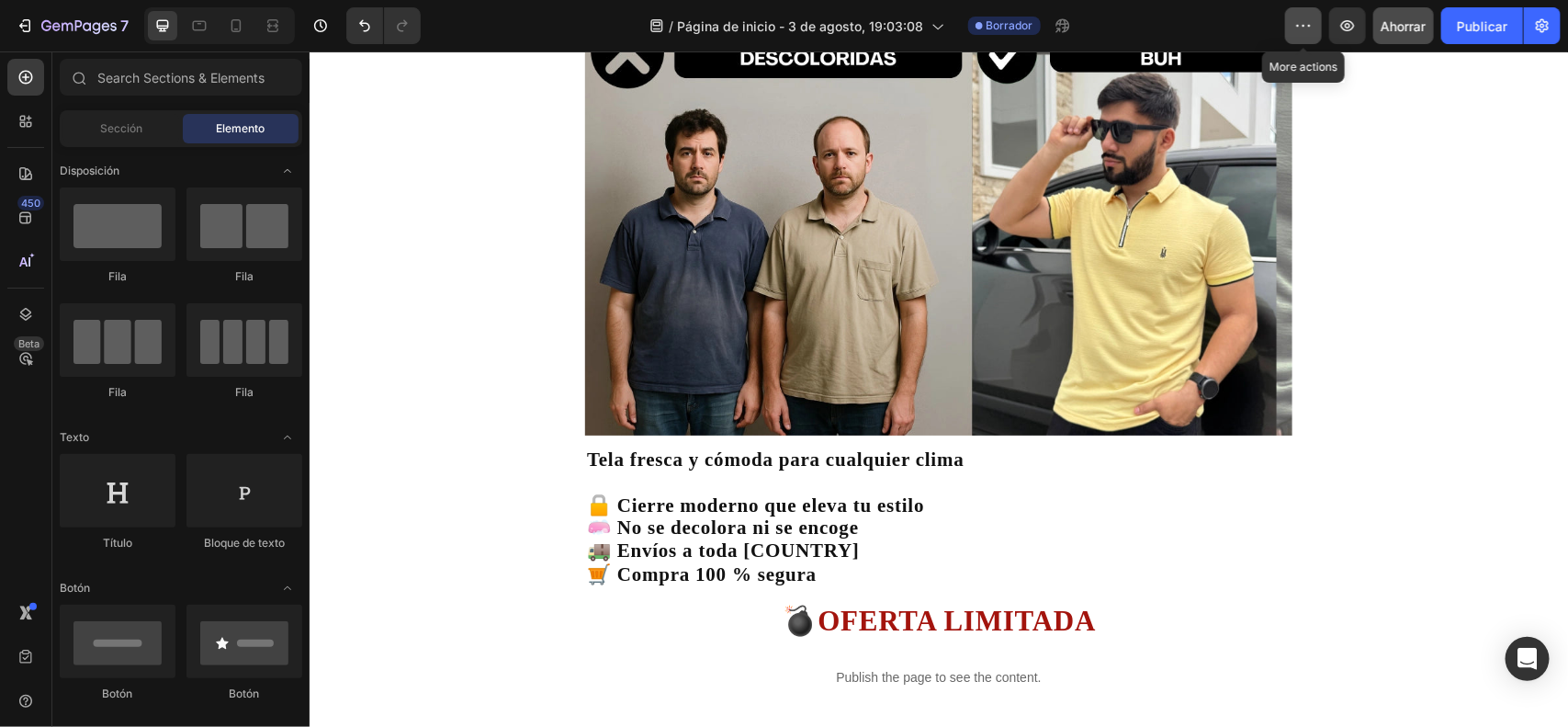 click 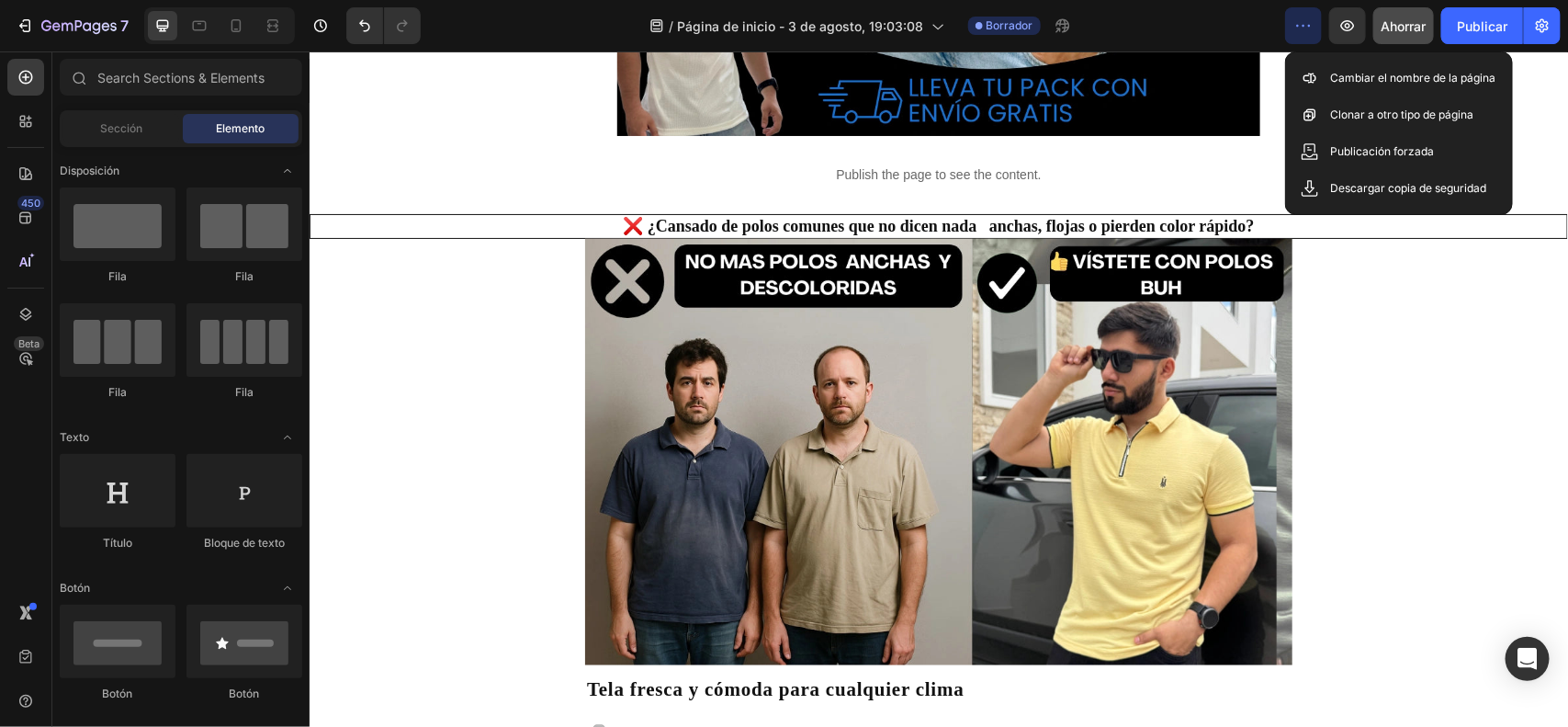 scroll, scrollTop: 64, scrollLeft: 0, axis: vertical 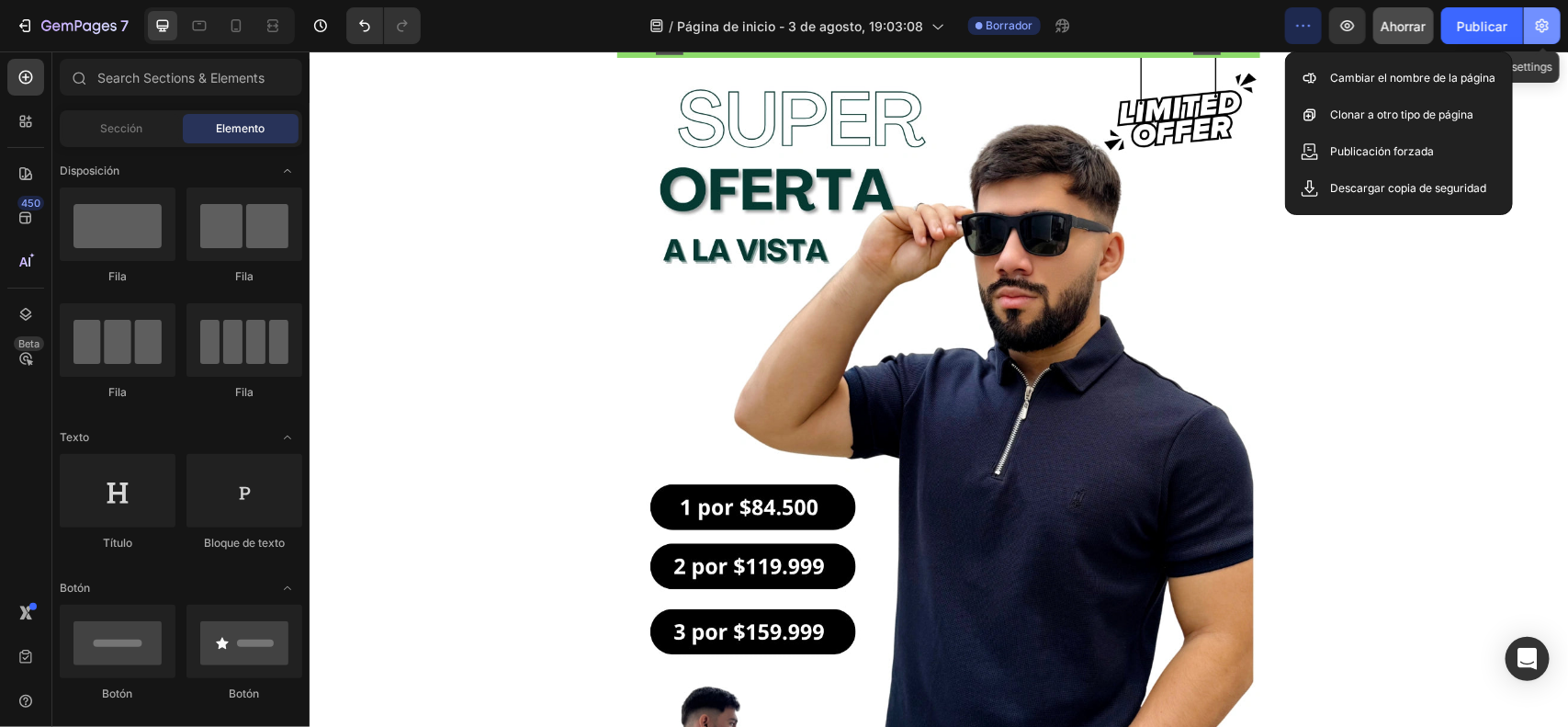 click 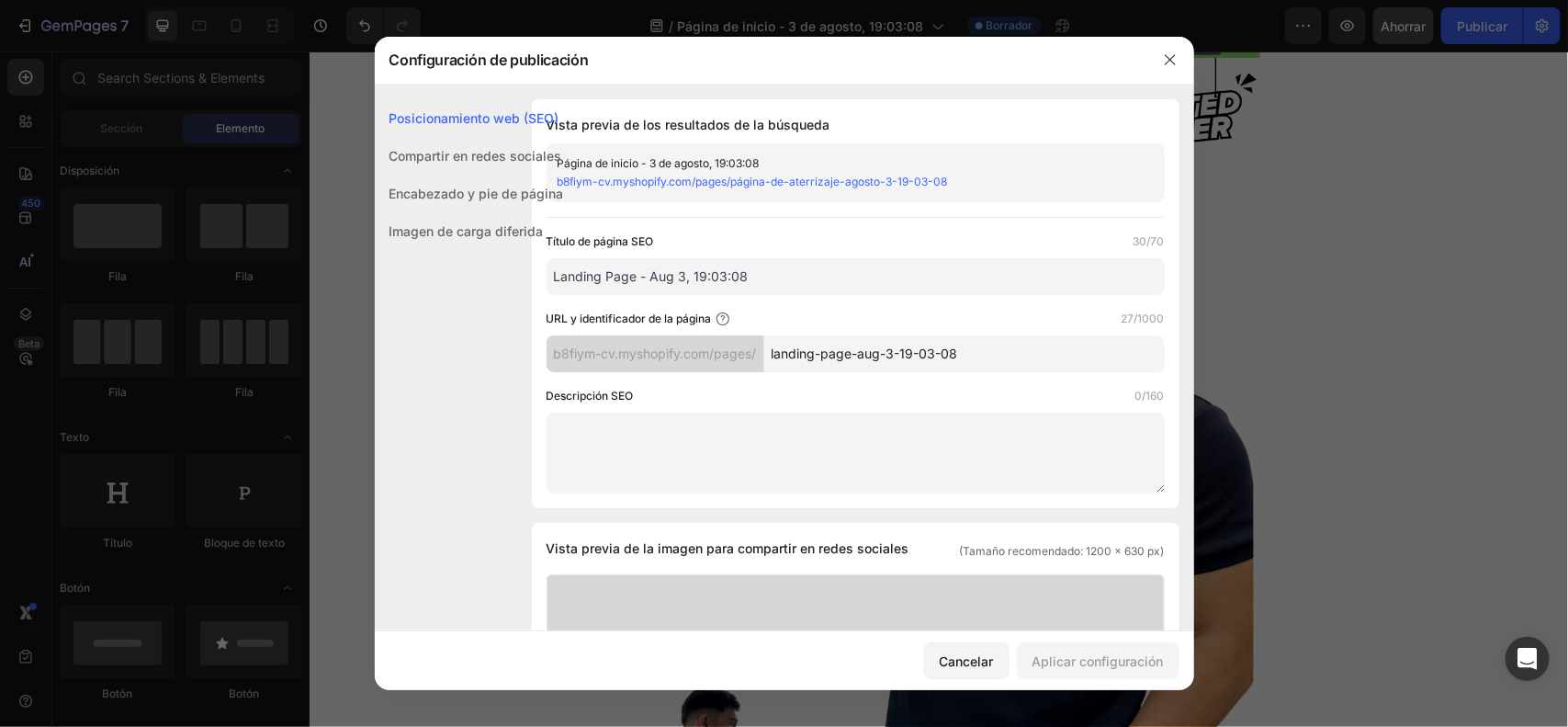 click on "Compartir en redes sociales" at bounding box center [476, 155] 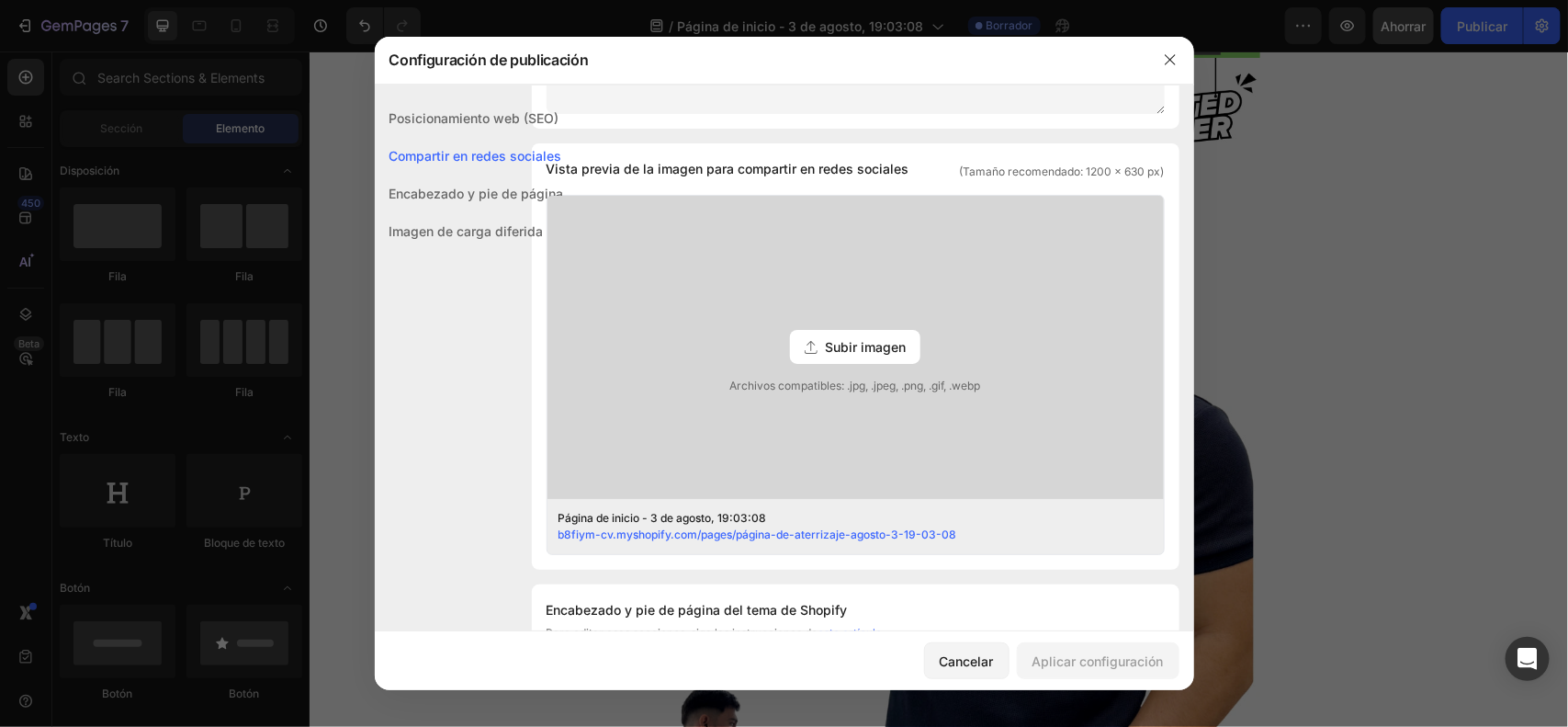 scroll, scrollTop: 420, scrollLeft: 0, axis: vertical 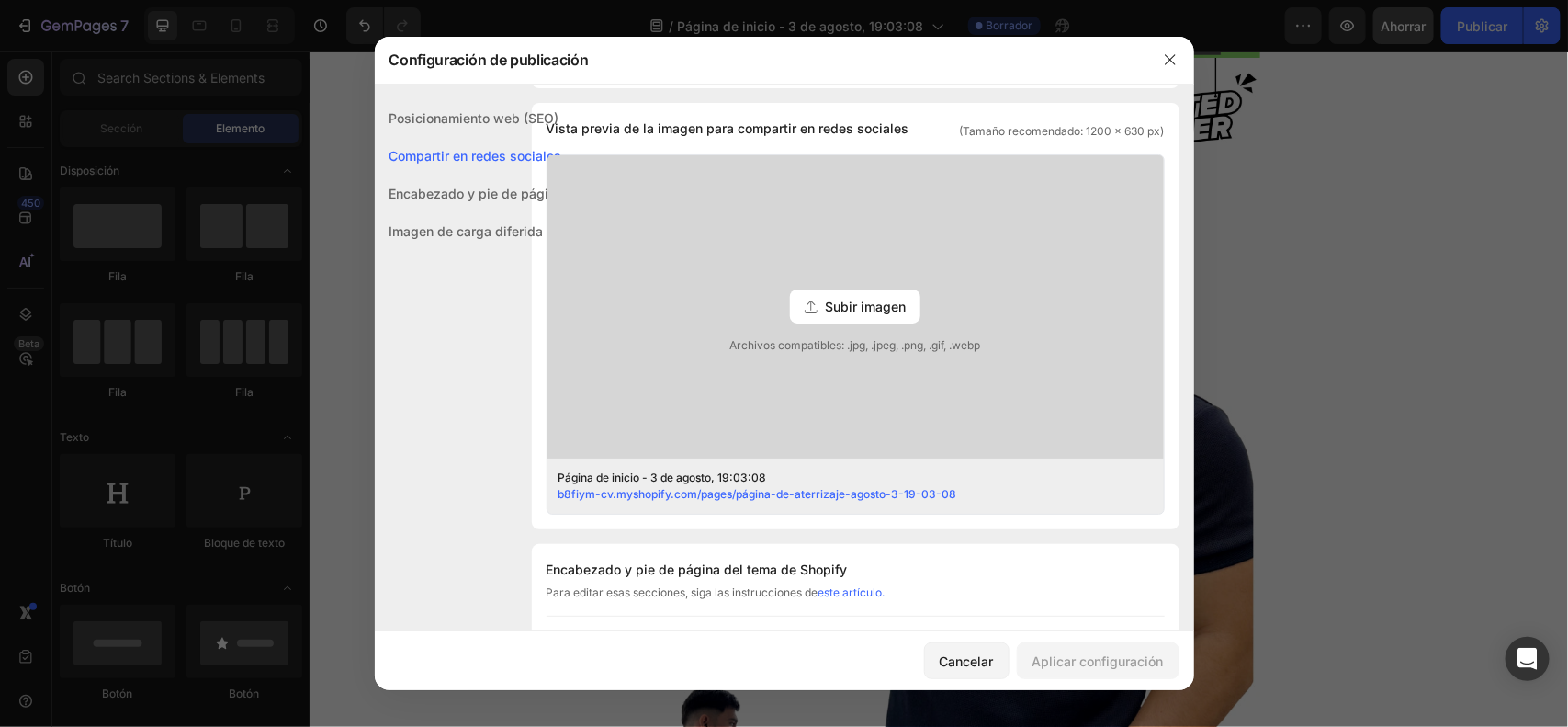 click on "Encabezado y pie de página" 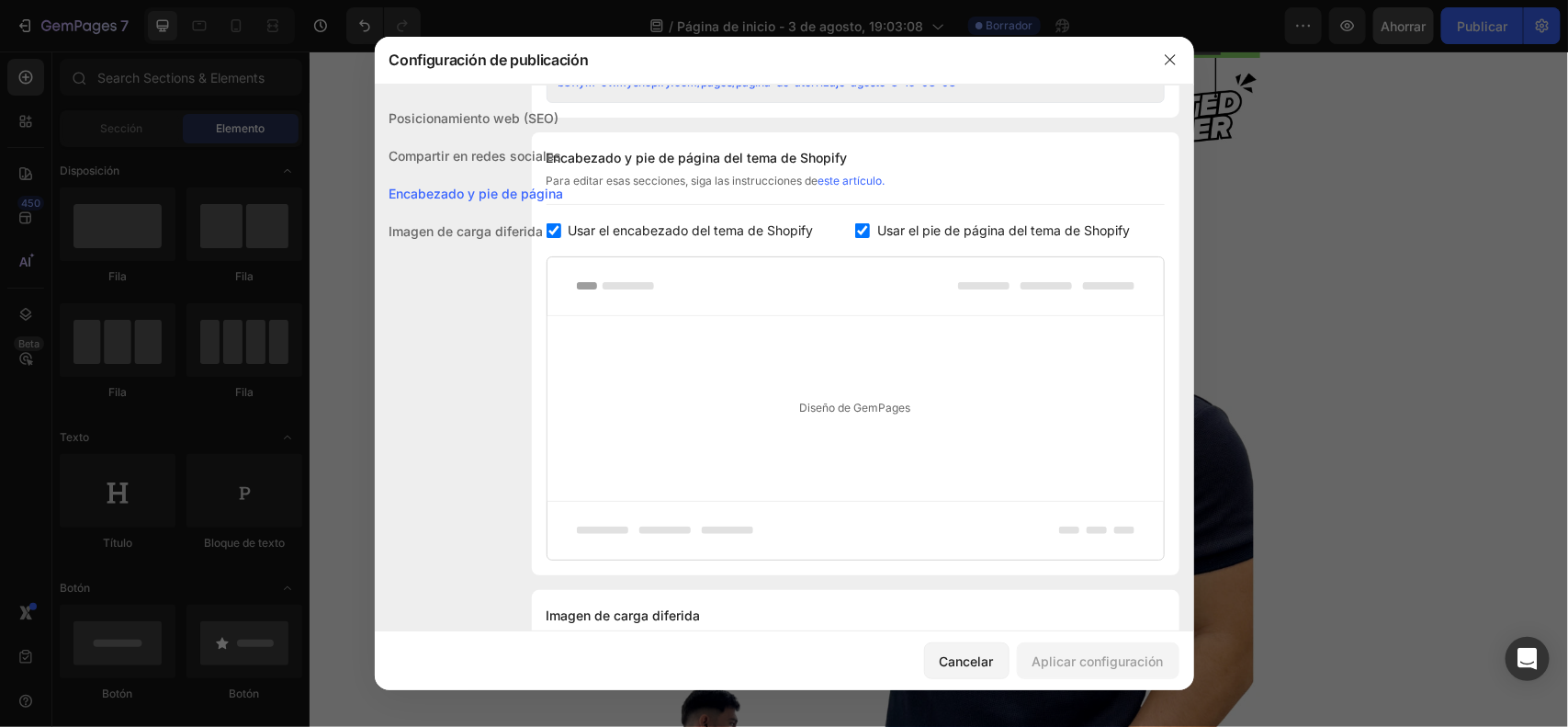 scroll, scrollTop: 861, scrollLeft: 0, axis: vertical 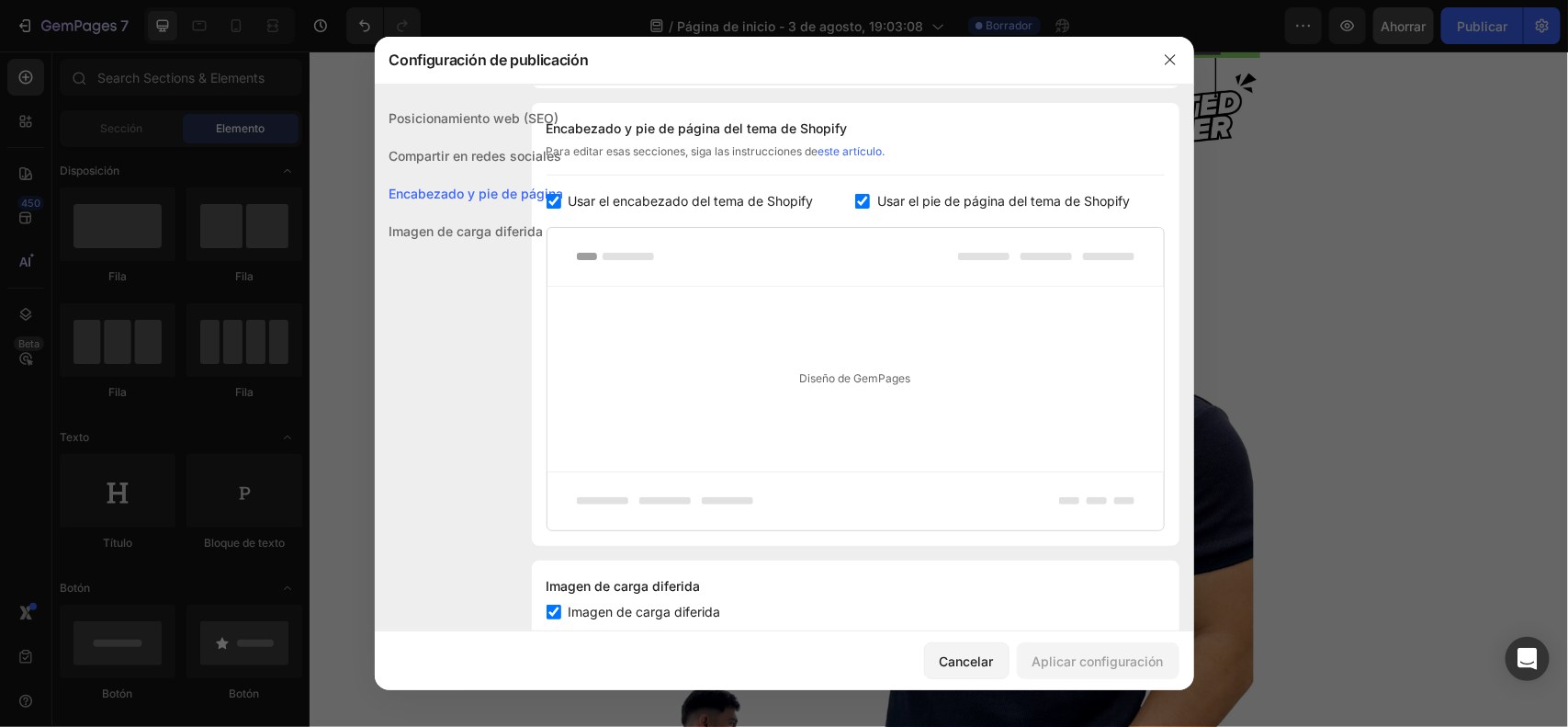 click on "Encabezado y pie de página" 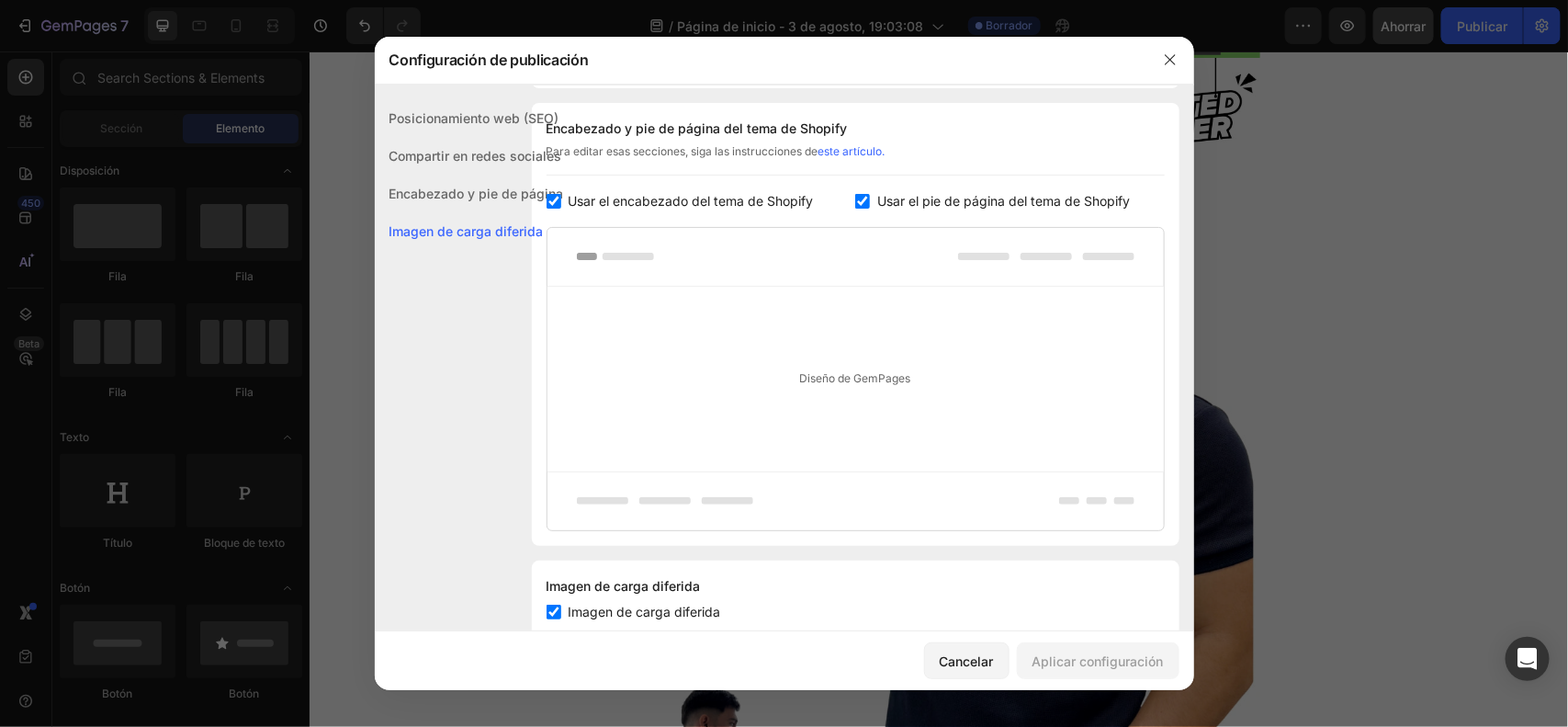 scroll, scrollTop: 912, scrollLeft: 0, axis: vertical 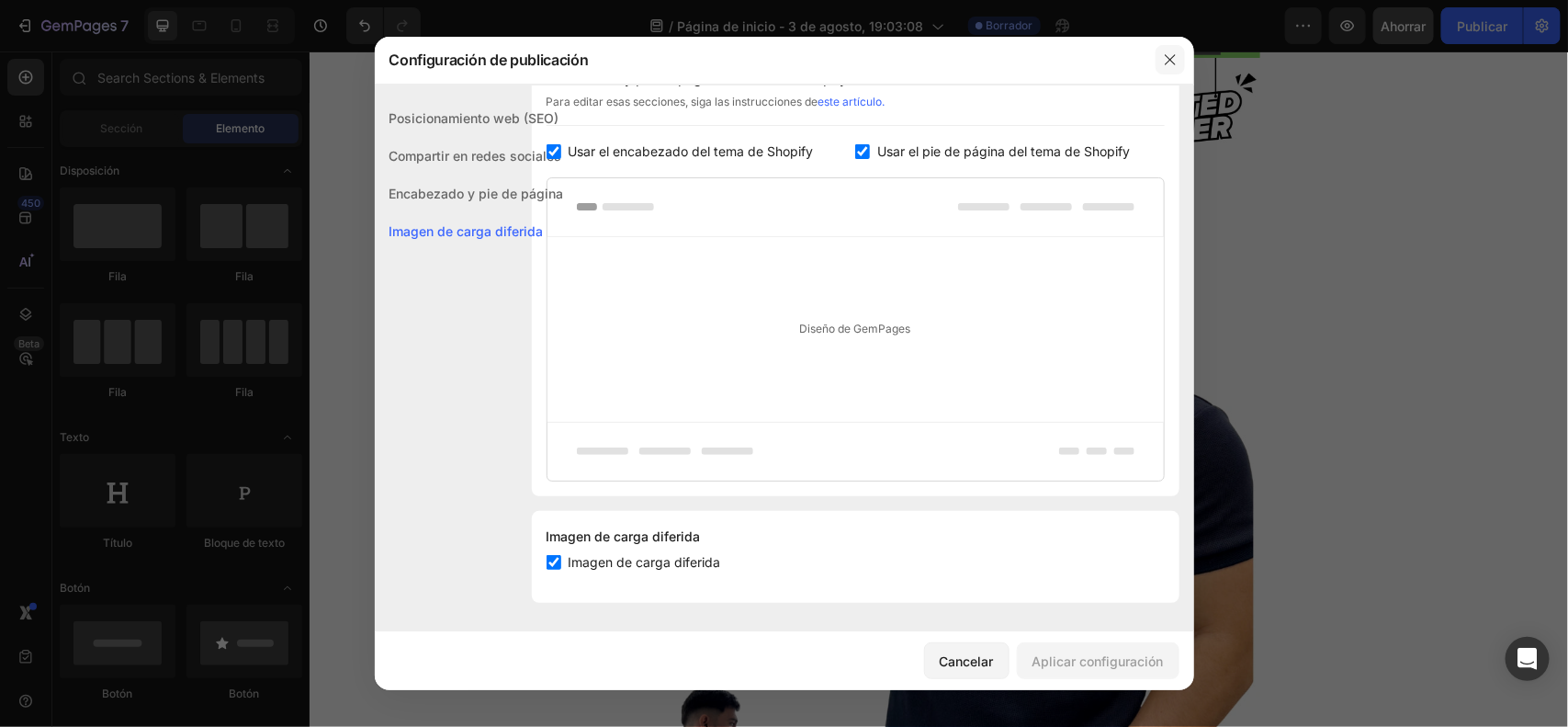 click 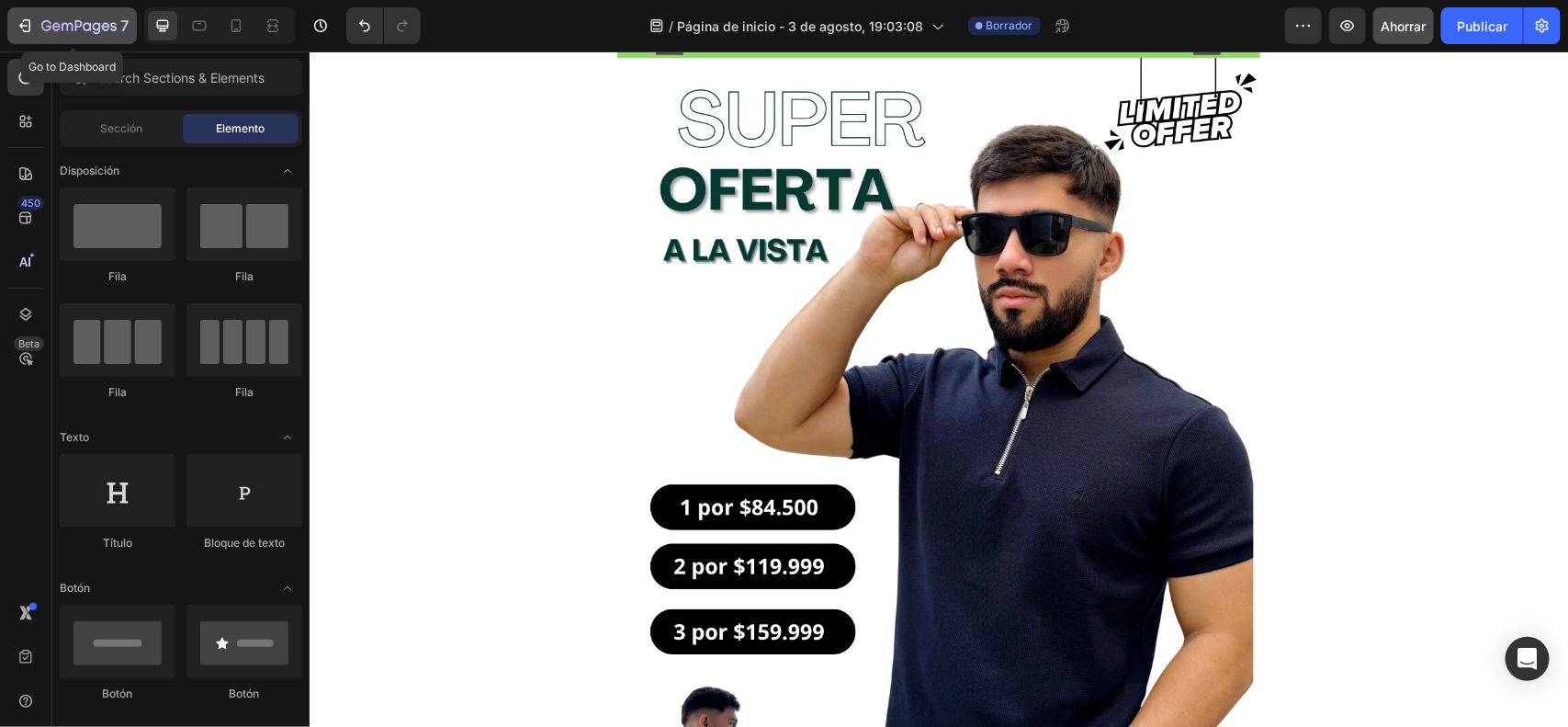 click 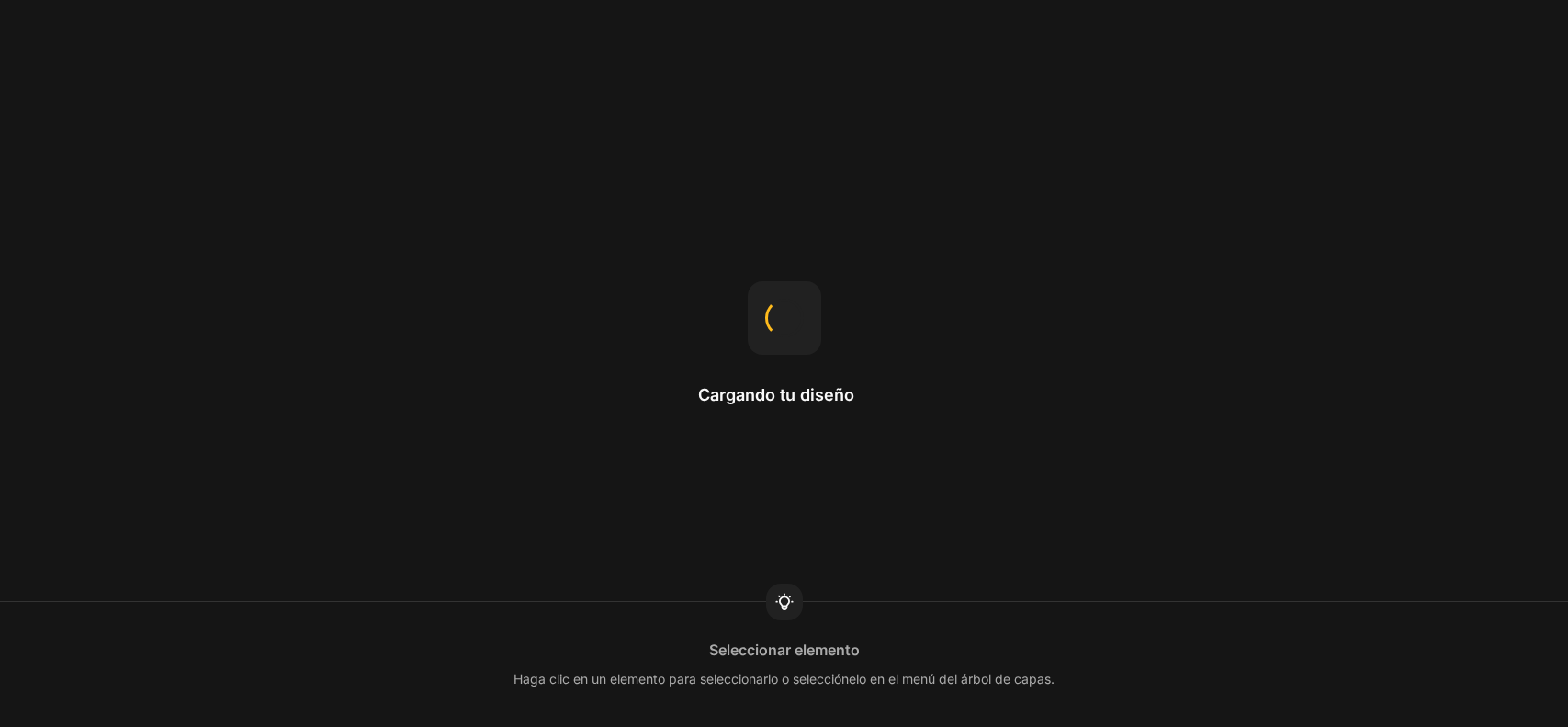 scroll, scrollTop: 0, scrollLeft: 0, axis: both 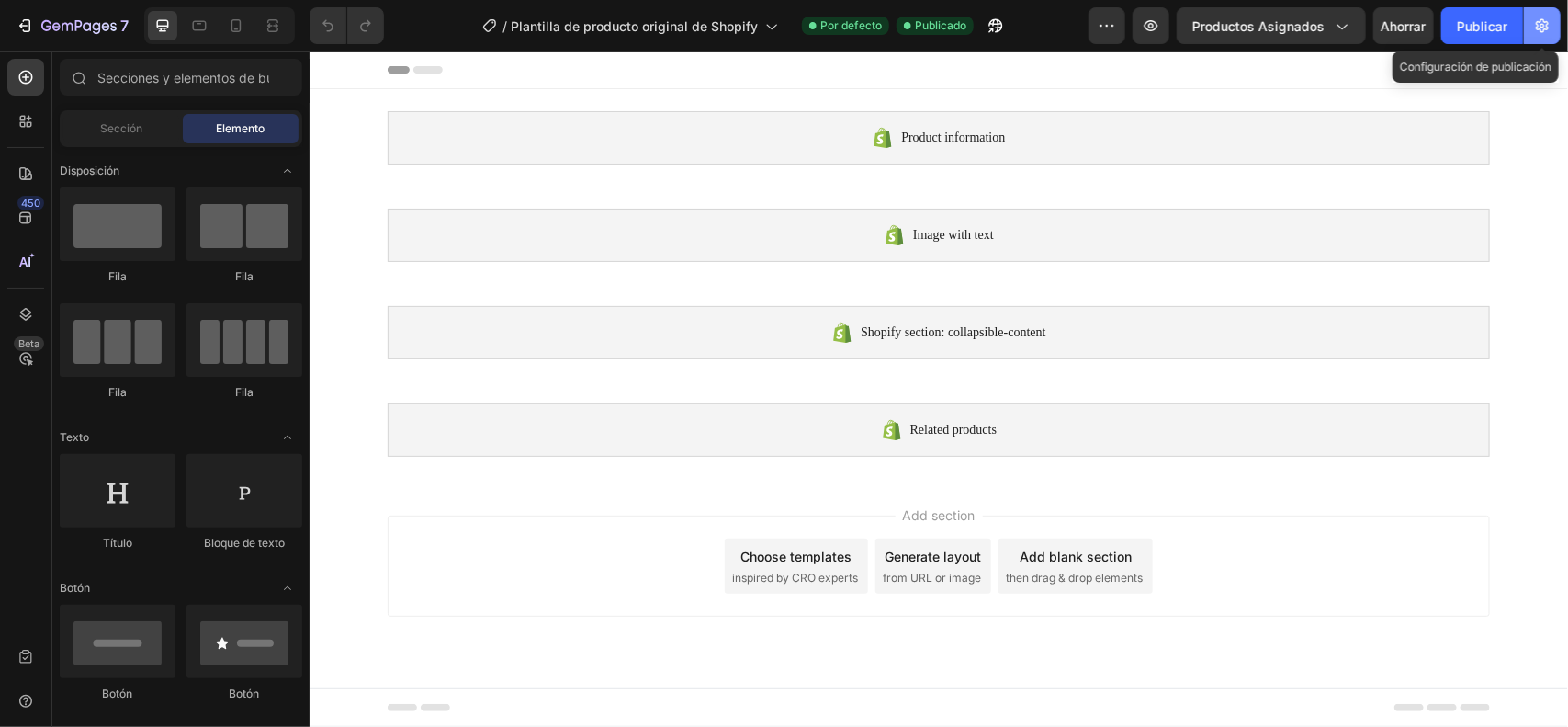 click 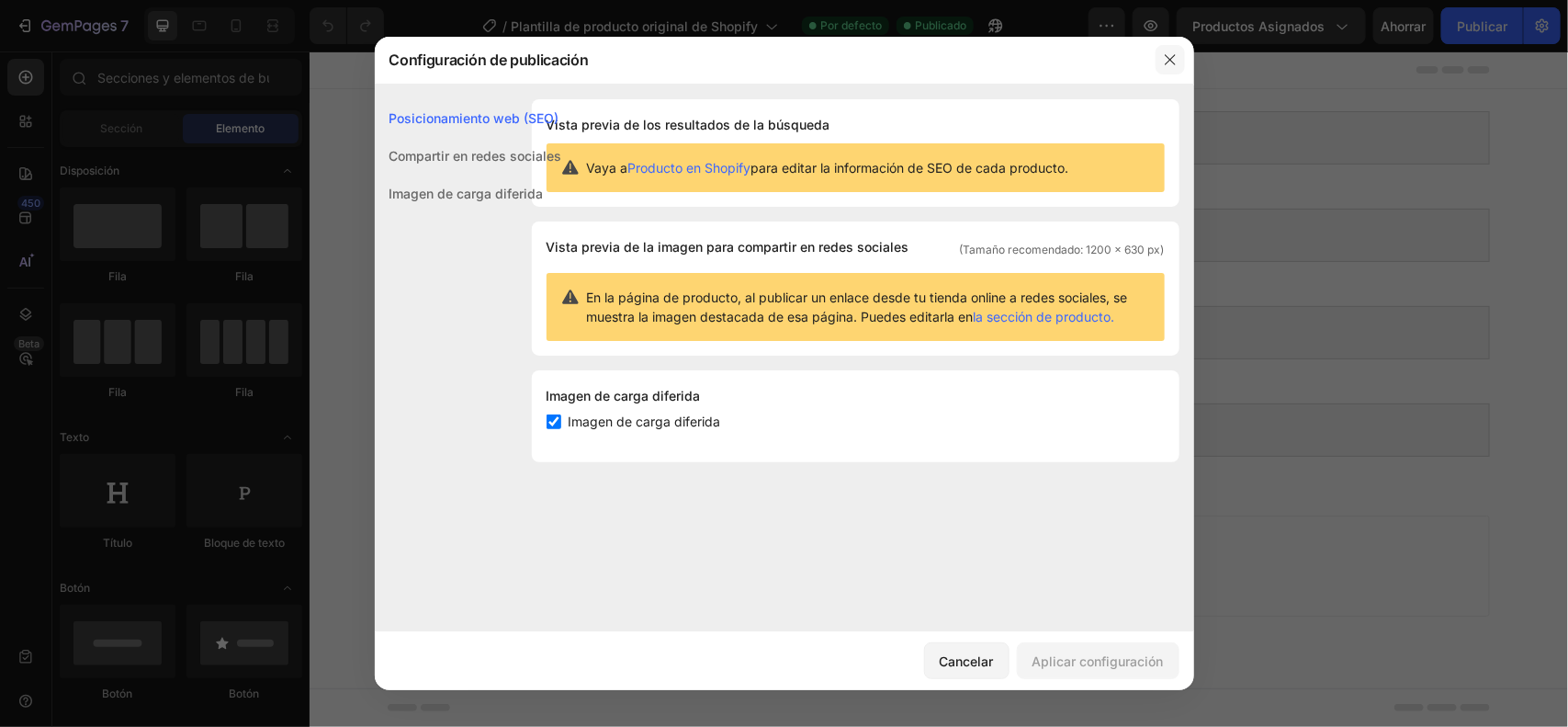 click 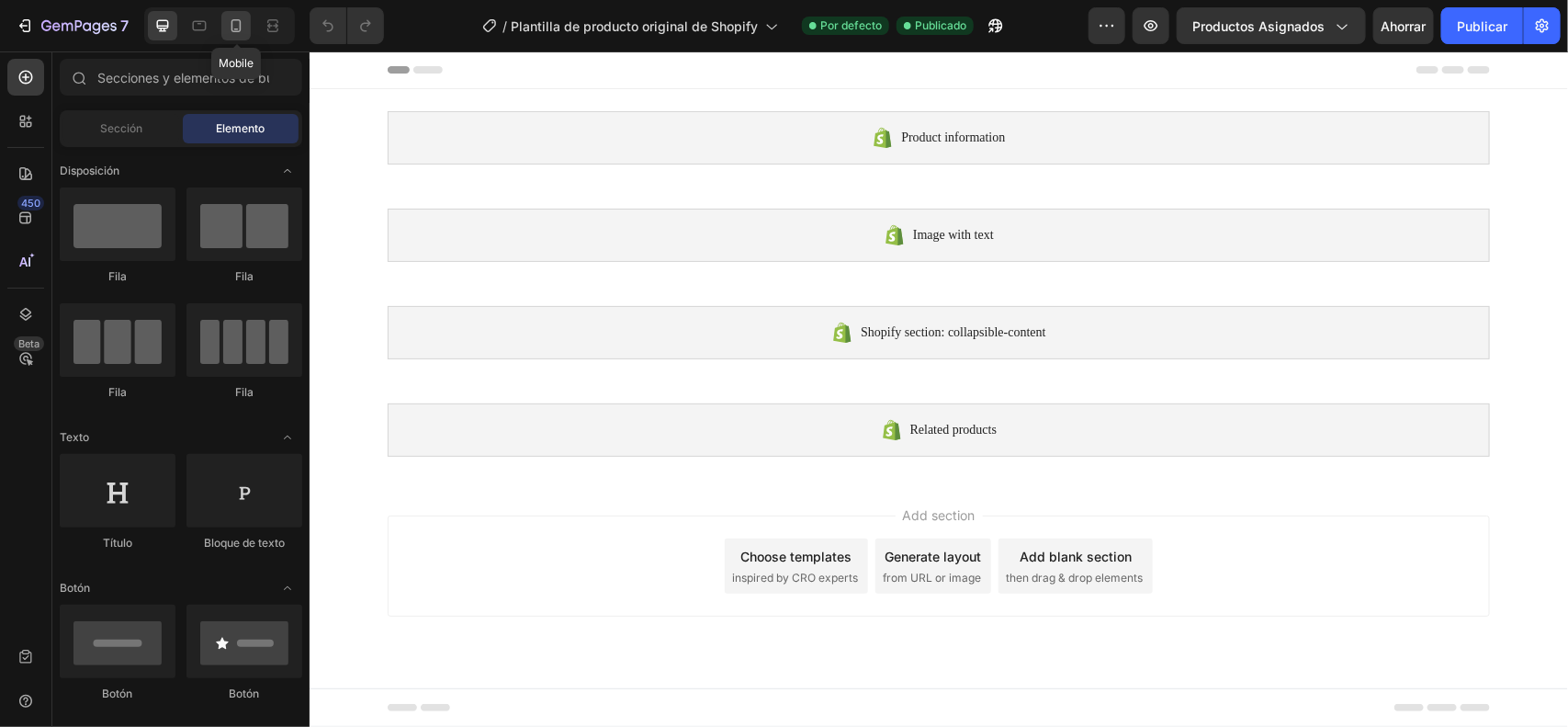 click 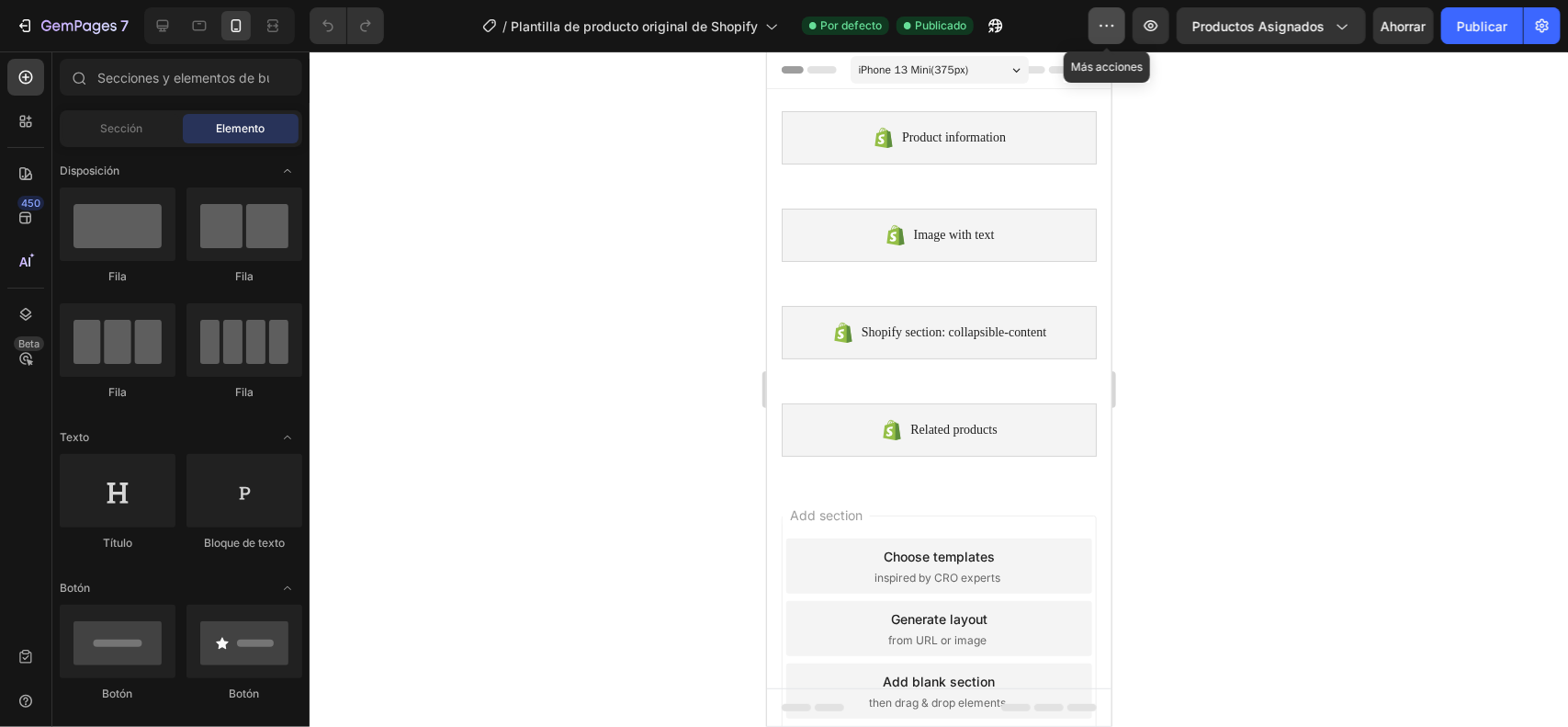 click 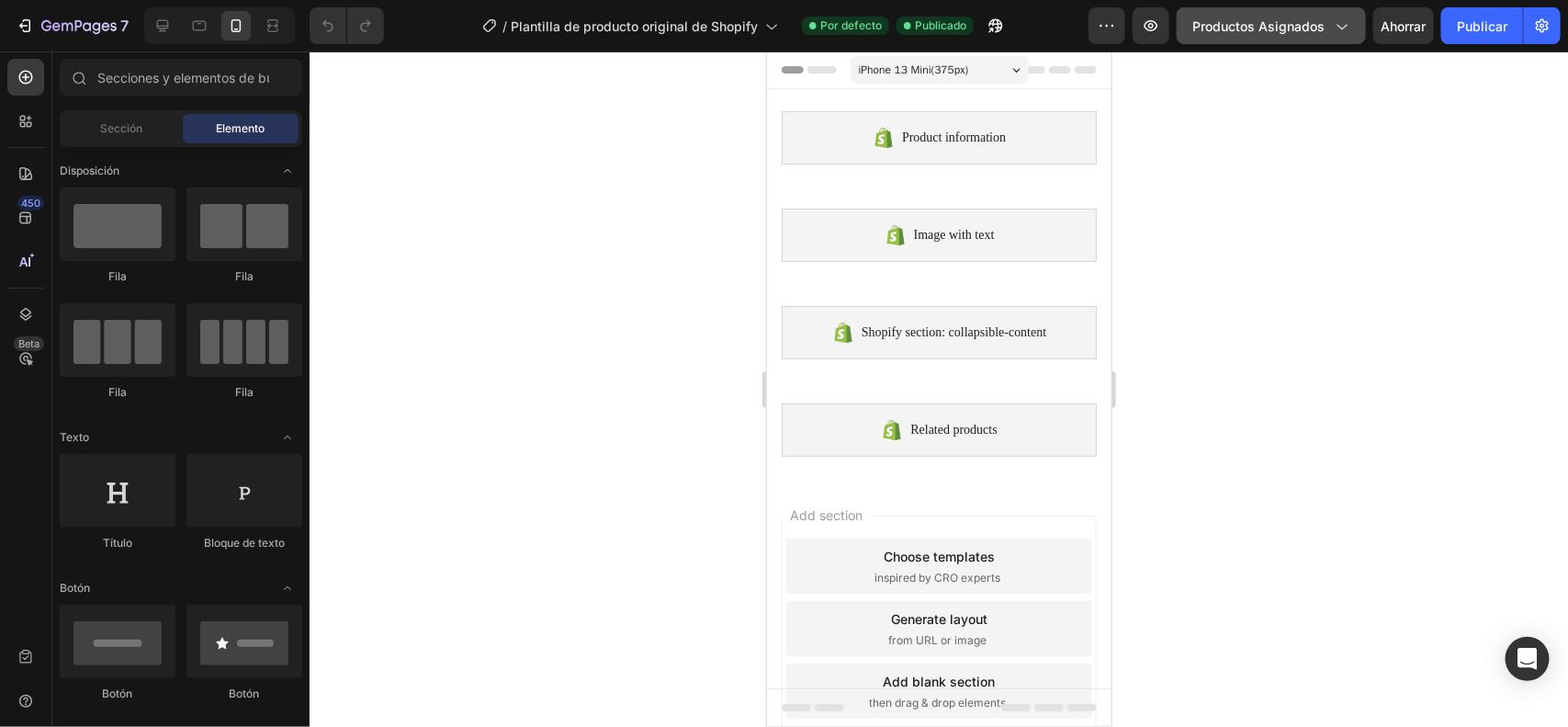 click 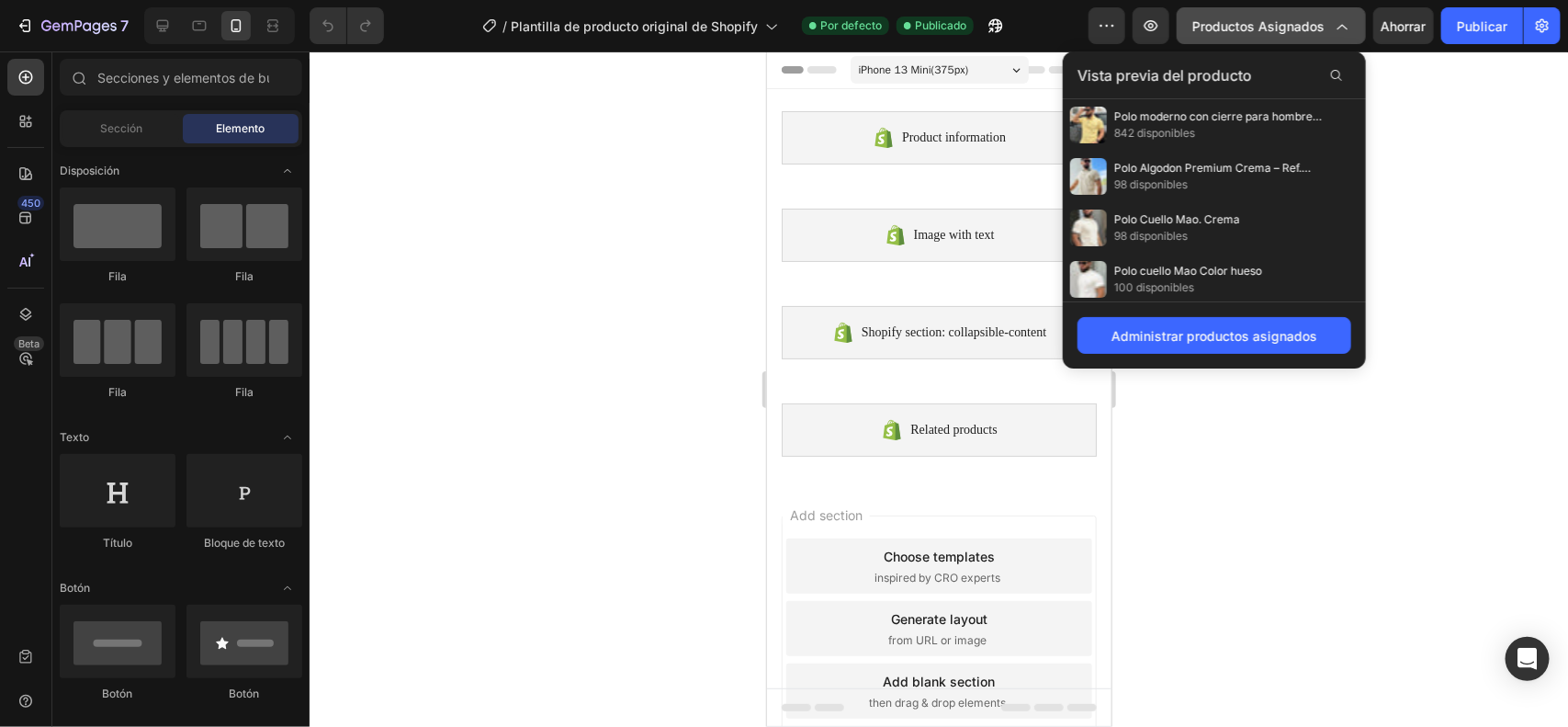 click 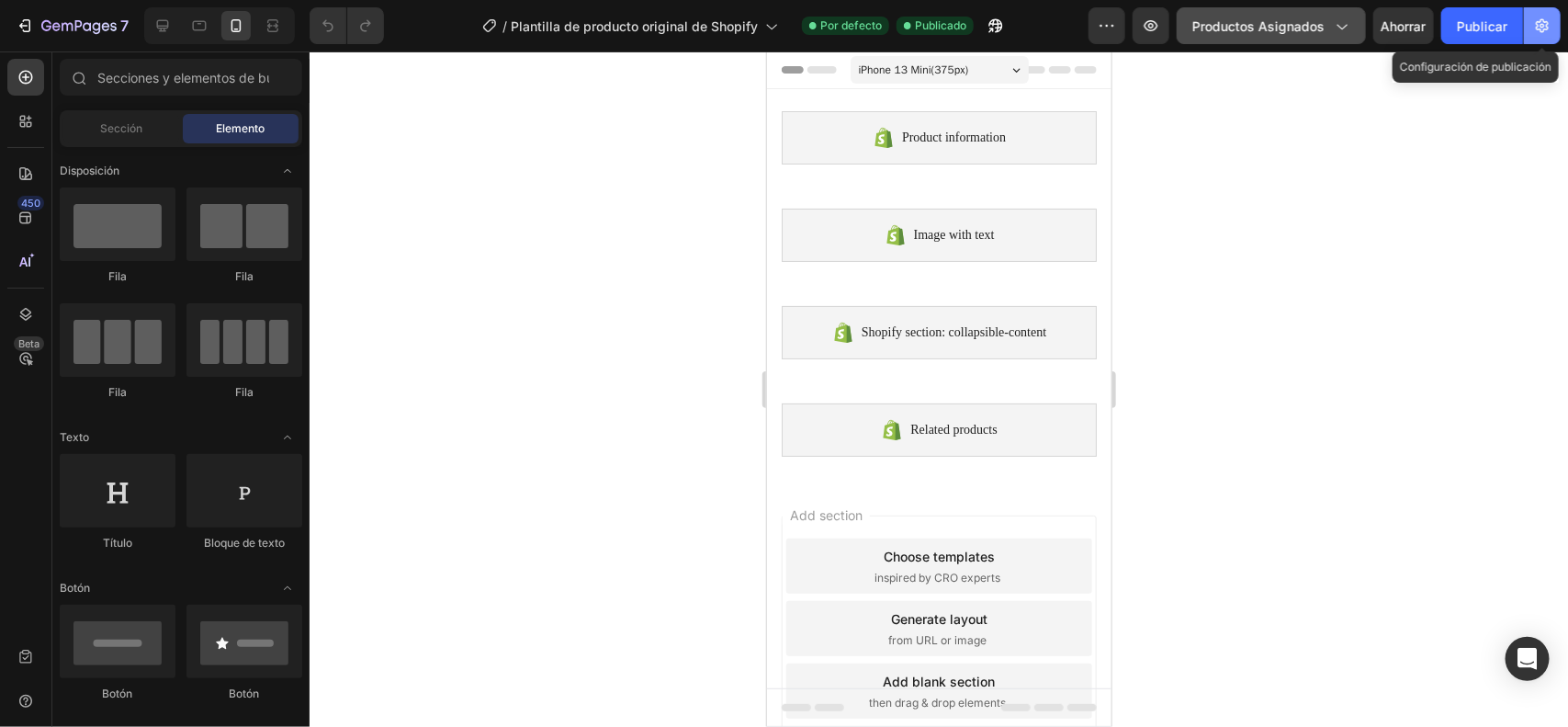 click 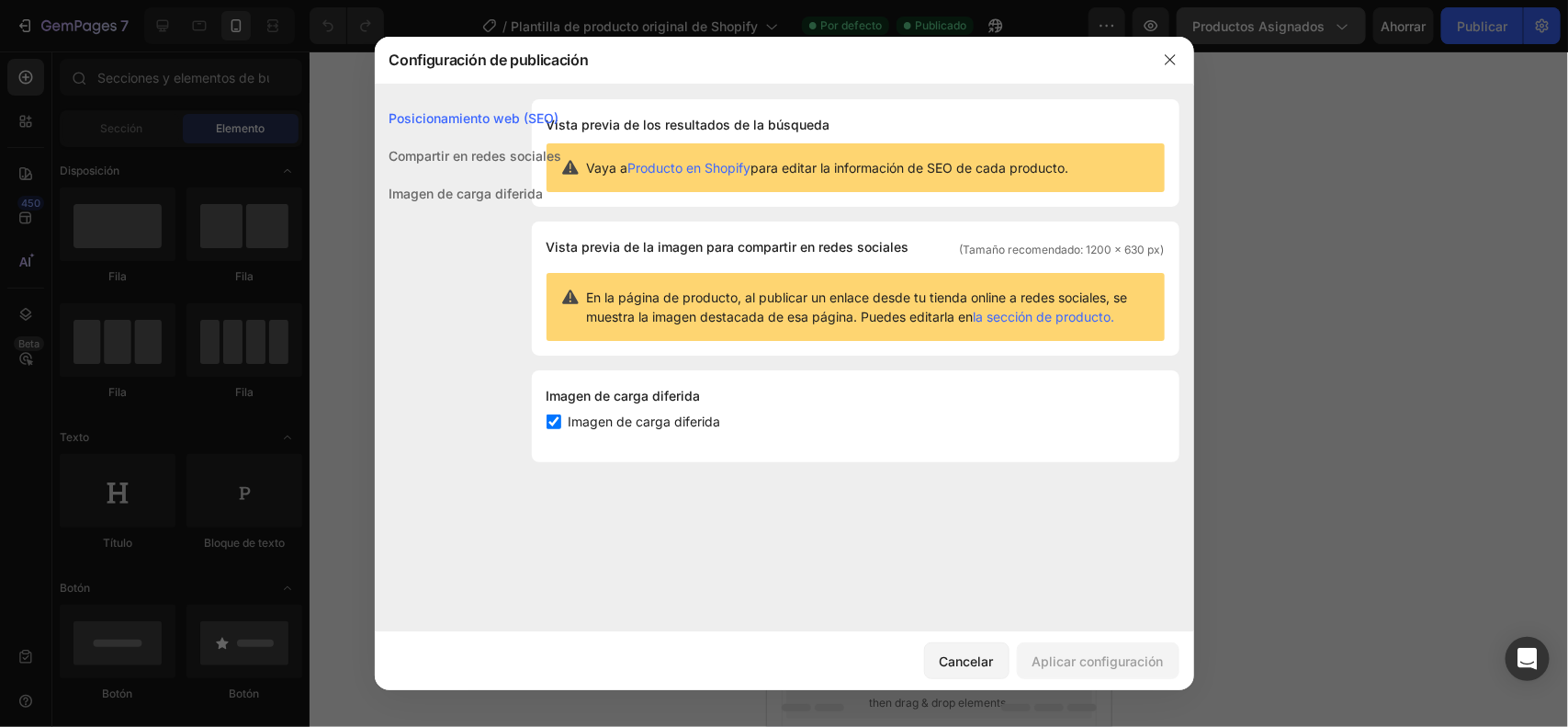 click at bounding box center [784, 363] 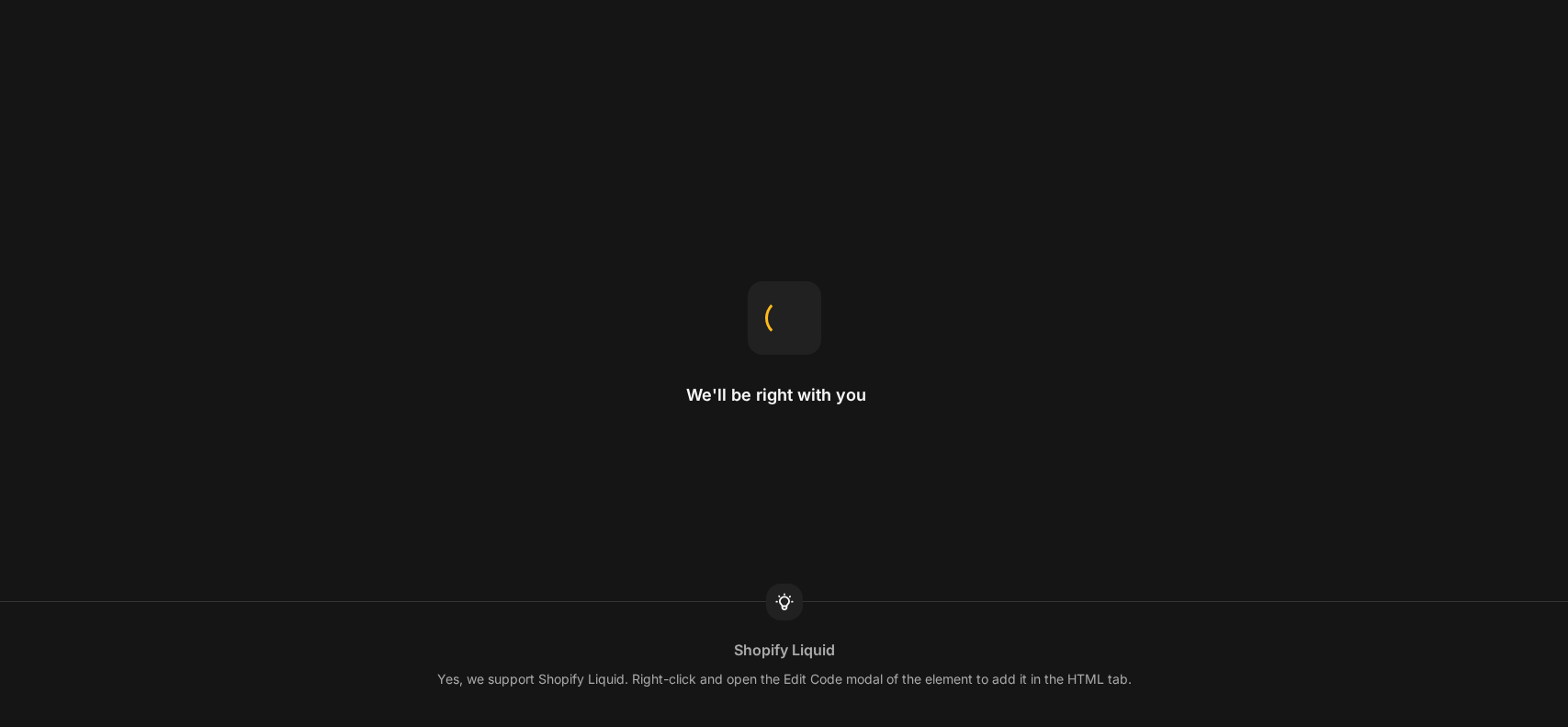 scroll, scrollTop: 0, scrollLeft: 0, axis: both 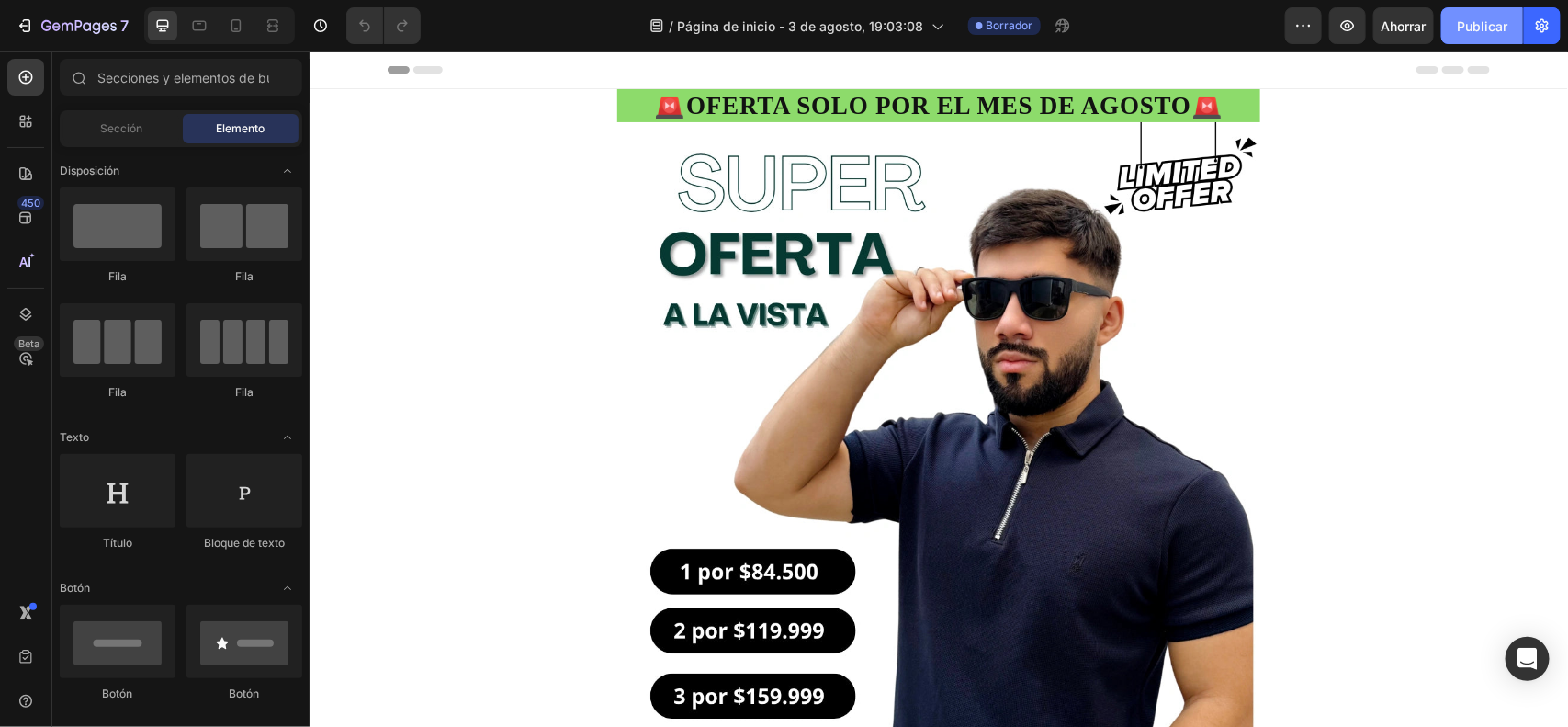 click on "Publicar" at bounding box center (1482, 26) 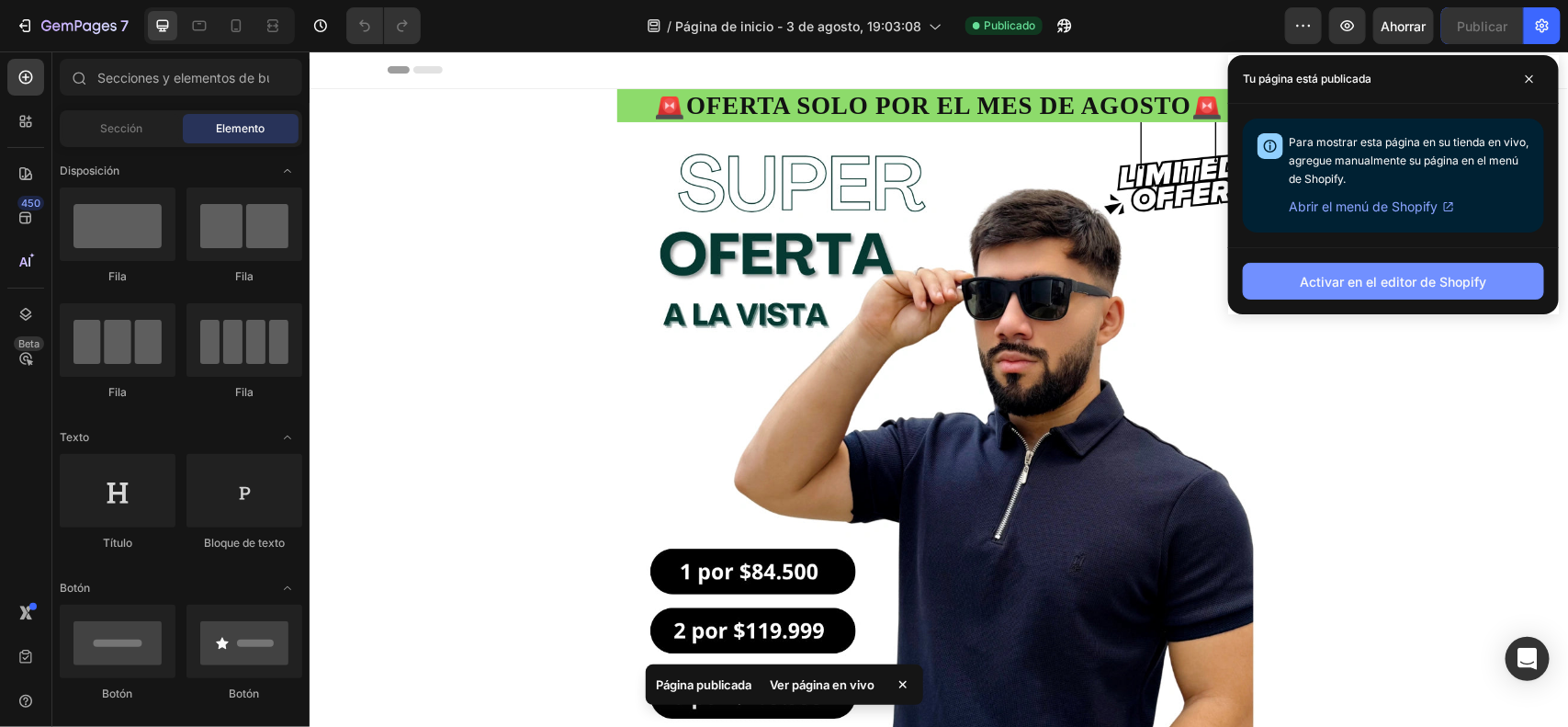 click on "Activar en el editor de Shopify" at bounding box center (1393, 281) 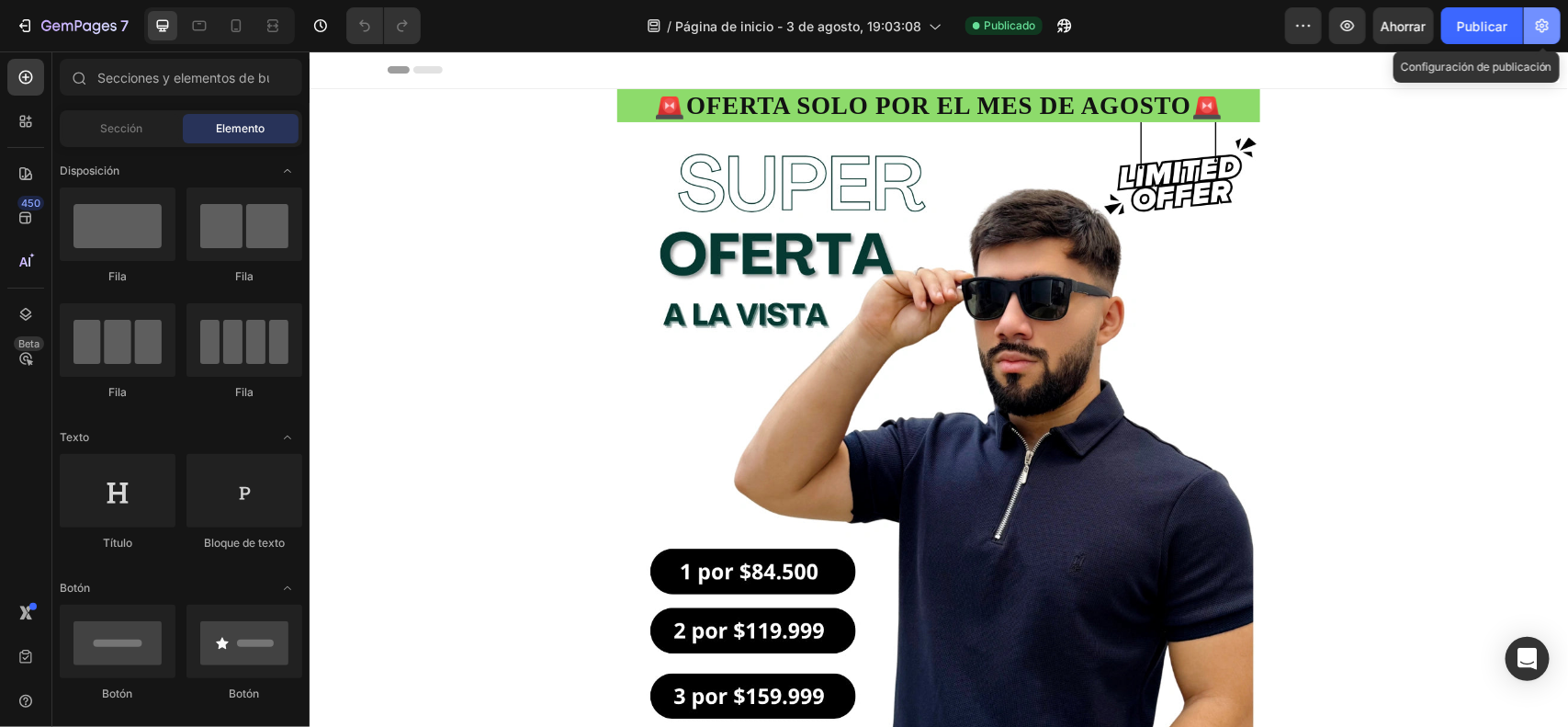 click 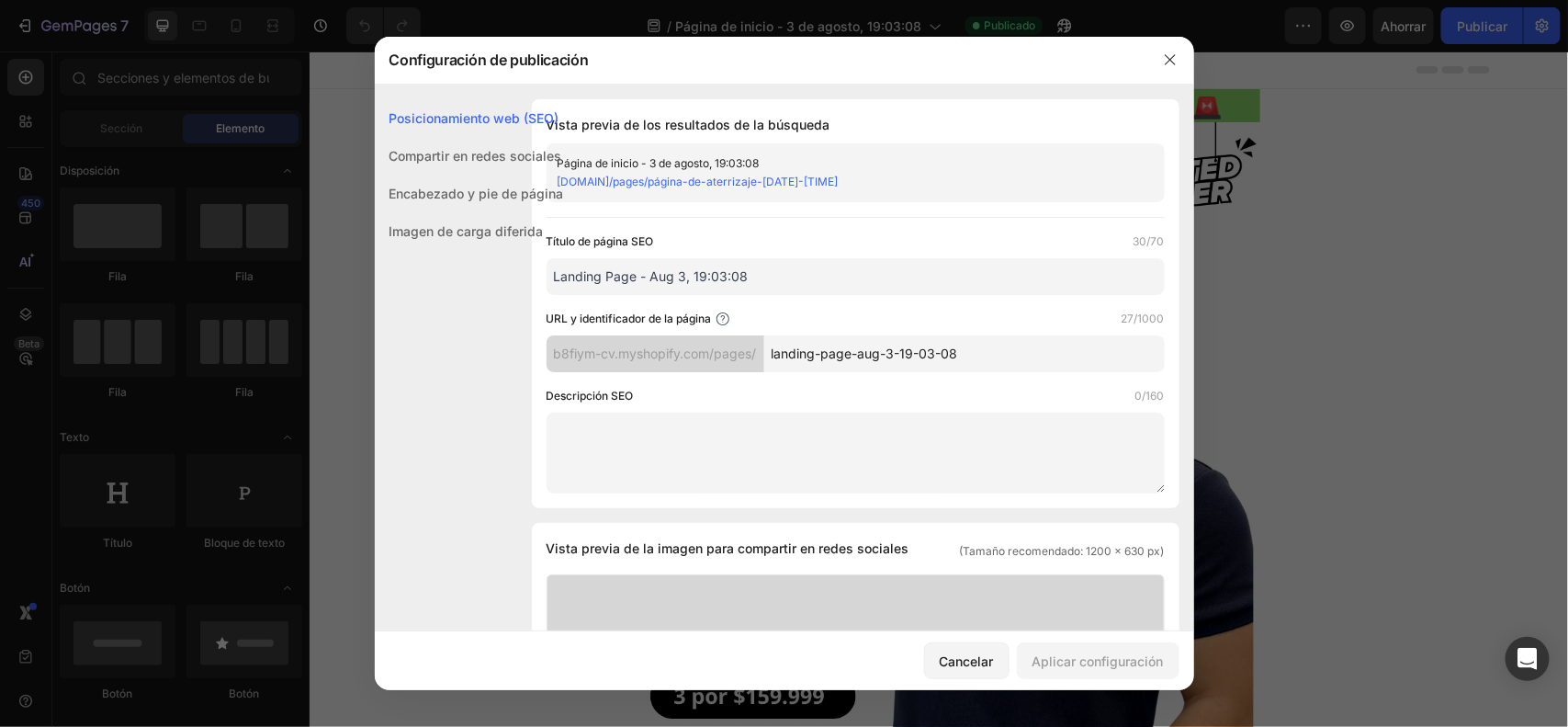click on "Landing Page - Aug 3, 19:03:08" at bounding box center [855, 277] 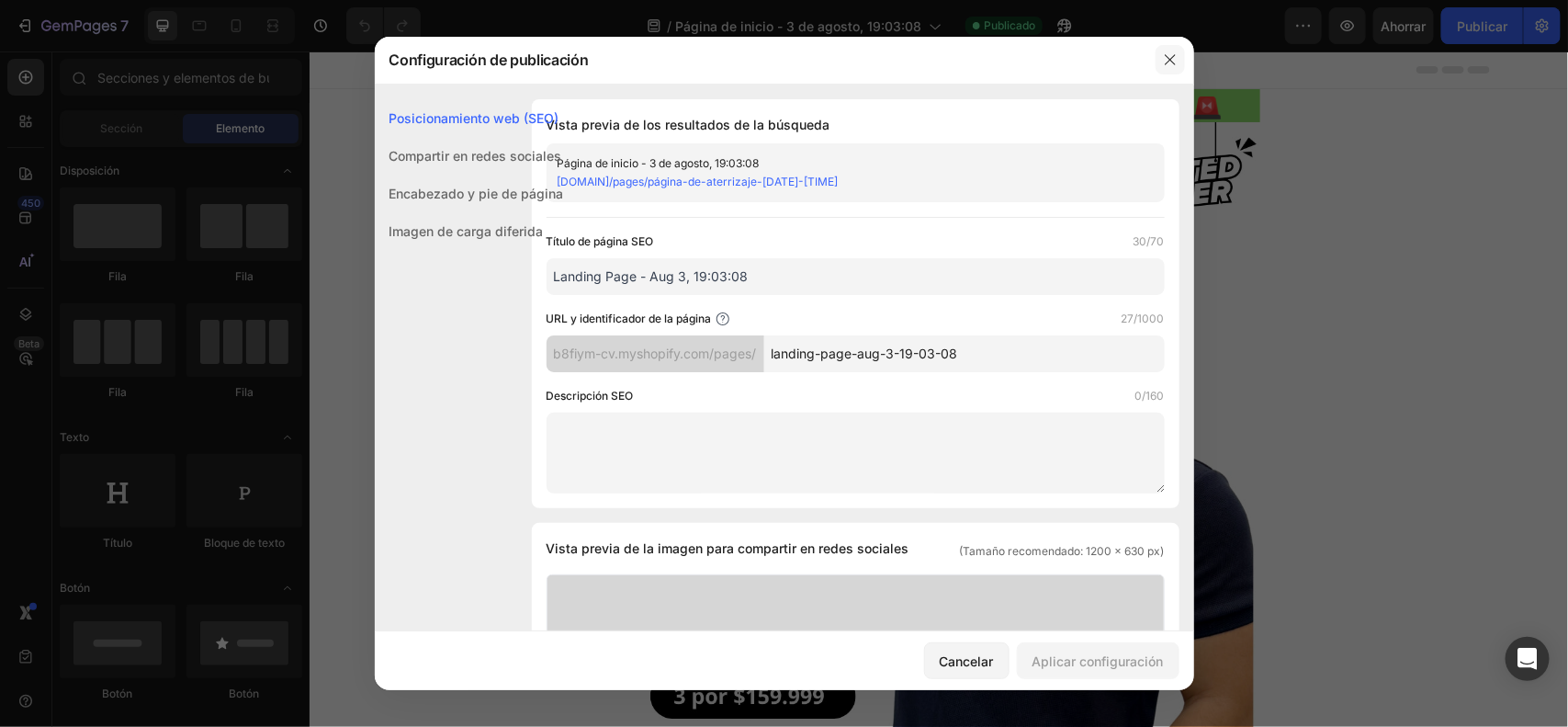 click 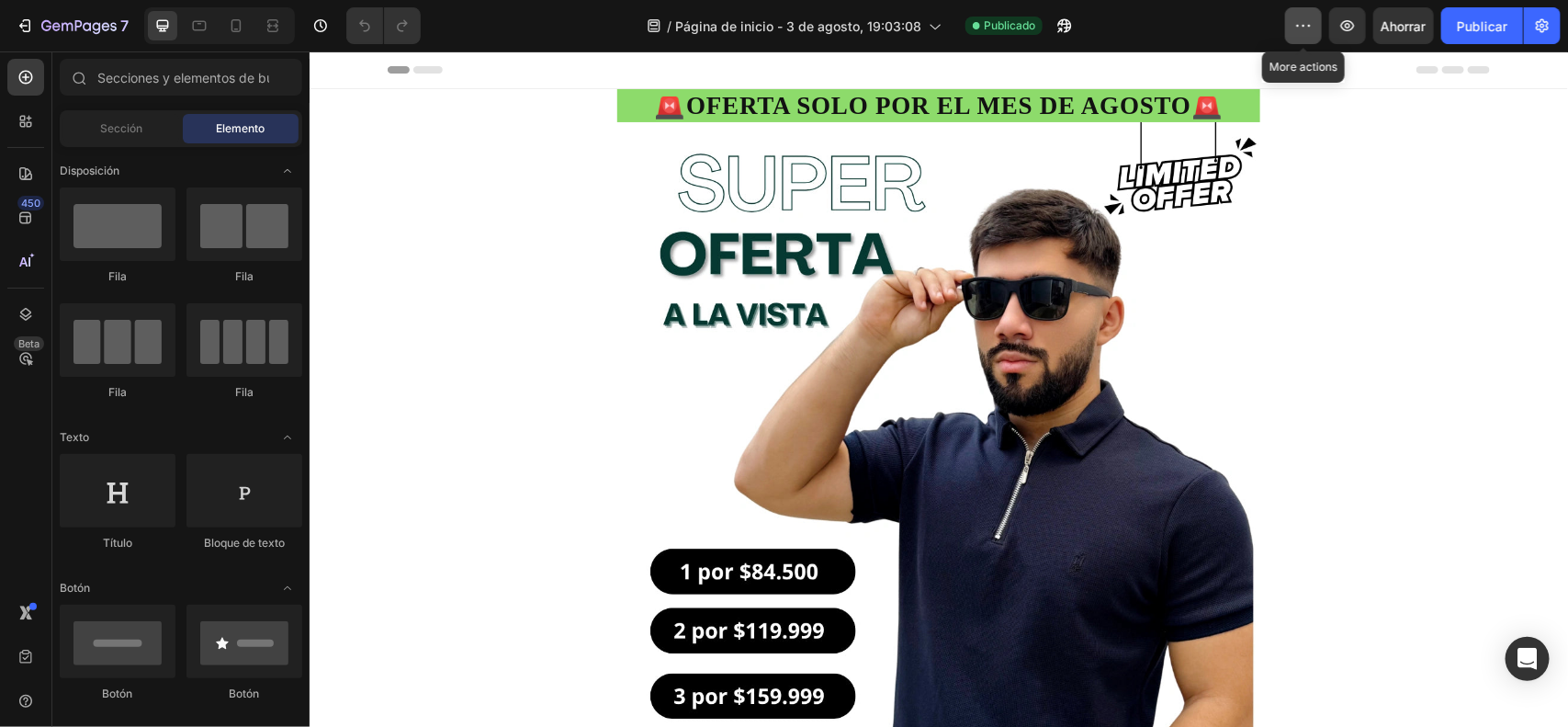 click 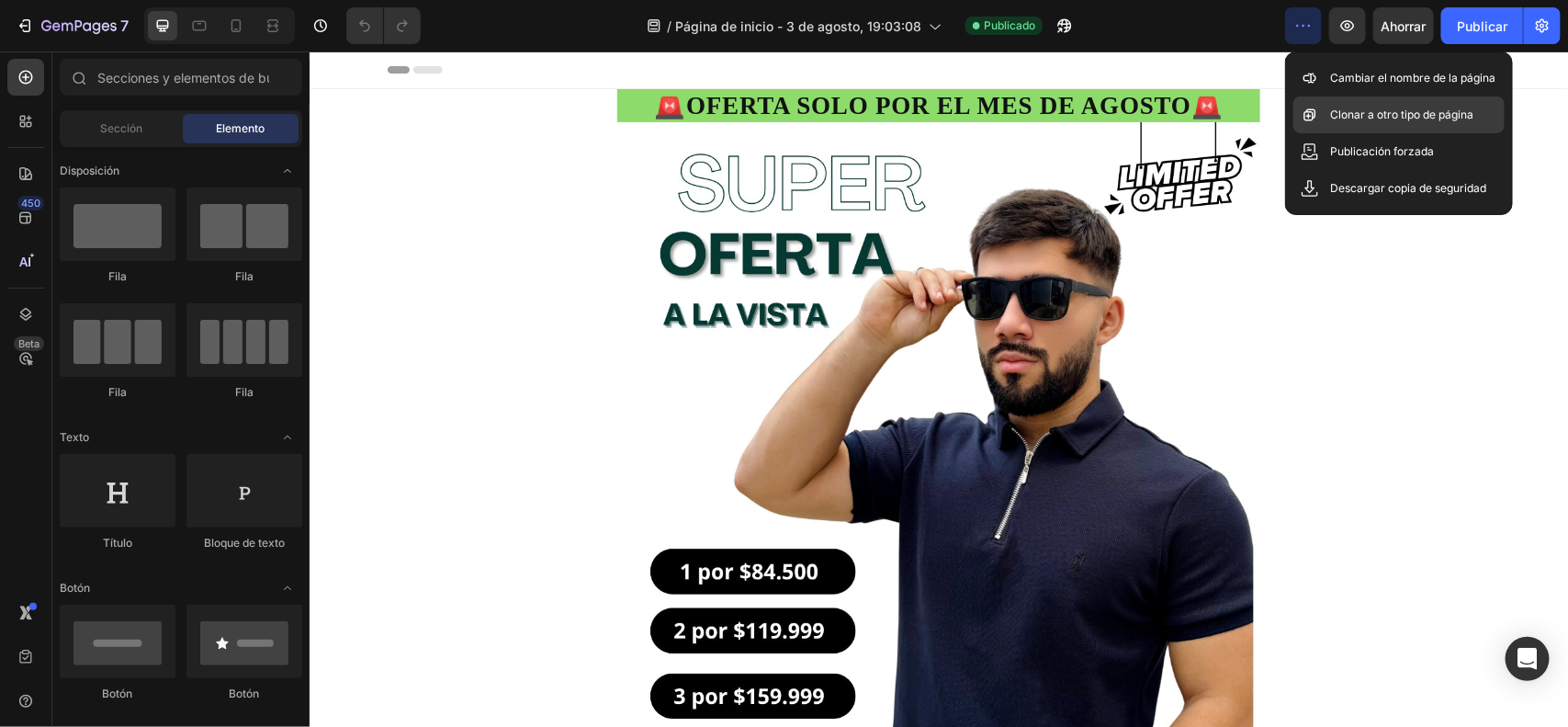 click on "Clonar a otro tipo de página" at bounding box center [1402, 114] 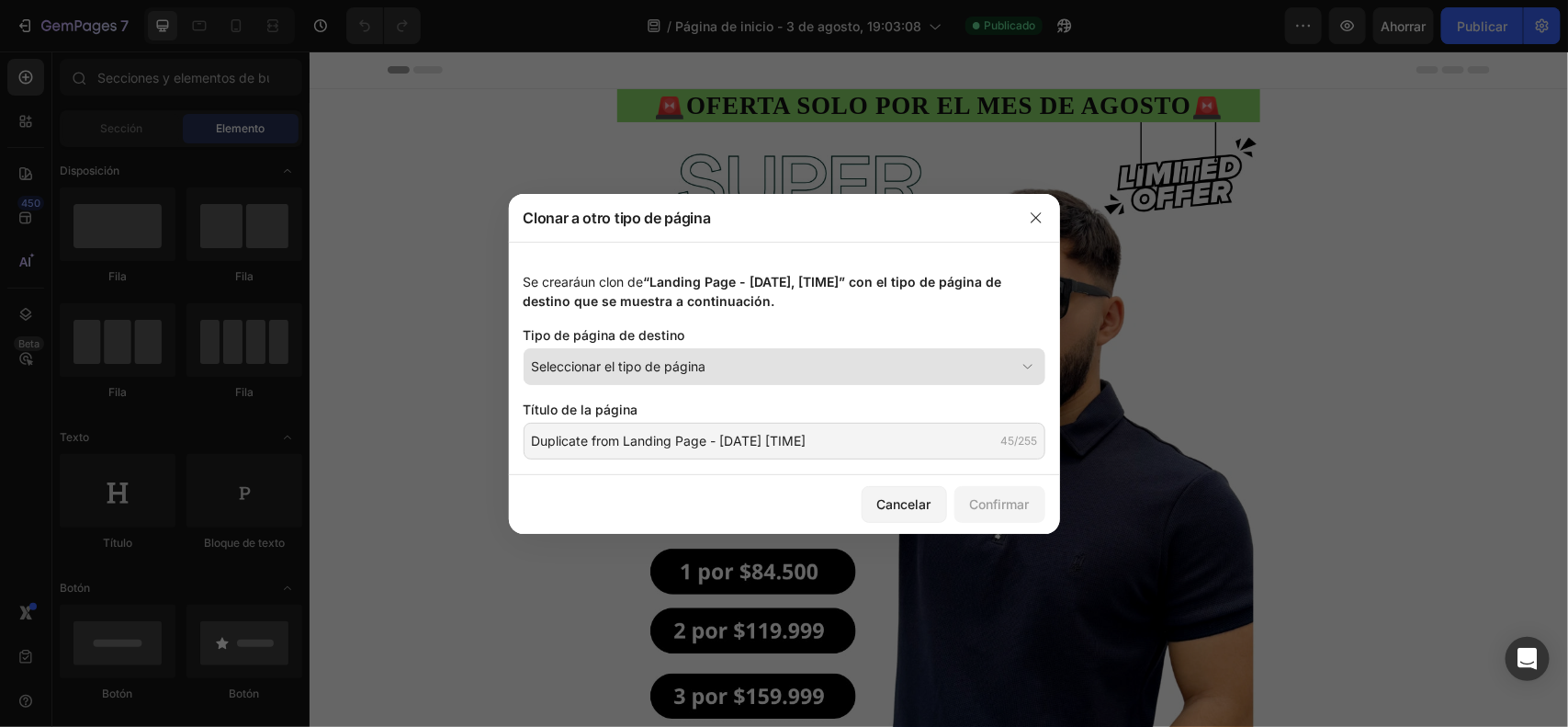 click on "Seleccionar el tipo de página" at bounding box center (784, 367) 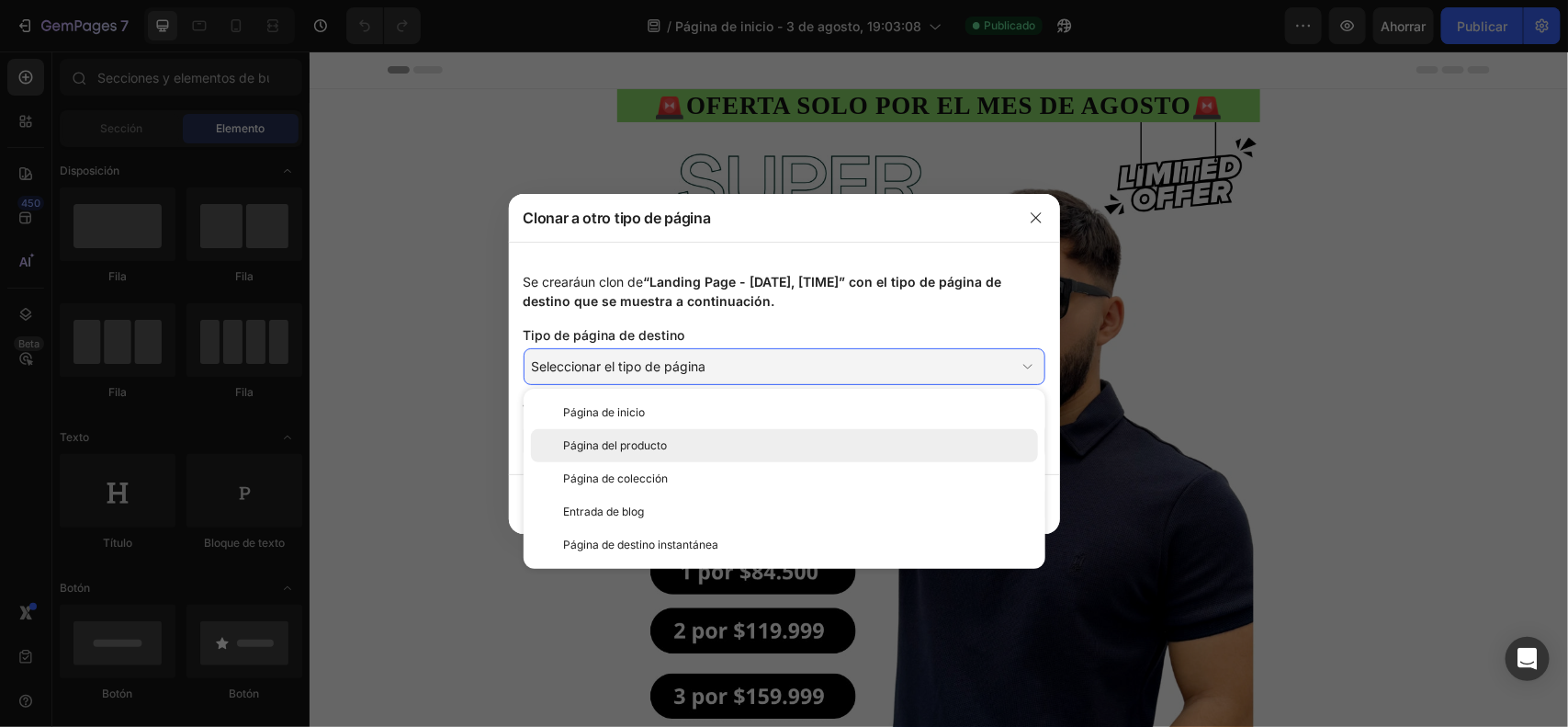 click on "Página del producto" at bounding box center (615, 445) 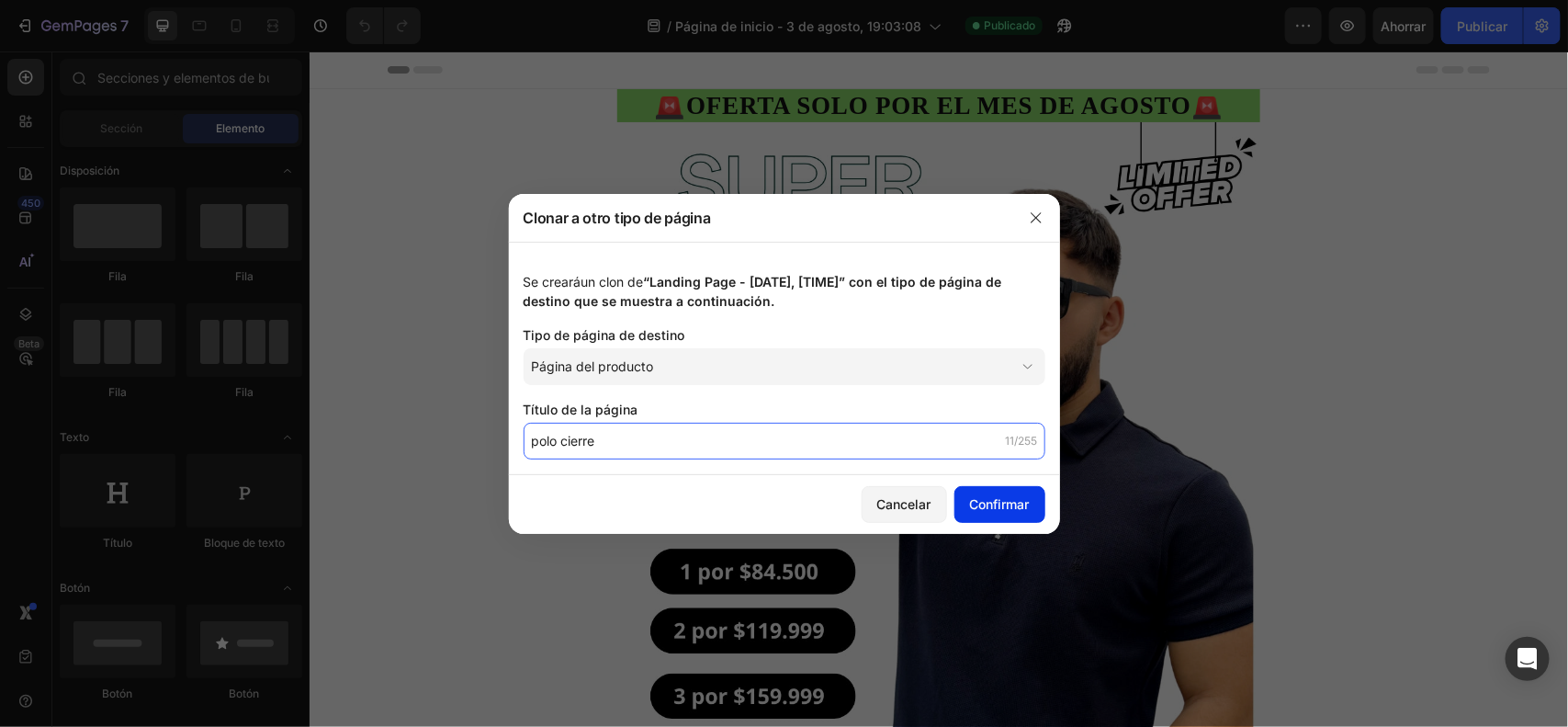 type on "polo cierre" 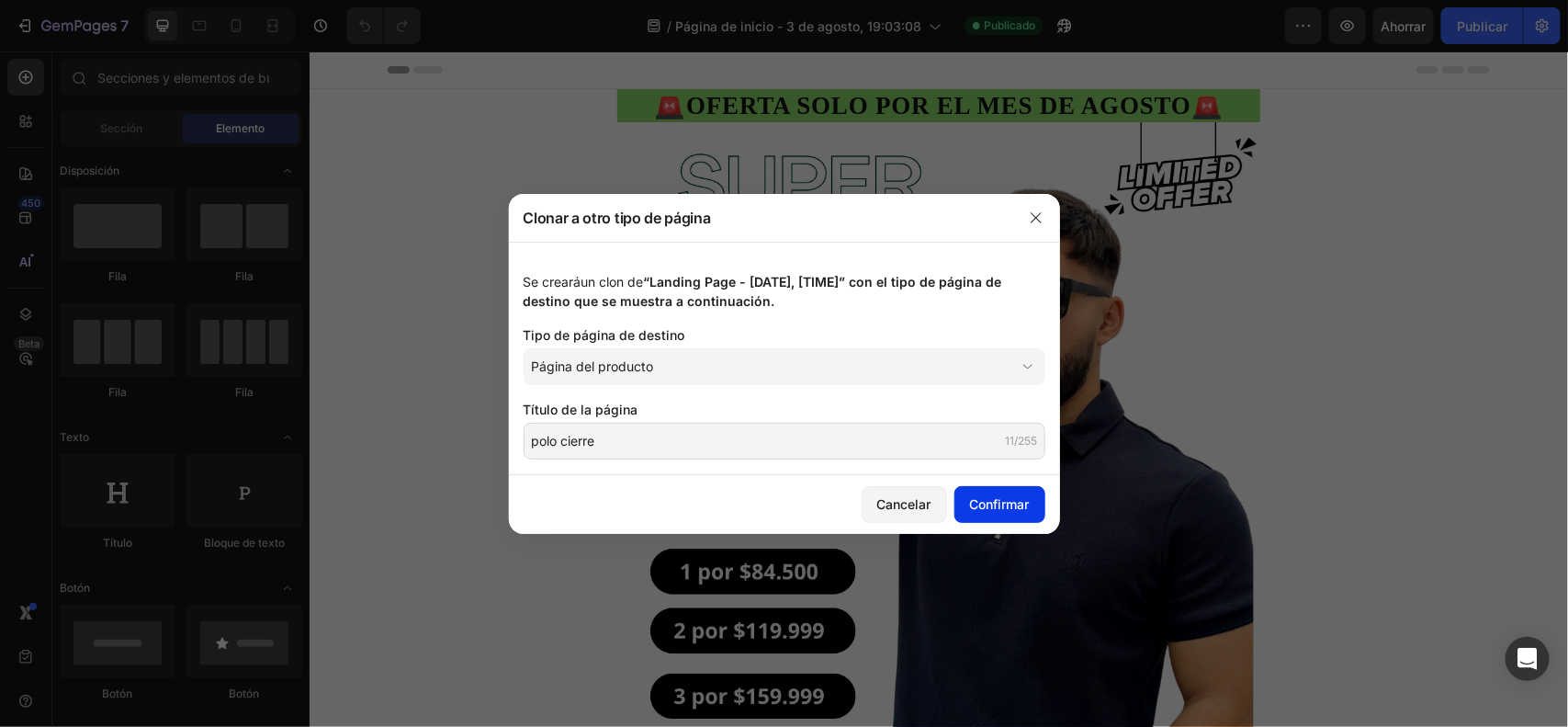 click on "Confirmar" at bounding box center [999, 504] 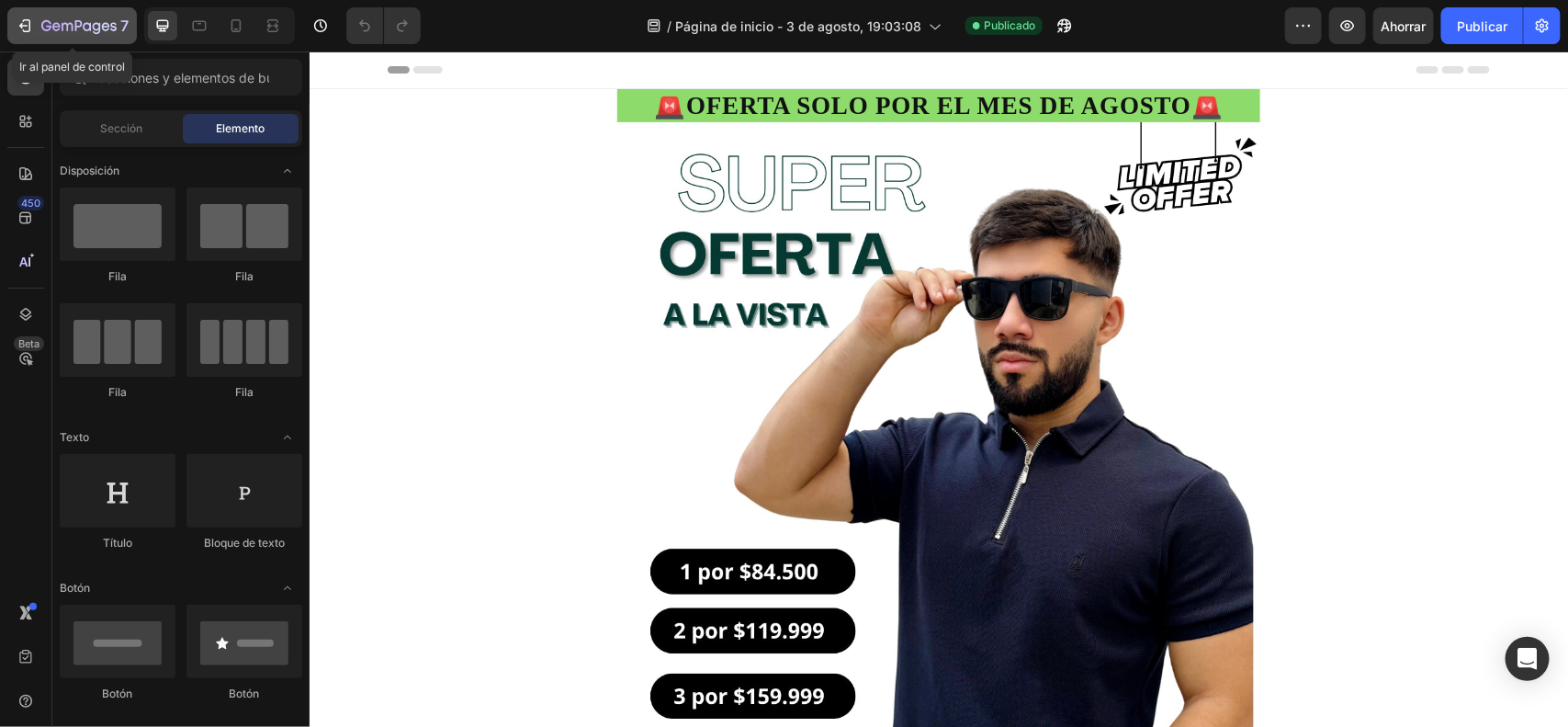 click on "7" 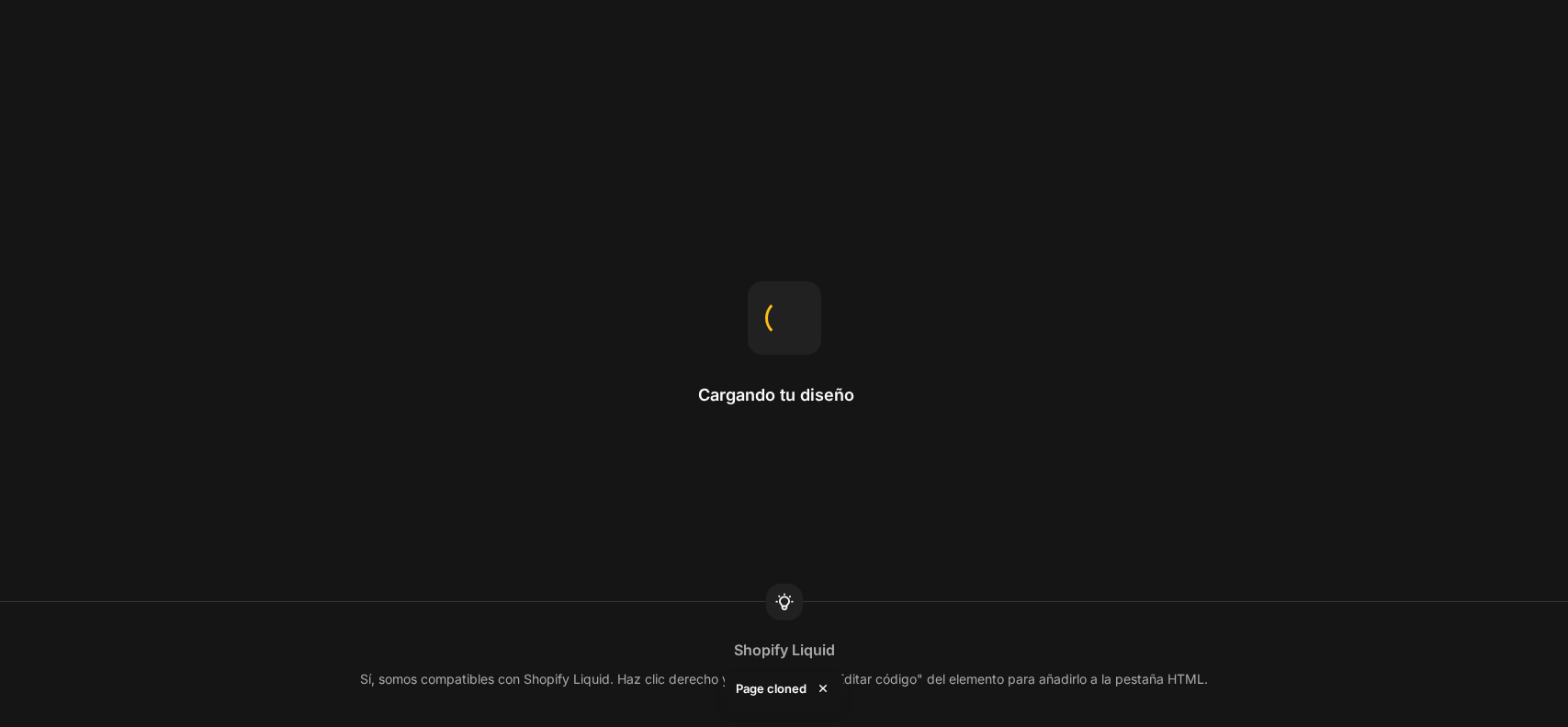 scroll, scrollTop: 0, scrollLeft: 0, axis: both 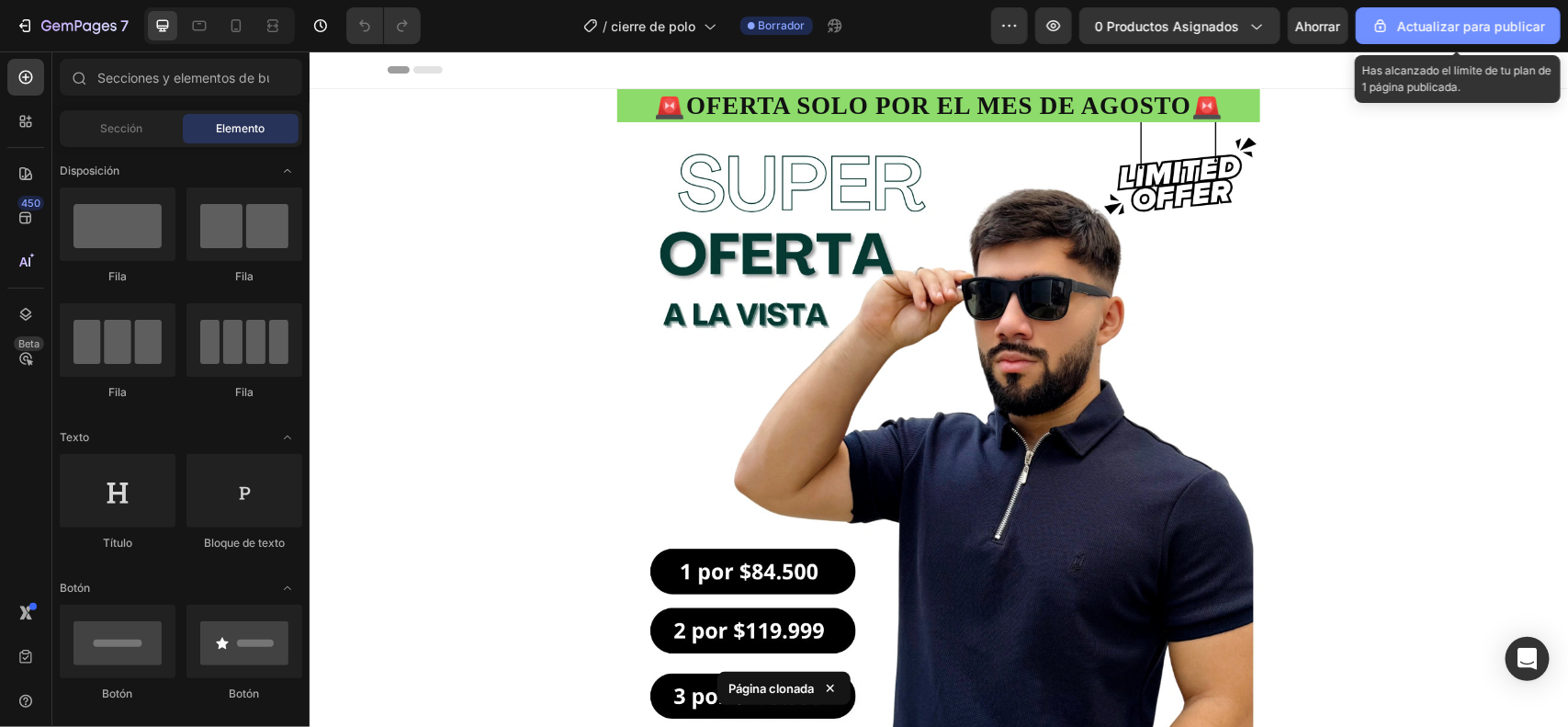 click on "Actualizar para publicar" 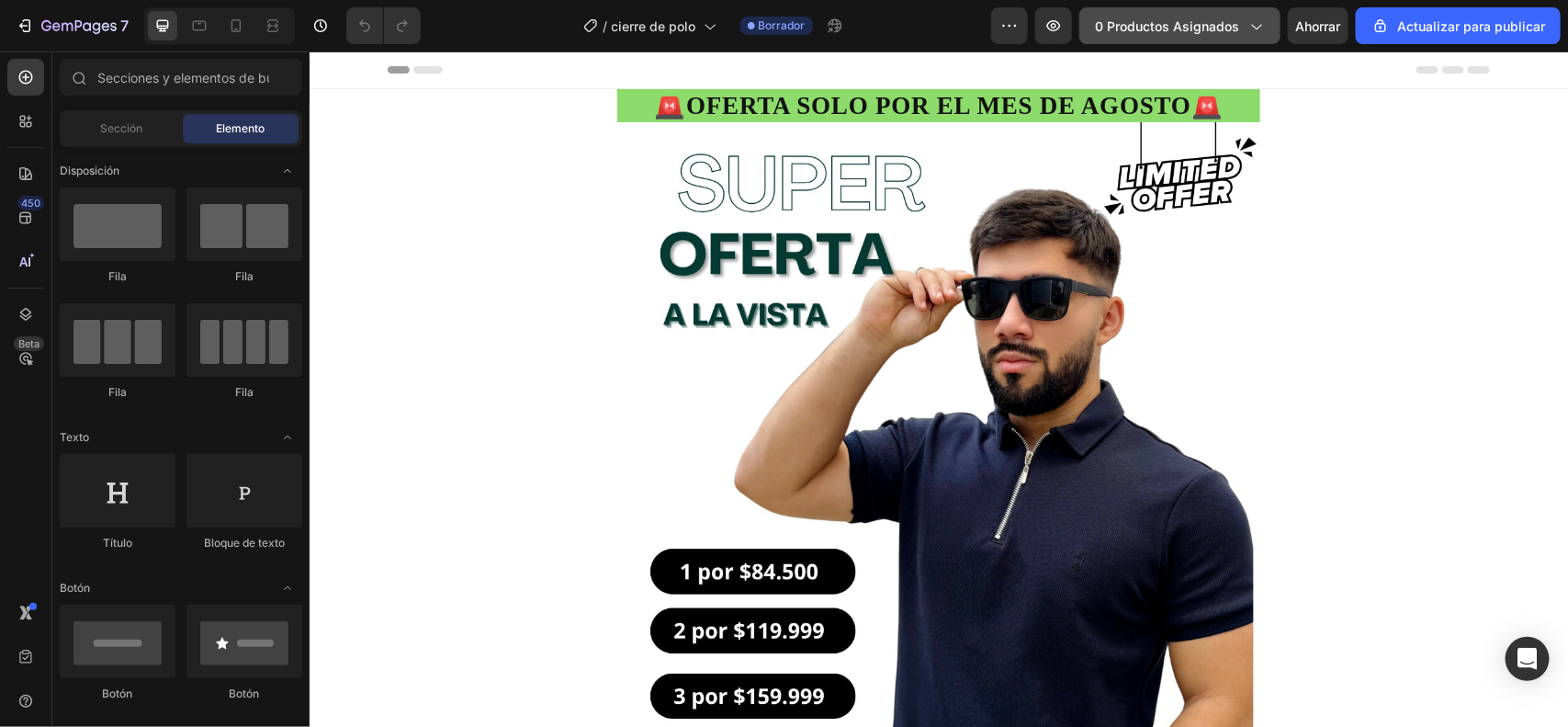 click 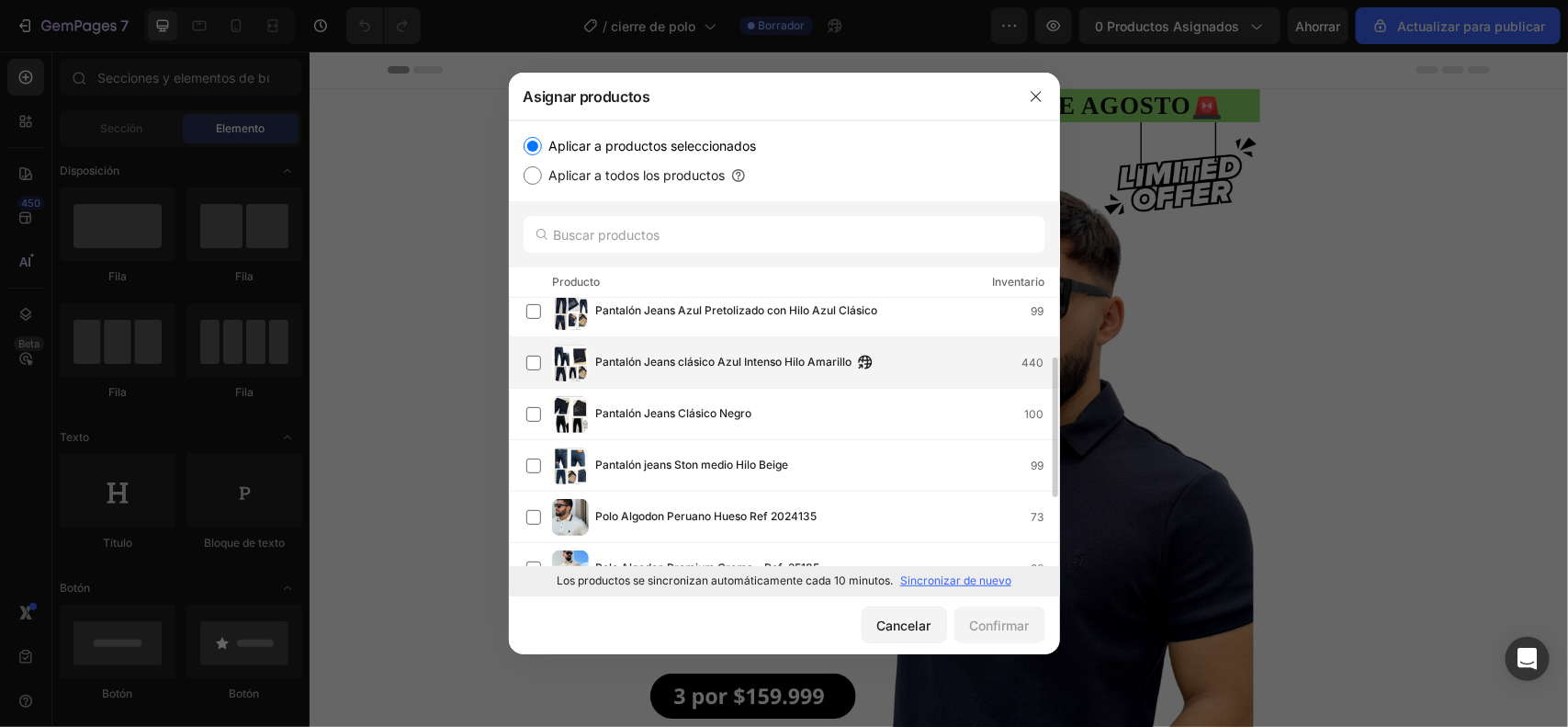 scroll, scrollTop: 0, scrollLeft: 0, axis: both 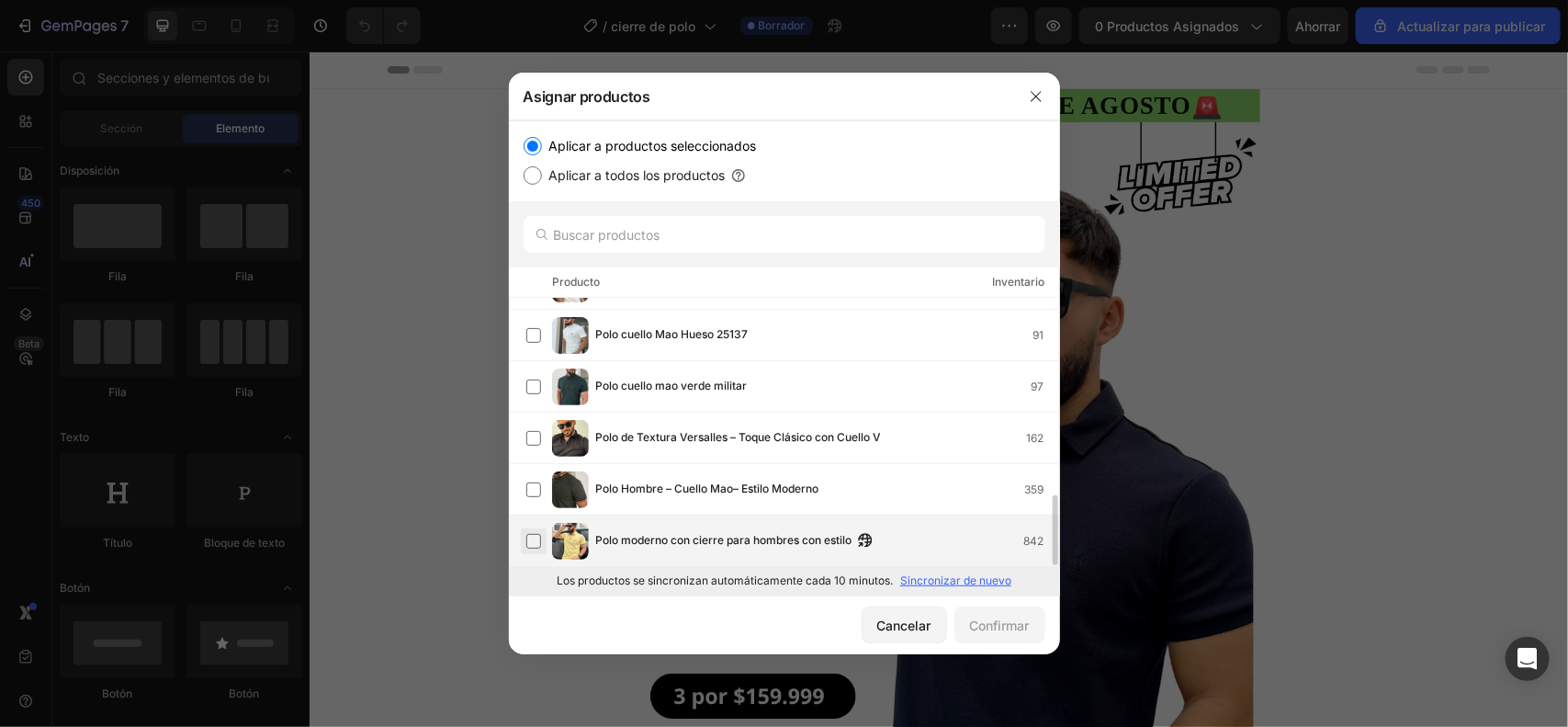 click at bounding box center [534, 541] 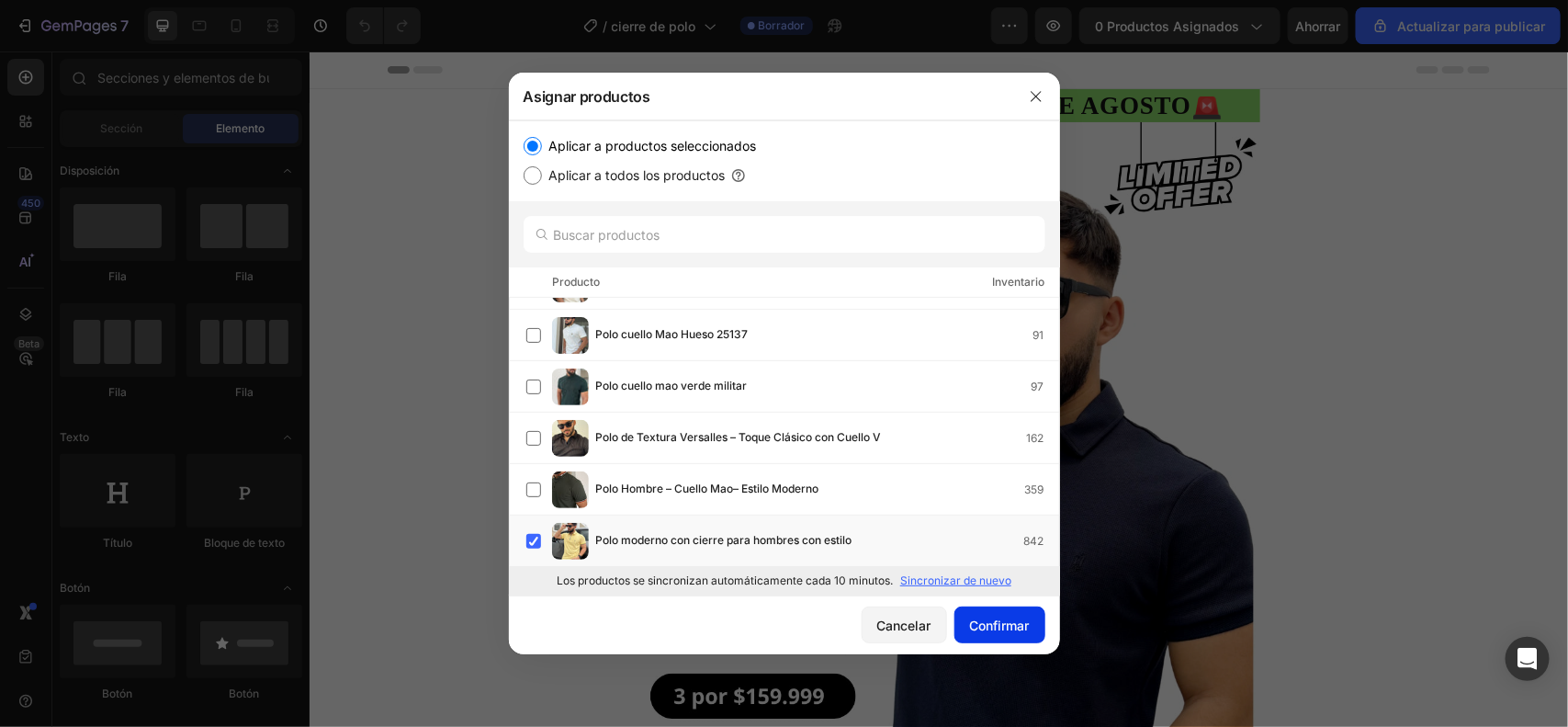 click on "Confirmar" at bounding box center [999, 625] 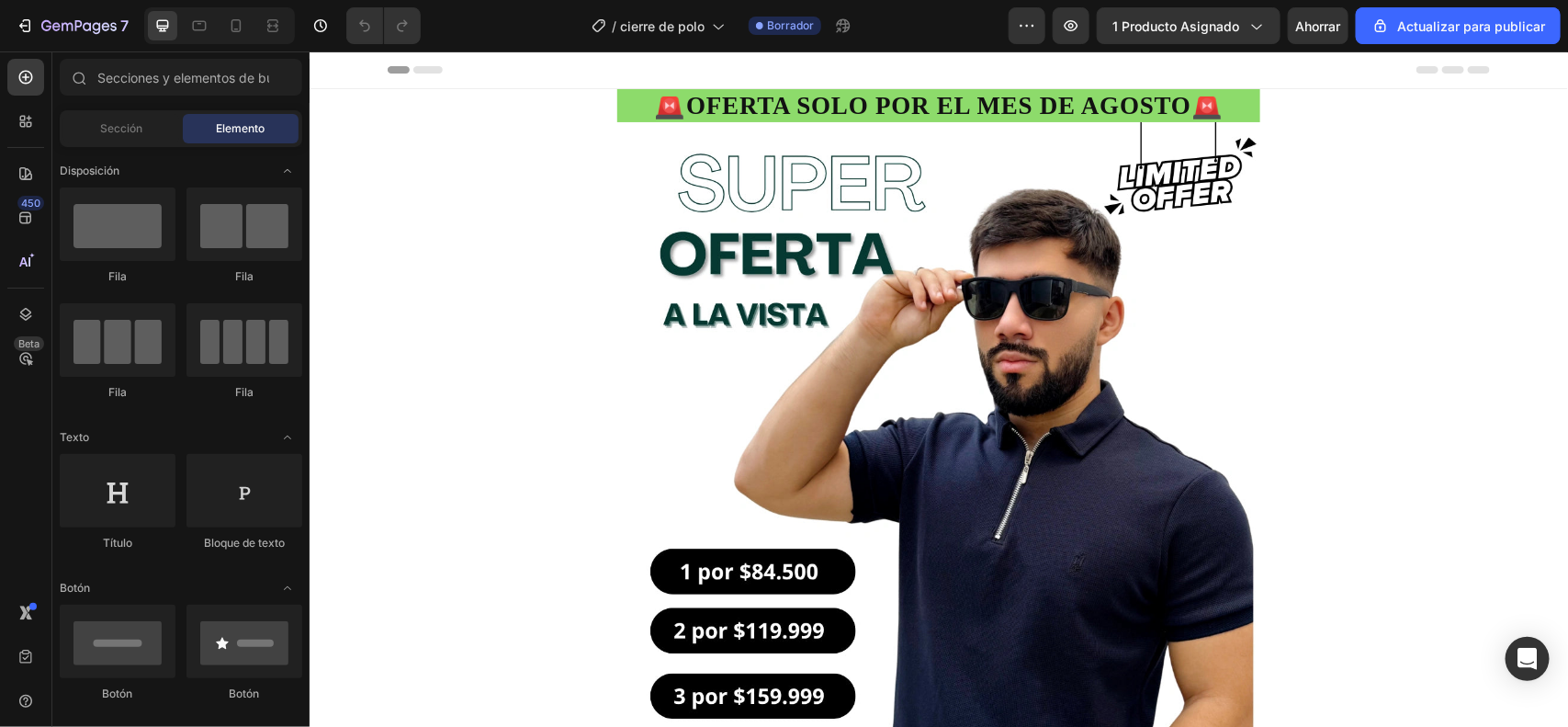 click on "Choose templates" at bounding box center [795, 3917] 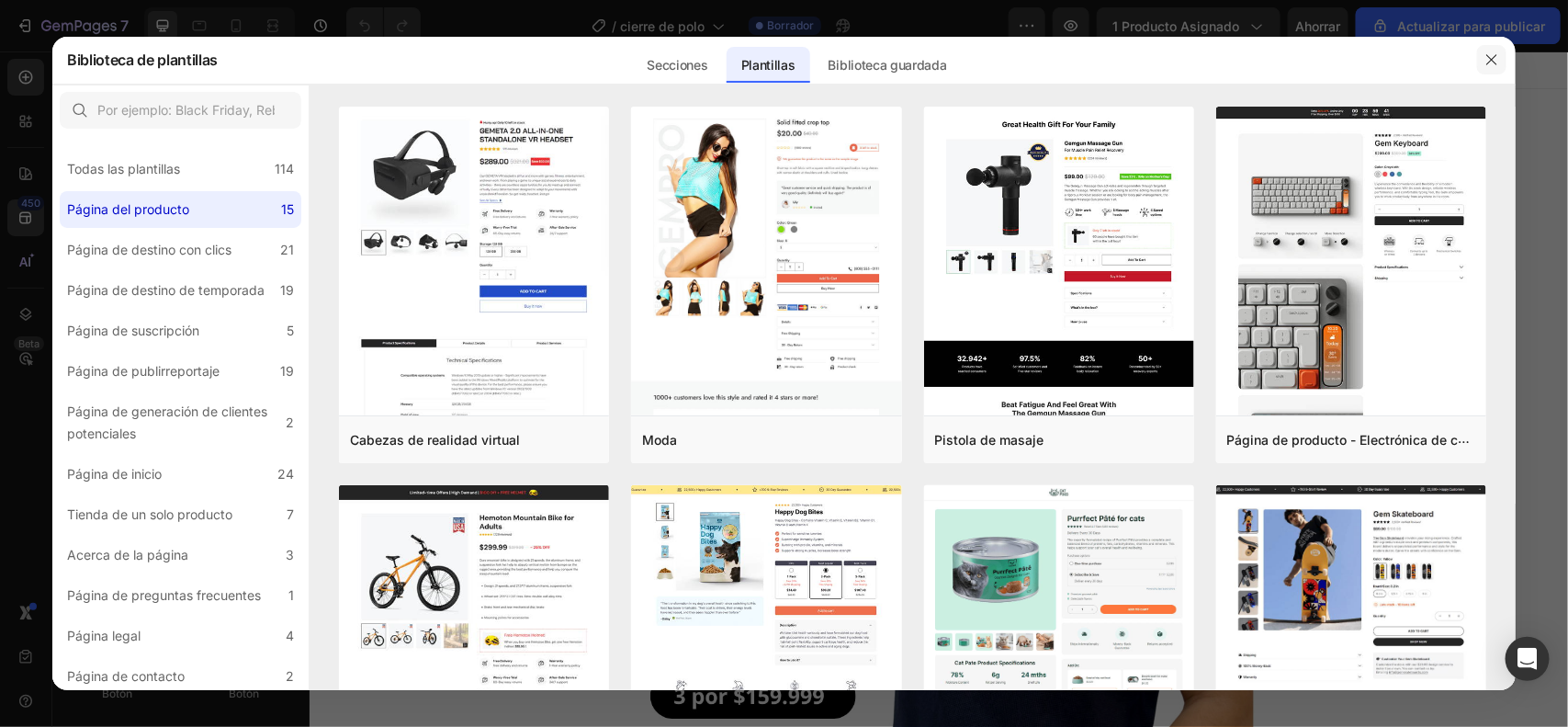 click 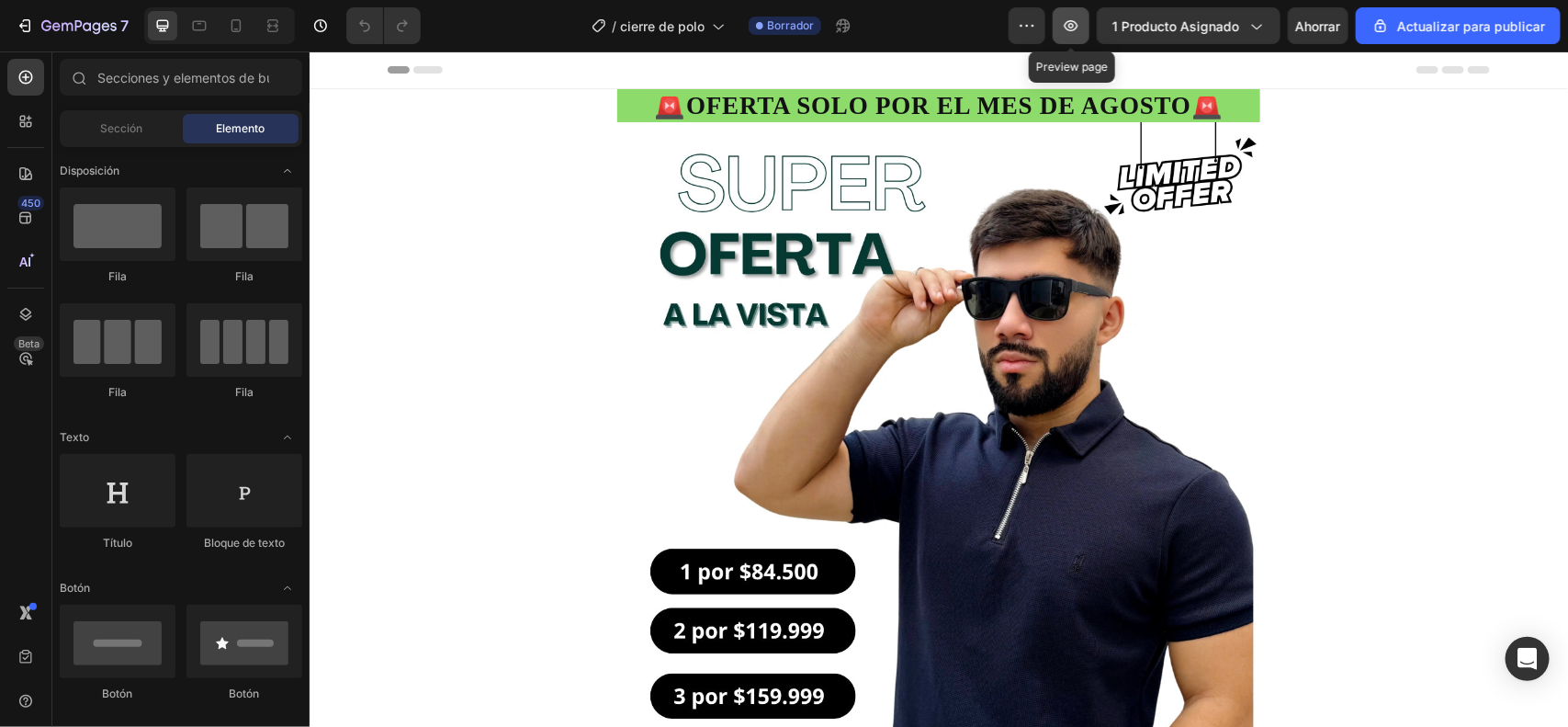 click 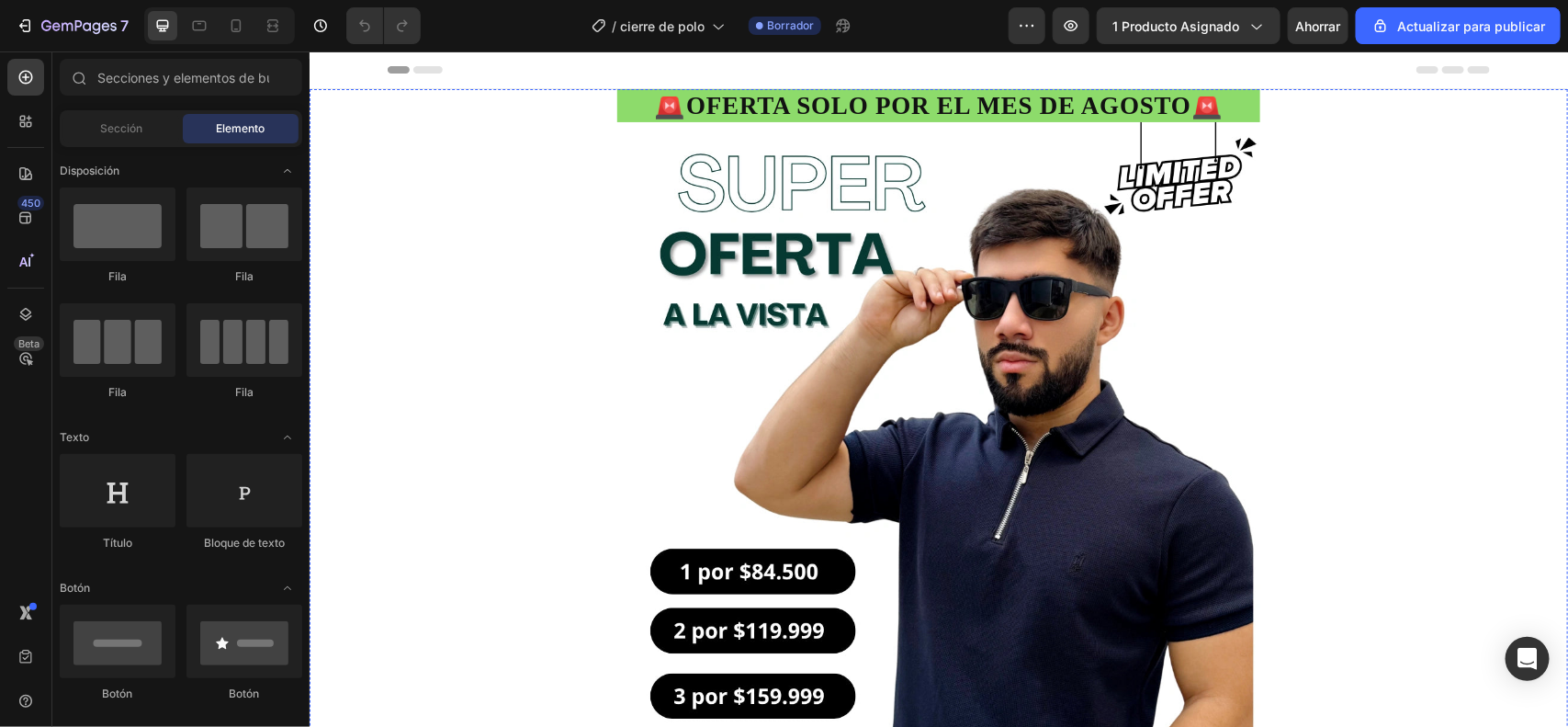 click on "❌ ¿Cansado de polos comunes que no dicen nada   anchas, flojas o pierden color rápido?" at bounding box center [938, 1095] 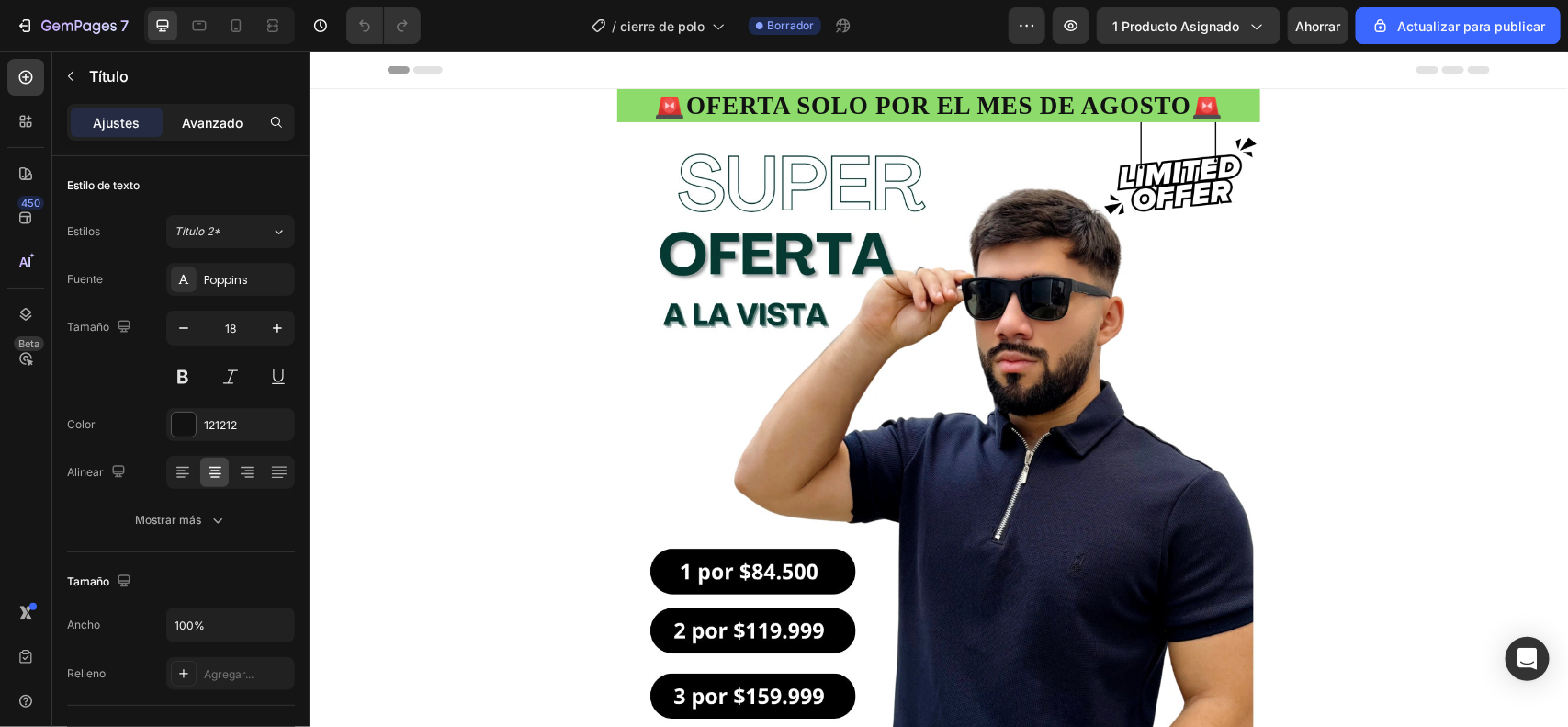 click on "Avanzado" at bounding box center (212, 122) 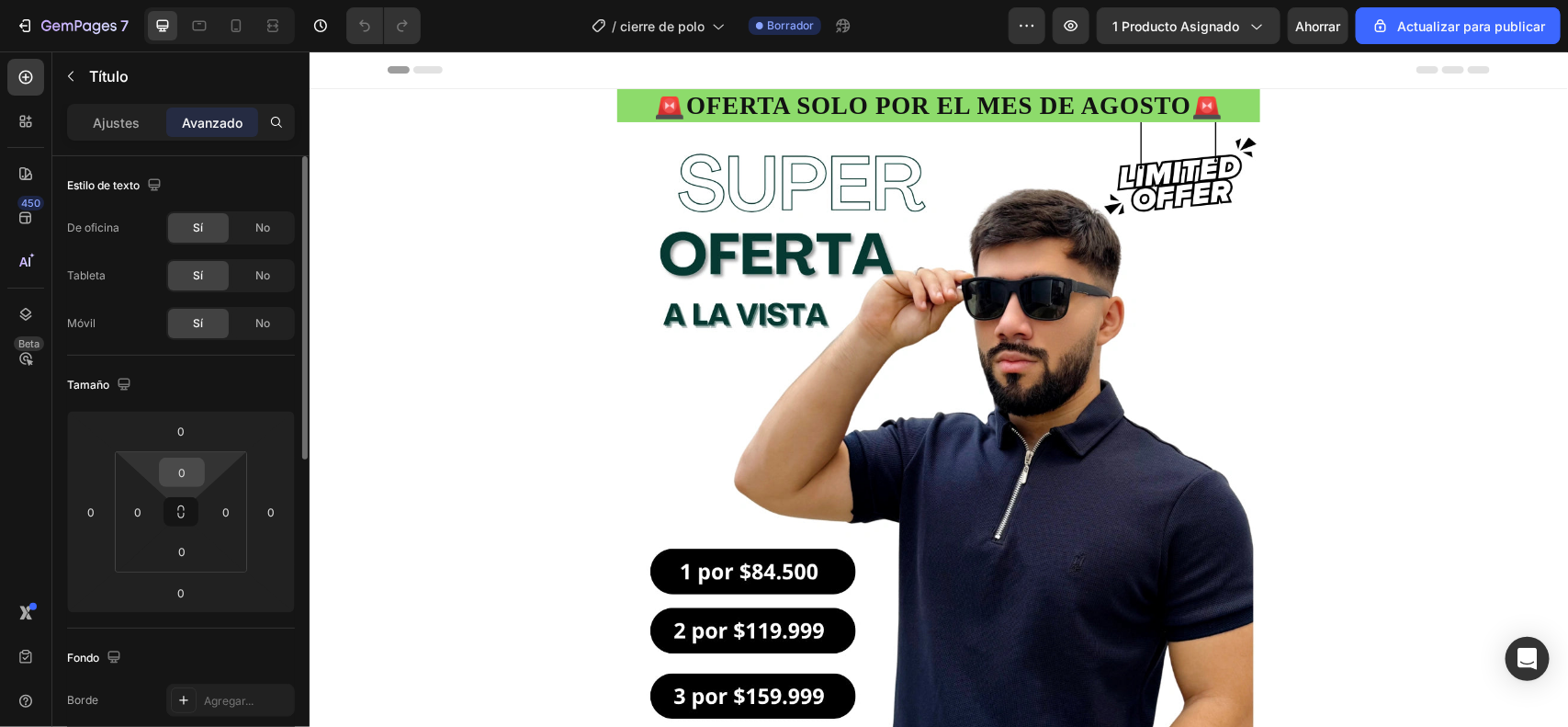 click on "0" at bounding box center (182, 472) 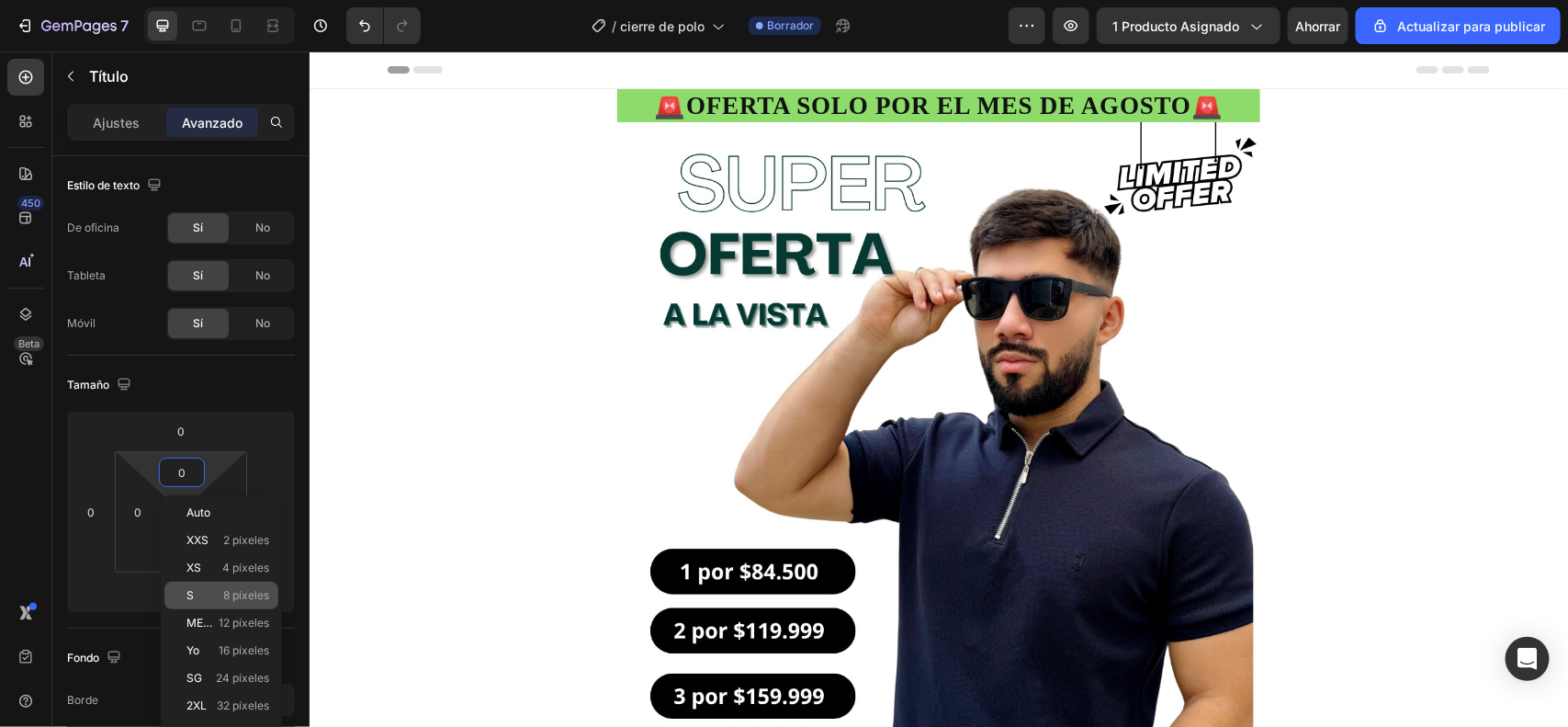 click on "S 8 píxeles" 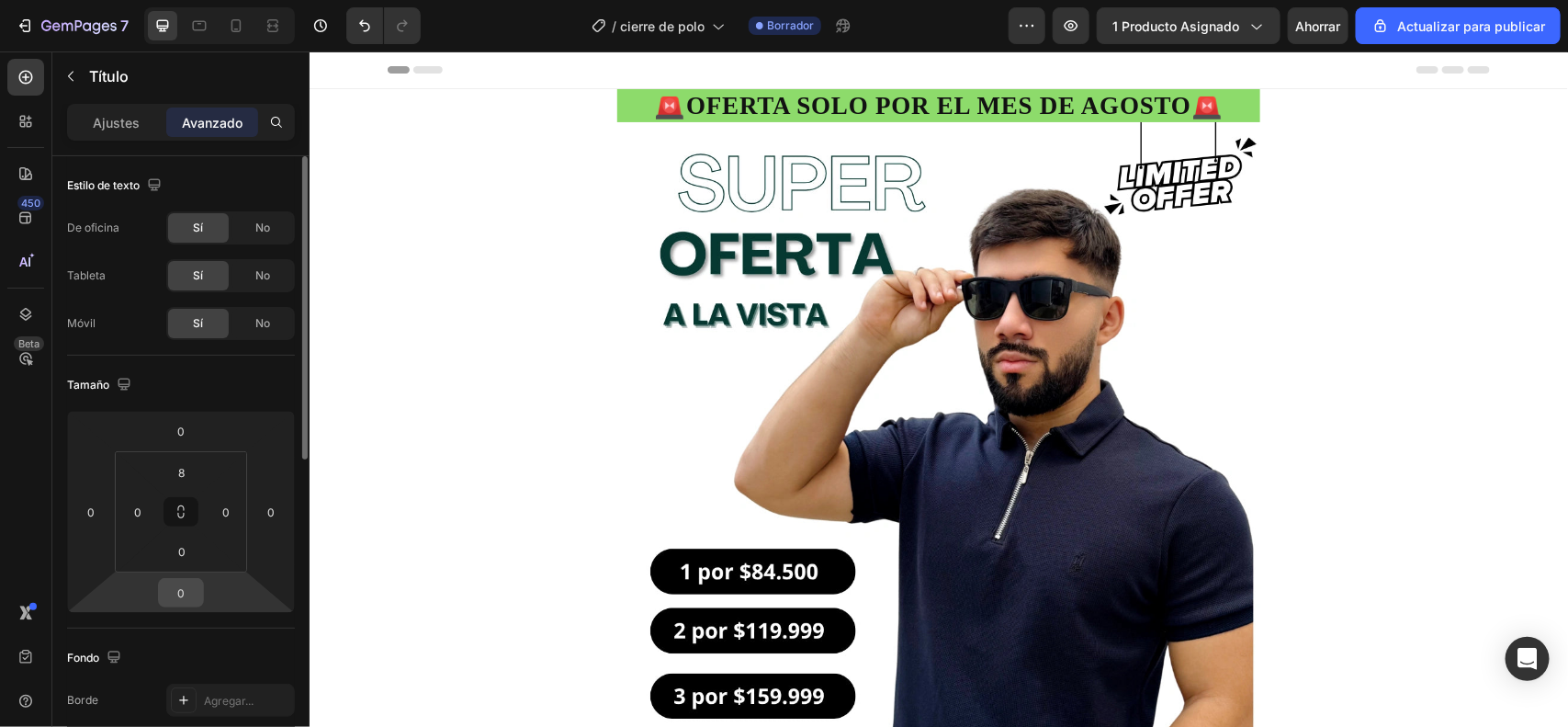 click on "0" at bounding box center (181, 593) 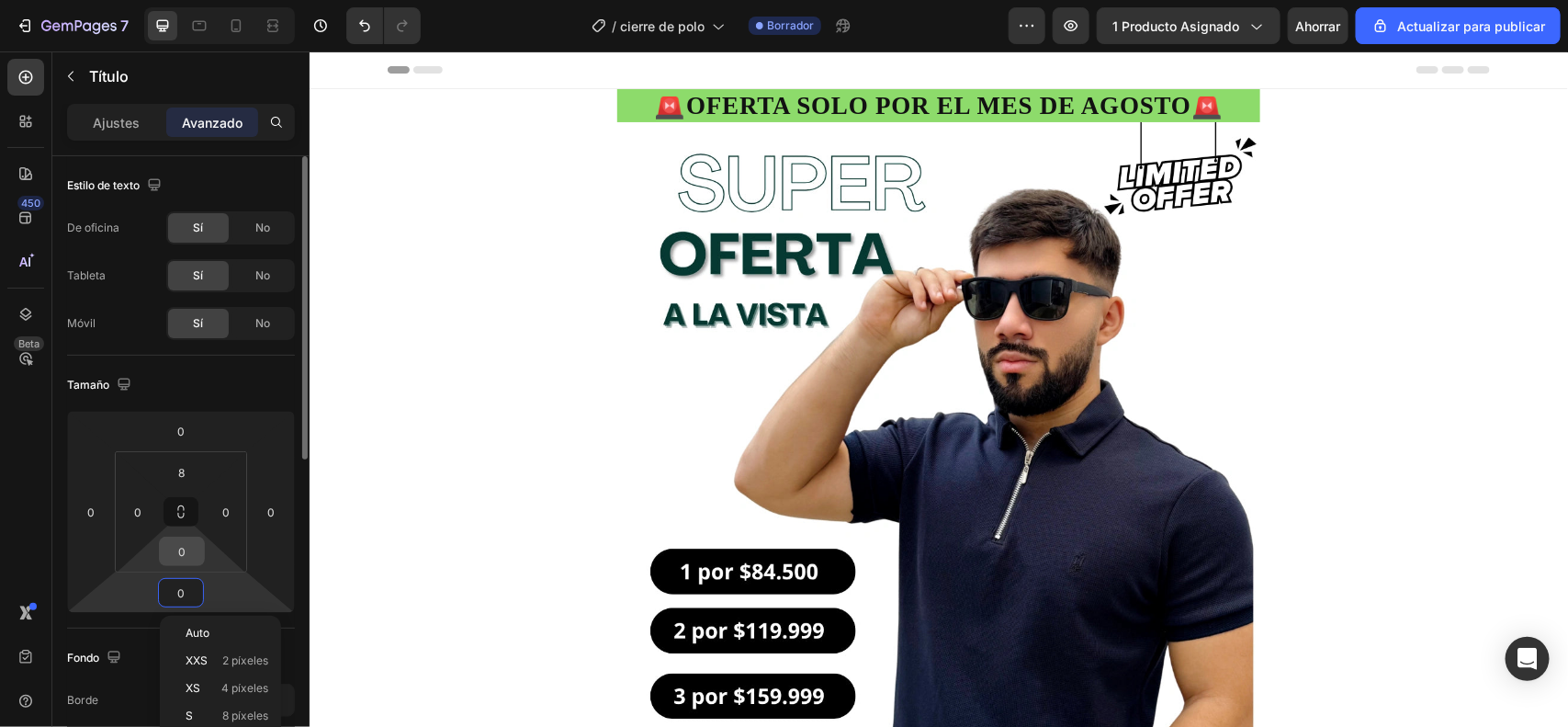 click on "0" at bounding box center (182, 551) 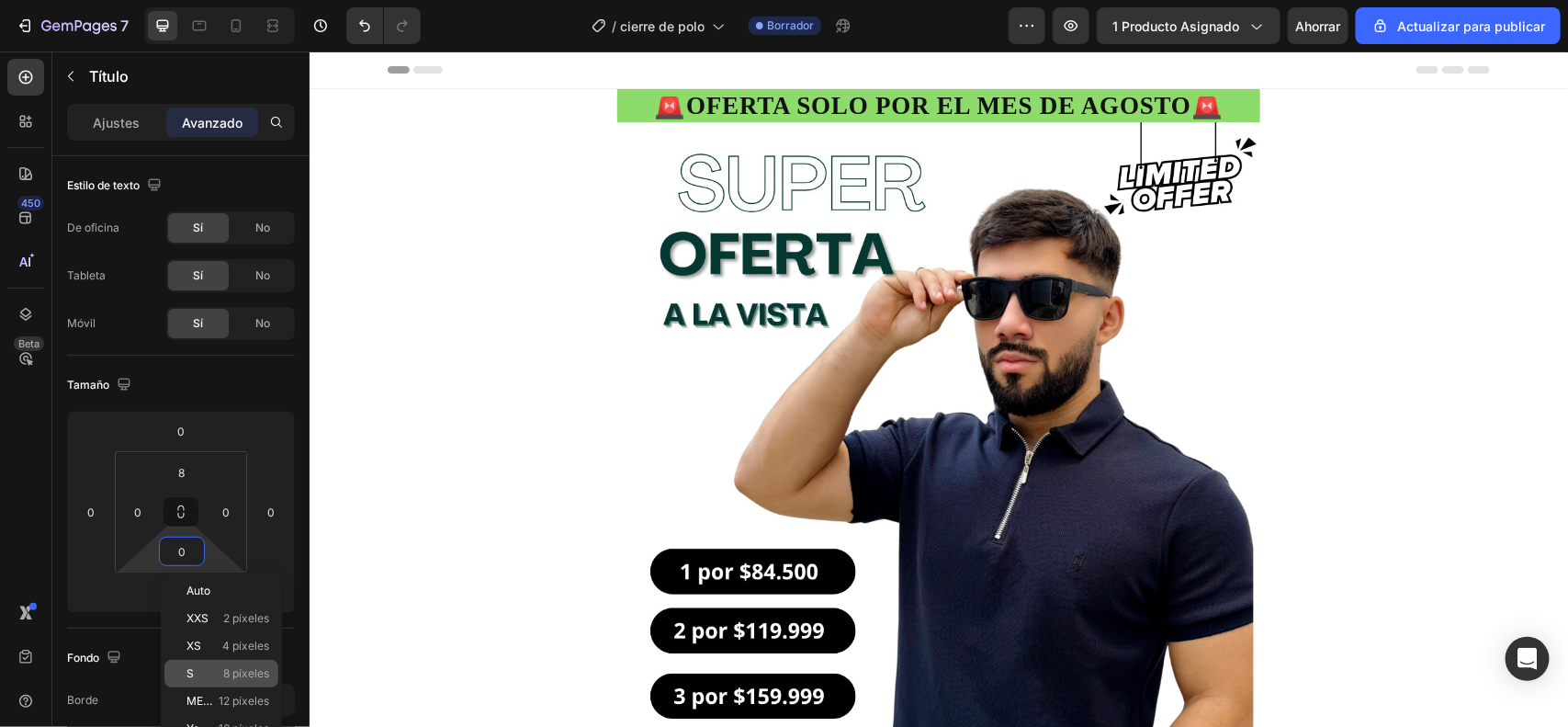 click on "S 8 píxeles" 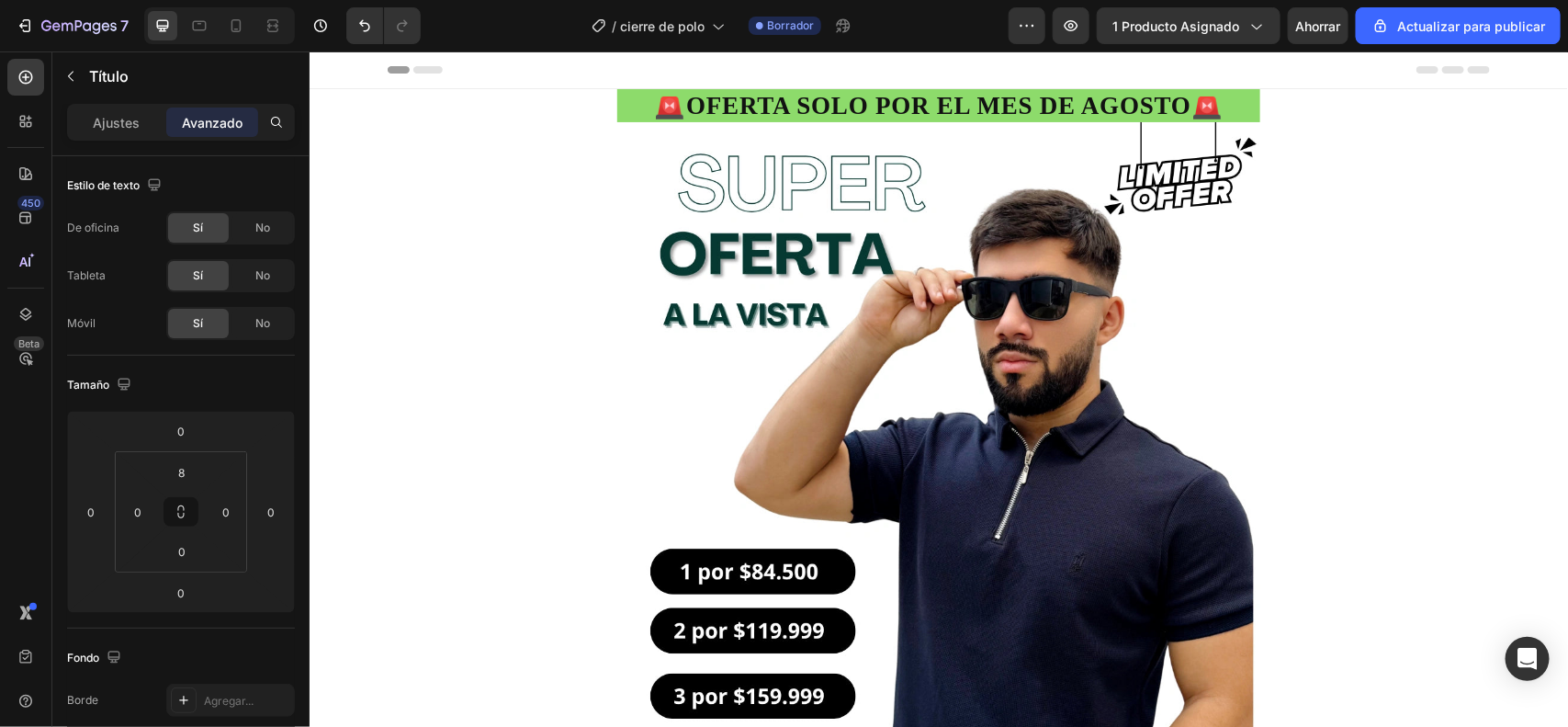 type on "8" 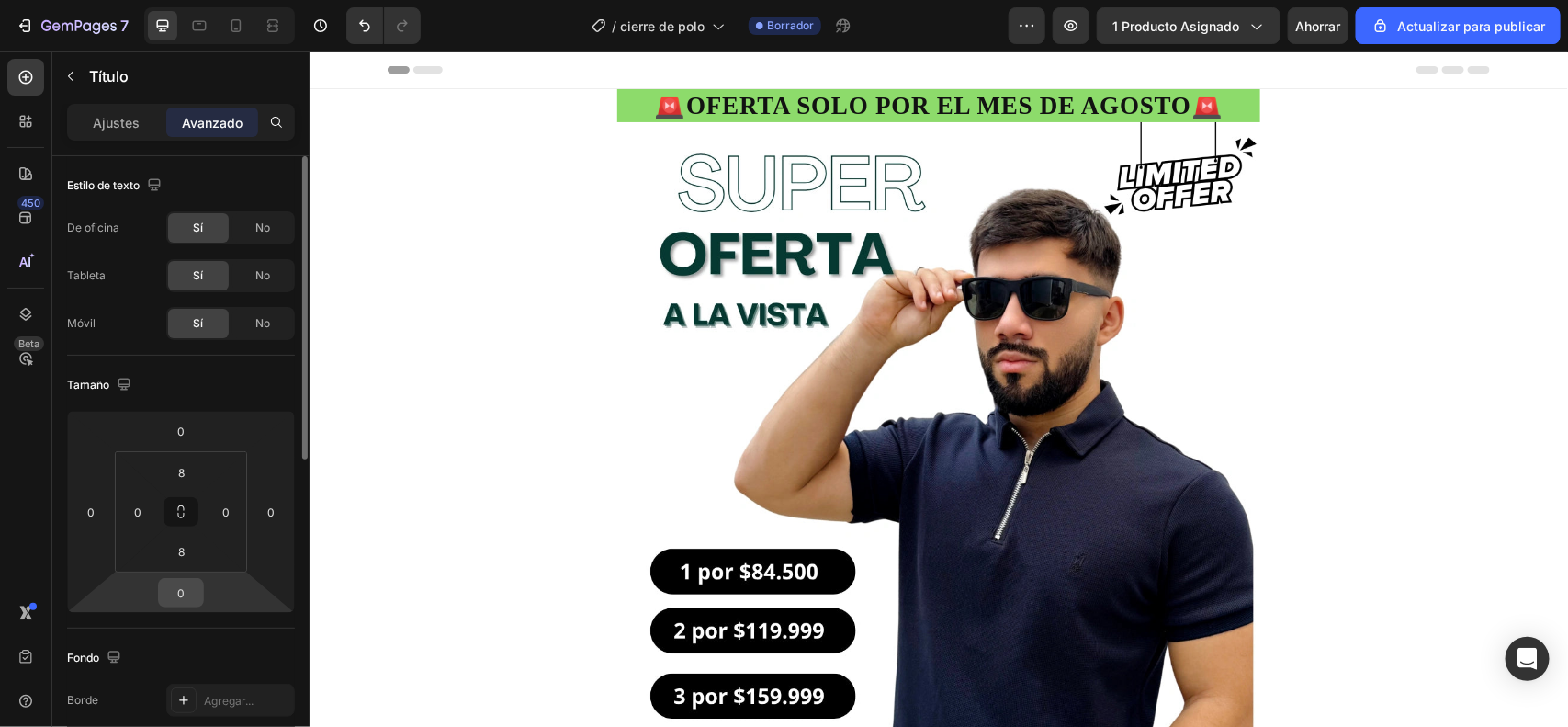 click on "0" at bounding box center [181, 593] 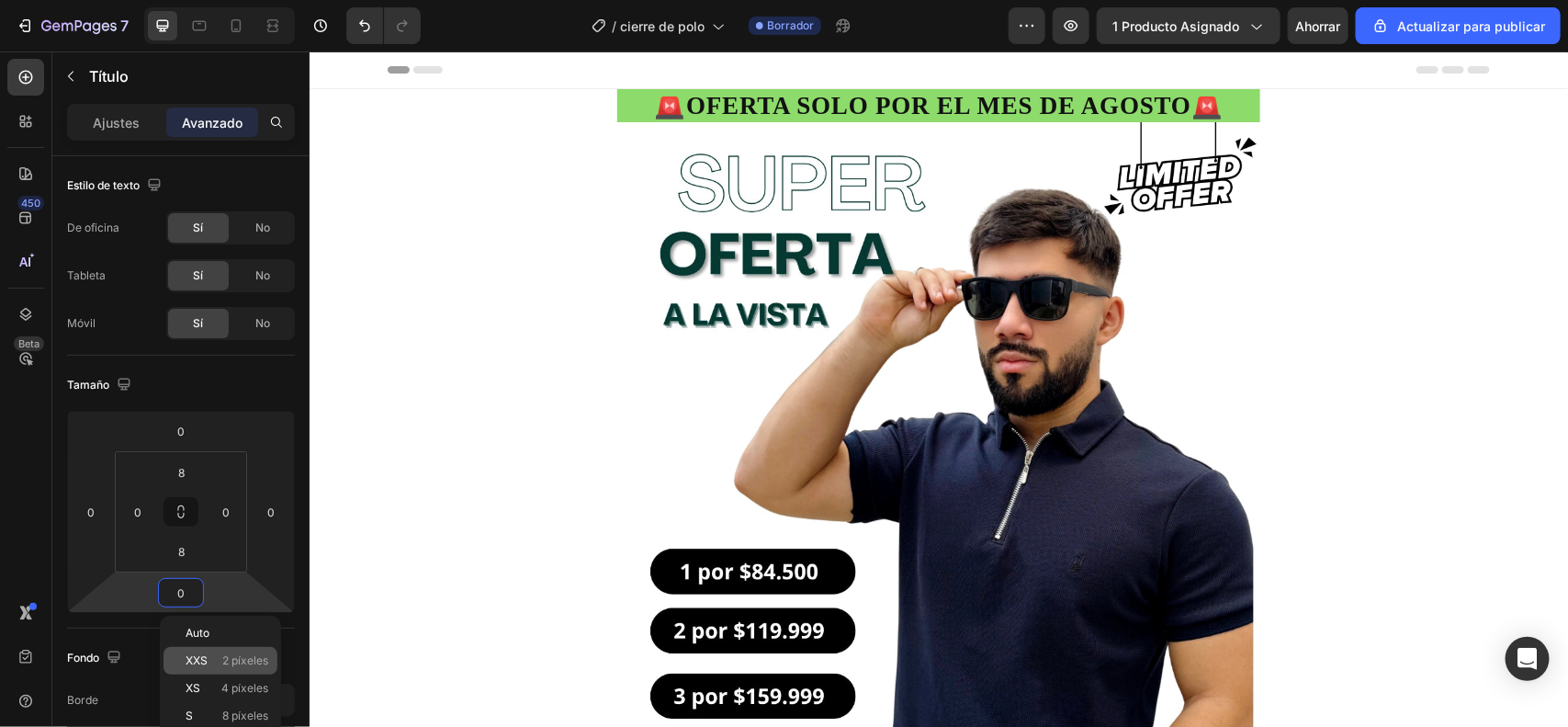 click on "XXS 2 píxeles" at bounding box center [227, 661] 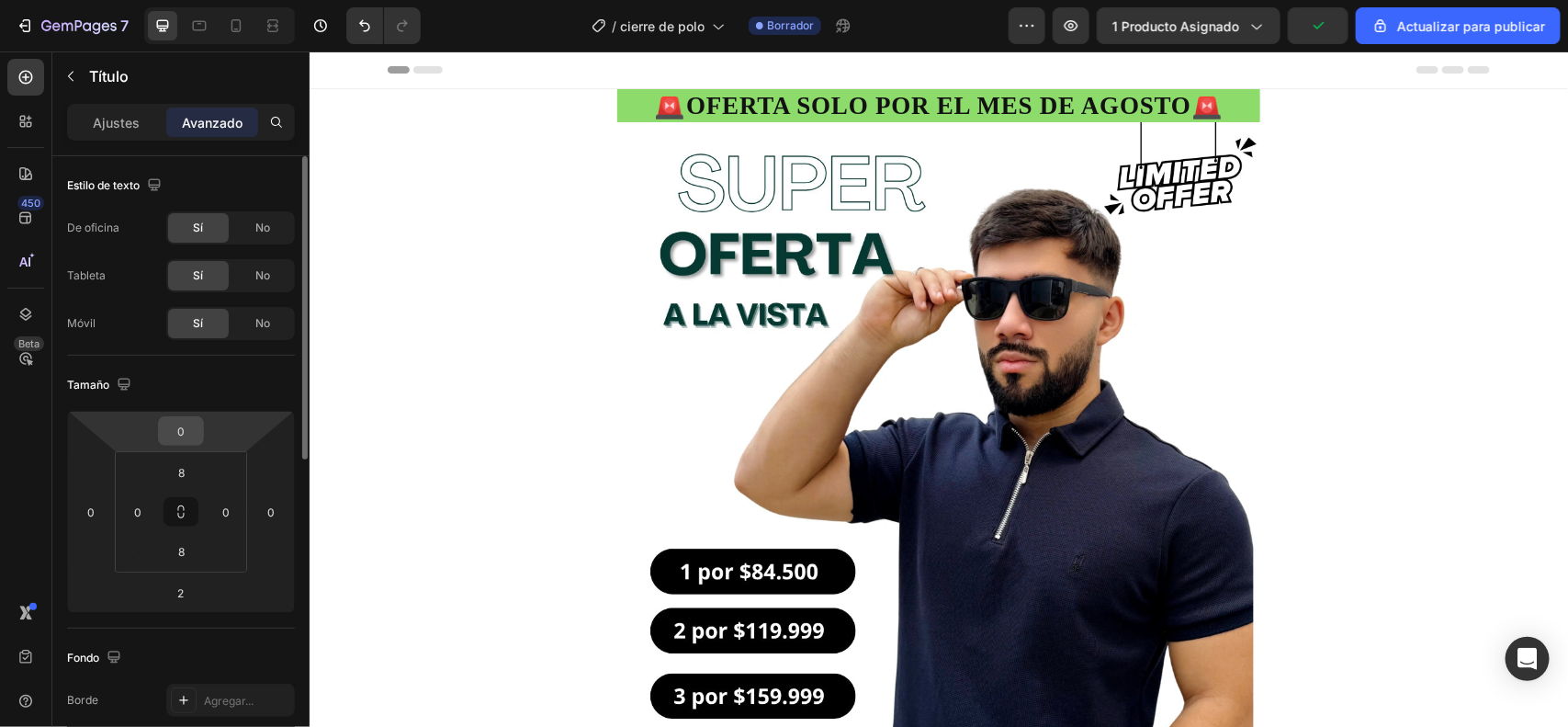 click on "0" at bounding box center (181, 431) 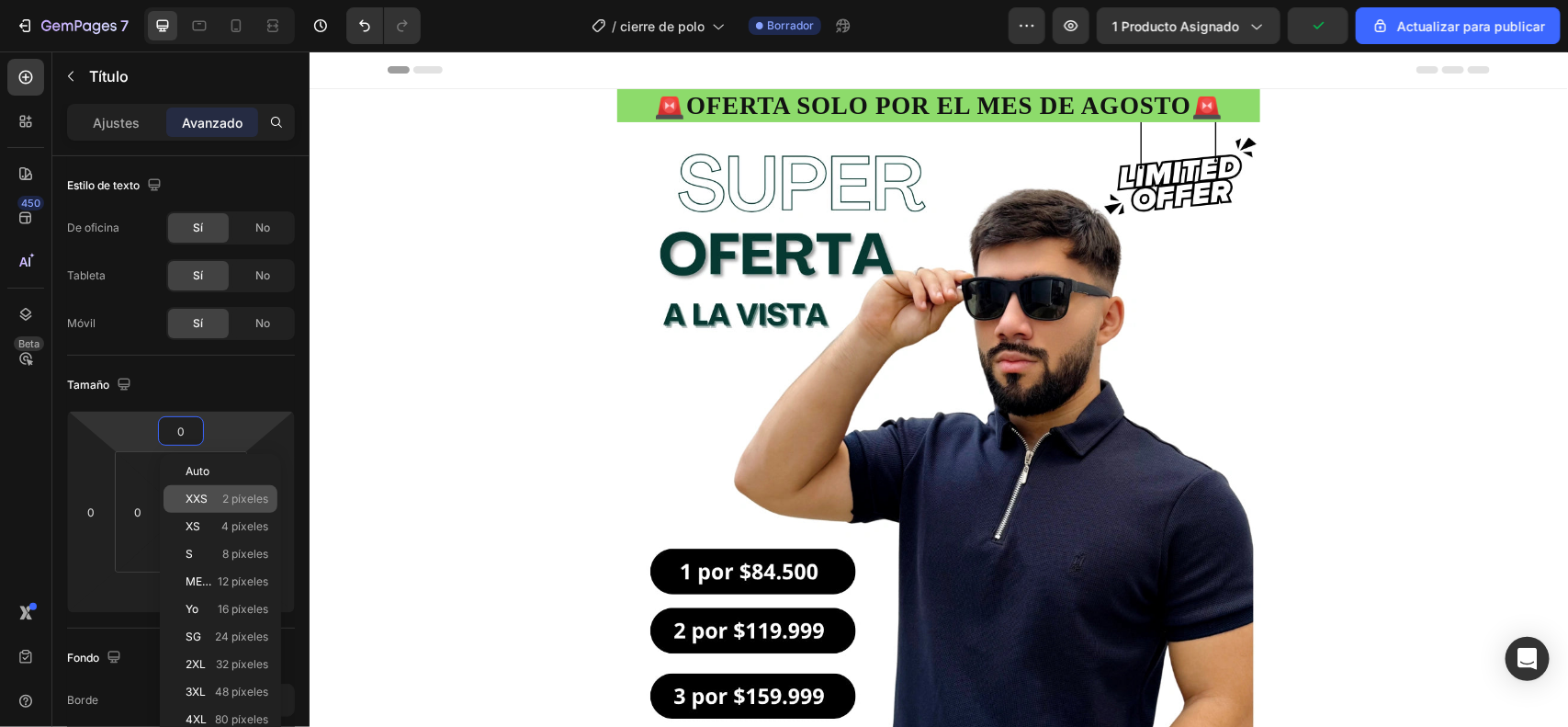 click on "2 píxeles" at bounding box center (245, 498) 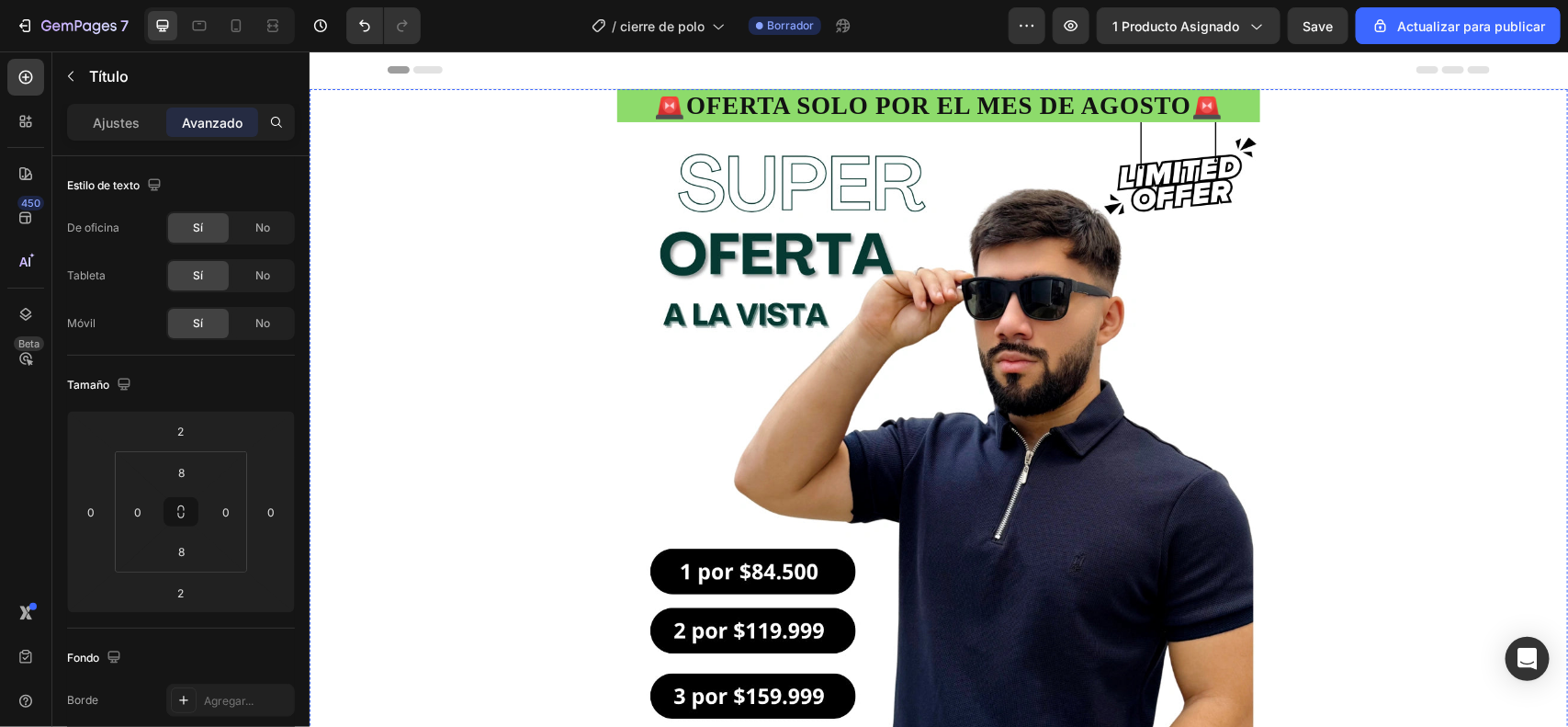 click on "Image" at bounding box center [938, 1337] 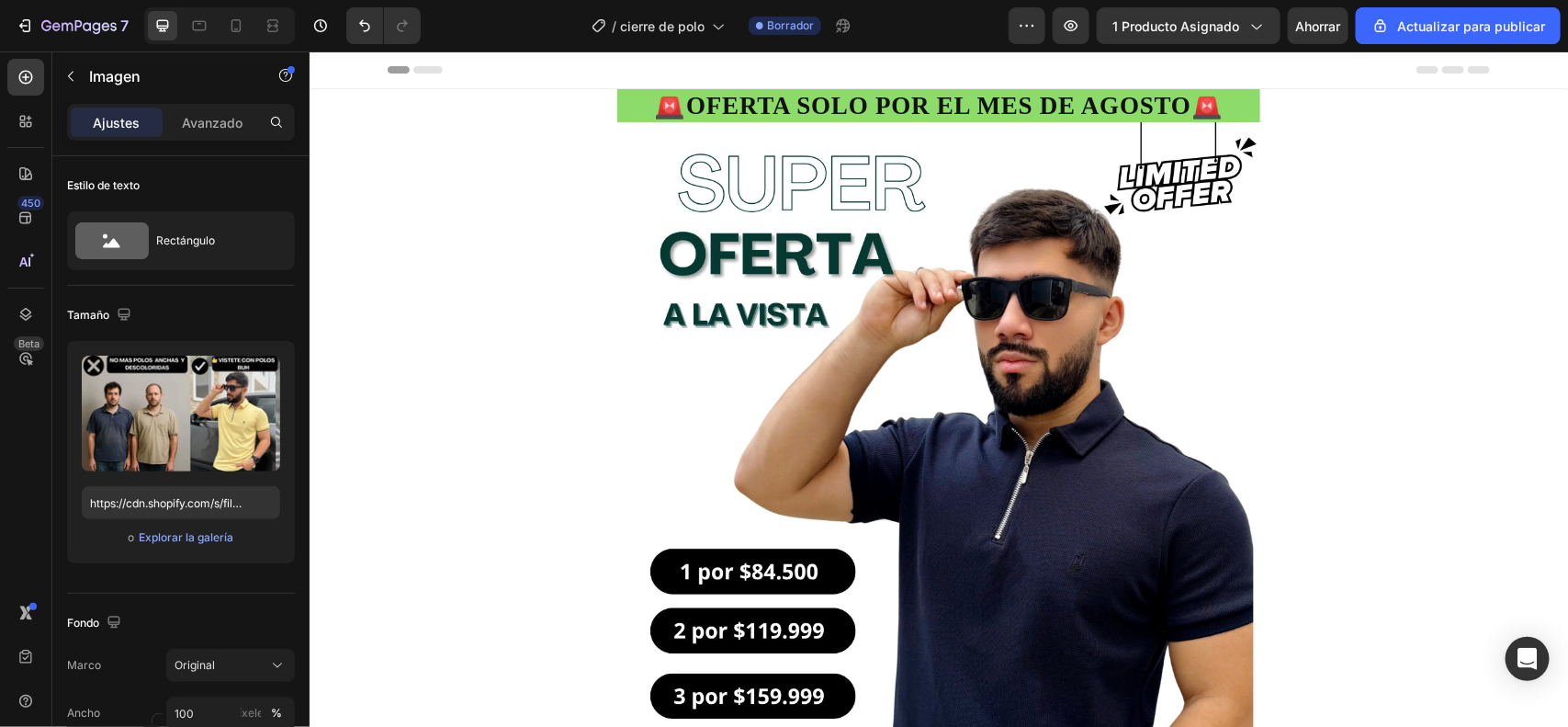 drag, startPoint x: 392, startPoint y: 386, endPoint x: 469, endPoint y: 355, distance: 83.00602 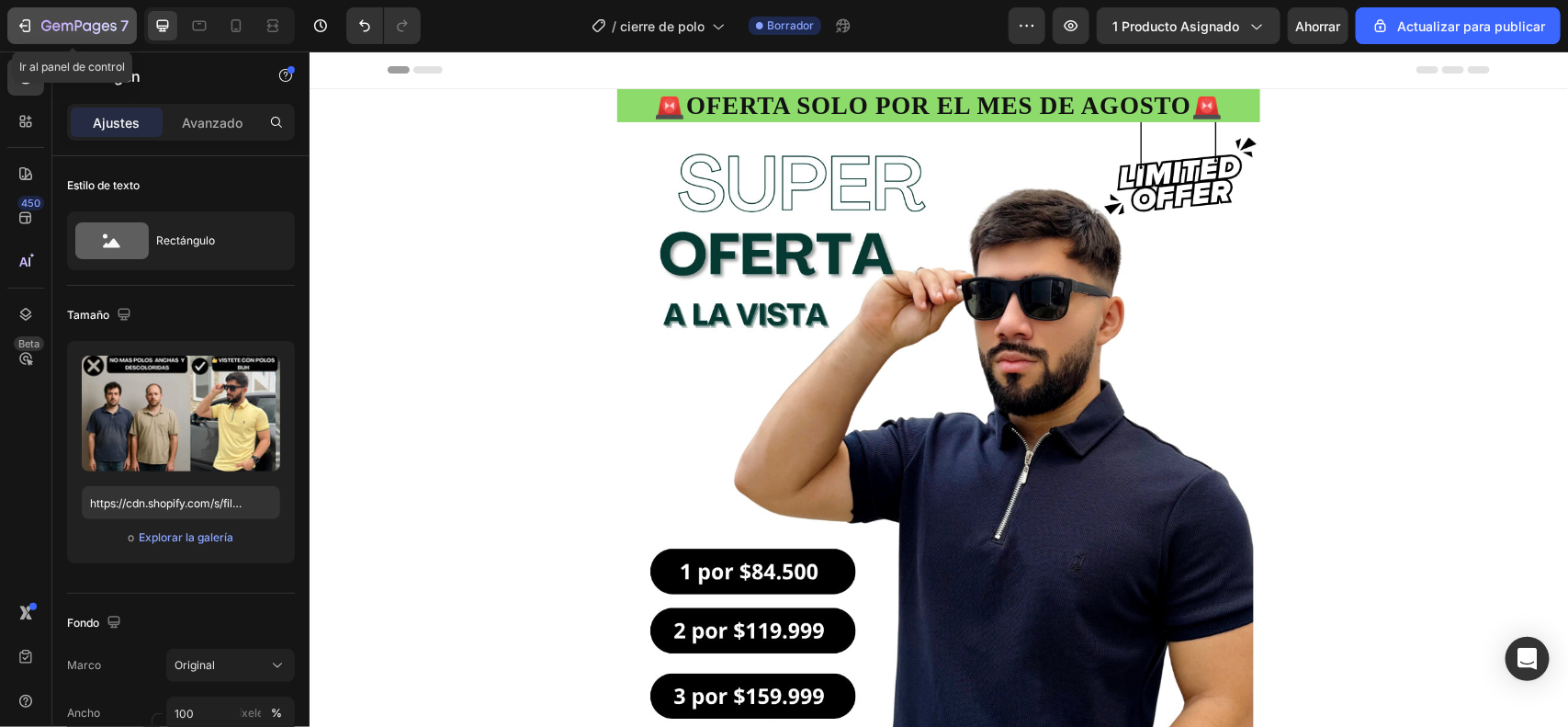 click 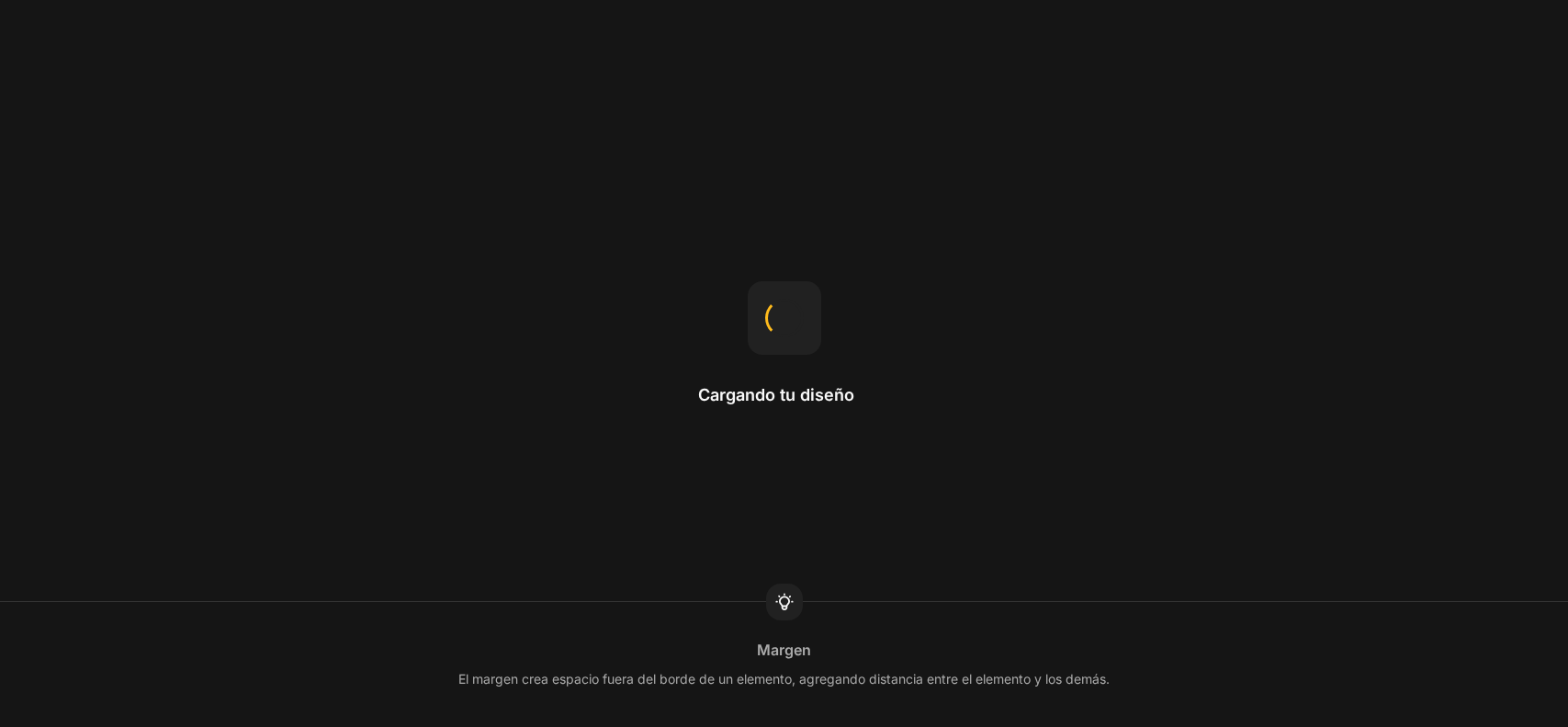 scroll, scrollTop: 0, scrollLeft: 0, axis: both 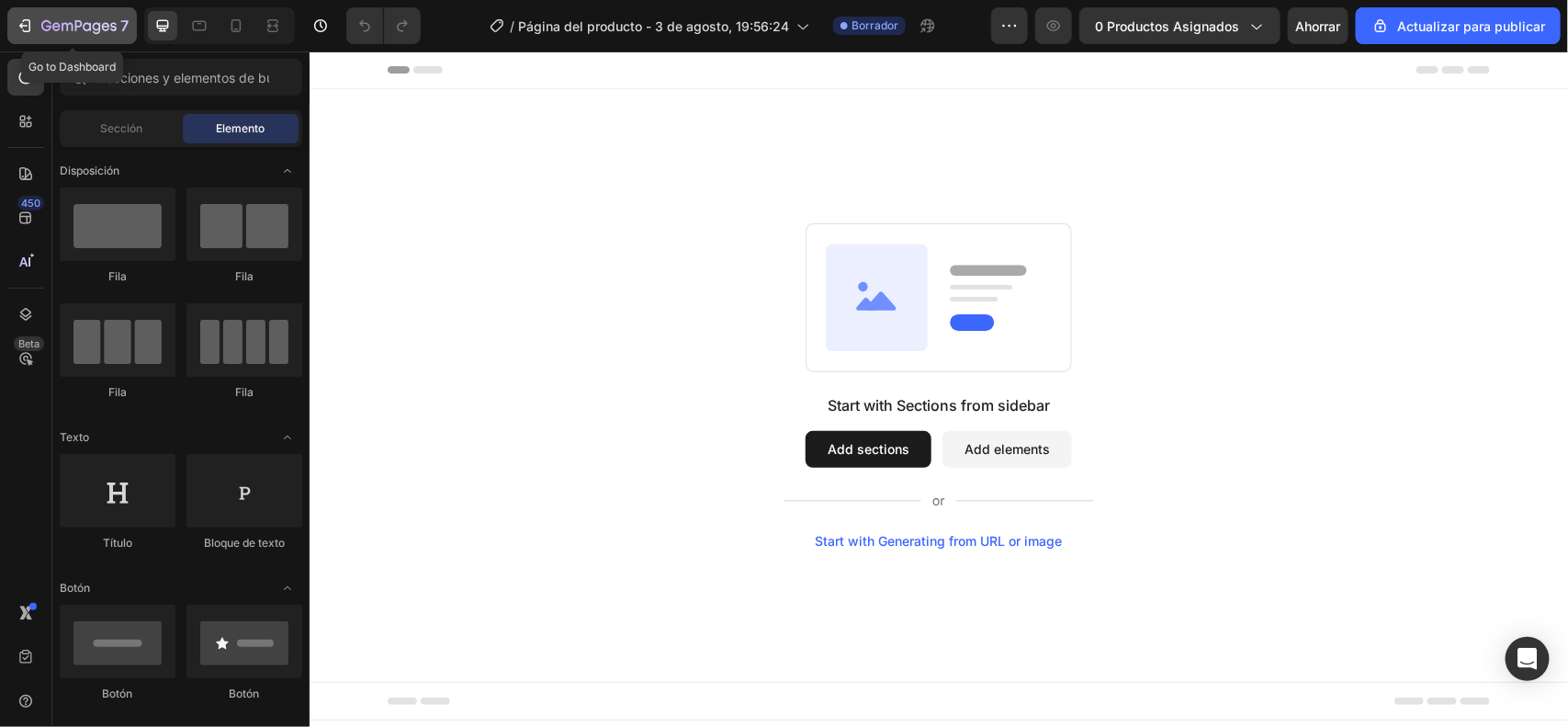click 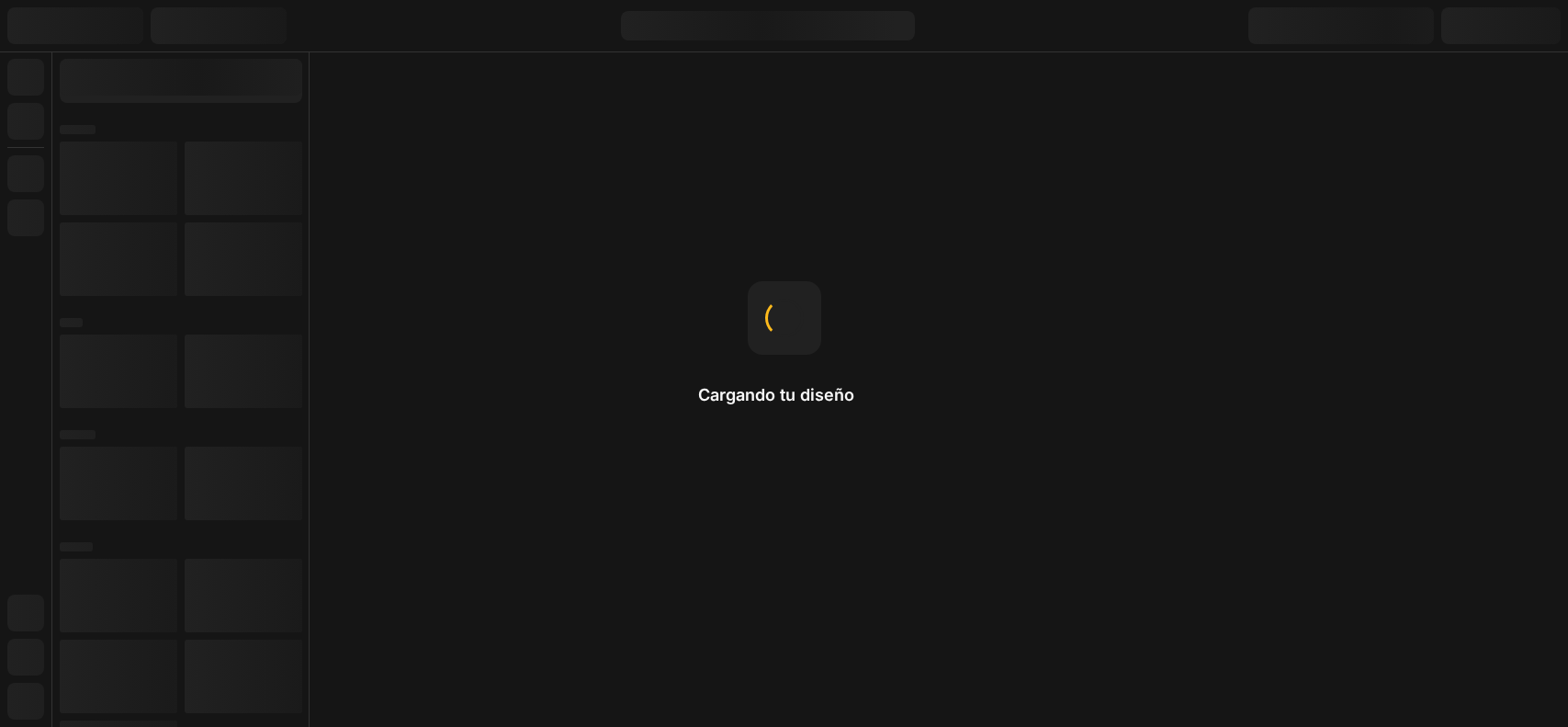 scroll, scrollTop: 0, scrollLeft: 0, axis: both 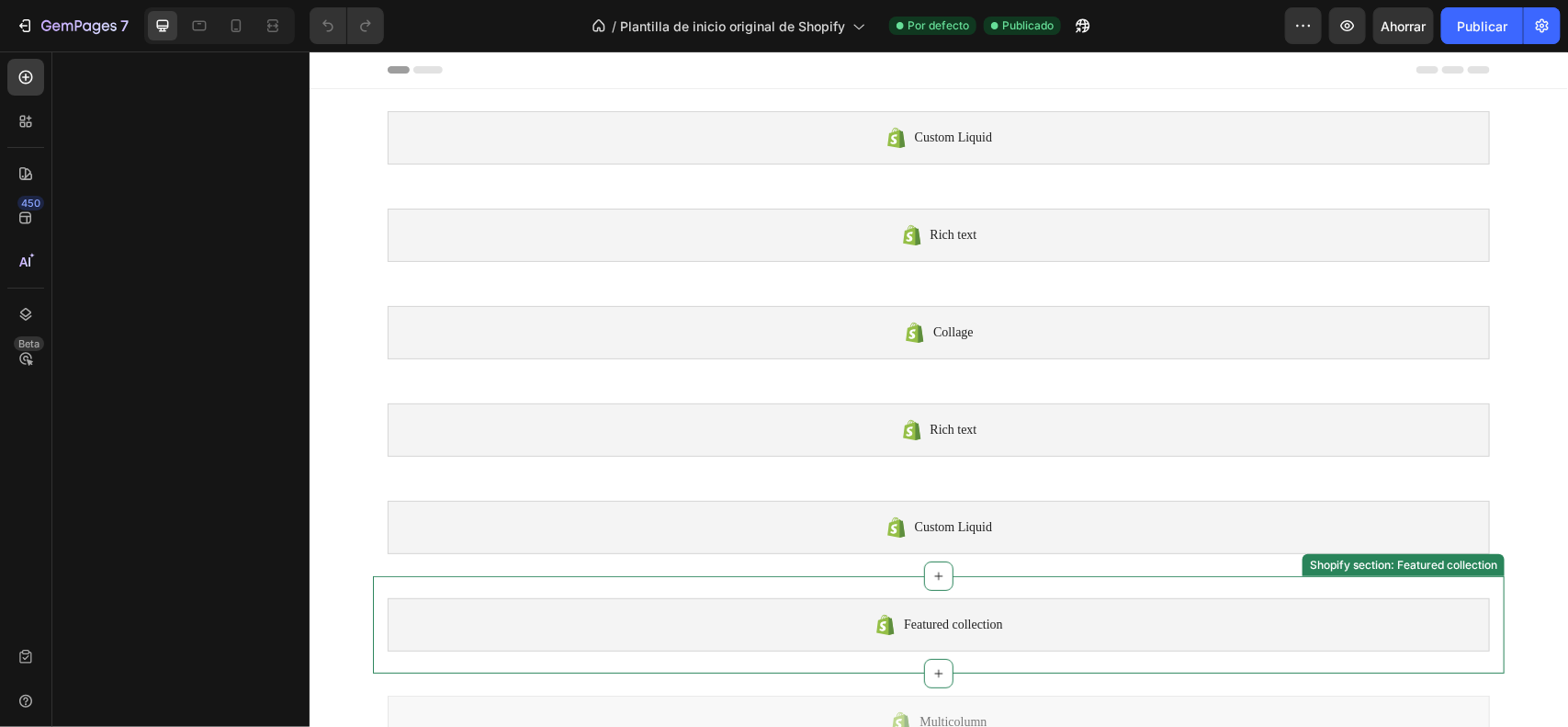 click on "Featured collection" at bounding box center (938, 624) 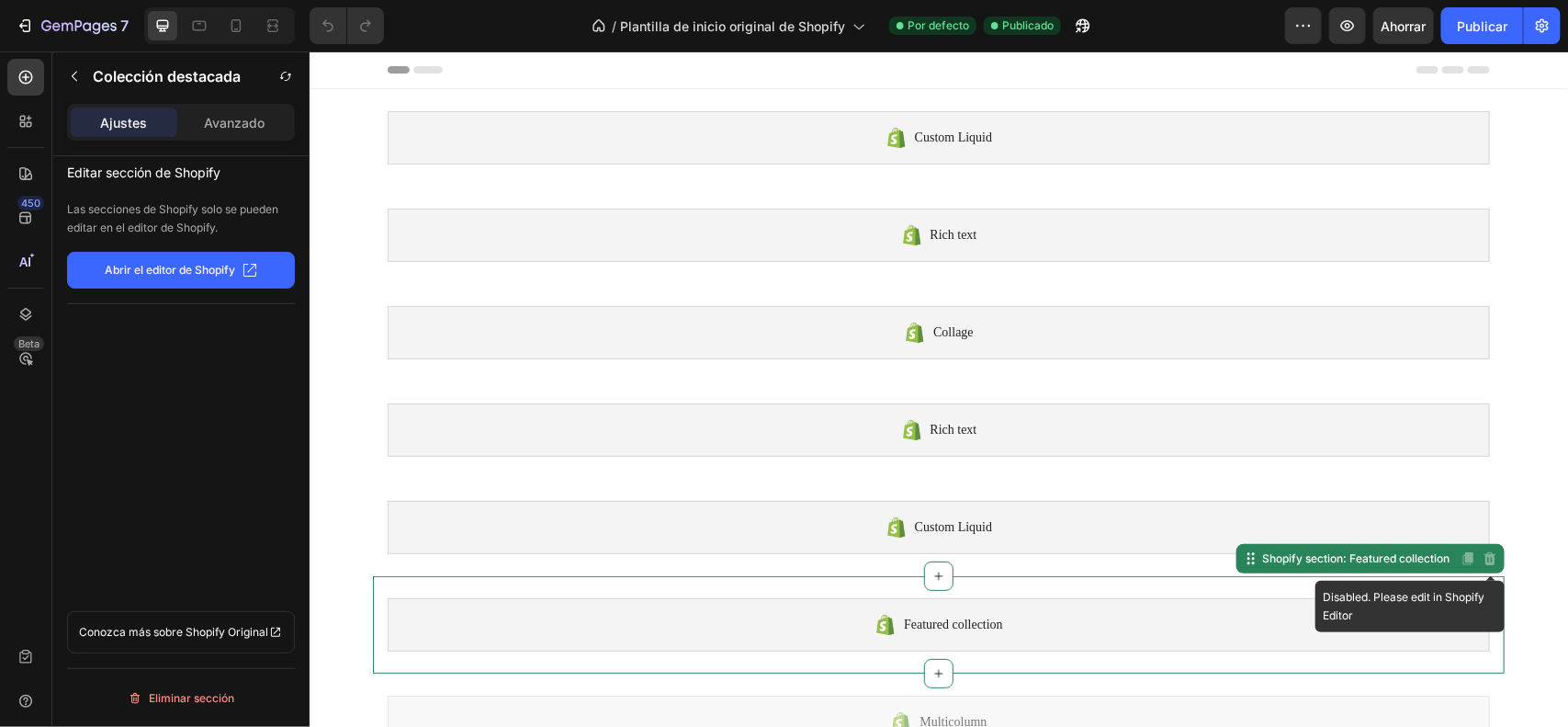 click 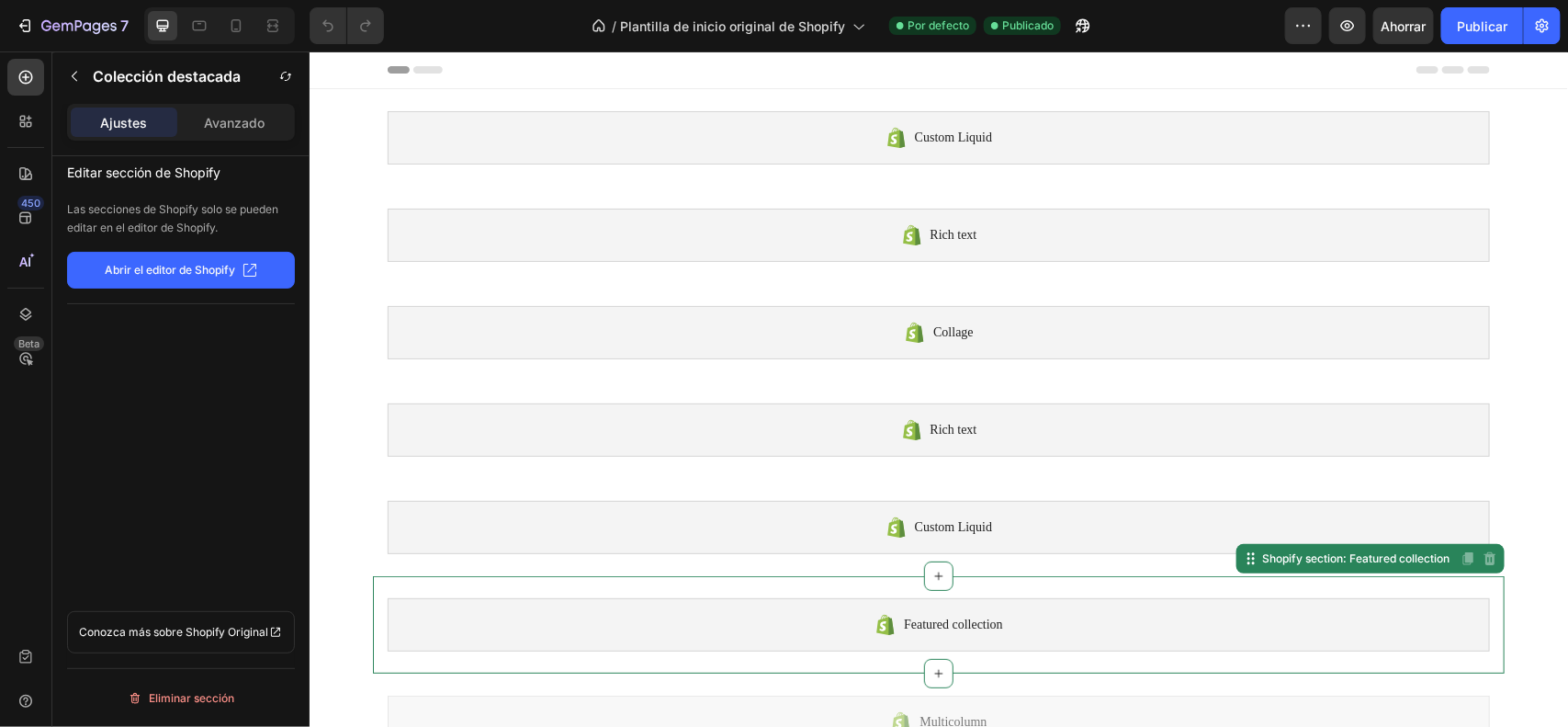 click on "Featured collection" at bounding box center (938, 624) 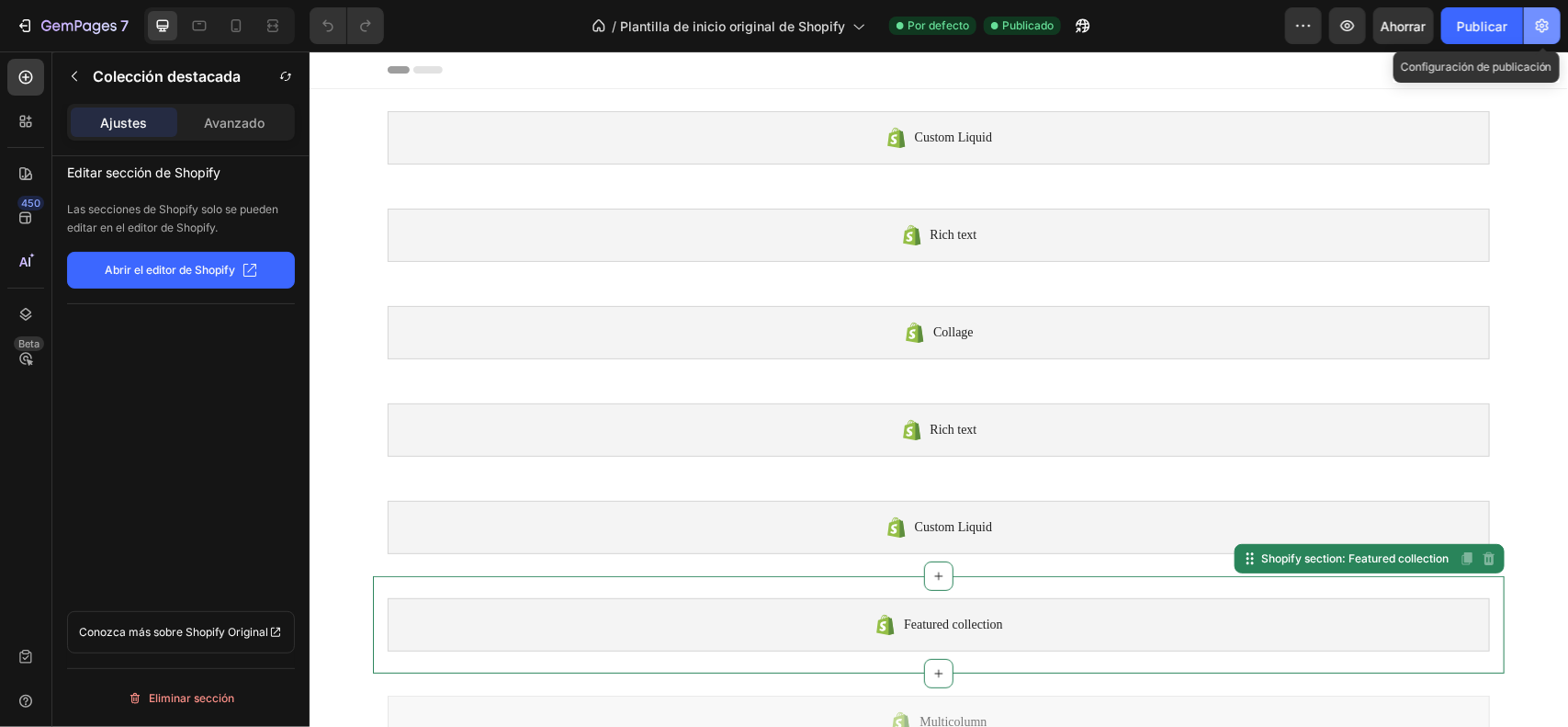 click 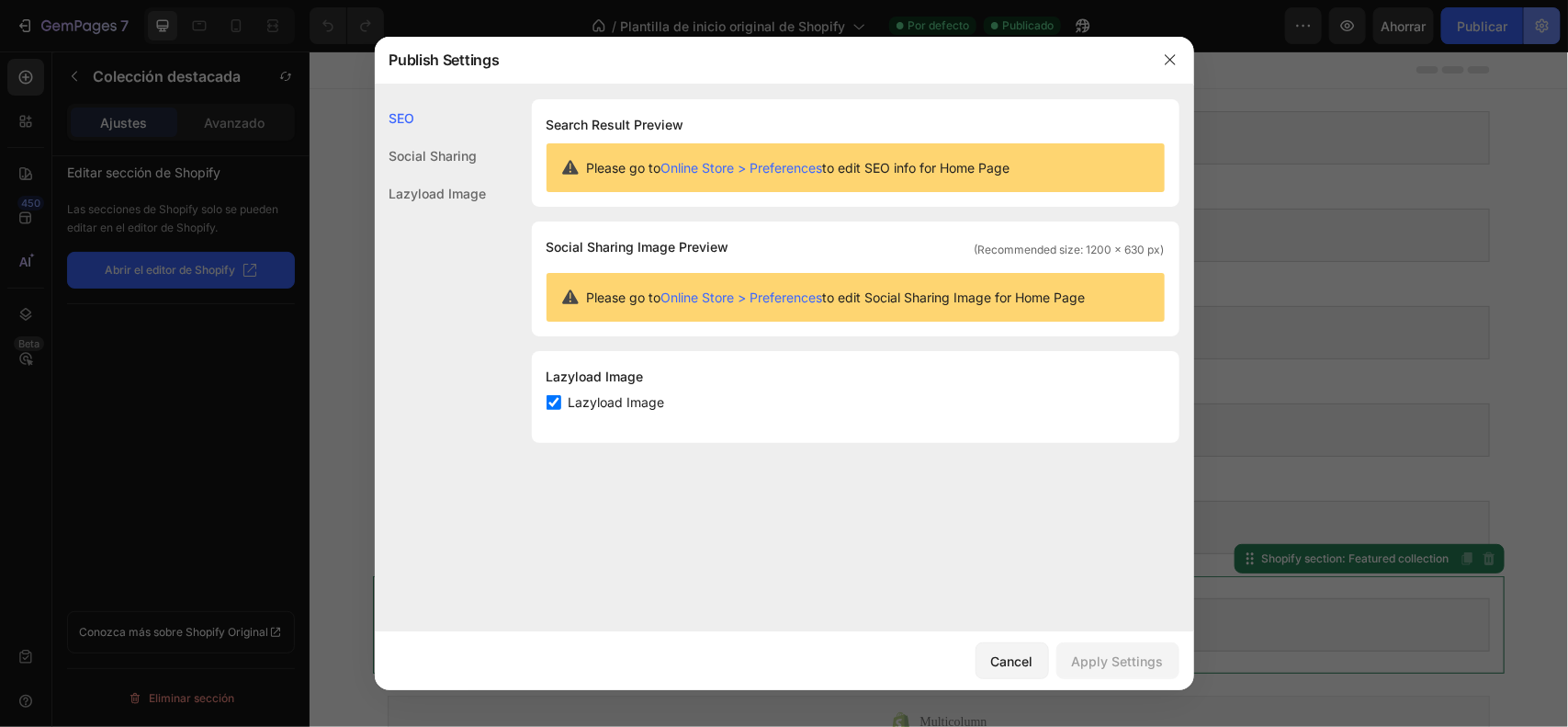 click at bounding box center [784, 363] 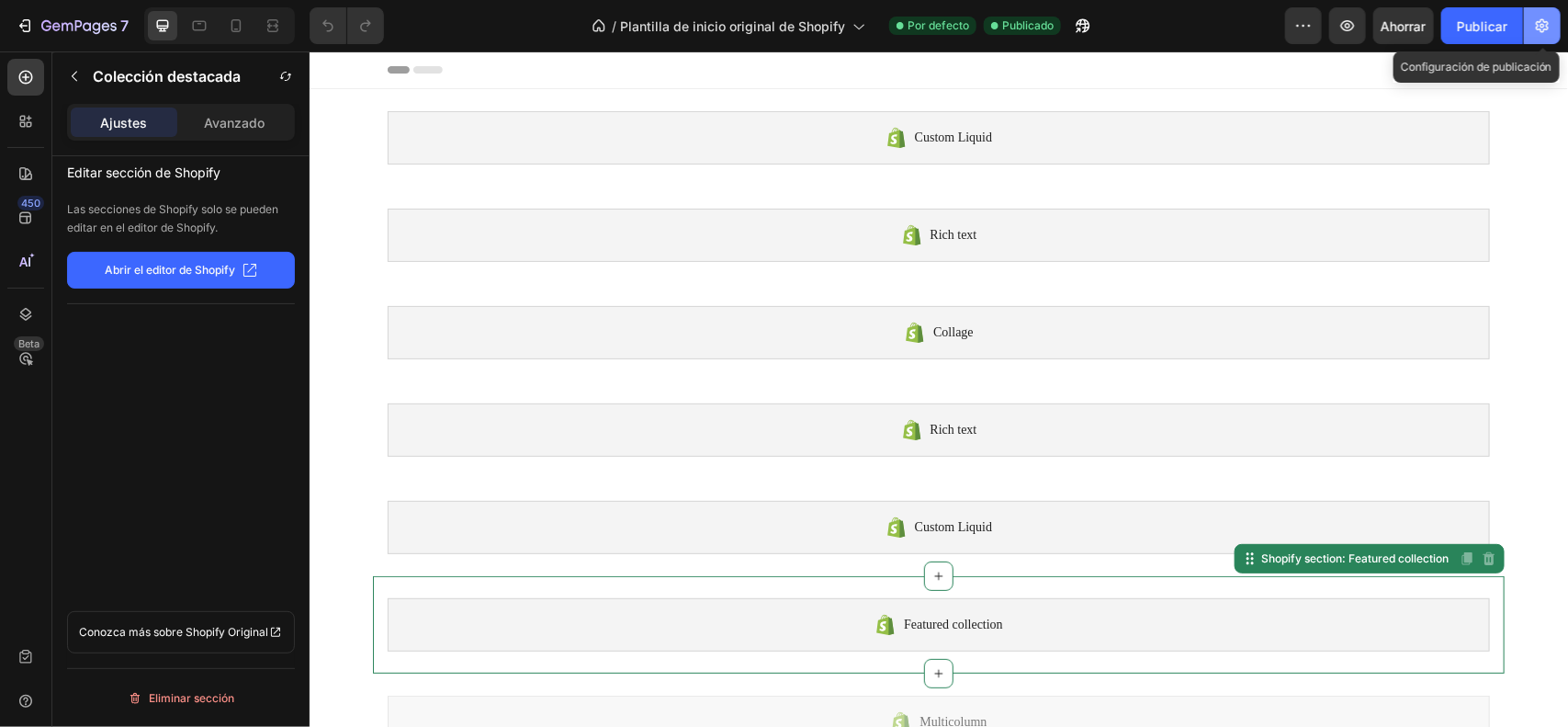 click 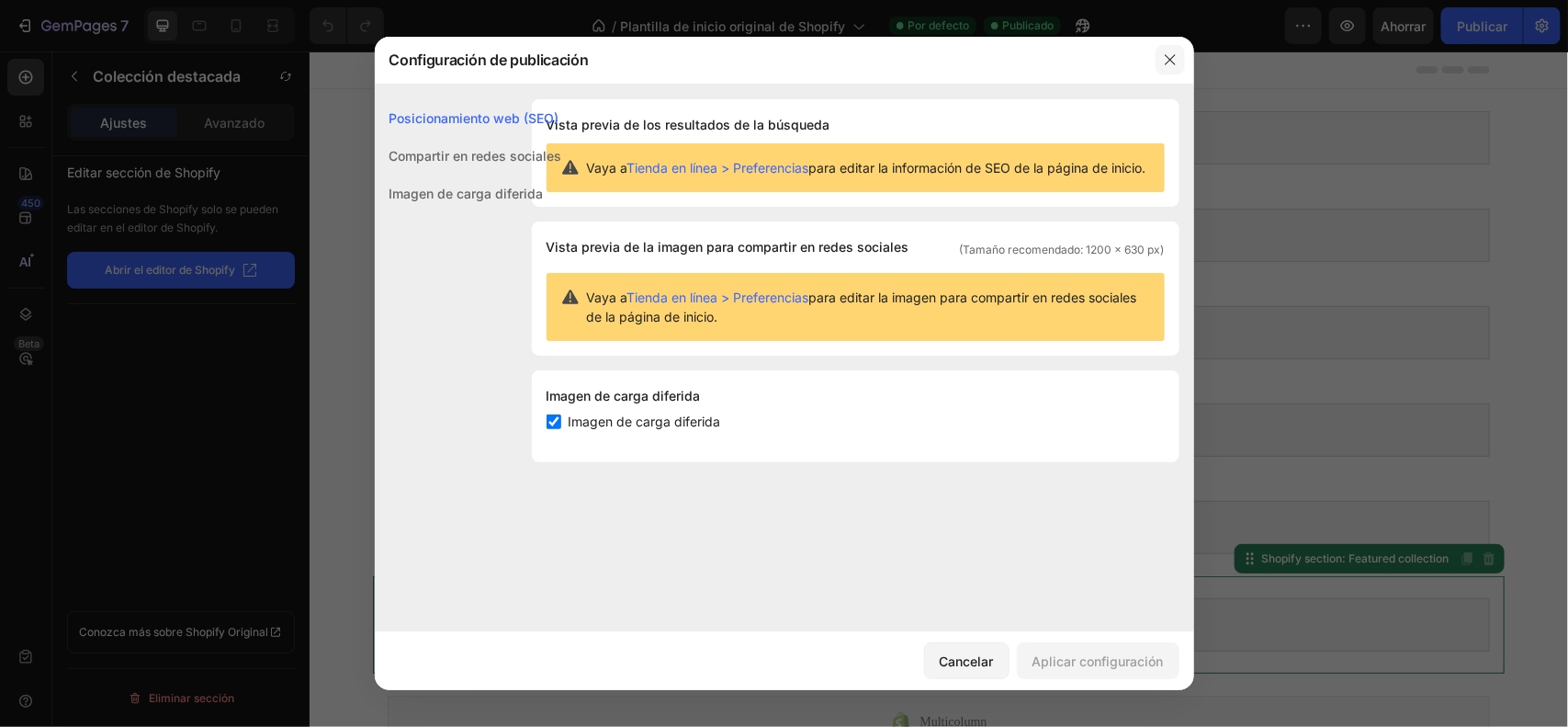 click 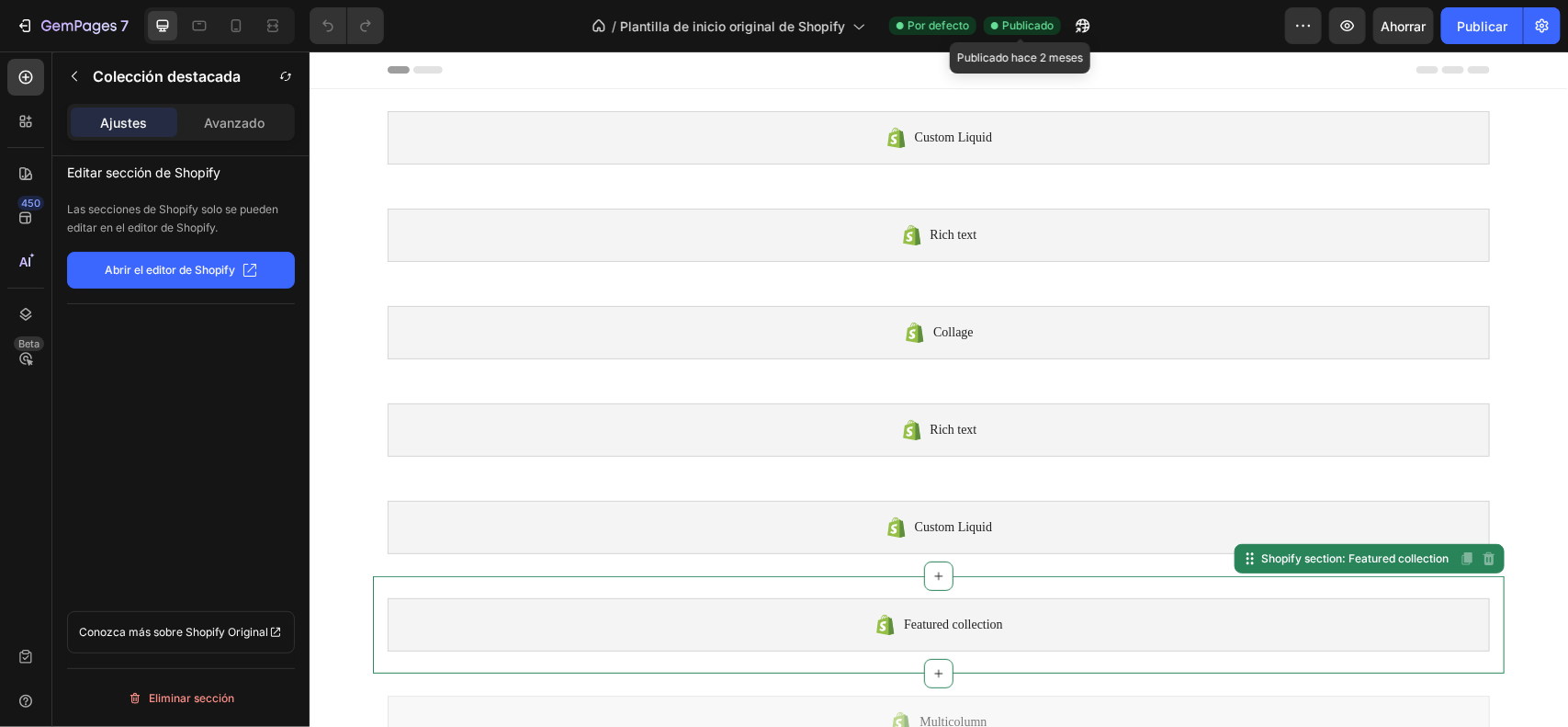 click on "Publicado" at bounding box center [1028, 25] 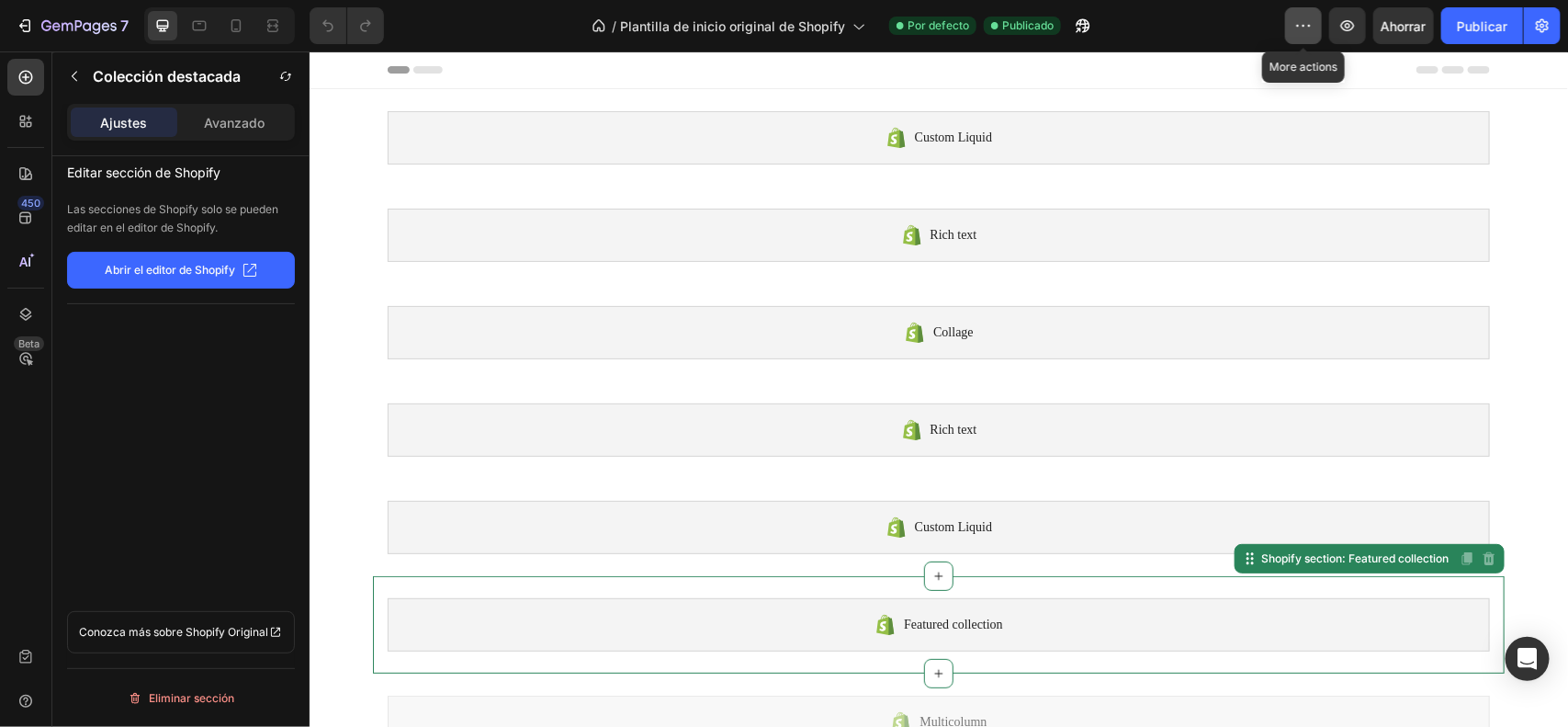 click 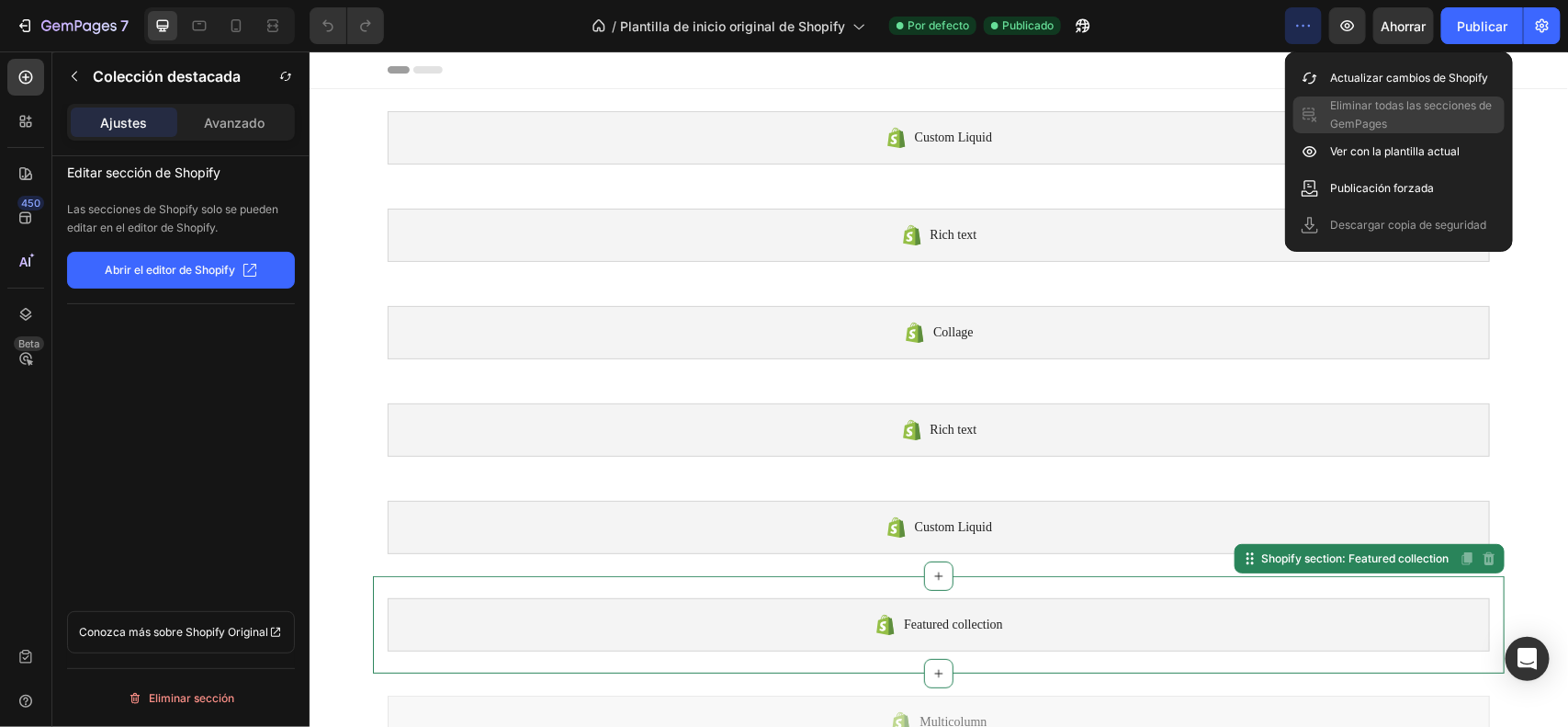 click on "Eliminar todas las secciones de GemPages" at bounding box center (1414, 115) 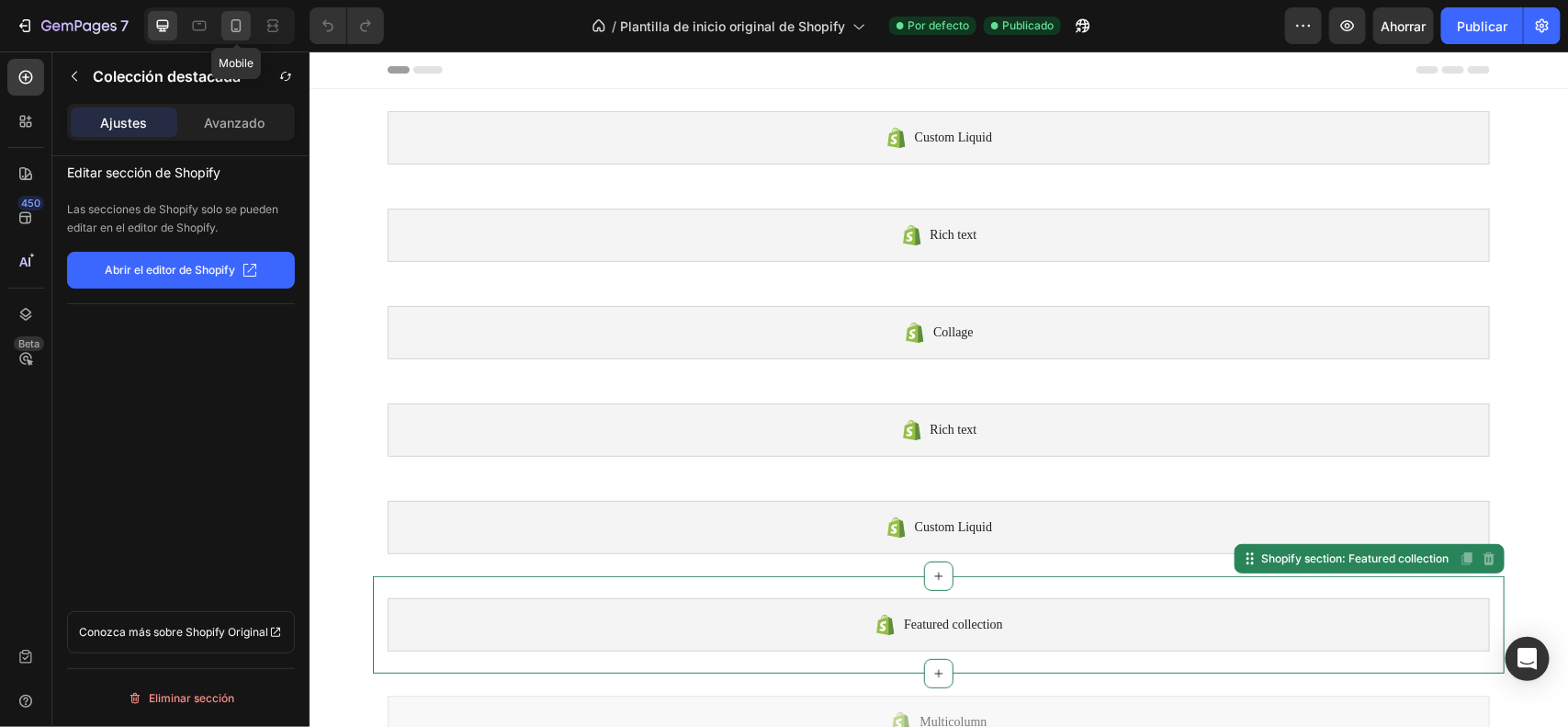 click 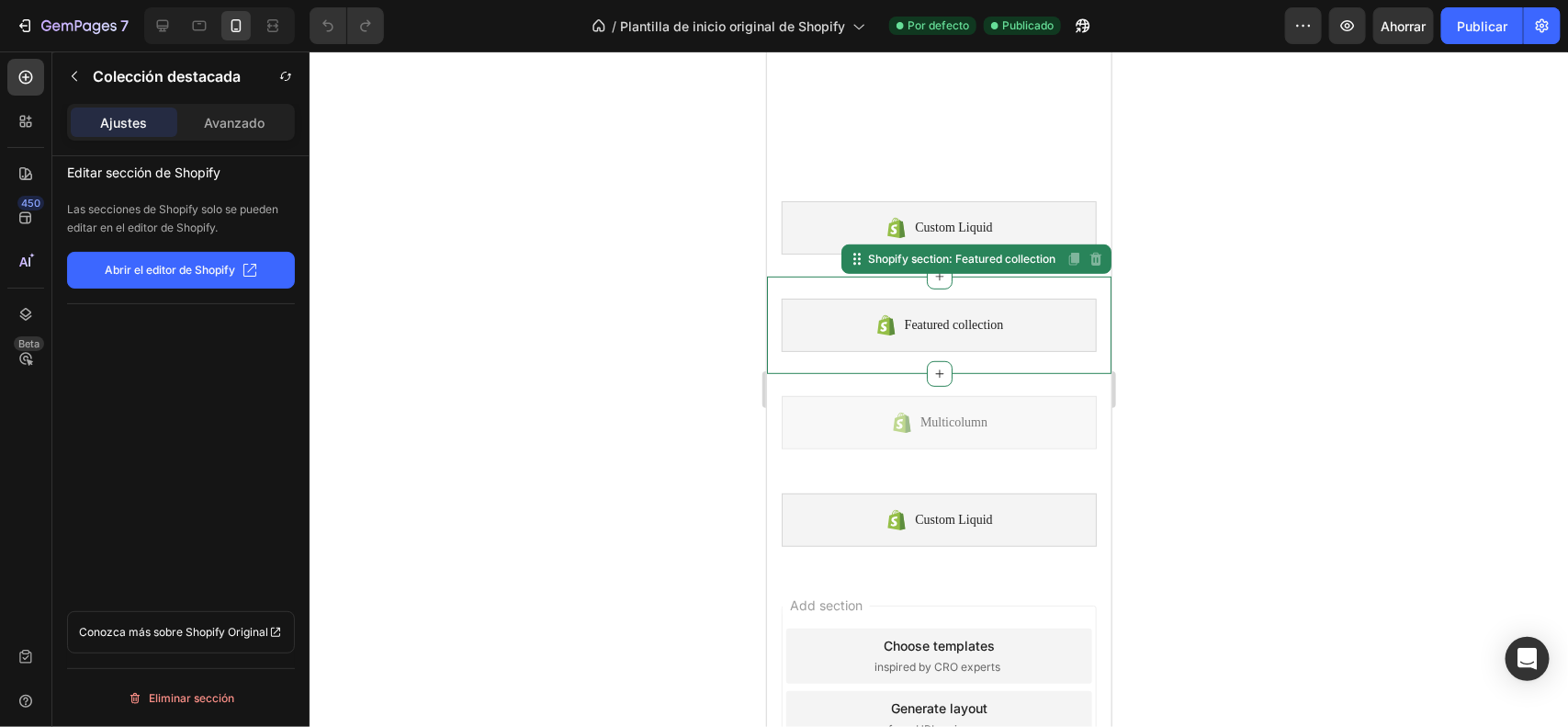scroll, scrollTop: 0, scrollLeft: 0, axis: both 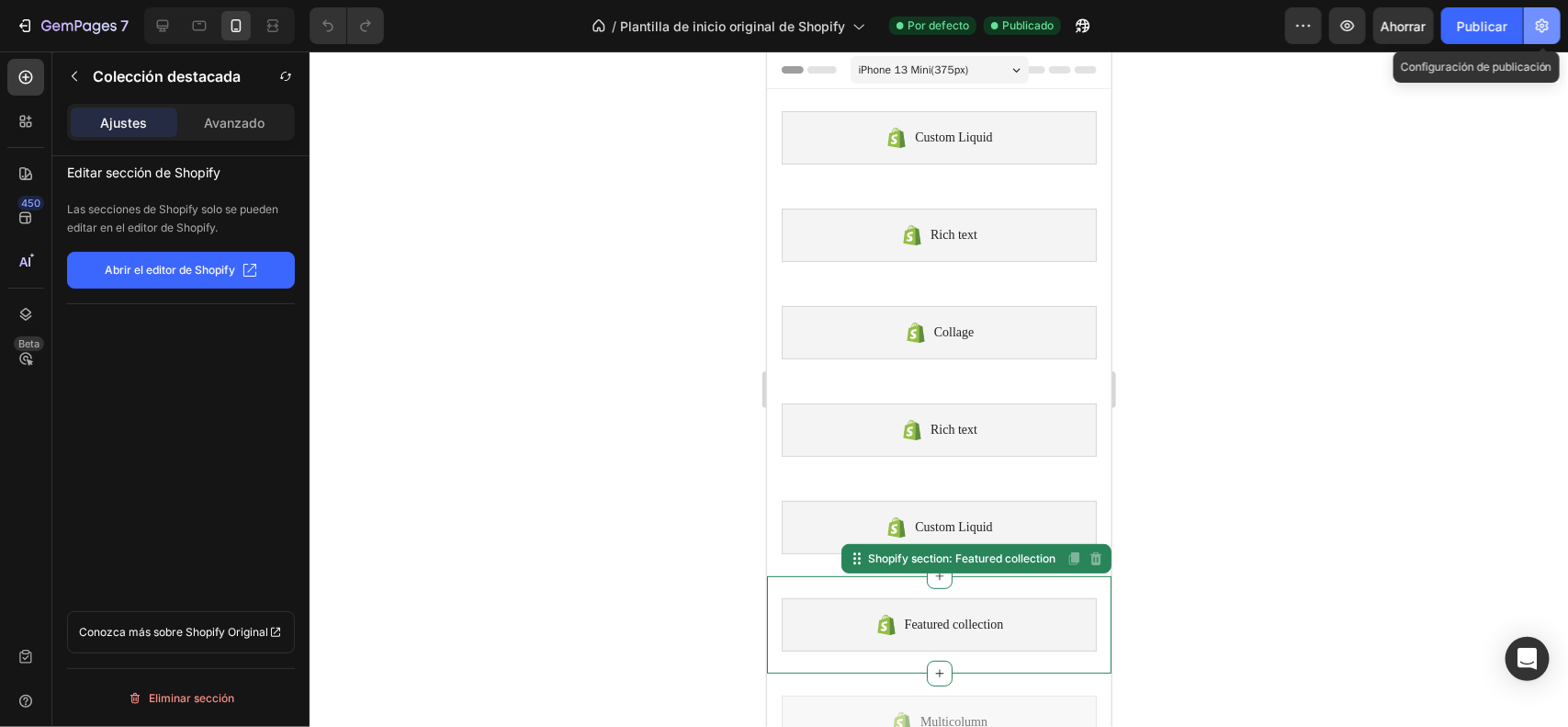 click 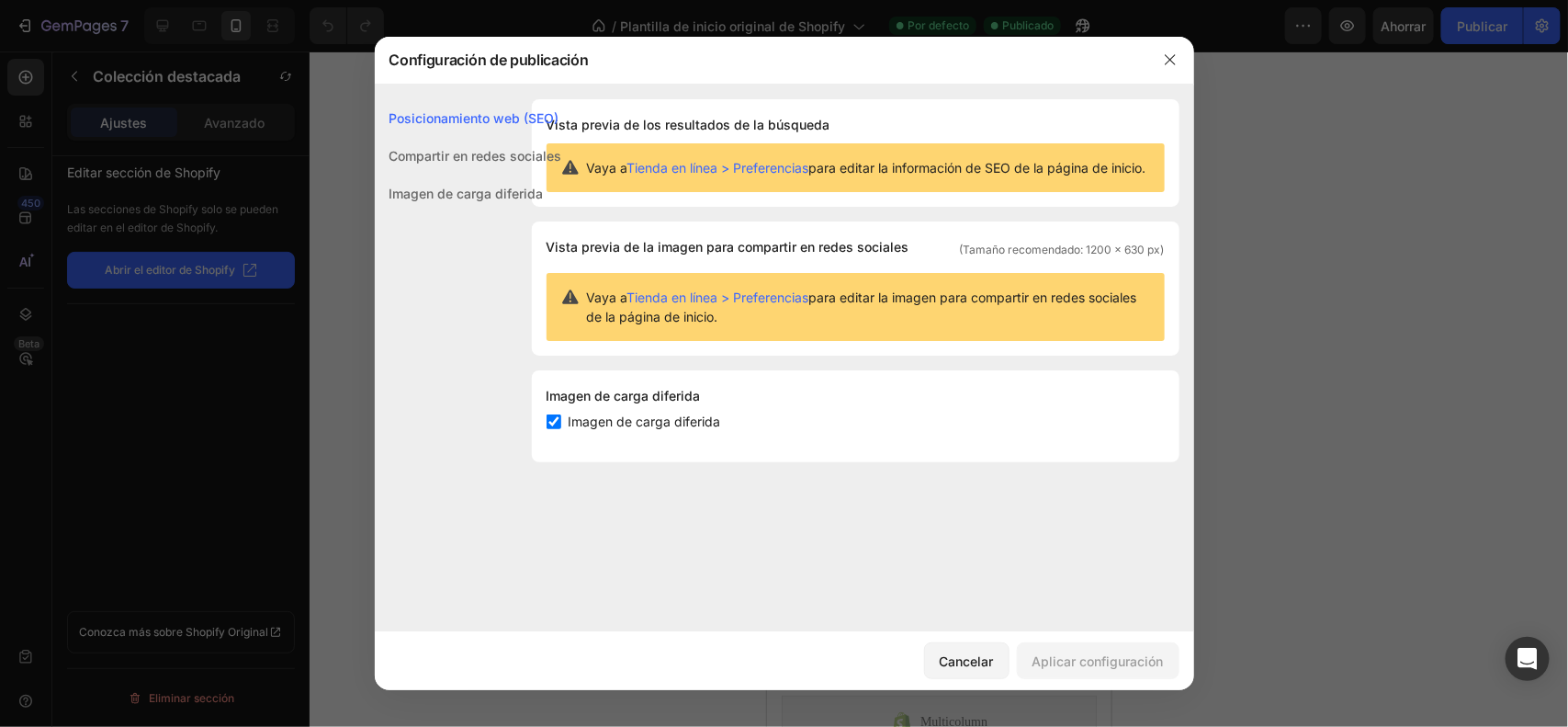 click at bounding box center (554, 422) 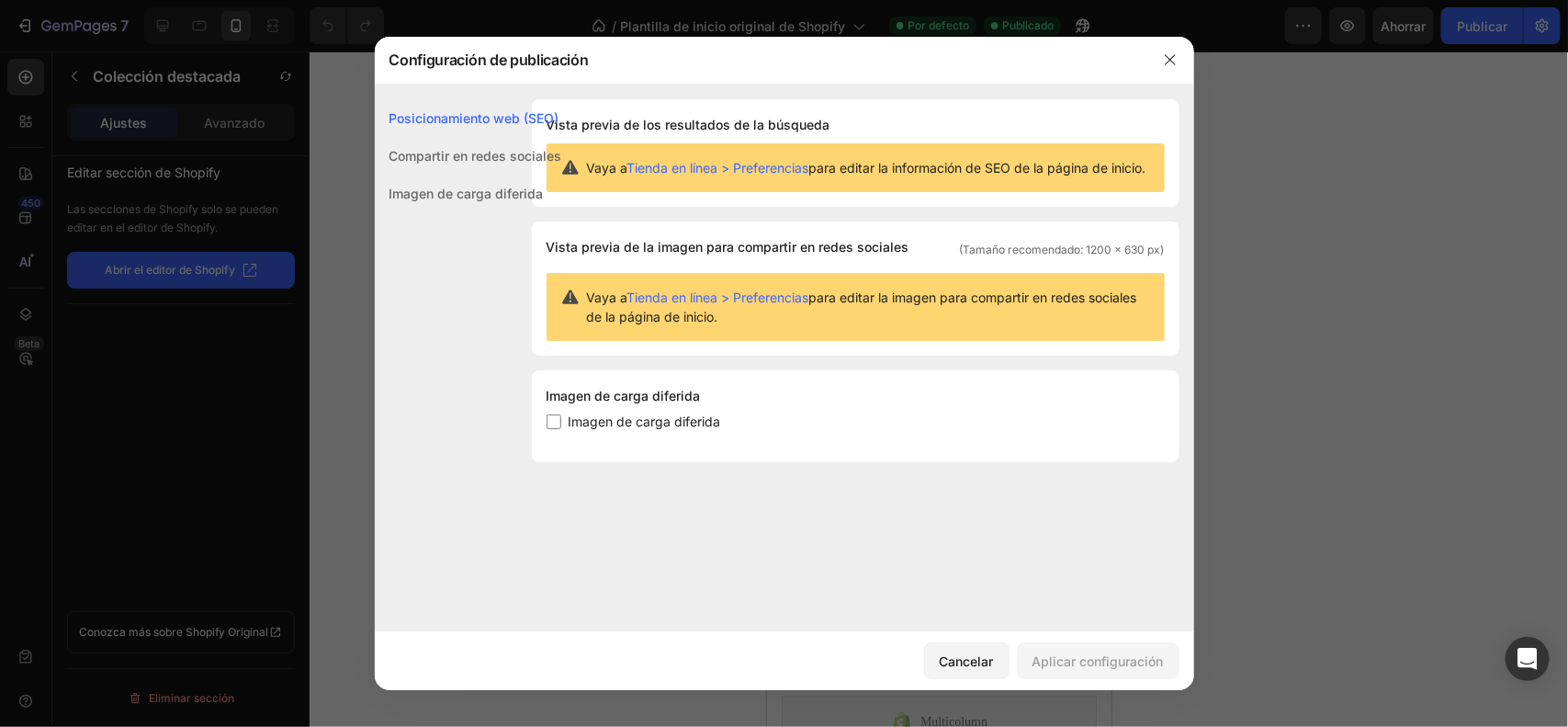 checkbox on "false" 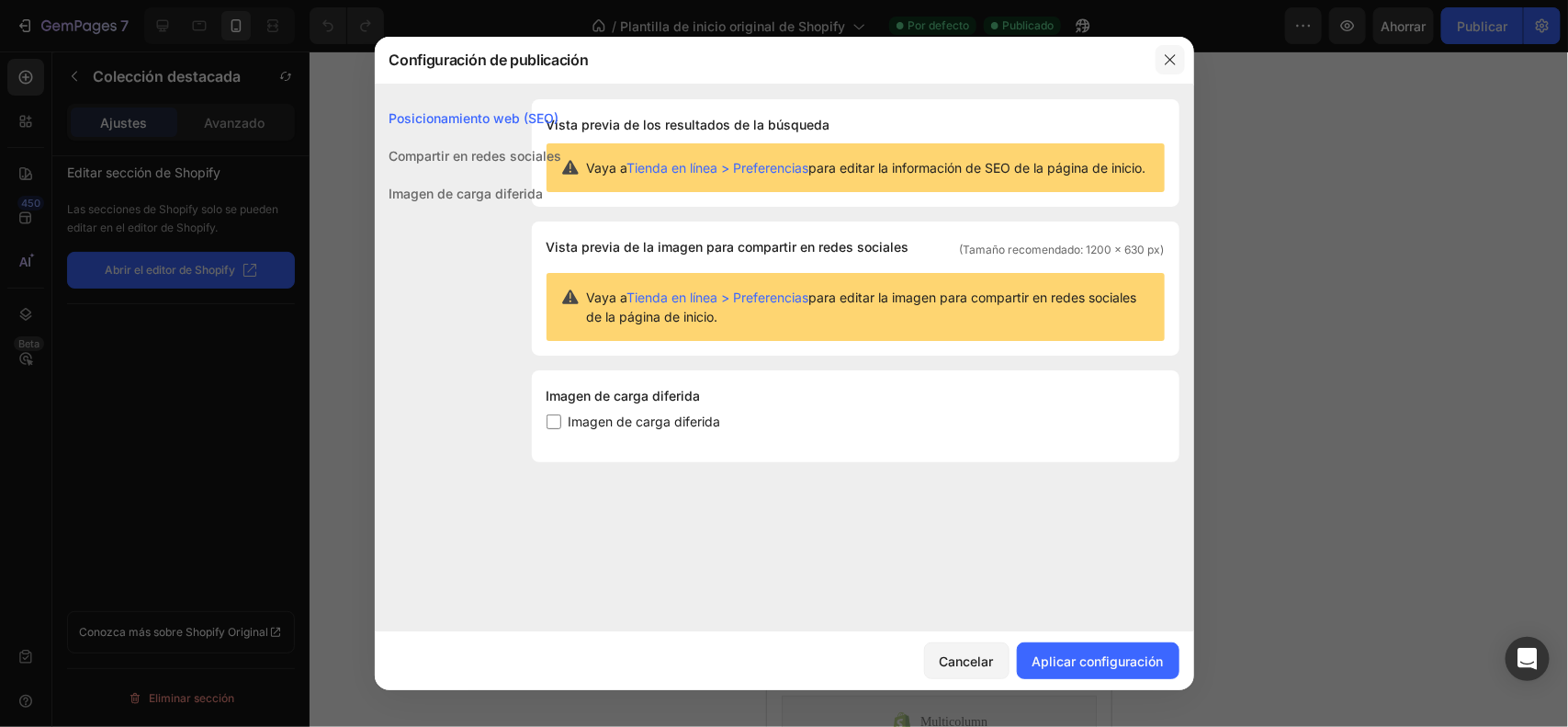 click 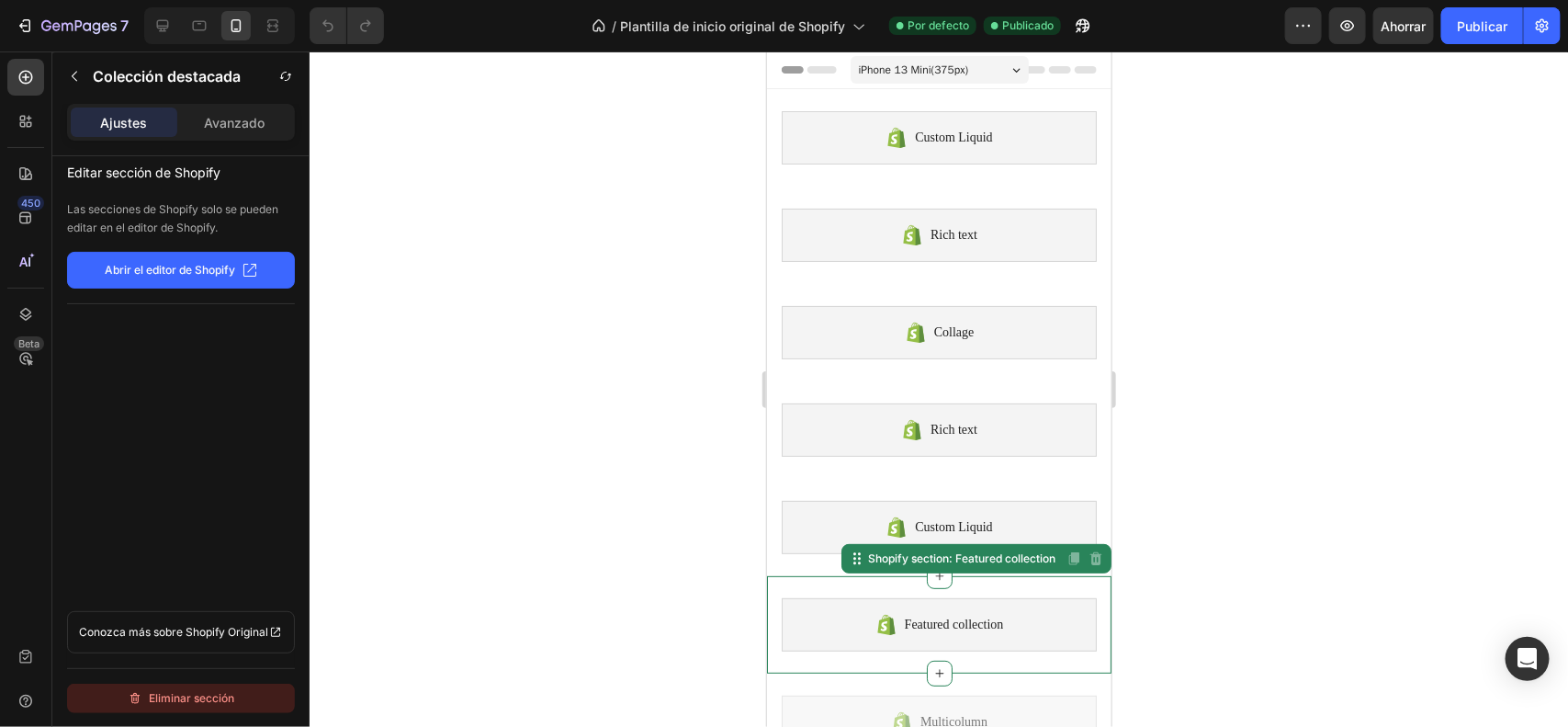 click on "Eliminar sección" at bounding box center (192, 698) 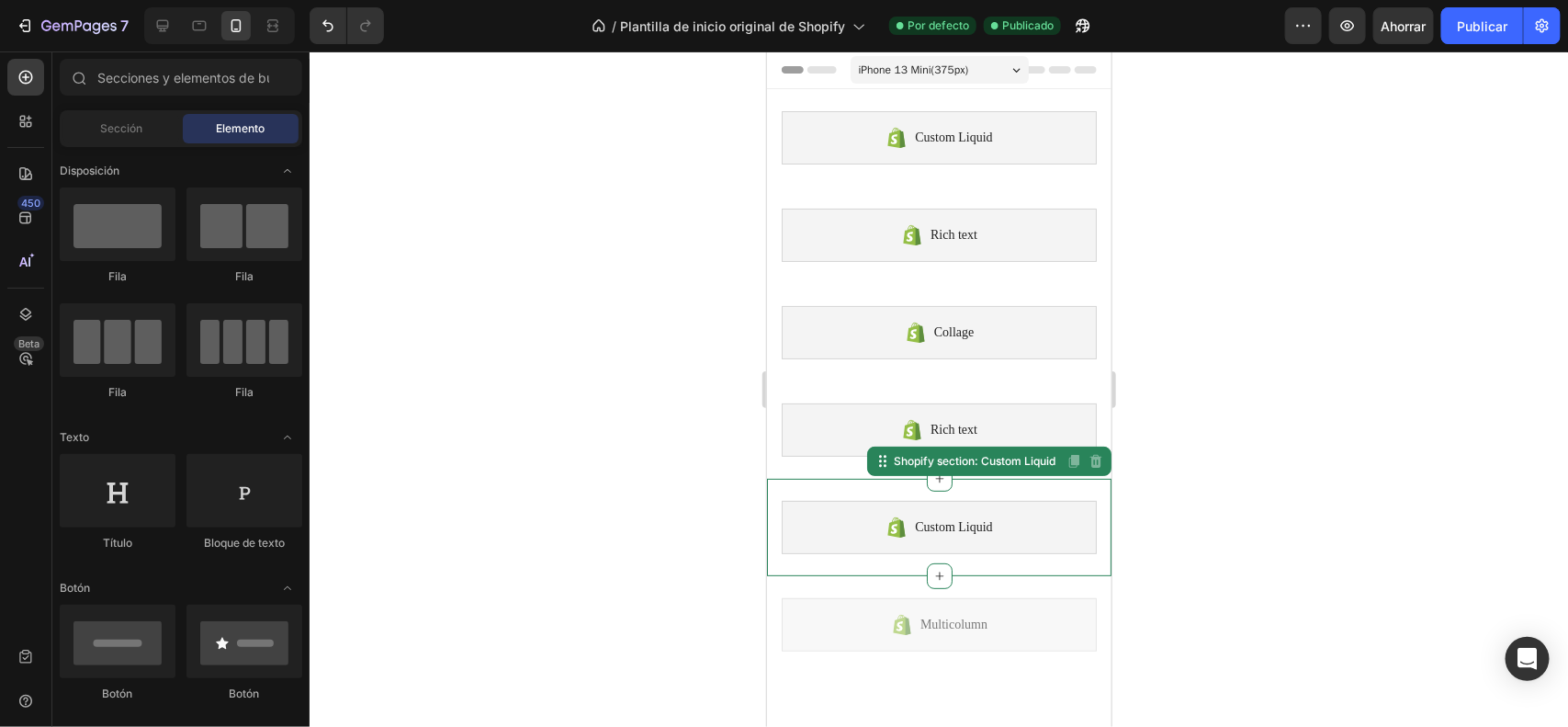 click on "Custom Liquid" at bounding box center [938, 527] 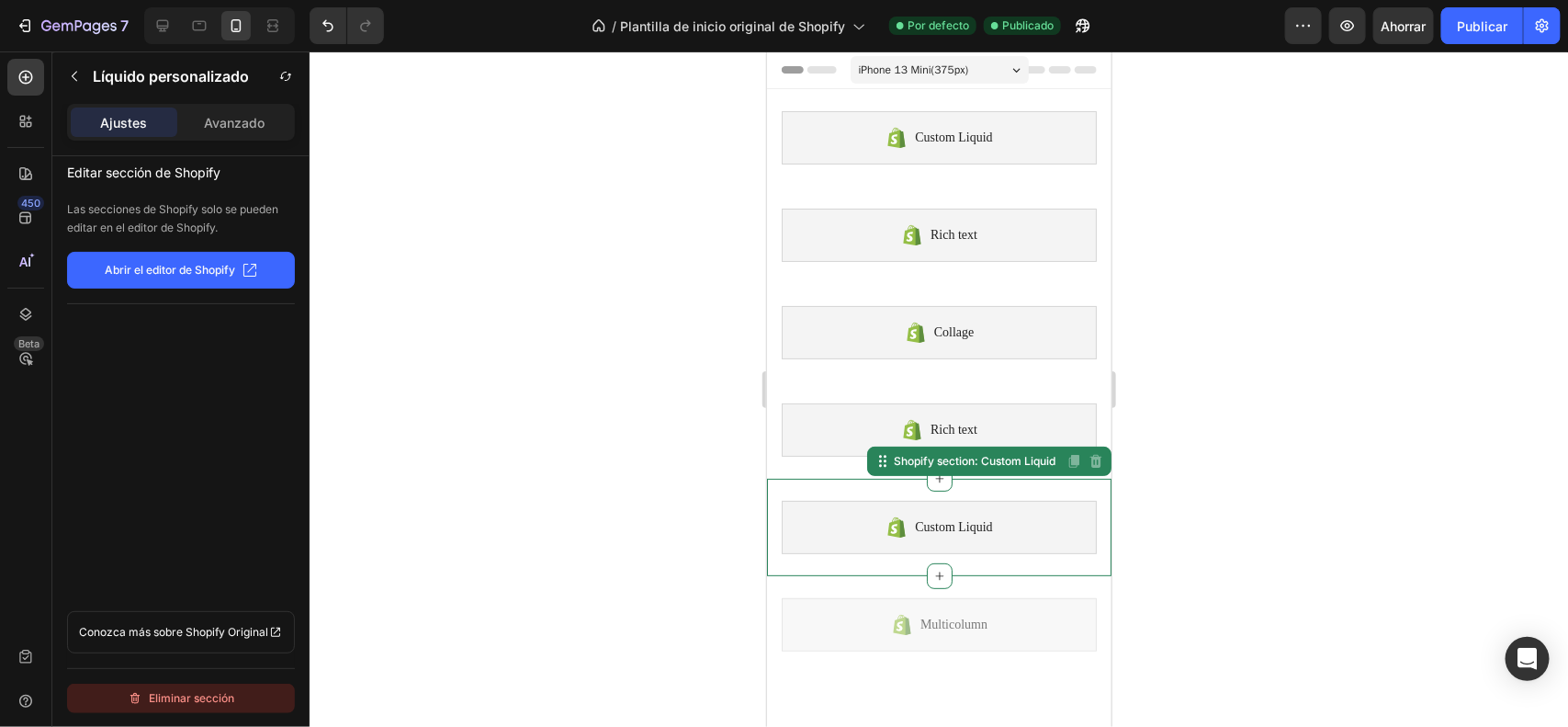 click on "Eliminar sección" 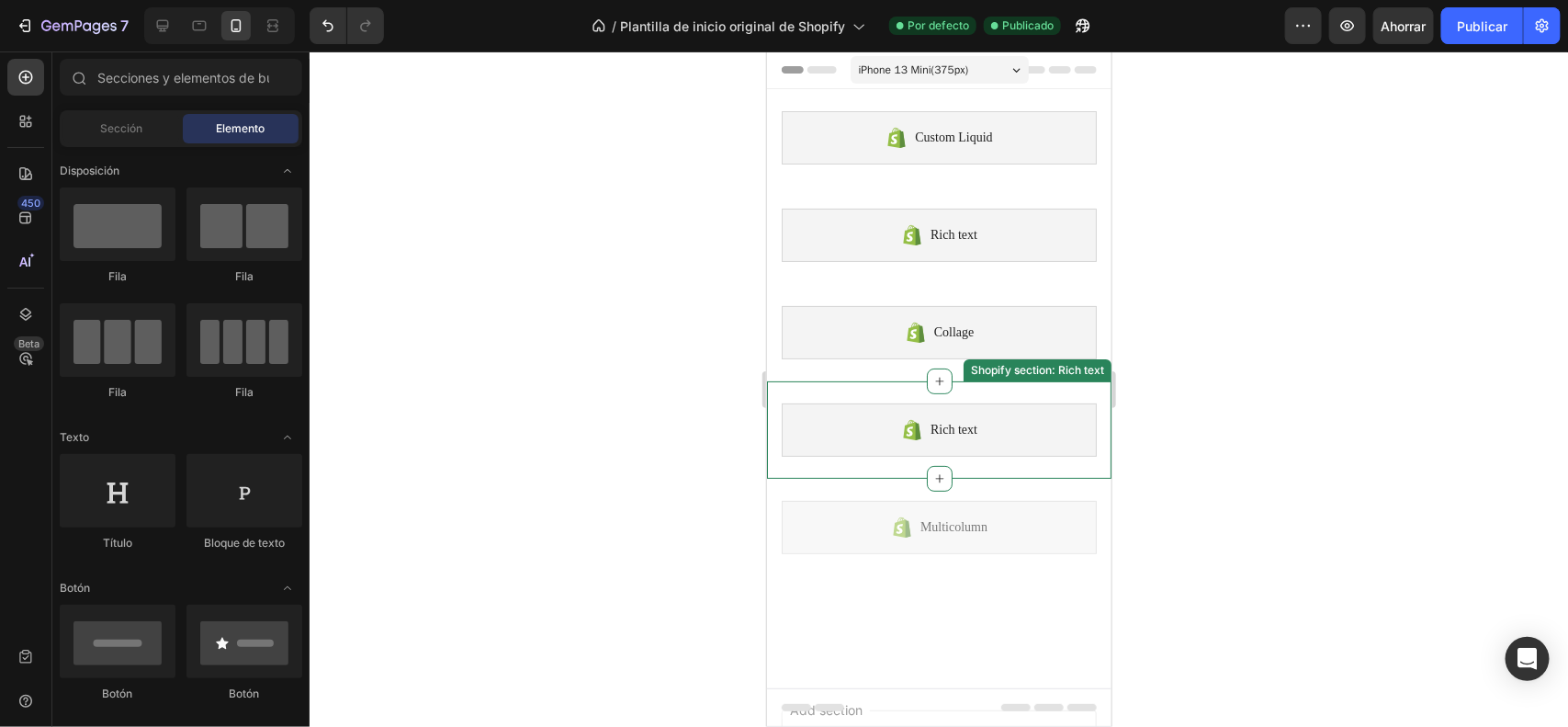 click 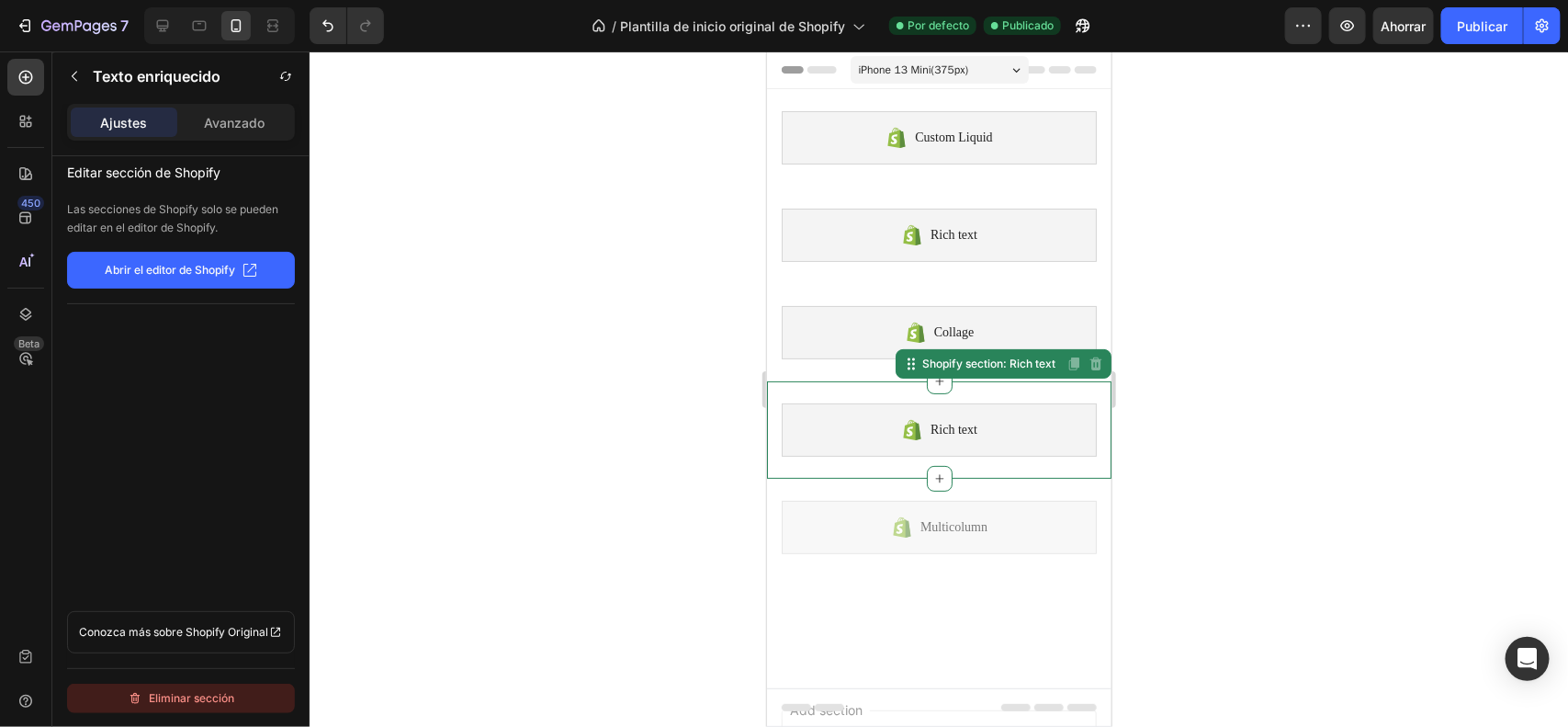 click on "Eliminar sección" 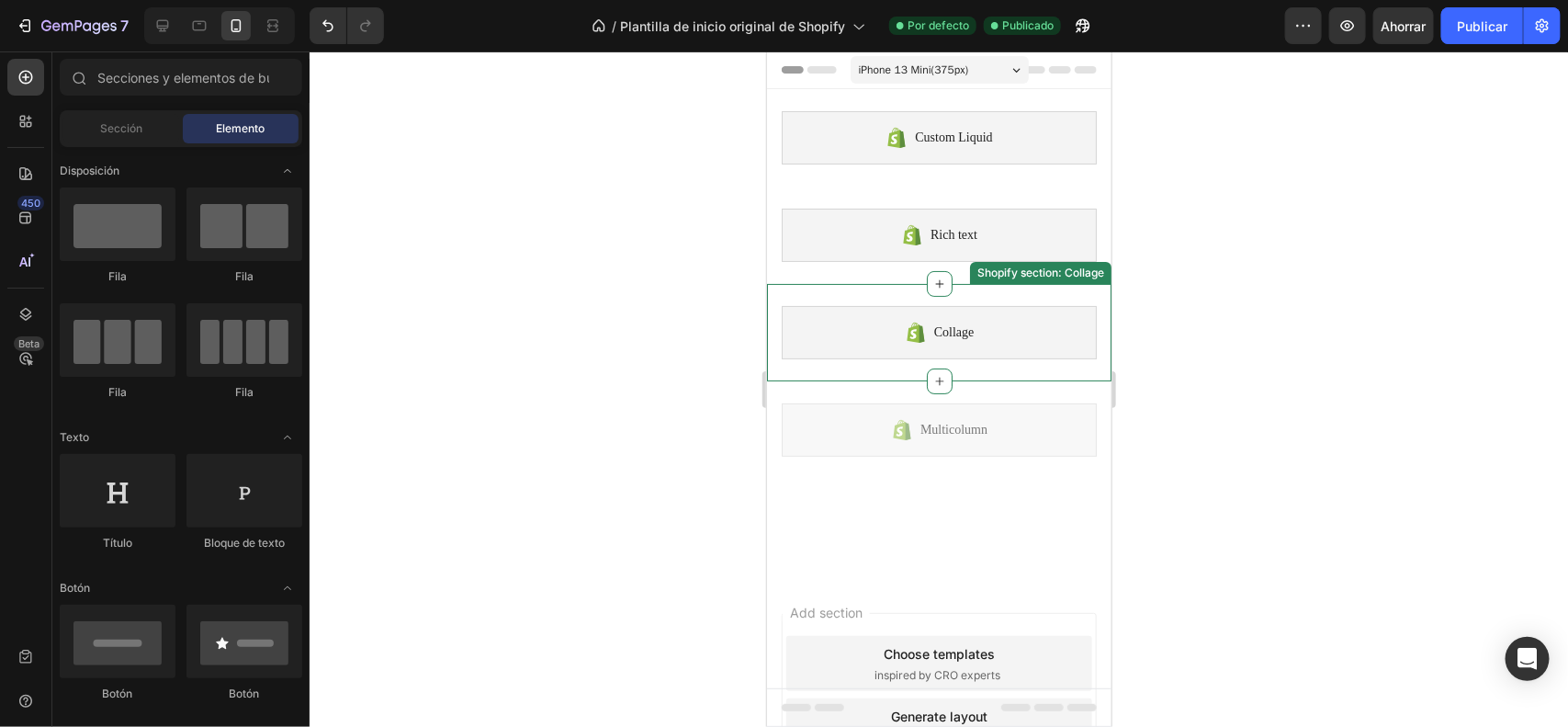 click on "Collage" at bounding box center [953, 332] 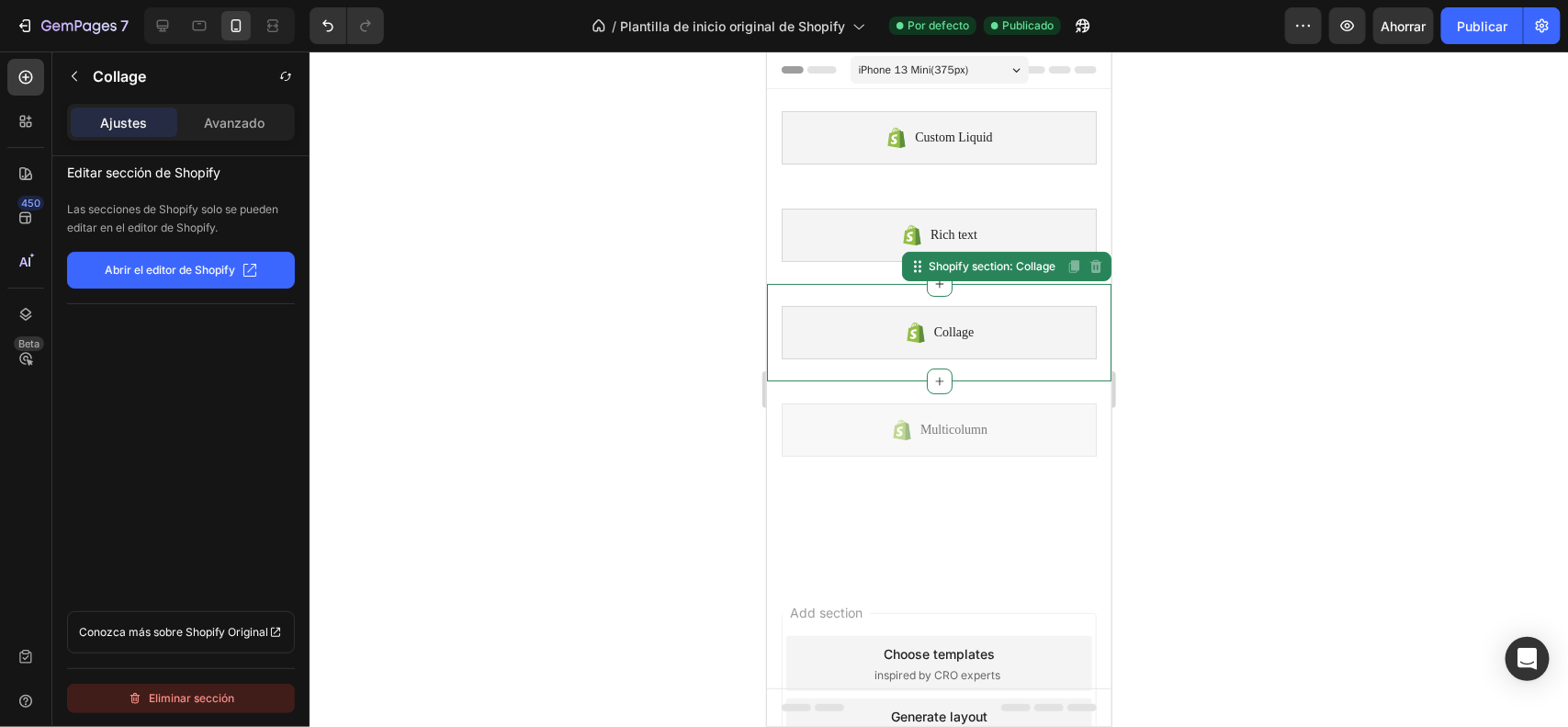 click on "Eliminar sección" at bounding box center [181, 699] 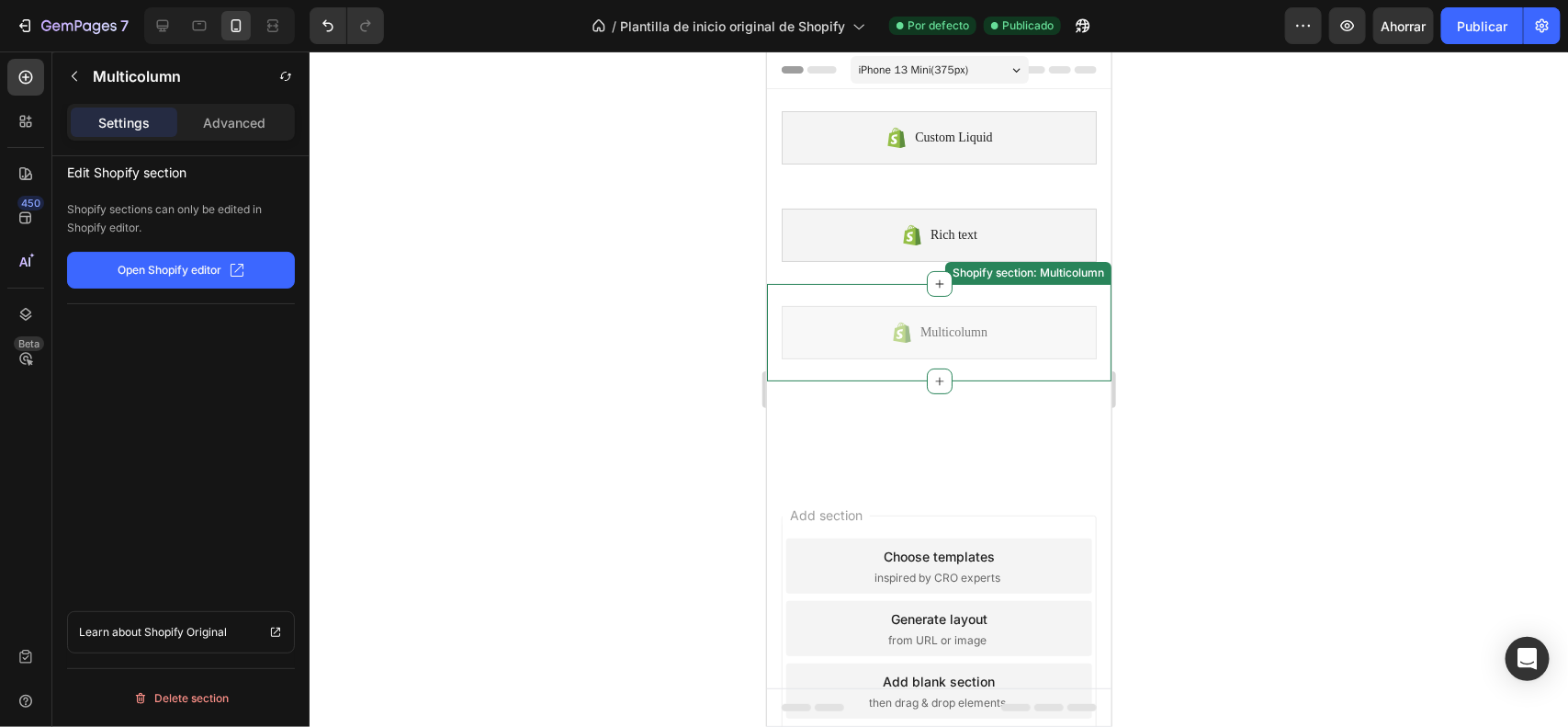 click on "Multicolumn" at bounding box center [953, 332] 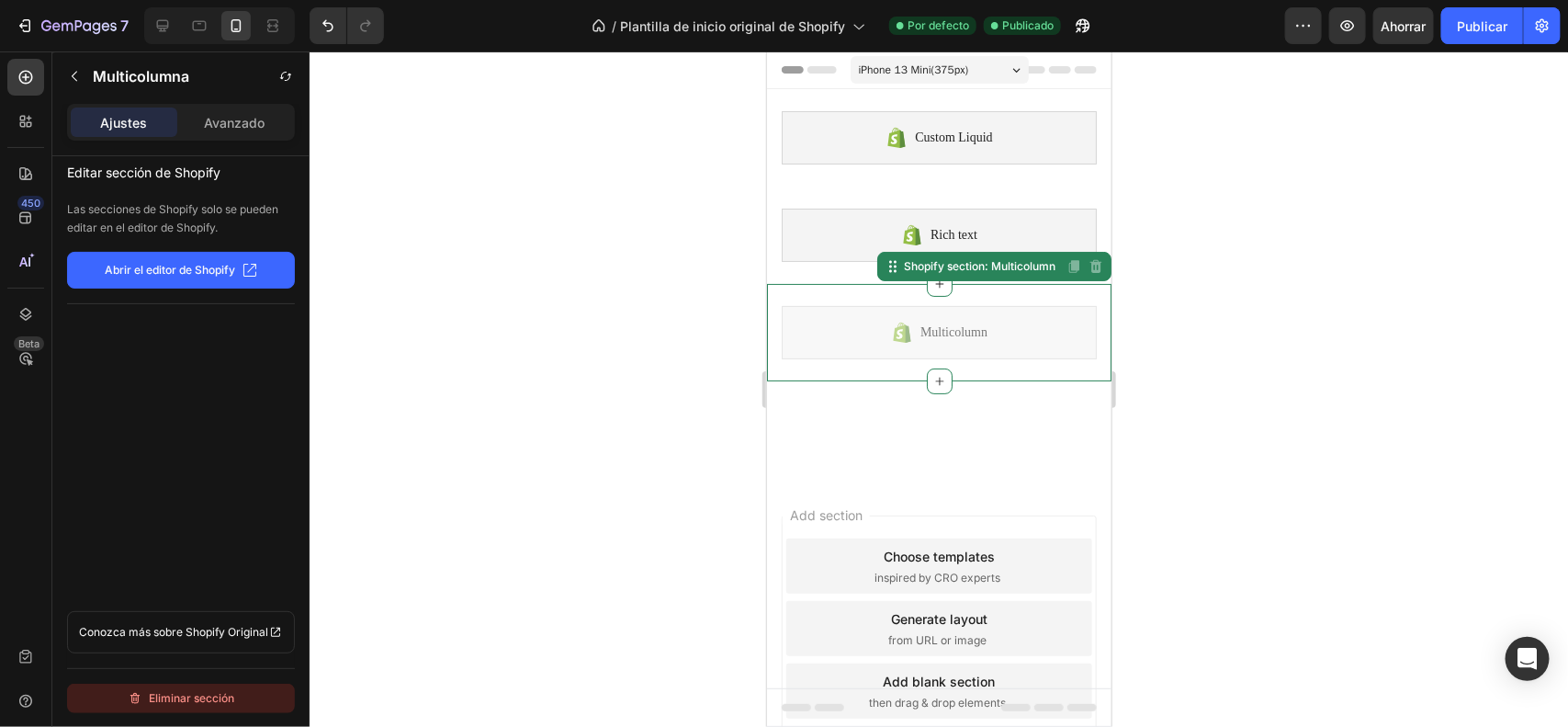 click on "Eliminar sección" at bounding box center (192, 698) 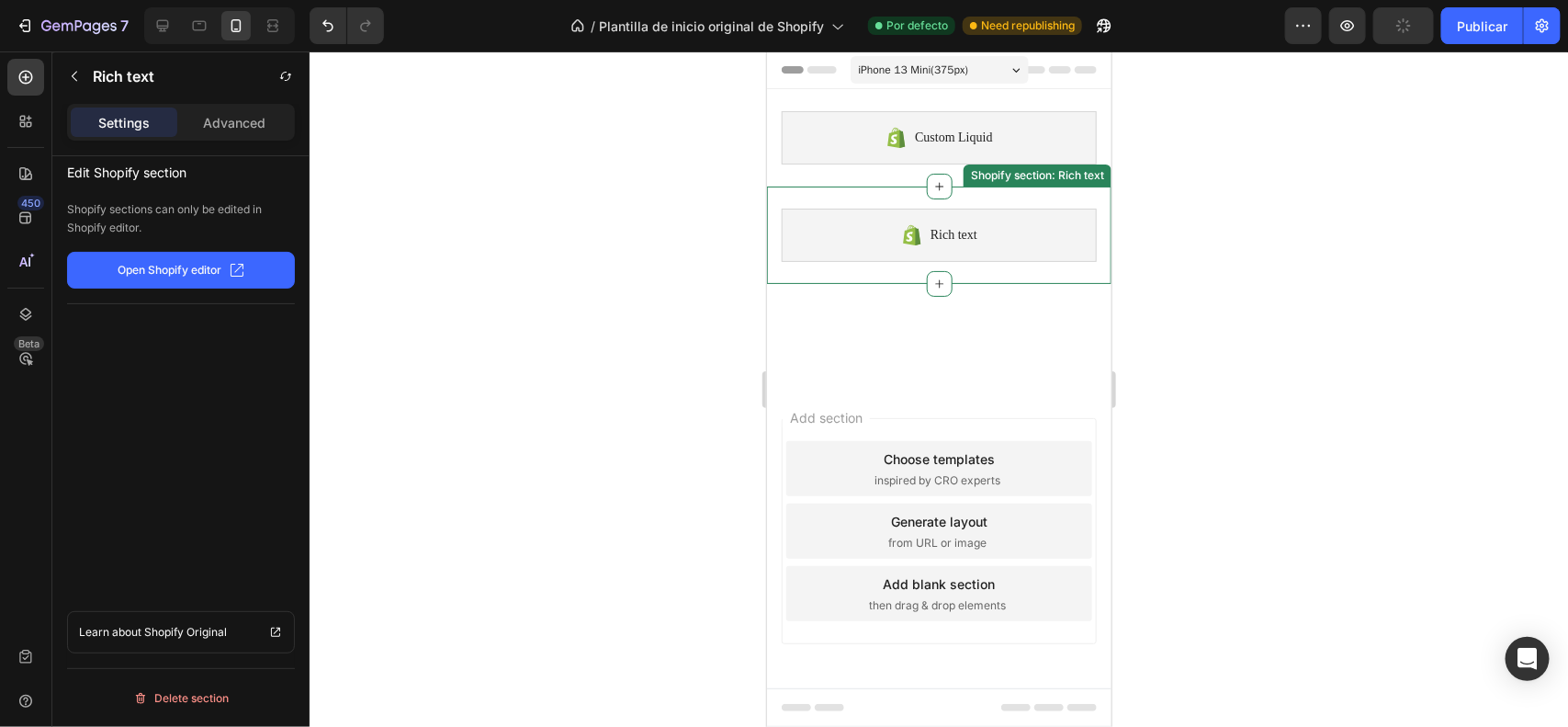 click on "Rich text" at bounding box center (953, 234) 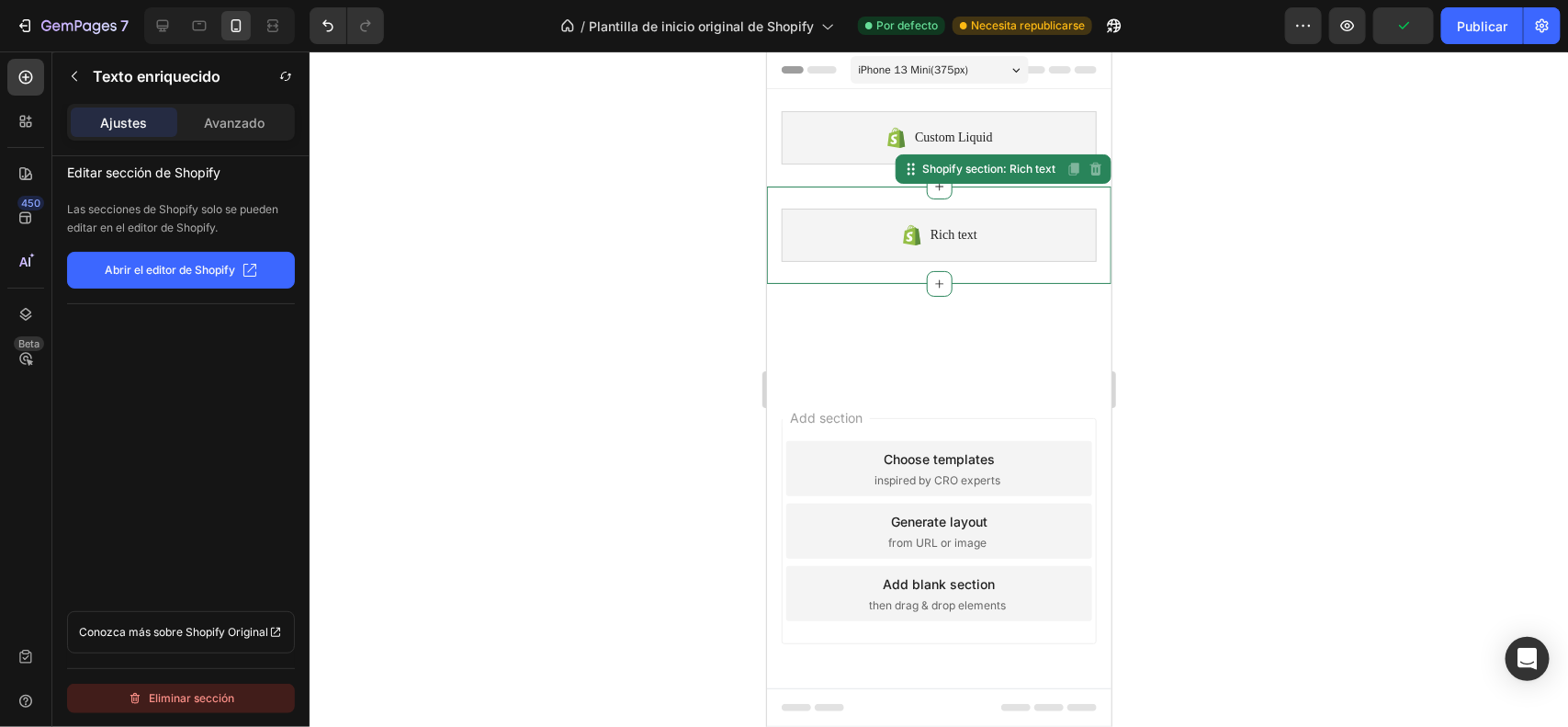 click on "Eliminar sección" at bounding box center (181, 699) 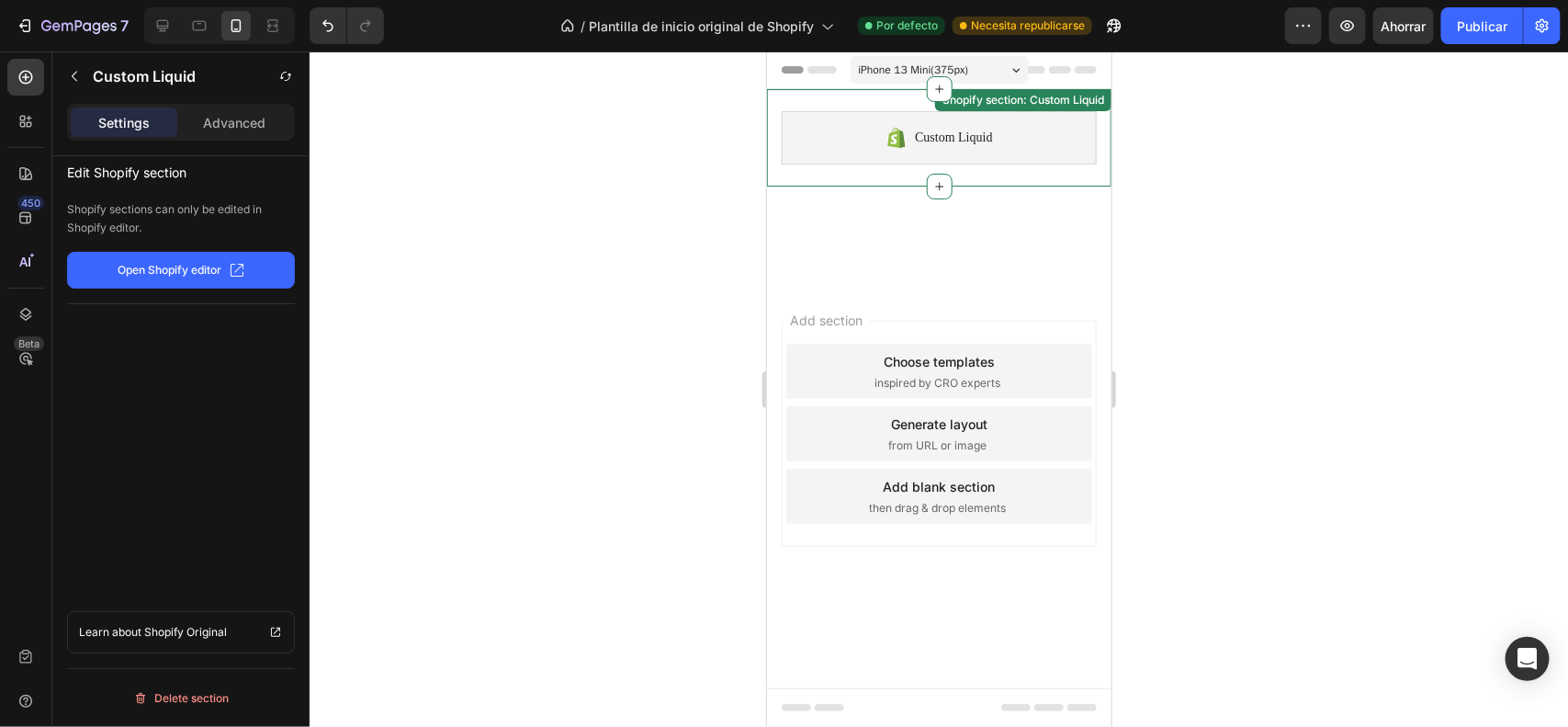 click on "Custom Liquid" at bounding box center (938, 137) 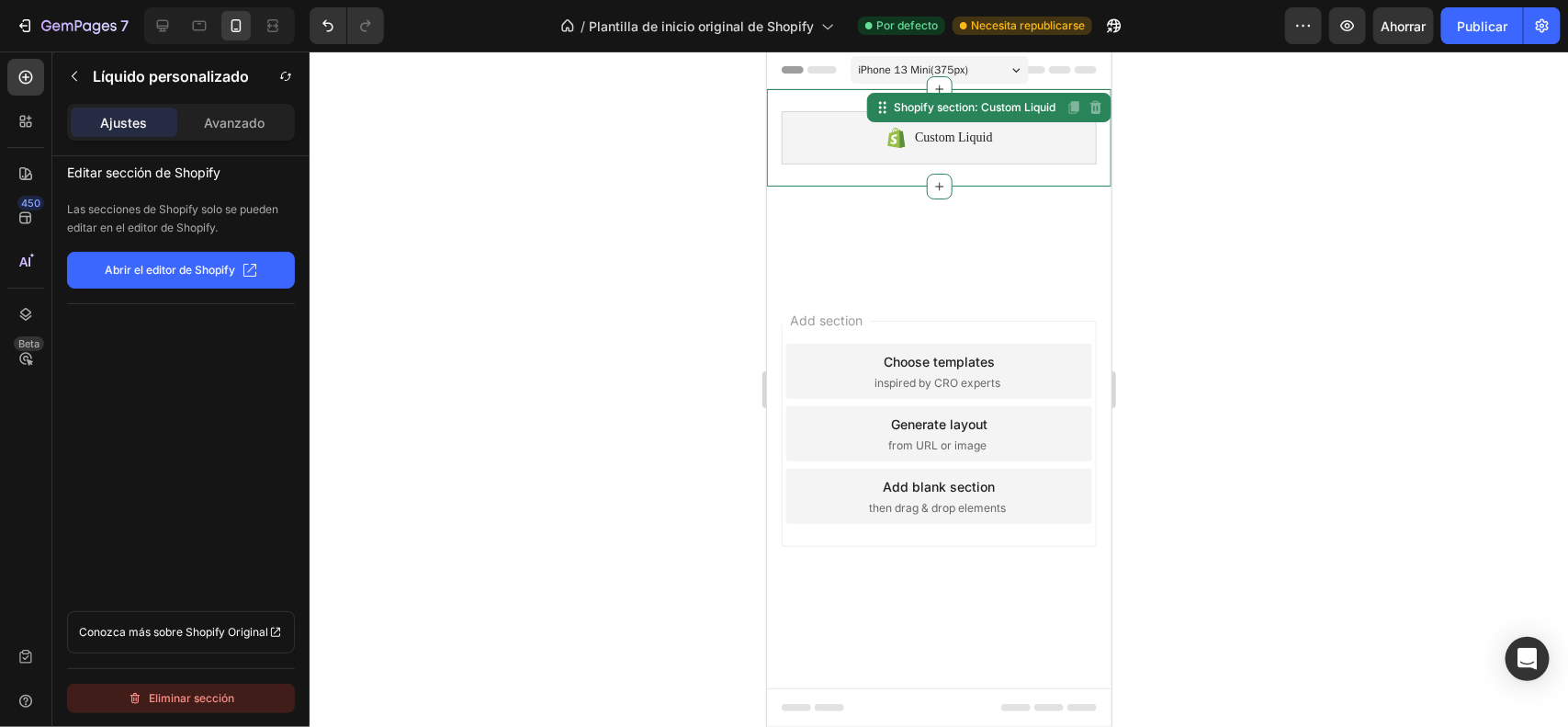 click on "Eliminar sección" at bounding box center [181, 699] 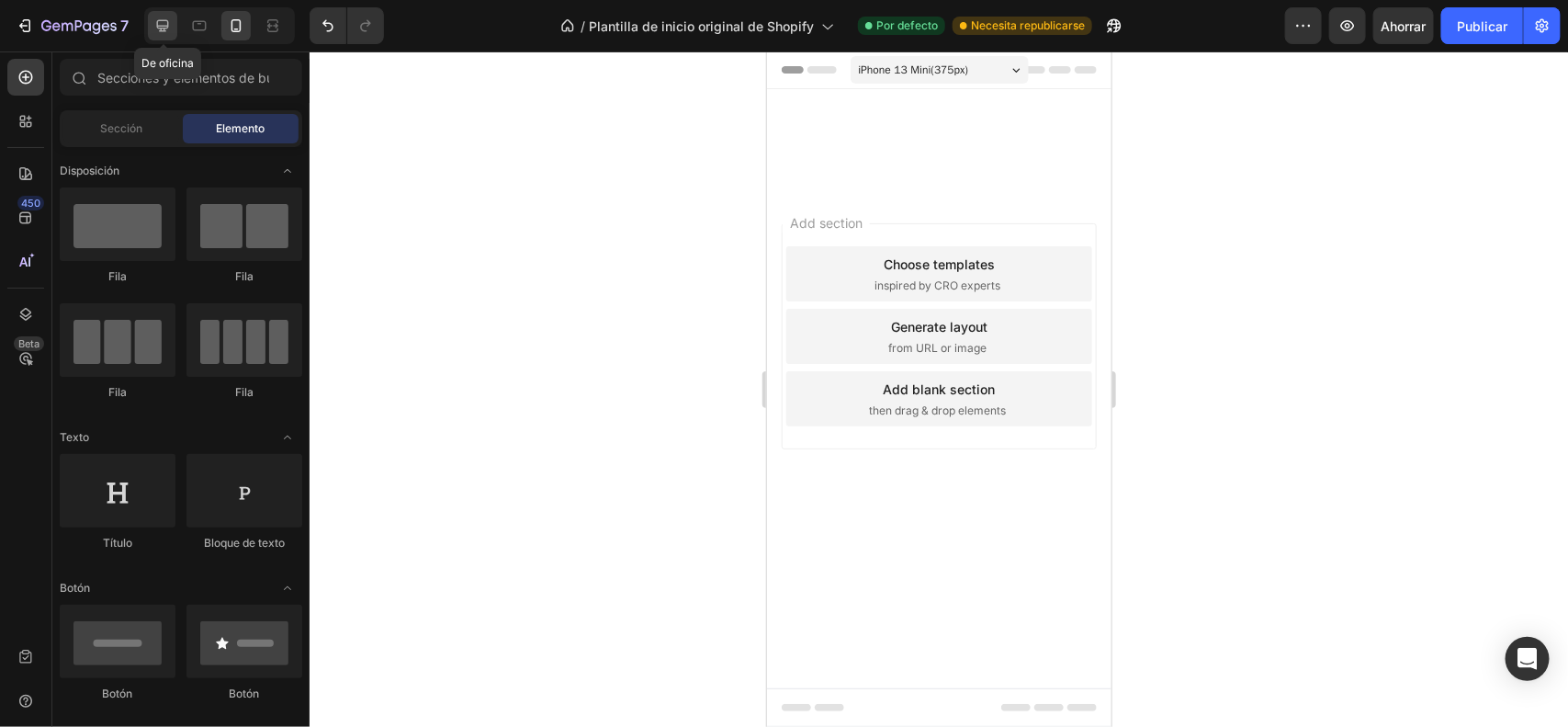 click 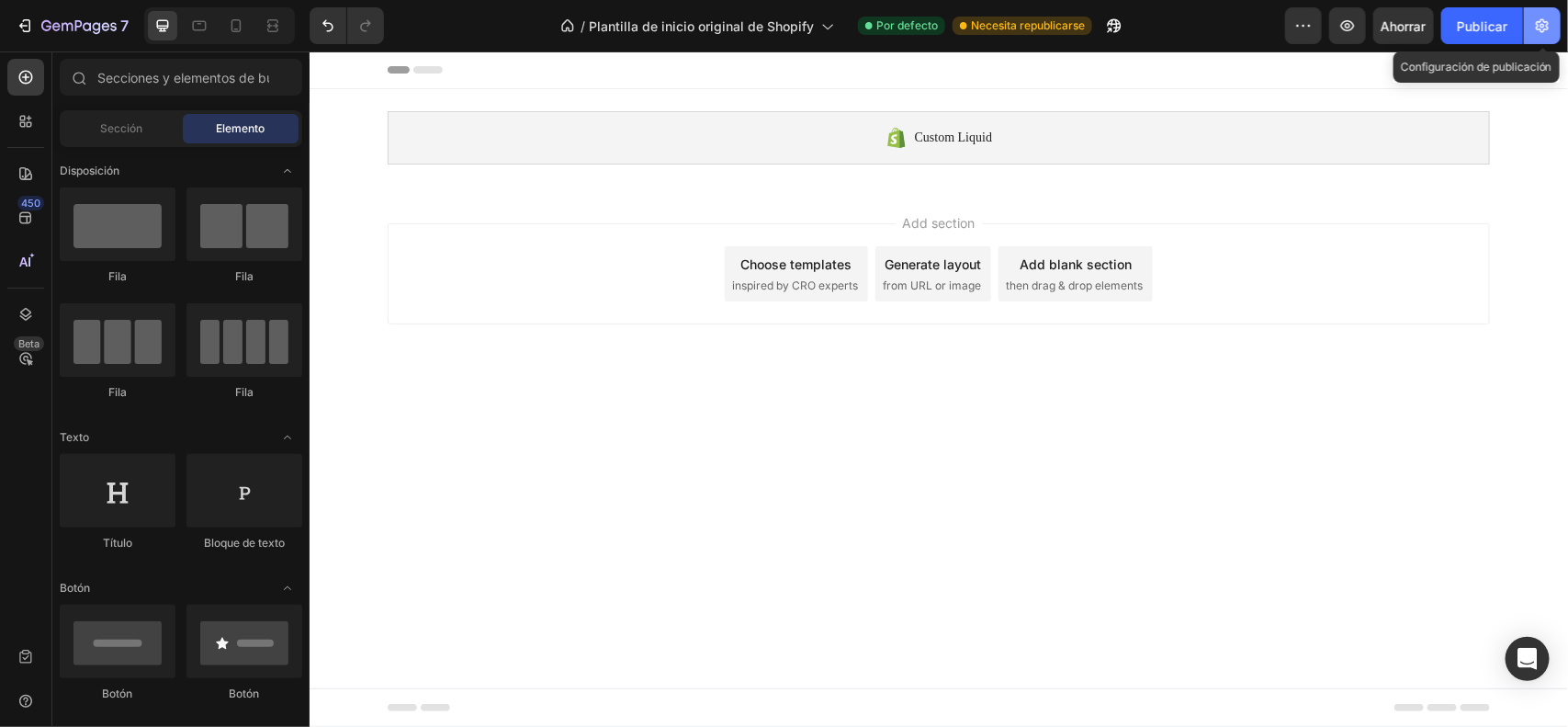 click 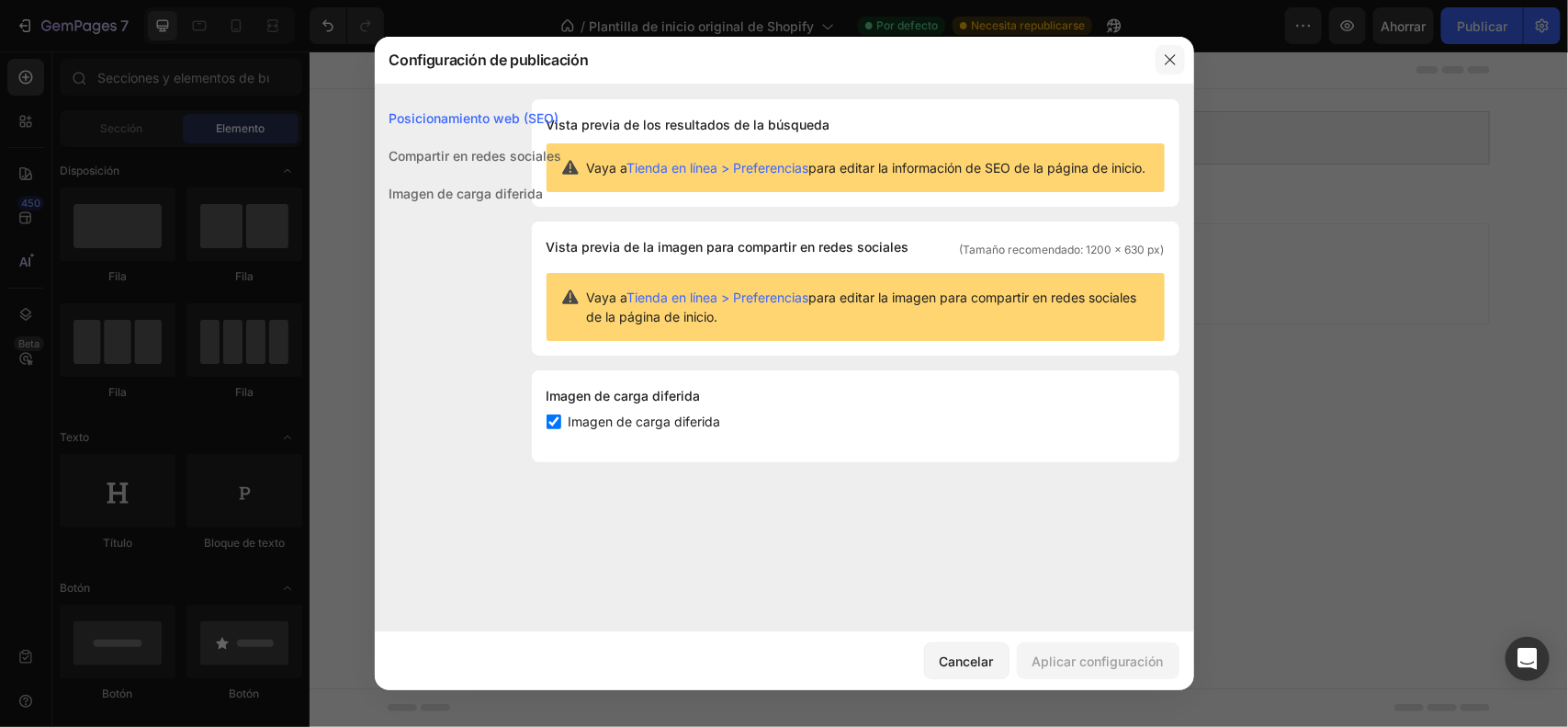 click 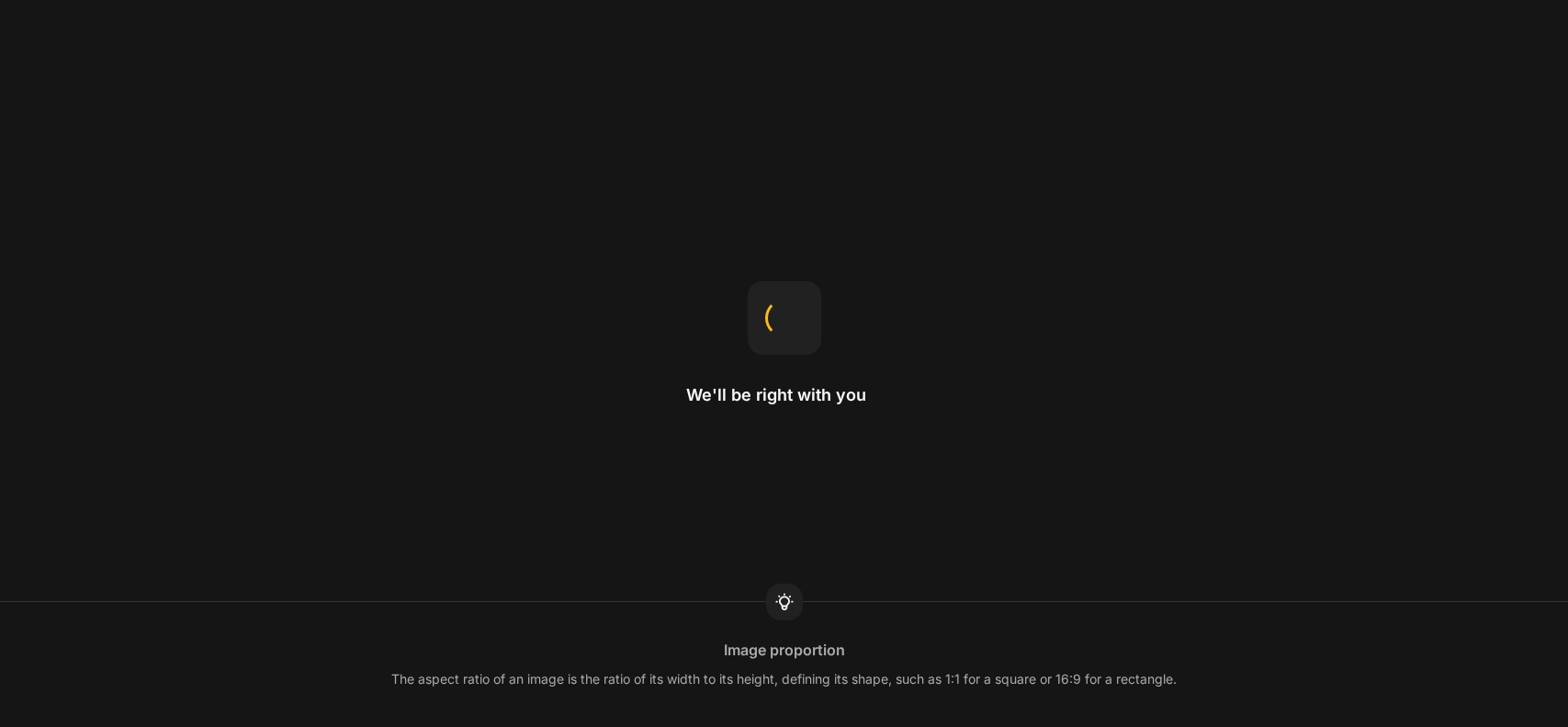 scroll, scrollTop: 0, scrollLeft: 0, axis: both 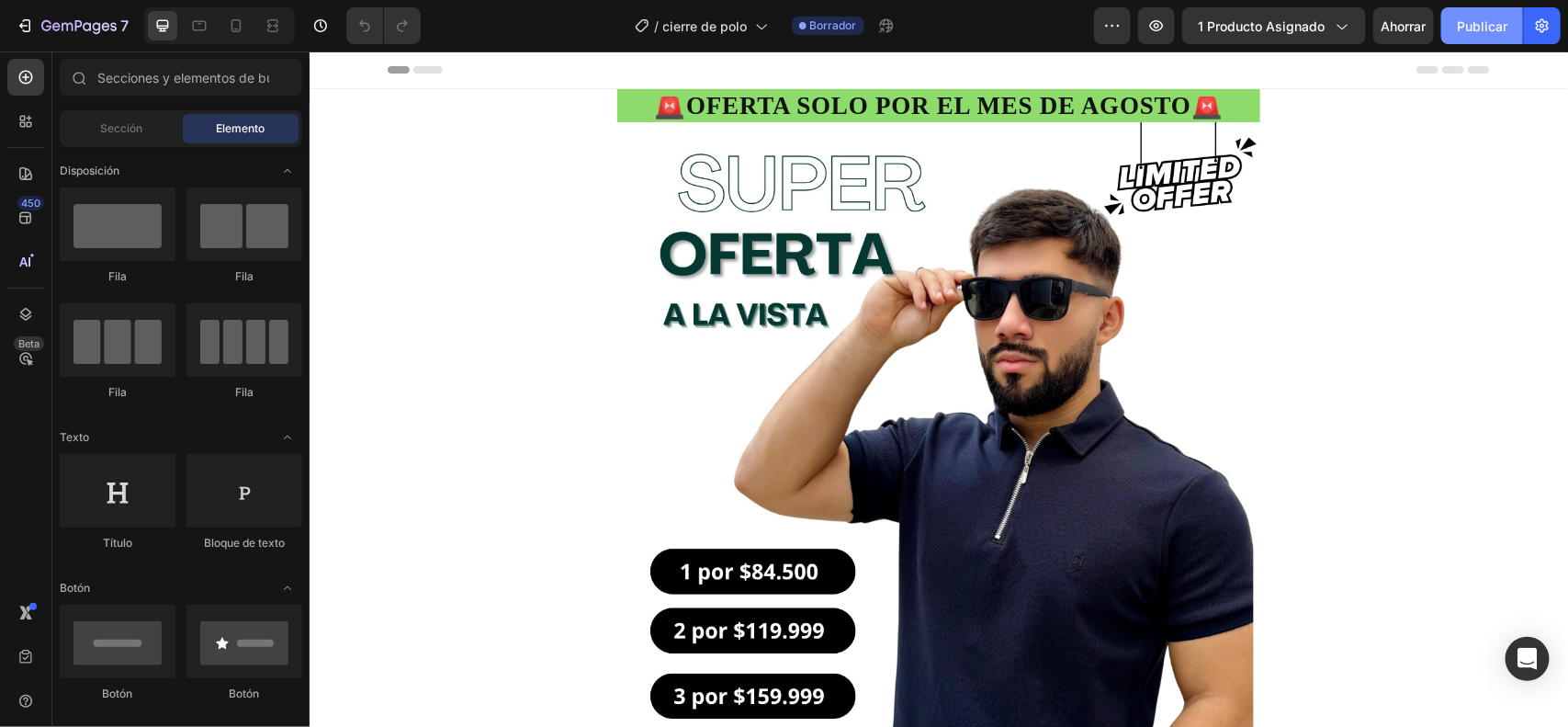 click on "Publicar" at bounding box center (1482, 26) 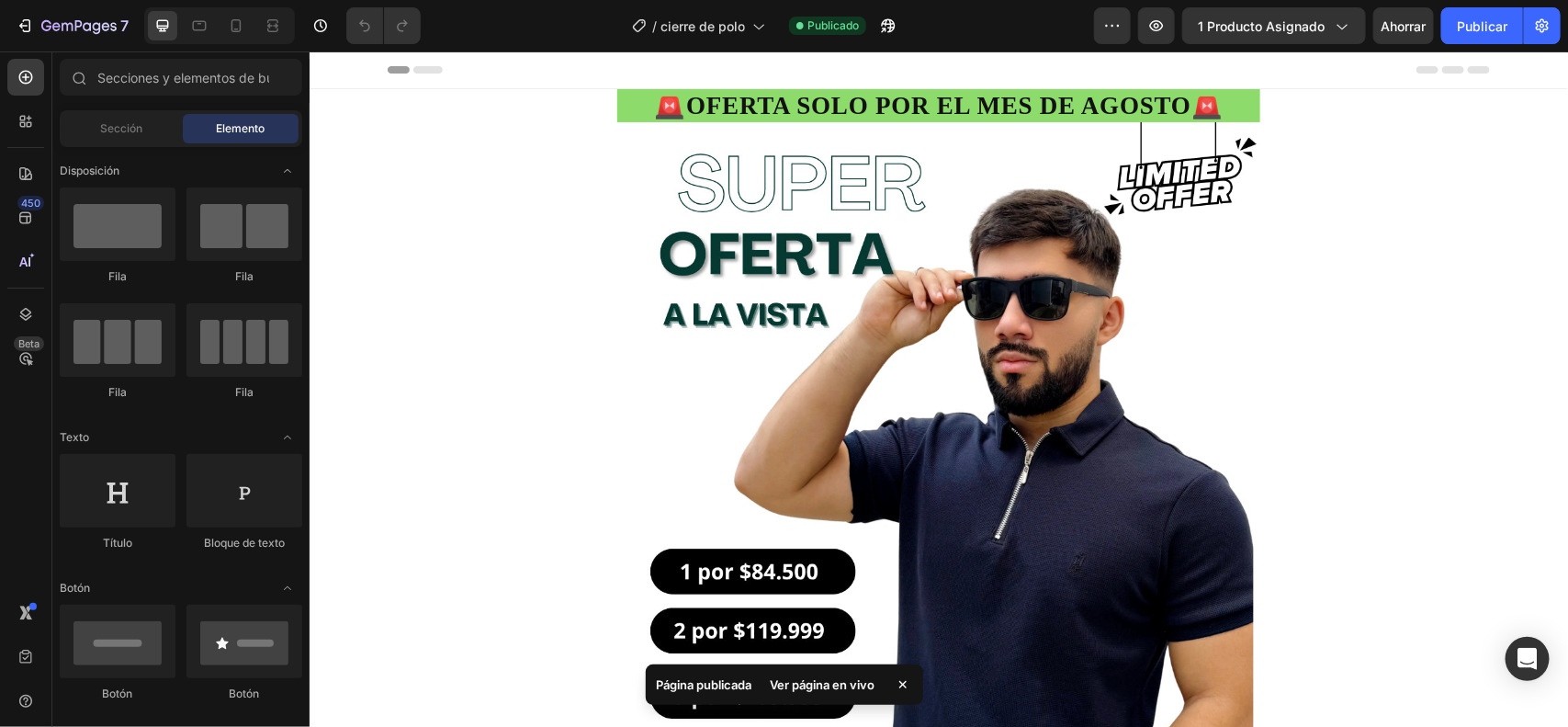 click on "Ver página en vivo" at bounding box center (823, 685) 